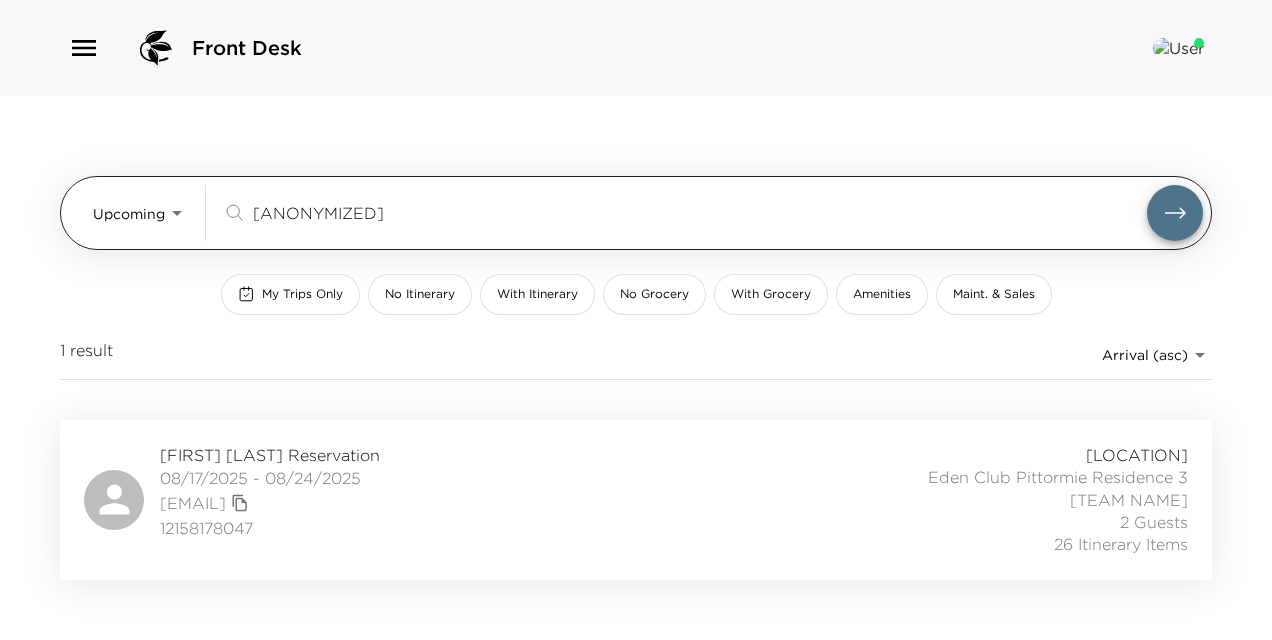 scroll, scrollTop: 0, scrollLeft: 0, axis: both 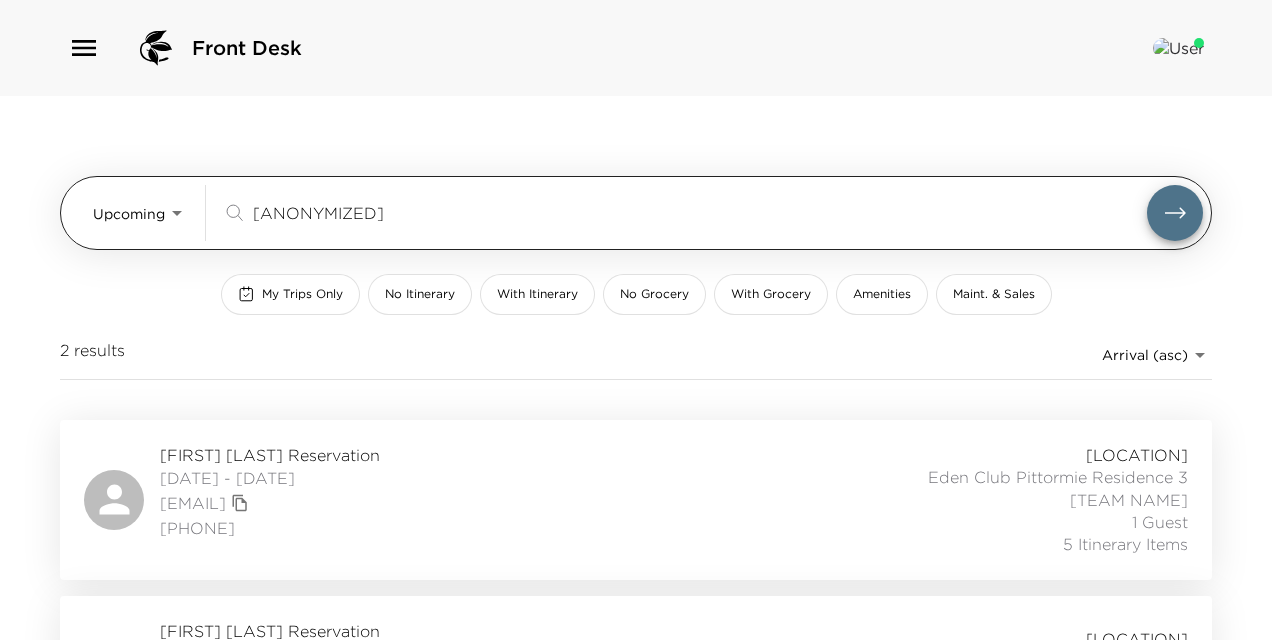 type on "chess" 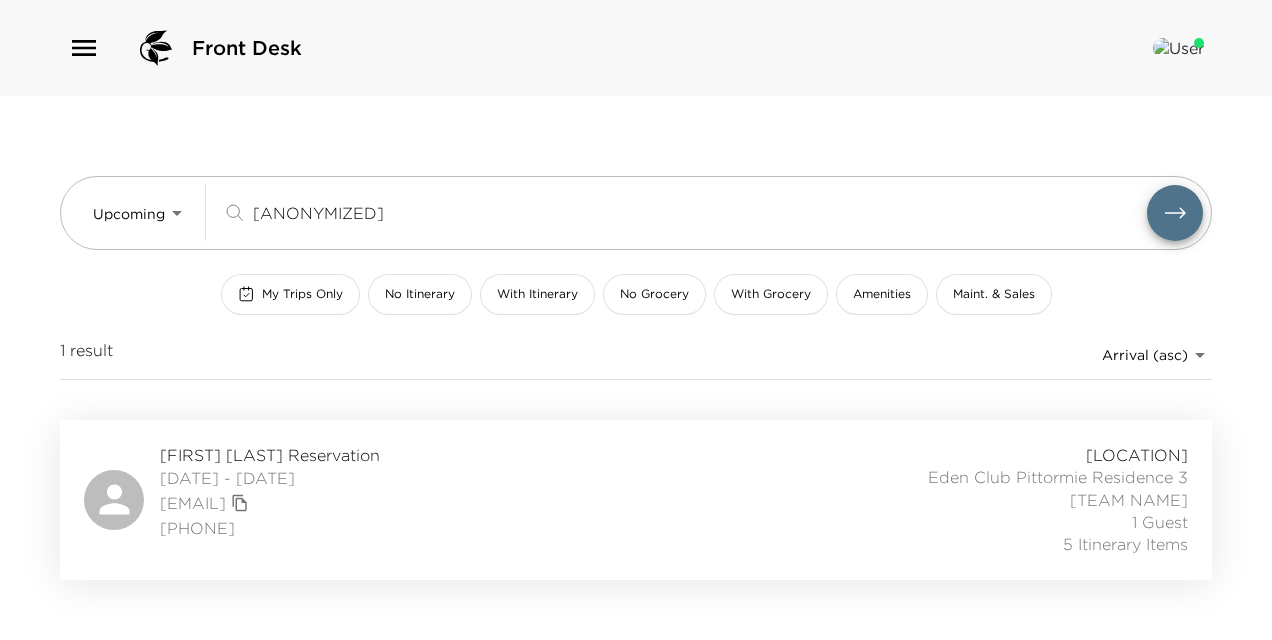 click on "[FIRST] [LAST] Reservation" at bounding box center (270, 455) 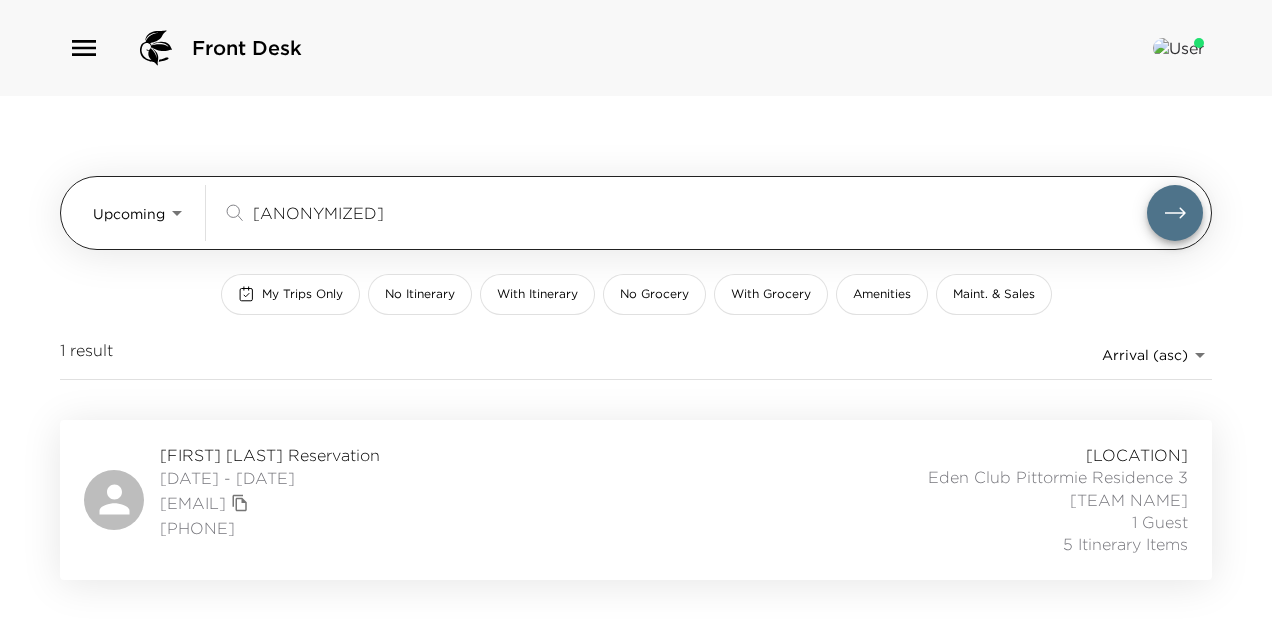 drag, startPoint x: 430, startPoint y: 215, endPoint x: 69, endPoint y: 190, distance: 361.86462 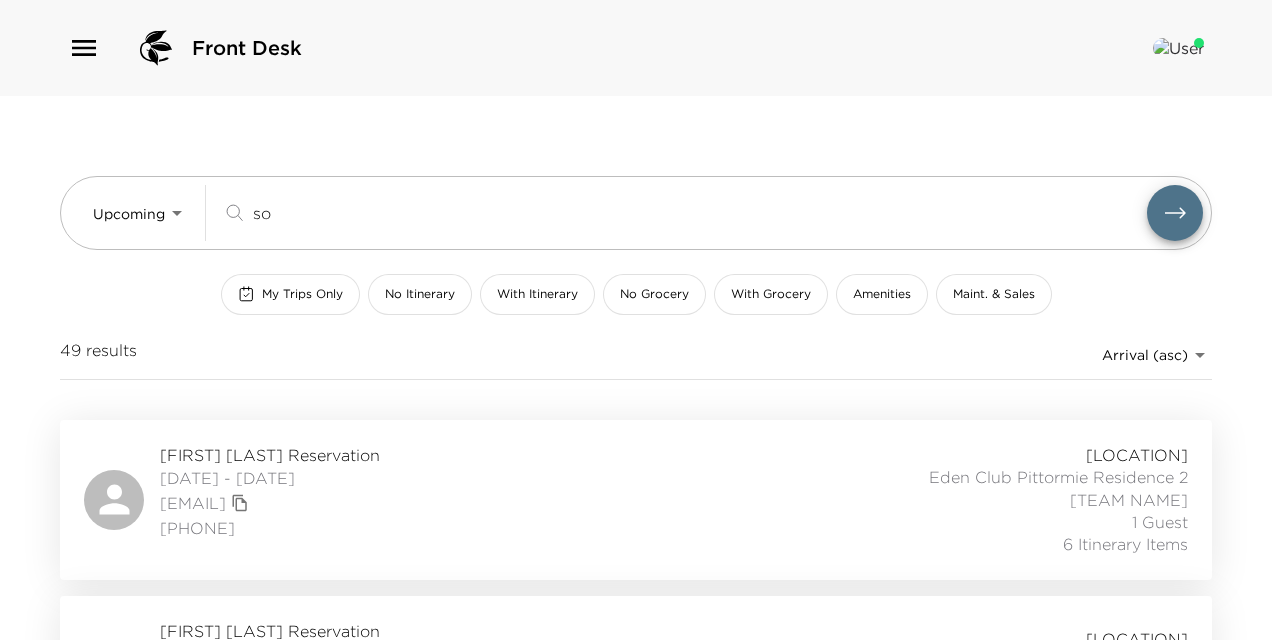 type on "s" 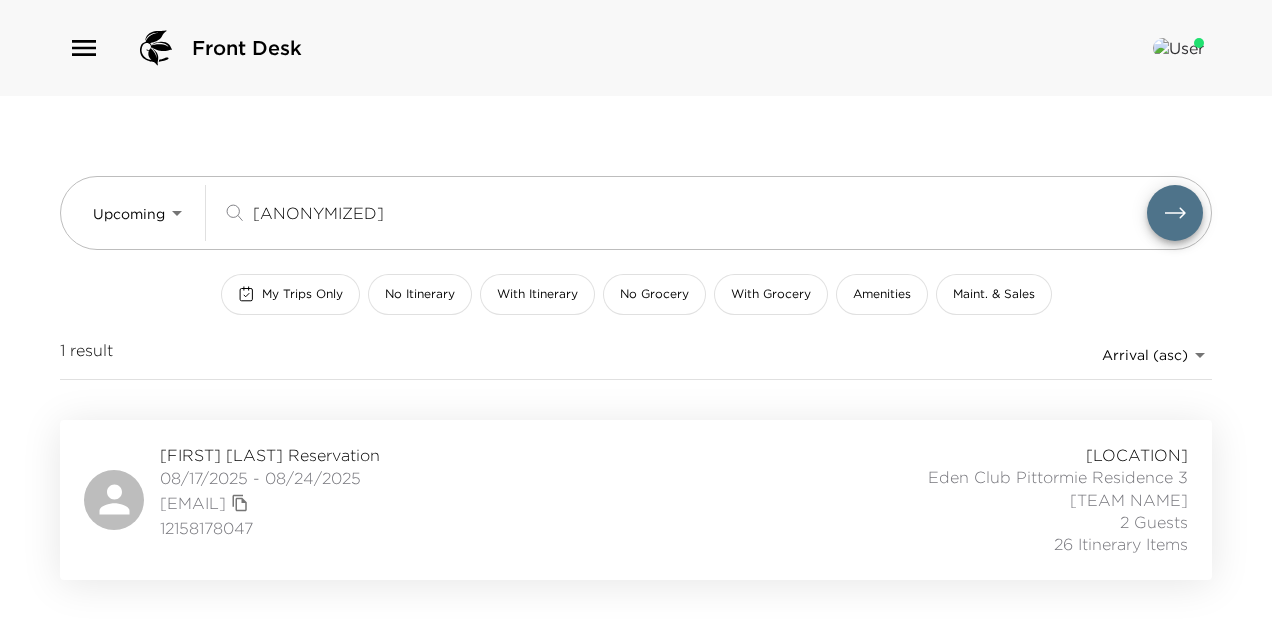 click at bounding box center (1175, 213) 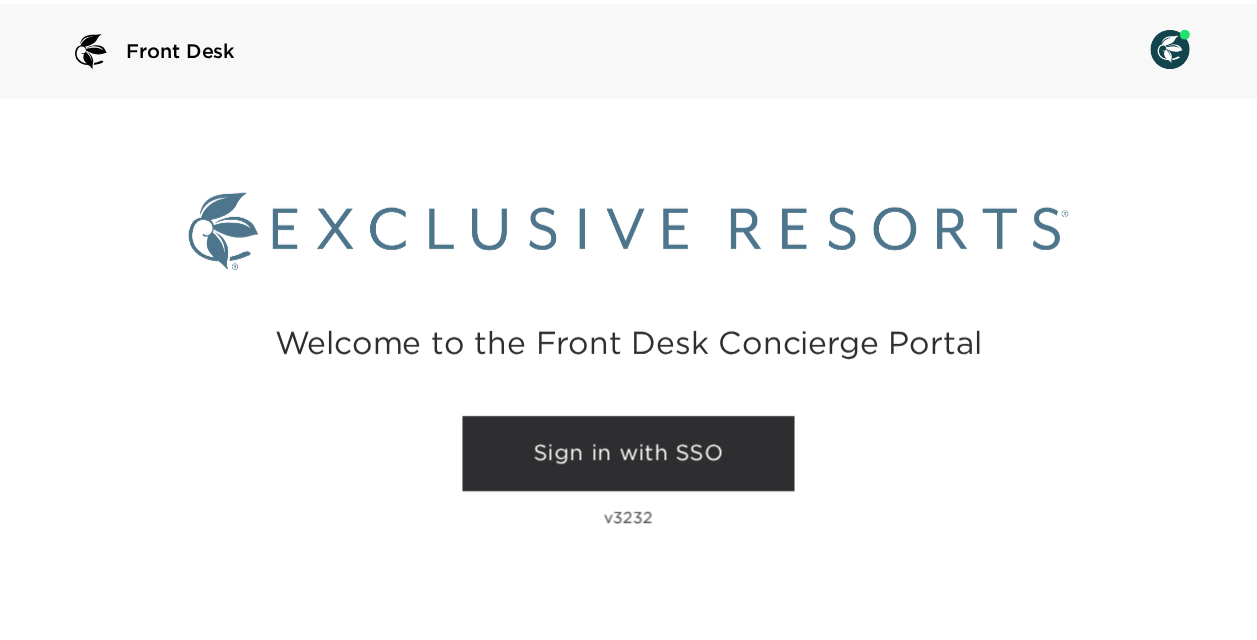 scroll, scrollTop: 0, scrollLeft: 0, axis: both 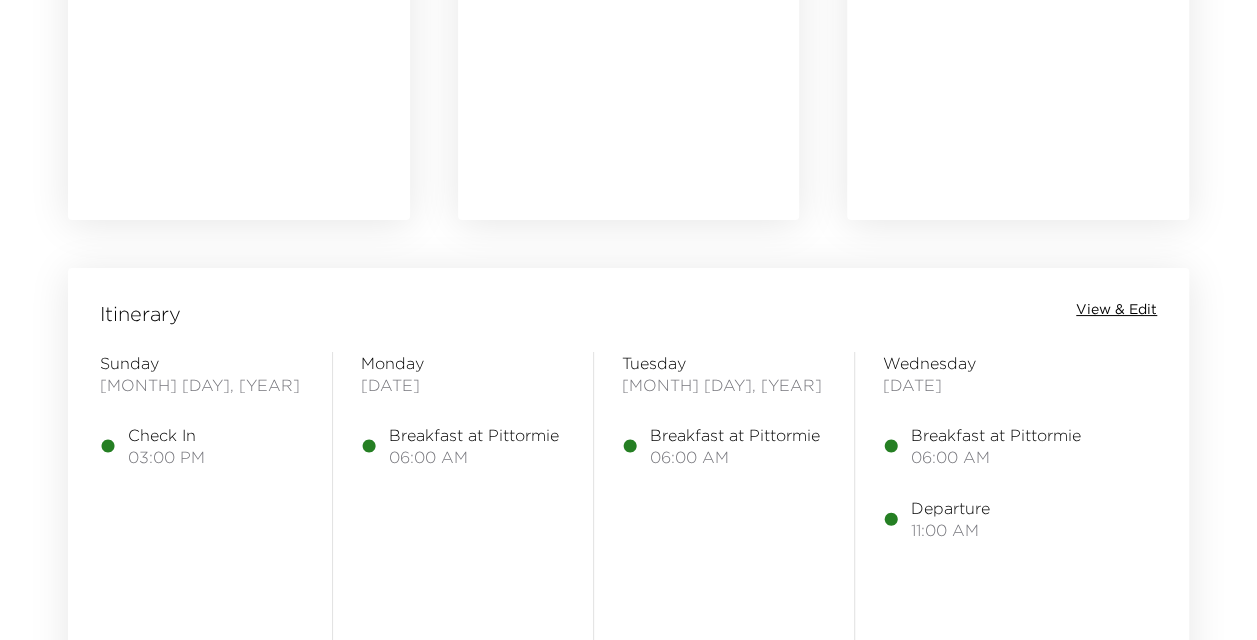 click on "View & Edit" at bounding box center (1116, 310) 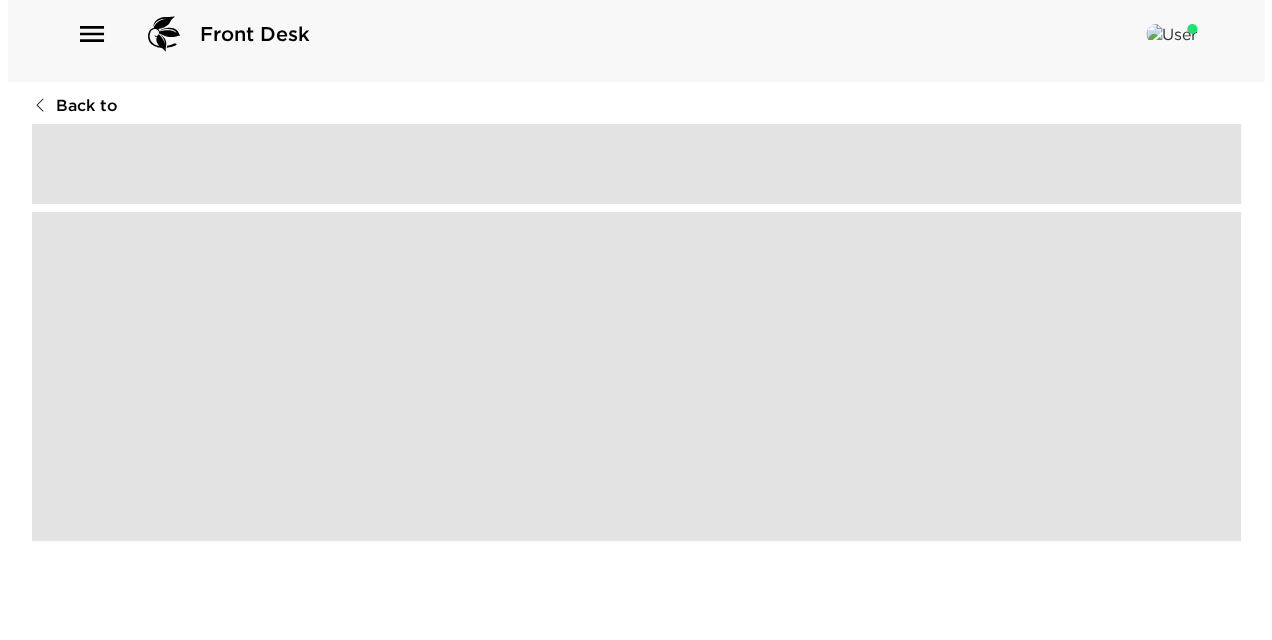 scroll, scrollTop: 0, scrollLeft: 0, axis: both 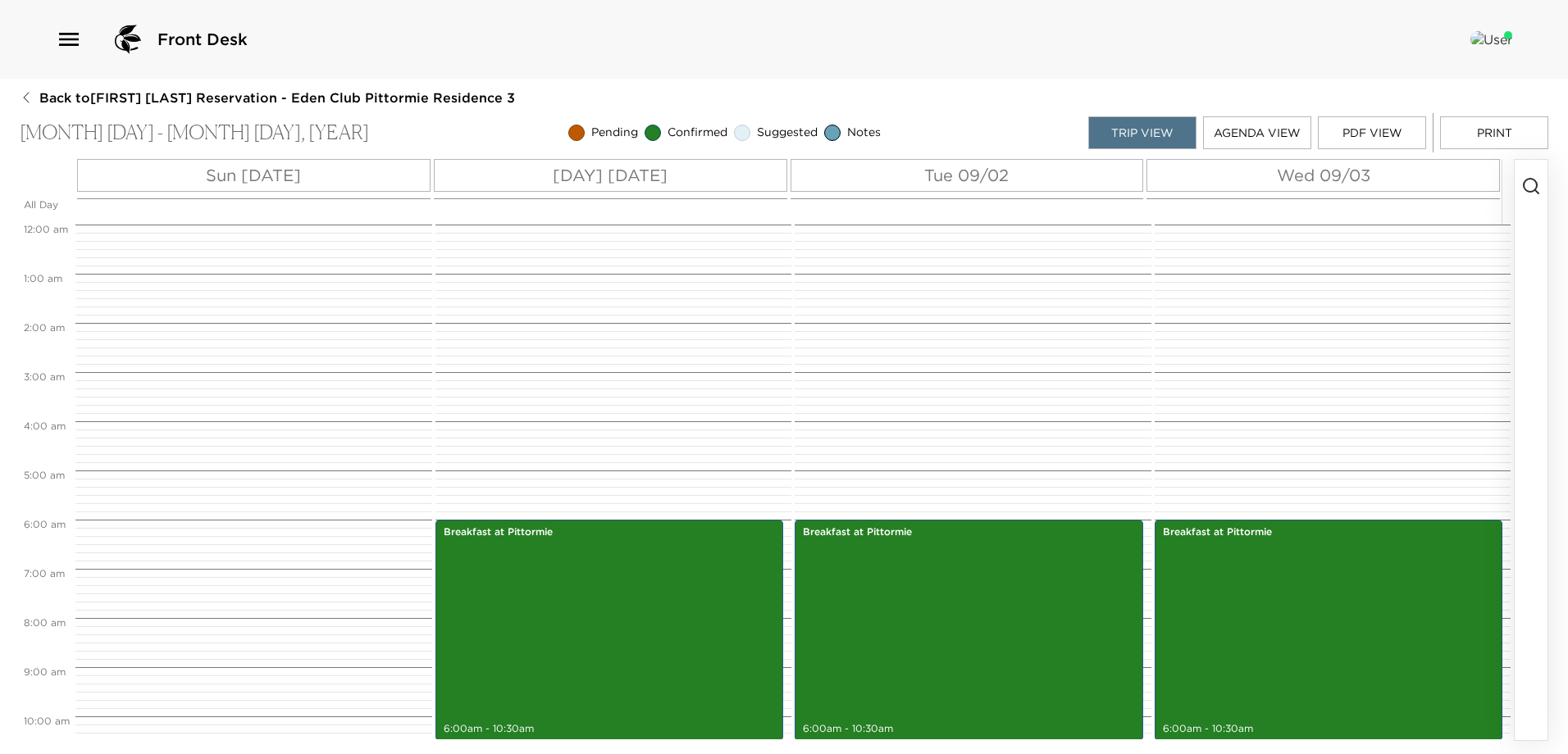 click at bounding box center (1531, 450) 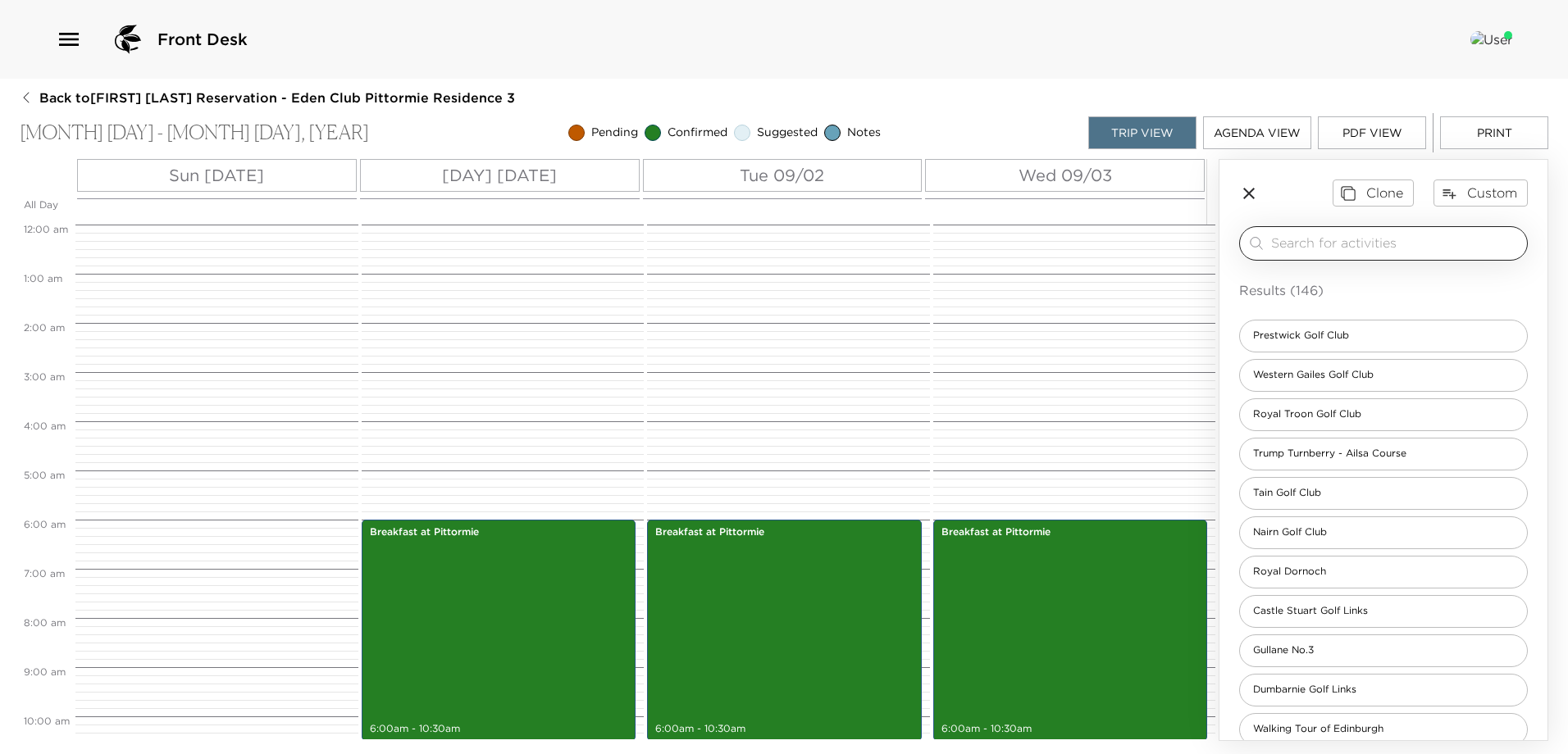 click at bounding box center (1396, 243) 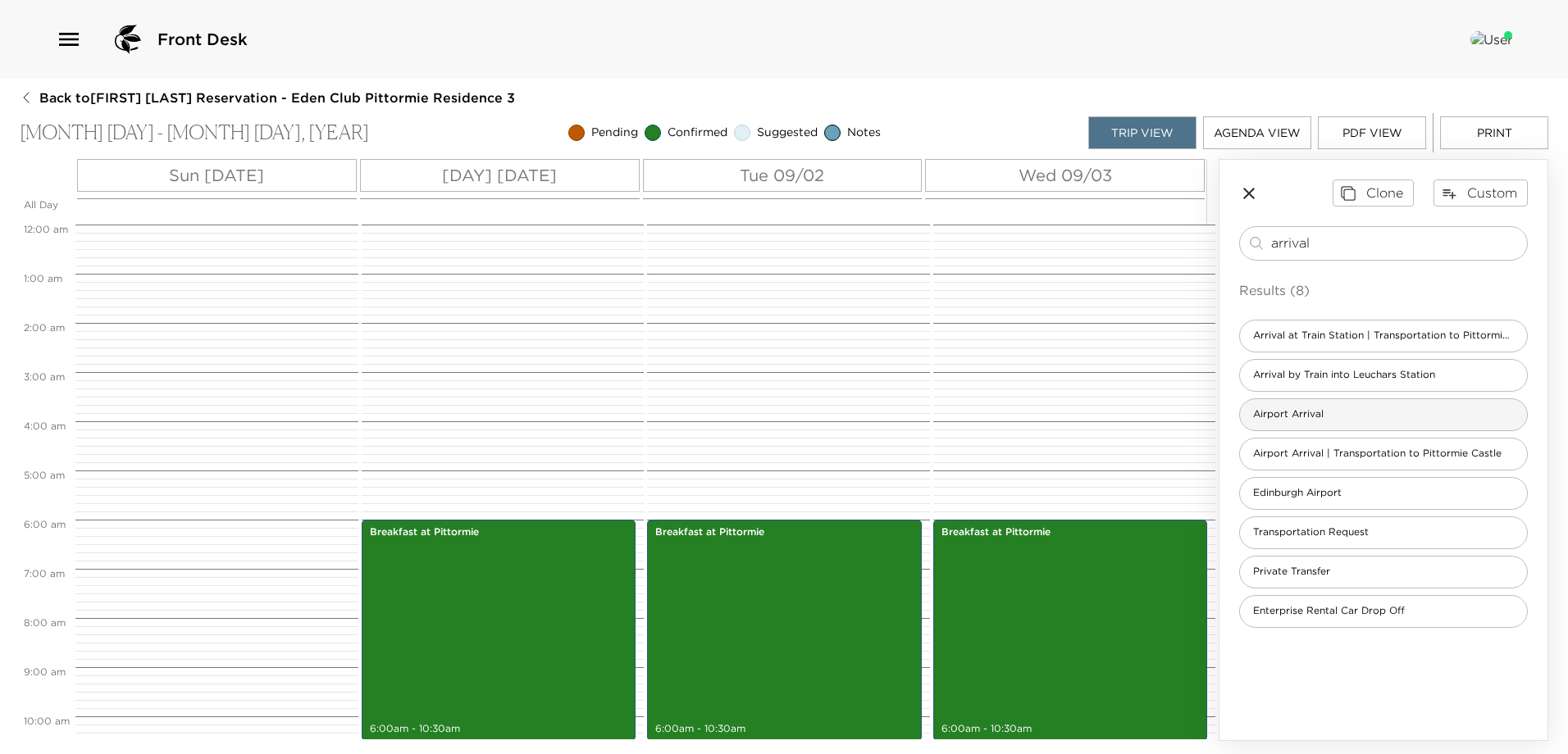 type on "arrival" 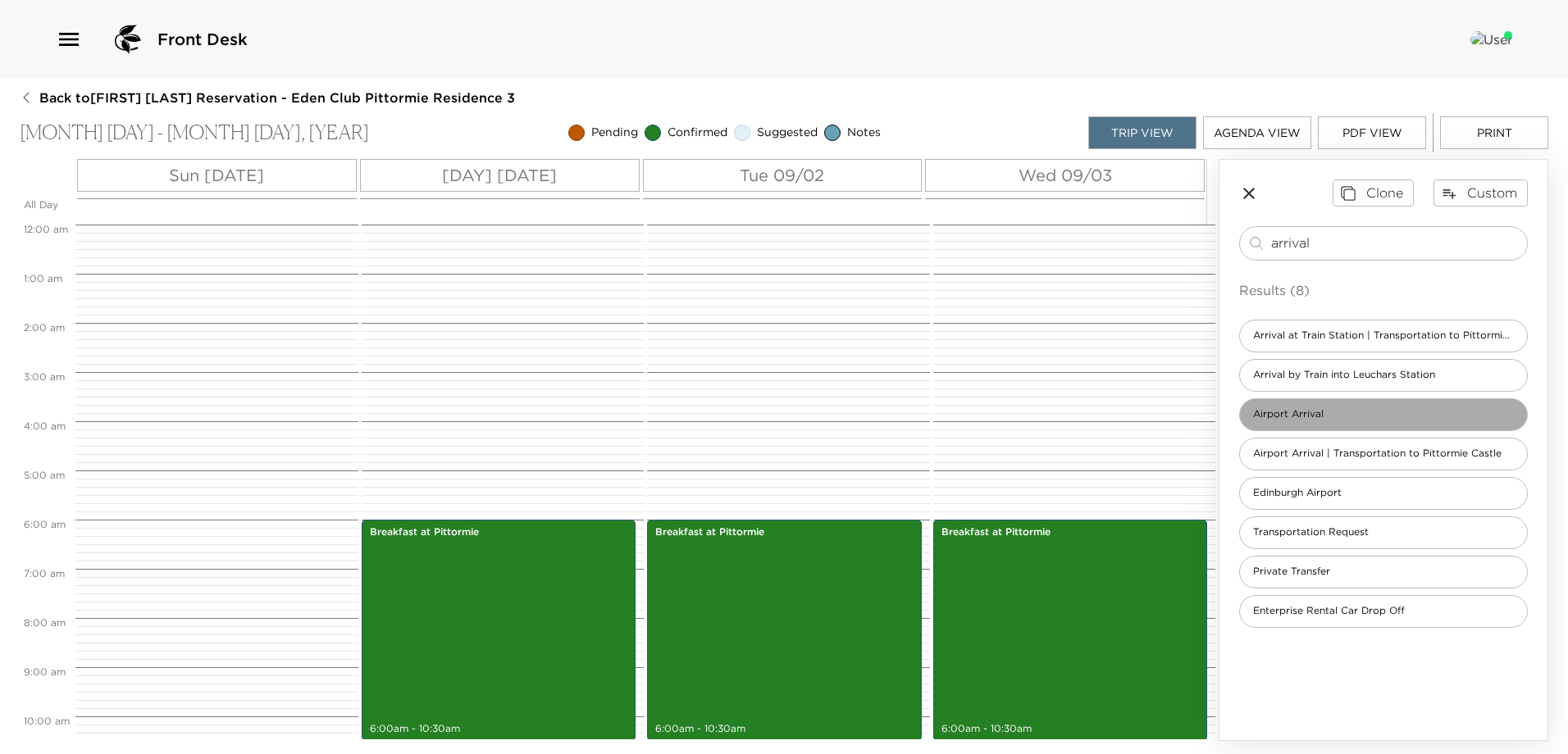 click on "Airport Arrival" at bounding box center (1383, 415) 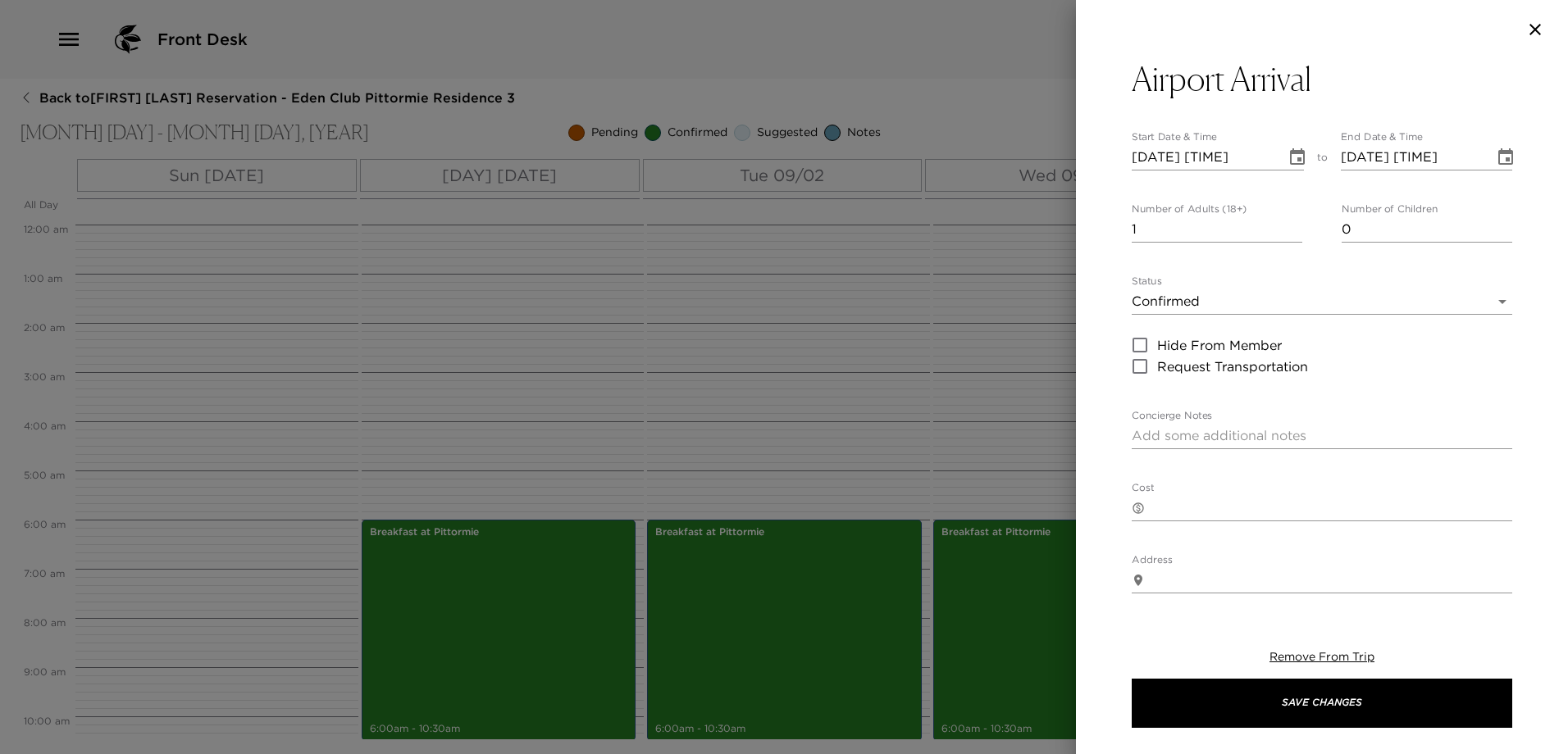 click on "Airport Arrival" at bounding box center (1322, 79) 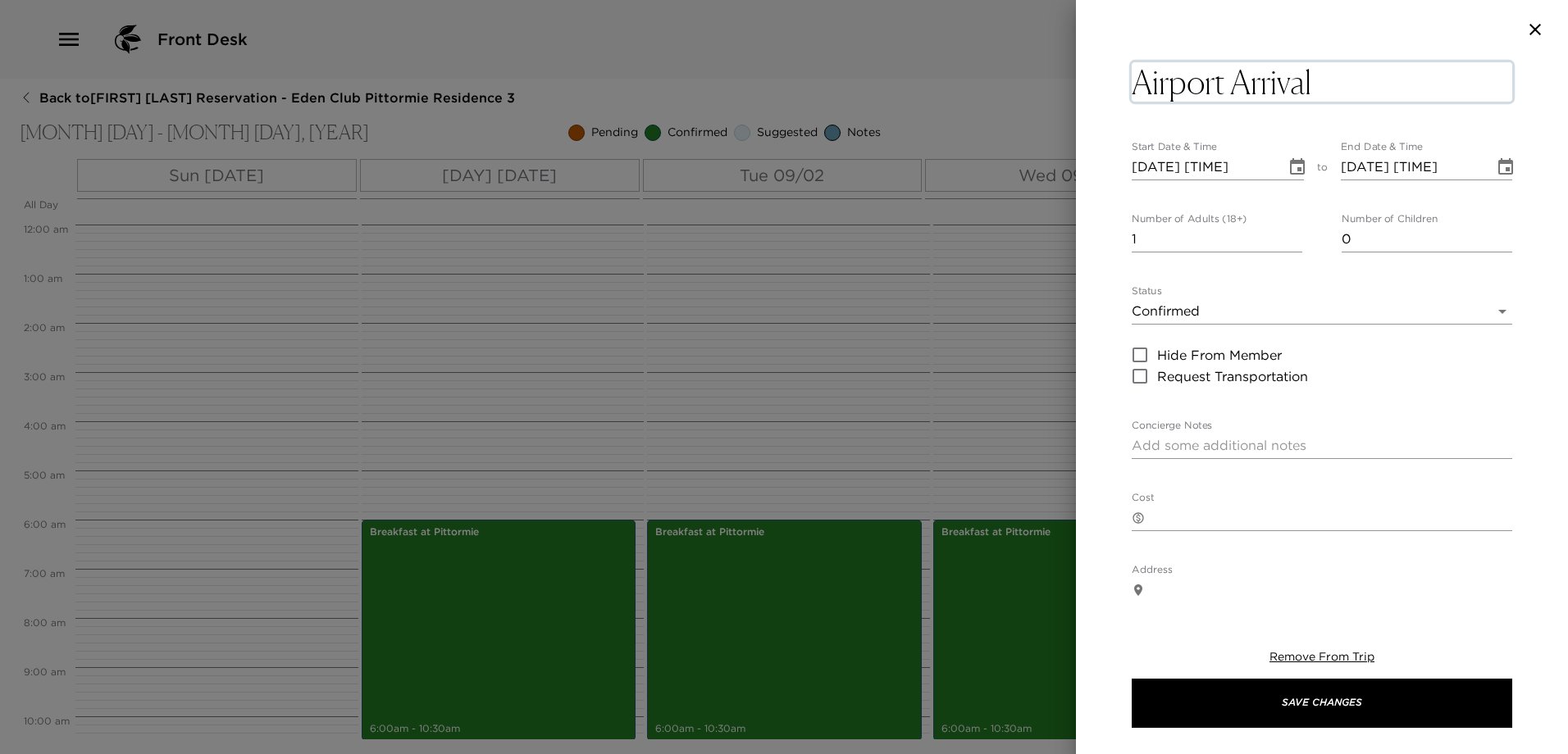 click on "Airport Arrival" at bounding box center (1322, 82) 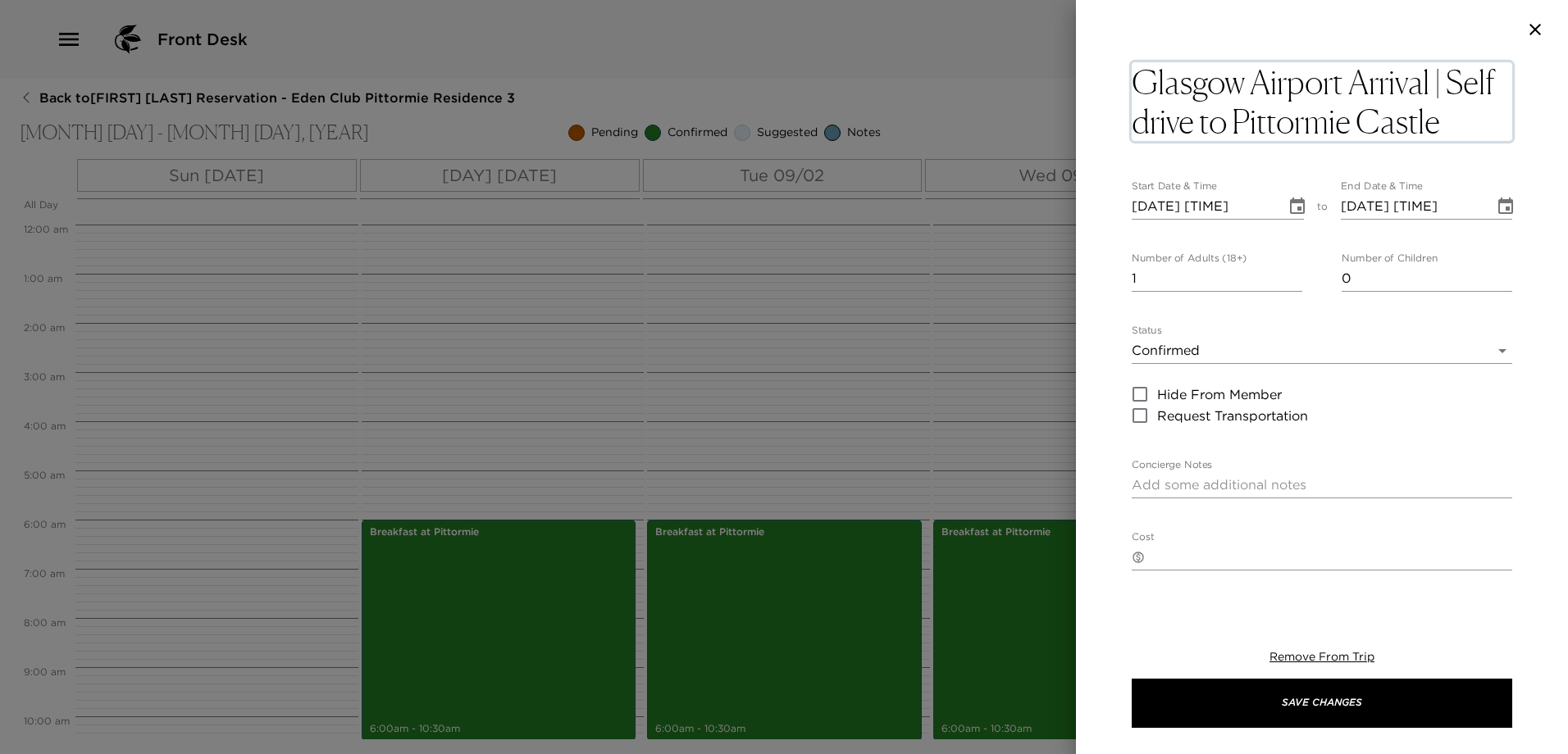 type on "Glasgow Airport Arrival | Self drive to Pittormie Castle" 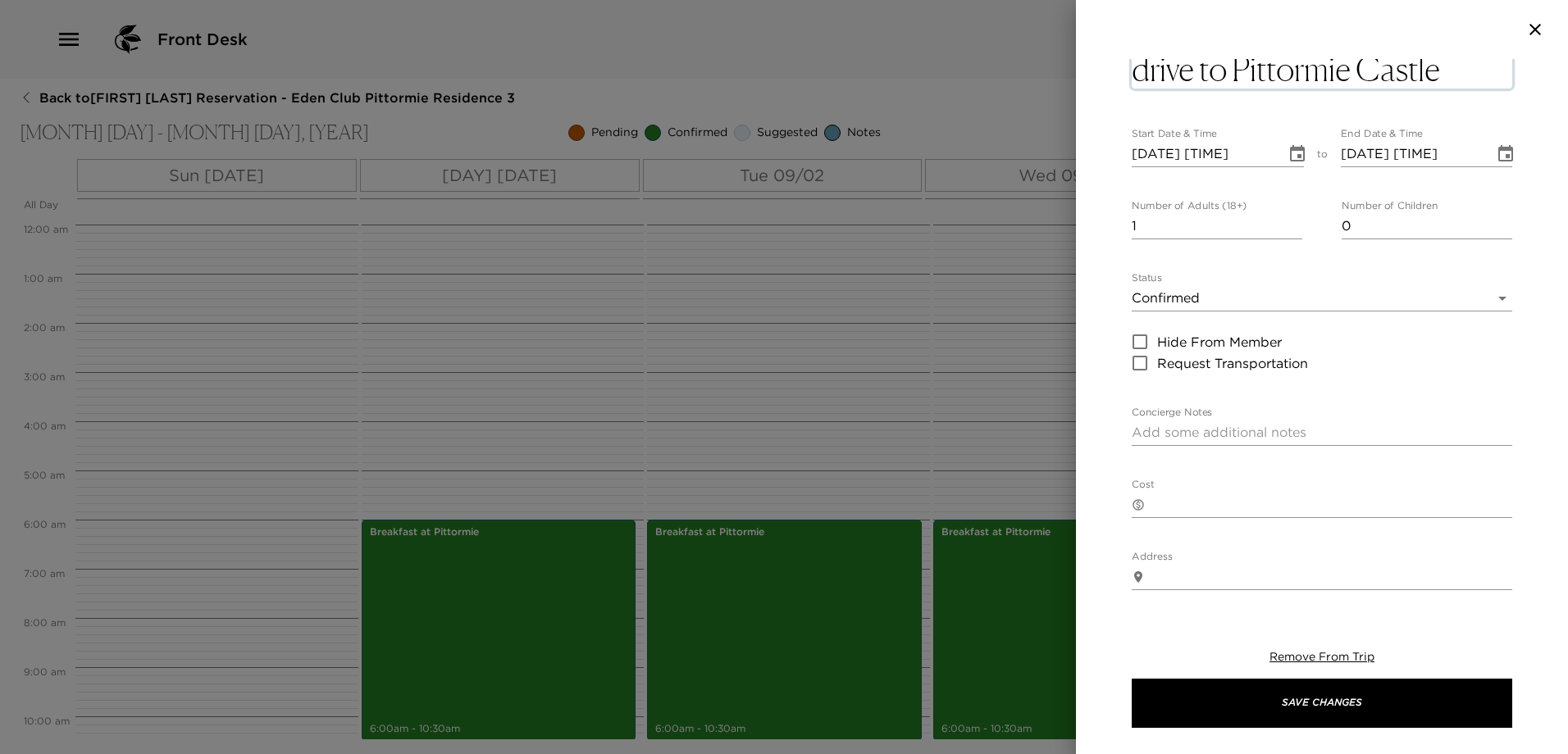 scroll, scrollTop: 82, scrollLeft: 0, axis: vertical 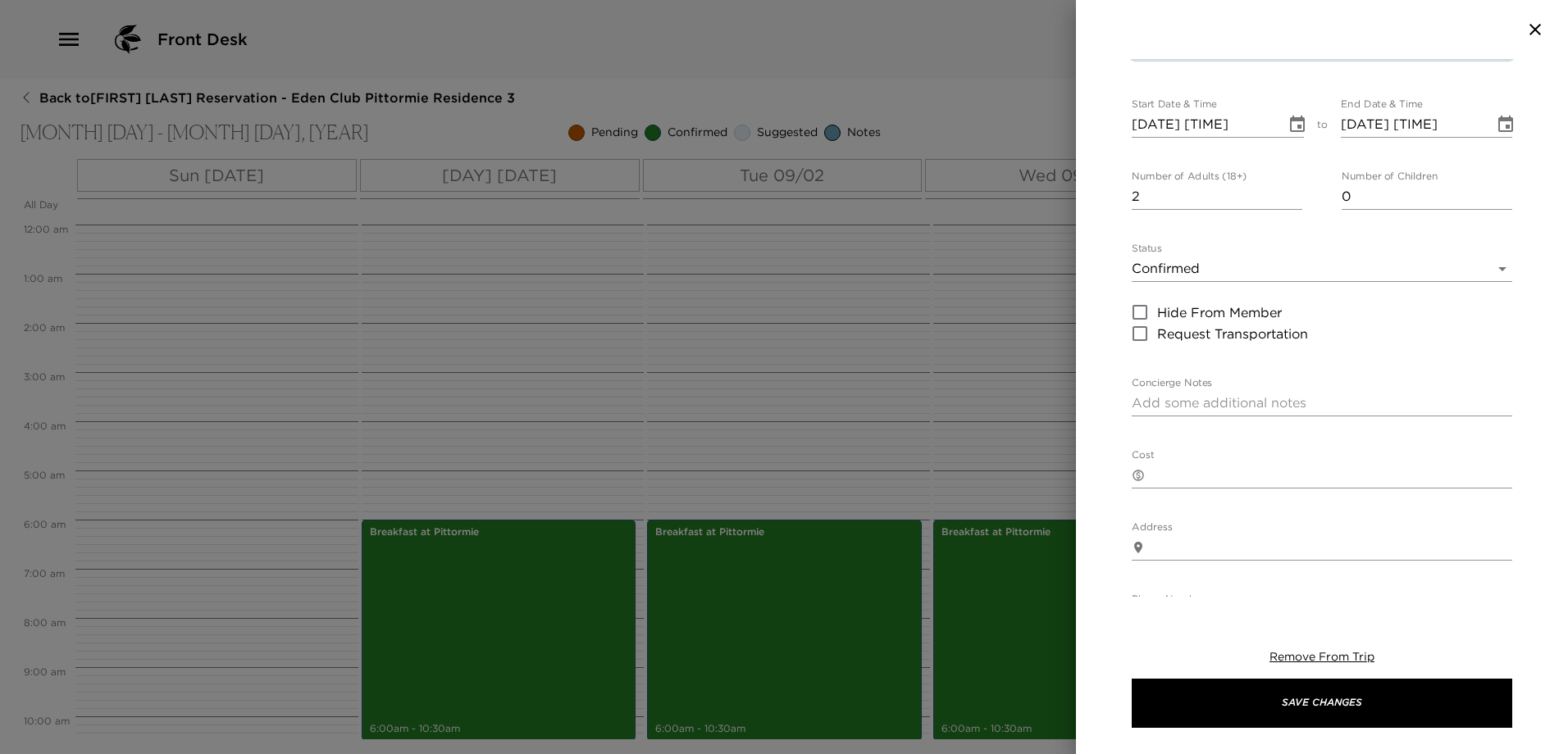 click on "2" at bounding box center [1217, 197] 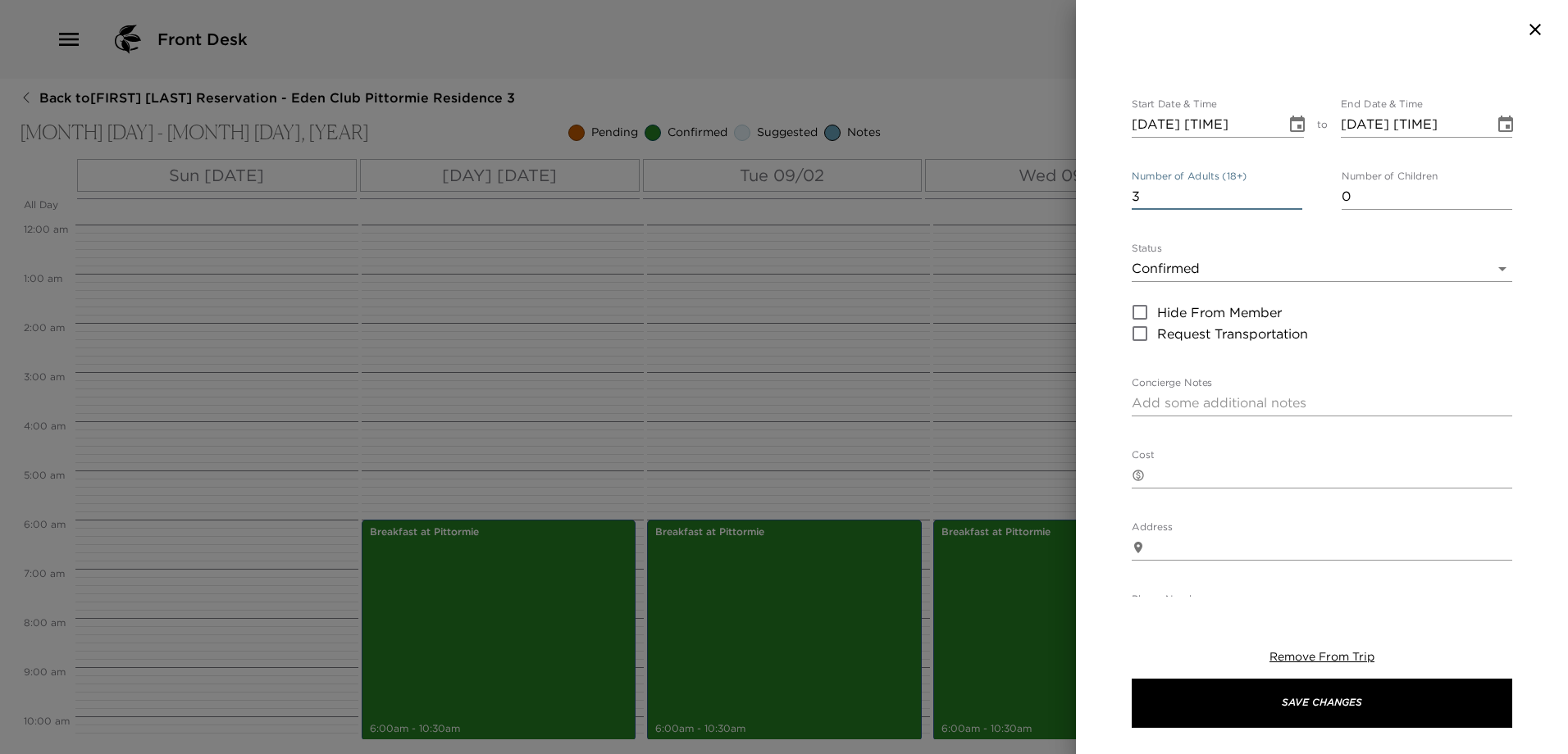 click on "3" at bounding box center (1217, 197) 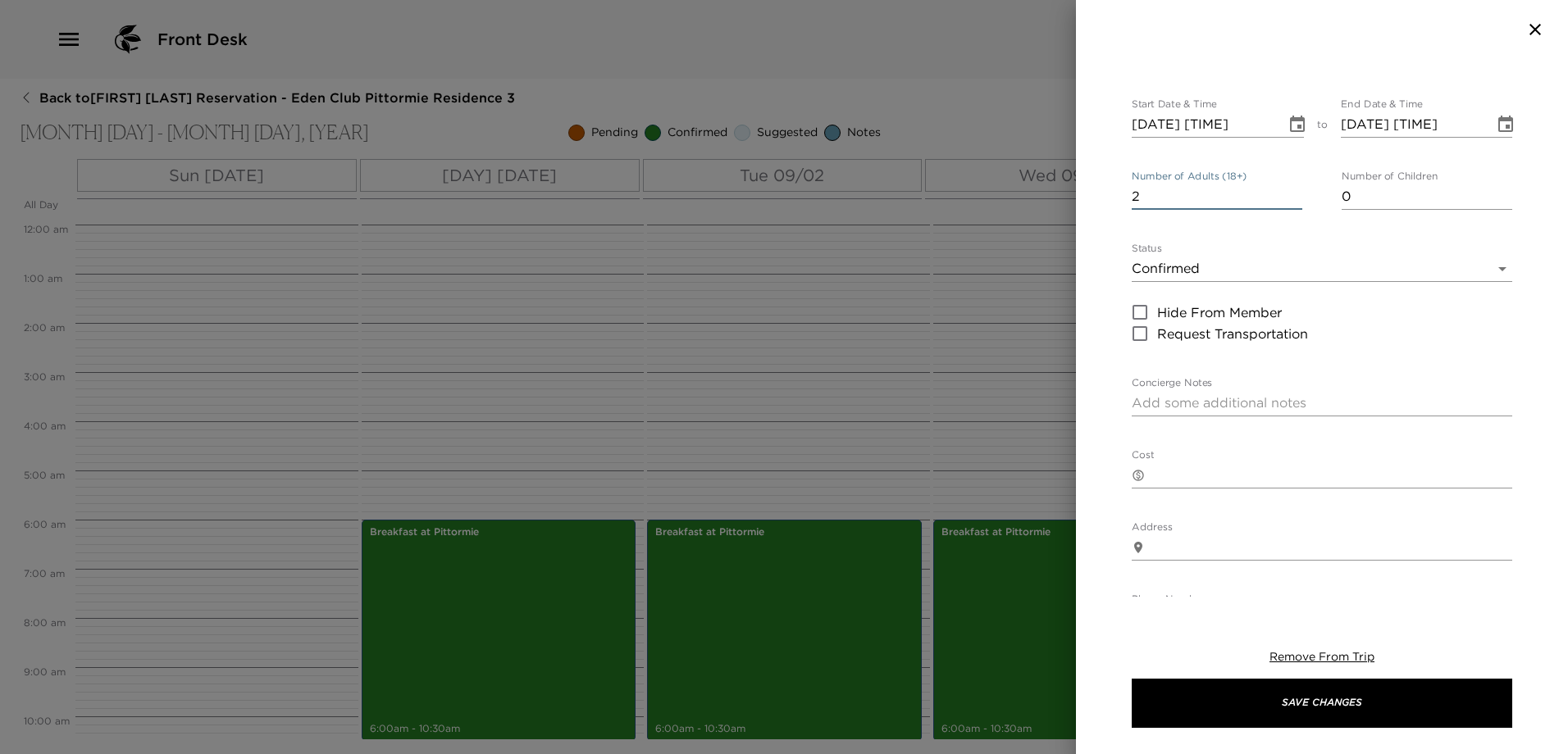 type on "2" 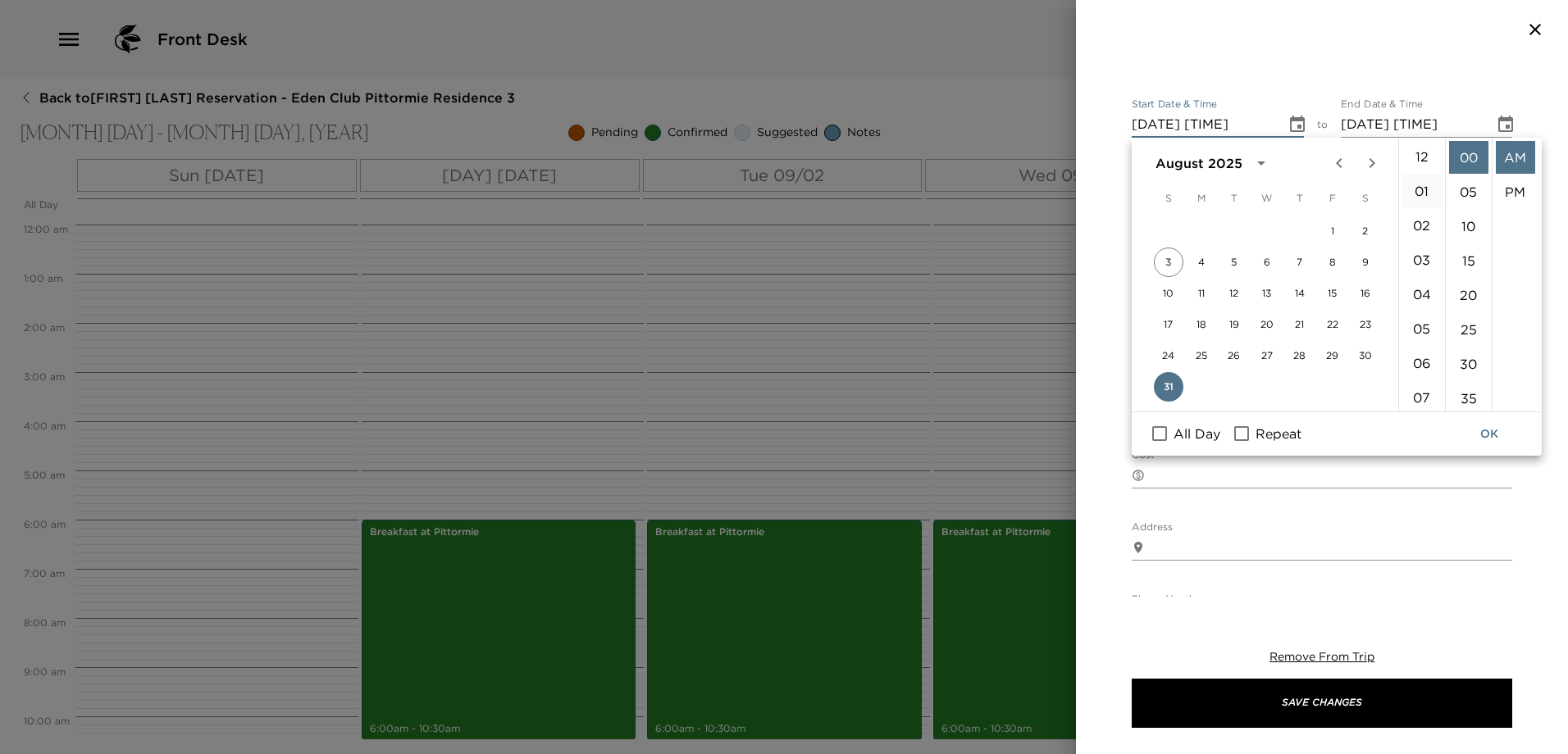 scroll, scrollTop: 0, scrollLeft: 0, axis: both 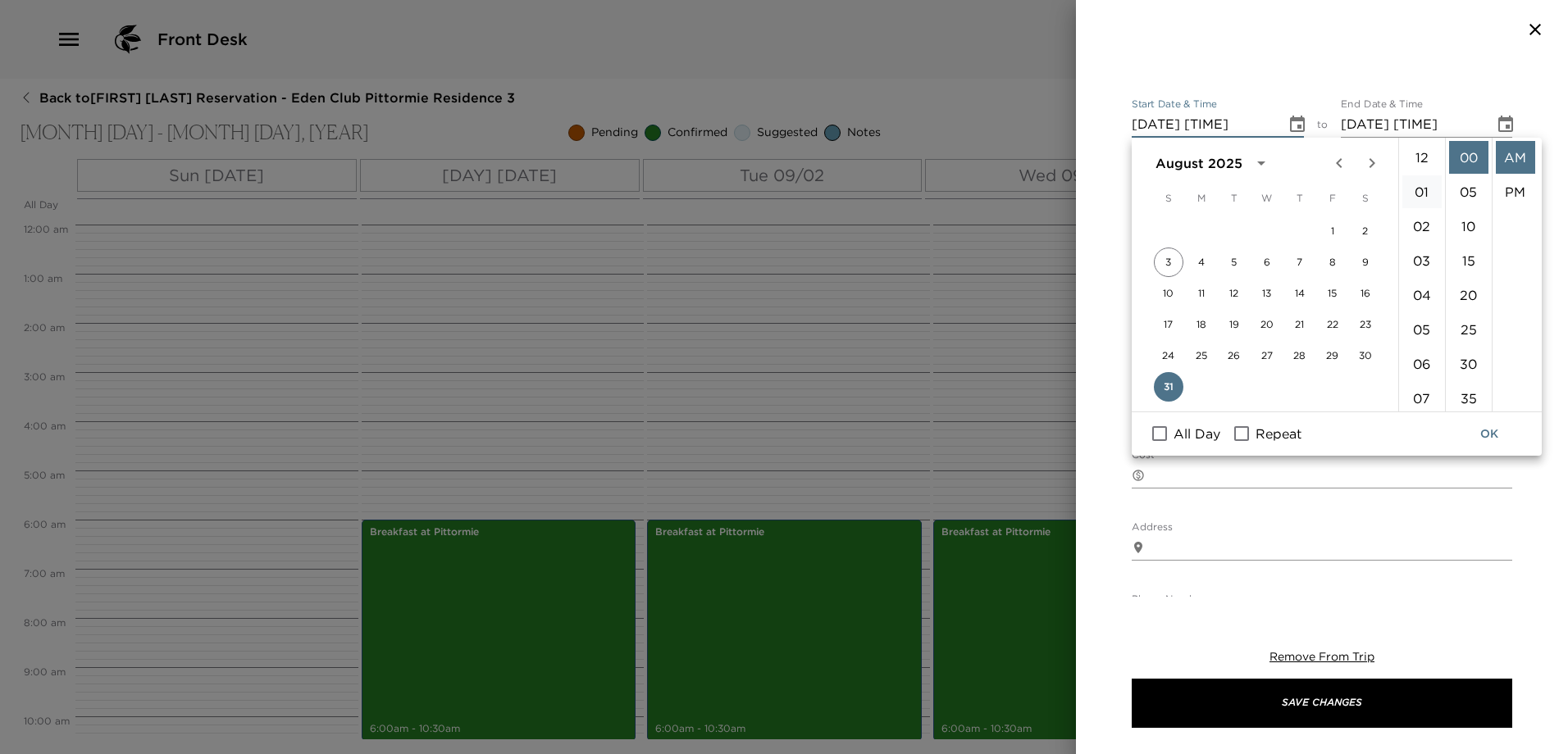 click on "01" at bounding box center [1422, 192] 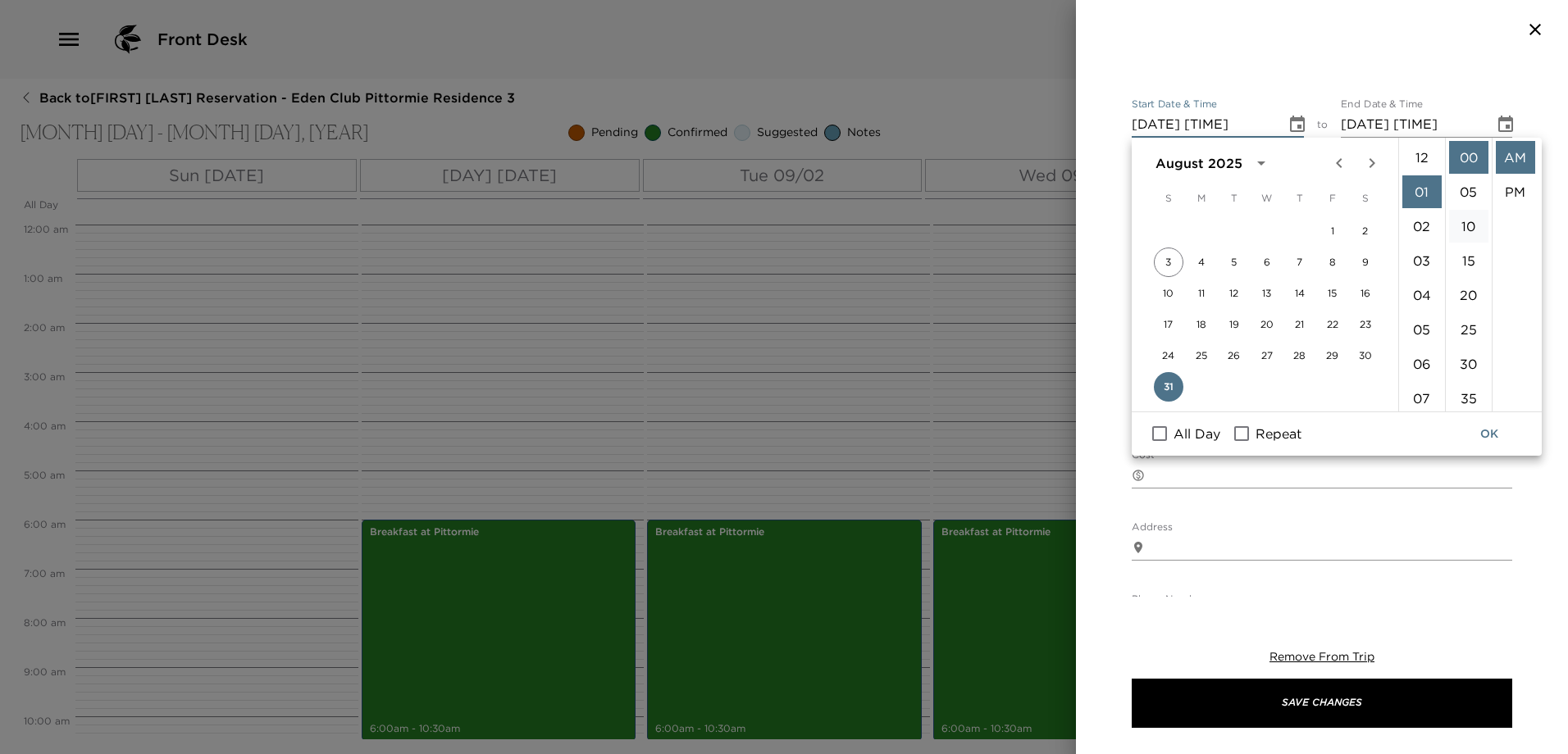 scroll, scrollTop: 34, scrollLeft: 0, axis: vertical 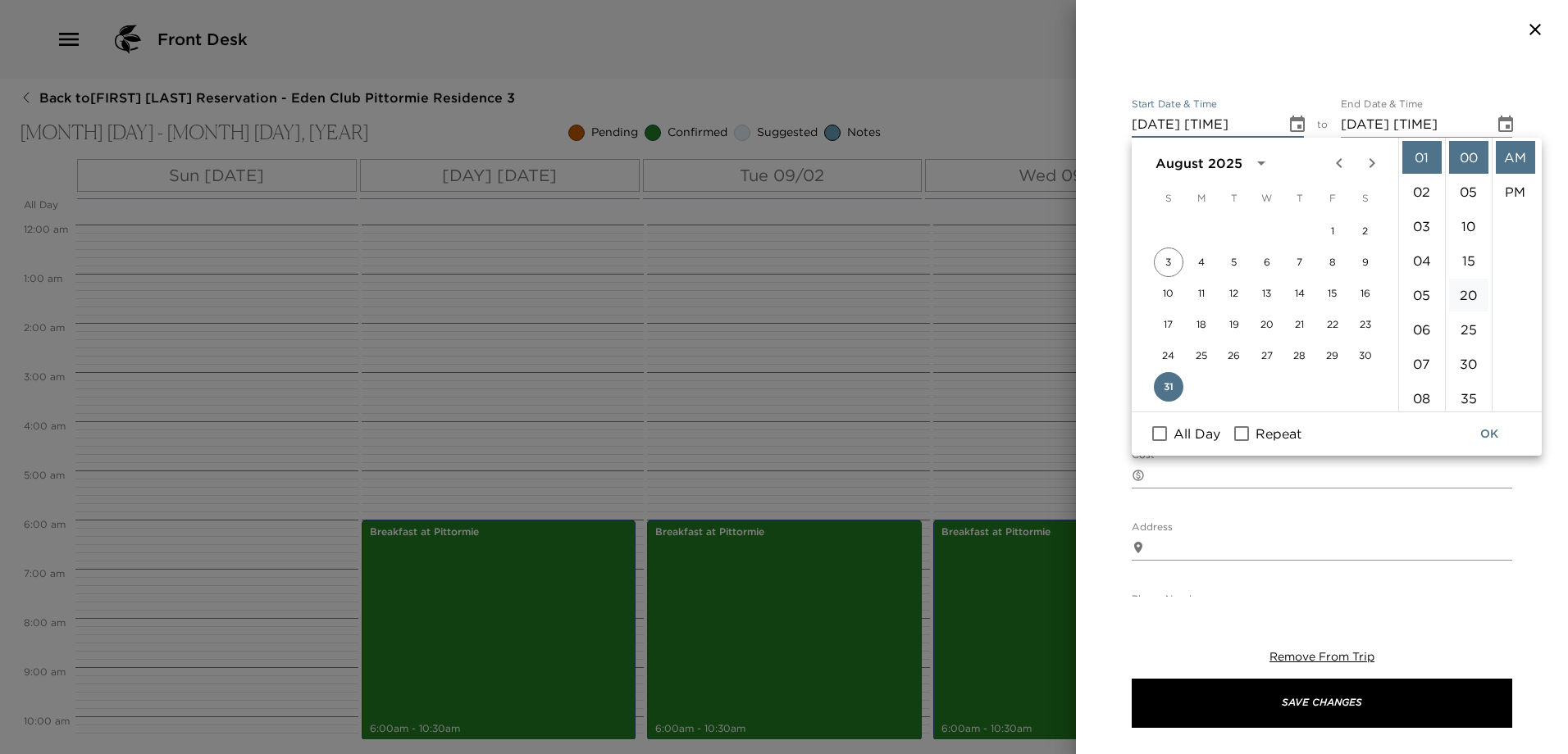 click on "20" at bounding box center [1469, 295] 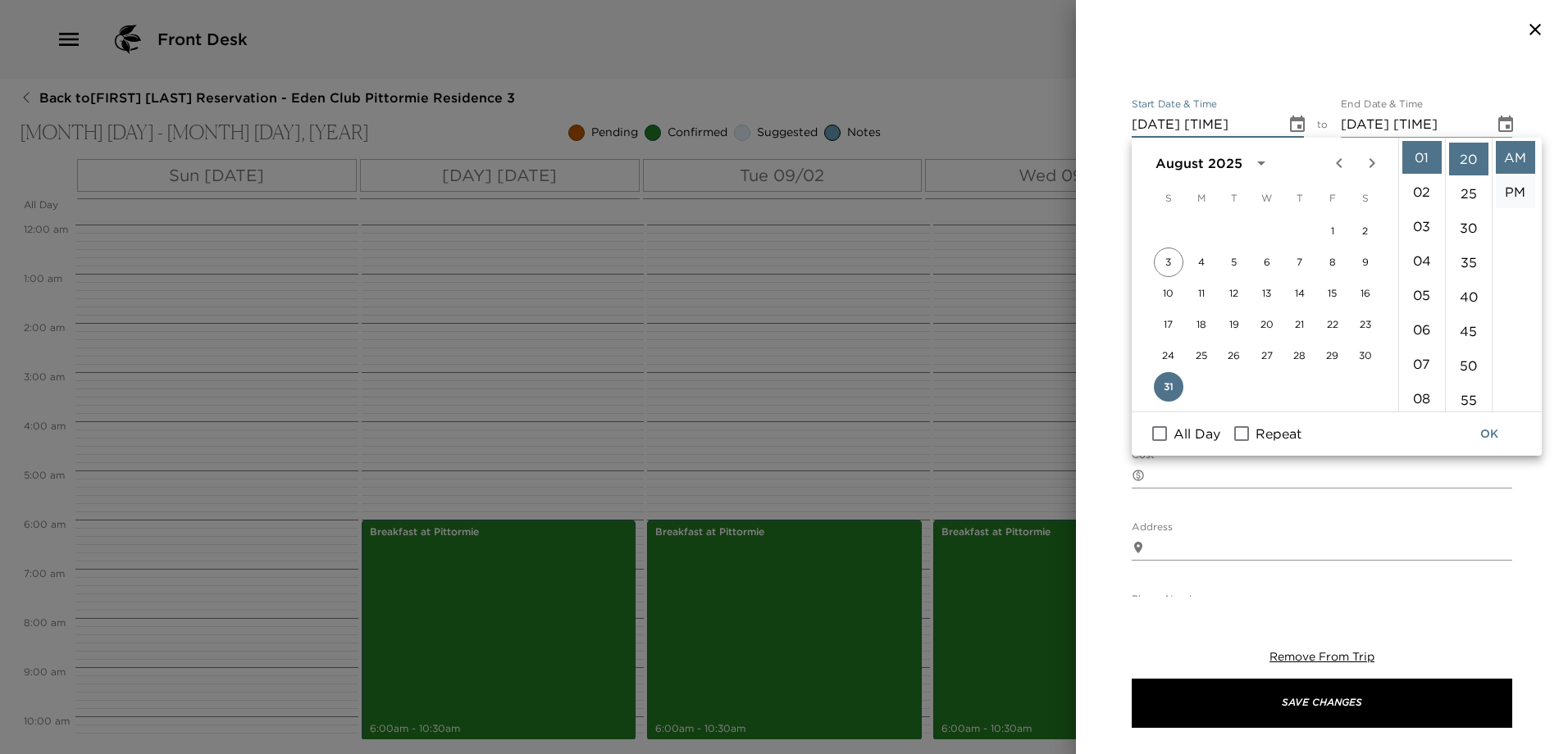 scroll, scrollTop: 138, scrollLeft: 0, axis: vertical 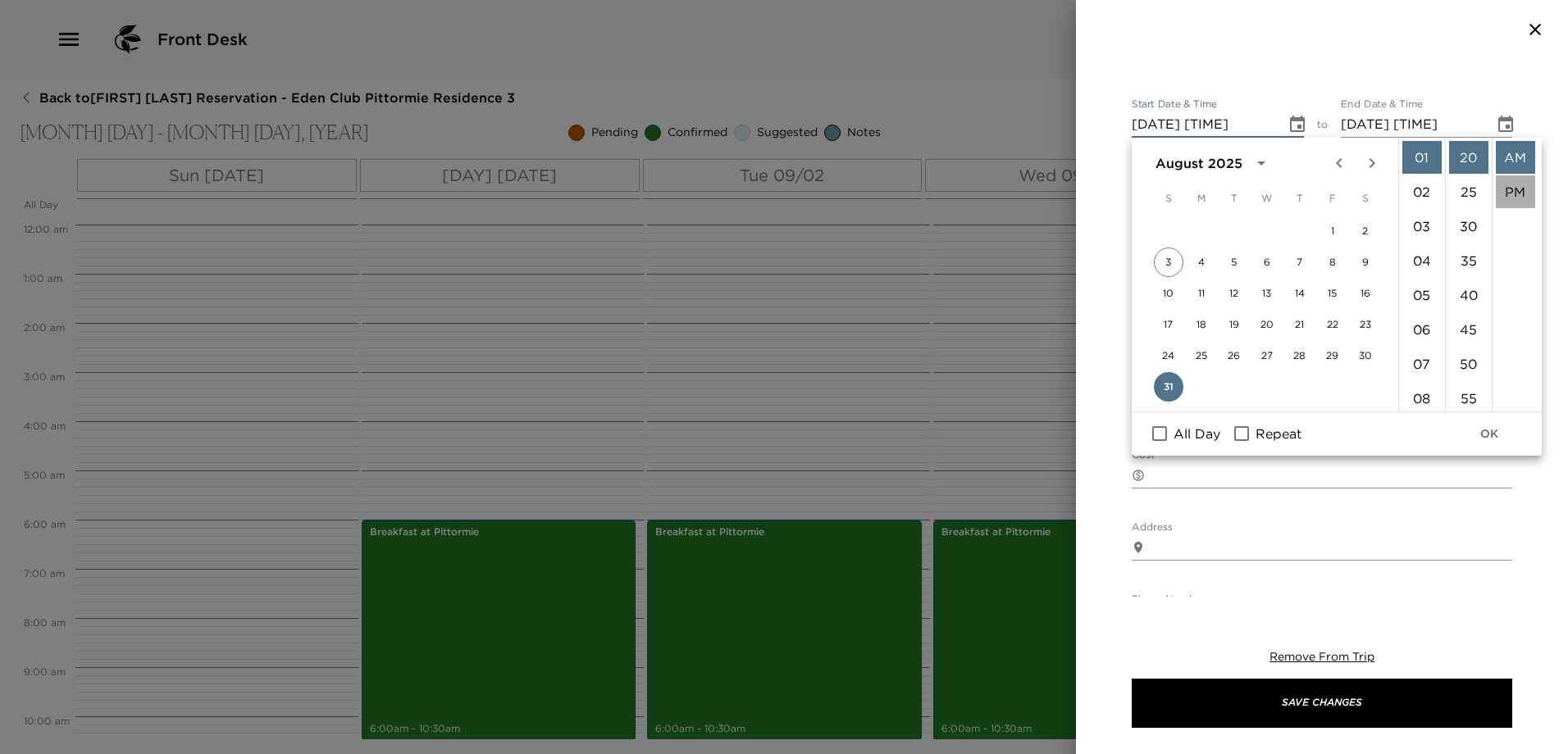click on "PM" at bounding box center (1516, 192) 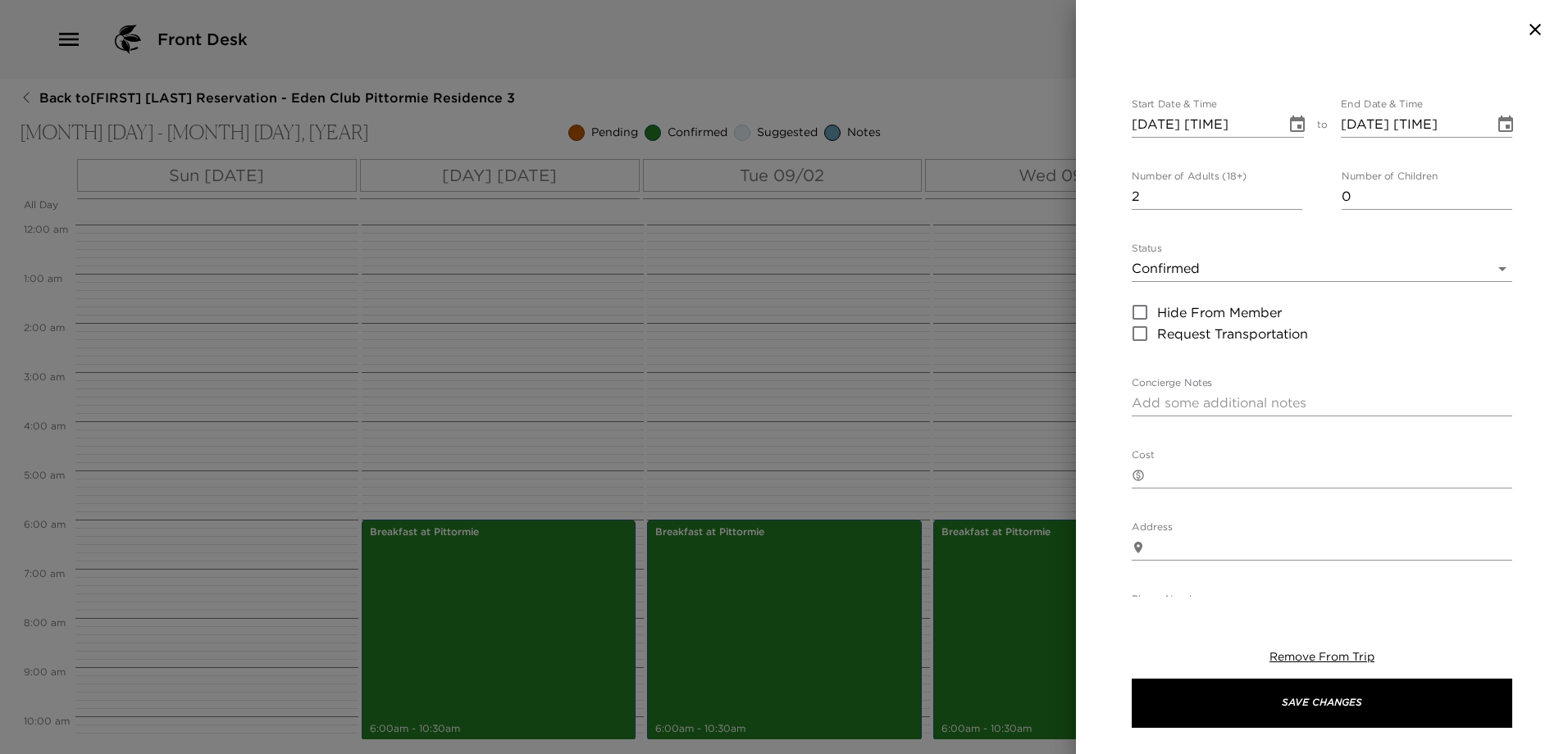 click 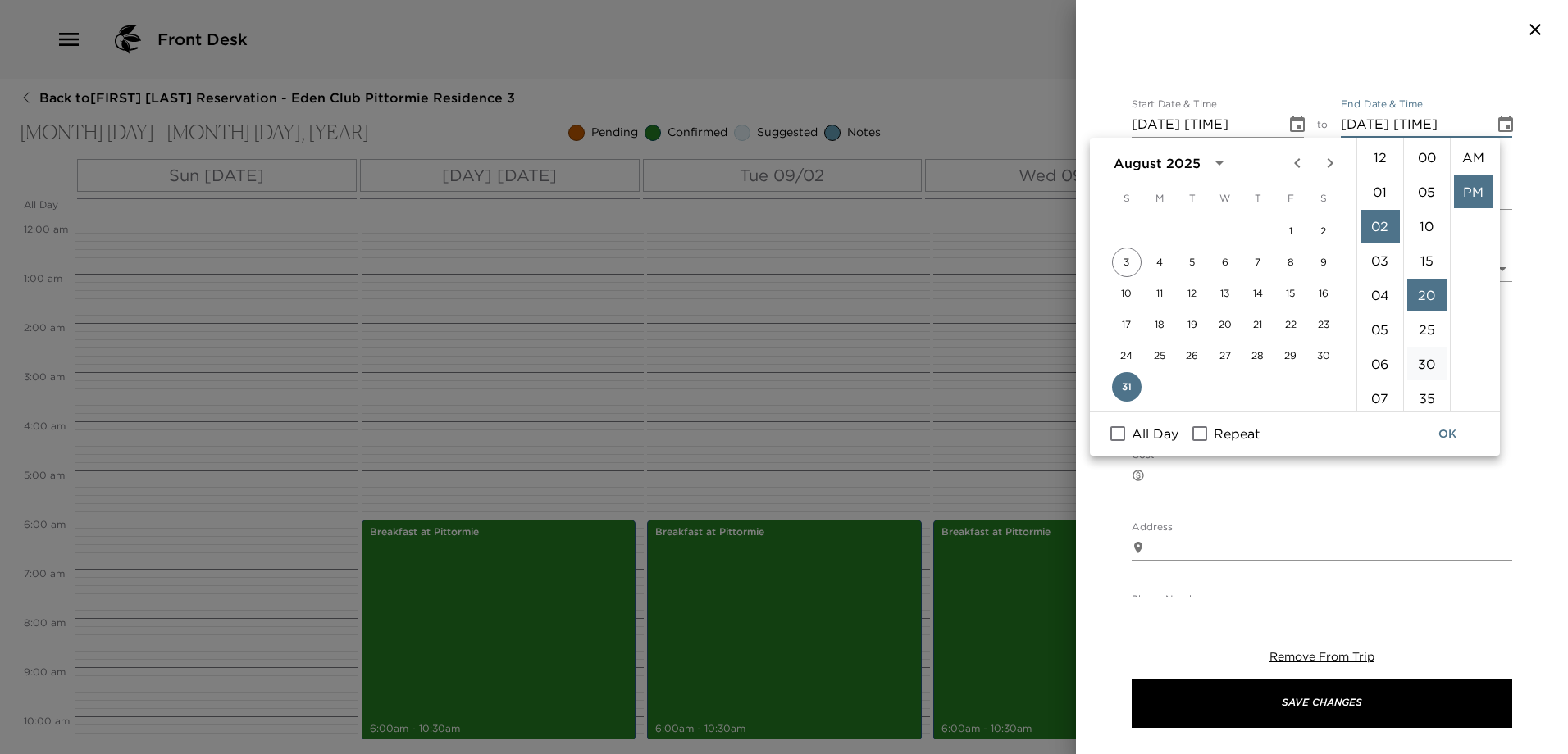 scroll, scrollTop: 69, scrollLeft: 0, axis: vertical 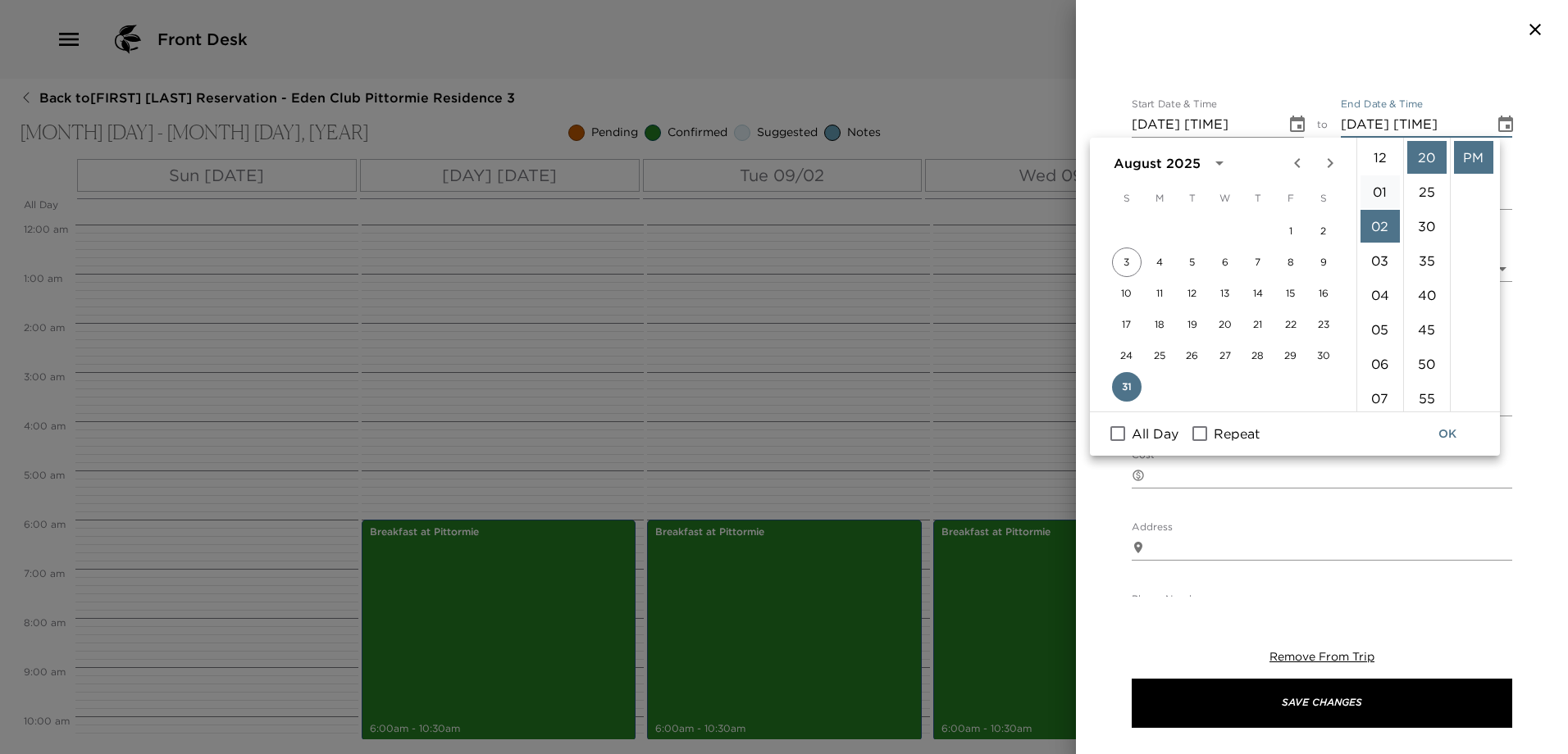 click on "01" at bounding box center [1380, 192] 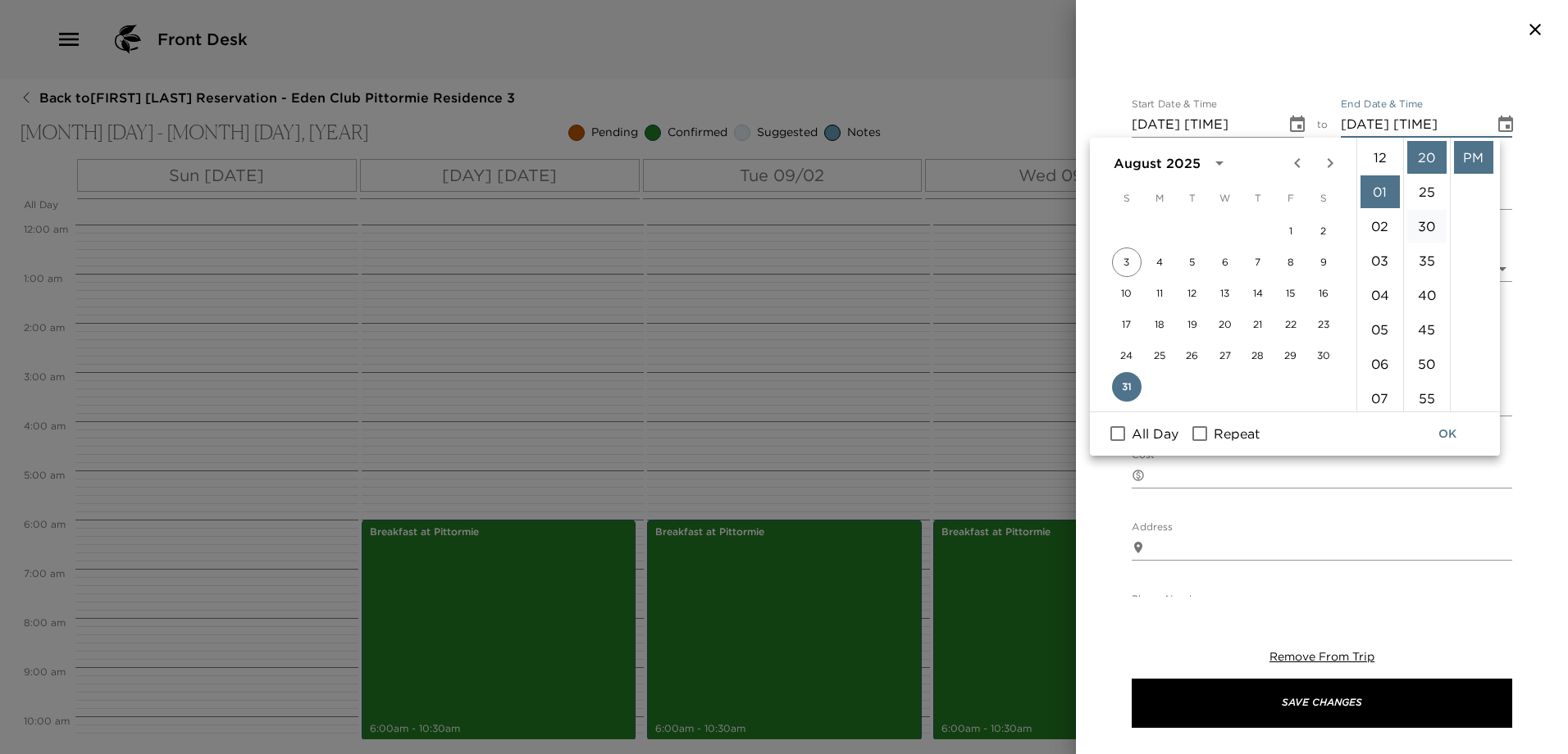 scroll, scrollTop: 34, scrollLeft: 0, axis: vertical 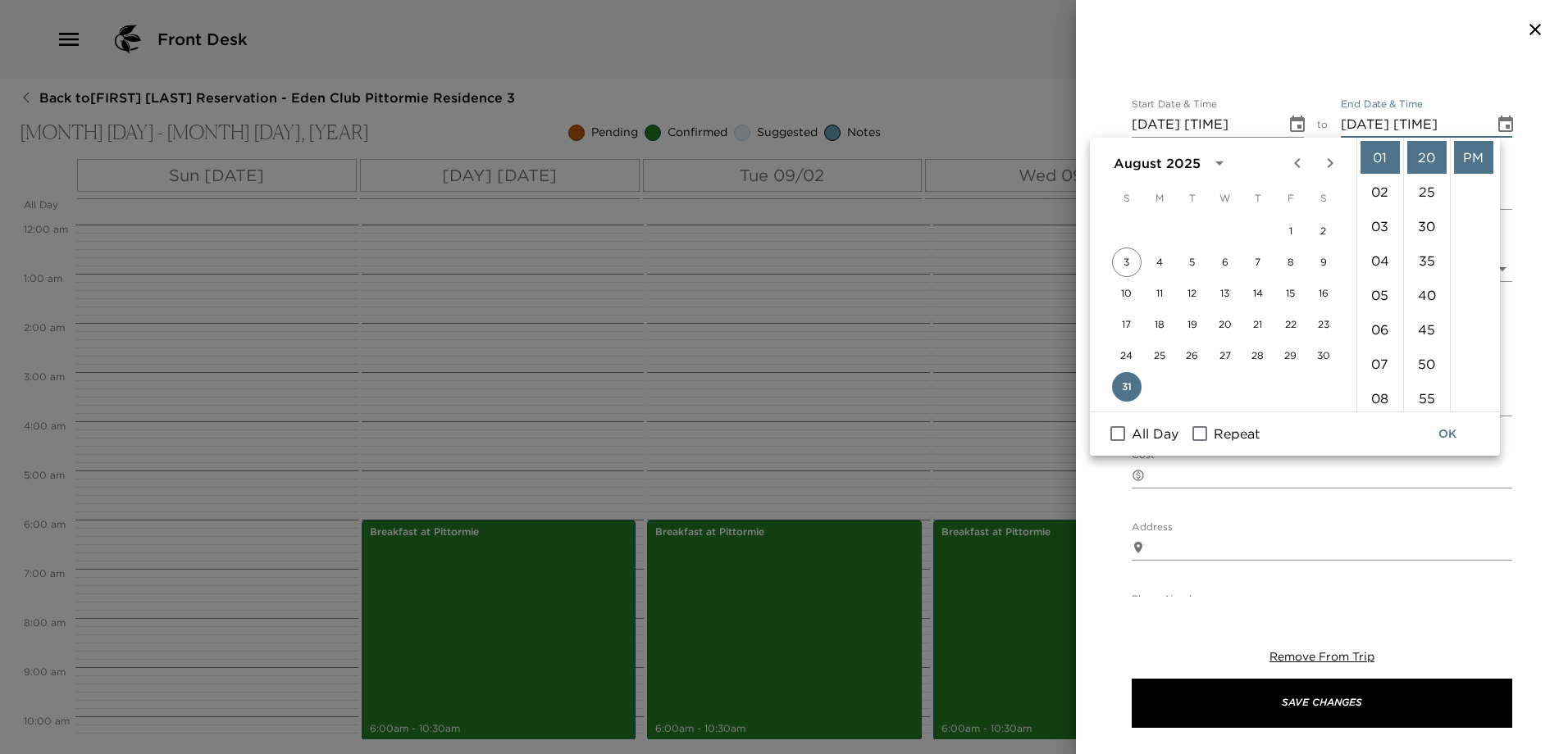 click on "OK" at bounding box center (1447, 434) 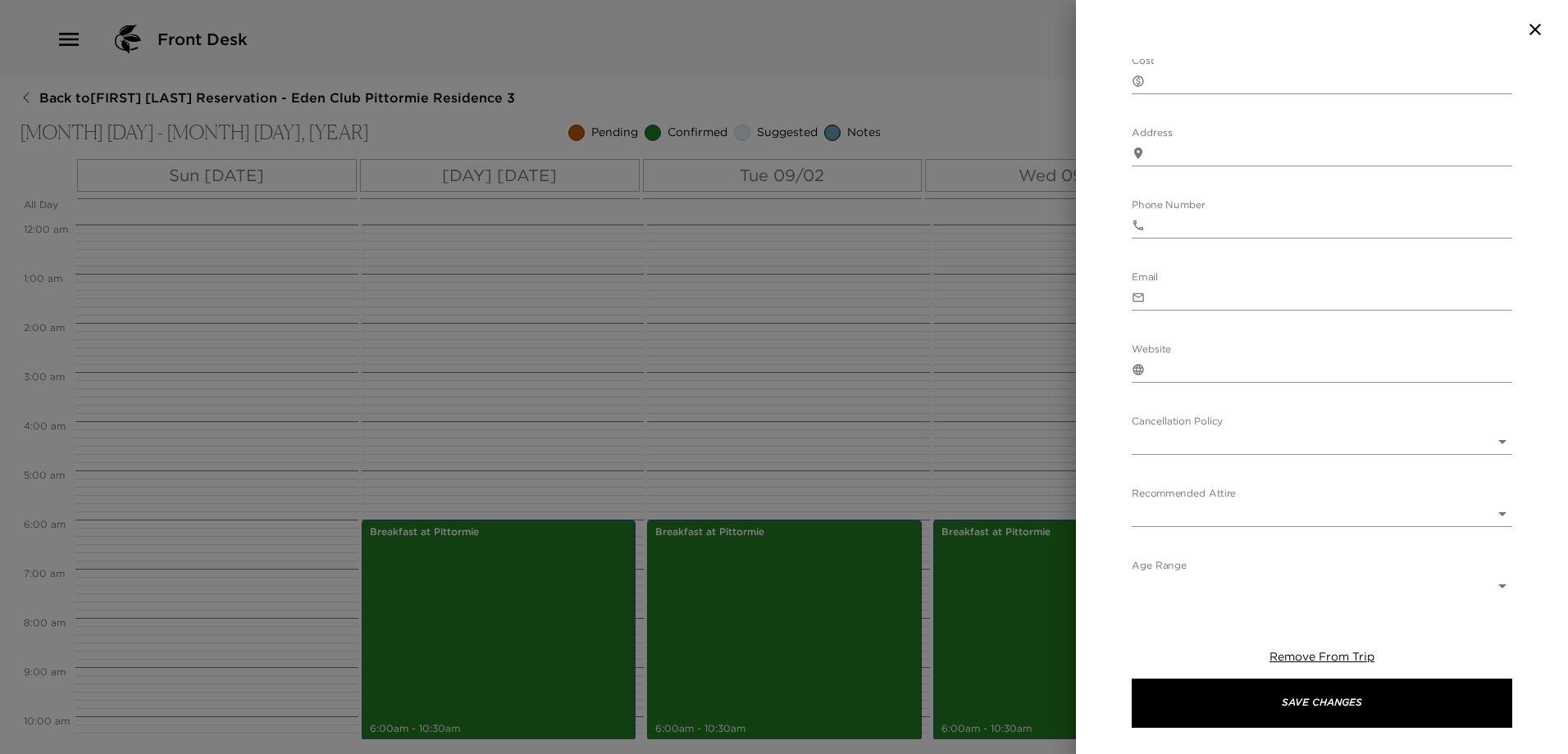 scroll, scrollTop: 469, scrollLeft: 0, axis: vertical 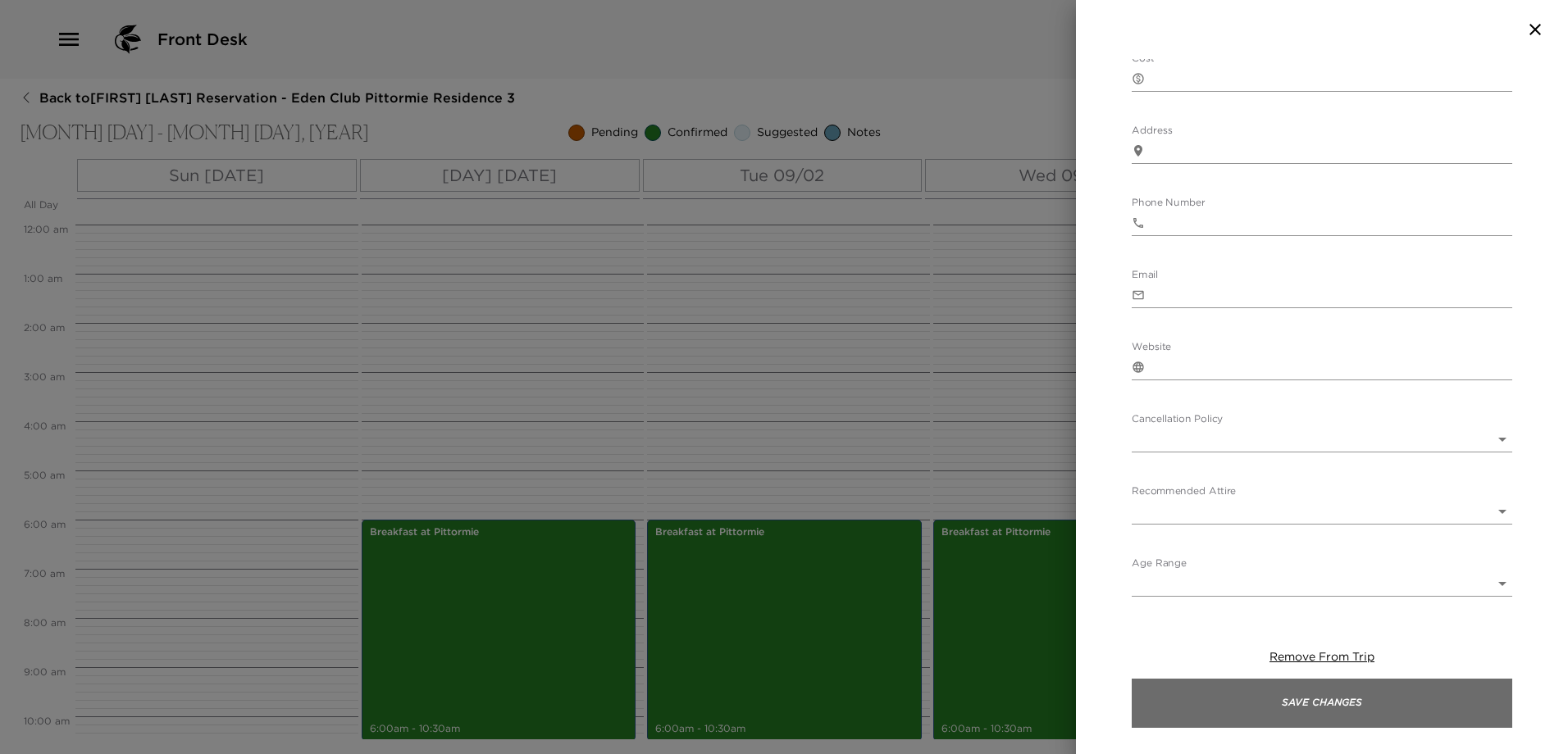 click on "Save Changes" at bounding box center [1322, 703] 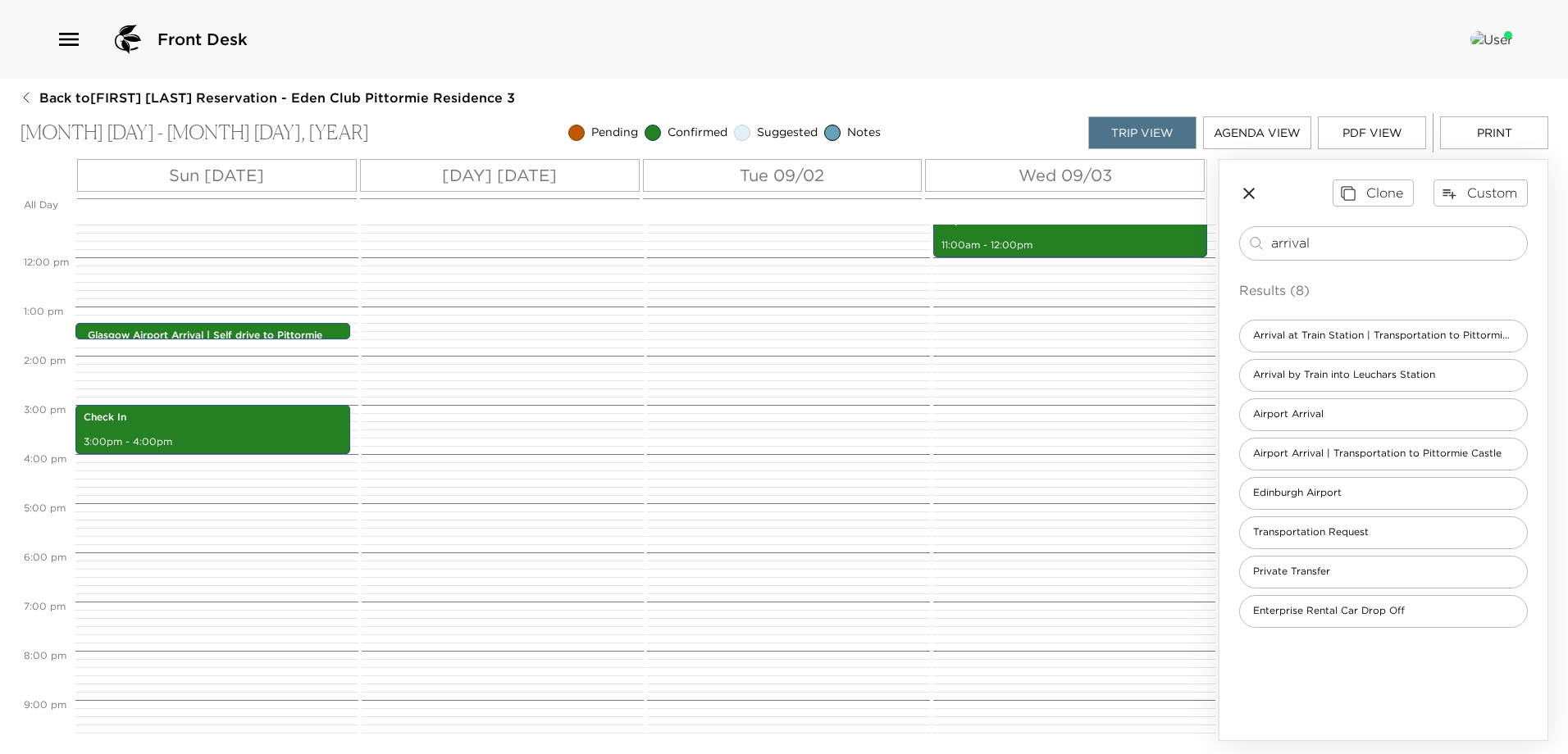 scroll, scrollTop: 574, scrollLeft: 0, axis: vertical 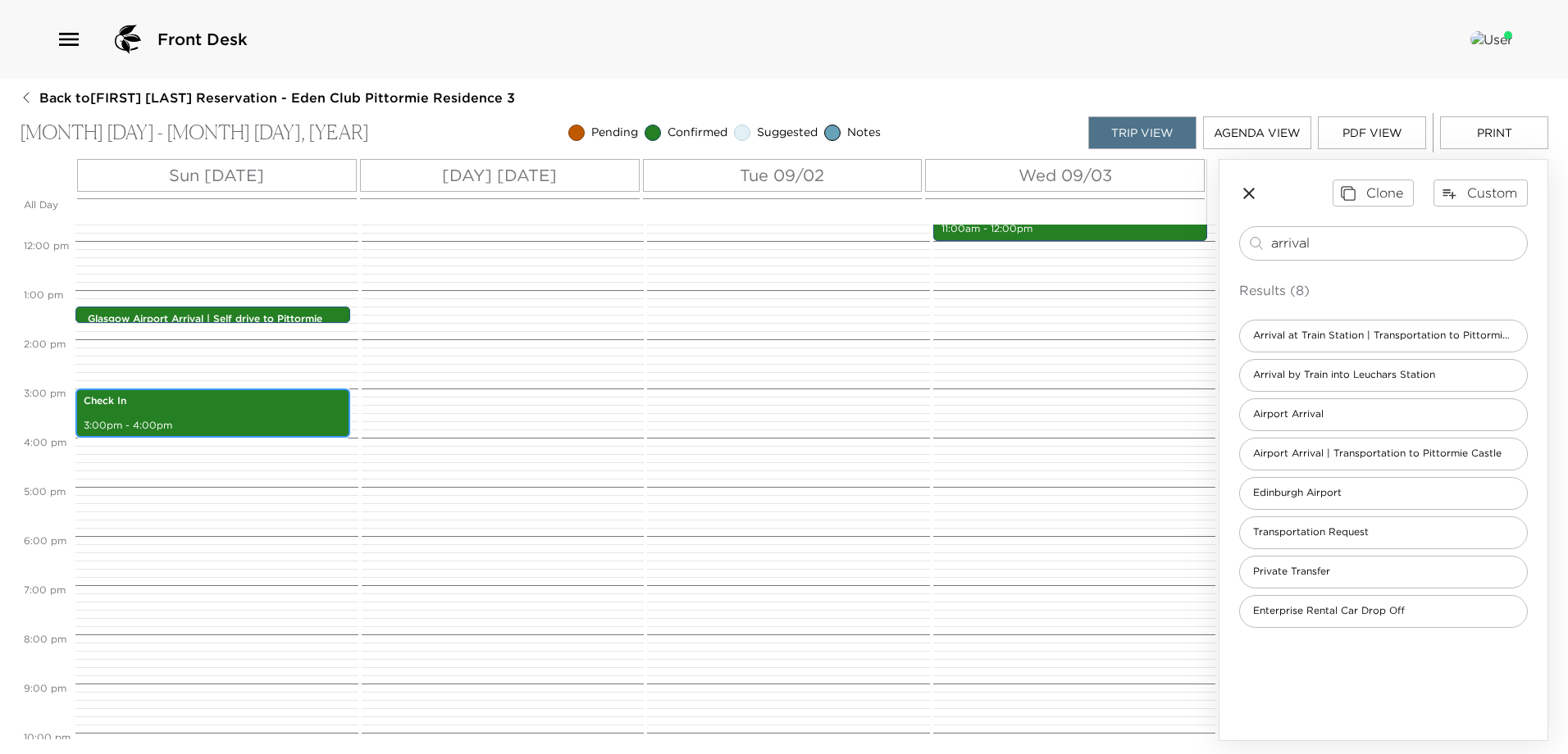 click on "3:00pm - 4:00pm" at bounding box center (212, 425) 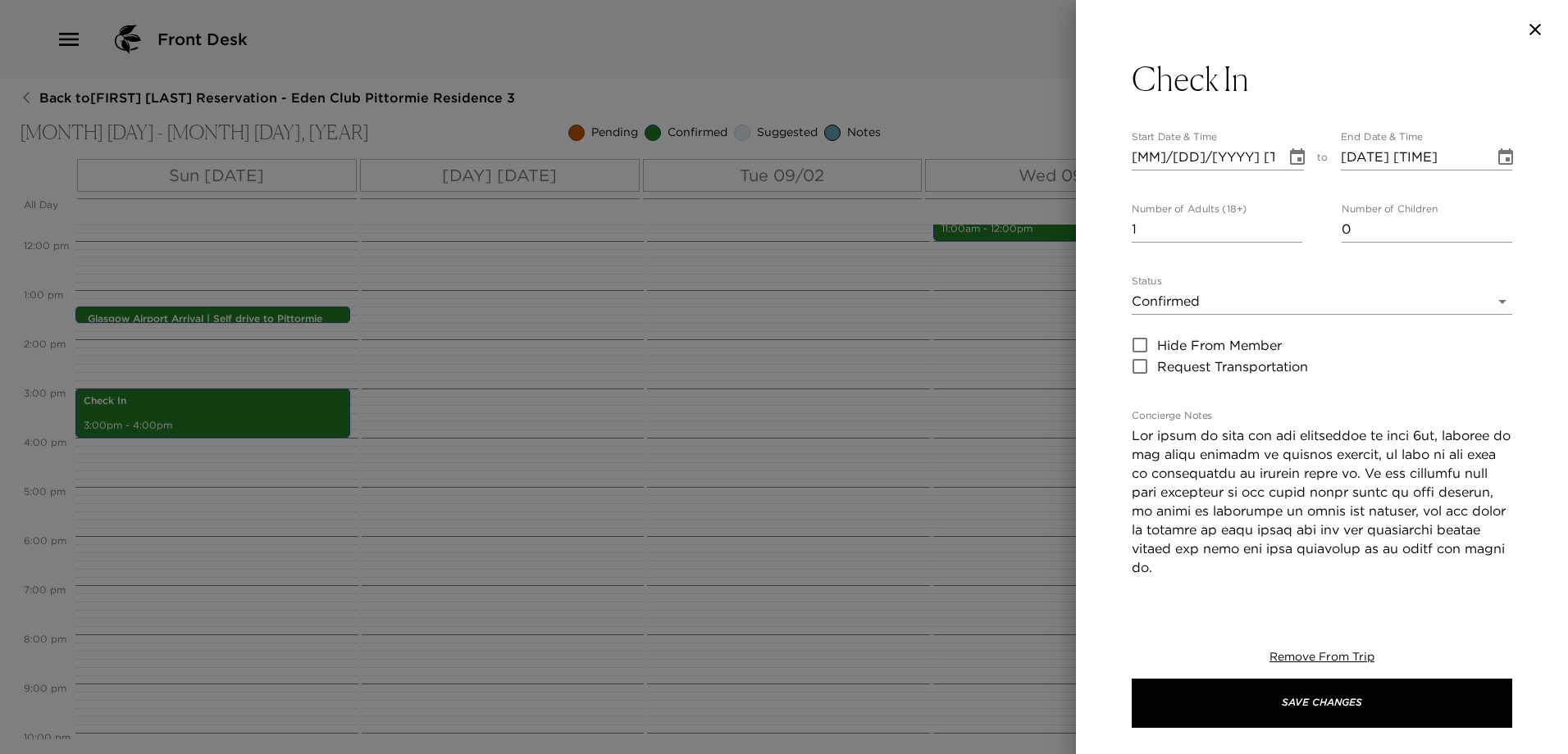 click on "Check In" at bounding box center [1322, 79] 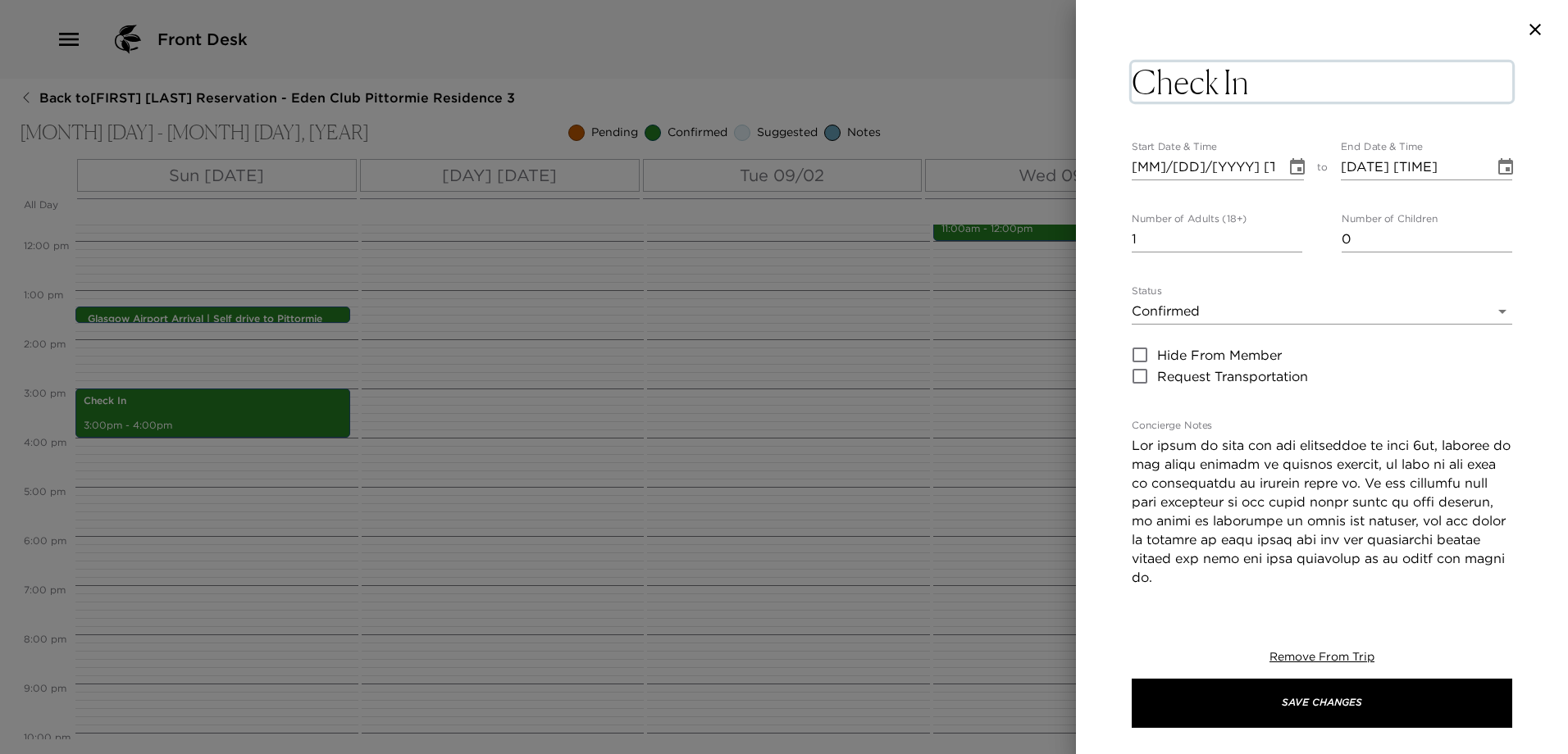 click on "Check In" at bounding box center [1322, 82] 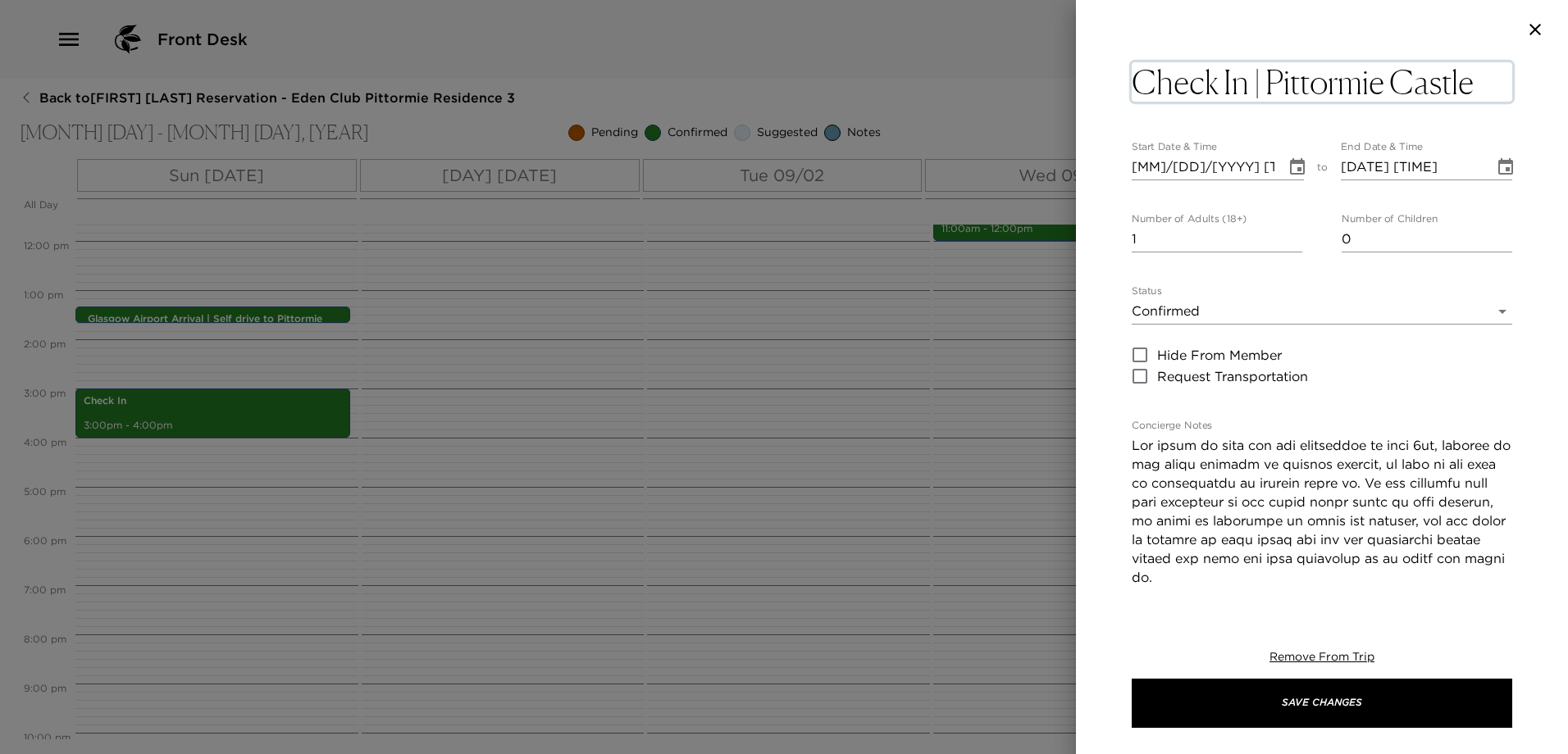 type on "Check In | Pittormie Castle" 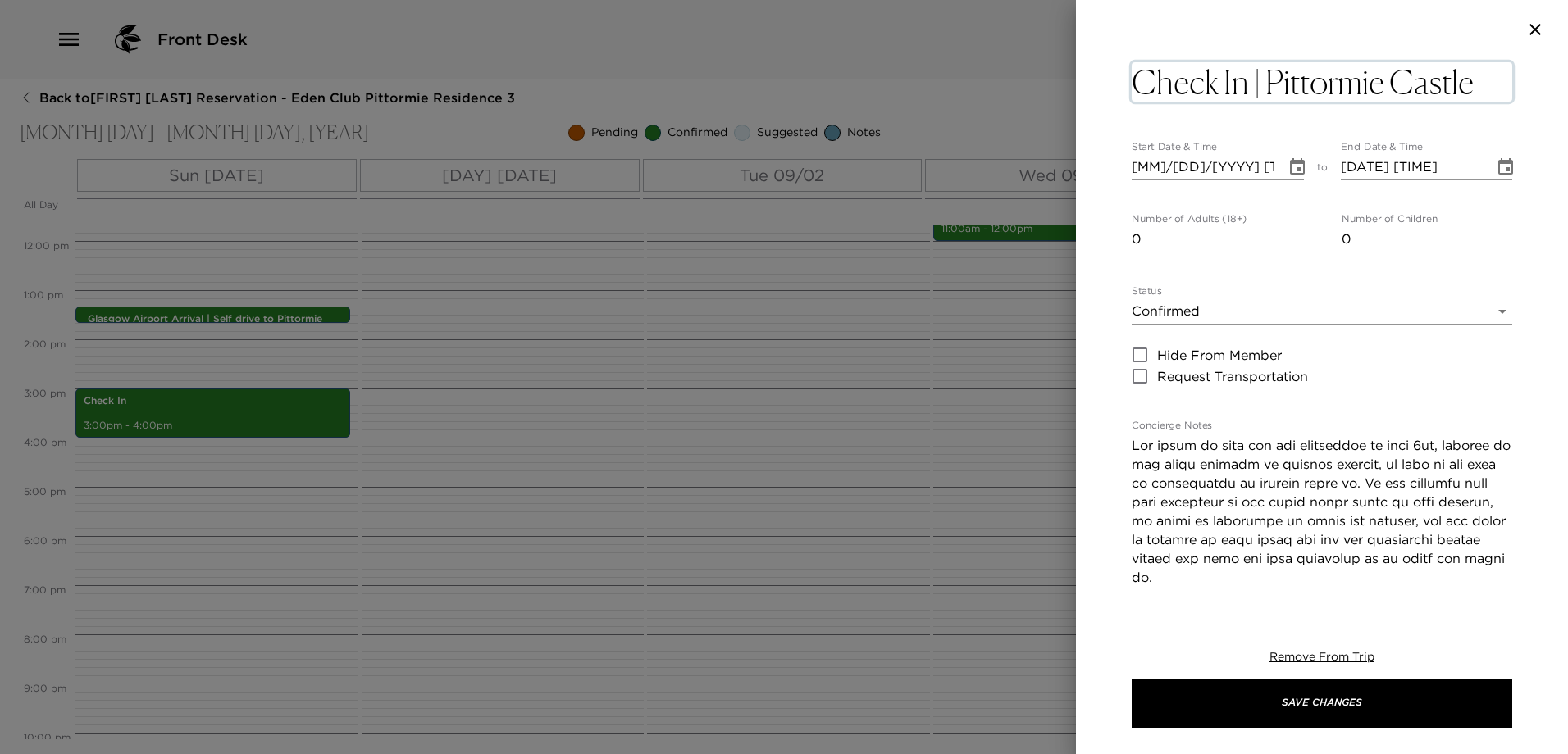 click on "0" at bounding box center [1217, 239] 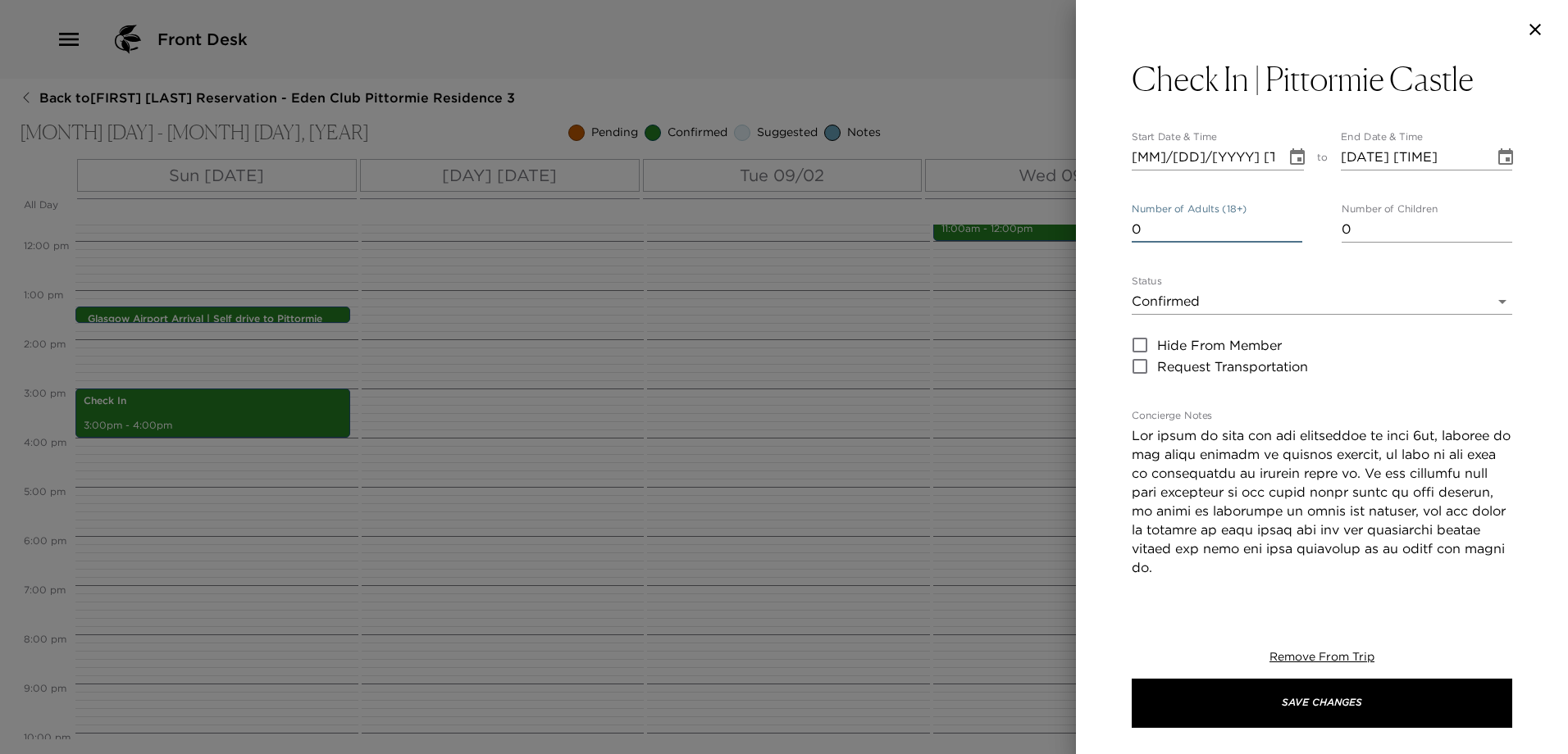 click on "0" at bounding box center (1217, 229) 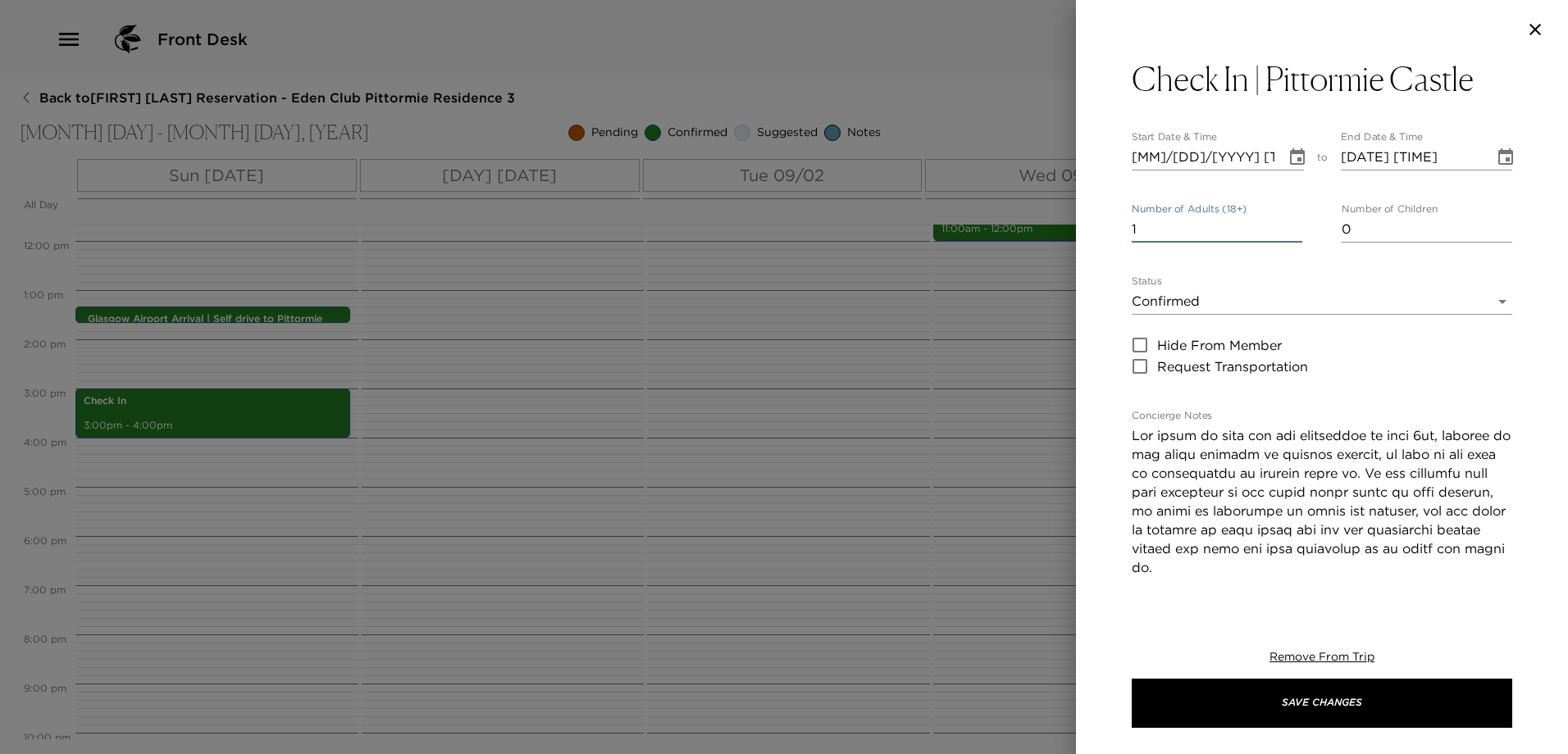 click on "1" at bounding box center [1217, 229] 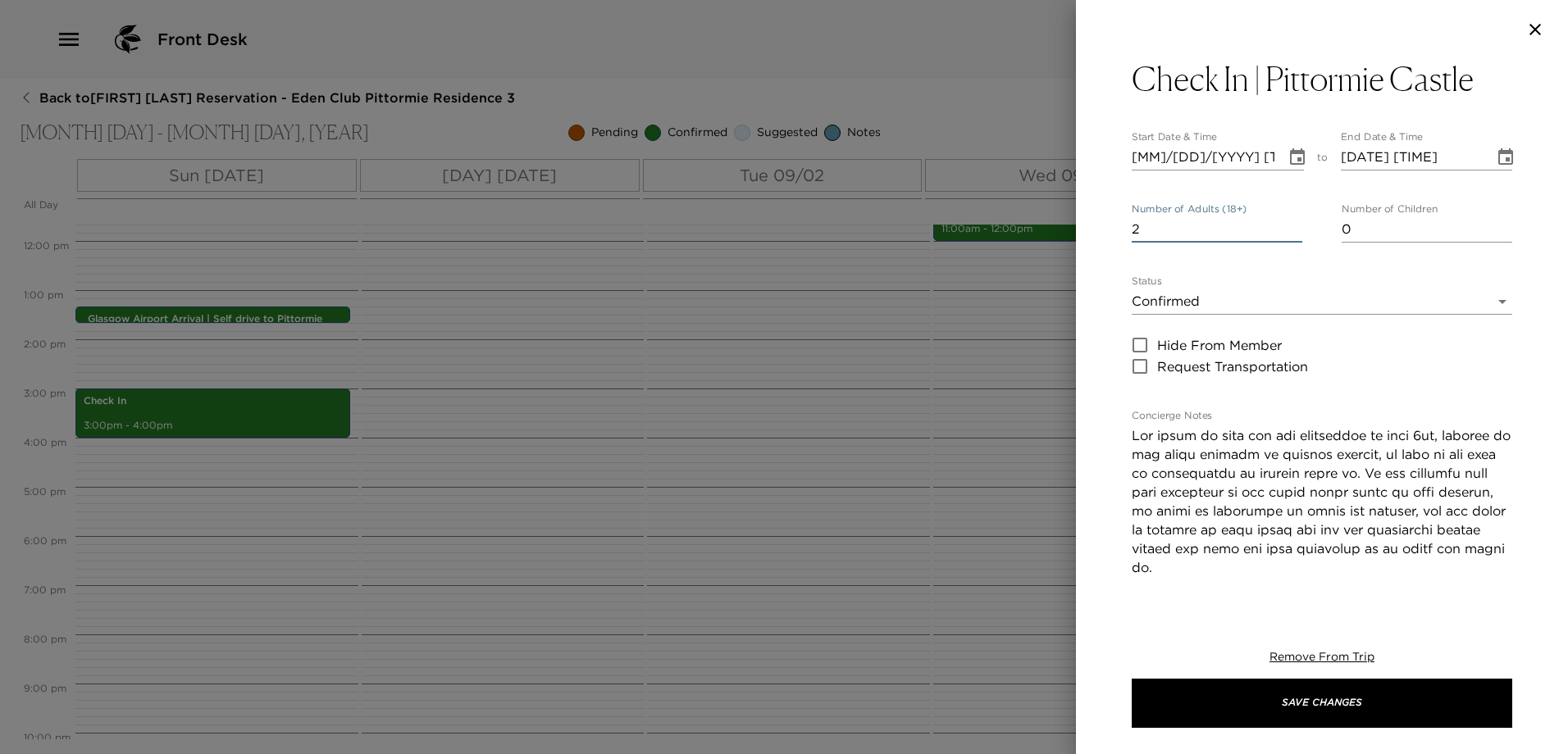 click on "2" at bounding box center [1217, 229] 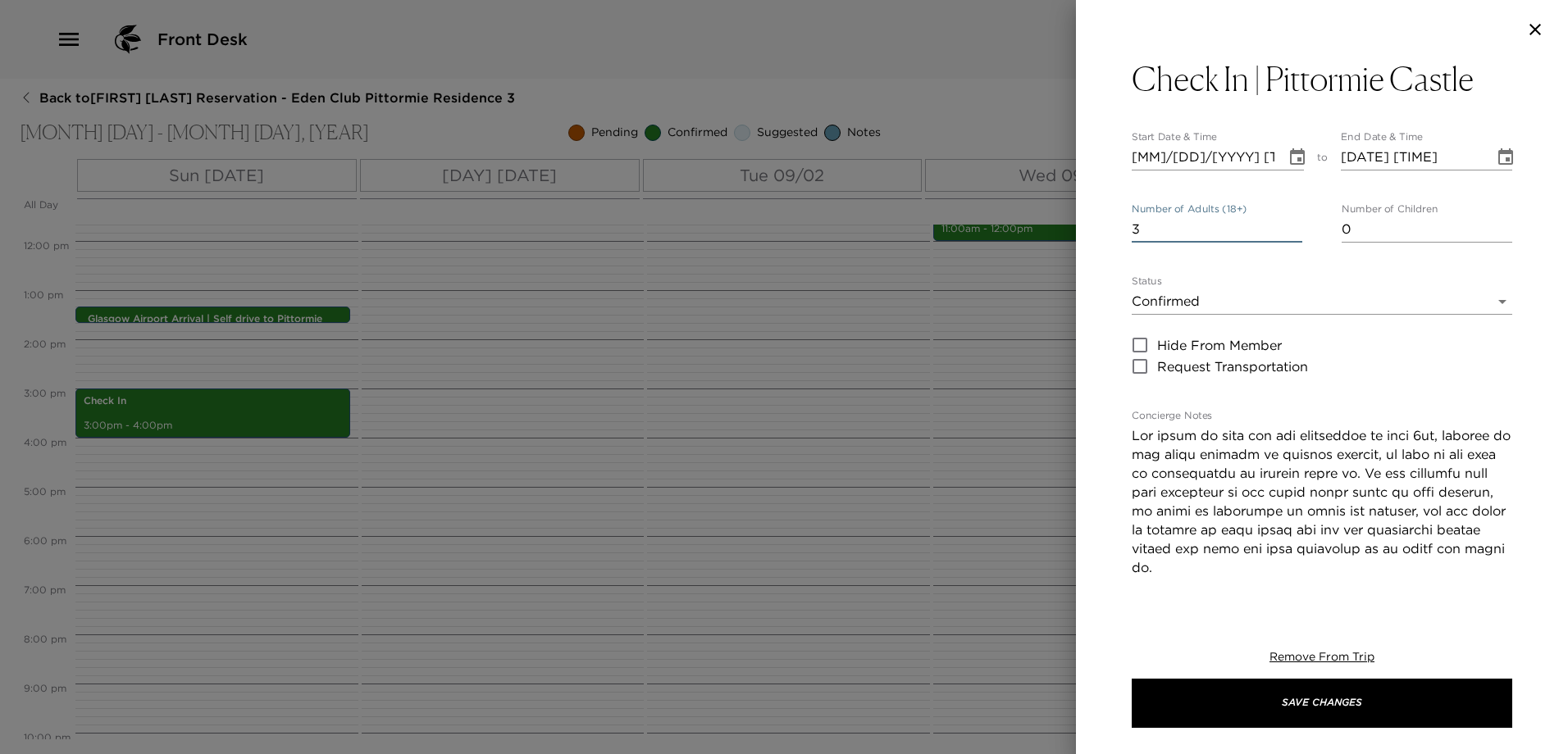 click on "3" at bounding box center (1217, 229) 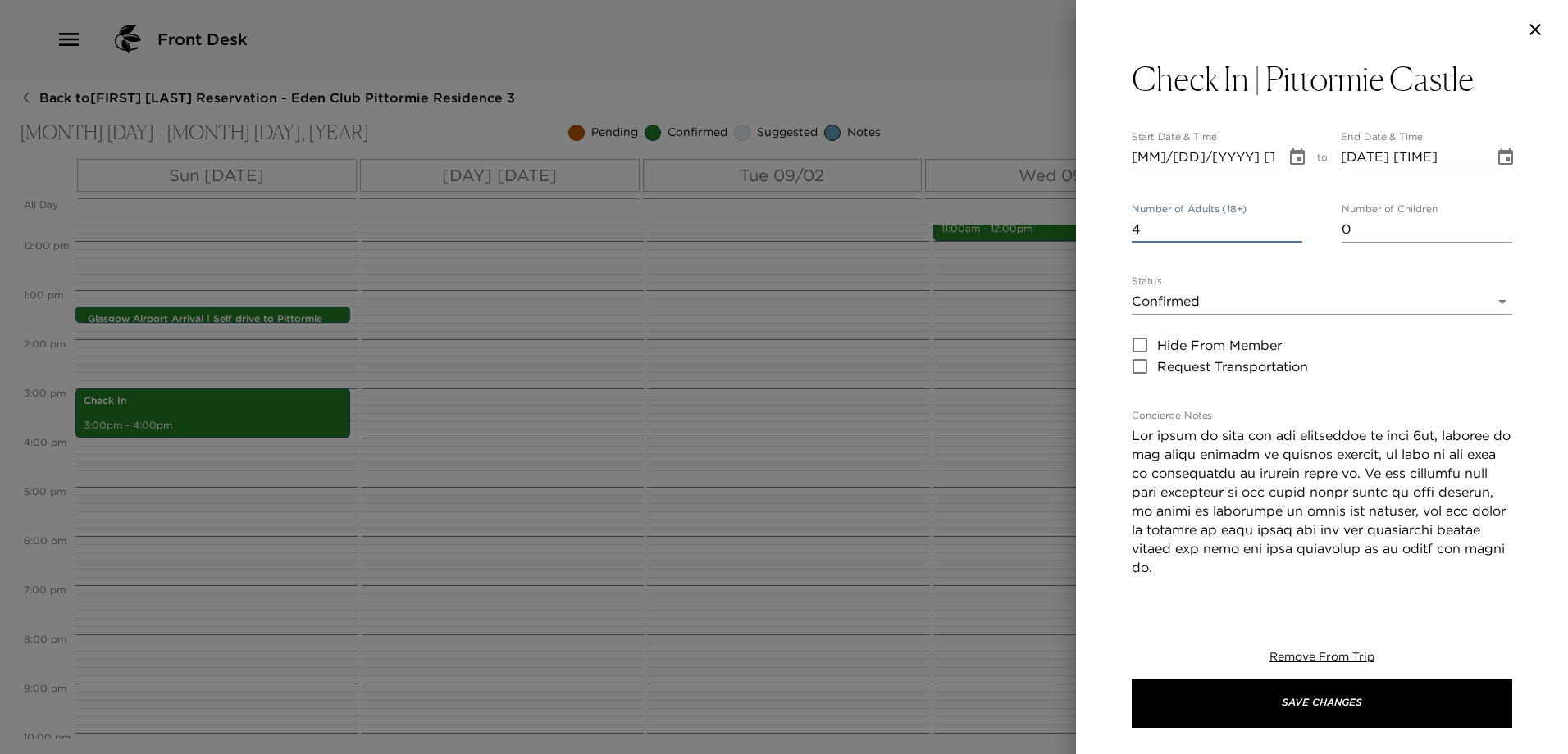 type on "4" 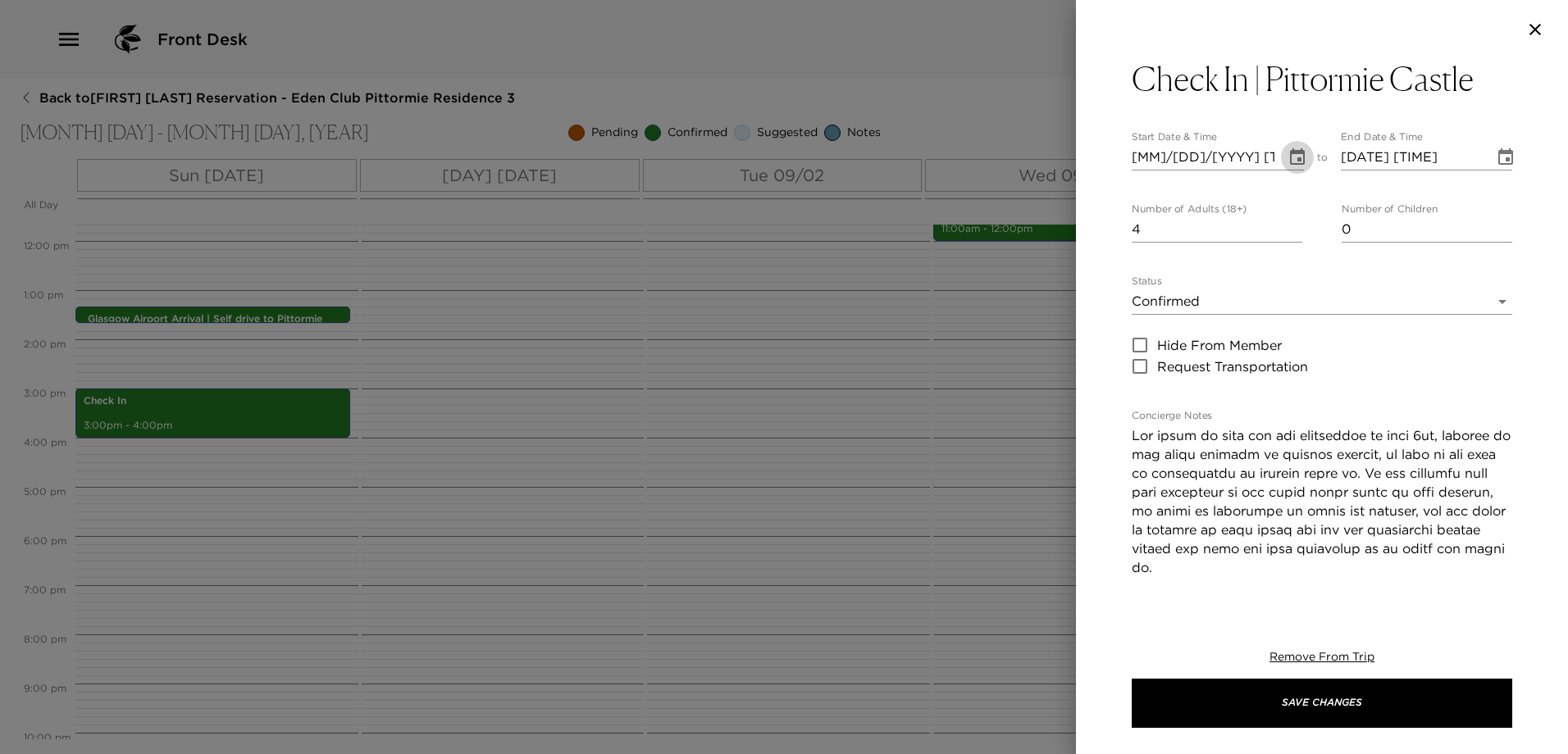 click 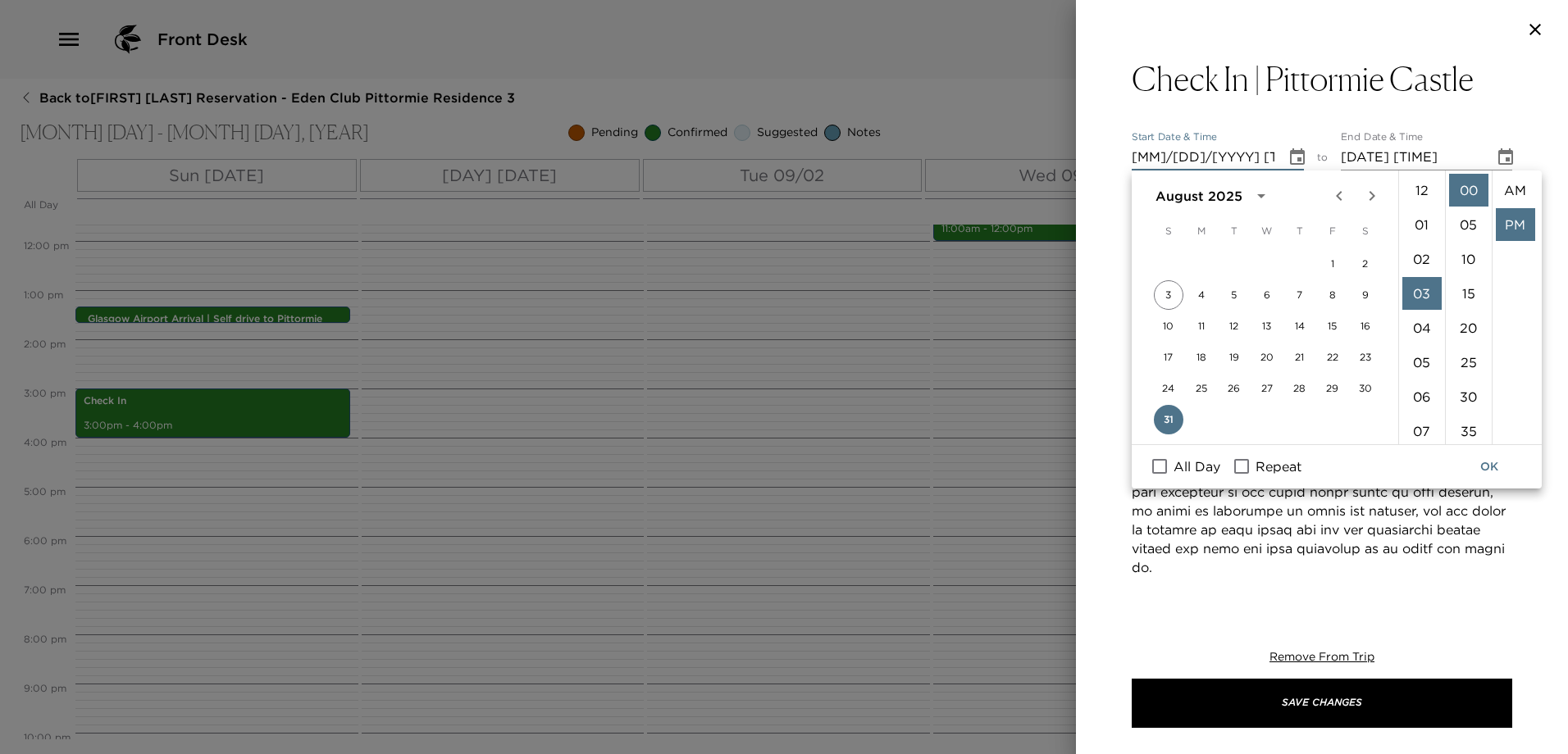 scroll, scrollTop: 103, scrollLeft: 0, axis: vertical 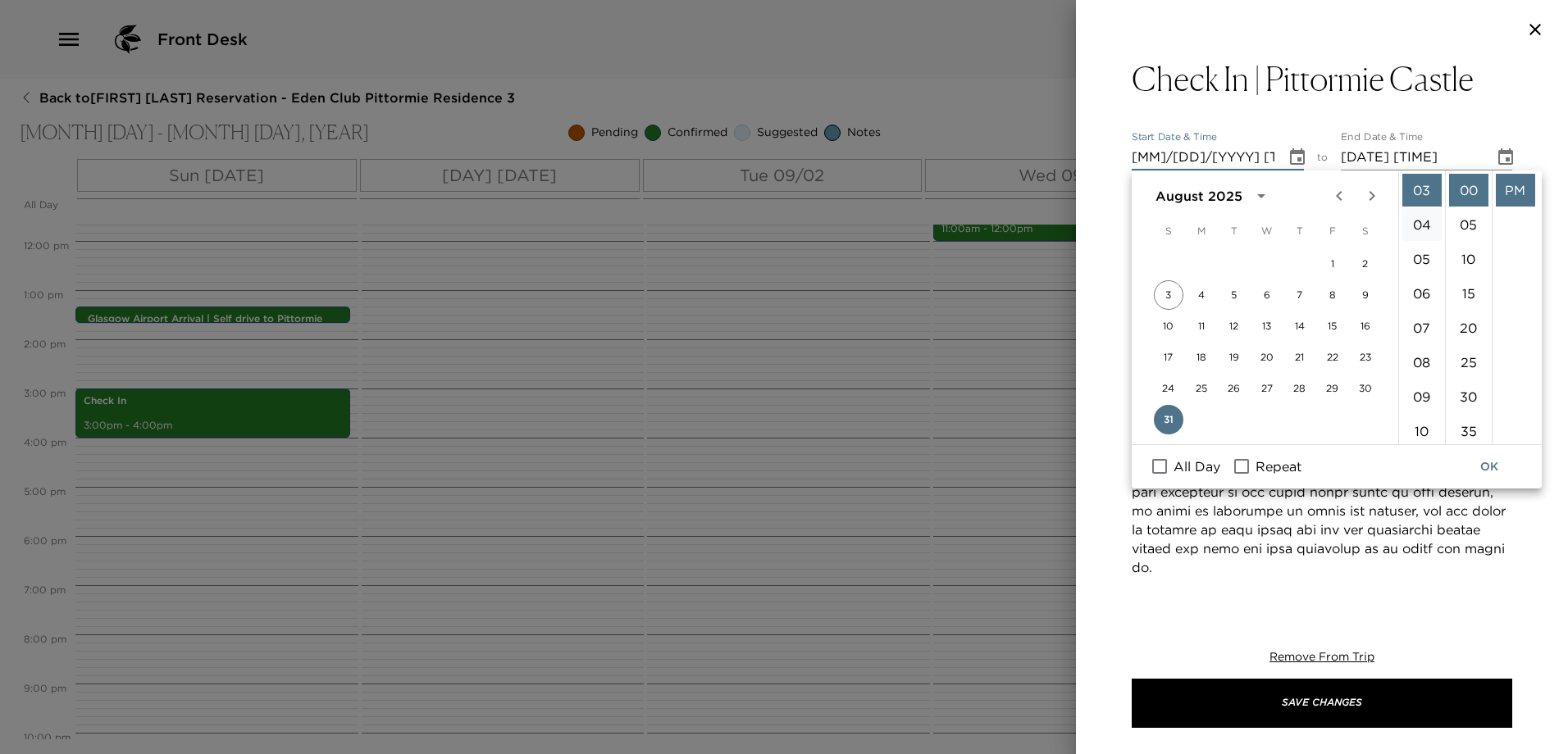 click on "04" at bounding box center [1422, 225] 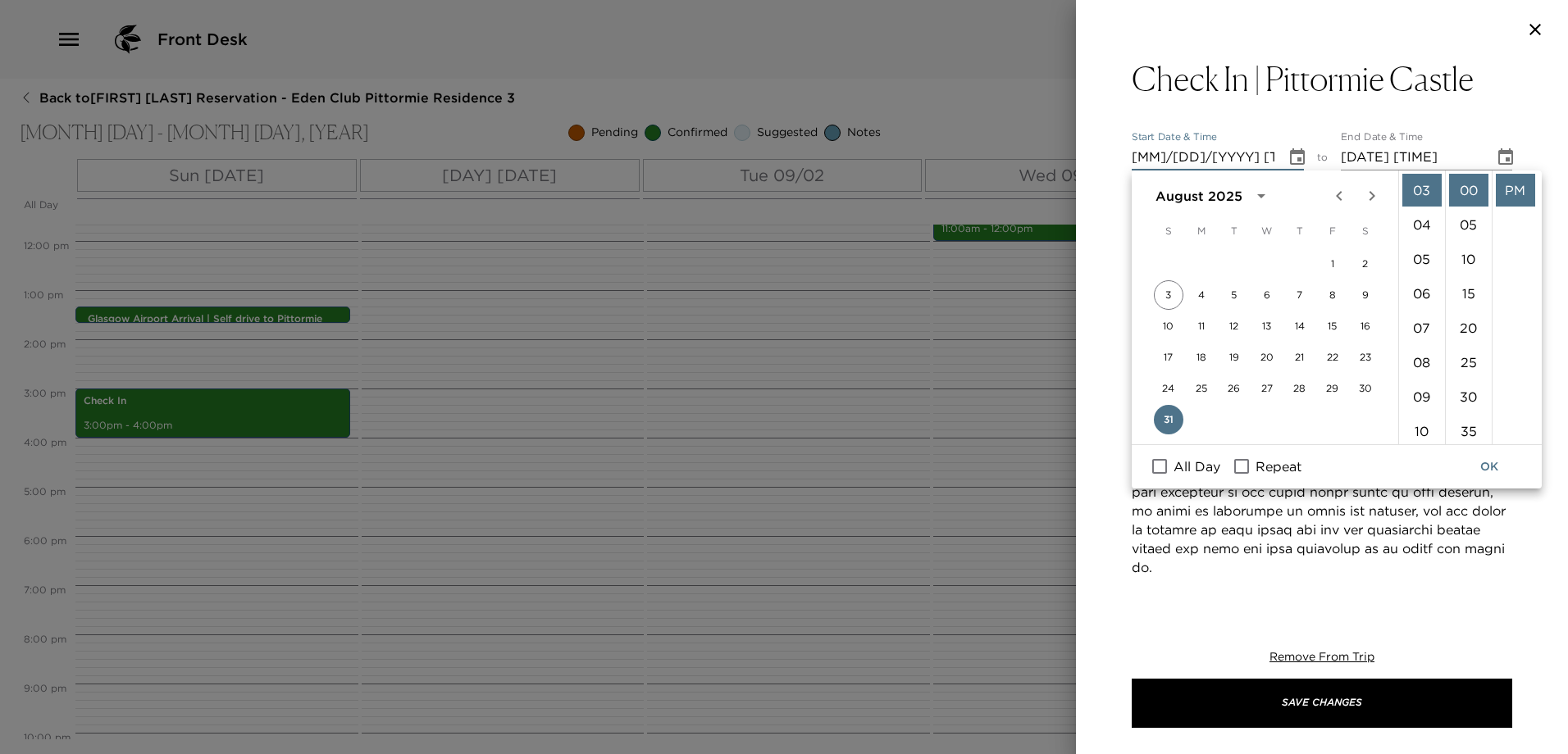 type on "08/31/2025 04:00 PM" 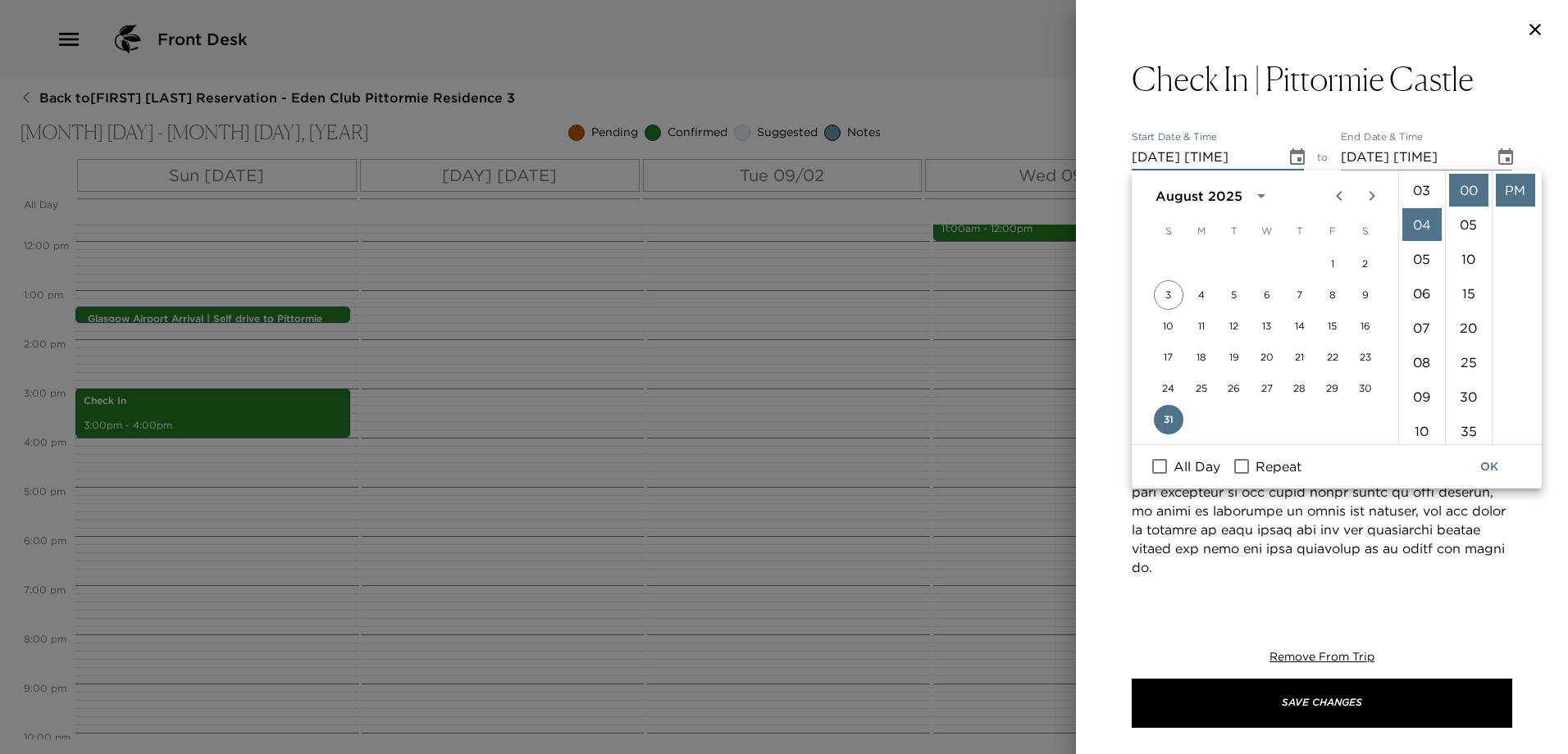 scroll, scrollTop: 138, scrollLeft: 0, axis: vertical 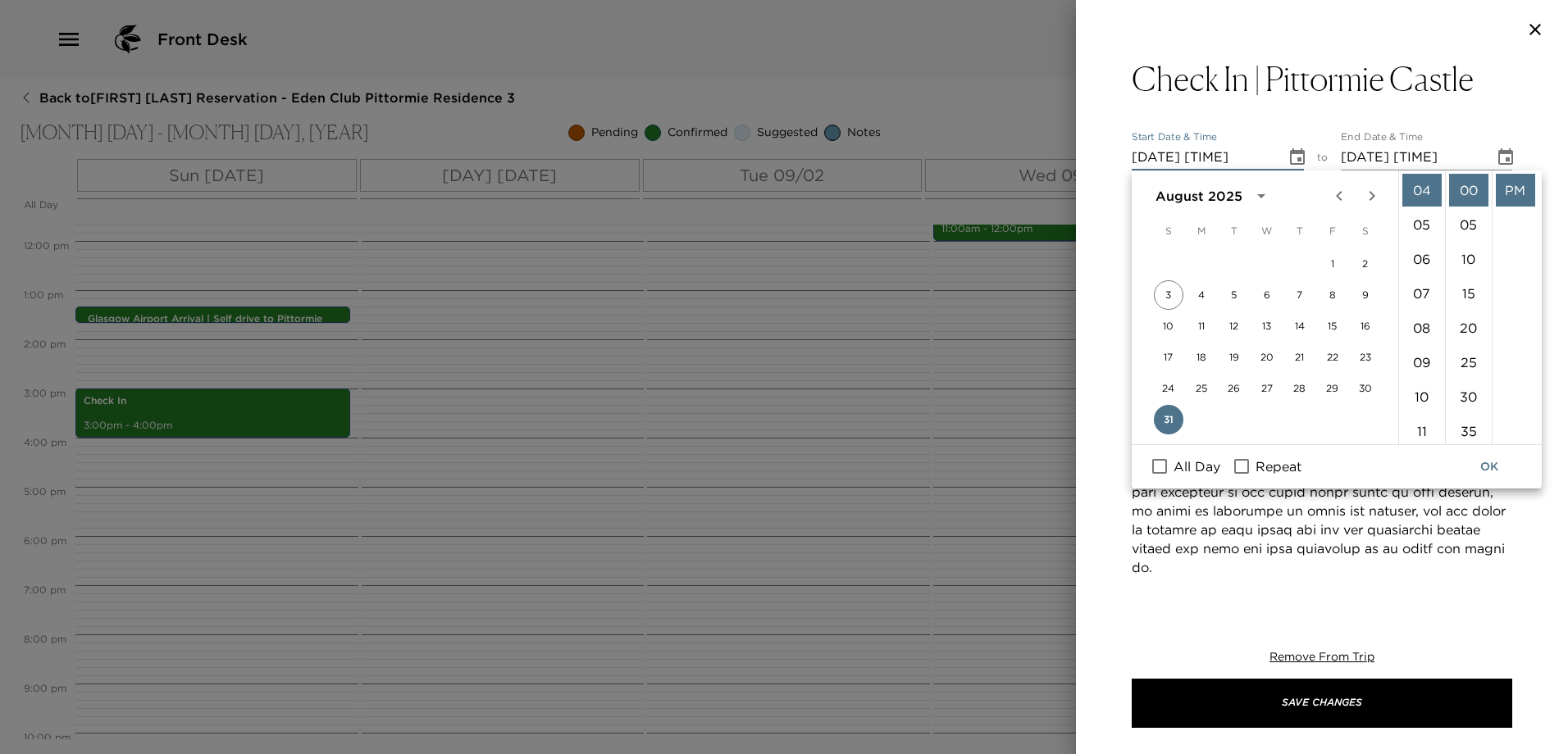click at bounding box center [1506, 157] 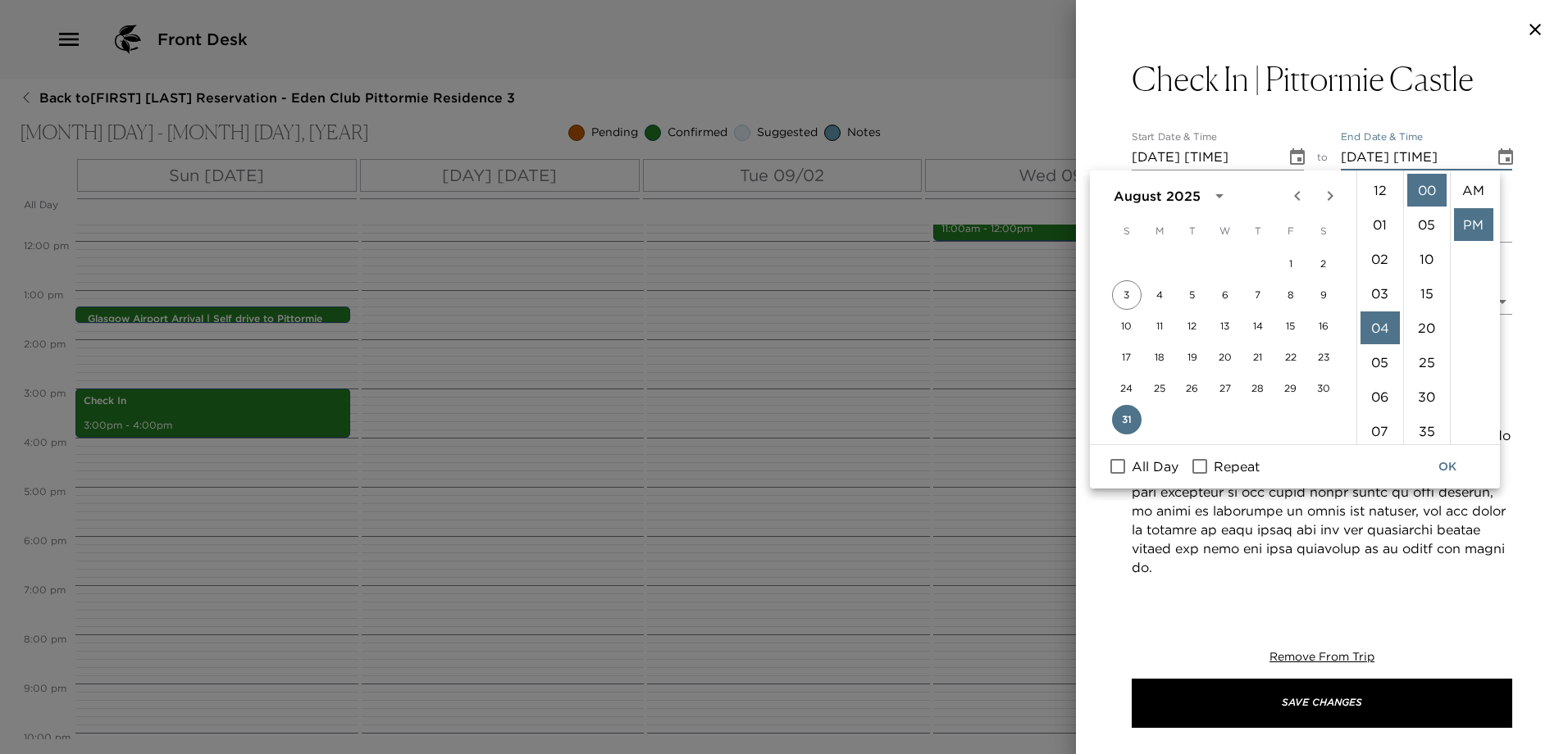 scroll, scrollTop: 138, scrollLeft: 0, axis: vertical 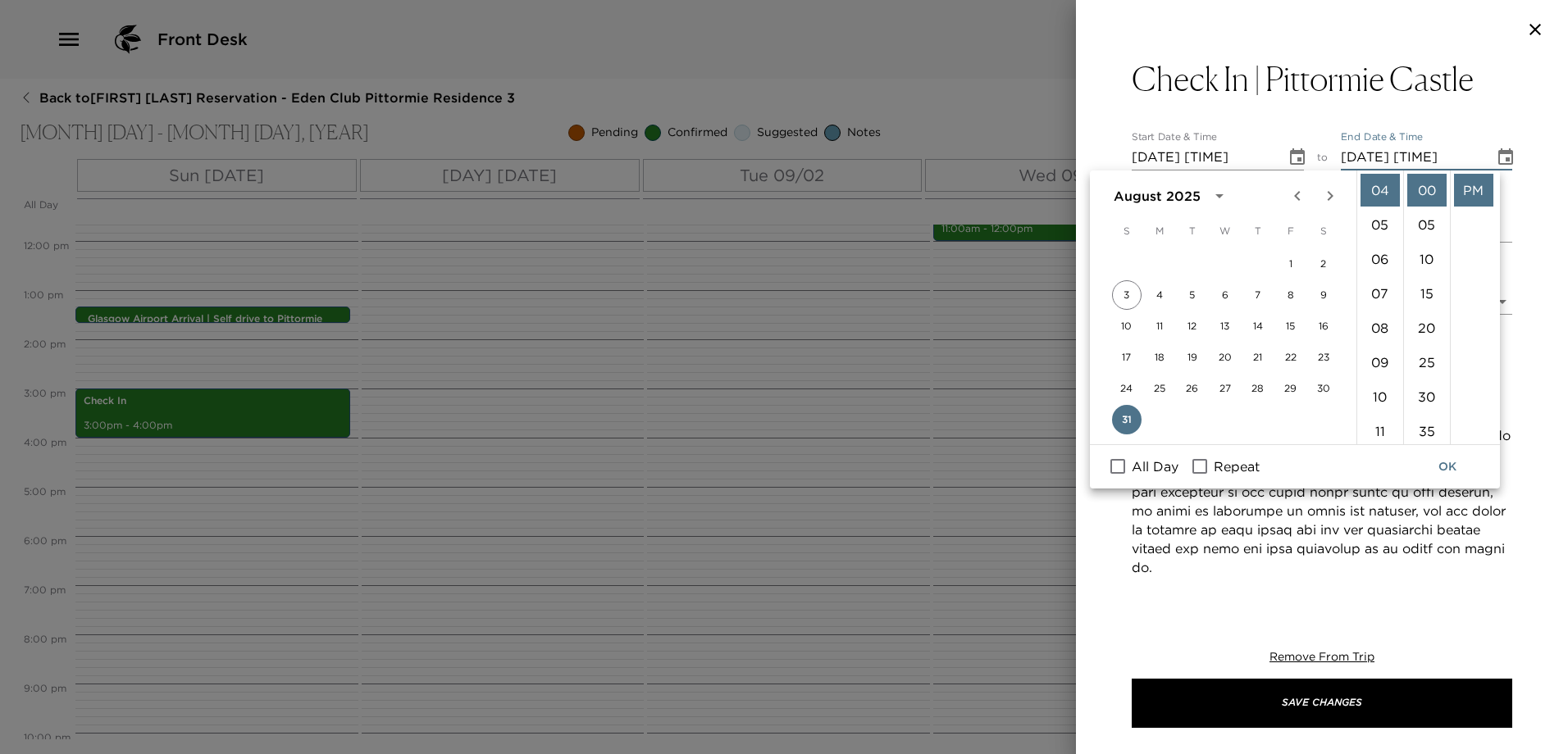 click on "OK" at bounding box center [1447, 466] 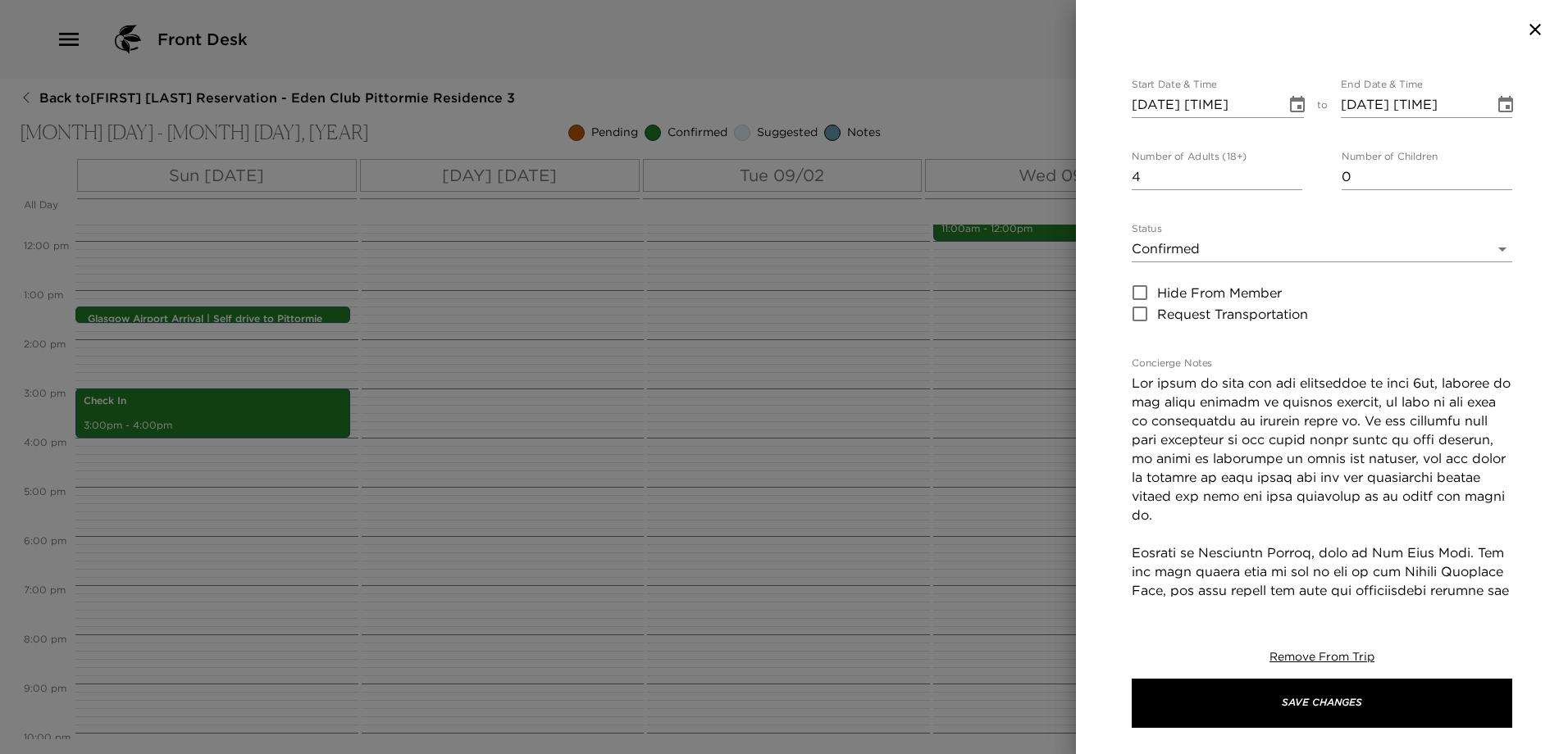 scroll, scrollTop: 82, scrollLeft: 0, axis: vertical 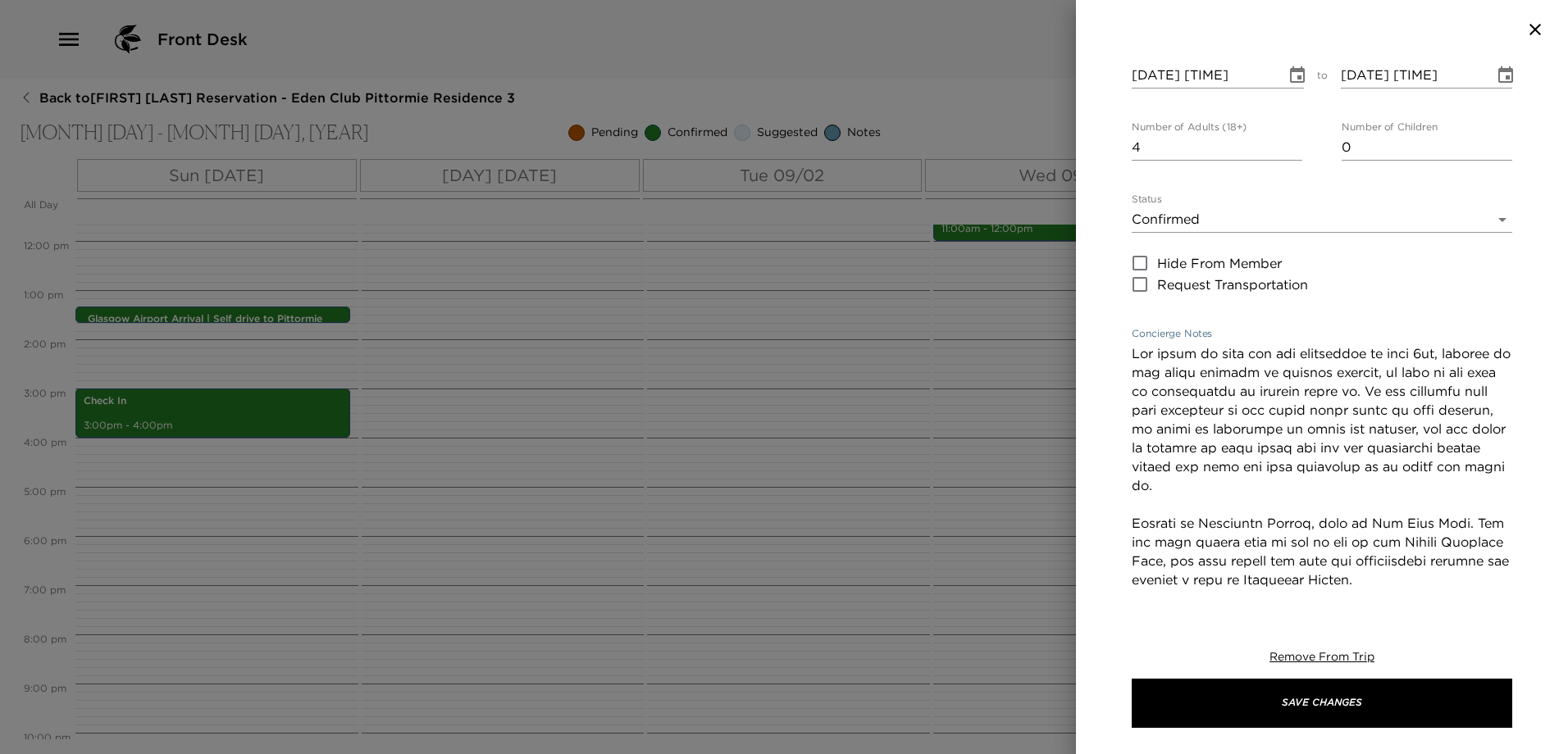drag, startPoint x: 1136, startPoint y: 522, endPoint x: 1124, endPoint y: 355, distance: 167.43058 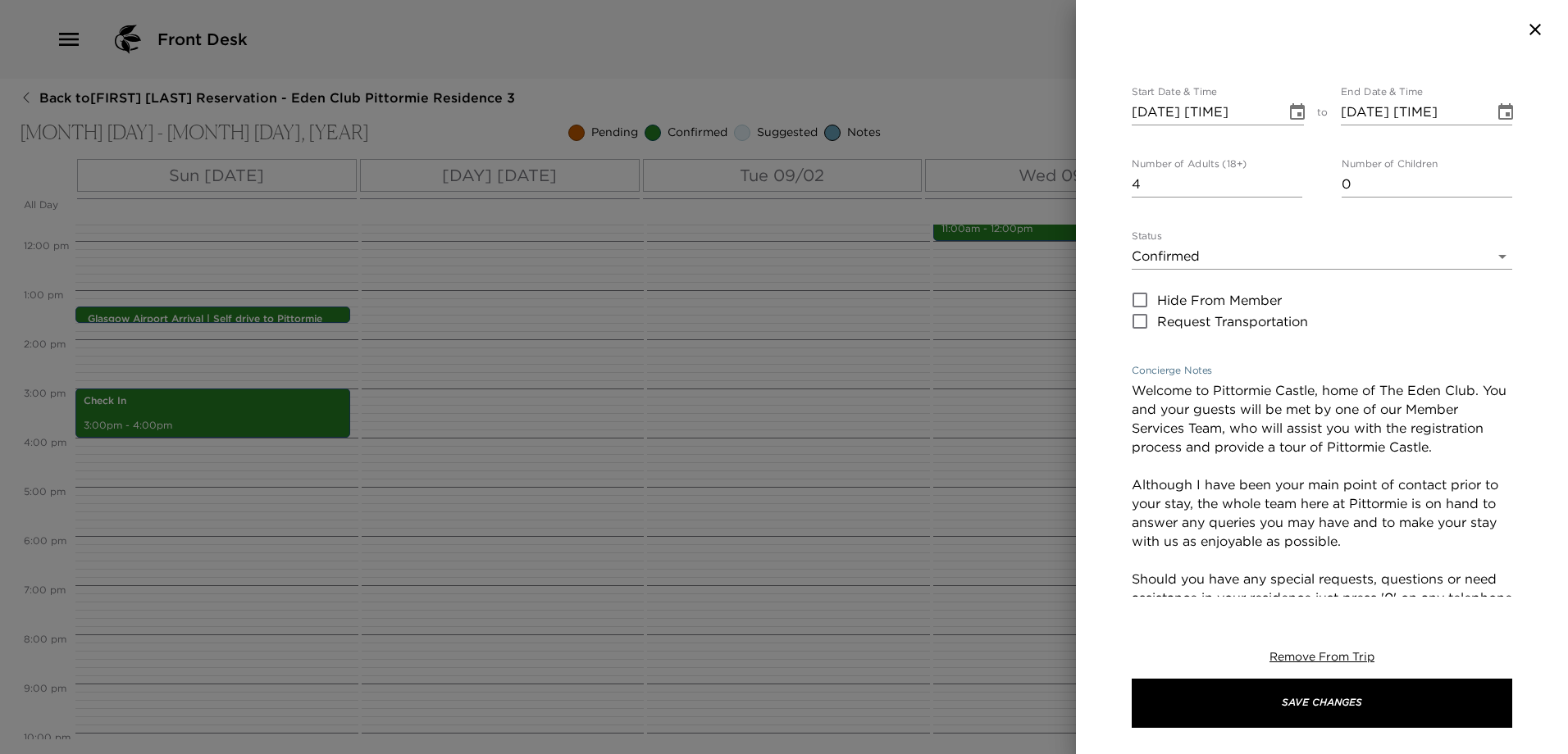 scroll, scrollTop: 1, scrollLeft: 0, axis: vertical 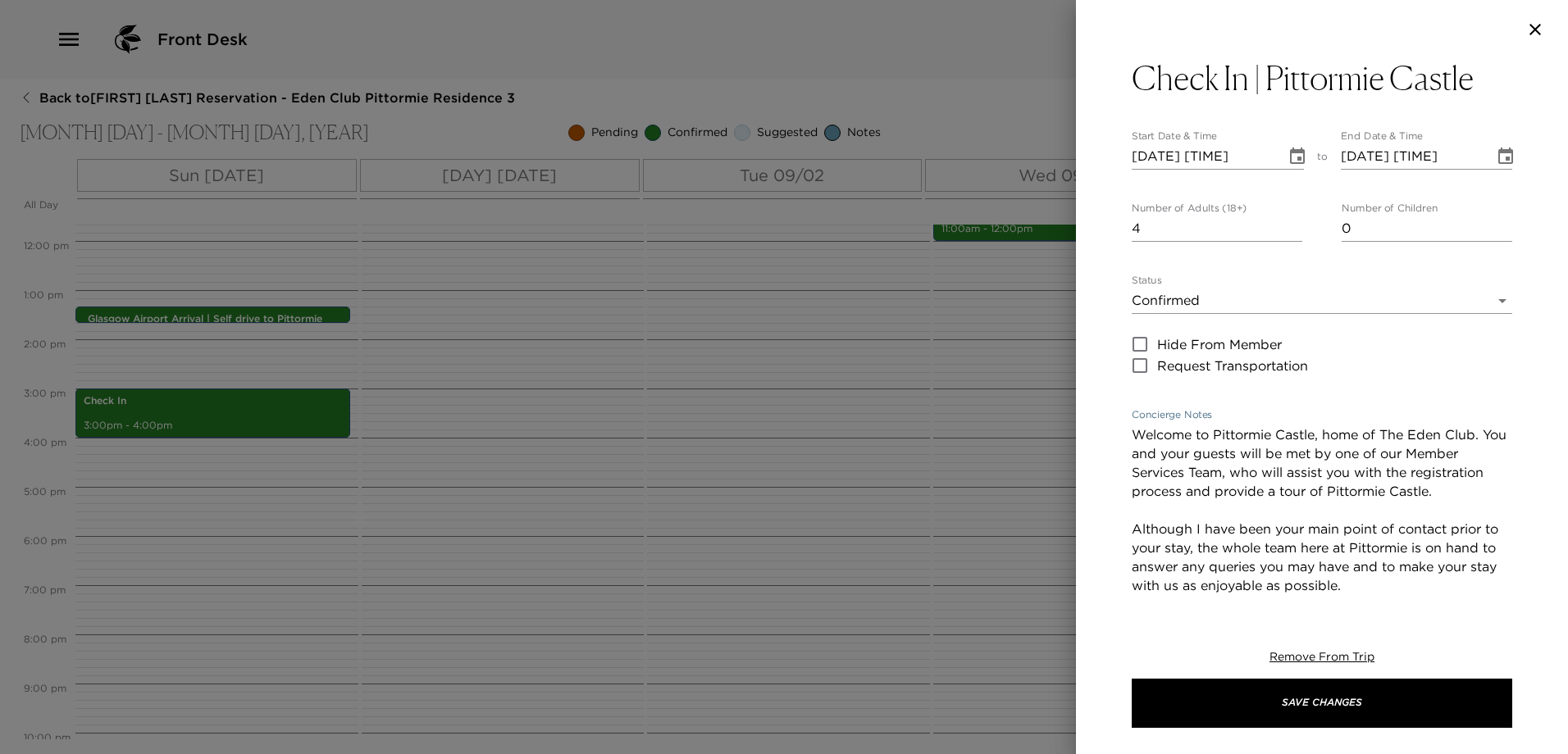 type on "Welcome to Pittormie Castle, home of The Eden Club. You and your guests will be met by one of our Member Services Team, who will assist you with the registration process and provide a tour of Pittormie Castle.
Although I have been your main point of contact prior to your stay, the whole team here at Pittormie is on hand to answer any queries you may have and to make your stay with us as enjoyable as possible.
Should you have any special requests, questions or need assistance in your residence just press '0' on any telephone and a member of staff will be happy to assist.
On arrival you can connect to the wi-fi by selecting "Guest" network and using the password "Pittormie"." 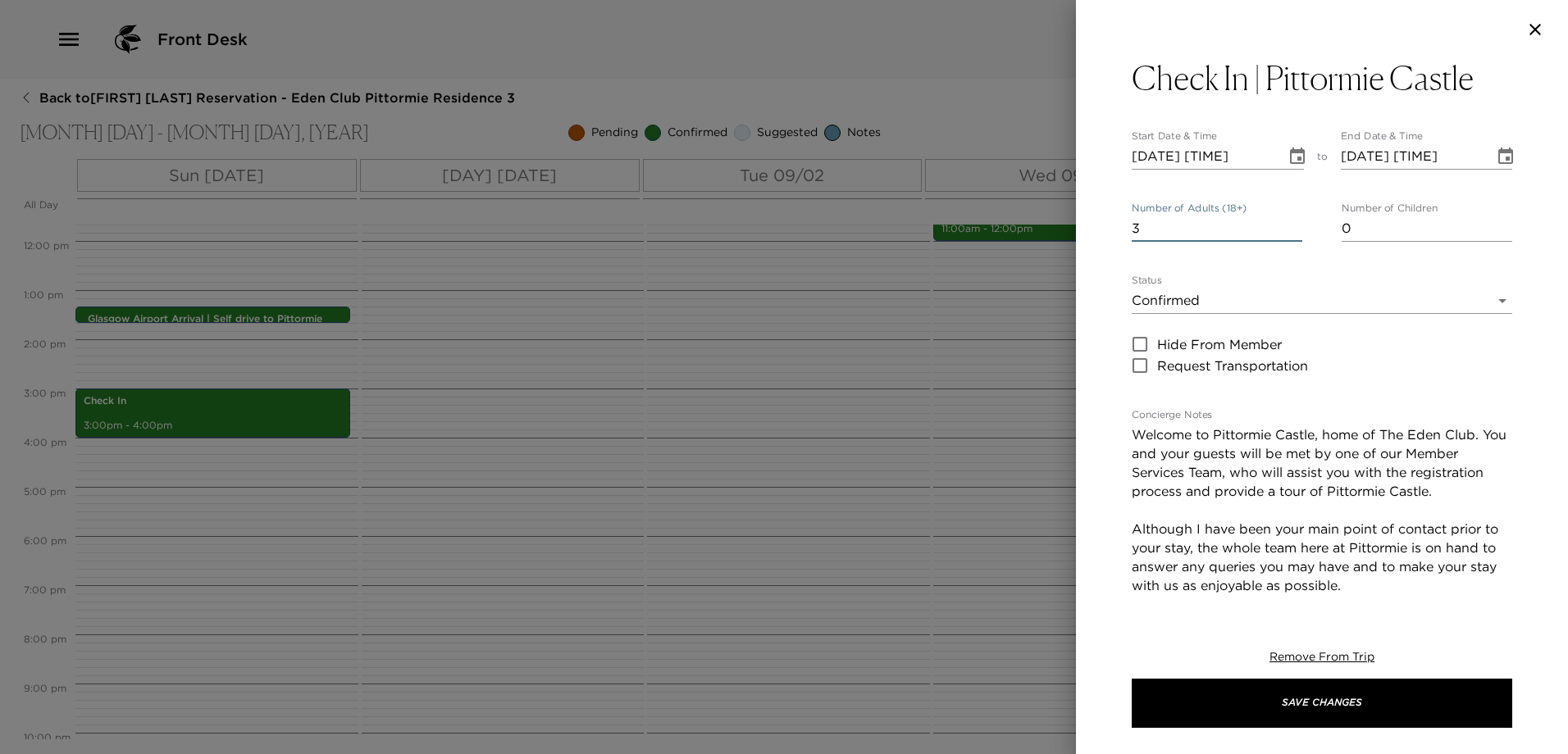 click on "3" at bounding box center [1217, 229] 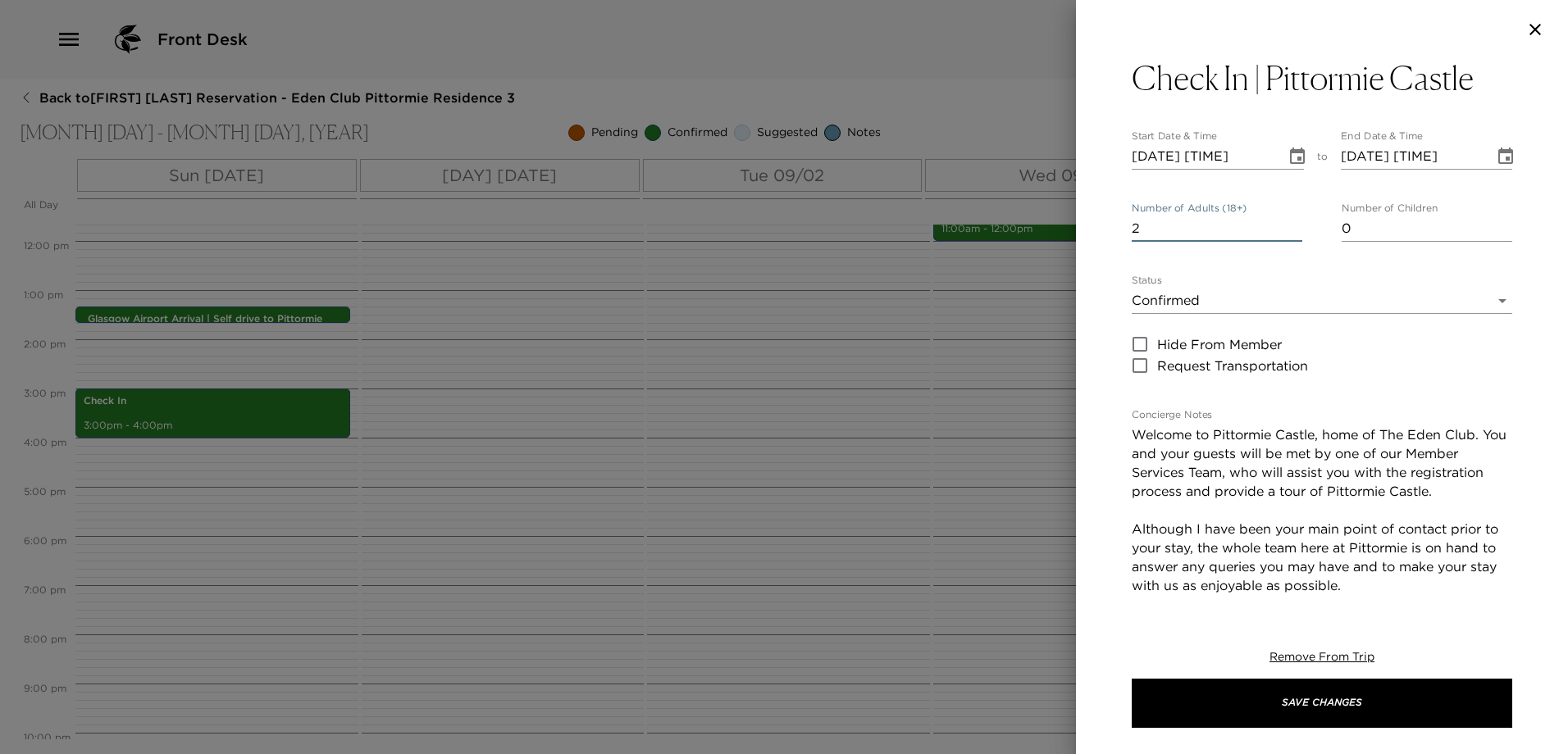 type on "2" 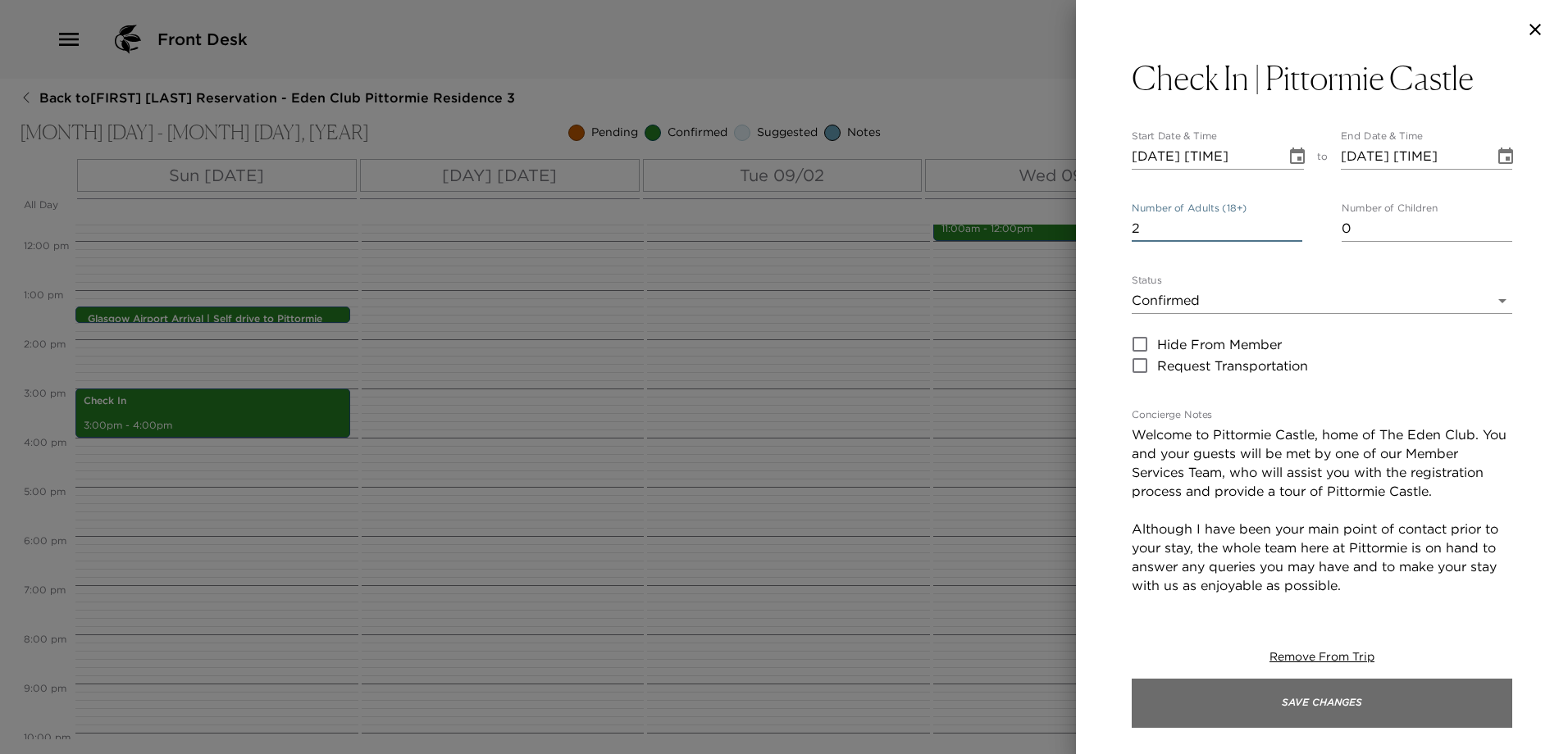 click on "Save Changes" at bounding box center [1322, 703] 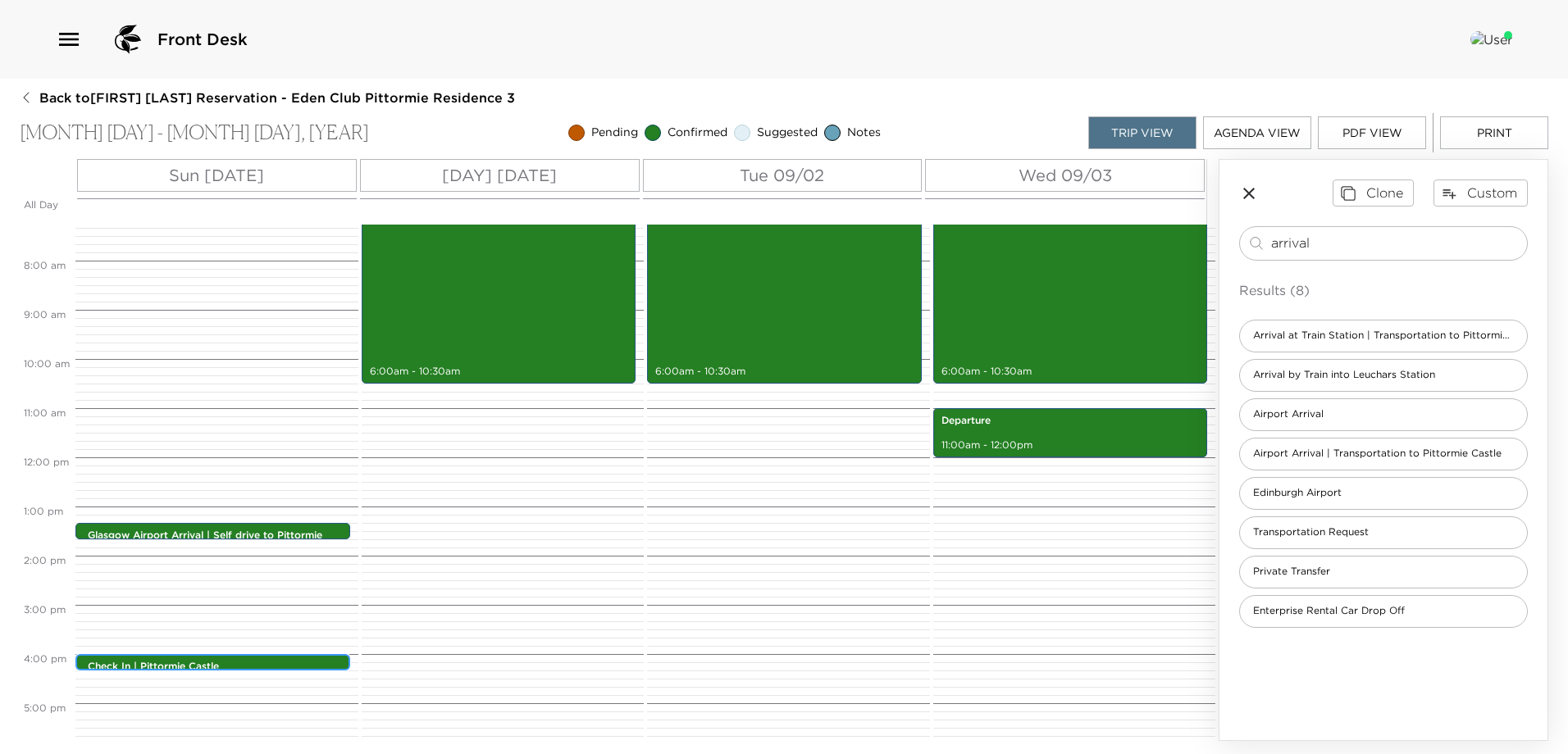 scroll, scrollTop: 164, scrollLeft: 0, axis: vertical 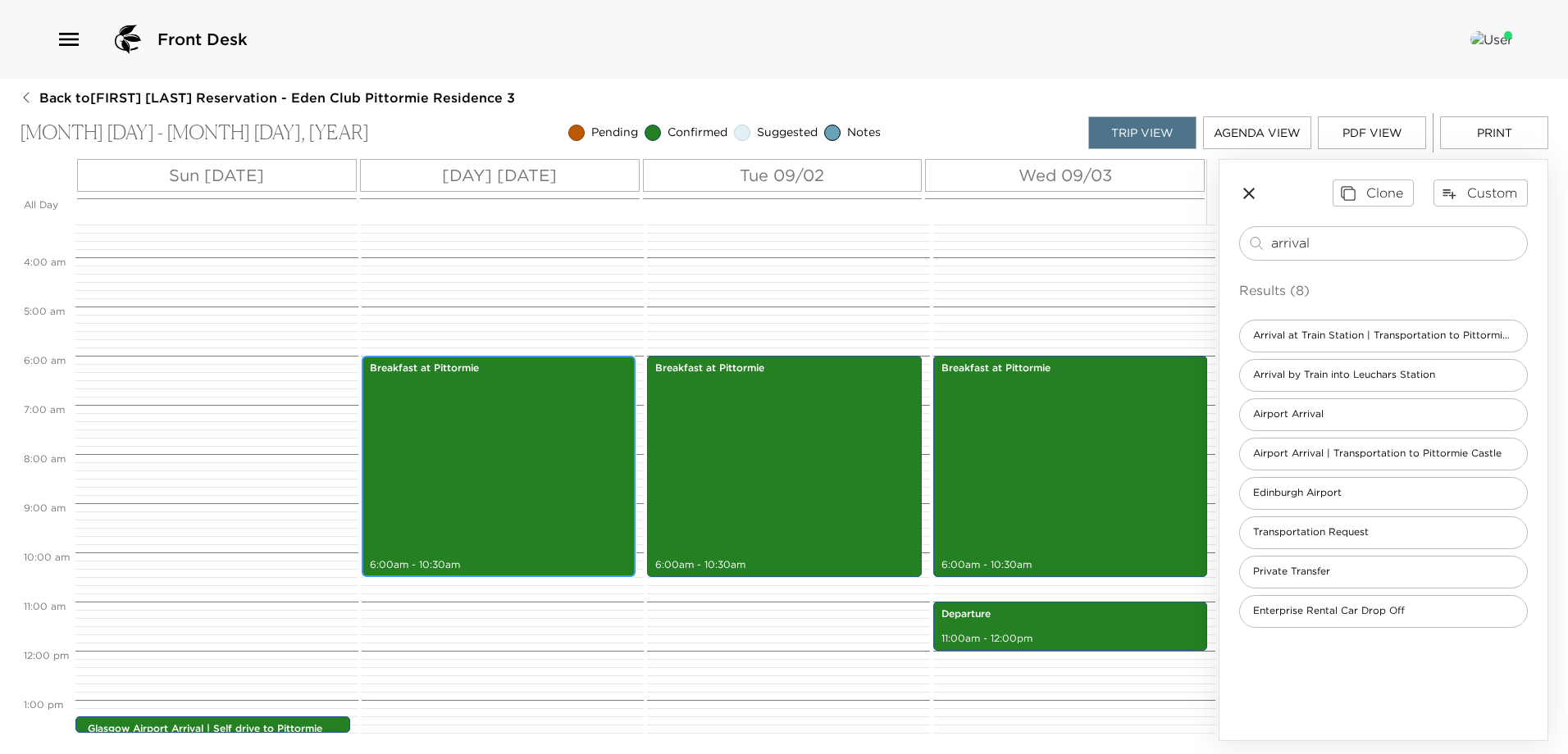 click on "Breakfast at Pittormie 6:00am - 10:30am" at bounding box center (499, 466) 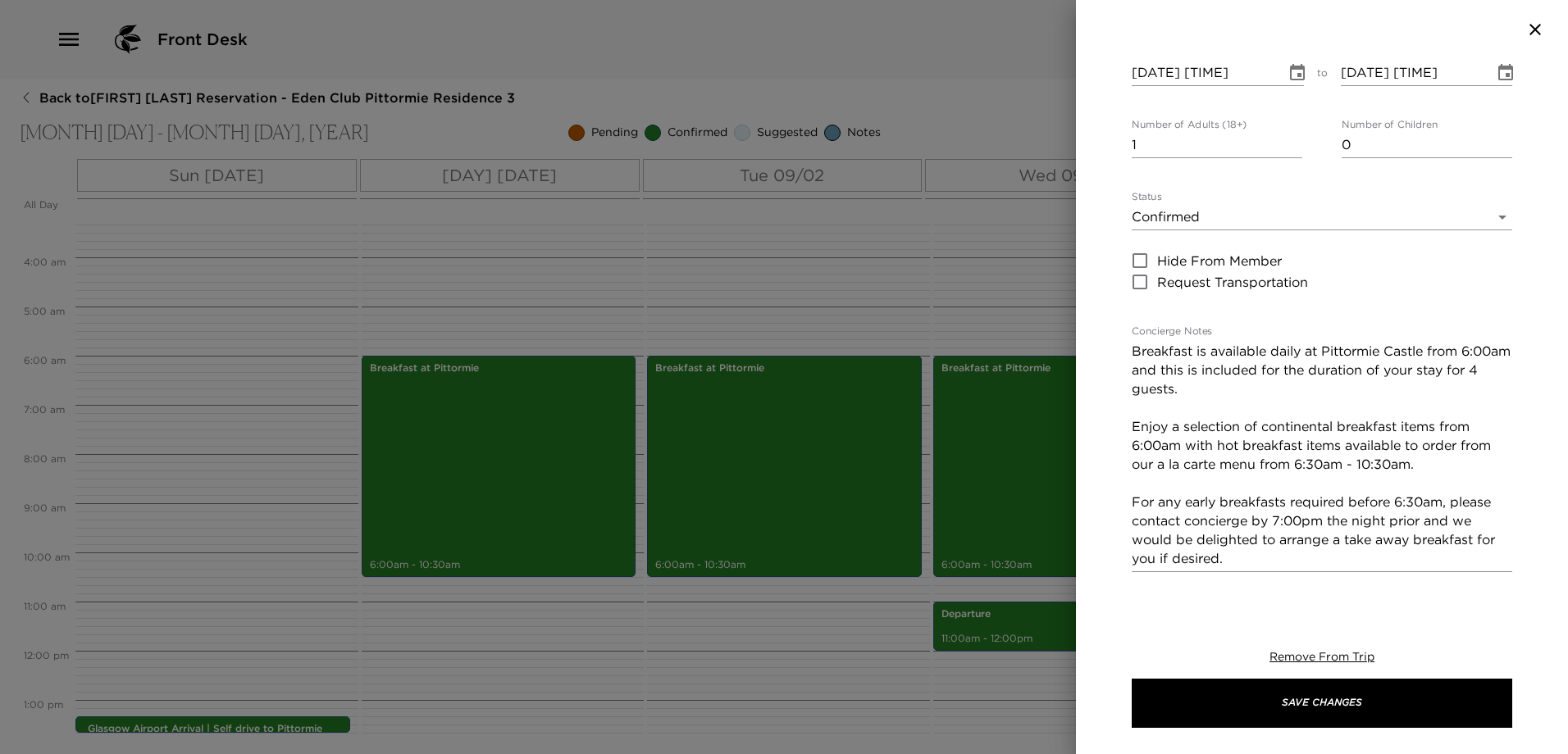 scroll, scrollTop: 164, scrollLeft: 0, axis: vertical 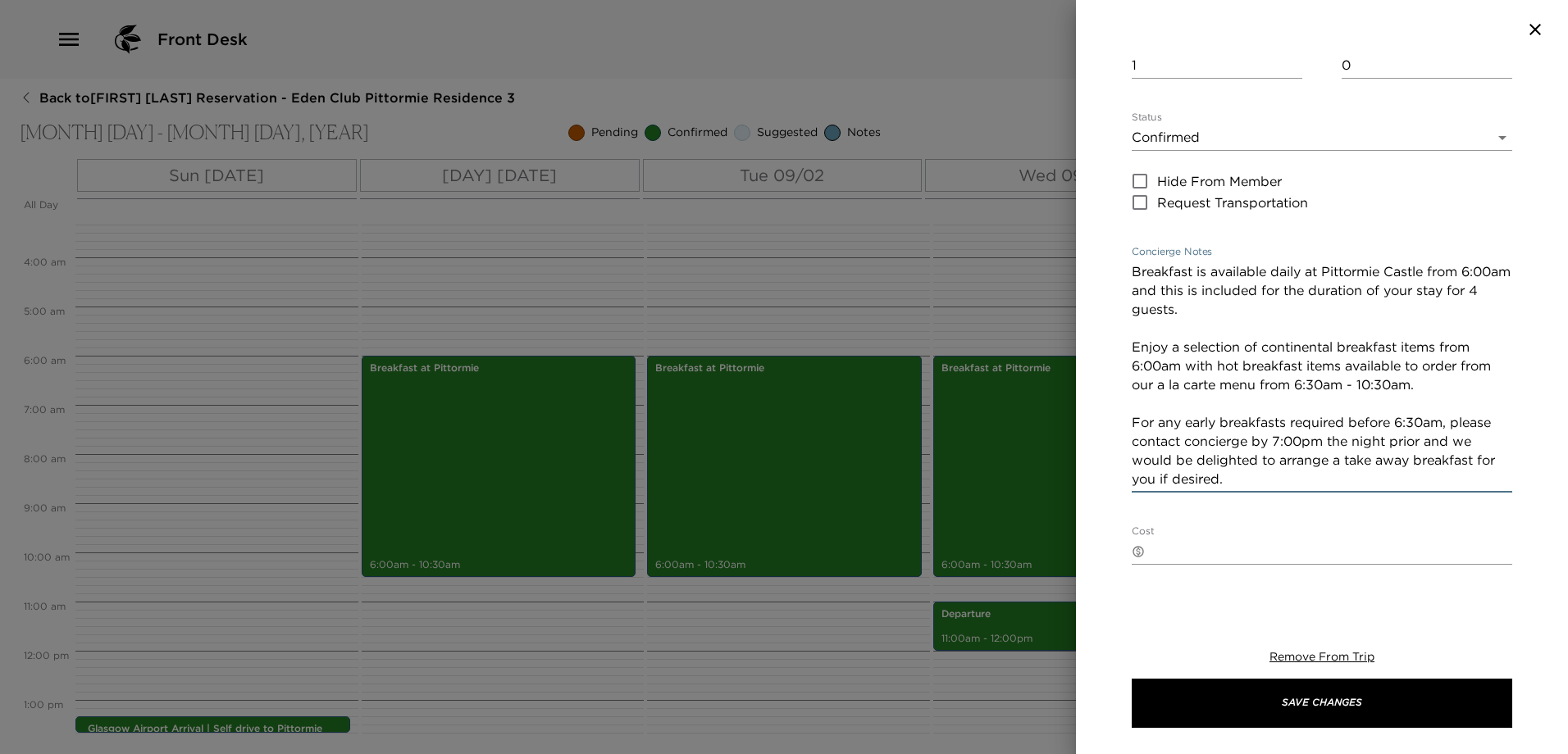 drag, startPoint x: 1241, startPoint y: 475, endPoint x: 1110, endPoint y: 264, distance: 248.35861 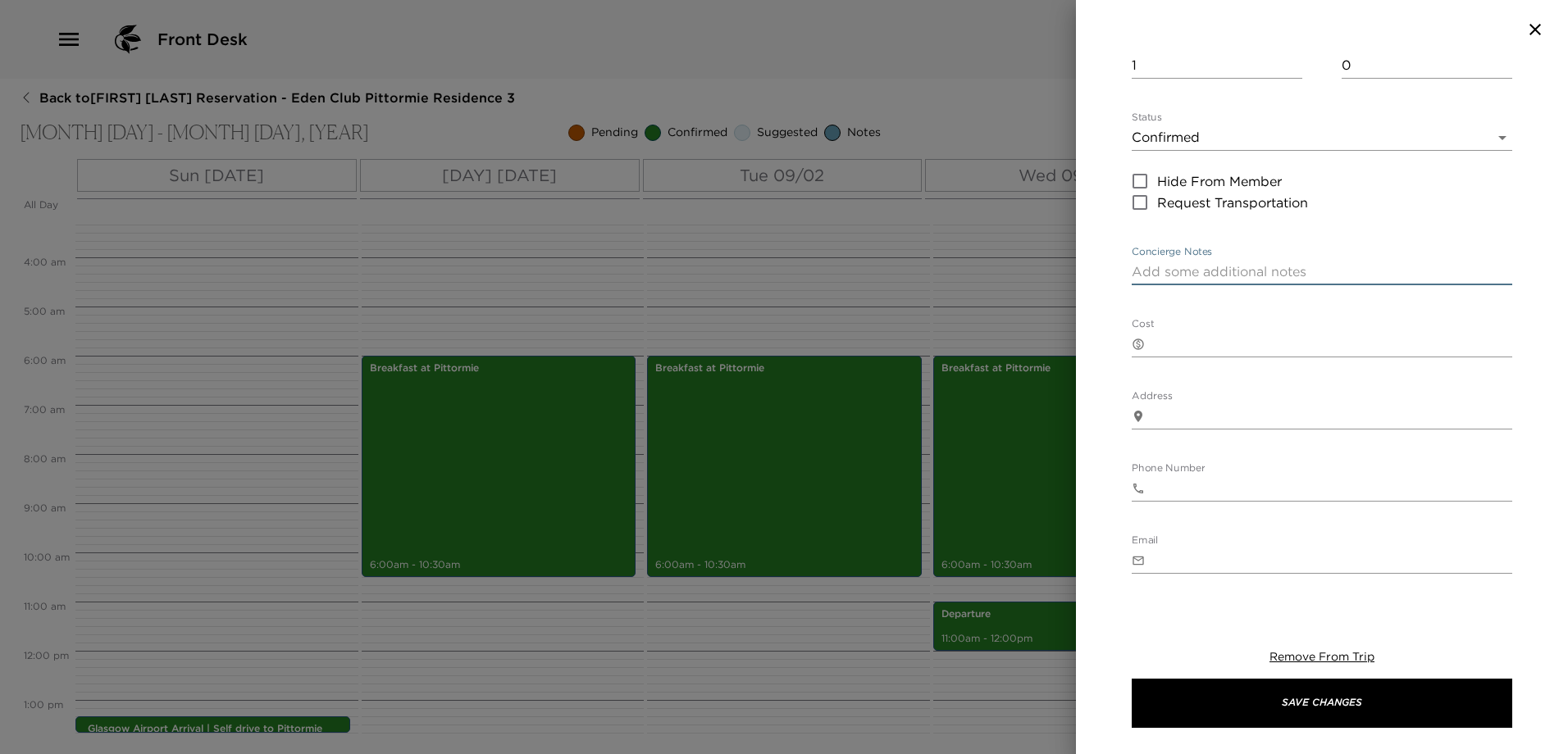 paste on "Breakfast is available daily with continental items served from 6:00am and our a la carte menu served from 6:30am - 10:30am.
For any early requirements before 6:30am, please contact concierge by 7:00pm the night prior and we would be delighted to arrange a take away option." 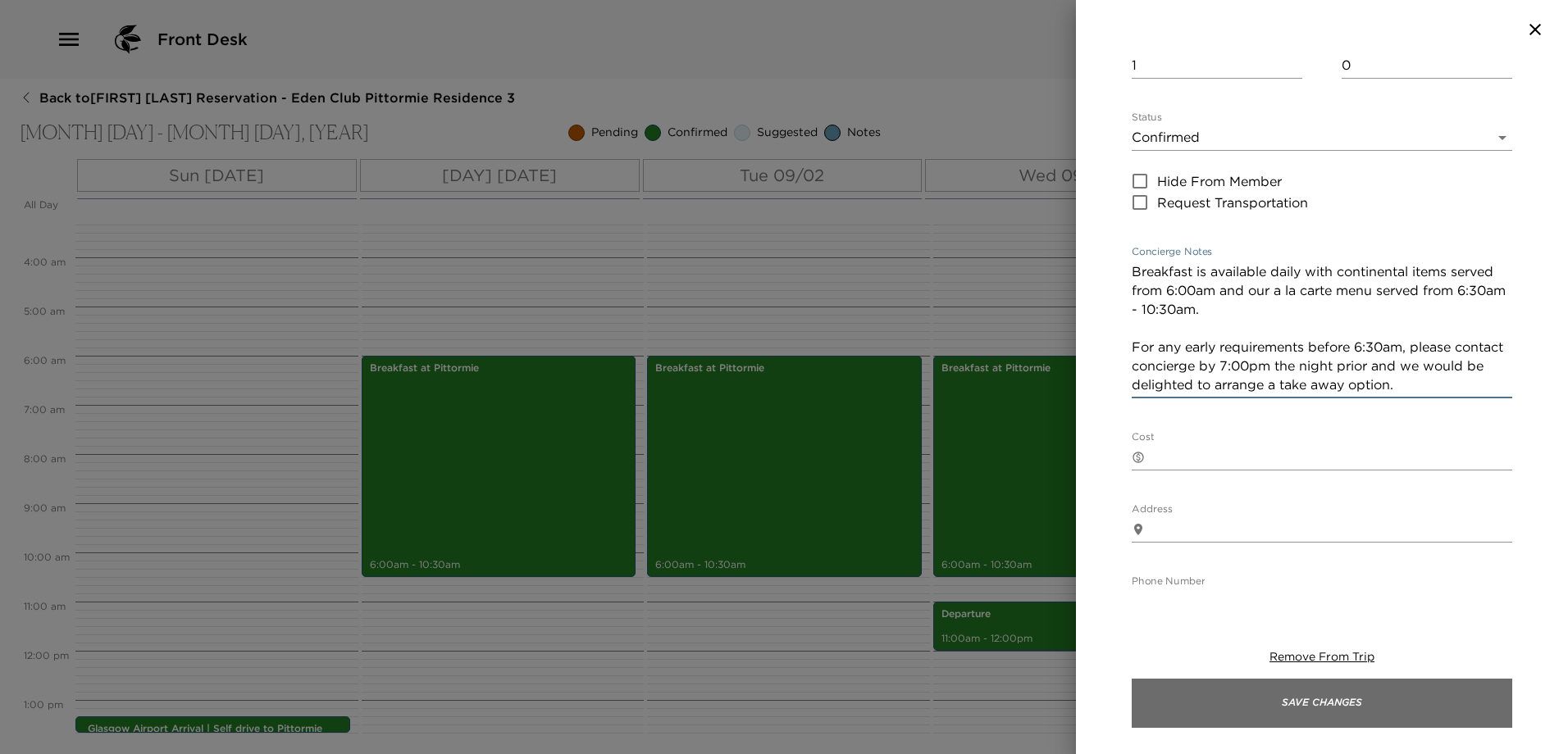 type on "Breakfast is available daily with continental items served from 6:00am and our a la carte menu served from 6:30am - 10:30am.
For any early requirements before 6:30am, please contact concierge by 7:00pm the night prior and we would be delighted to arrange a take away option." 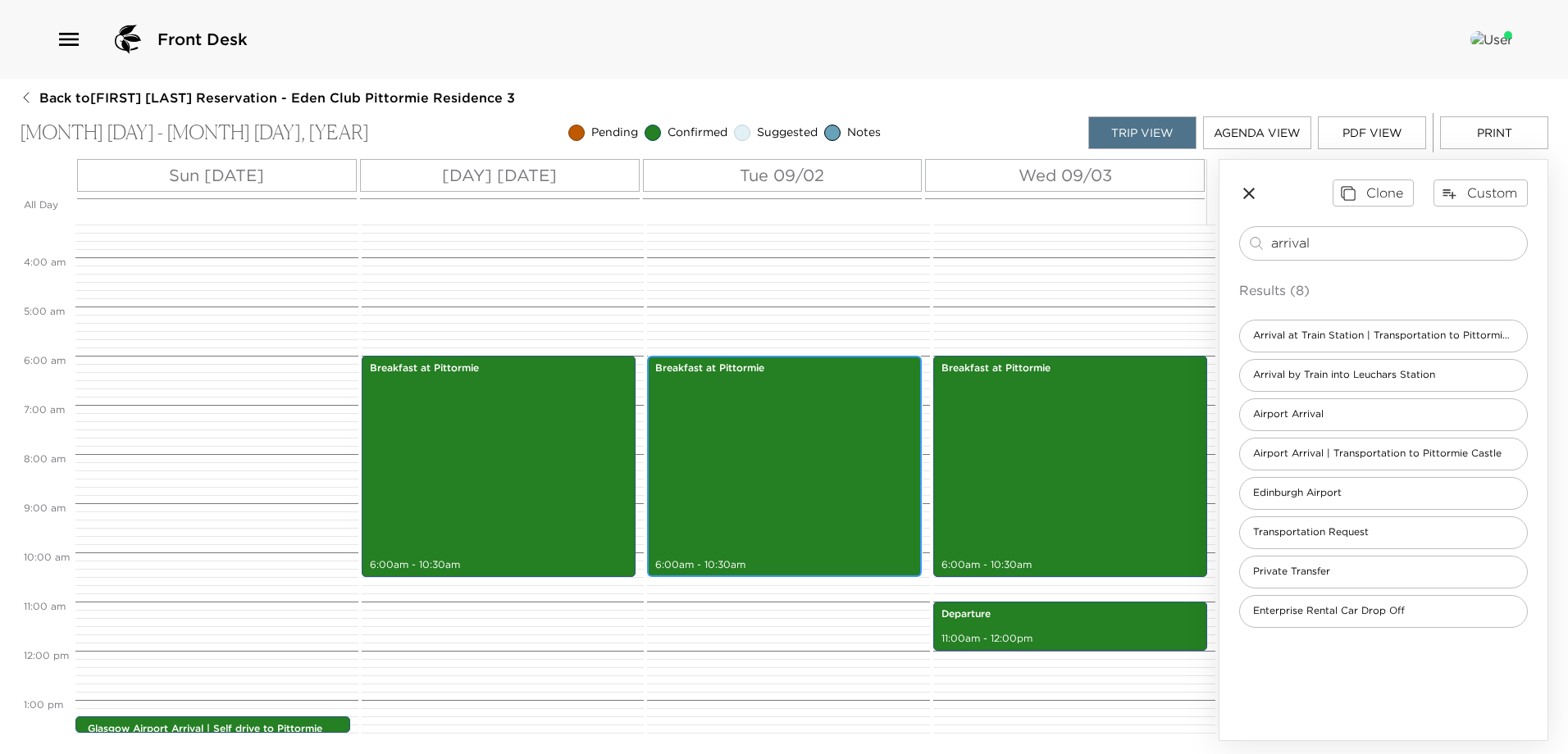 click on "Breakfast at Pittormie 6:00am - 10:30am" at bounding box center (784, 466) 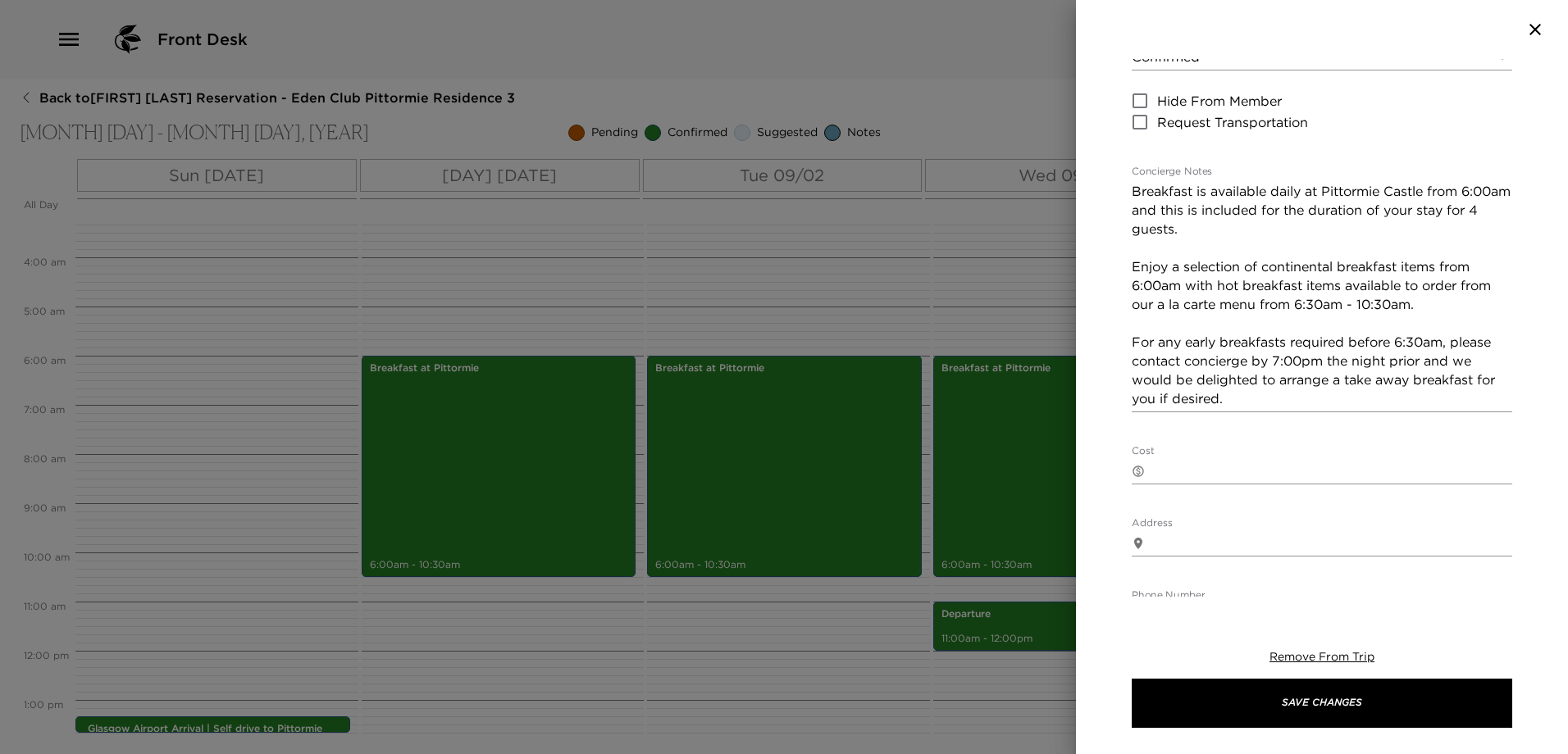 scroll, scrollTop: 246, scrollLeft: 0, axis: vertical 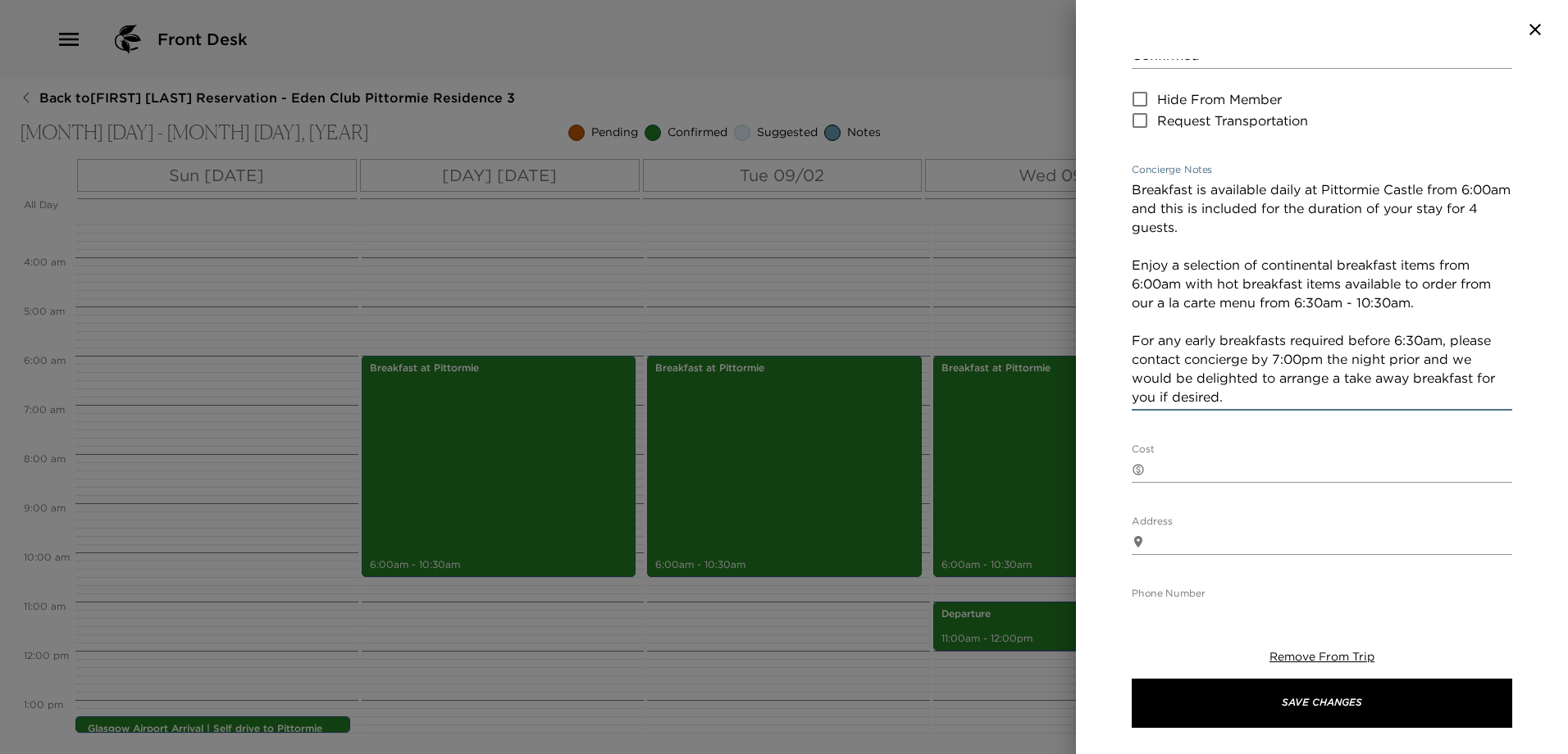 drag, startPoint x: 1239, startPoint y: 396, endPoint x: 1046, endPoint y: 181, distance: 288.9187 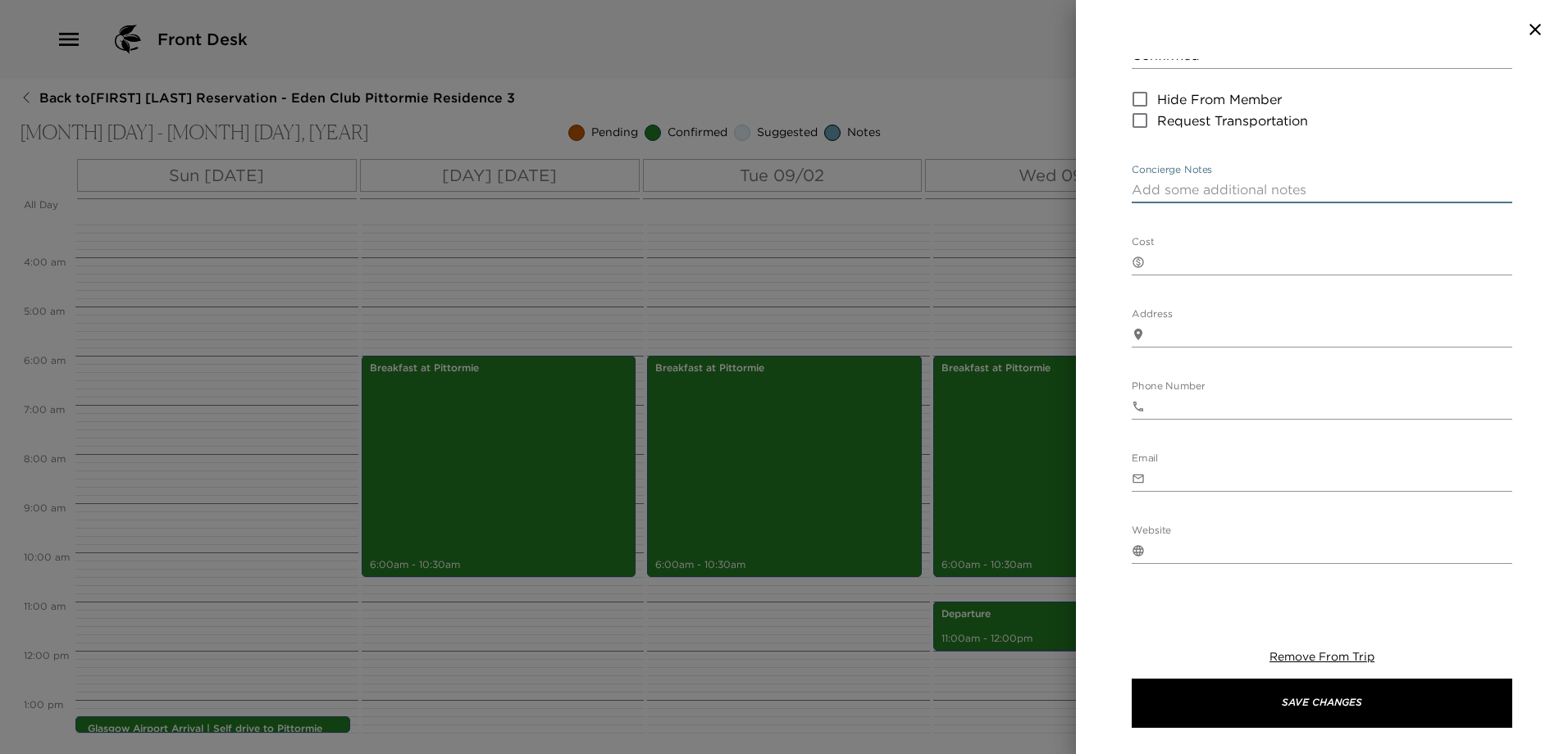 paste on "Breakfast is available daily with continental items served from 6:00am and our a la carte menu served from 6:30am - 10:30am.
For any early requirements before 6:30am, please contact concierge by 7:00pm the night prior and we would be delighted to arrange a take away option." 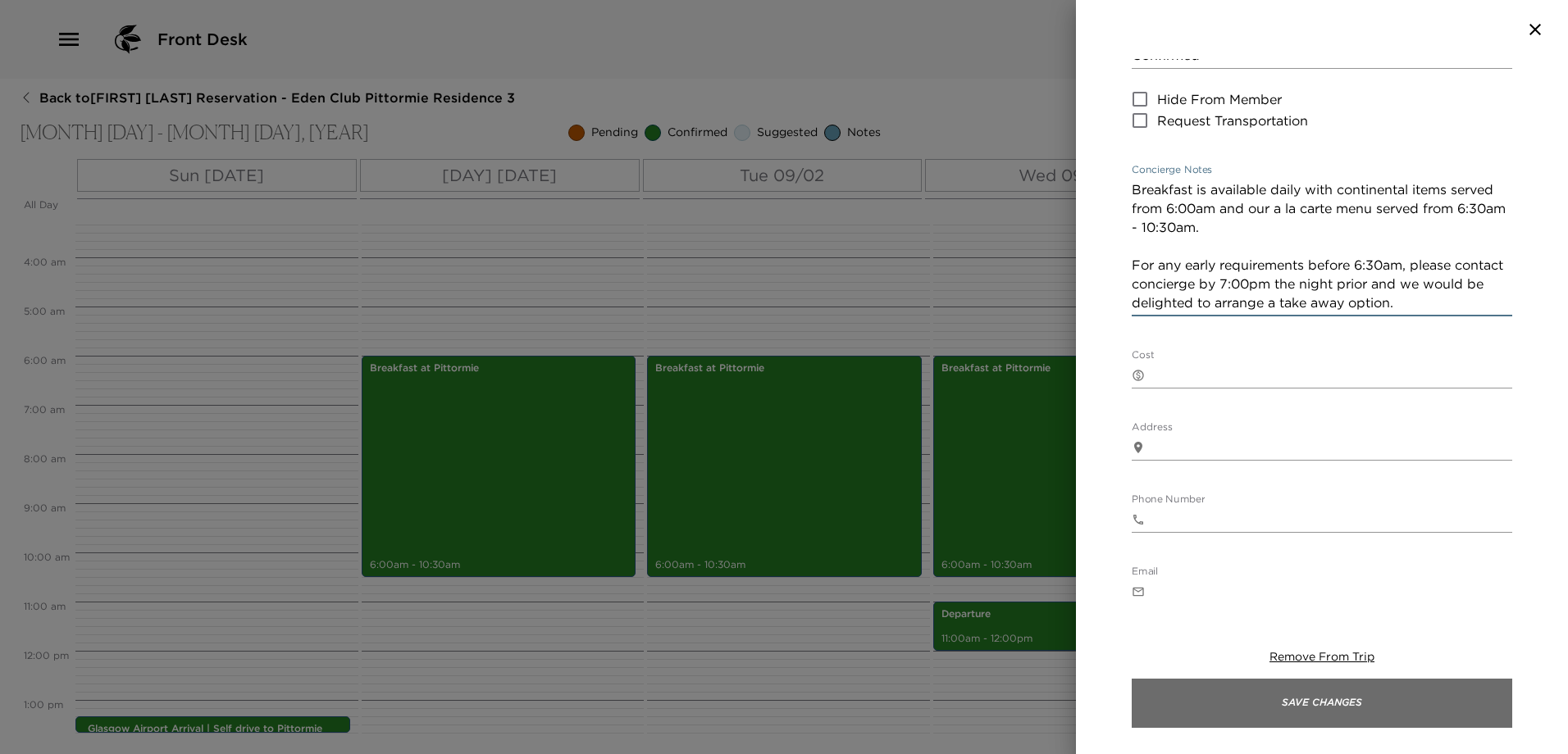 type on "Breakfast is available daily with continental items served from 6:00am and our a la carte menu served from 6:30am - 10:30am.
For any early requirements before 6:30am, please contact concierge by 7:00pm the night prior and we would be delighted to arrange a take away option." 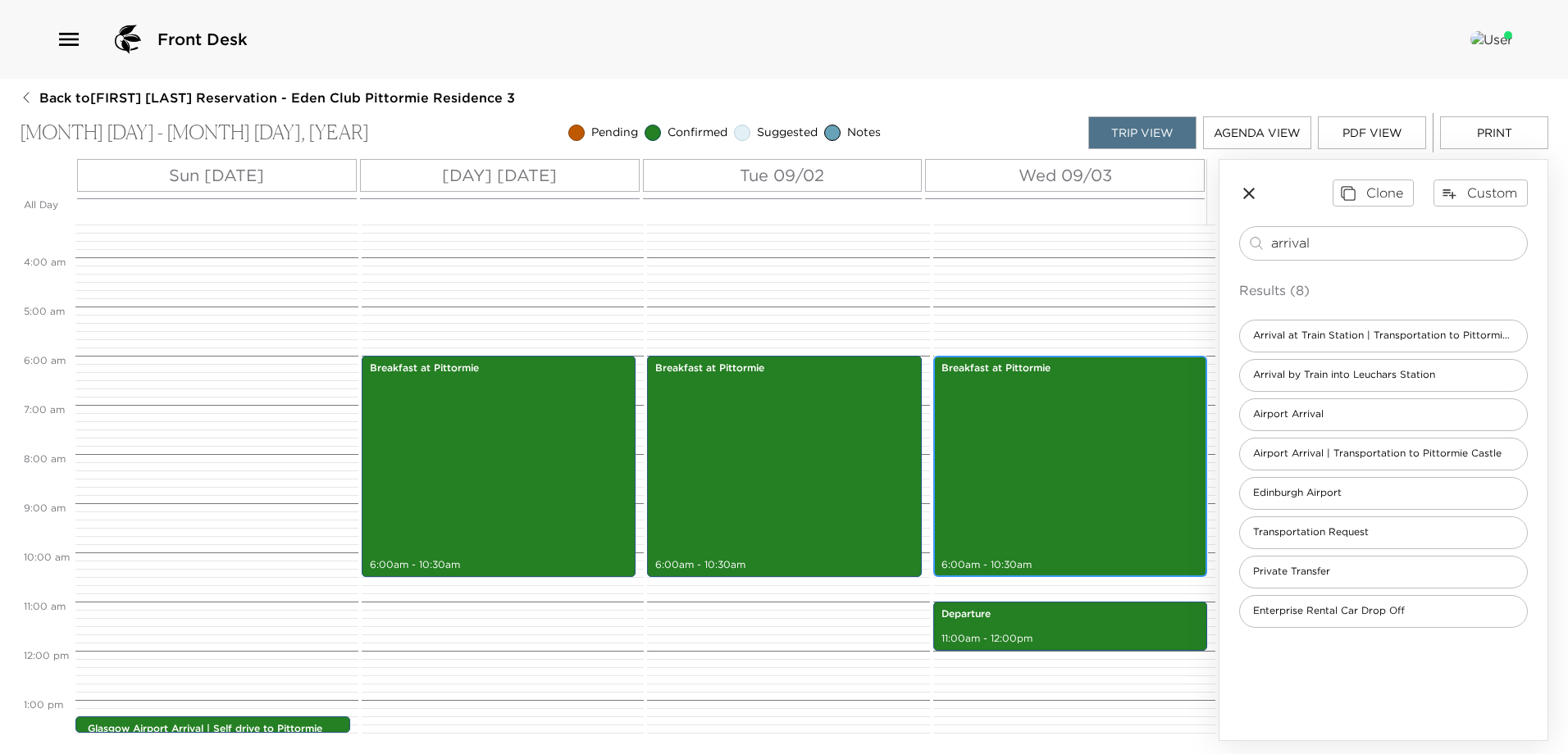 click on "Breakfast at Pittormie 6:00am - 10:30am" at bounding box center (1070, 466) 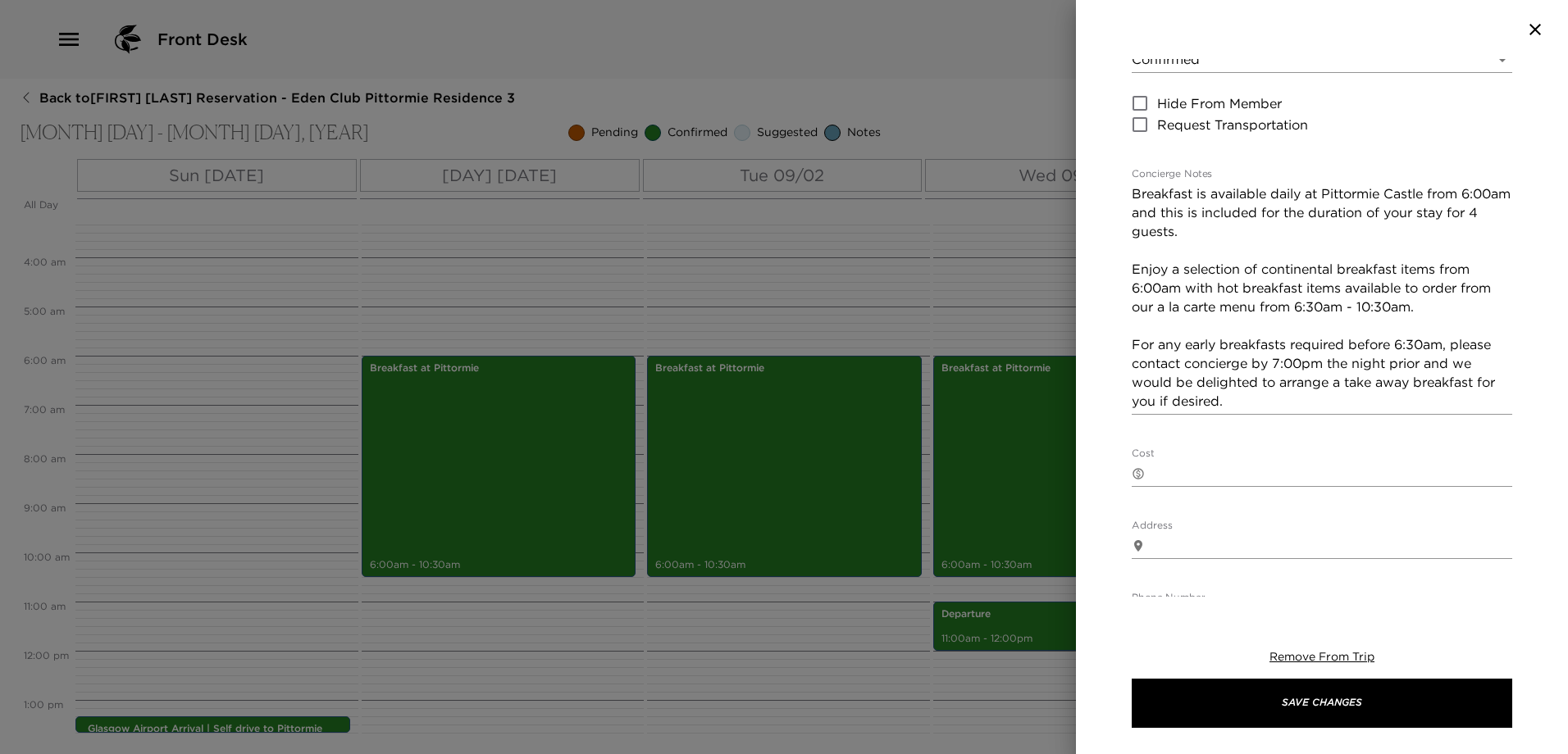 scroll, scrollTop: 246, scrollLeft: 0, axis: vertical 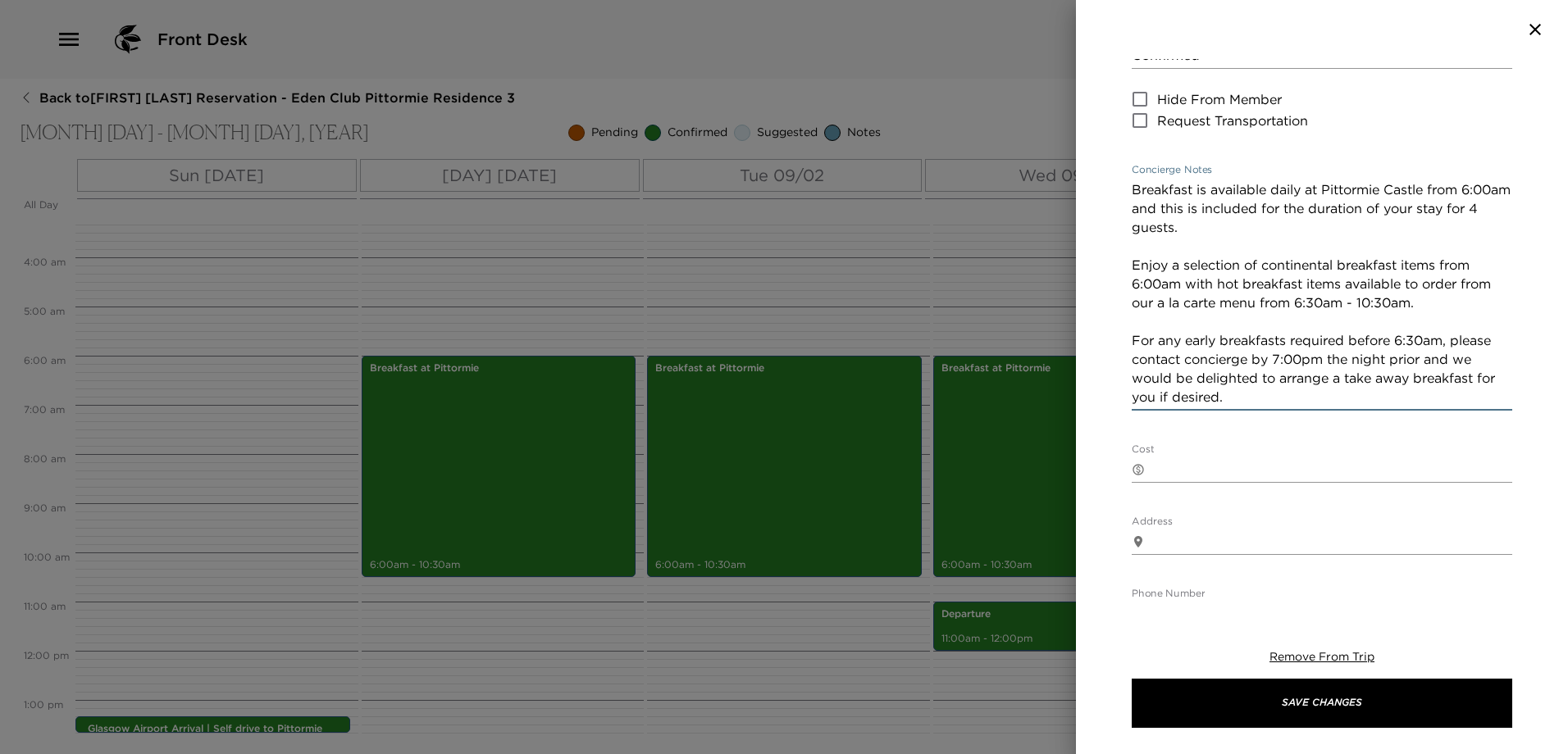 drag, startPoint x: 1269, startPoint y: 400, endPoint x: 1089, endPoint y: 150, distance: 308.05844 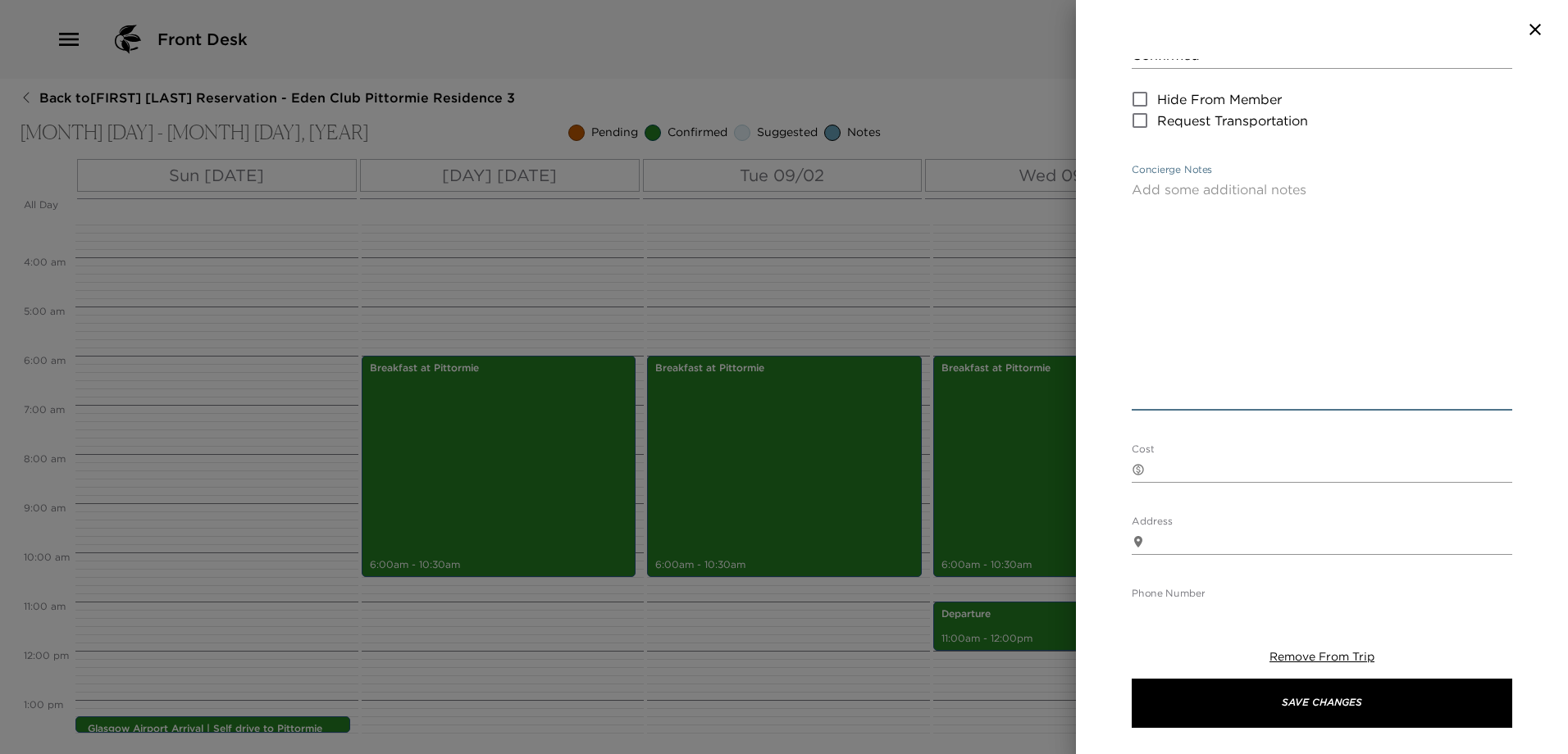 paste on "Breakfast is available daily with continental items served from 6:00am and our a la carte menu served from 6:30am - 10:30am.
For any early requirements before 6:30am, please contact concierge by 7:00pm the night prior and we would be delighted to arrange a take away option." 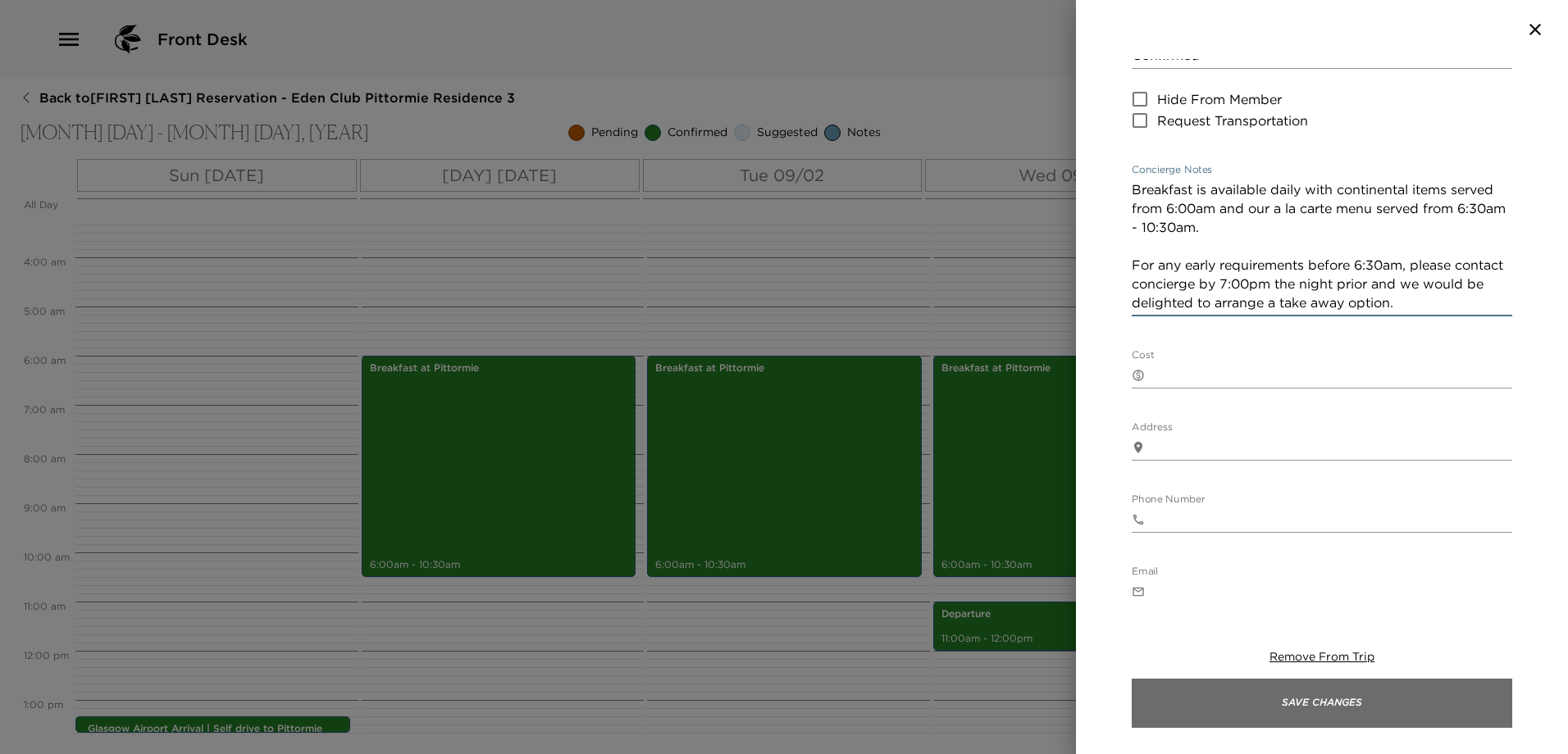 type on "Breakfast is available daily with continental items served from 6:00am and our a la carte menu served from 6:30am - 10:30am.
For any early requirements before 6:30am, please contact concierge by 7:00pm the night prior and we would be delighted to arrange a take away option." 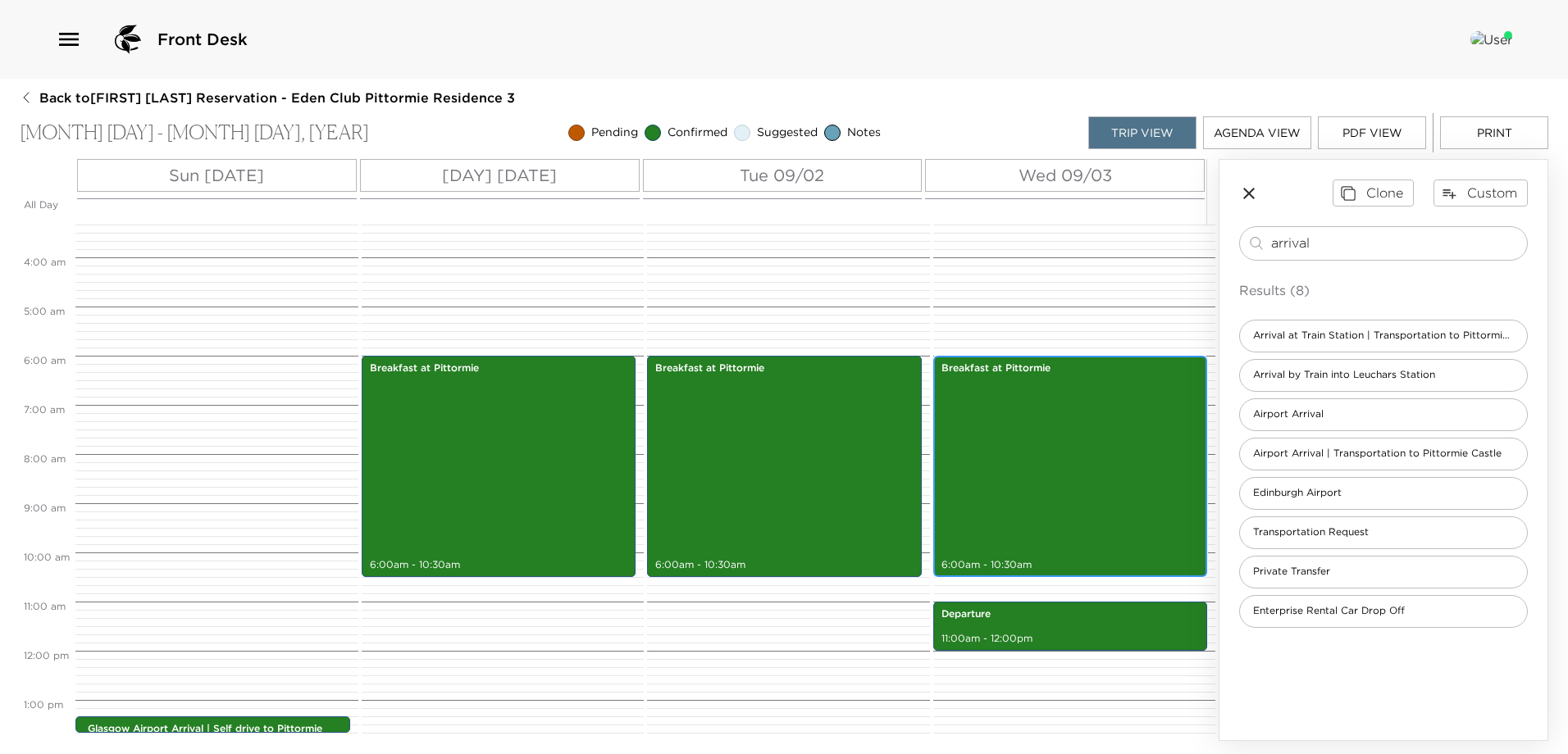 click on "Breakfast at Pittormie 6:00am - 10:30am" at bounding box center (1070, 466) 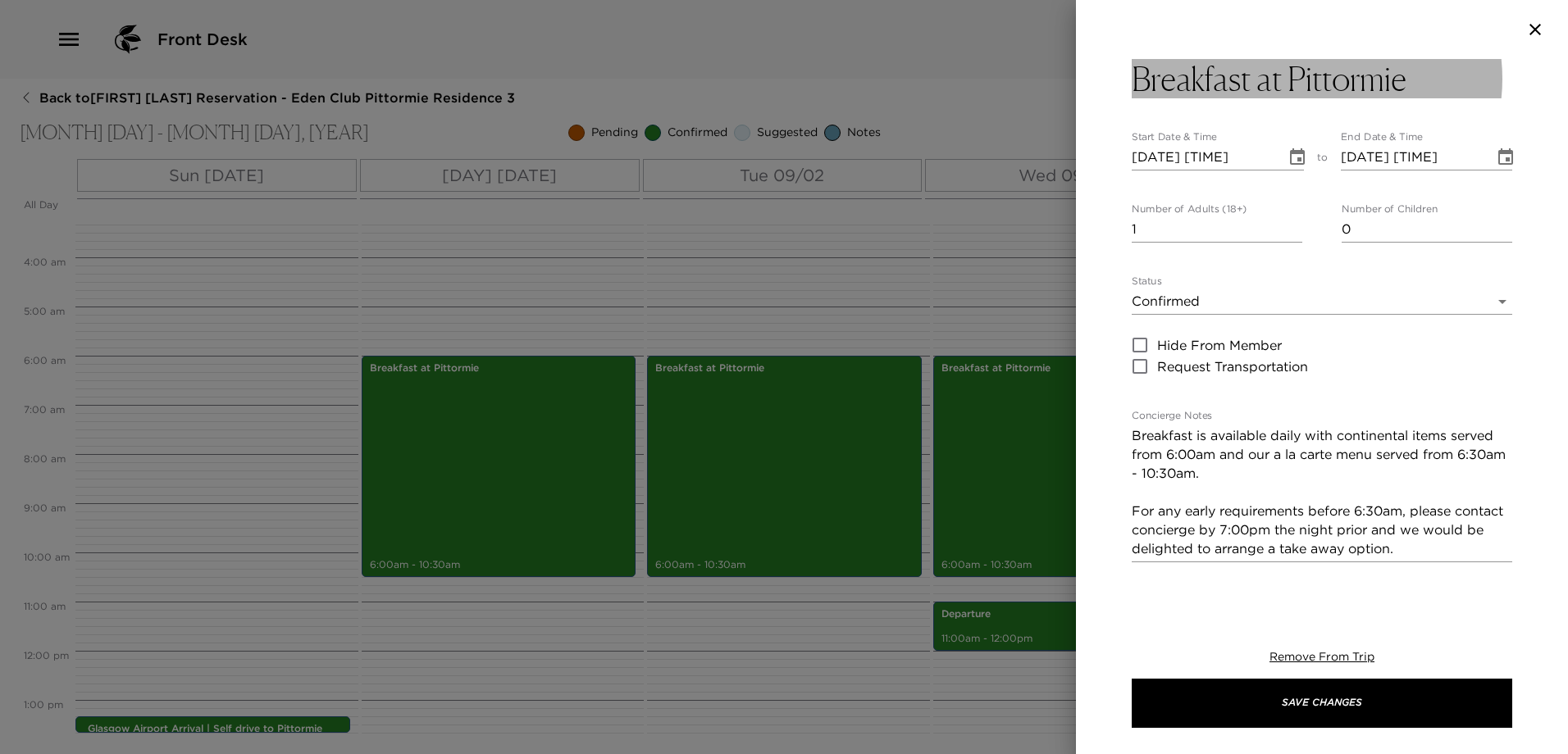click on "Breakfast at Pittormie" at bounding box center (1269, 79) 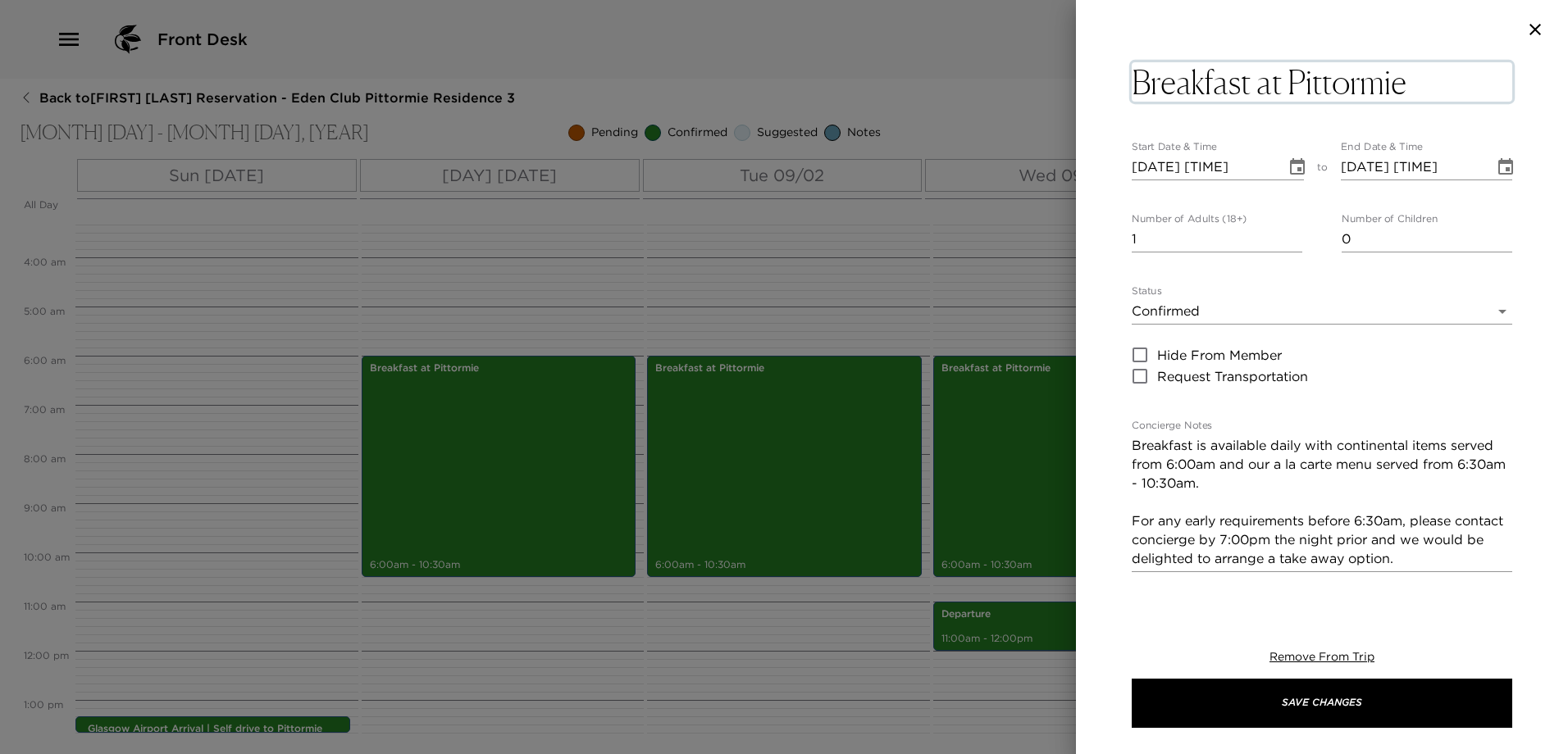 click on "Breakfast at Pittormie" at bounding box center (1322, 82) 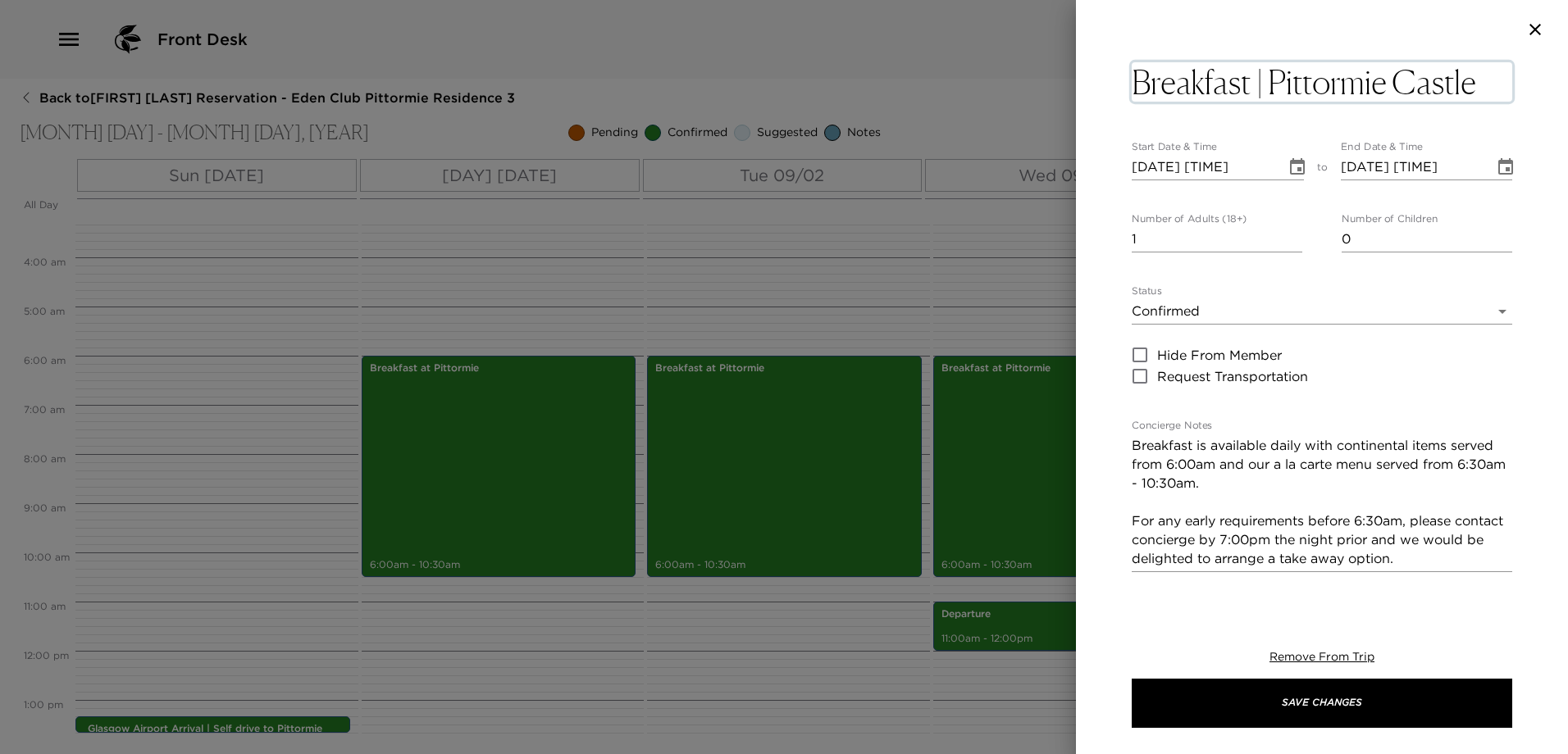 type on "Breakfast | Pittormie Castle" 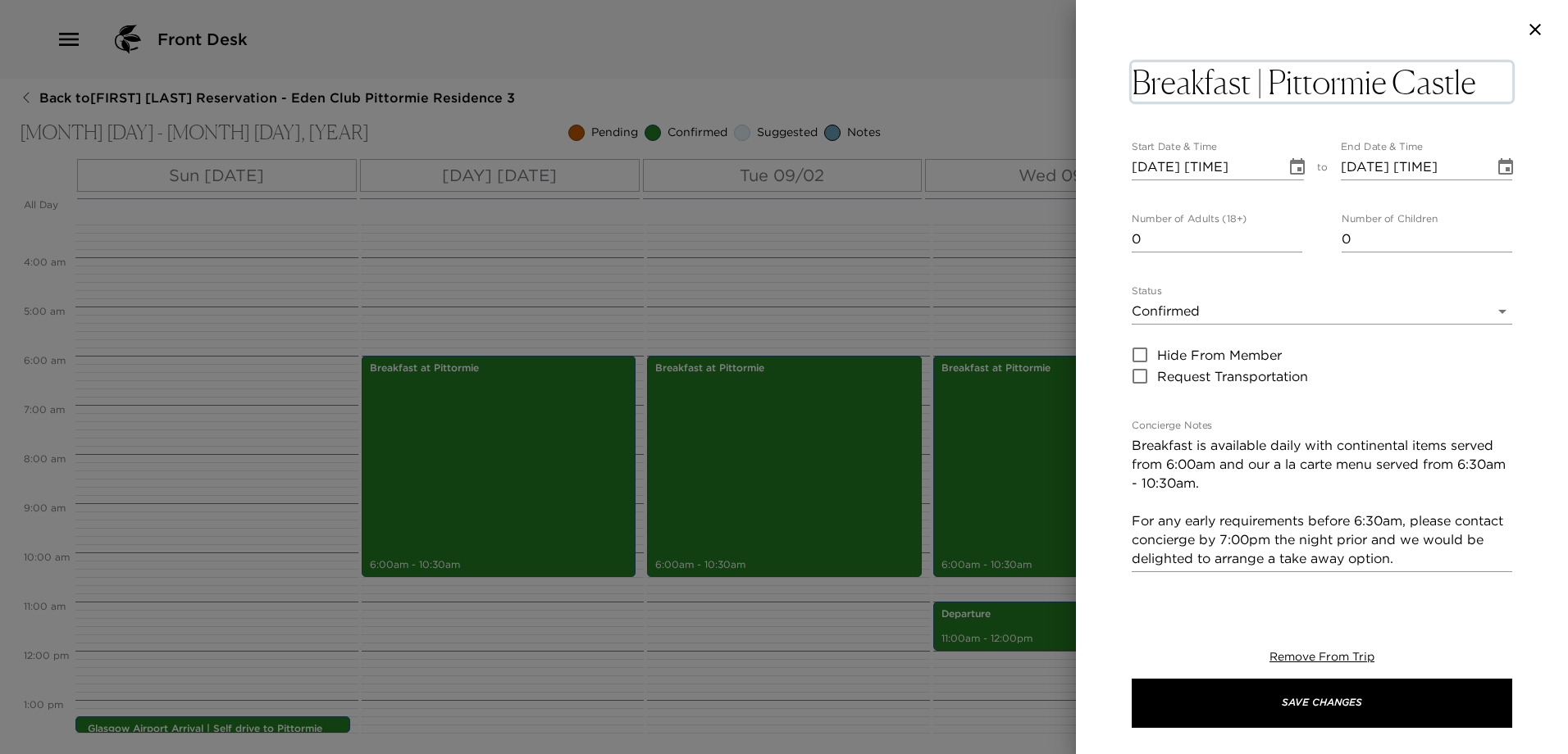 click on "0" at bounding box center (1217, 239) 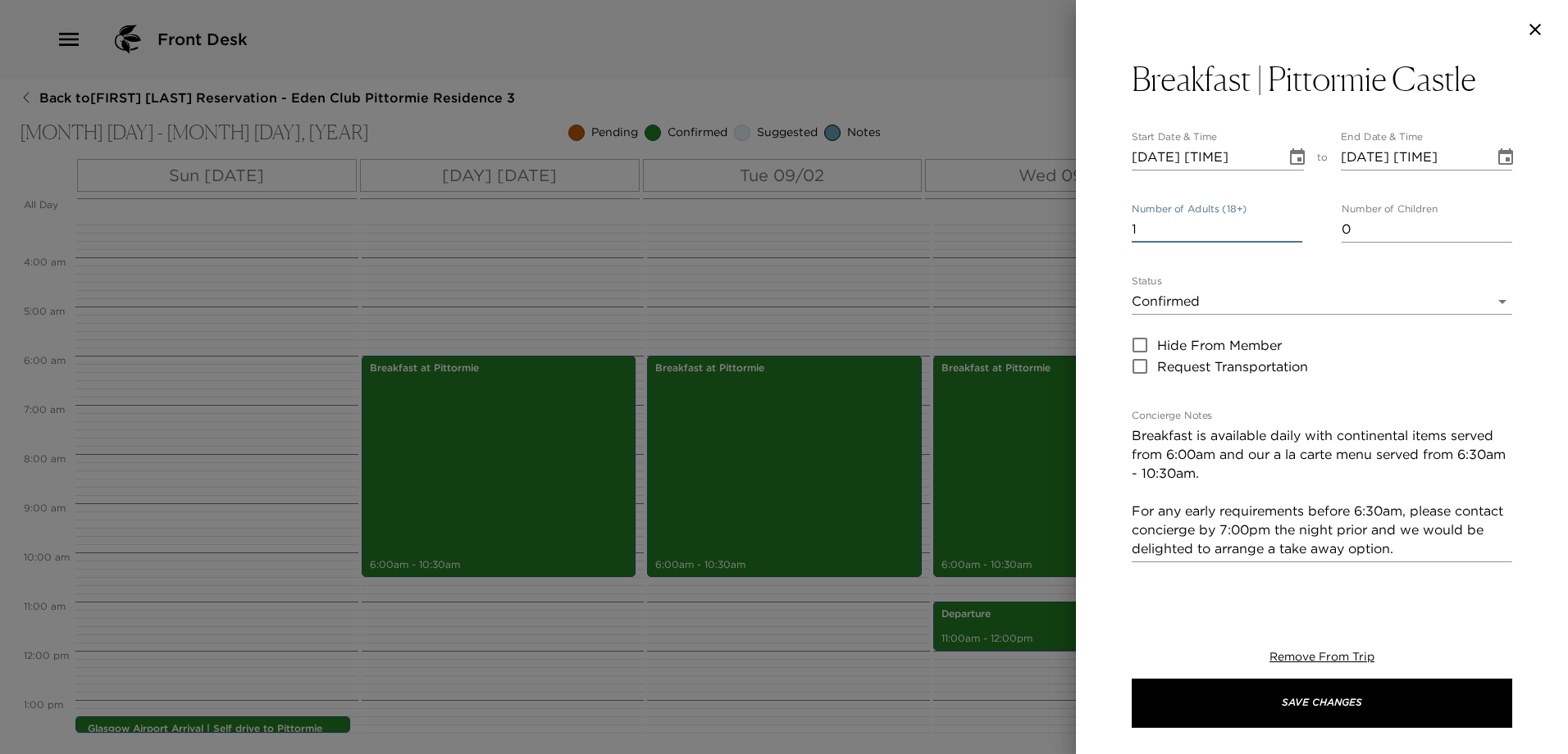 click on "1" at bounding box center [1217, 229] 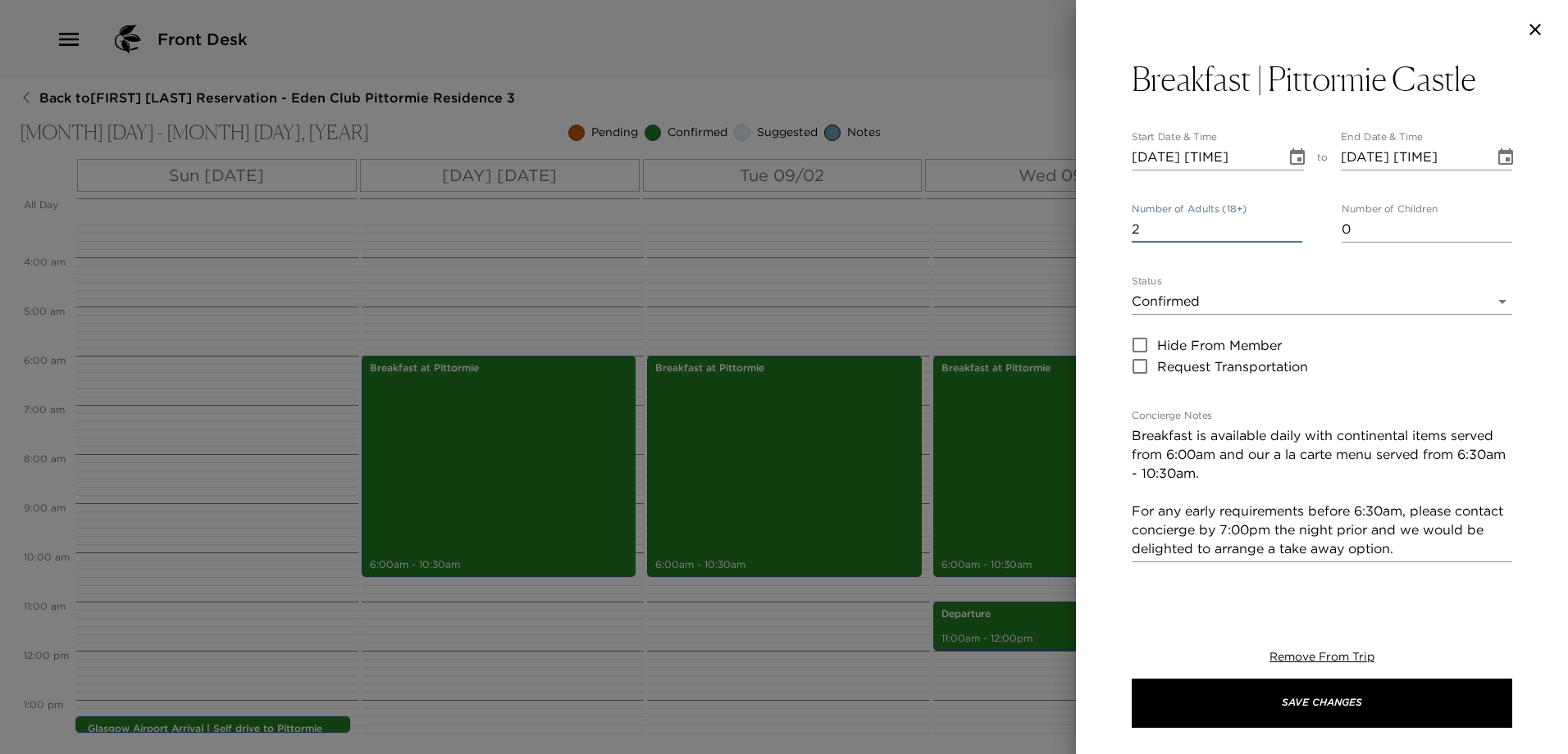 click on "2" at bounding box center [1217, 229] 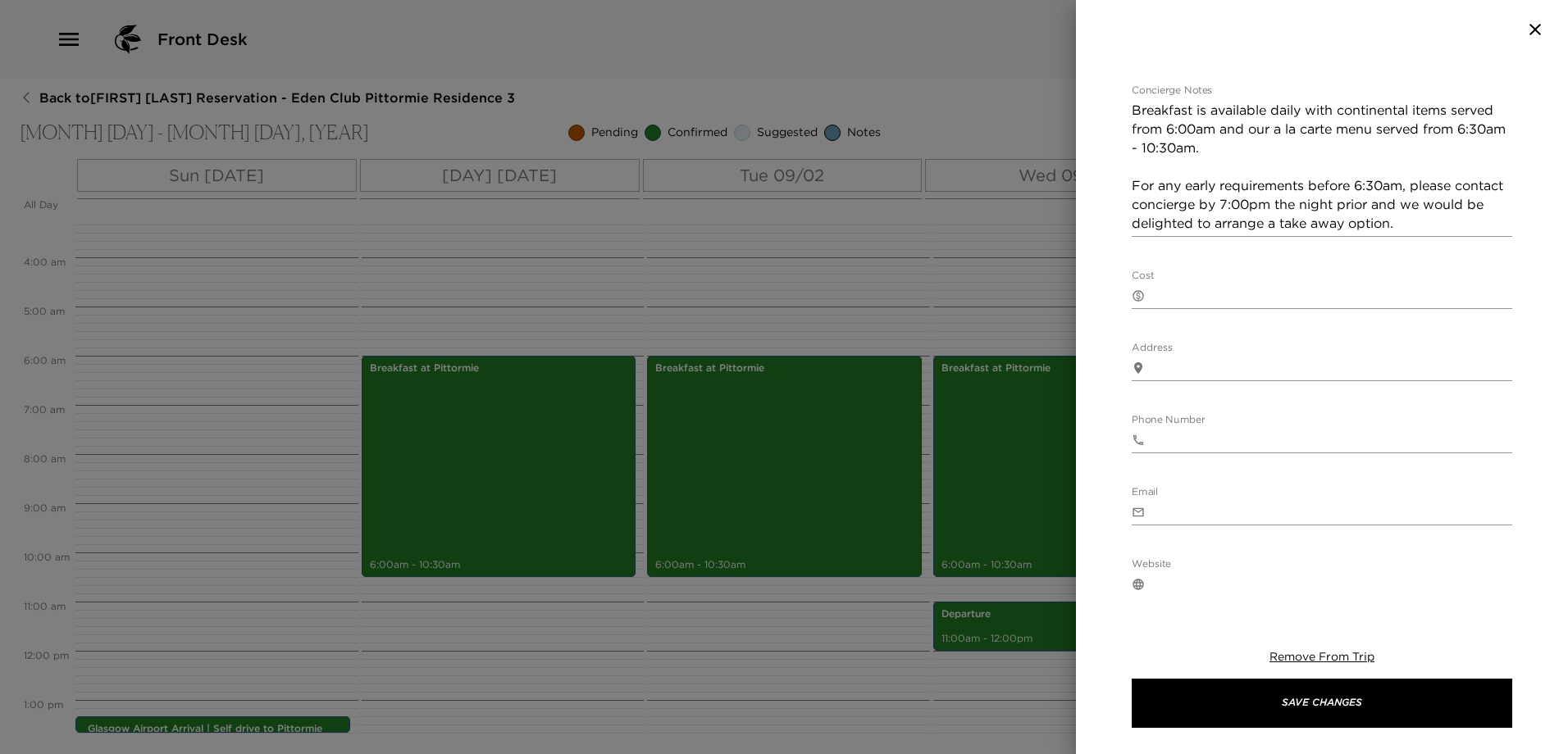 scroll, scrollTop: 328, scrollLeft: 0, axis: vertical 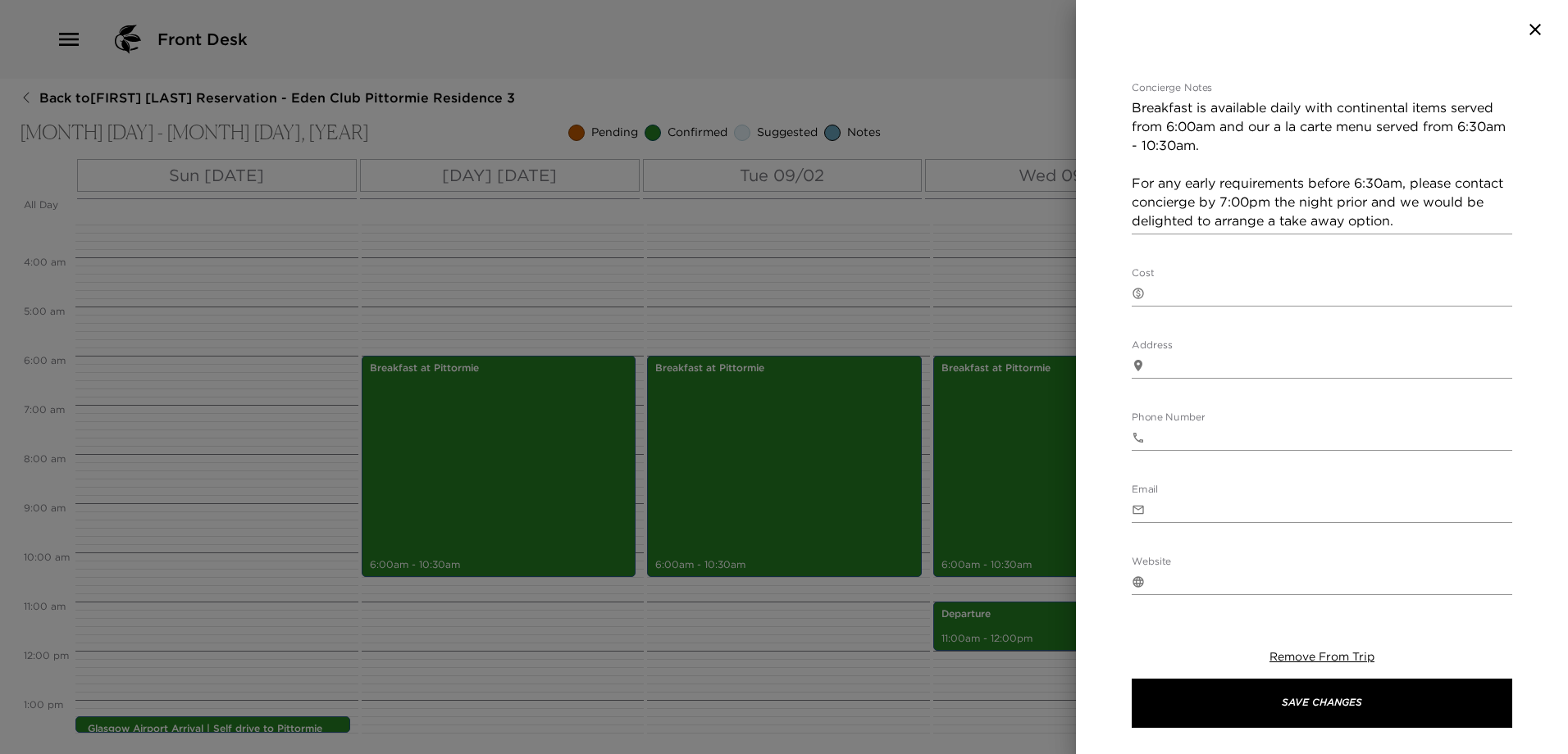 type on "1" 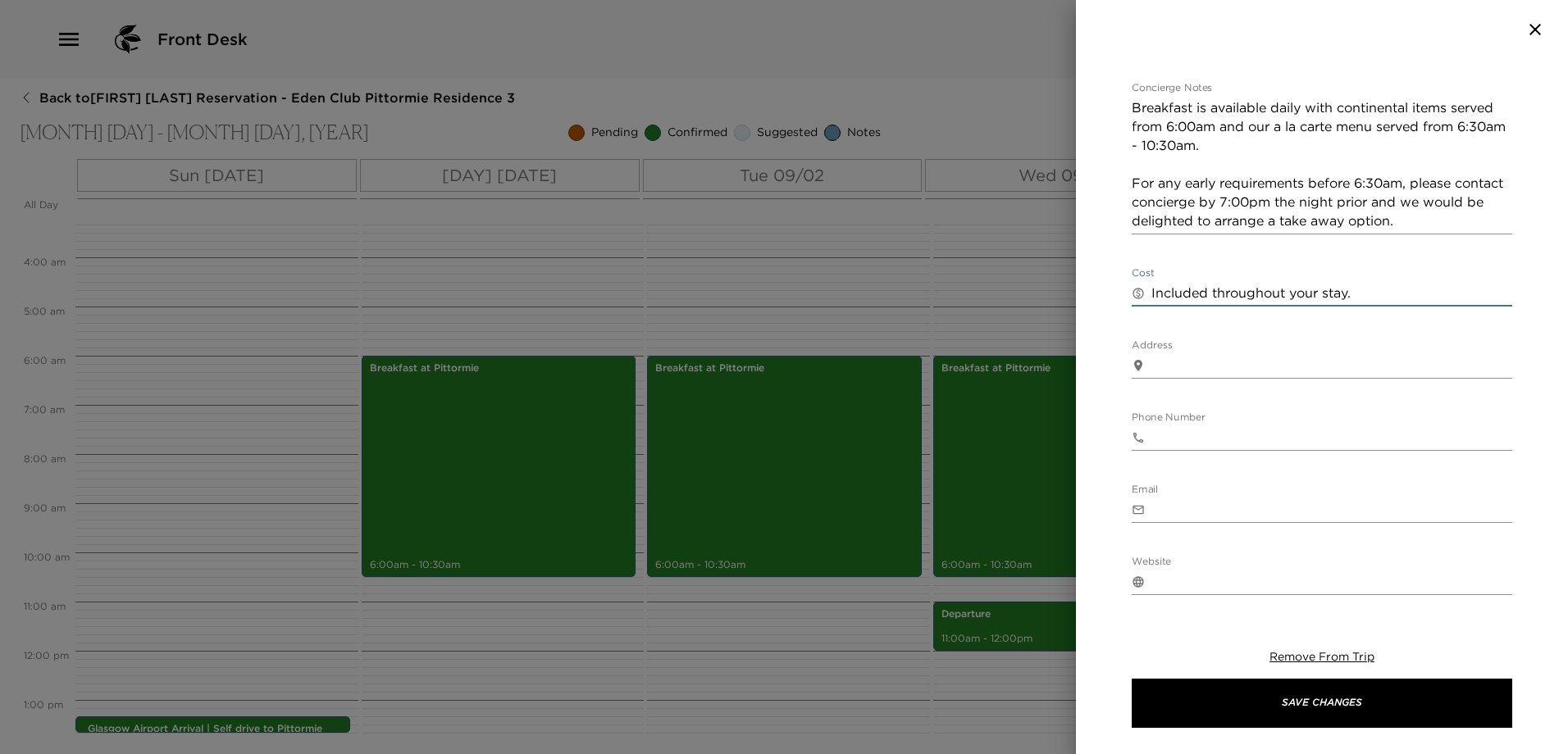 drag, startPoint x: 1358, startPoint y: 293, endPoint x: 1127, endPoint y: 307, distance: 231.42385 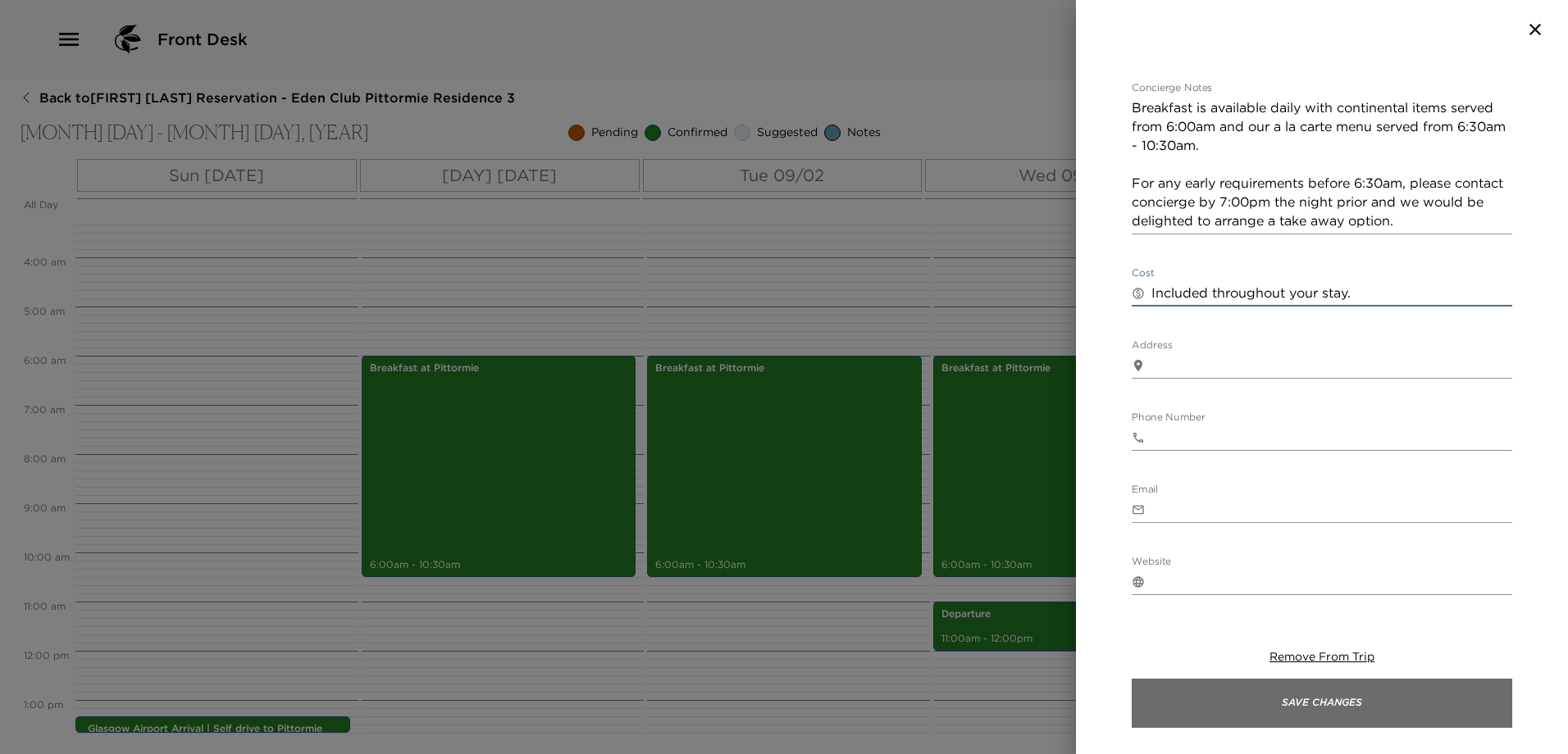 type on "Included throughout your stay." 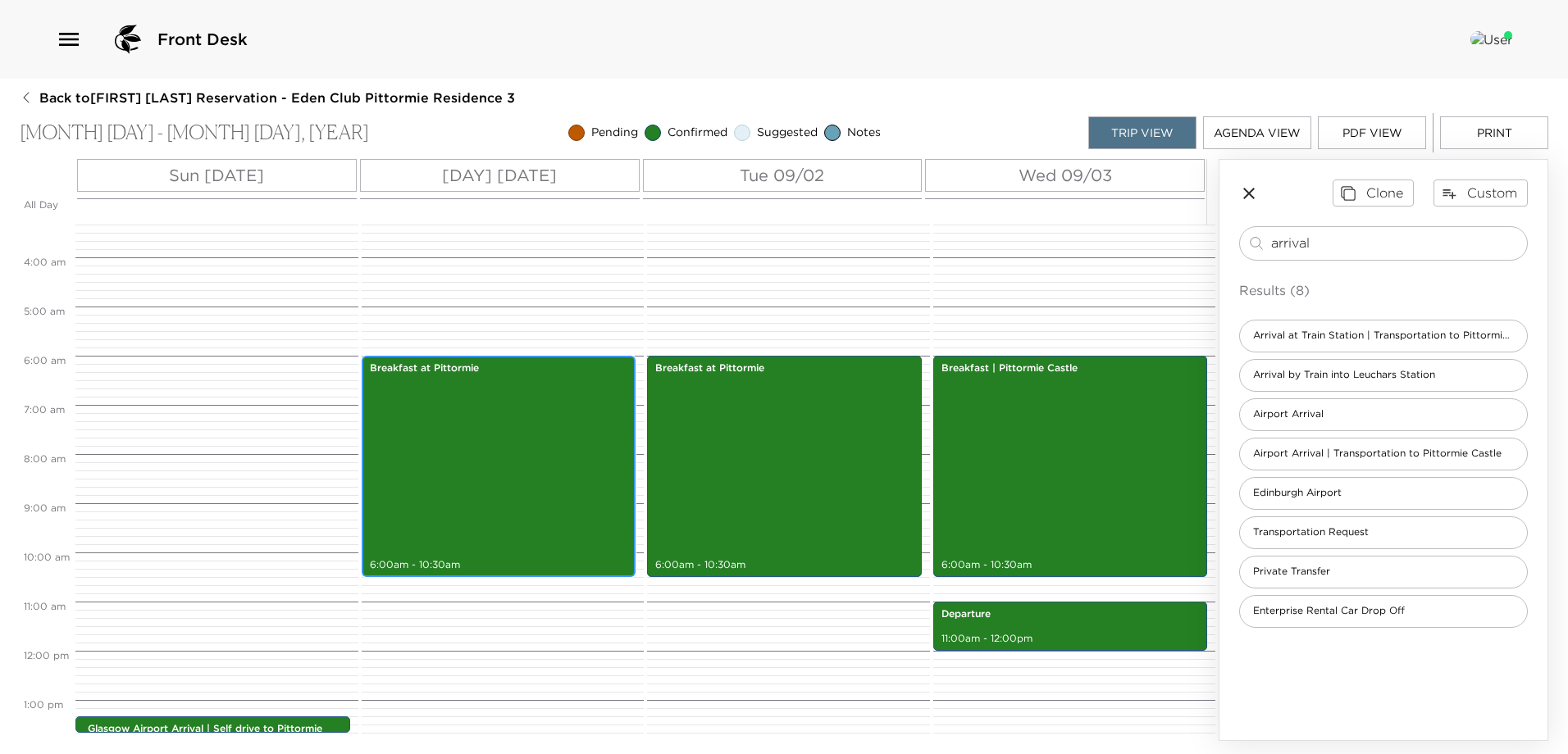 click on "Breakfast at Pittormie 6:00am - 10:30am" at bounding box center (499, 466) 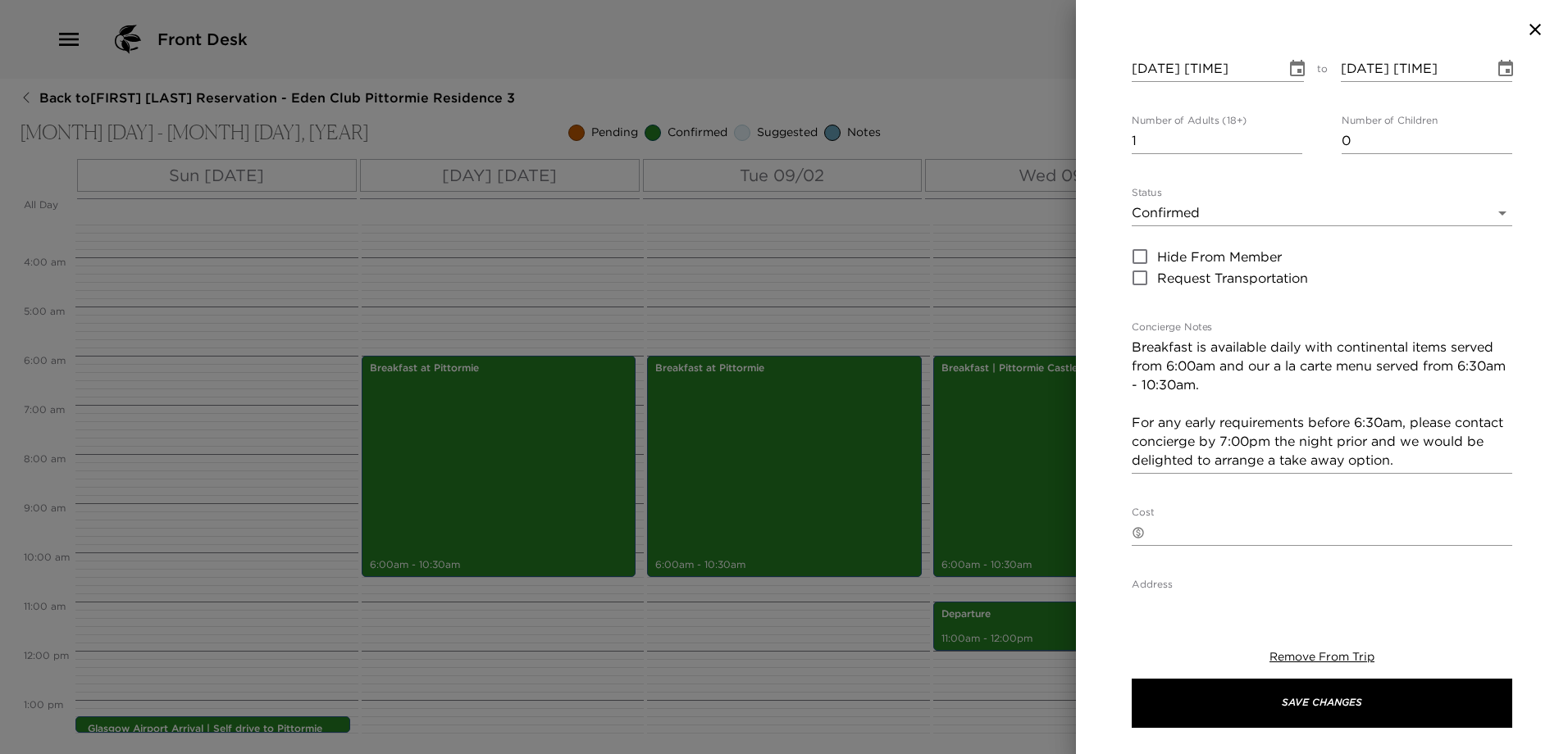 scroll, scrollTop: 328, scrollLeft: 0, axis: vertical 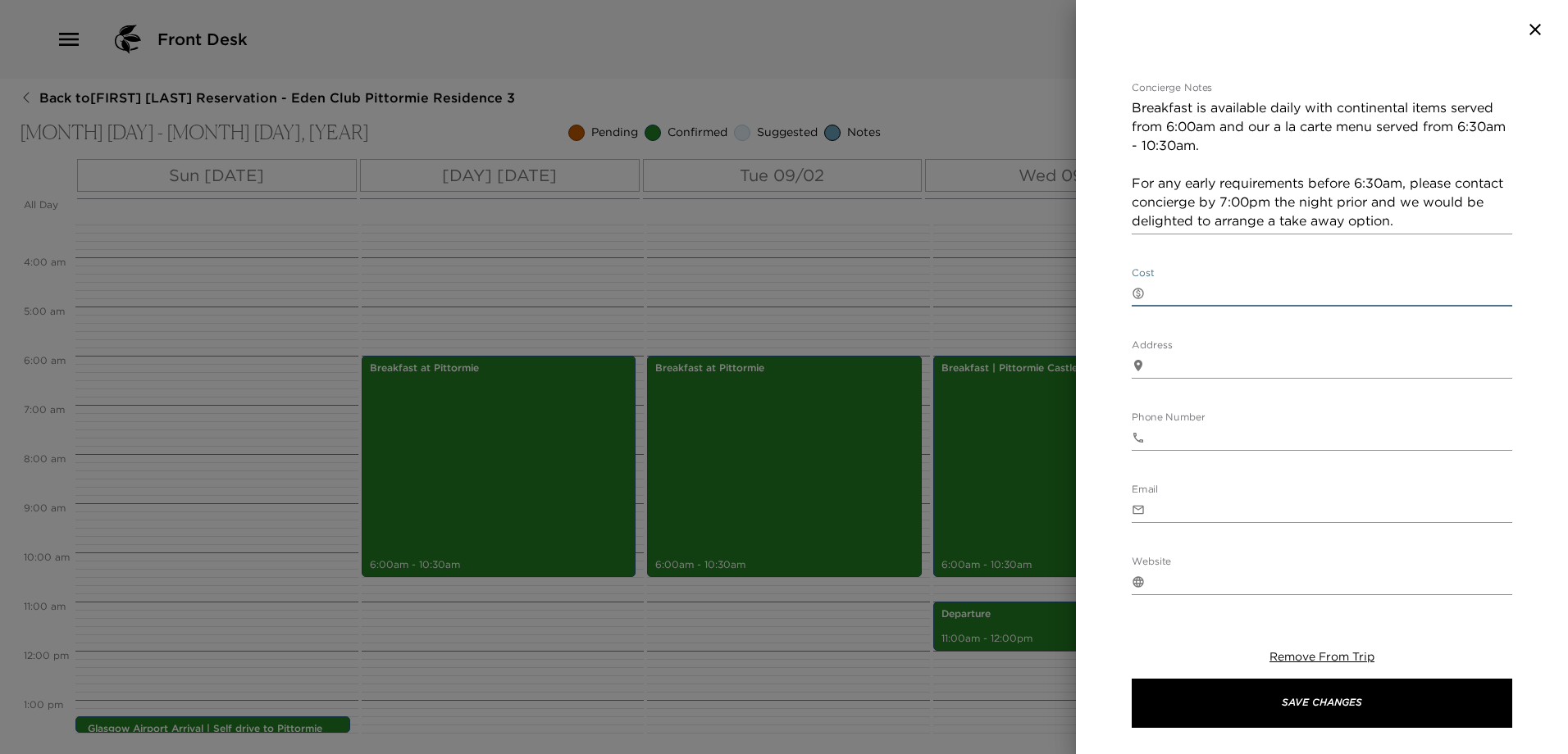 click on "Cost" at bounding box center (1332, 293) 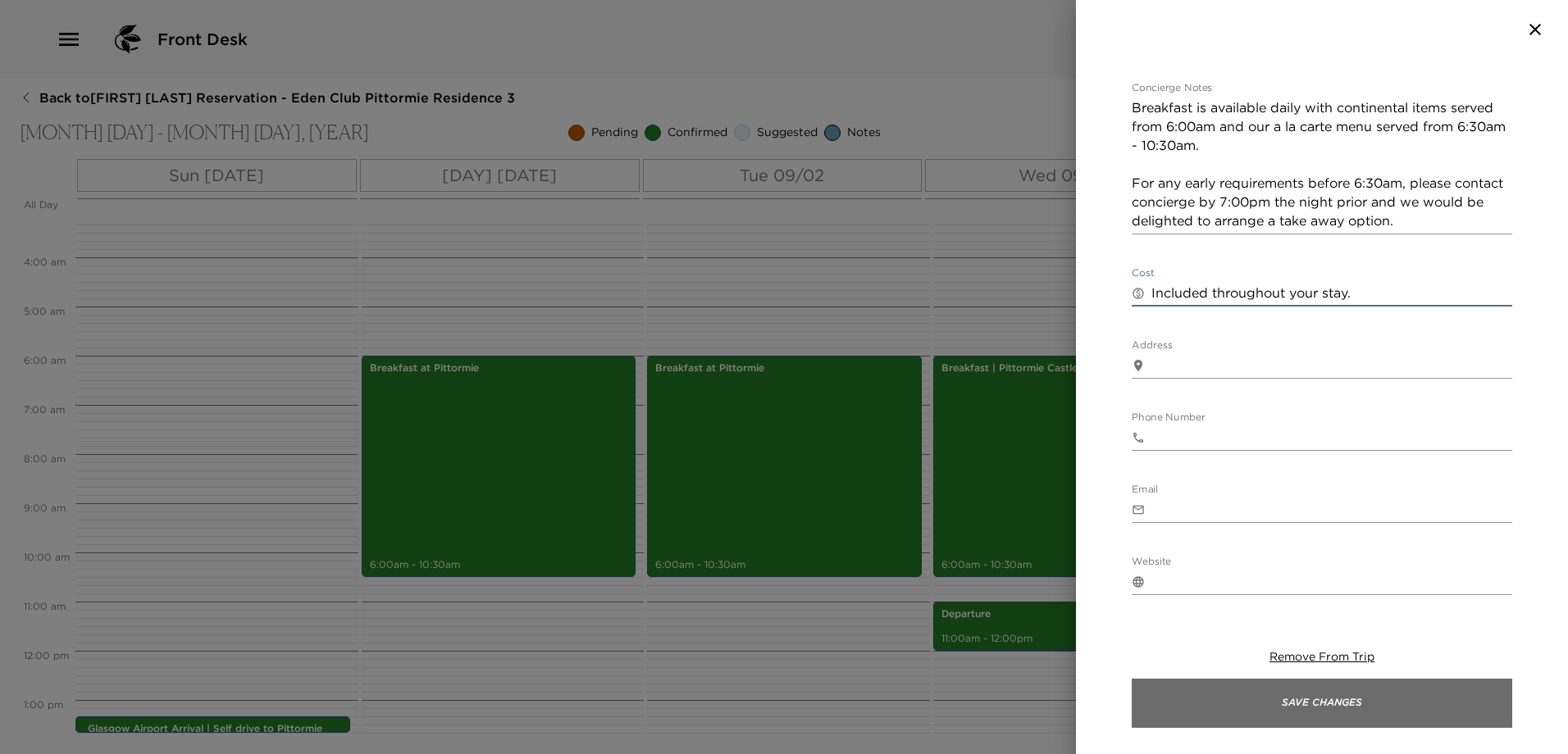 type on "Included throughout your stay." 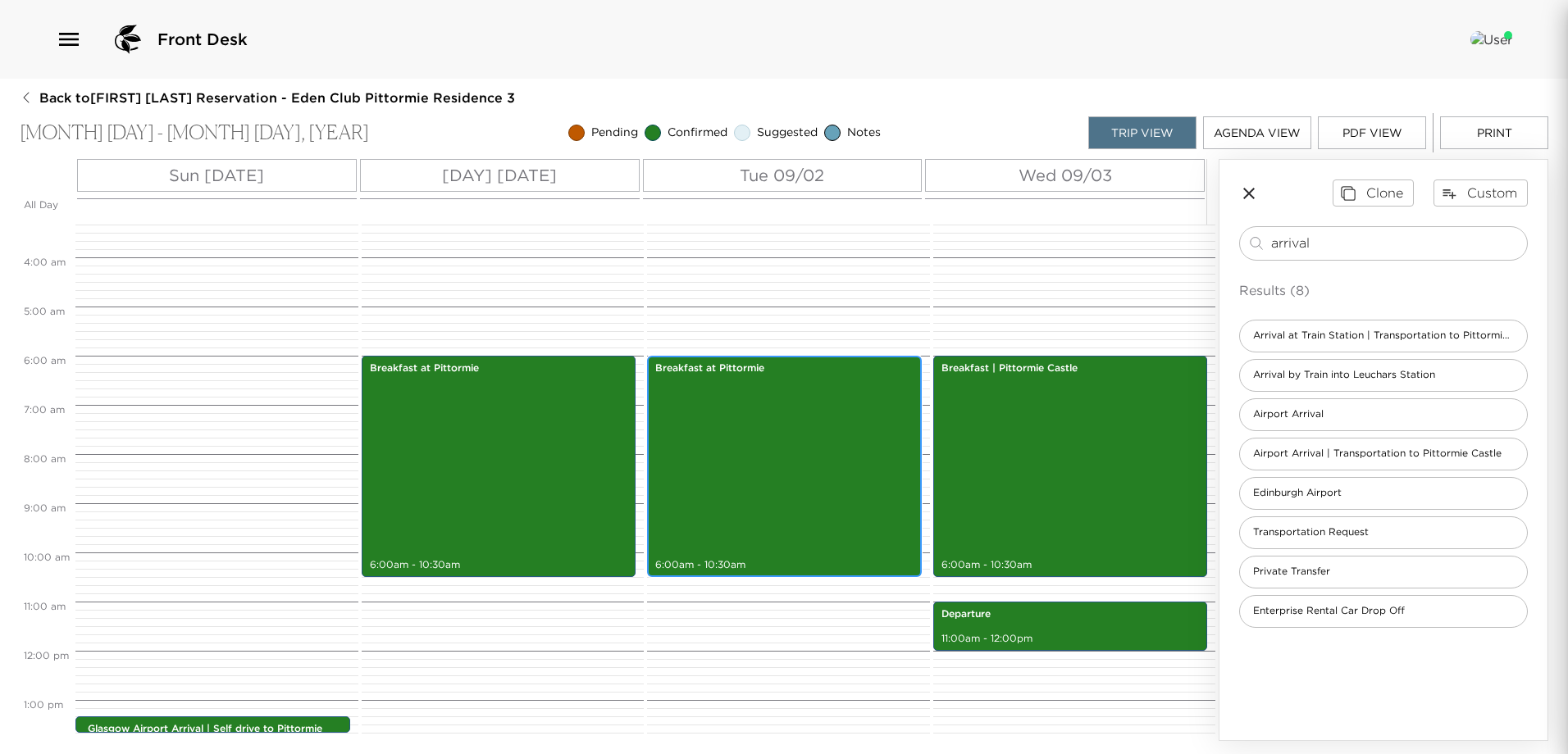 click on "Breakfast at Pittormie 6:00am - 10:30am" at bounding box center (784, 466) 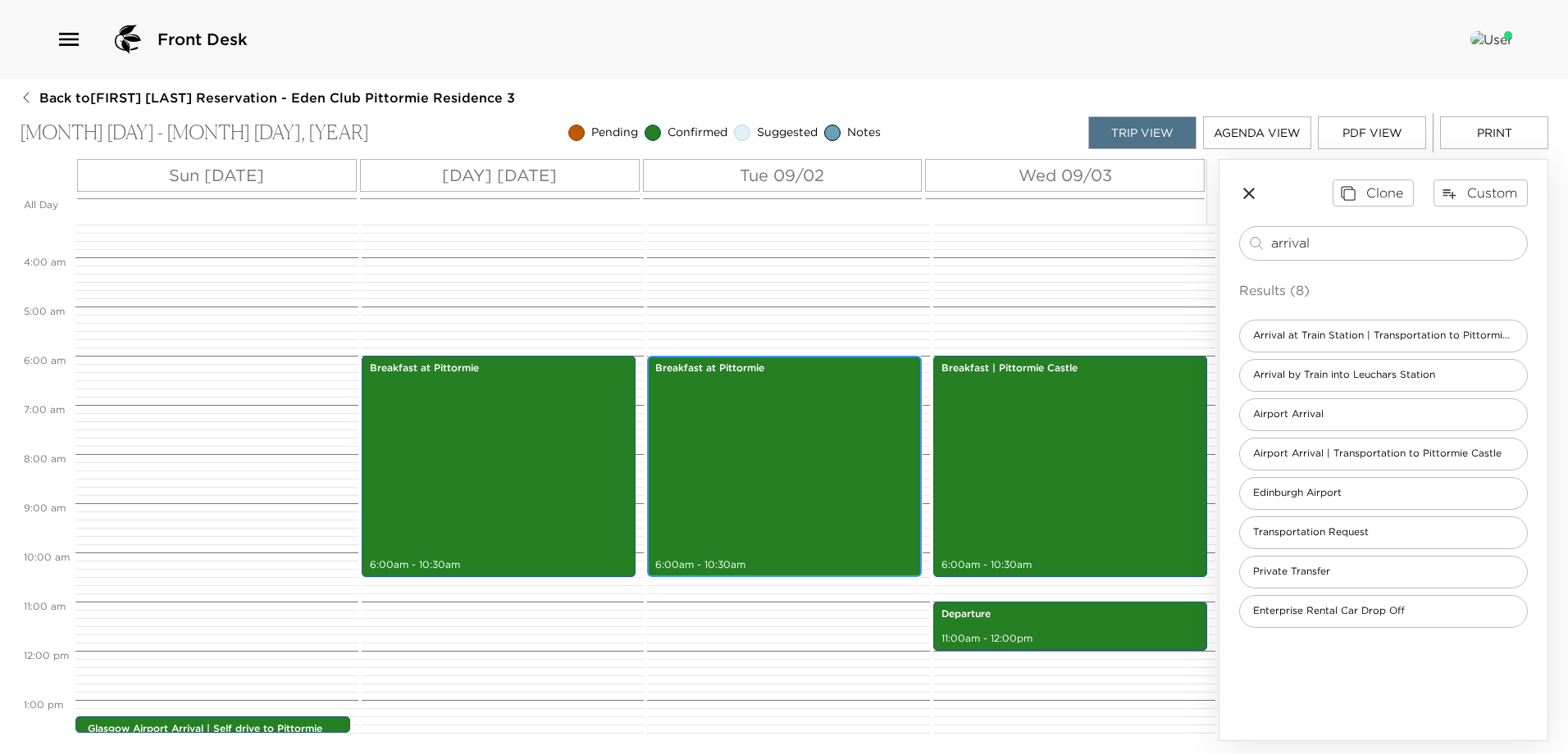 click on "Breakfast at Pittormie 6:00am - 10:30am" at bounding box center [784, 466] 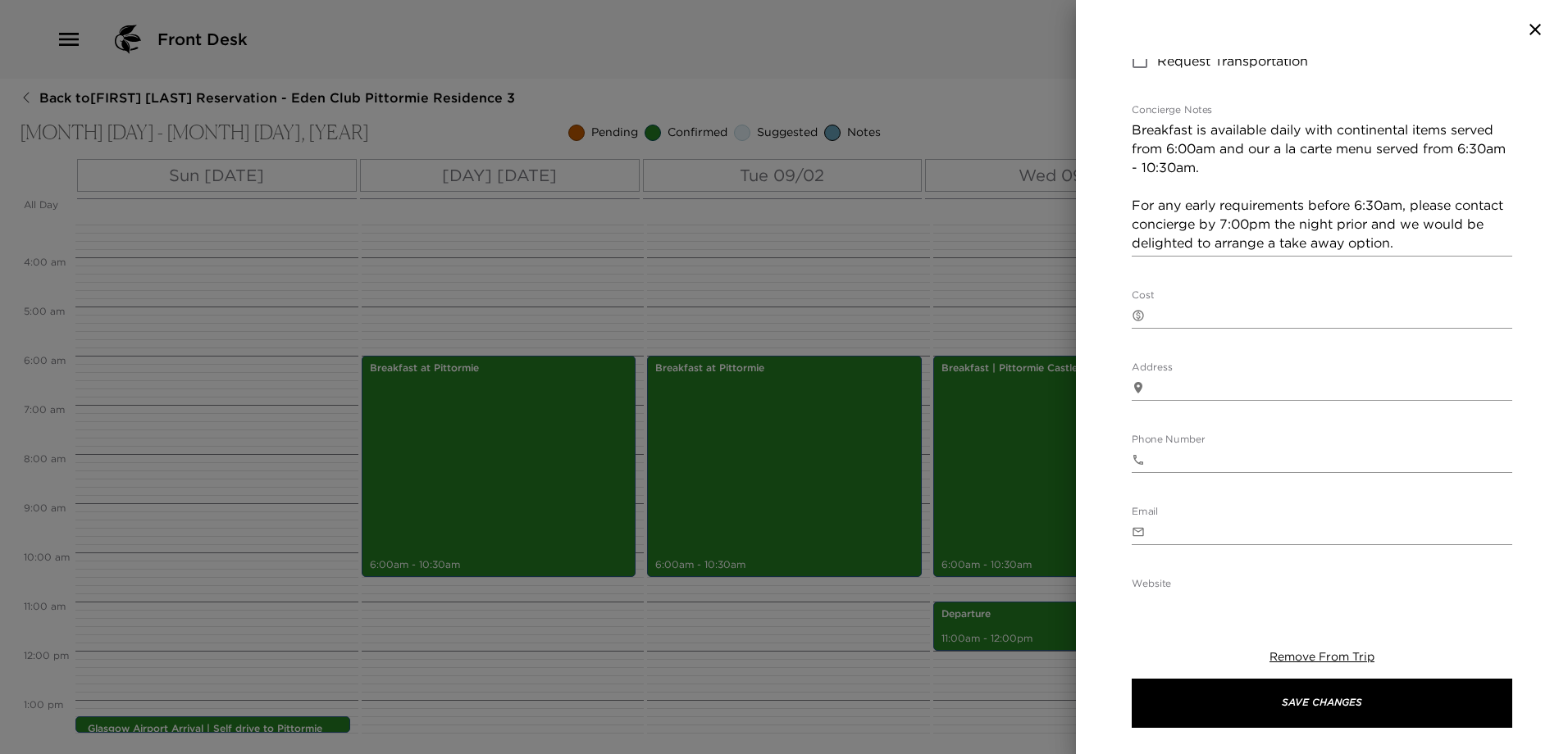 scroll, scrollTop: 328, scrollLeft: 0, axis: vertical 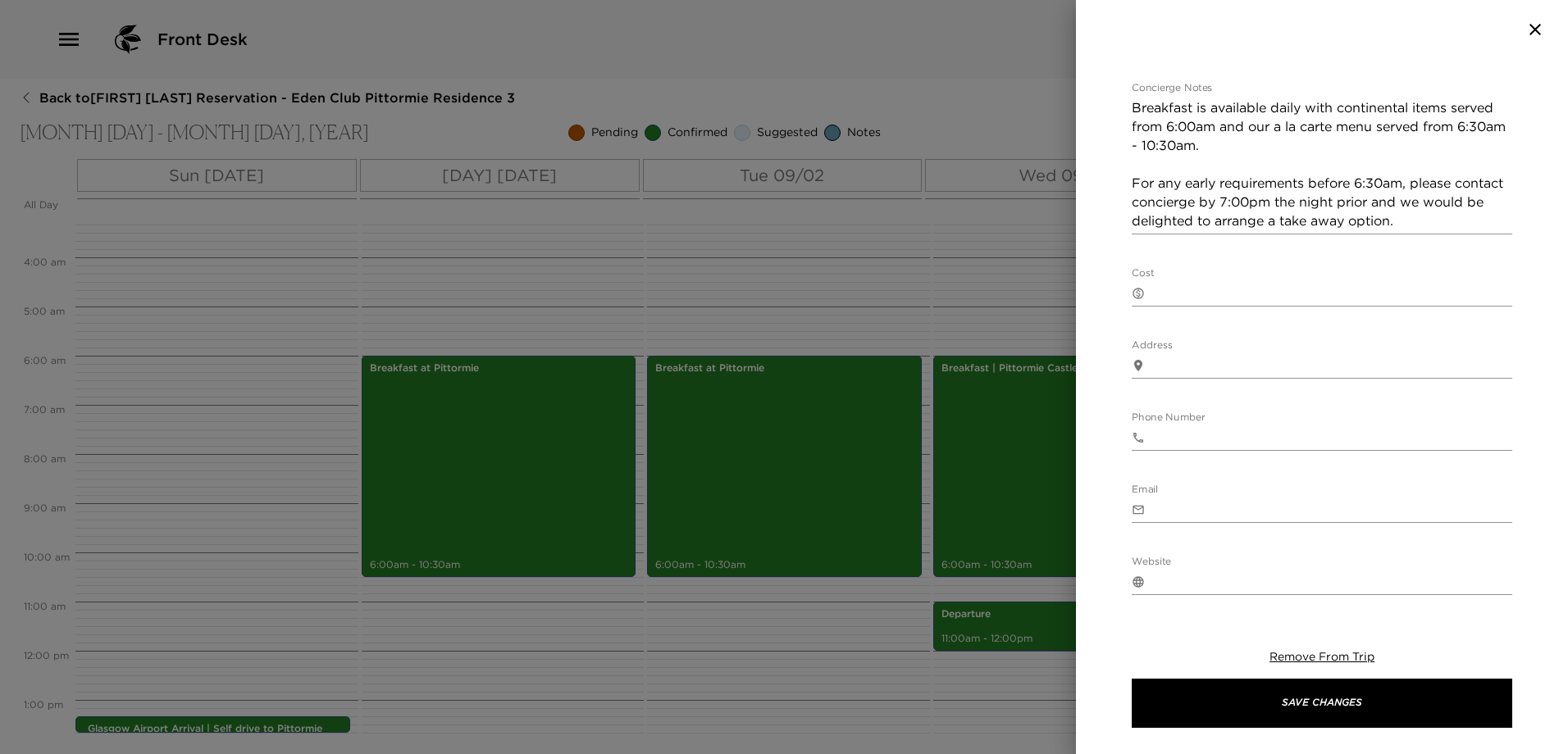 click on "Cost" at bounding box center [1332, 293] 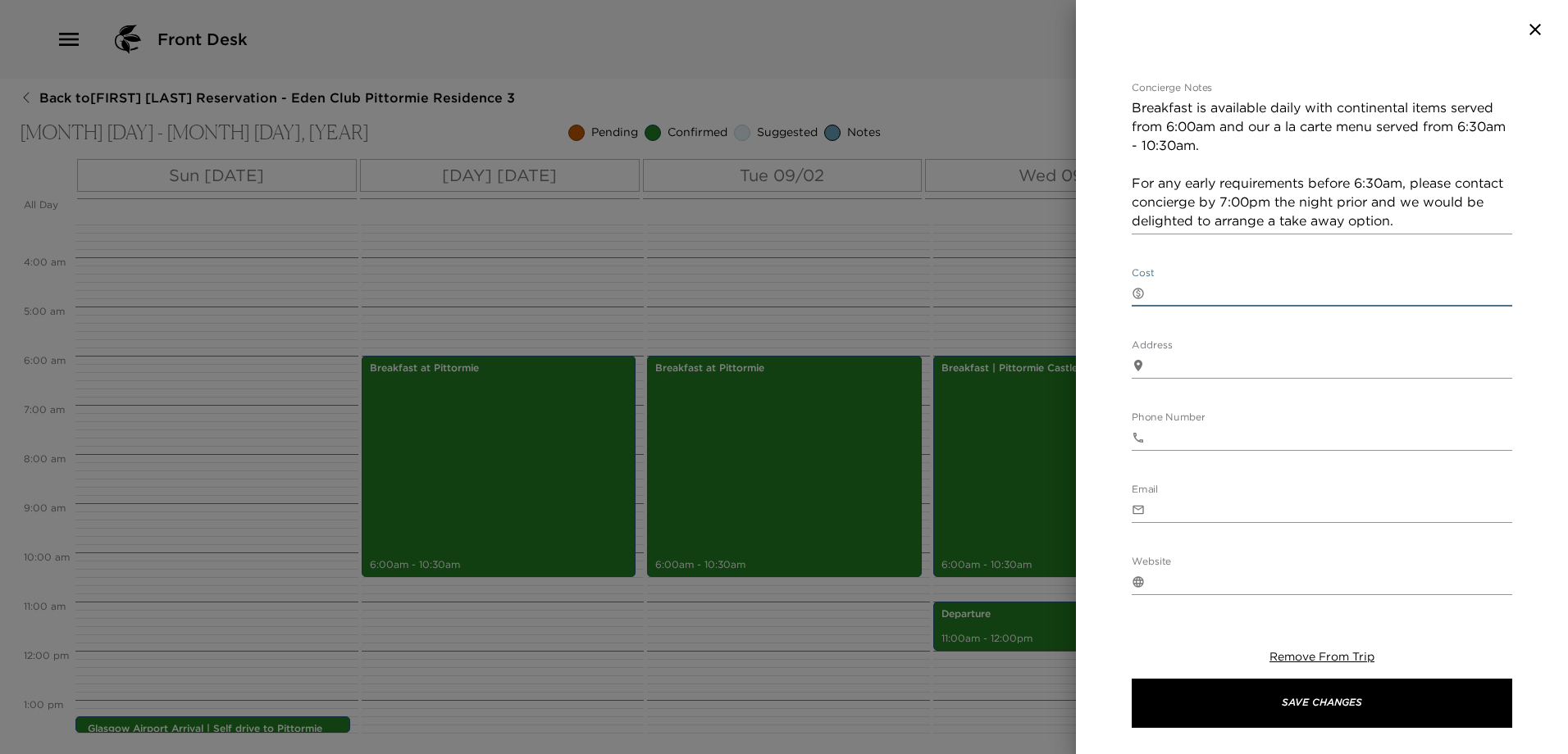 paste on "Included throughout your stay." 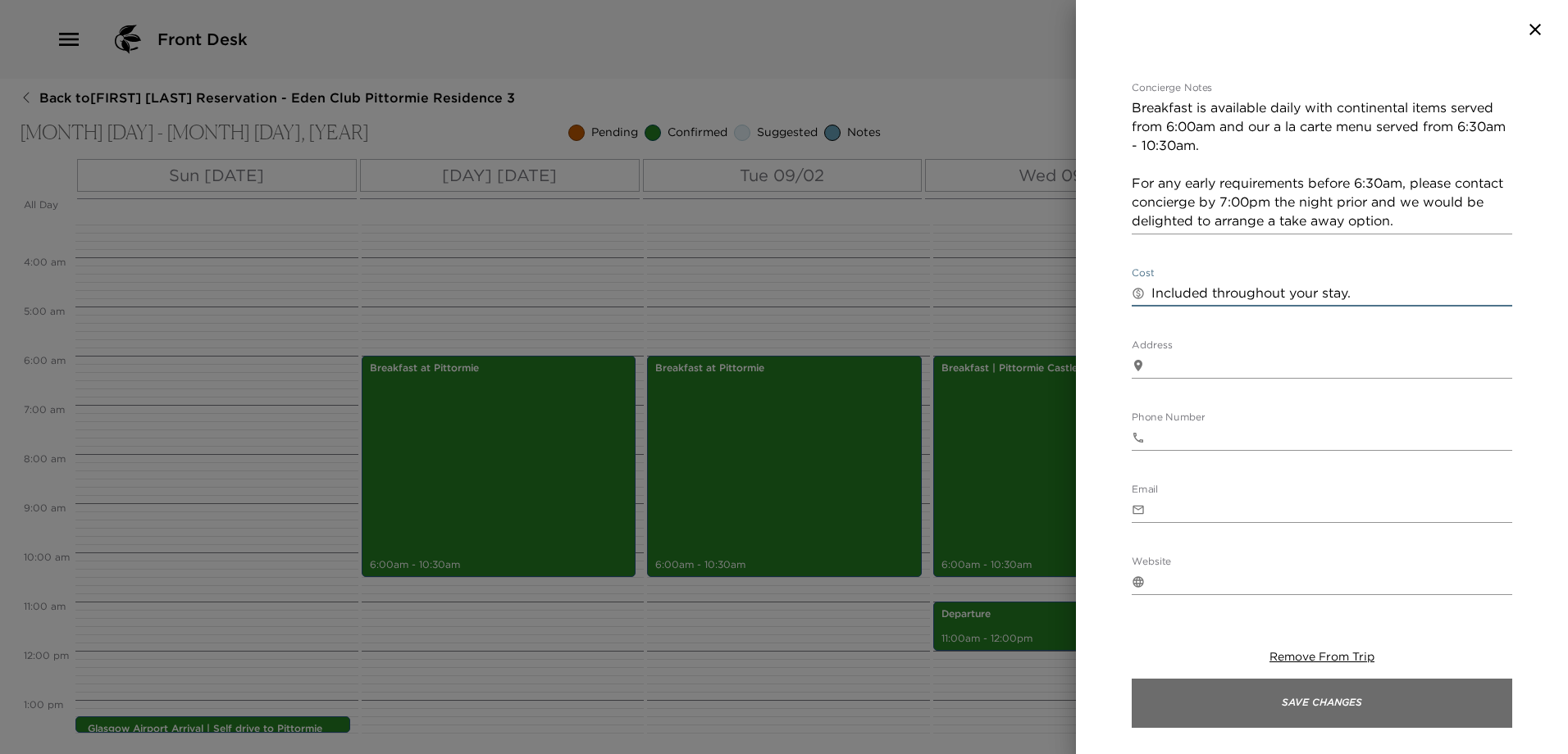 type on "Included throughout your stay." 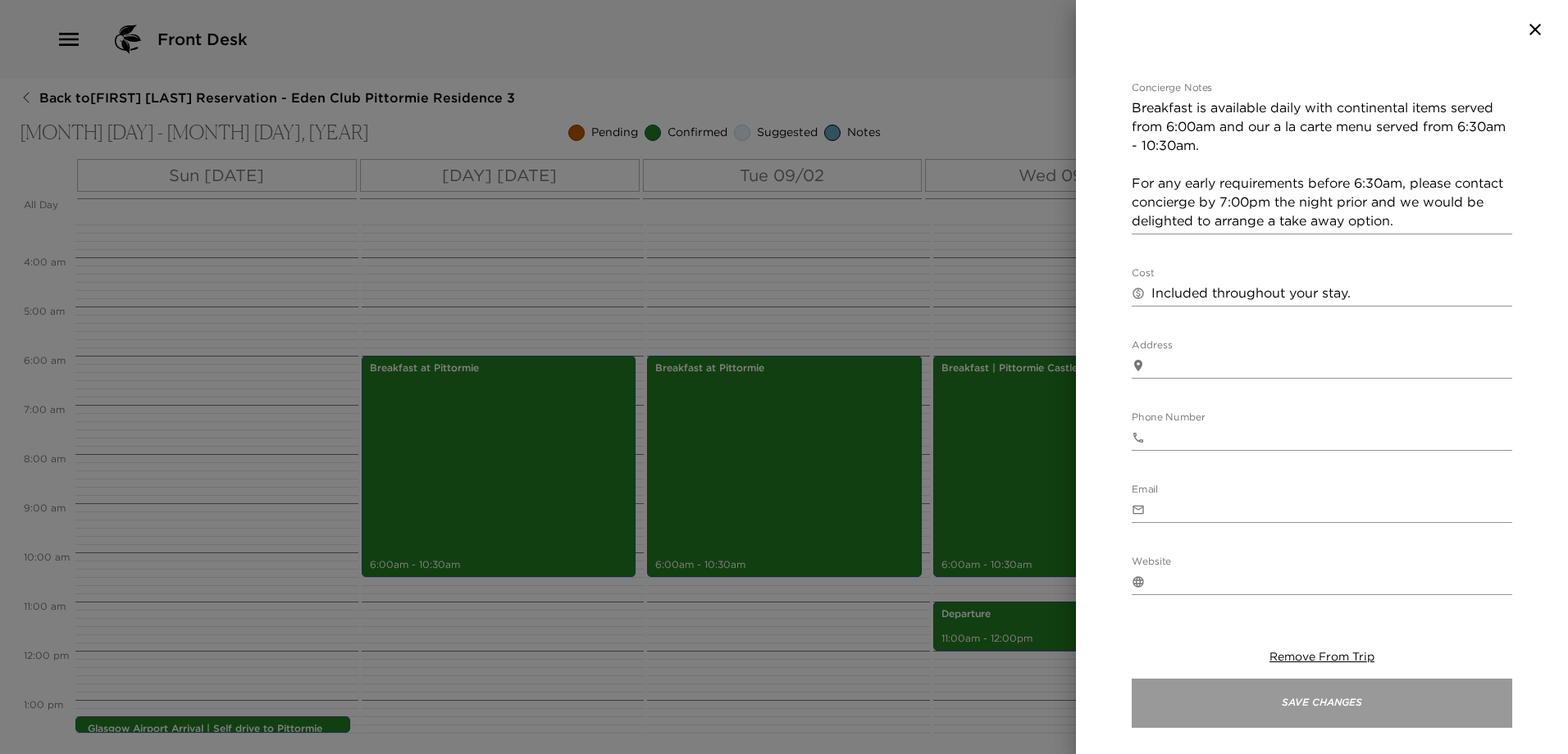 click on "Save Changes" at bounding box center (1322, 703) 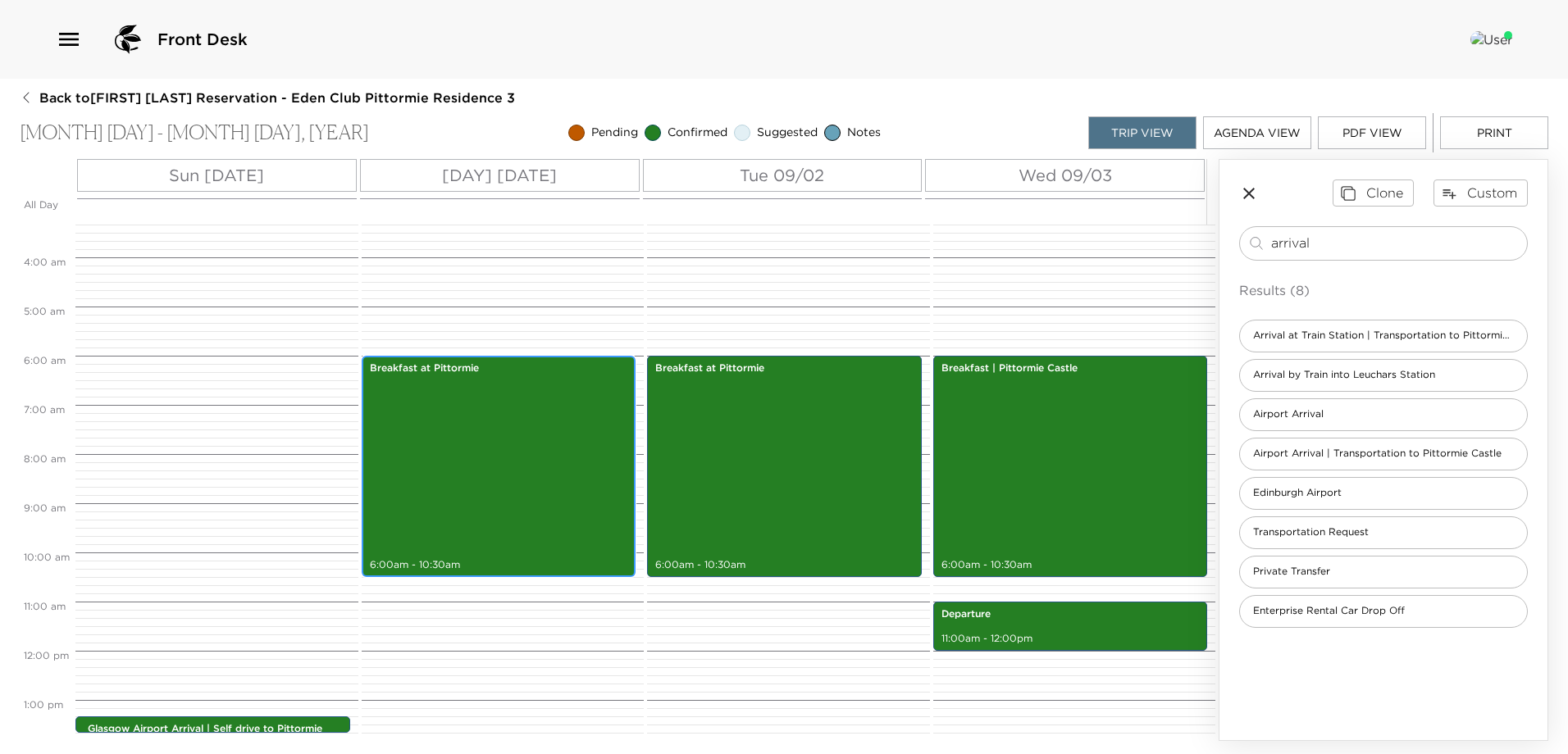 click on "Breakfast at Pittormie 6:00am - 10:30am" at bounding box center [499, 466] 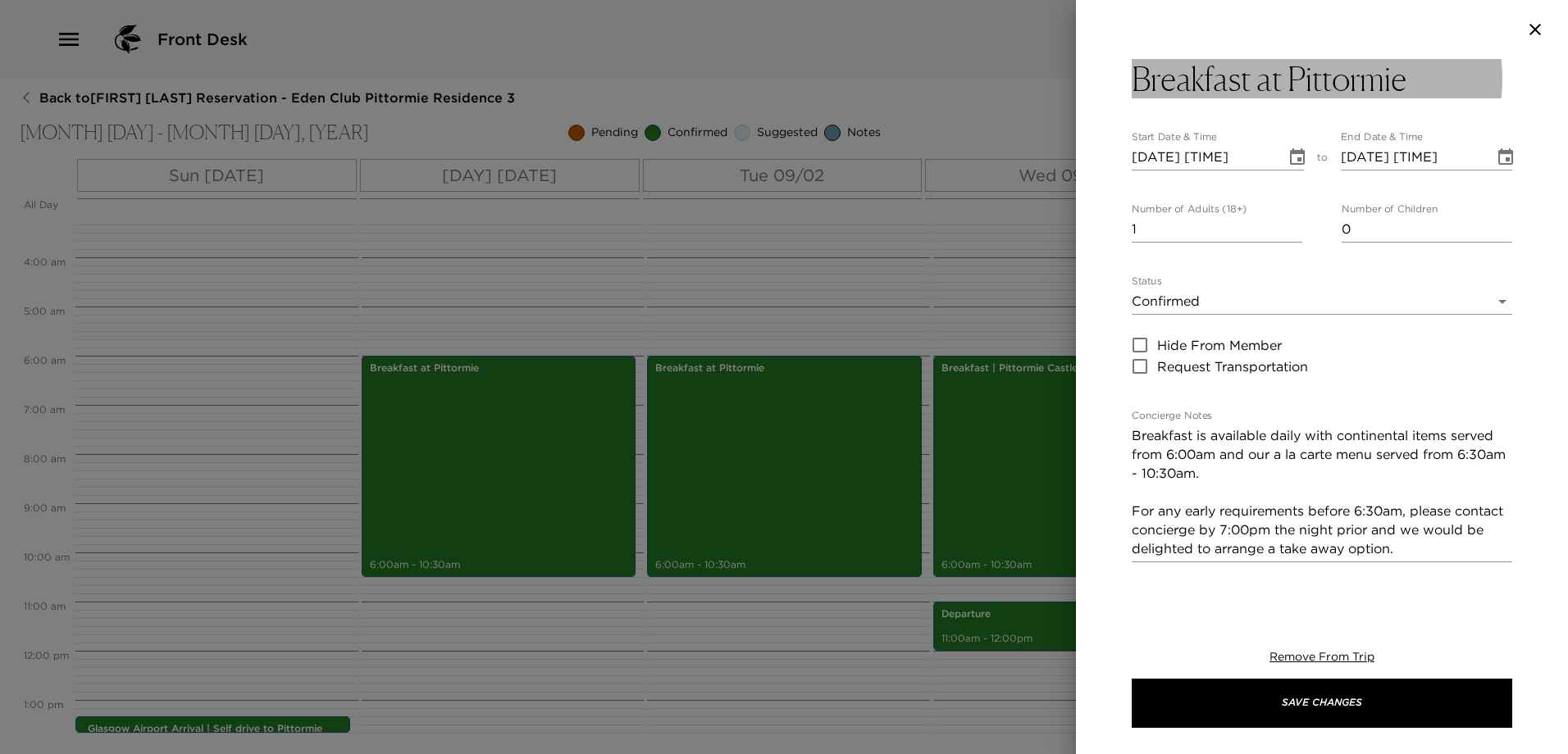 click on "Breakfast at Pittormie" at bounding box center (1269, 79) 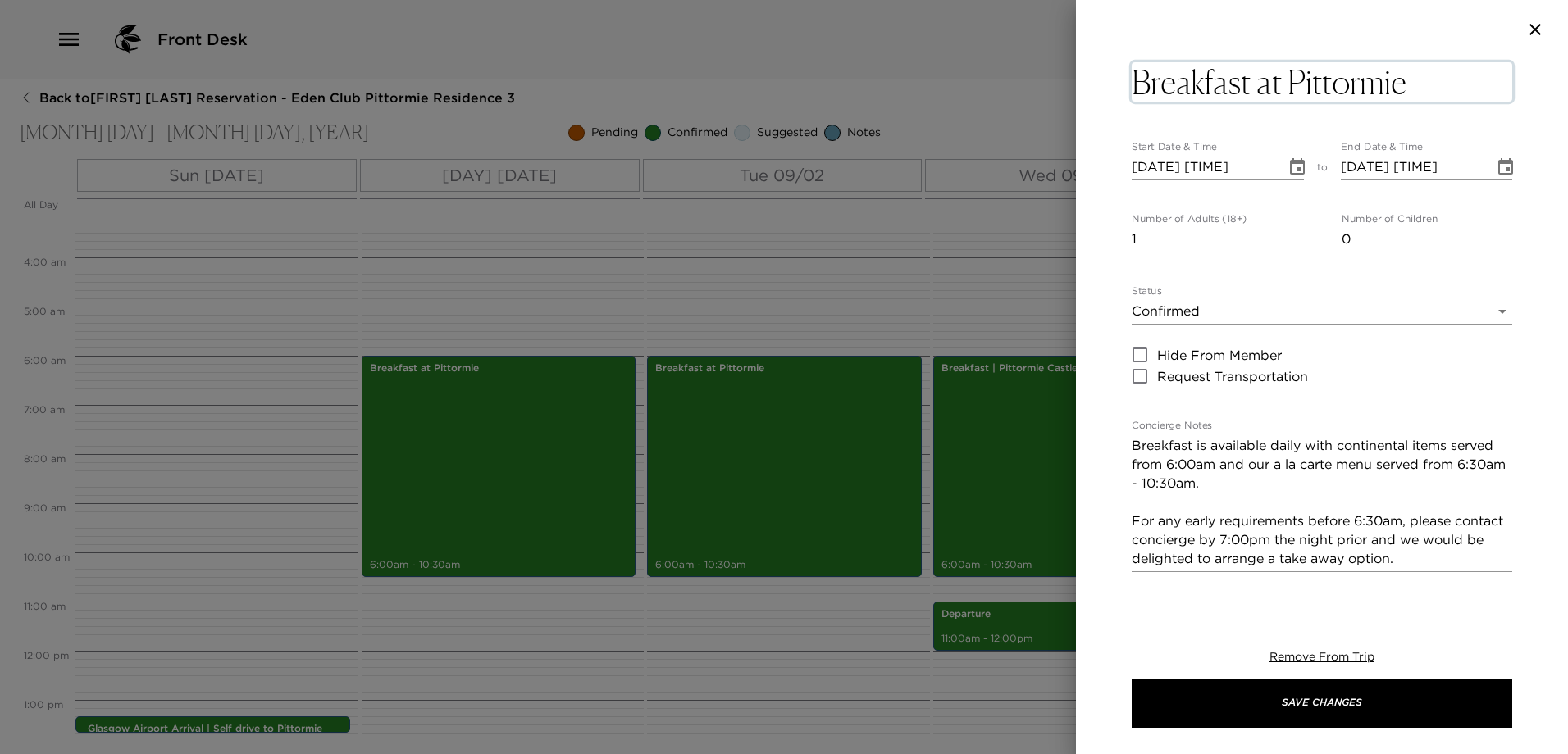 click on "Breakfast at Pittormie" at bounding box center [1322, 82] 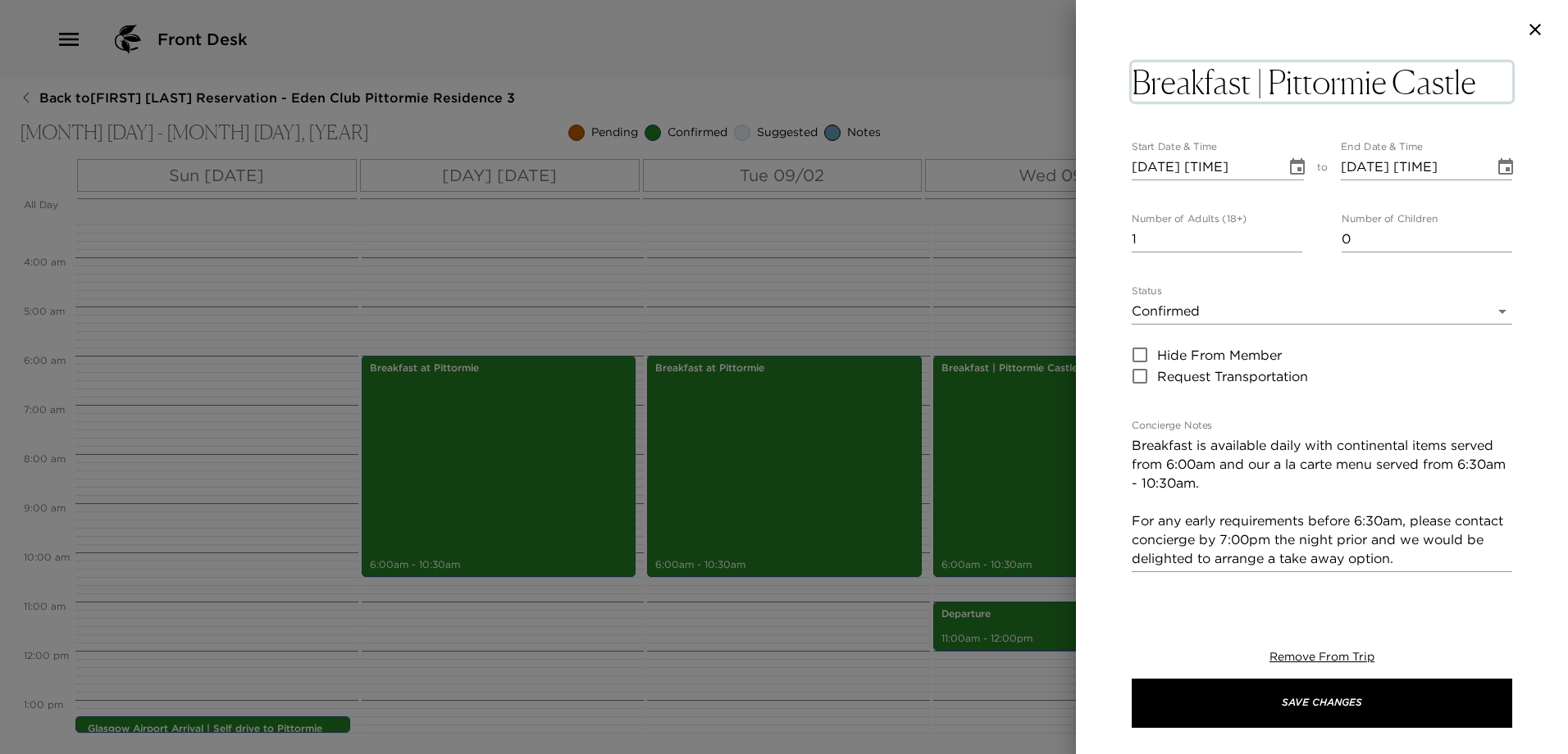 type on "Breakfast | Pittormie Castle" 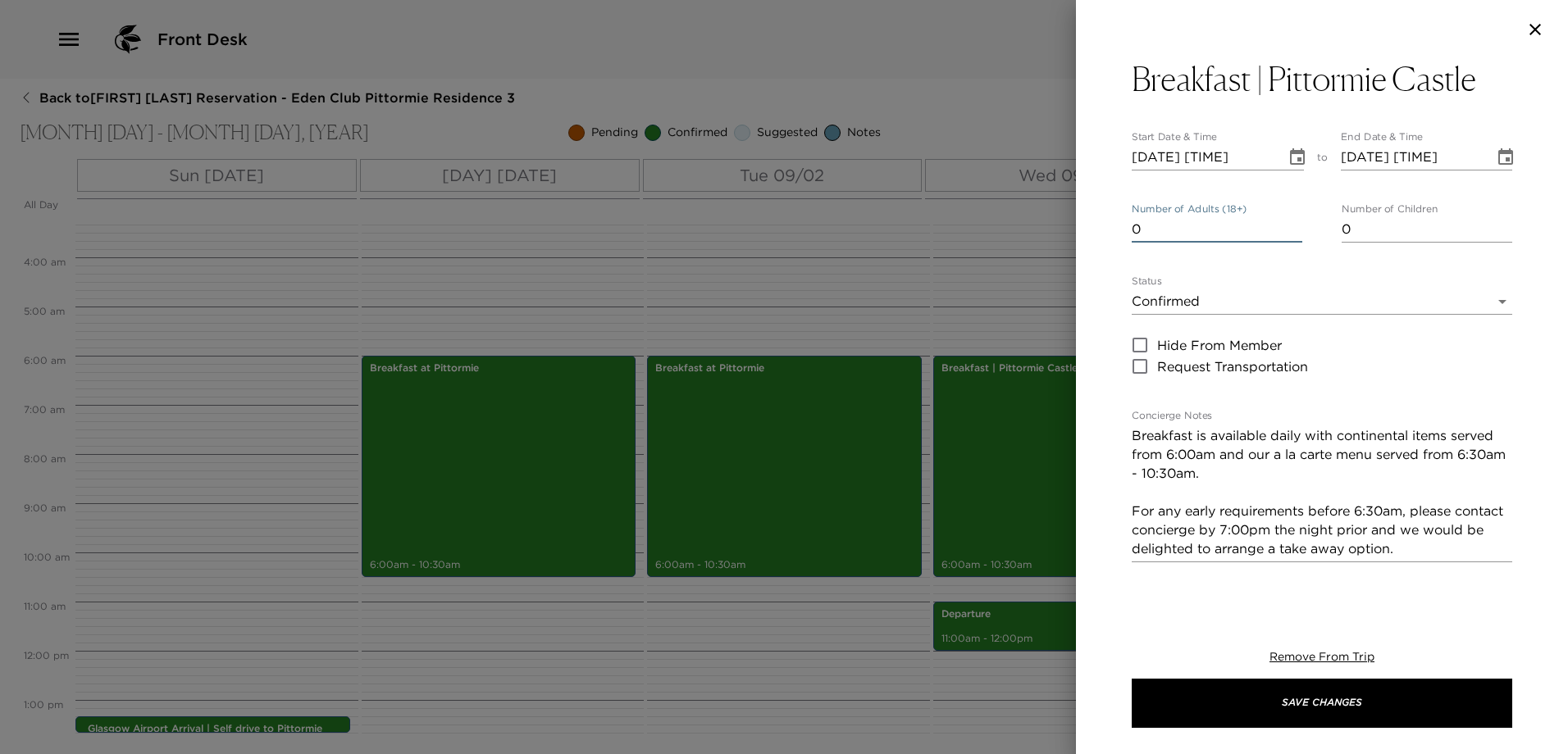 click on "0" at bounding box center [1217, 229] 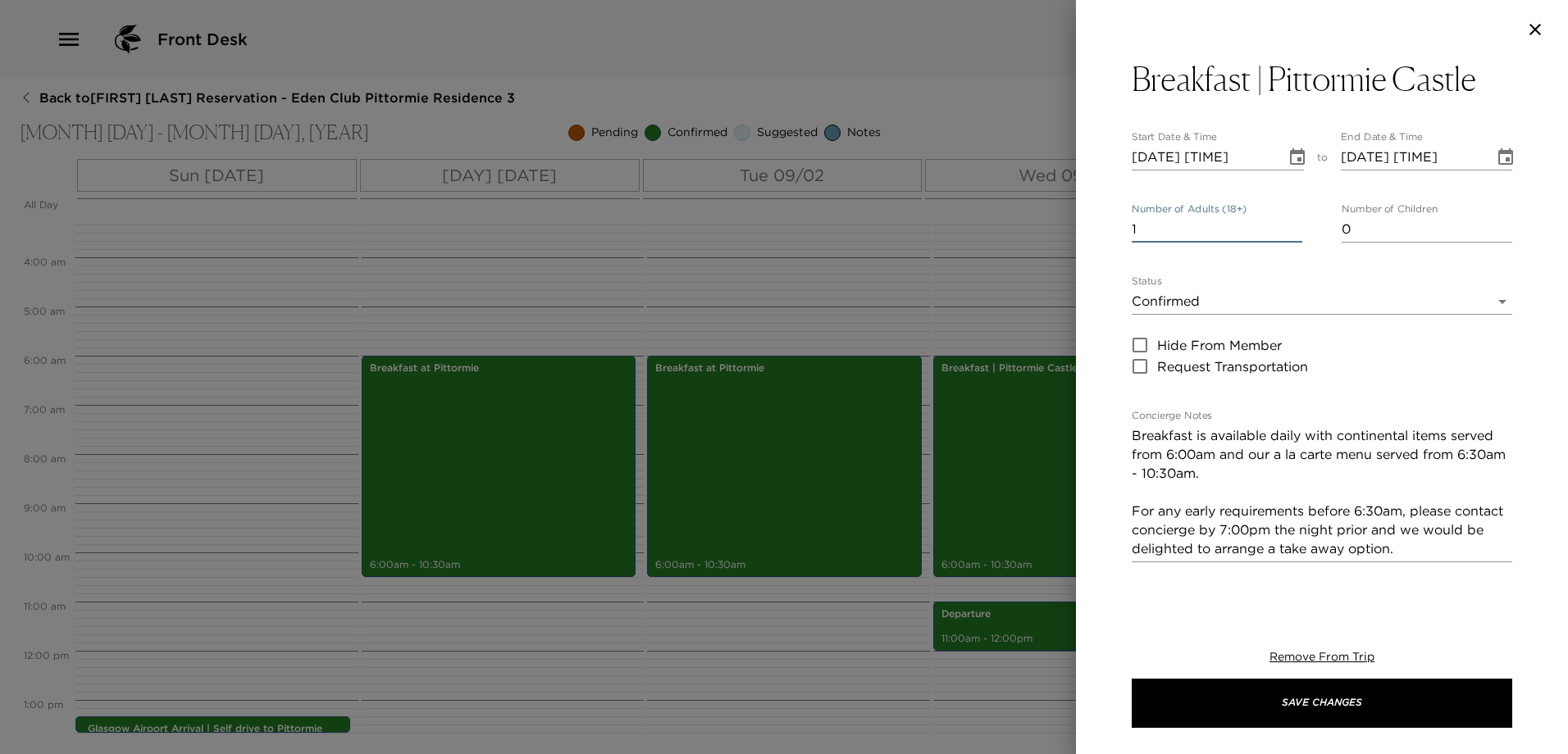 click on "1" at bounding box center [1217, 229] 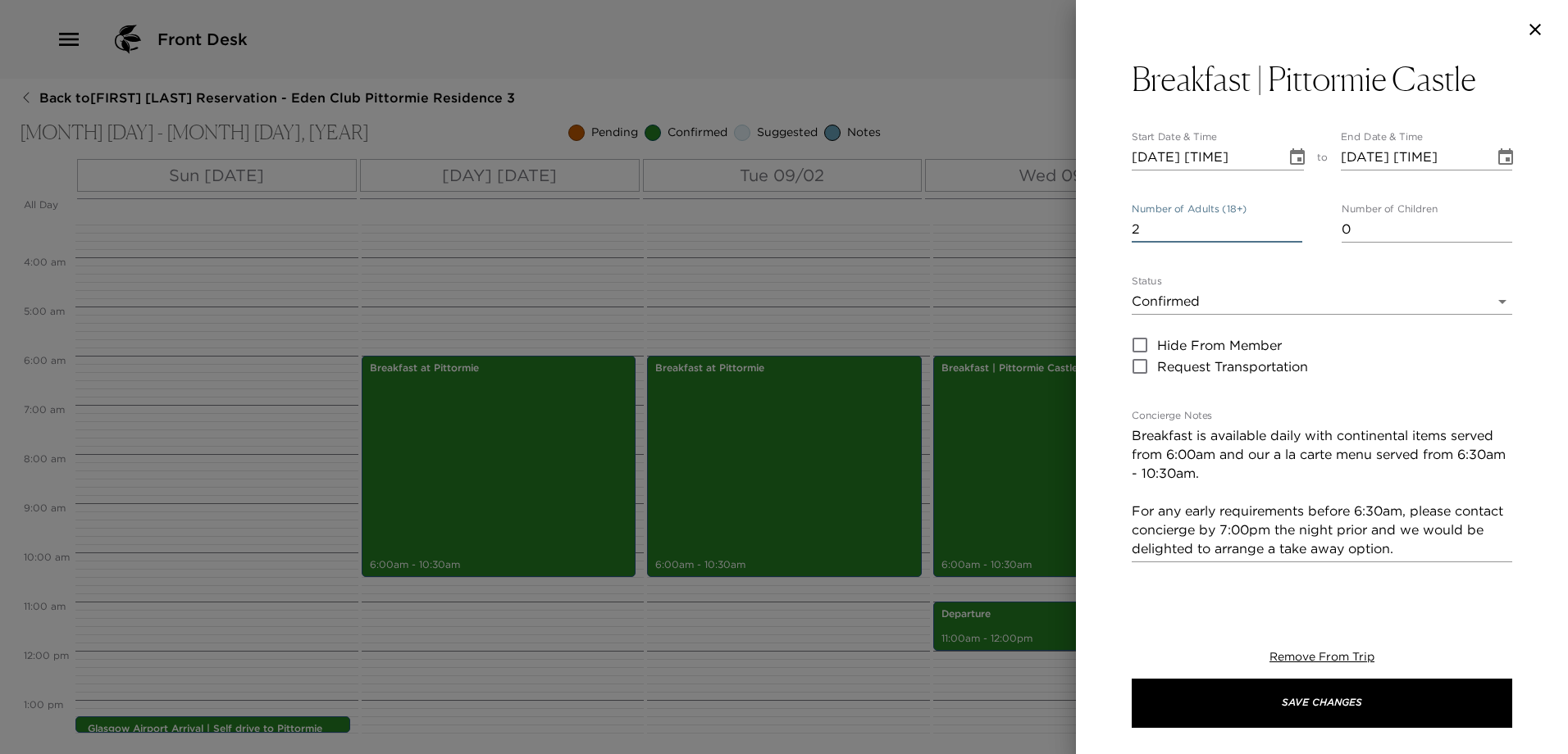 type on "2" 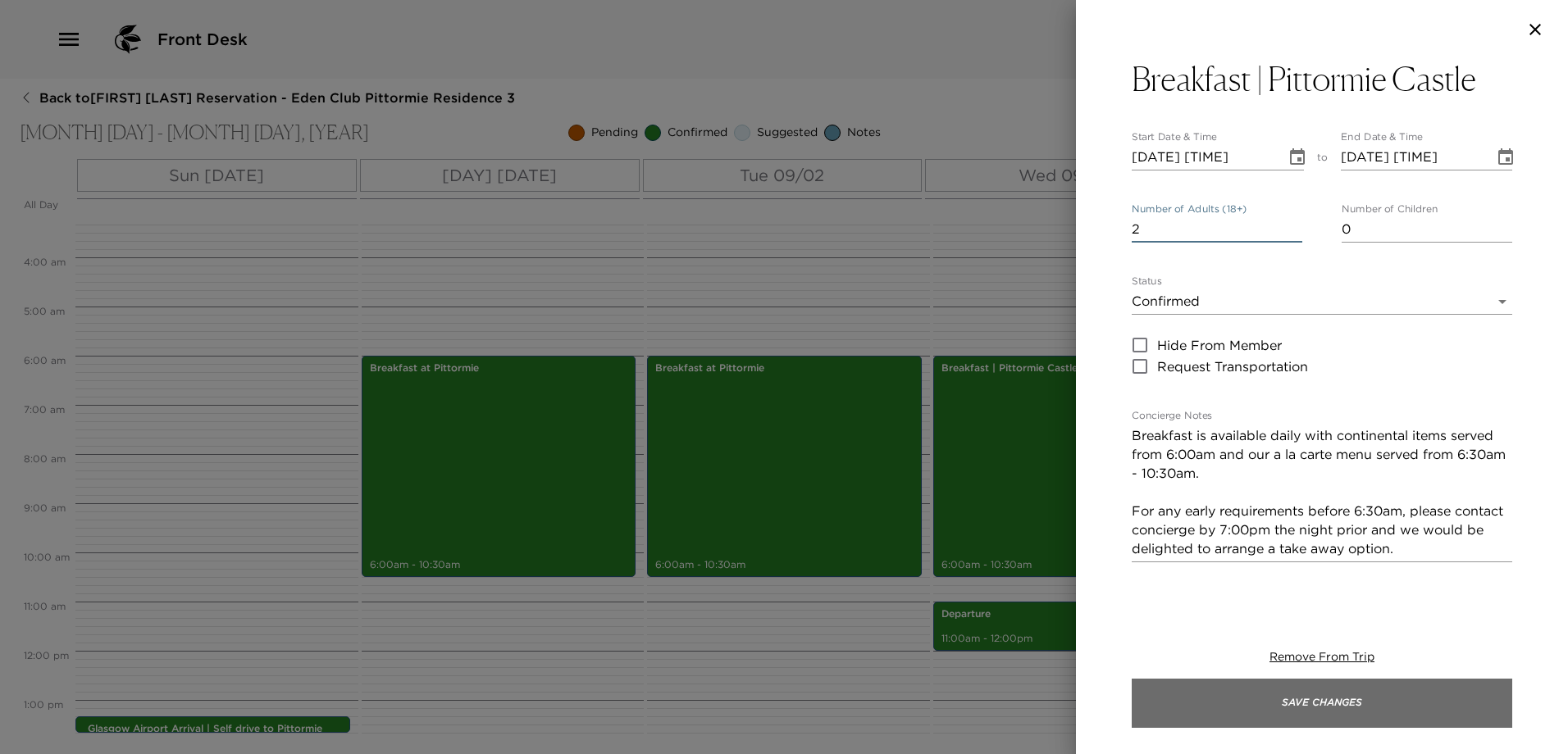 click on "Save Changes" at bounding box center [1322, 703] 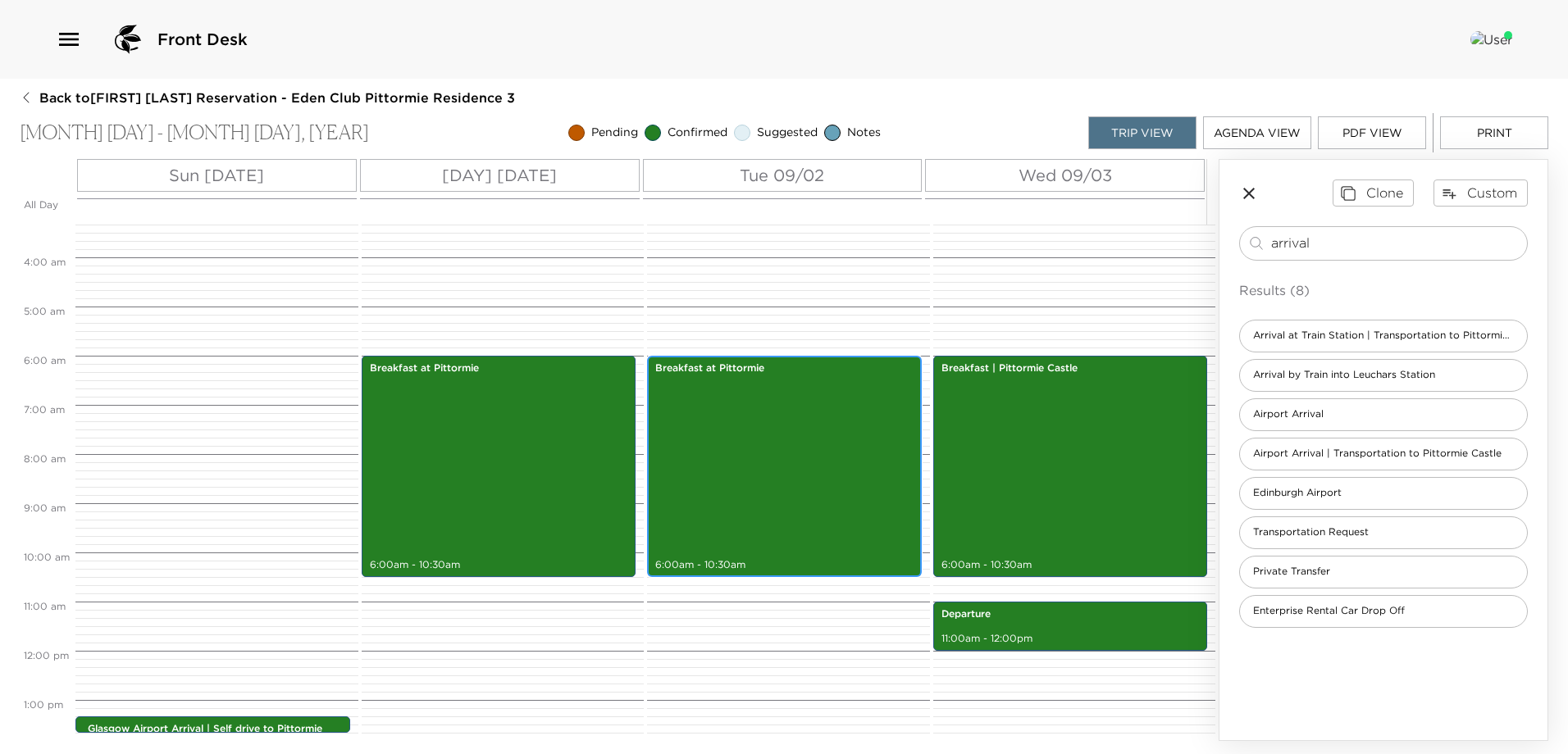 click on "Breakfast at Pittormie 6:00am - 10:30am" at bounding box center [784, 466] 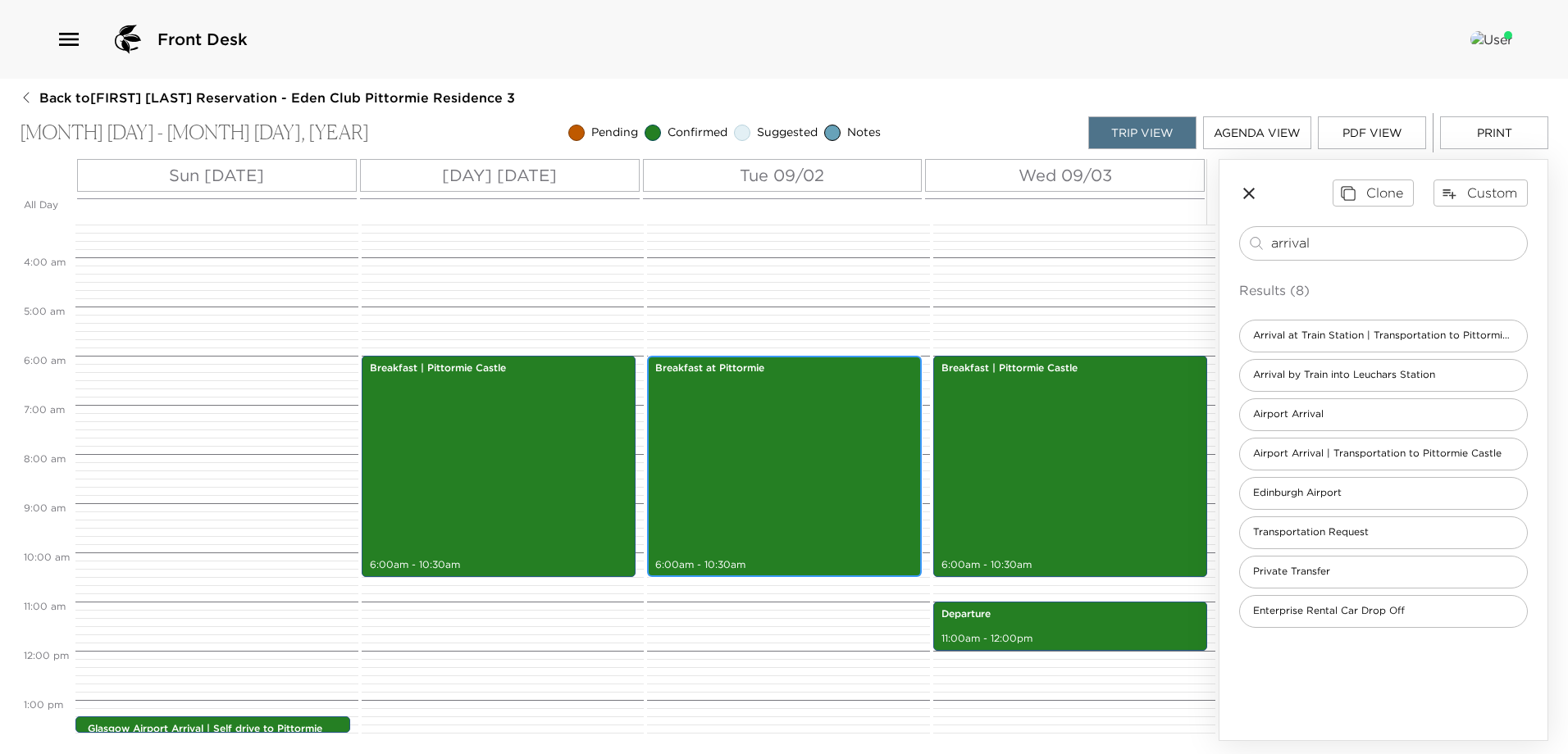 click on "Breakfast at Pittormie 6:00am - 10:30am" at bounding box center (784, 466) 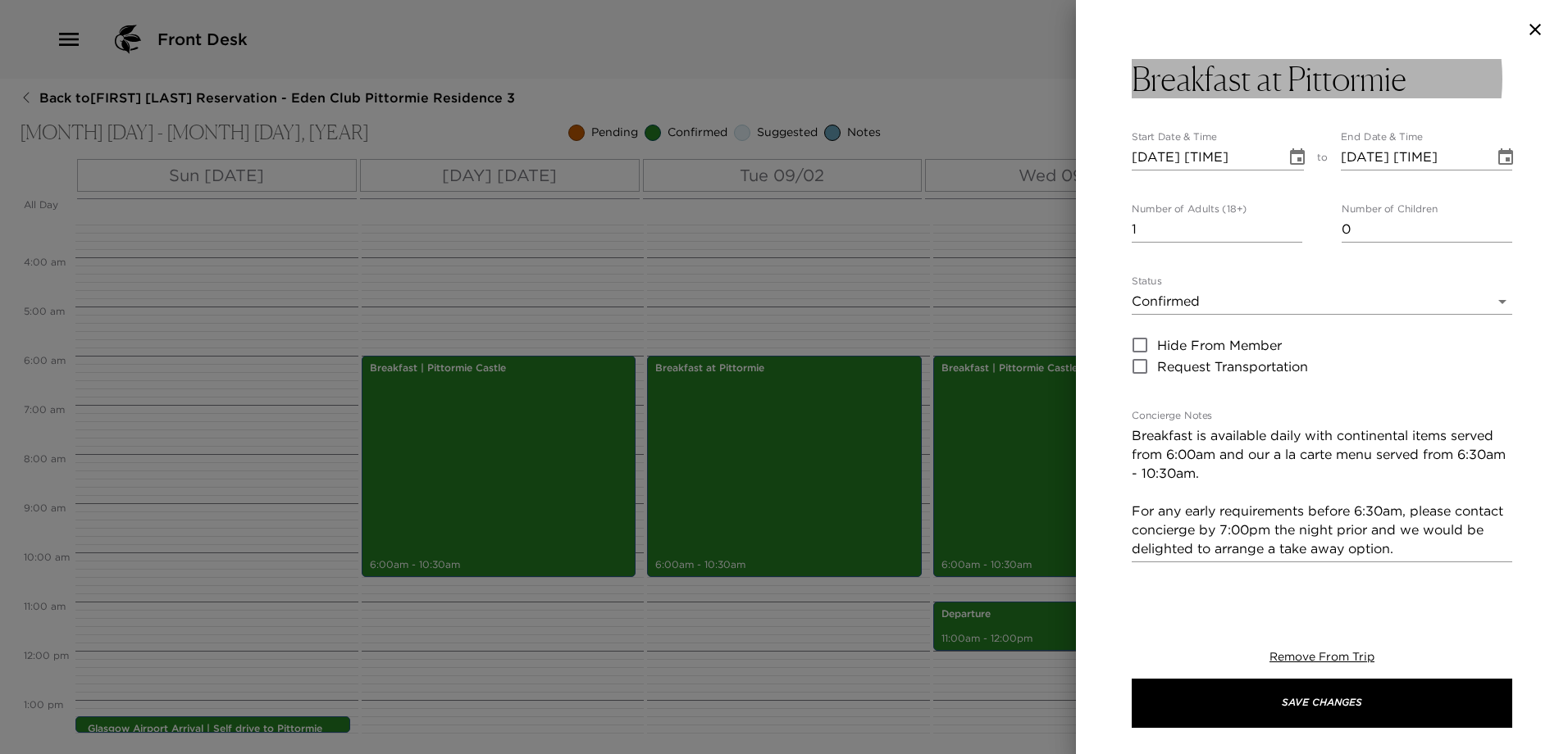 click on "Breakfast at Pittormie" at bounding box center (1322, 79) 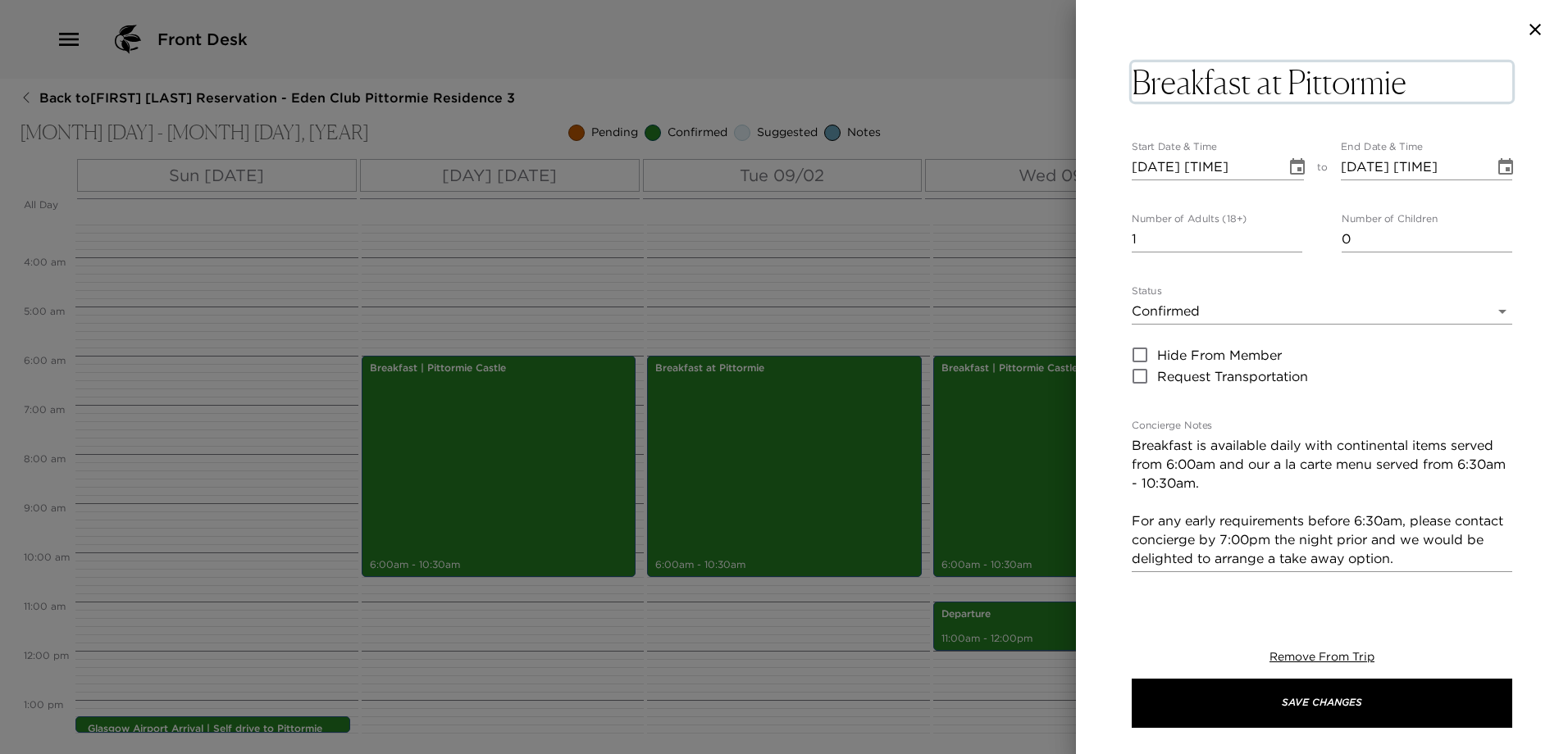 click on "Breakfast at Pittormie" at bounding box center (1322, 82) 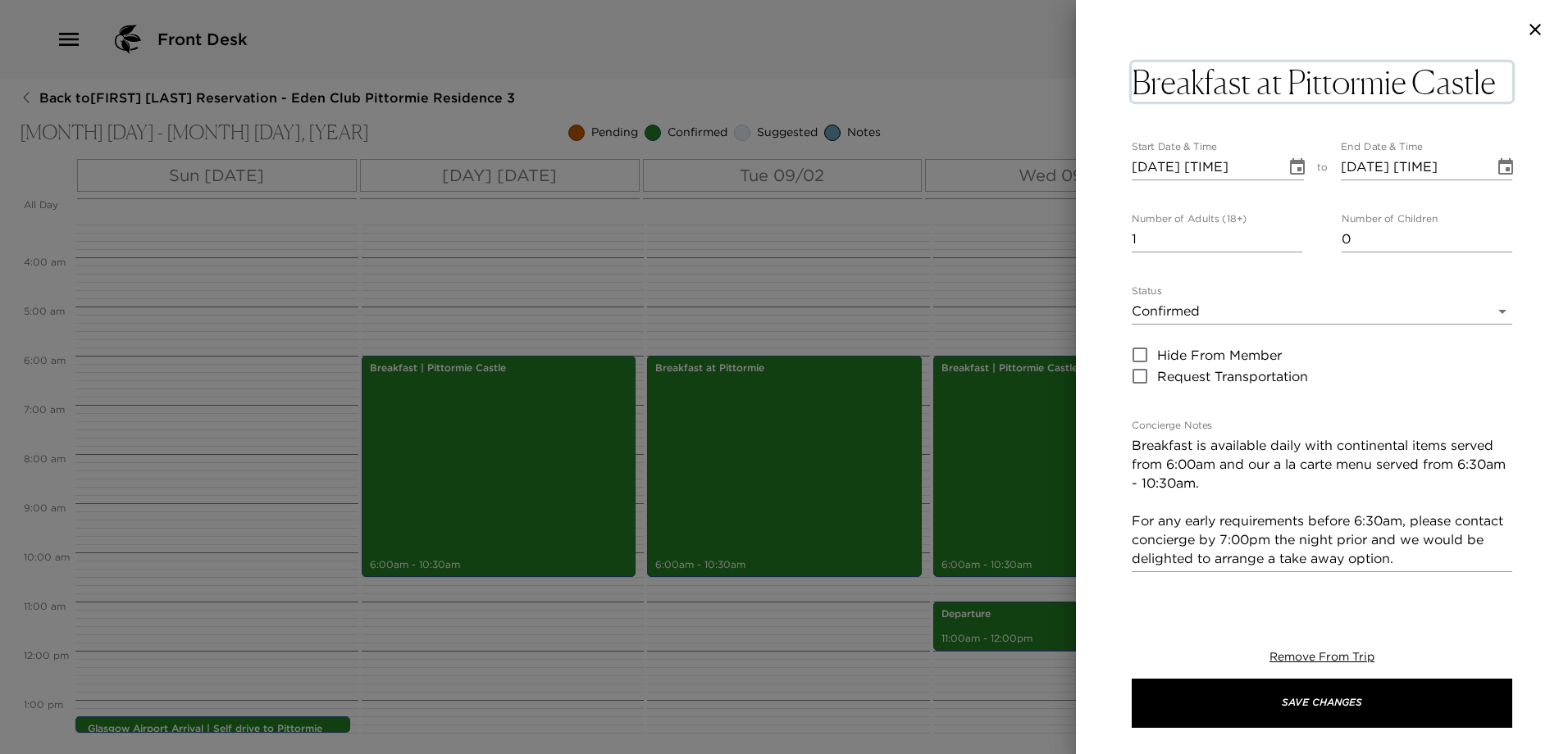 click on "Breakfast at Pittormie Castle" at bounding box center [1322, 82] 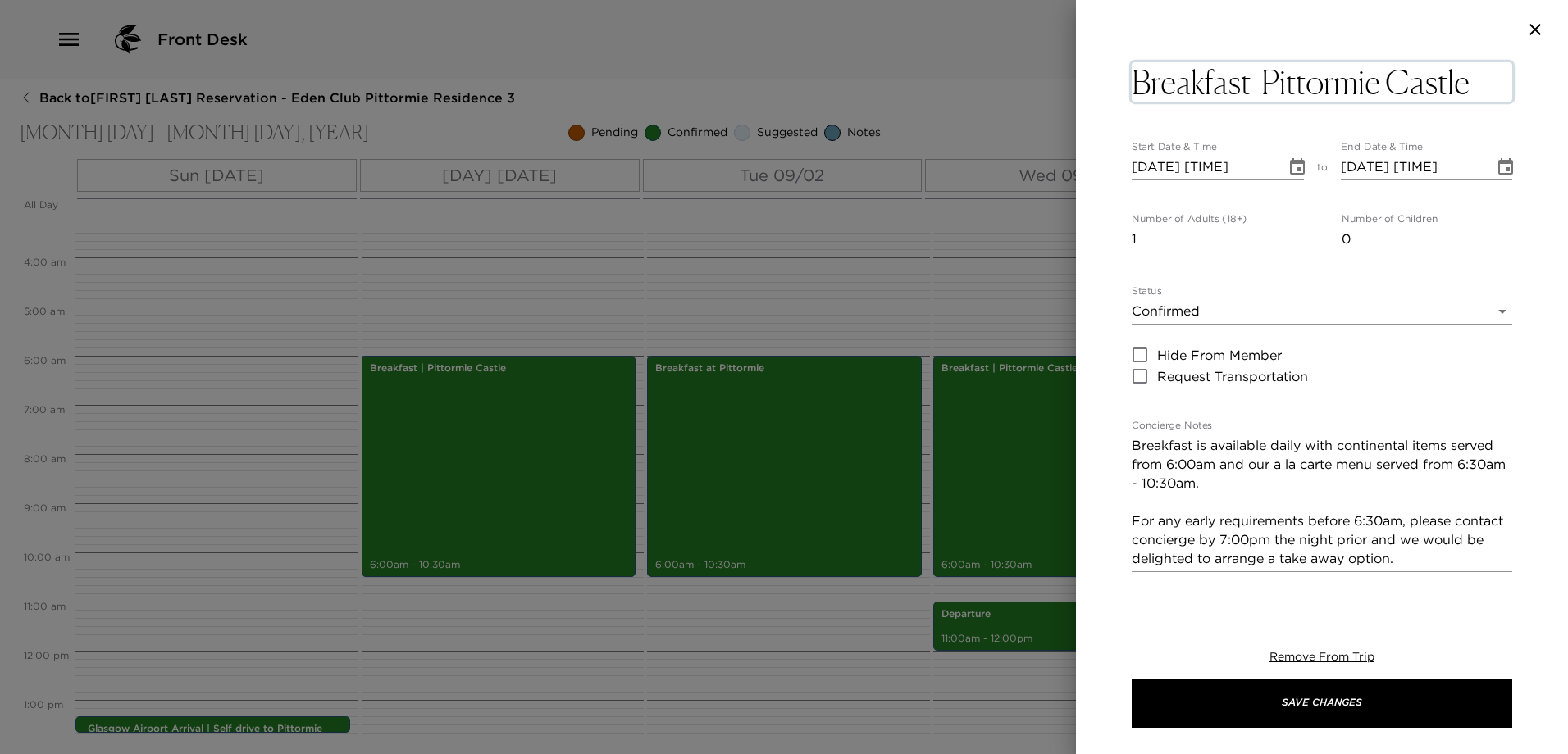 type on "Breakfast | Pittormie Castle" 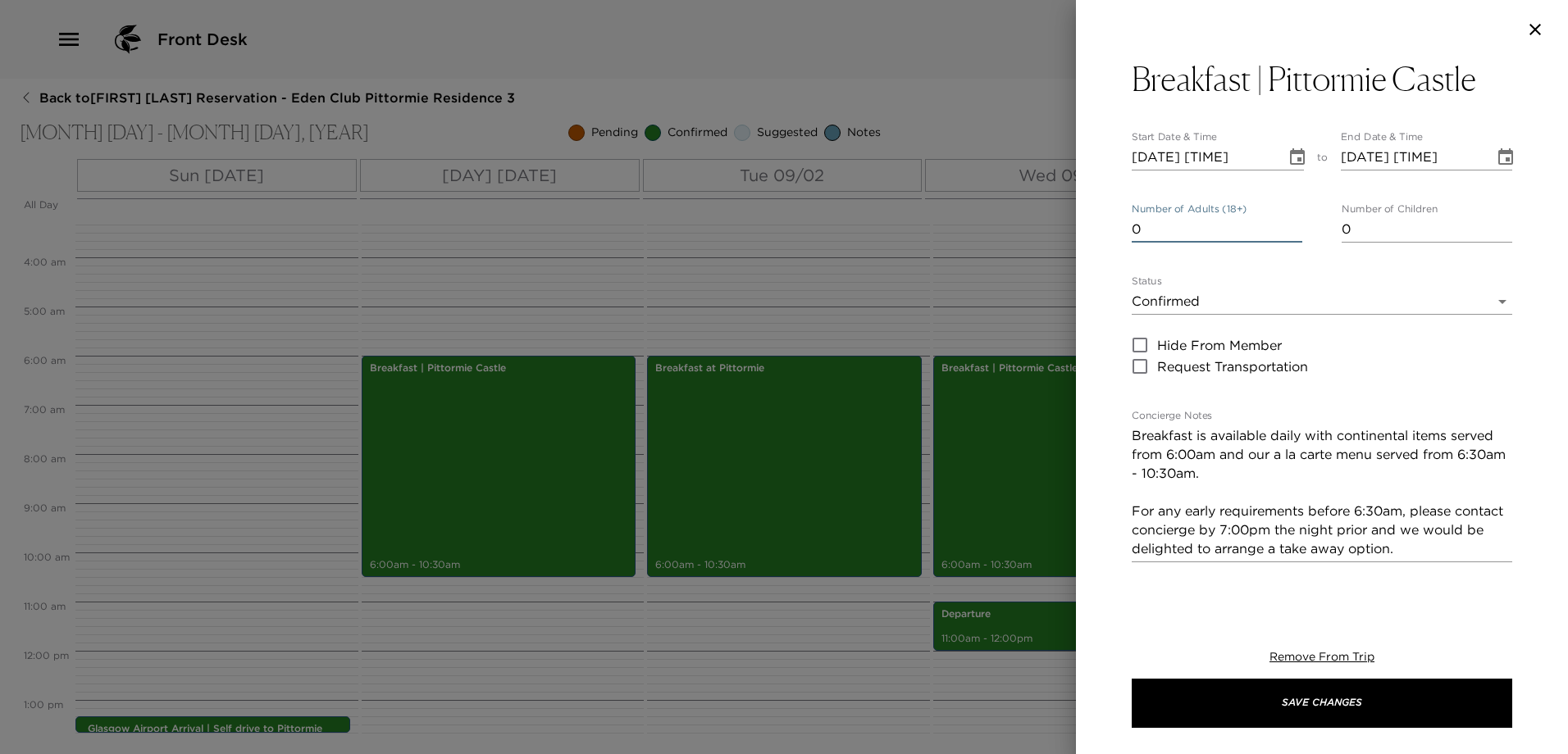 click on "0" at bounding box center (1217, 229) 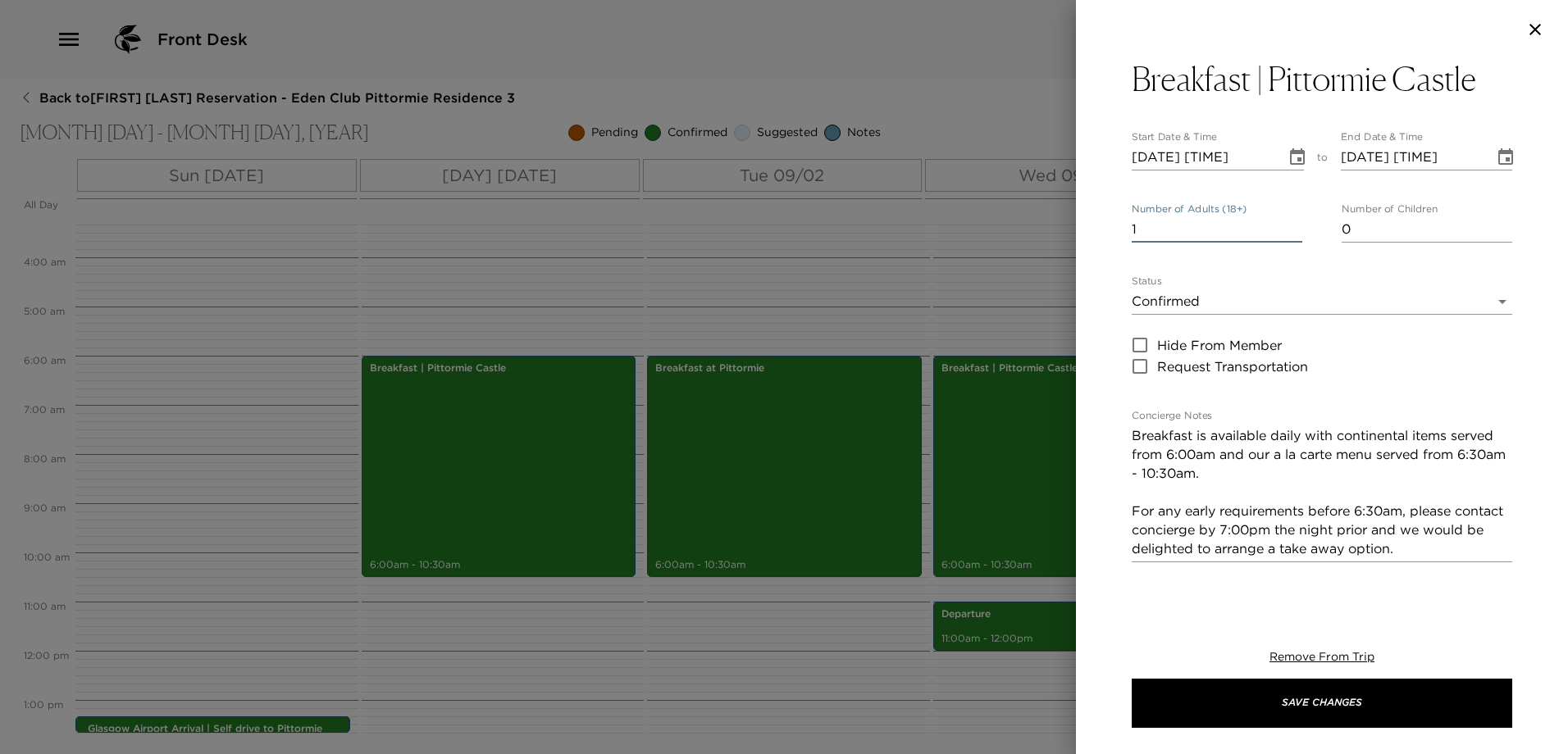 click on "1" at bounding box center [1217, 229] 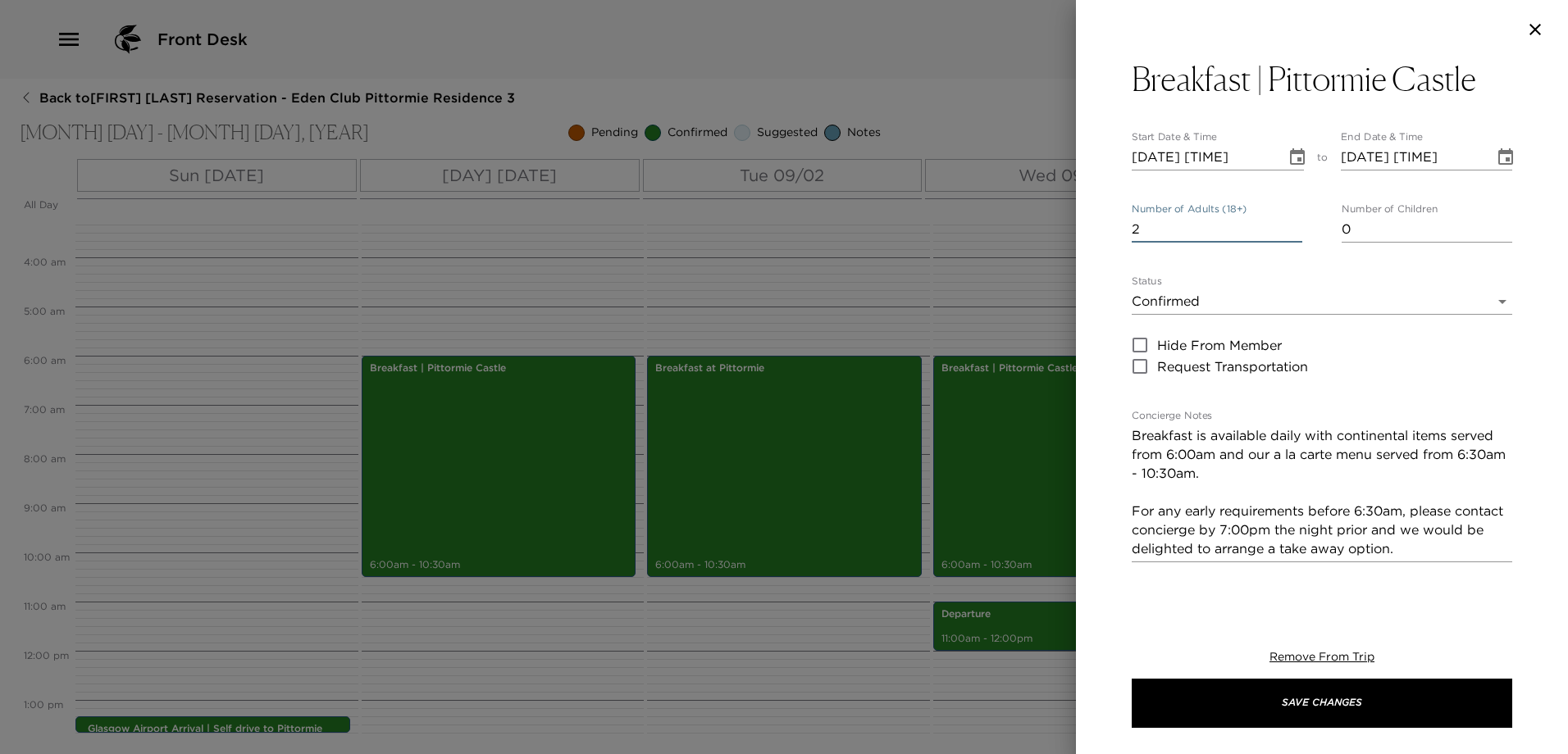 type on "2" 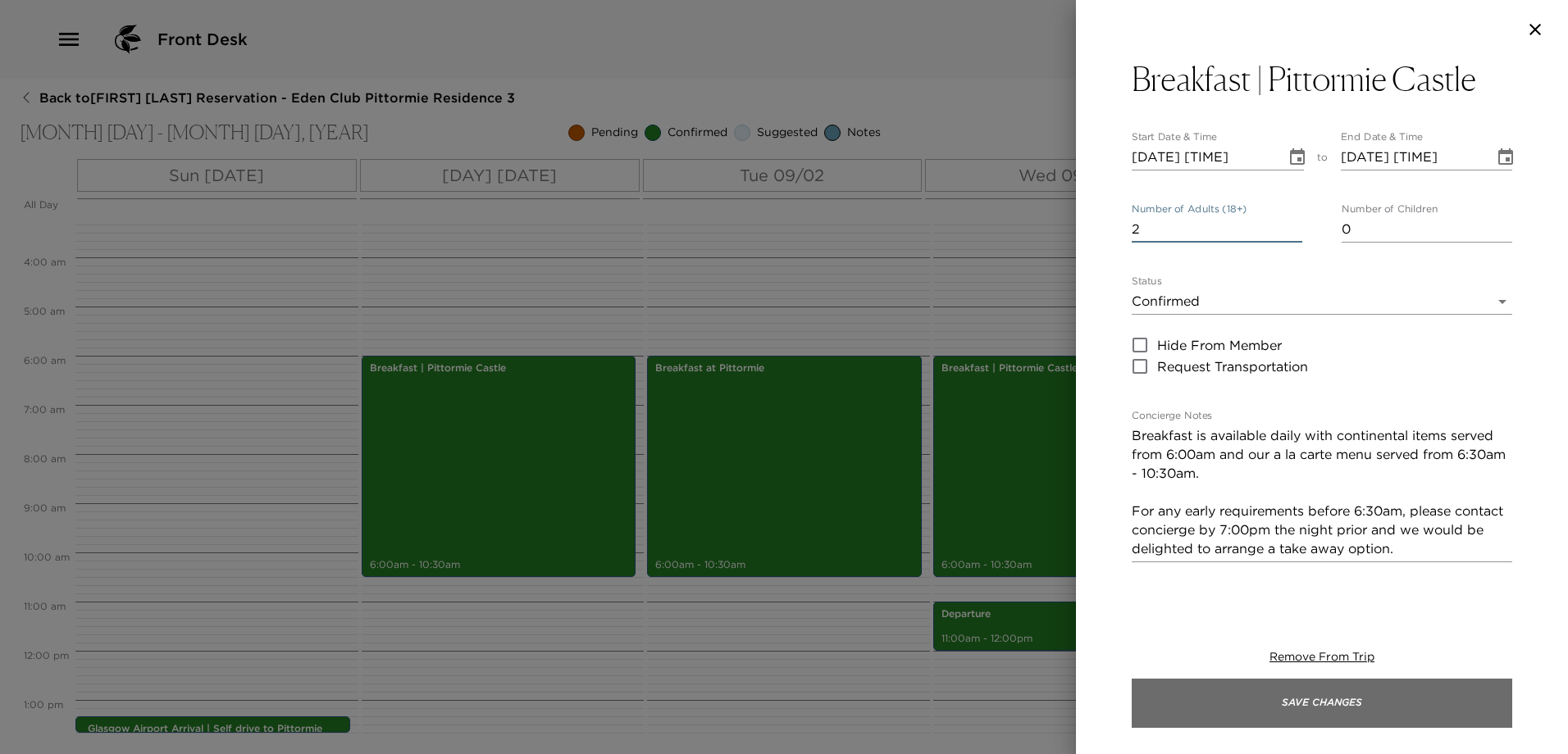 click on "Save Changes" at bounding box center (1322, 703) 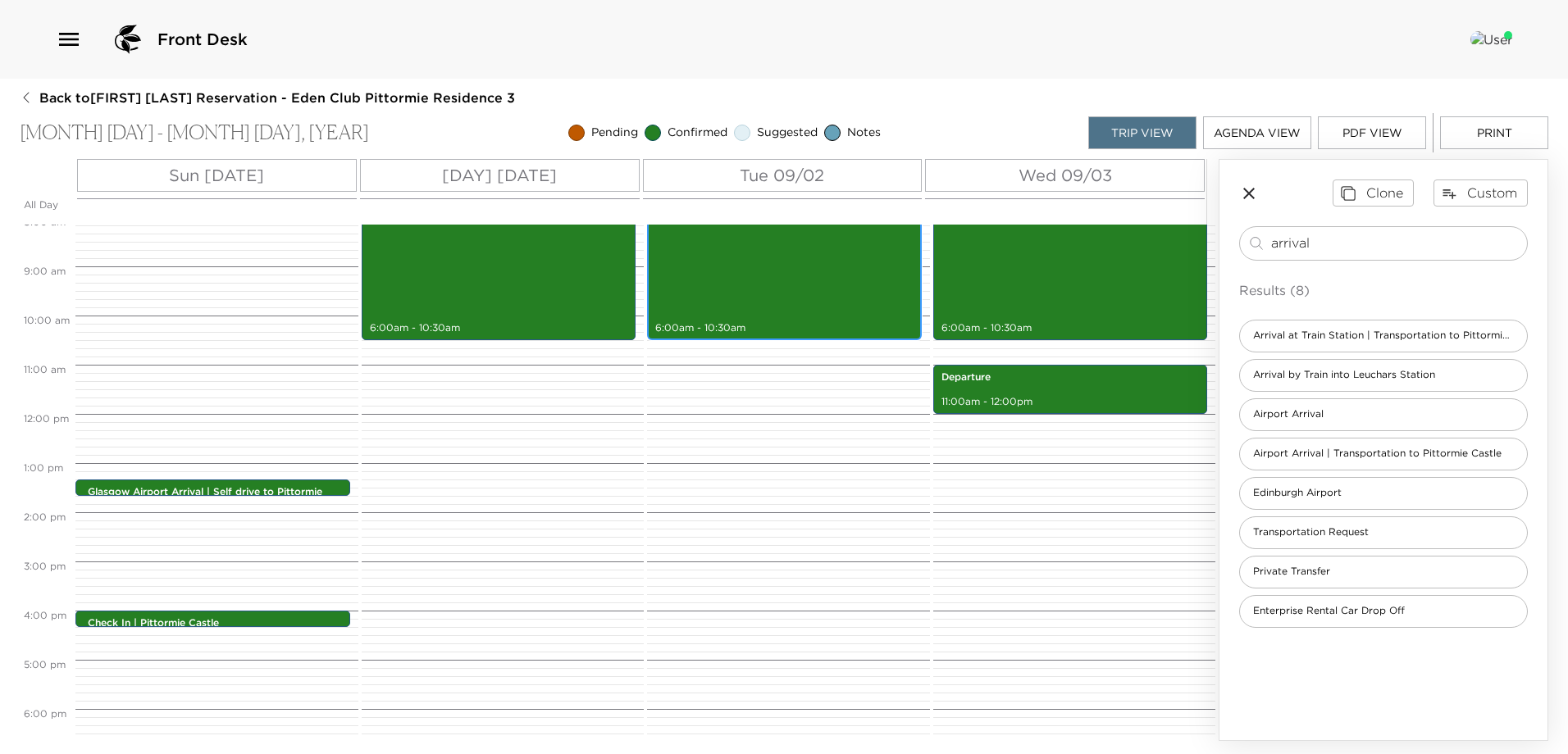 scroll, scrollTop: 410, scrollLeft: 0, axis: vertical 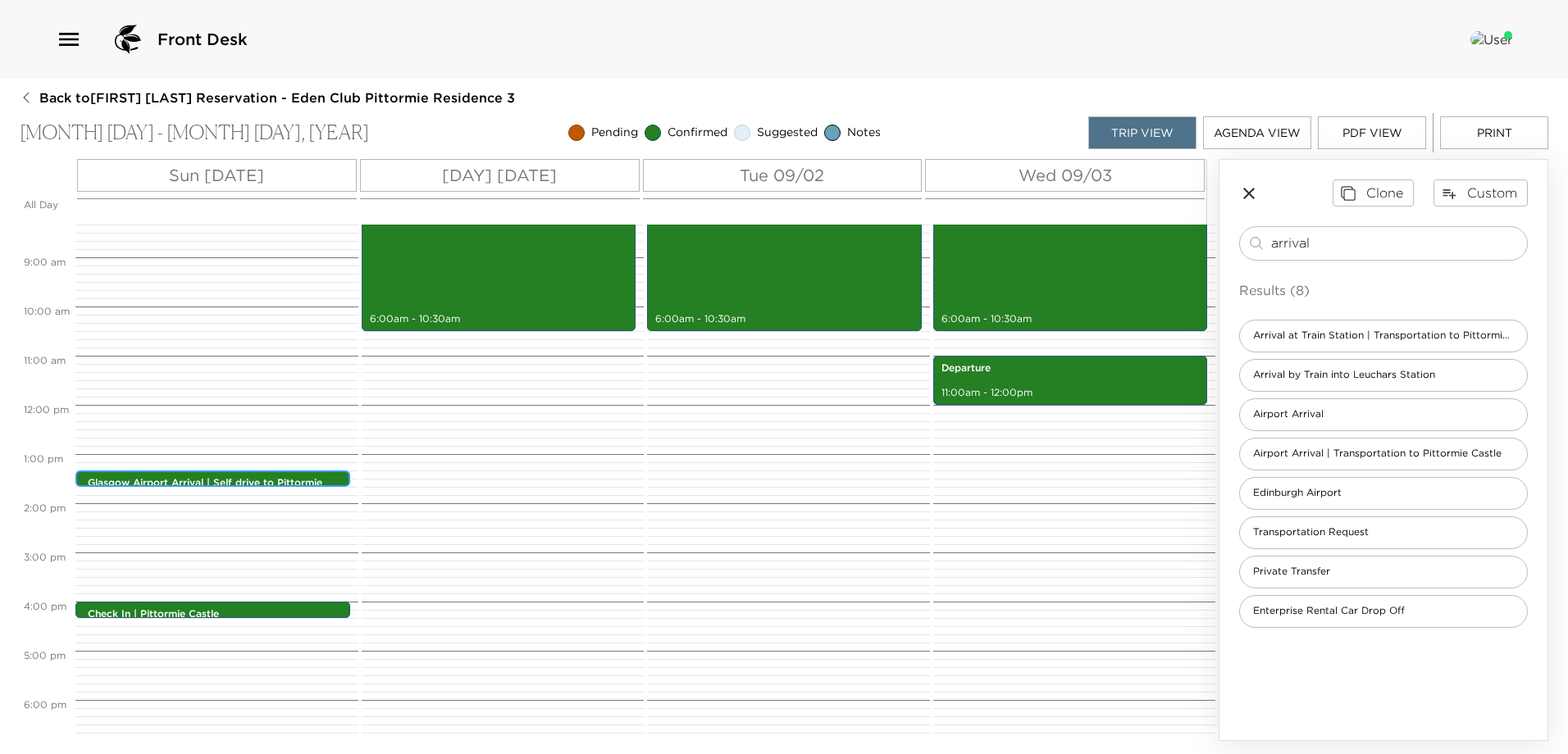 click on "Glasgow Airport Arrival | Self drive to Pittormie Castle 1:20pm - 1:20pm Check In | Pittormie Castle 4:00pm - 4:00pm" at bounding box center (214, 405) 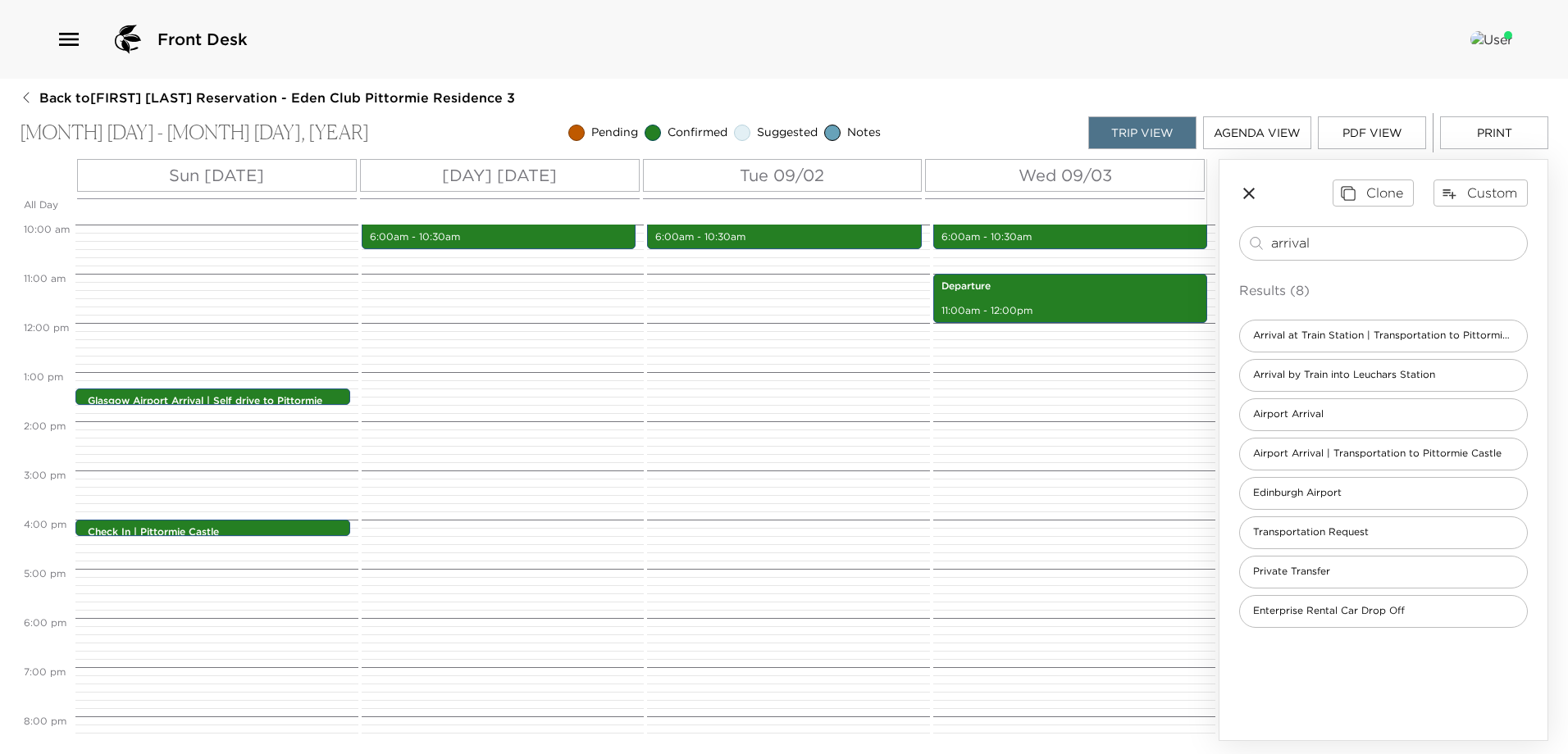 scroll, scrollTop: 328, scrollLeft: 0, axis: vertical 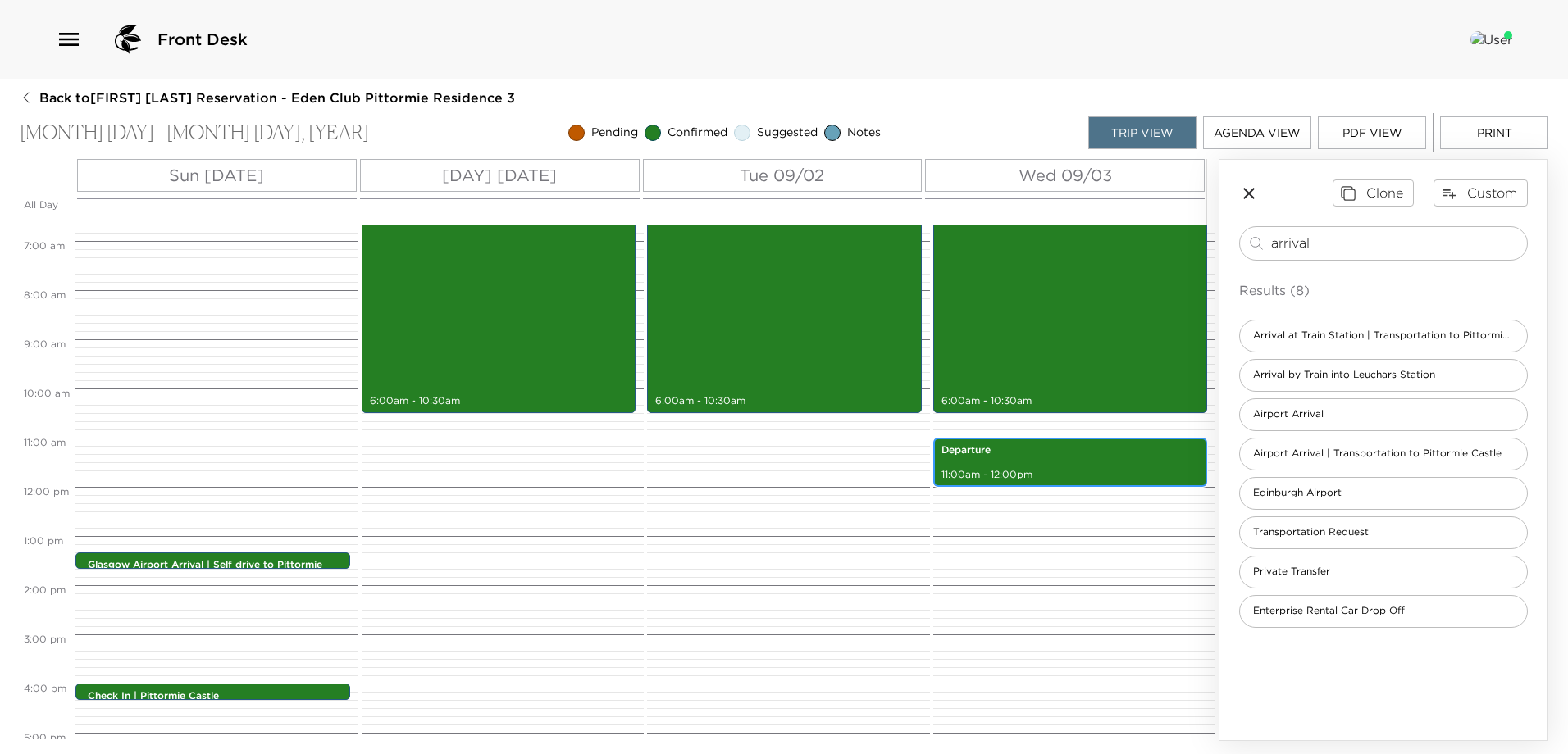 click on "Departure 11:00am - 12:00pm" at bounding box center (1070, 462) 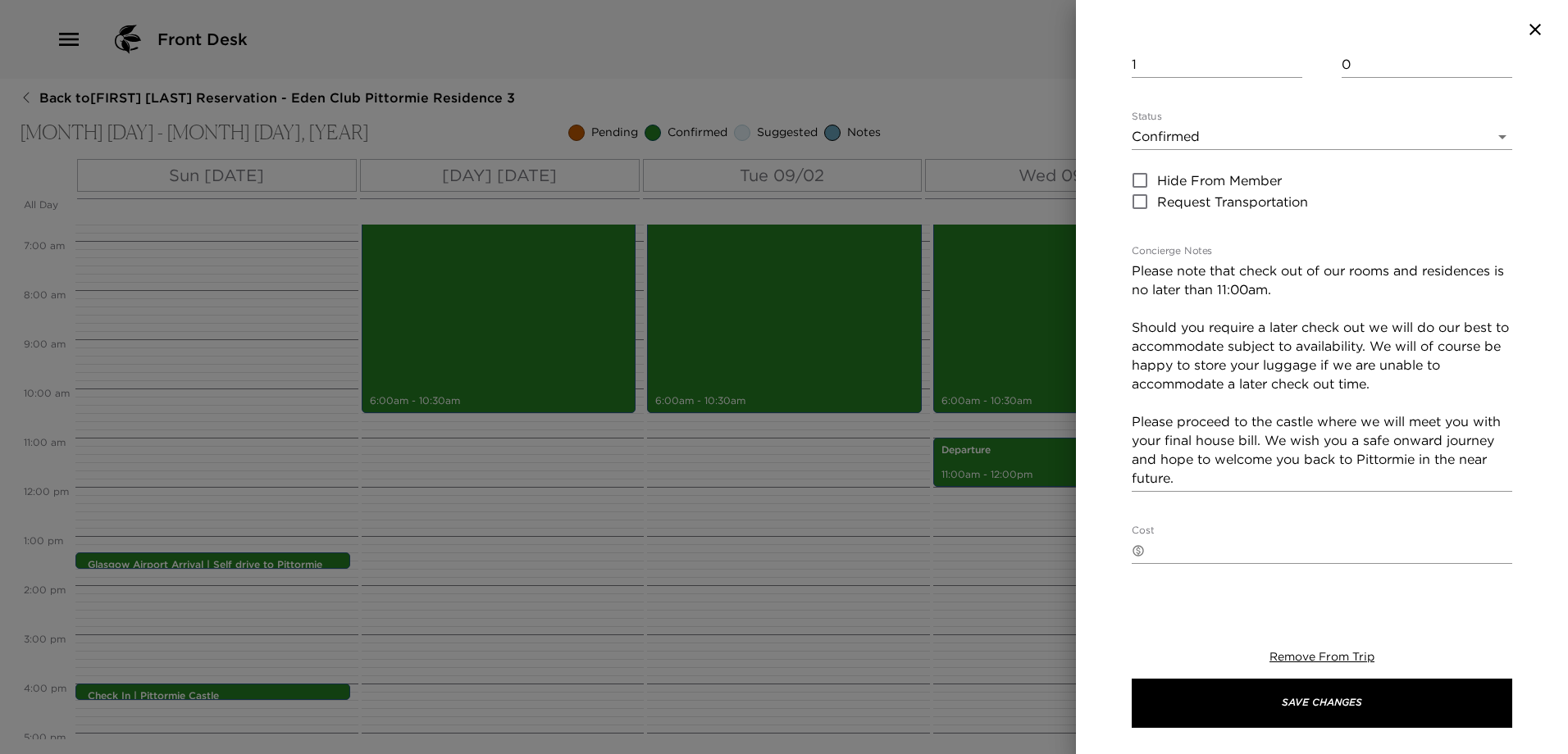 scroll, scrollTop: 246, scrollLeft: 0, axis: vertical 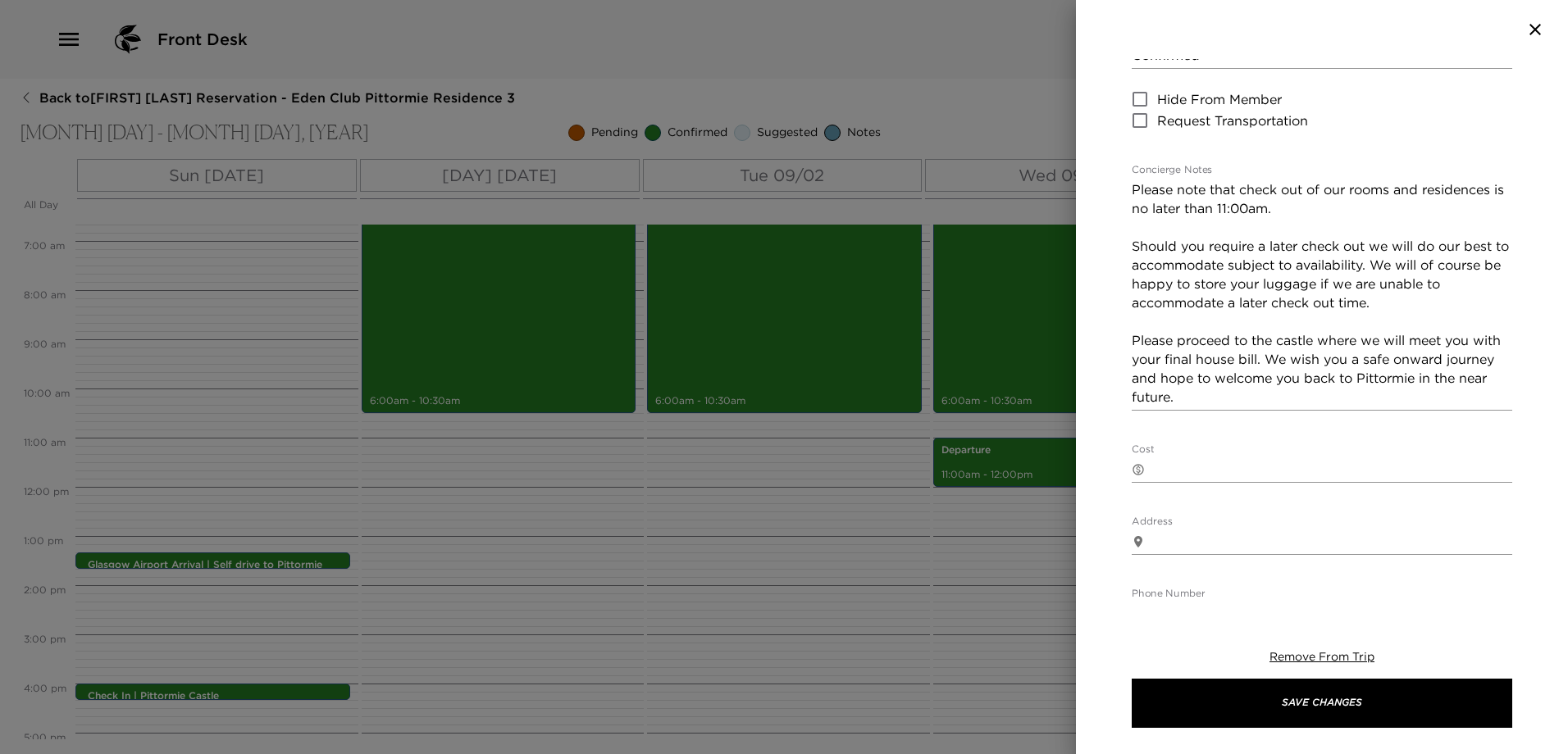 click on "Please note that check out of our rooms and residences is no later than 11:00am.
Should you require a later check out we will do our best to accommodate subject to availability. We will of course be happy to store your luggage if we are unable to accommodate a later check out time.
Please proceed to the castle where we will meet you with your final house bill. We wish you a safe onward journey and hope to welcome you back to Pittormie in the near future." at bounding box center [1322, 293] 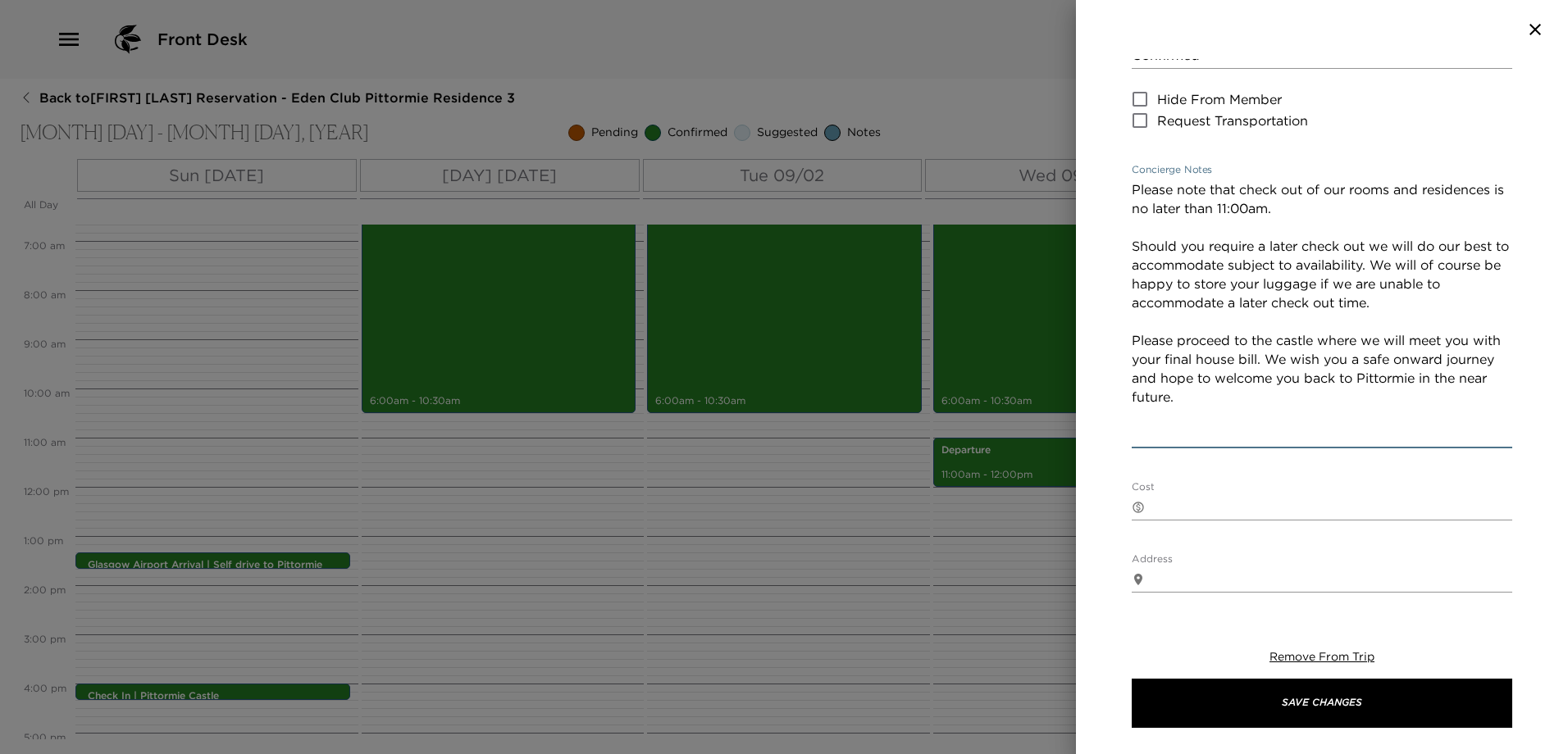 click on "Please note that check out of our rooms and residences is no later than 11:00am.
Should you require a later check out we will do our best to accommodate subject to availability. We will of course be happy to store your luggage if we are unable to accommodate a later check out time.
Please proceed to the castle where we will meet you with your final house bill. We wish you a safe onward journey and hope to welcome you back to Pittormie in the near future." at bounding box center (1322, 312) 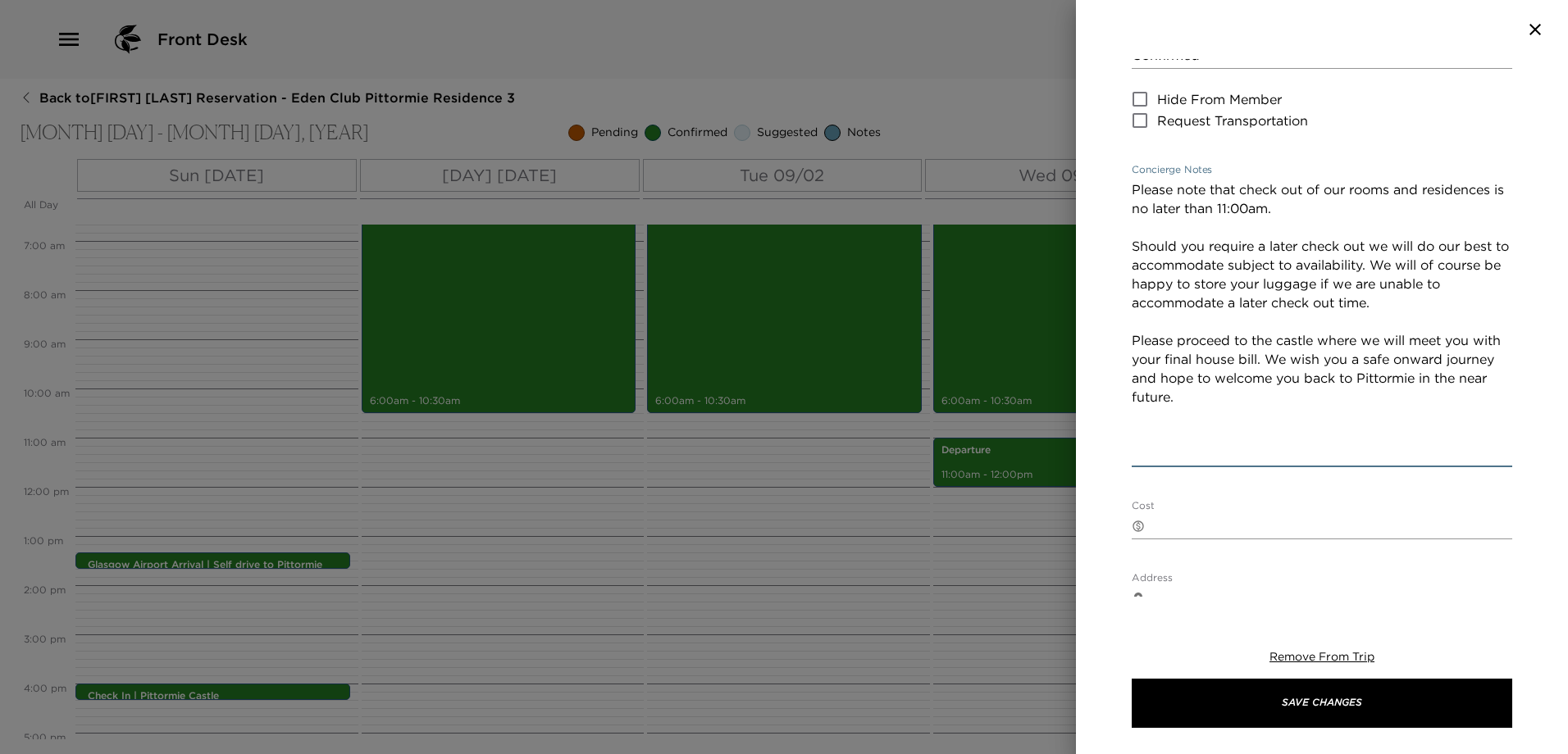 paste on "Gratuities: The entire team at Pittormie are here to ensure you have the most enjoyable vacation with us here in Scotland. Our primary aim is to look after you and your guests throughout your time with us and create memories you hold on to long after you leave us. We are often asked by members and guests to clarify our policy with regard to tipping and we hope the following information is helpful in guiding you on this point.
When dining within our restaurant we add an optional 12.5% gratuity to all tables, breakfast is excluded from this. Please do feel free to speak to the concierge at the front desk if you would like to amend or remove this charge at any time.
Should you wish to leave a gratuity for a specific member of staff or department who have looked after you, then you can opt to do this at the end of your stay either by adding this to your house account or by leaving this in cash. We operate a pooled system for all tips which are shared amongst the castle staff.
Should you wish to tip any m..." 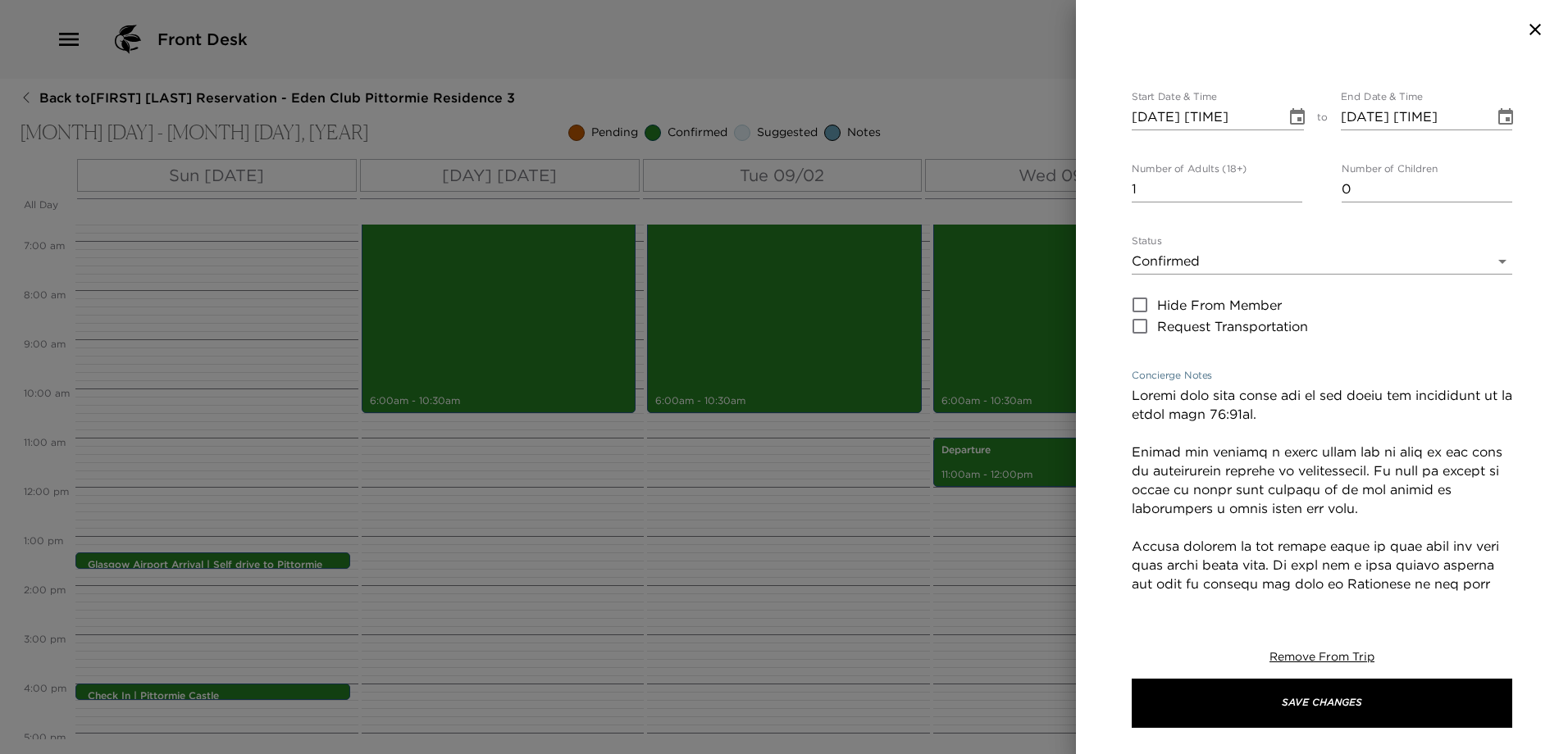 scroll, scrollTop: 0, scrollLeft: 0, axis: both 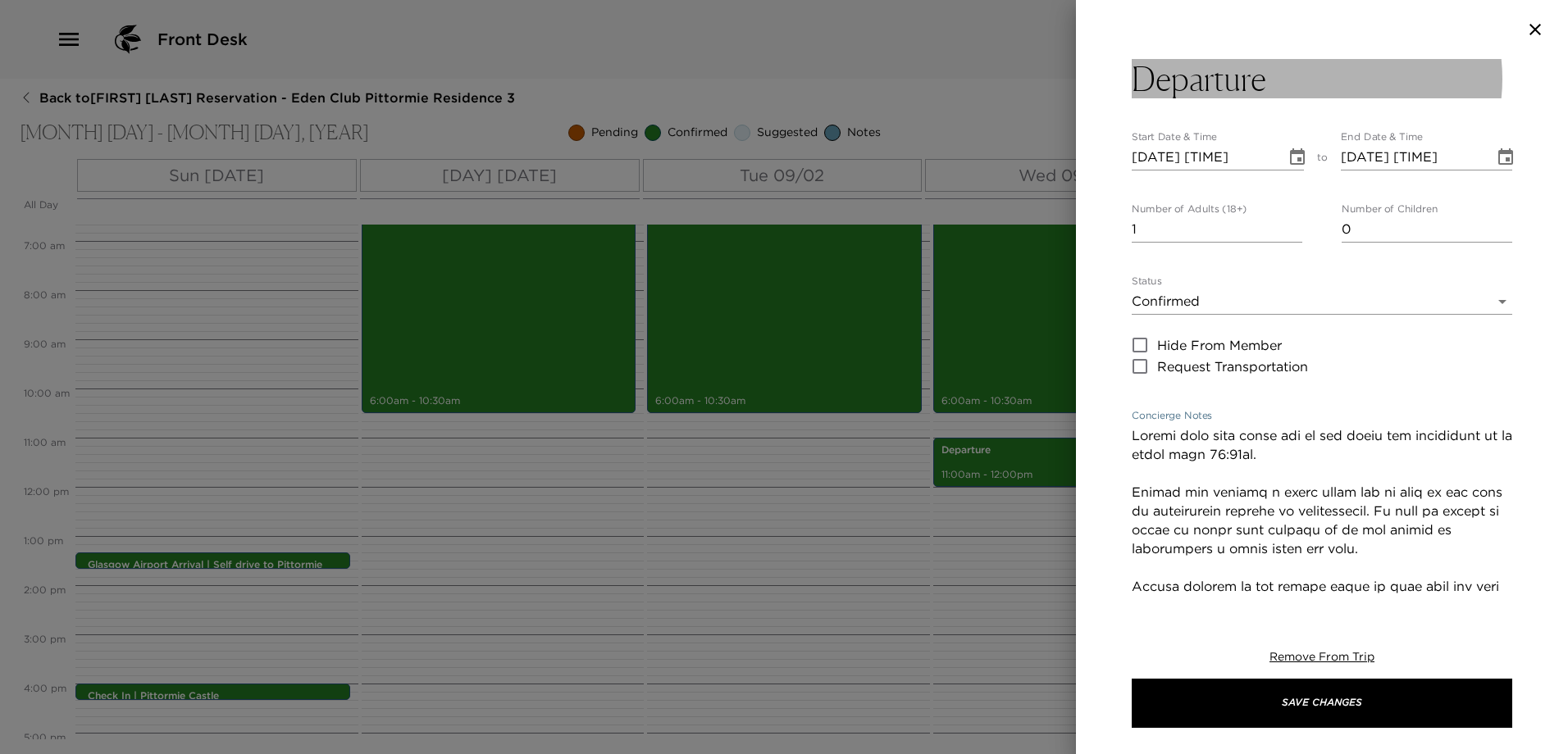 type on "Please note that check out of our rooms and residences is no later than 11:00am.
Should you require a later check out we will do our best to accommodate subject to availability. We will of course be happy to store your luggage if we are unable to accommodate a later check out time.
Please proceed to the castle where we will meet you with your final house bill. We wish you a safe onward journey and hope to welcome you back to Pittormie in the near future.
Gratuities: The entire team at Pittormie are here to ensure you have the most enjoyable vacation with us here in Scotland. Our primary aim is to look after you and your guests throughout your time with us and create memories you hold on to long after you leave us. We are often asked by members and guests to clarify our policy with regard to tipping and we hope the following information is helpful in guiding you on this point.
When dining within our restaurant we add an optional 12.5% gratuity to all tables, breakfast is excluded from this. Please do..." 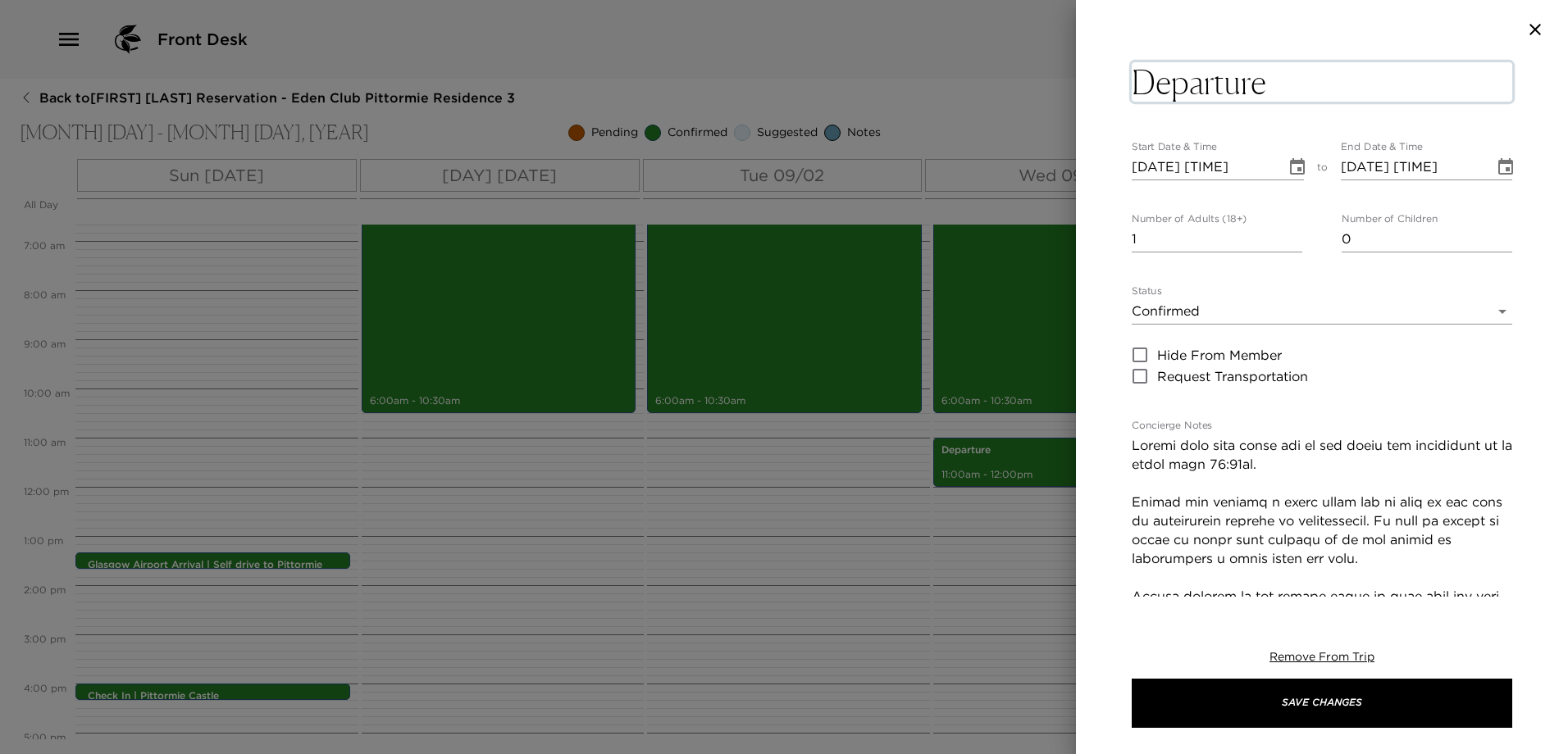 click on "Departure" at bounding box center (1322, 82) 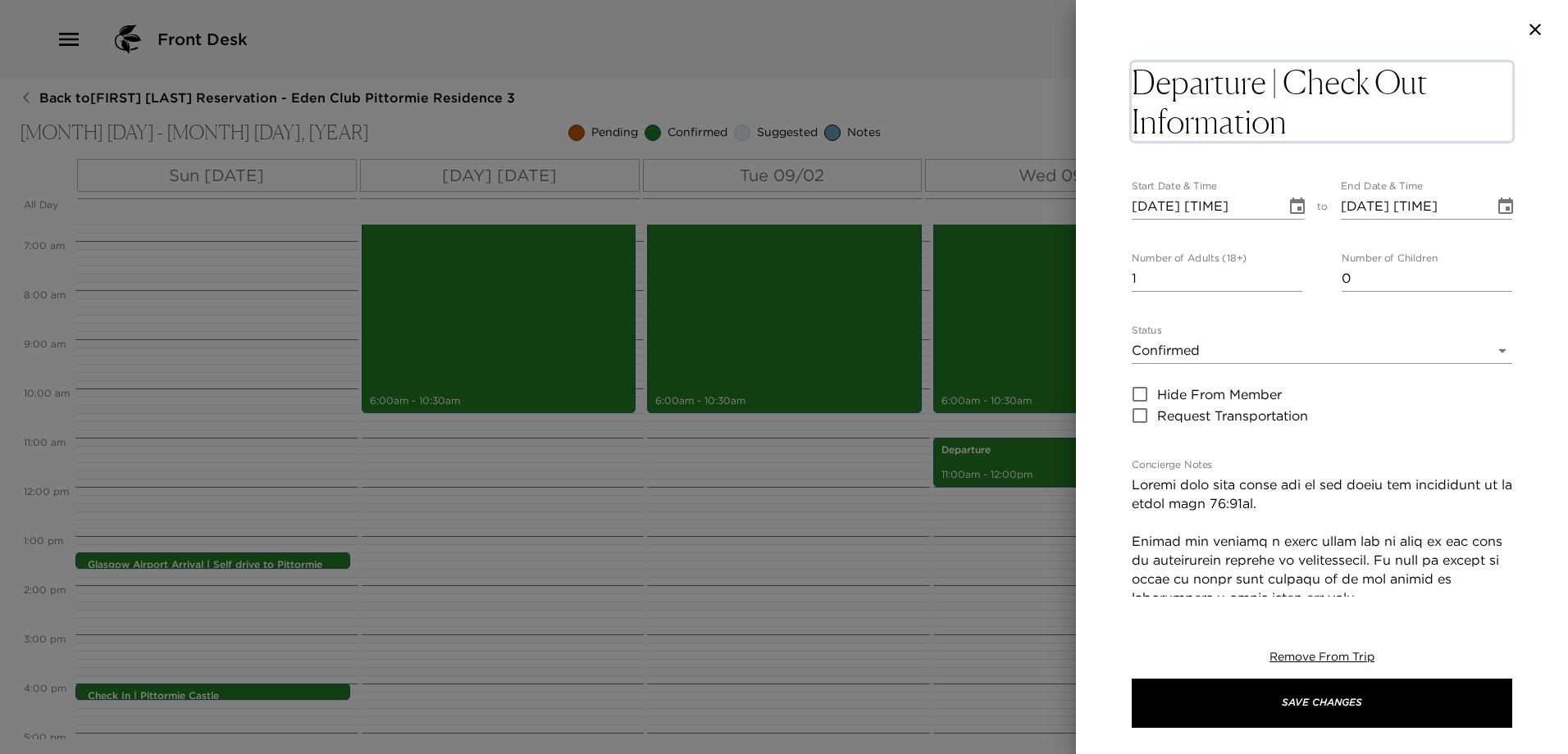 type on "Departure | Check Out Information" 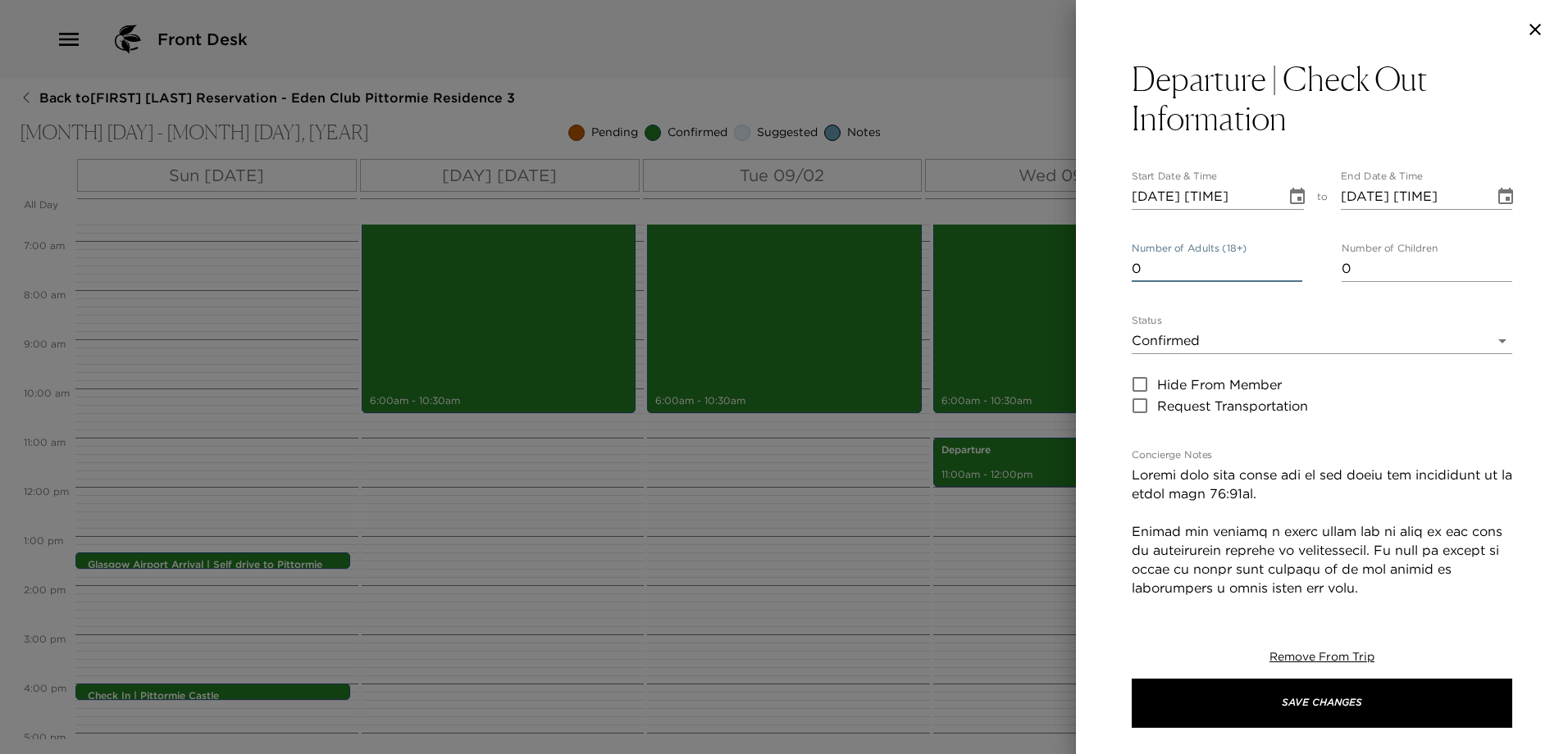 click on "0" at bounding box center [1217, 269] 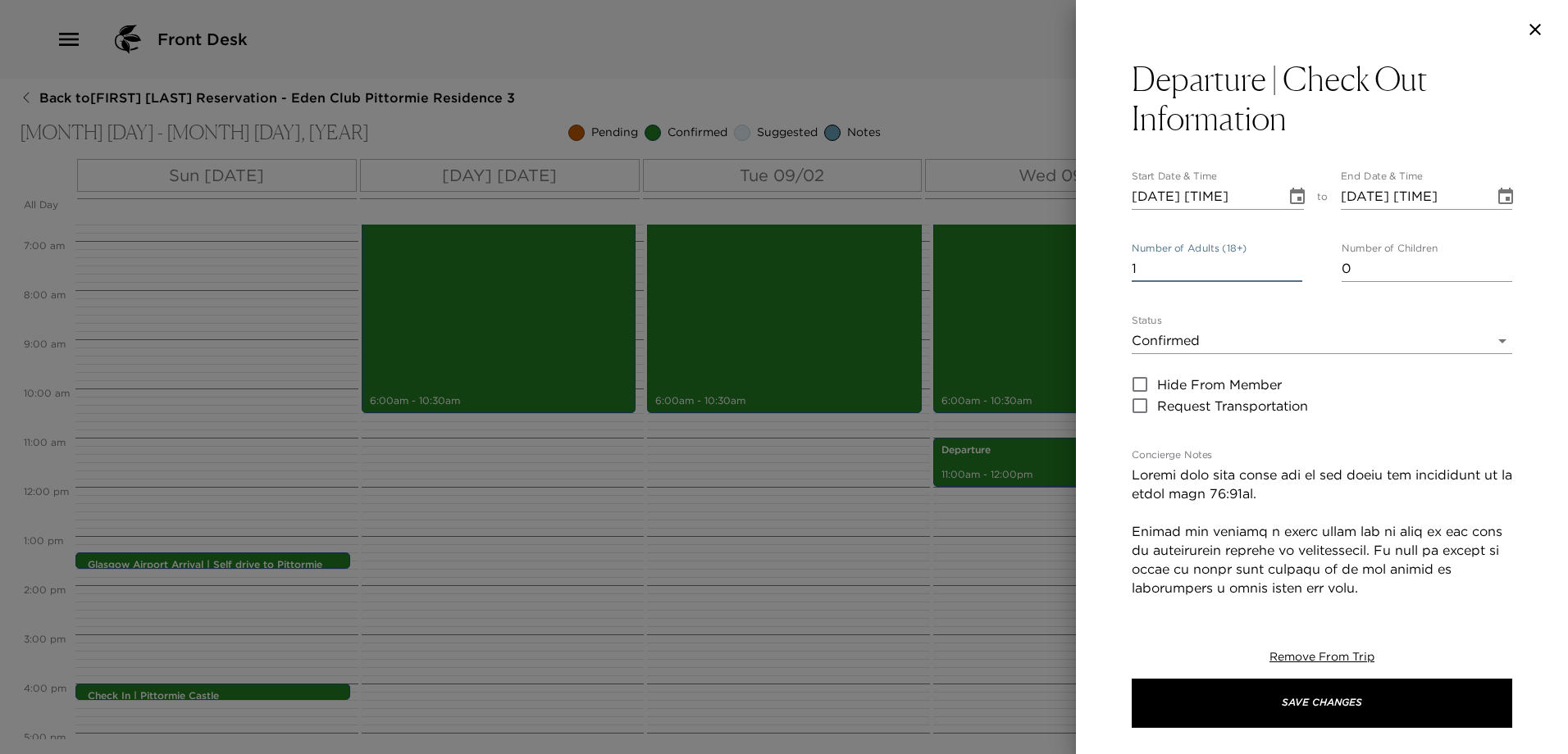 click on "1" at bounding box center [1217, 269] 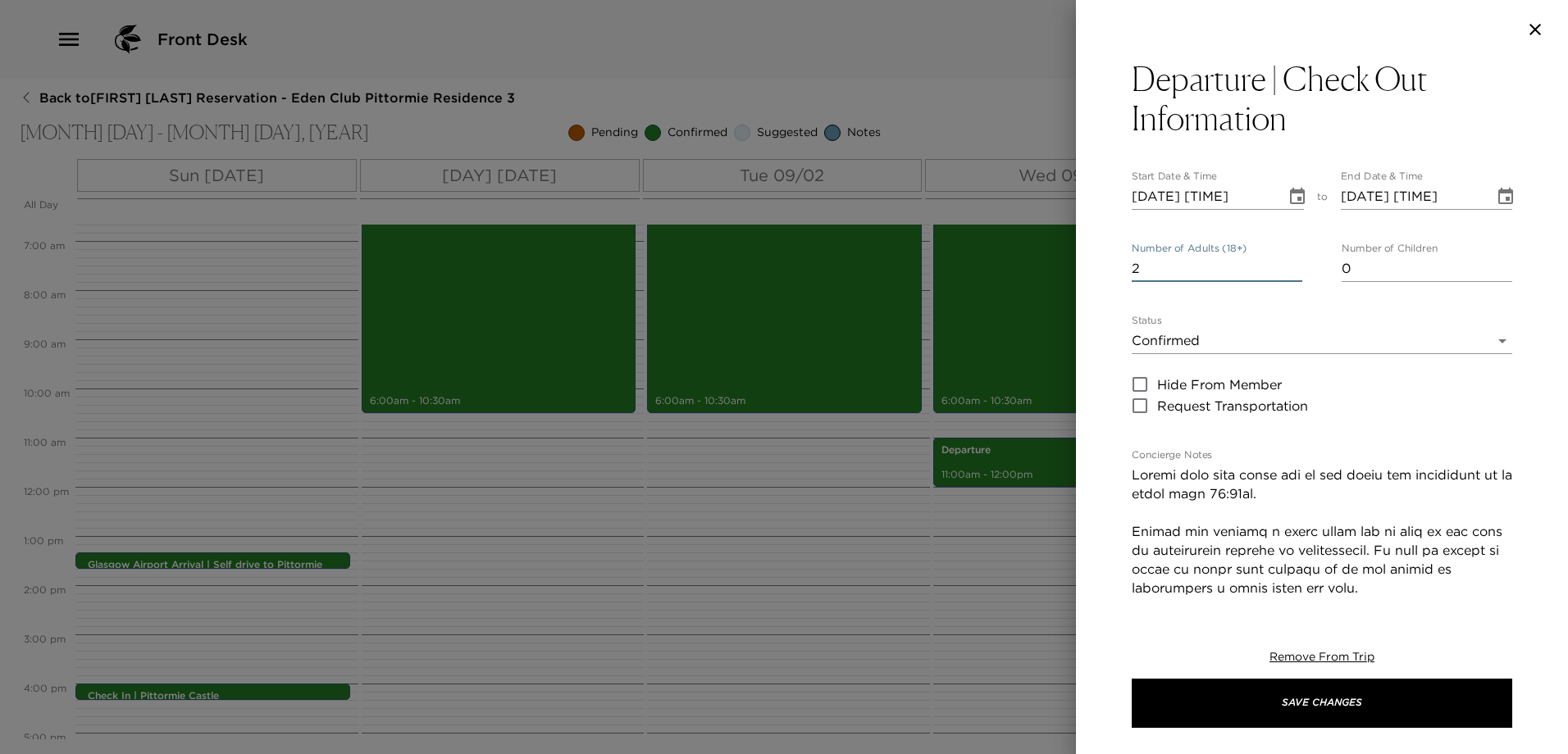 type on "2" 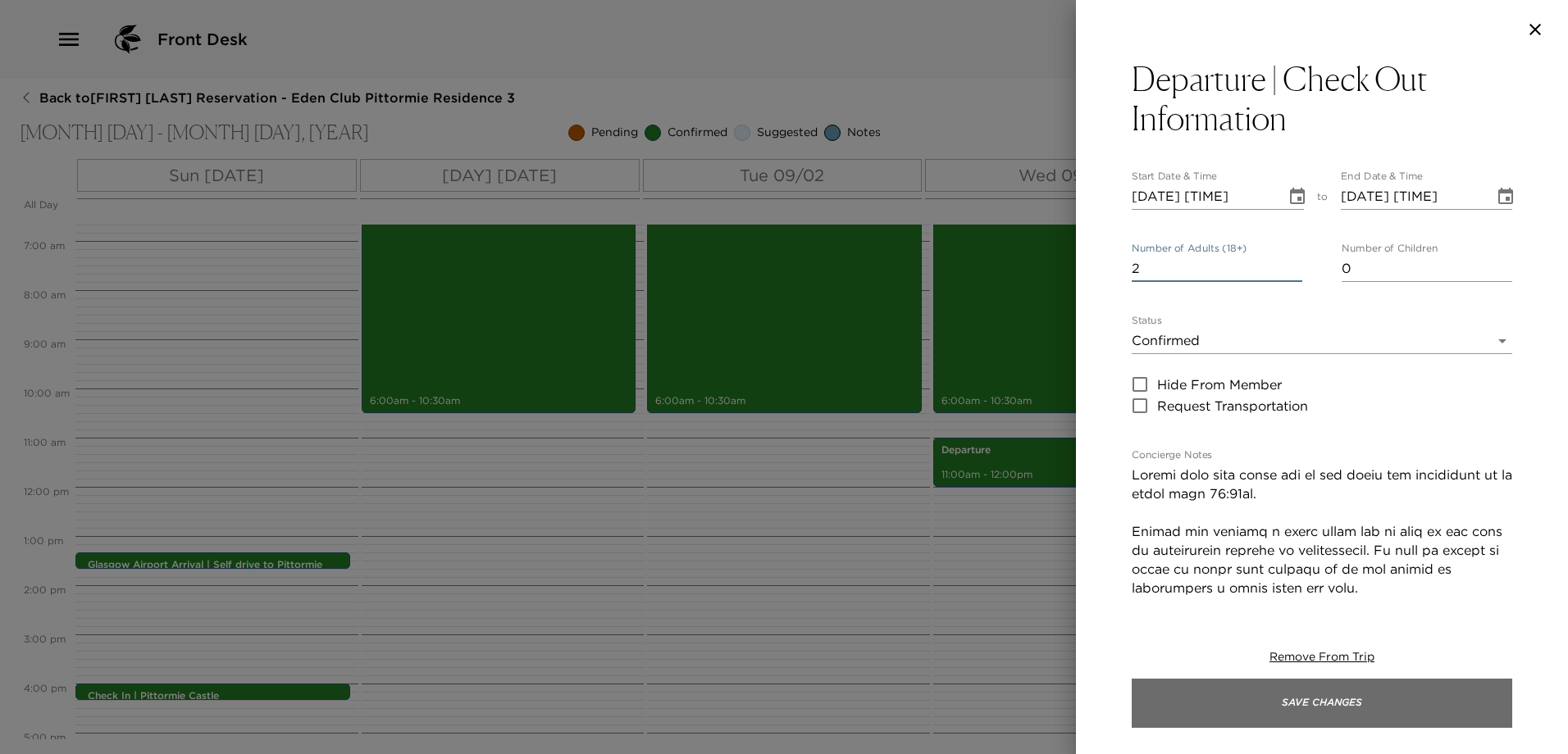 click on "Save Changes" at bounding box center [1322, 703] 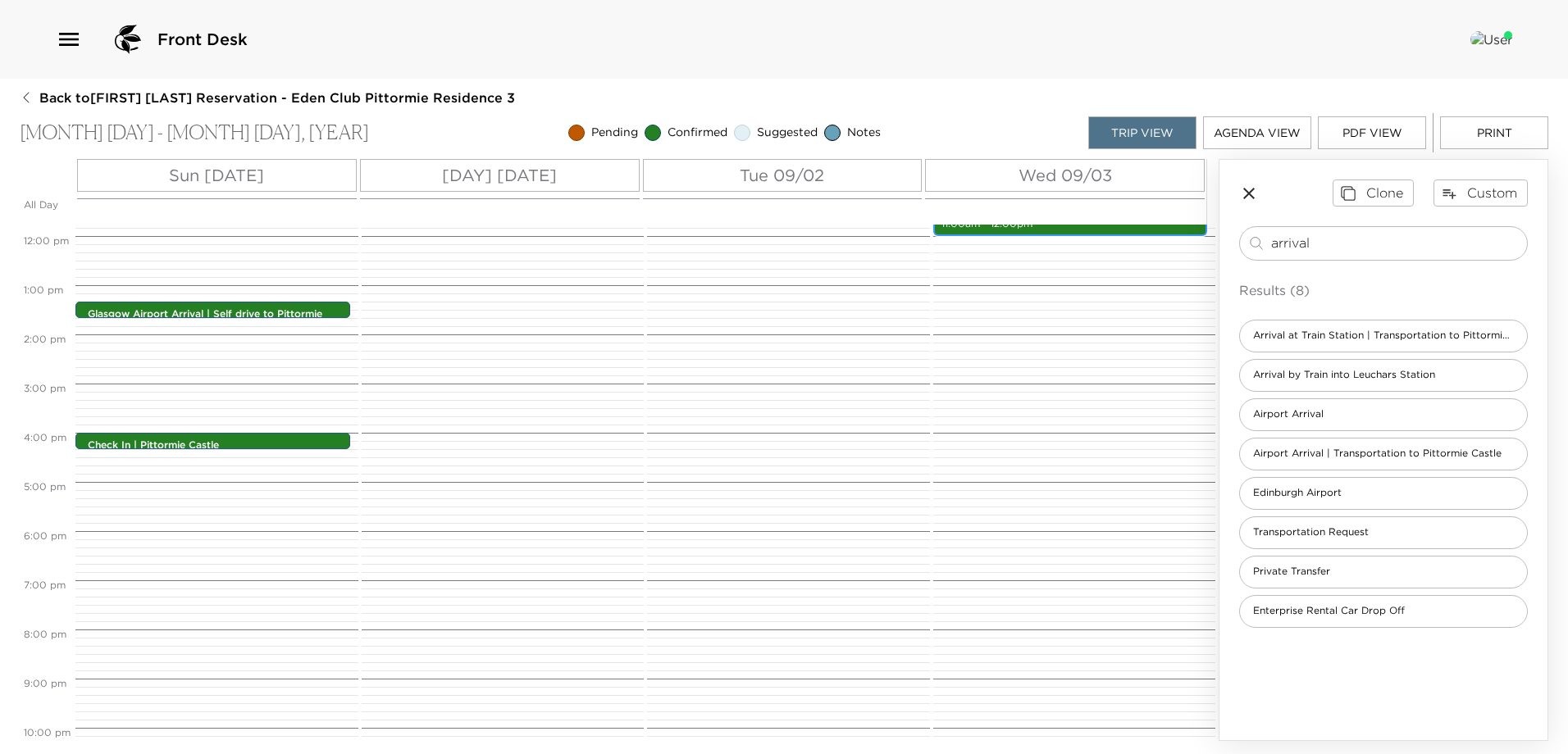 scroll, scrollTop: 665, scrollLeft: 0, axis: vertical 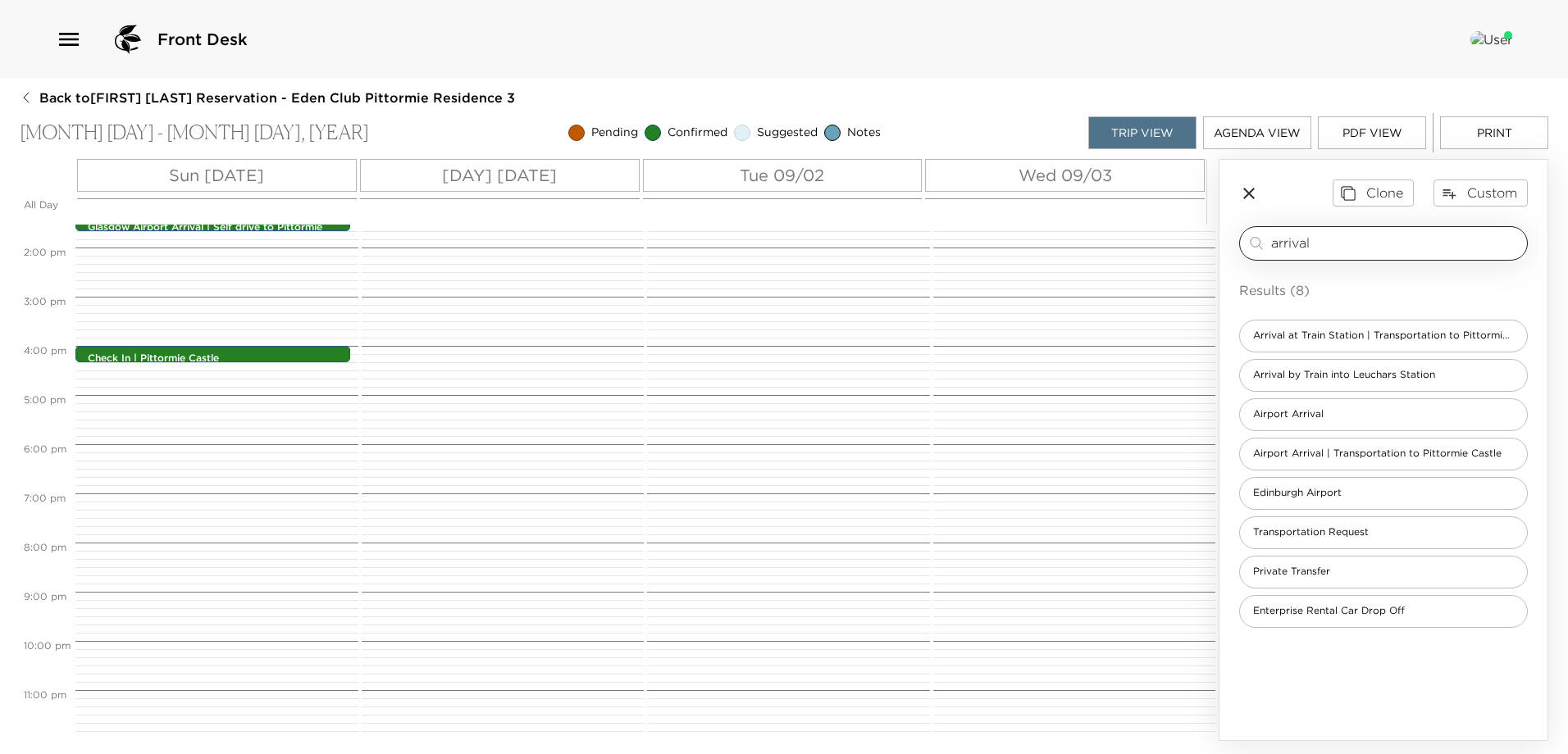 click on "arrival ​" at bounding box center (1383, 243) 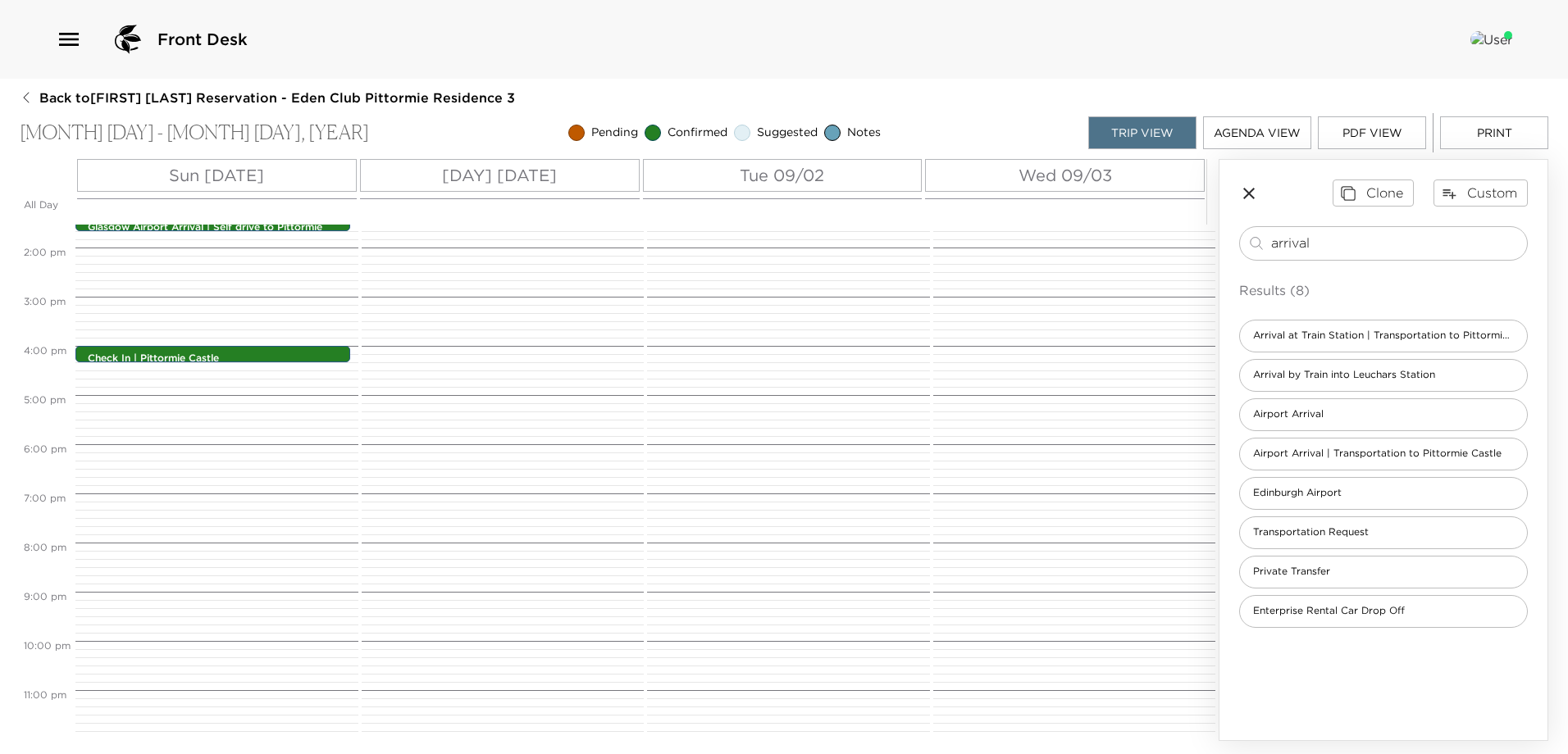 drag, startPoint x: 1327, startPoint y: 245, endPoint x: 964, endPoint y: 224, distance: 363.60693 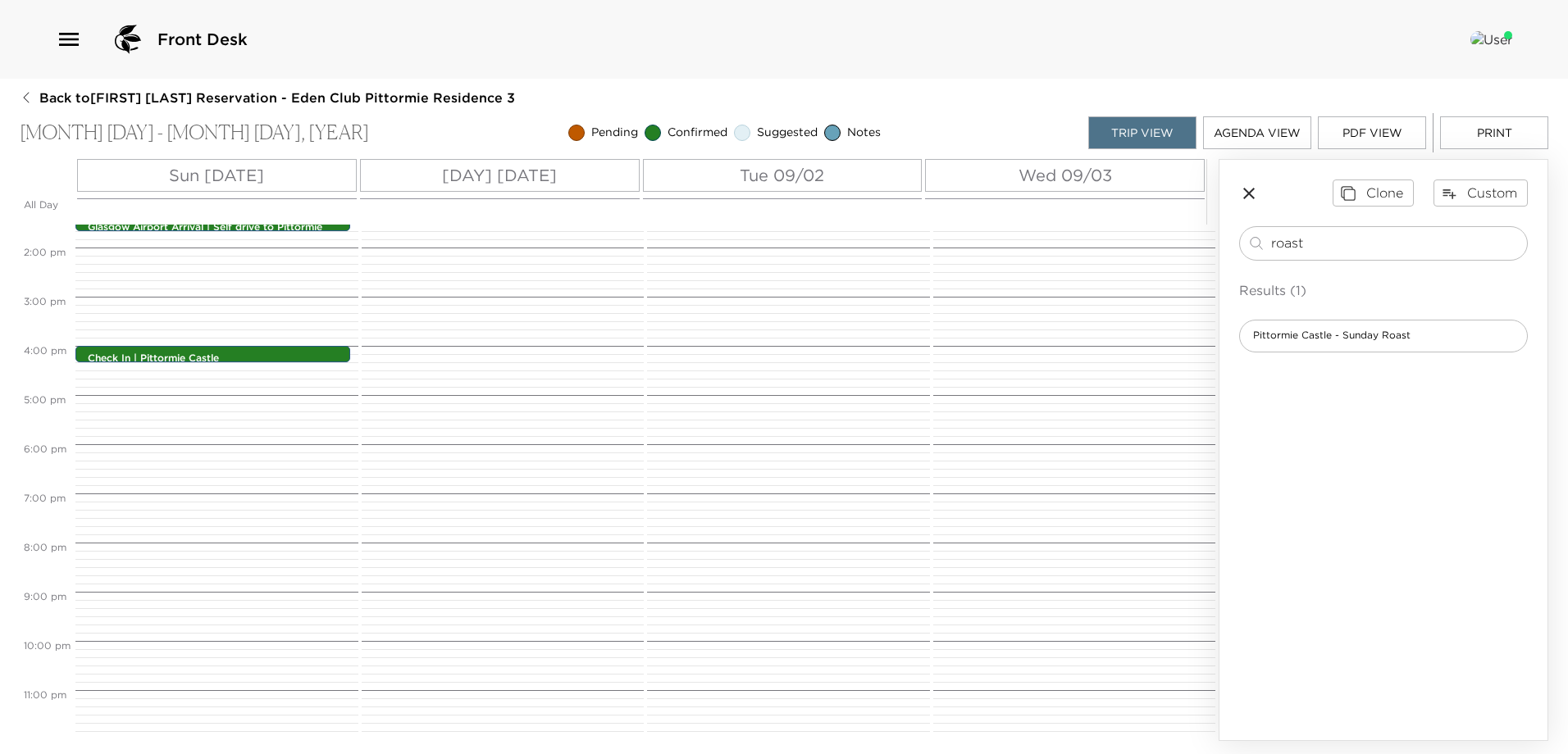 type on "roast" 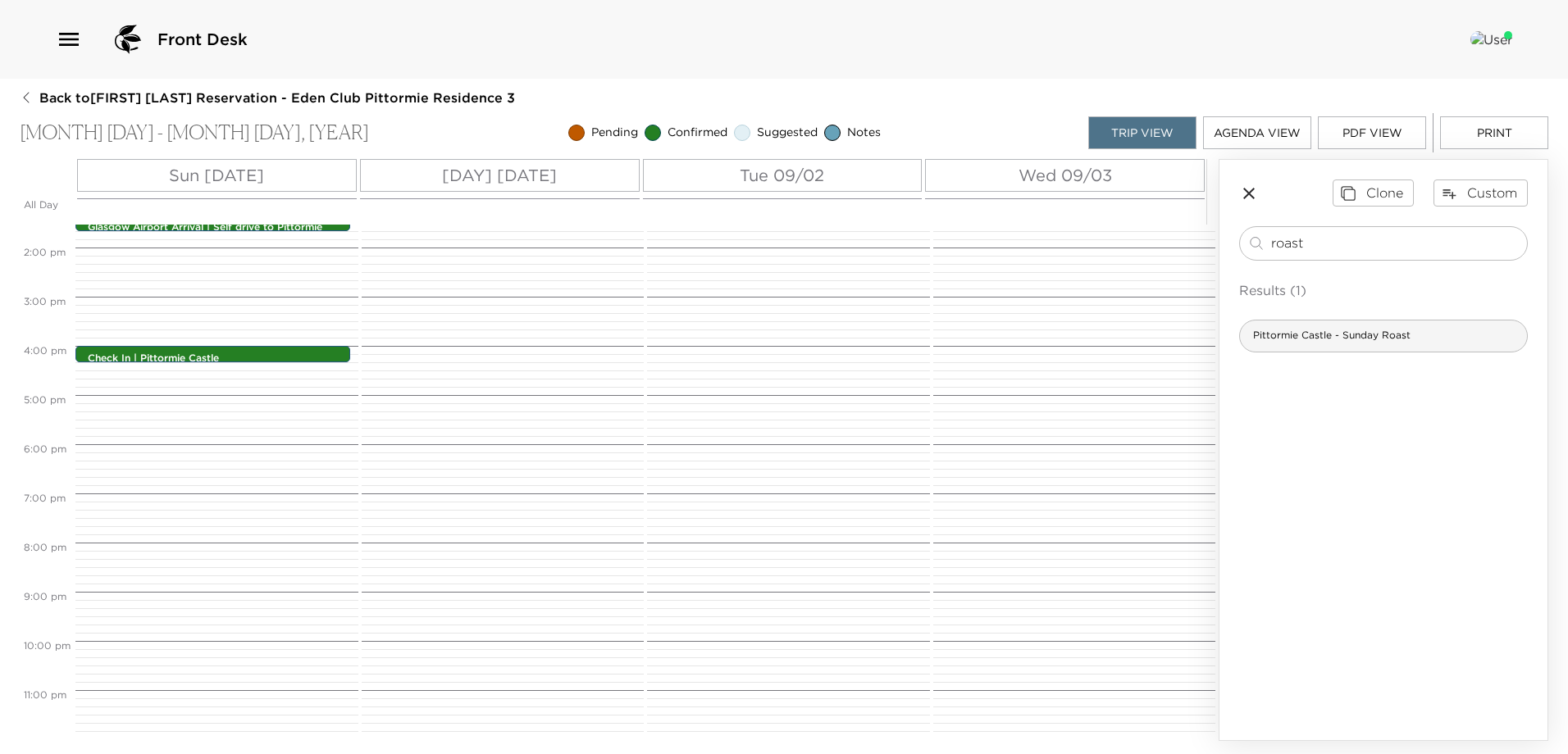click on "Pittormie Castle - Sunday Roast" at bounding box center (1332, 335) 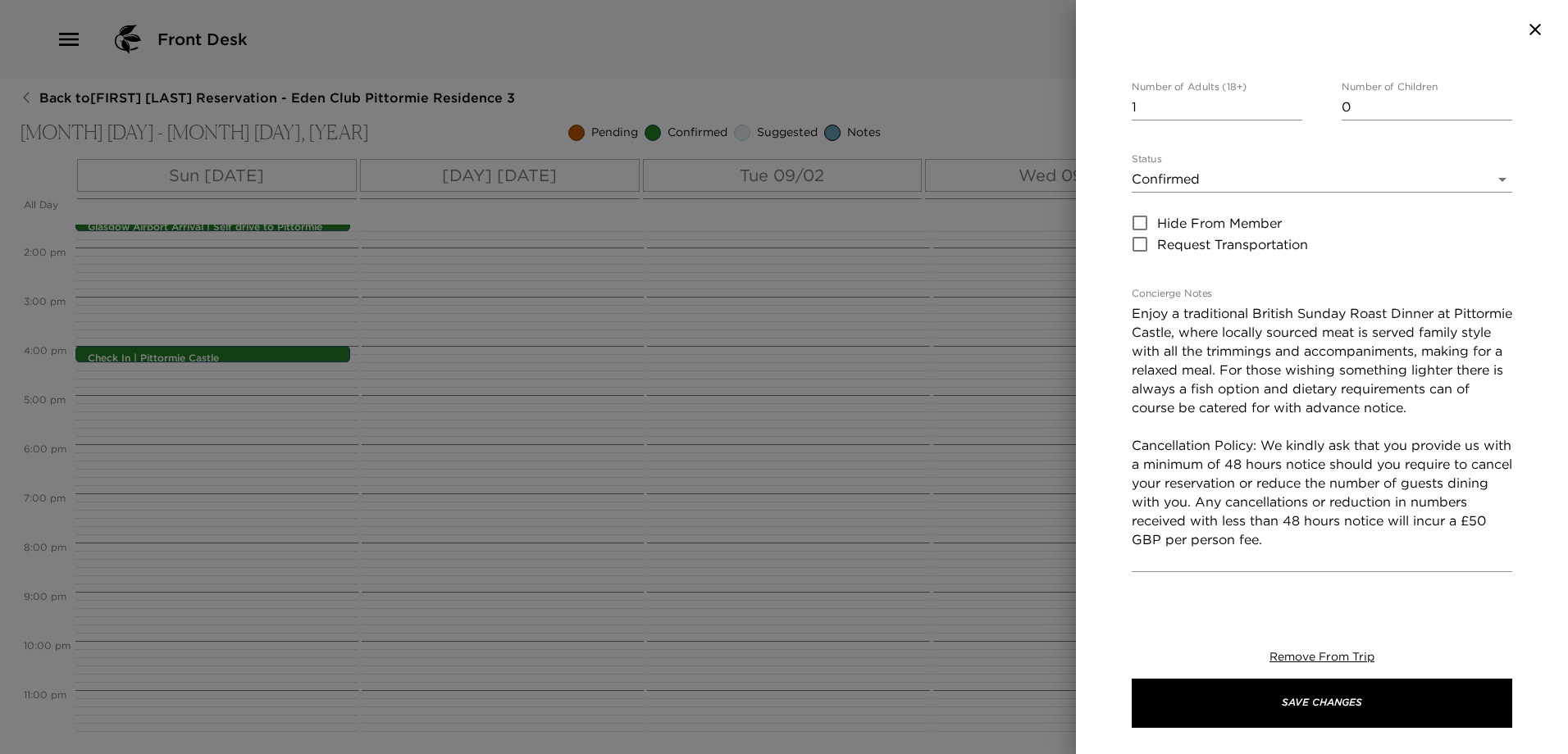 scroll, scrollTop: 164, scrollLeft: 0, axis: vertical 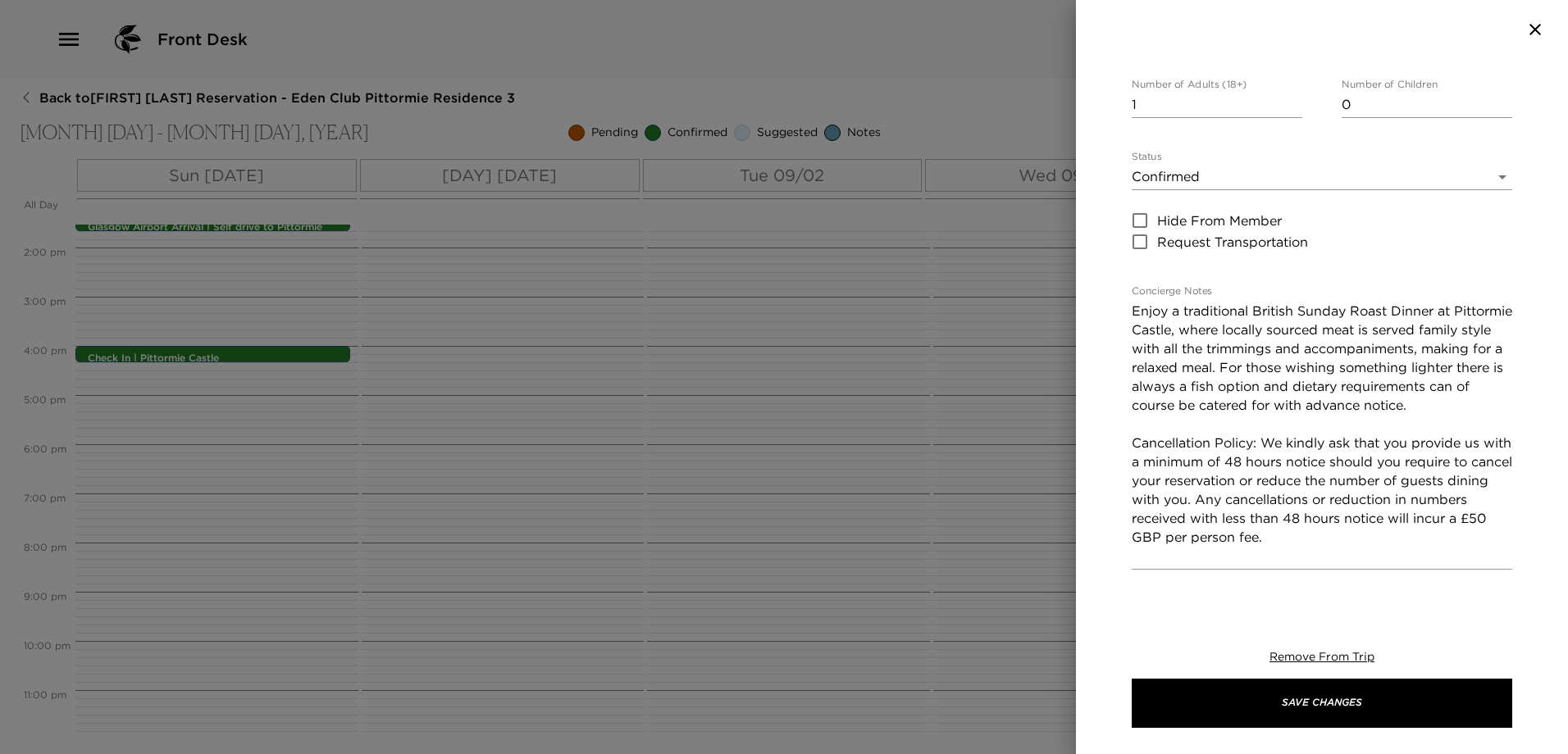 click on "Enjoy a traditional British Sunday Roast Dinner at Pittormie Castle, where locally sourced meat is served family style with all the trimmings and accompaniments, making for a relaxed meal. For those wishing something lighter there is always a fish option and dietary requirements can of course be catered for with advance notice.
Cancellation Policy: We kindly ask that you provide us with a minimum of 48 hours notice should you require to cancel your reservation or reduce the number of guests dining with you. Any cancellations or reduction in numbers received with less than 48 hours notice will incur a £50 GBP per person fee." at bounding box center [1322, 434] 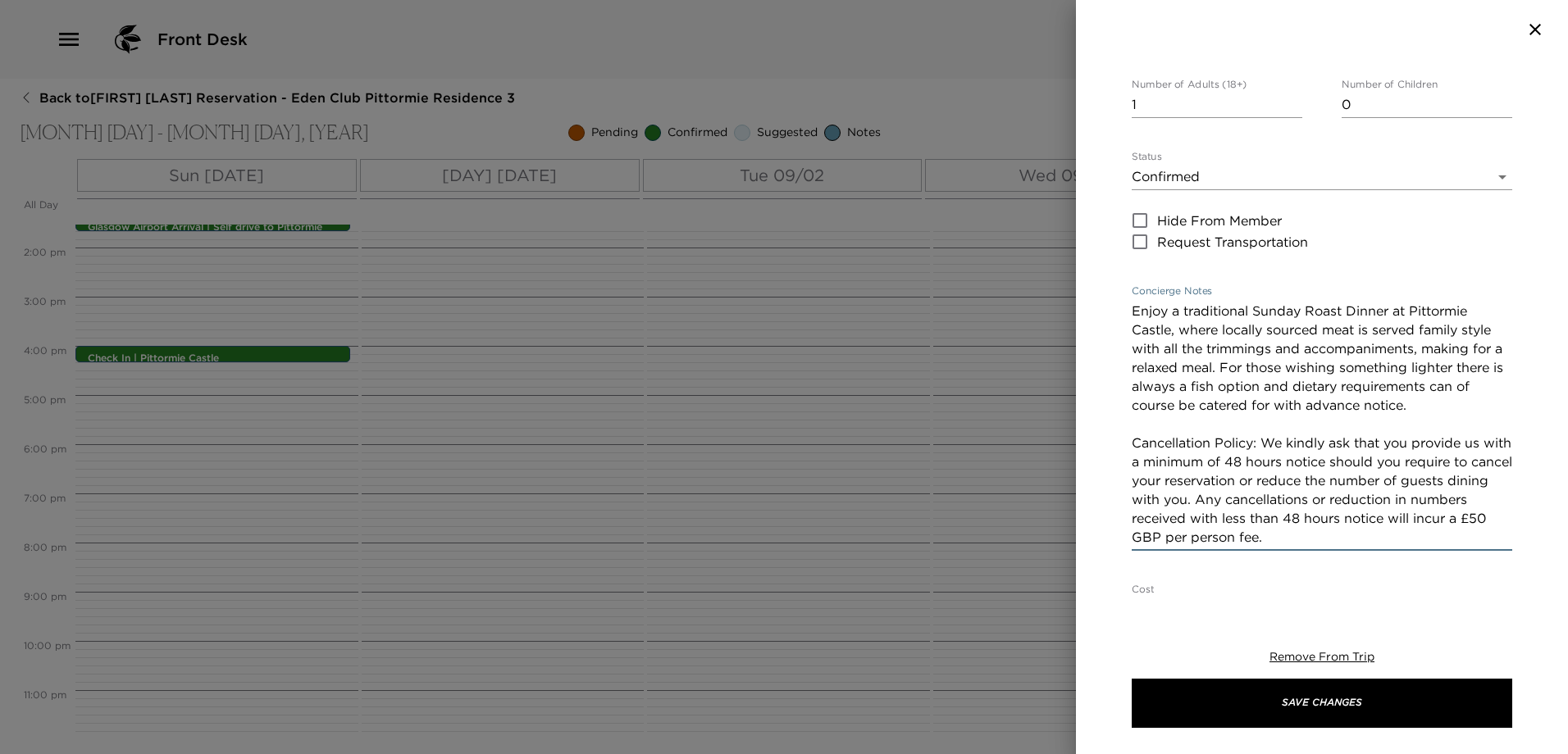 drag, startPoint x: 1465, startPoint y: 410, endPoint x: 1234, endPoint y: 372, distance: 234.10468 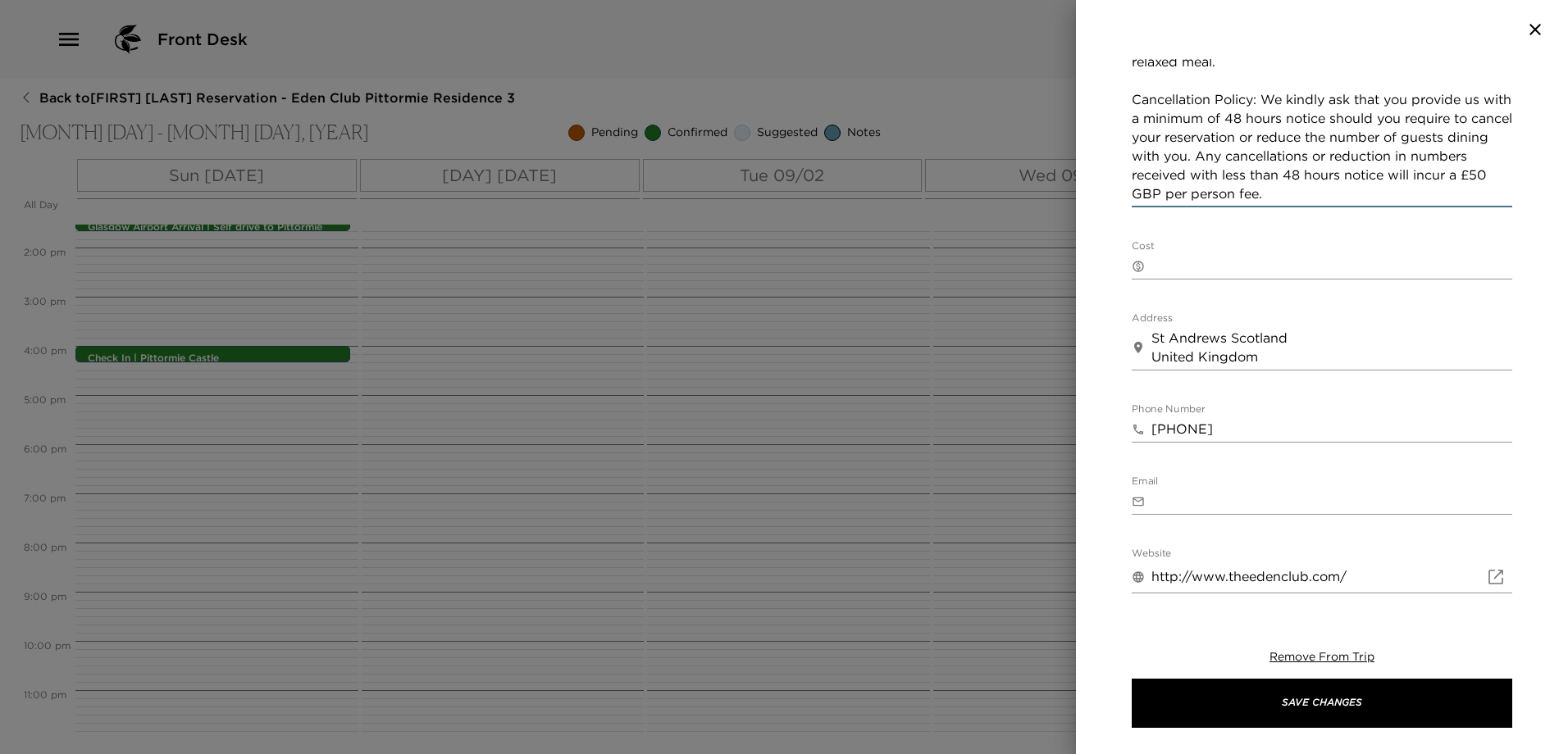 scroll, scrollTop: 492, scrollLeft: 0, axis: vertical 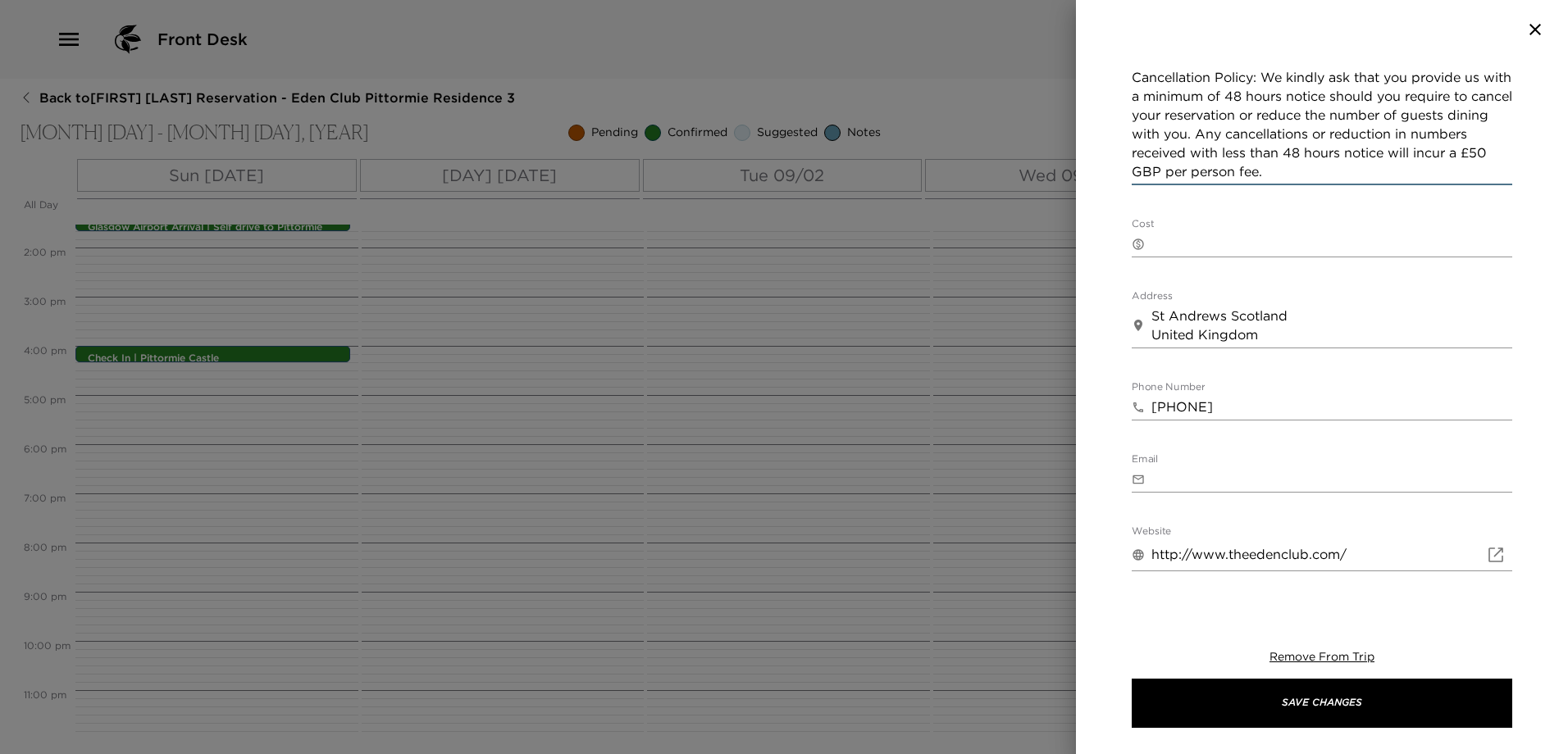 type on "Enjoy a traditional Sunday Roast Dinner at Pittormie Castle, where locally sourced meat is served family style with all the trimmings and accompaniments, making for a relaxed meal.
Cancellation Policy: We kindly ask that you provide us with a minimum of 48 hours notice should you require to cancel your reservation or reduce the number of guests dining with you. Any cancellations or reduction in numbers received with less than 48 hours notice will incur a £50 GBP per person fee." 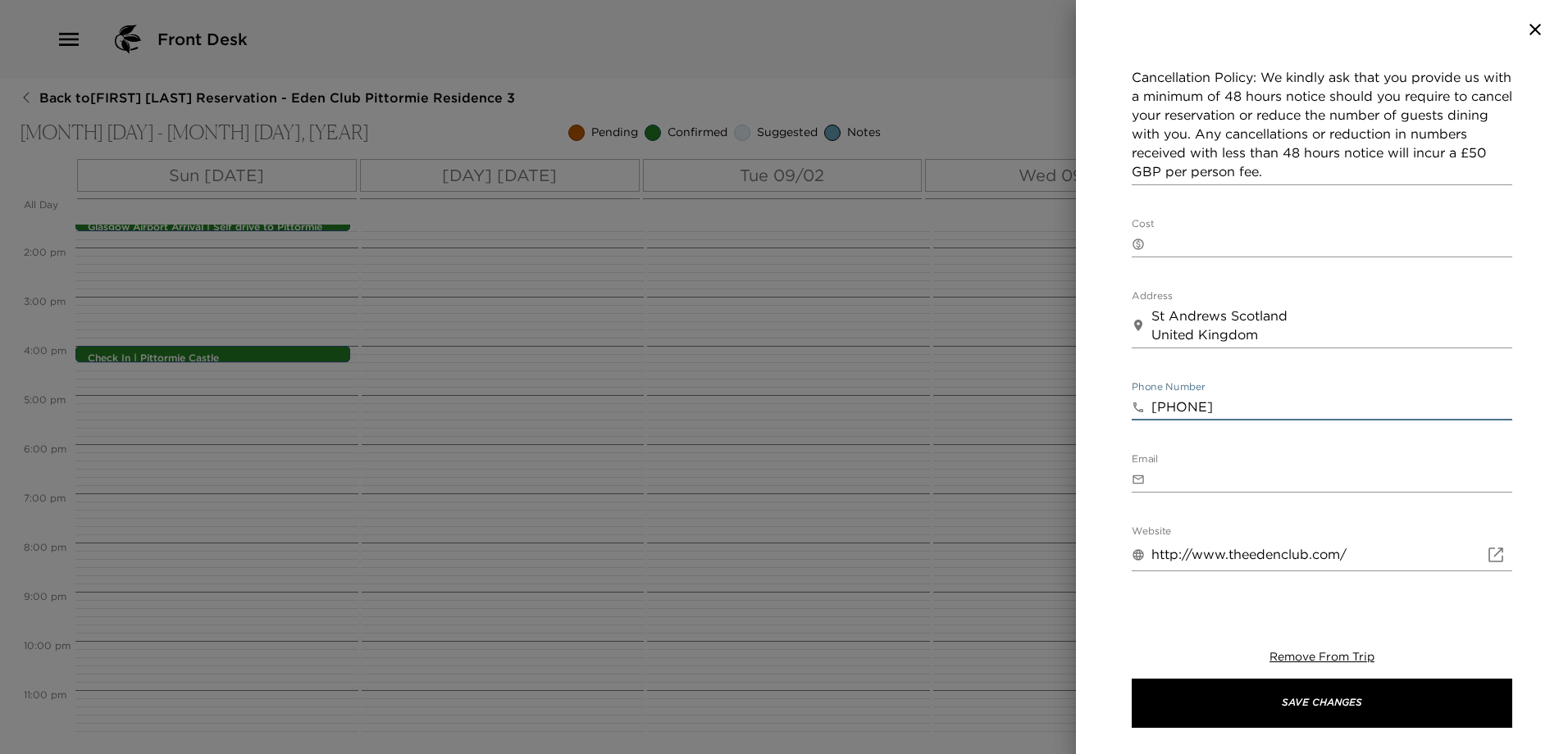 drag, startPoint x: 1297, startPoint y: 399, endPoint x: 1087, endPoint y: 404, distance: 210.05952 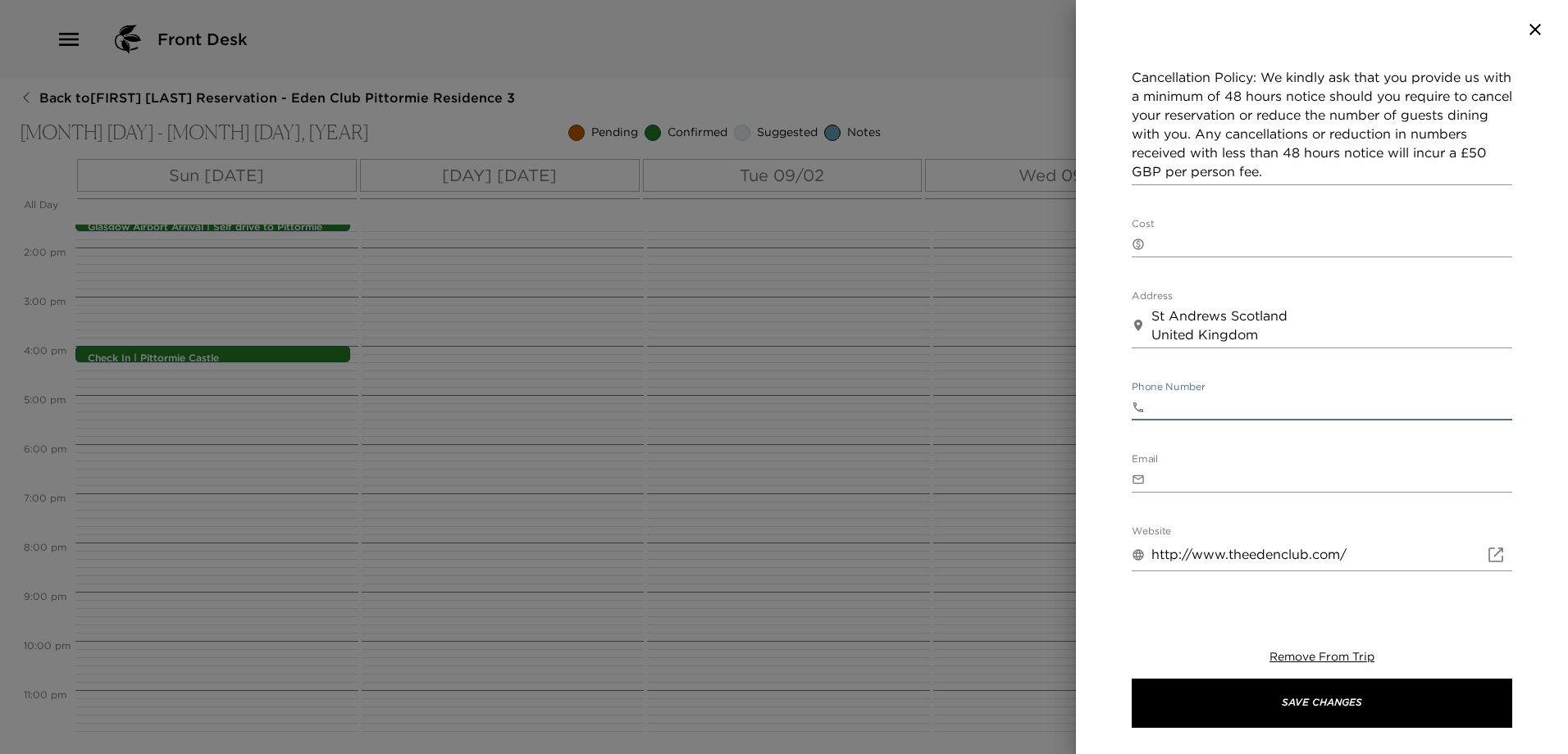 type 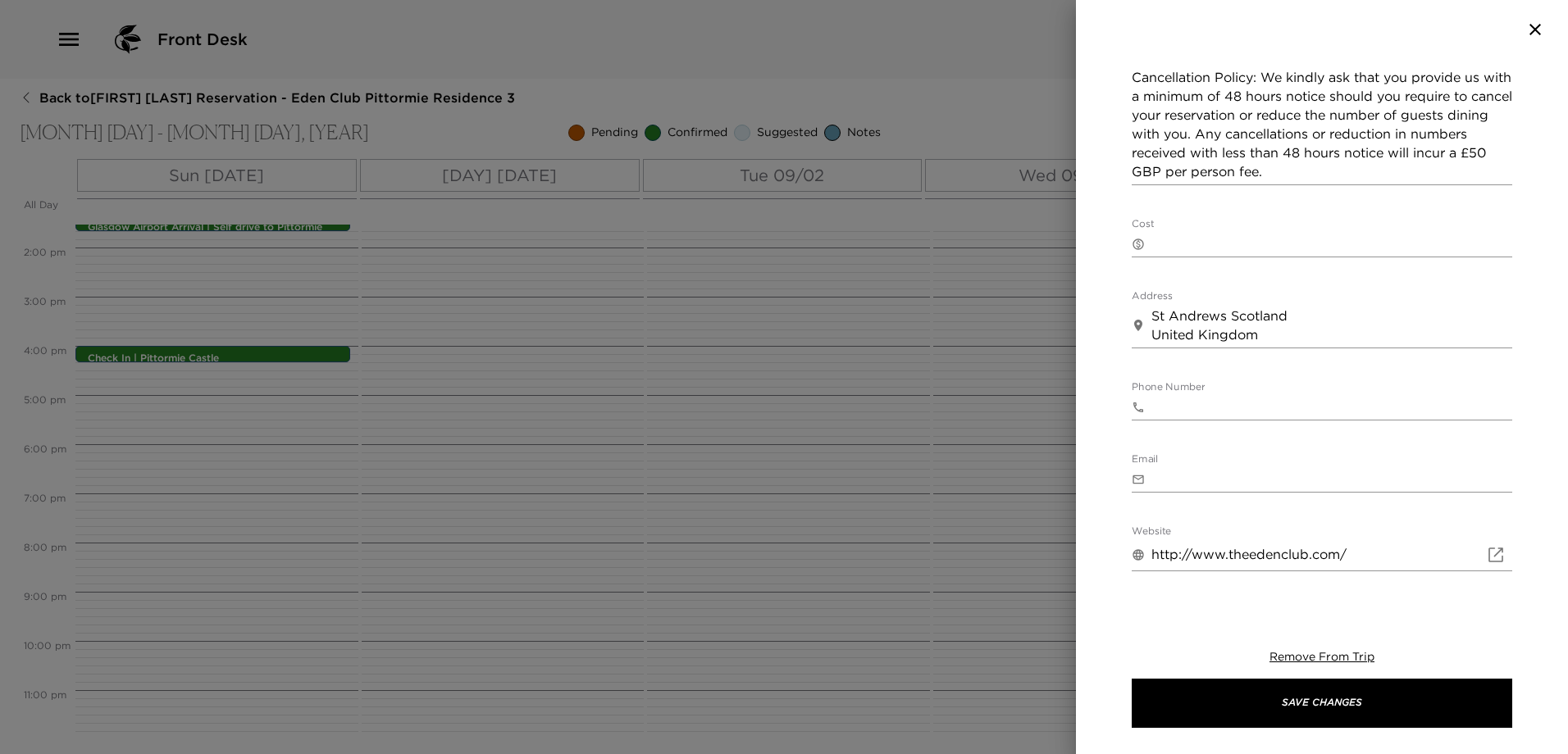 drag, startPoint x: 1212, startPoint y: 327, endPoint x: 1112, endPoint y: 302, distance: 103.07764 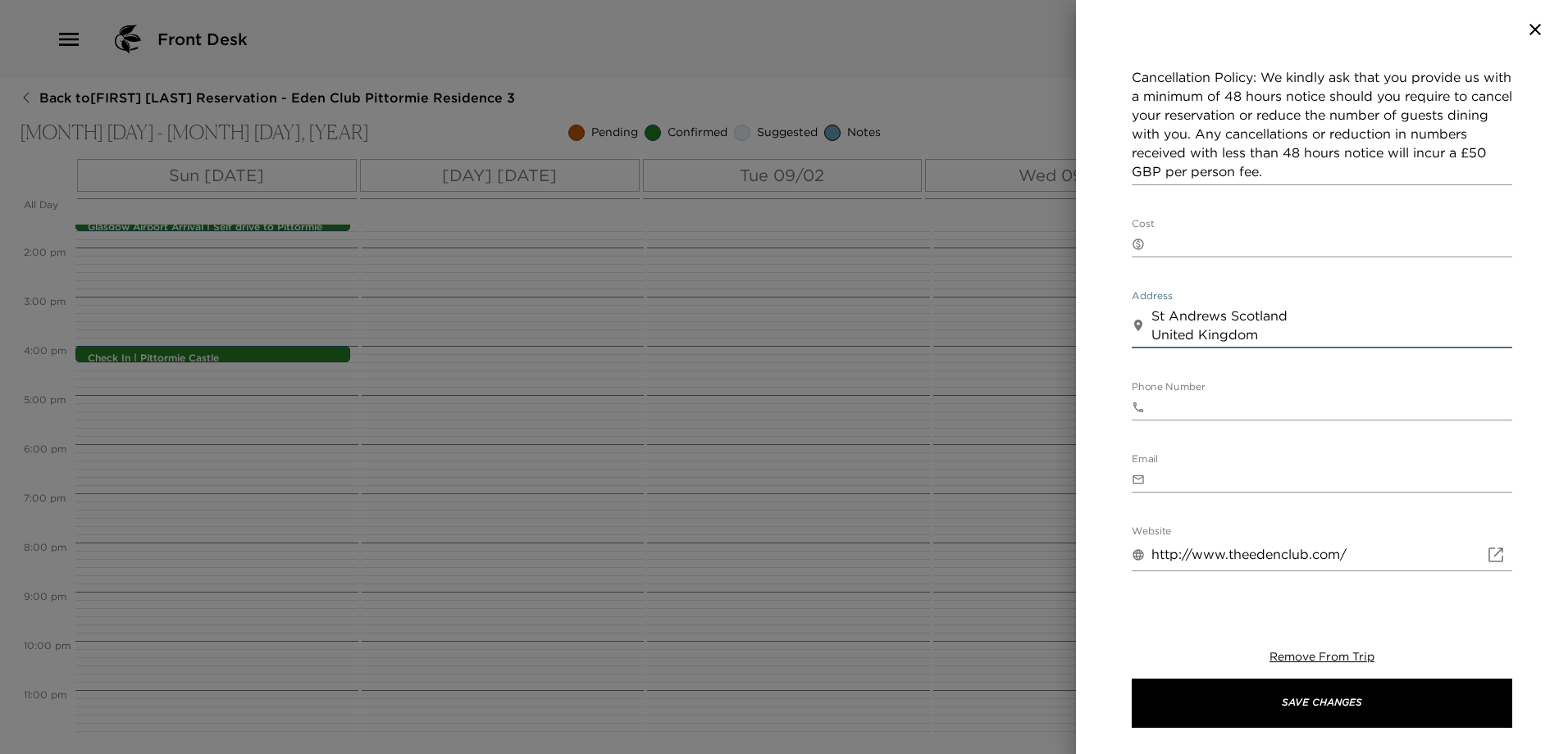 drag, startPoint x: 1267, startPoint y: 332, endPoint x: 1160, endPoint y: 309, distance: 109.444 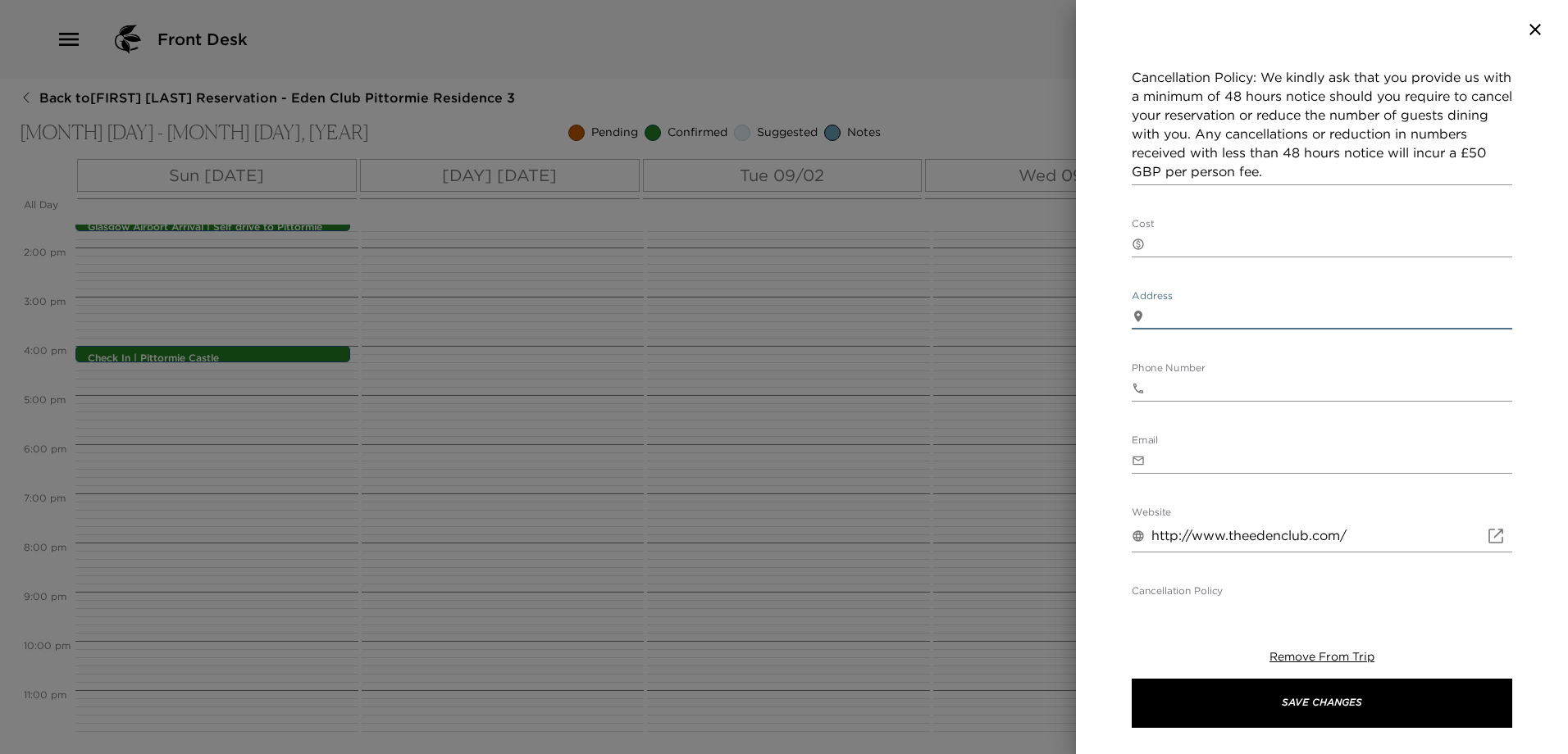type 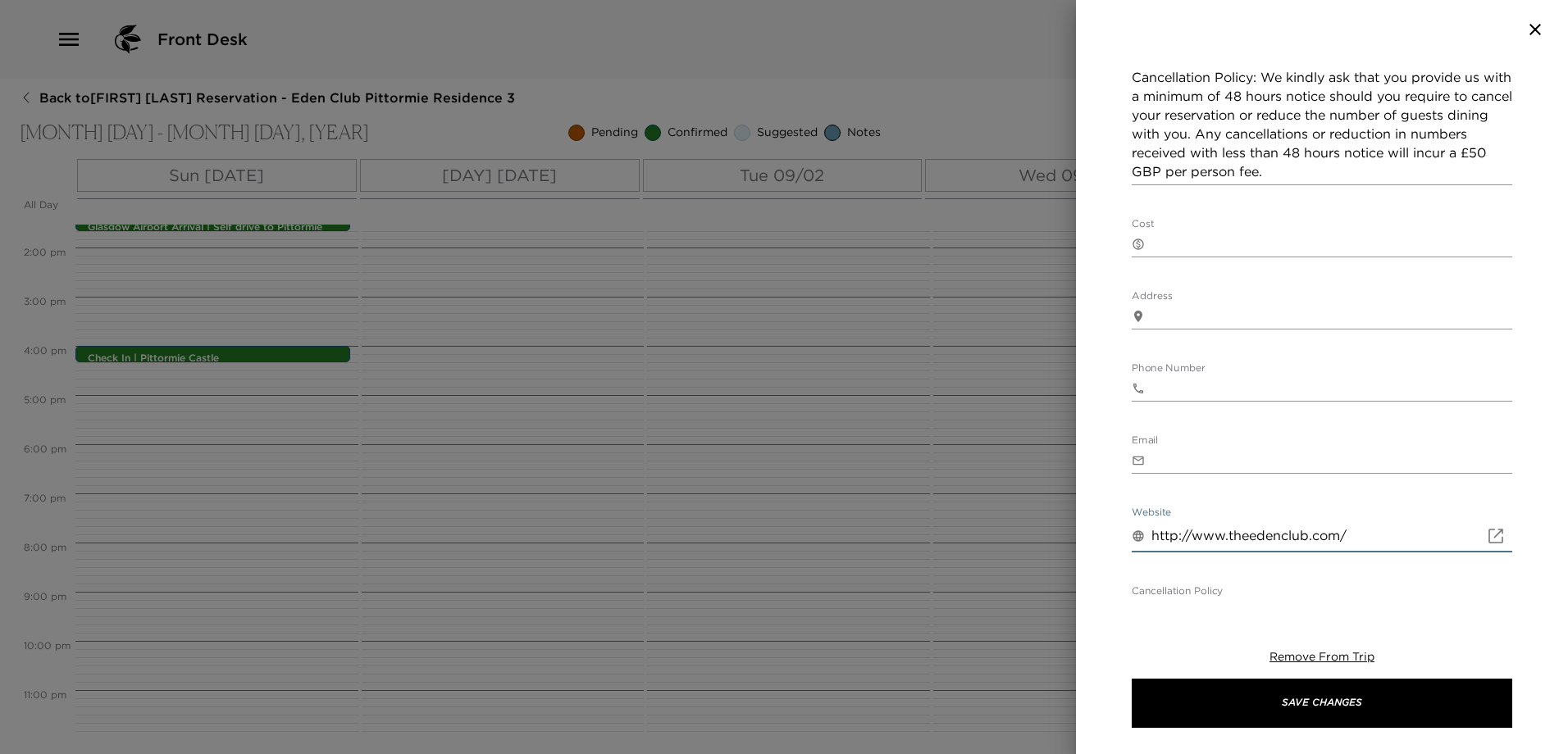 drag, startPoint x: 1324, startPoint y: 540, endPoint x: 1300, endPoint y: 456, distance: 87.36132 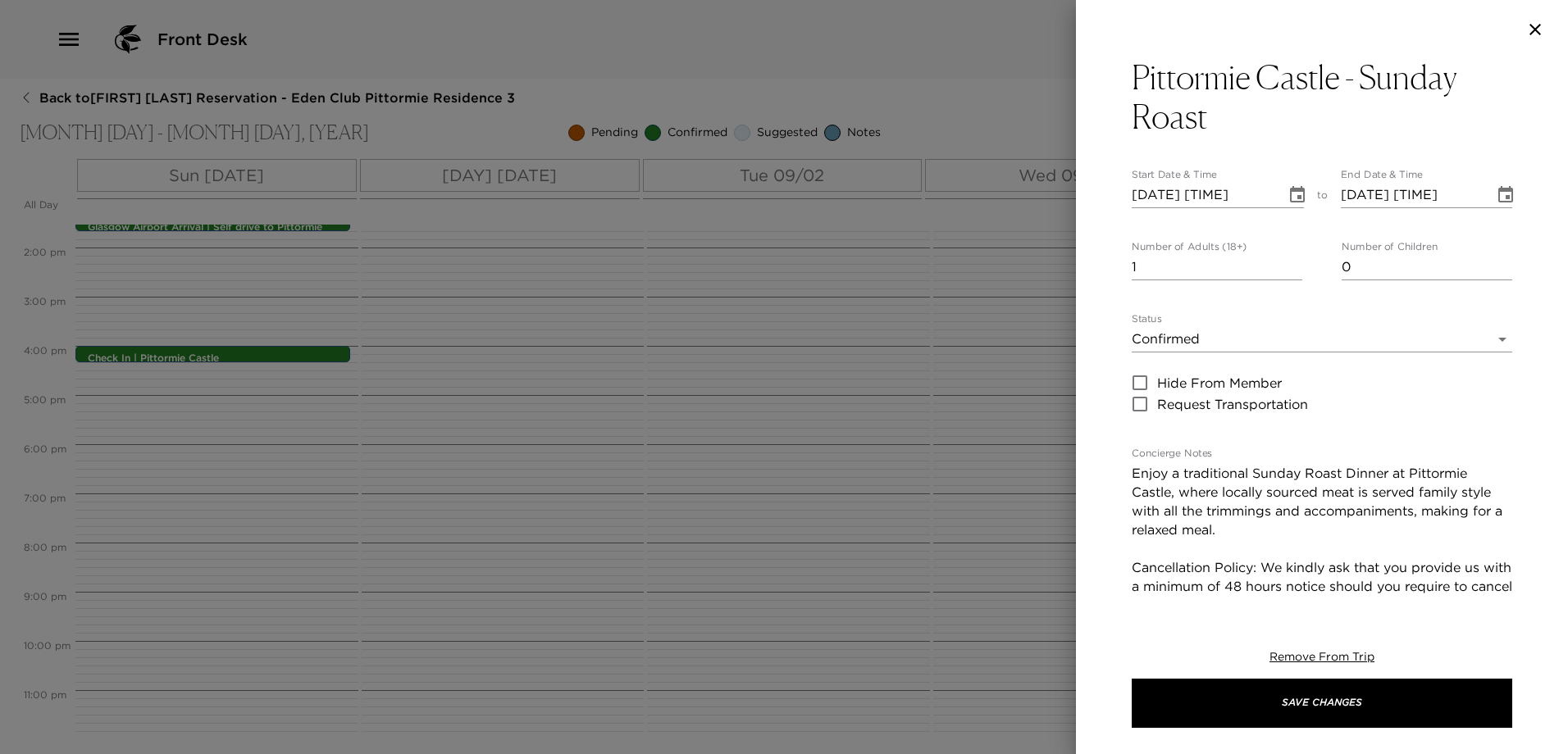 scroll, scrollTop: 0, scrollLeft: 0, axis: both 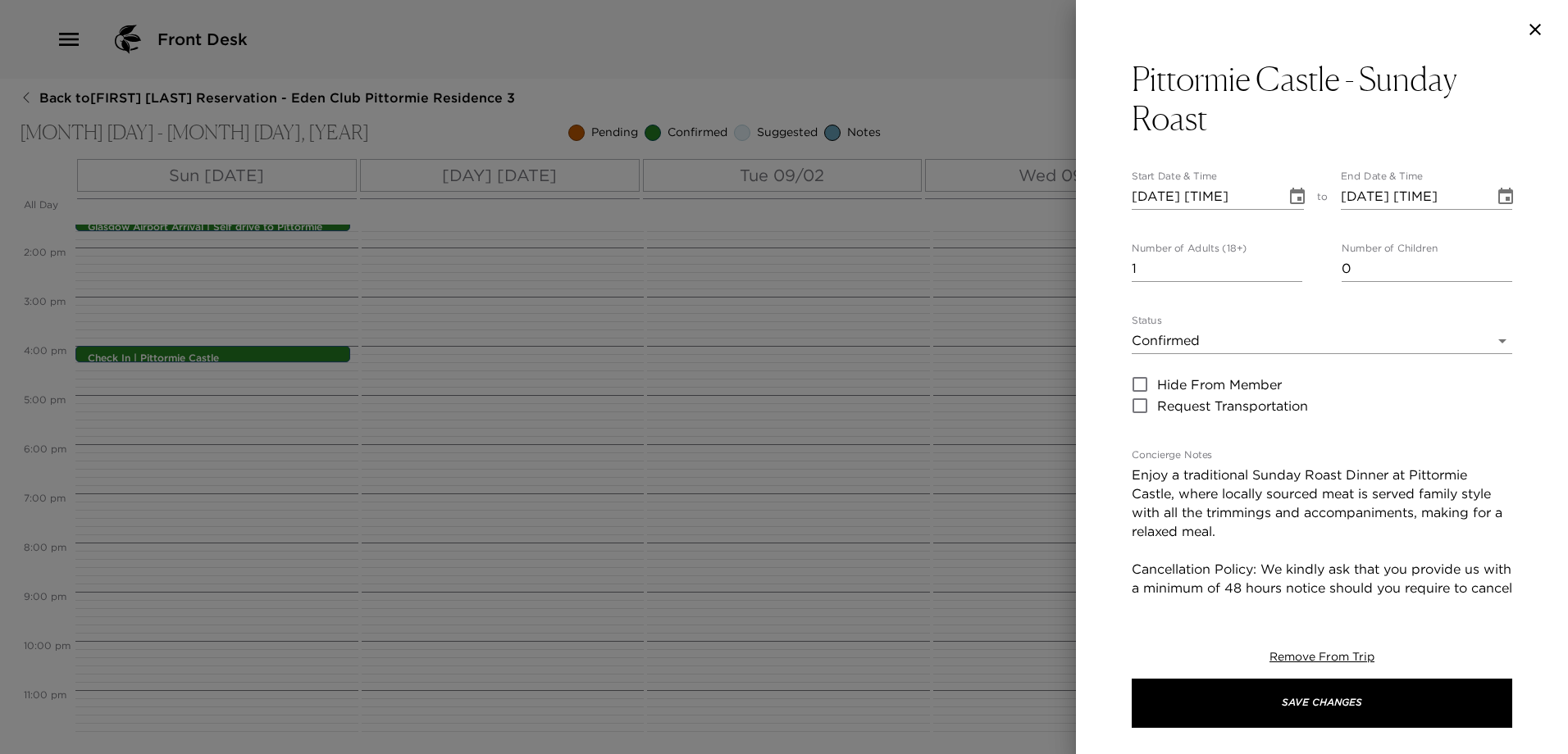 type 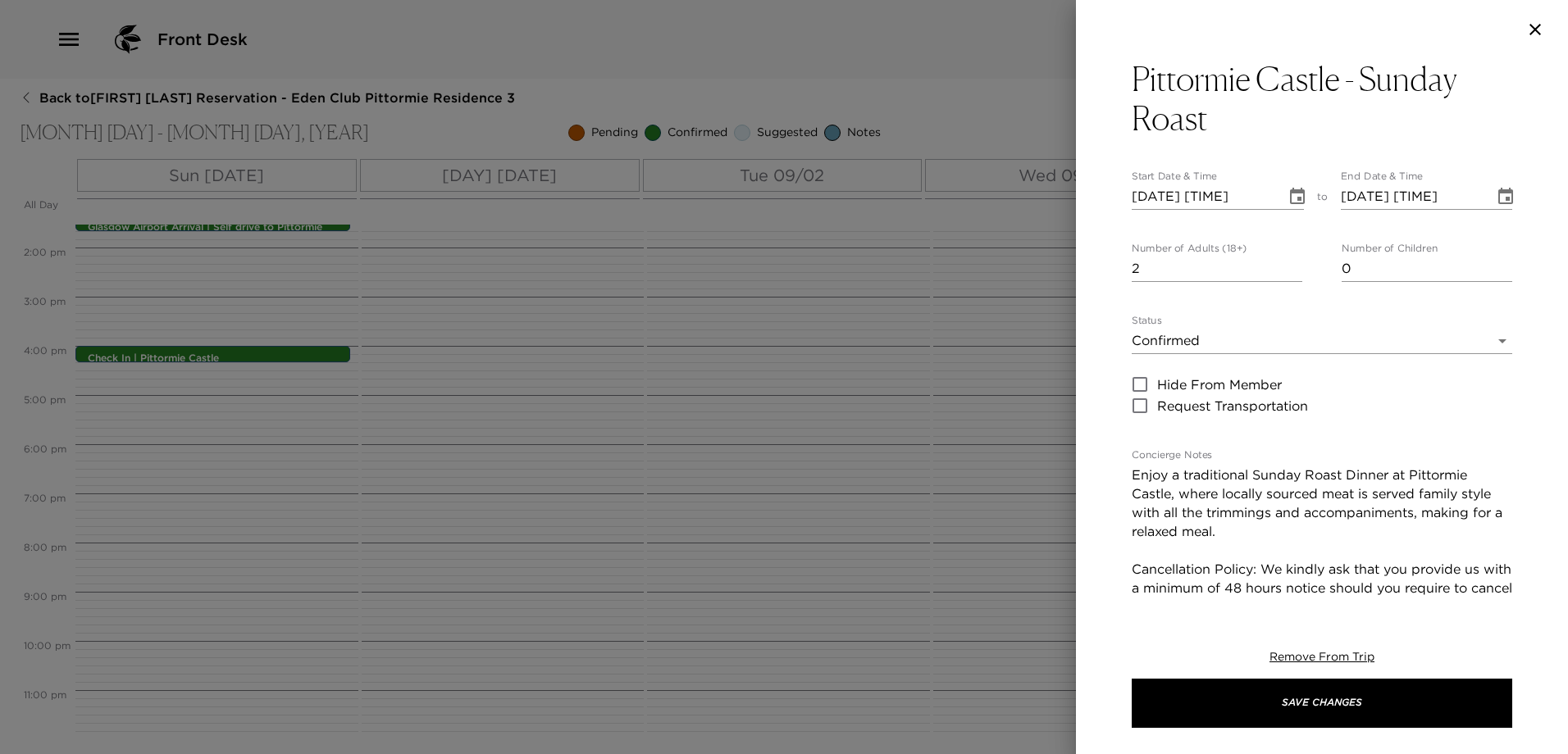 type on "2" 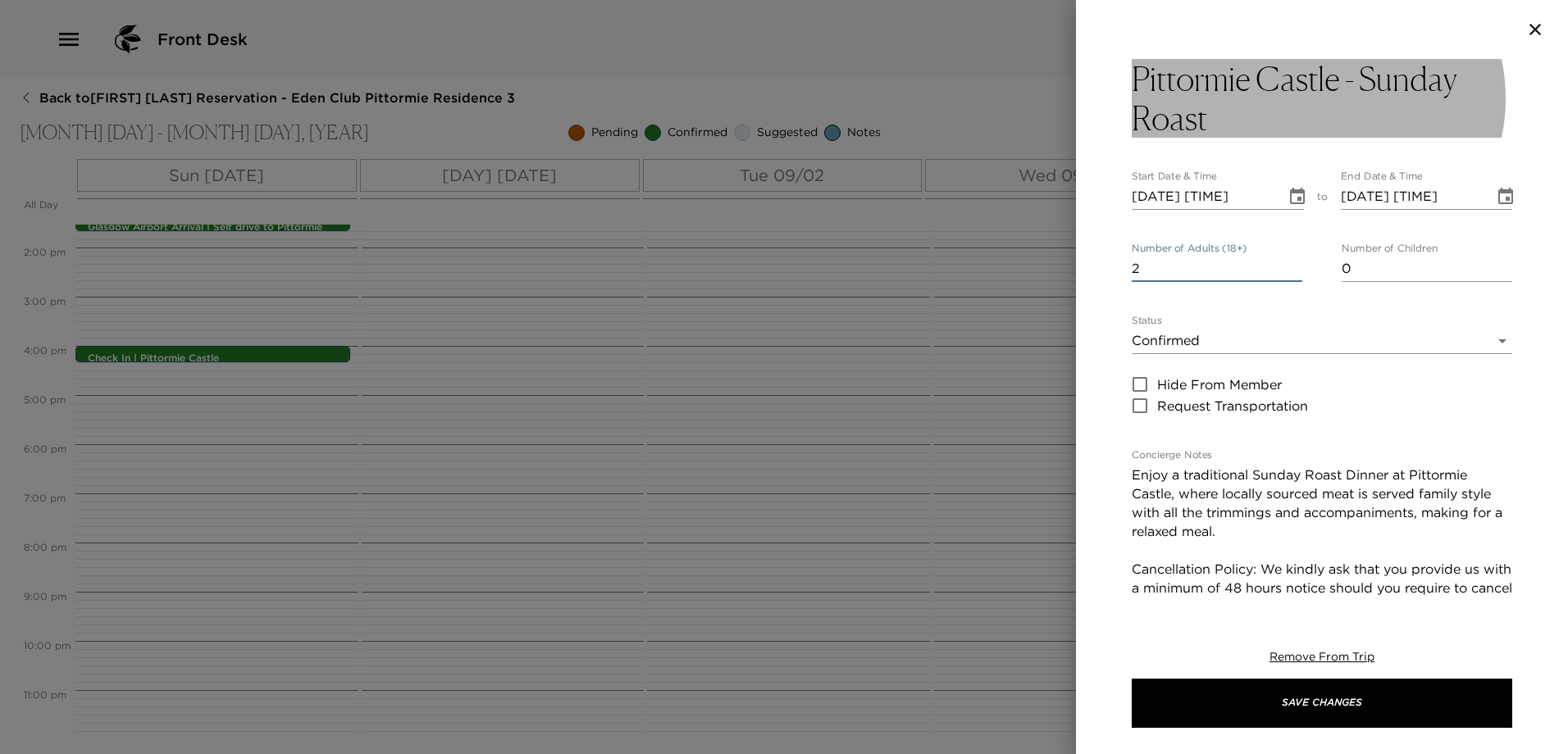 click on "Pittormie Castle - Sunday Roast" at bounding box center (1322, 98) 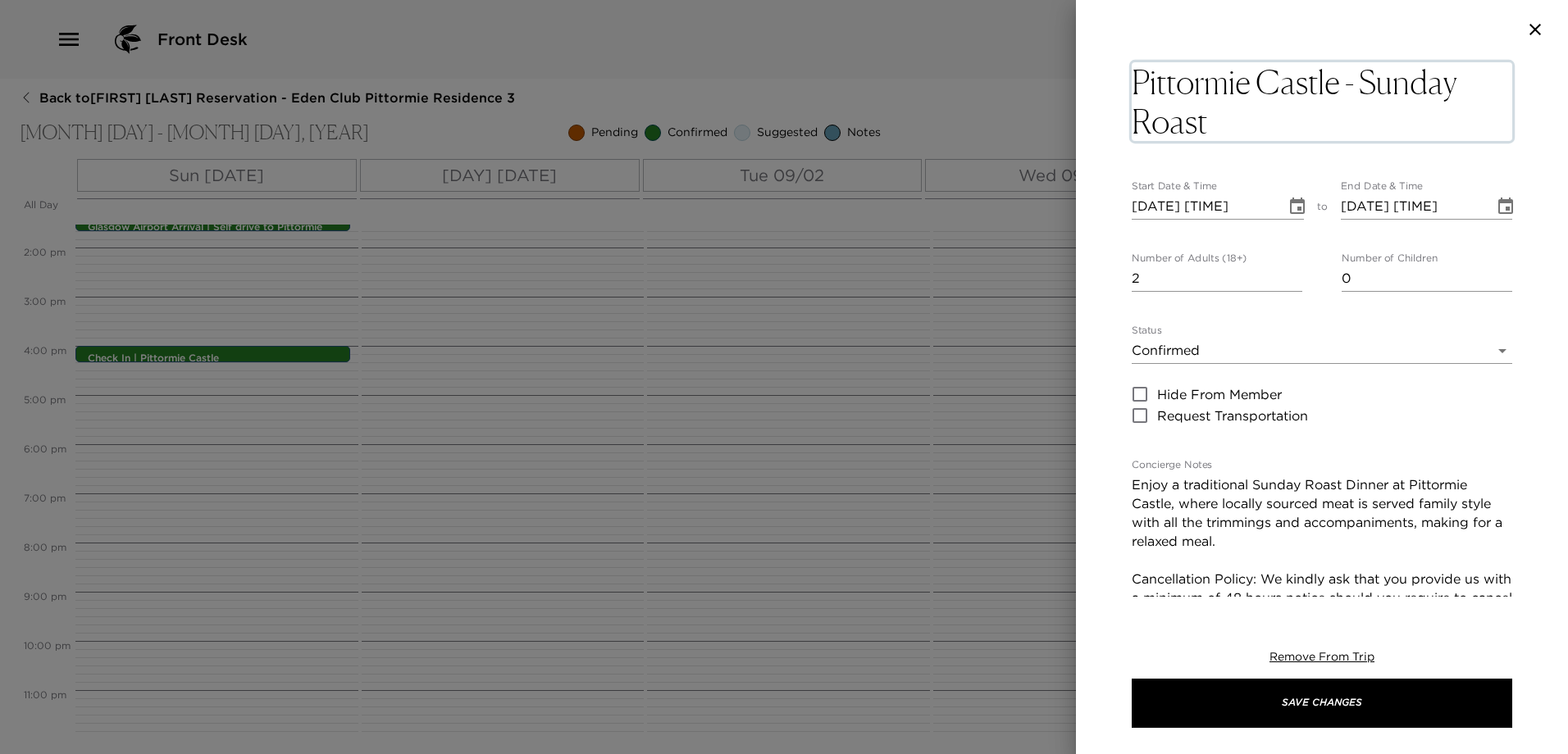 click on "Pittormie Castle - Sunday Roast" at bounding box center (1322, 102) 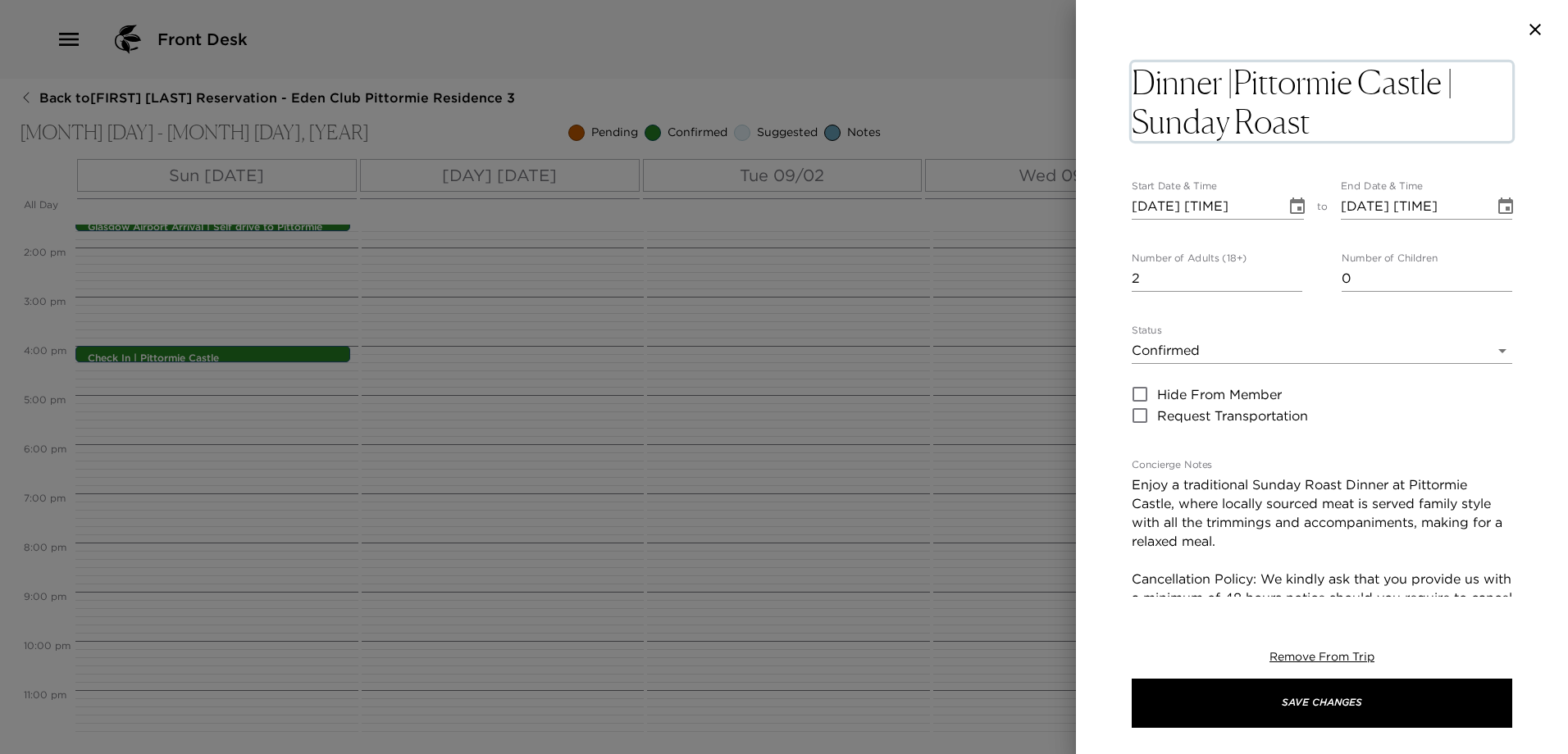 type on "Dinner | Pittormie Castle | Sunday Roast" 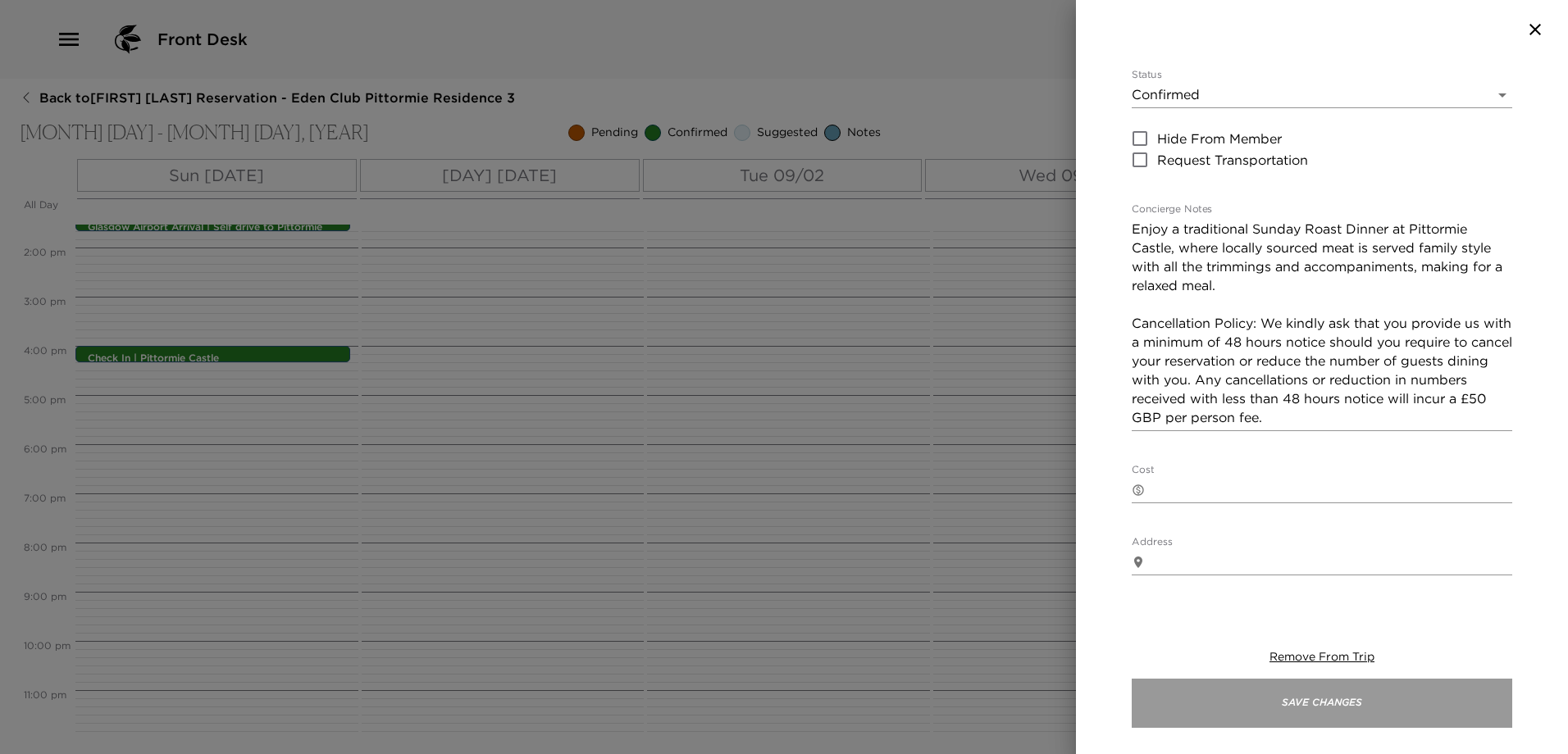 scroll, scrollTop: 236, scrollLeft: 0, axis: vertical 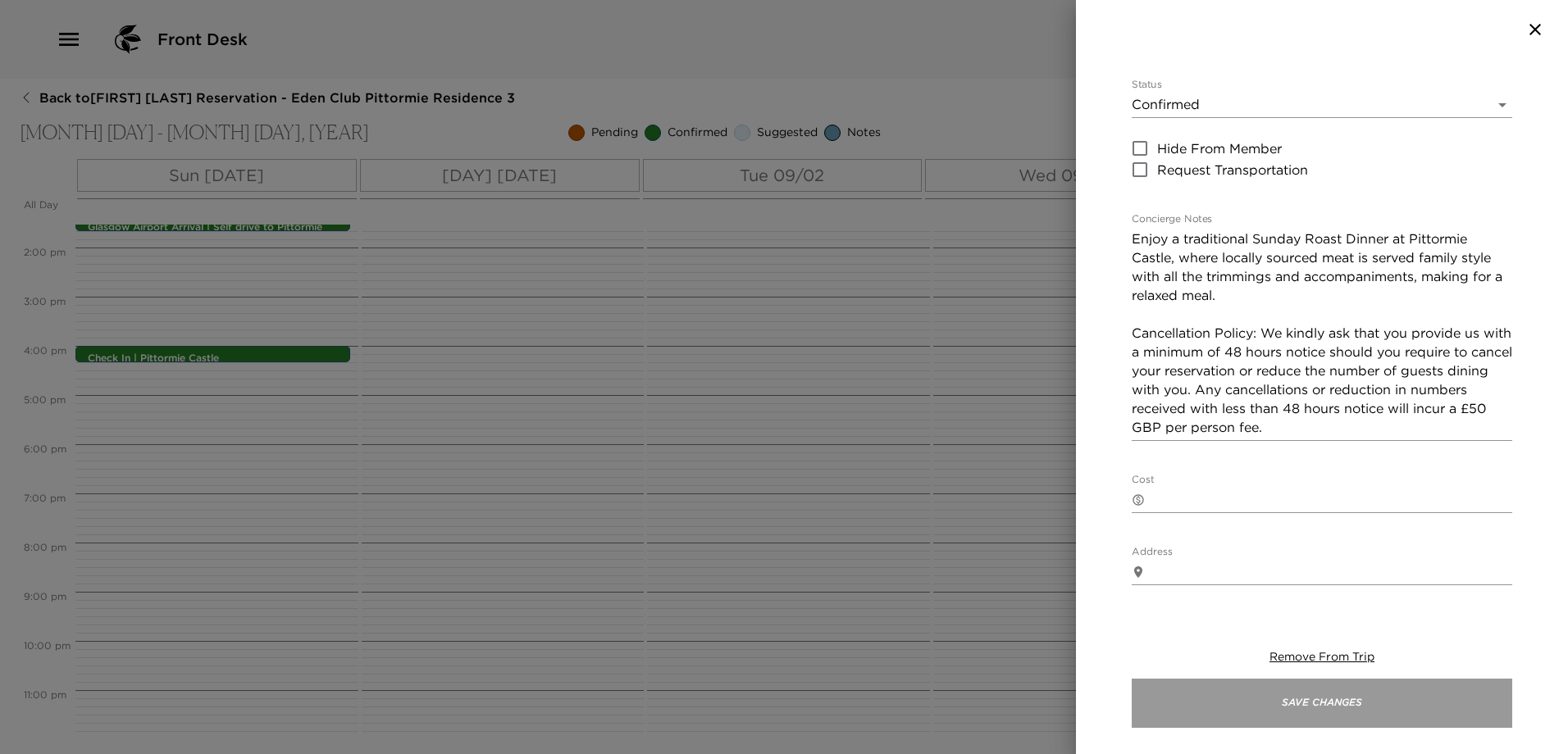 click on "Save Changes" at bounding box center (1322, 703) 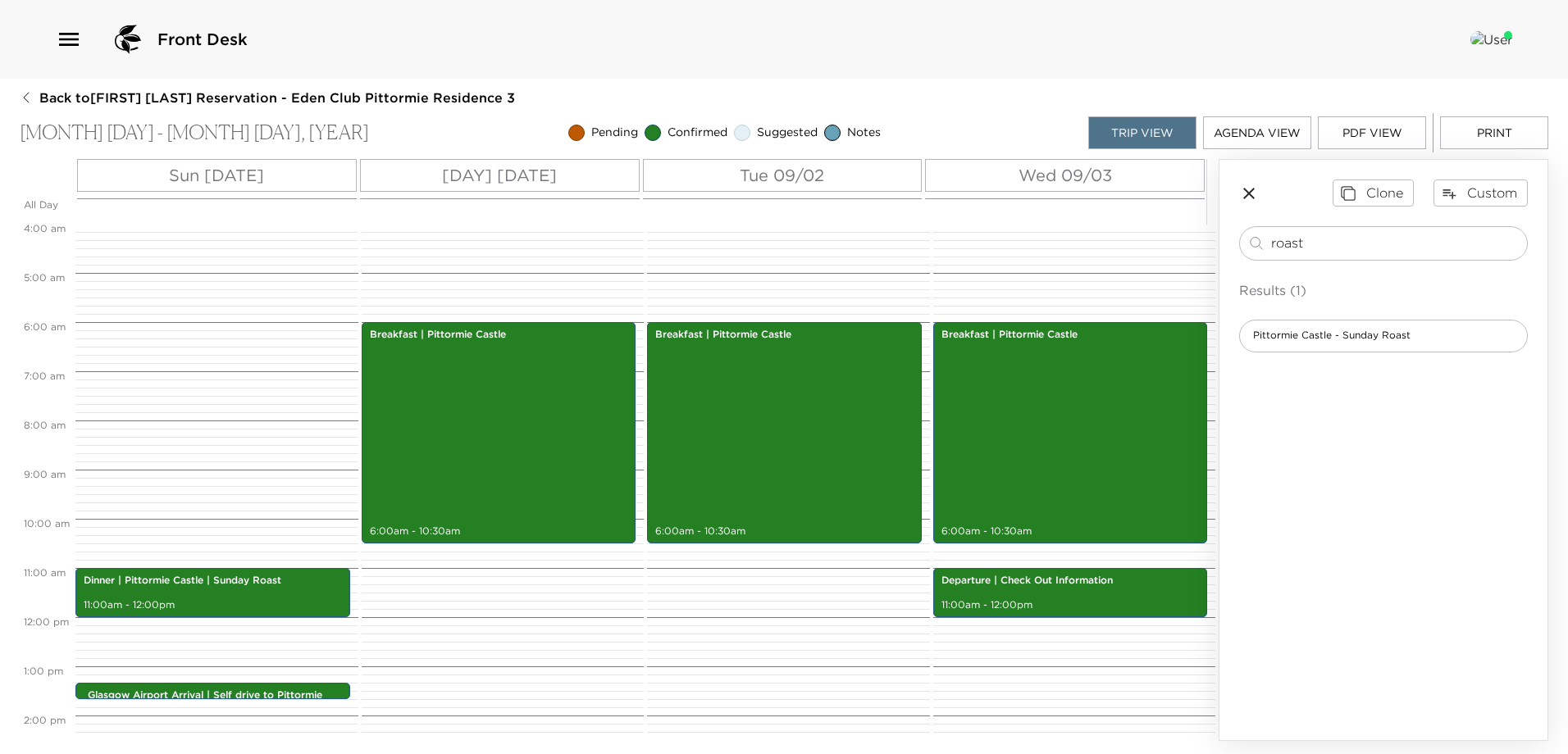scroll, scrollTop: 174, scrollLeft: 0, axis: vertical 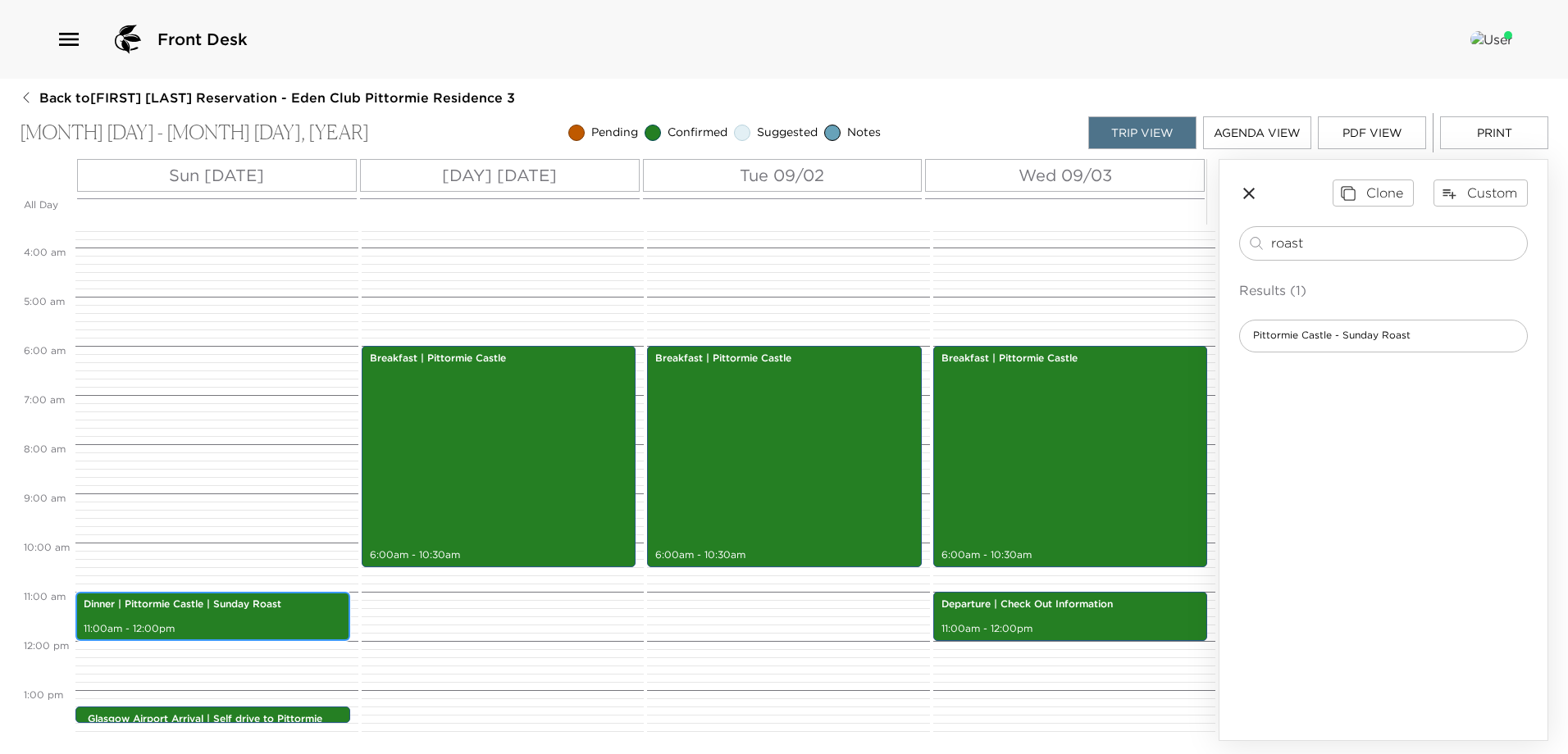 click on "Dinner | Pittormie Castle | Sunday Roast" at bounding box center (212, 604) 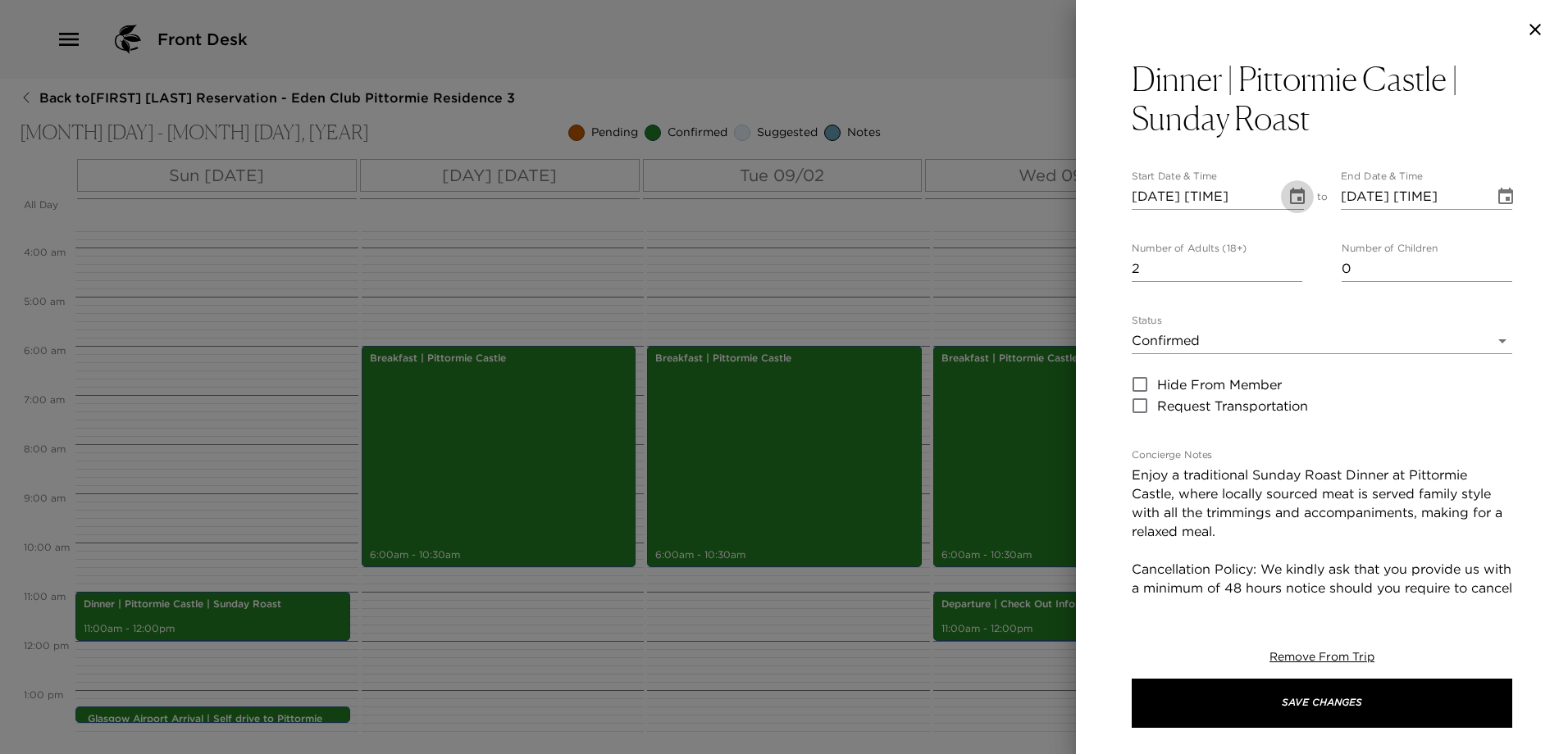 drag, startPoint x: 1301, startPoint y: 195, endPoint x: 1278, endPoint y: 190, distance: 23.537205 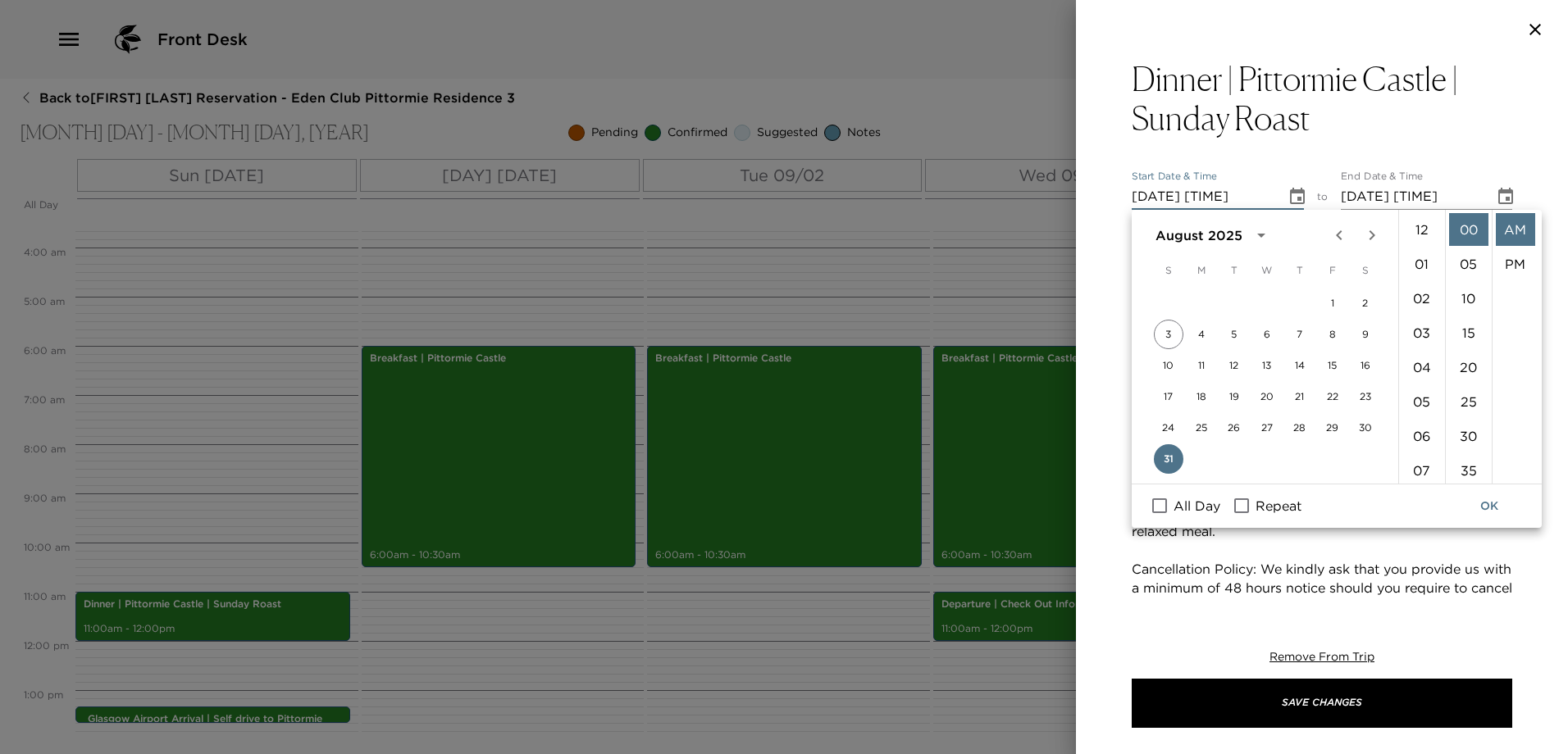 scroll, scrollTop: 379, scrollLeft: 0, axis: vertical 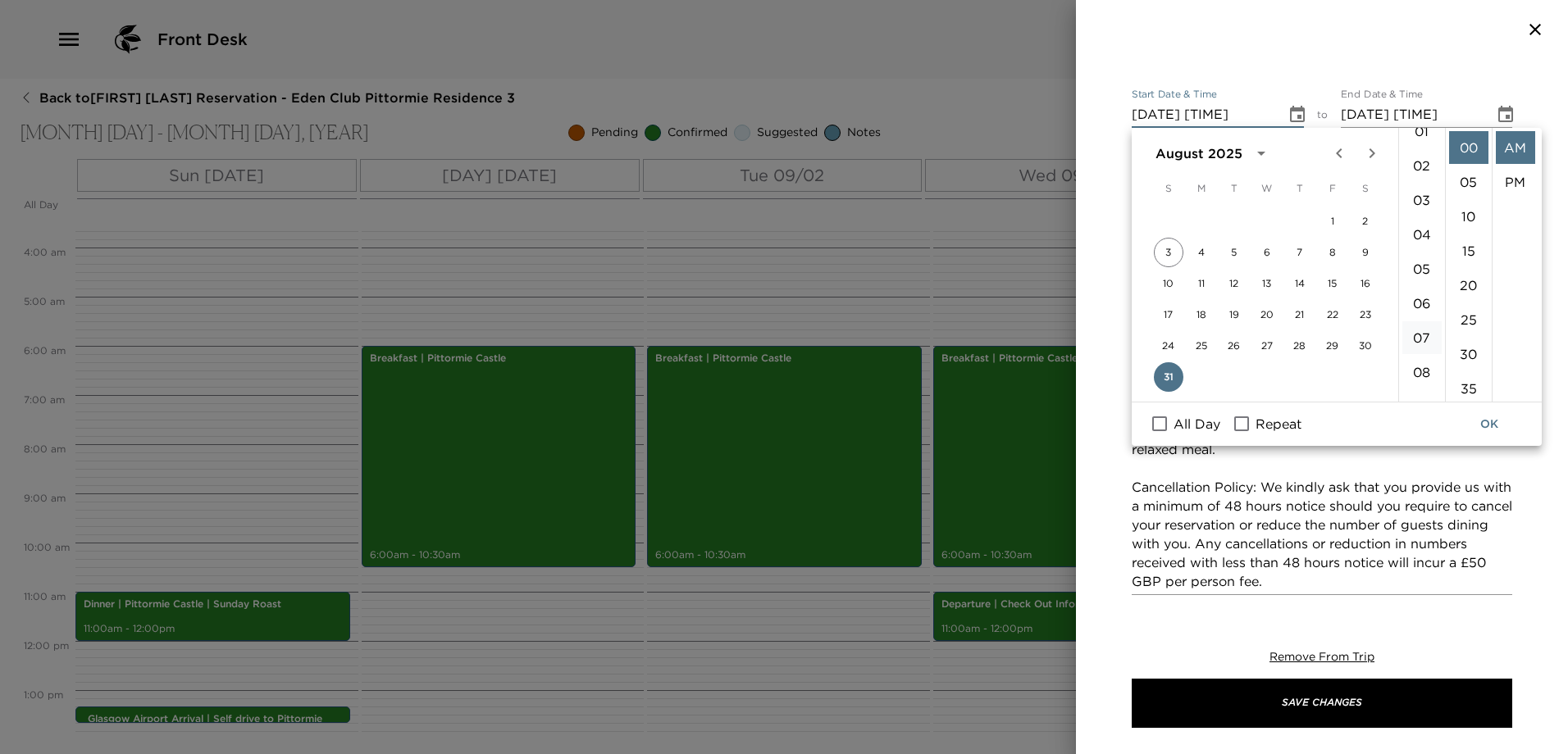 click on "07" at bounding box center [1422, 338] 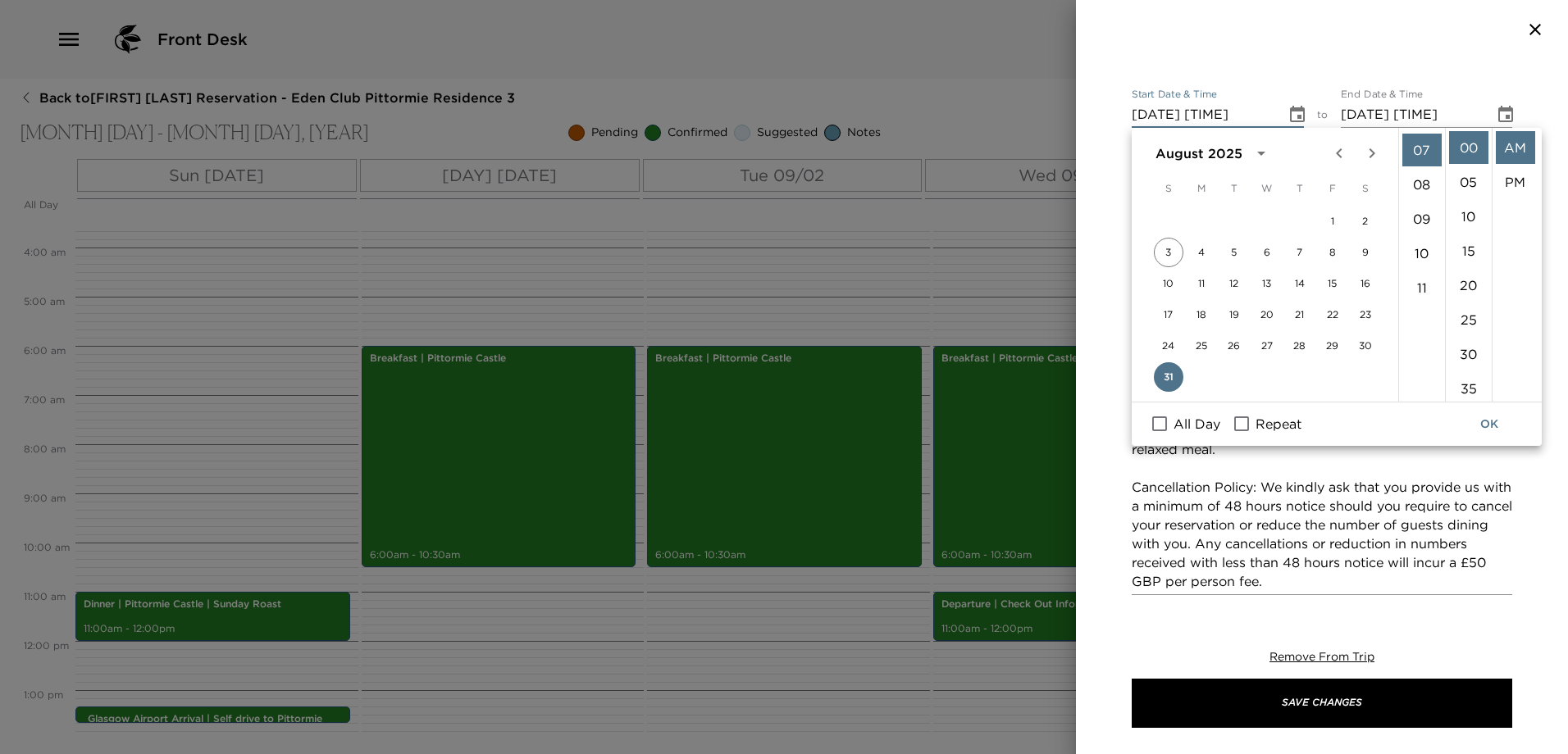 scroll, scrollTop: 241, scrollLeft: 0, axis: vertical 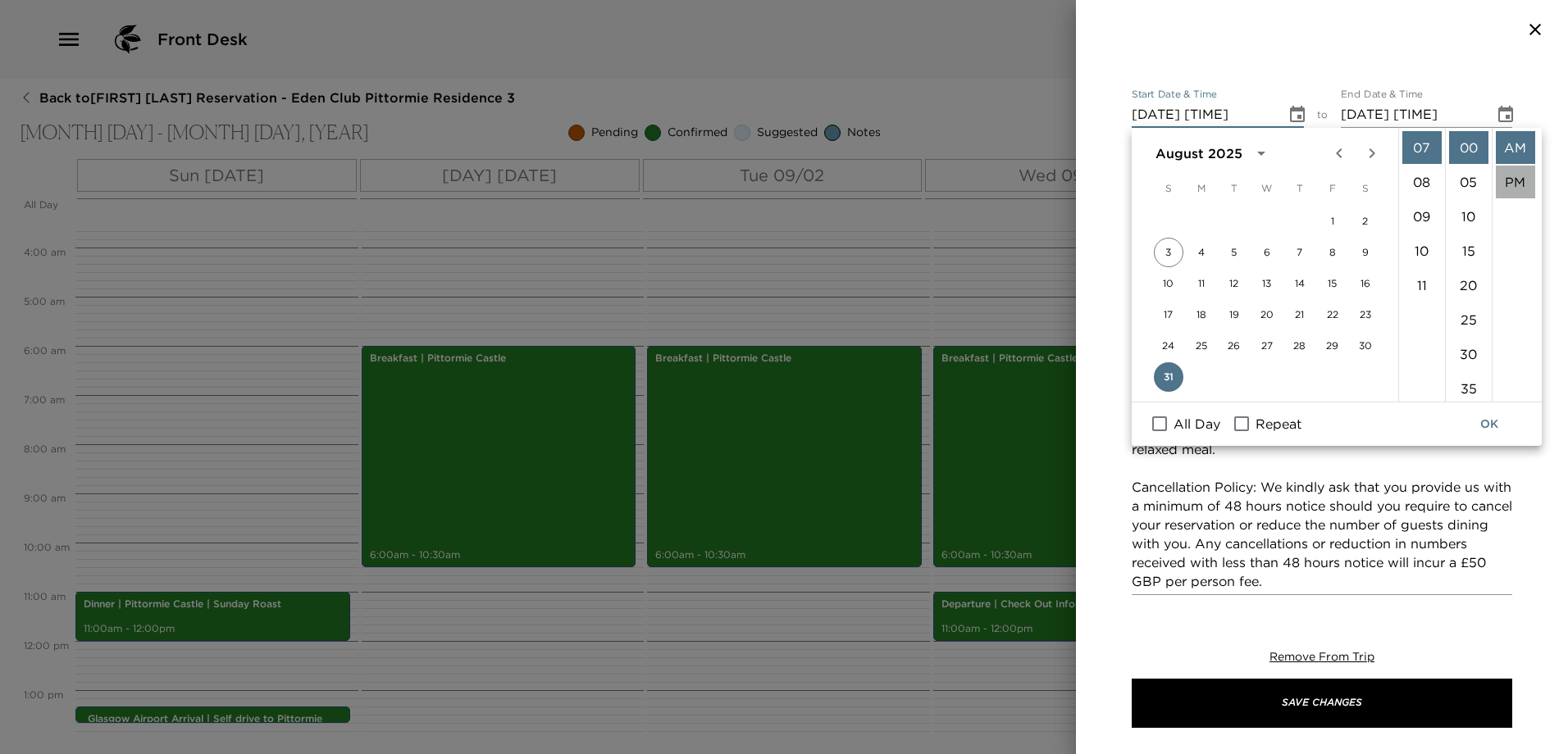 click on "PM" at bounding box center [1516, 182] 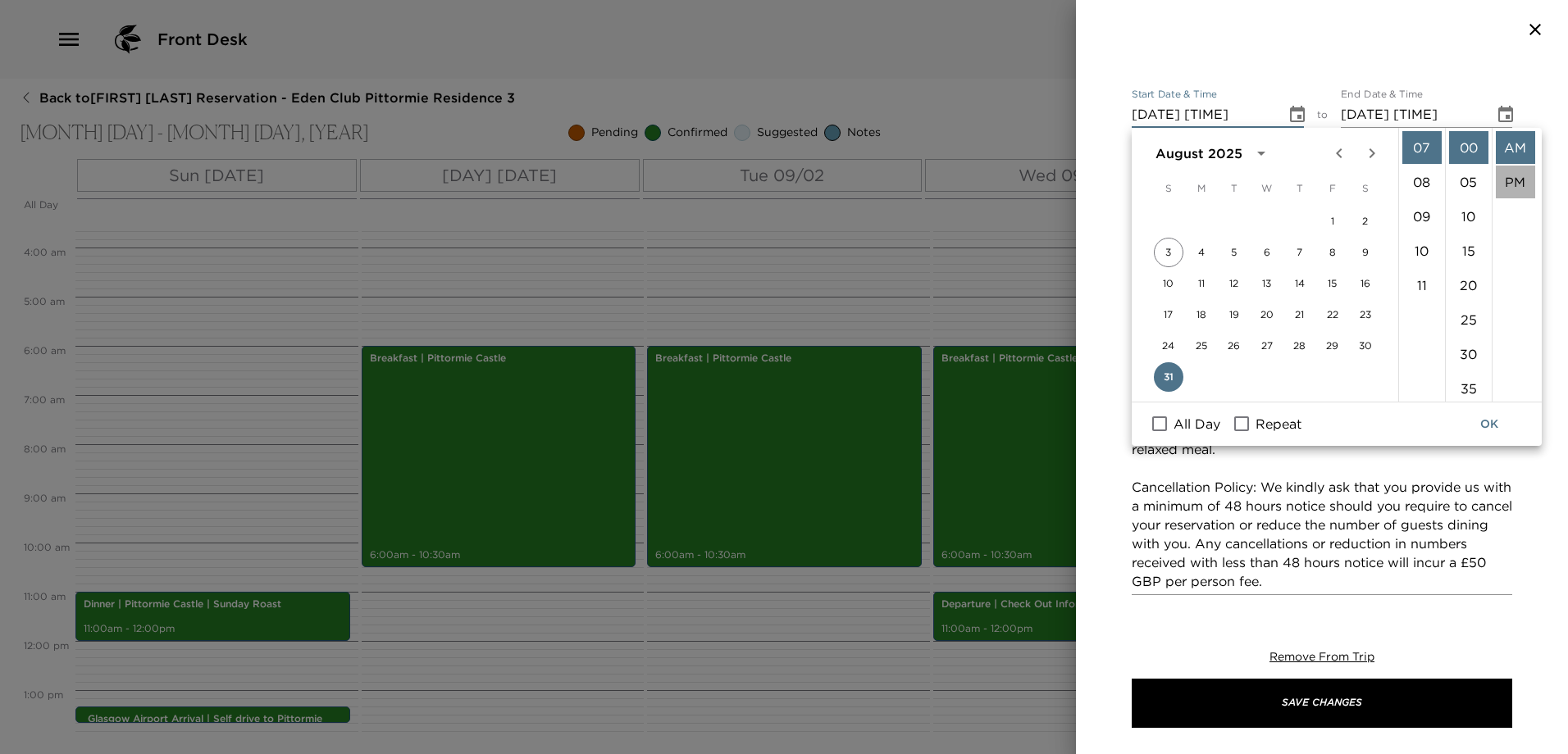 scroll, scrollTop: 34, scrollLeft: 0, axis: vertical 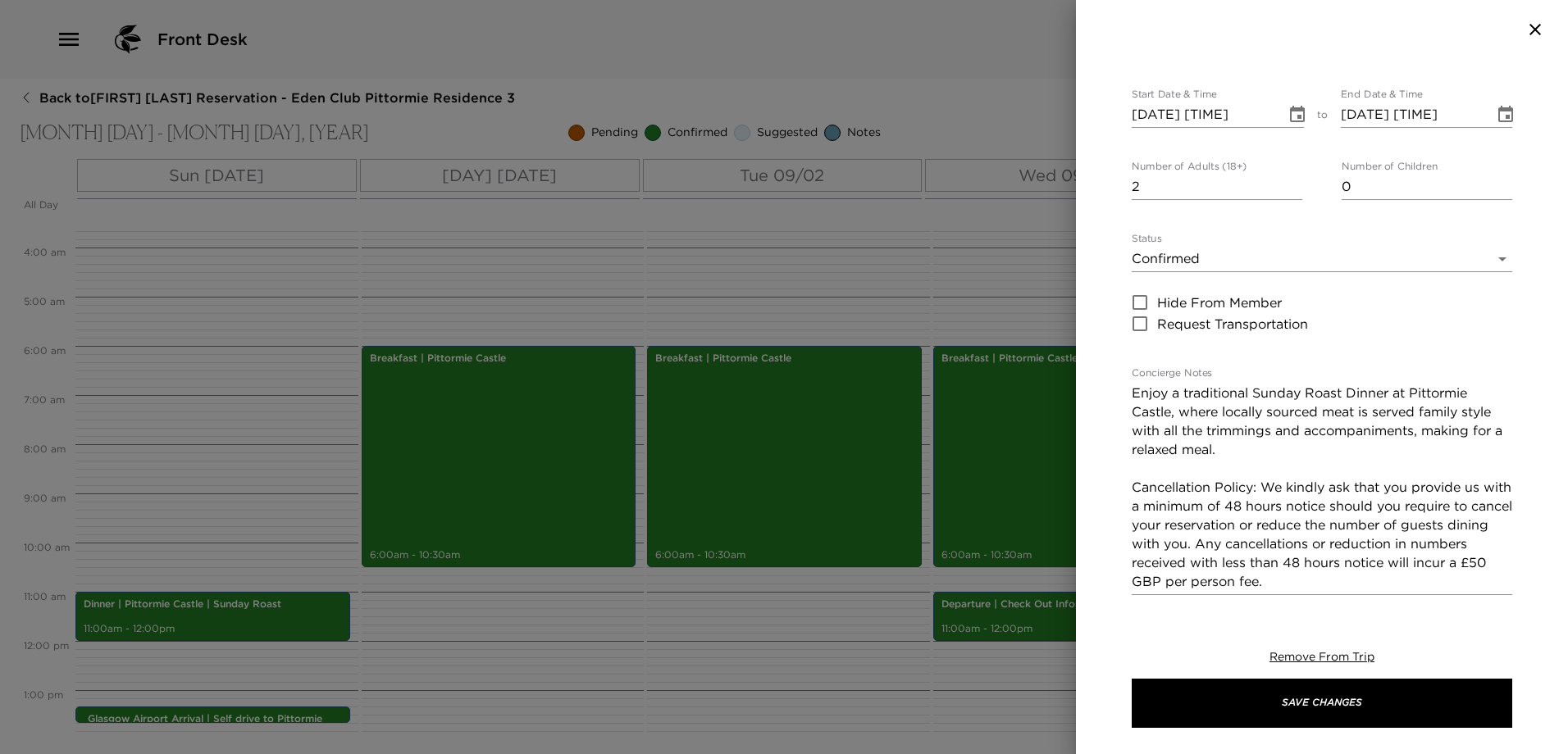 click 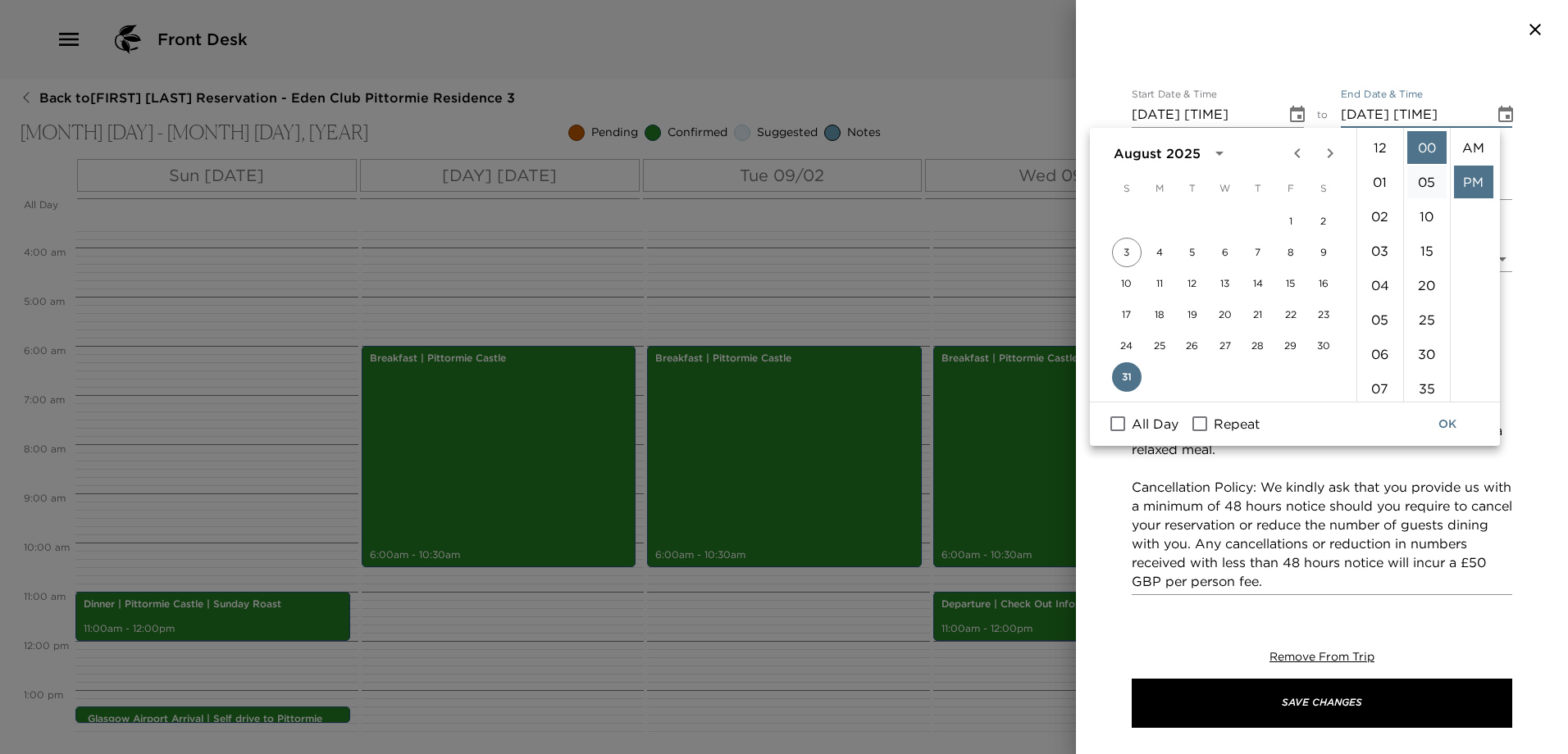 scroll, scrollTop: 275, scrollLeft: 0, axis: vertical 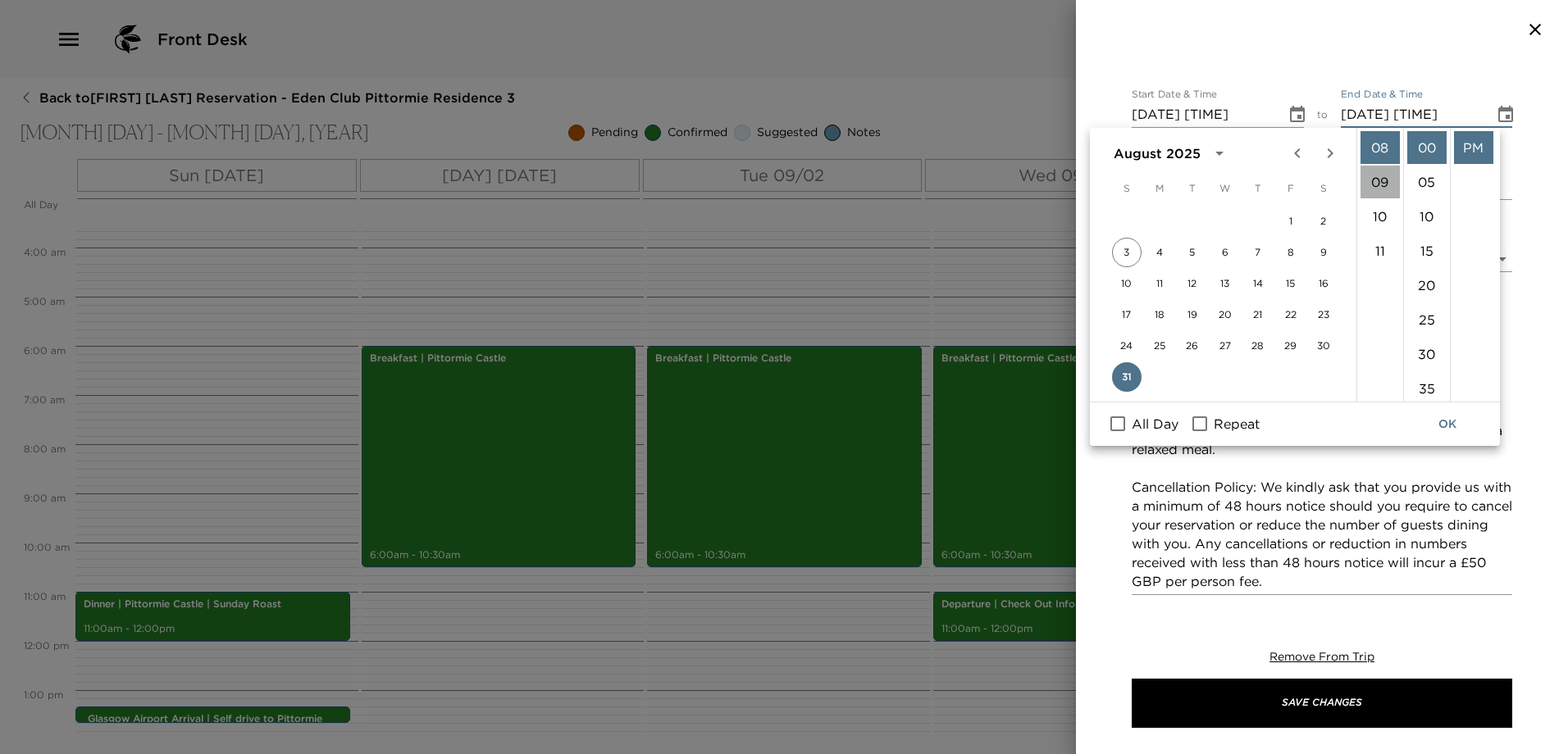click on "09" at bounding box center [1380, 182] 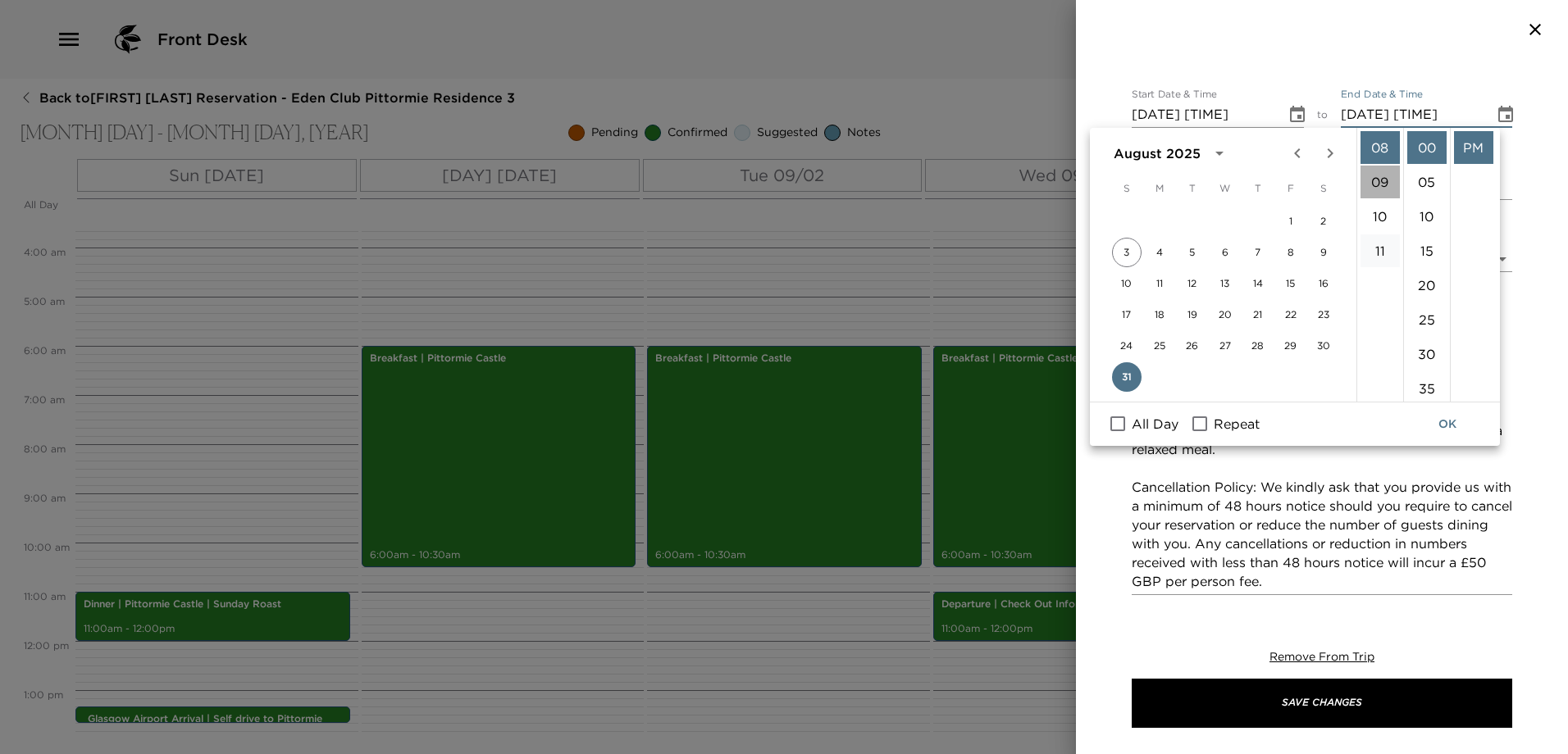 type on "08/31/2025 09:00 PM" 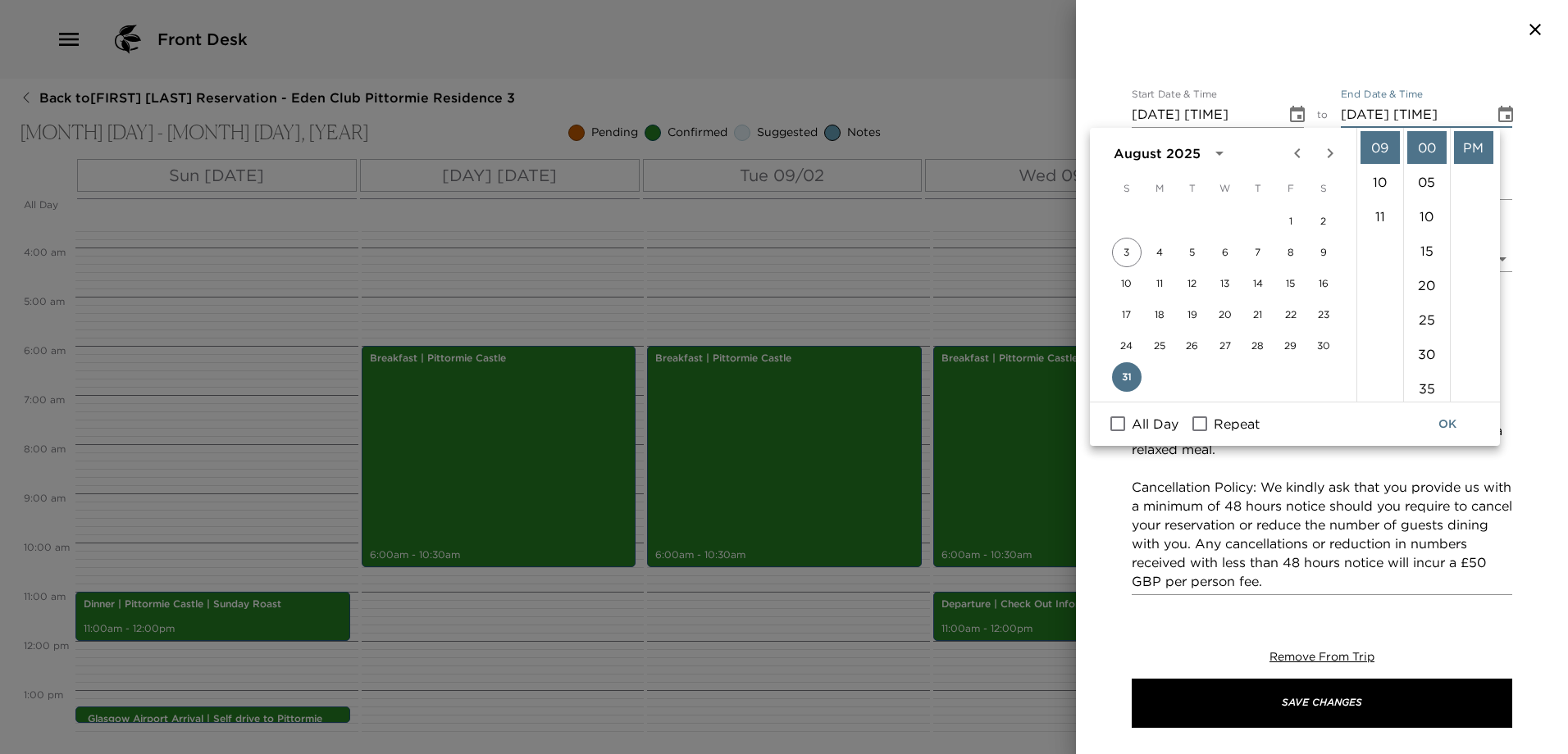 click on "OK" at bounding box center (1447, 424) 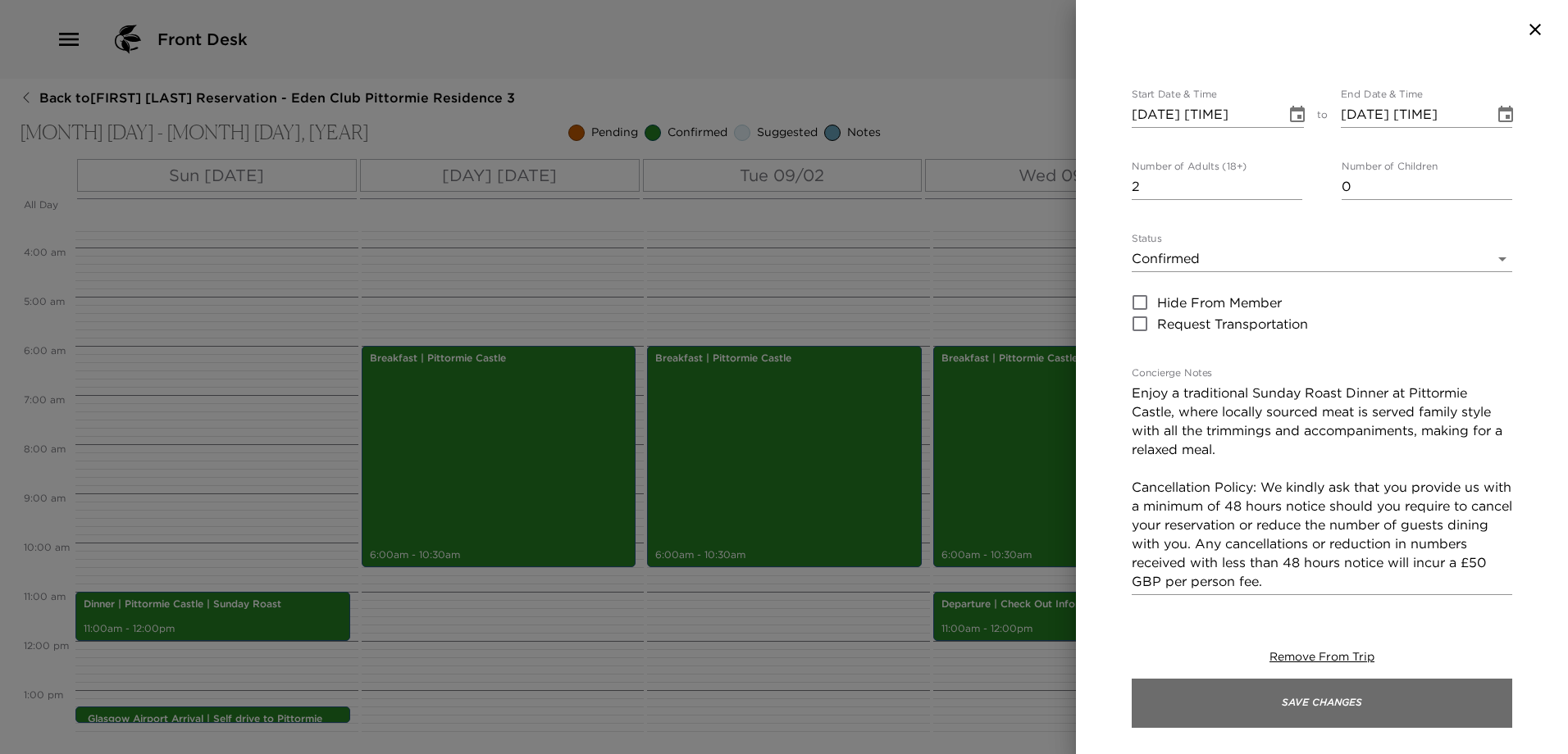 click on "Save Changes" at bounding box center (1322, 703) 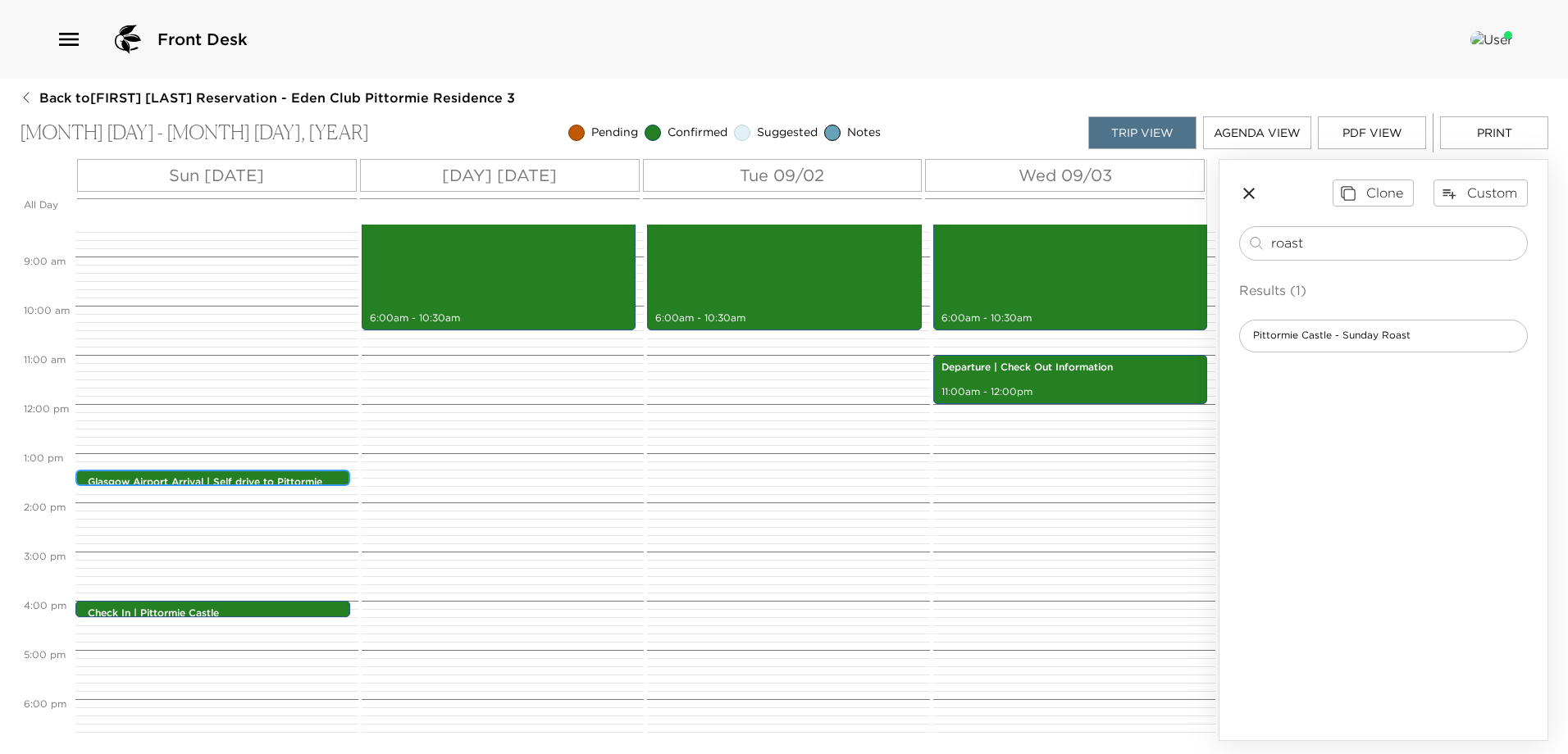 scroll, scrollTop: 420, scrollLeft: 0, axis: vertical 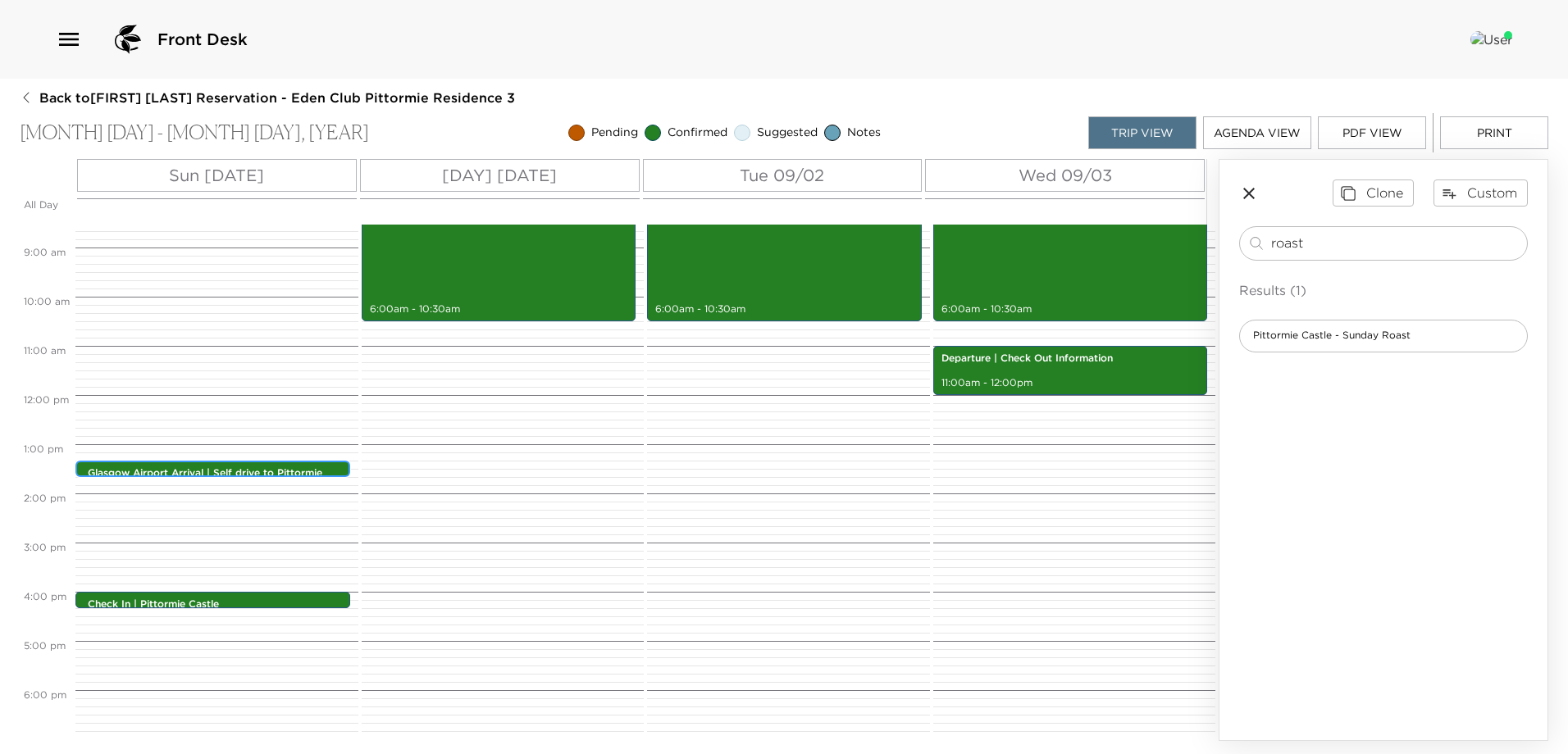 click on "Glasgow Airport Arrival | Self drive to Pittormie Castle" at bounding box center (217, 480) 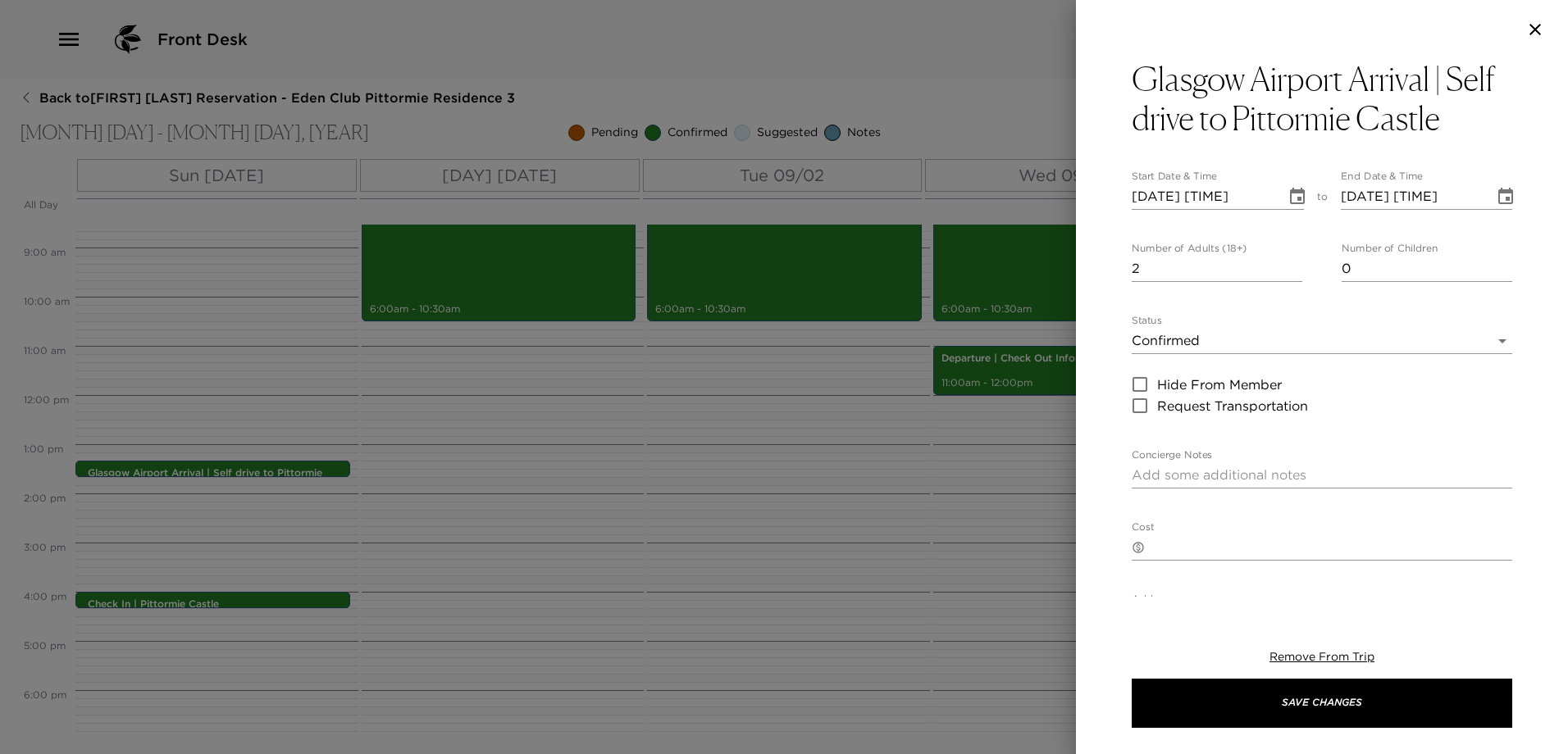 click on "Concierge Notes" at bounding box center [1322, 475] 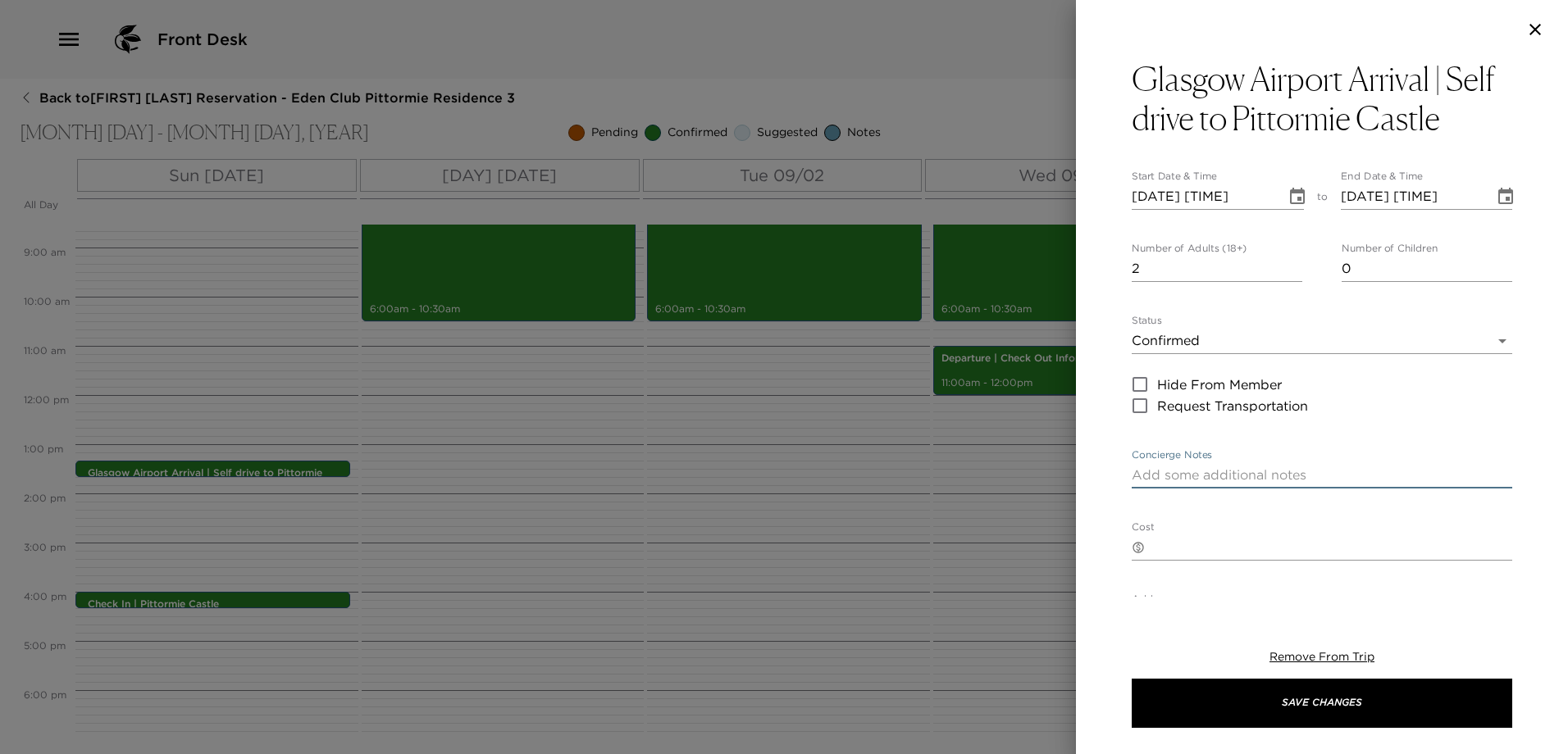 paste on "When driving to Pittormie Castle, enter our postcode 'KY15 4SW' into a GPS System or MAP feature on a smartphone. This will lead you directly to Pittormie Castle.
There is a buzzer on the right-hand side of the main gate which when pressed will activate an intercom system. We will then open the gate and greet you at the front door of the Castle." 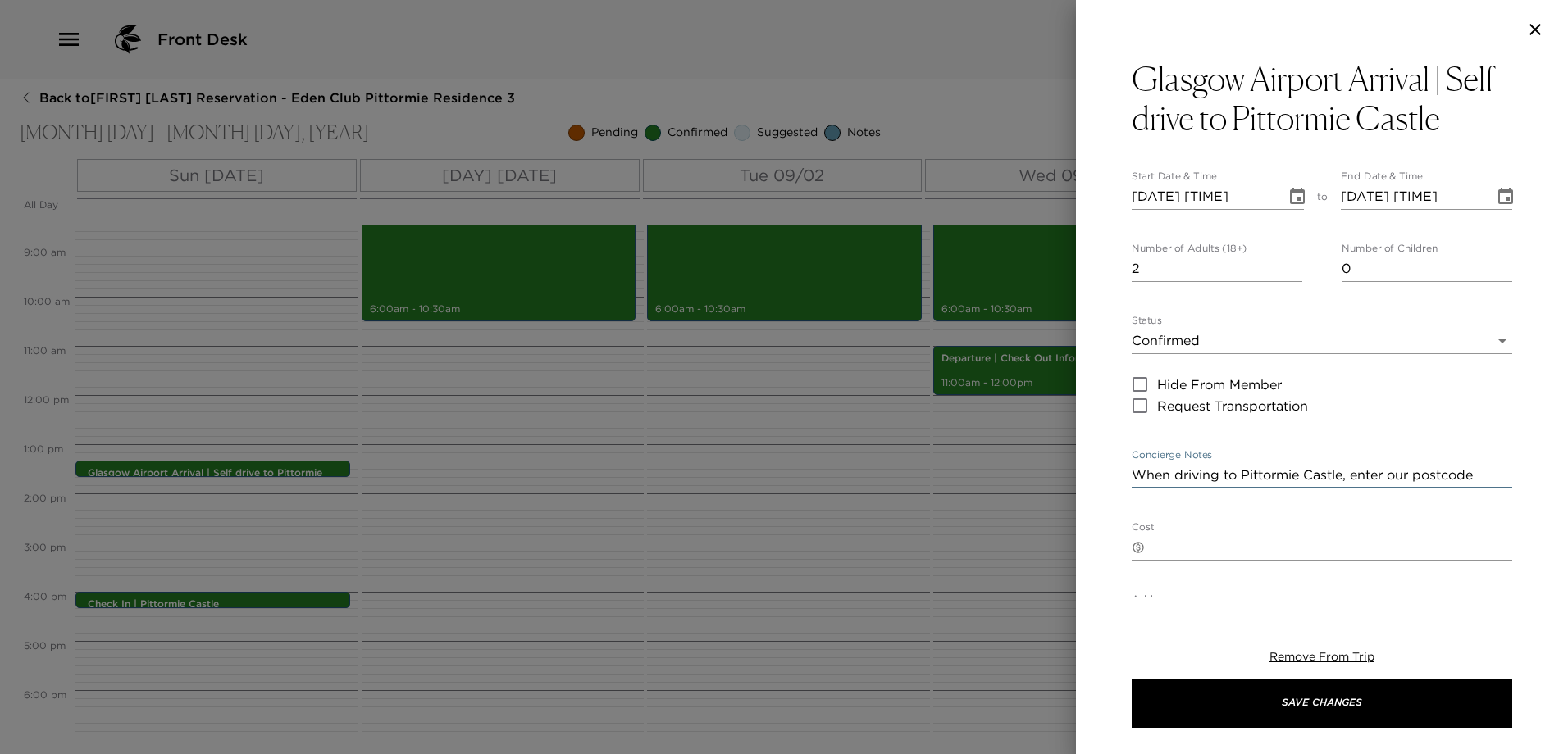 scroll, scrollTop: 37, scrollLeft: 0, axis: vertical 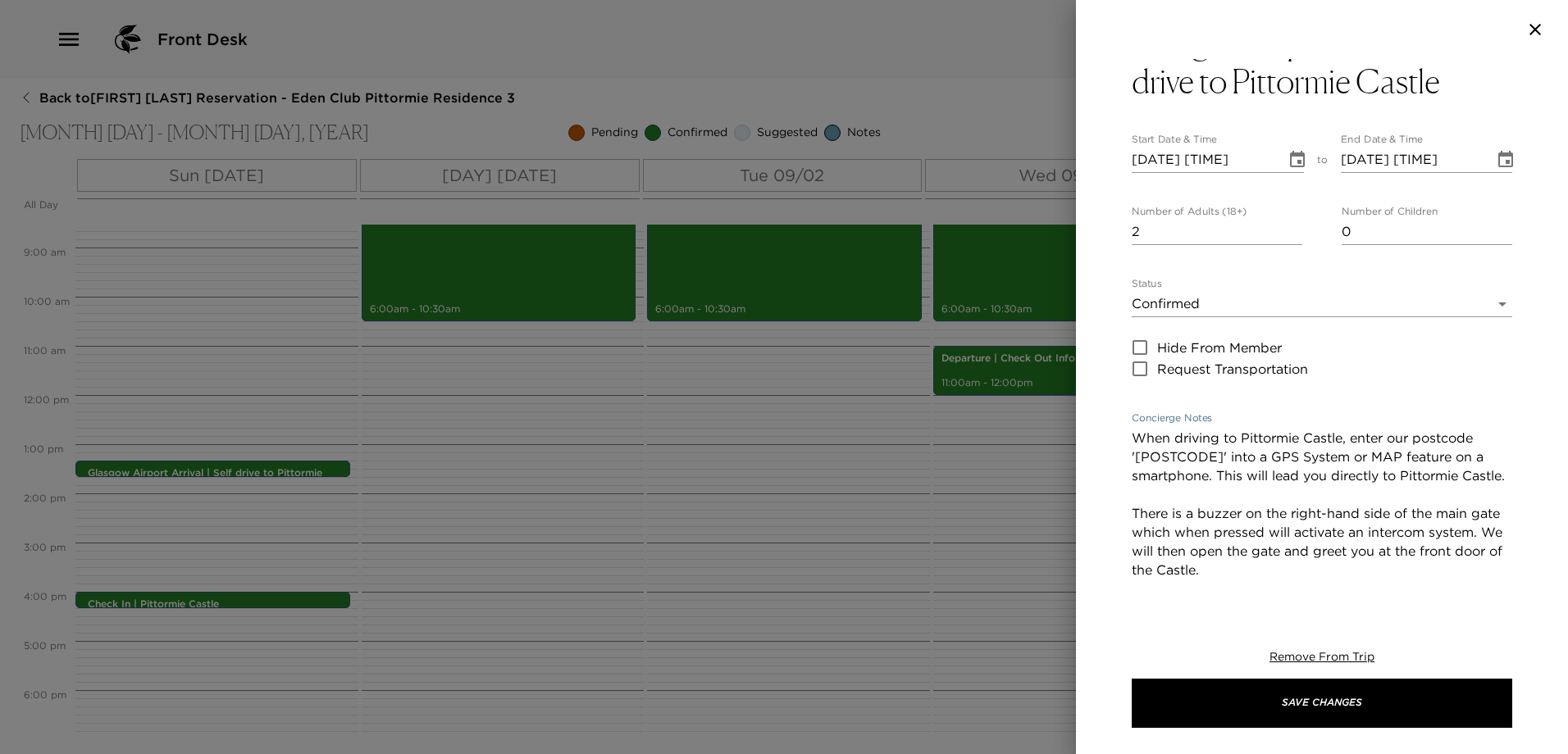 click on "When driving to Pittormie Castle, enter our postcode 'KY15 4SW' into a GPS System or MAP feature on a smartphone. This will lead you directly to Pittormie Castle.
There is a buzzer on the right-hand side of the main gate which when pressed will activate an intercom system. We will then open the gate and greet you at the front door of the Castle." at bounding box center (1322, 513) 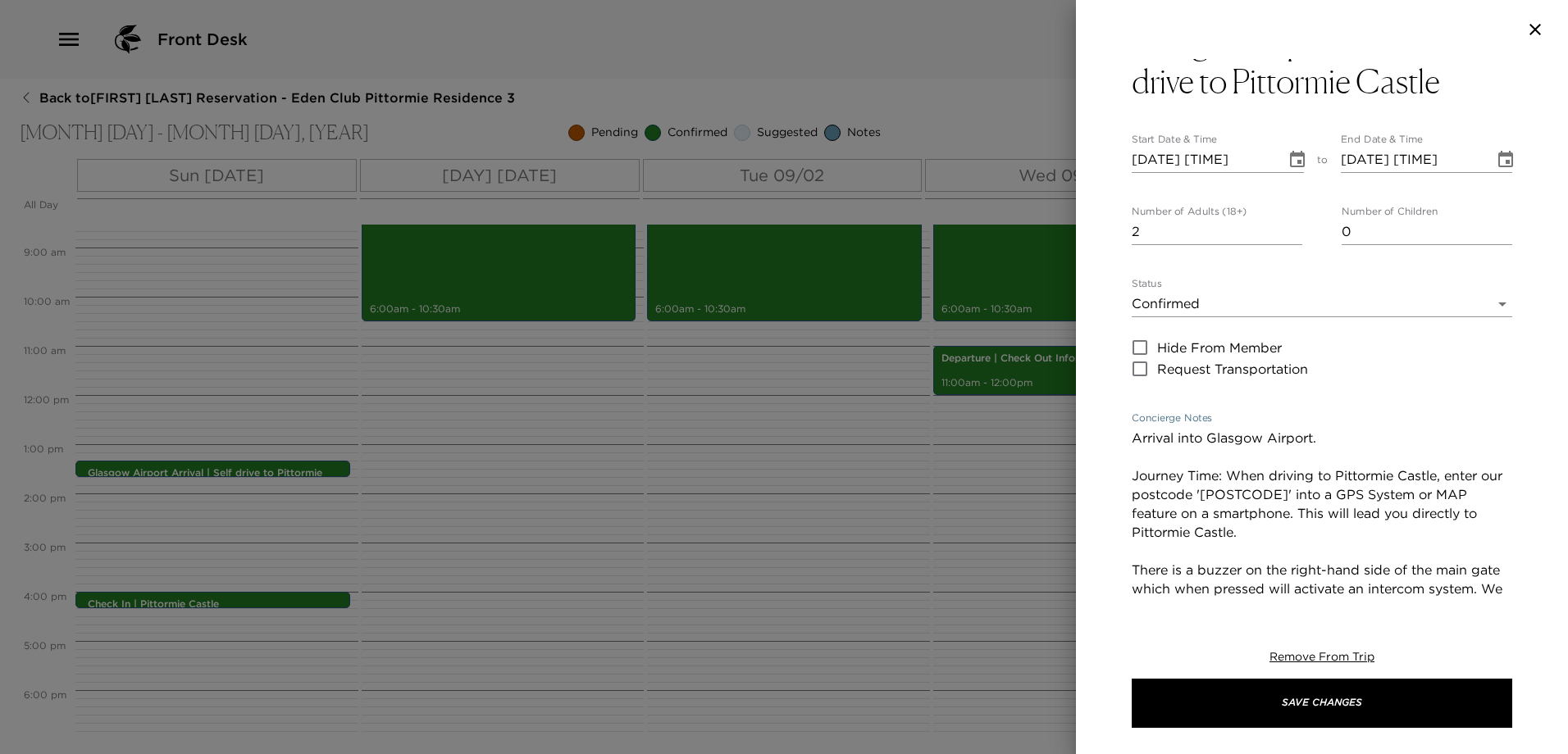 click on "Arrival into Glasgow Airport.
Journey Time: When driving to Pittormie Castle, enter our postcode 'KY15 4SW' into a GPS System or MAP feature on a smartphone. This will lead you directly to Pittormie Castle.
There is a buzzer on the right-hand side of the main gate which when pressed will activate an intercom system. We will then open the gate and greet you at the front door of the Castle." at bounding box center (1322, 532) 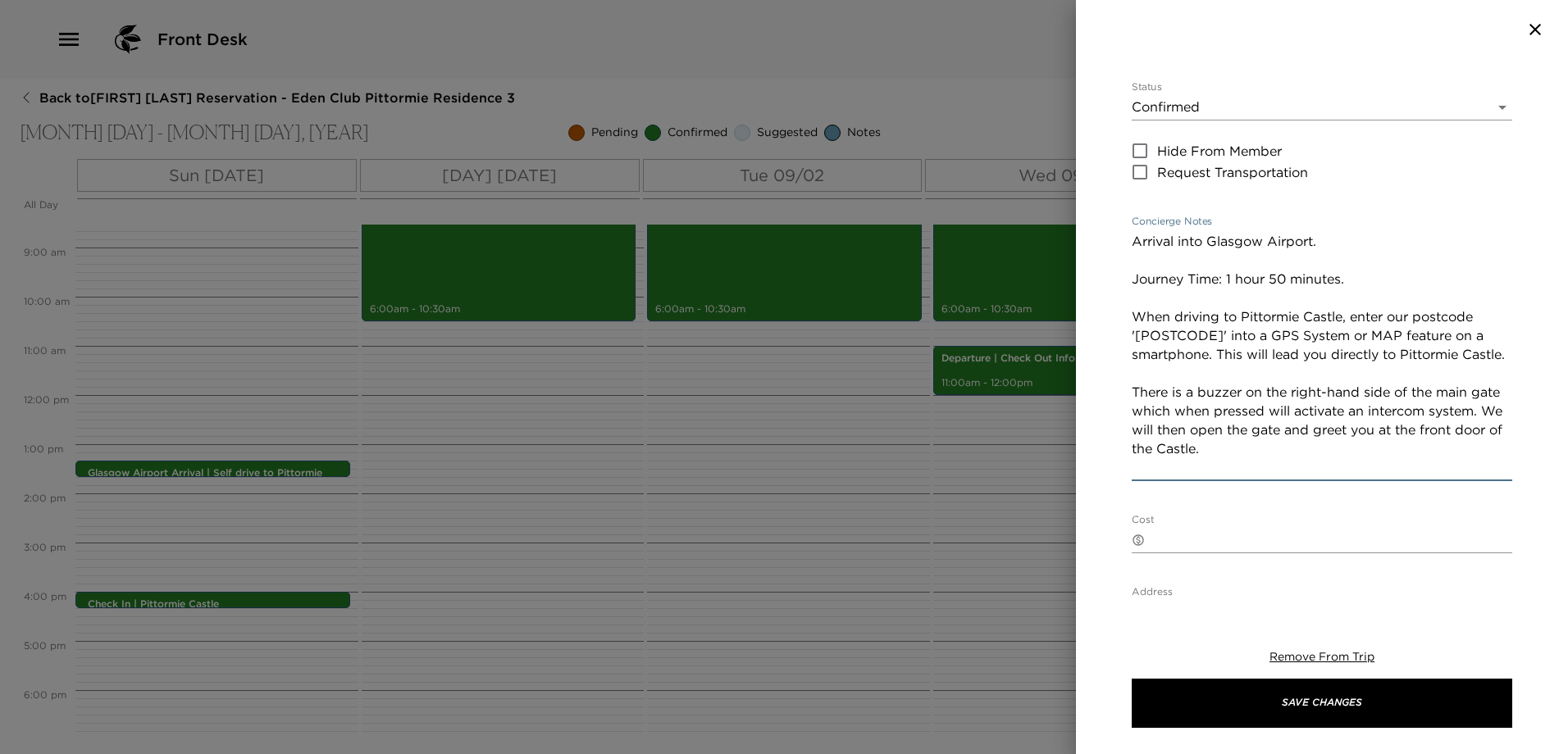 scroll, scrollTop: 283, scrollLeft: 0, axis: vertical 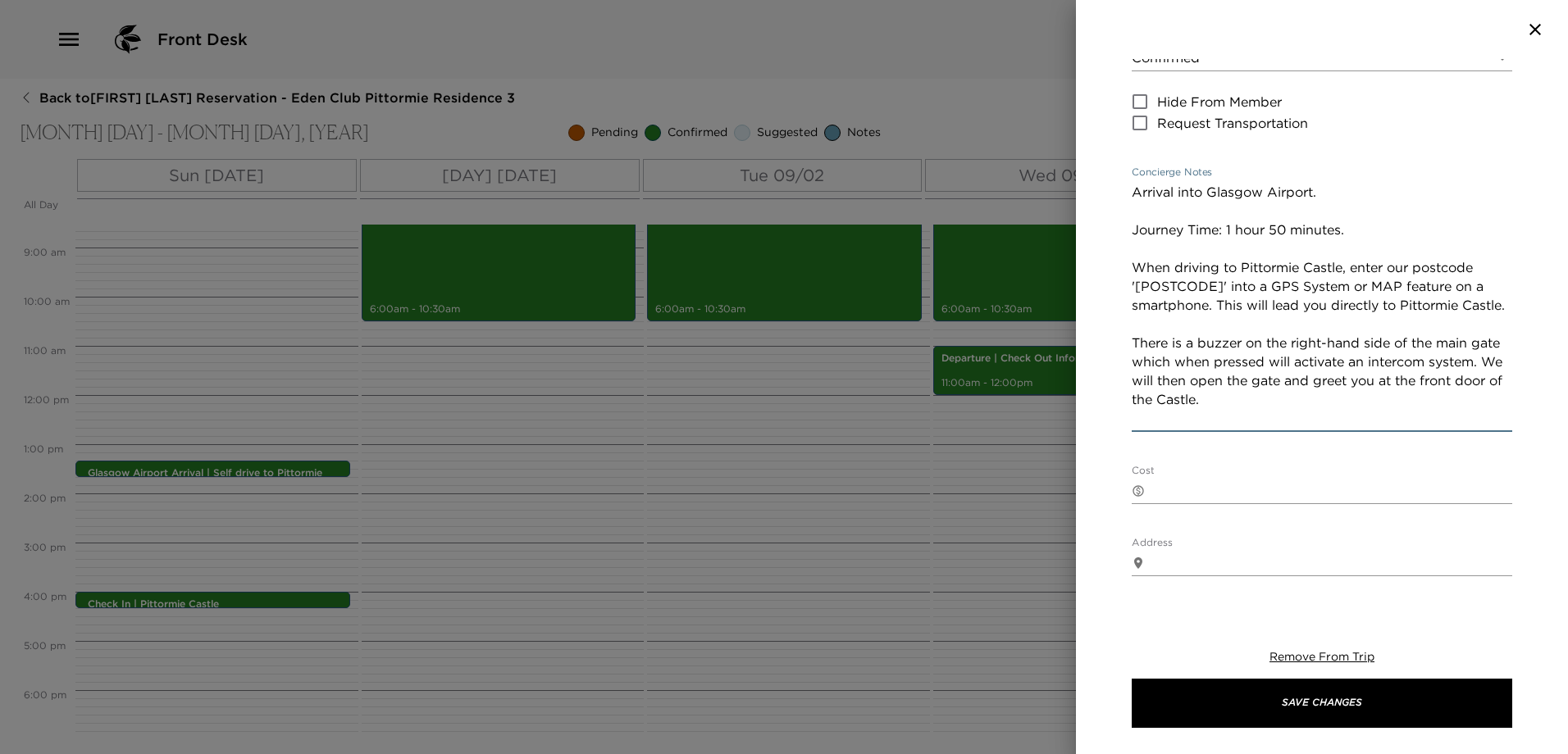 drag, startPoint x: 1174, startPoint y: 325, endPoint x: 1405, endPoint y: 309, distance: 231.55345 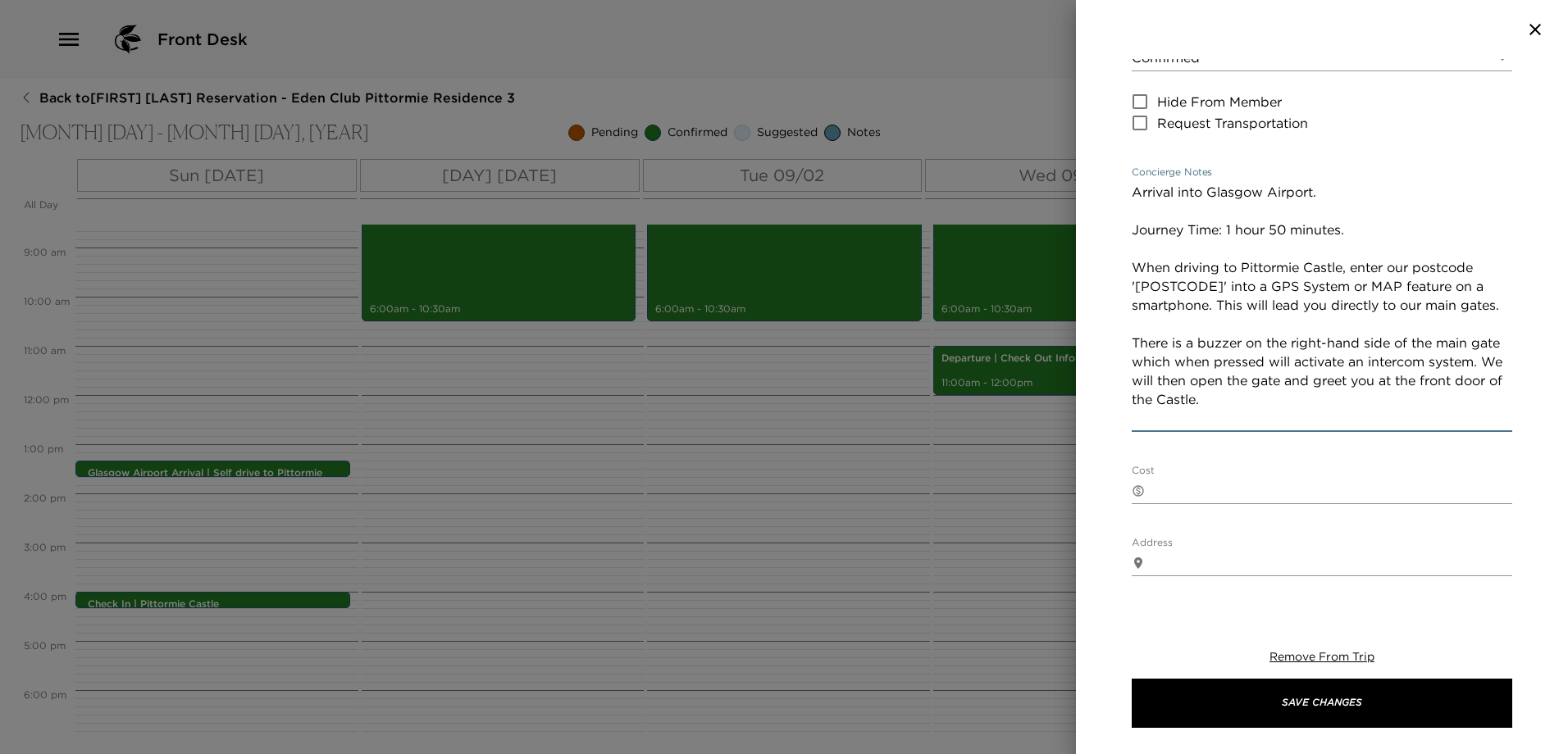 click on "Arrival into Glasgow Airport.
Journey Time: 1 hour 50 minutes.
When driving to Pittormie Castle, enter our postcode 'KY15 4SW' into a GPS System or MAP feature on a smartphone. This will lead you directly to our main gates.
There is a buzzer on the right-hand side of the main gate which when pressed will activate an intercom system. We will then open the gate and greet you at the front door of the Castle." at bounding box center [1322, 305] 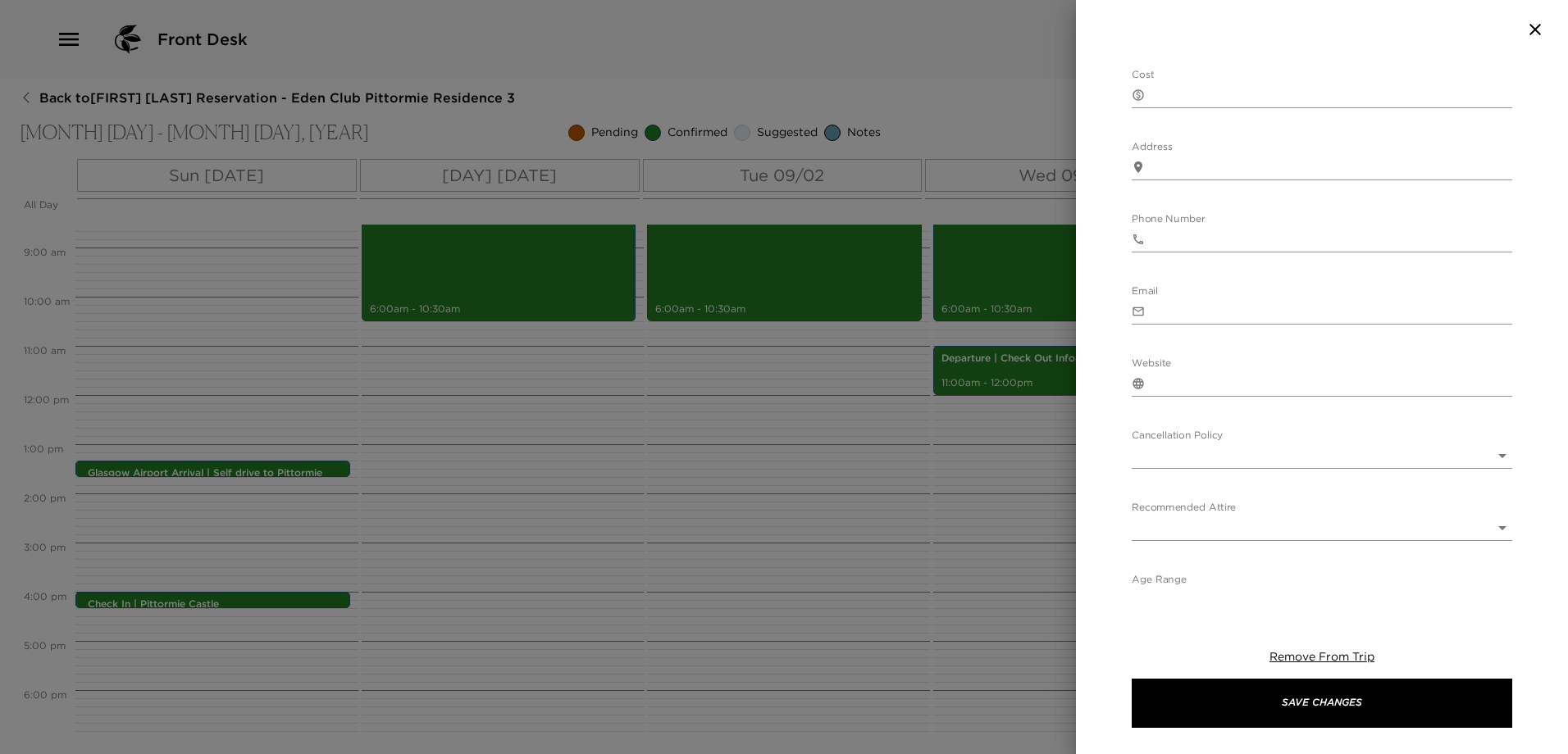scroll, scrollTop: 657, scrollLeft: 0, axis: vertical 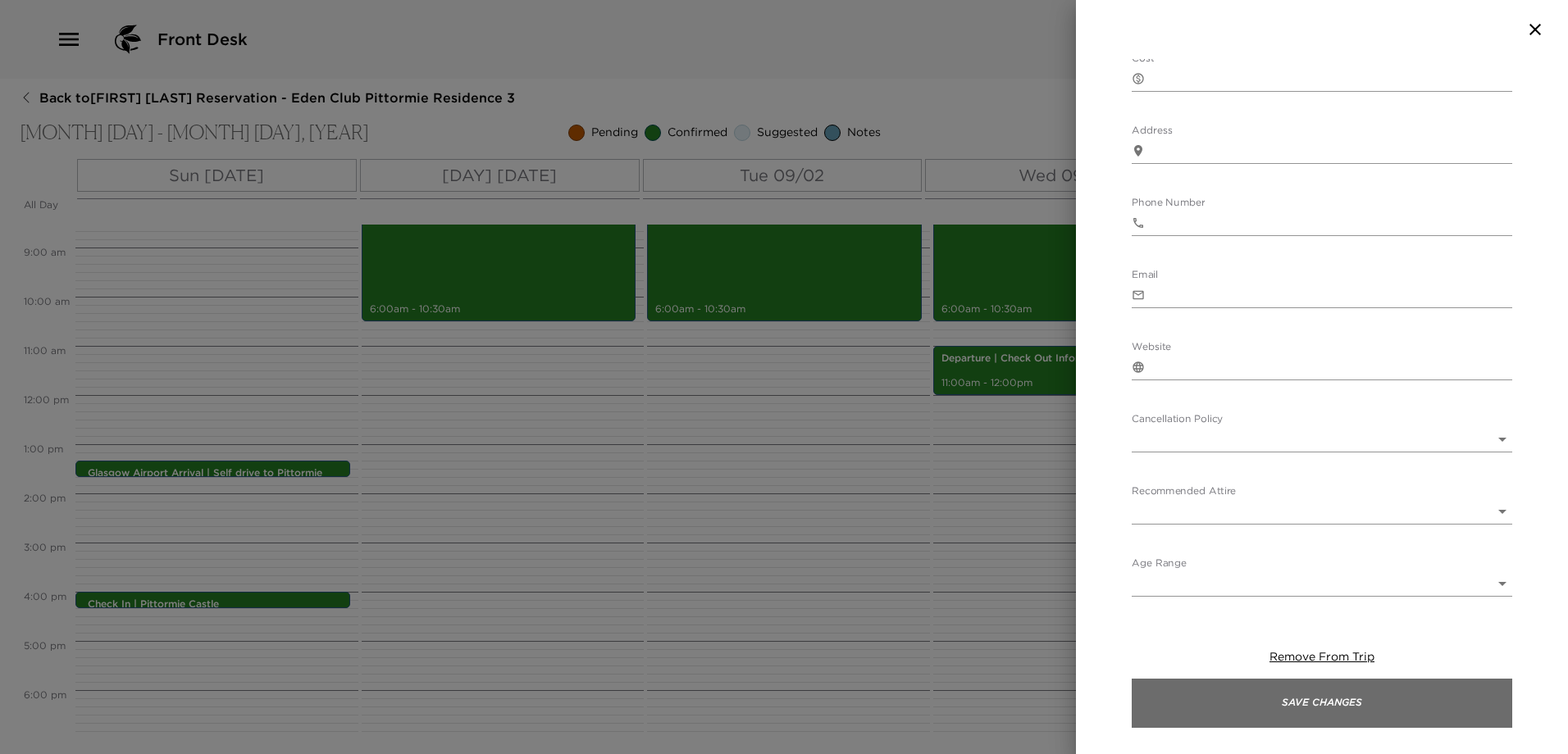 type on "Arrival into Glasgow Airport.
Journey Time: 1 hour 50 minutes.
When driving to Pittormie Castle, enter our postcode 'KY15 4SW' into a GPS System or MAP feature on a smartphone. This will lead you directly to our main gates. There is a buzzer on the right-hand side of the main gate which when pressed will activate an intercom system. We will then open the gate and greet you at the front door of the Castle." 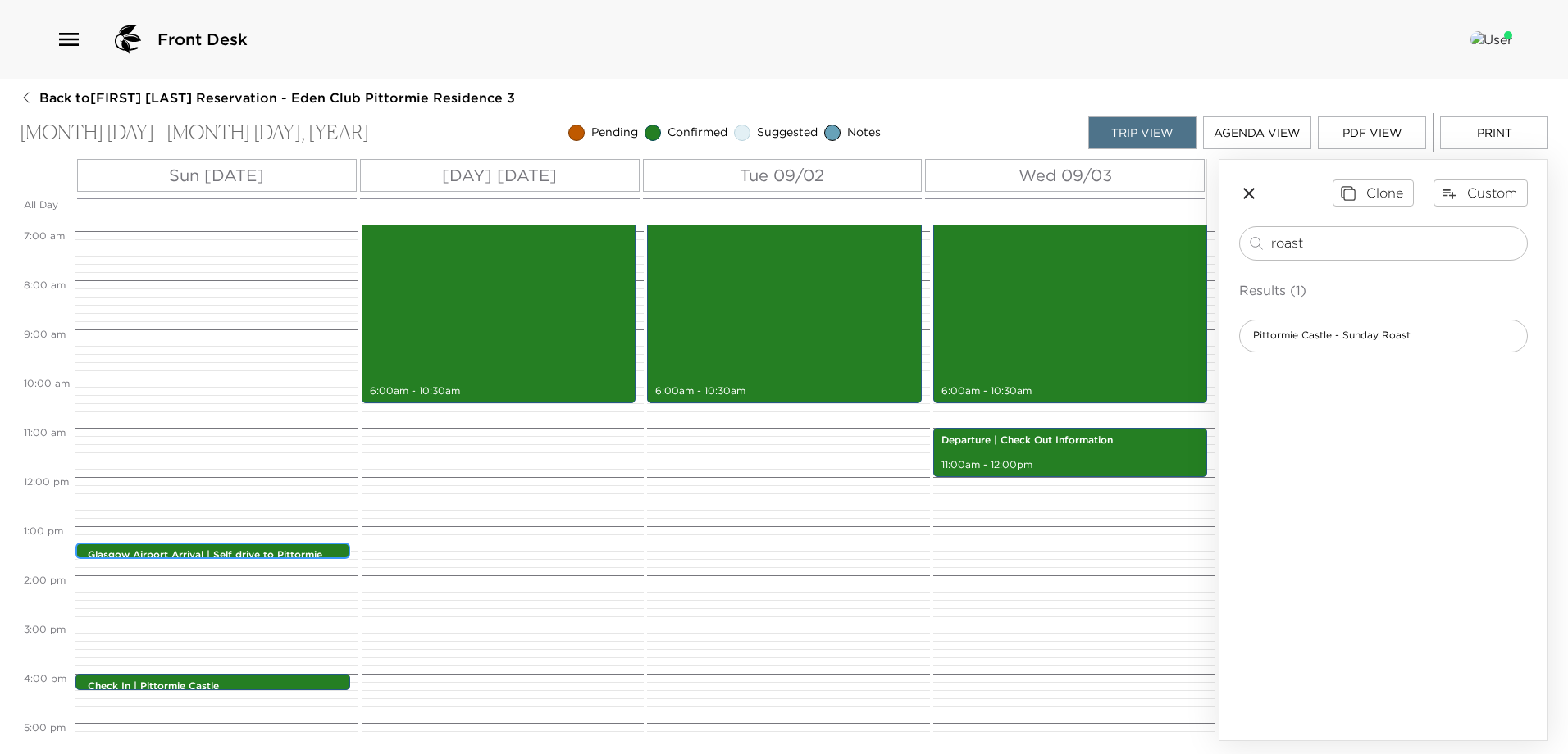 scroll, scrollTop: 0, scrollLeft: 0, axis: both 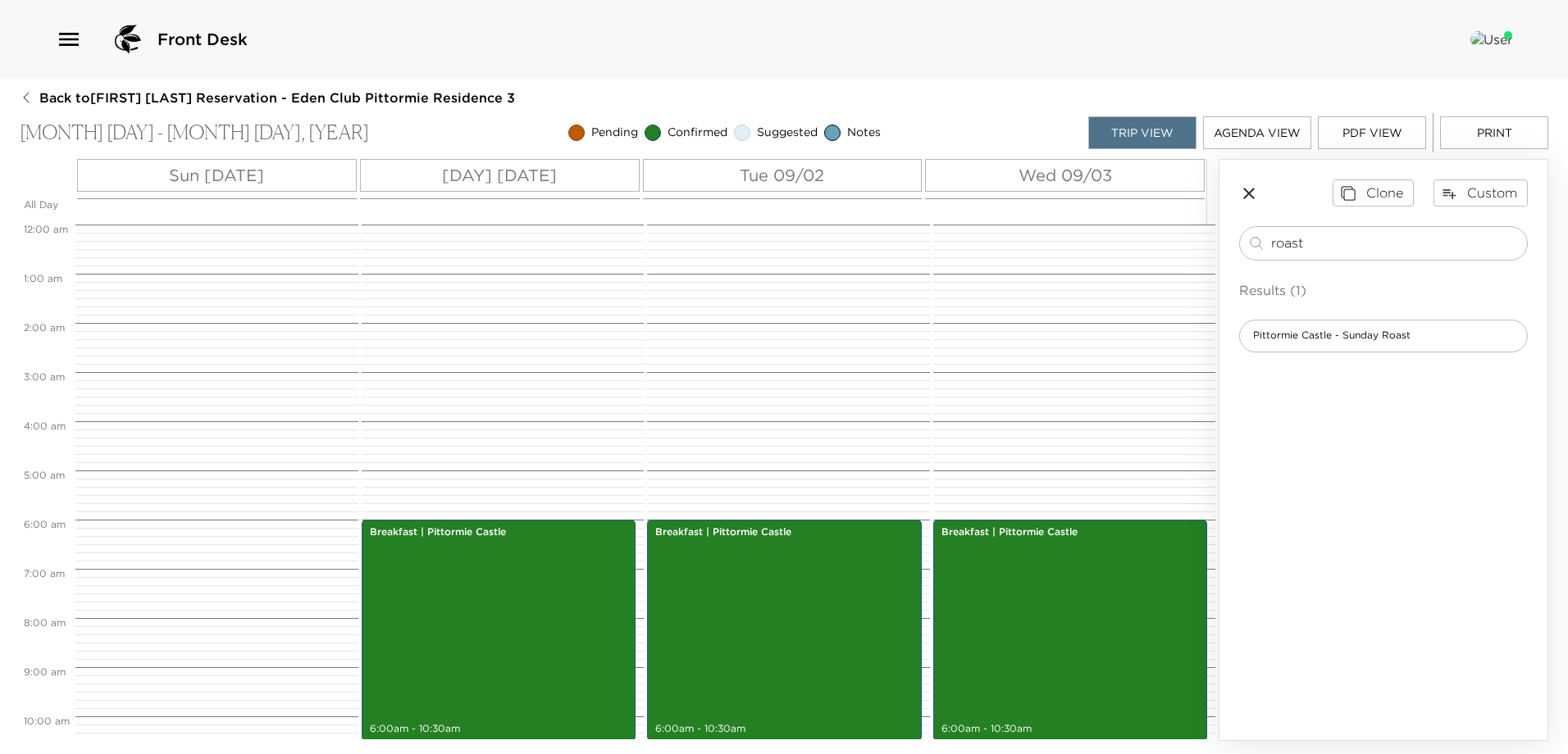 click on "Front Desk Back to  Robert Chess Reservation - Eden Club Pittormie Residence 3 Aug 31 - Sep 03, 2025 Pending Confirmed Suggested Notes Trip View Agenda View PDF View Print All Day Sun 08/31 Mon 09/01 Tue 09/02 Wed 09/03 12:00 AM 1:00 AM 2:00 AM 3:00 AM 4:00 AM 5:00 AM 6:00 AM 7:00 AM 8:00 AM 9:00 AM 10:00 AM 11:00 AM 12:00 PM 1:00 PM 2:00 PM 3:00 PM 4:00 PM 5:00 PM 6:00 PM 7:00 PM 8:00 PM 9:00 PM 10:00 PM 11:00 PM Glasgow Airport Arrival | Self drive to Pittormie Castle 1:20pm - 1:20pm Check In | Pittormie Castle 4:00pm - 4:00pm Dinner | Pittormie Castle | Sunday Roast 7:00pm - 9:00pm Breakfast | Pittormie Castle 6:00am - 10:30am Breakfast | Pittormie Castle 6:00am - 10:30am Breakfast | Pittormie Castle 6:00am - 10:30am Departure | Check Out Information 11:00am - 12:00pm Clone Custom roast ​ Results (1) Pittormie Castle - Sunday Roast" at bounding box center [784, 377] 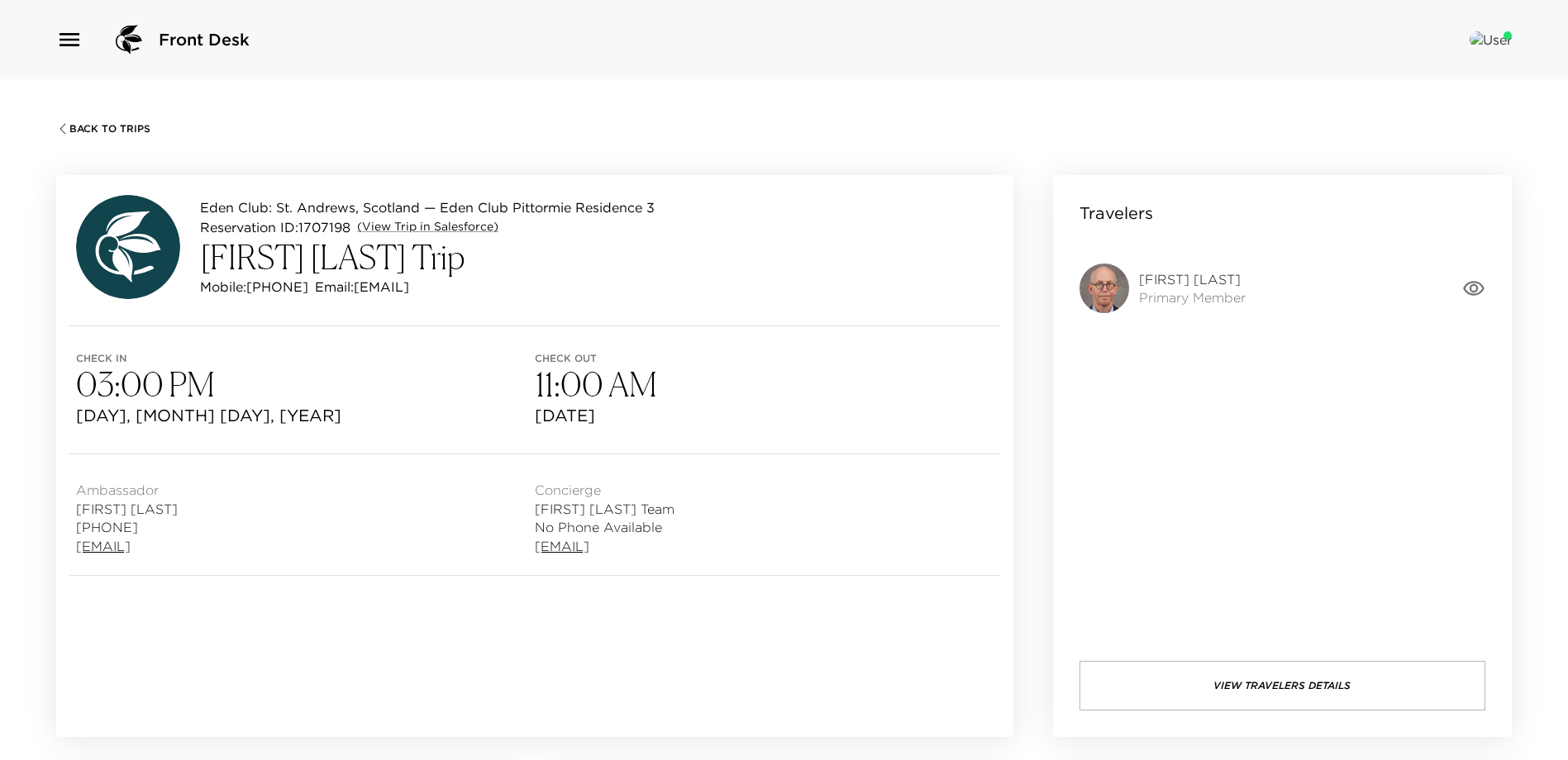 click on "Back To Trips" at bounding box center [110, 129] 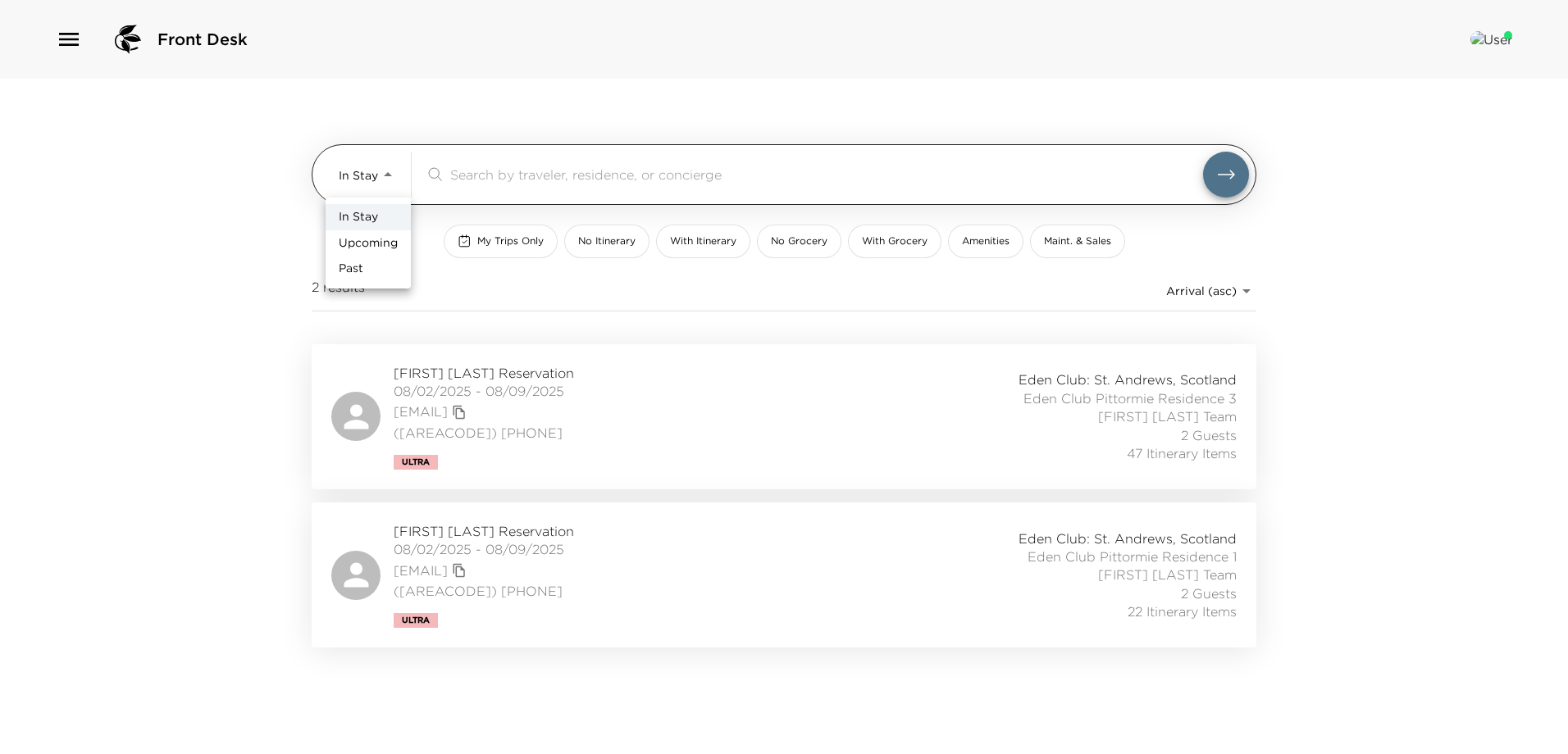 click on "Front Desk In Stay In-Stay ​ My Trips Only No Itinerary With Itinerary No Grocery With Grocery Amenities Maint. & Sales 2 results Arrival (asc) reservations_prod_arrival_asc Mike Prickett Reservation 08/02/2025 - 08/09/2025 mprickett@mcgenergy.com (612) 220-7138 Ultra Eden Club: St. Andrews, Scotland Eden Club Pittormie Residence 3 Eden Club Concierge Team 2 Guests 47 Itinerary Items Mike Prickett Reservation 08/02/2025 - 08/09/2025 mprickett@mcgenergy.com (612) 220-7138 Ultra Eden Club: St. Andrews, Scotland Eden Club Pittormie Residence 1 Eden Club Concierge Team 2 Guests 22 Itinerary Items In Stay Upcoming Past" at bounding box center (784, 377) 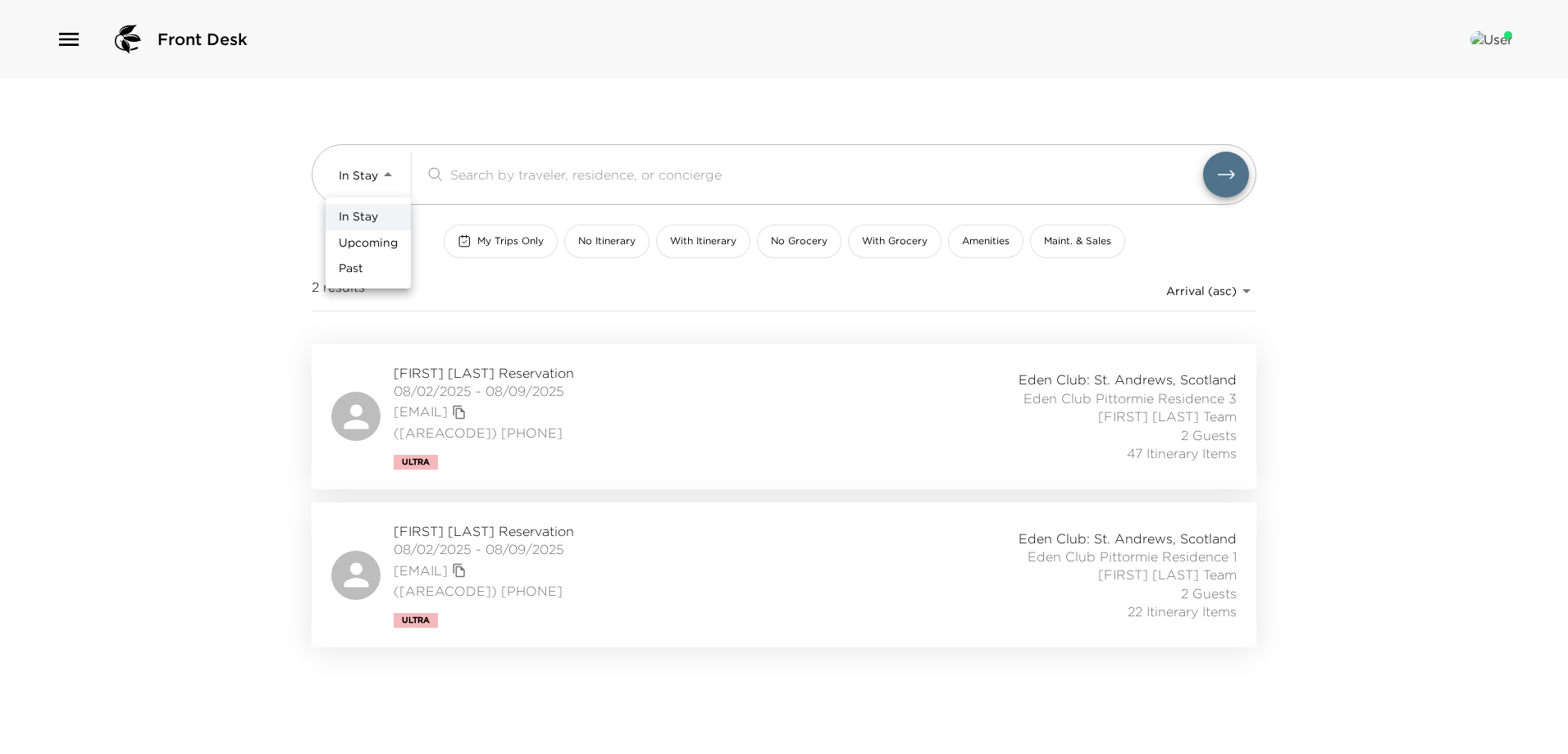 click on "Upcoming" at bounding box center [368, 243] 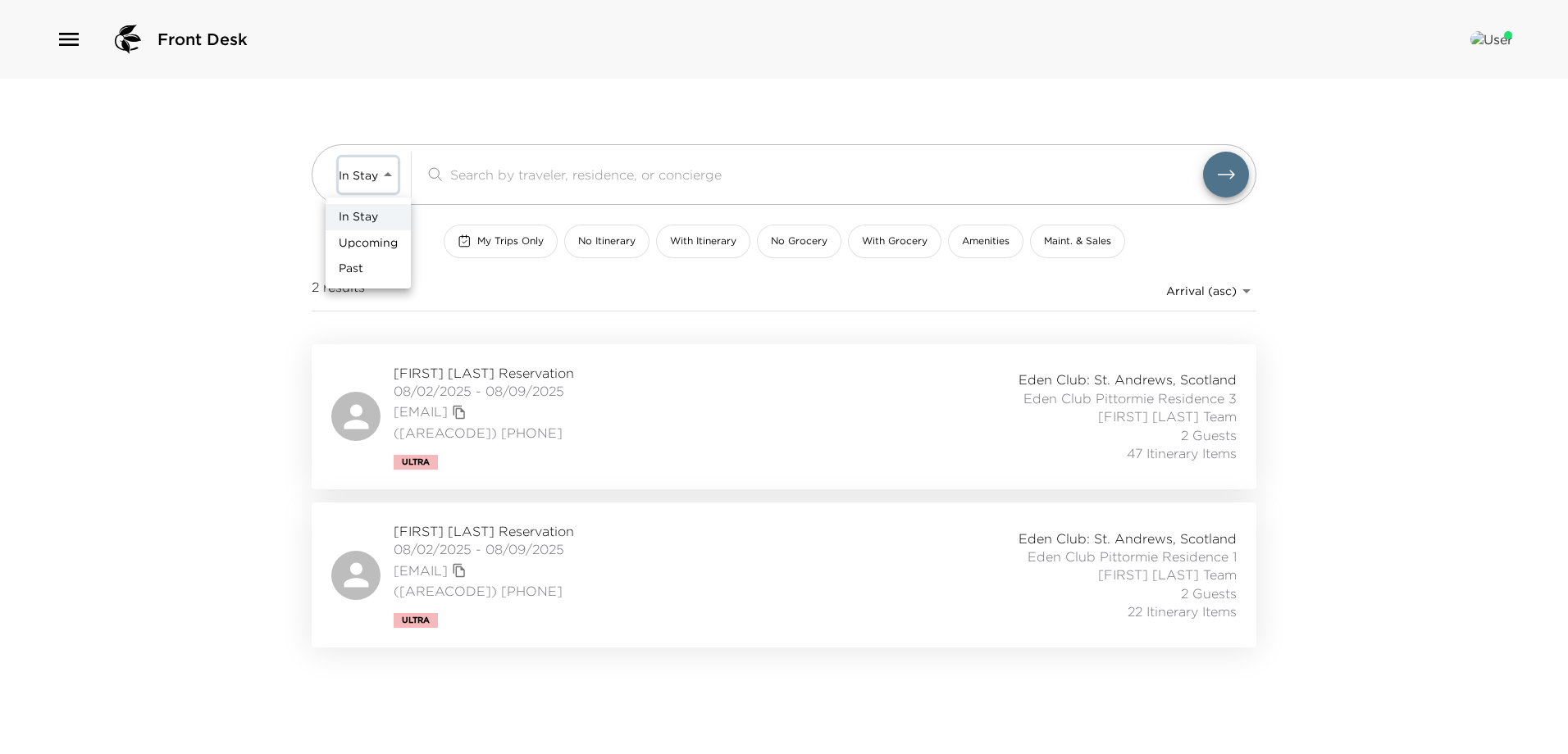 type on "Upcoming" 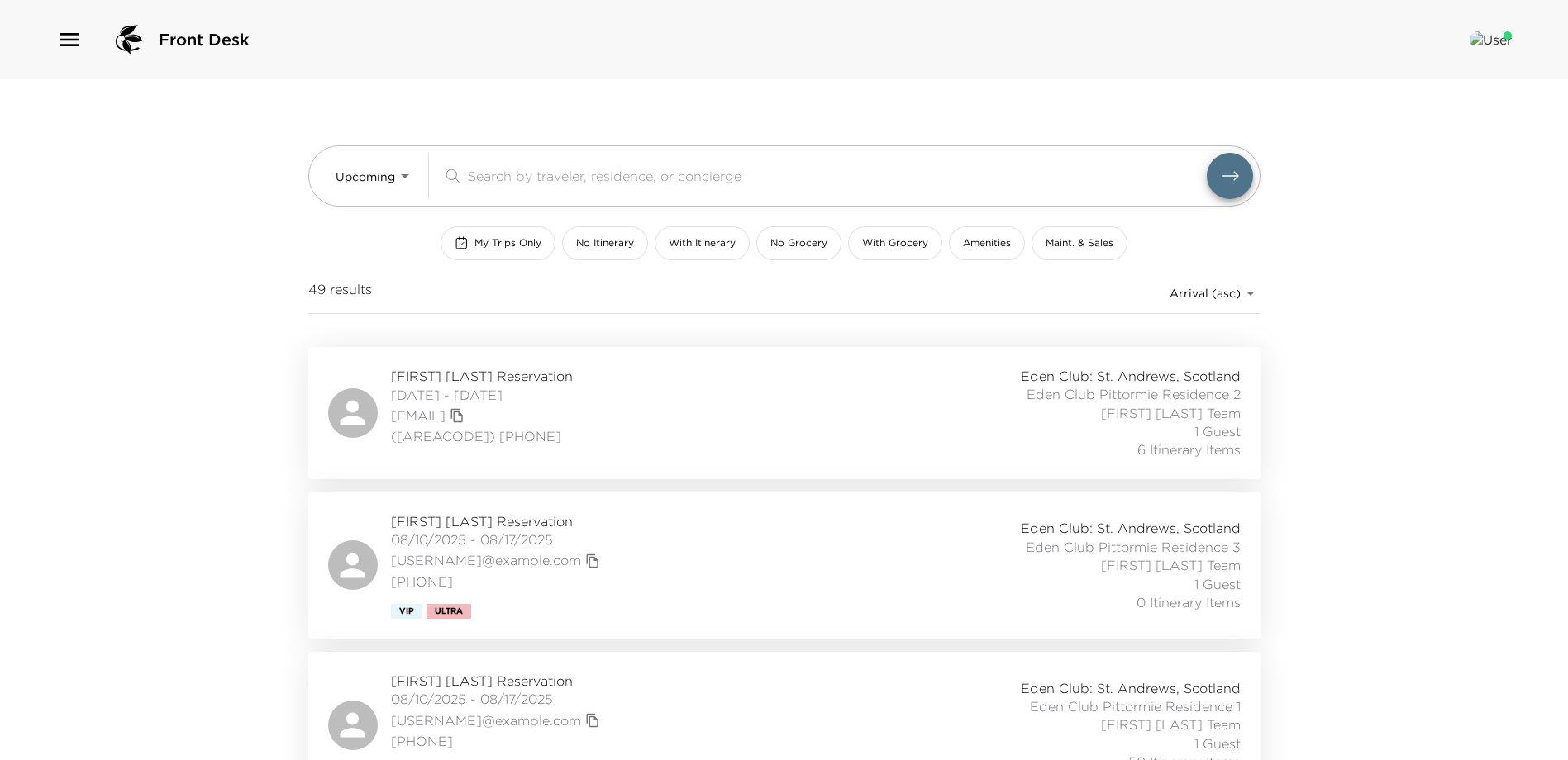 click on "​" at bounding box center [847, 176] 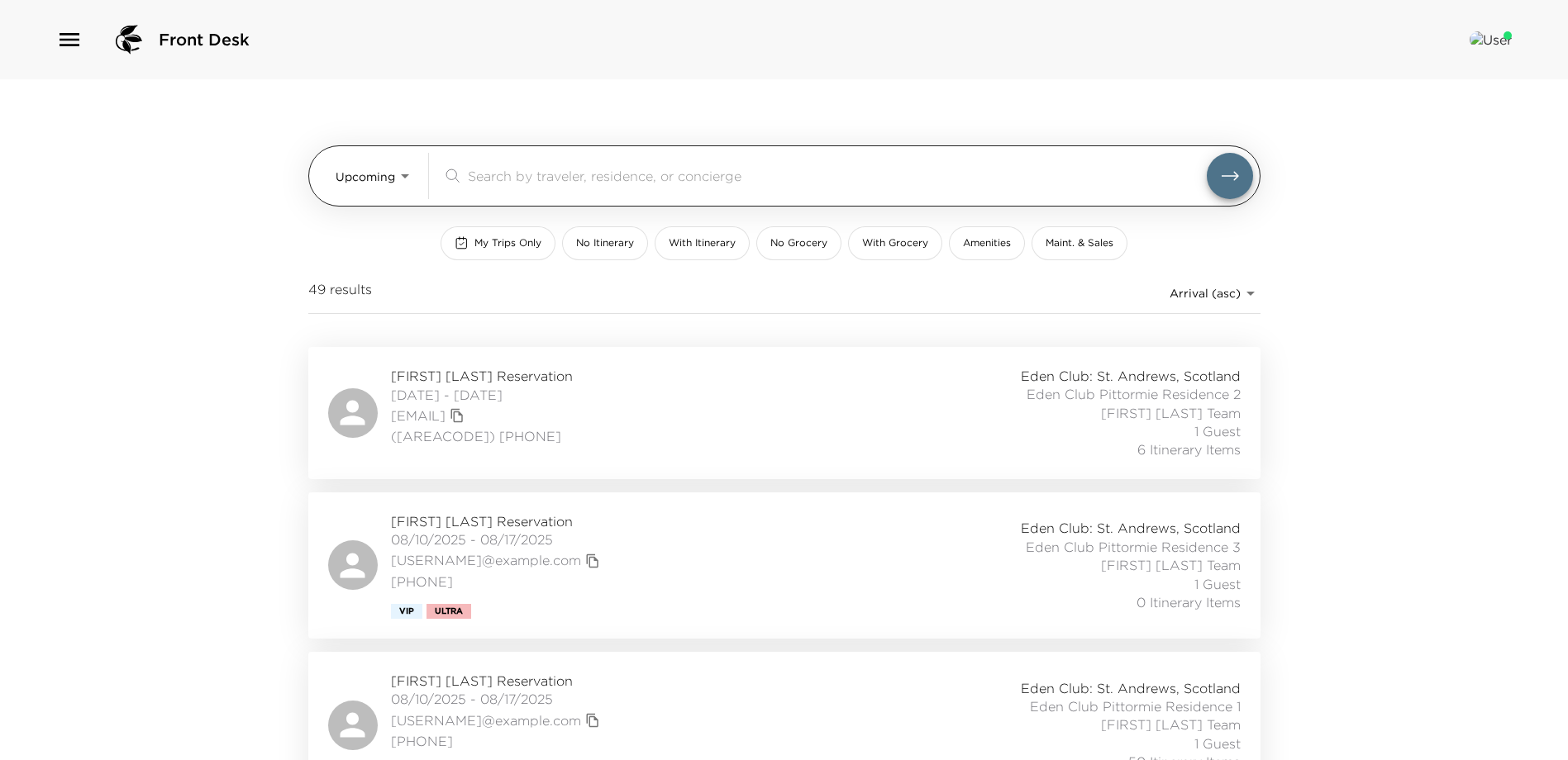 click at bounding box center (837, 175) 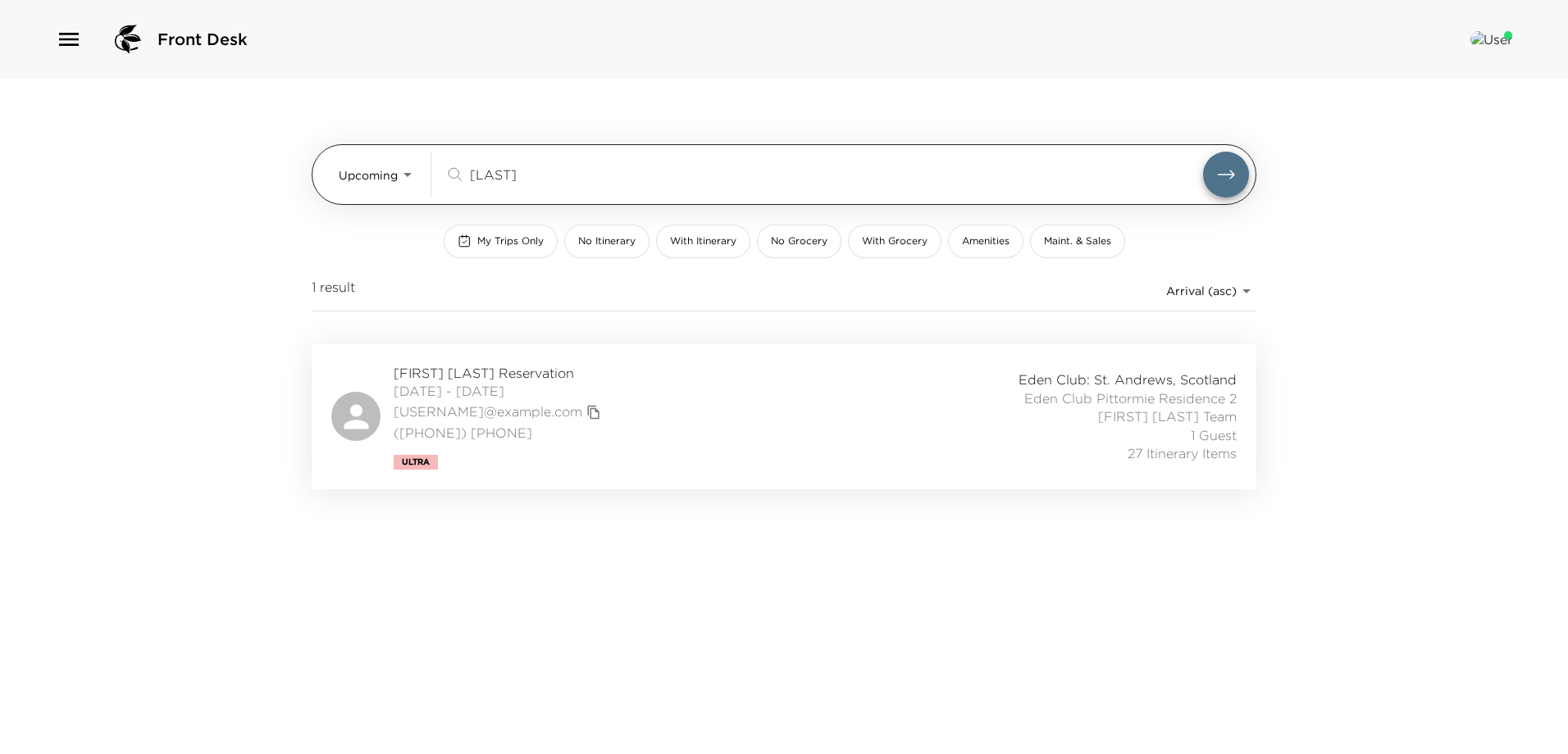 type on "lefbom" 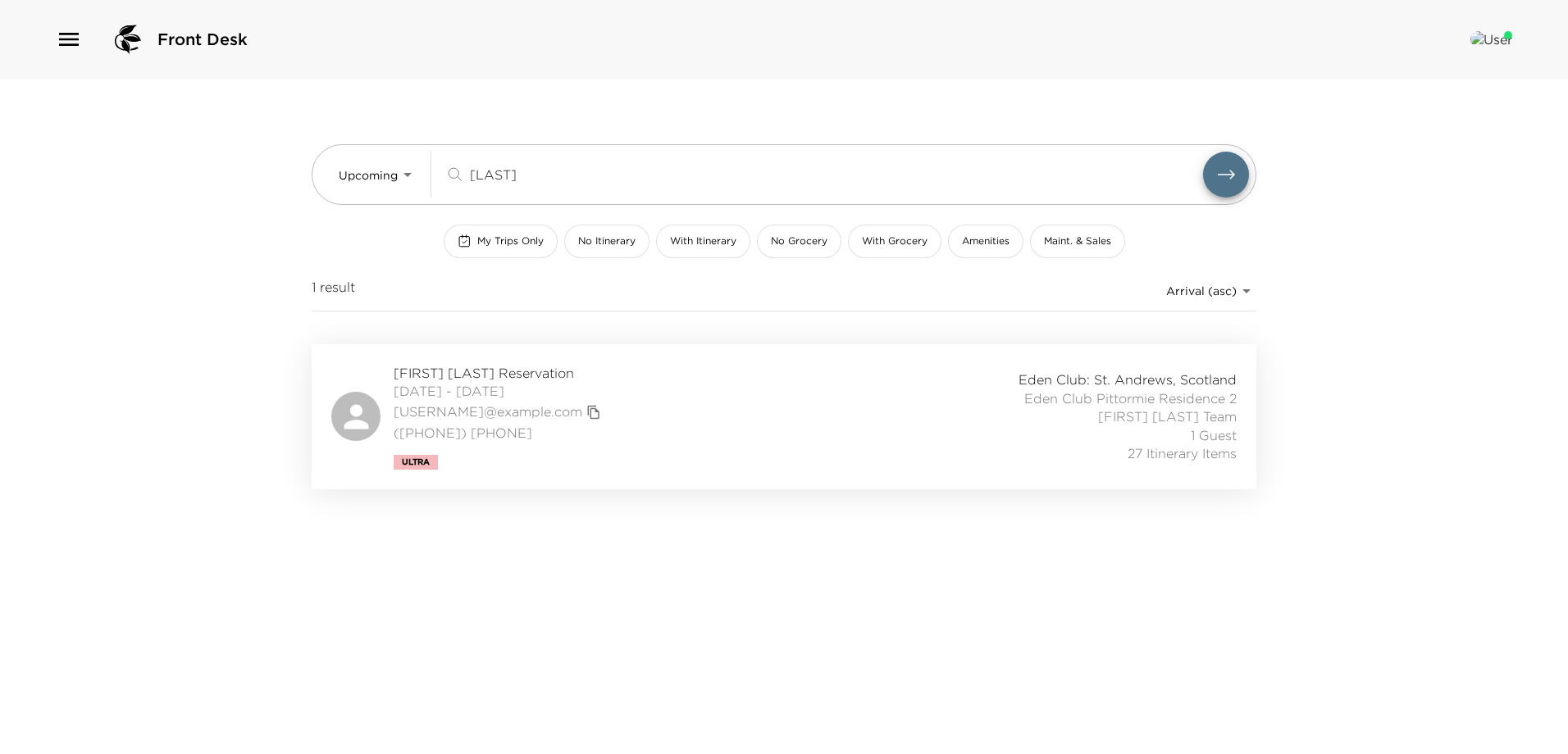 click on "William Lefbom Reservation" at bounding box center [499, 373] 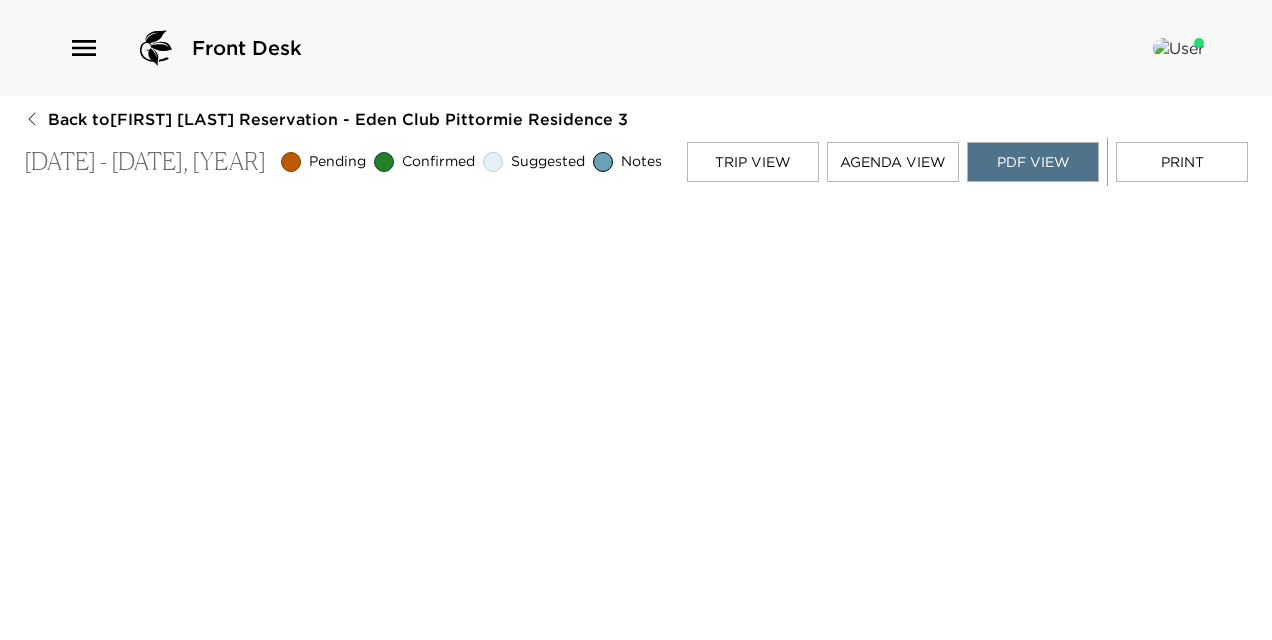 scroll, scrollTop: 0, scrollLeft: 0, axis: both 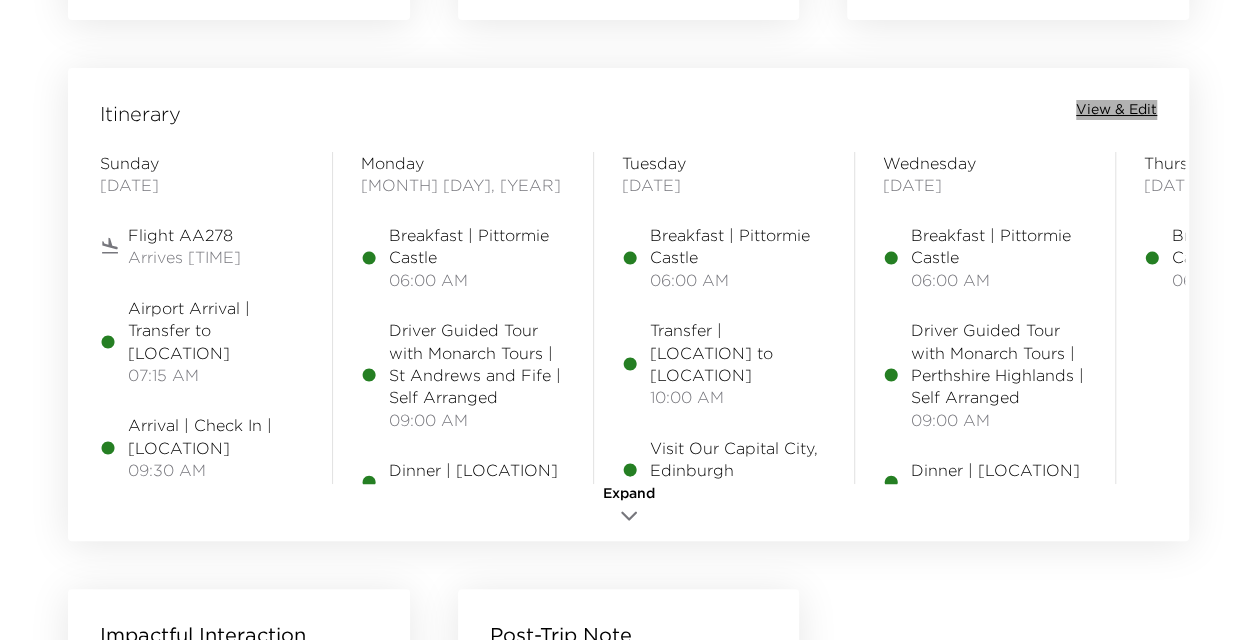 click on "View & Edit" at bounding box center (1116, 110) 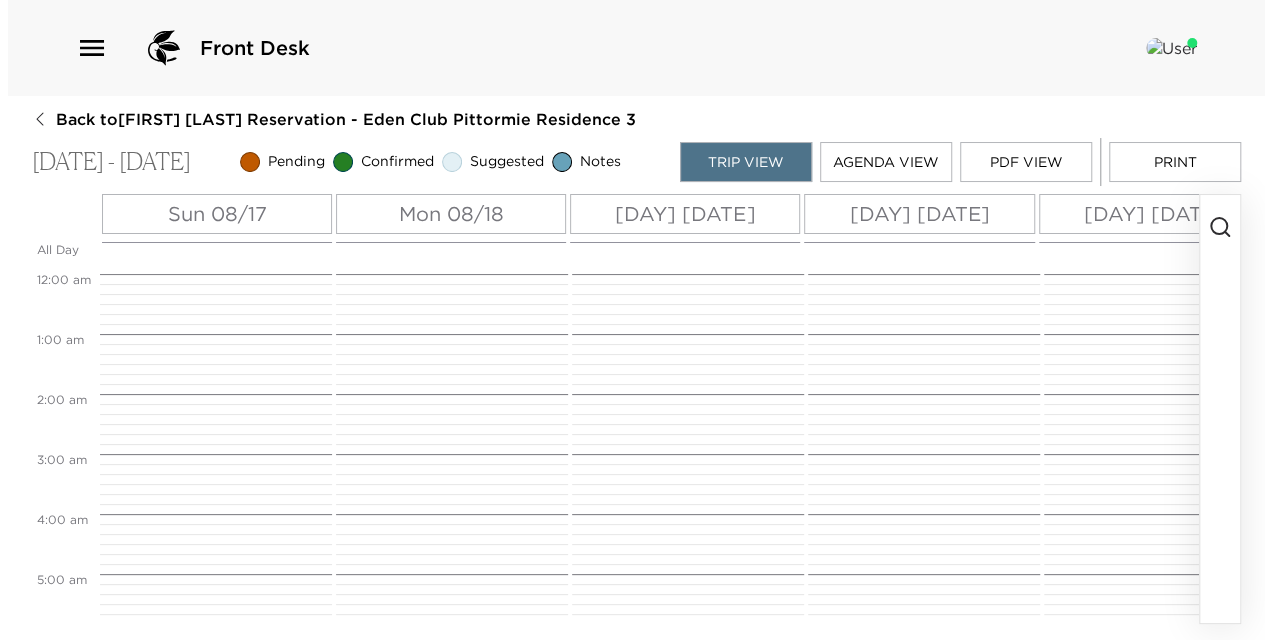 scroll, scrollTop: 0, scrollLeft: 0, axis: both 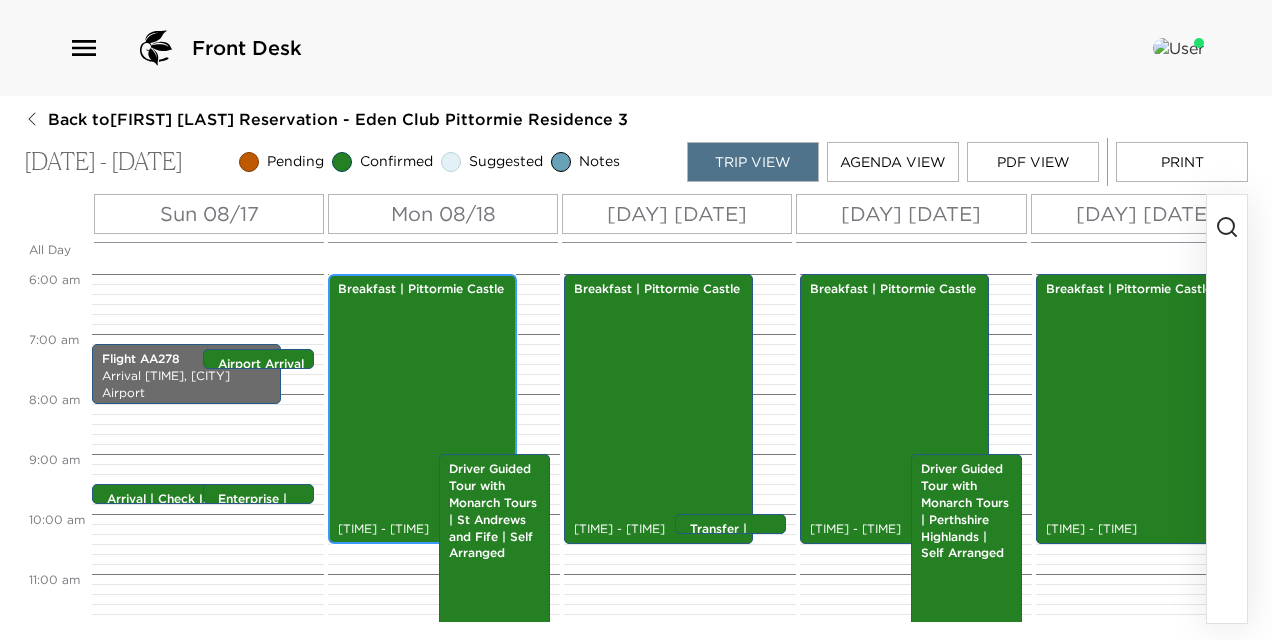 click on "Breakfast | Pittormie Castle 6:00am - 10:30am" at bounding box center [422, 409] 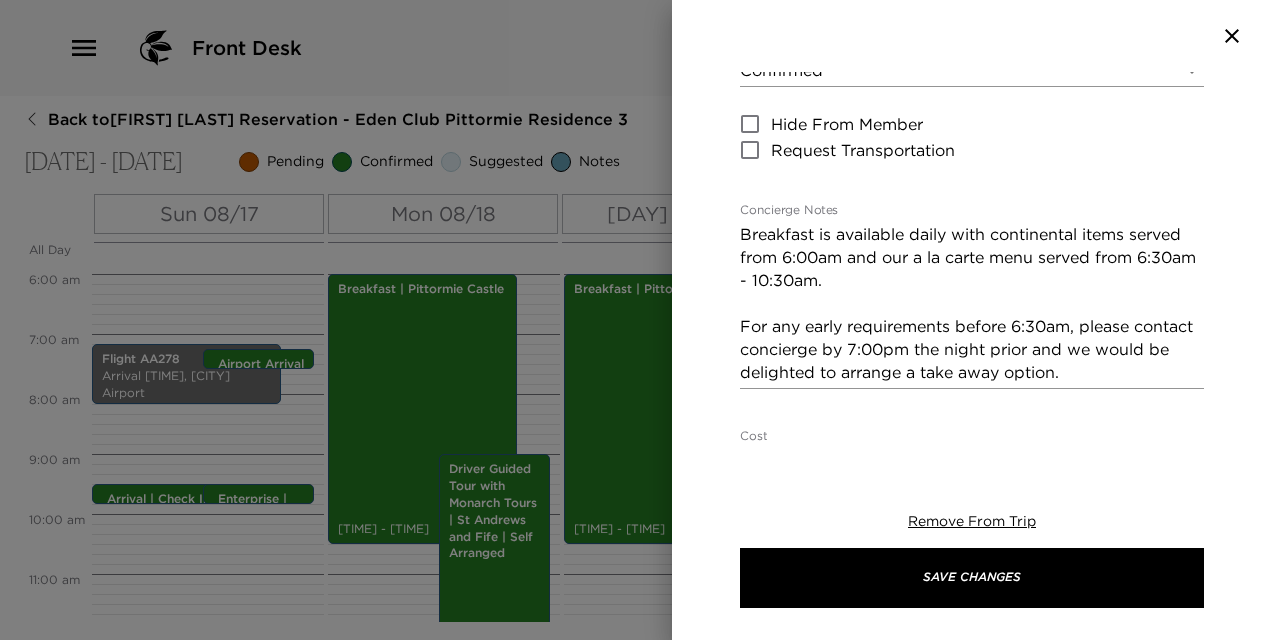 scroll, scrollTop: 300, scrollLeft: 0, axis: vertical 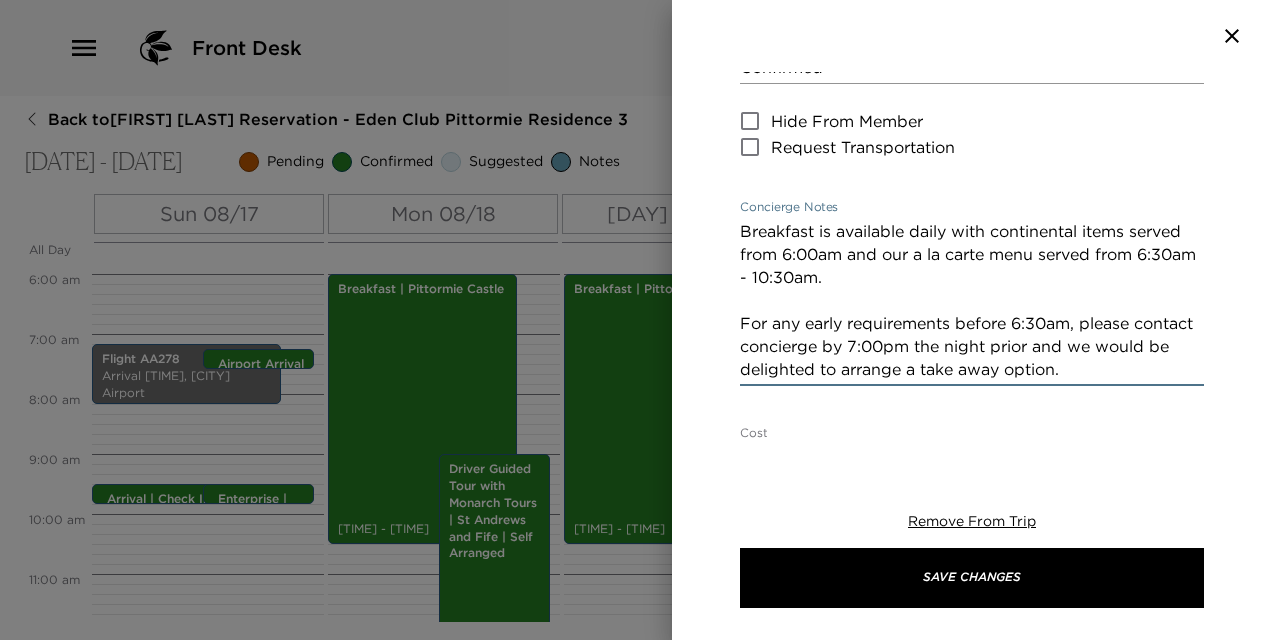 drag, startPoint x: 1150, startPoint y: 372, endPoint x: 655, endPoint y: 217, distance: 518.7003 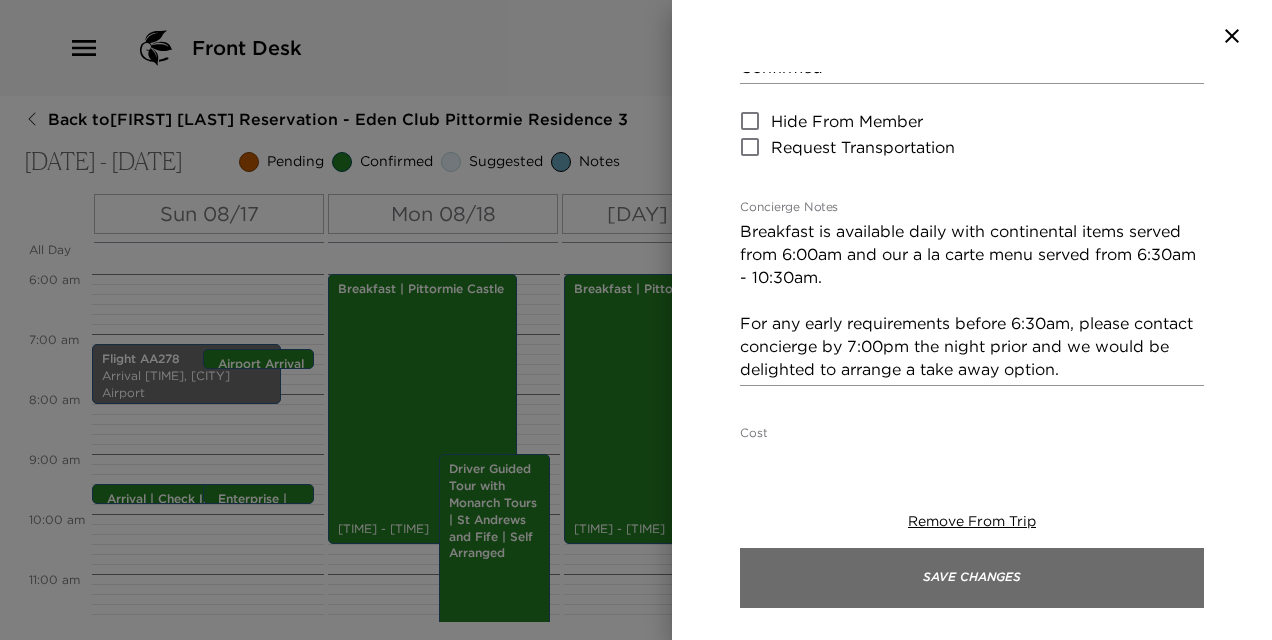 click on "Save Changes" at bounding box center (972, 578) 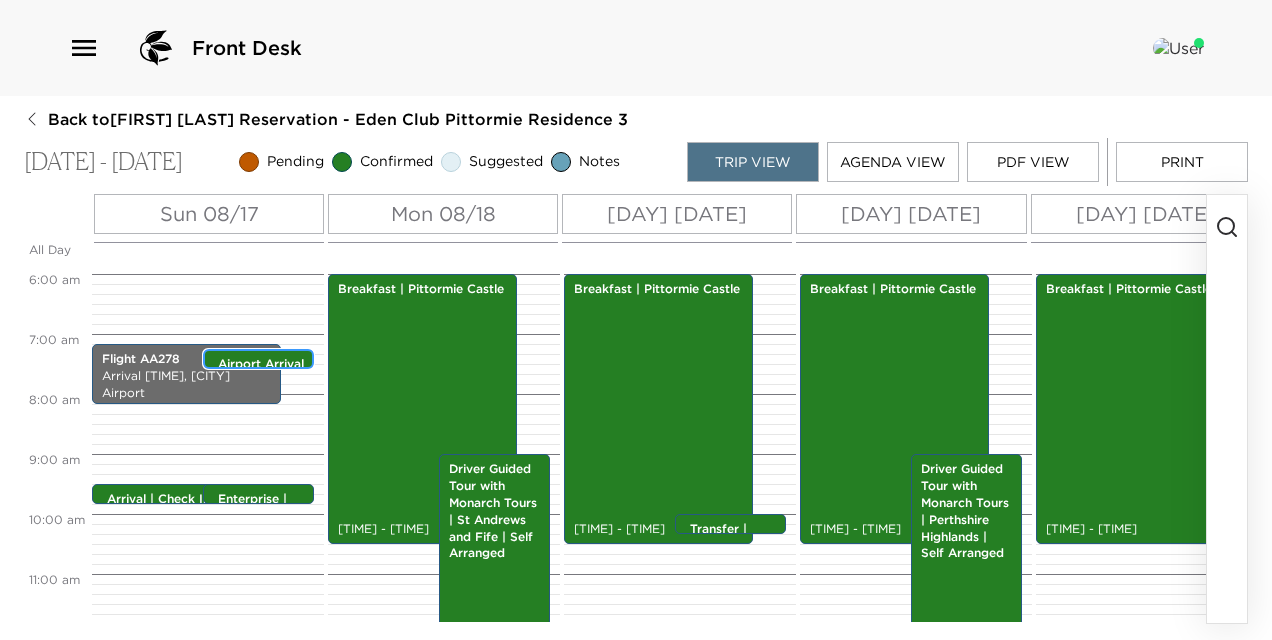 click on "Airport Arrival | Transfer to Pittormie Castle 7:15am - 7:15am" at bounding box center [263, 360] 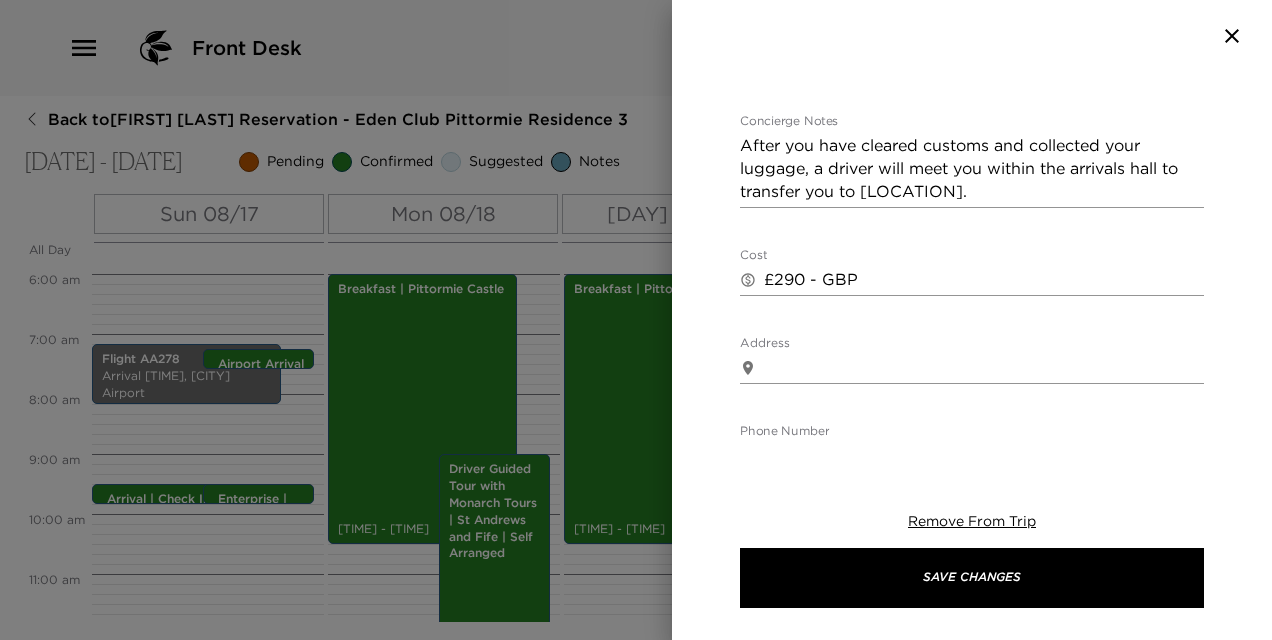 scroll, scrollTop: 200, scrollLeft: 0, axis: vertical 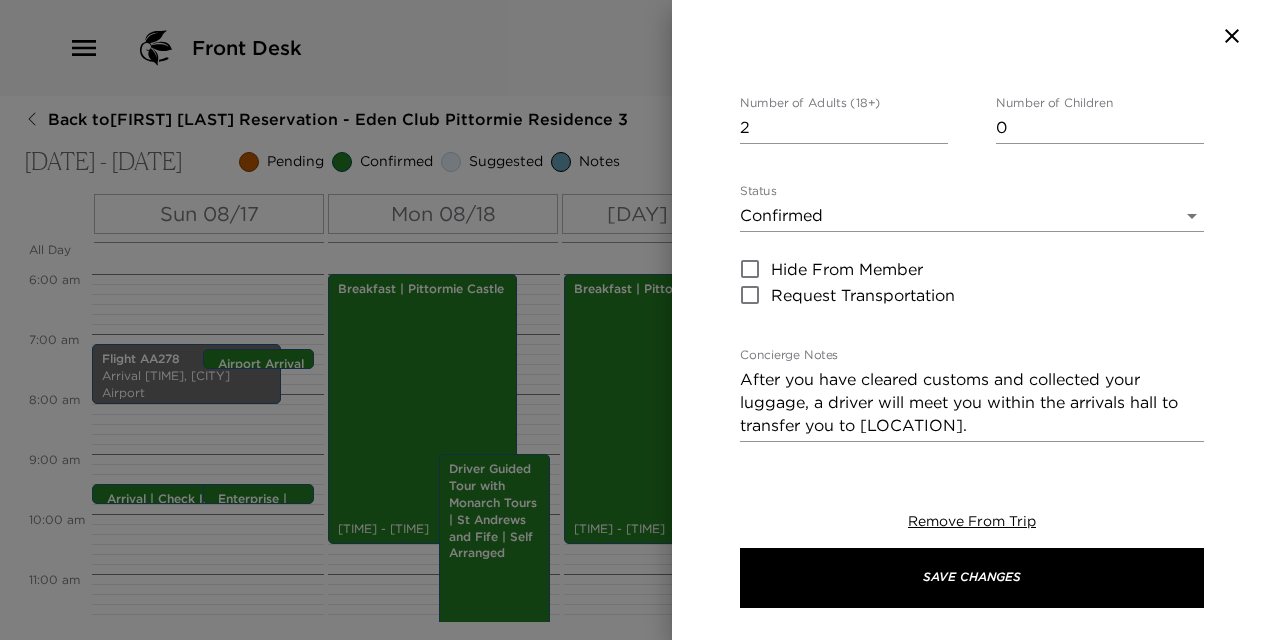 drag, startPoint x: 1008, startPoint y: 562, endPoint x: 987, endPoint y: 544, distance: 27.658634 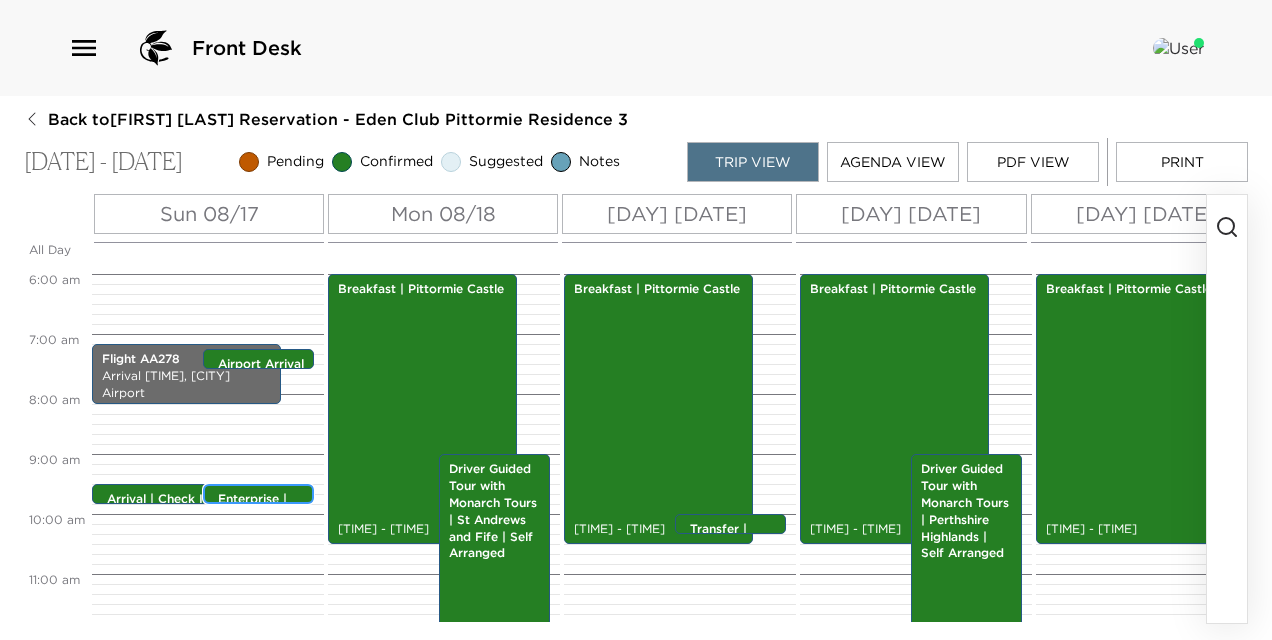 click on "Enterprise | Rental Car Information 9:30am - 9:30am" at bounding box center (263, 495) 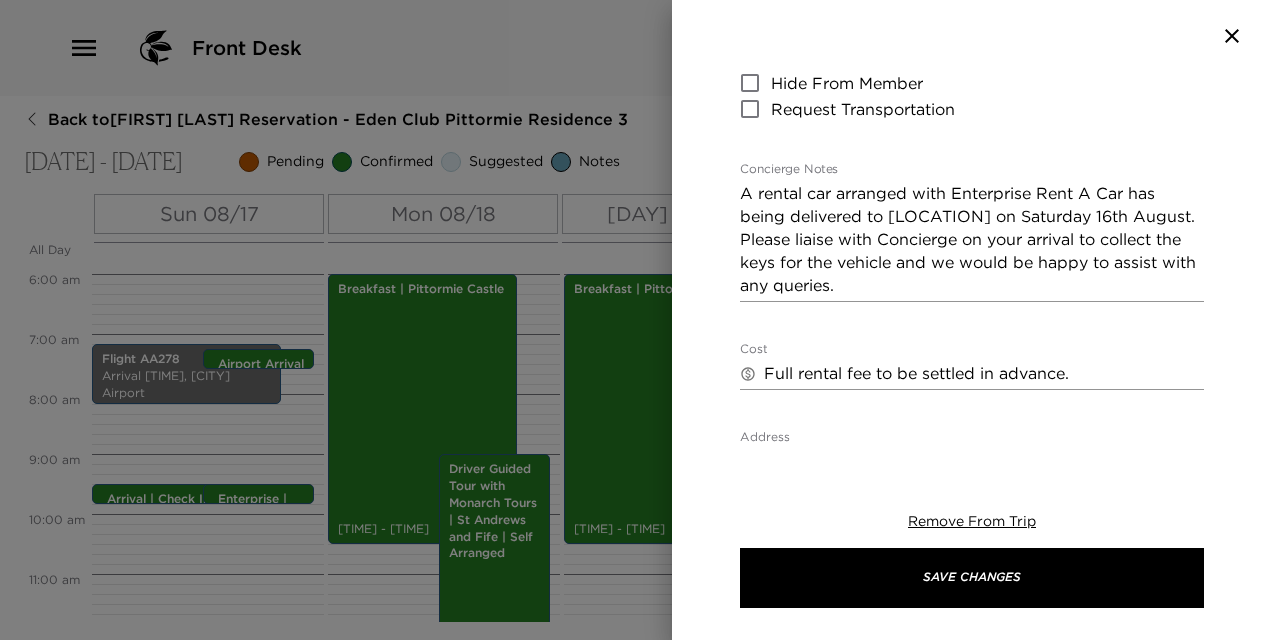 scroll, scrollTop: 500, scrollLeft: 0, axis: vertical 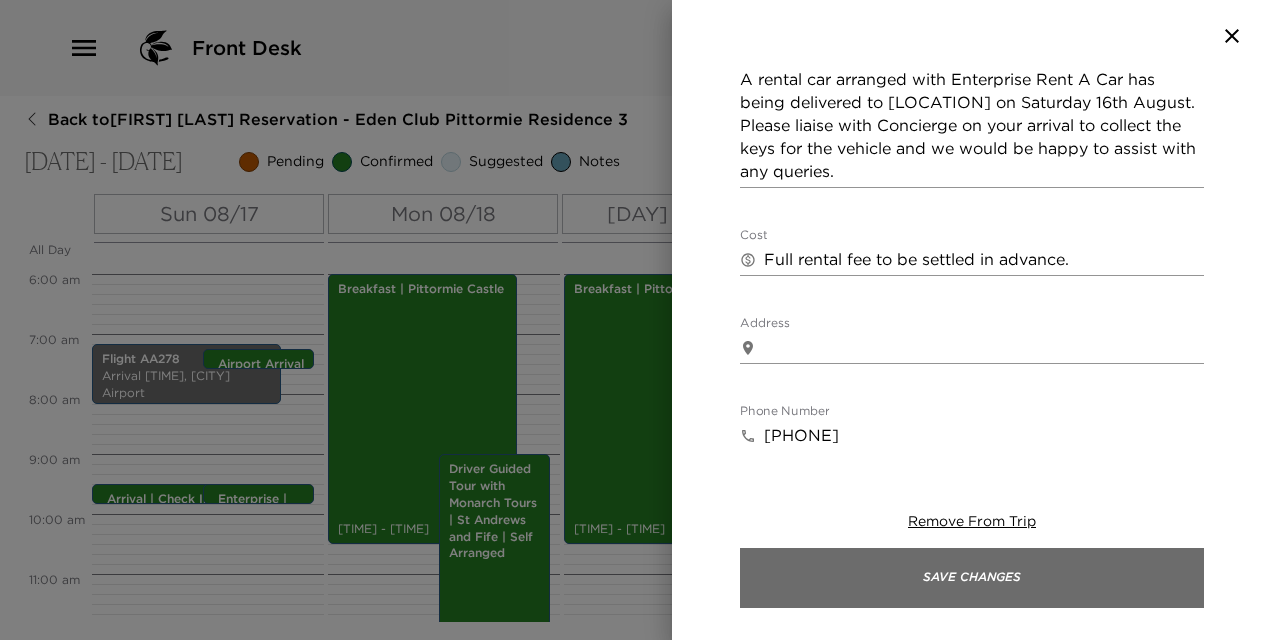click on "Save Changes" at bounding box center (972, 578) 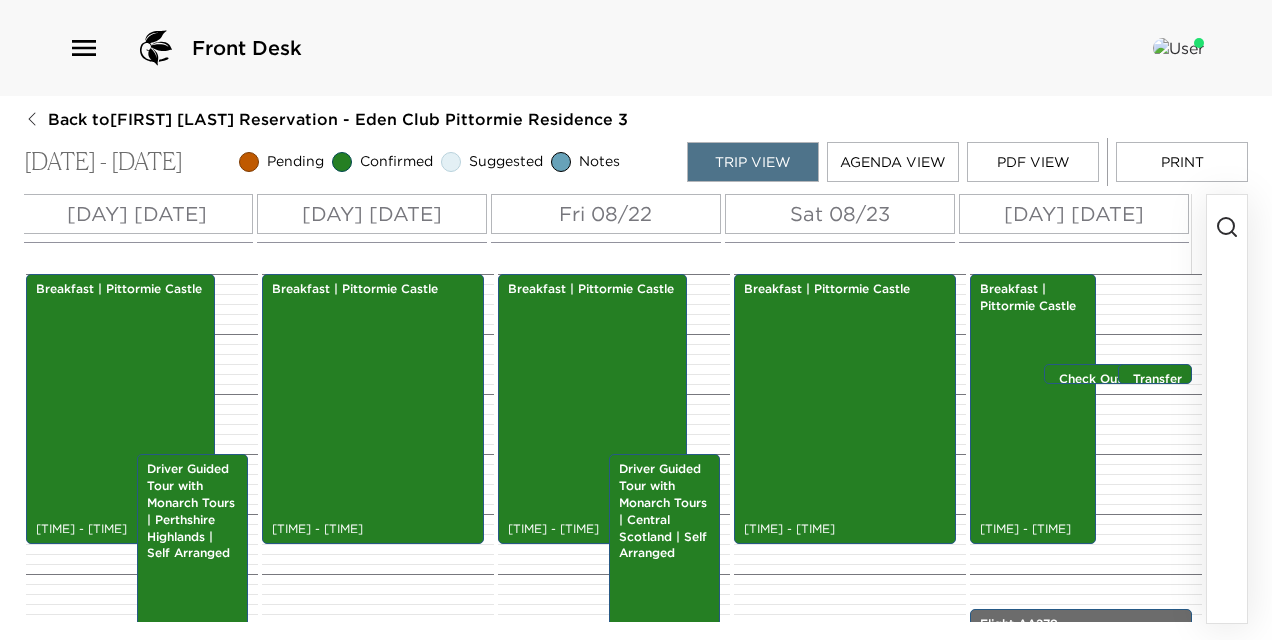 scroll, scrollTop: 0, scrollLeft: 786, axis: horizontal 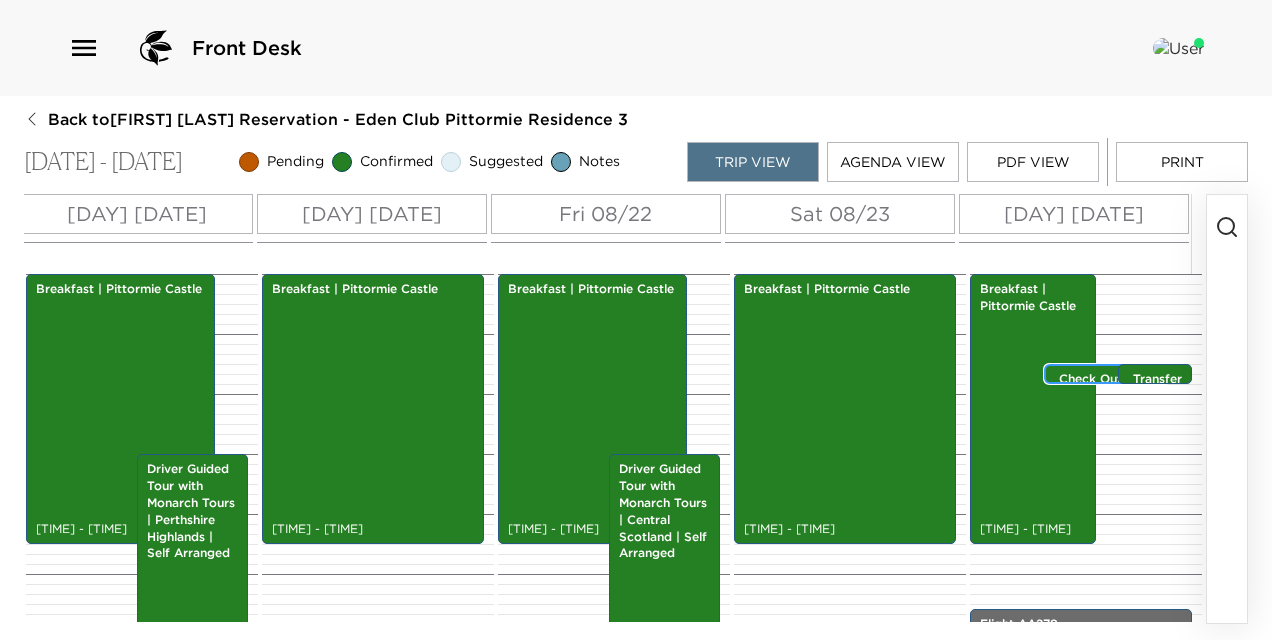click on "Check Out Information" at bounding box center [1112, 388] 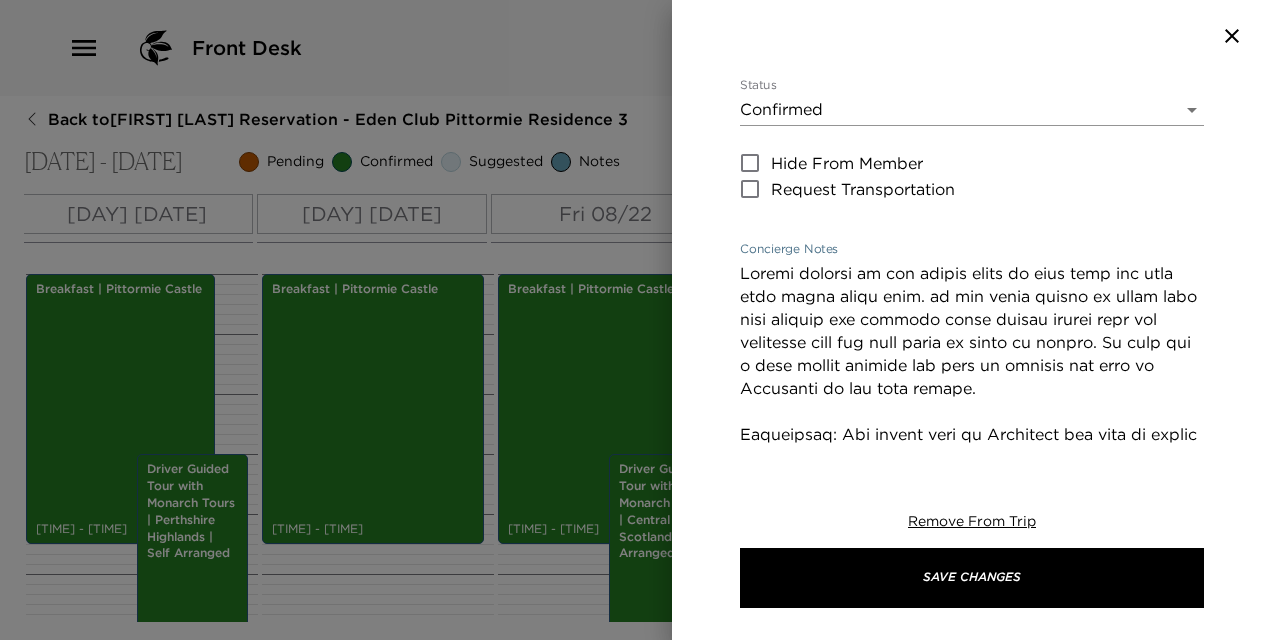 scroll, scrollTop: 0, scrollLeft: 0, axis: both 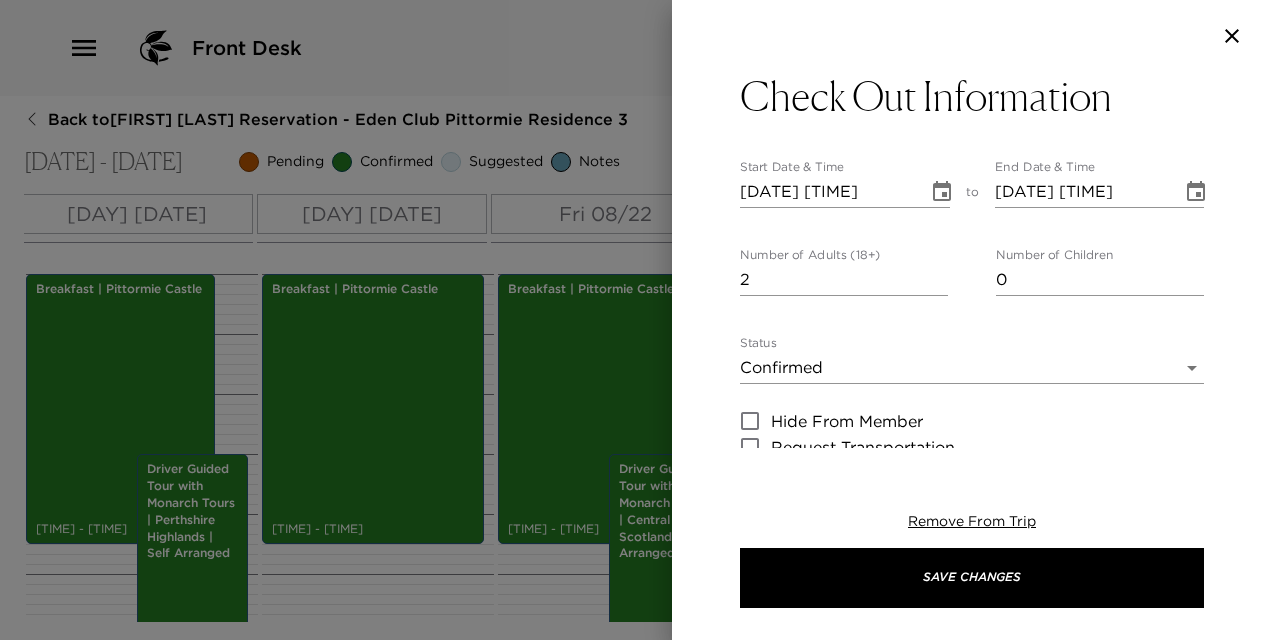 drag, startPoint x: 1008, startPoint y: 258, endPoint x: 723, endPoint y: 42, distance: 357.60452 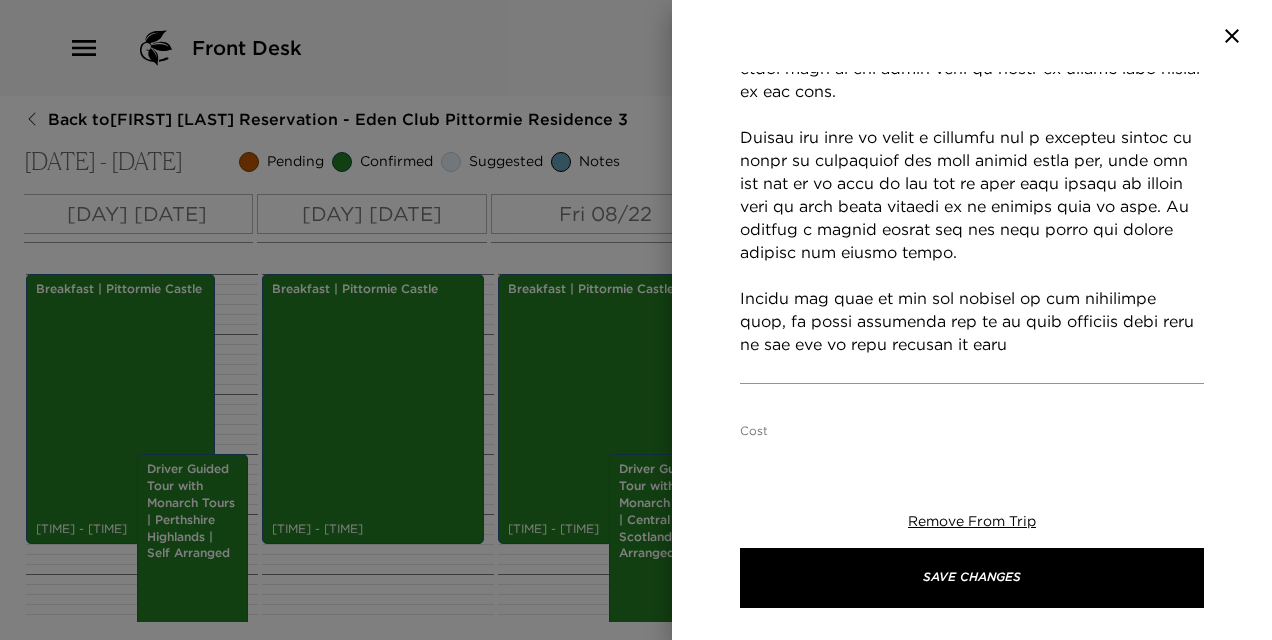 click on "Concierge Notes" at bounding box center [972, -1] 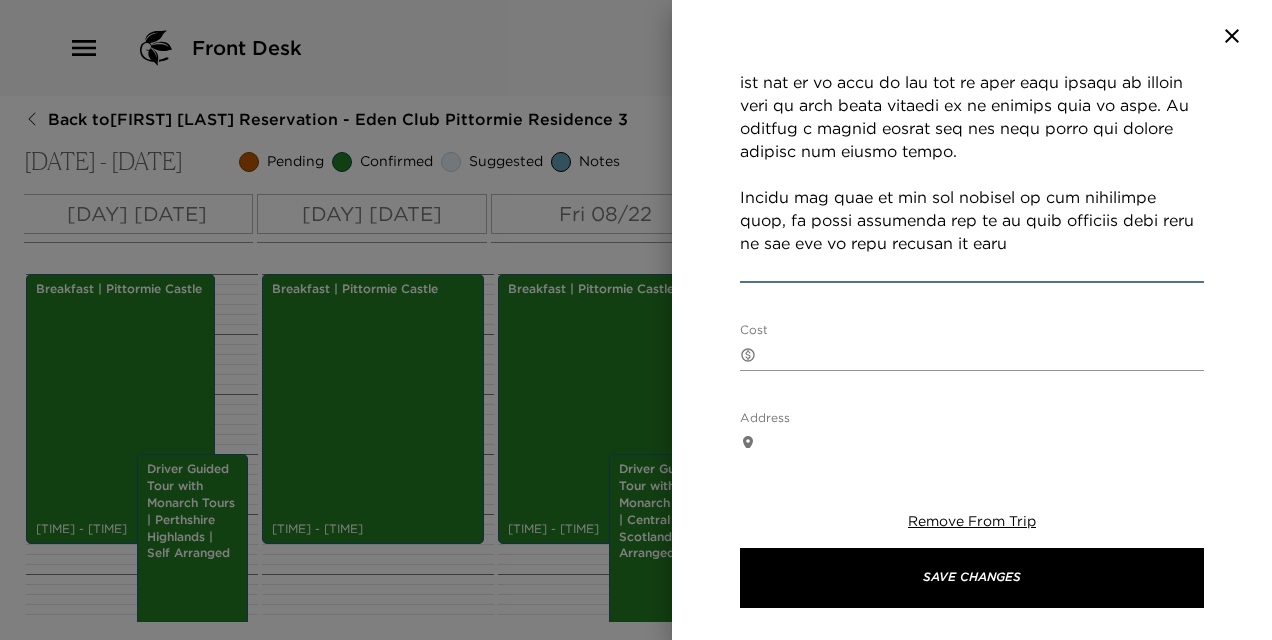 scroll, scrollTop: 1000, scrollLeft: 0, axis: vertical 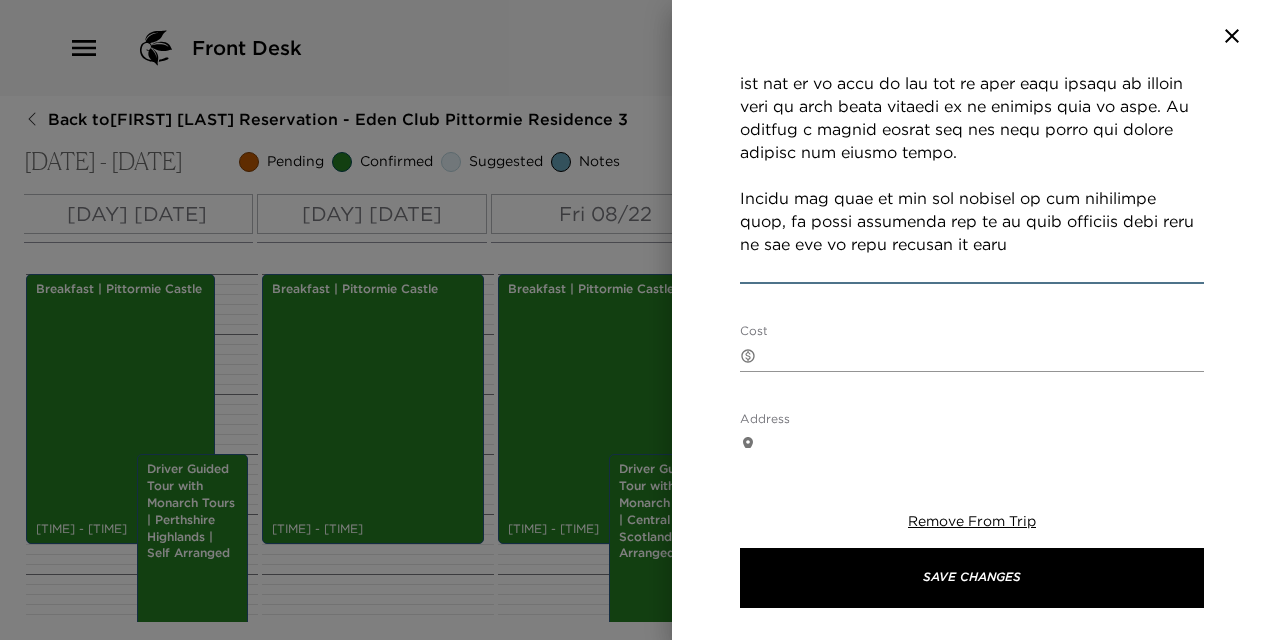 click on "Concierge Notes" at bounding box center [972, -101] 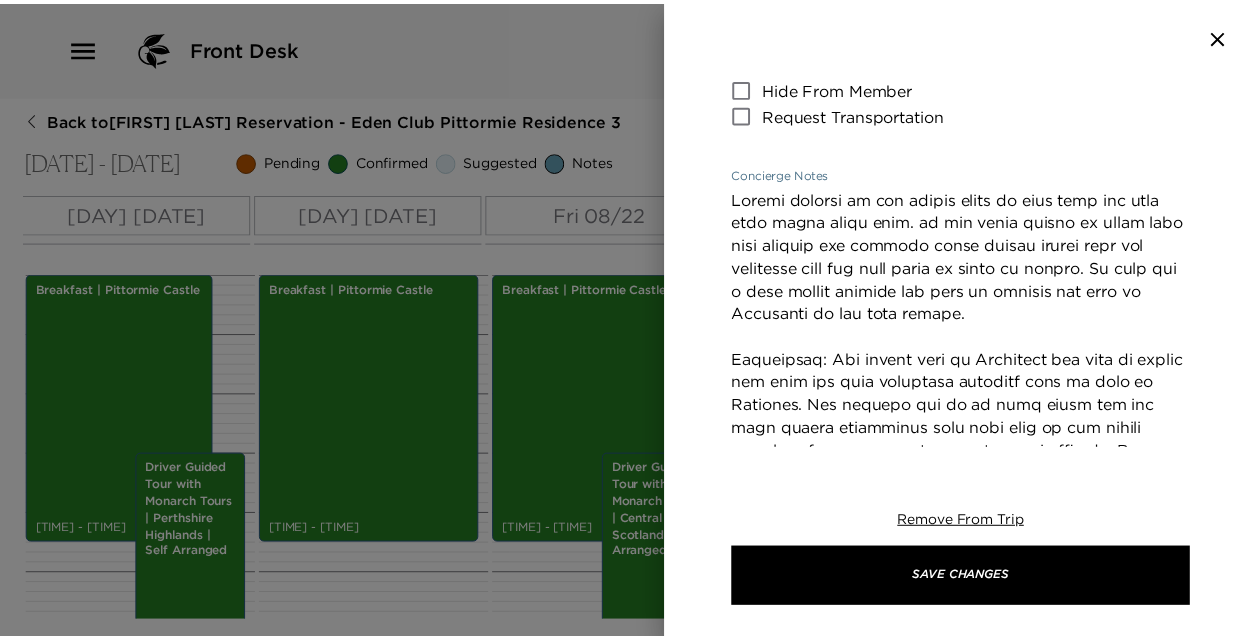 scroll, scrollTop: 288, scrollLeft: 0, axis: vertical 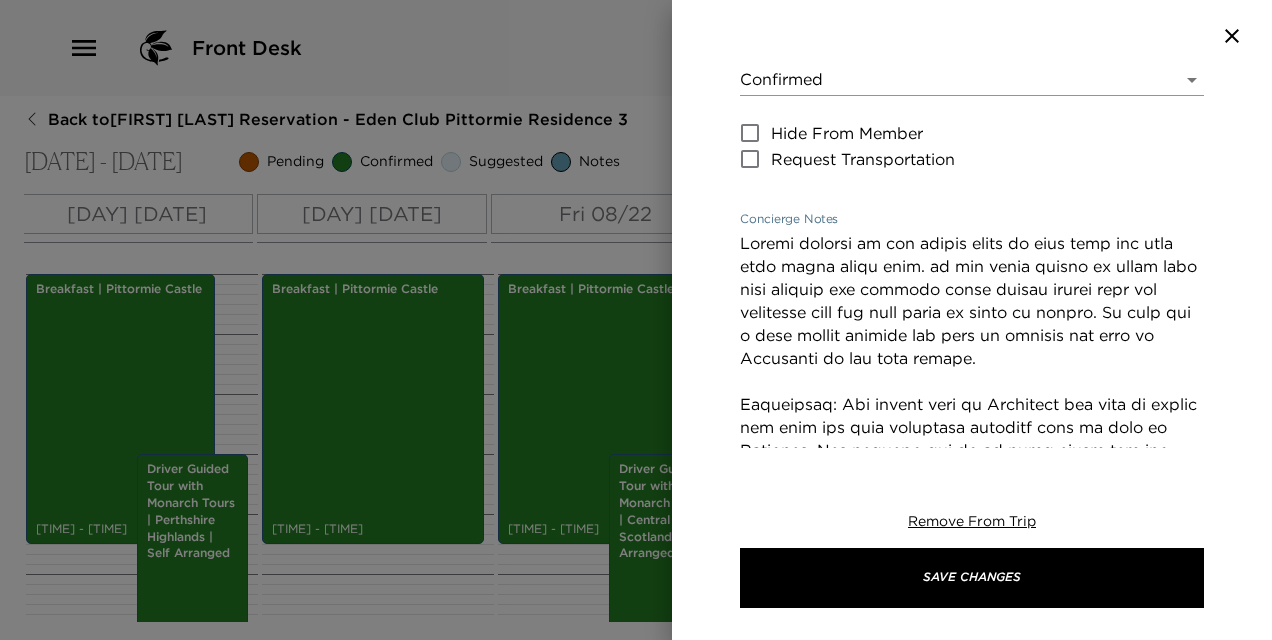 drag, startPoint x: 1083, startPoint y: 266, endPoint x: 744, endPoint y: 400, distance: 364.52298 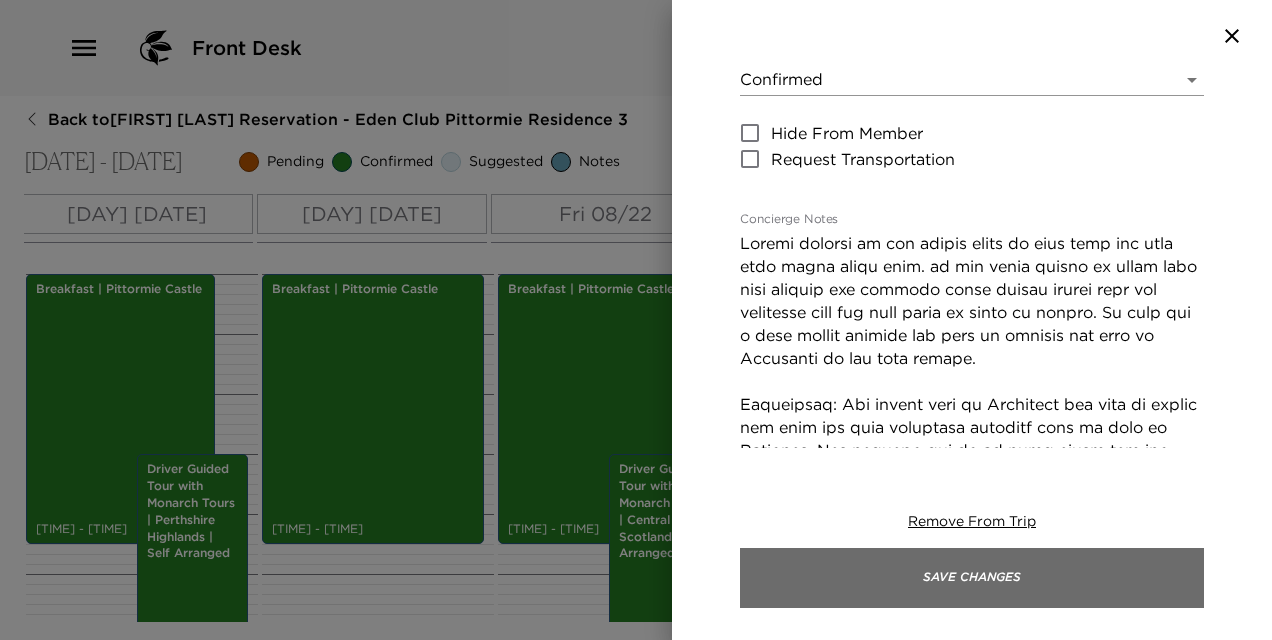 click on "Save Changes" at bounding box center [972, 578] 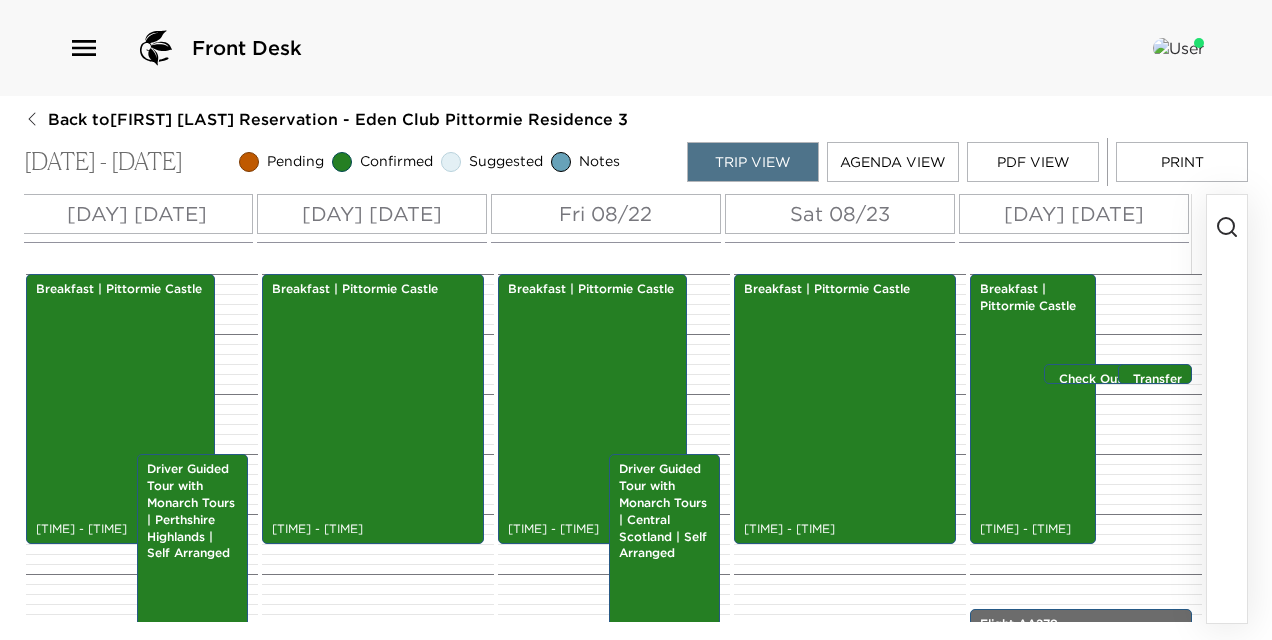 click 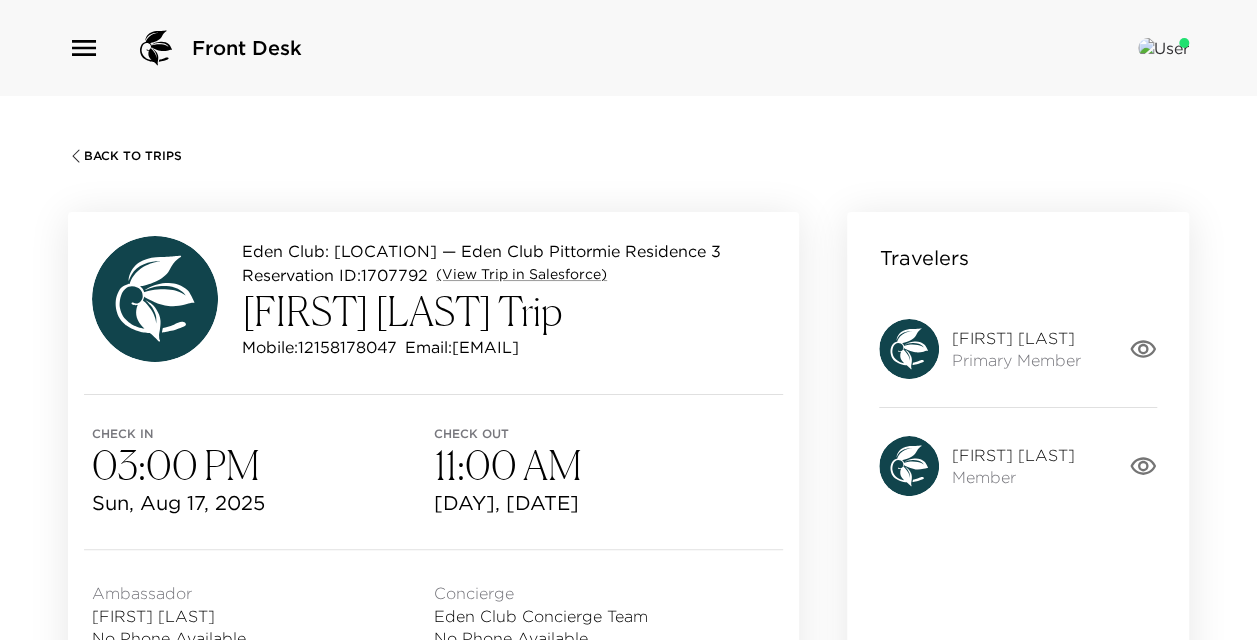 click 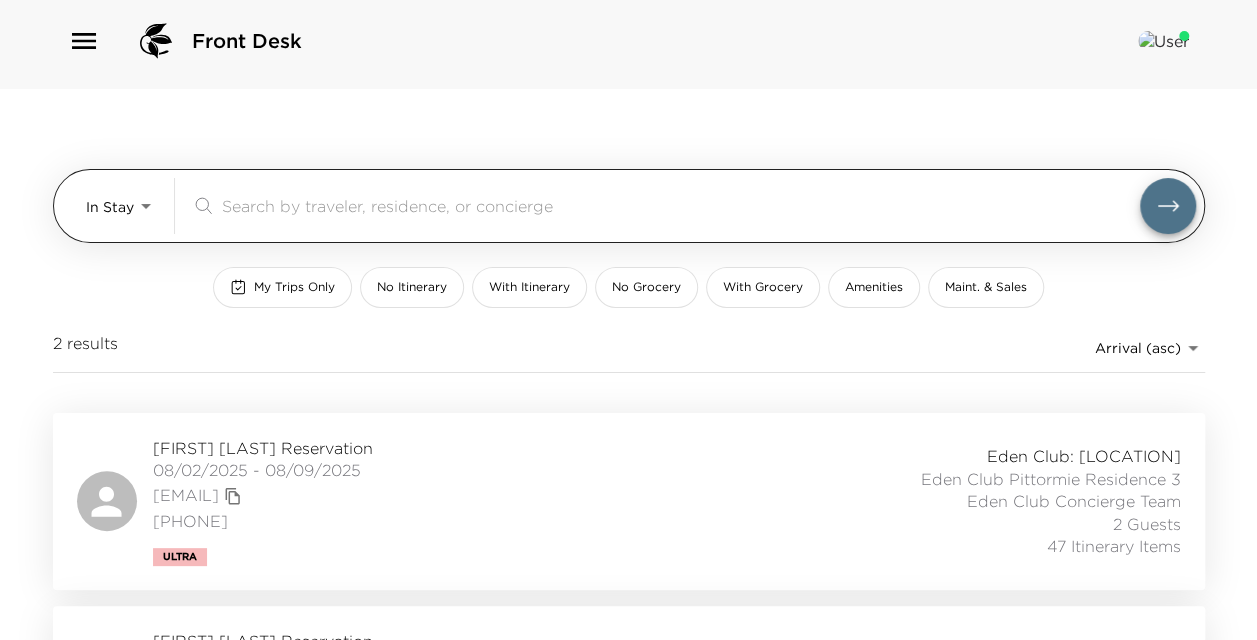 scroll, scrollTop: 0, scrollLeft: 0, axis: both 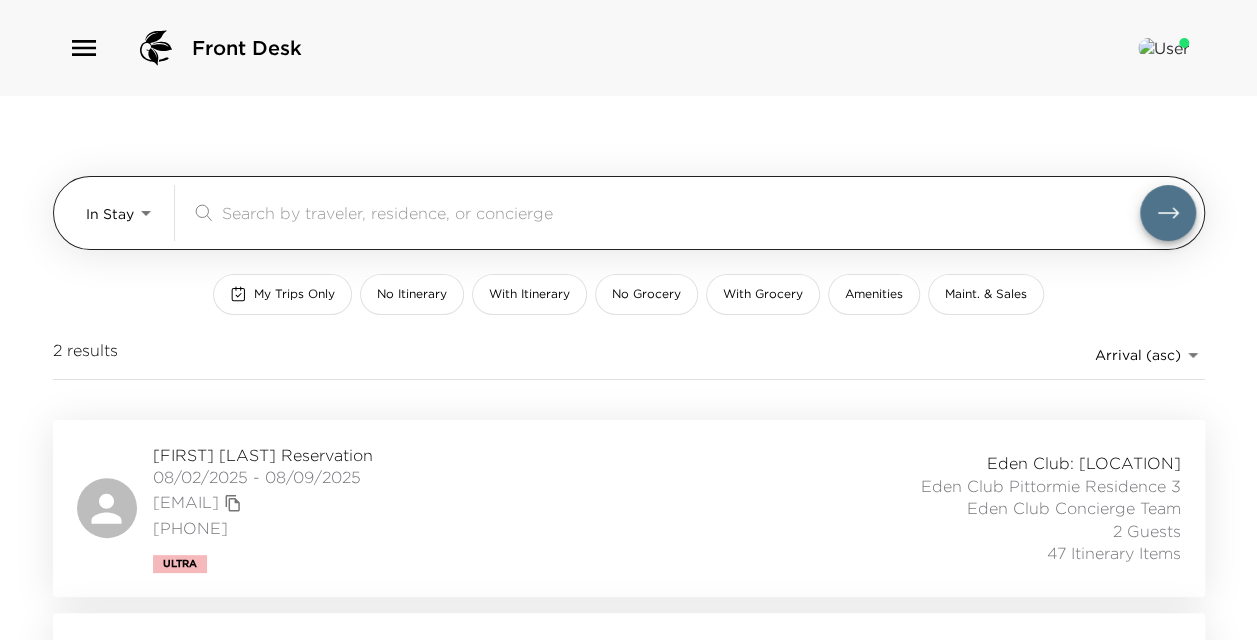 click on "In Stay In-Stay ​" at bounding box center (641, 213) 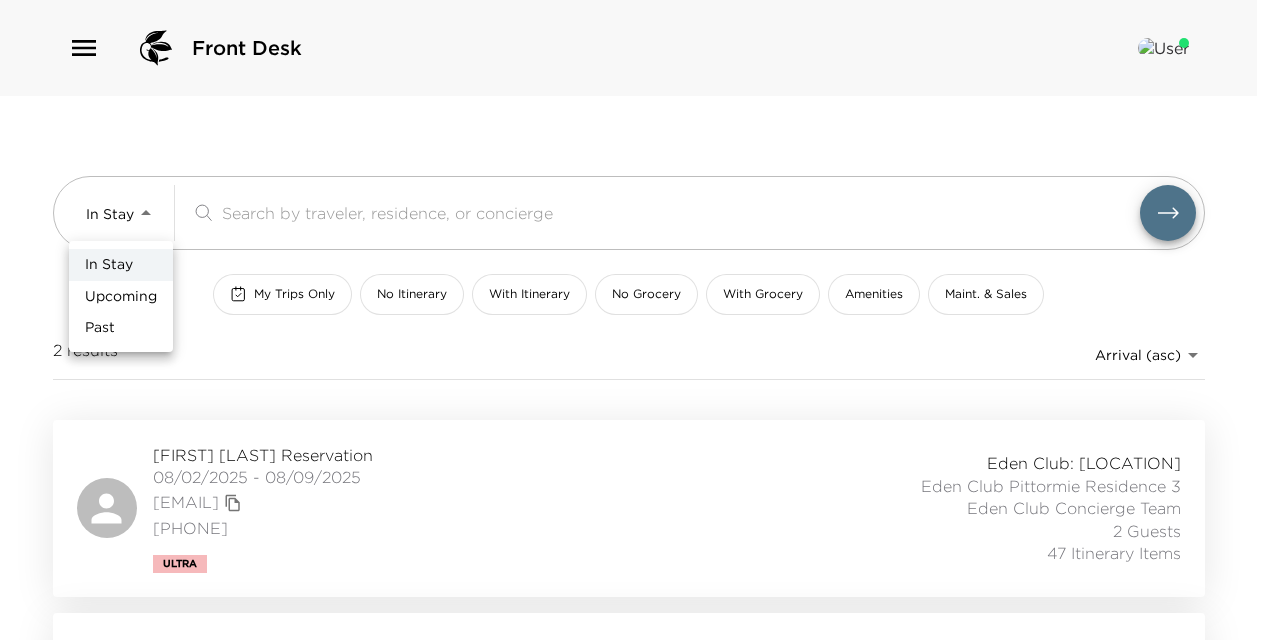 click on "Upcoming" at bounding box center (121, 297) 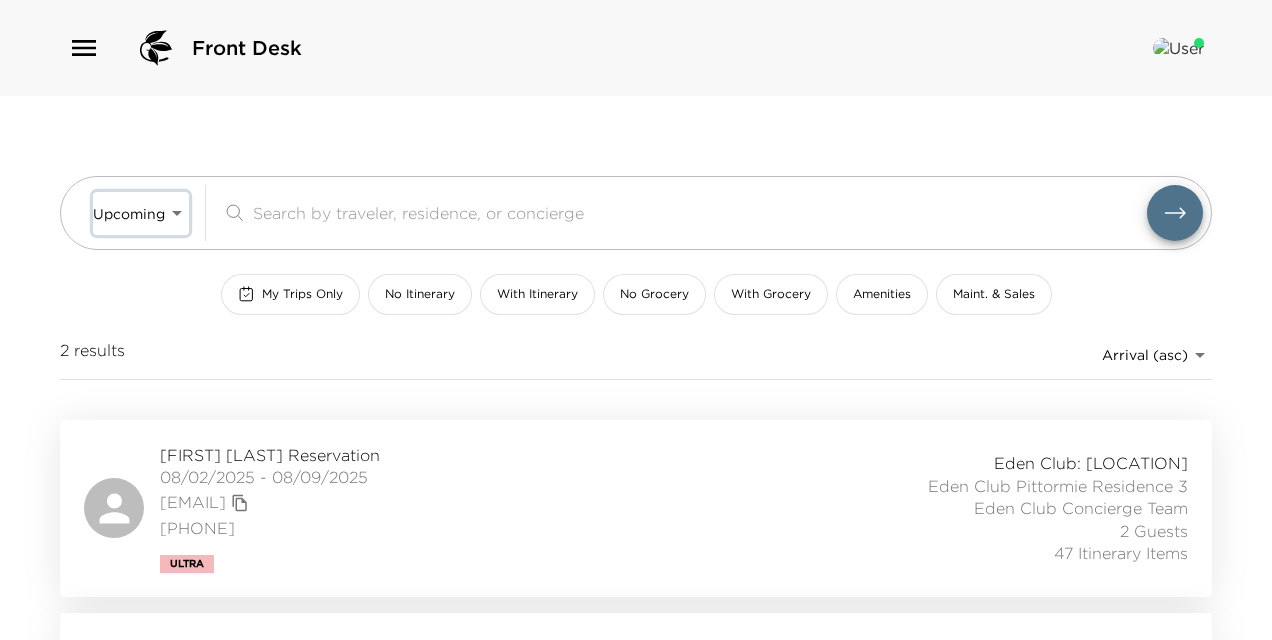type on "Upcoming" 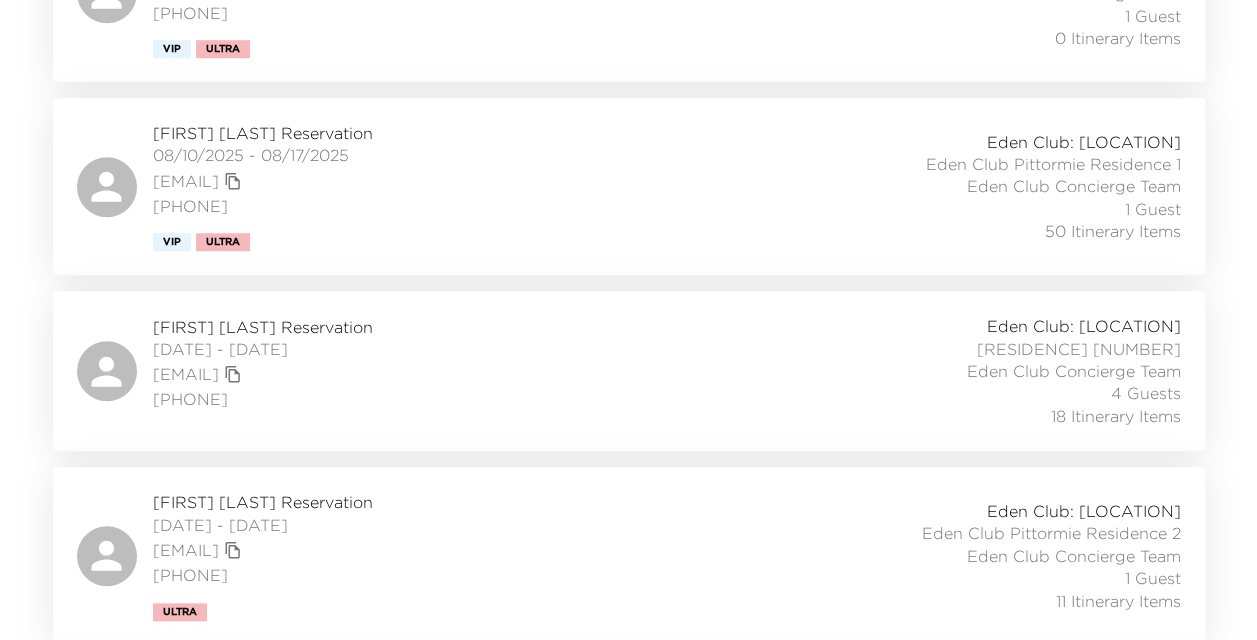 scroll, scrollTop: 800, scrollLeft: 0, axis: vertical 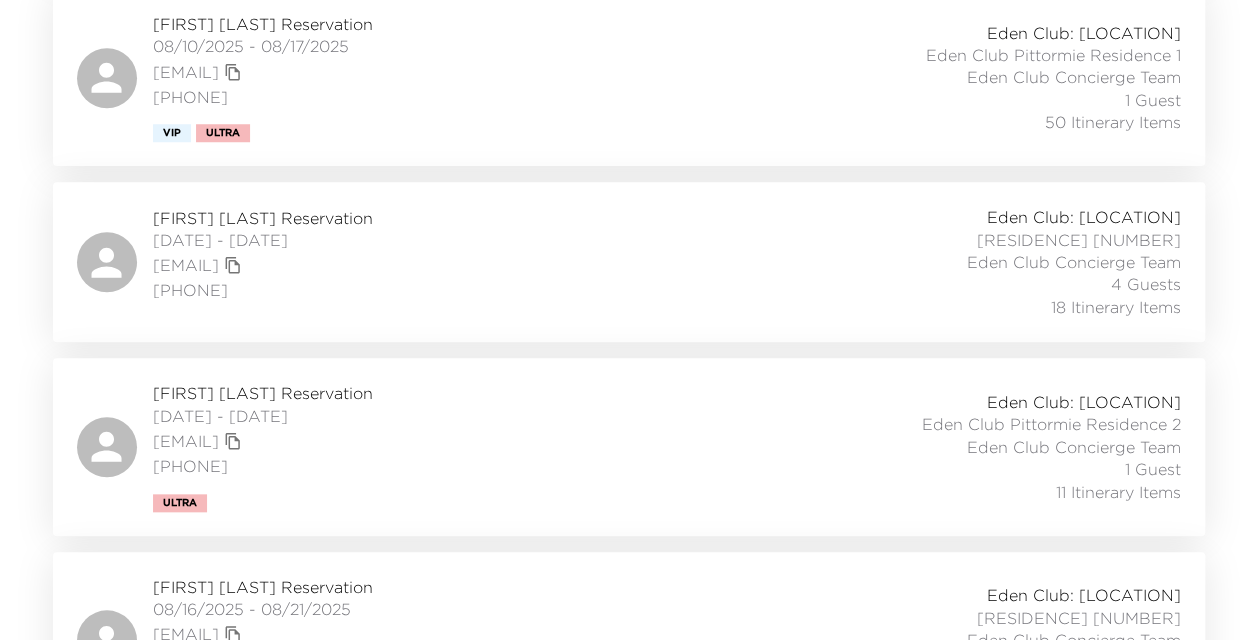 click on "08/14/2025 - 08/17/2025" at bounding box center (263, 416) 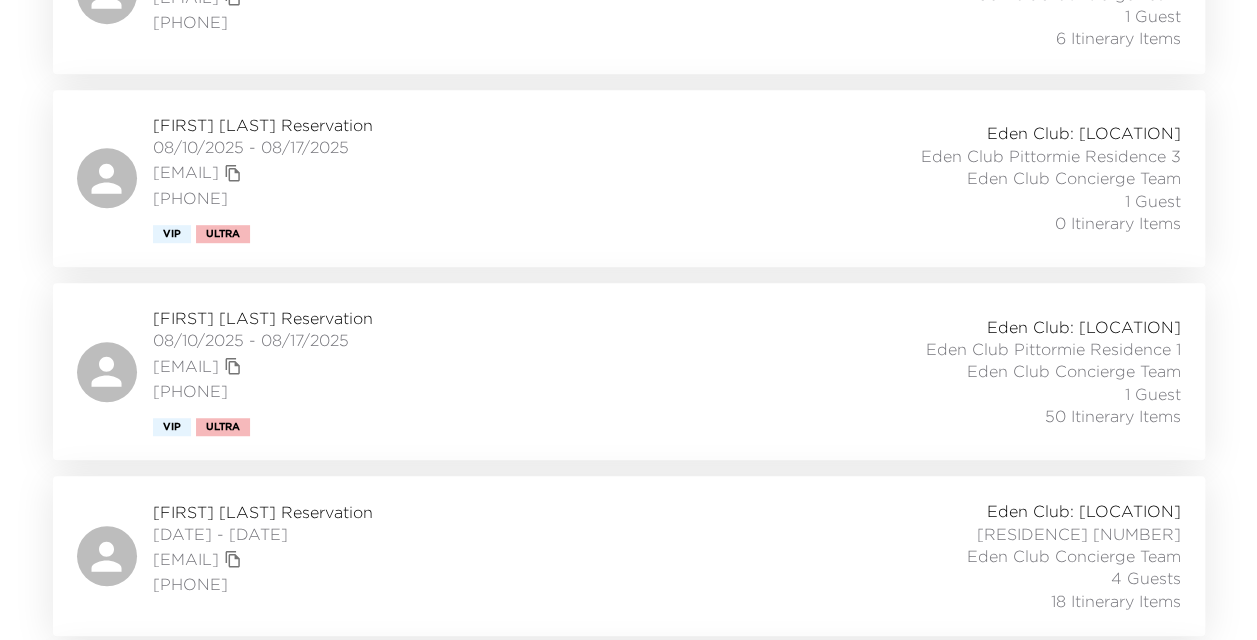 scroll, scrollTop: 500, scrollLeft: 0, axis: vertical 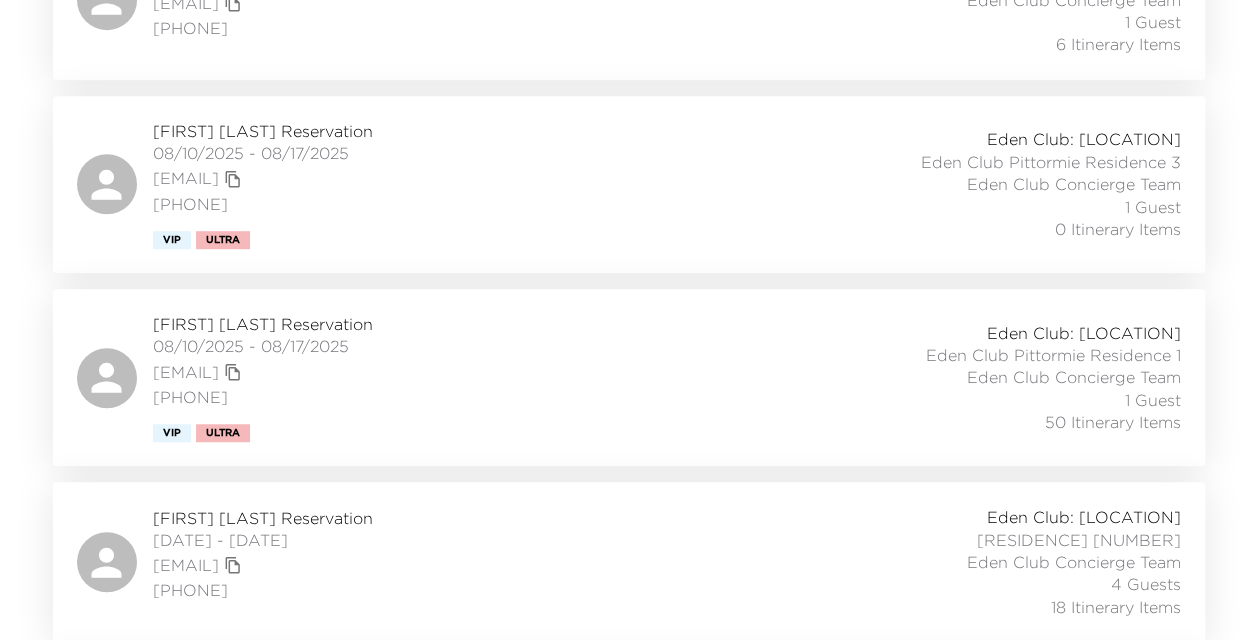 click on "Frank Swingle Reservation" at bounding box center (263, 324) 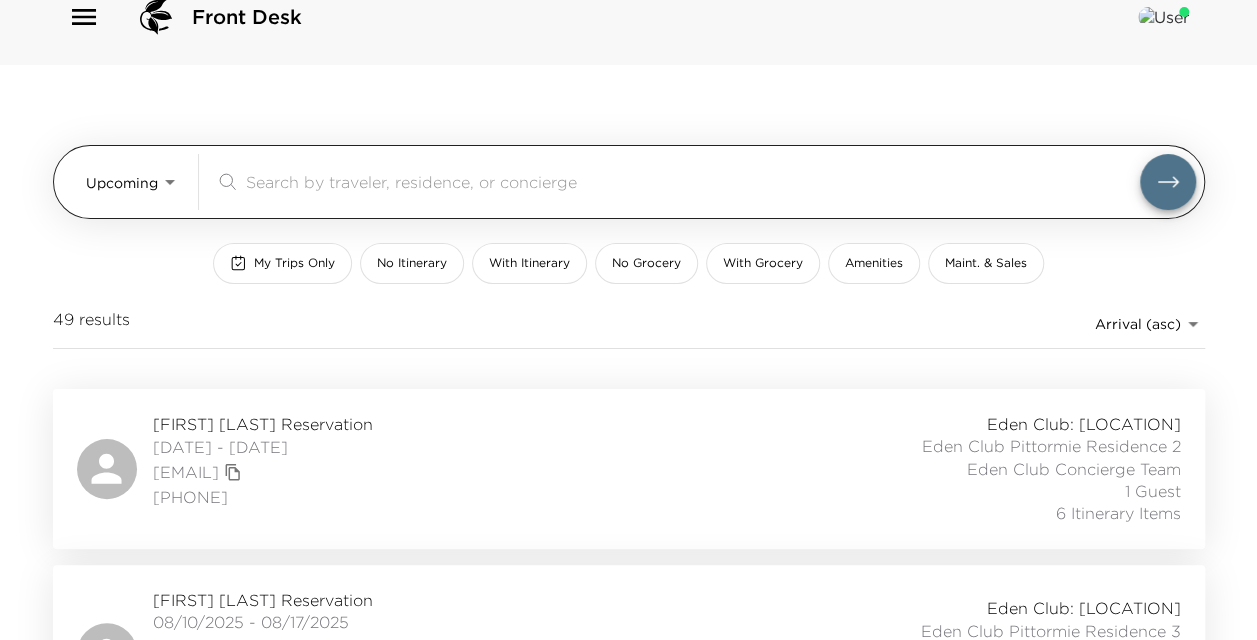 scroll, scrollTop: 0, scrollLeft: 0, axis: both 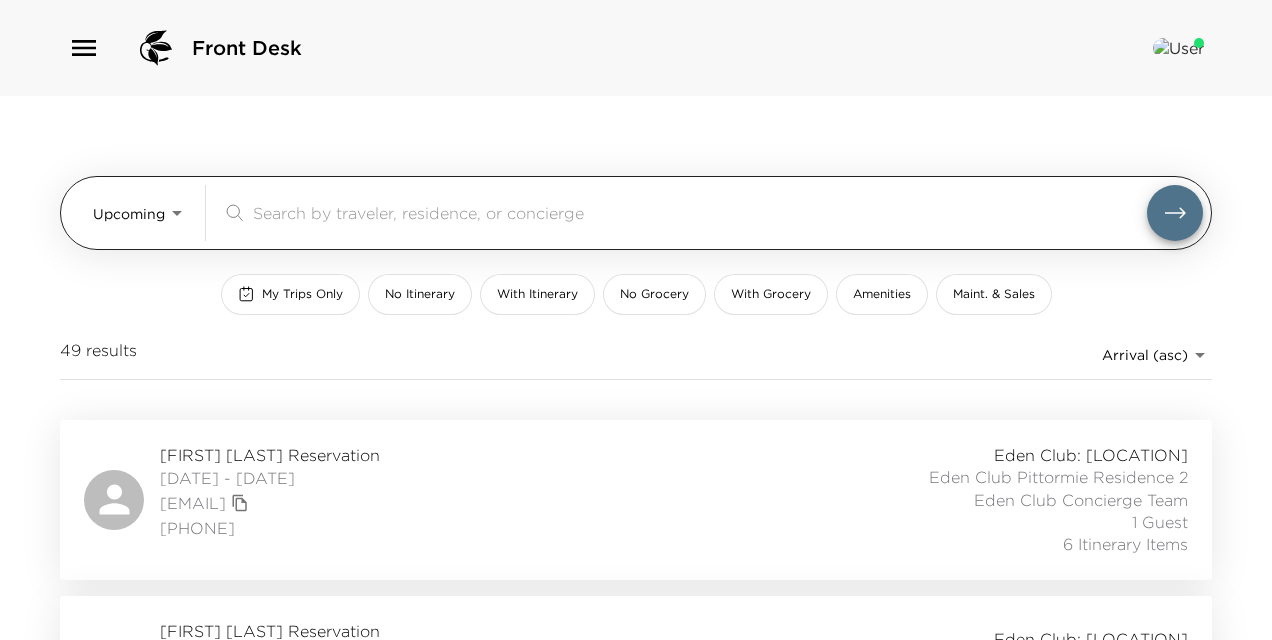 click on "Front Desk Upcoming Upcoming ​ My Trips Only No Itinerary With Itinerary No Grocery With Grocery Amenities Maint. & Sales 49 results Arrival (asc) reservations_prod_arrival_asc Kevin Rhodes Reservation 08/10/2025 - 08/14/2025 kevin@nehemiahrebar.com (530) 676-5891 Eden Club: St. Andrews, Scotland Eden Club Pittormie Residence 2 Eden Club Concierge Team 1 Guest 6 Itinerary Items Frank Swingle Reservation 08/10/2025 - 08/17/2025 fswingle@swinglecollins.com 2148931872 Vip Ultra Eden Club: St. Andrews, Scotland Eden Club Pittormie Residence 3 Eden Club Concierge Team 1 Guest 0 Itinerary Items Frank Swingle Reservation 08/10/2025 - 08/17/2025 fswingle@swinglecollins.com 2148931872 Vip Ultra Eden Club: St. Andrews, Scotland Eden Club Pittormie Residence 1 Eden Club Concierge Team 1 Guest 50 Itinerary Items Dorene Sambado Reservation 08/13/2025 - 08/16/2025 lddsambado@gmail.com 801.541.3792 Eden Club: St. Andrews, Scotland Eden Club Pittormie Residence 4 Eden Club Concierge Team 4 Guests 18 Itinerary Items Ultra" at bounding box center [636, 320] 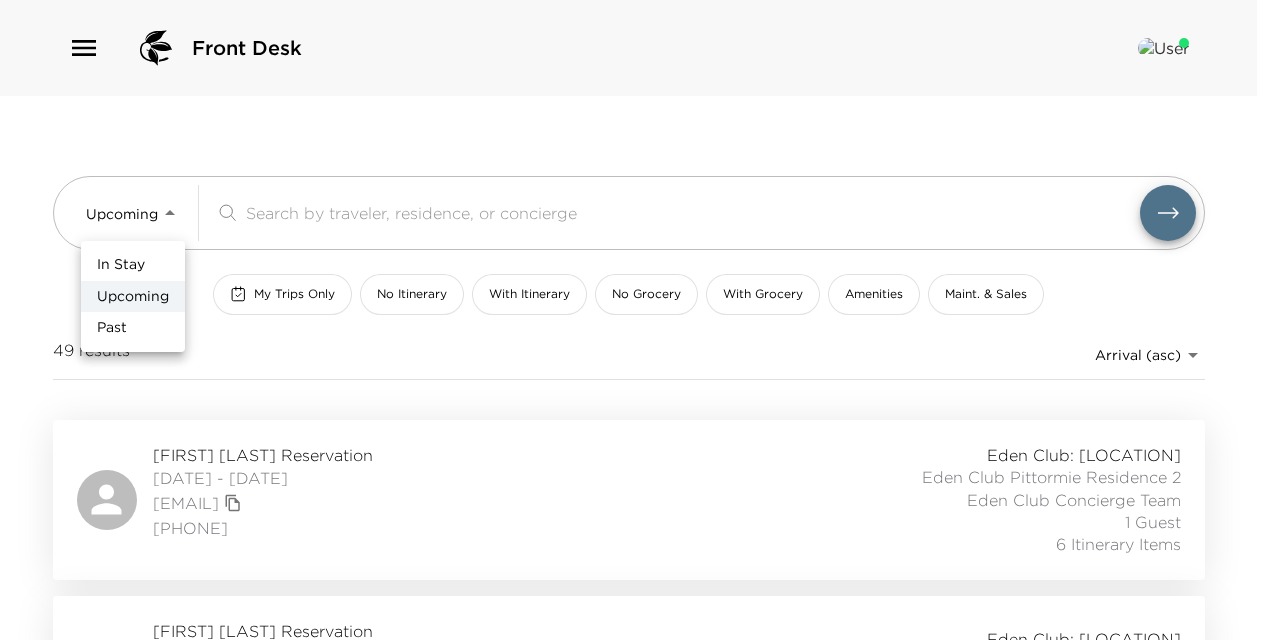 drag, startPoint x: 156, startPoint y: 293, endPoint x: 235, endPoint y: 265, distance: 83.81527 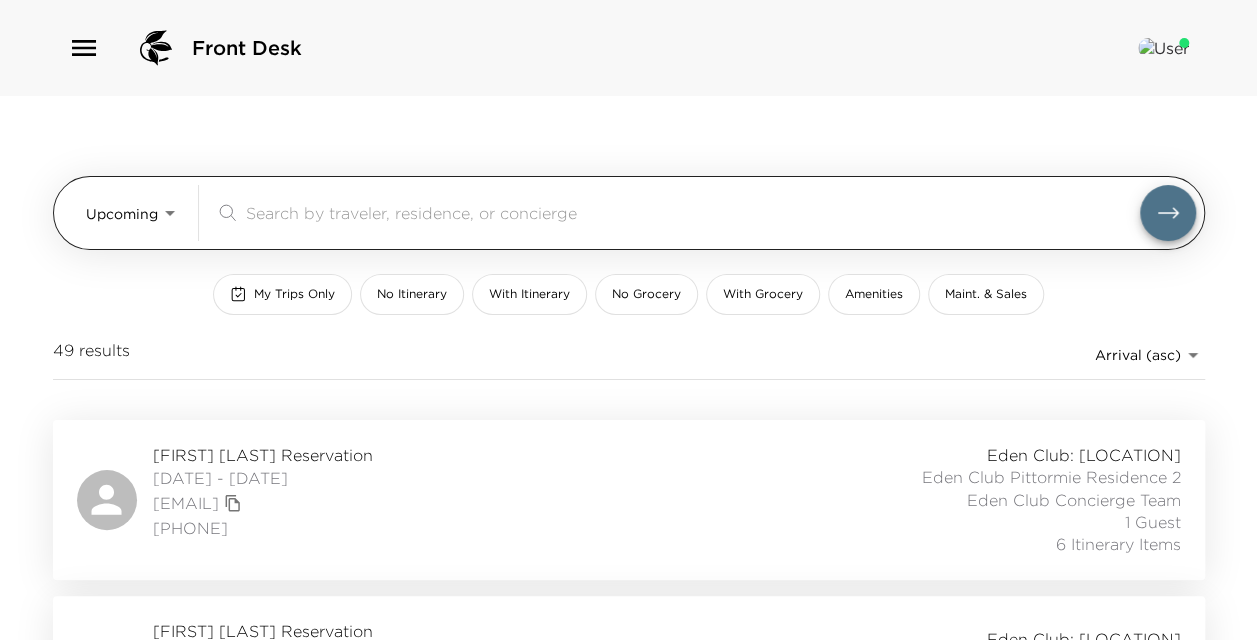 click at bounding box center [693, 212] 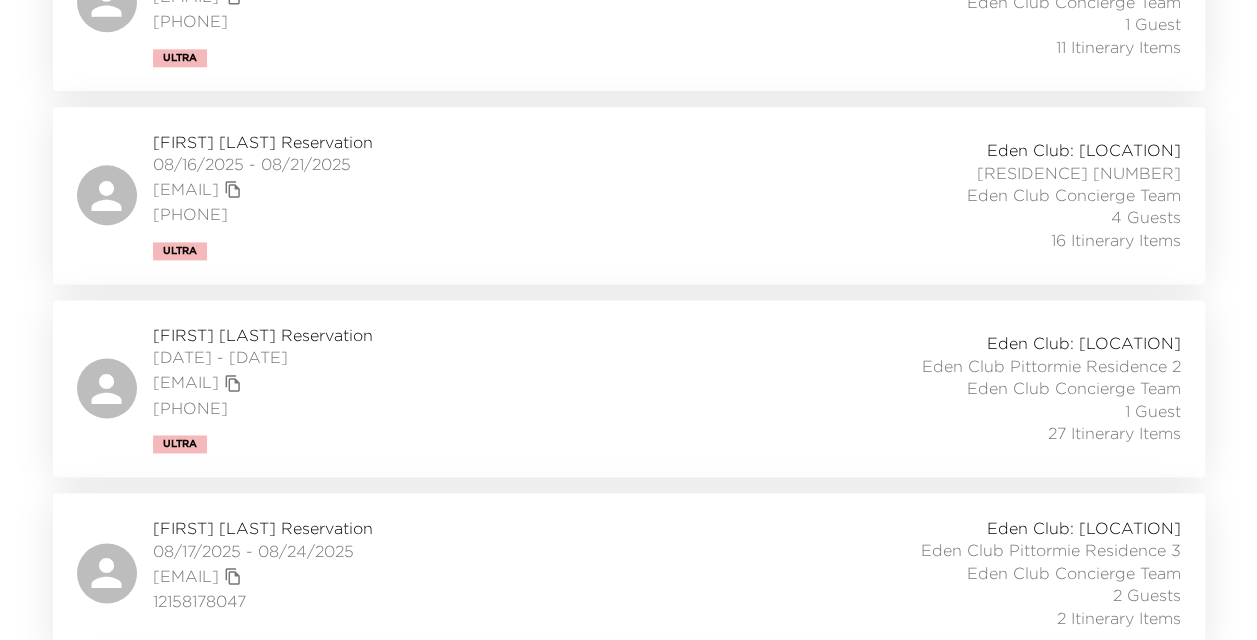scroll, scrollTop: 1400, scrollLeft: 0, axis: vertical 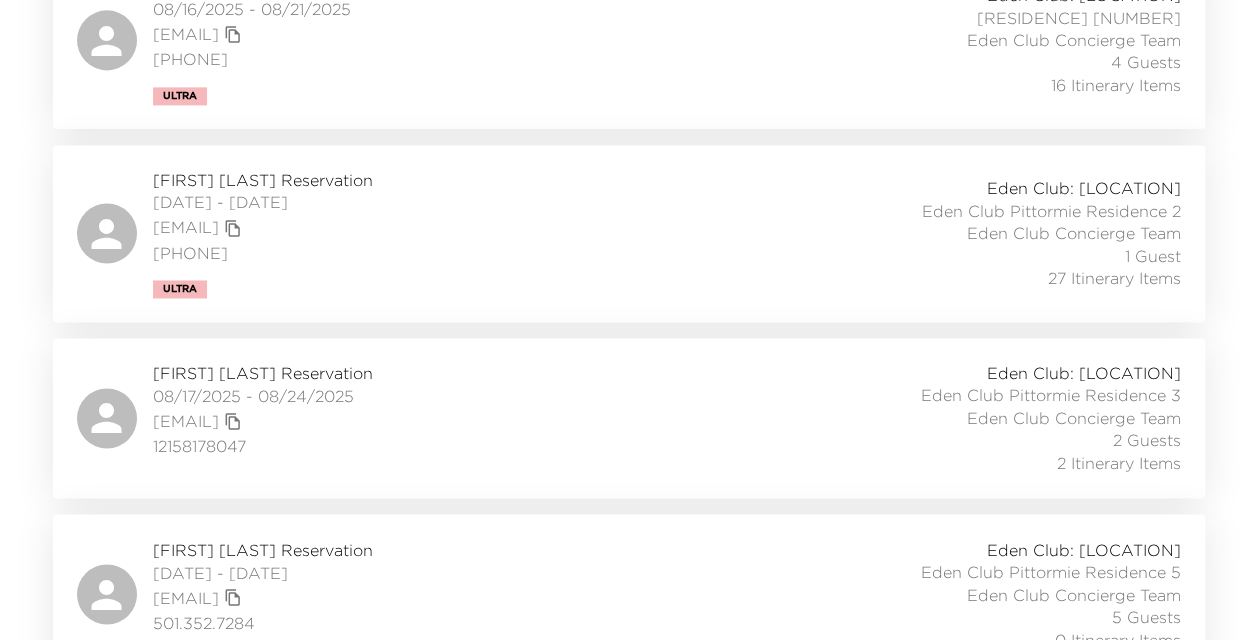 click on "William Lefbom Reservation" at bounding box center (263, 180) 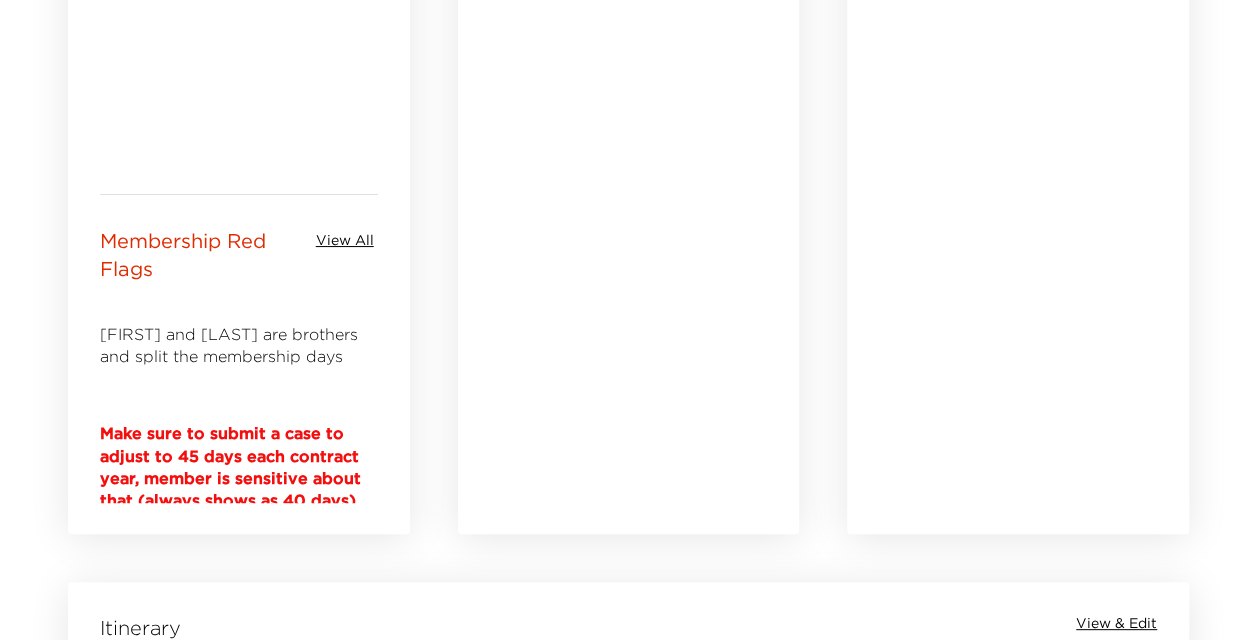 scroll, scrollTop: 1400, scrollLeft: 0, axis: vertical 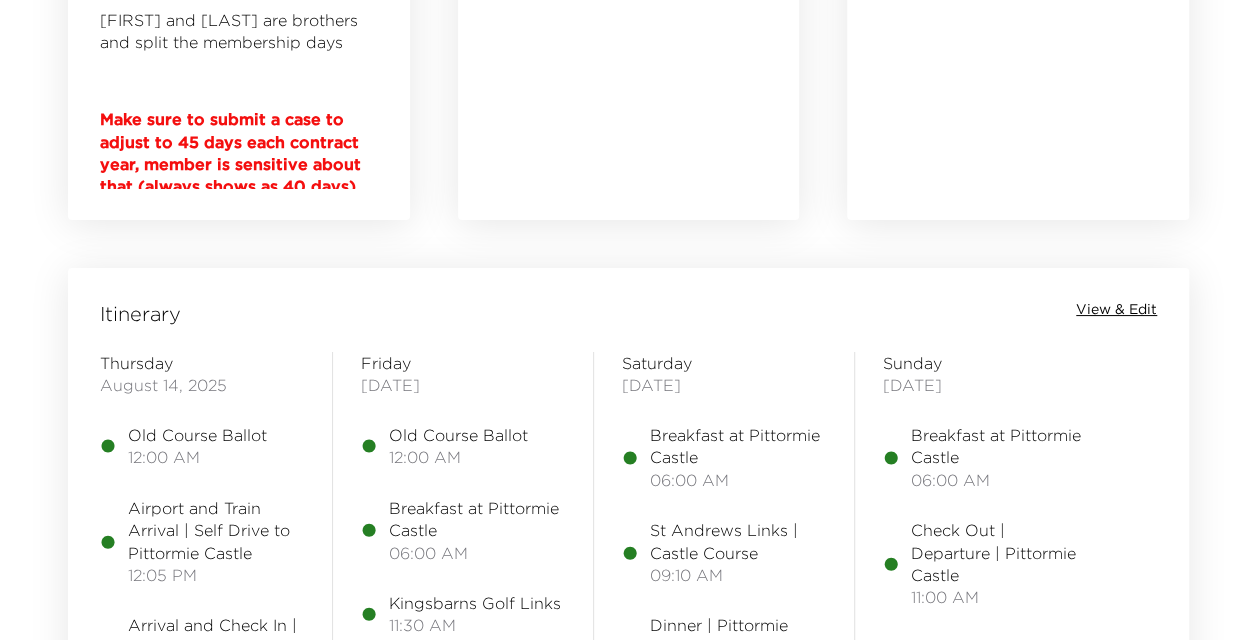 click on "View & Edit" at bounding box center (1116, 310) 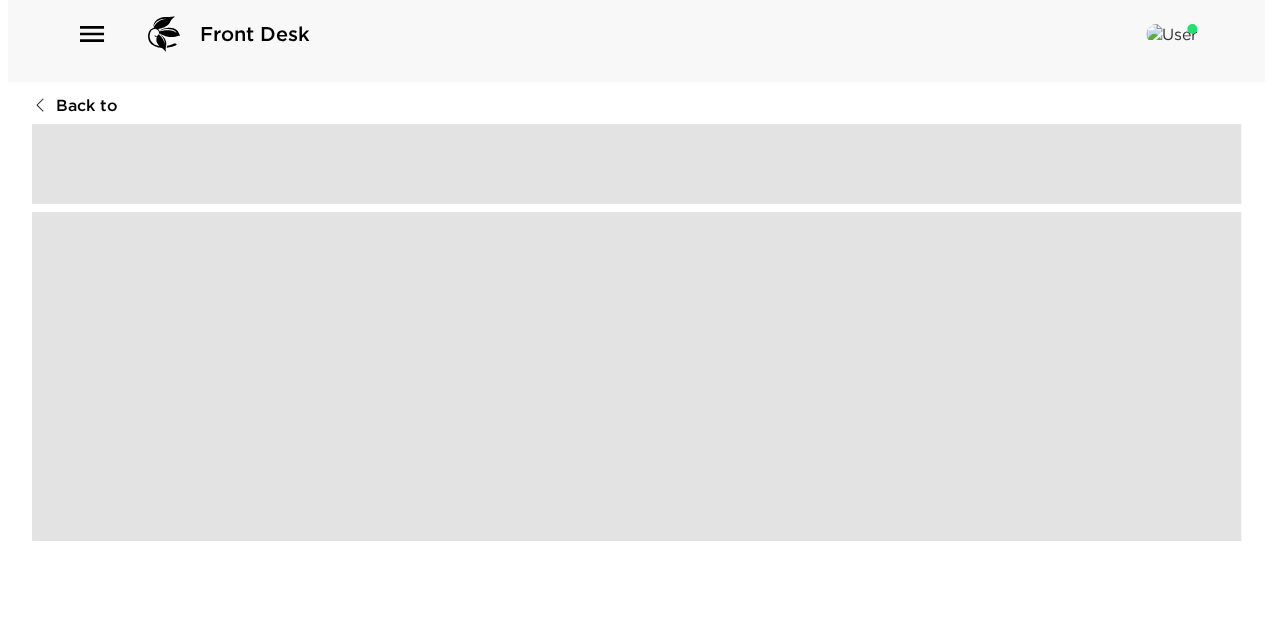 scroll, scrollTop: 0, scrollLeft: 0, axis: both 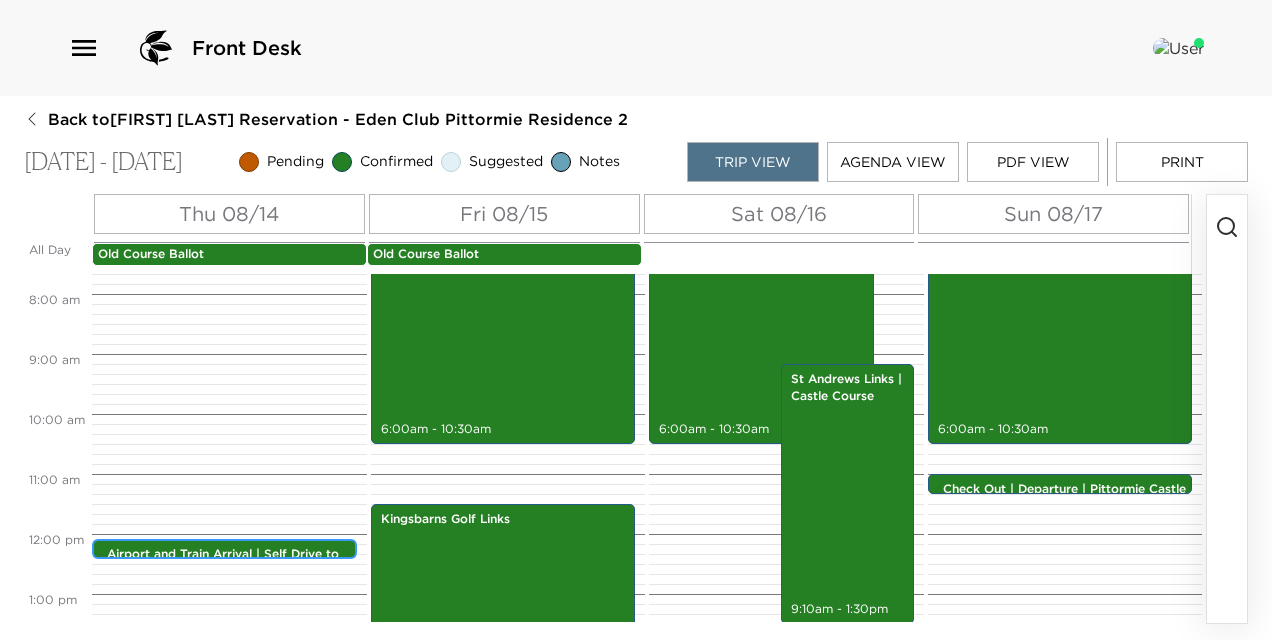 click on "Airport and Train Arrival | Self Drive to Pittormie Castle 12:05pm - 12:20pm" at bounding box center (229, 550) 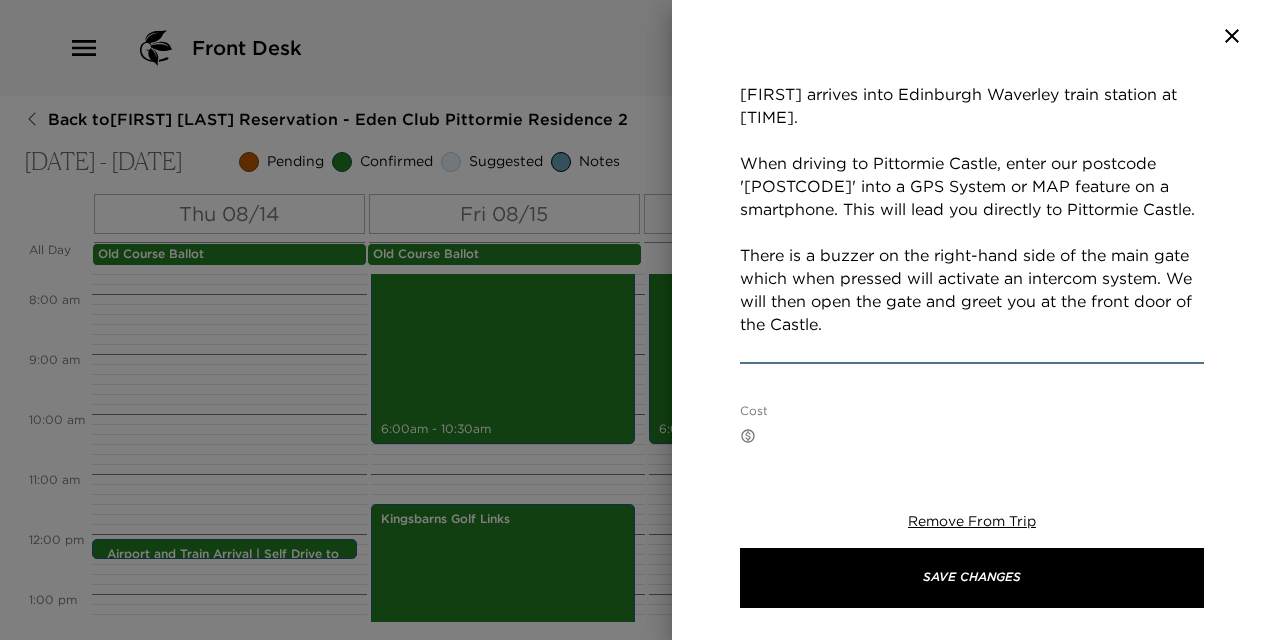 scroll, scrollTop: 601, scrollLeft: 0, axis: vertical 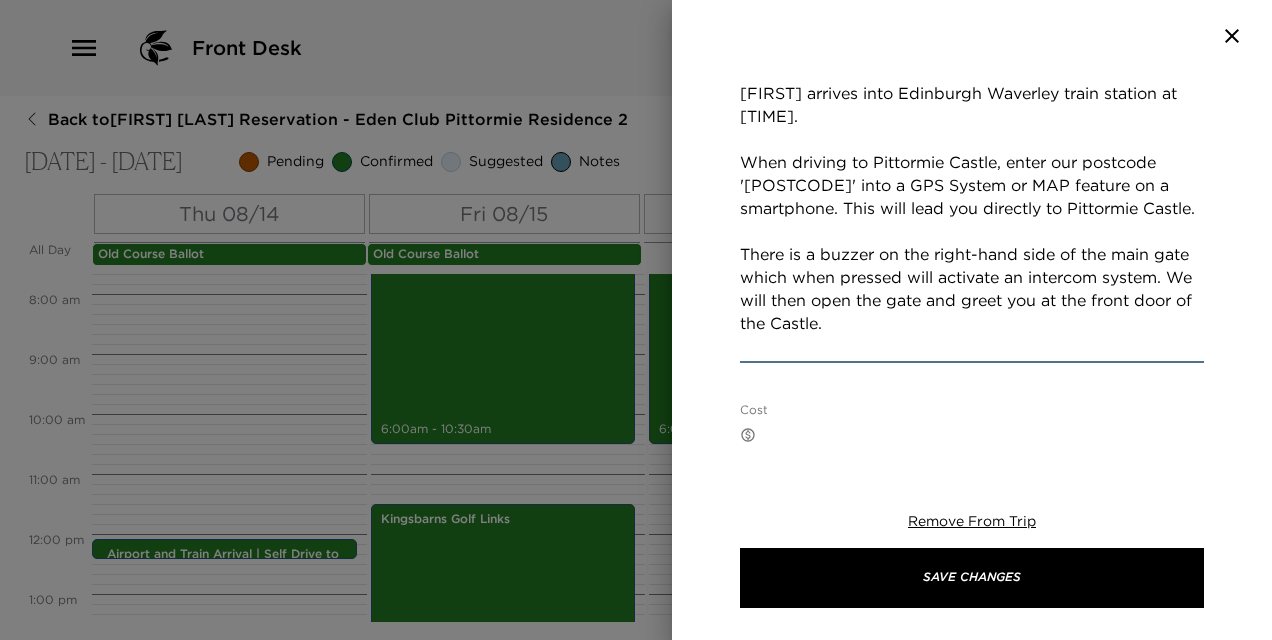 drag, startPoint x: 930, startPoint y: 340, endPoint x: 735, endPoint y: 165, distance: 262.01144 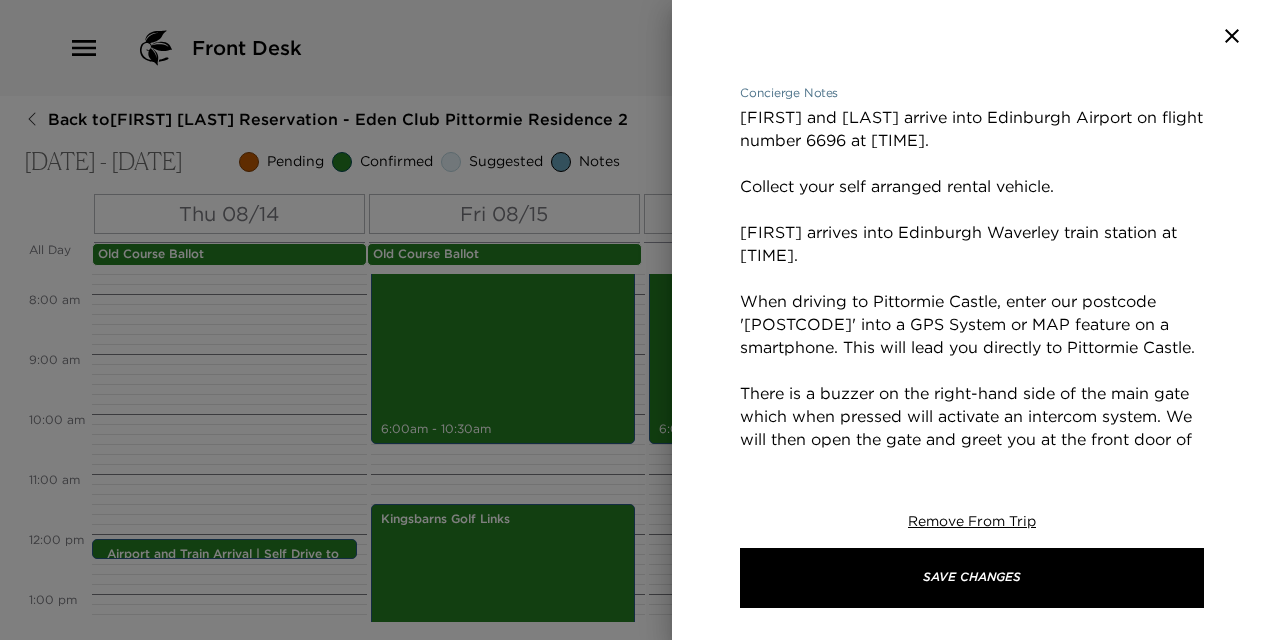 scroll, scrollTop: 400, scrollLeft: 0, axis: vertical 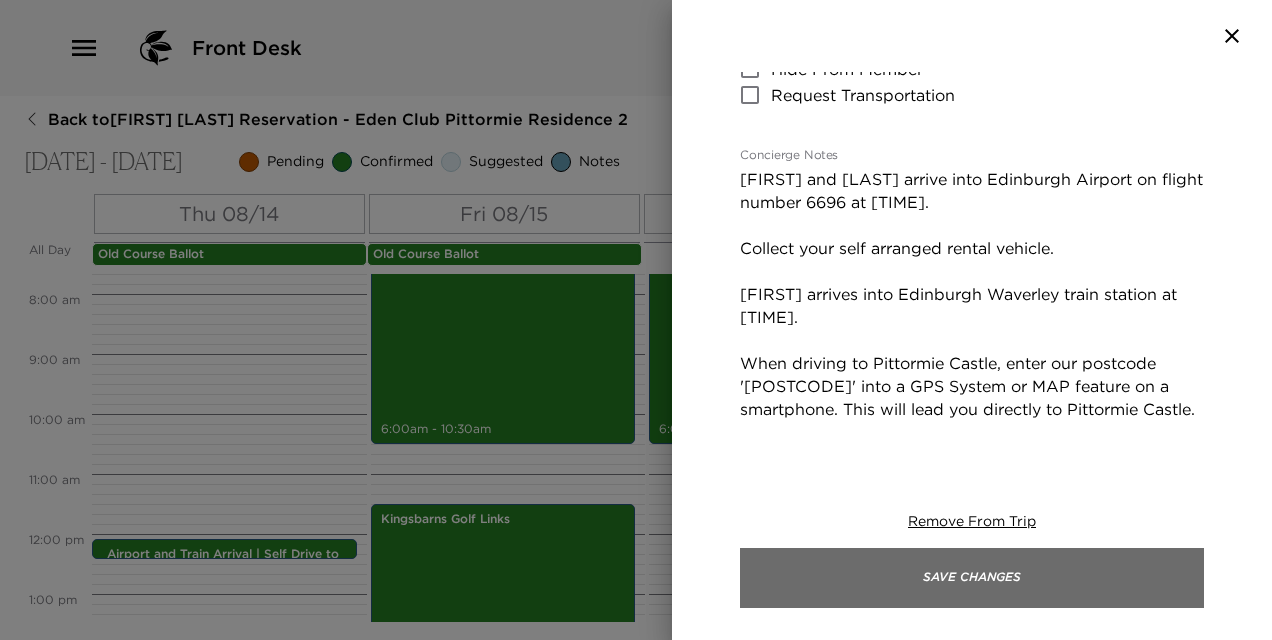 click on "Save Changes" at bounding box center (972, 578) 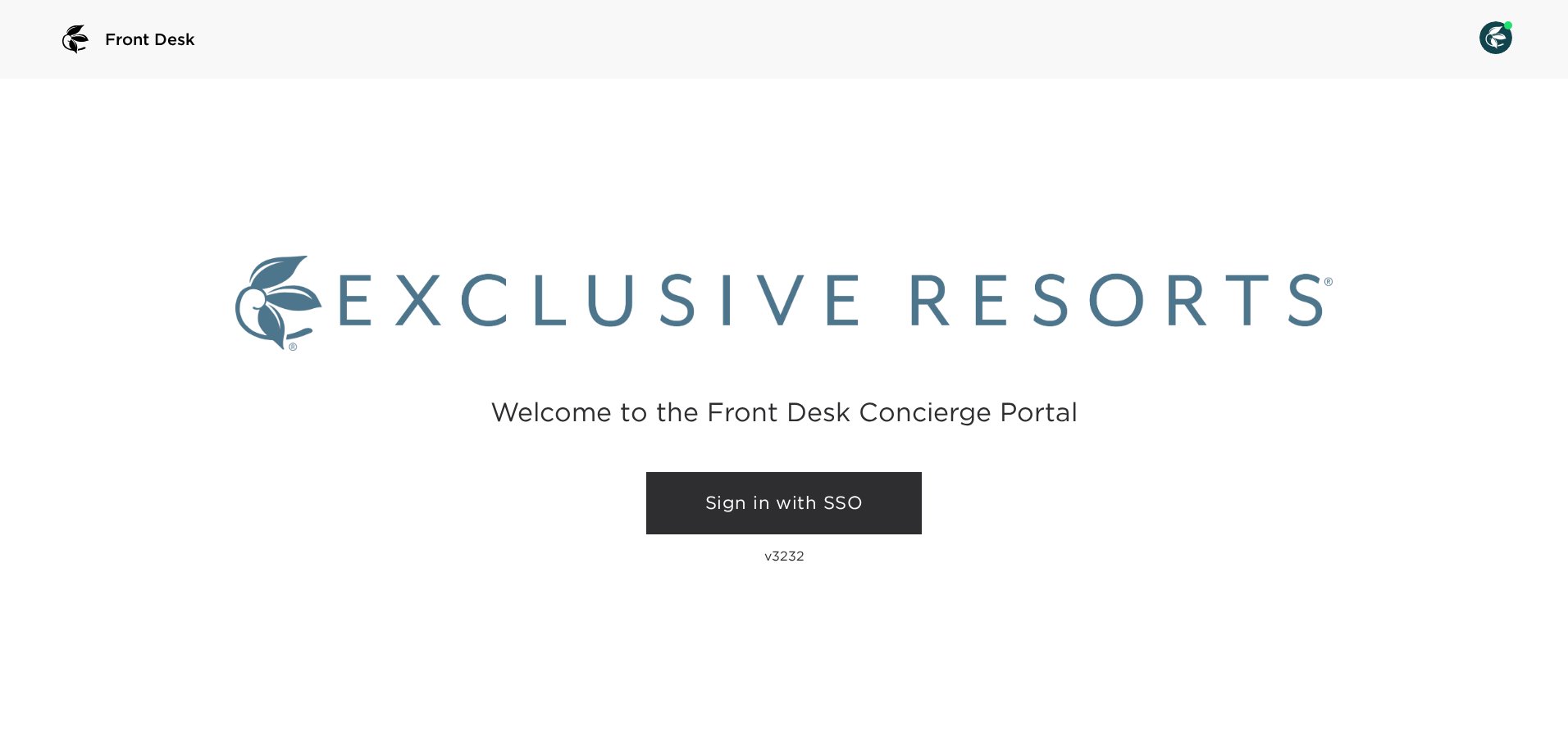 scroll, scrollTop: 0, scrollLeft: 0, axis: both 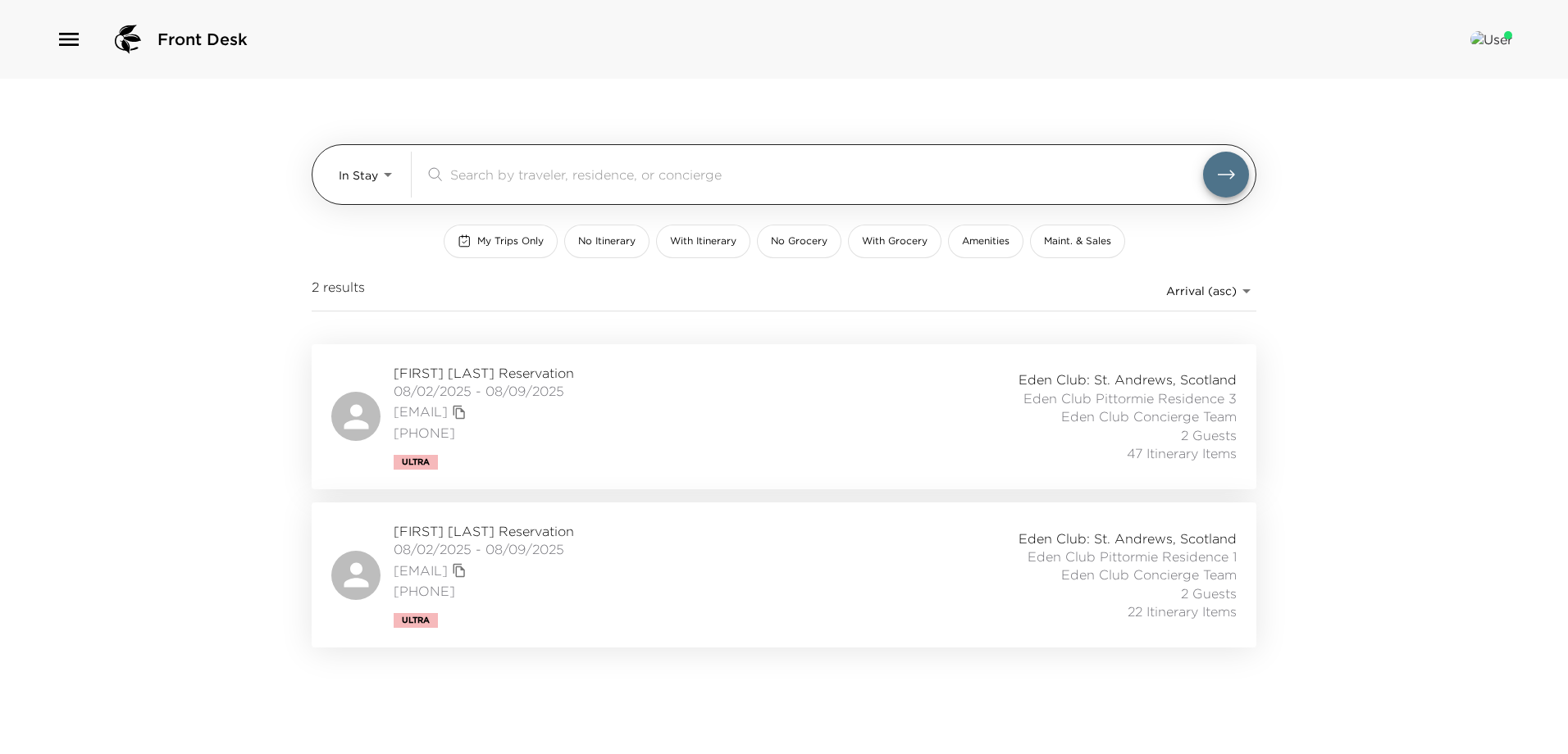 click on "In Stay In-Stay ​" at bounding box center [794, 175] 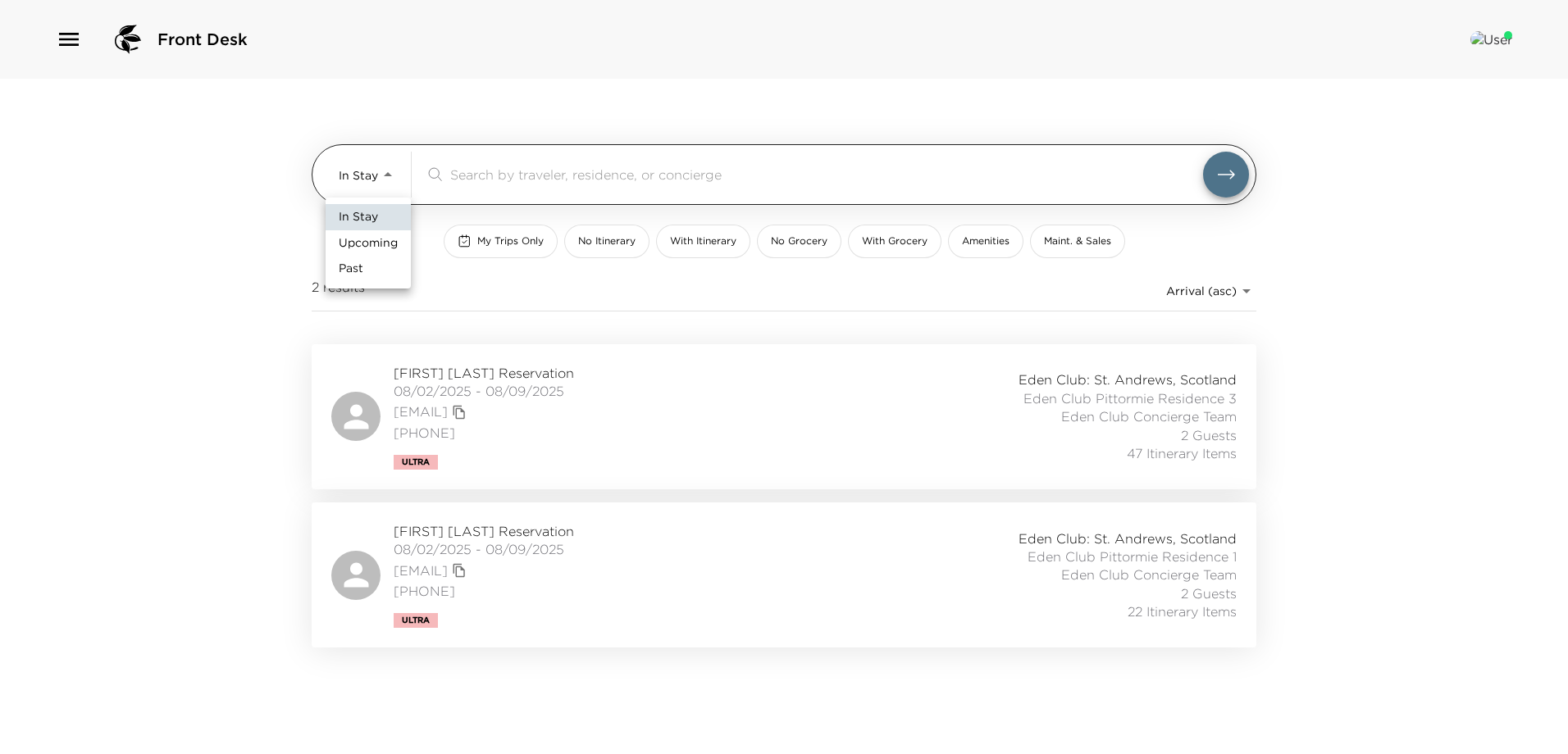 click on "Front Desk In Stay In-Stay &#x200b; My Trips Only No Itinerary With Itinerary No Grocery With Grocery Amenities Maint. & Sales 2 results Arrival (asc) reservations_prod_arrival_asc [FIRST] [LAST] Reservation [DATE] - [DATE] [EMAIL] ([PHONE]) Ultra Eden Club: St. Andrews, Scotland Eden Club Pittormie Residence 3 Eden Club Concierge Team 2 Guests 47 Itinerary Items [FIRST] [LAST] Reservation [DATE] - [DATE] [EMAIL] ([PHONE]) Ultra Eden Club: St. Andrews, Scotland Eden Club Pittormie Residence 1 Eden Club Concierge Team 2 Guests 22 Itinerary Items In Stay Upcoming Past" at bounding box center (784, 377) 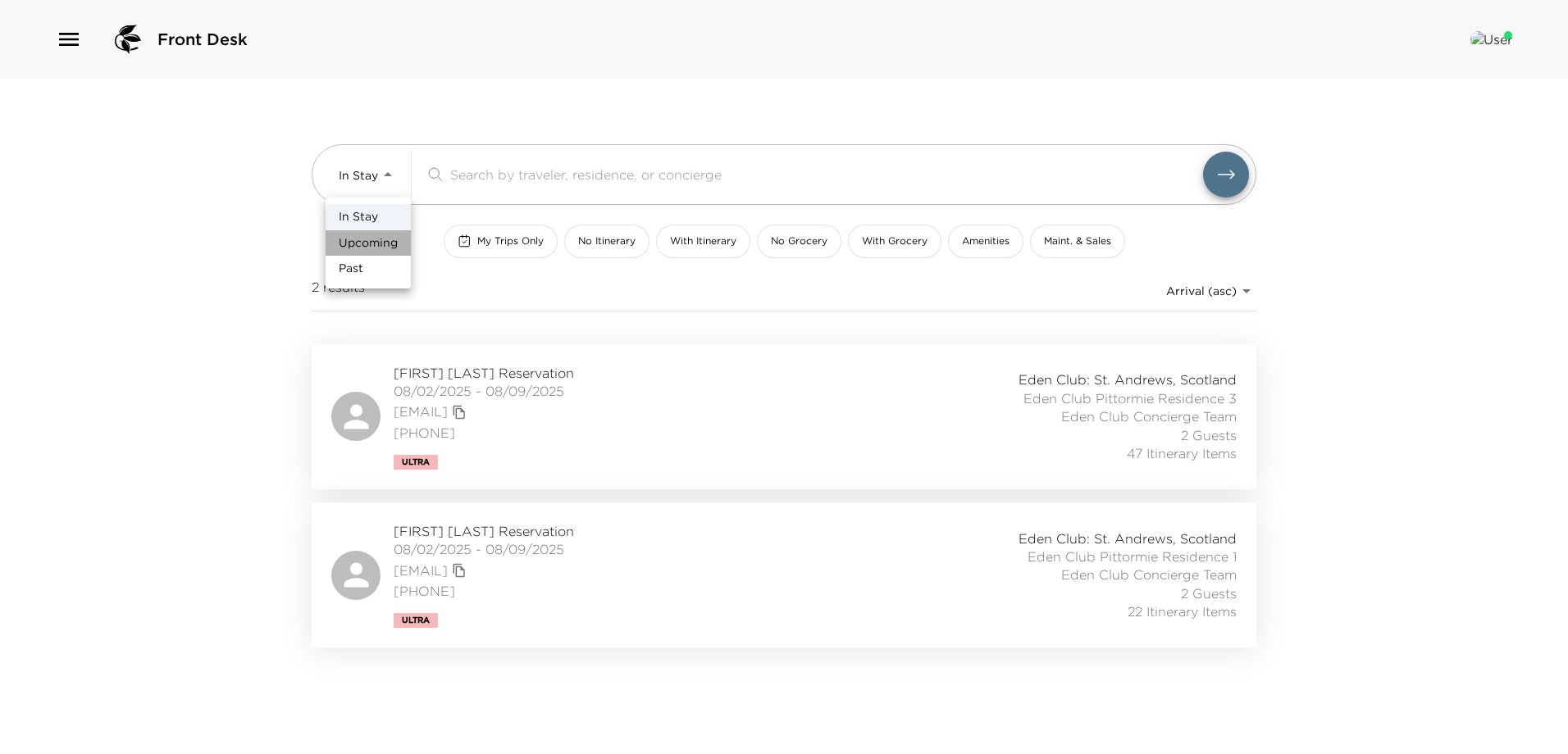click on "Upcoming" at bounding box center (368, 243) 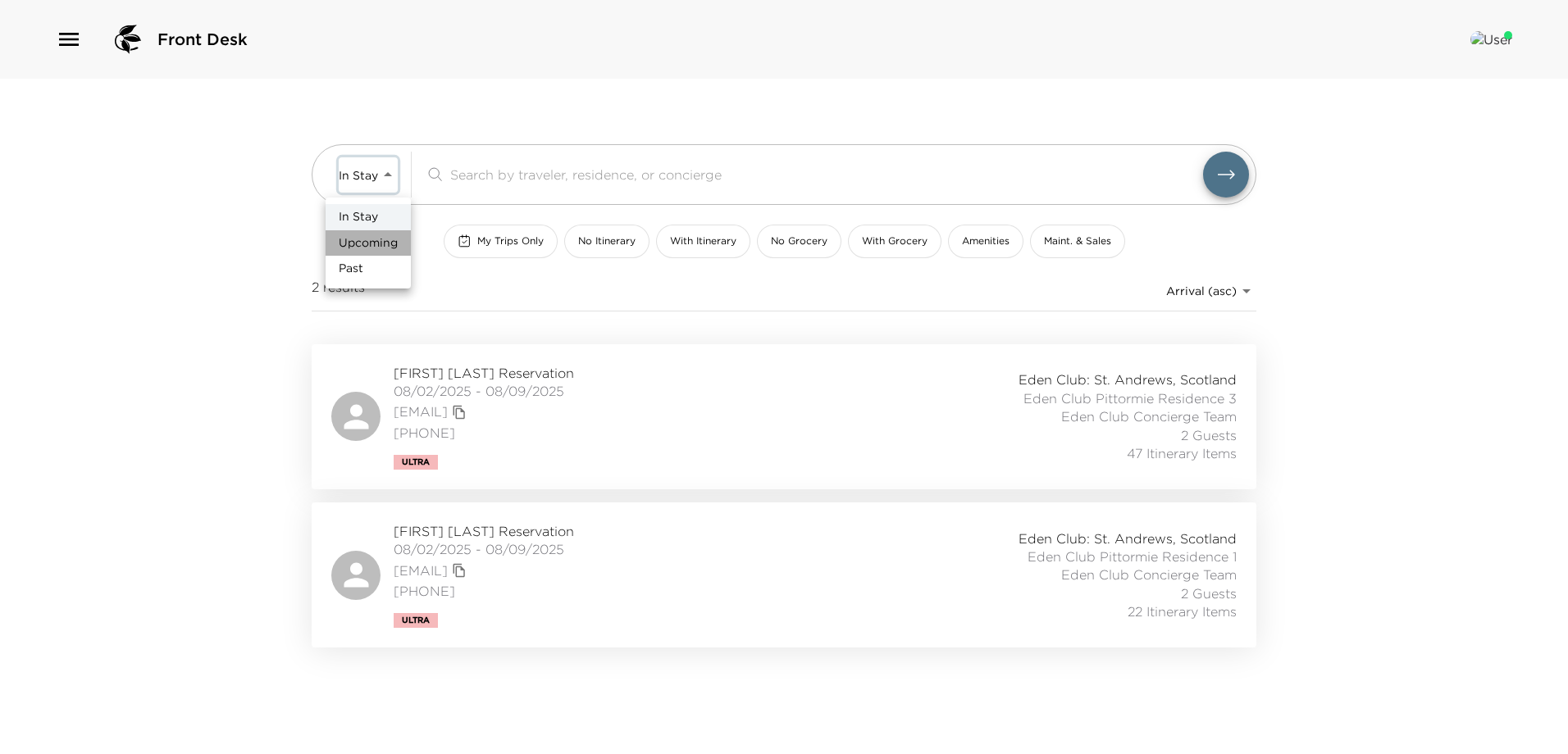 type on "Upcoming" 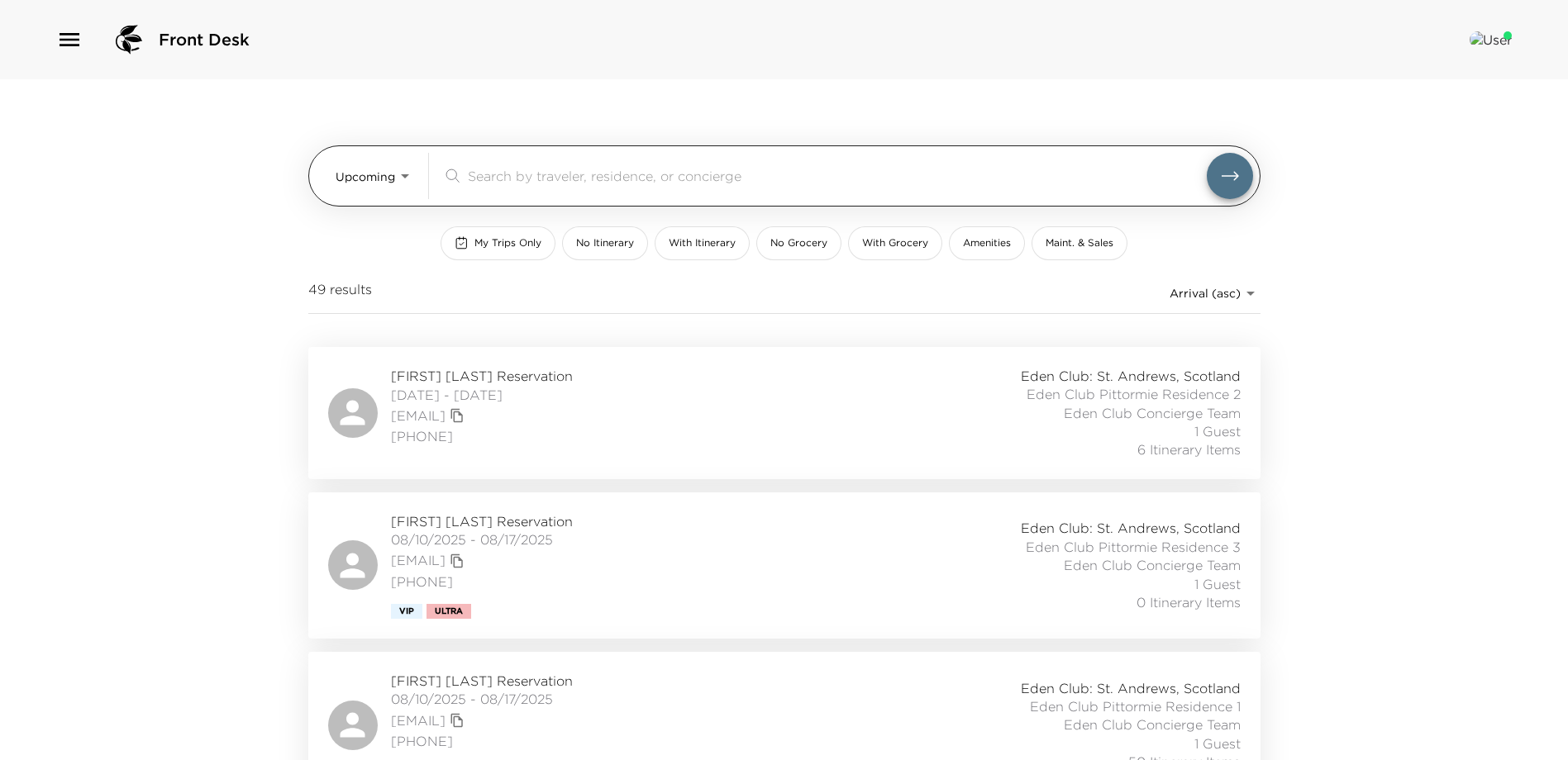 click at bounding box center (837, 175) 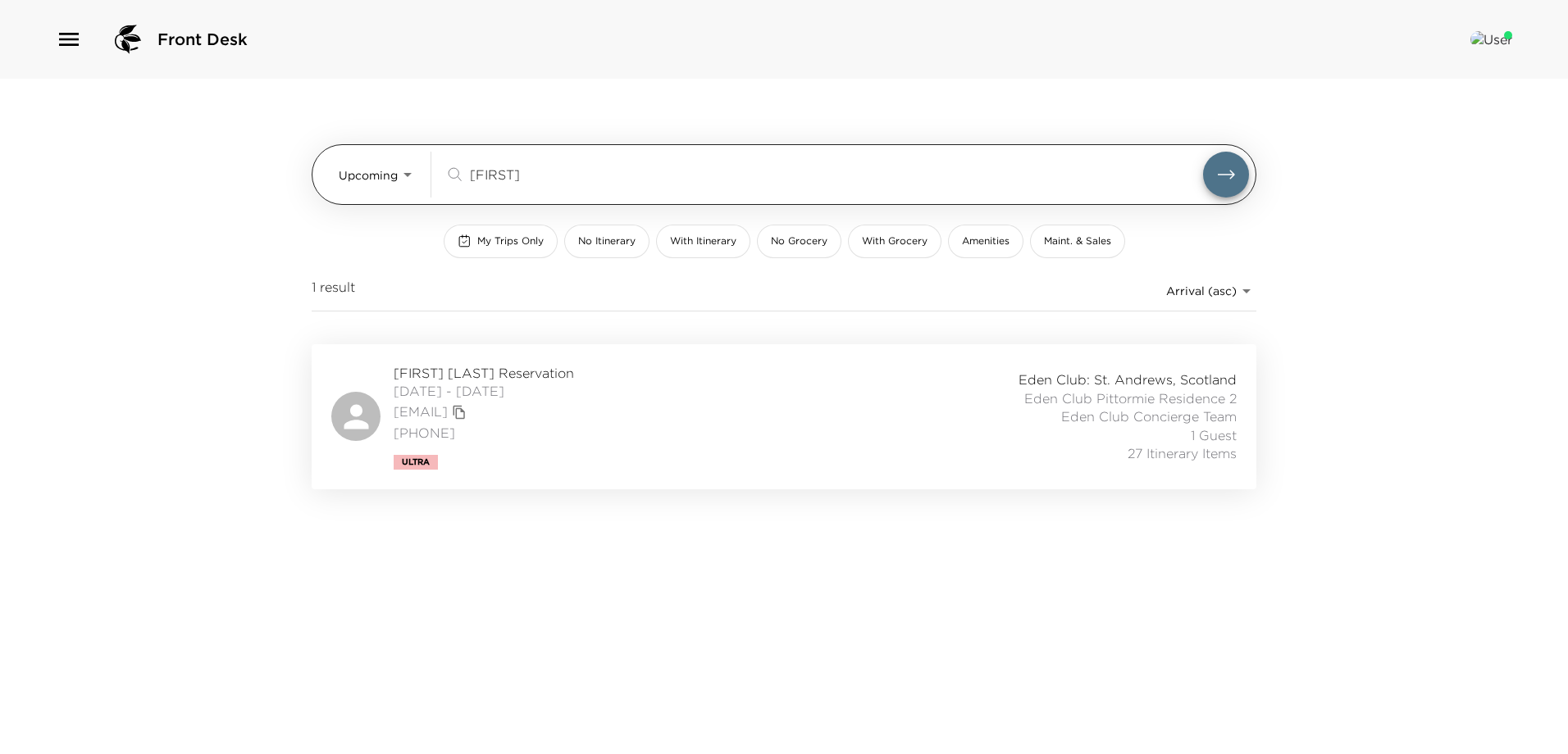 type on "lefbom" 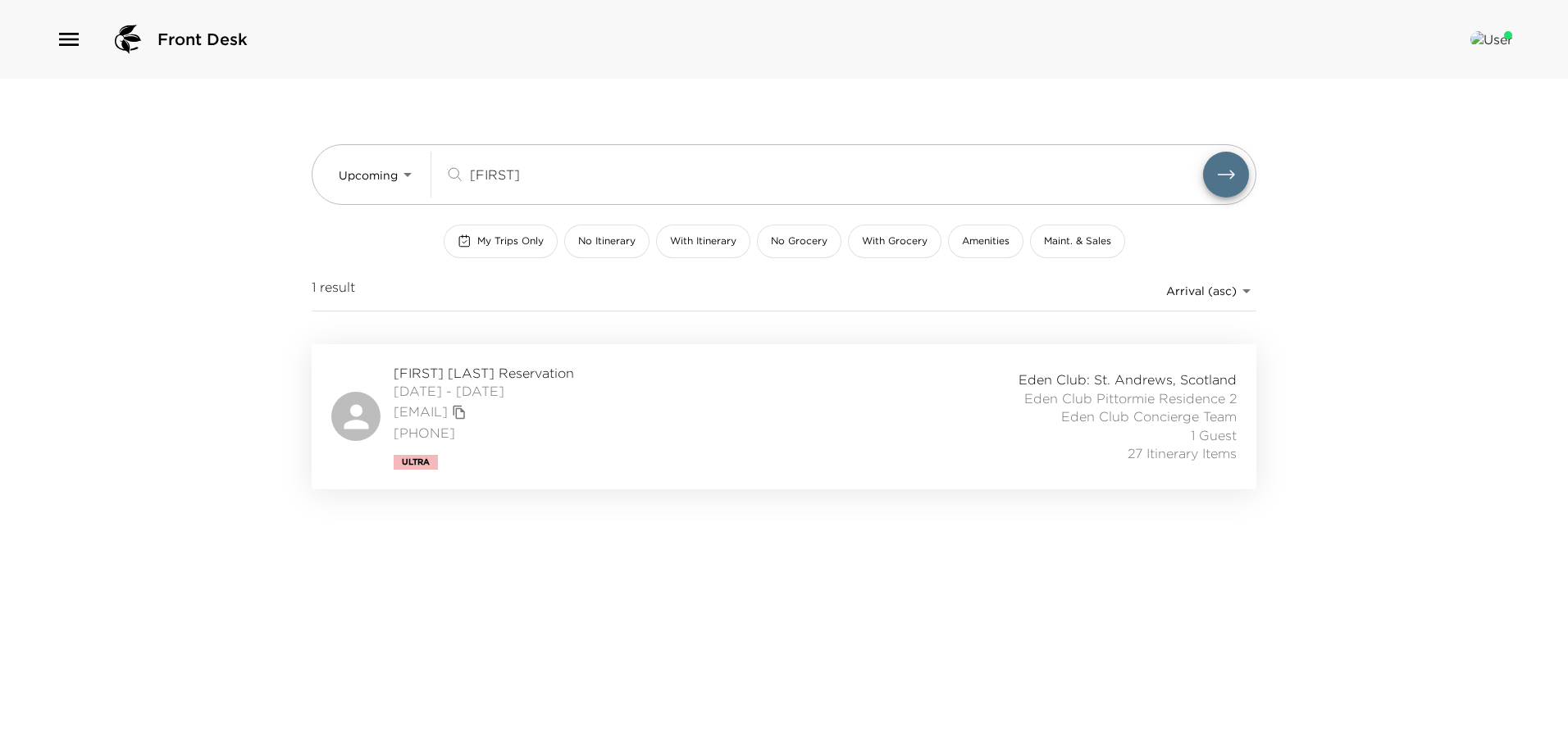 click on "William Lefbom Reservation" at bounding box center (484, 373) 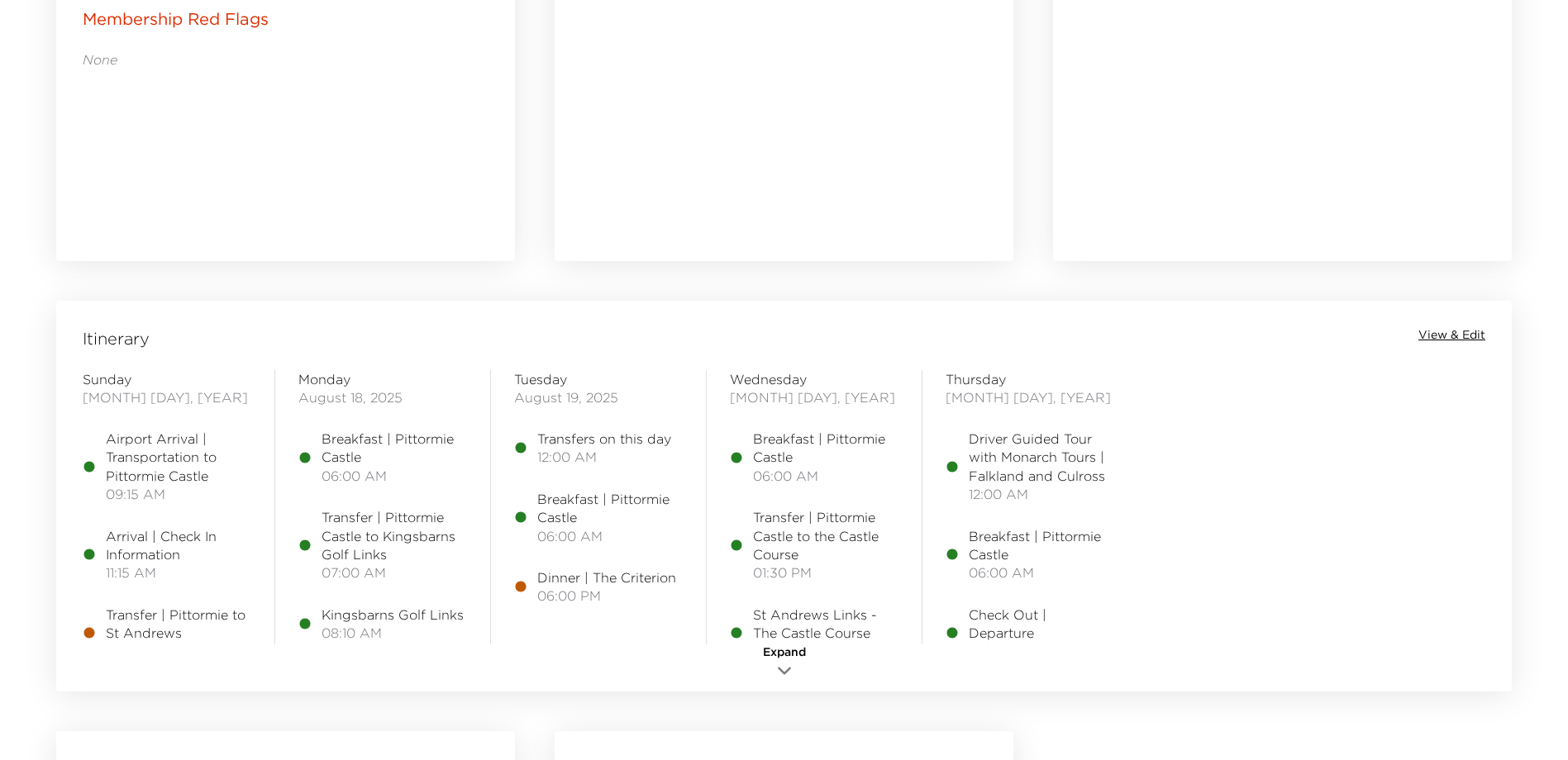 scroll, scrollTop: 1239, scrollLeft: 0, axis: vertical 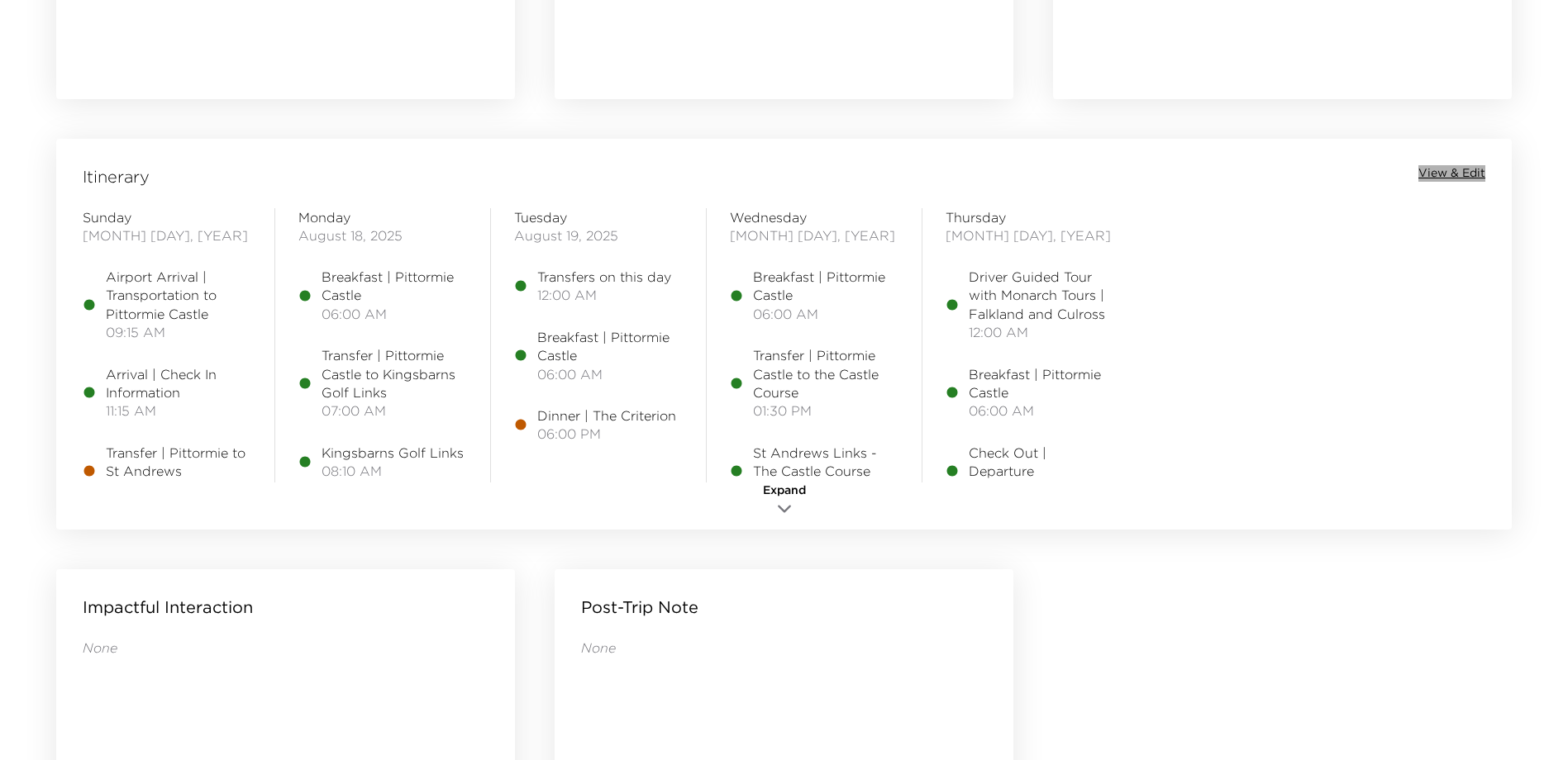 click on "View & Edit" at bounding box center (1451, 173) 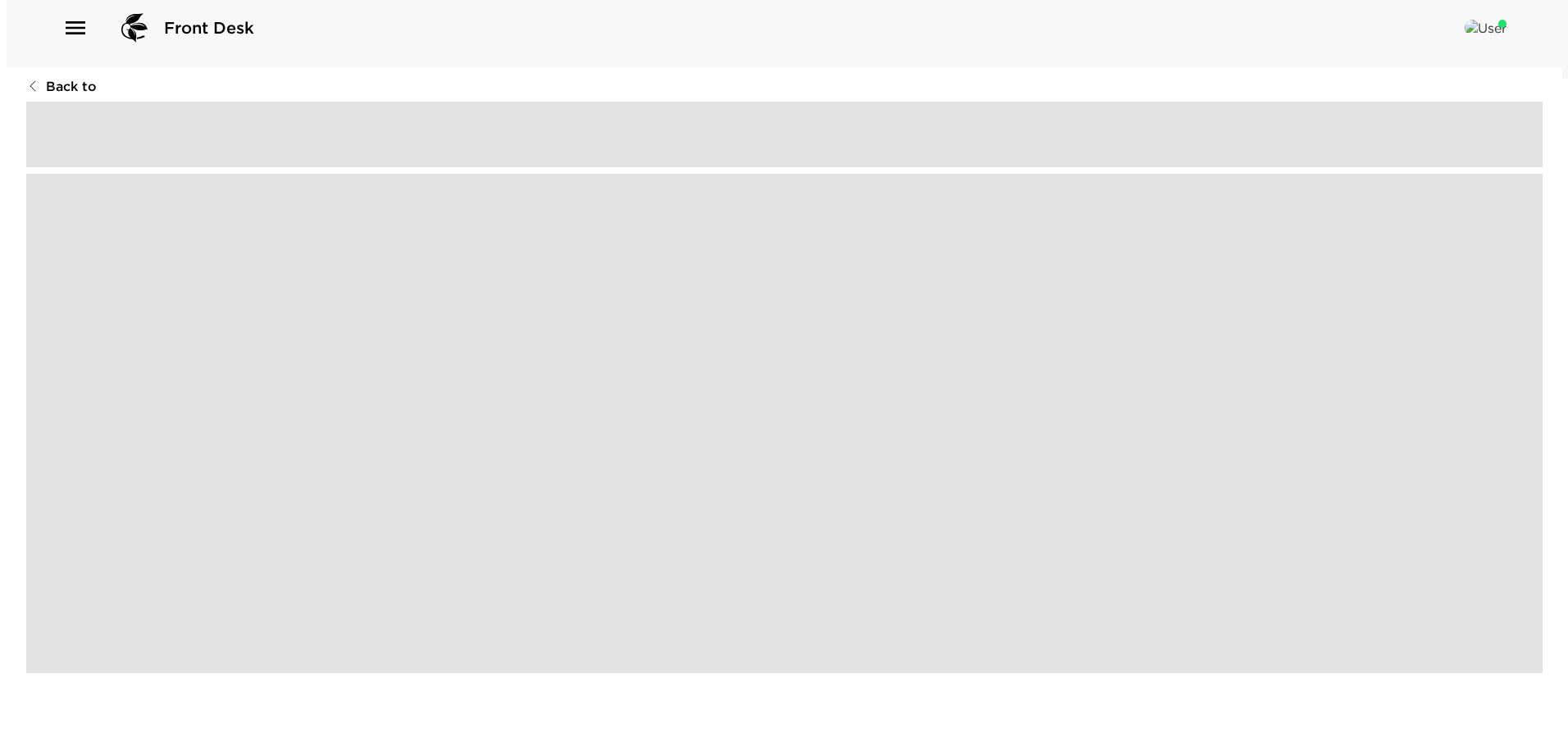 scroll, scrollTop: 0, scrollLeft: 0, axis: both 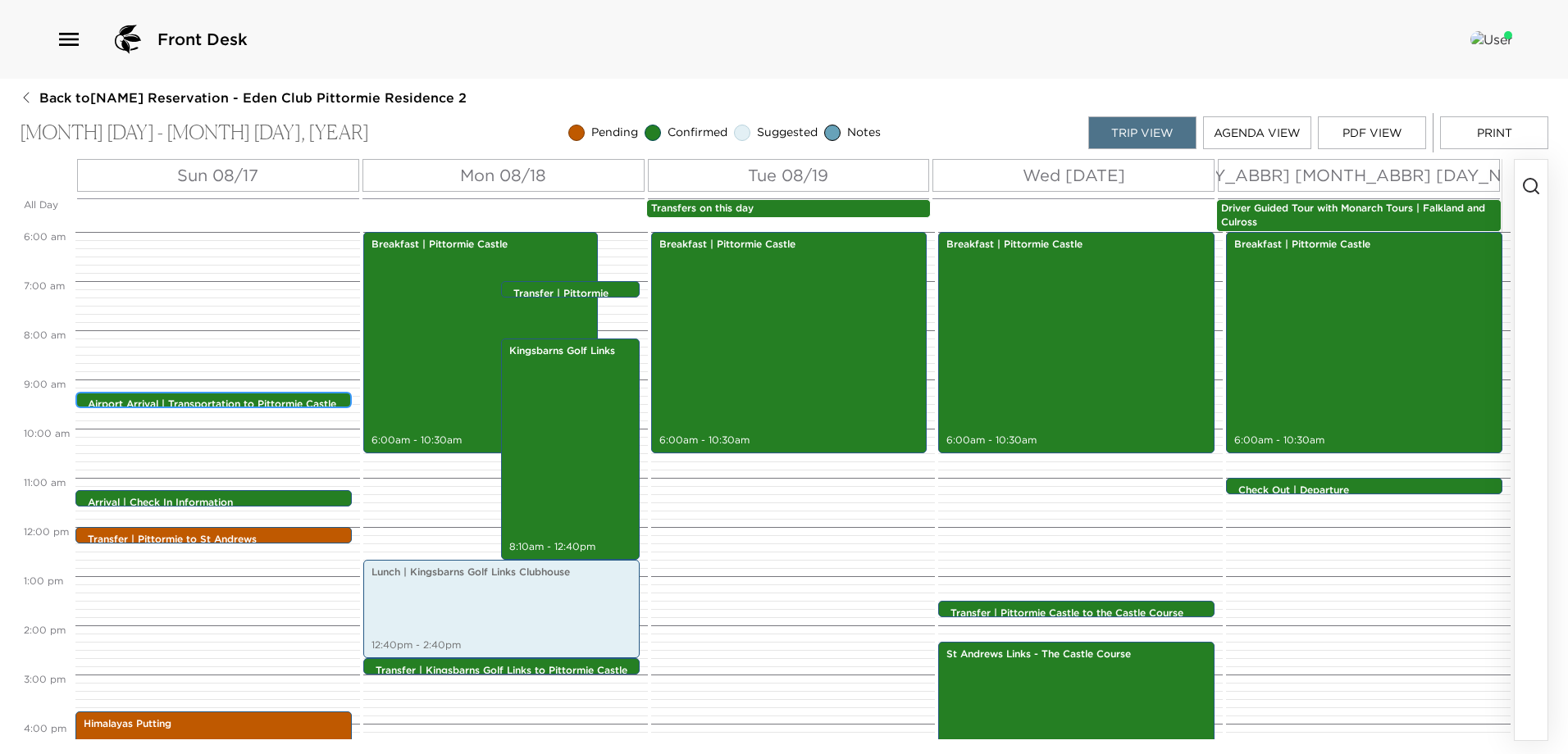 click on "Airport Arrival | Transportation to Pittormie Castle 9:15am - 9:15am" at bounding box center [217, 401] 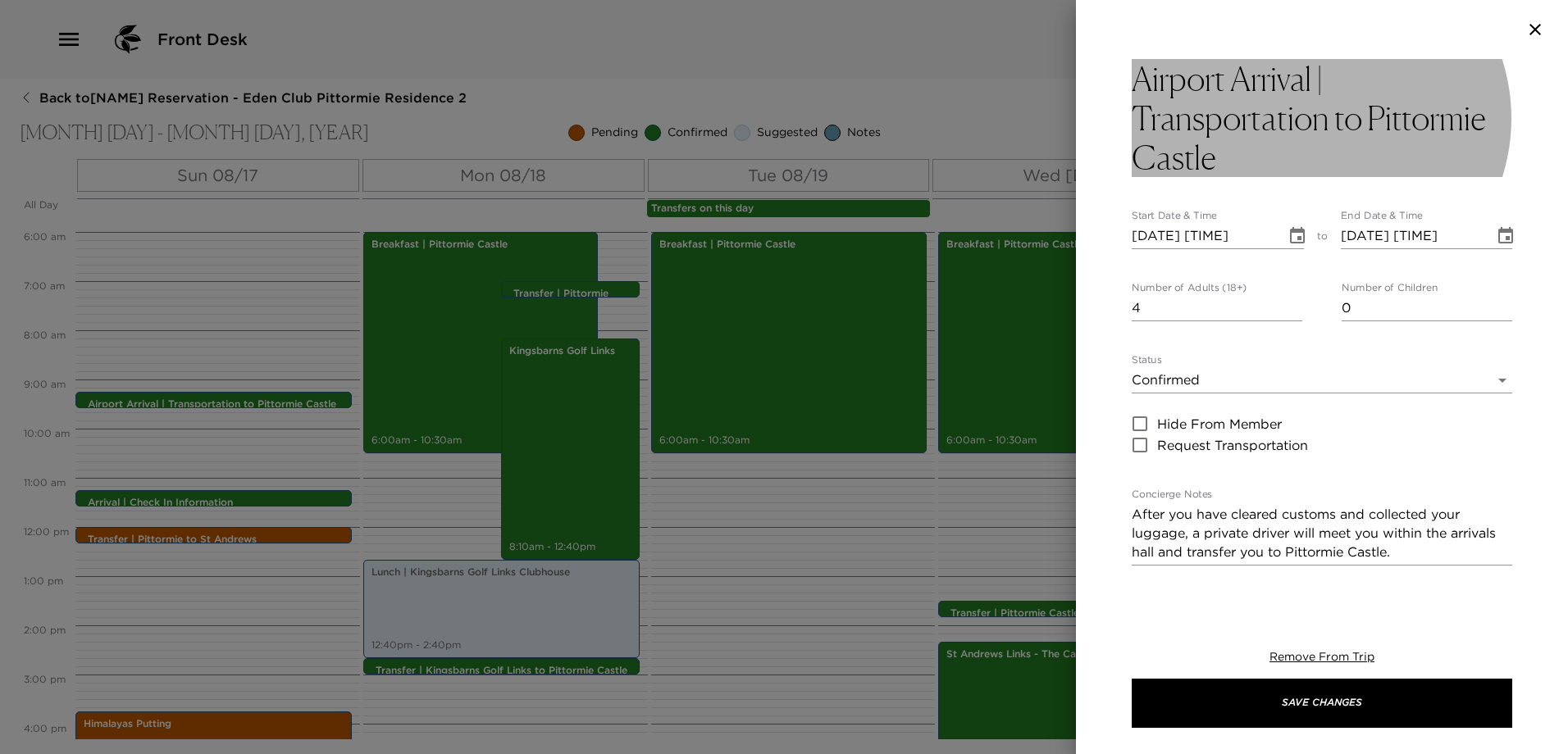 click on "Airport Arrival | Transportation to Pittormie Castle" at bounding box center (1322, 118) 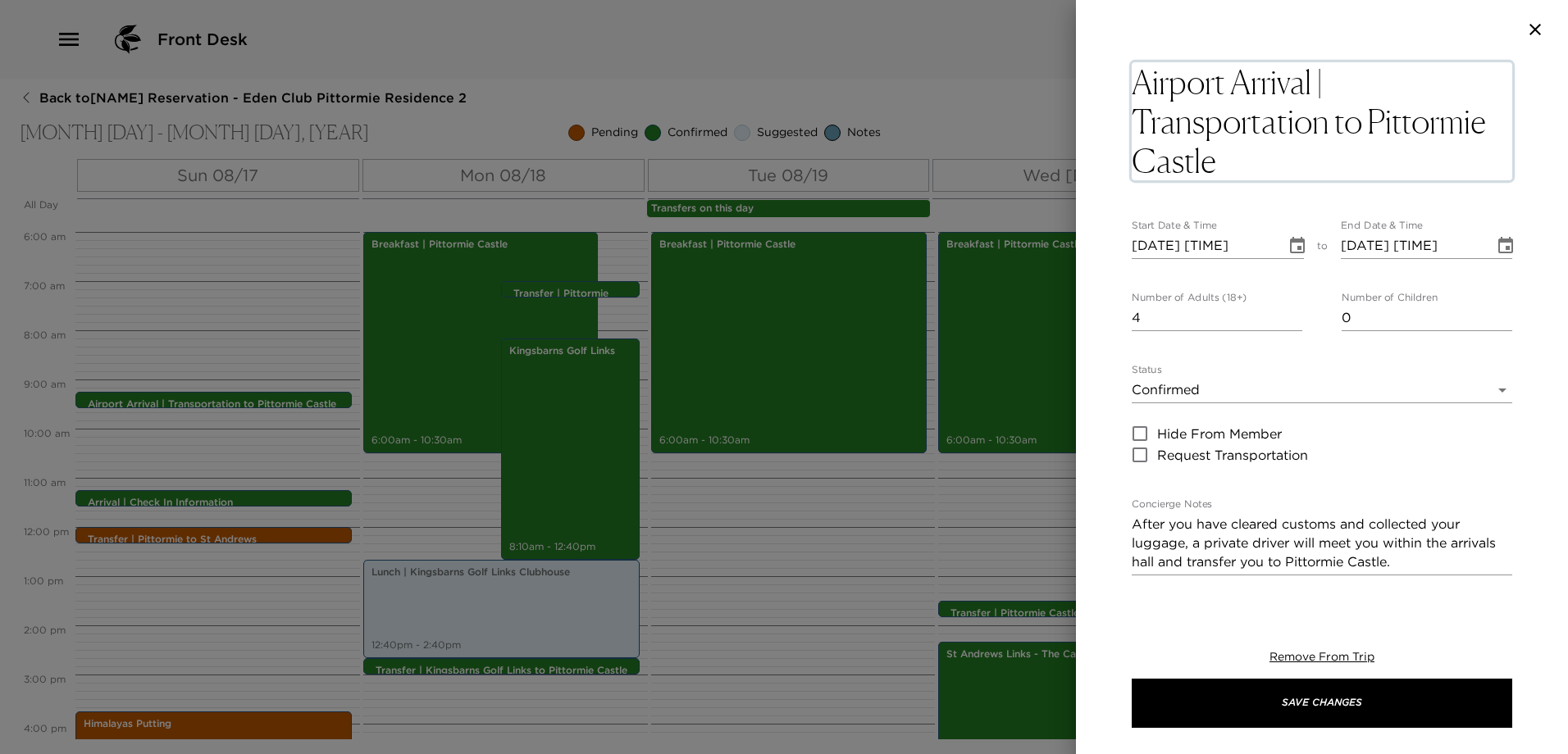 click on "Airport Arrival | Transportation to Pittormie Castle" at bounding box center [1322, 121] 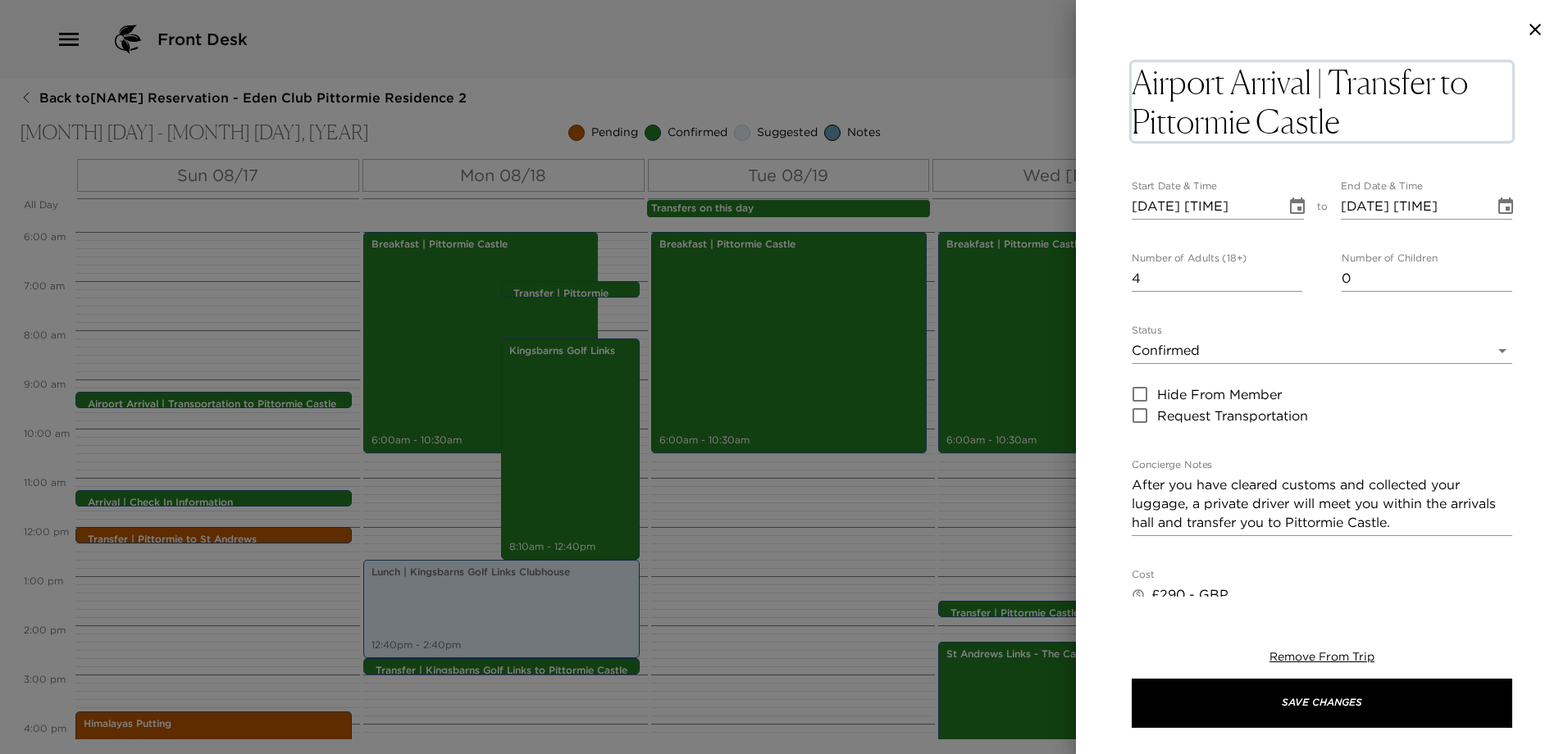 type on "Airport Arrival | Transfer to Pittormie Castle" 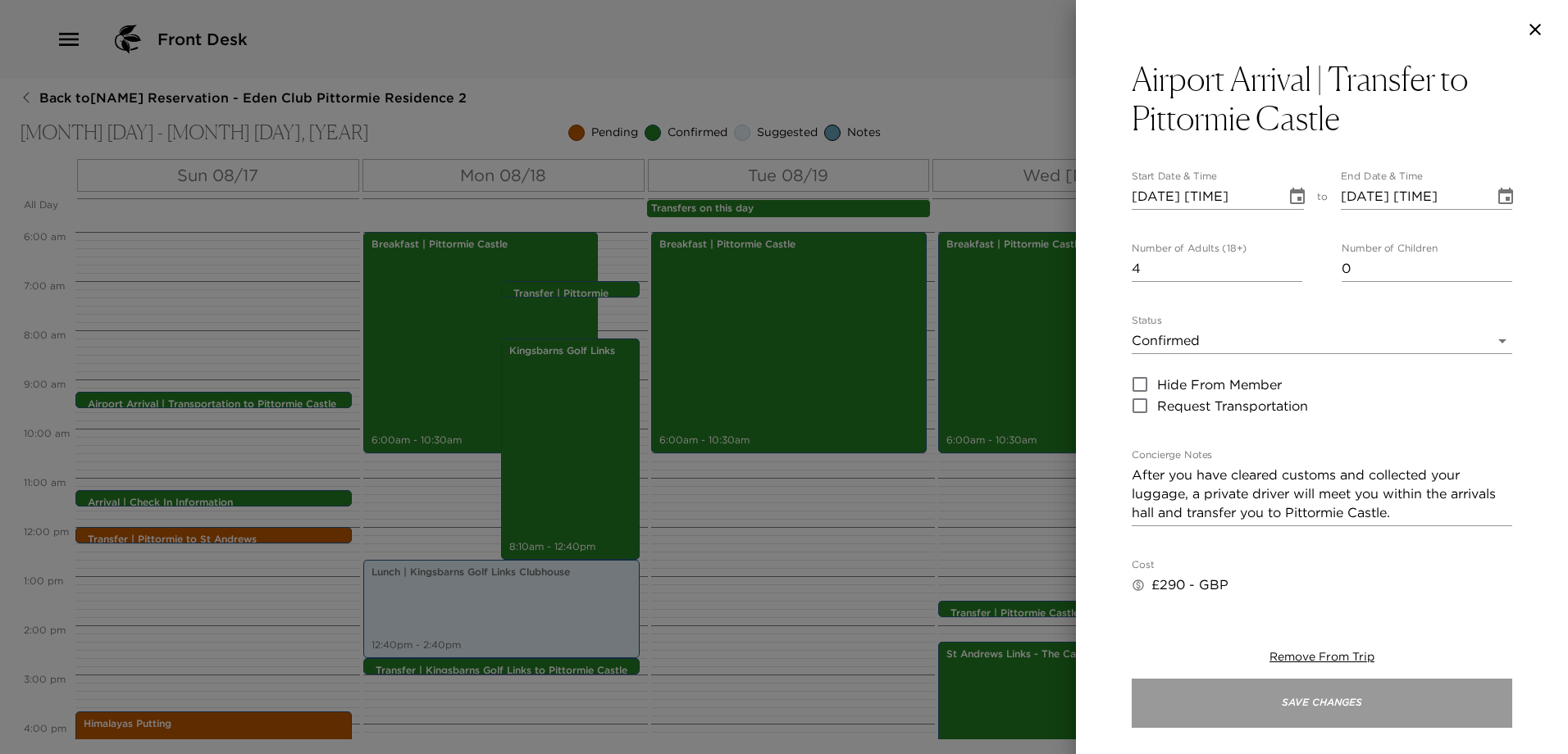 click on "Save Changes" at bounding box center [1322, 703] 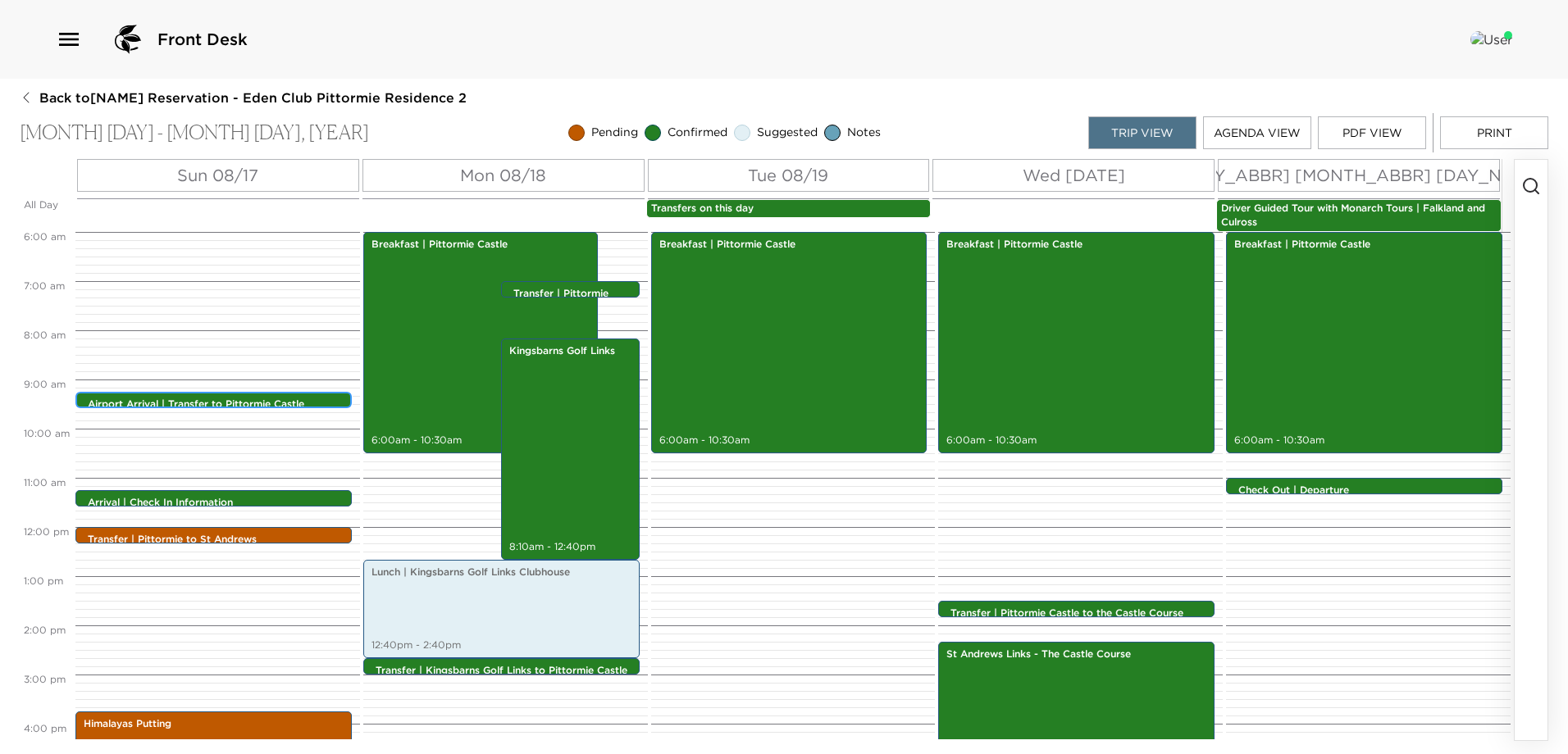 click on "Airport Arrival | Transfer to Pittormie Castle" at bounding box center (217, 404) 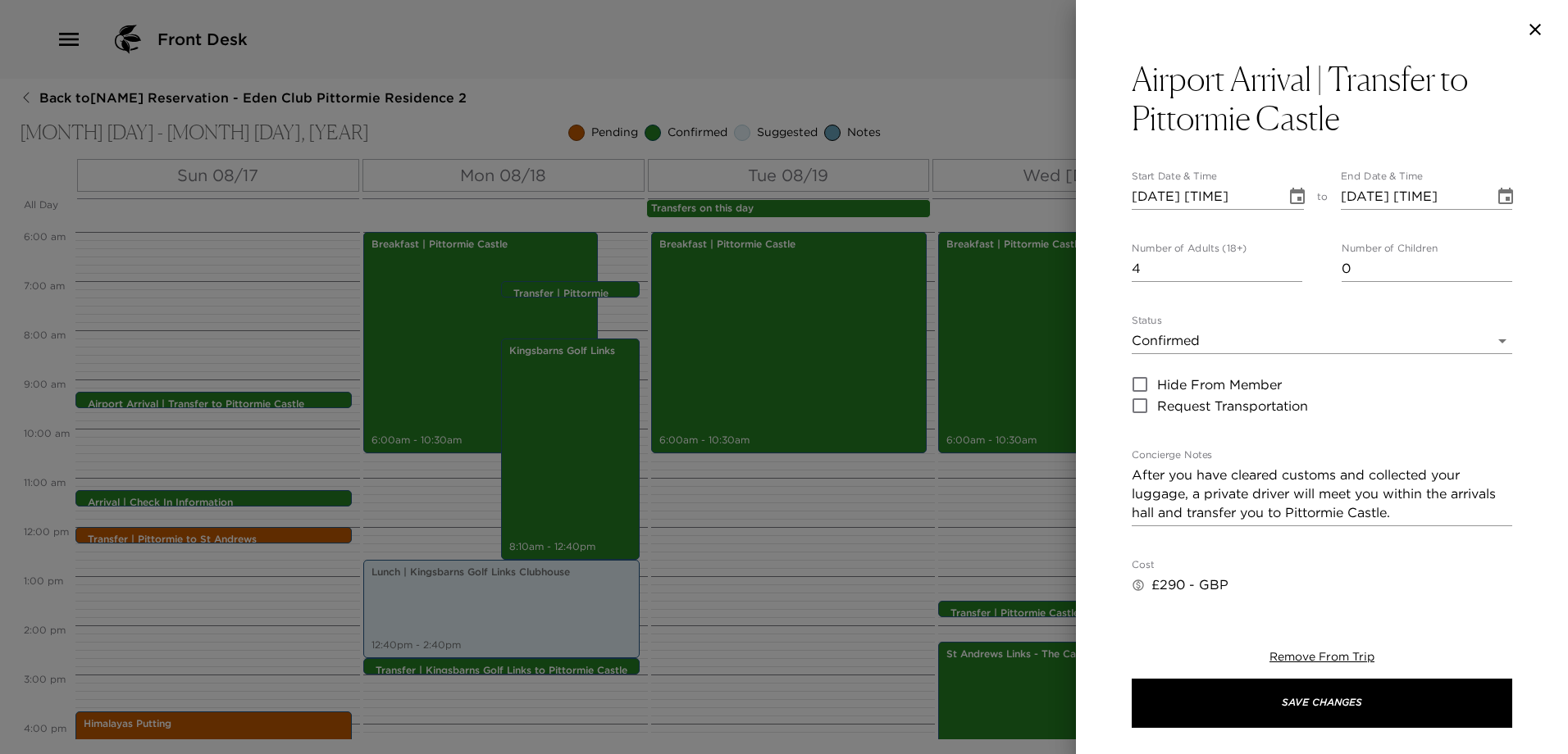 click on "After you have cleared customs and collected your luggage, a private driver will meet you within the arrivals hall and transfer you to Pittormie Castle." at bounding box center [1322, 493] 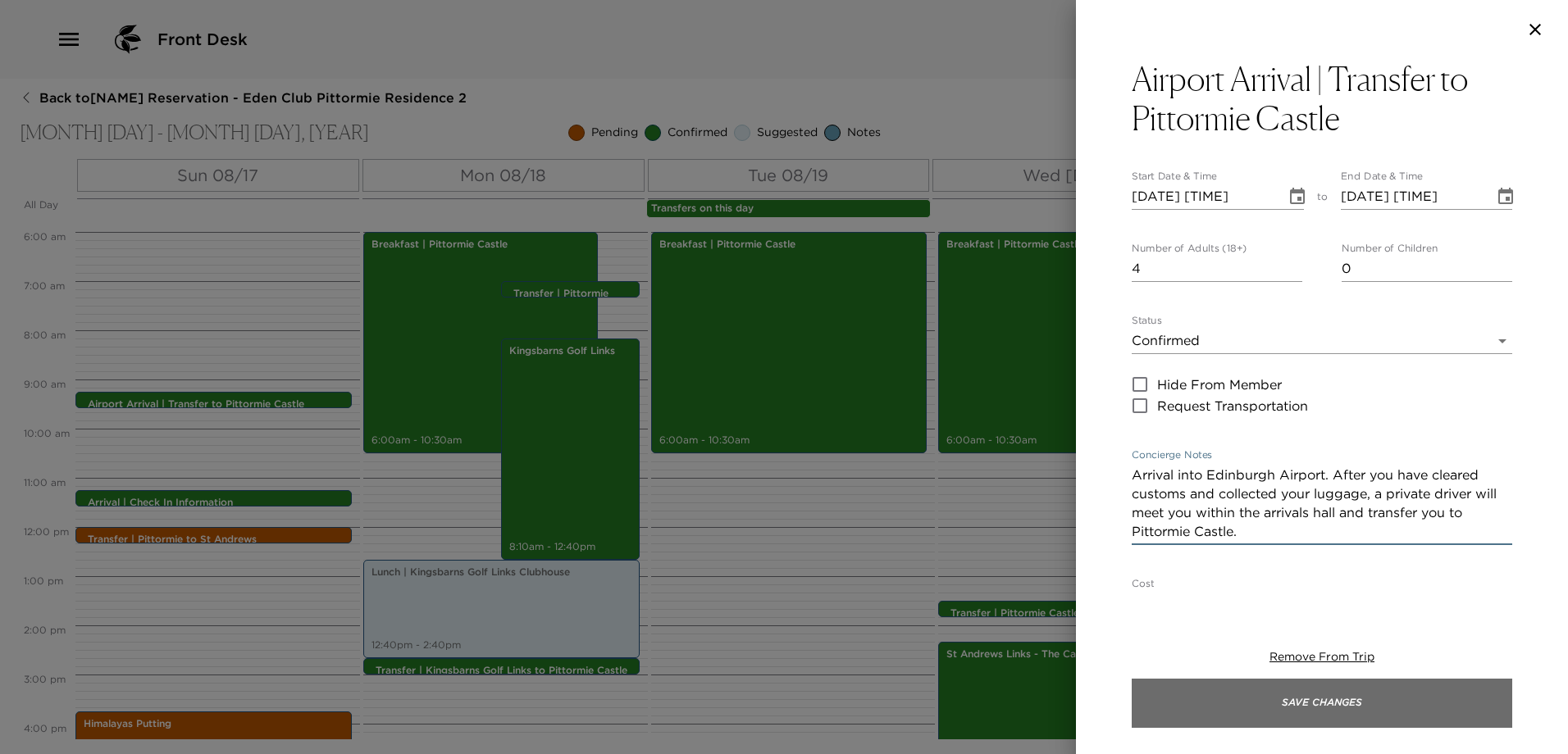 type on "Arrival into Edinburgh Airport. After you have cleared customs and collected your luggage, a private driver will meet you within the arrivals hall and transfer you to Pittormie Castle." 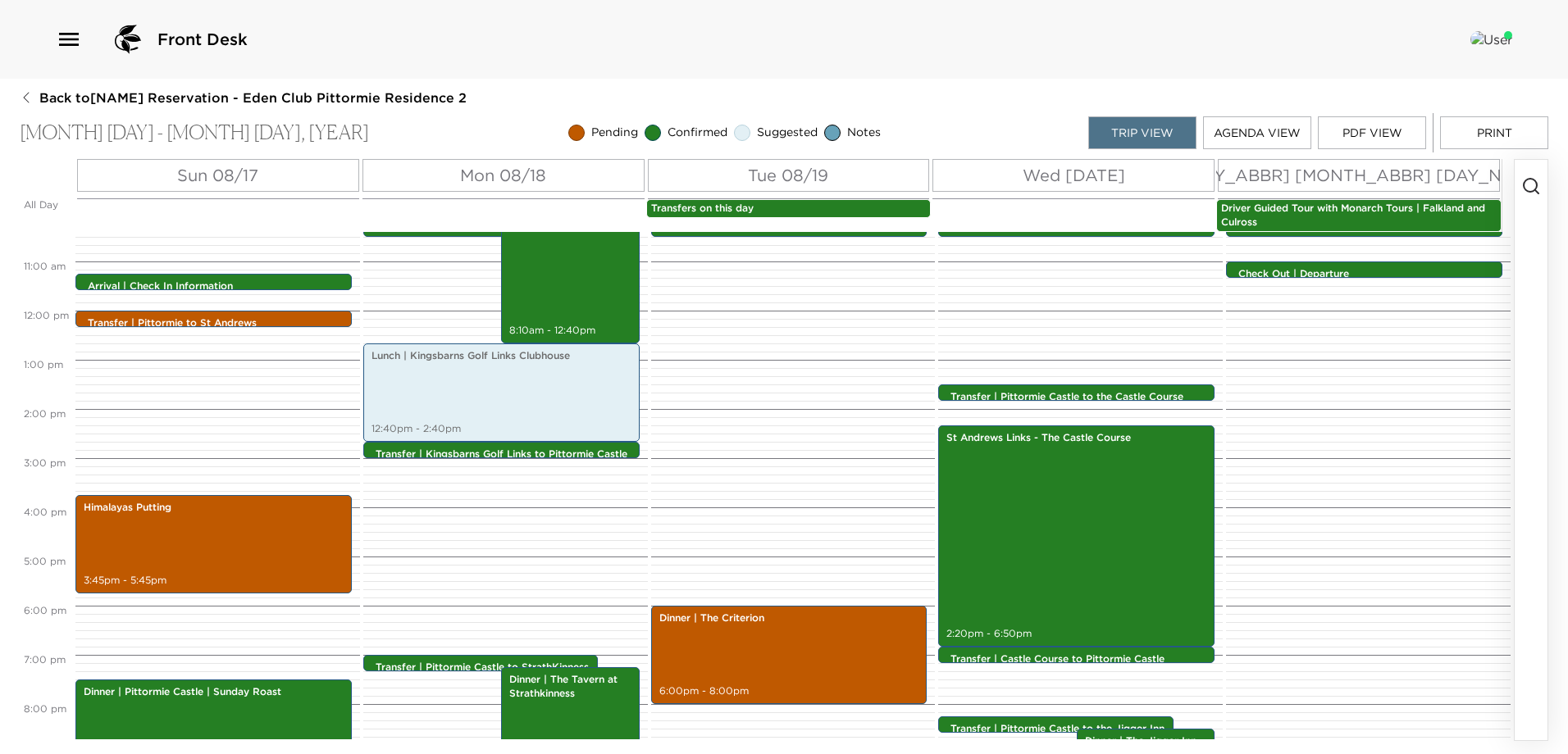 scroll, scrollTop: 541, scrollLeft: 0, axis: vertical 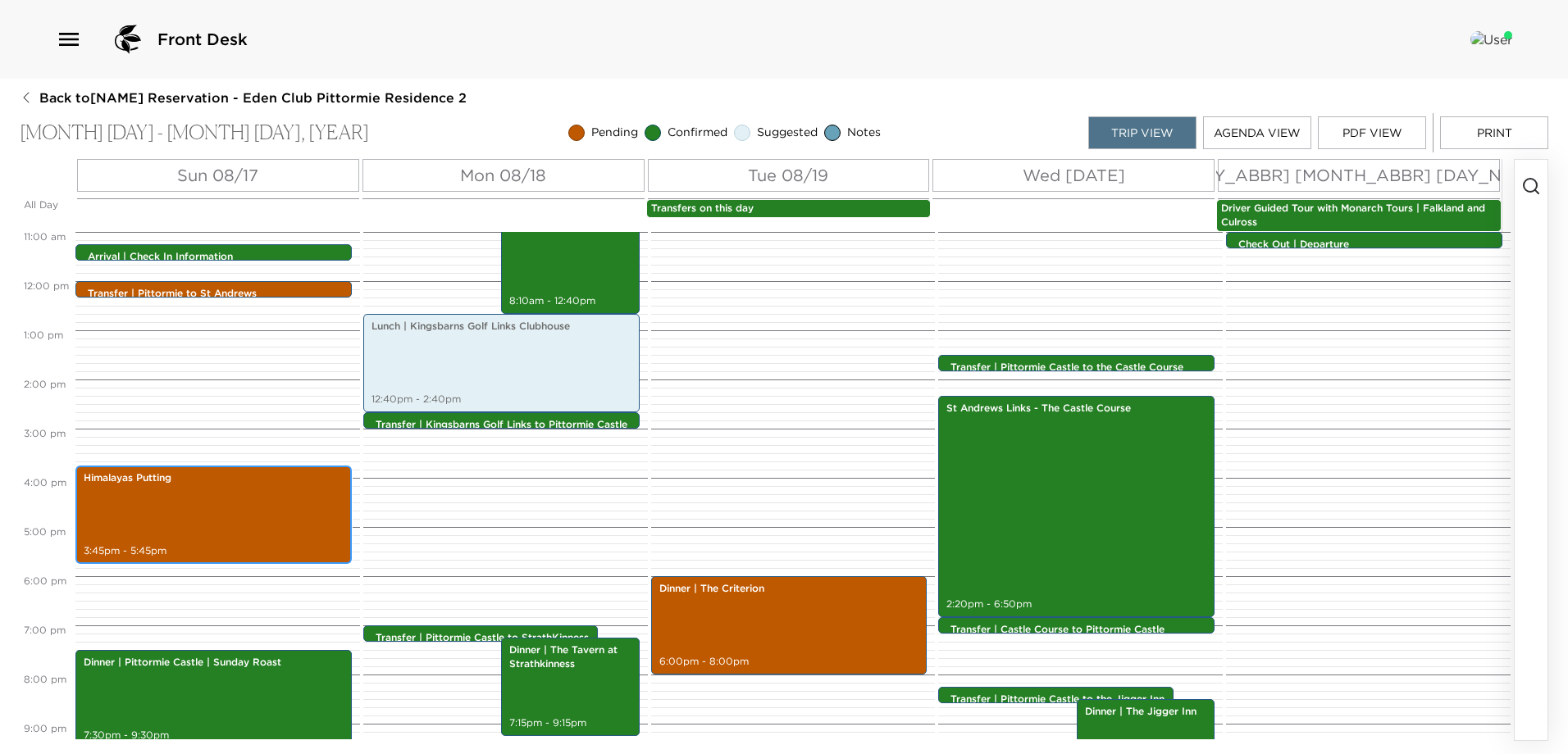 click on "Himalayas Putting 3:45pm - 5:45pm" at bounding box center [213, 515] 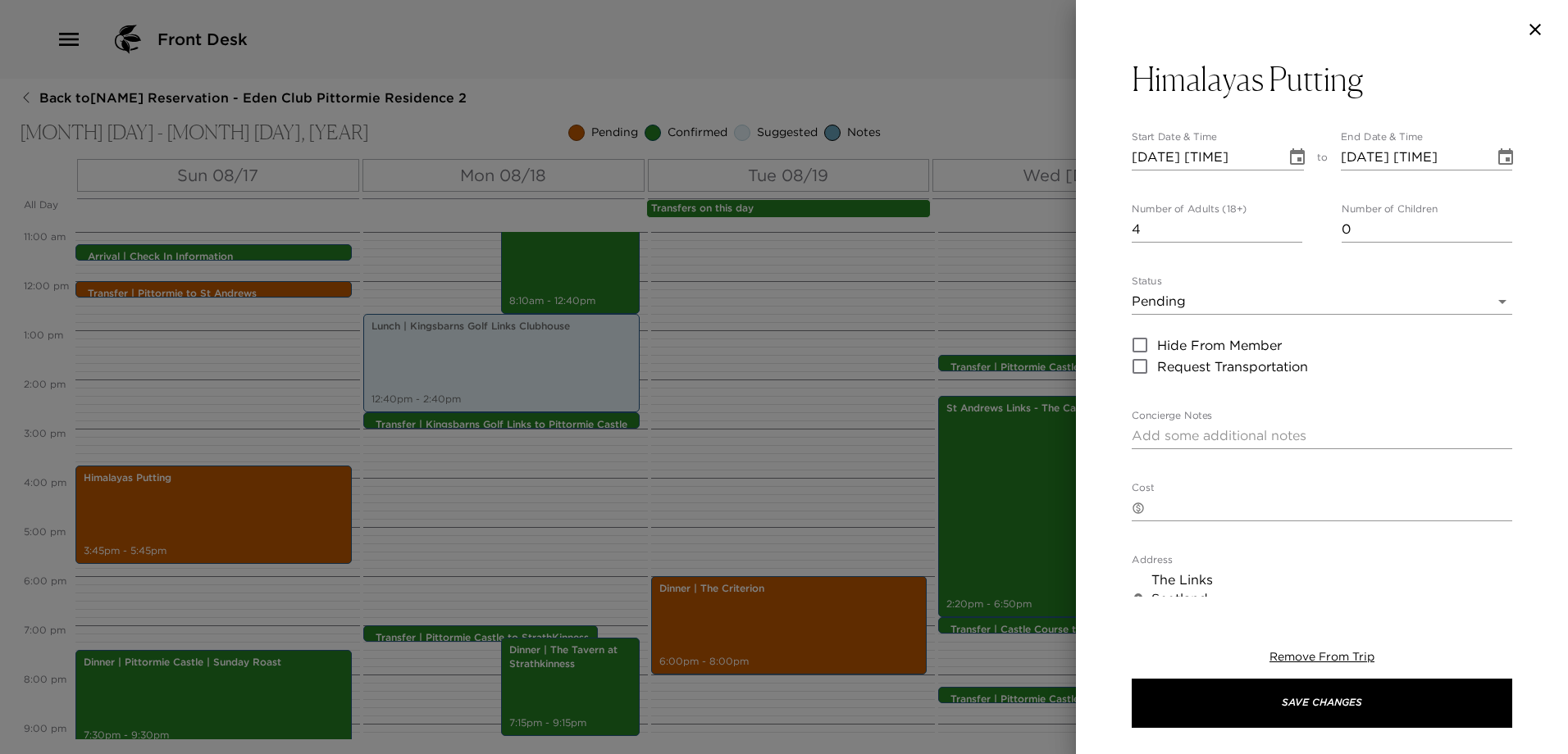 click on "Concierge Notes" at bounding box center (1322, 435) 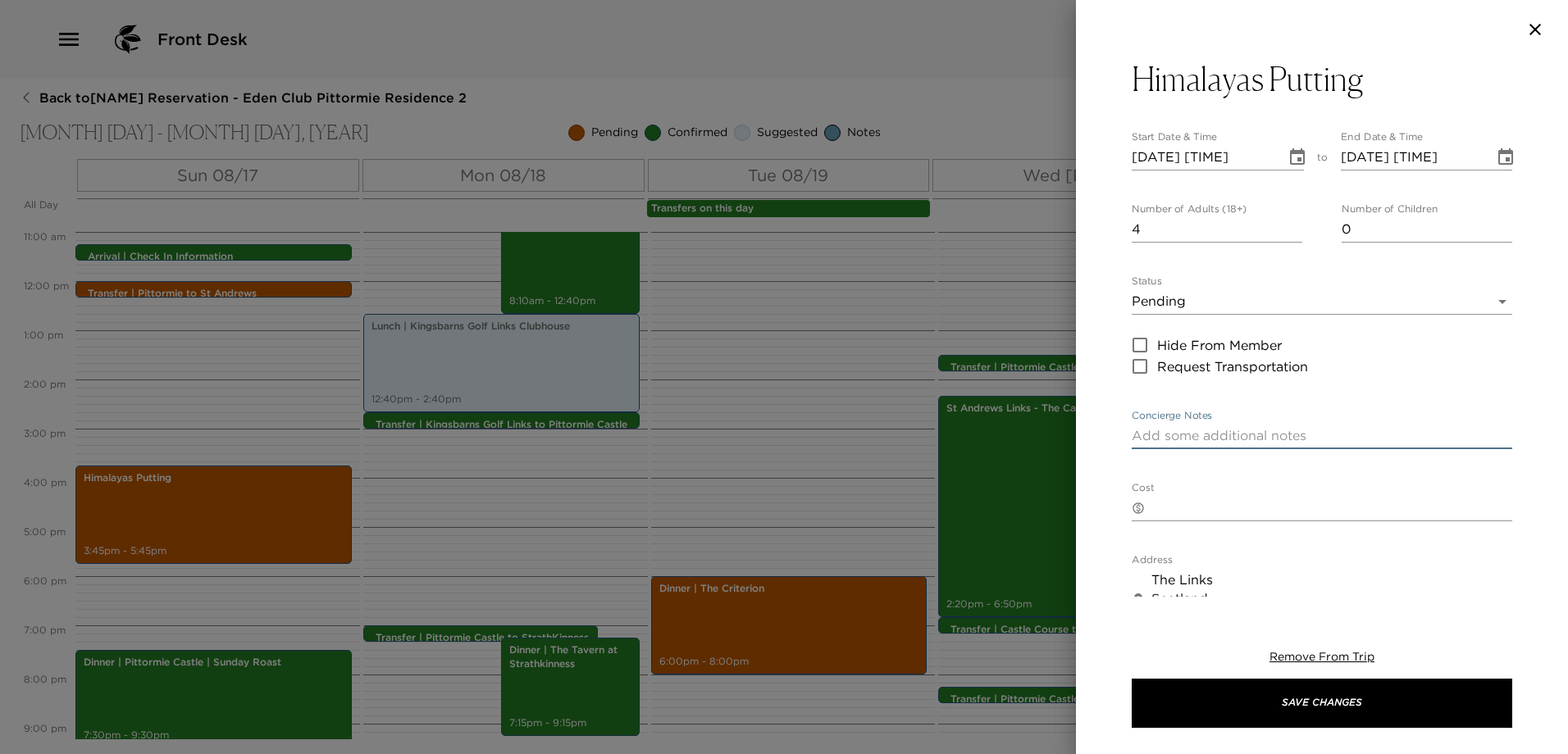 paste on "As the name suggests, this 18-hole putting green is not made up of flat terrain. Great fun for adults and children alike, the Himalayas is only a short walk from the hotel and is right next to the Old Course." 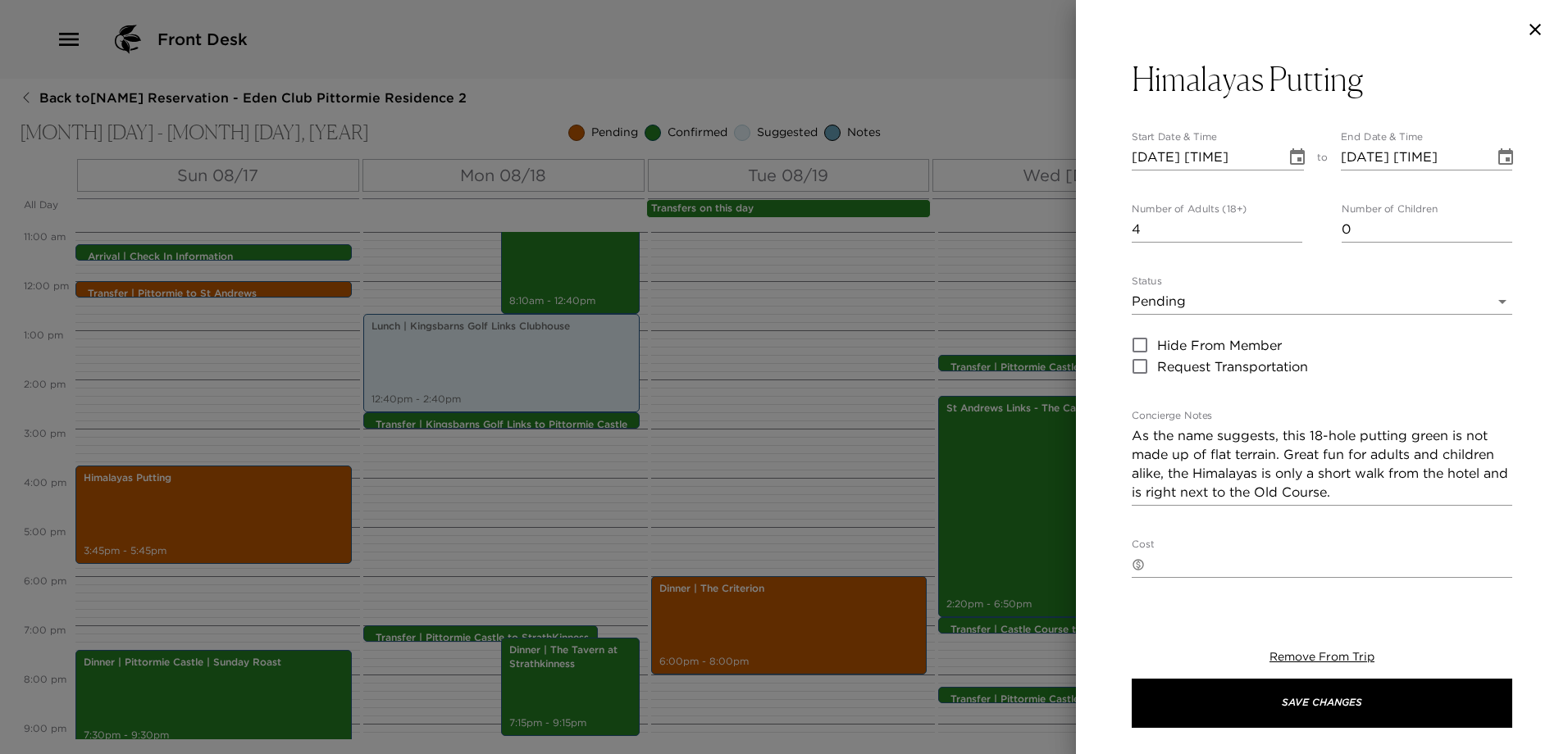 click on "Himalayas Putting Start Date & Time 08/17/2025 03:45 PM to End Date & Time 08/17/2025 05:45 PM Number of Adults (18+) 4 Number of Children 0 Status Pending Pending Hide From Member Request Transportation Concierge Notes As the name suggests, this 18-hole putting green is not made up of flat terrain. Great fun for adults and children alike, the Himalayas is only a short walk from the hotel and is right next to the Old Course. x Cost ​ x Address ​ The Links
Scotland
United Kingdom x Phone Number ​ Email ​ Website ​ http://www.standrewsputtingclub.com/ Cancellation Policy ​ Recommended Attire ​ Age Range ​ Remove From Trip Save Changes" at bounding box center (1322, 328) 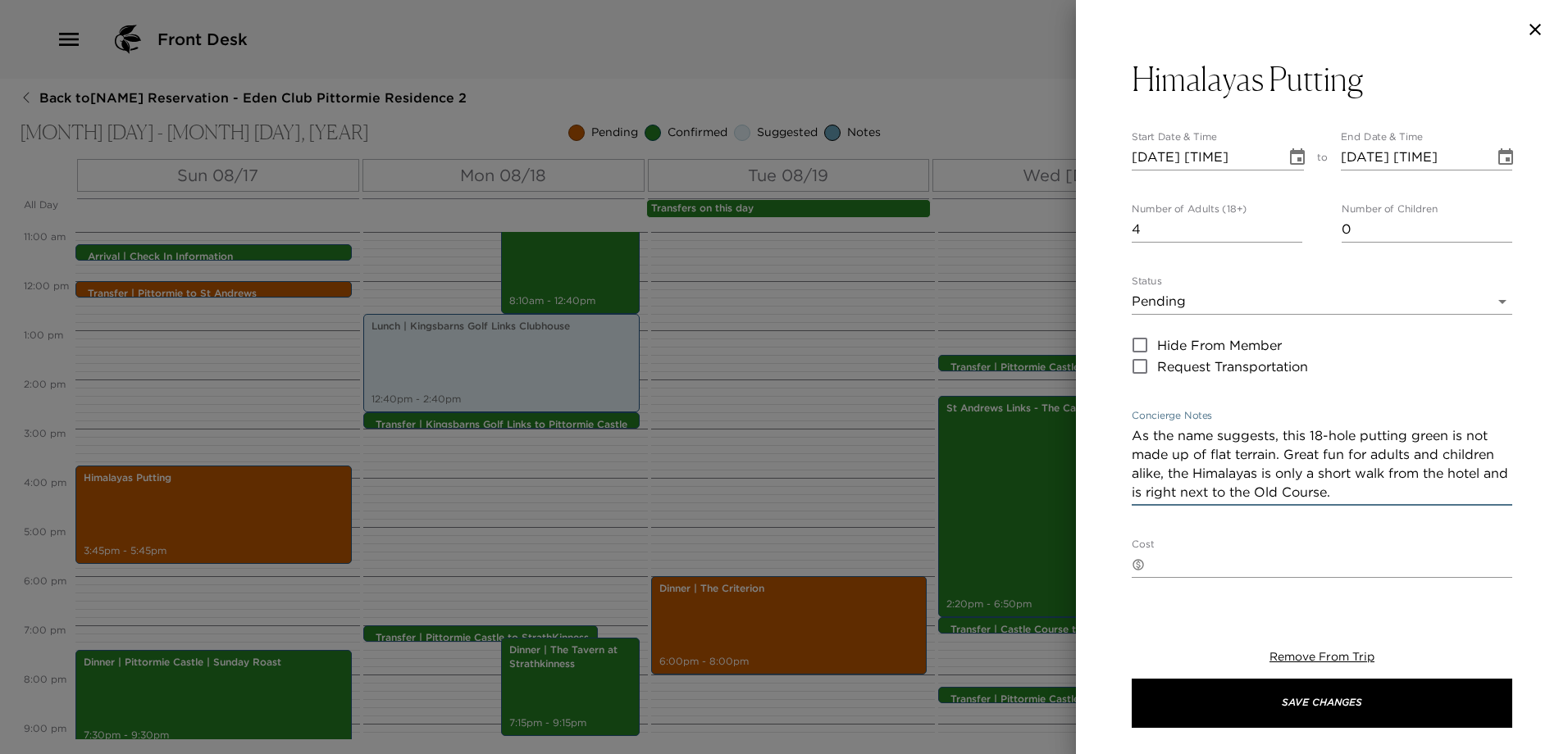 paste on "The St Andrews Ladies' Putting Club is probably better known to visitors from around the world as The Himalayas which is an apt description for this unique facility found in St Andrews, the home of golf.
The Ladies' Putting Club is a private members club. The Club is pleased to open the Green for public putting everyday during the Season, however certain times are reserved for Club Members only.
CCTV cameras are in operation and antisocial behaviour is not permitted. We reserve the right to refuse admission.
We hope you enjoy your visit to the Himalayas and, like many of our visitors, return again and again,
The Himalayas lie between the famous Old Course and the spectacular West Sands, only a ten-minute walk from the town centre (see map below).
Voted number two in The Courier "country days out".
History
The Club has a long and interesting history having been instituted in 1867 as the St Andrews Ladies' Golf Club." 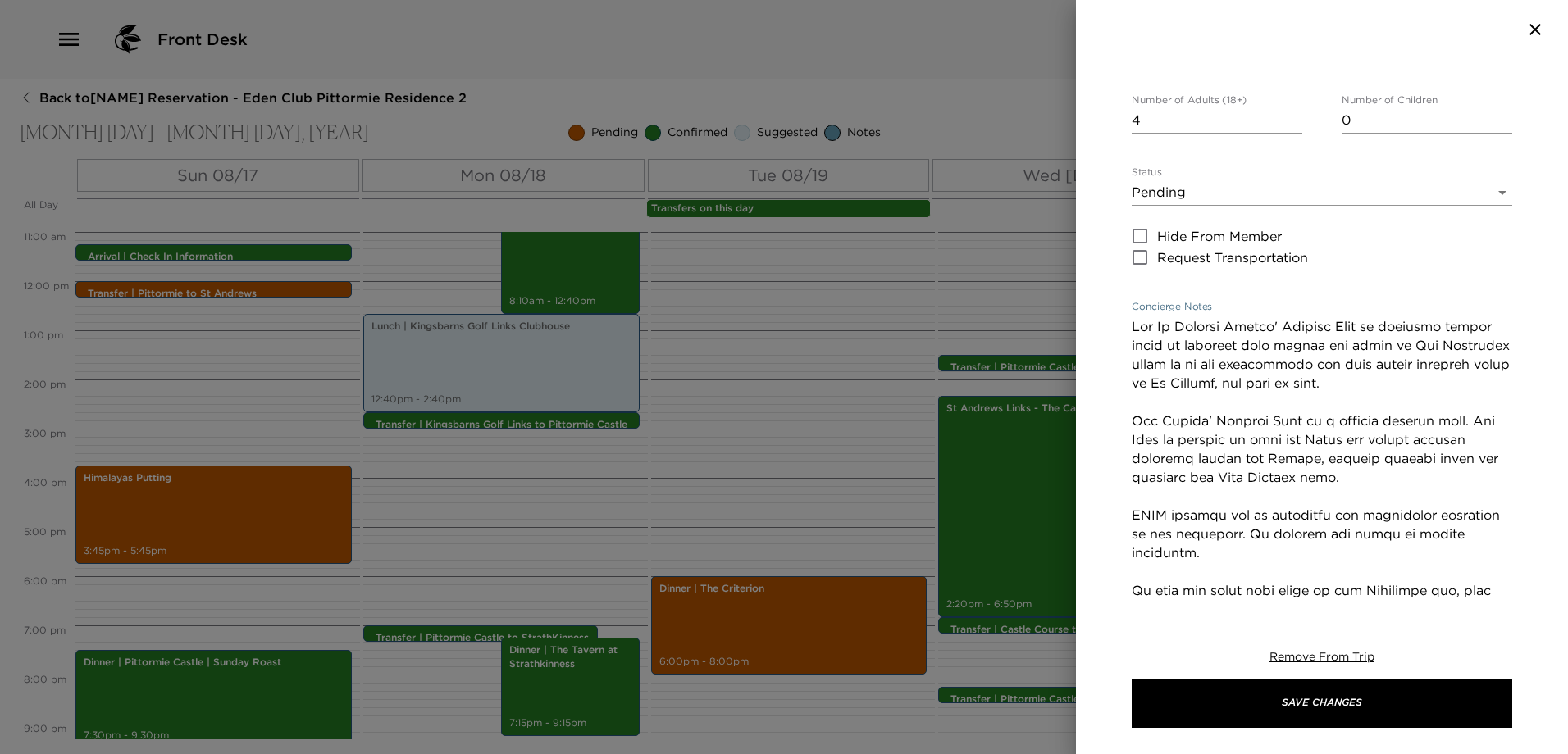 scroll, scrollTop: 72, scrollLeft: 0, axis: vertical 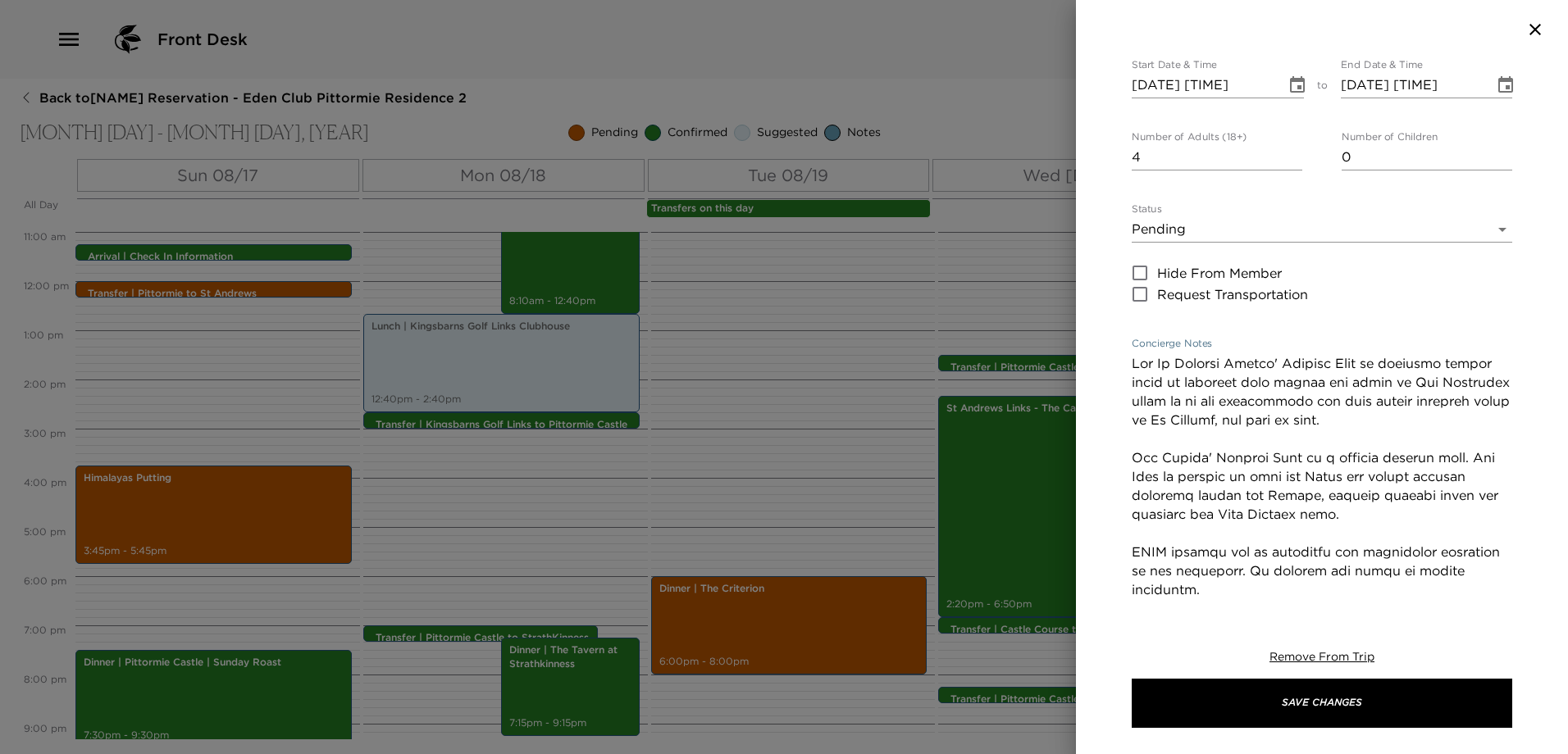 click on "Concierge Notes" at bounding box center [1322, 637] 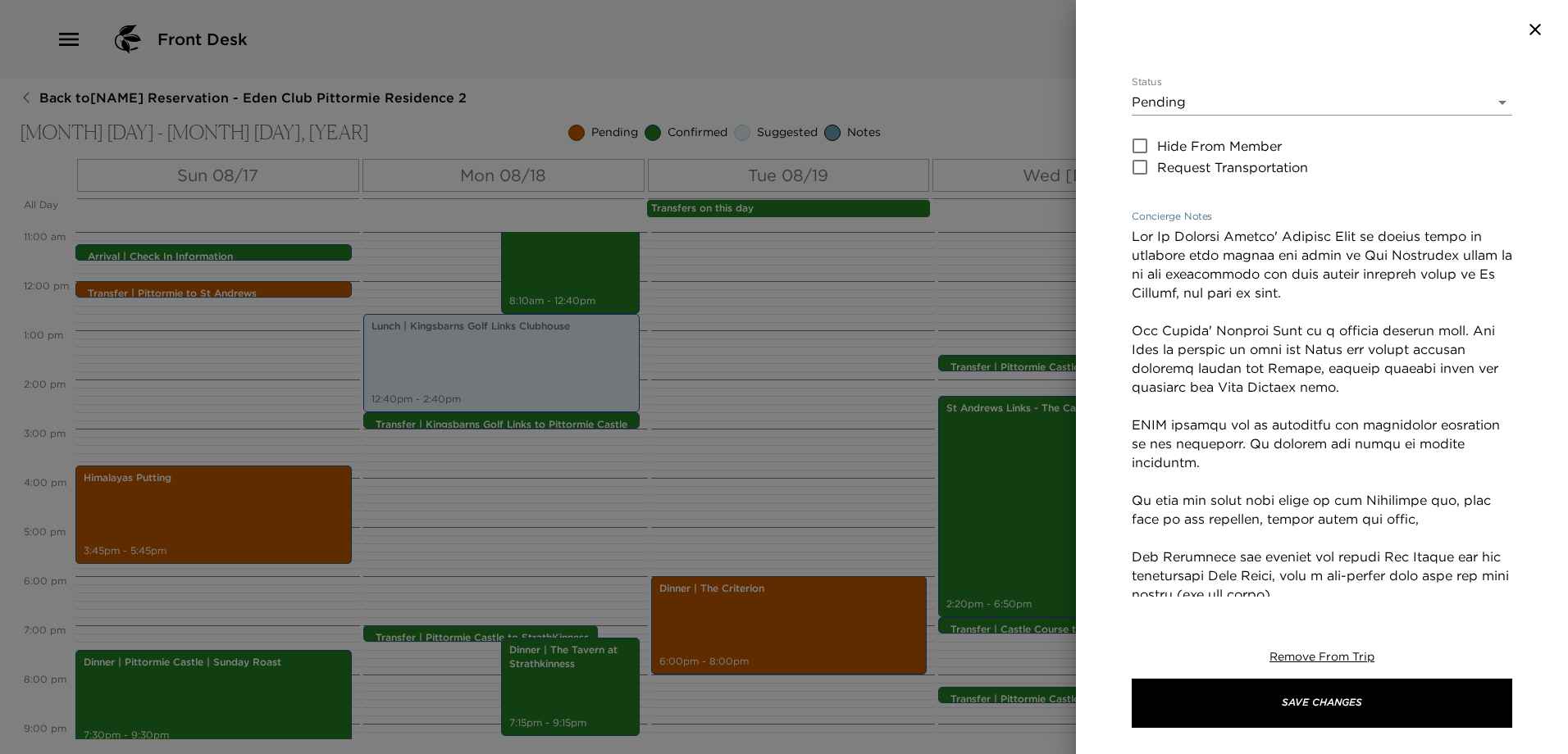 scroll, scrollTop: 236, scrollLeft: 0, axis: vertical 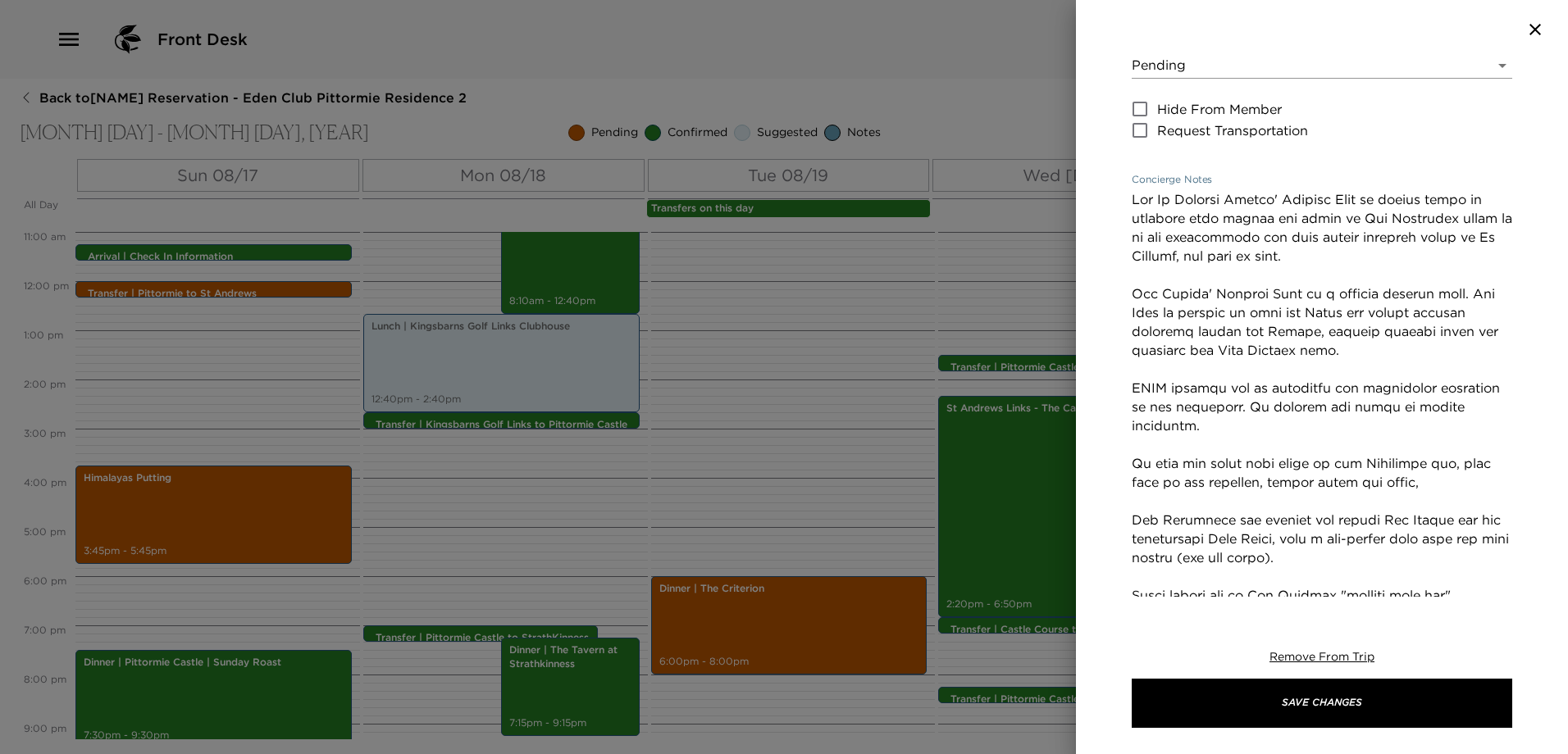 click on "Concierge Notes" at bounding box center (1322, 473) 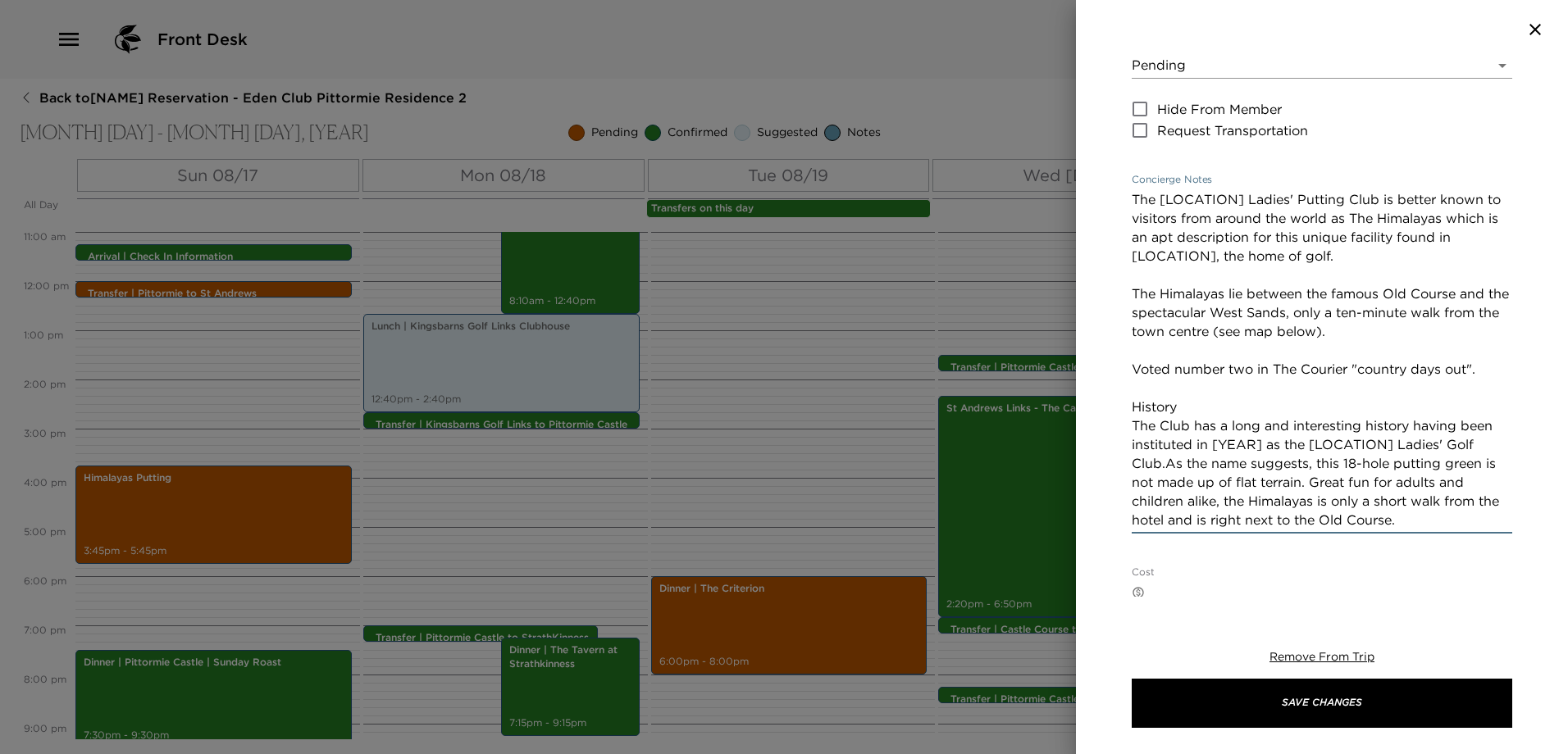 scroll, scrollTop: 236, scrollLeft: 0, axis: vertical 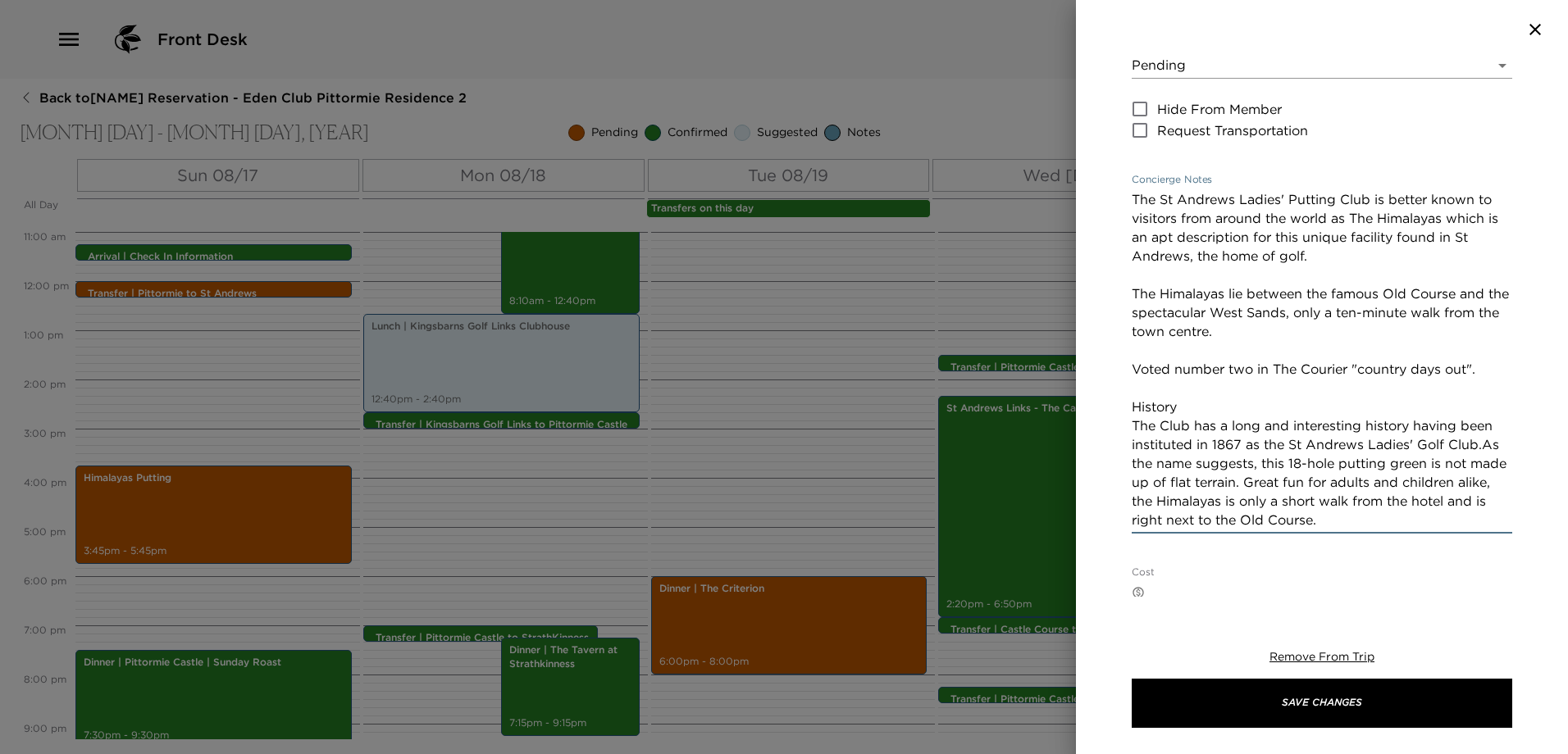 click on "The St Andrews Ladies' Putting Club is better known to visitors from around the world as The Himalayas which is an apt description for this unique facility found in St Andrews, the home of golf.
The Himalayas lie between the famous Old Course and the spectacular West Sands, only a ten-minute walk from the town centre.
Voted number two in The Courier "country days out".
History
The Club has a long and interesting history having been instituted in 1867 as the St Andrews Ladies' Golf Club.As the name suggests, this 18-hole putting green is not made up of flat terrain. Great fun for adults and children alike, the Himalayas is only a short walk from the hotel and is right next to the Old Course." at bounding box center (1322, 360) 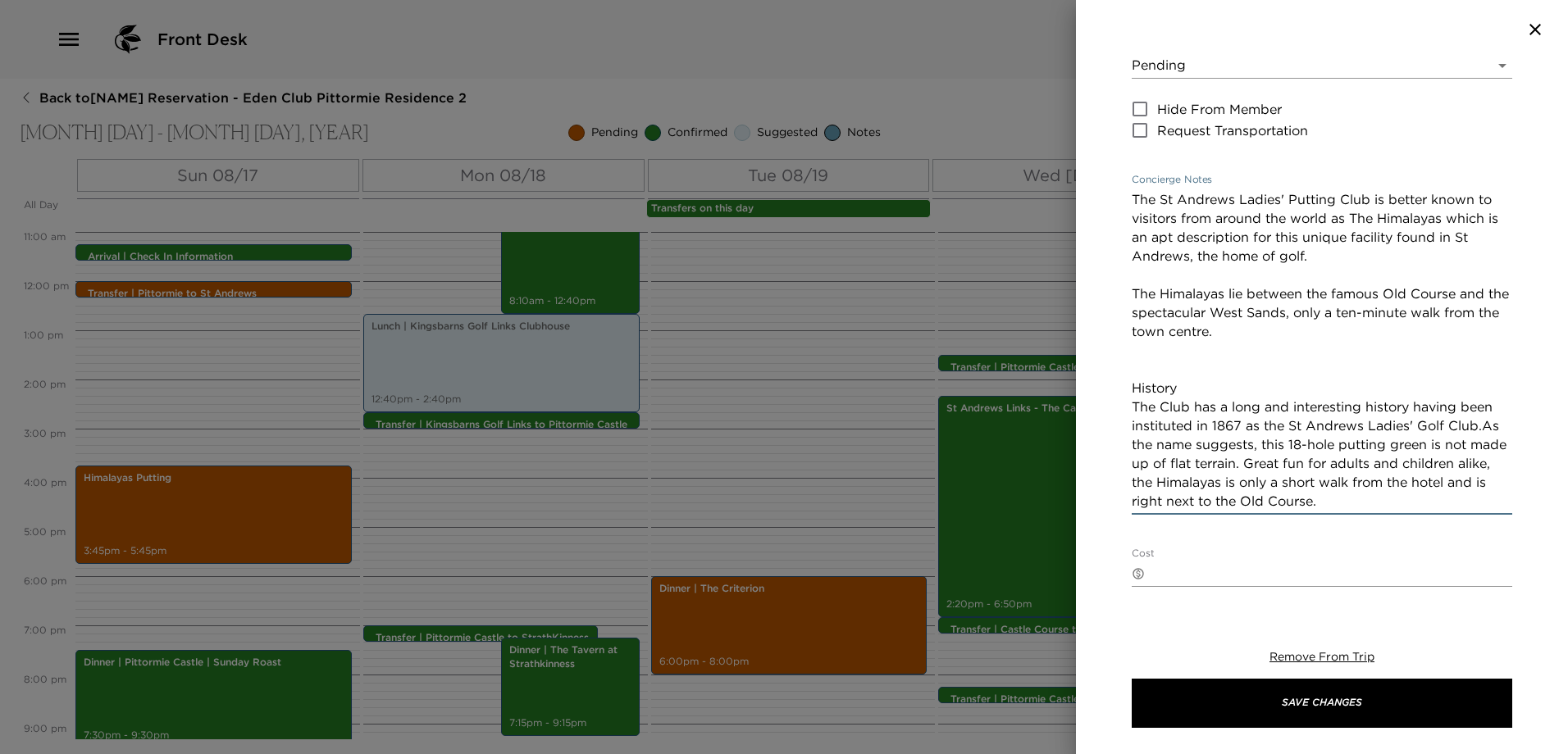 drag, startPoint x: 1147, startPoint y: 392, endPoint x: 1133, endPoint y: 392, distance: 14 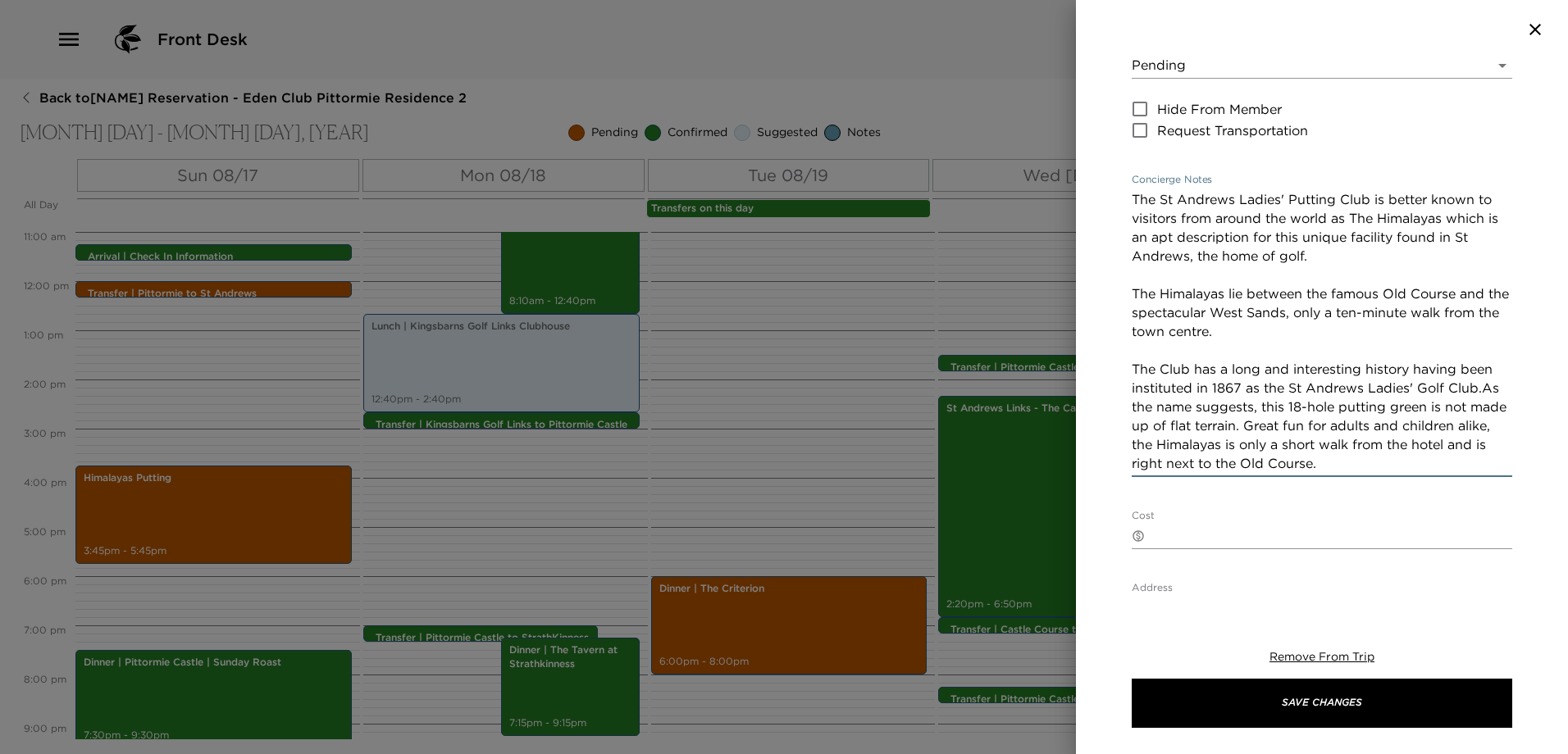 click on "The St Andrews Ladies' Putting Club is better known to visitors from around the world as The Himalayas which is an apt description for this unique facility found in St Andrews, the home of golf.
The Himalayas lie between the famous Old Course and the spectacular West Sands, only a ten-minute walk from the town centre.
The Club has a long and interesting history having been instituted in 1867 as the St Andrews Ladies' Golf Club.As the name suggests, this 18-hole putting green is not made up of flat terrain. Great fun for adults and children alike, the Himalayas is only a short walk from the hotel and is right next to the Old Course." at bounding box center [1322, 331] 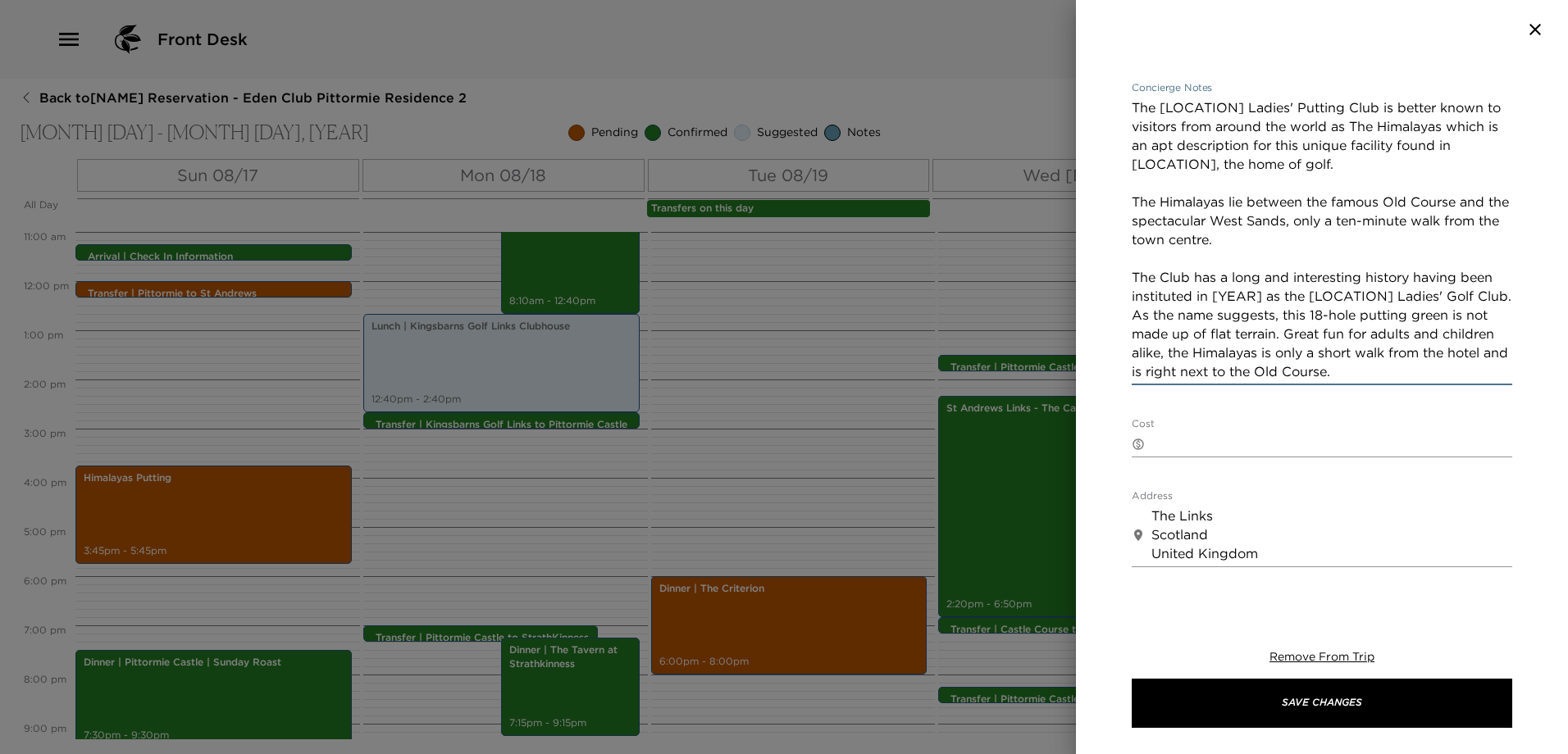 scroll, scrollTop: 0, scrollLeft: 0, axis: both 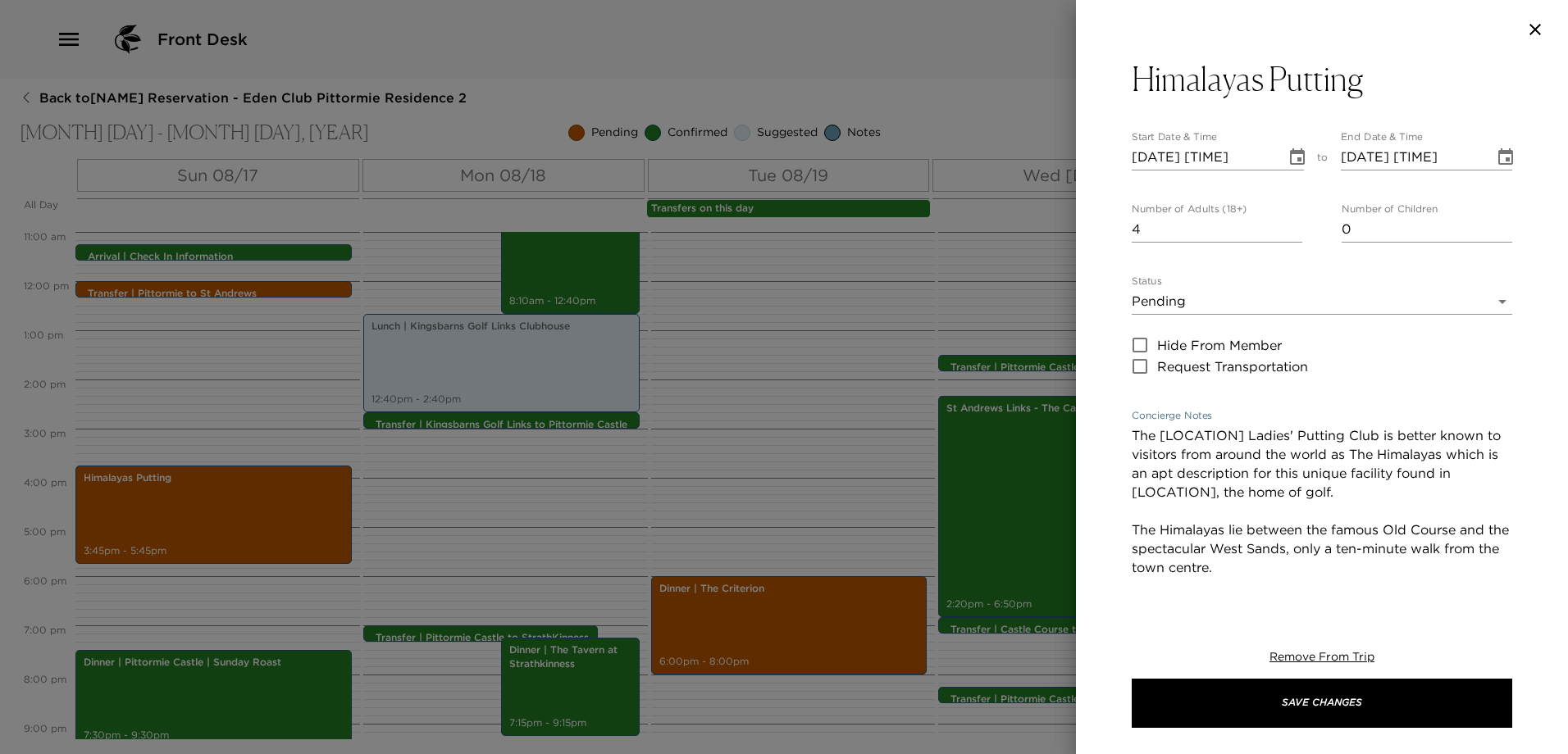 type on "The St Andrews Ladies' Putting Club is better known to visitors from around the world as The Himalayas which is an apt description for this unique facility found in St Andrews, the home of golf.
The Himalayas lie between the famous Old Course and the spectacular West Sands, only a ten-minute walk from the town centre.
The Club has a long and interesting history having been instituted in 1867 as the St Andrews Ladies' Golf Club. As the name suggests, this 18-hole putting green is not made up of flat terrain. Great fun for adults and children alike, the Himalayas is only a short walk from the hotel and is right next to the Old Course." 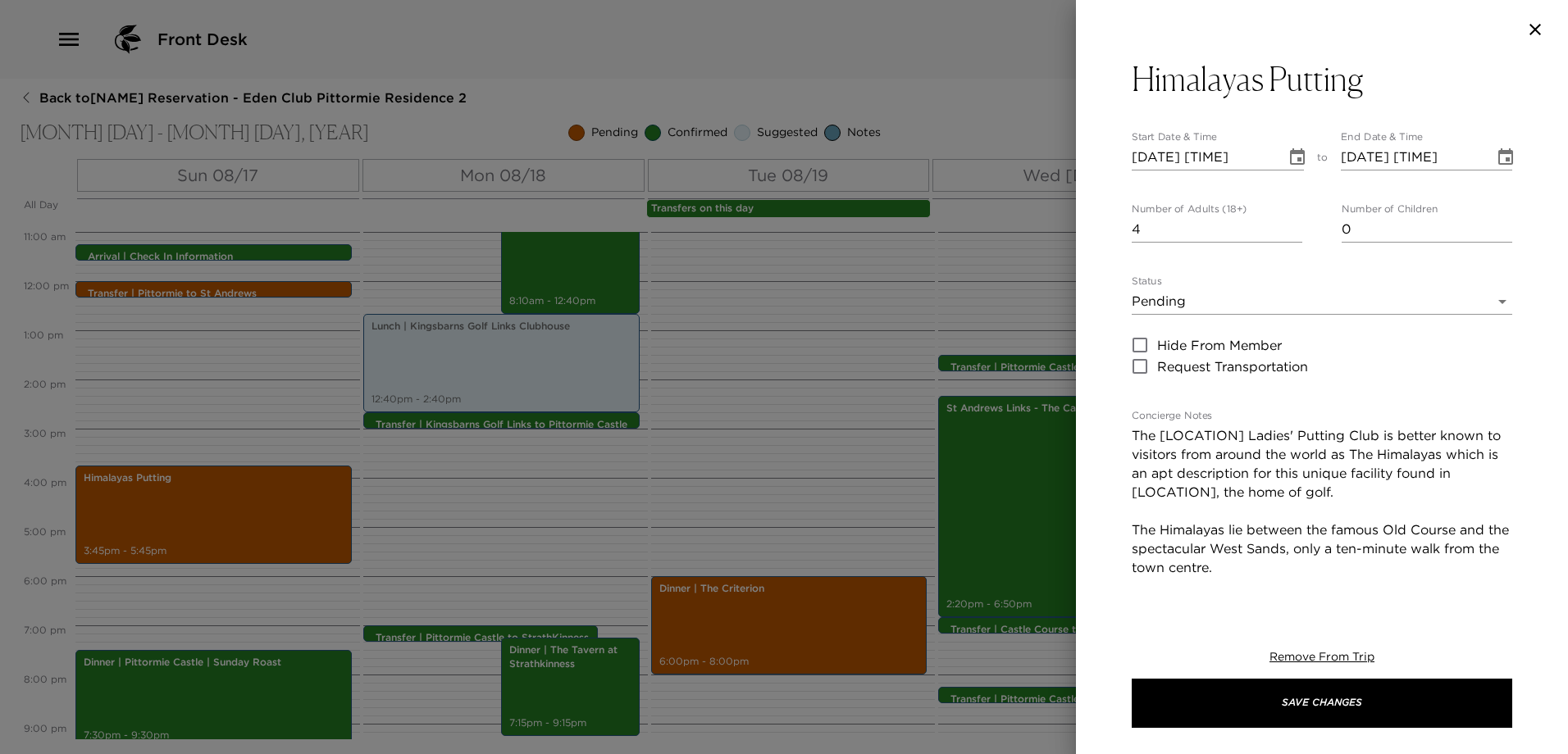 click on "Himalayas Putting Start Date & Time 08/17/2025 03:45 PM to End Date & Time 08/17/2025 05:45 PM Number of Adults (18+) 4 Number of Children 0 Status Pending Pending Hide From Member Request Transportation Concierge Notes The St Andrews Ladies' Putting Club is better known to visitors from around the world as The Himalayas which is an apt description for this unique facility found in St Andrews, the home of golf.
The Himalayas lie between the famous Old Course and the spectacular West Sands, only a ten-minute walk from the town centre.
The Club has a long and interesting history having been instituted in 1867 as the St Andrews Ladies' Golf Club. As the name suggests, this 18-hole putting green is not made up of flat terrain. Great fun for adults and children alike, the Himalayas is only a short walk from the hotel and is right next to the Old Course. x Cost ​ x Address ​ The Links
Scotland
United Kingdom x Phone Number ​ Email ​ Website ​ http://www.standrewsputtingclub.com/ Cancellation Policy ​" at bounding box center [1322, 697] 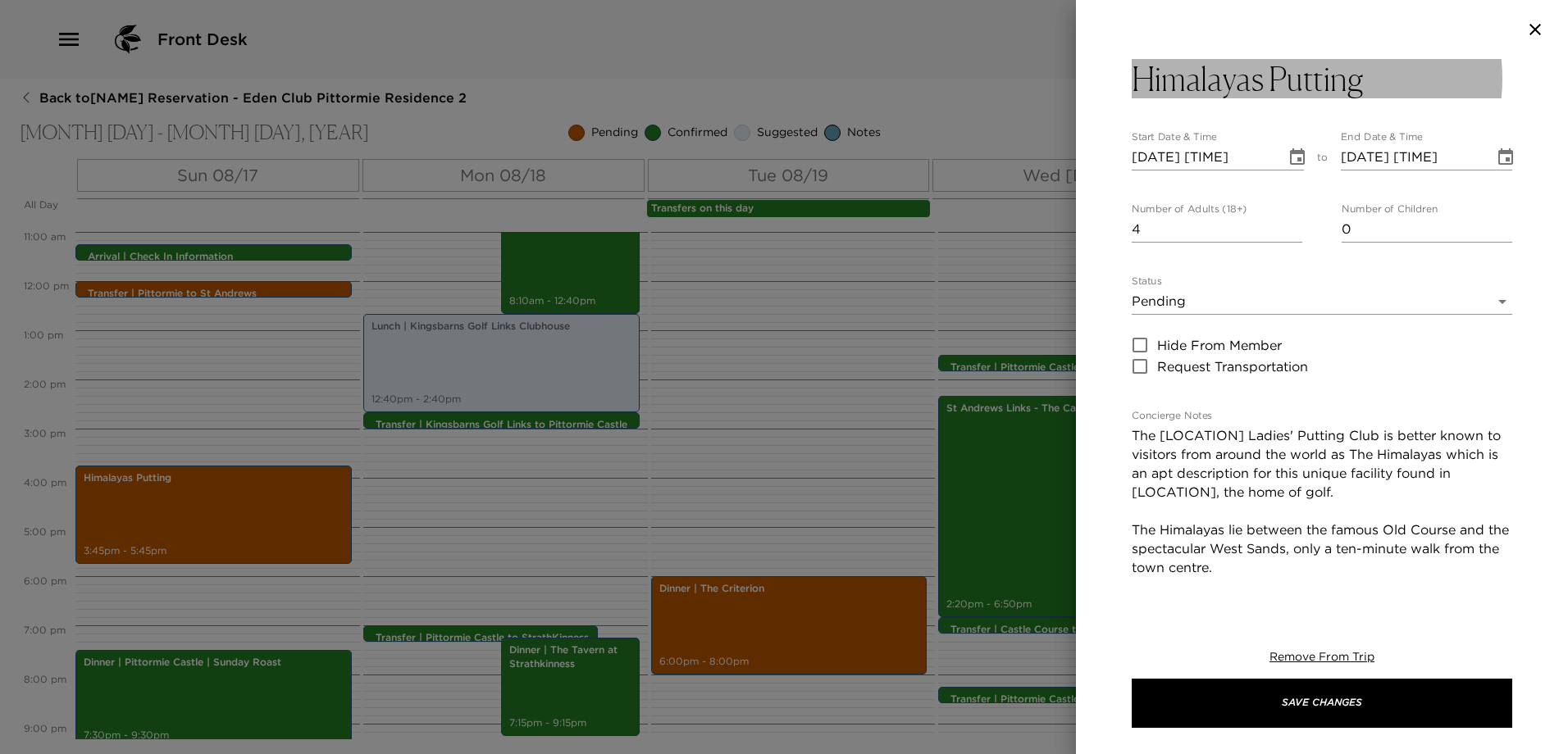 click on "Himalayas Putting" at bounding box center [1247, 79] 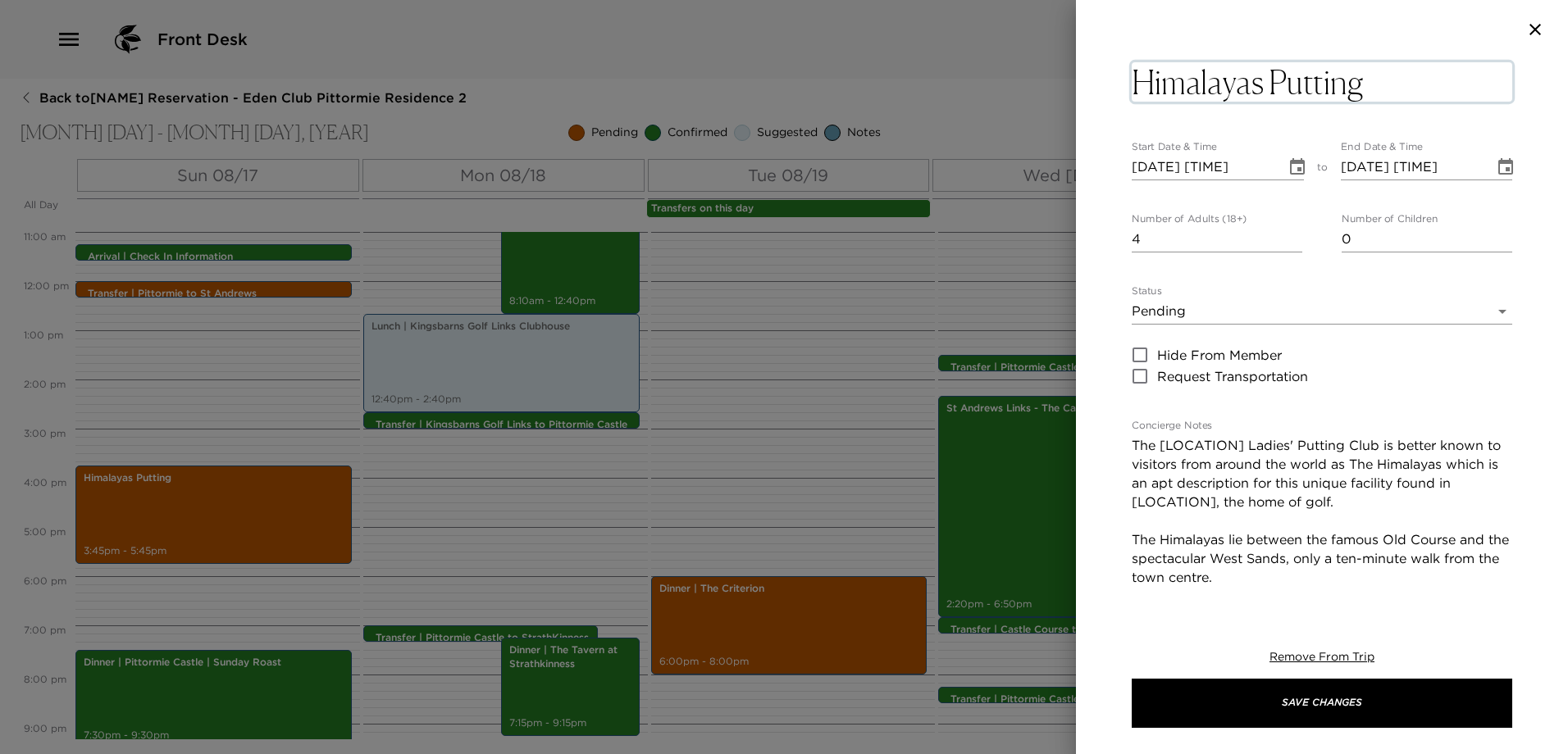 click on "Himalayas Putting" at bounding box center (1322, 82) 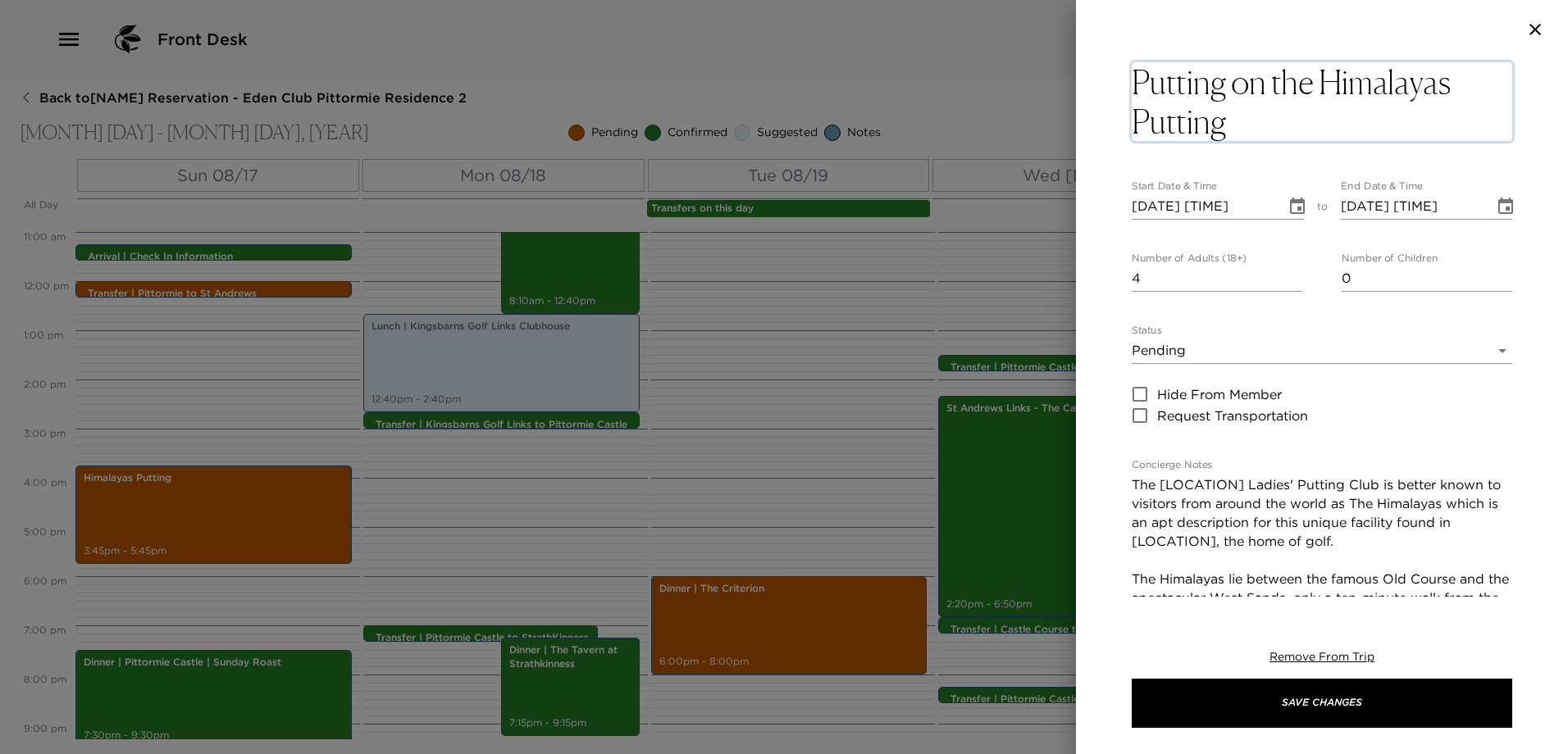 click on "Putting on the Himalayas Putting" at bounding box center [1322, 102] 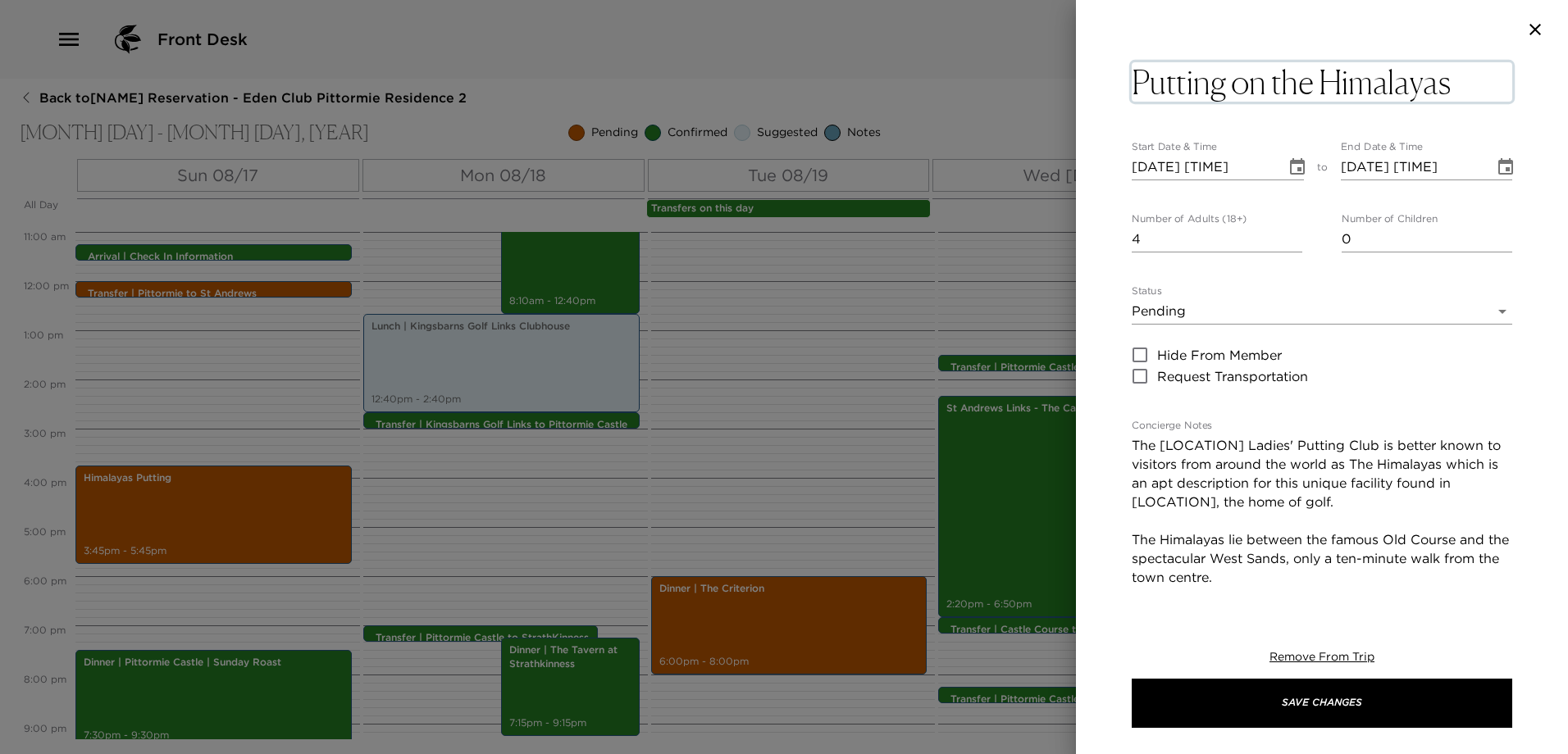 type on "Putting on the Himalayas" 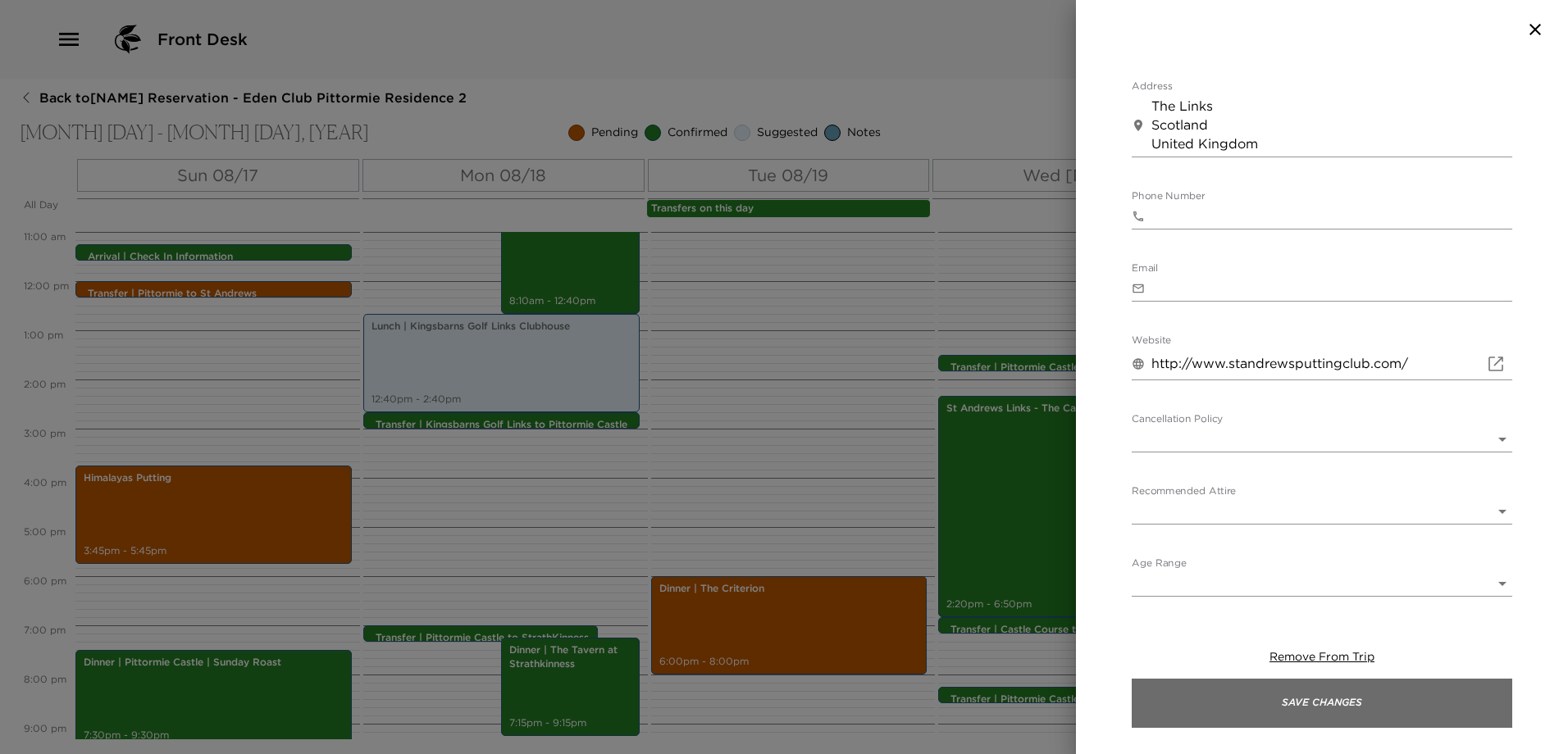 click on "Save Changes" at bounding box center (1322, 703) 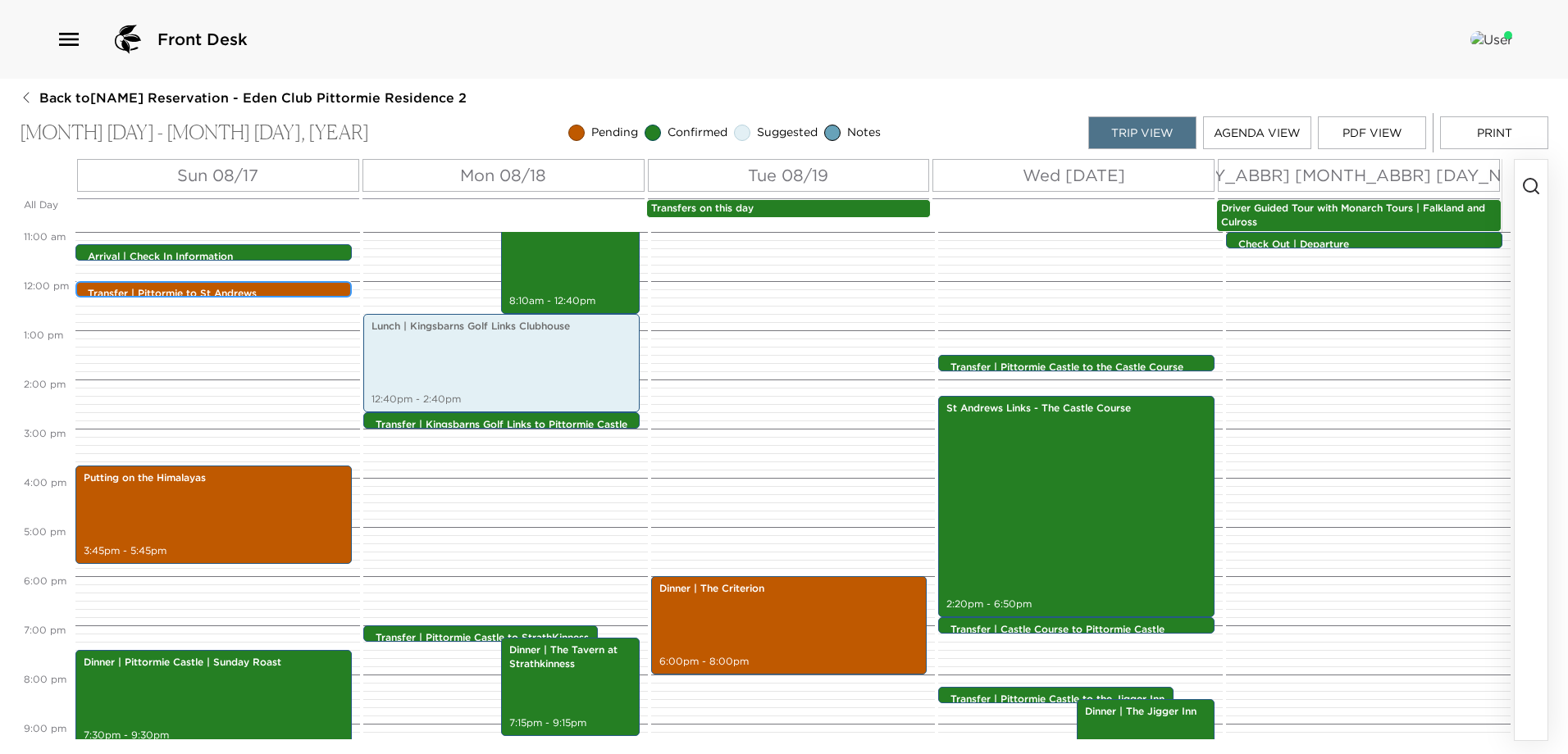click on "Transfer | Pittormie to St Andrews" at bounding box center [217, 293] 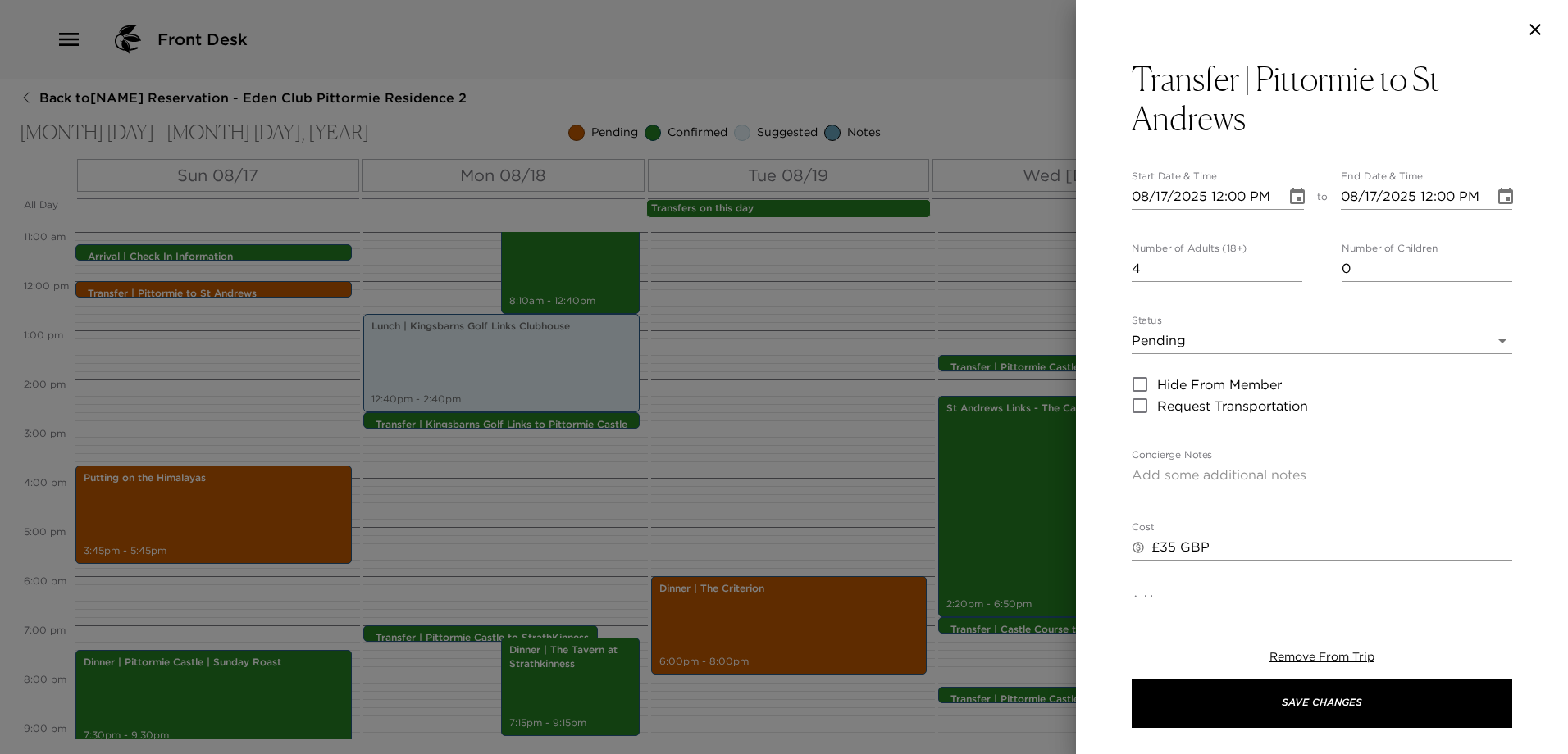 click on "x" at bounding box center [1322, 475] 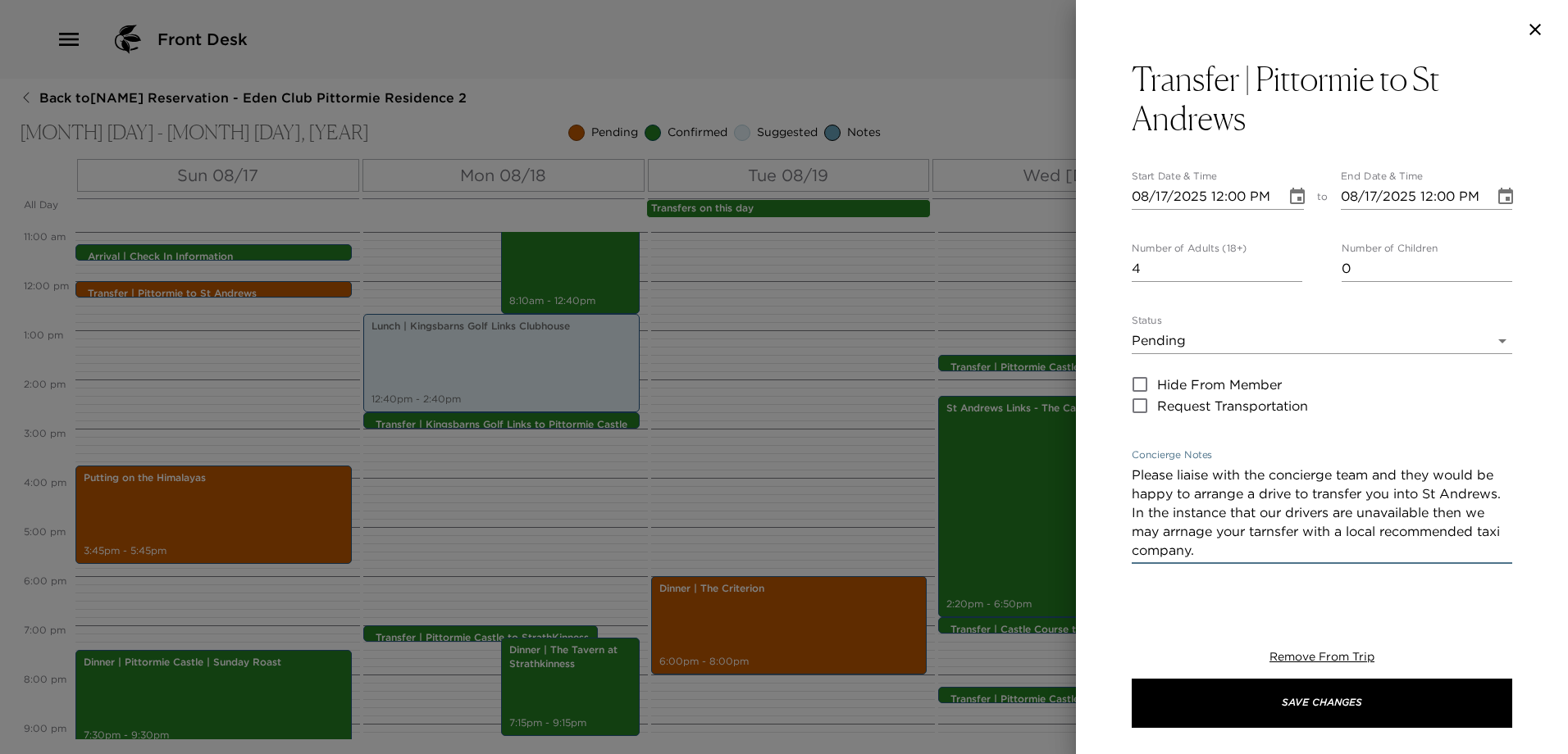 click on "Please liaise with the concierge team and they would be happy to arrange a drive to transfer you into St Andrews. In the instance that our drivers are unavailable then we may arrnage your tarnsfer with a local recommended taxi company." at bounding box center [1322, 512] 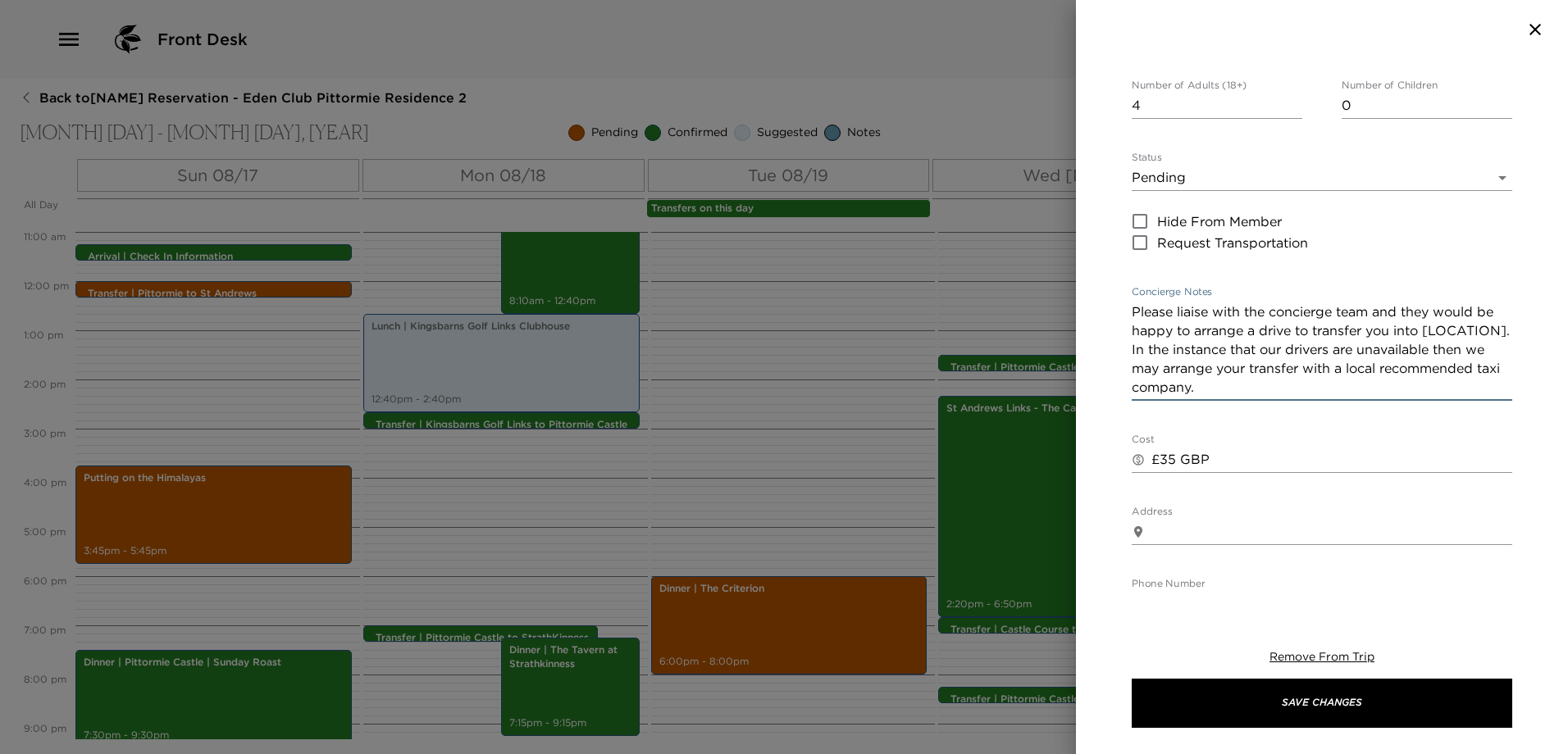 scroll, scrollTop: 134, scrollLeft: 0, axis: vertical 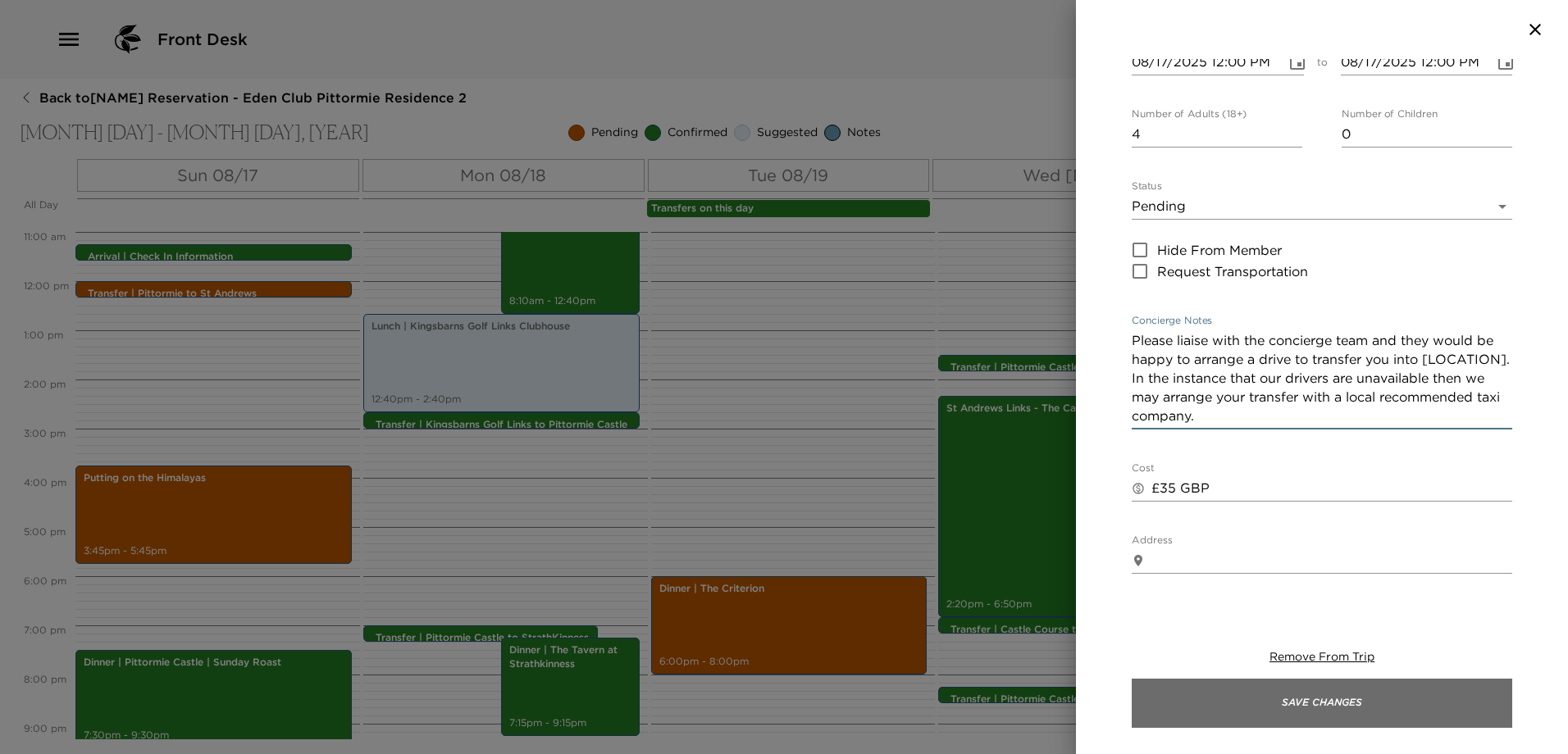 type on "Please liaise with the concierge team and they would be happy to arrange a drive to transfer you into St Andrews. In the instance that our drivers are unavailable then we may arrange your transfer with a local recommended taxi company." 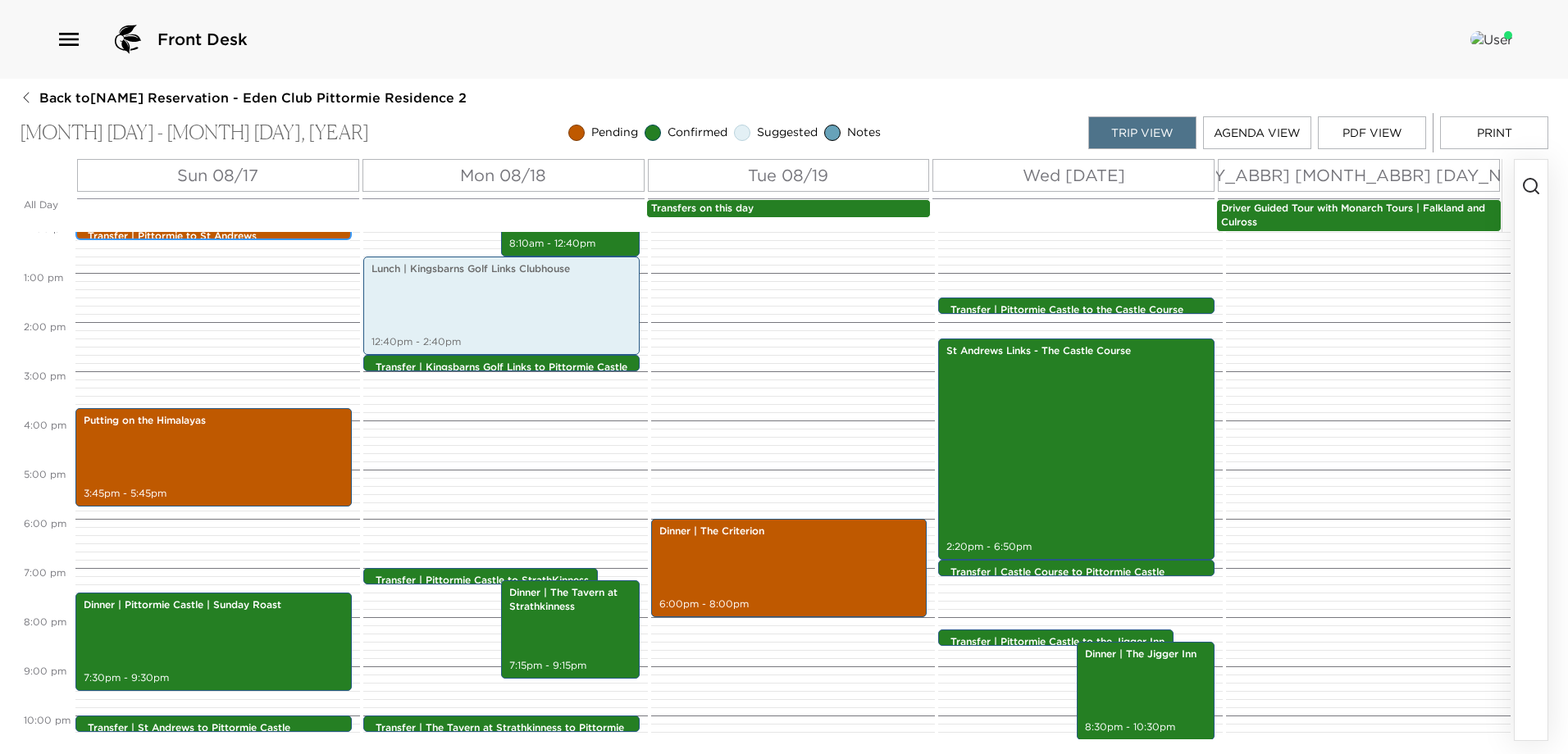 scroll, scrollTop: 673, scrollLeft: 0, axis: vertical 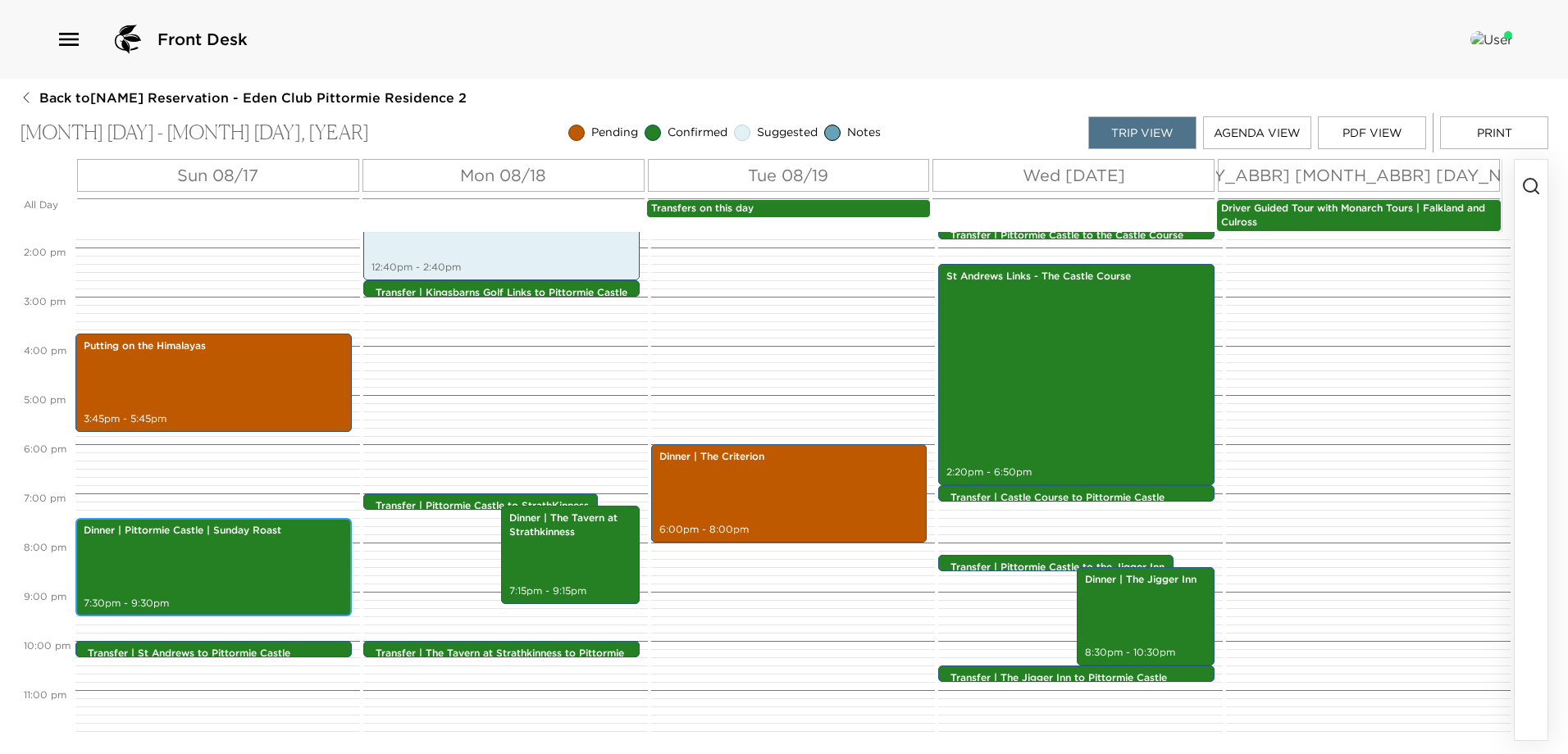 click on "Dinner | Pittormie Castle | Sunday Roast 7:30pm - 9:30pm" at bounding box center [213, 567] 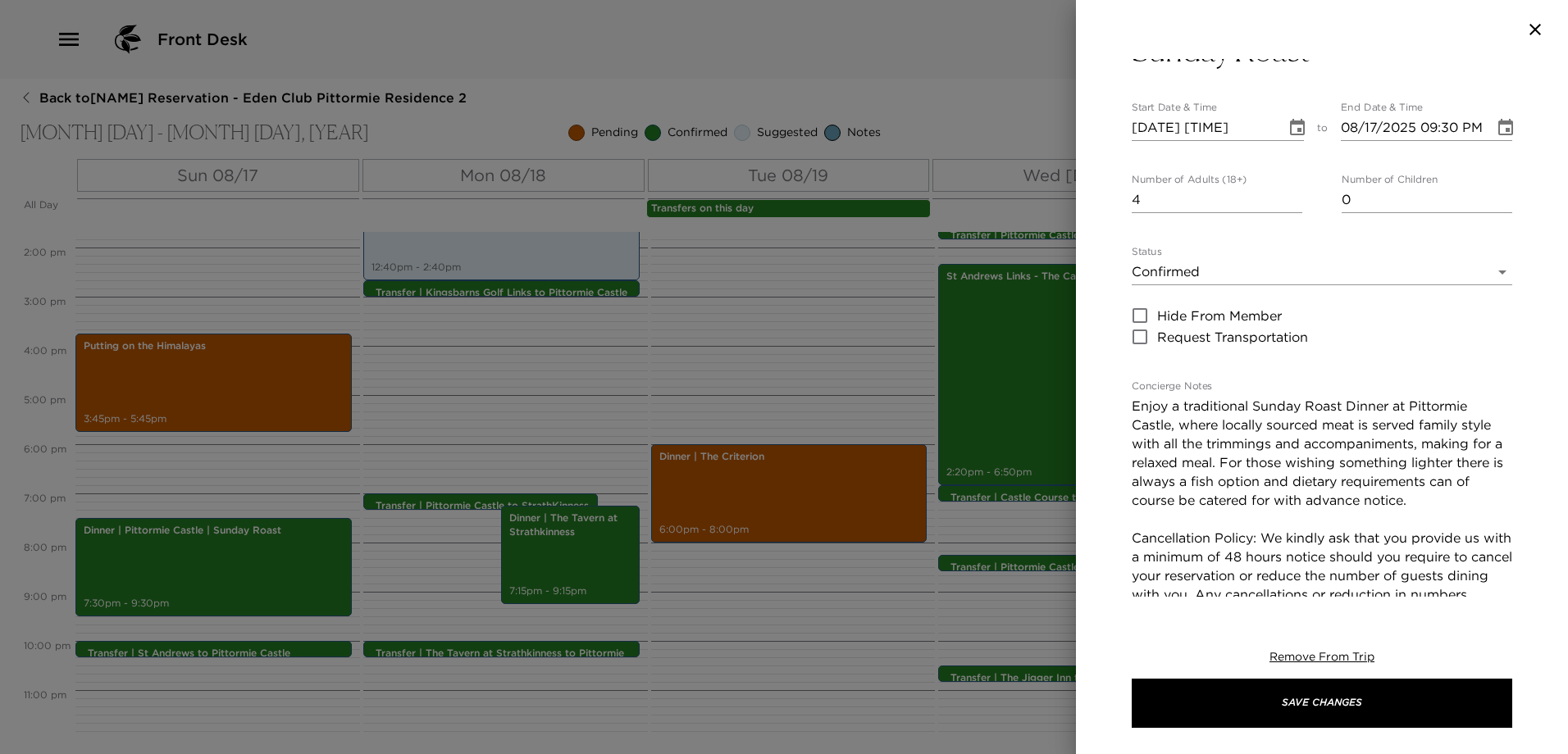 scroll, scrollTop: 164, scrollLeft: 0, axis: vertical 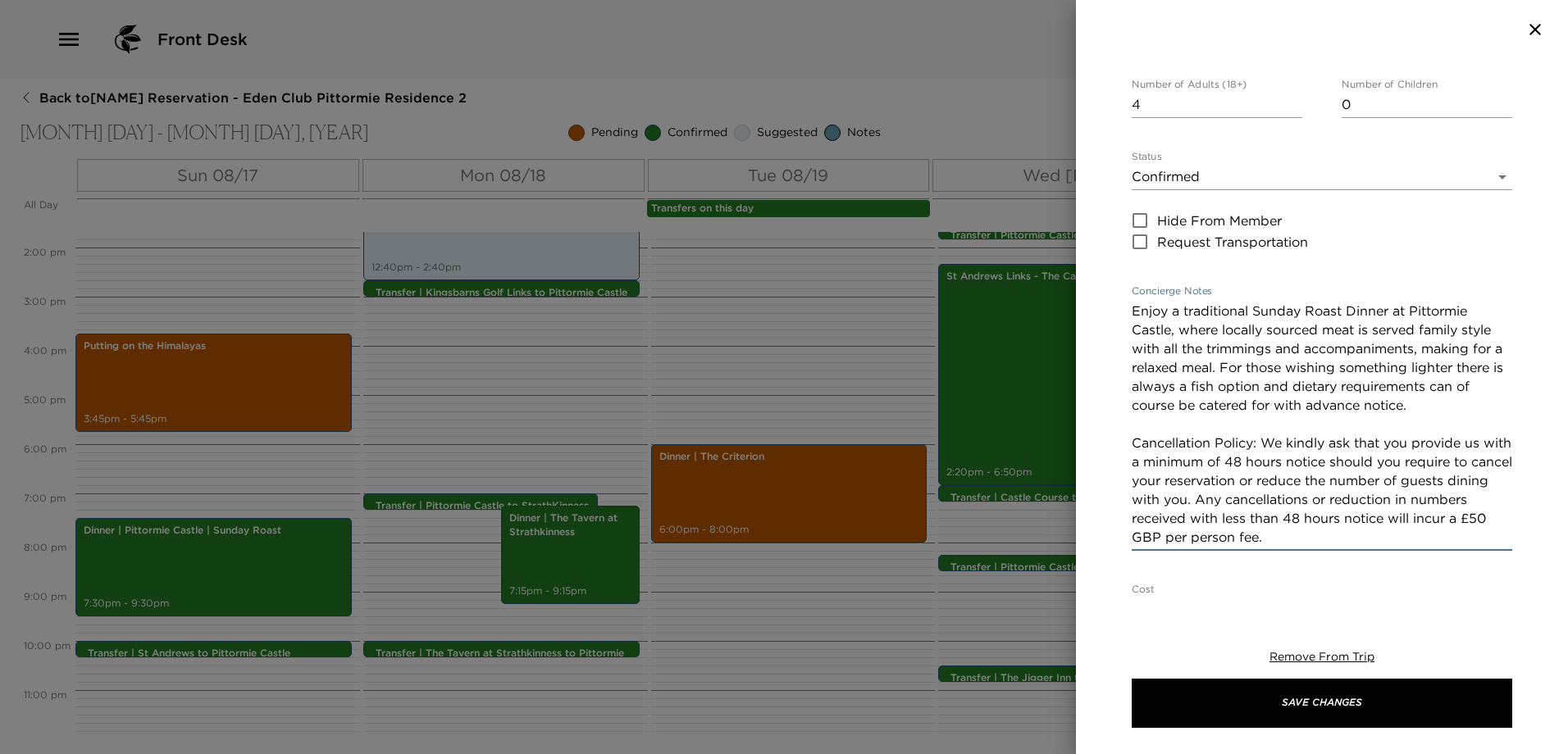 drag, startPoint x: 1467, startPoint y: 405, endPoint x: 1232, endPoint y: 375, distance: 236.90715 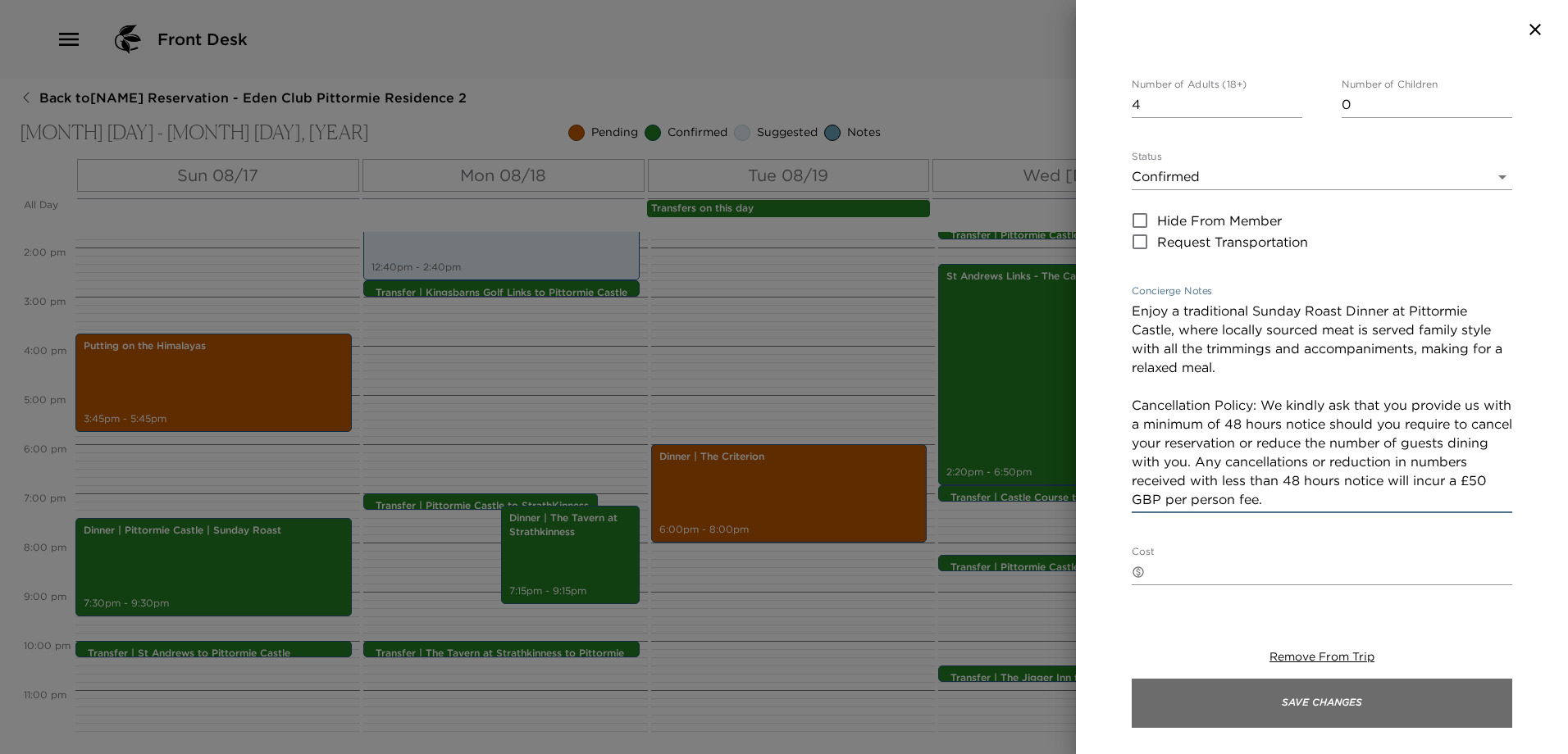 type on "Enjoy a traditional Sunday Roast Dinner at Pittormie Castle, where locally sourced meat is served family style with all the trimmings and accompaniments, making for a relaxed meal.
Cancellation Policy: We kindly ask that you provide us with a minimum of 48 hours notice should you require to cancel your reservation or reduce the number of guests dining with you. Any cancellations or reduction in numbers received with less than 48 hours notice will incur a £50 GBP per person fee." 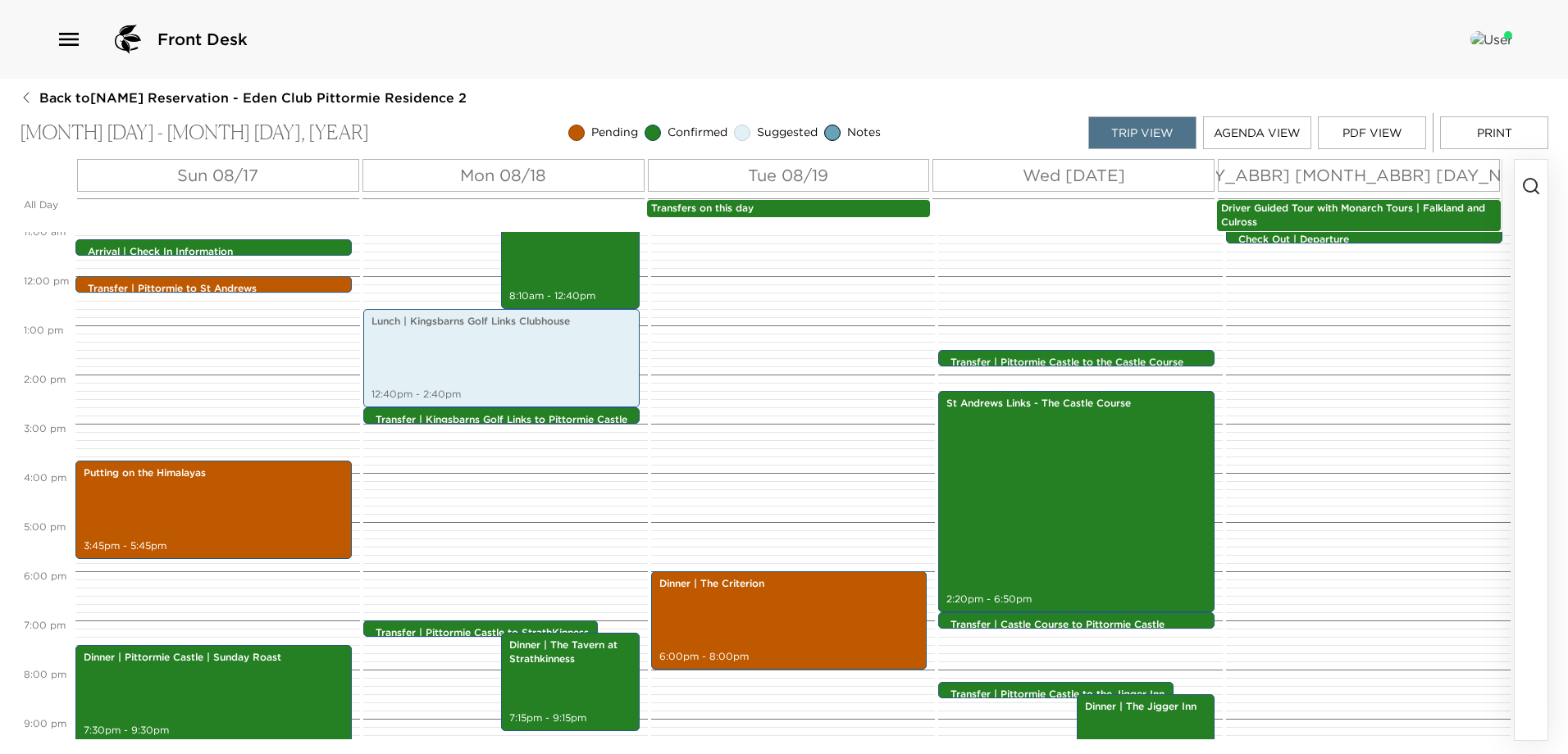 scroll, scrollTop: 673, scrollLeft: 0, axis: vertical 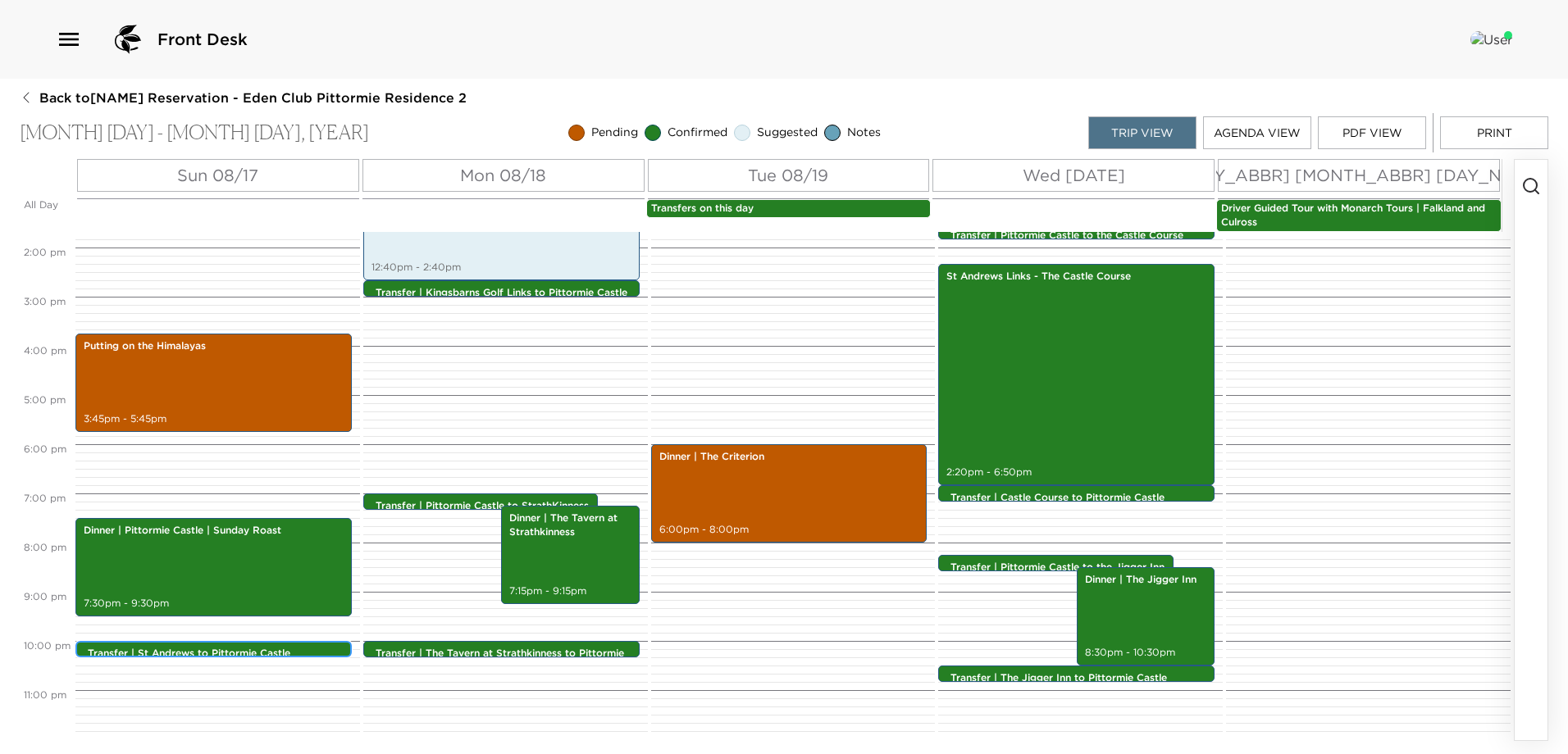 click on "Transfer | St Andrews to Pittormie Castle" at bounding box center (217, 653) 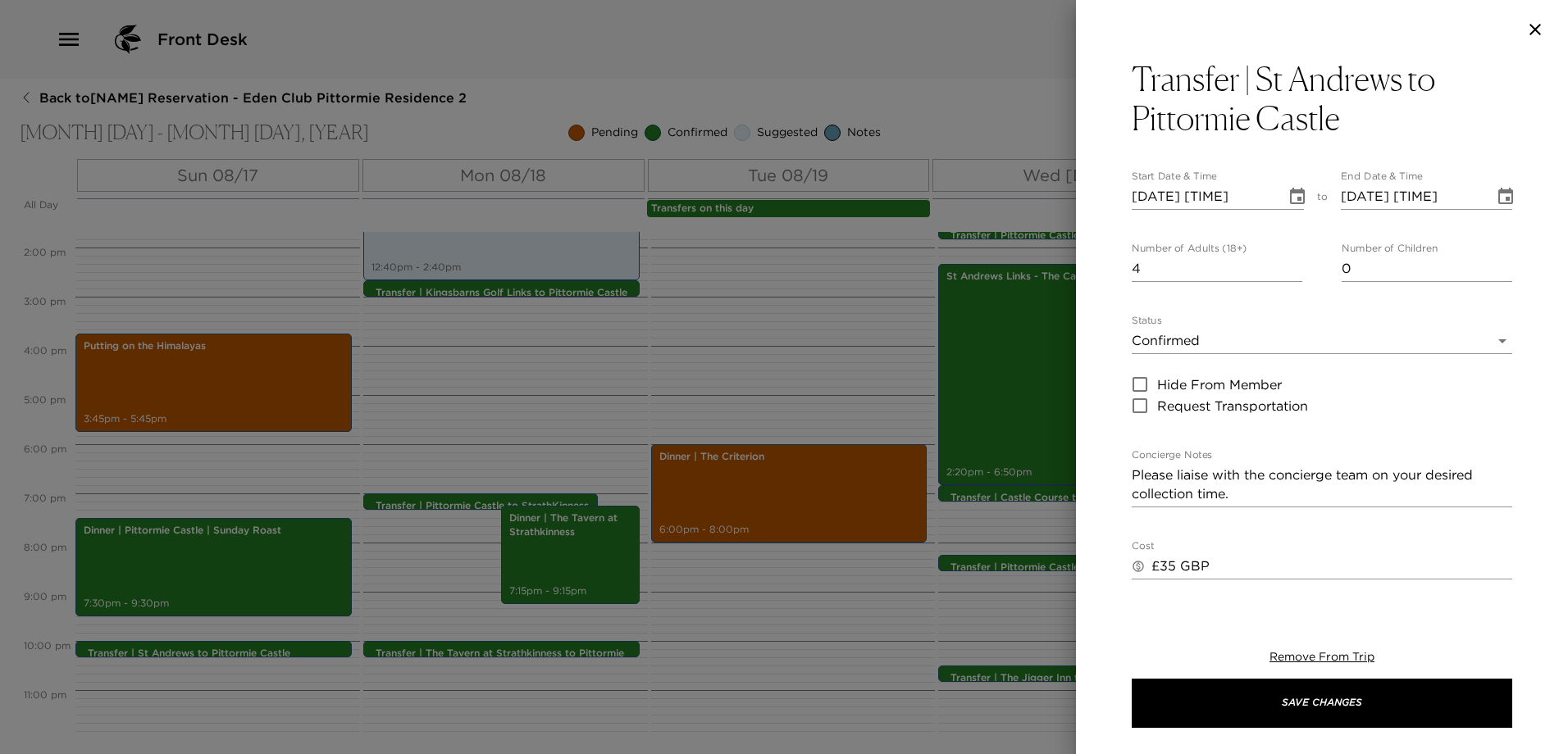 click 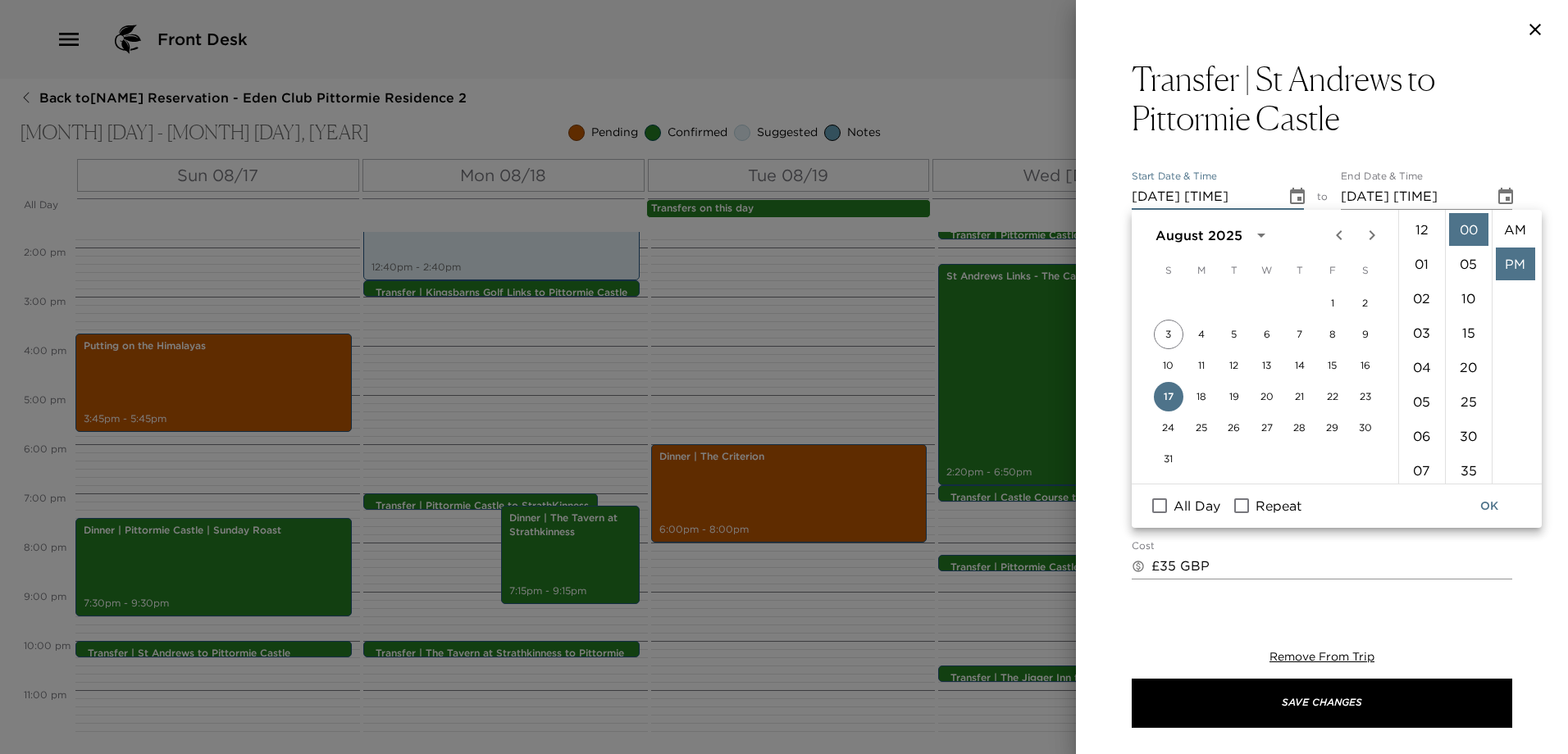 scroll, scrollTop: 344, scrollLeft: 0, axis: vertical 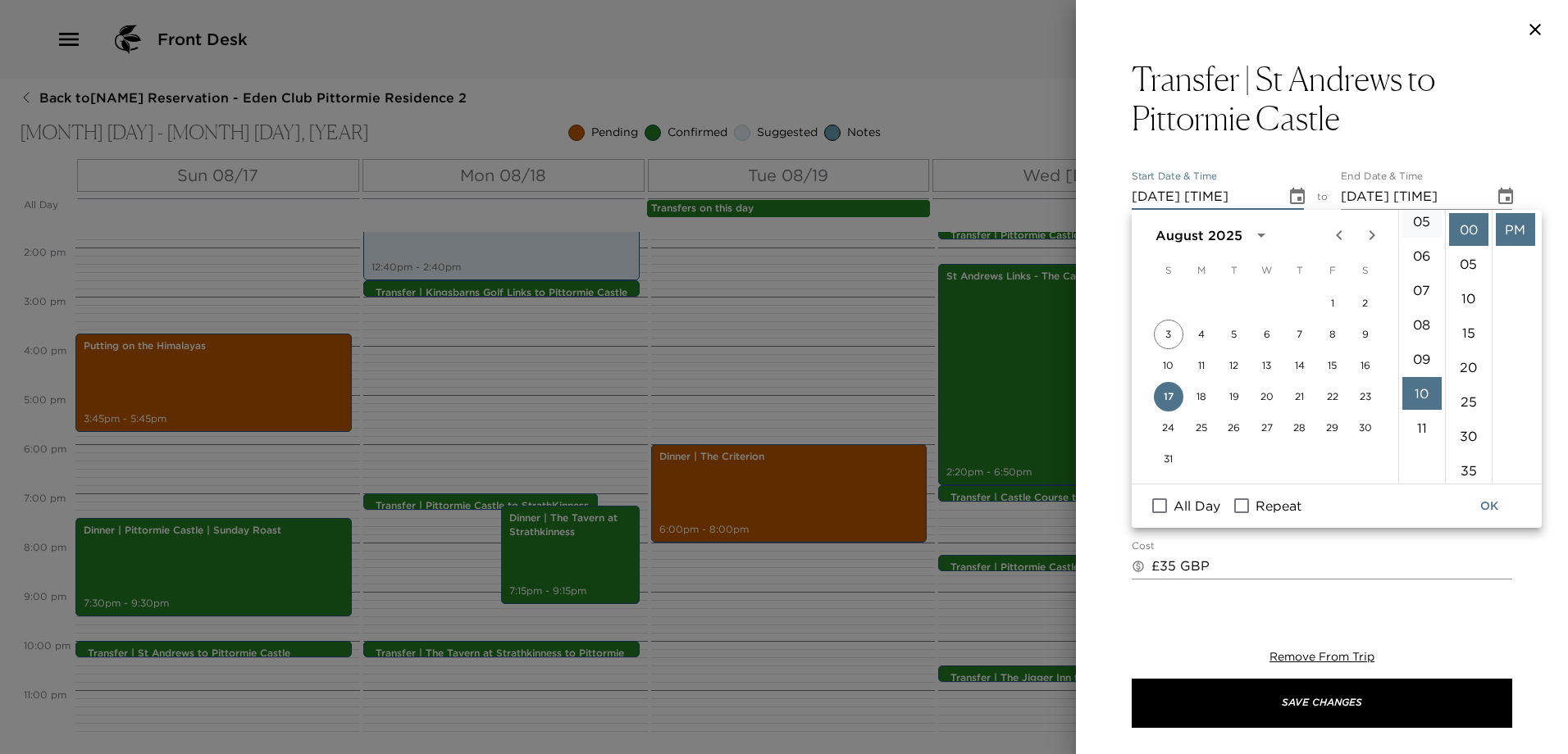 click on "05" at bounding box center [1422, 221] 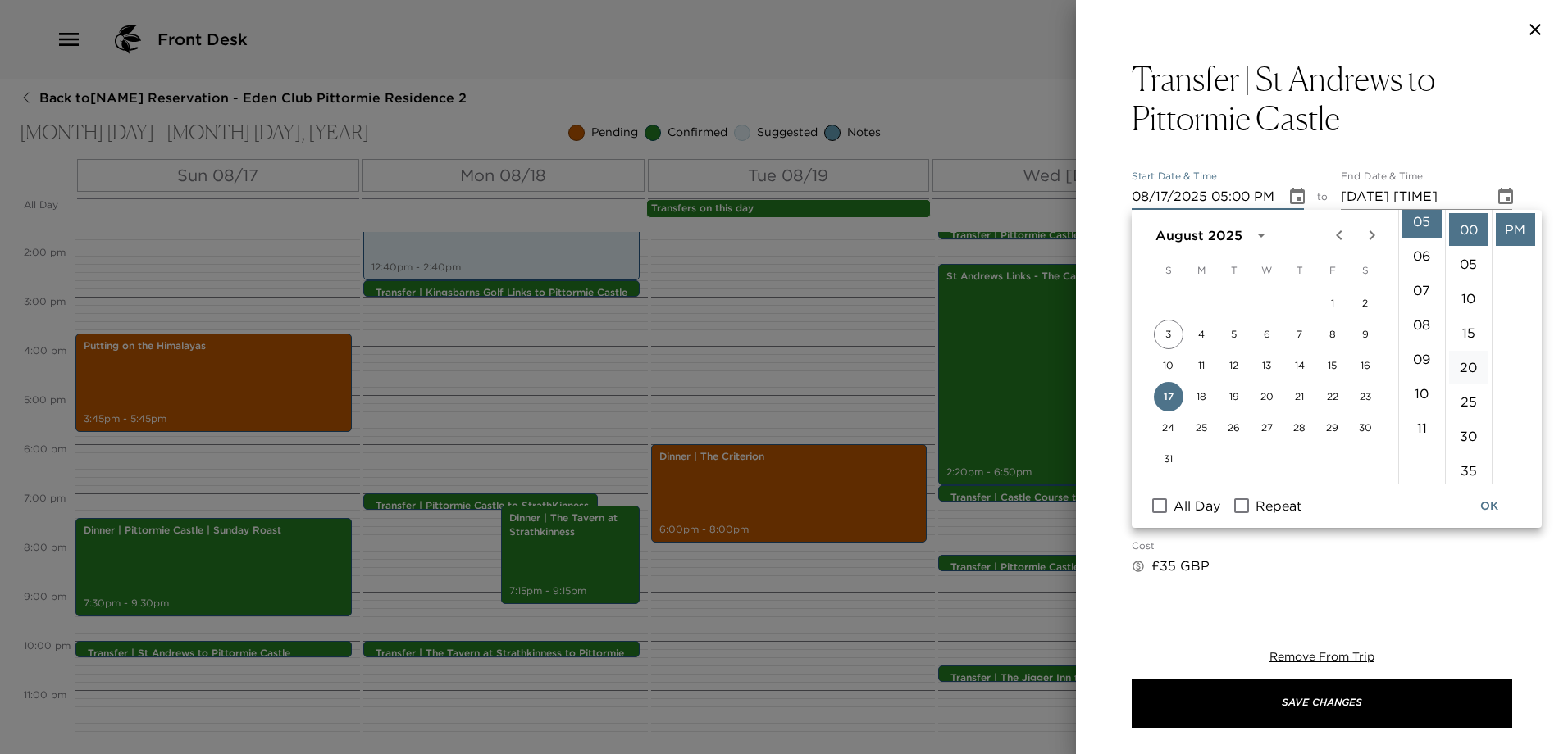 scroll, scrollTop: 172, scrollLeft: 0, axis: vertical 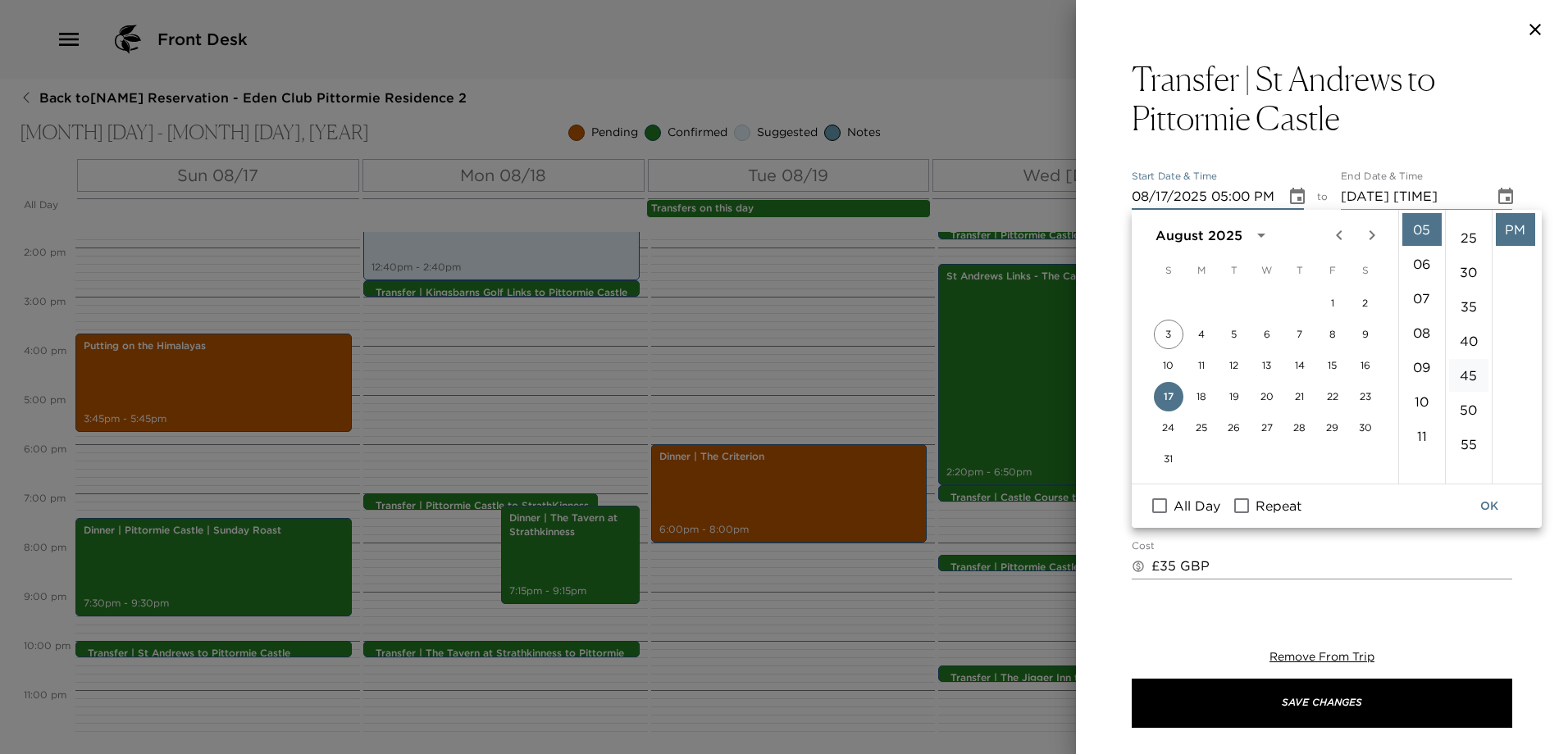 click on "45" at bounding box center [1469, 375] 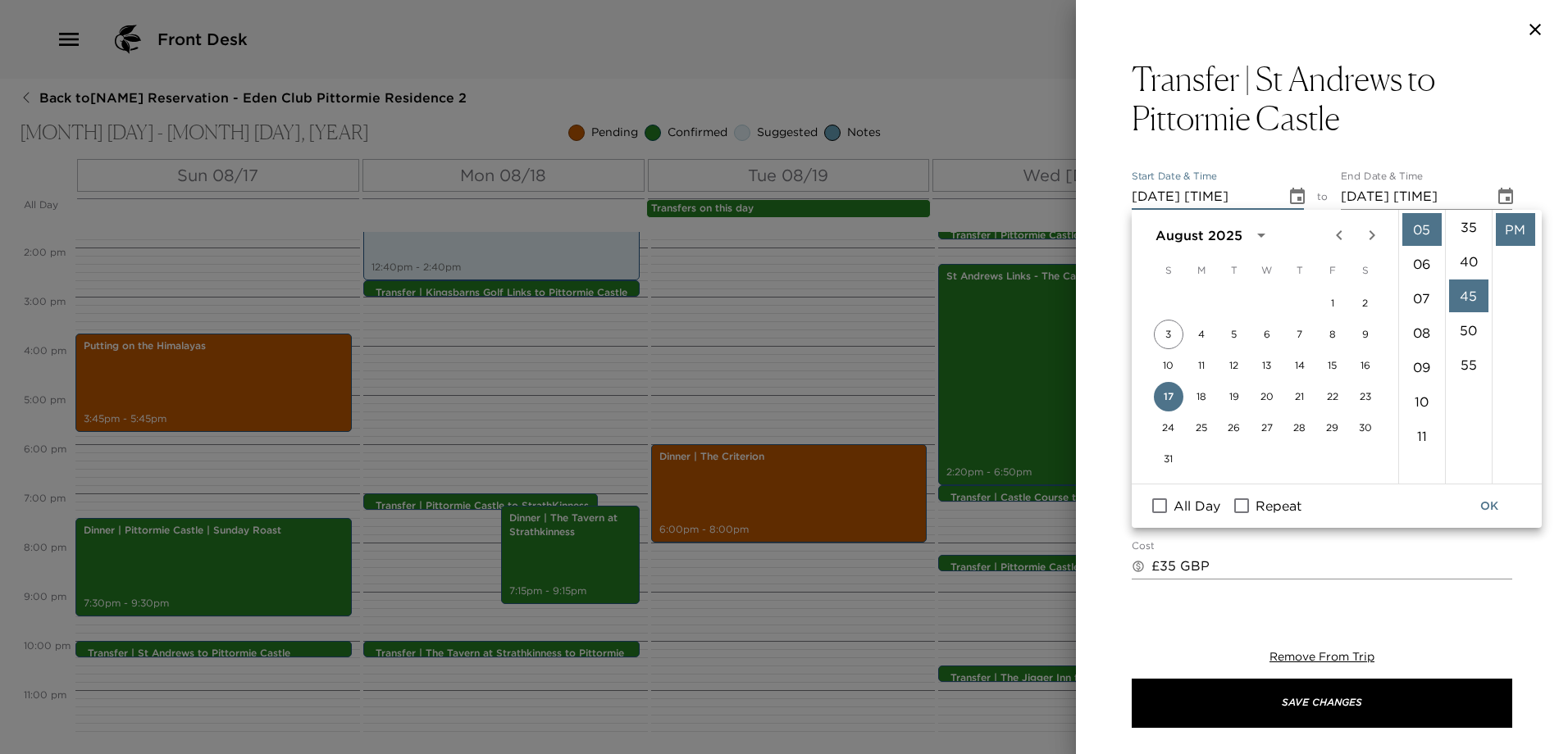 scroll, scrollTop: 310, scrollLeft: 0, axis: vertical 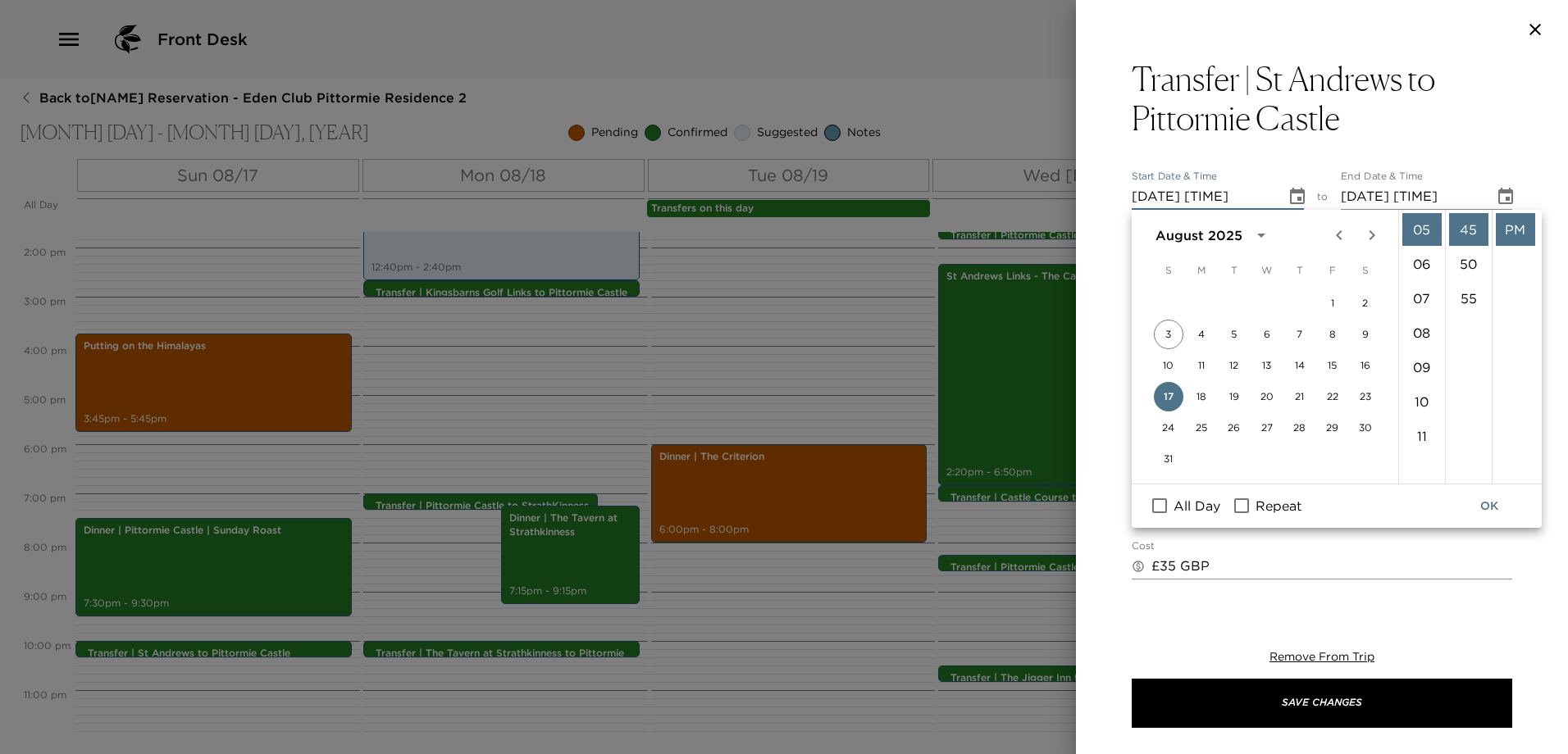 click 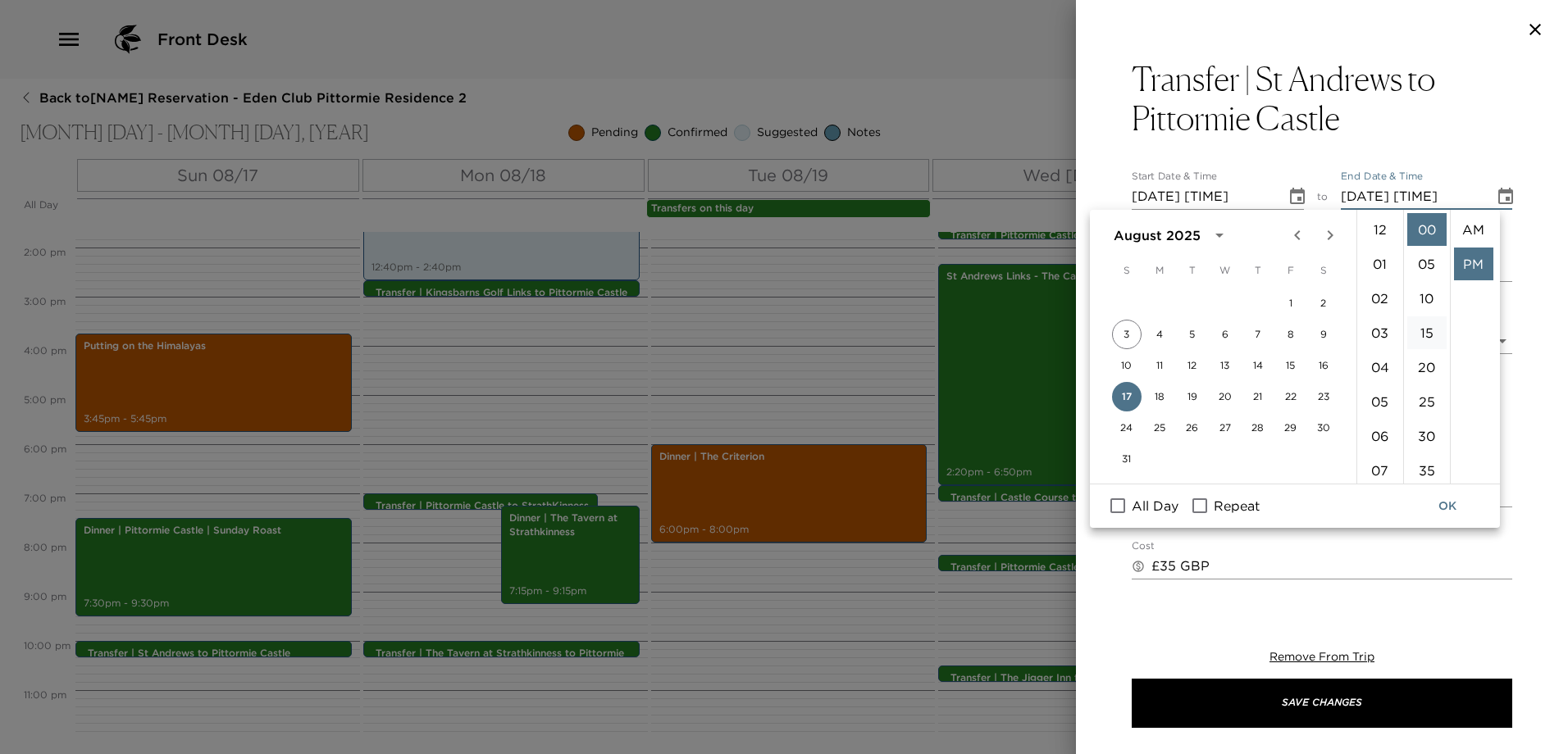 scroll, scrollTop: 344, scrollLeft: 0, axis: vertical 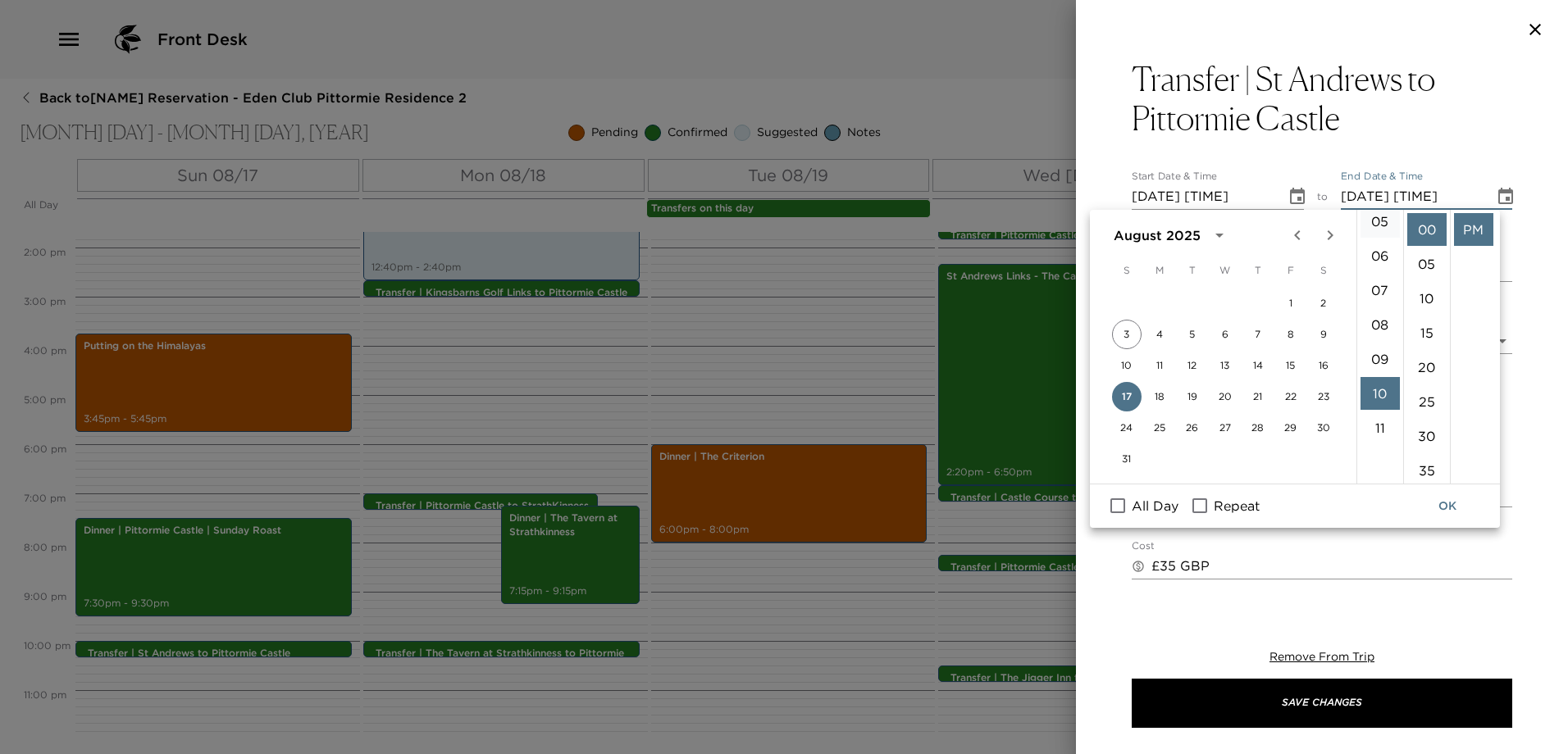 click on "05" at bounding box center [1380, 221] 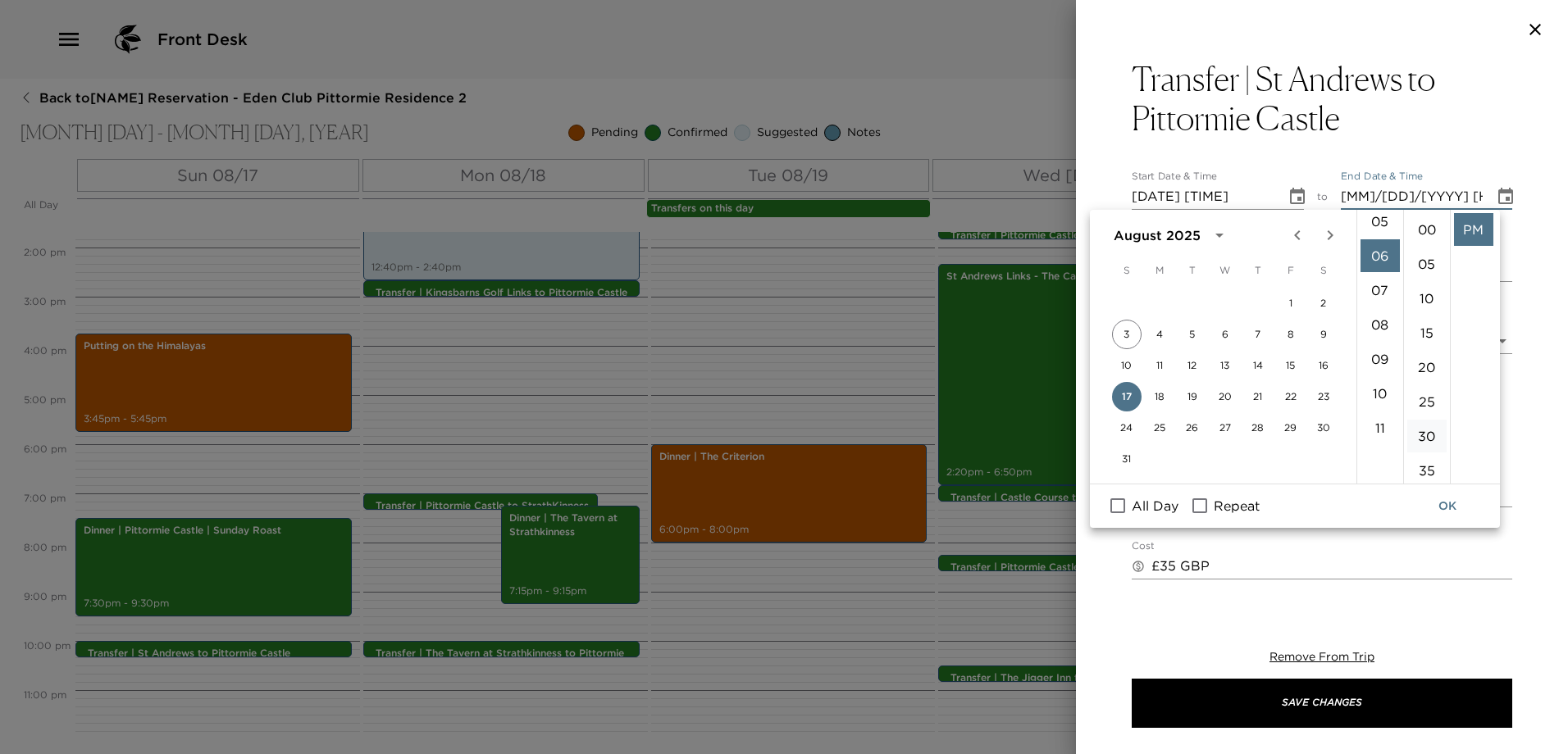 scroll, scrollTop: 207, scrollLeft: 0, axis: vertical 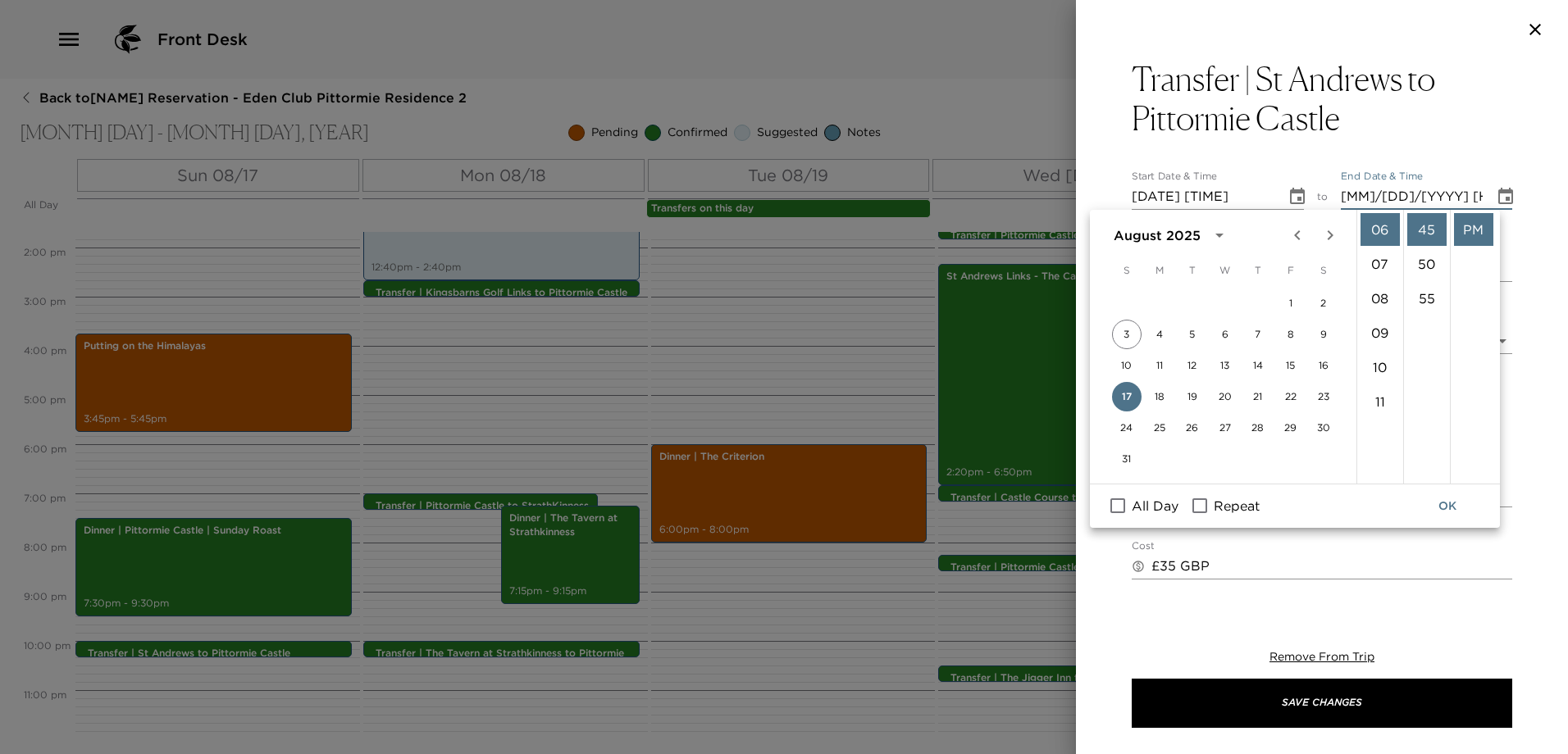 click on "OK" at bounding box center (1447, 506) 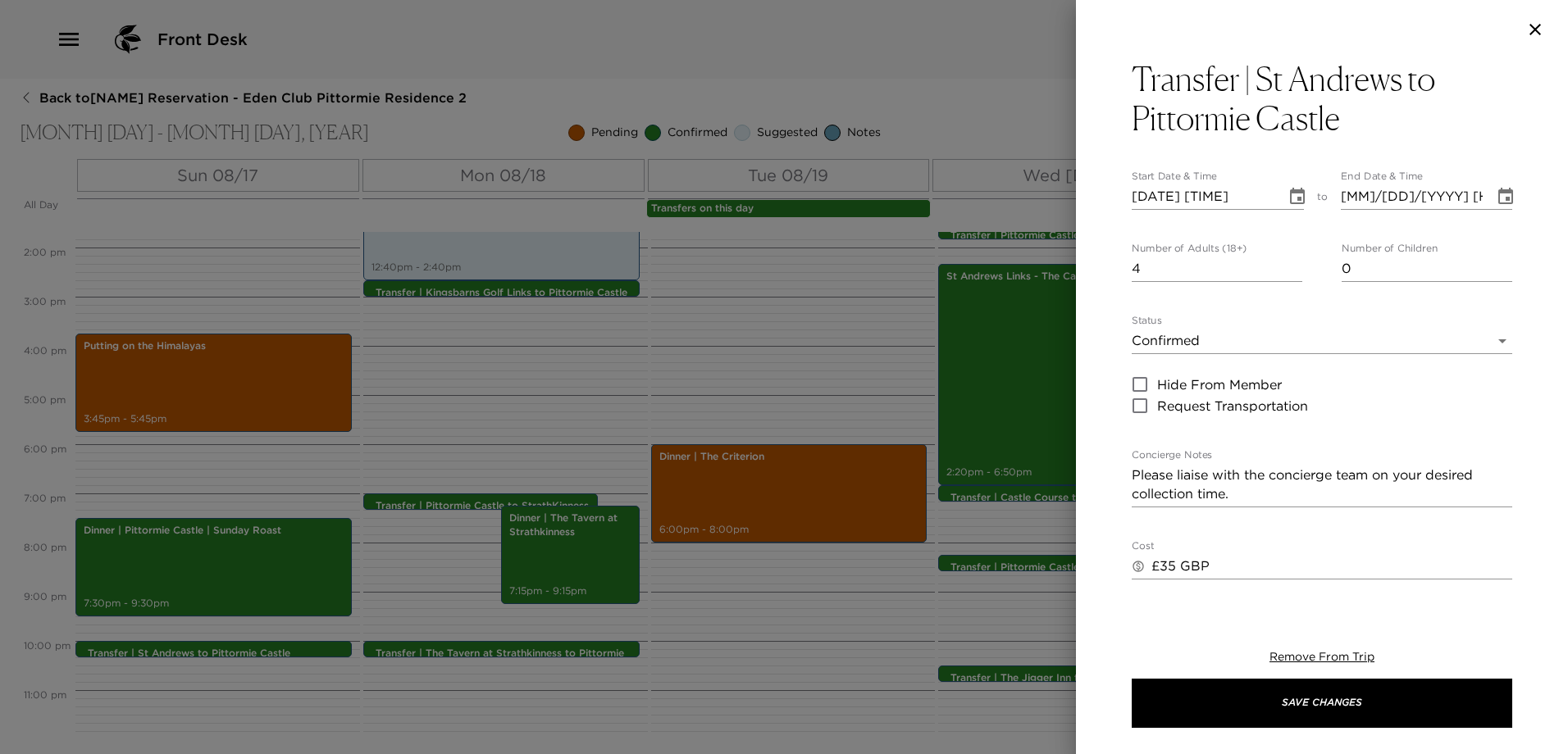 click on "Please liaise with the concierge team on your desired collection time." at bounding box center (1322, 484) 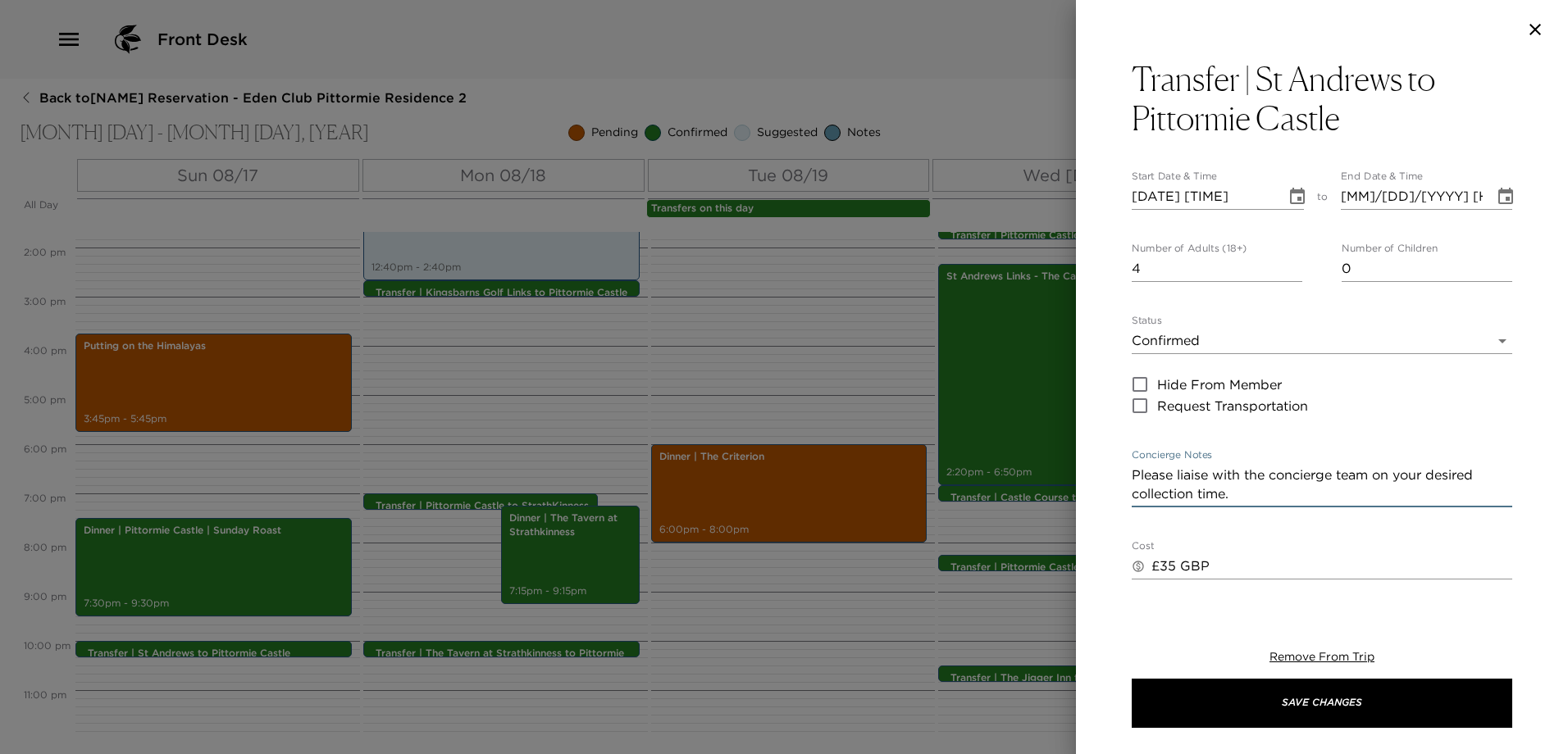 paste on "When you have an idea of your desired picked up time, please call us on + 44 (0) 1334 870088 or WhatsApp us on + 44 (0) 7776 699 158 and we will schedule a taxi / driver." 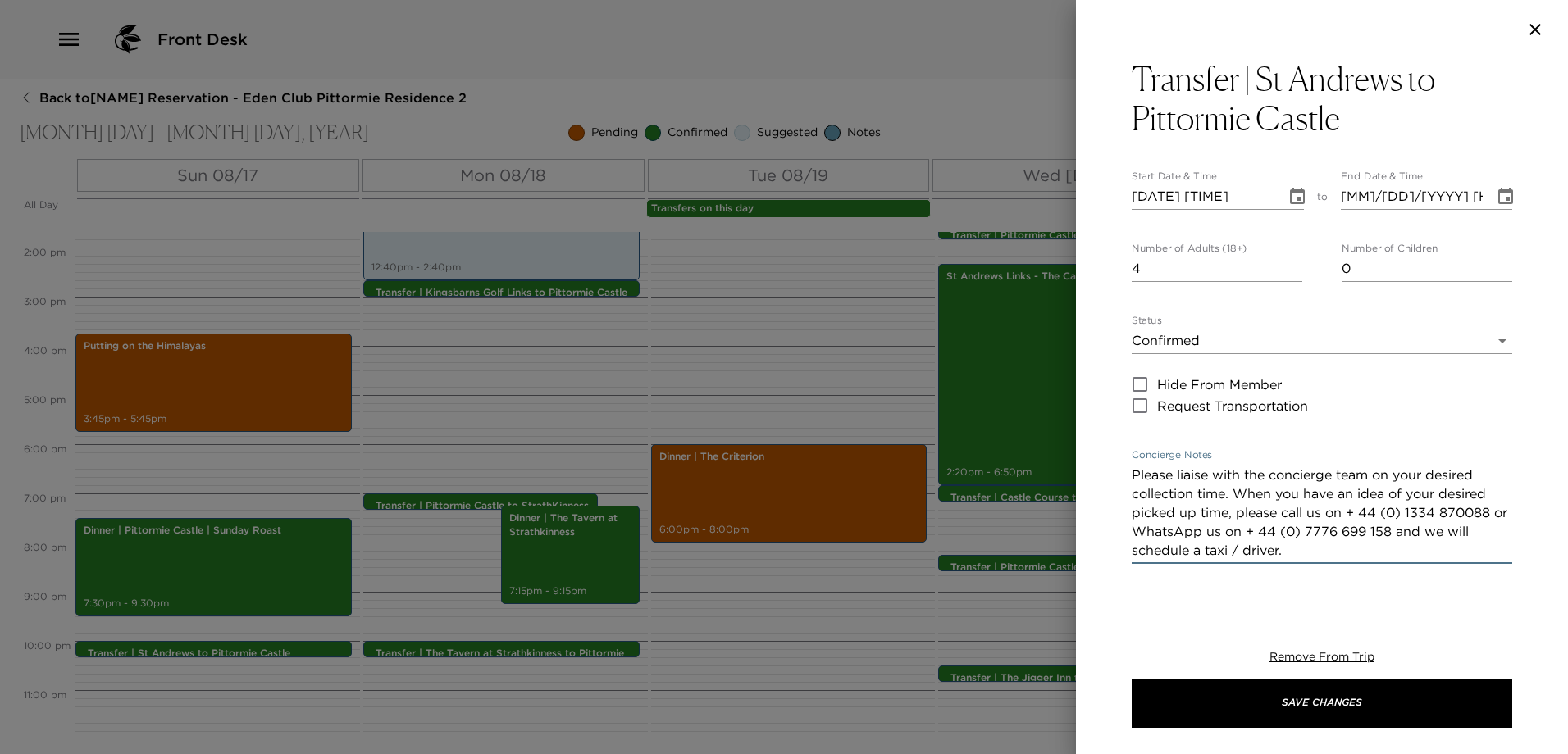 drag, startPoint x: 1239, startPoint y: 496, endPoint x: 1124, endPoint y: 470, distance: 117.9025 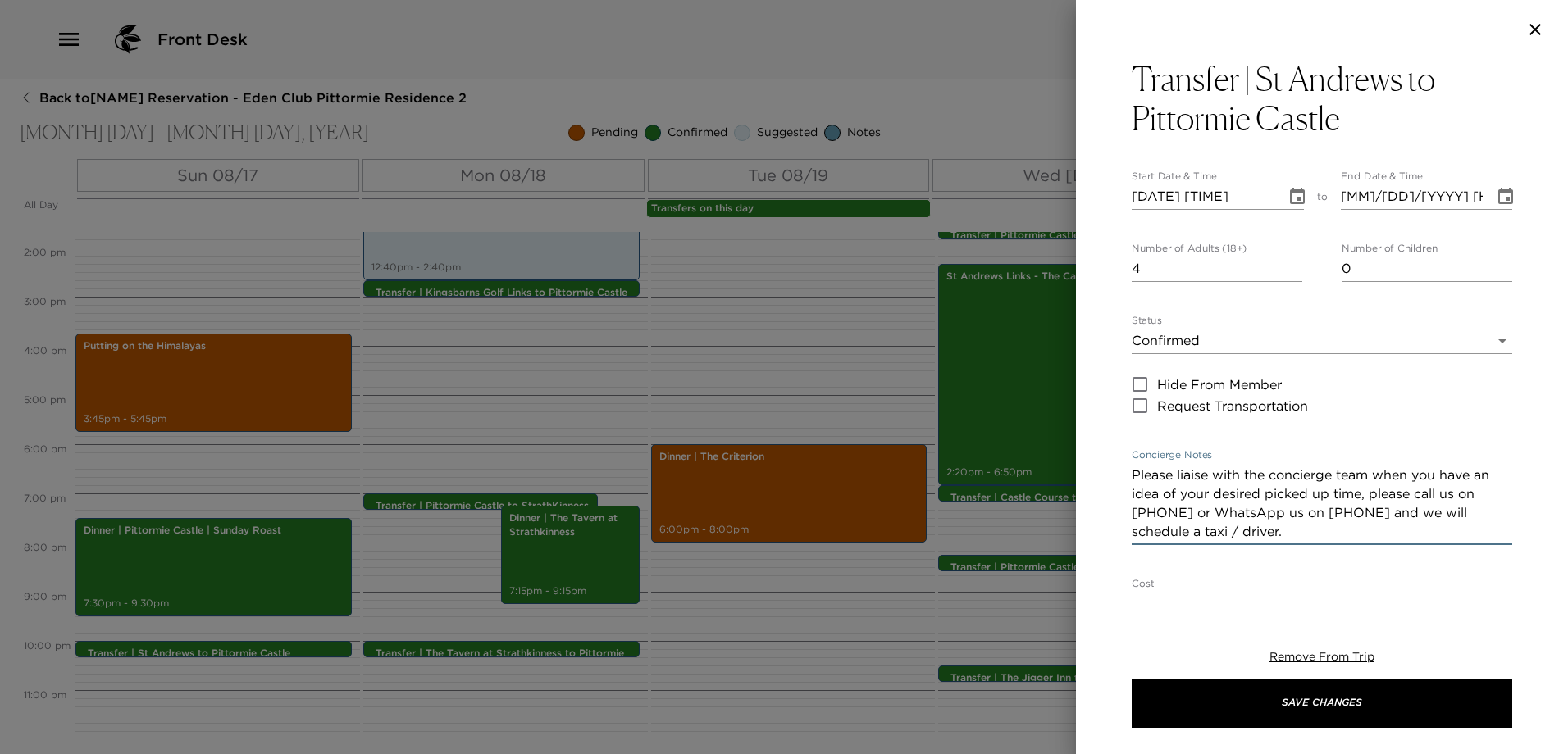 scroll, scrollTop: 82, scrollLeft: 0, axis: vertical 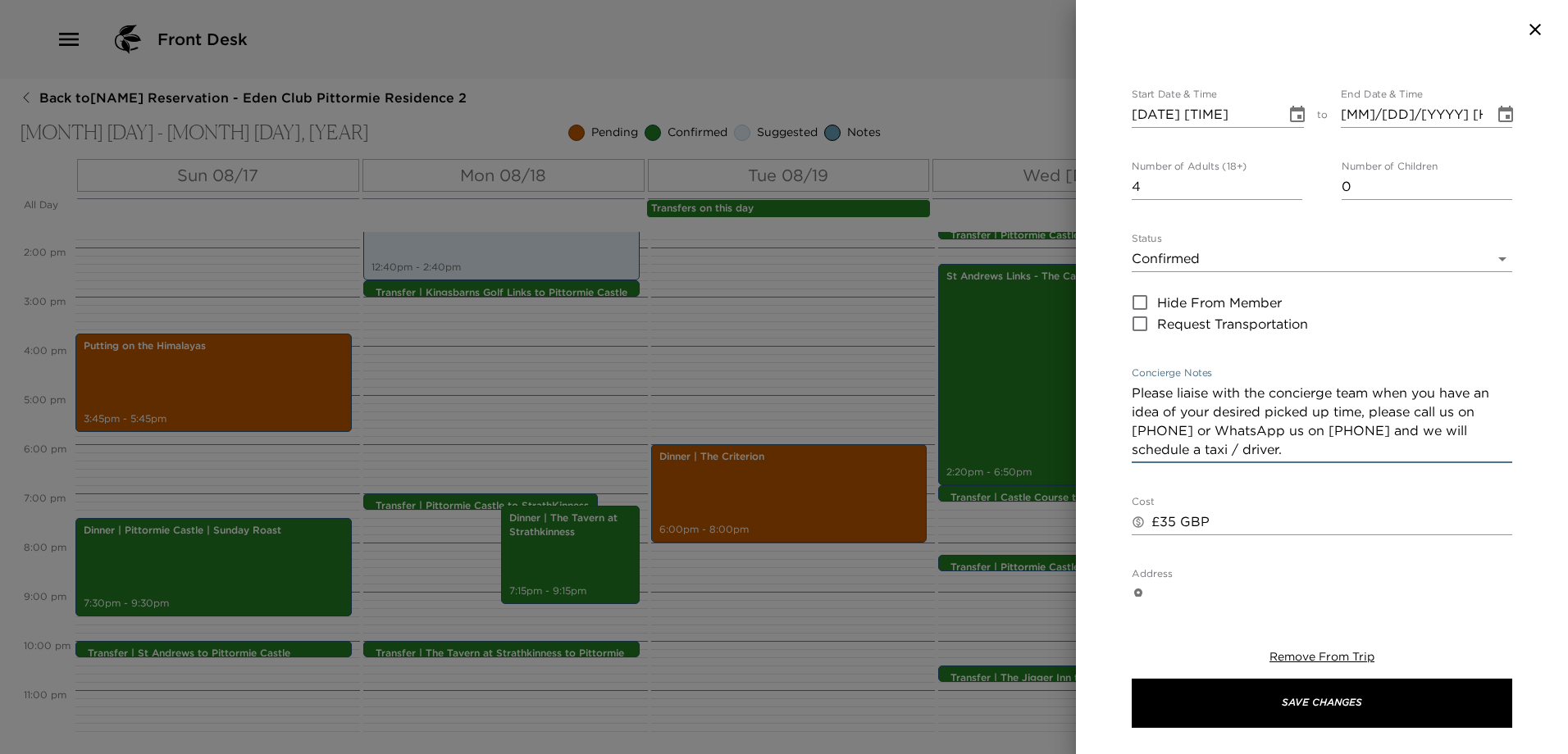 click on "Please liaise with the concierge team when you have an idea of your desired picked up time, please call us on + 44 (0) 1334 870088 or WhatsApp us on + 44 (0) 7776 699 158 and we will schedule a taxi / driver." at bounding box center (1322, 421) 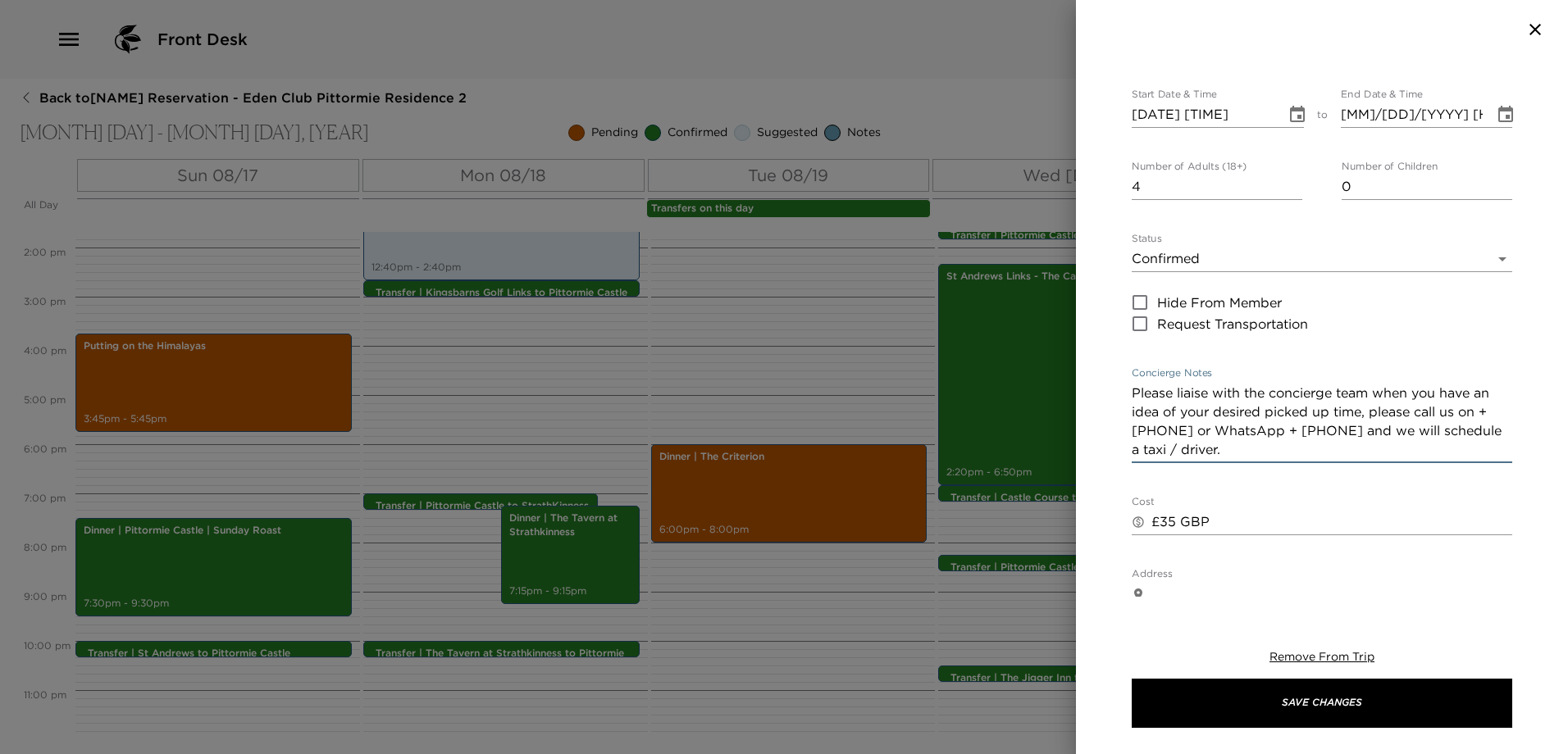 click on "Please liaise with the concierge team when you have an idea of your desired picked up time, please call us on + 44 (0) 1334 870088 or WhatsApp + 44 (0) 7776 699 158 and we will schedule a taxi / driver." at bounding box center [1322, 421] 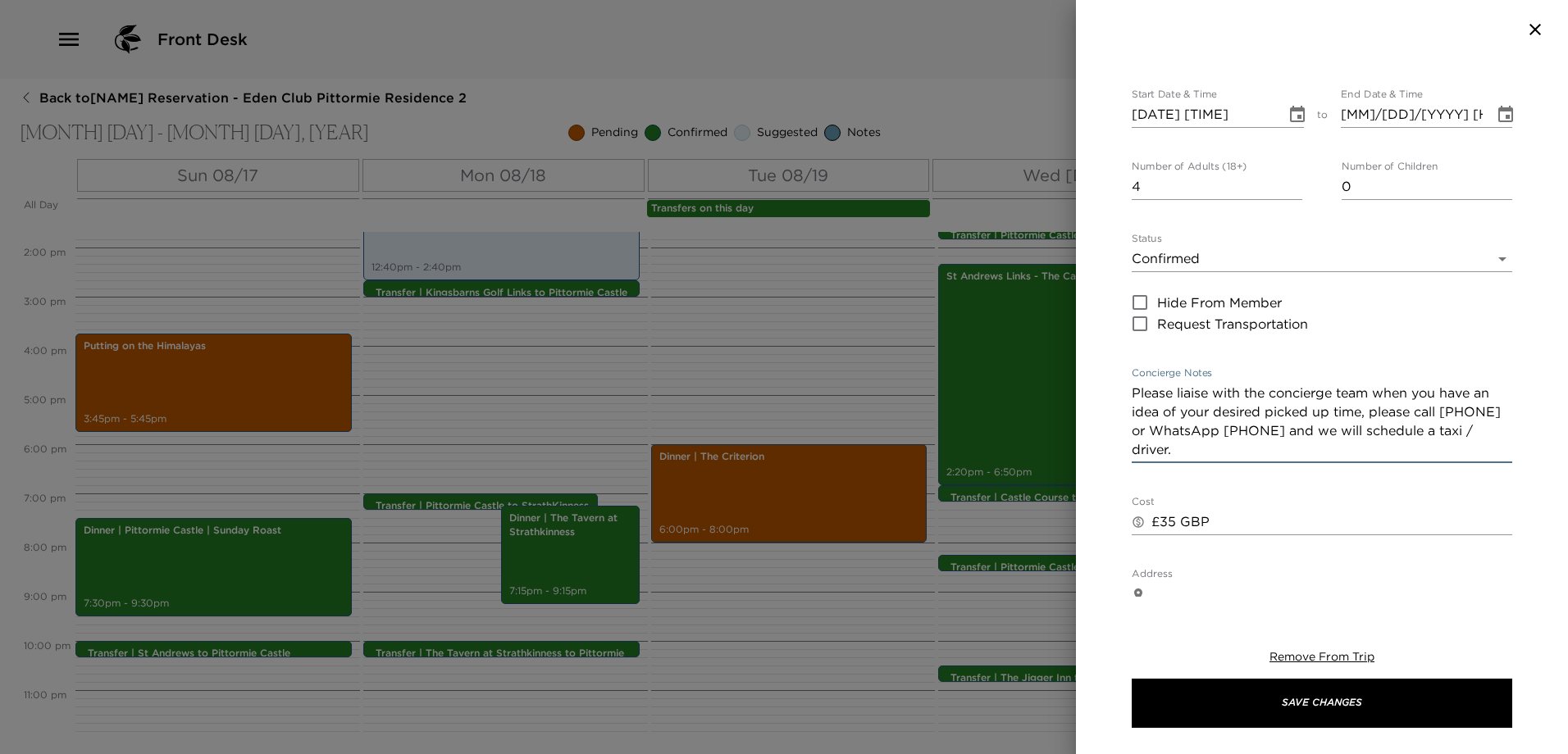 drag, startPoint x: 1293, startPoint y: 451, endPoint x: 1260, endPoint y: 450, distance: 33.015148 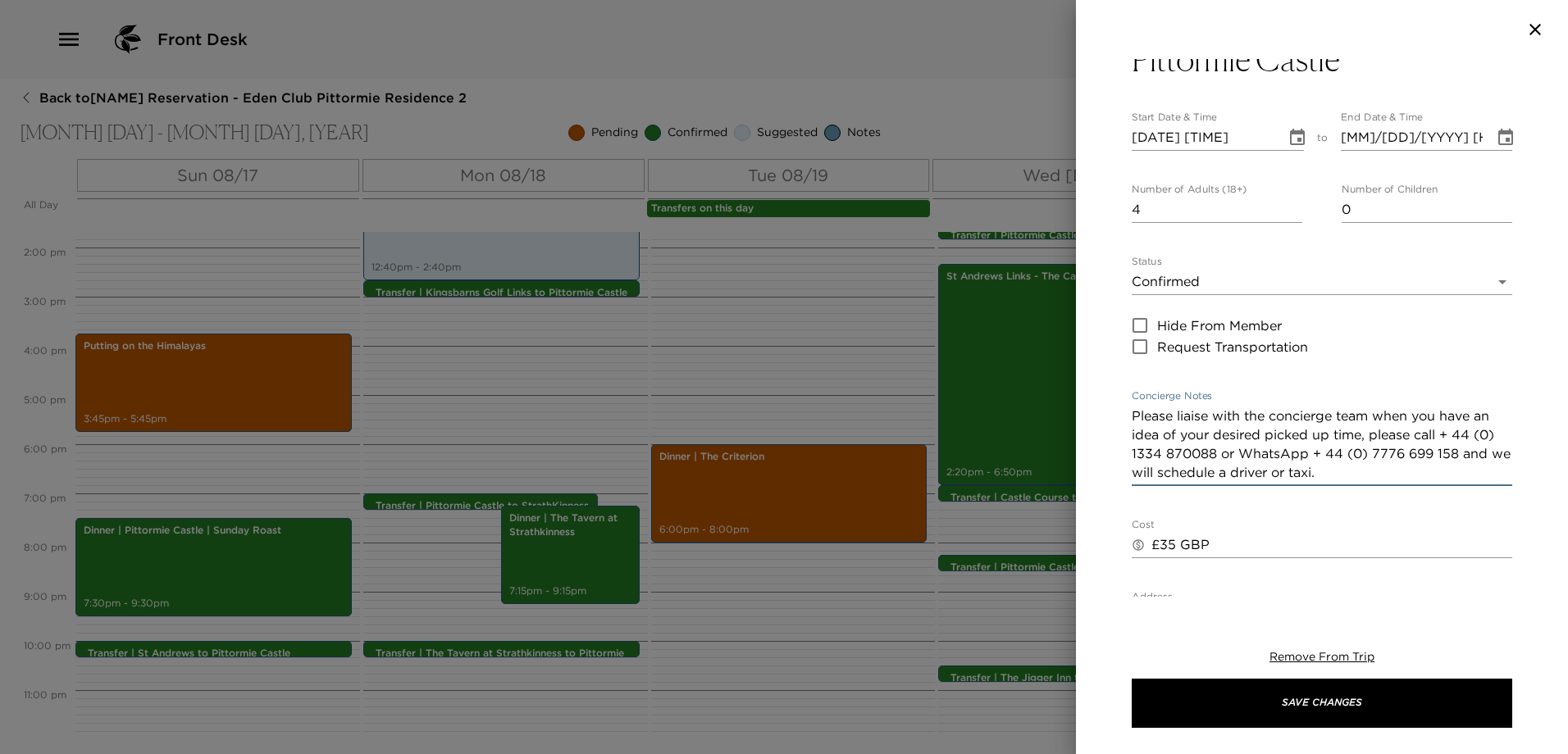 scroll, scrollTop: 0, scrollLeft: 0, axis: both 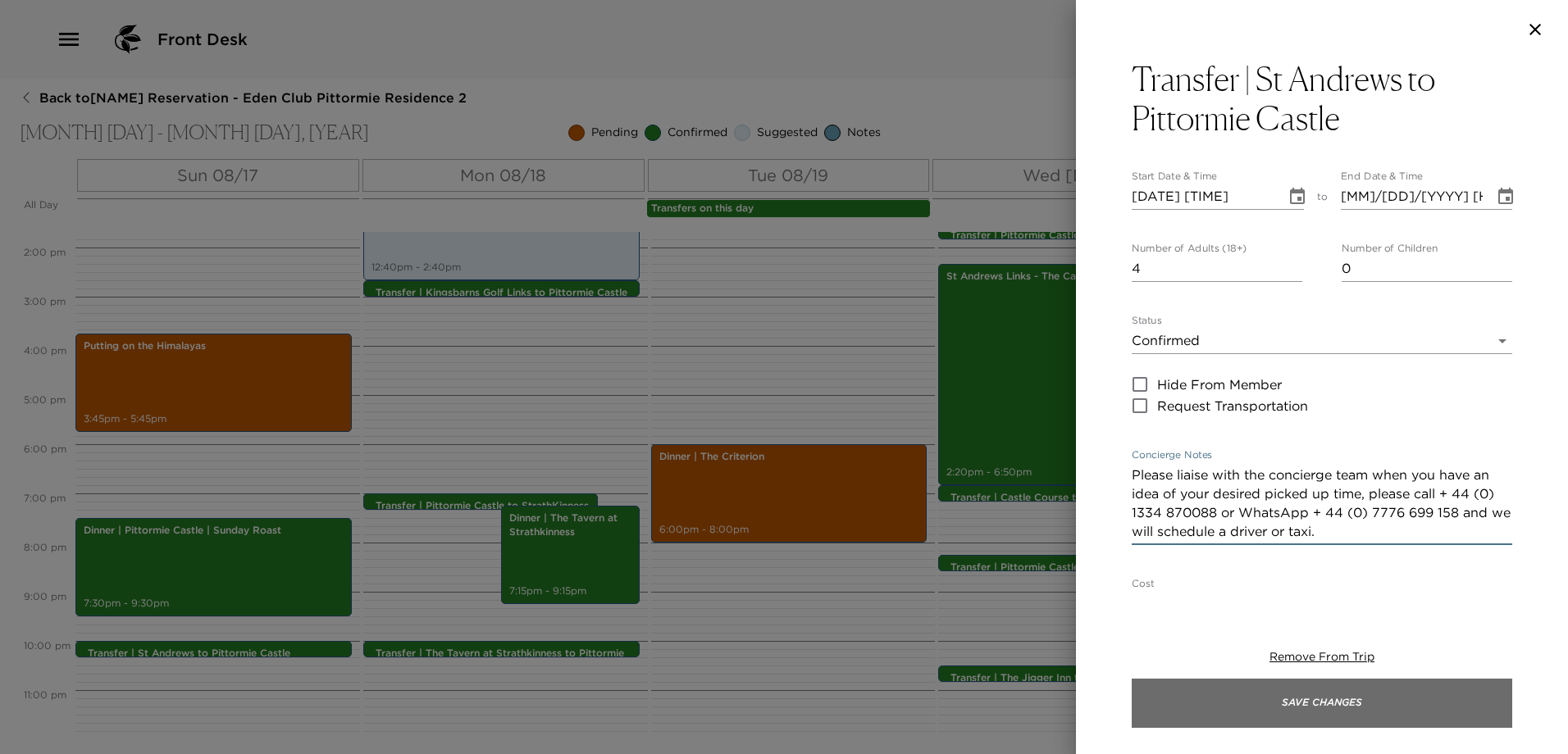 type on "Please liaise with the concierge team when you have an idea of your desired picked up time, please call + 44 (0) 1334 870088 or WhatsApp + 44 (0) 7776 699 158 and we will schedule a driver or taxi." 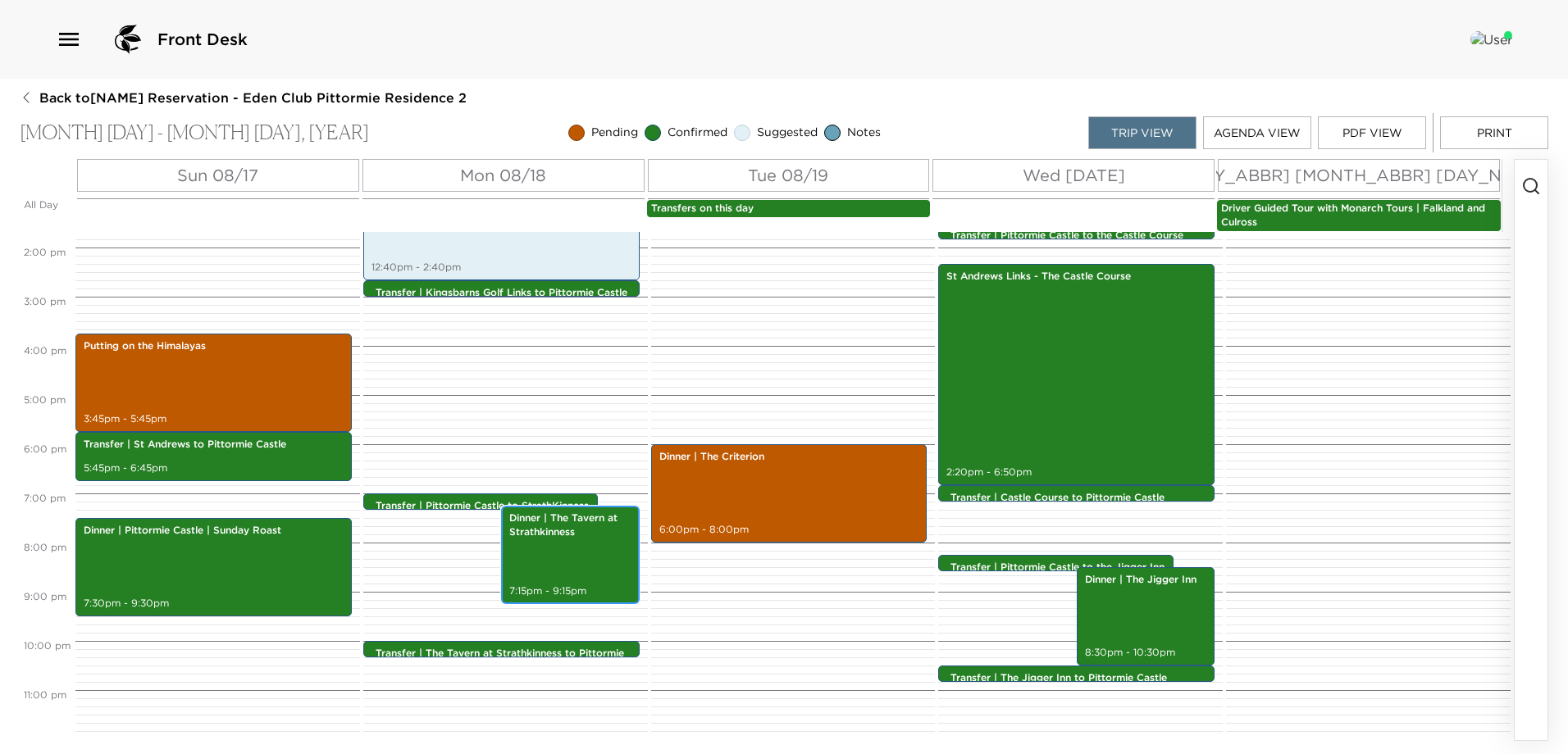 click on "Dinner | The Tavern at Strathkinness 7:15pm - 9:15pm" at bounding box center [570, 555] 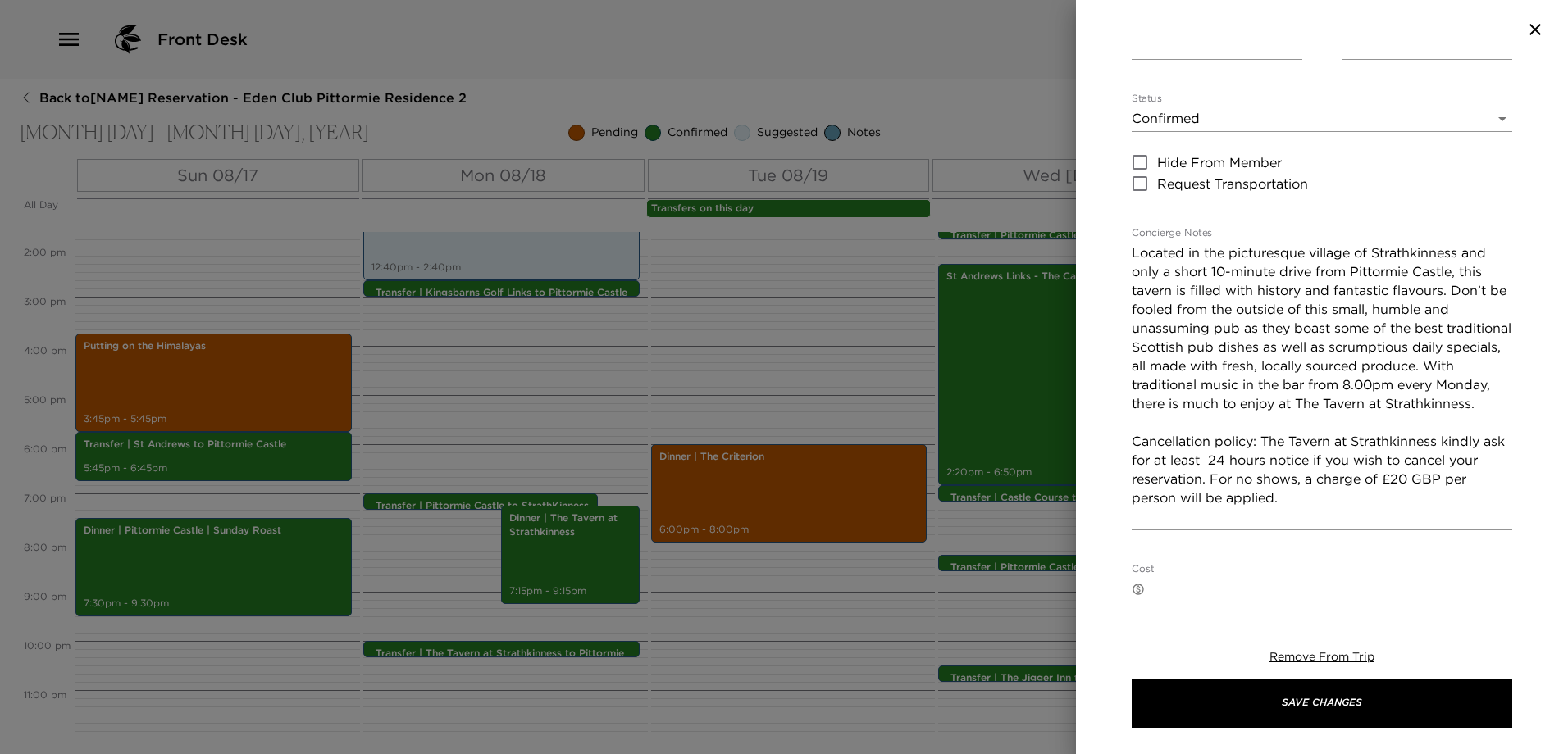 scroll, scrollTop: 246, scrollLeft: 0, axis: vertical 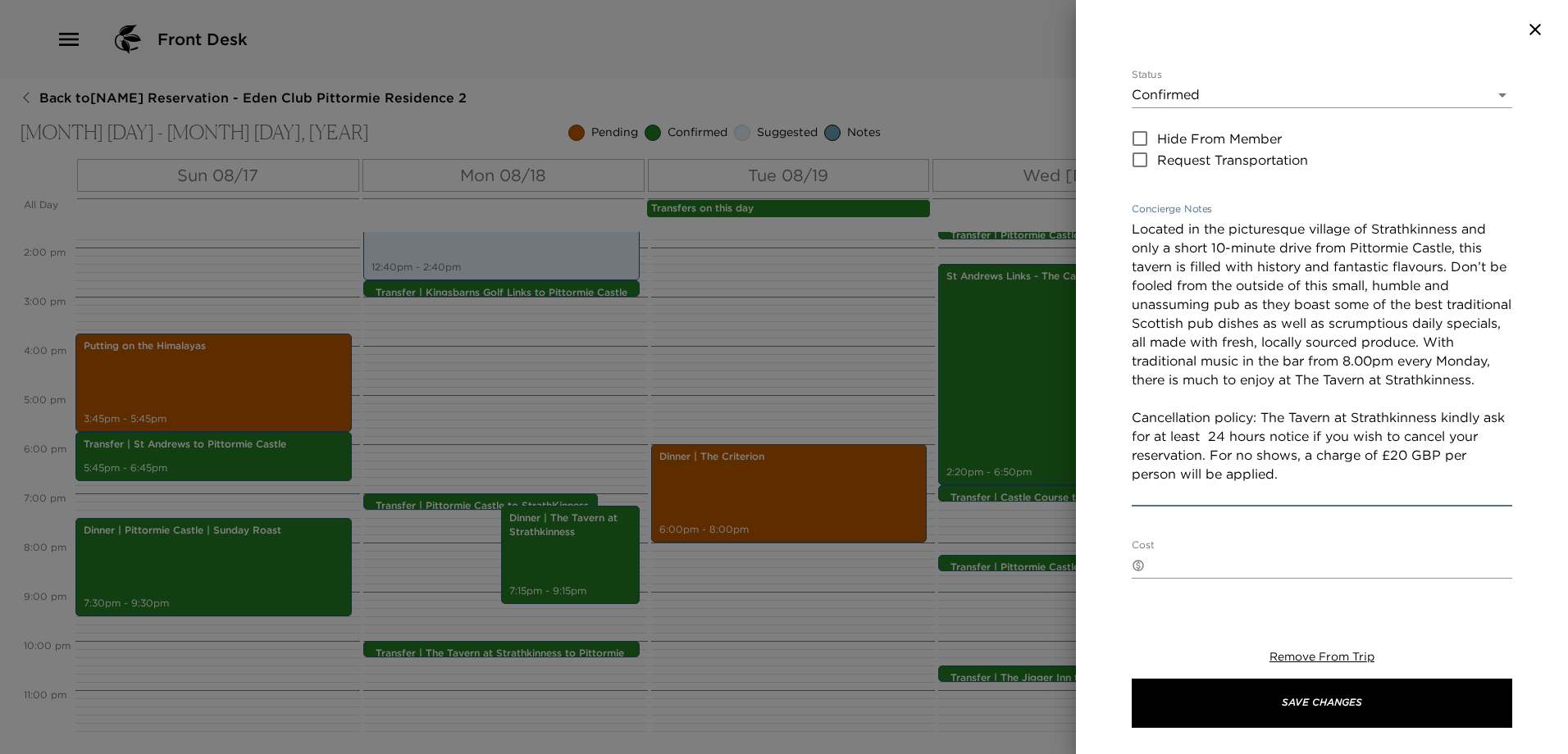 drag, startPoint x: 1463, startPoint y: 249, endPoint x: 1468, endPoint y: 231, distance: 18.681542 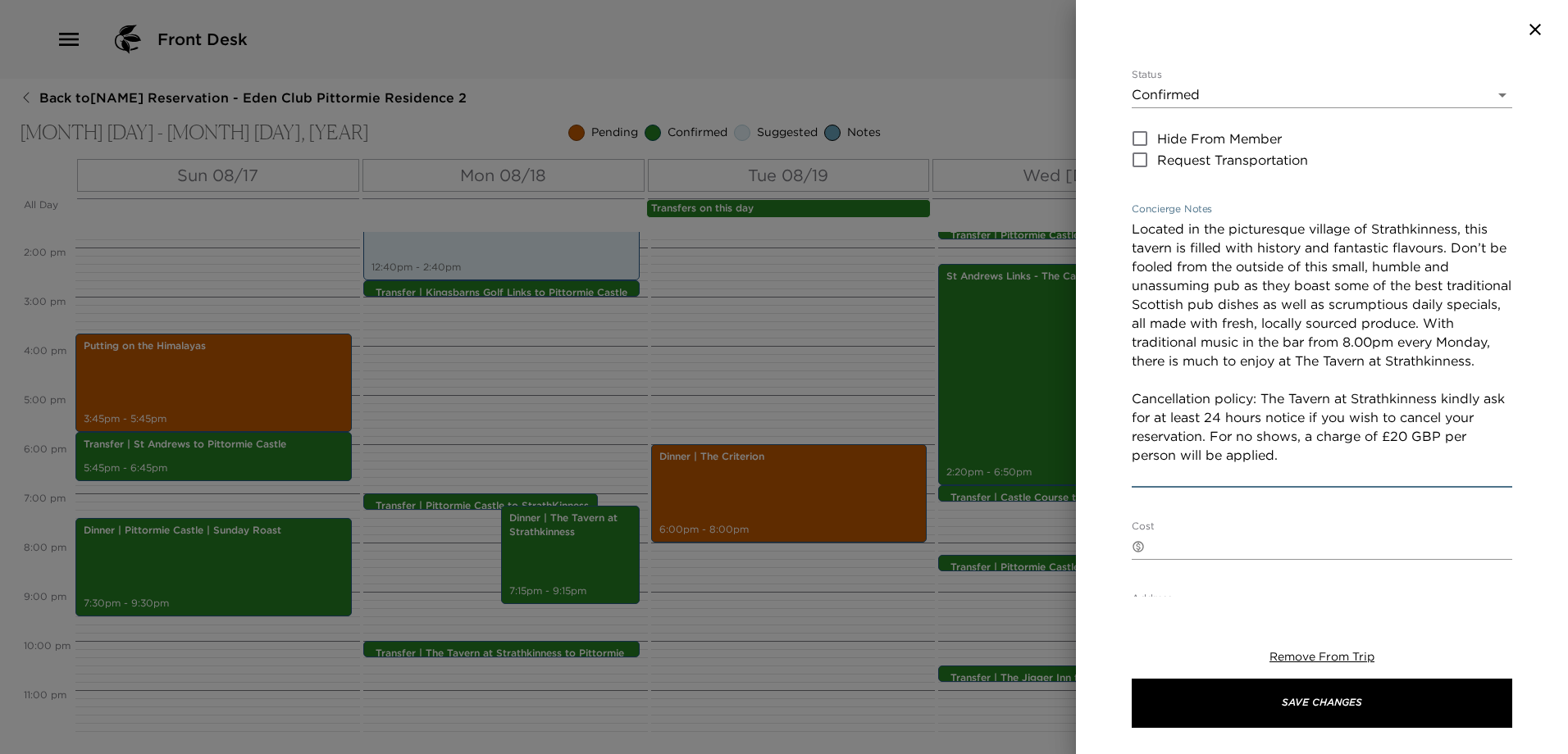 drag, startPoint x: 1447, startPoint y: 249, endPoint x: 1313, endPoint y: 253, distance: 134.05969 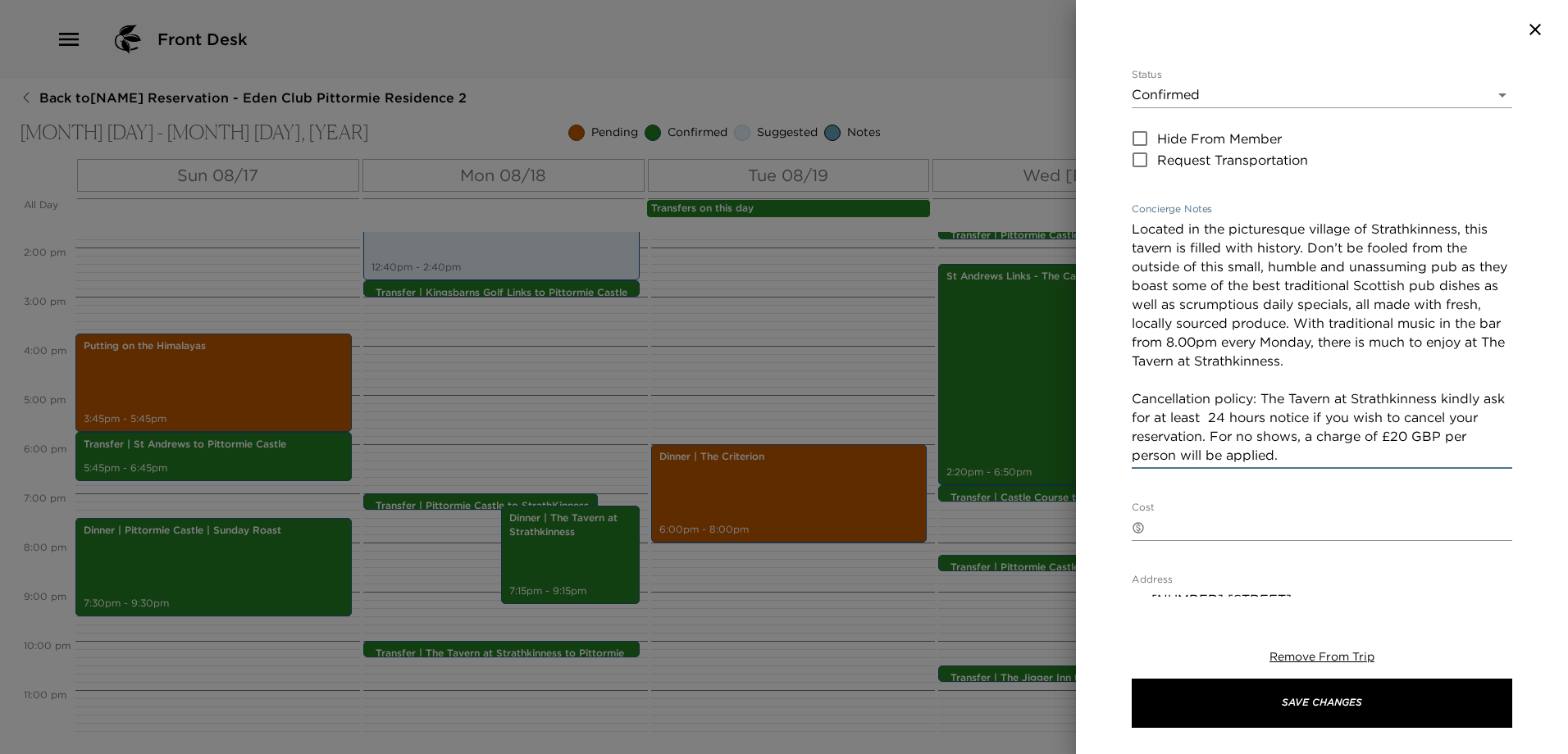 click on "Located in the picturesque village of Strathkinness, this tavern is filled with history. Don’t be fooled from the outside of this small, humble and unassuming pub as they boast some of the best traditional Scottish pub dishes as well as scrumptious daily specials, all made with fresh, locally sourced produce. With traditional music in the bar from 8.00pm every Monday, there is much to enjoy at The Tavern at Strathkinness.
Cancellation policy: The Tavern at Strathkinness kindly ask for at least  24 hours notice if you wish to cancel your reservation. For no shows, a charge of £20 GBP per person will be applied." at bounding box center (1322, 342) 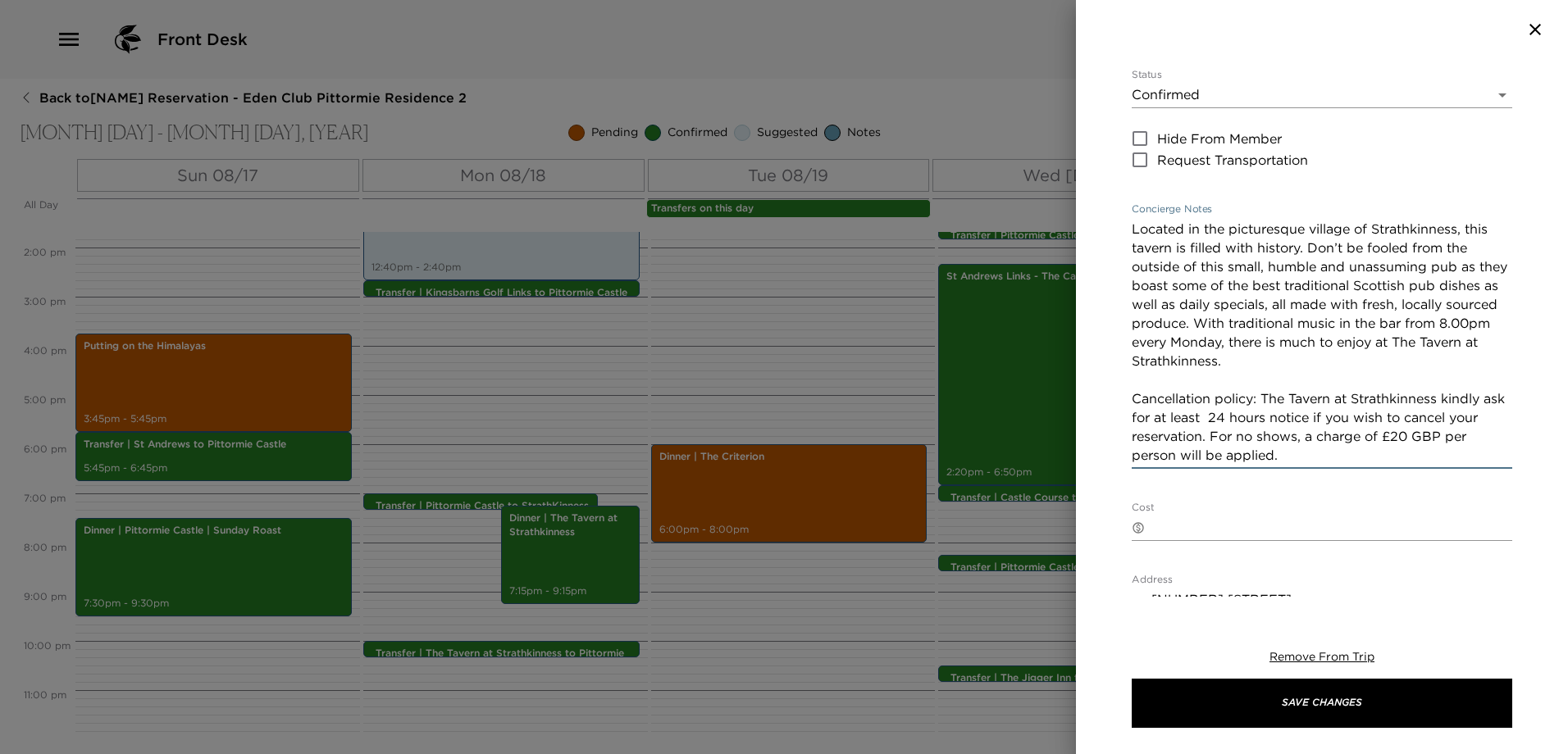 click on "Located in the picturesque village of Strathkinness, this tavern is filled with history. Don’t be fooled from the outside of this small, humble and unassuming pub as they boast some of the best traditional Scottish pub dishes as well as daily specials, all made with fresh, locally sourced produce. With traditional music in the bar from 8.00pm every Monday, there is much to enjoy at The Tavern at Strathkinness.
Cancellation policy: The Tavern at Strathkinness kindly ask for at least  24 hours notice if you wish to cancel your reservation. For no shows, a charge of £20 GBP per person will be applied." at bounding box center [1322, 342] 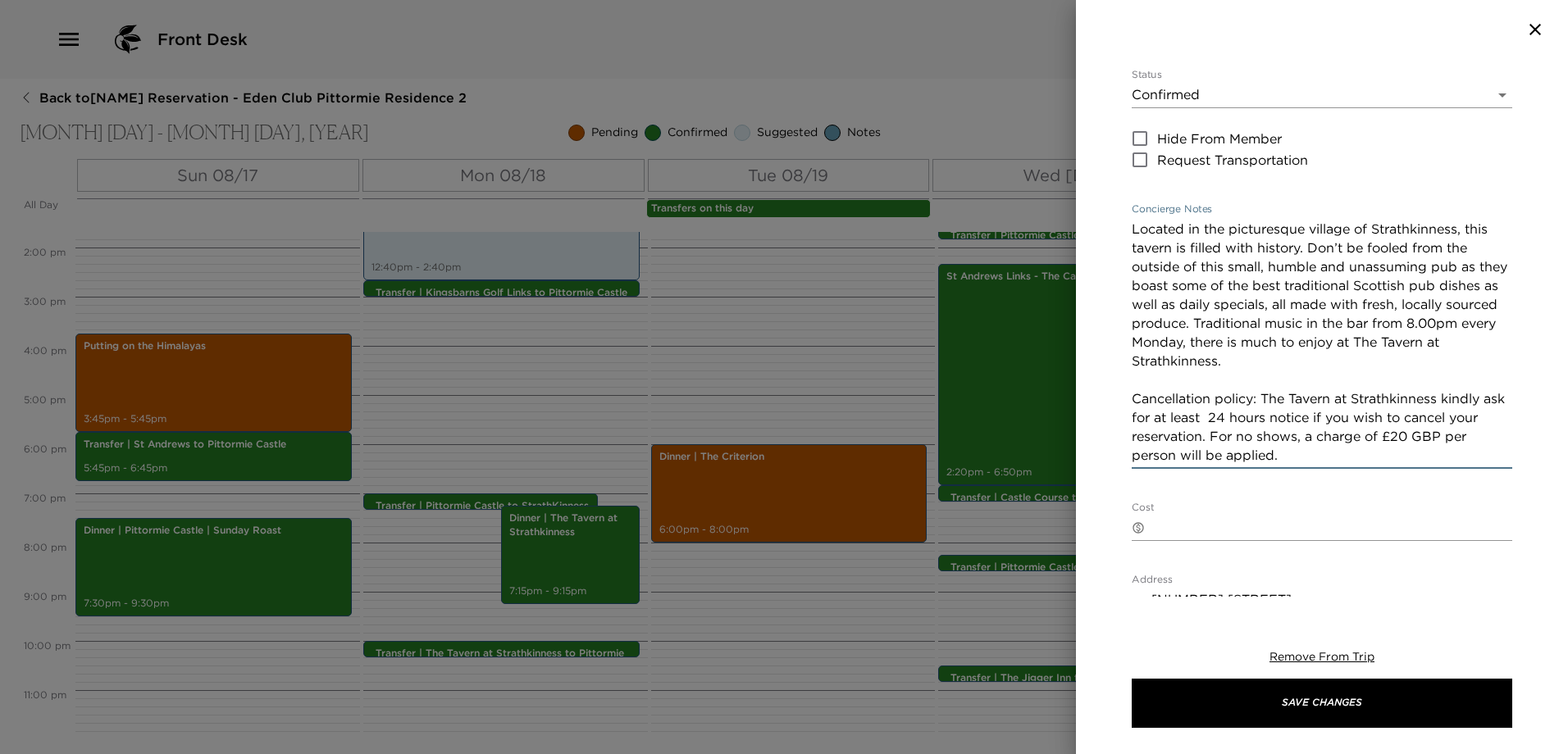 drag, startPoint x: 1320, startPoint y: 366, endPoint x: 1320, endPoint y: 344, distance: 22 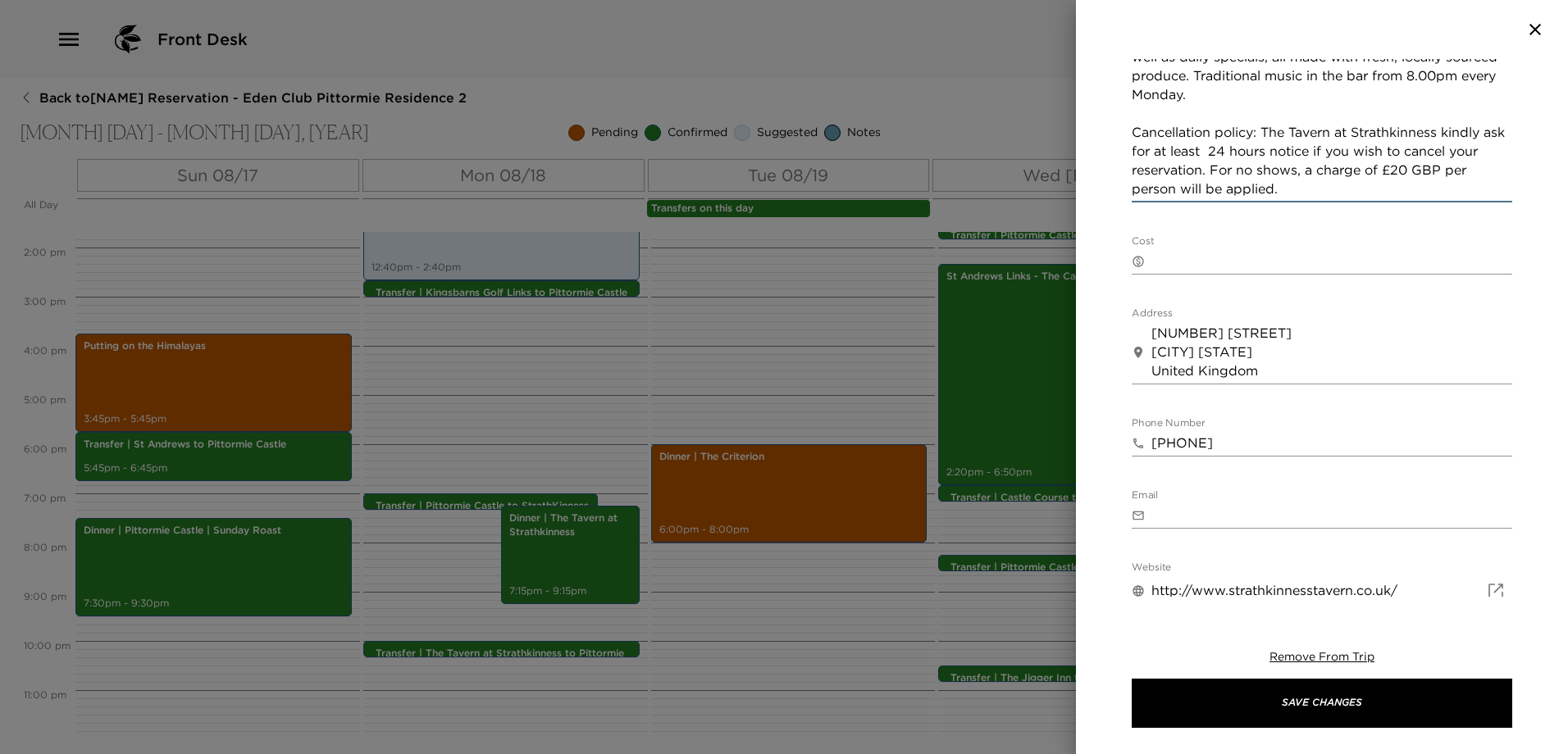 scroll, scrollTop: 493, scrollLeft: 0, axis: vertical 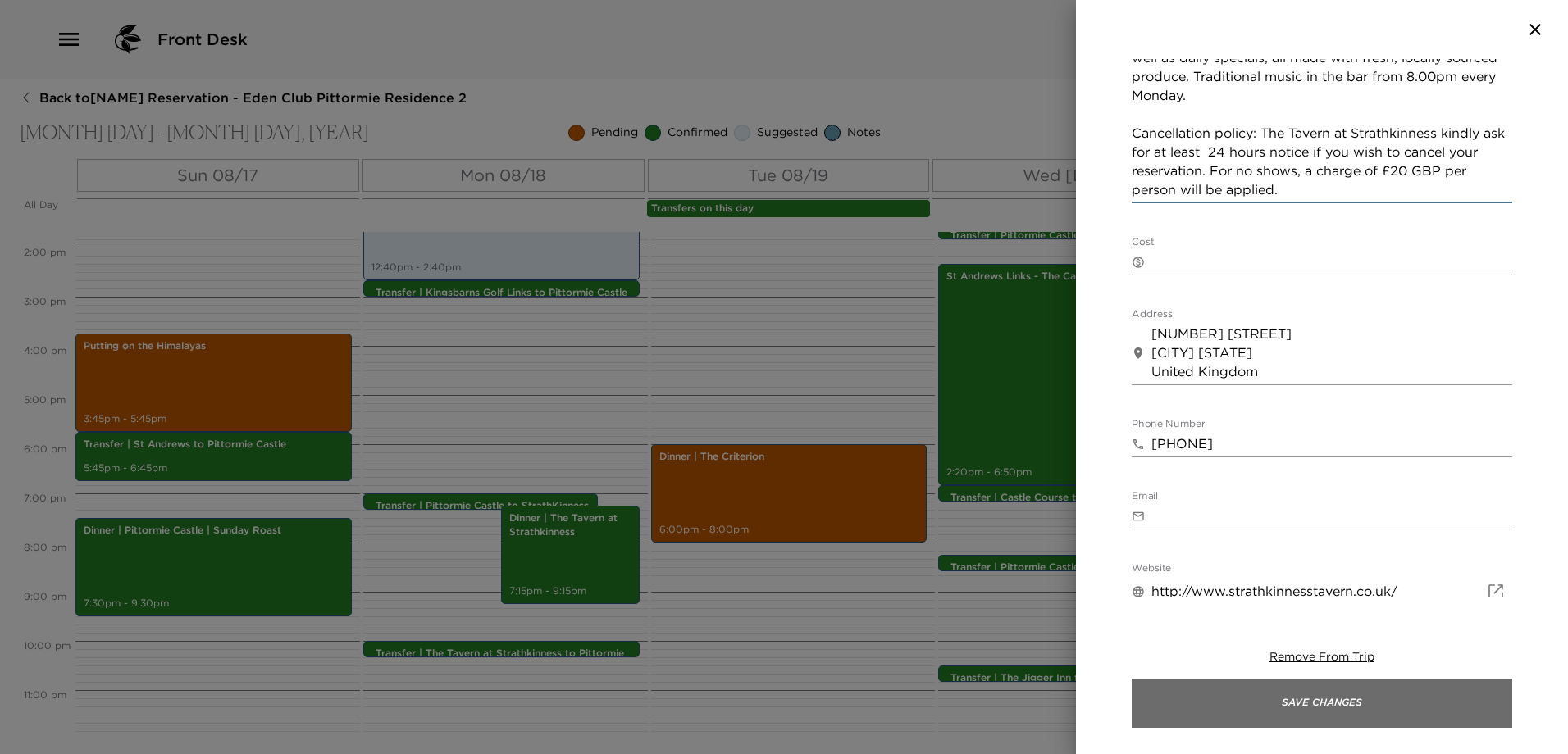 type on "Located in the picturesque village of Strathkinness, this tavern is filled with history. Don’t be fooled from the outside of this small, humble and unassuming pub as they boast some of the best traditional Scottish pub dishes as well as daily specials, all made with fresh, locally sourced produce. Traditional music in the bar from 8.00pm every Monday.
Cancellation policy: The Tavern at Strathkinness kindly ask for at least  24 hours notice if you wish to cancel your reservation. For no shows, a charge of £20 GBP per person will be applied." 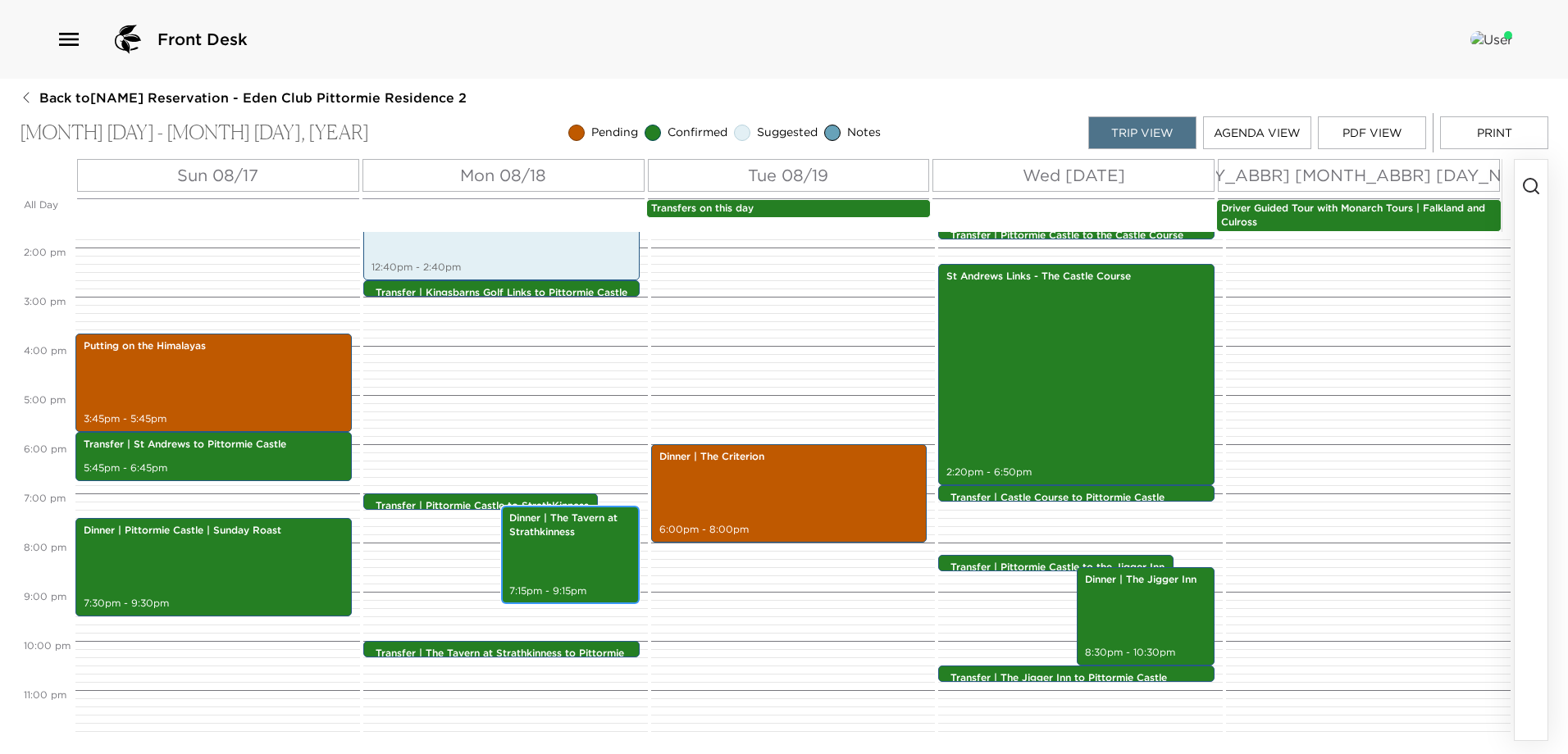click on "Dinner | The Tavern at Strathkinness 7:15pm - 9:15pm" at bounding box center [570, 555] 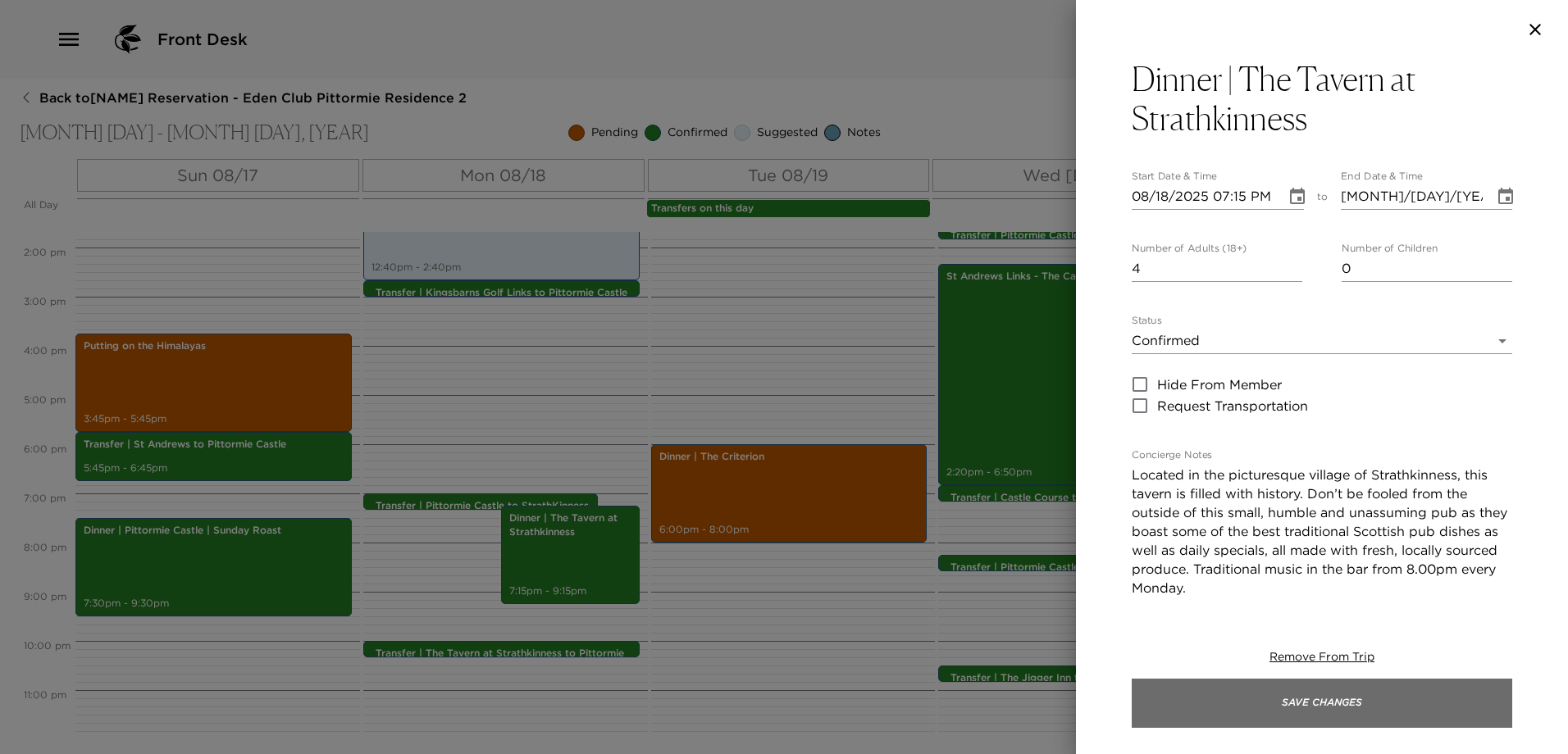 click on "Save Changes" at bounding box center [1322, 703] 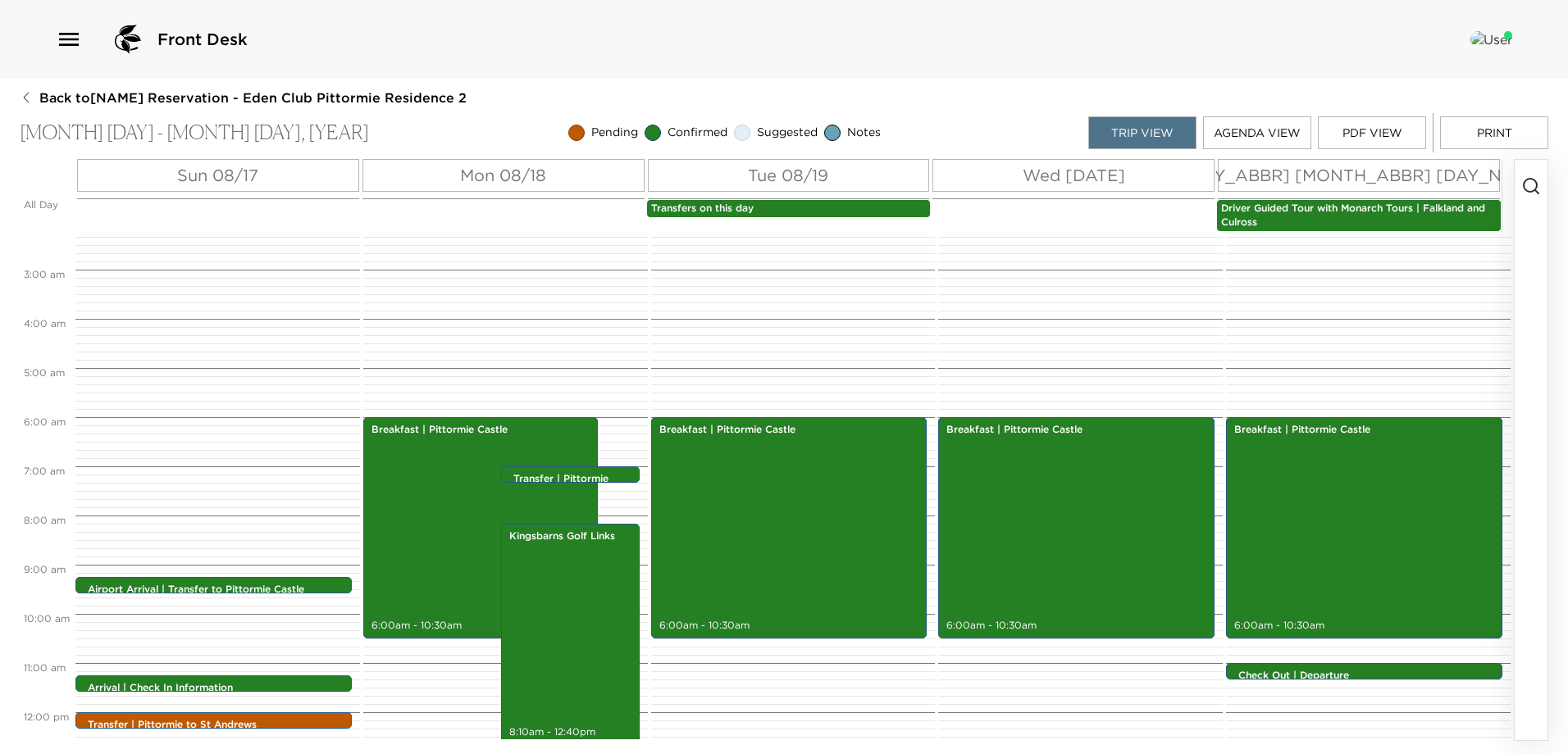 scroll, scrollTop: 0, scrollLeft: 0, axis: both 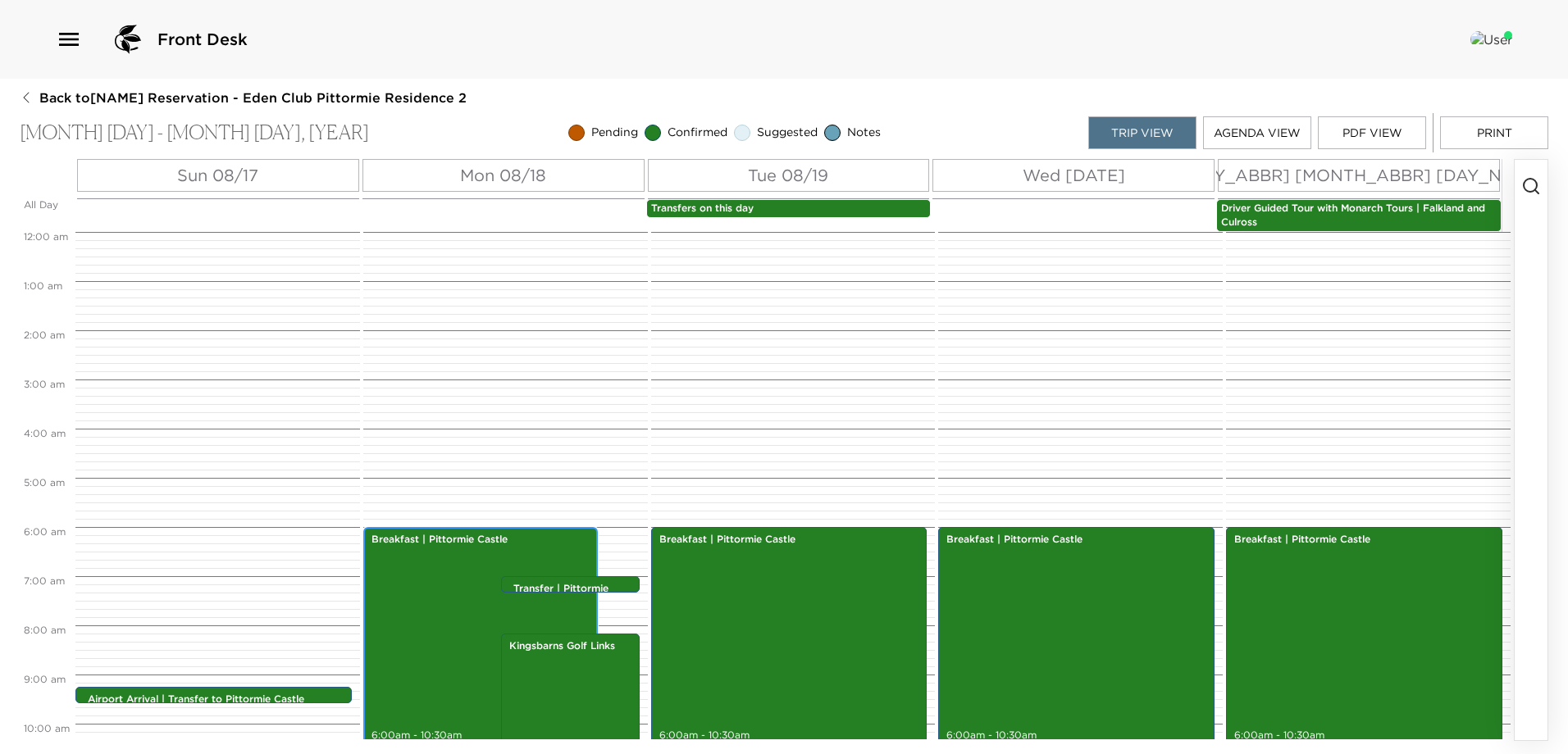 click on "Breakfast | Pittormie Castle 6:00am - 10:30am" at bounding box center (481, 638) 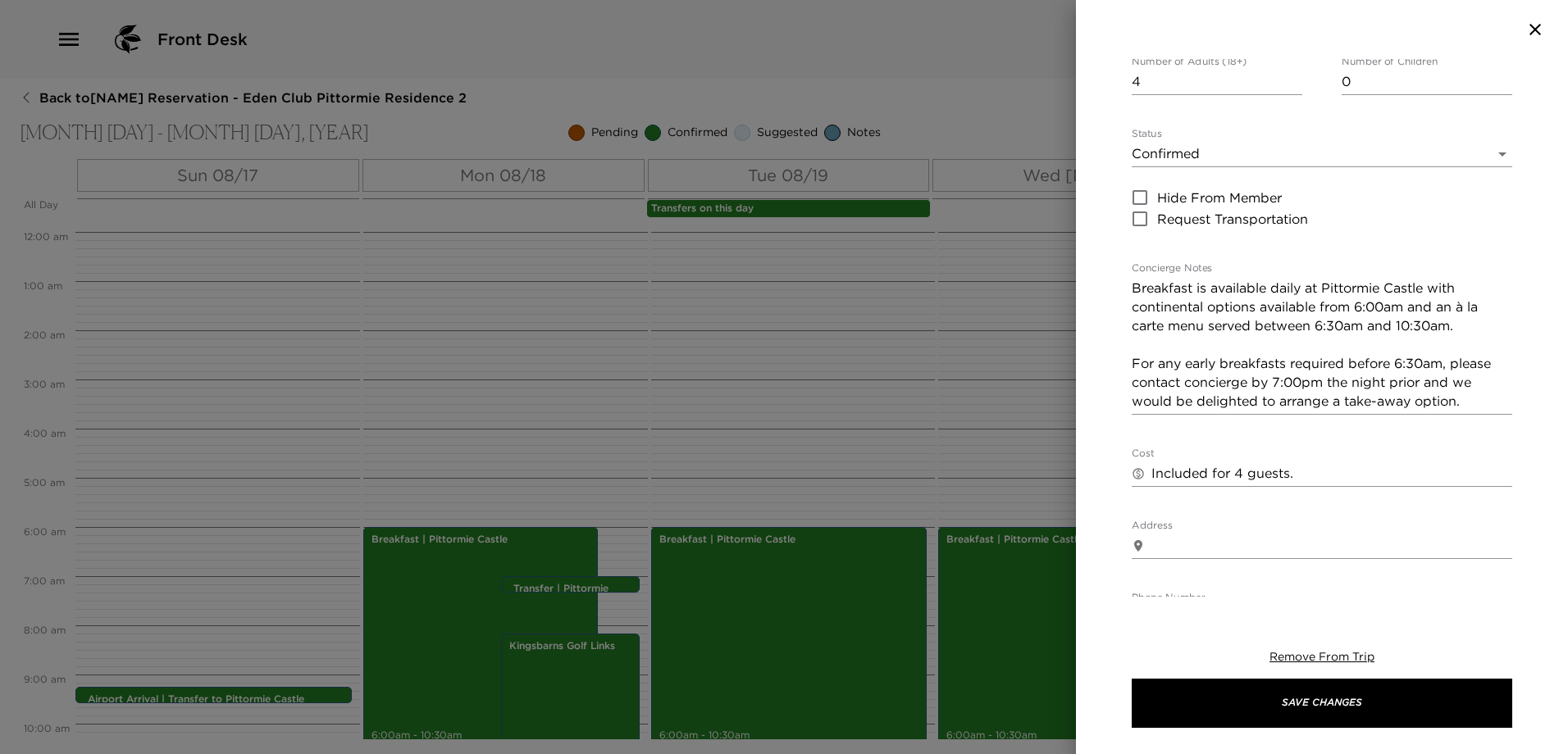 scroll, scrollTop: 164, scrollLeft: 0, axis: vertical 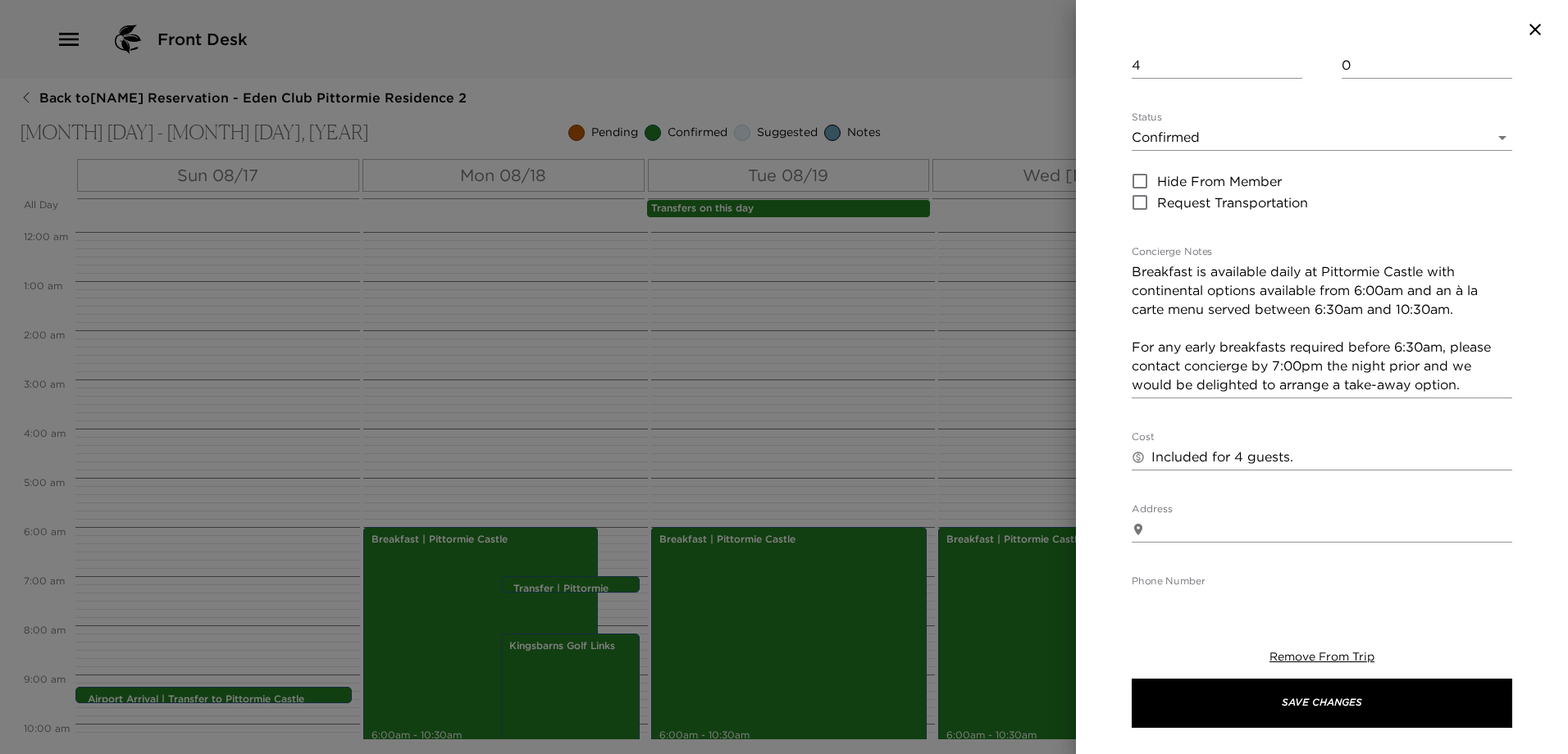 click on "Breakfast is available daily at Pittormie Castle with continental options available from 6:00am and an à la carte menu served between 6:30am and 10:30am.
For any early breakfasts required before 6:30am, please contact concierge by 7:00pm the night prior and we would be delighted to arrange a take-away option." at bounding box center [1322, 328] 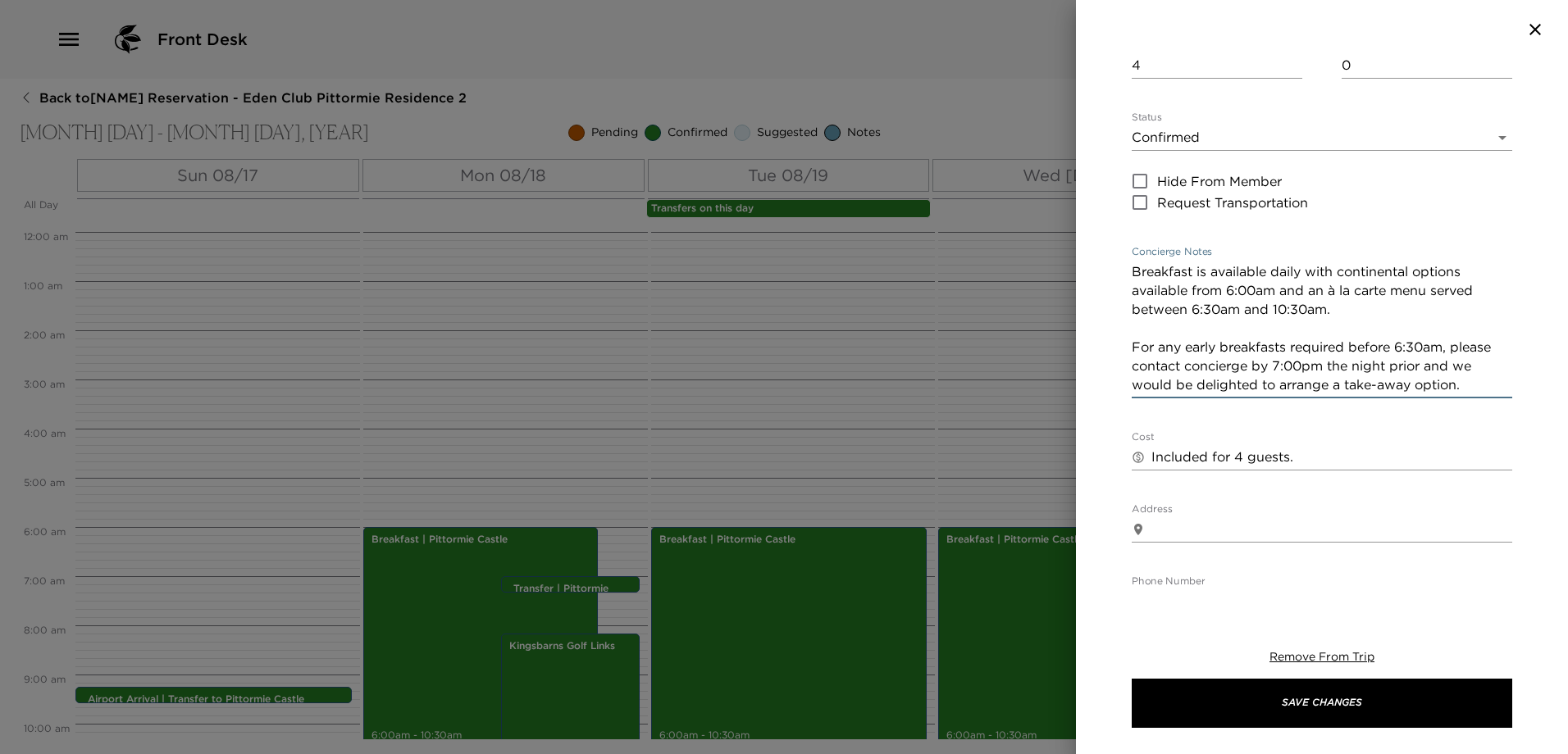 click on "Breakfast is available daily with continental options available from 6:00am and an à la carte menu served between 6:30am and 10:30am.
For any early breakfasts required before 6:30am, please contact concierge by 7:00pm the night prior and we would be delighted to arrange a take-away option." at bounding box center (1322, 328) 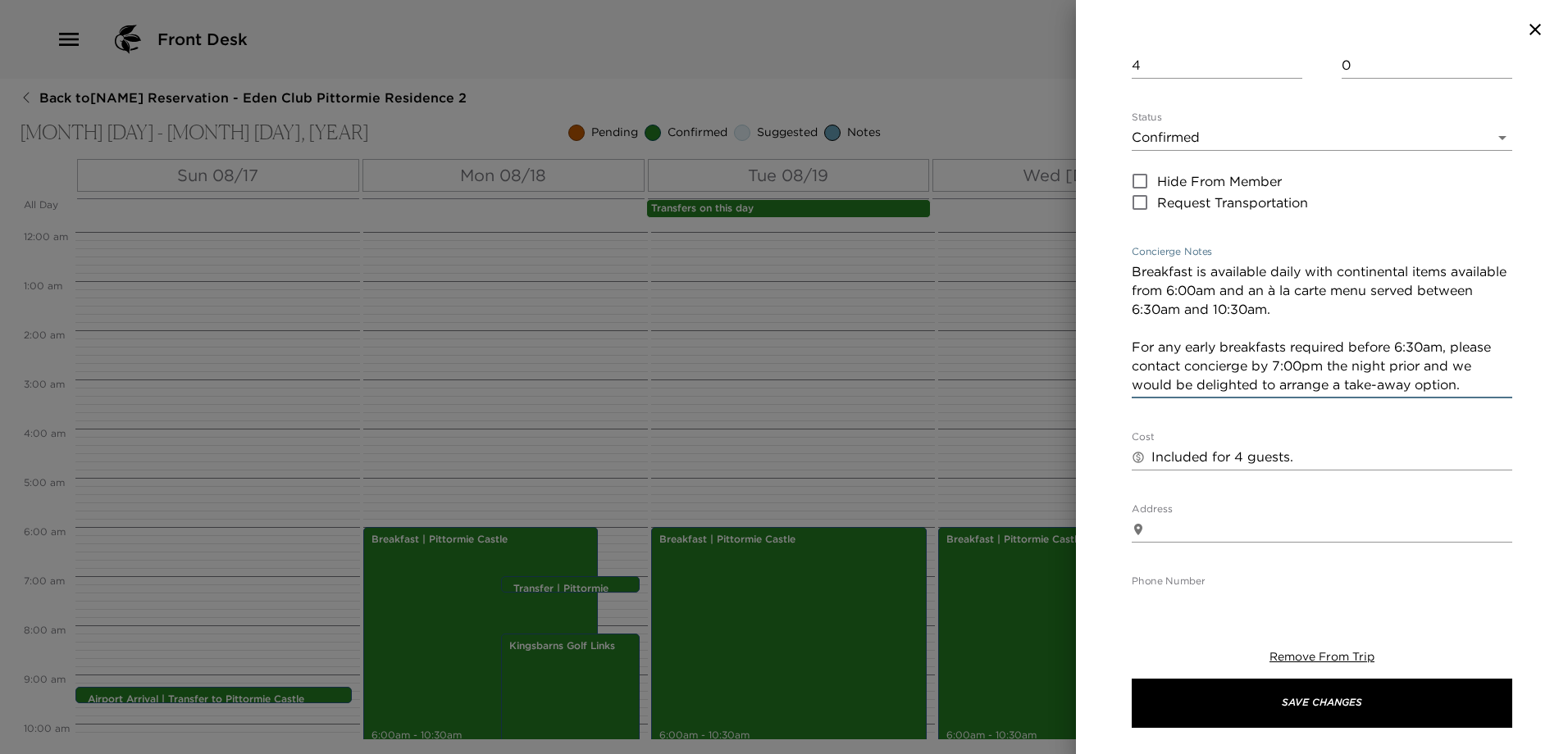drag, startPoint x: 1469, startPoint y: 386, endPoint x: 1041, endPoint y: 264, distance: 445.04831 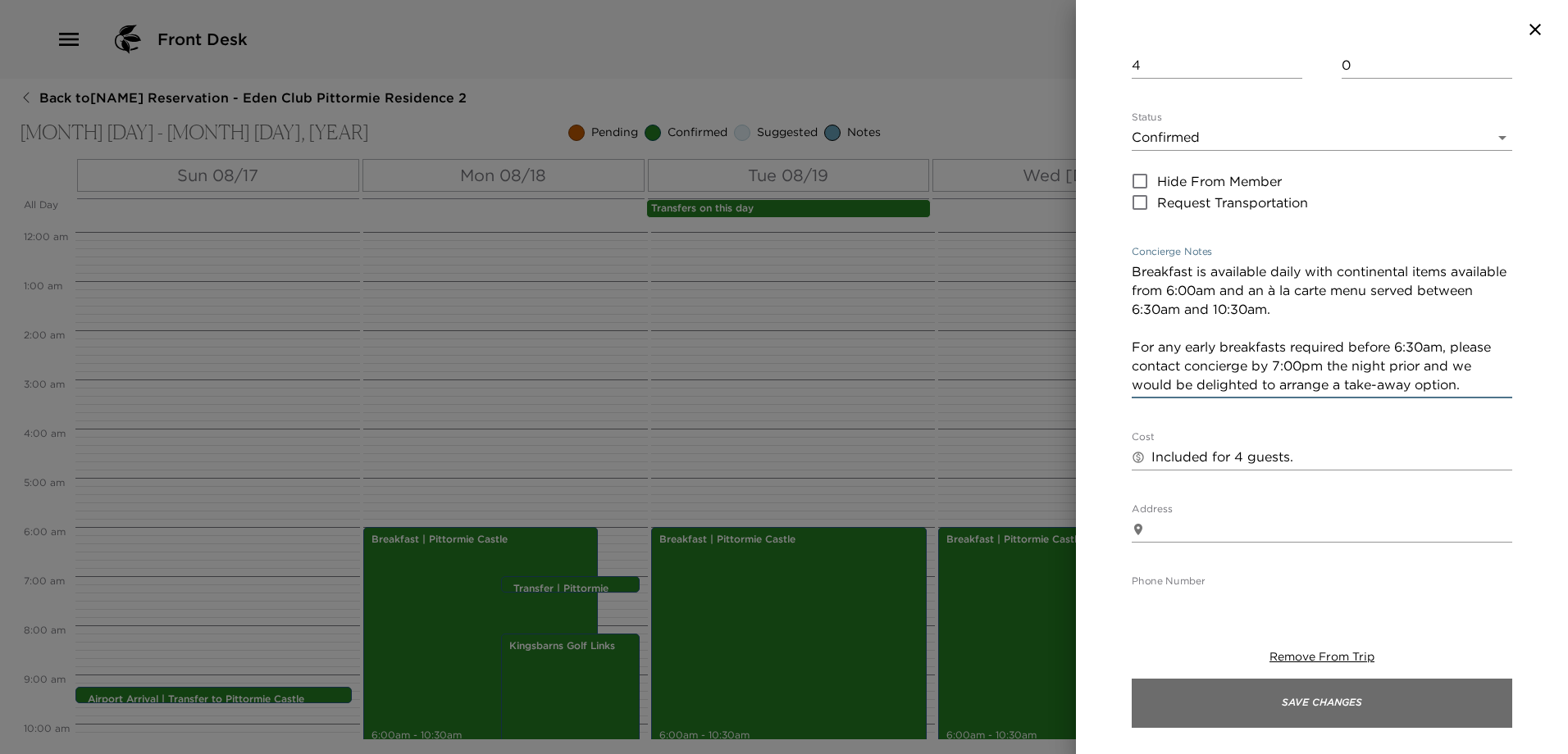 type on "Breakfast is available daily with continental items available from 6:00am and an à la carte menu served between 6:30am and 10:30am.
For any early breakfasts required before 6:30am, please contact concierge by 7:00pm the night prior and we would be delighted to arrange a take-away option." 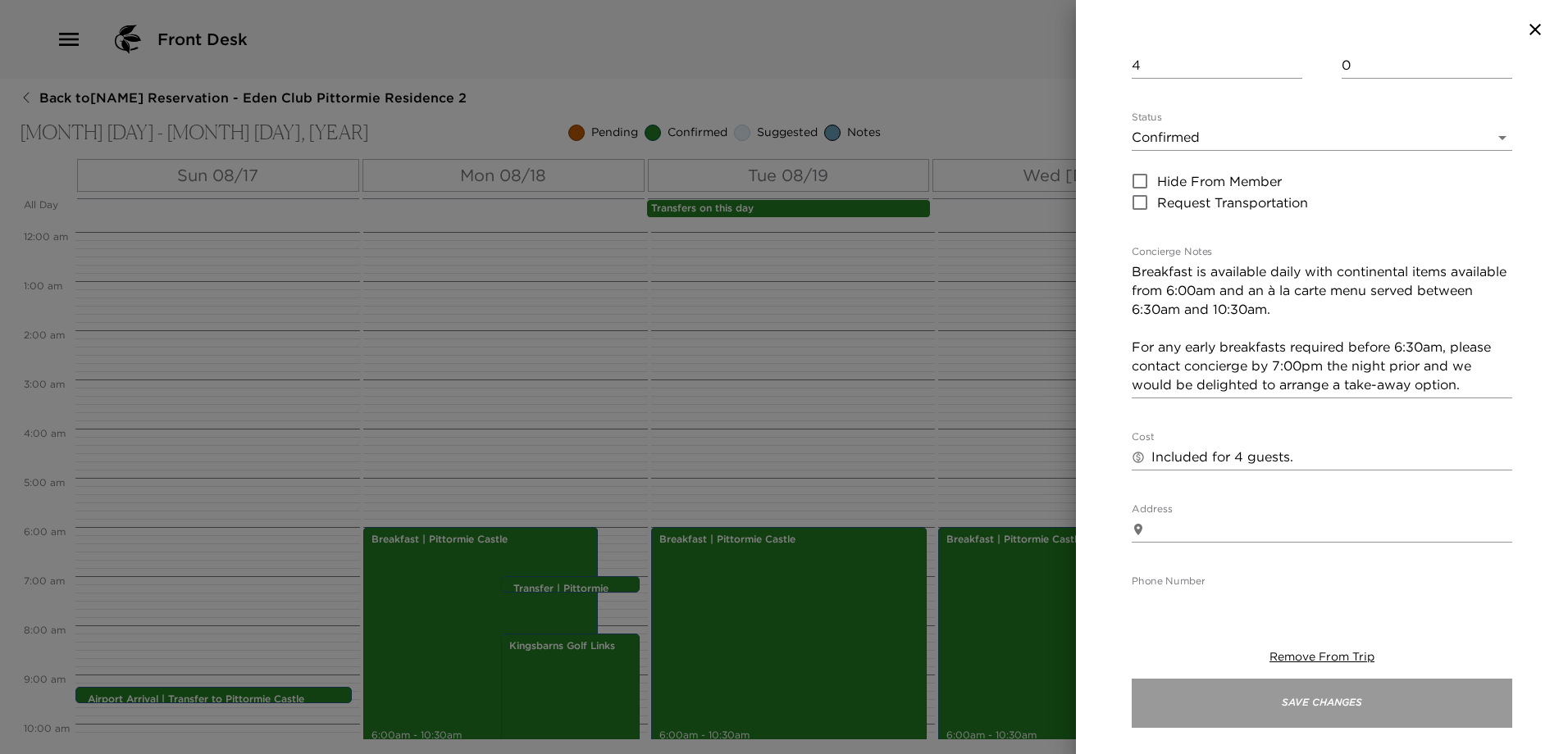 drag, startPoint x: 1408, startPoint y: 709, endPoint x: 1365, endPoint y: 722, distance: 44.922155 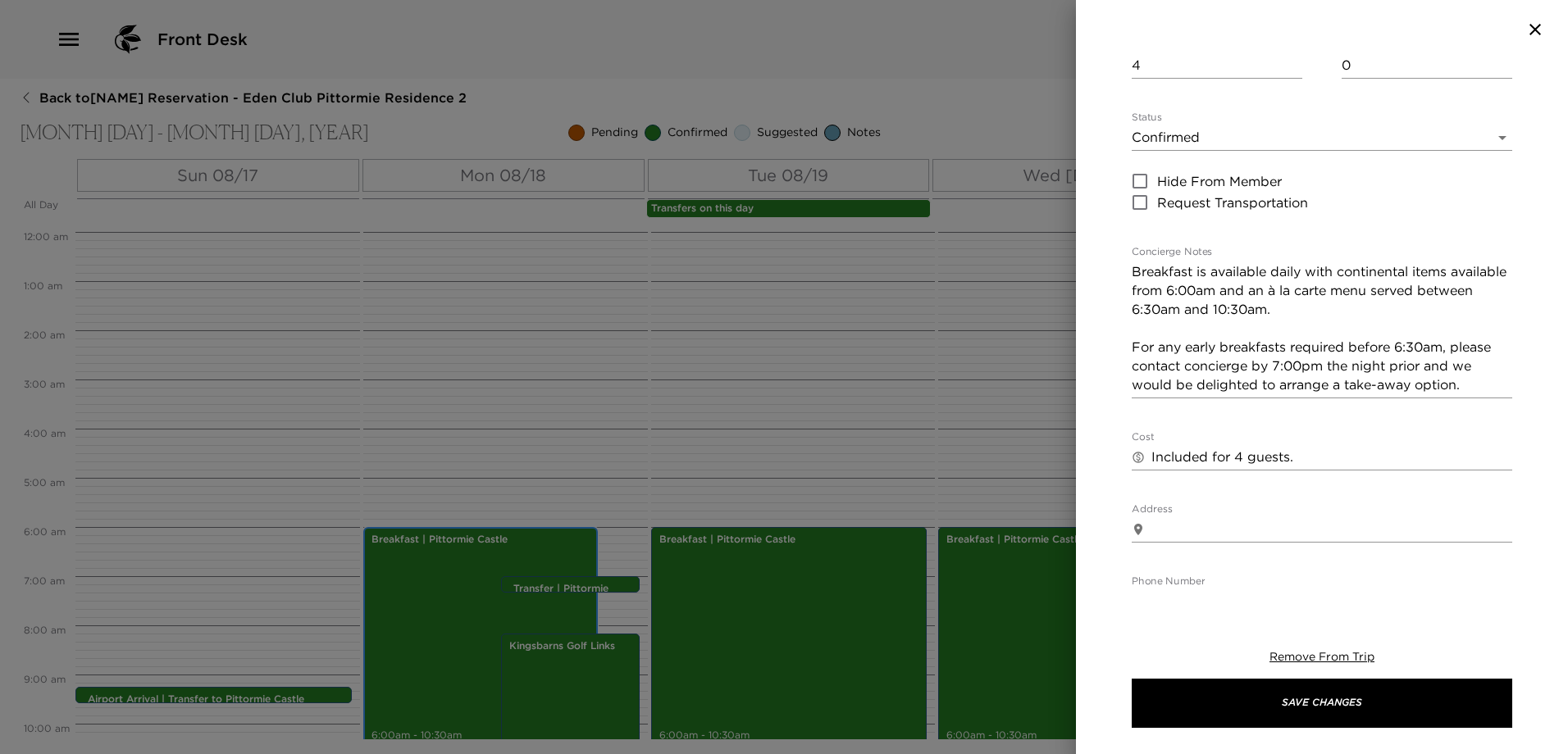 scroll, scrollTop: 8, scrollLeft: 0, axis: vertical 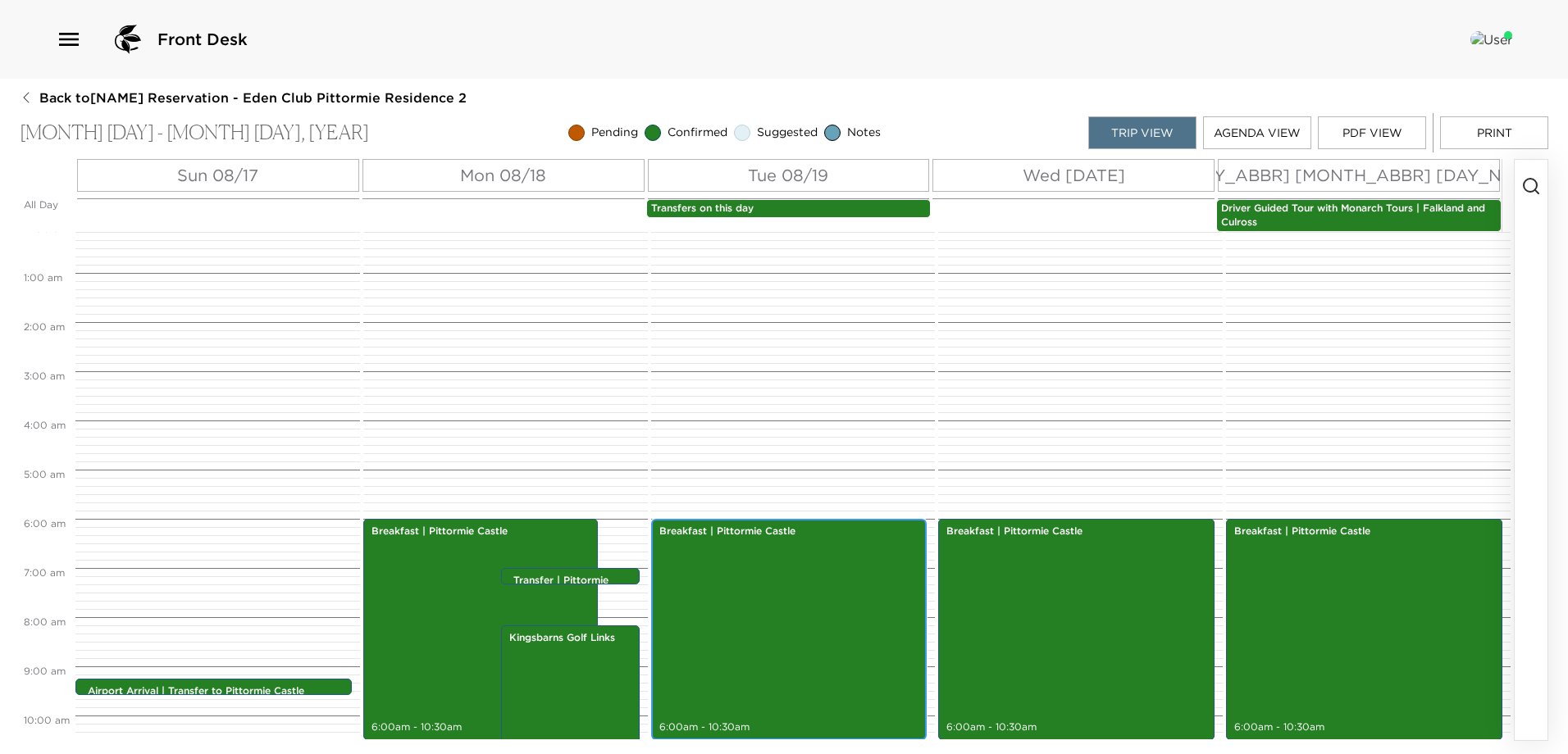 click on "Breakfast | Pittormie Castle 6:00am - 10:30am" at bounding box center [789, 629] 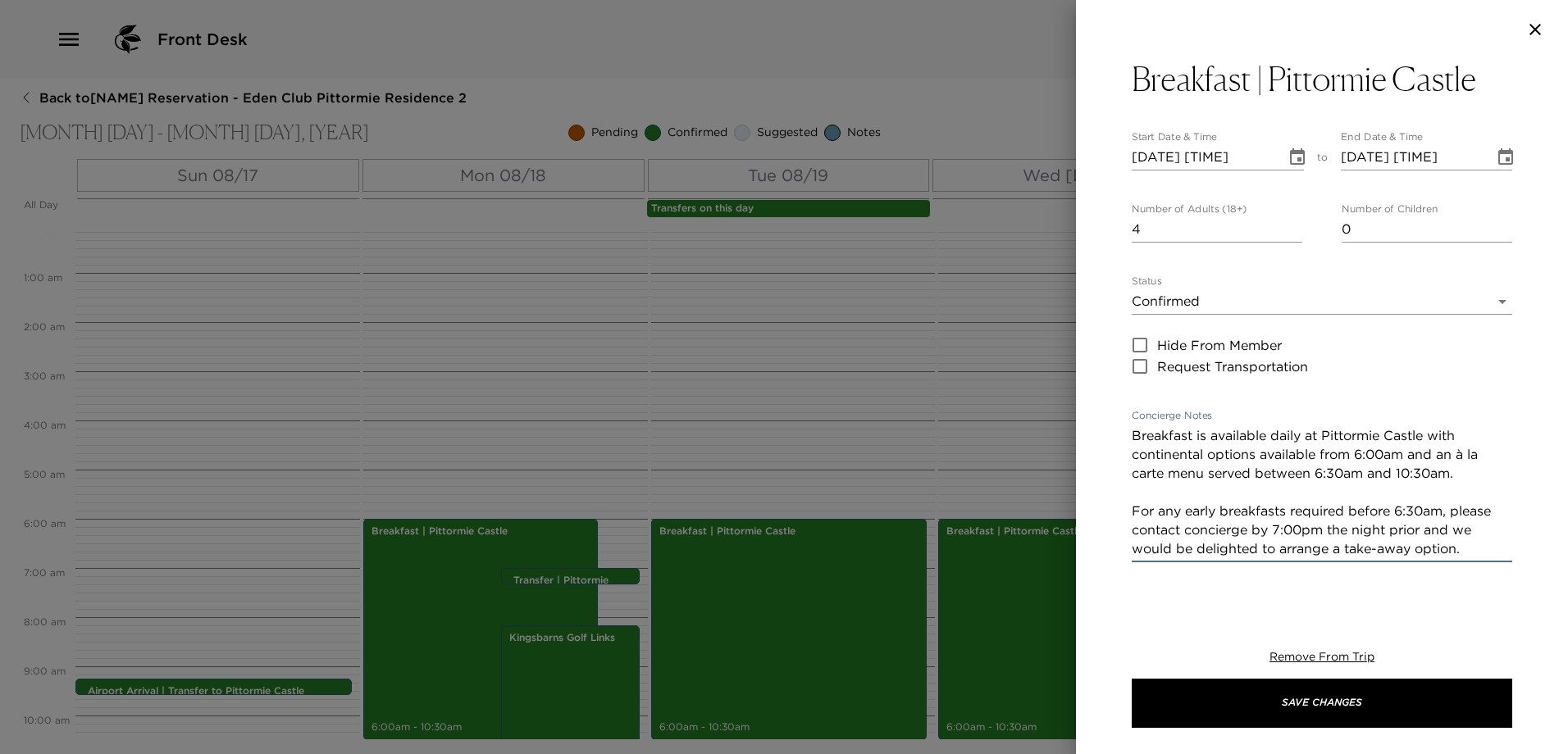 drag, startPoint x: 1468, startPoint y: 554, endPoint x: 999, endPoint y: 398, distance: 494.2641 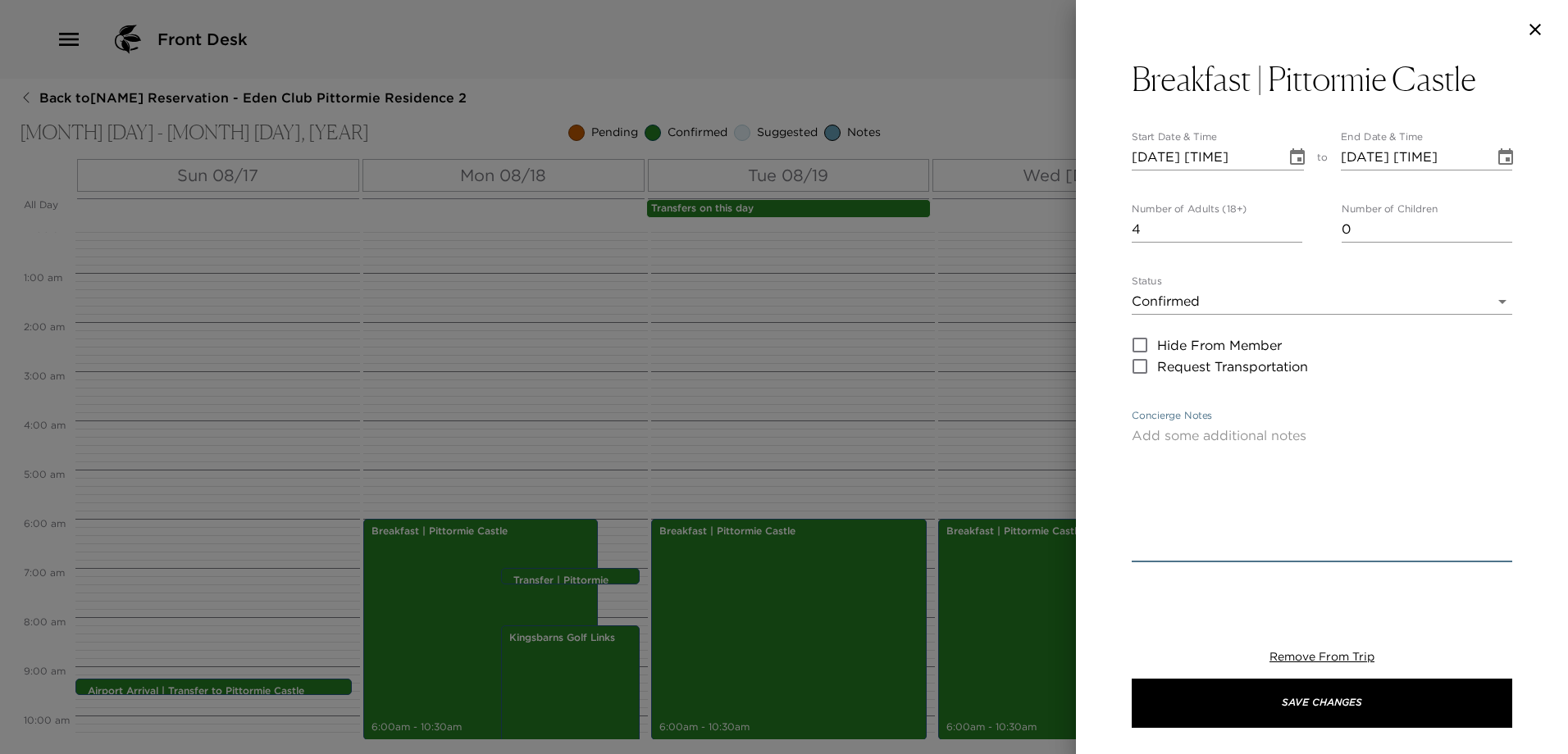 paste on "Breakfast is available daily with continental items available from 6:00am and an à la carte menu served between 6:30am and 10:30am.
For any early breakfasts required before 6:30am, please contact concierge by 7:00pm the night prior and we would be delighted to arrange a take-away option." 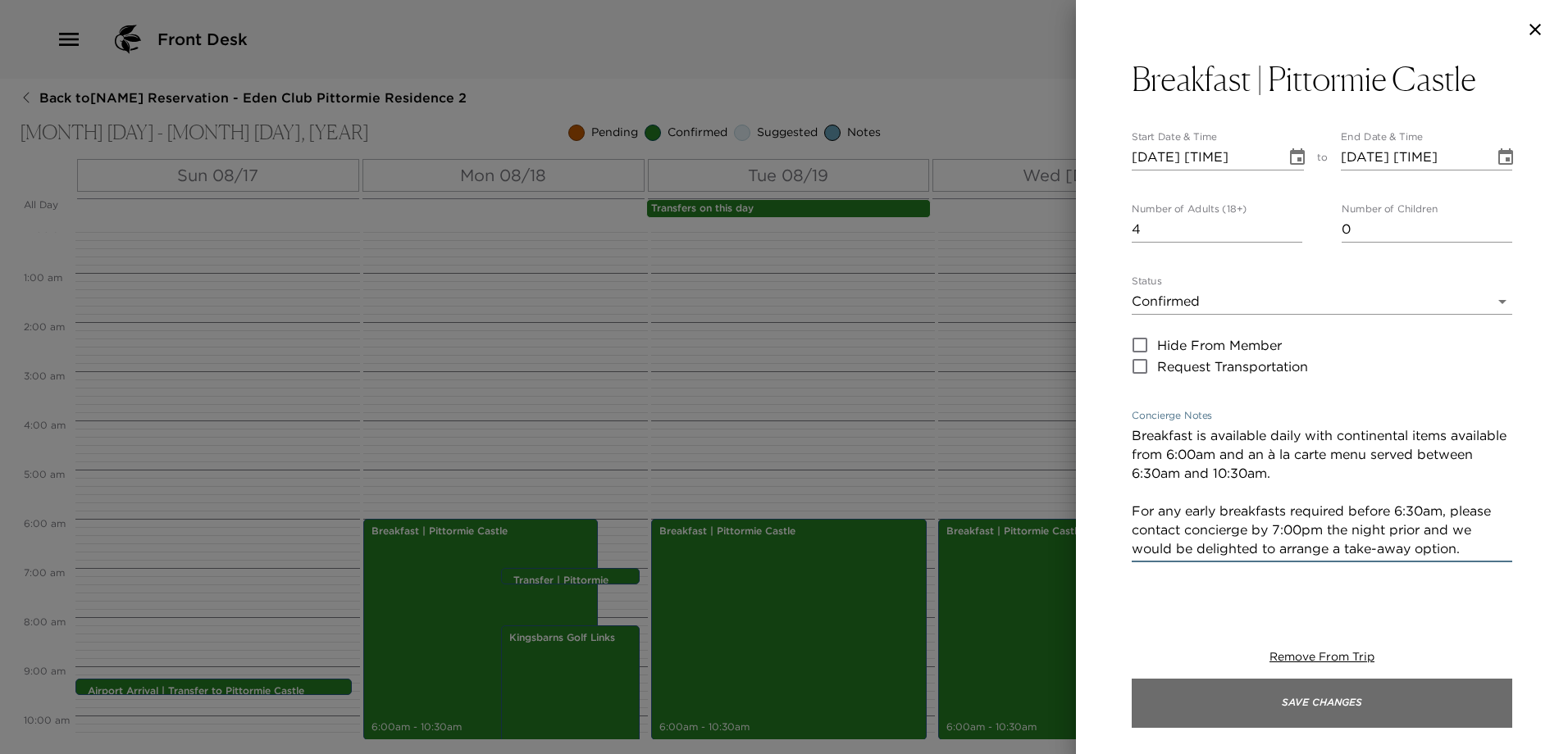type on "Breakfast is available daily with continental items available from 6:00am and an à la carte menu served between 6:30am and 10:30am.
For any early breakfasts required before 6:30am, please contact concierge by 7:00pm the night prior and we would be delighted to arrange a take-away option." 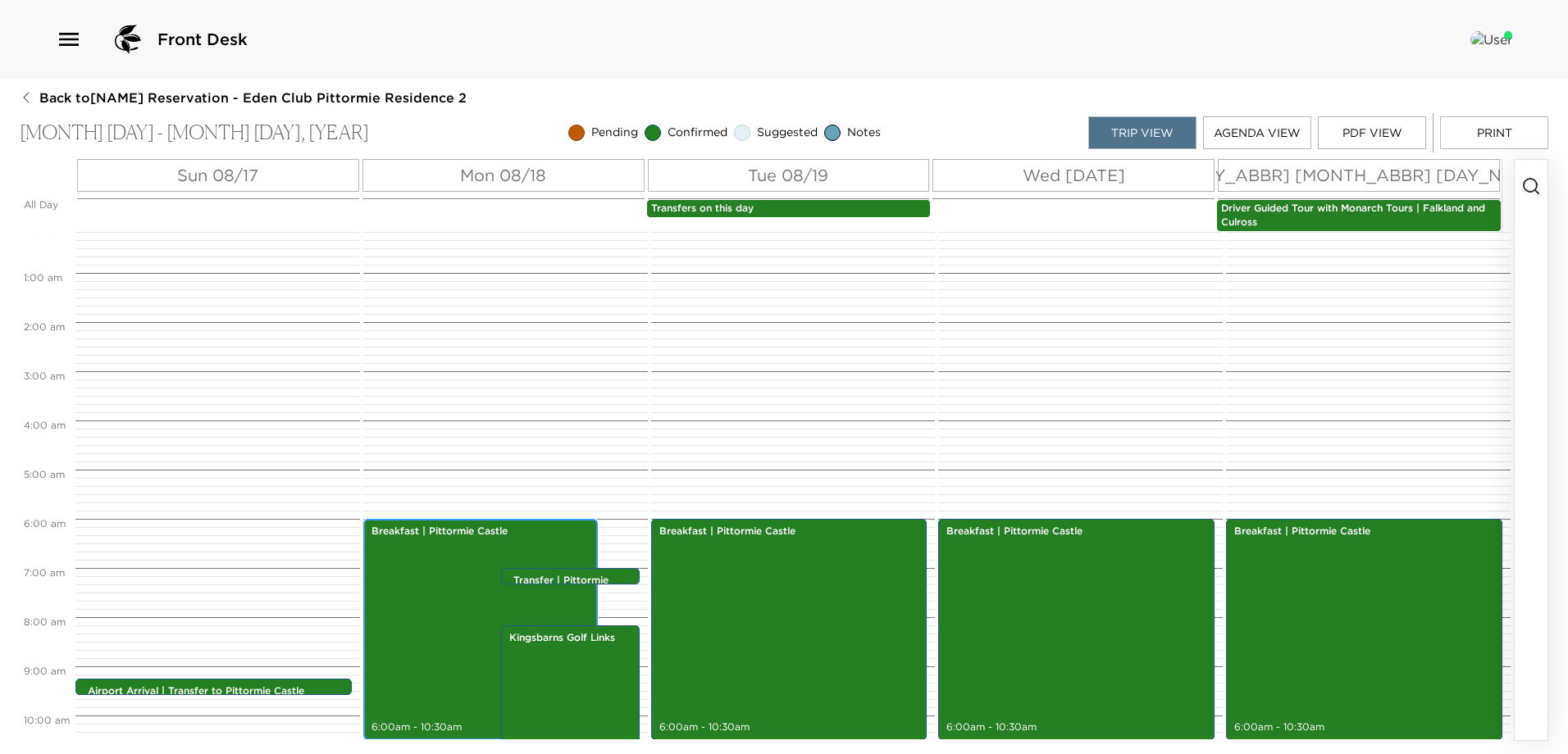 click on "Breakfast | Pittormie Castle 6:00am - 10:30am" at bounding box center [481, 629] 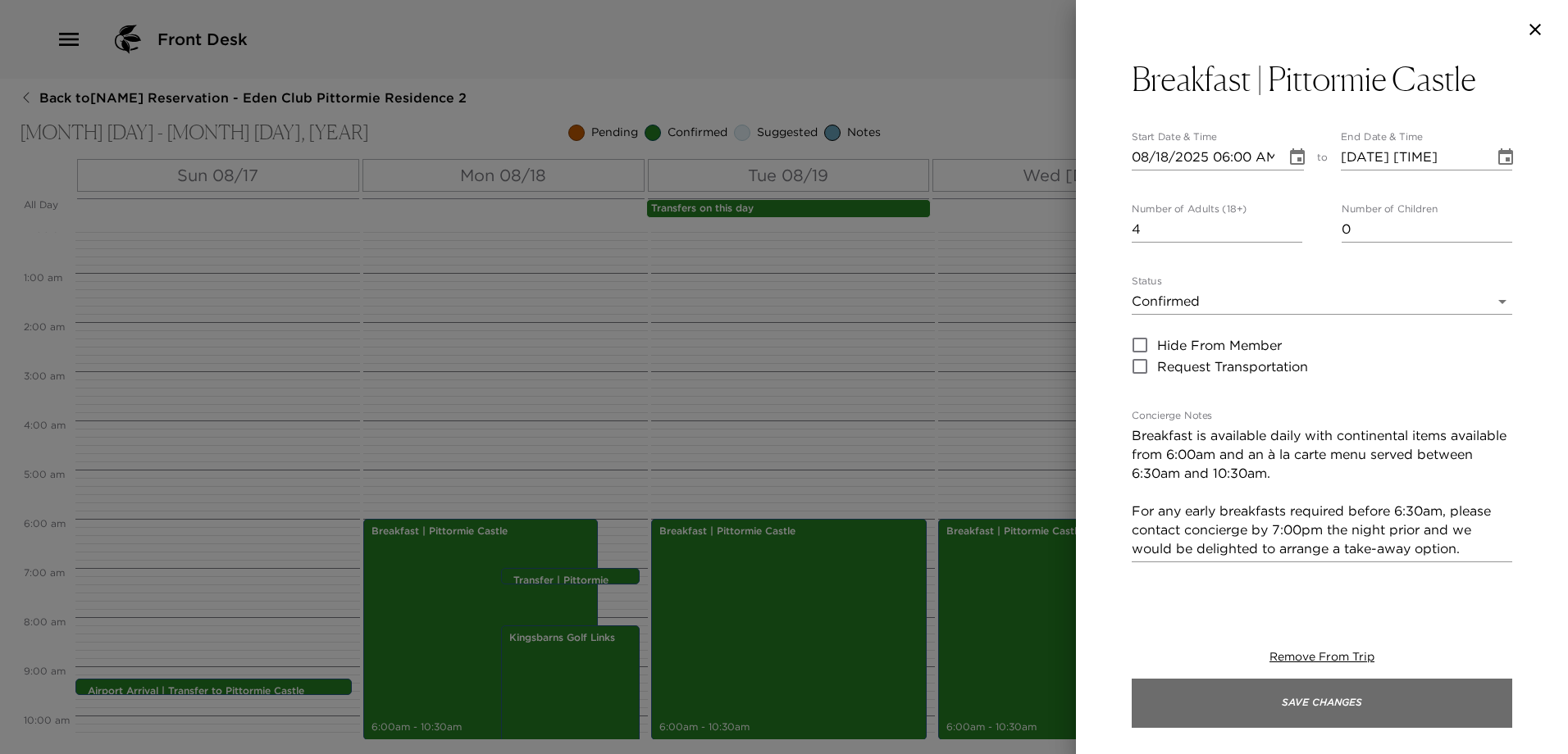 click on "Save Changes" at bounding box center (1322, 703) 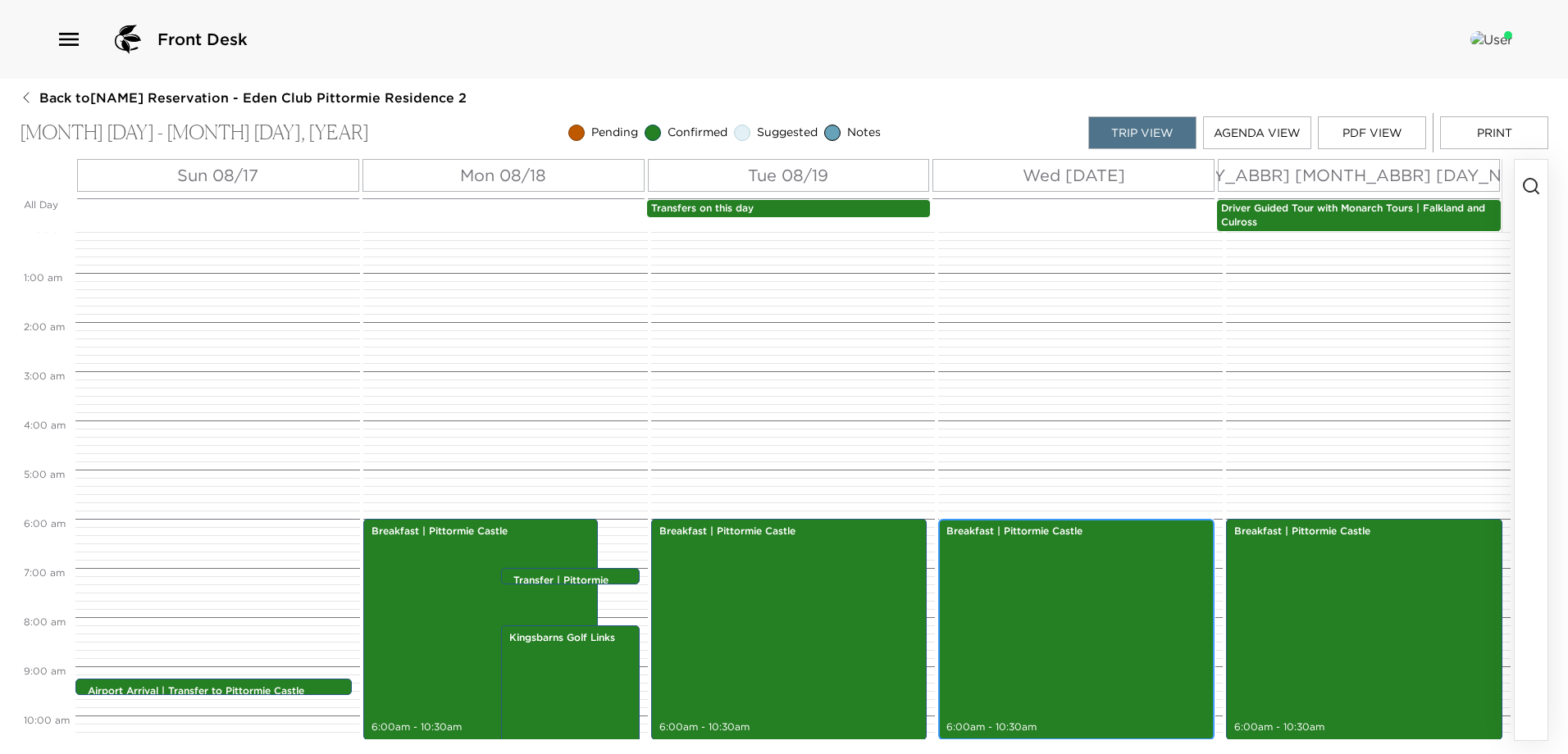 click on "Breakfast | Pittormie Castle 6:00am - 10:30am" at bounding box center [1076, 629] 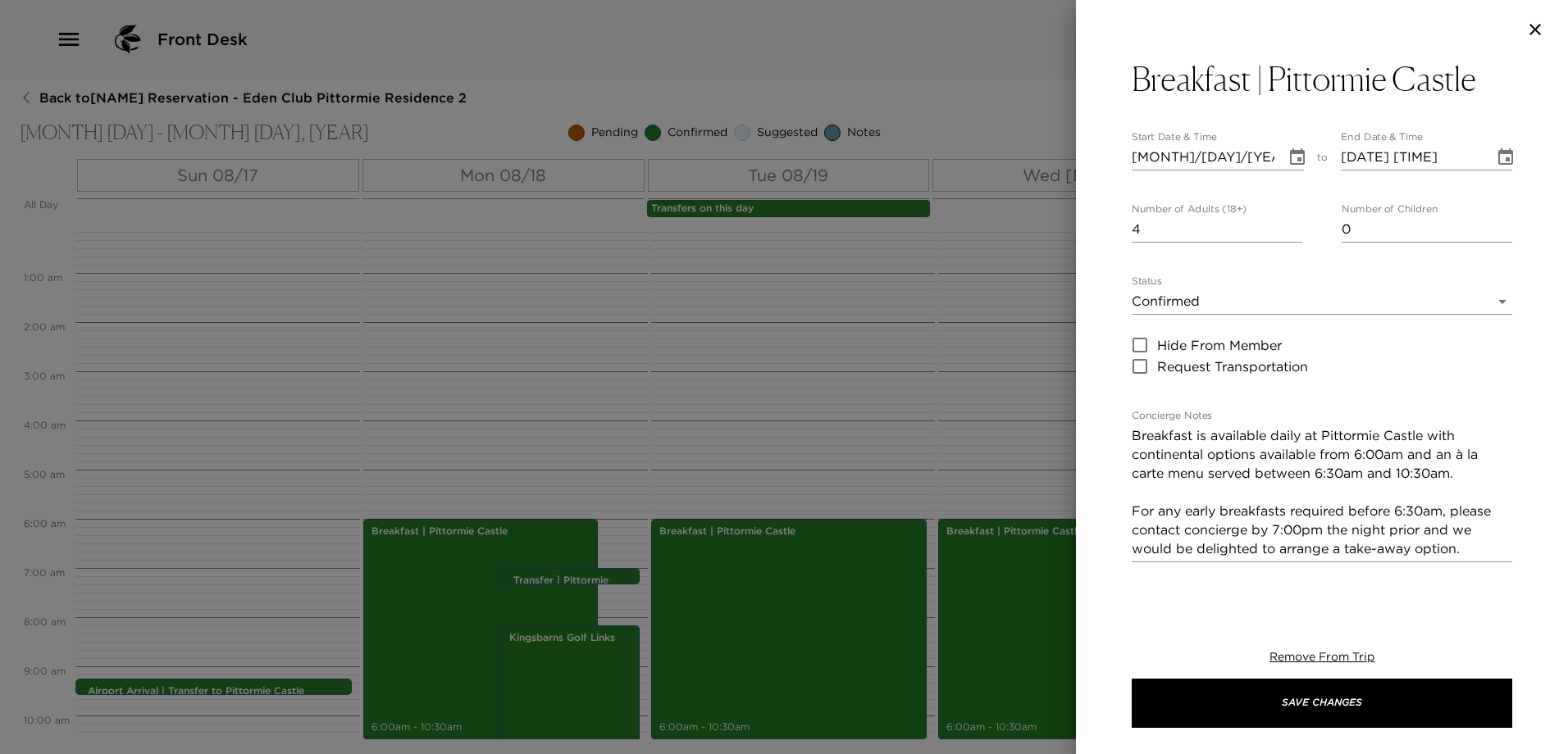 scroll, scrollTop: 82, scrollLeft: 0, axis: vertical 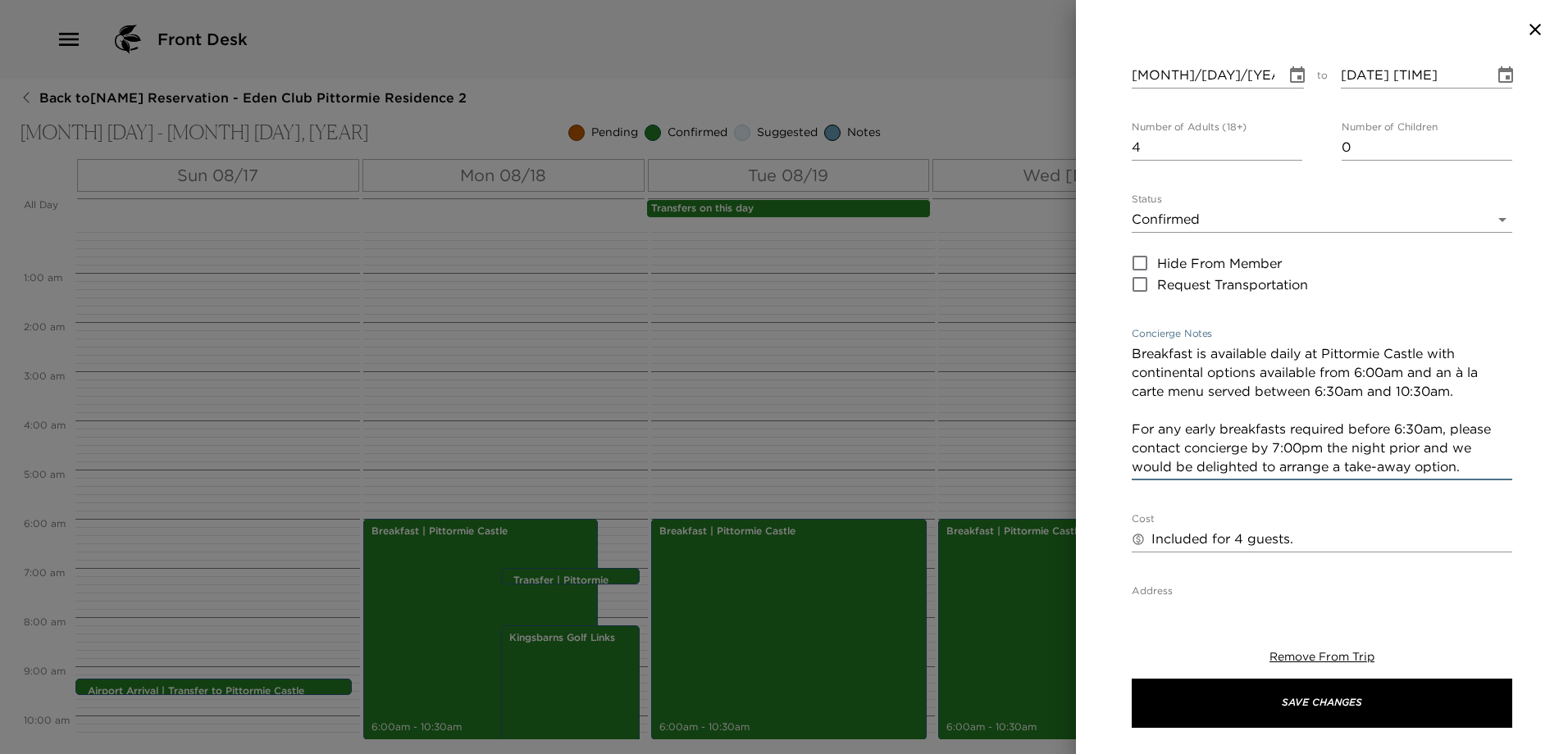drag, startPoint x: 1471, startPoint y: 462, endPoint x: 1078, endPoint y: 316, distance: 419.24337 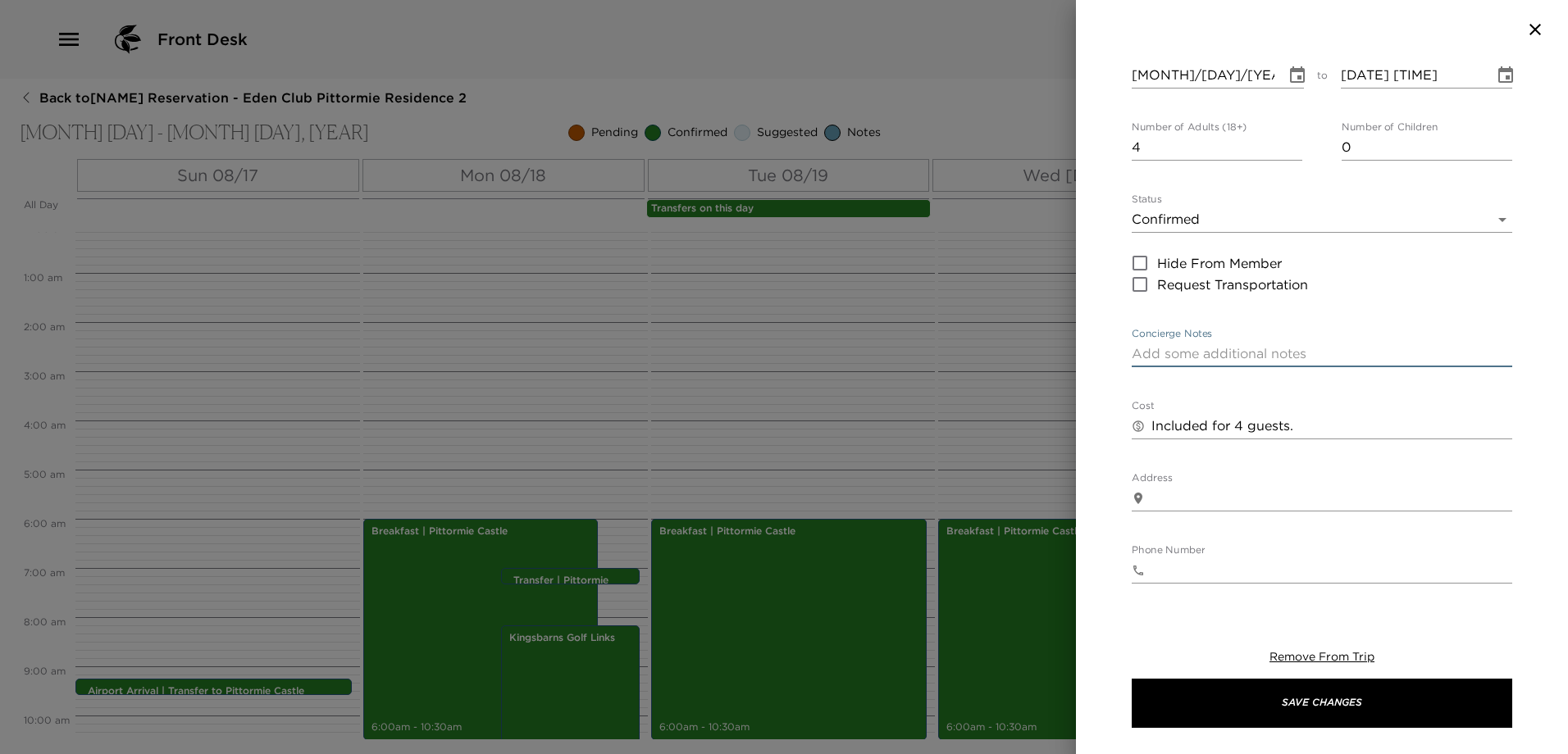 paste on "Breakfast is available daily with continental items available from 6:00am and an à la carte menu served between 6:30am and 10:30am.
For any early breakfasts required before 6:30am, please contact concierge by 7:00pm the night prior and we would be delighted to arrange a take-away option." 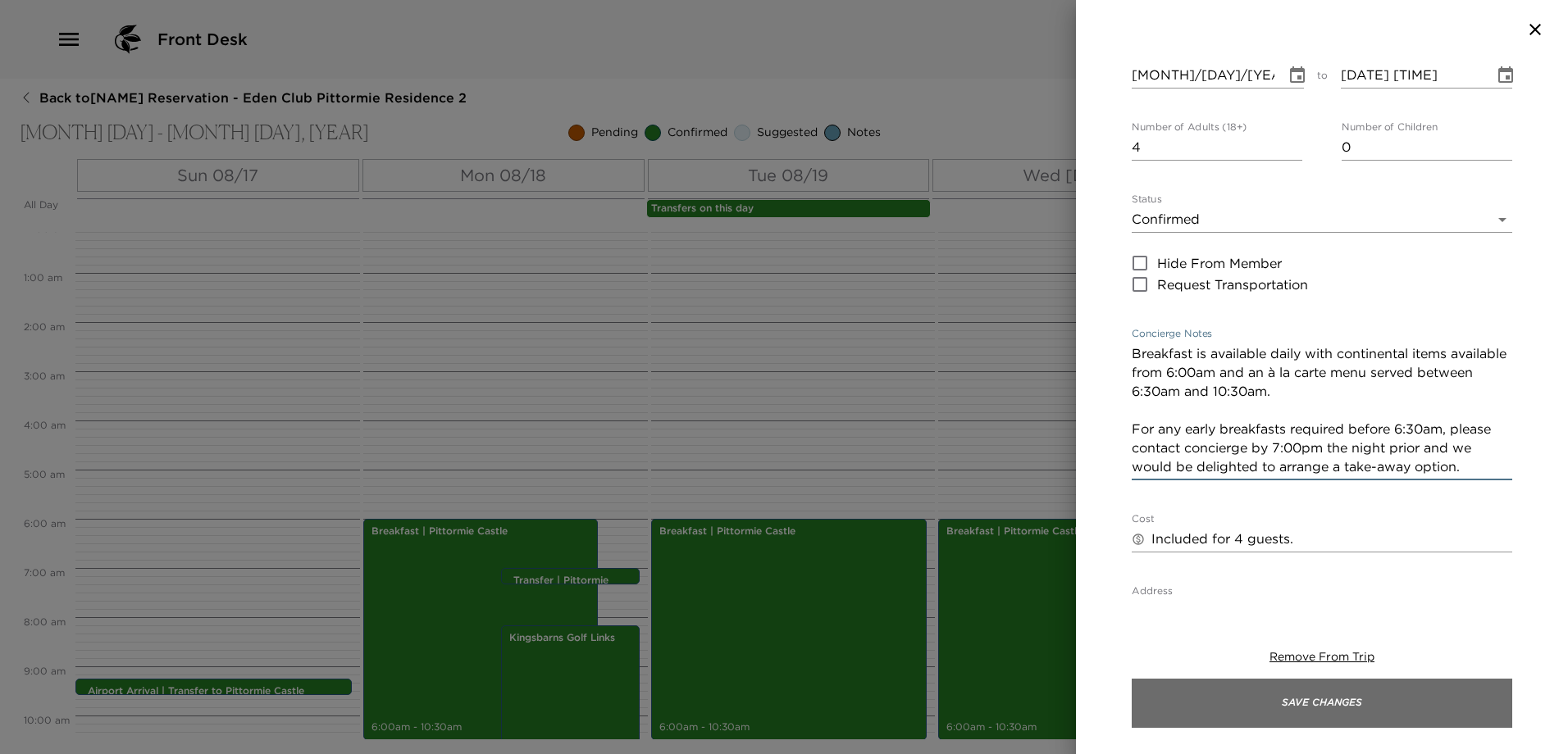 type on "Breakfast is available daily with continental items available from 6:00am and an à la carte menu served between 6:30am and 10:30am.
For any early breakfasts required before 6:30am, please contact concierge by 7:00pm the night prior and we would be delighted to arrange a take-away option." 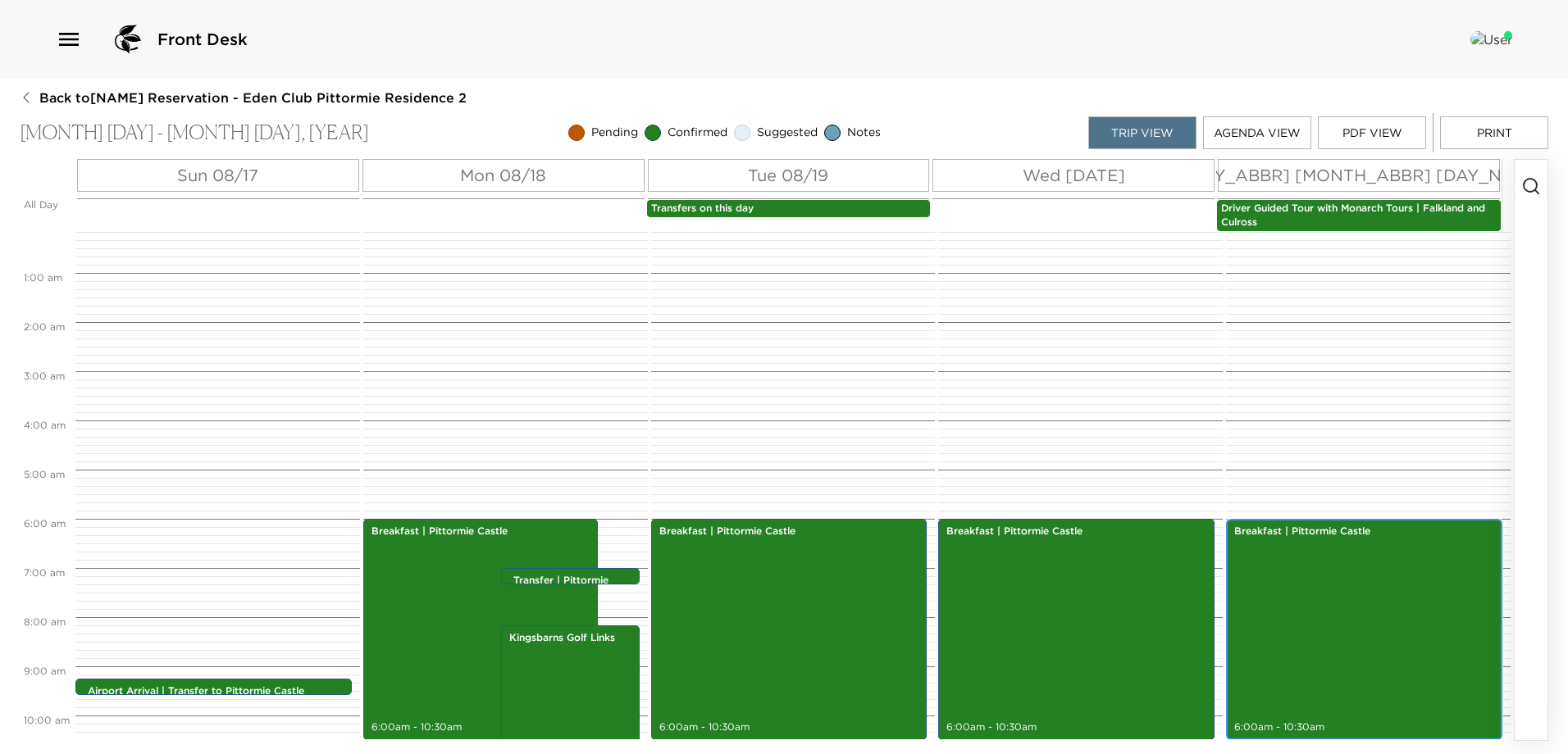 click on "Breakfast | Pittormie Castle 6:00am - 10:30am" at bounding box center (1364, 629) 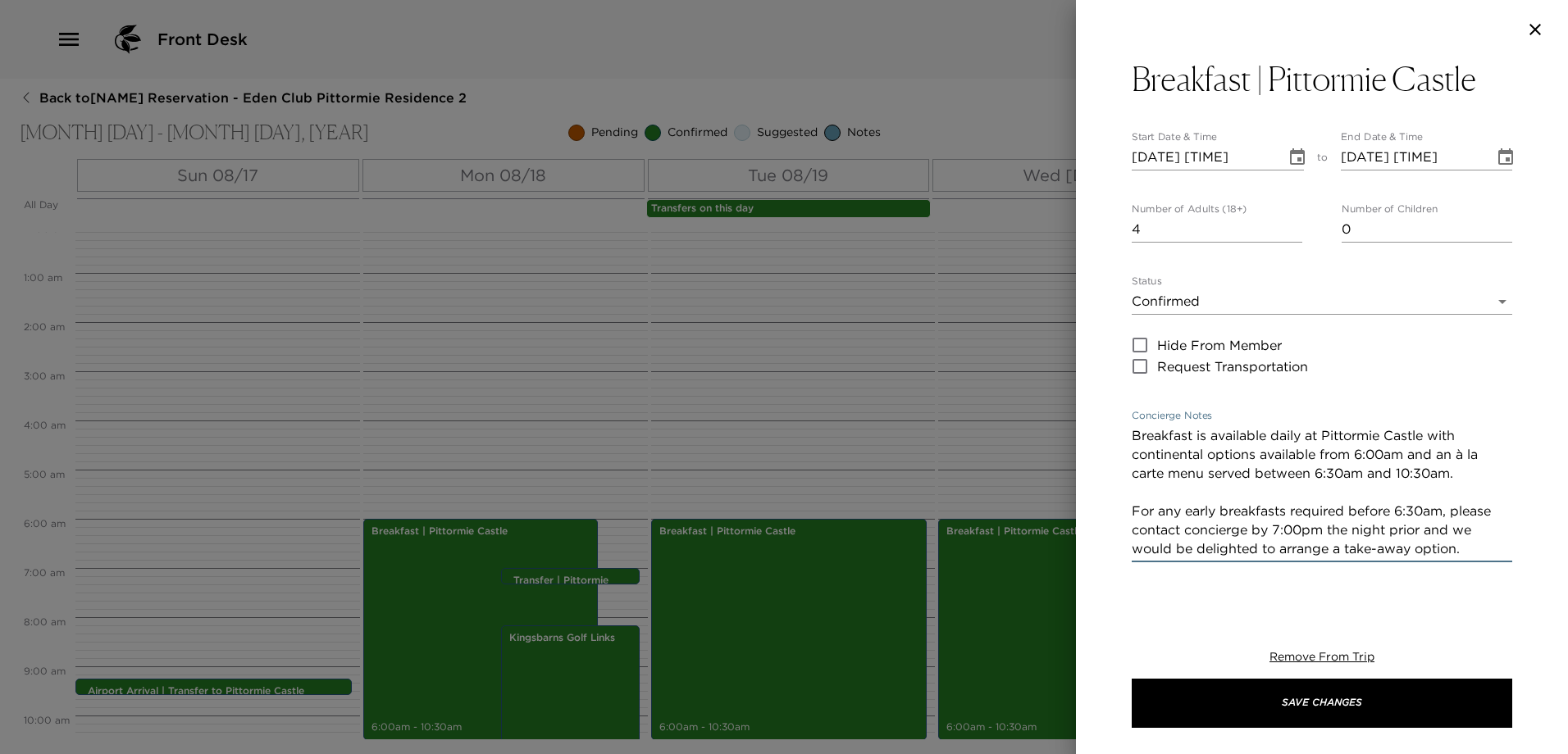 drag, startPoint x: 1475, startPoint y: 550, endPoint x: 1024, endPoint y: 416, distance: 470.48592 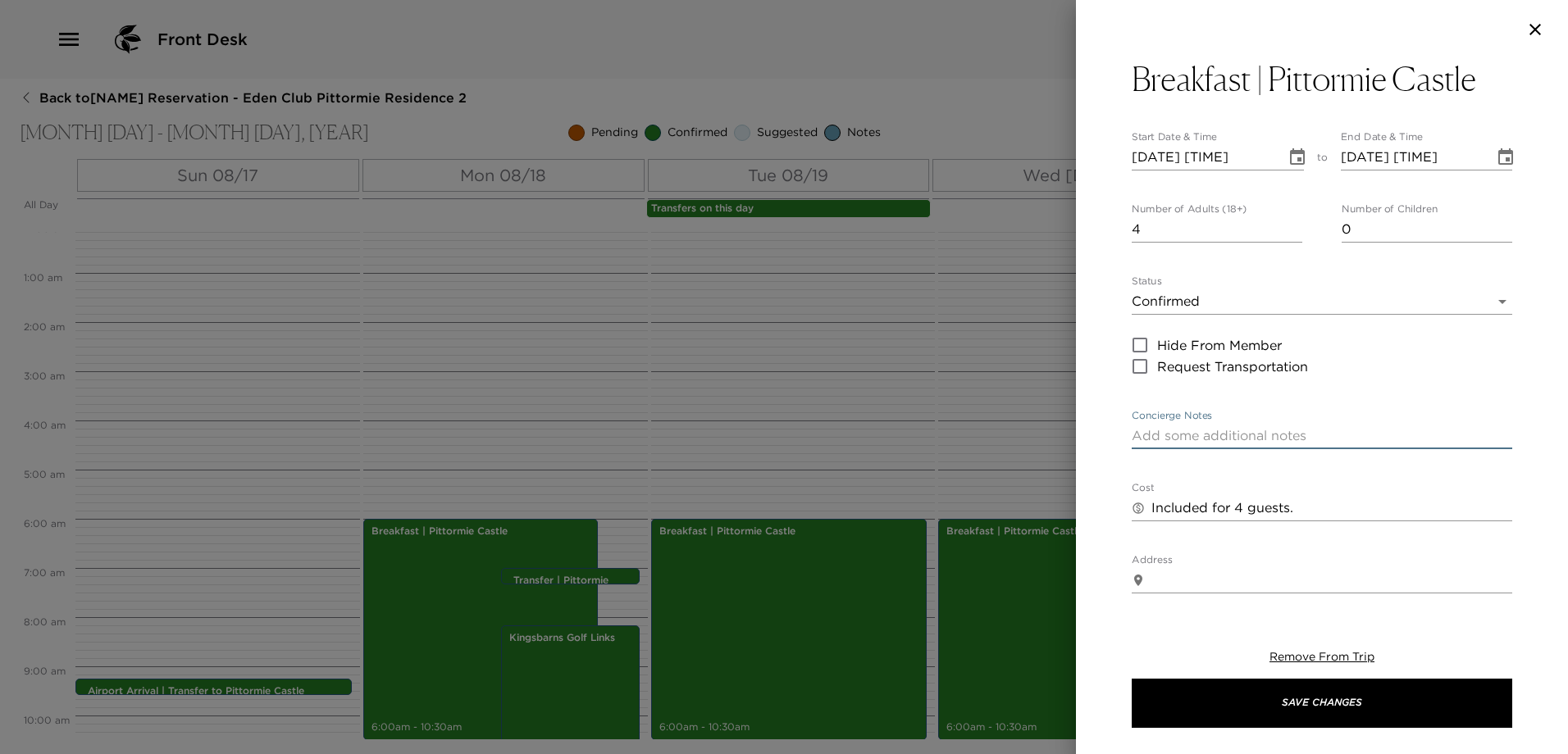 paste on "Breakfast is available daily with continental items available from 6:00am and an à la carte menu served between 6:30am and 10:30am.
For any early breakfasts required before 6:30am, please contact concierge by 7:00pm the night prior and we would be delighted to arrange a take-away option." 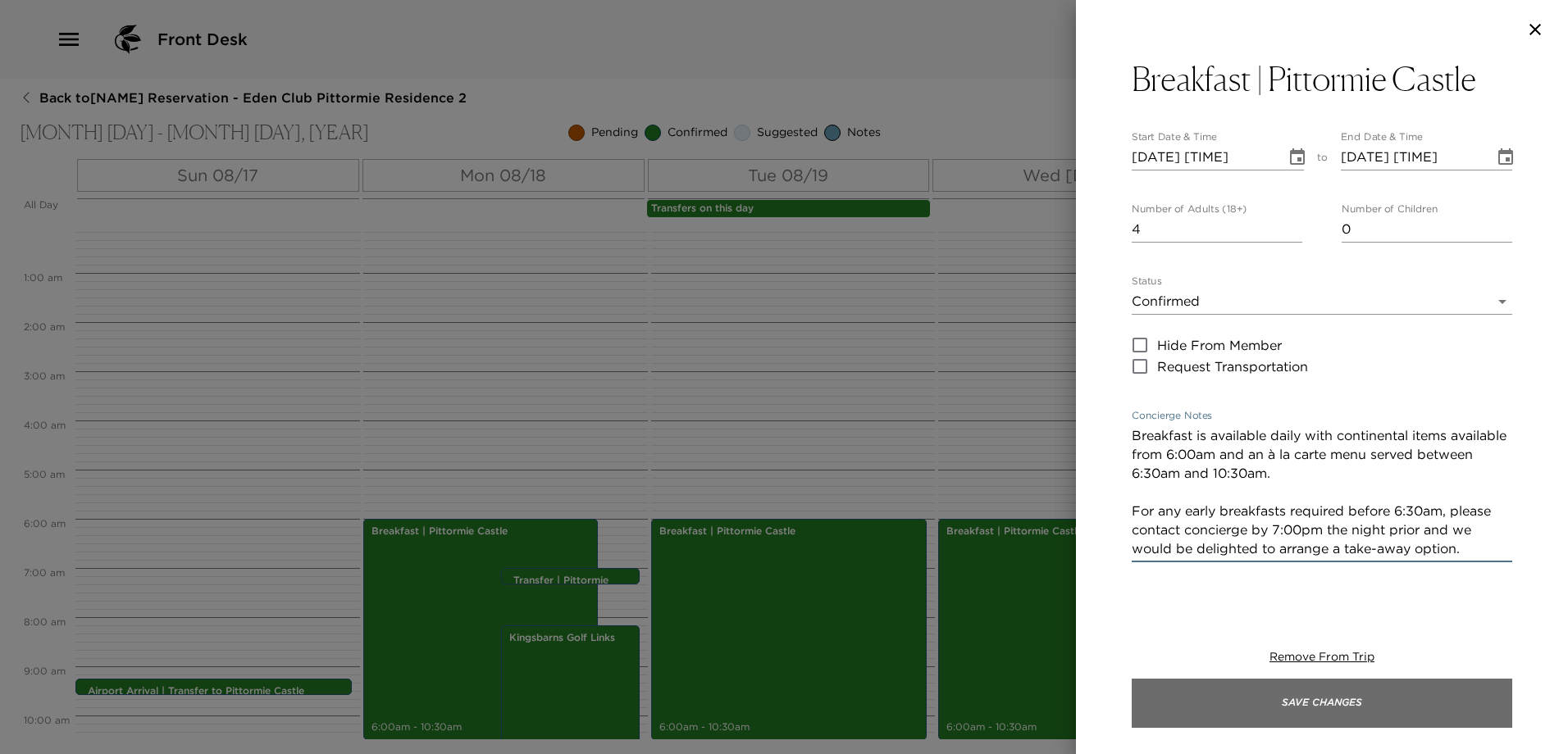 type on "Breakfast is available daily with continental items available from 6:00am and an à la carte menu served between 6:30am and 10:30am.
For any early breakfasts required before 6:30am, please contact concierge by 7:00pm the night prior and we would be delighted to arrange a take-away option." 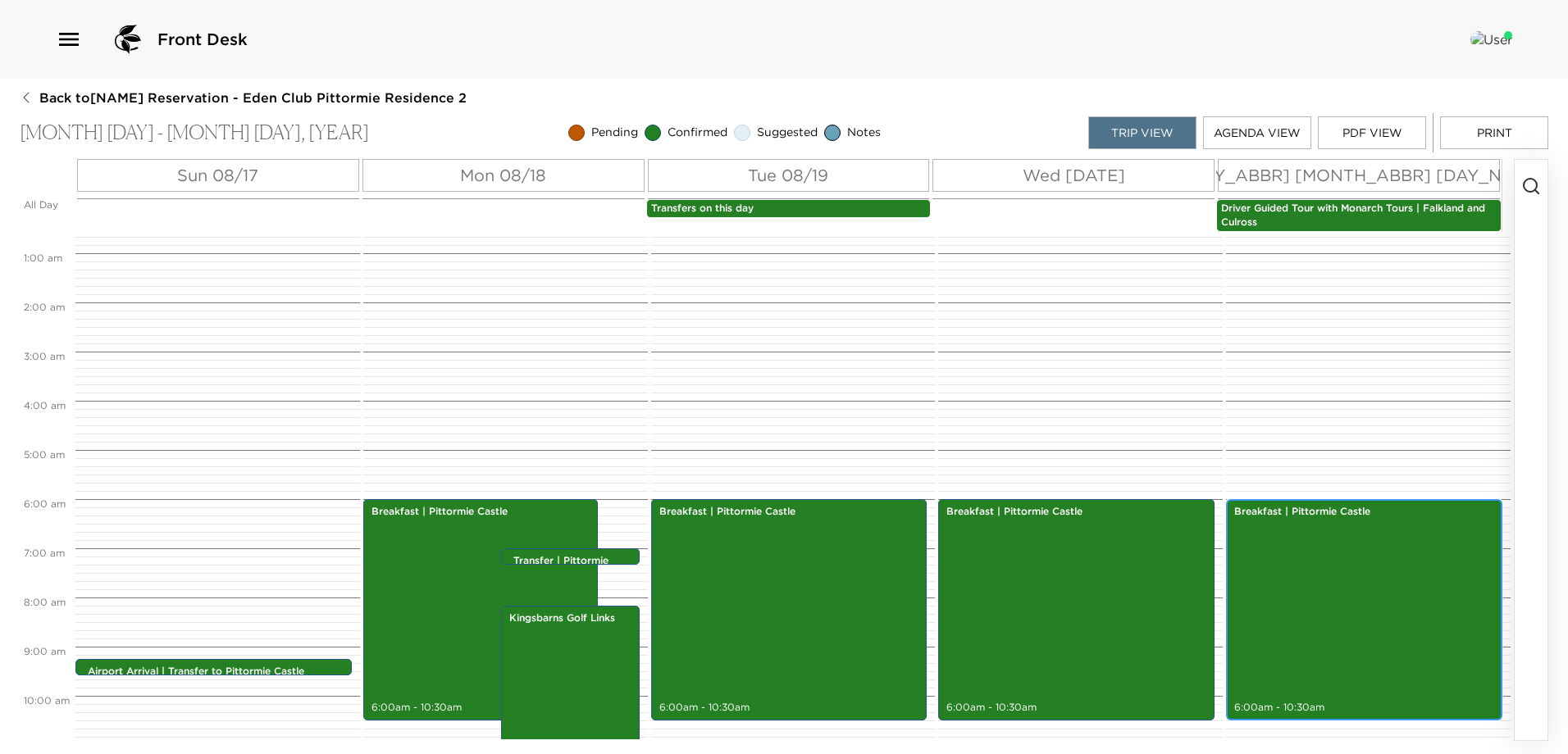 scroll, scrollTop: 0, scrollLeft: 0, axis: both 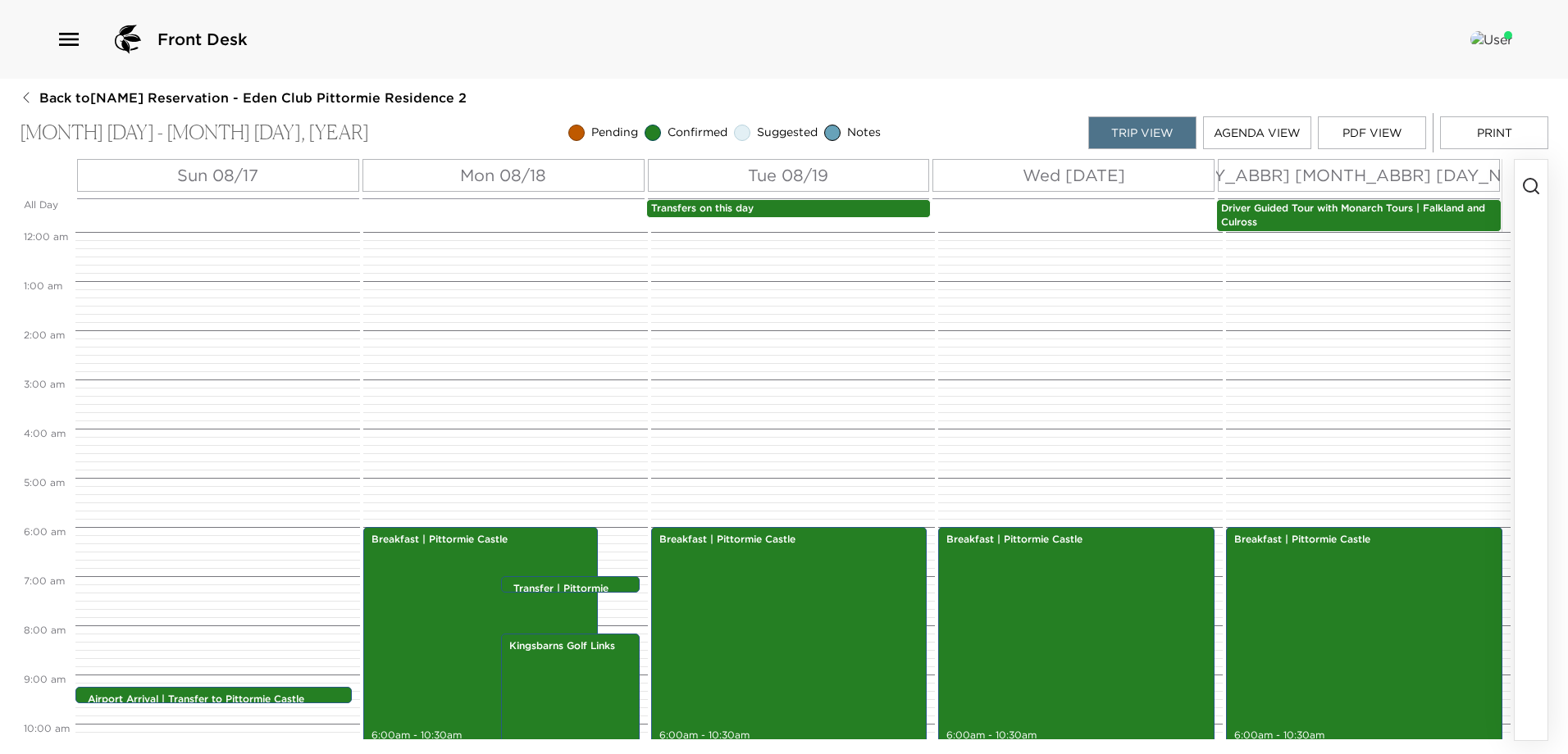 click on "Driver Guided Tour with Monarch Tours | Falkland and Culross" at bounding box center [1359, 216] 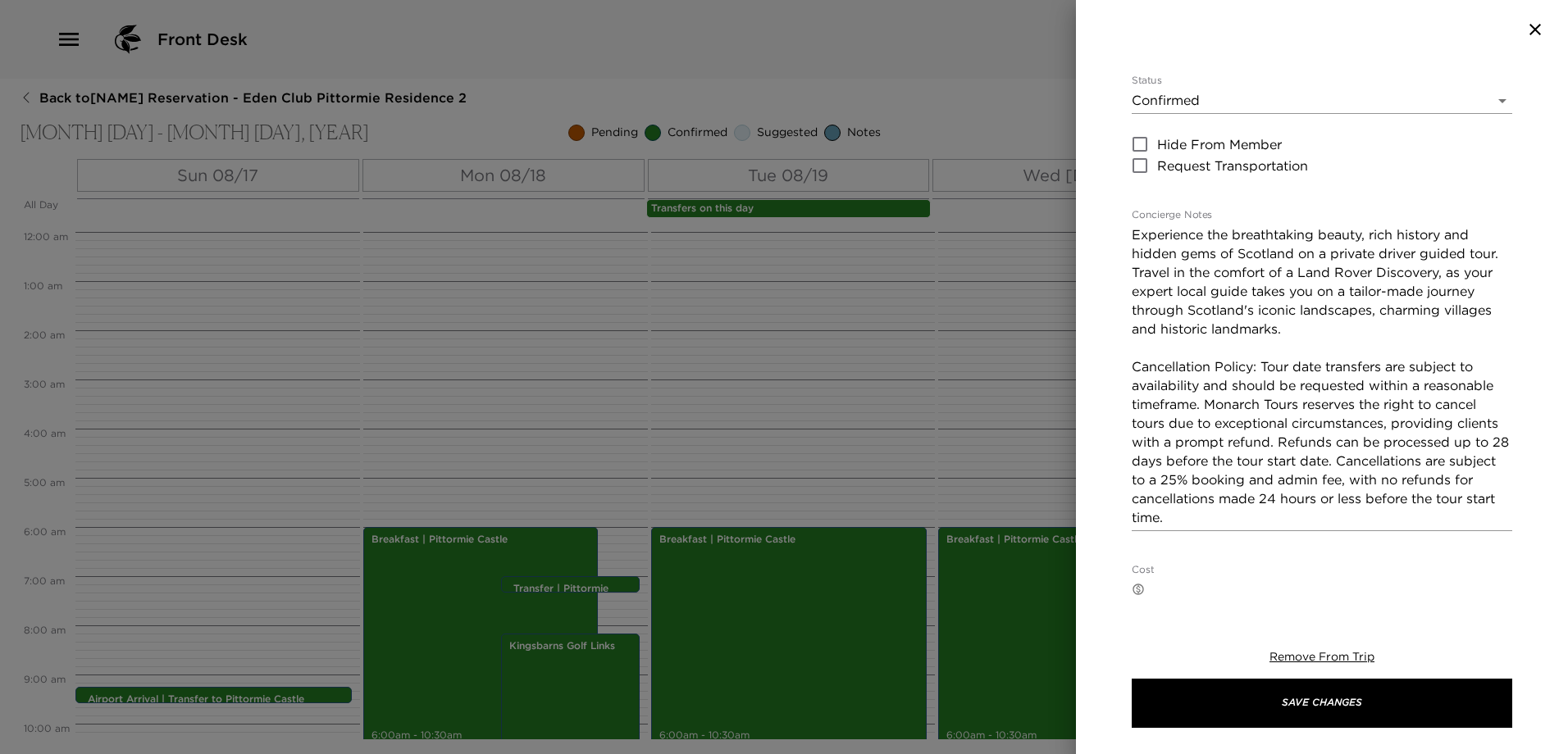 scroll, scrollTop: 328, scrollLeft: 0, axis: vertical 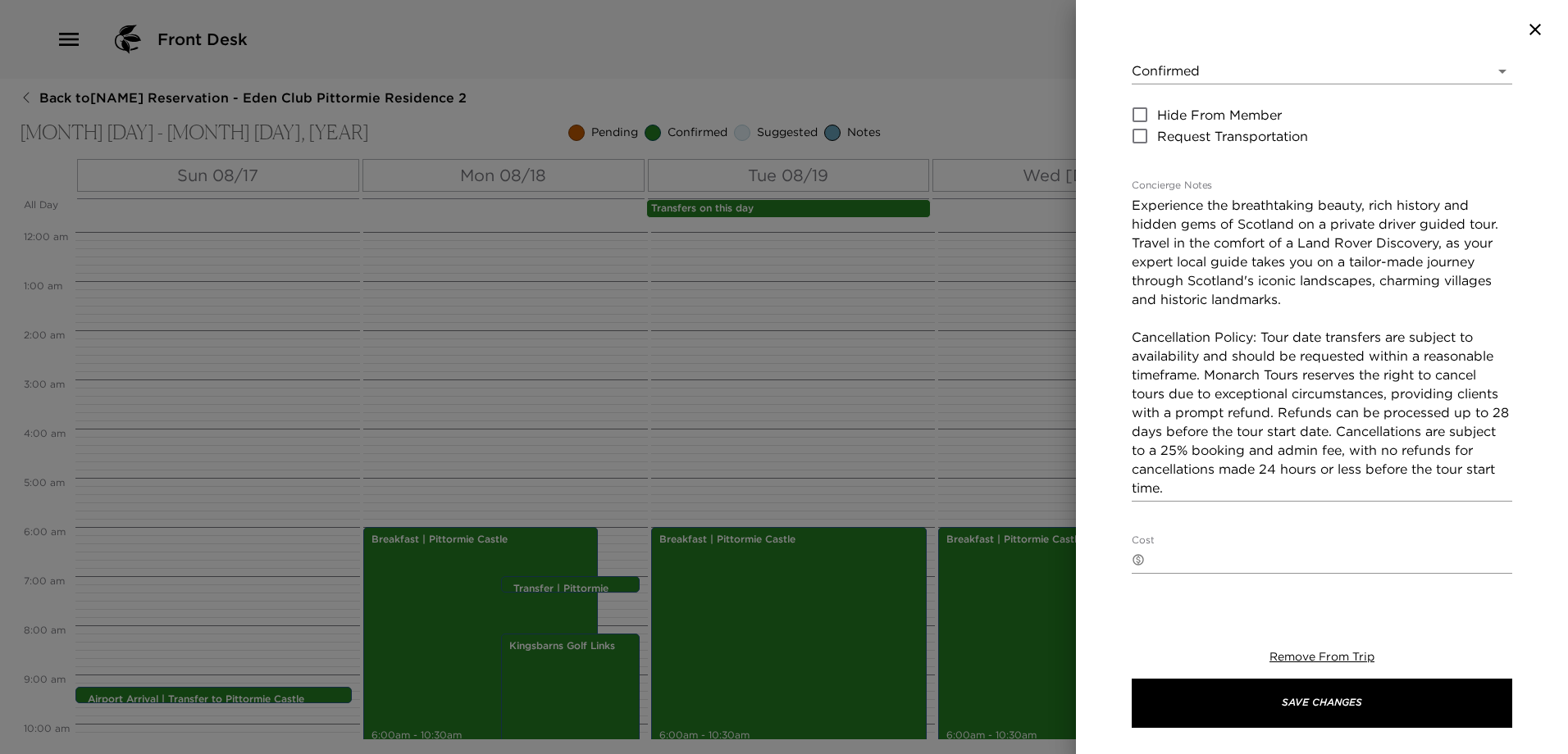 click on "Experience the breathtaking beauty, rich history and hidden gems of Scotland on a private driver guided tour. Travel in the comfort of a Land Rover Discovery, as your expert local guide takes you on a tailor-made journey through Scotland's iconic landscapes, charming villages and historic landmarks.
Cancellation Policy: Tour date transfers are subject to availability and should be requested within a reasonable timeframe. Monarch Tours reserves the right to cancel tours due to exceptional circumstances, providing clients with a prompt refund. Refunds can be processed up to 28 days before the tour start date. Cancellations are subject to a 25% booking and admin fee, with no refunds for cancellations made 24 hours or less before the tour start time." at bounding box center [1322, 347] 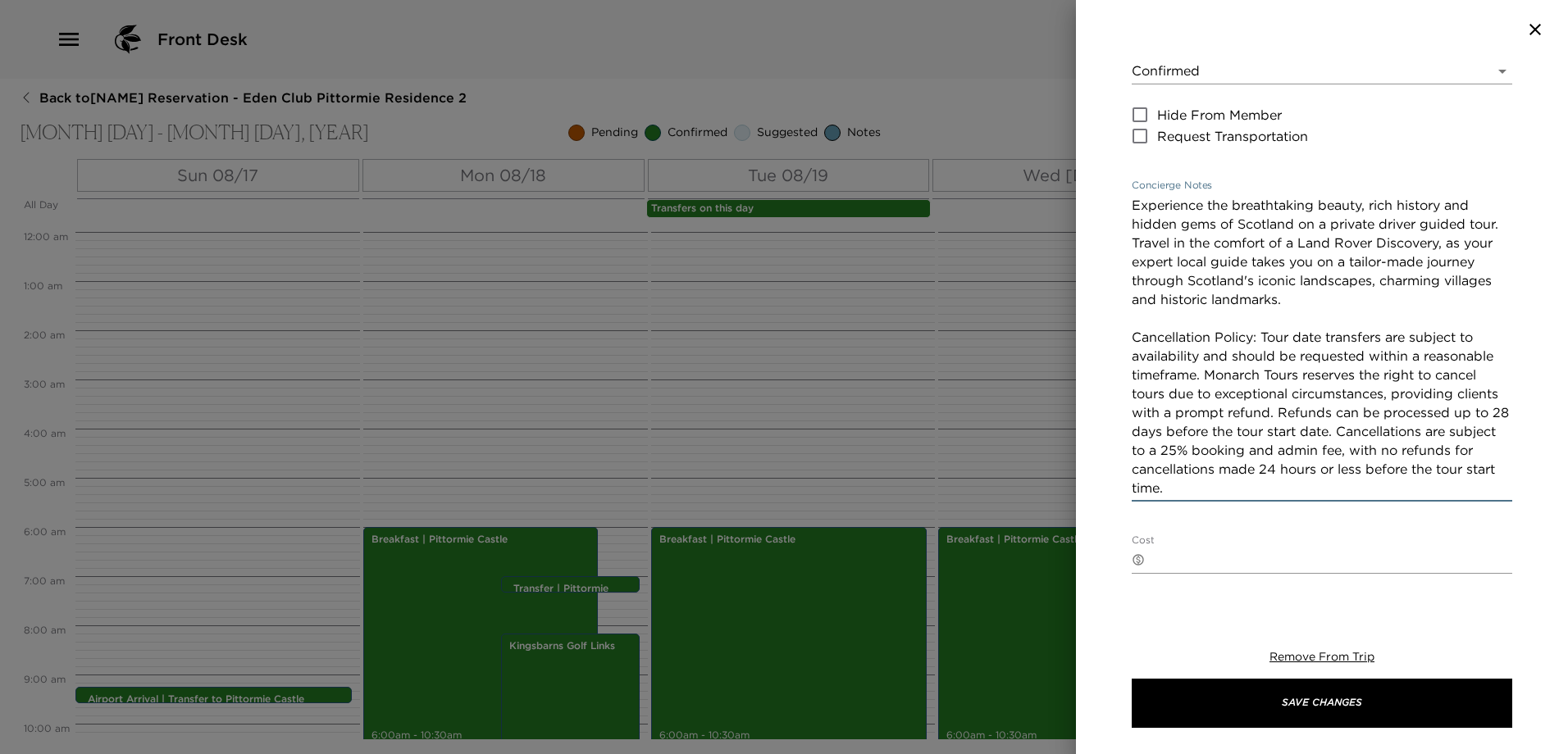 drag, startPoint x: 1388, startPoint y: 430, endPoint x: 1379, endPoint y: 435, distance: 10.29563 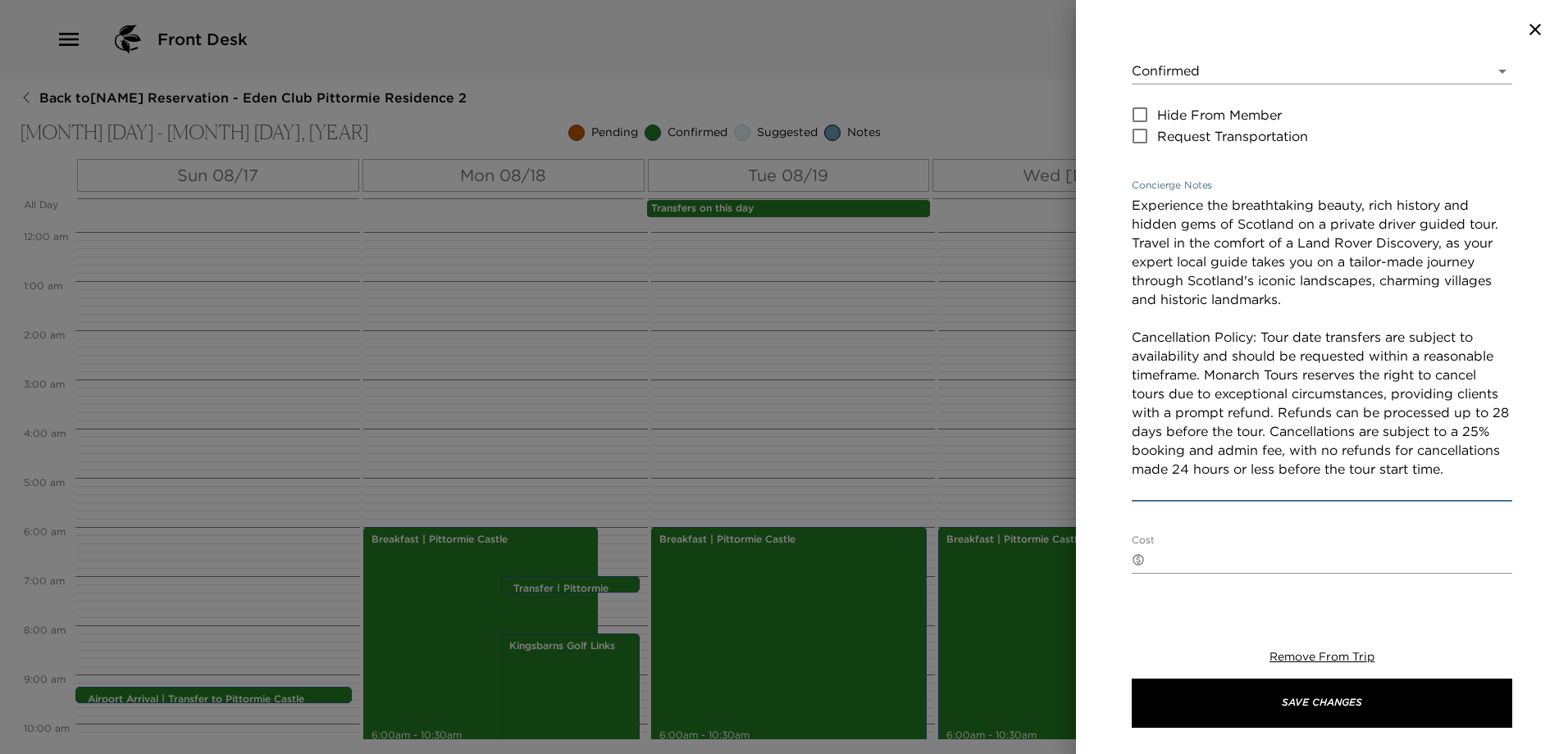 click on "Experience the breathtaking beauty, rich history and hidden gems of Scotland on a private driver guided tour. Travel in the comfort of a Land Rover Discovery, as your expert local guide takes you on a tailor-made journey through Scotland's iconic landscapes, charming villages and historic landmarks.
Cancellation Policy: Tour date transfers are subject to availability and should be requested within a reasonable timeframe. Monarch Tours reserves the right to cancel tours due to exceptional circumstances, providing clients with a prompt refund. Refunds can be processed up to 28 days before the tour. Cancellations are subject to a 25% booking and admin fee, with no refunds for cancellations made 24 hours or less before the tour start time." at bounding box center (1322, 347) 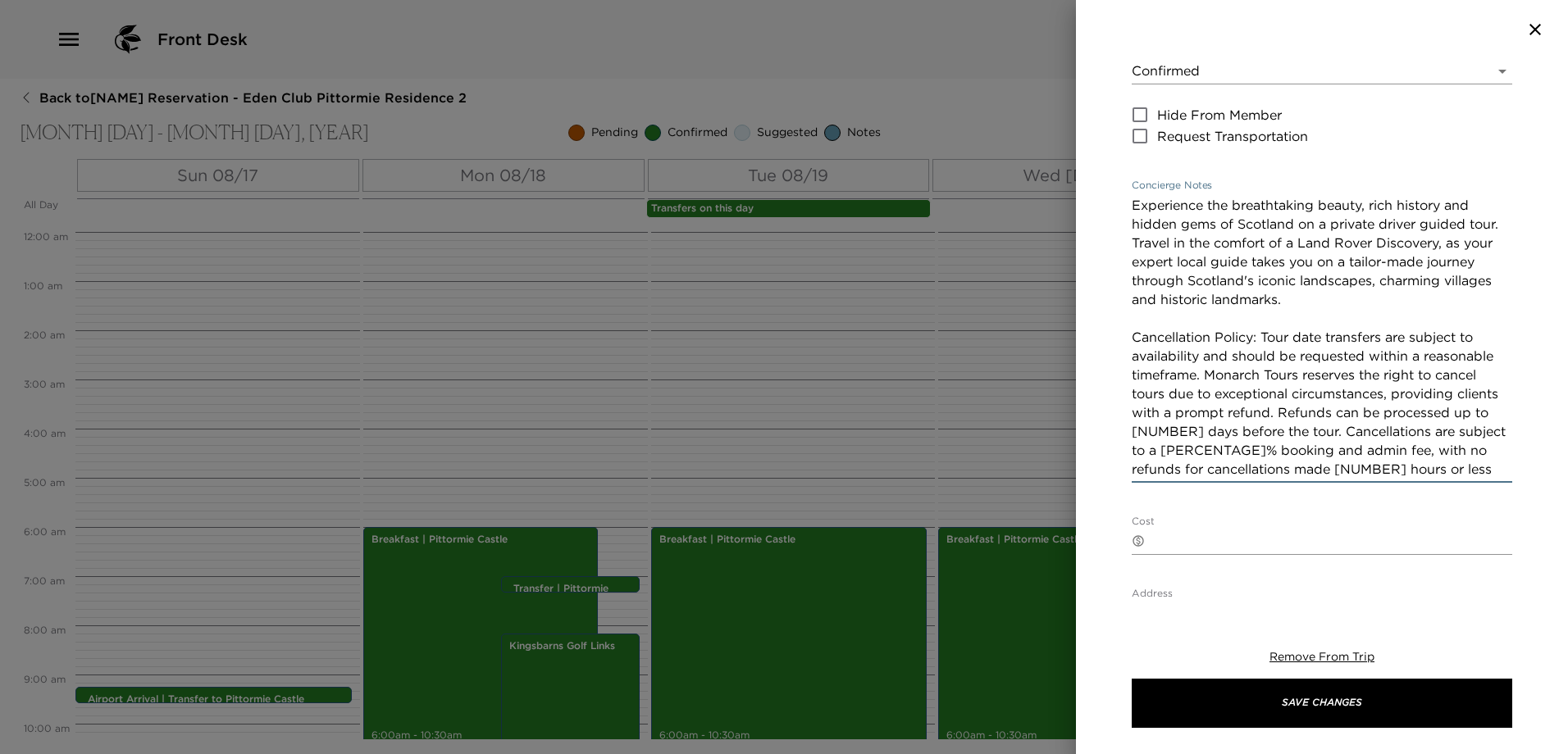 click on "Experience the breathtaking beauty, rich history and hidden gems of Scotland on a private driver guided tour. Travel in the comfort of a Land Rover Discovery, as your expert local guide takes you on a tailor-made journey through Scotland's iconic landscapes, charming villages and historic landmarks.
Cancellation Policy: Tour date transfers are subject to availability and should be requested within a reasonable timeframe. Monarch Tours reserves the right to cancel tours due to exceptional circumstances, providing clients with a prompt refund. Refunds can be processed up to 28 days before the tour. Cancellations are subject to a 25% booking and admin fee, with no refunds for cancellations made 24 hours or less before the tour." at bounding box center (1322, 337) 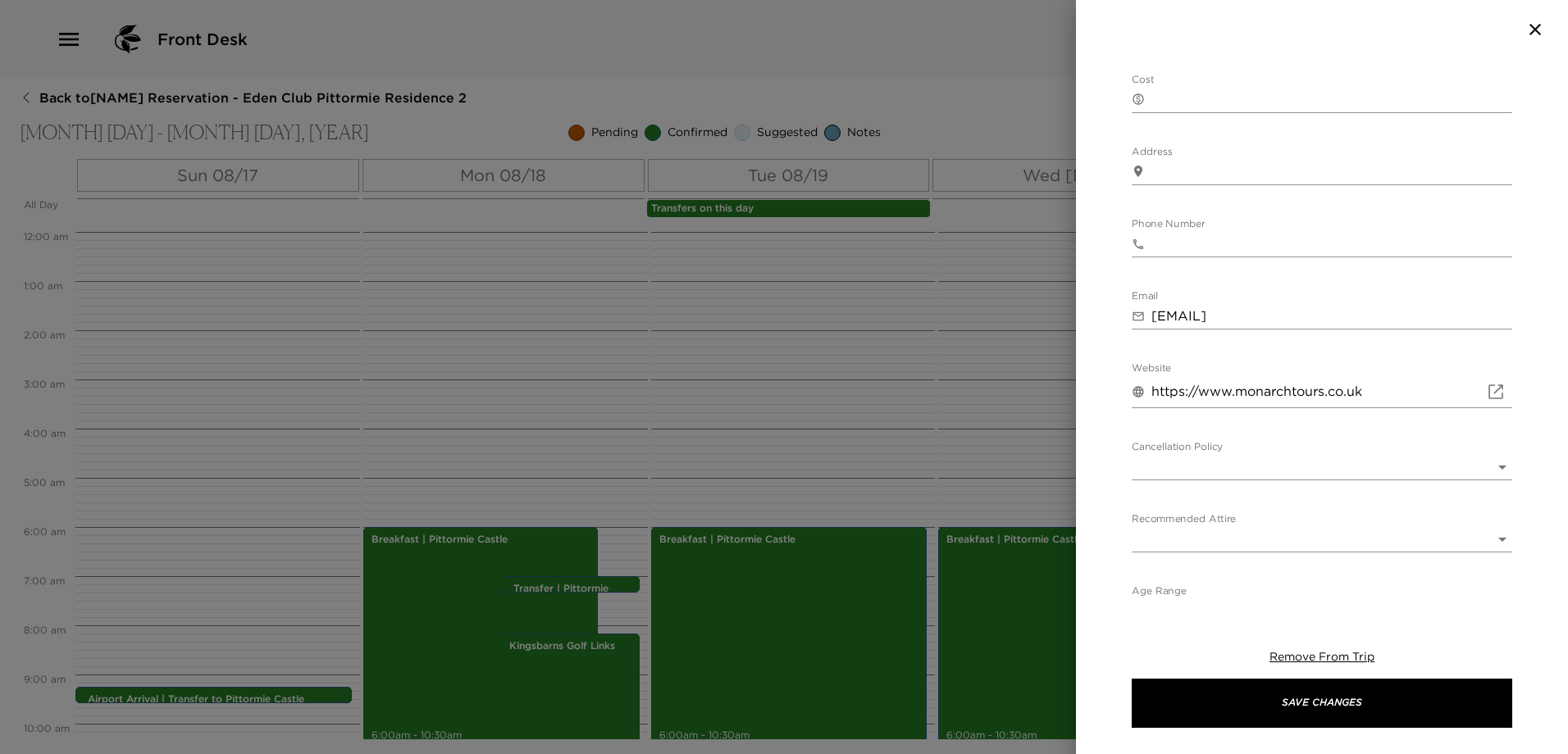 scroll, scrollTop: 797, scrollLeft: 0, axis: vertical 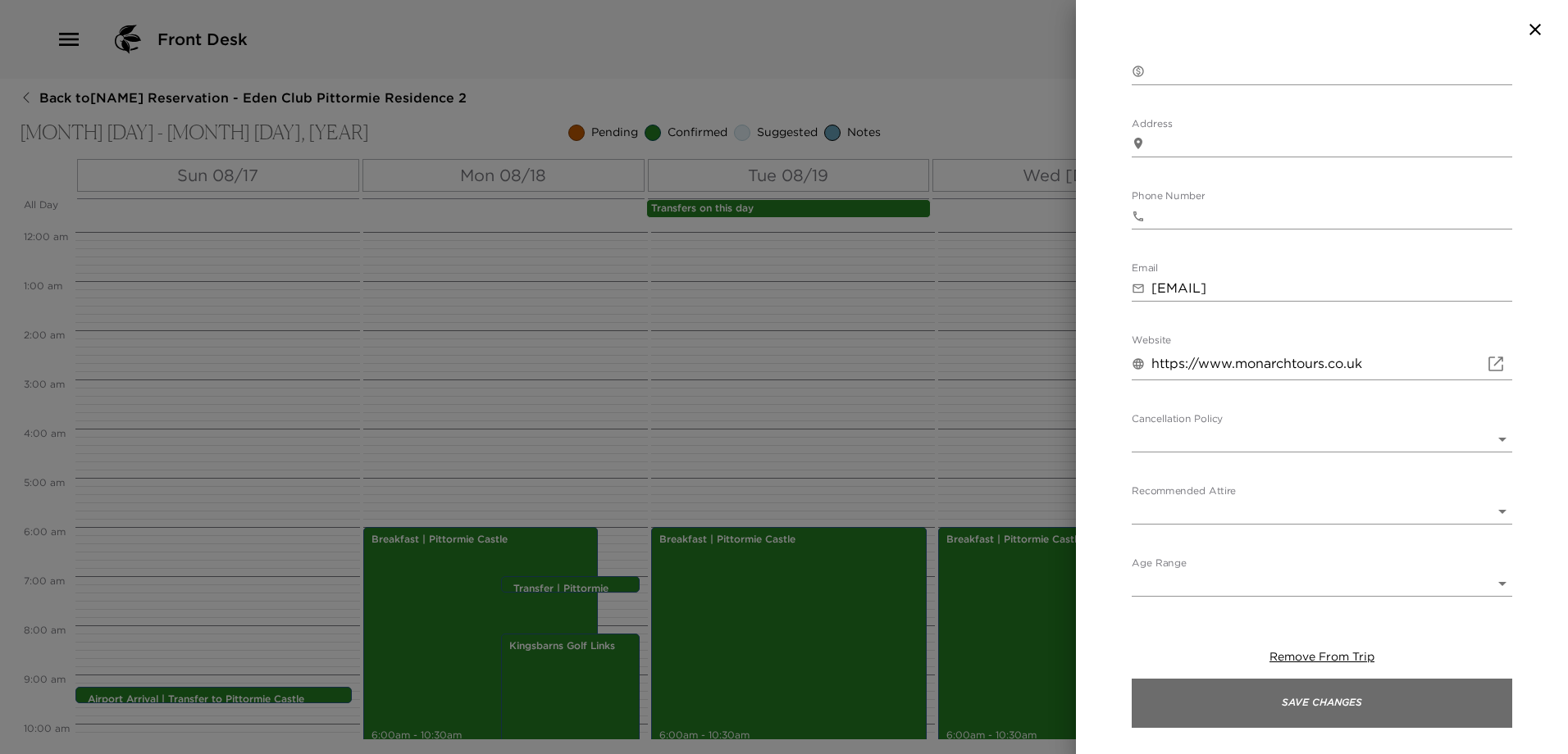 type on "Experience the breathtaking beauty, rich history and hidden gems of Scotland on a private driver guided tour. Travel in the comfort of a Land Rover Discovery, as your expert local guide takes you on a tailor-made journey through Scotland's iconic landscapes, charming villages and historic landmarks.
Cancellation Policy: Date transfers are subject to availability and should be requested within a reasonable timeframe. Monarch Tours reserves the right to cancel tours due to exceptional circumstances, providing clients with a prompt refund. Refunds can be processed up to 28 days before the tour. Cancellations are subject to a 25% booking and admin fee, with no refunds for cancellations made 24 hours or less before the tour." 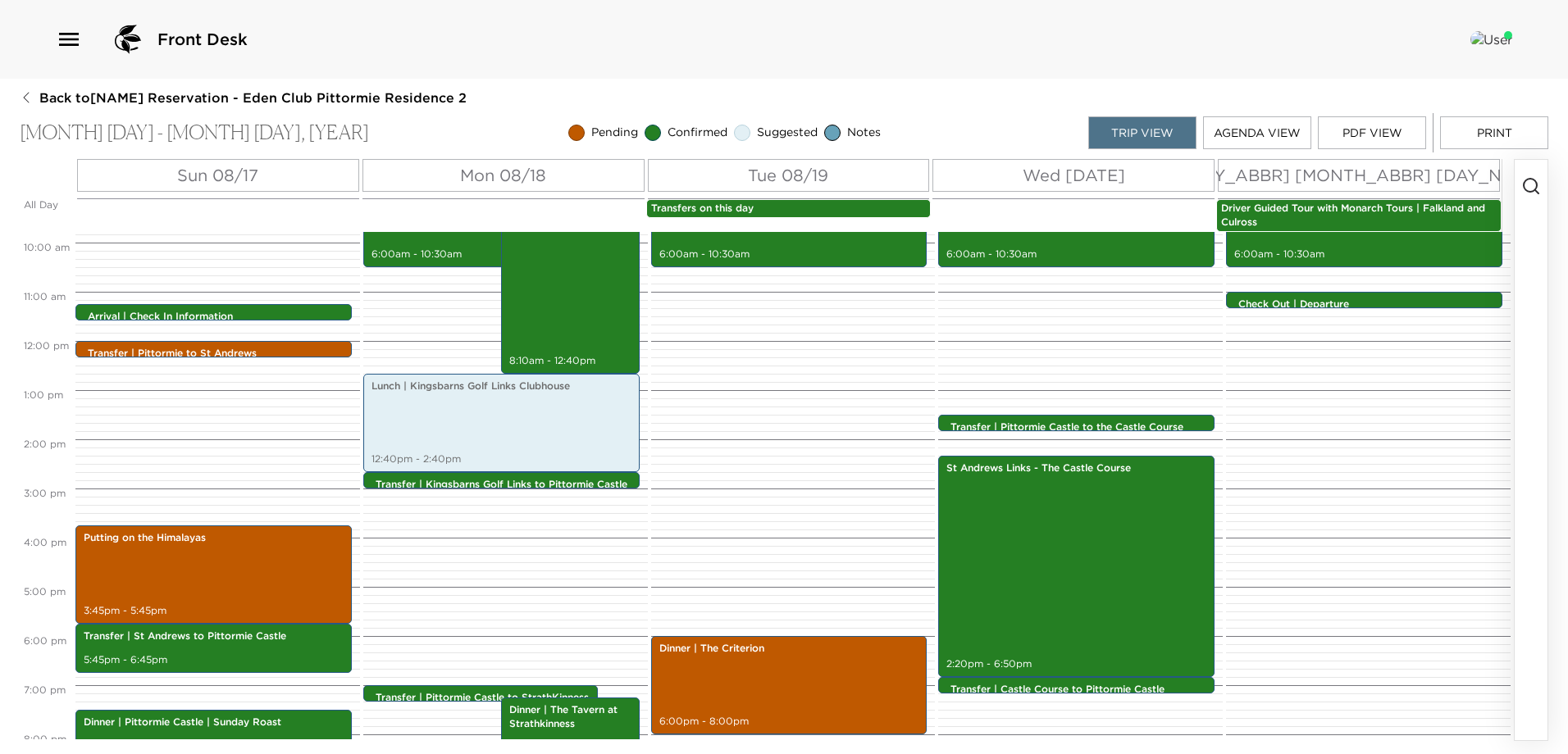 scroll, scrollTop: 492, scrollLeft: 0, axis: vertical 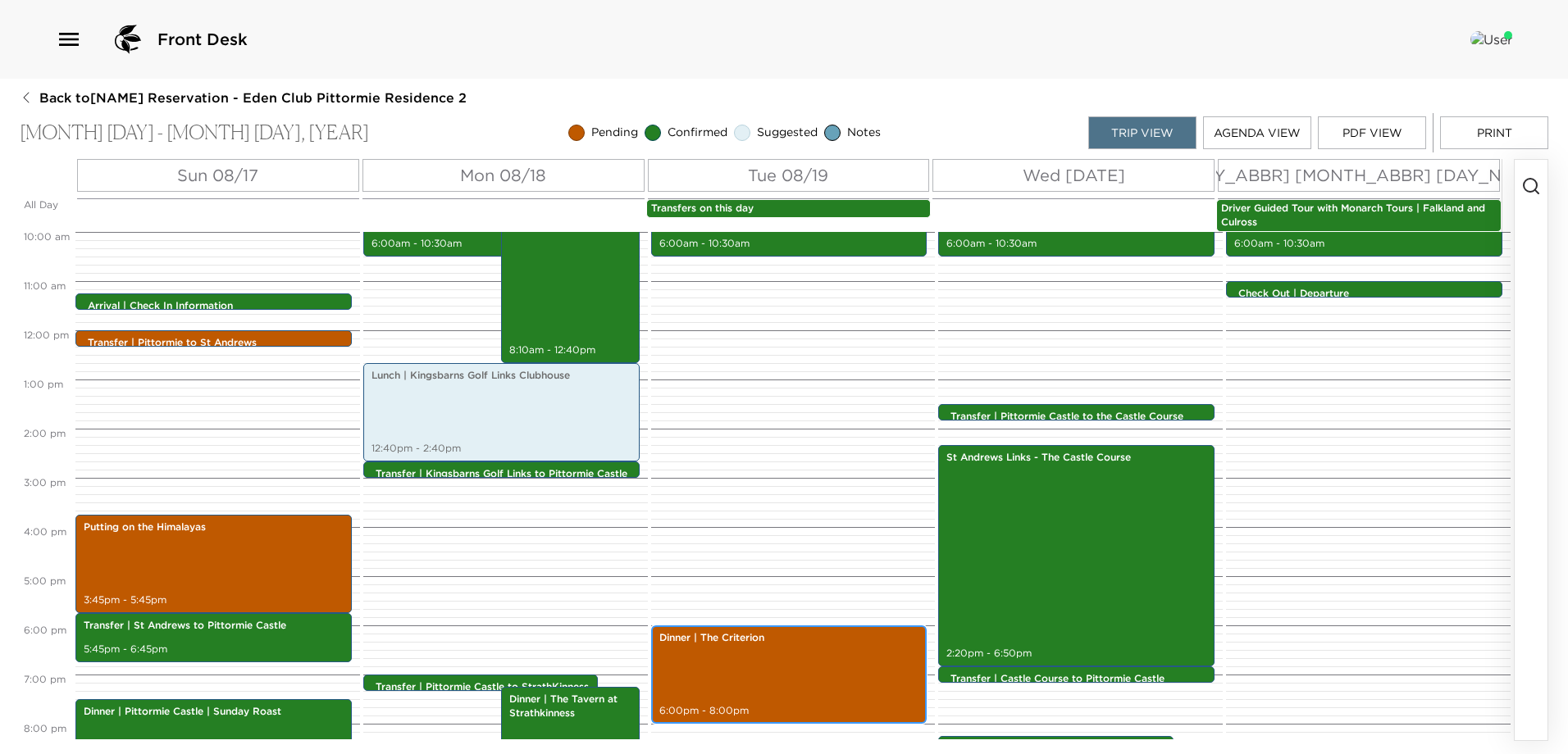 click on "Dinner | The Criterion 6:00pm - 8:00pm" at bounding box center (789, 675) 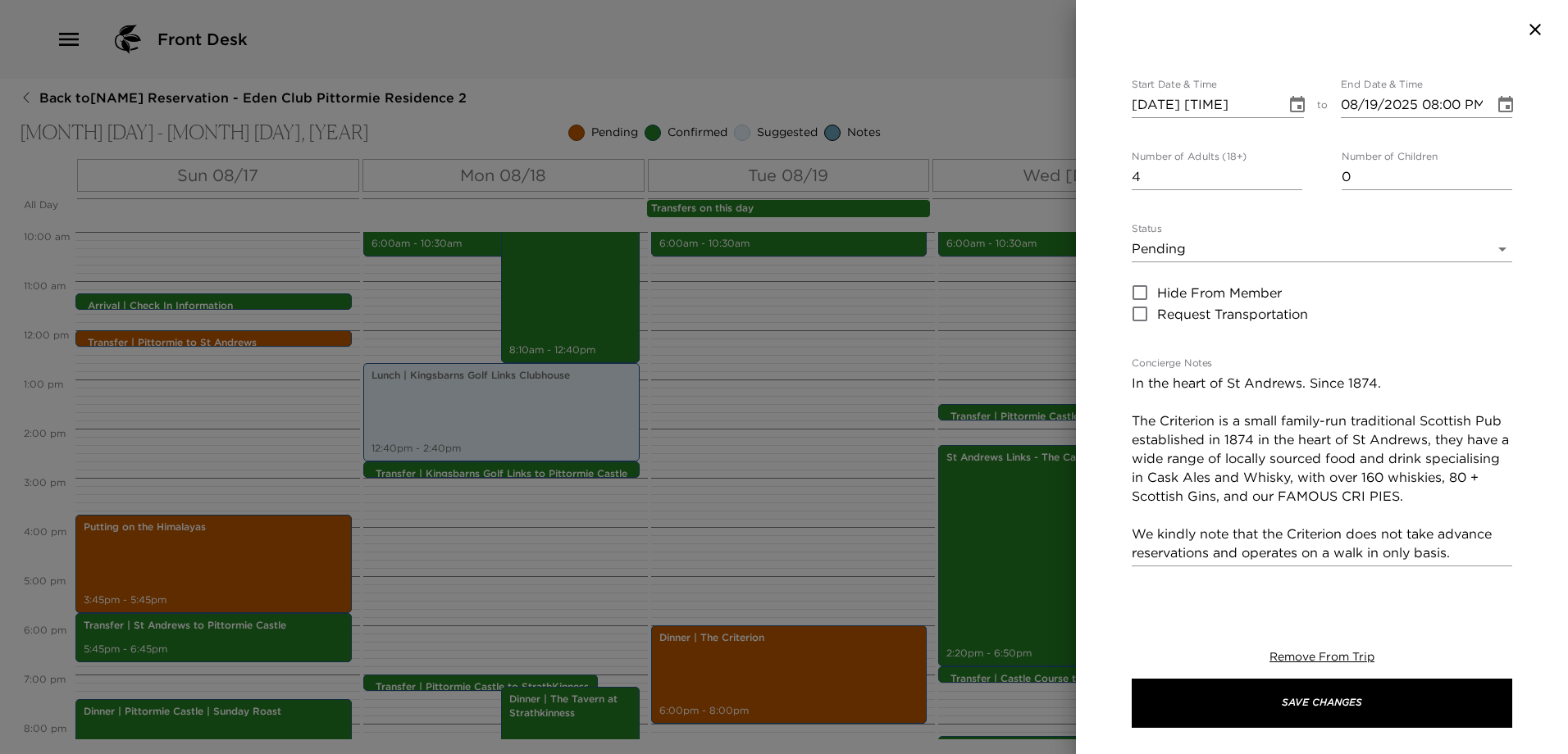 scroll, scrollTop: 82, scrollLeft: 0, axis: vertical 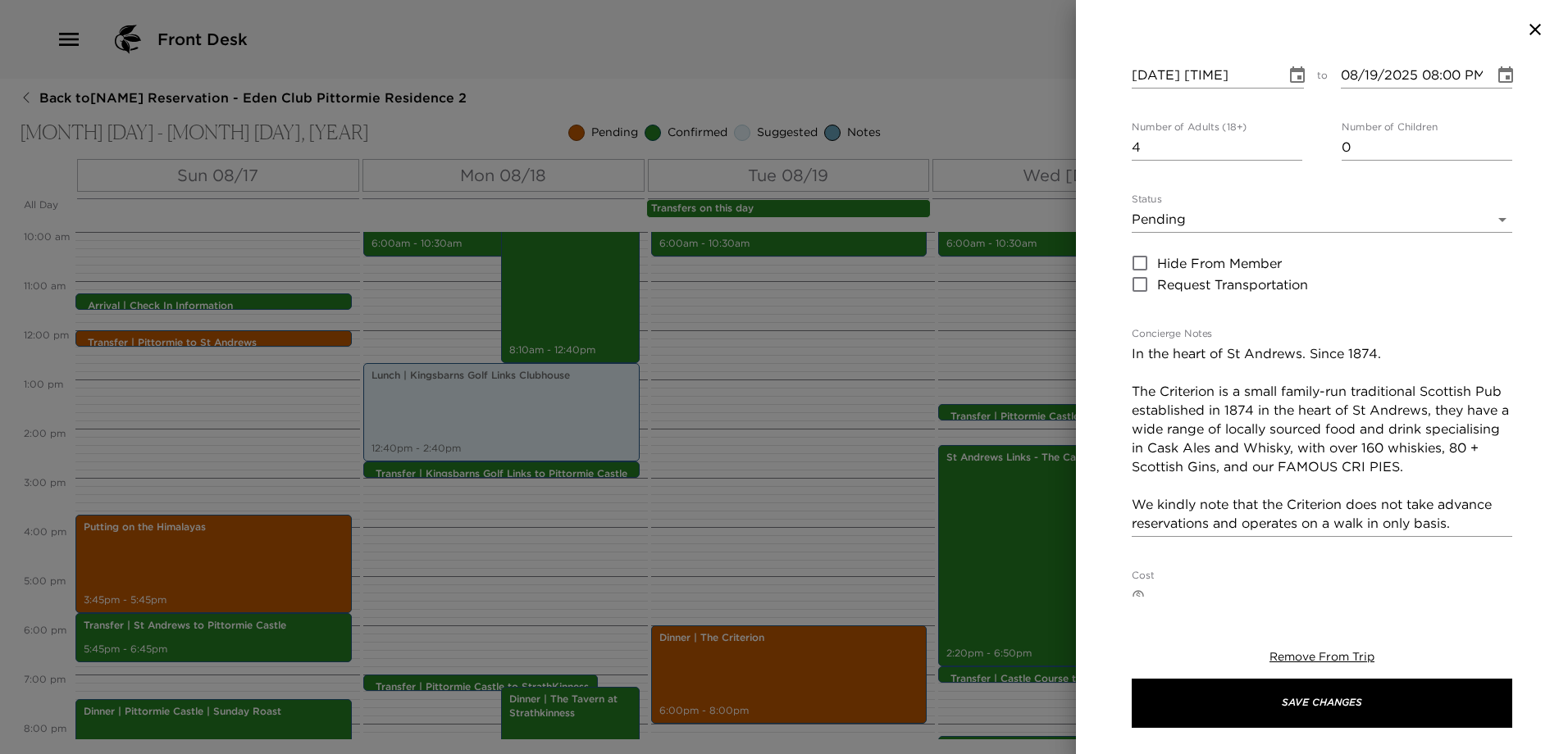 click on "In the heart of St Andrews. Since 1874.
The Criterion is a small family-run traditional Scottish Pub established in 1874 in the heart of St Andrews, they have a wide range of locally sourced food and drink specialising in Cask Ales and Whisky, with over 160 whiskies, 80 + Scottish Gins, and our FAMOUS CRI PIES.
We kindly note that the Criterion does not take advance reservations and operates on a walk in only basis." at bounding box center (1322, 438) 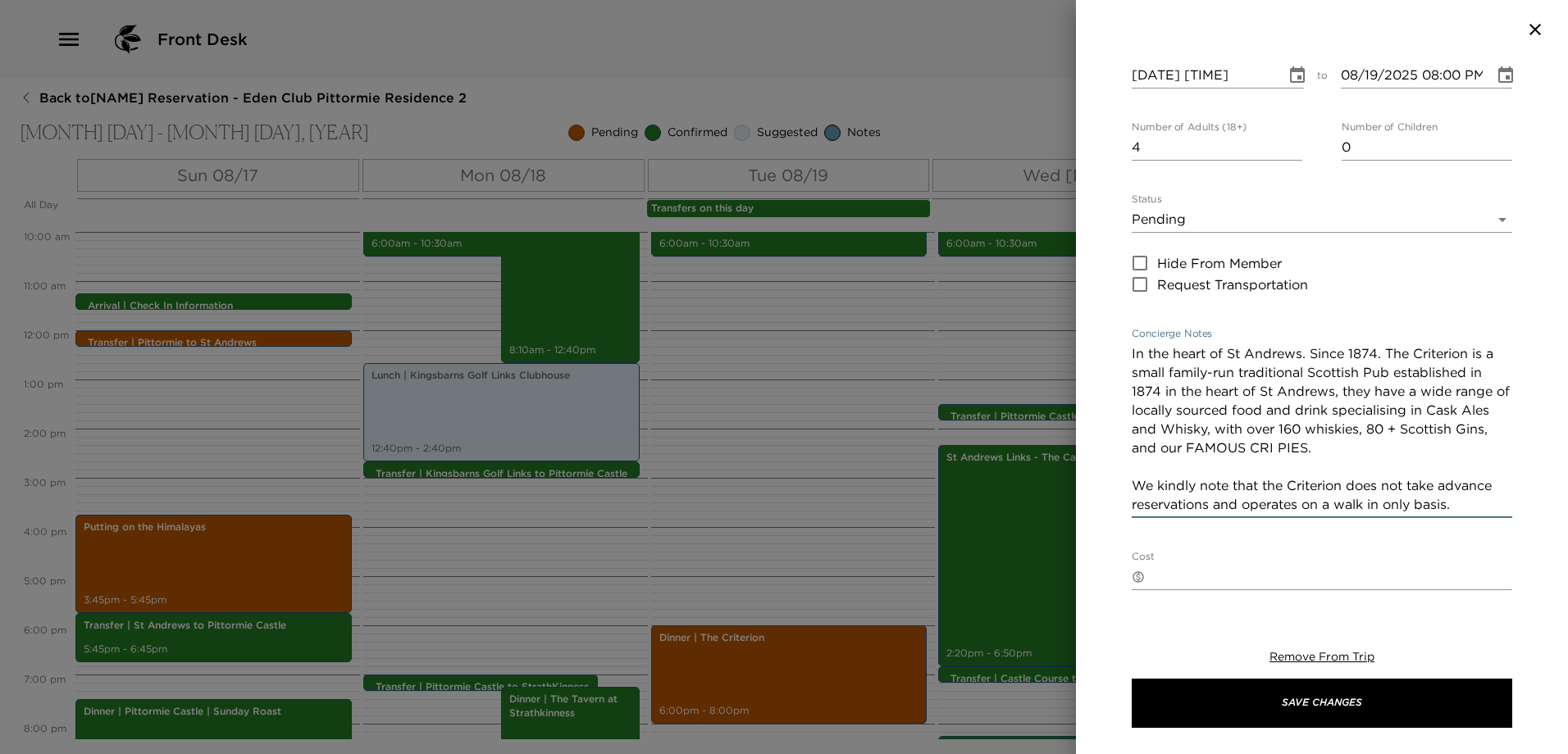 click on "In the heart of St Andrews. Since 1874. The Criterion is a small family-run traditional Scottish Pub established in 1874 in the heart of St Andrews, they have a wide range of locally sourced food and drink specialising in Cask Ales and Whisky, with over 160 whiskies, 80 + Scottish Gins, and our FAMOUS CRI PIES.
We kindly note that the Criterion does not take advance reservations and operates on a walk in only basis." at bounding box center (1322, 429) 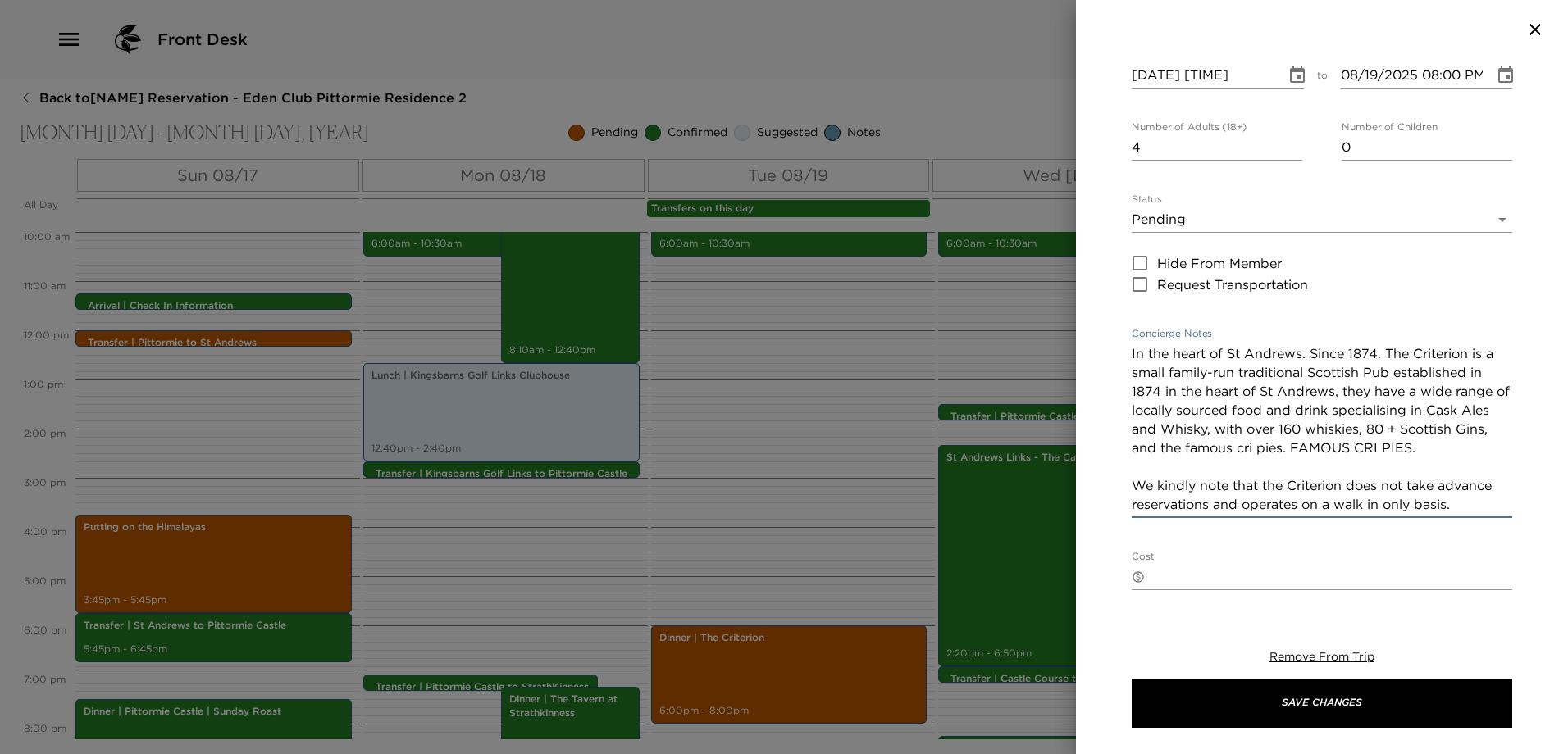 click on "In the heart of St Andrews. Since 1874. The Criterion is a small family-run traditional Scottish Pub established in 1874 in the heart of St Andrews, they have a wide range of locally sourced food and drink specialising in Cask Ales and Whisky, with over 160 whiskies, 80 + Scottish Gins, and the famous cri pies. FAMOUS CRI PIES.
We kindly note that the Criterion does not take advance reservations and operates on a walk in only basis." at bounding box center [1322, 429] 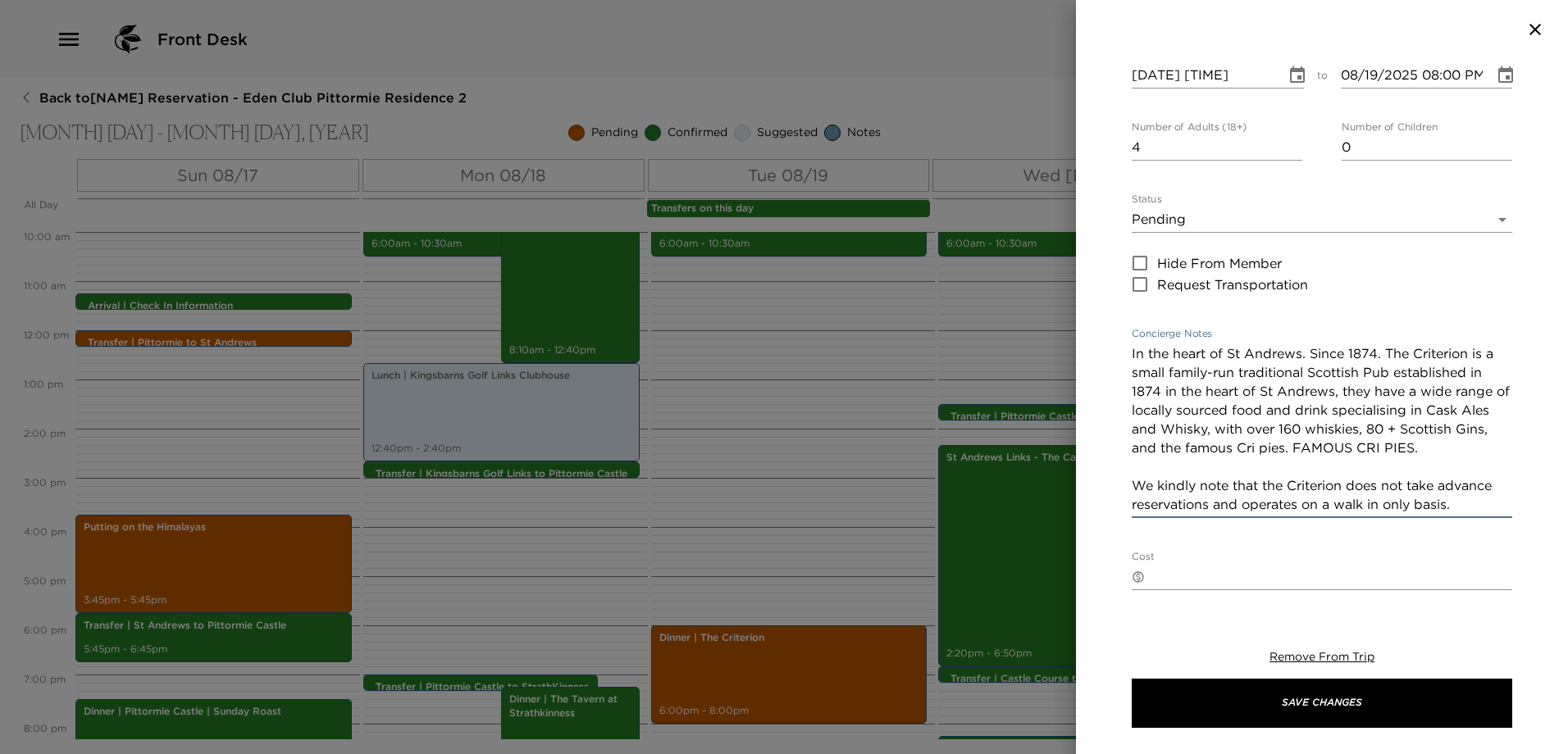 drag, startPoint x: 1468, startPoint y: 447, endPoint x: 1333, endPoint y: 449, distance: 135.01481 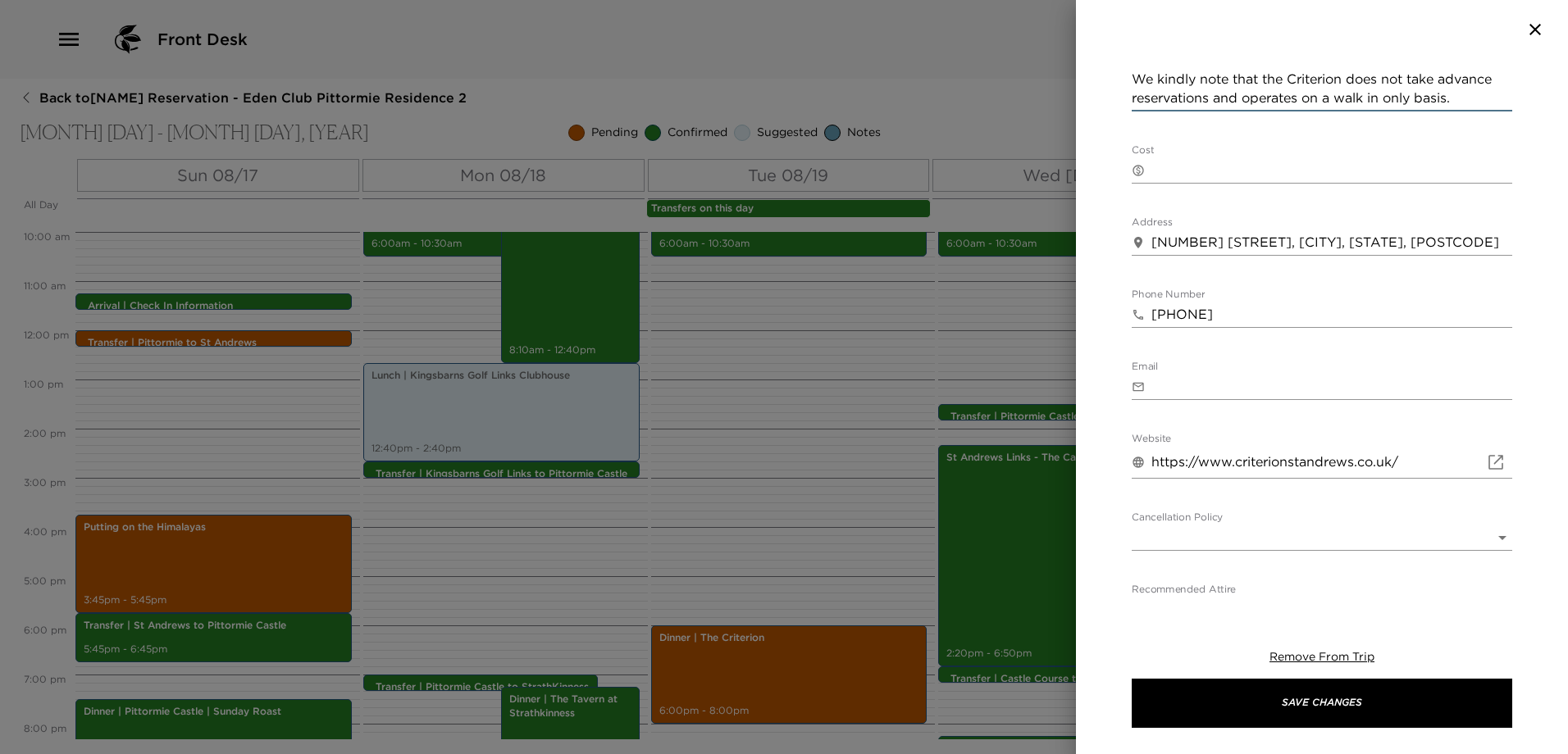 scroll, scrollTop: 492, scrollLeft: 0, axis: vertical 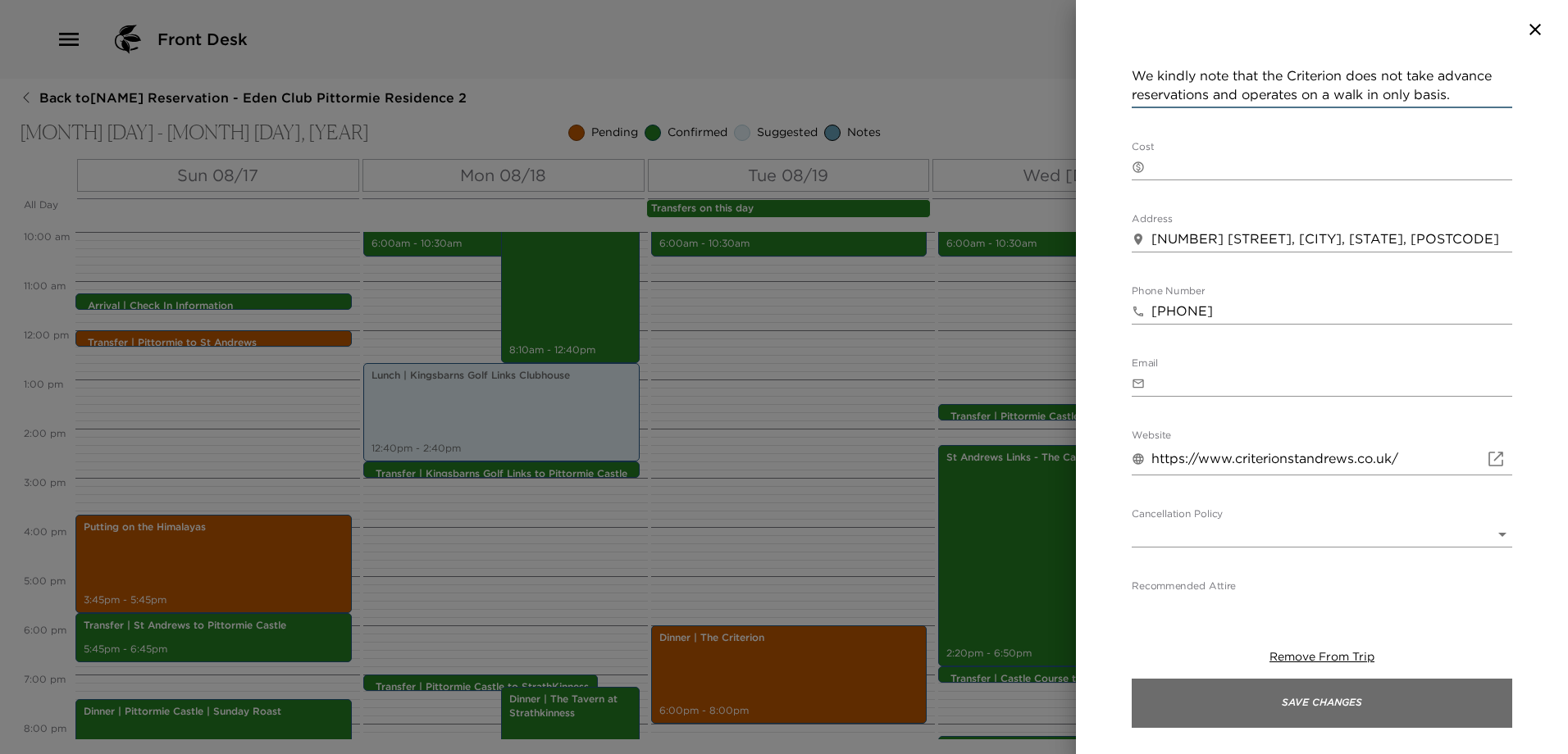 type on "In the heart of St Andrews. Since 1874. The Criterion is a small family-run traditional Scottish Pub established in 1874 in the heart of St Andrews, they have a wide range of locally sourced food and drink specialising in Cask Ales and Whisky, with over 160 whiskies, 80 + Scottish Gins, and the famous Cri pies.
We kindly note that the Criterion does not take advance reservations and operates on a walk in only basis." 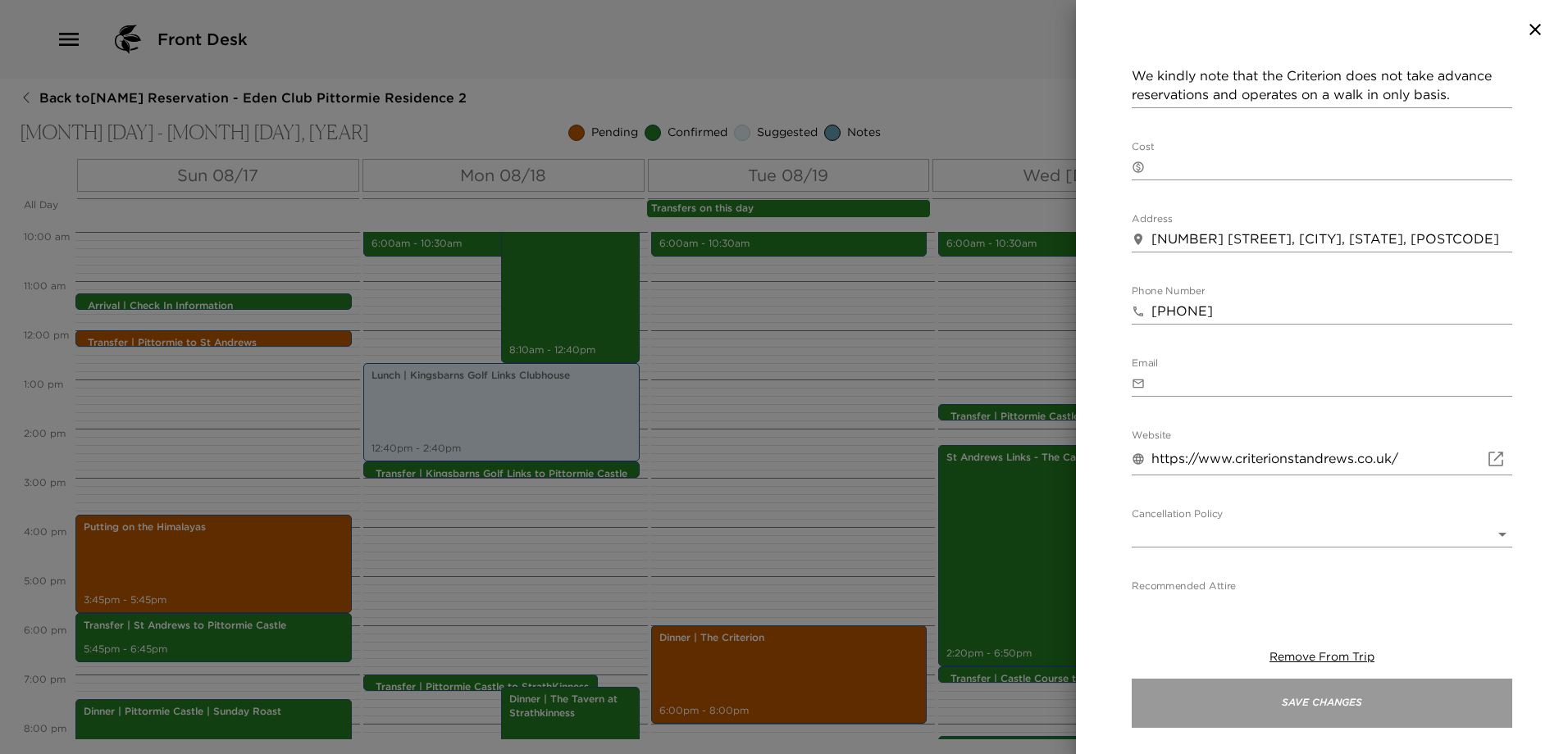 click on "Save Changes" at bounding box center (1322, 703) 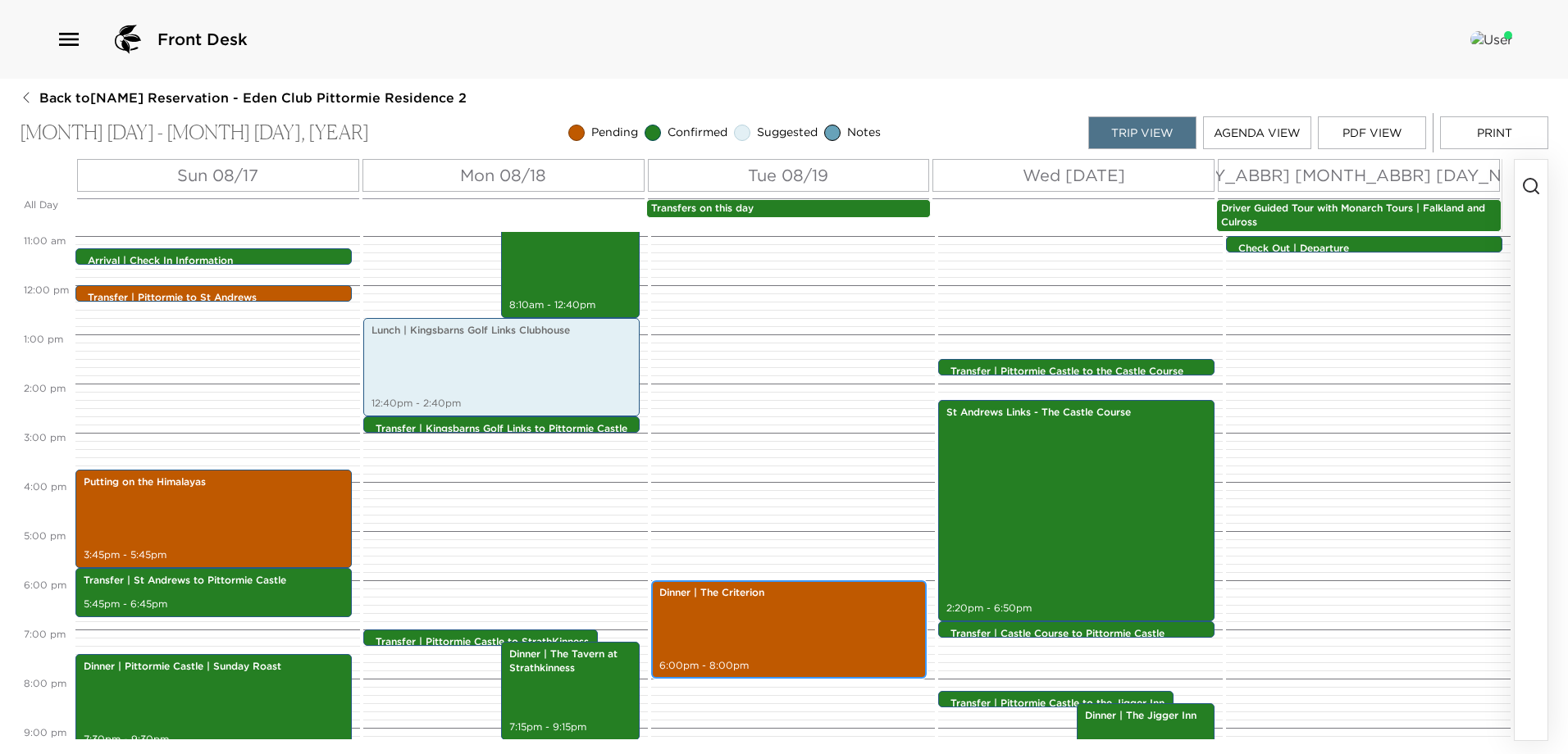 scroll, scrollTop: 574, scrollLeft: 0, axis: vertical 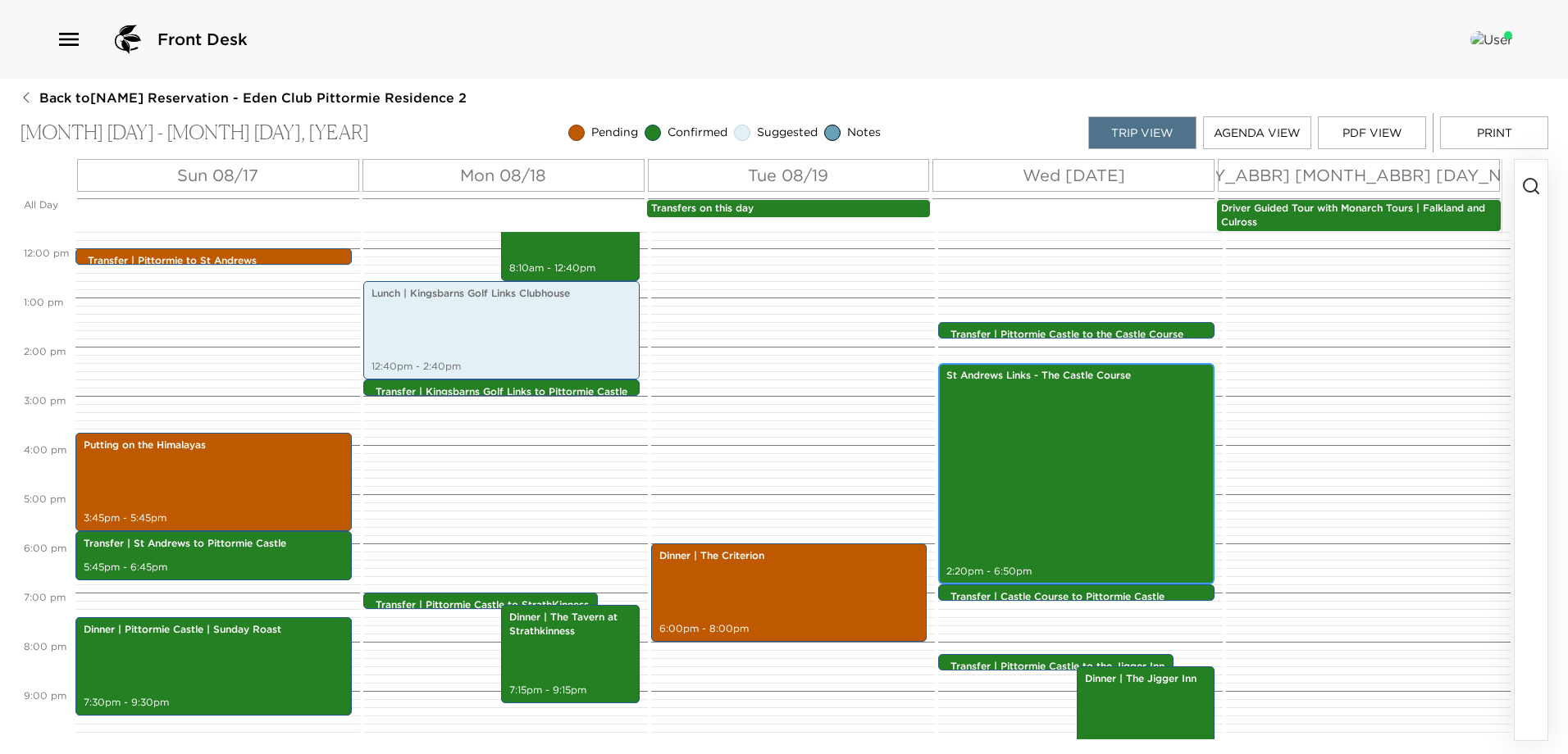 click on "St Andrews Links - The Castle Course 2:20pm - 6:50pm" at bounding box center [1076, 474] 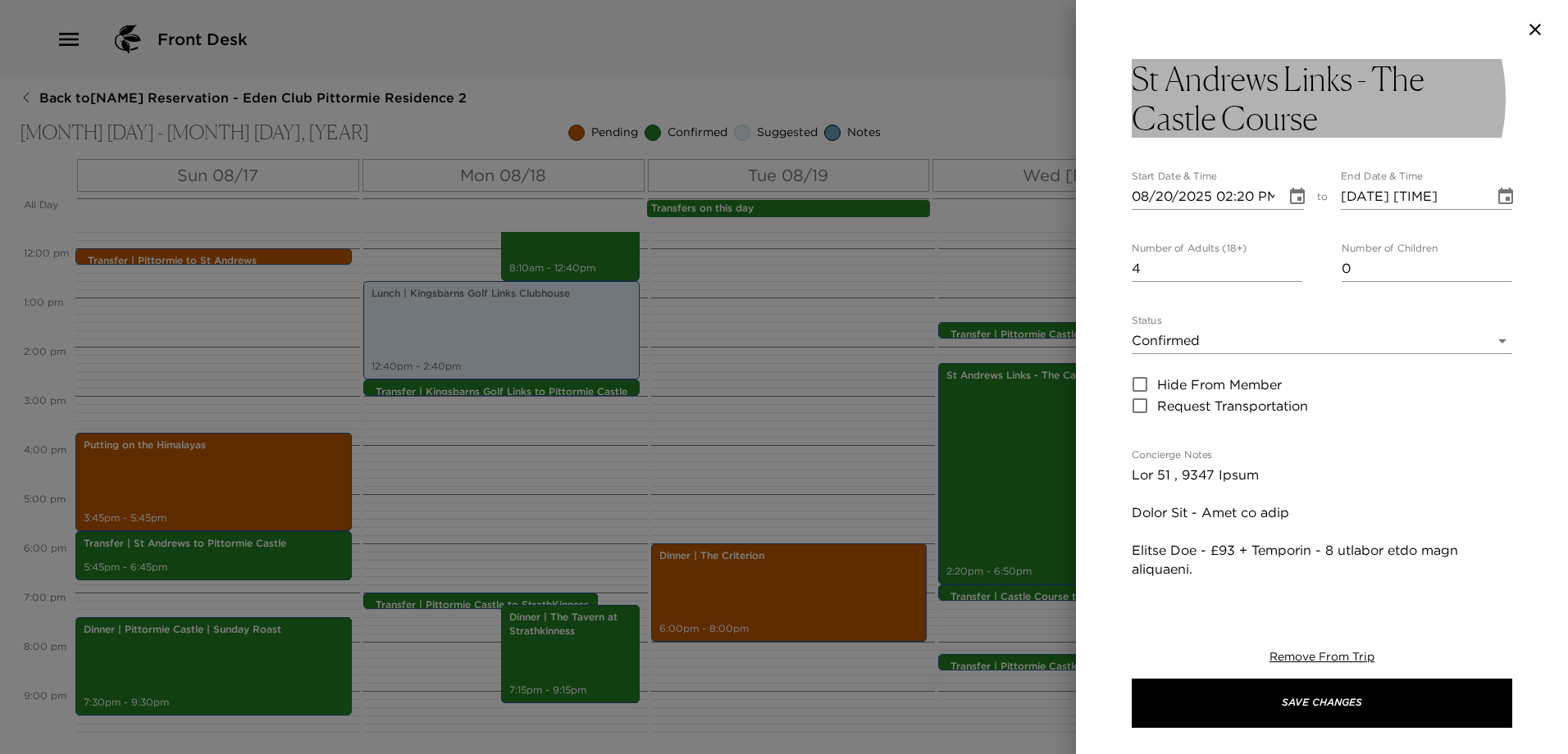 click on "St Andrews Links - The Castle Course" at bounding box center (1322, 98) 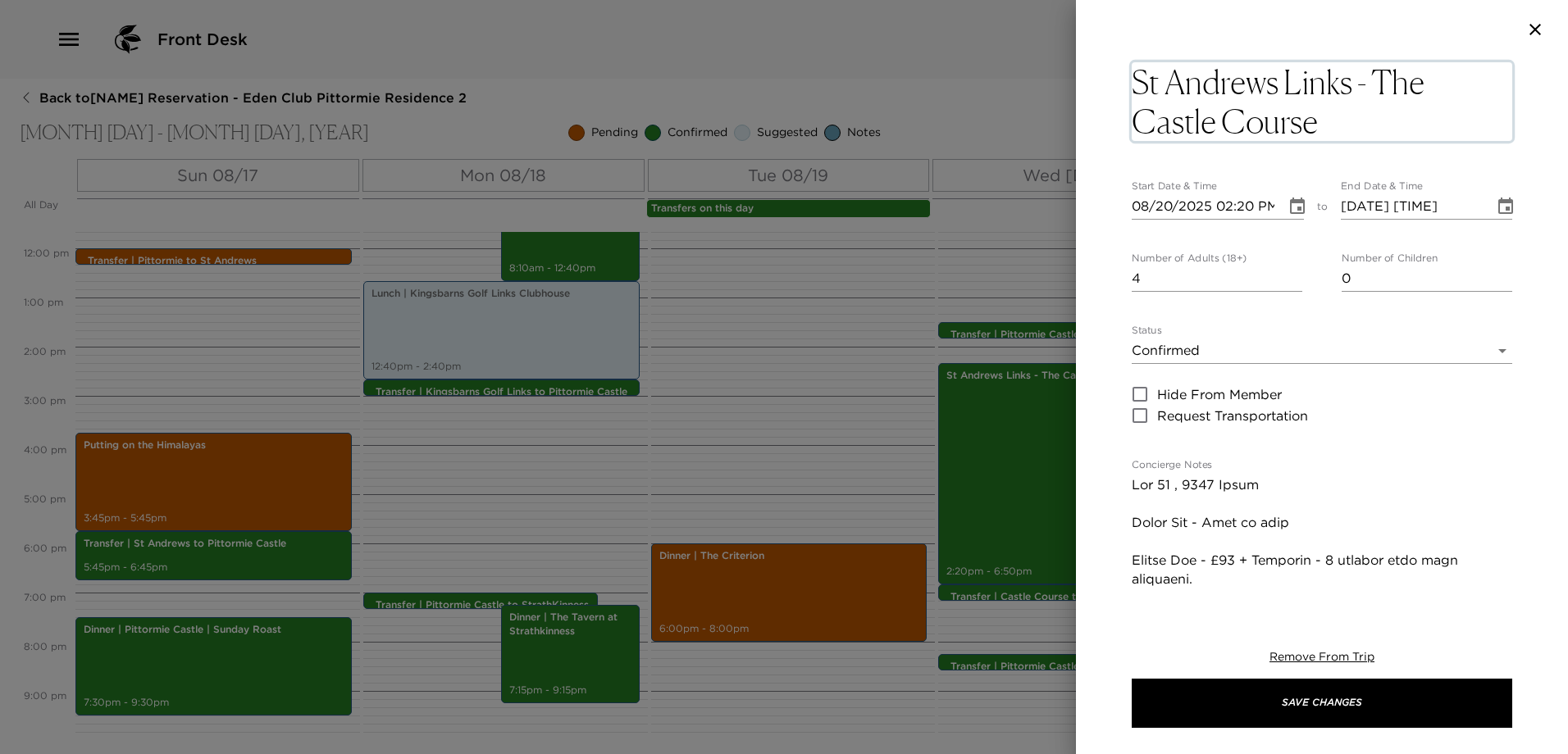 click on "St Andrews Links - The Castle Course" at bounding box center (1322, 102) 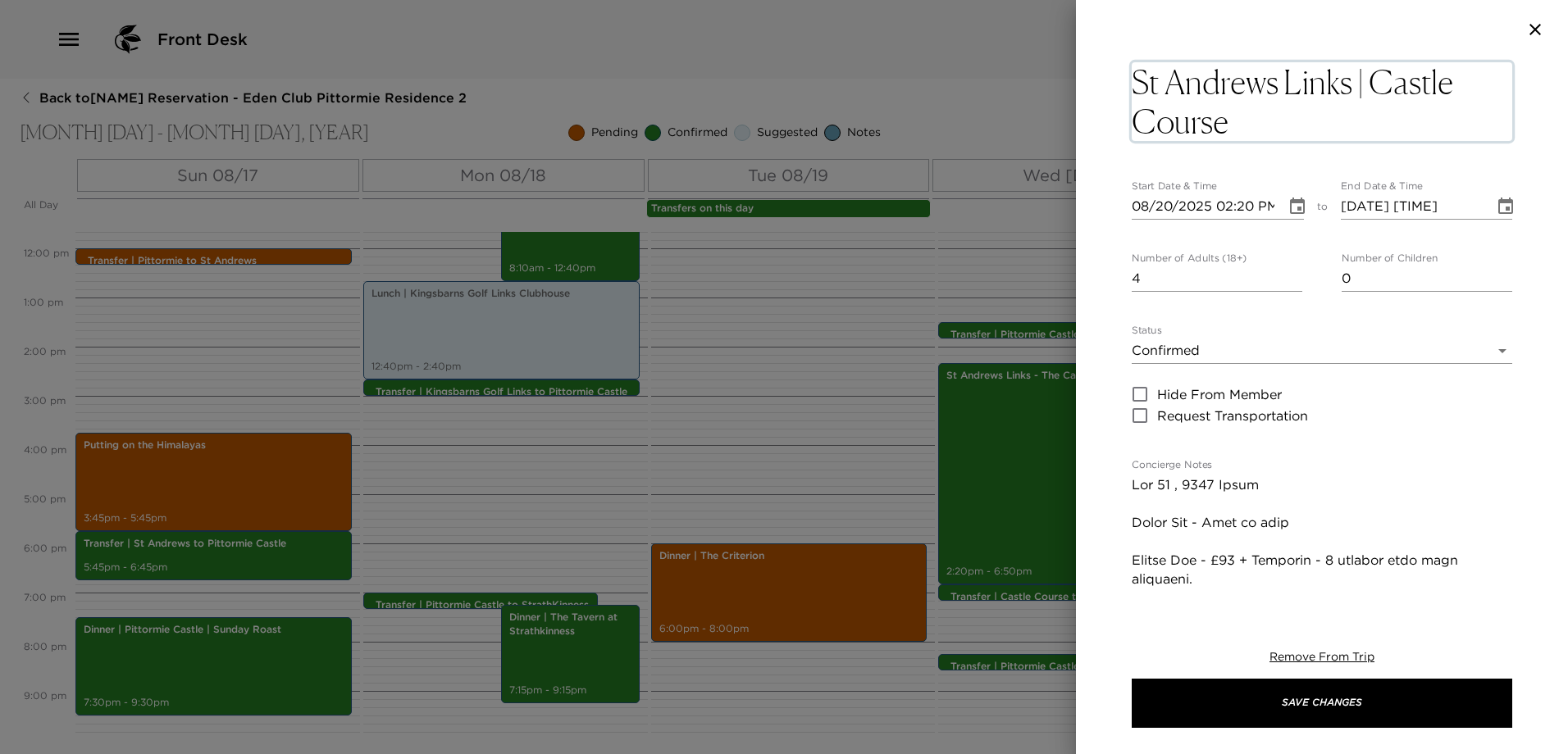 type on "St Andrews Links | Castle Course" 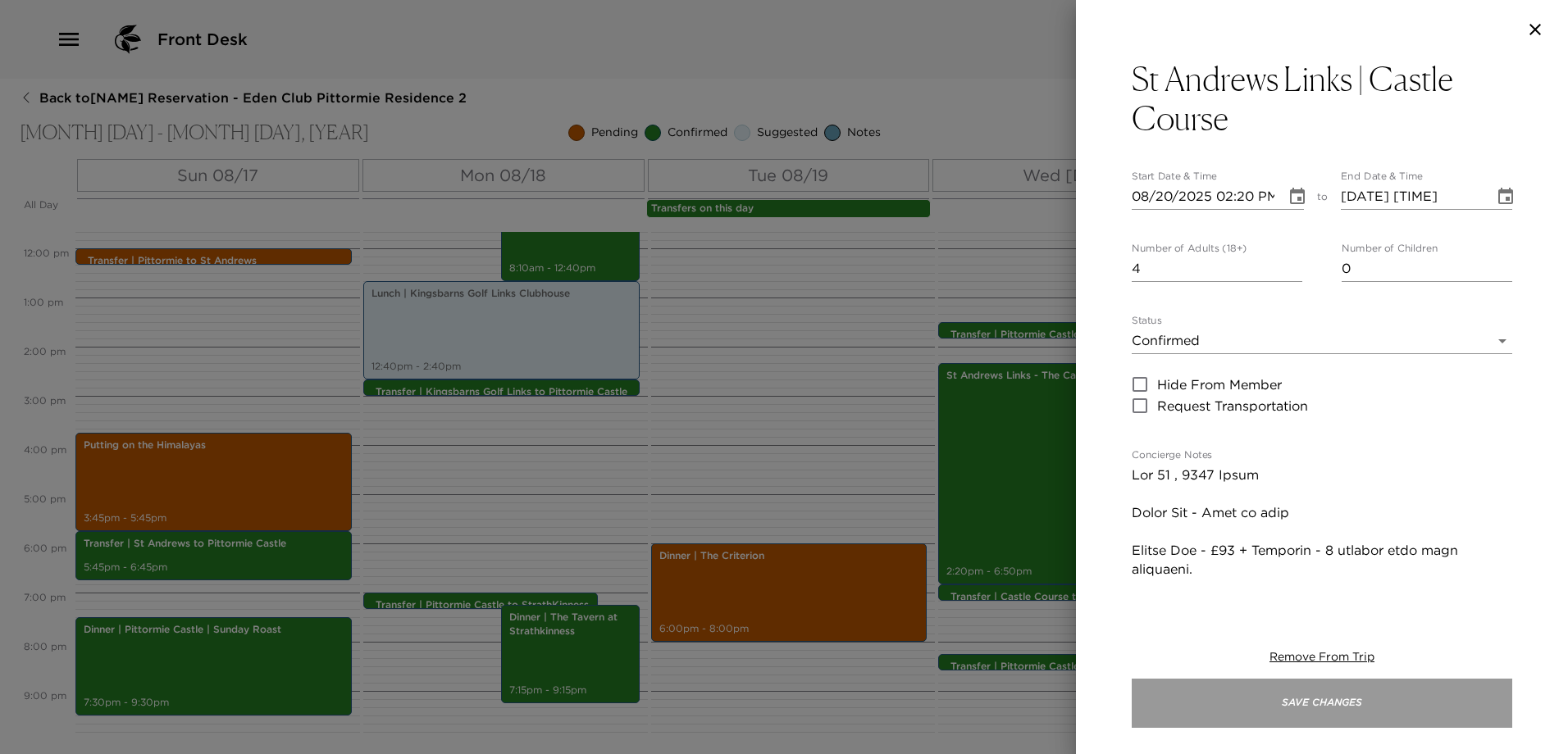 click on "Save Changes" at bounding box center [1322, 703] 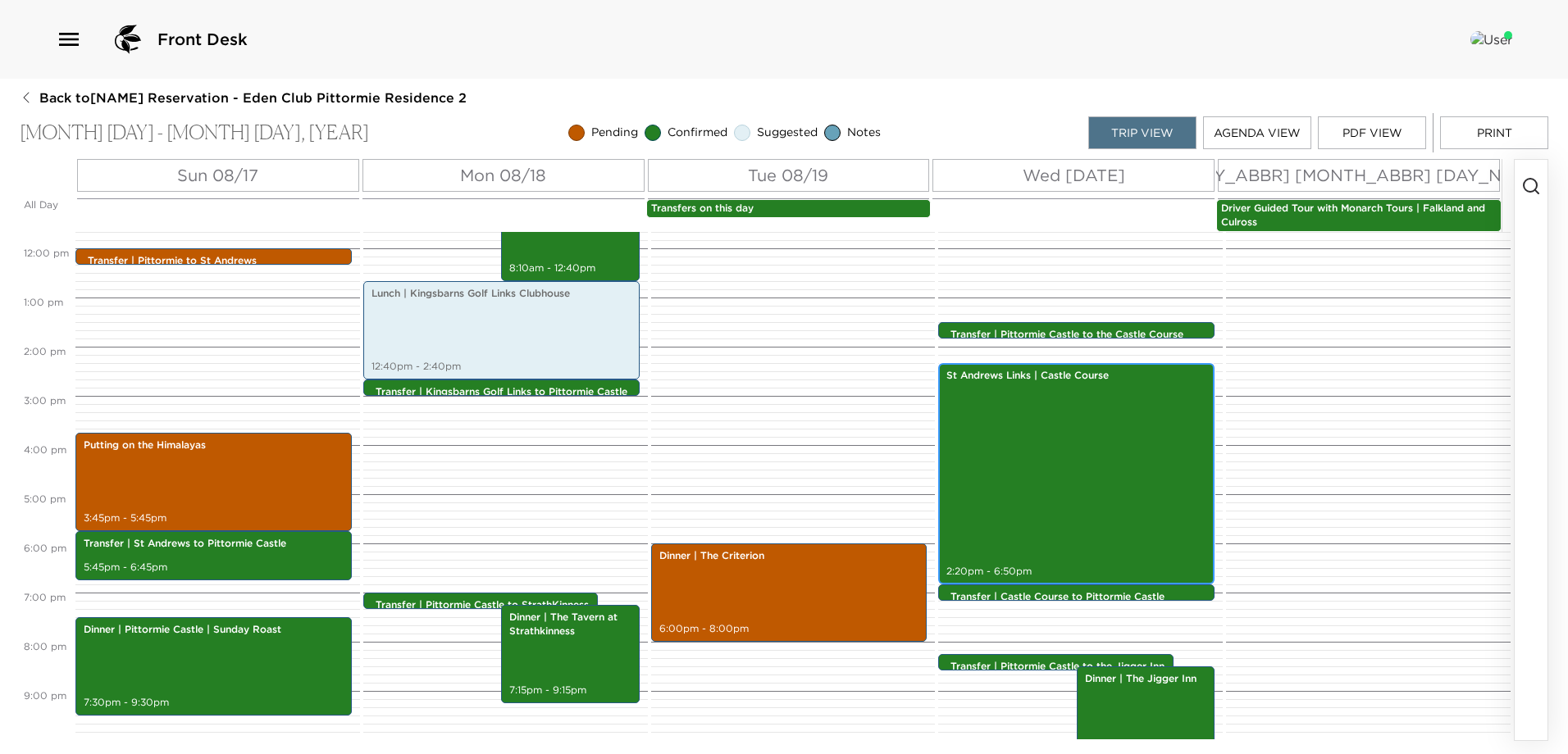 click on "St Andrews Links | Castle Course 2:20pm - 6:50pm" at bounding box center [1076, 474] 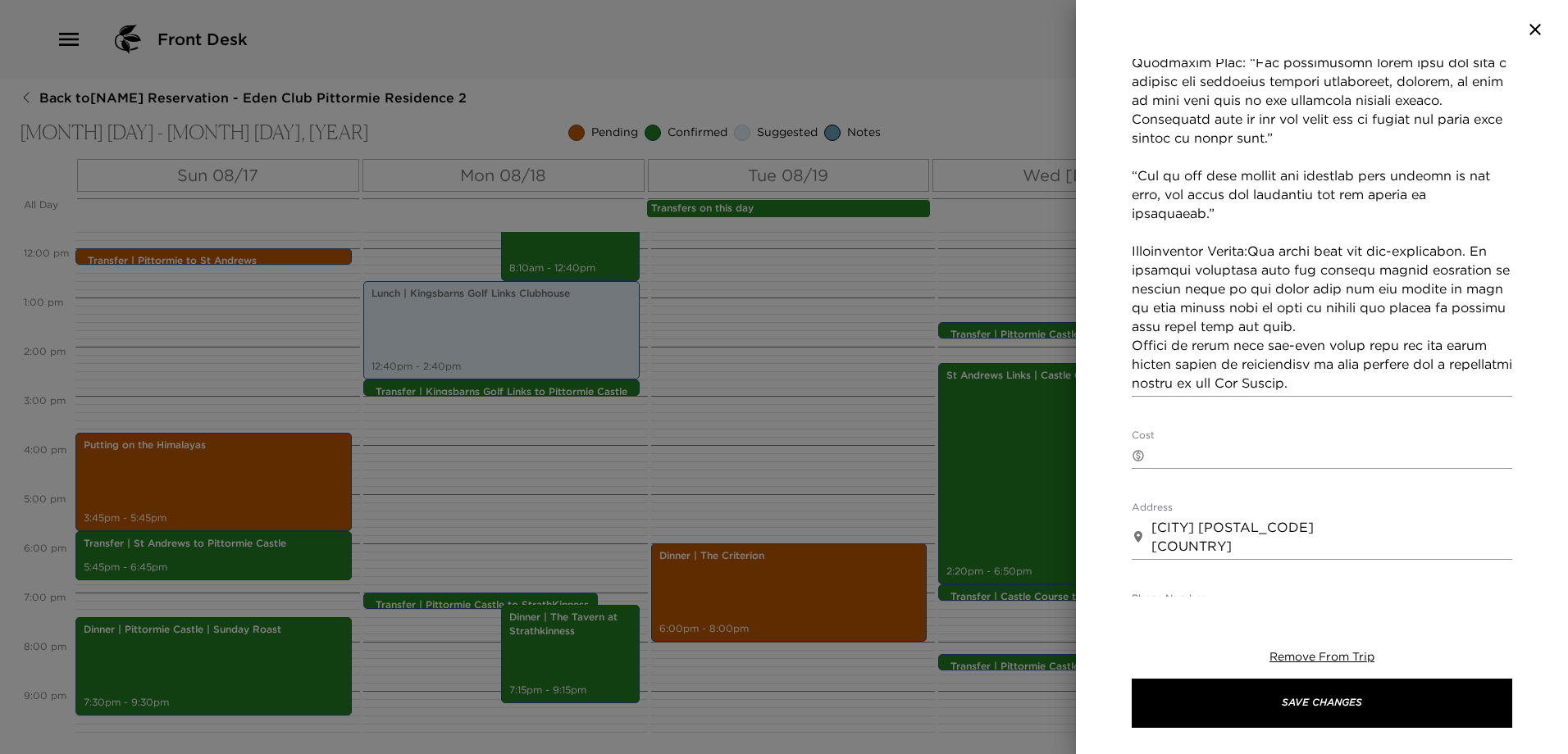 scroll, scrollTop: 902, scrollLeft: 0, axis: vertical 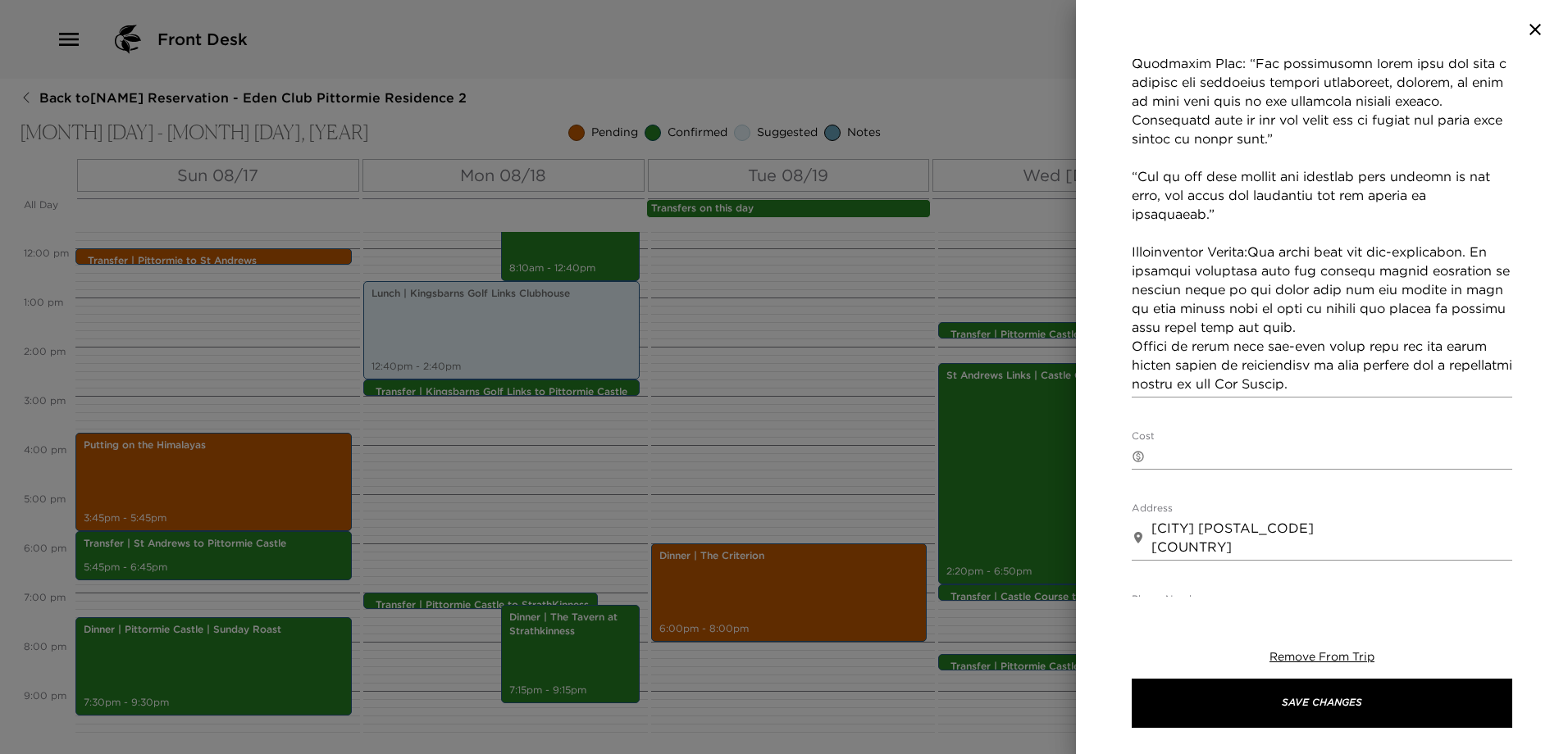 click on "Concierge Notes" at bounding box center [1322, -21] 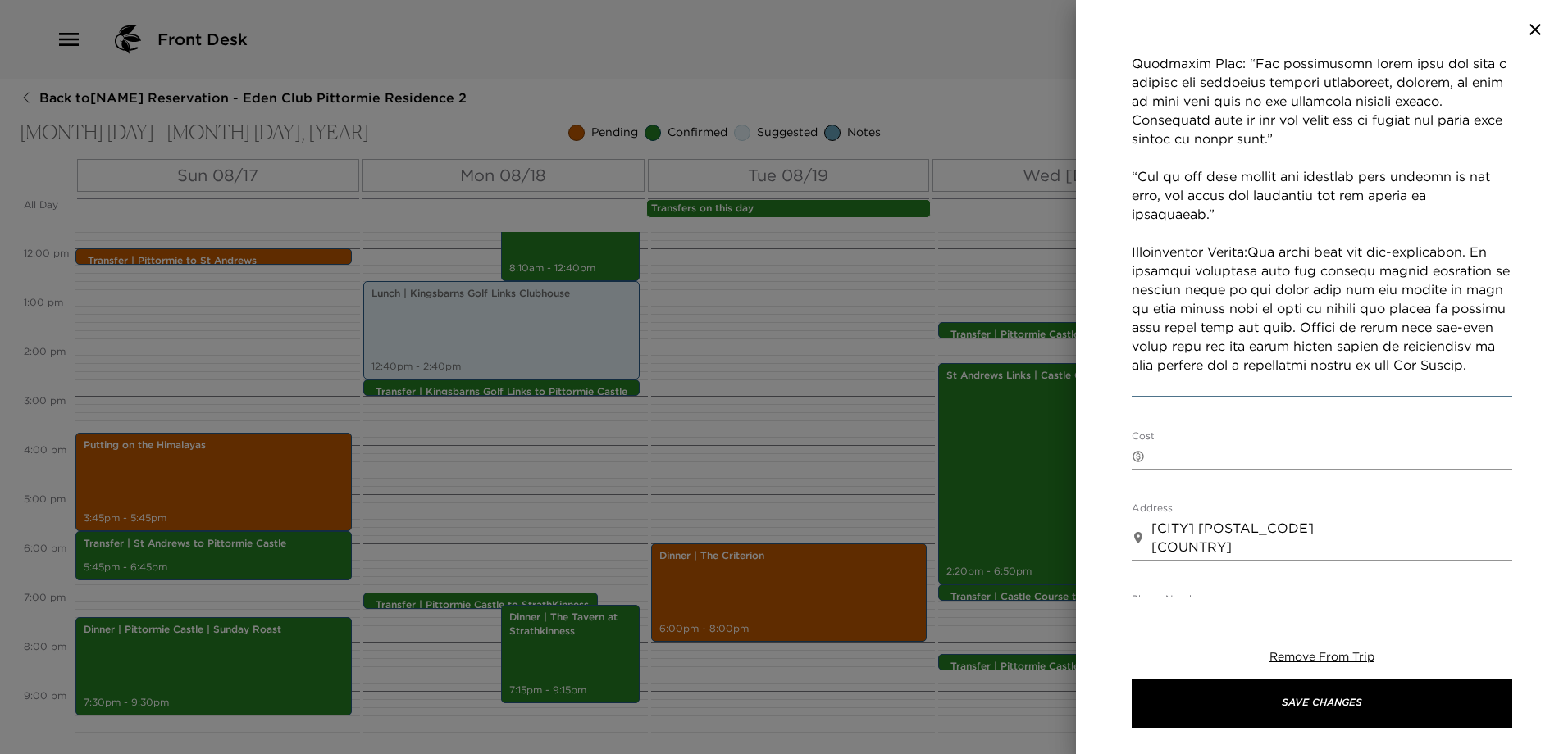 click on "Concierge Notes" at bounding box center [1322, -21] 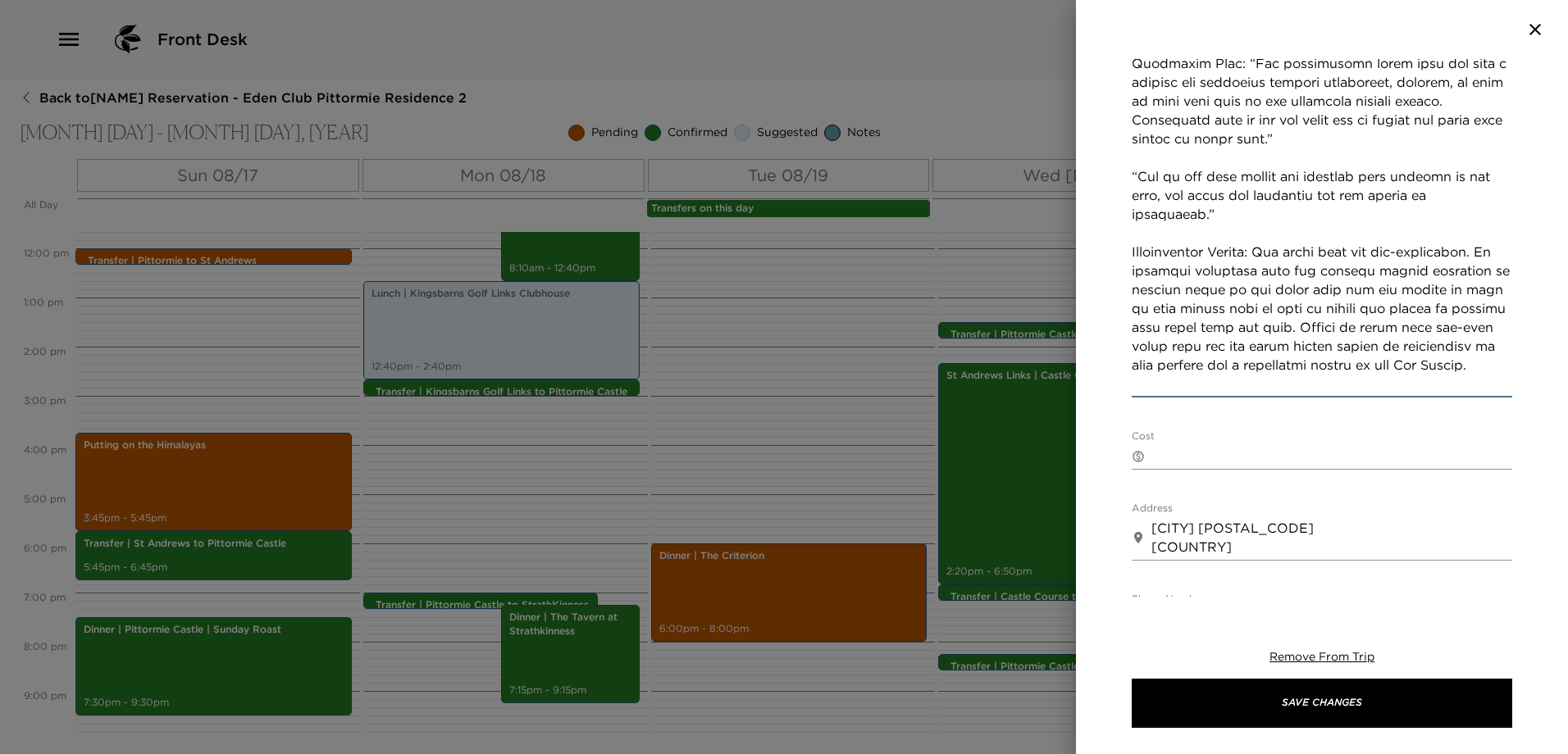 scroll, scrollTop: 902, scrollLeft: 0, axis: vertical 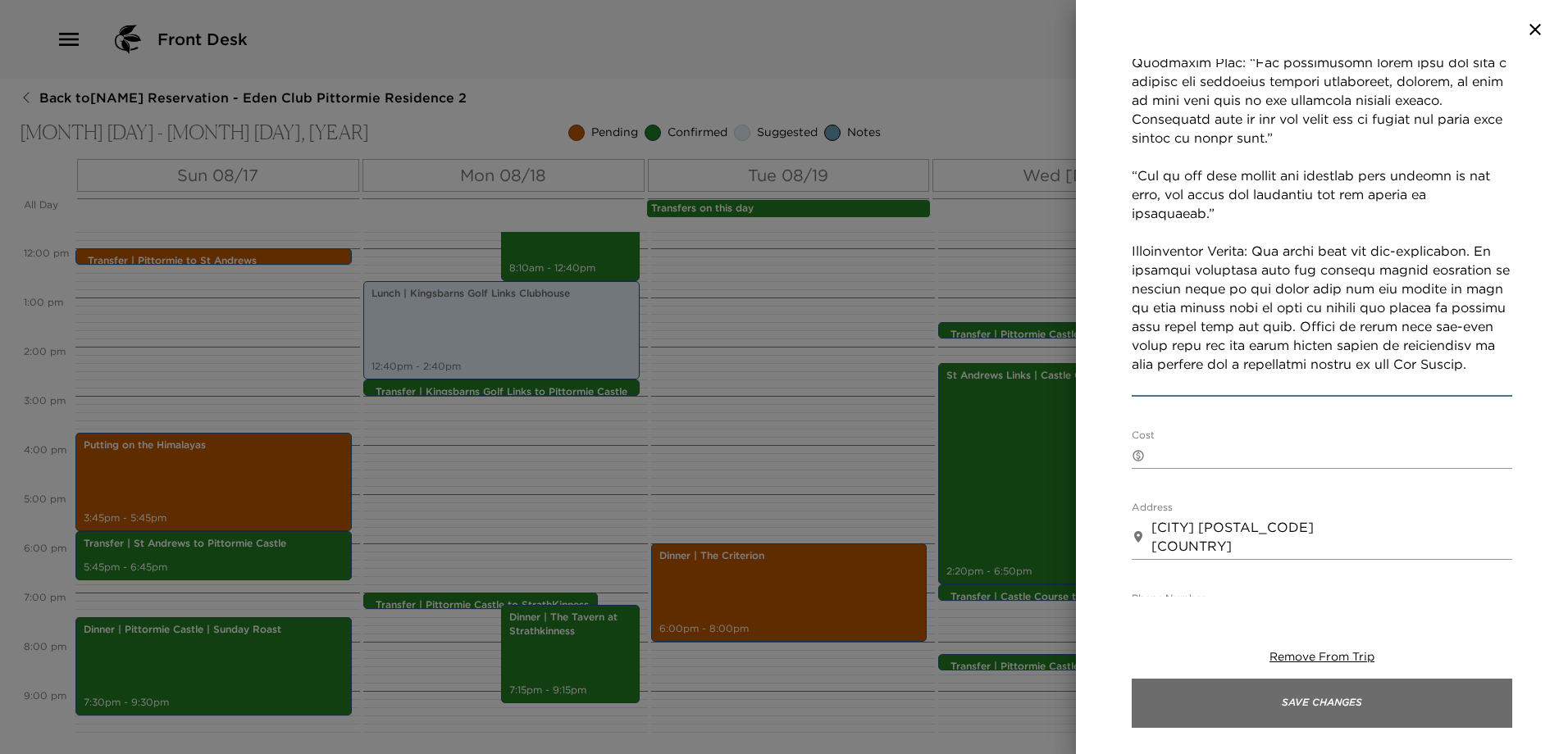type on "Par 71 , 6759 Yards
Green Fee - Paid in full
Caddie Fee - £75 + Gratuity - 4 caddies have been requested.
Transfer Time - 25 Minutes
Opened in July 2008, The Castle Course is the newest addition to St Andrews Links. Located two miles along the east coast, sitting cliff top and offering panoramic views over the town of St Andrews, this scenic course is a beautiful spectacle for any golfer. Often compared to Whistling Straits in the USA, the stunning views across to Carnoustie (on a clear day!) and beyond combined with the incredible layout makes ‘The Castle’ a mouth-watering golfing prospect.
Hole number 17; a 174-yard Par 3, is the signature hole. A do or die 154-yards across the valley of steep sandy dunes to the front tip of the green that will wobble even the most capable of golfers. Depending on the wind, the club choice can range from a pitching wedge to a driver… the beauty of links golf.
Concierge Tips: “The spectacular views lure you into a relaxed and leisurely golfing experience, howeve..." 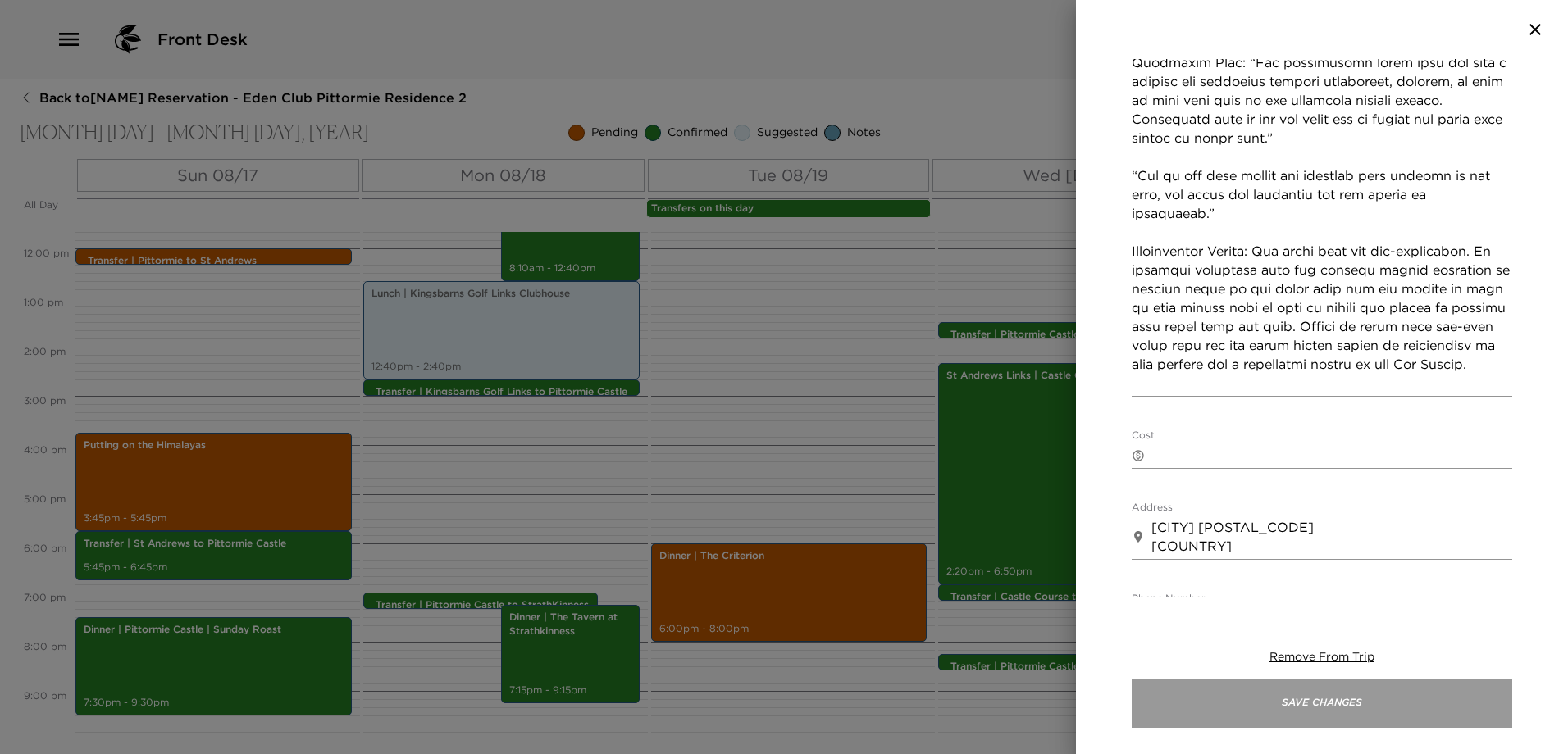 click on "Save Changes" at bounding box center (1322, 703) 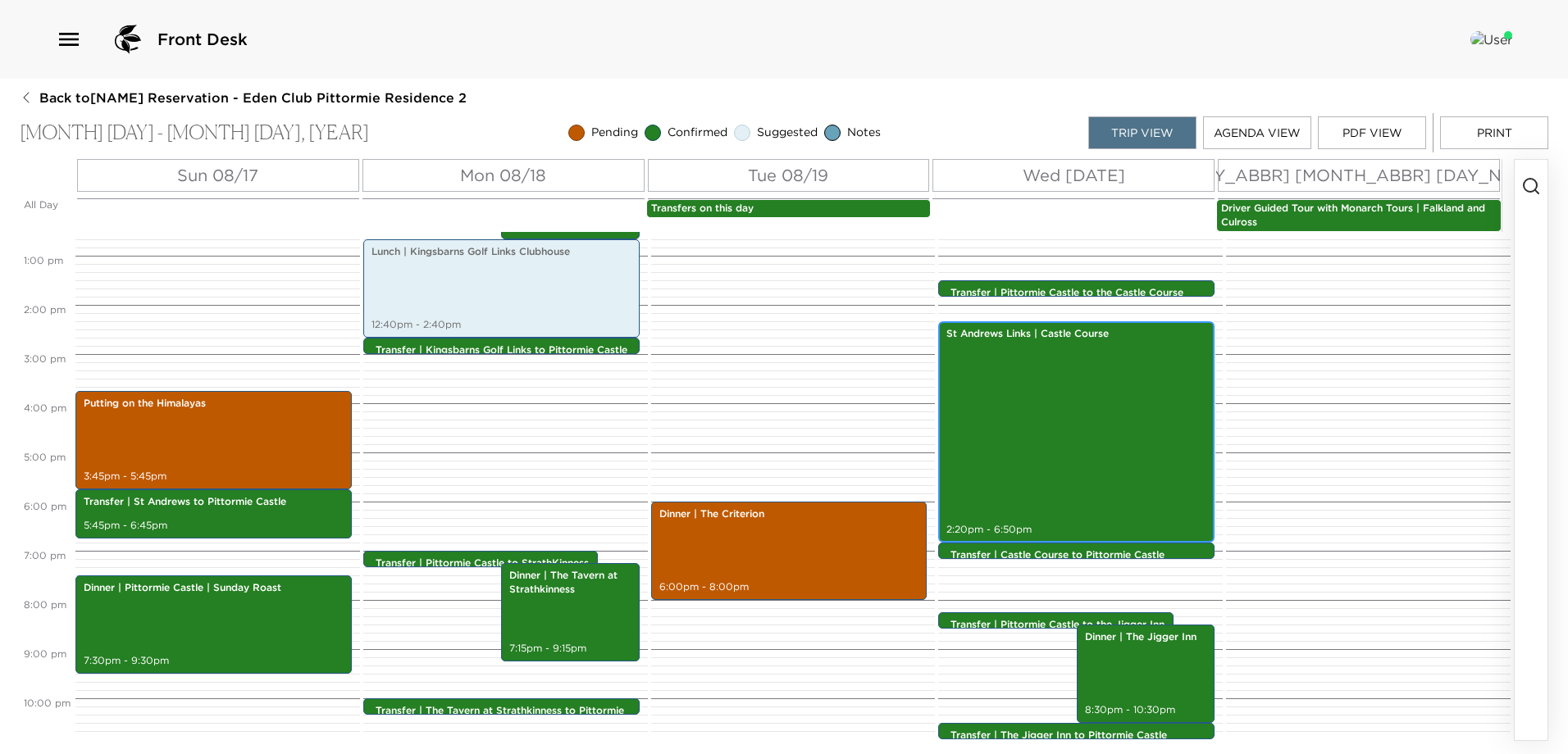 scroll, scrollTop: 263, scrollLeft: 0, axis: vertical 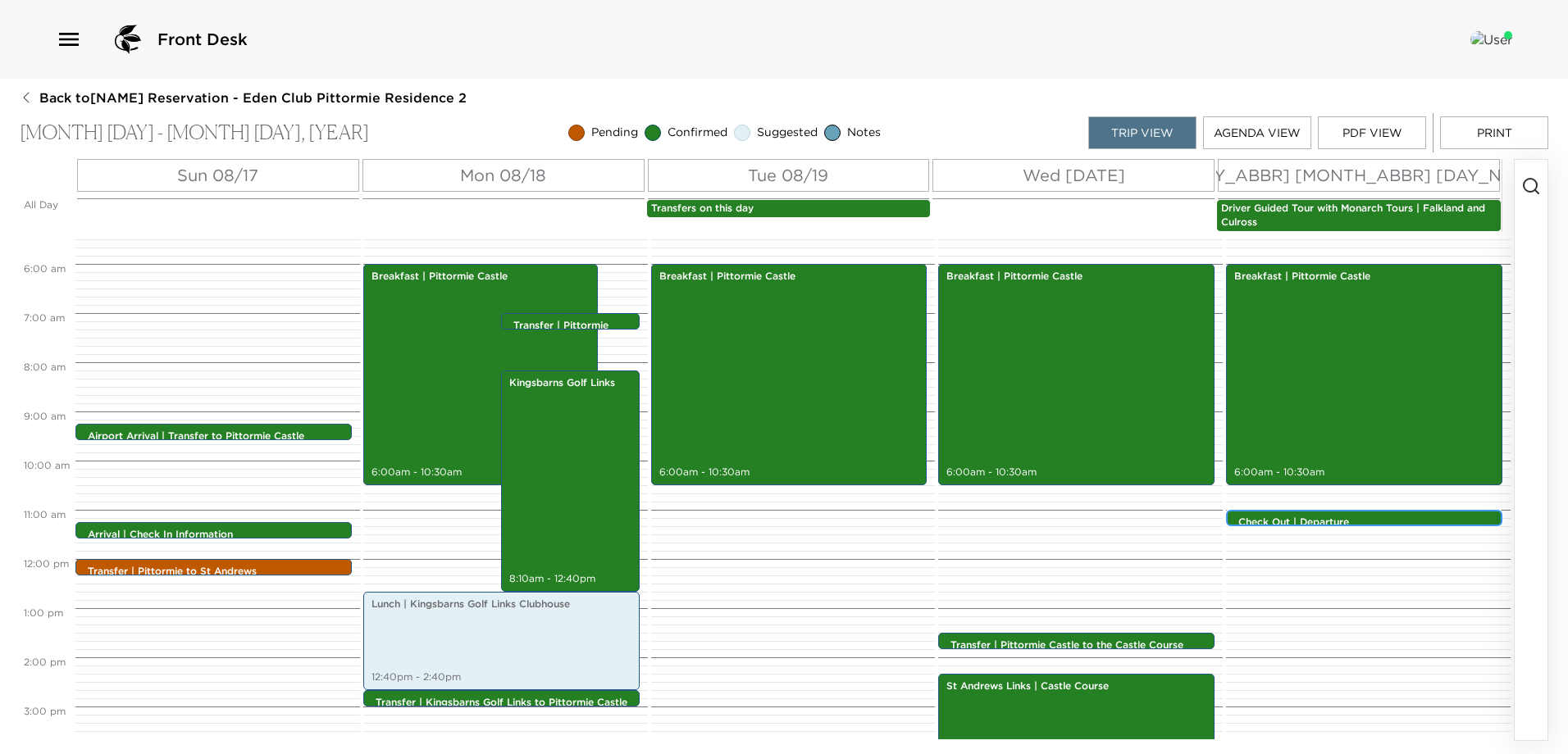 click on "Check Out | Departure" at bounding box center (1368, 522) 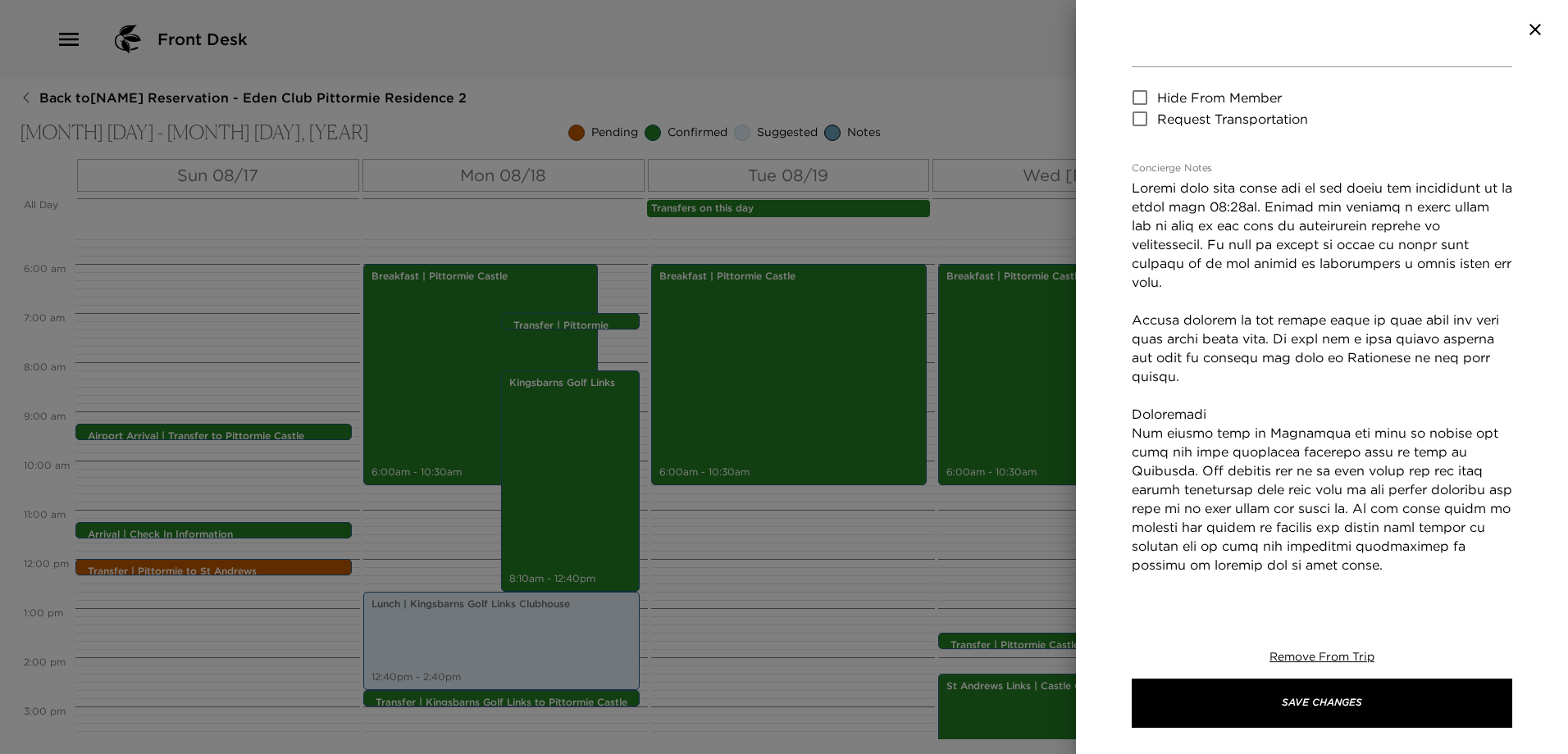 scroll, scrollTop: 328, scrollLeft: 0, axis: vertical 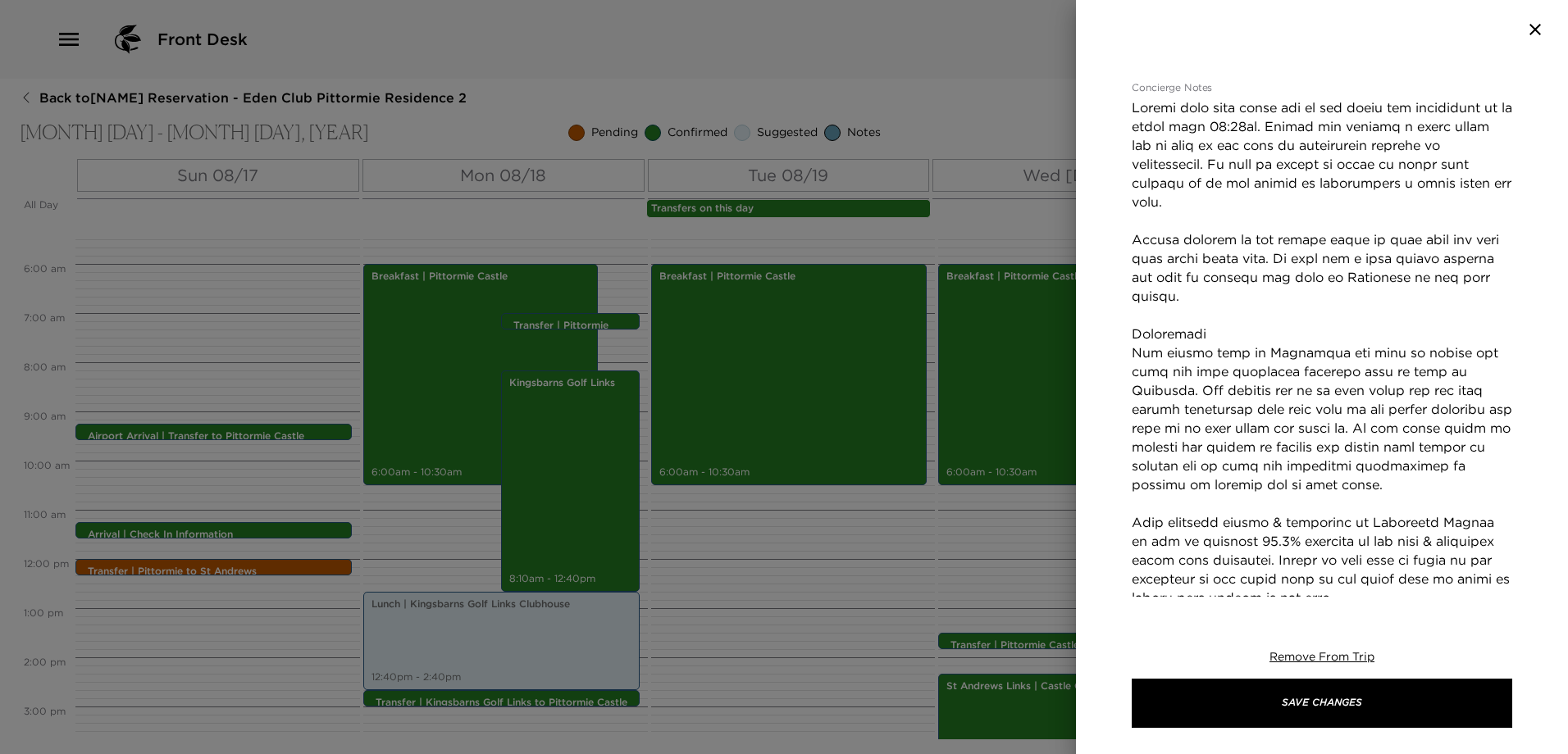 click on "Concierge Notes" at bounding box center [1322, 447] 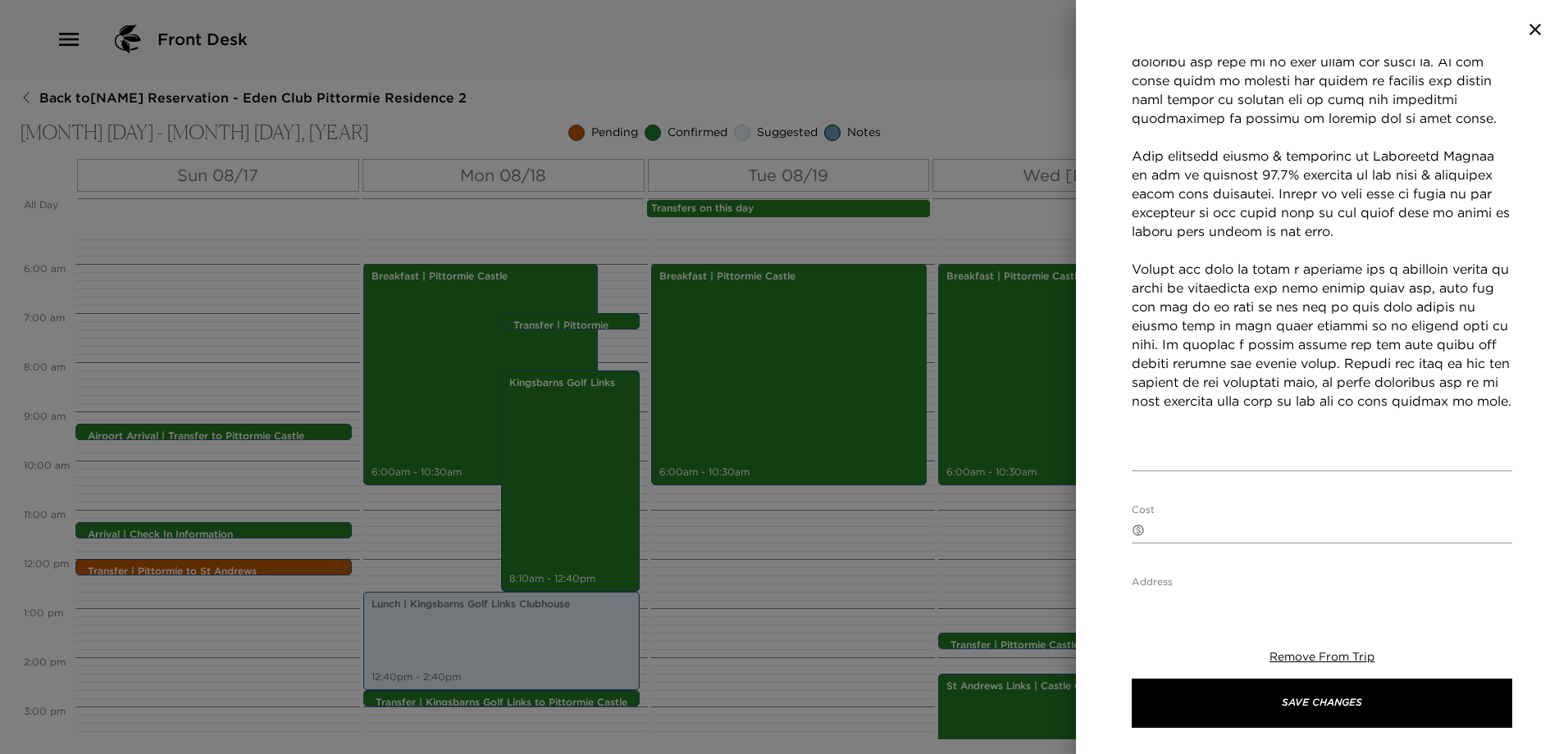 scroll, scrollTop: 656, scrollLeft: 0, axis: vertical 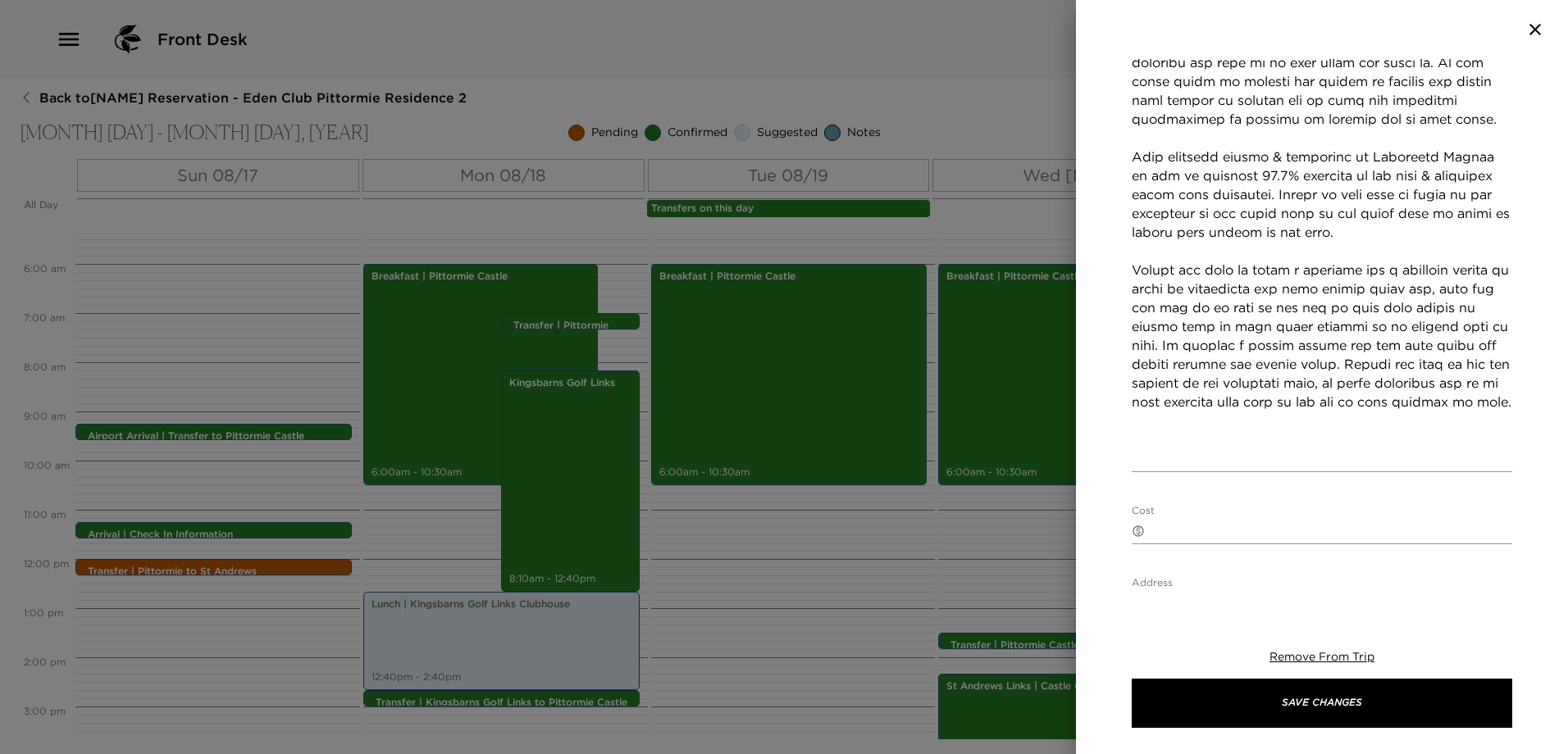 click on "Concierge Notes" at bounding box center (1322, 119) 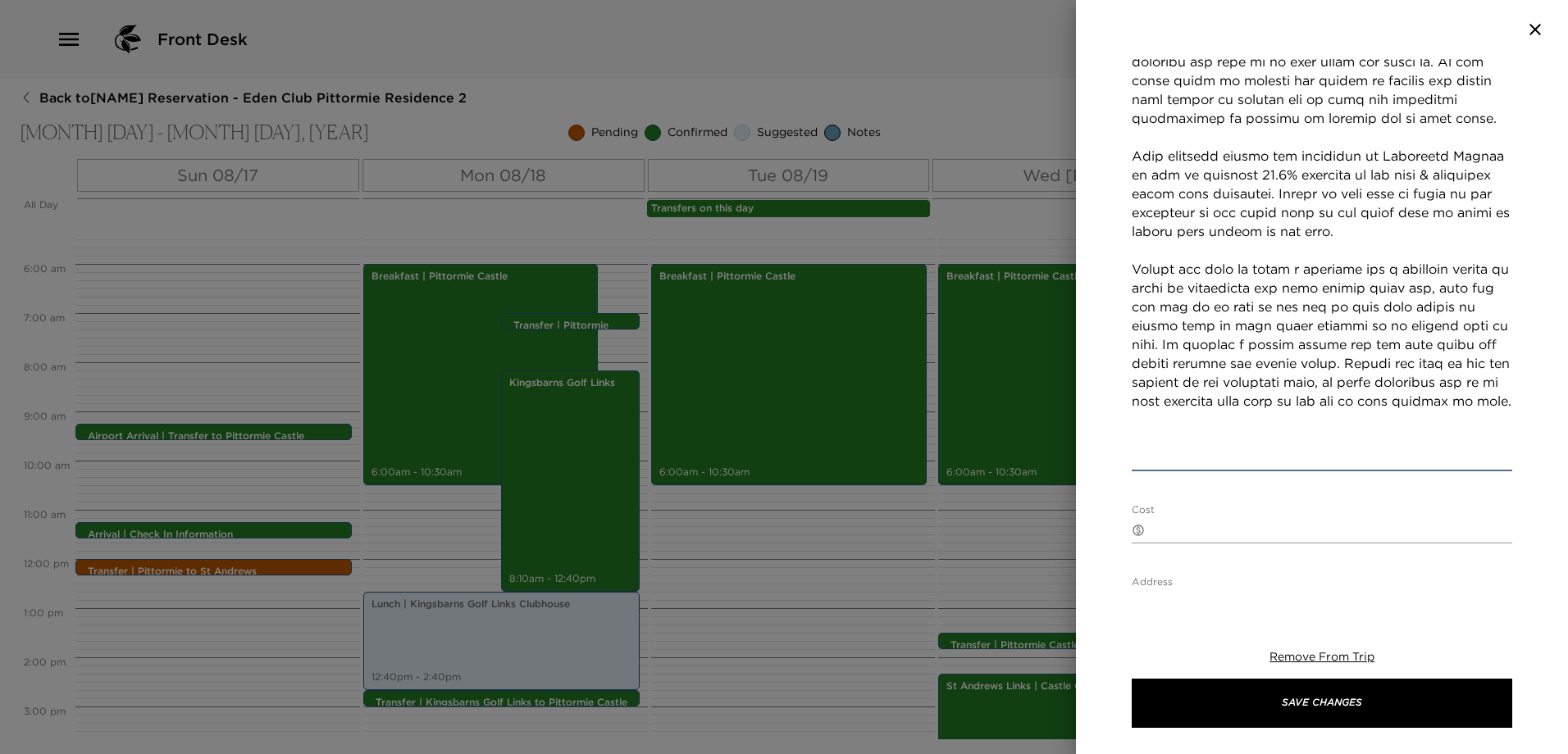 scroll, scrollTop: 656, scrollLeft: 0, axis: vertical 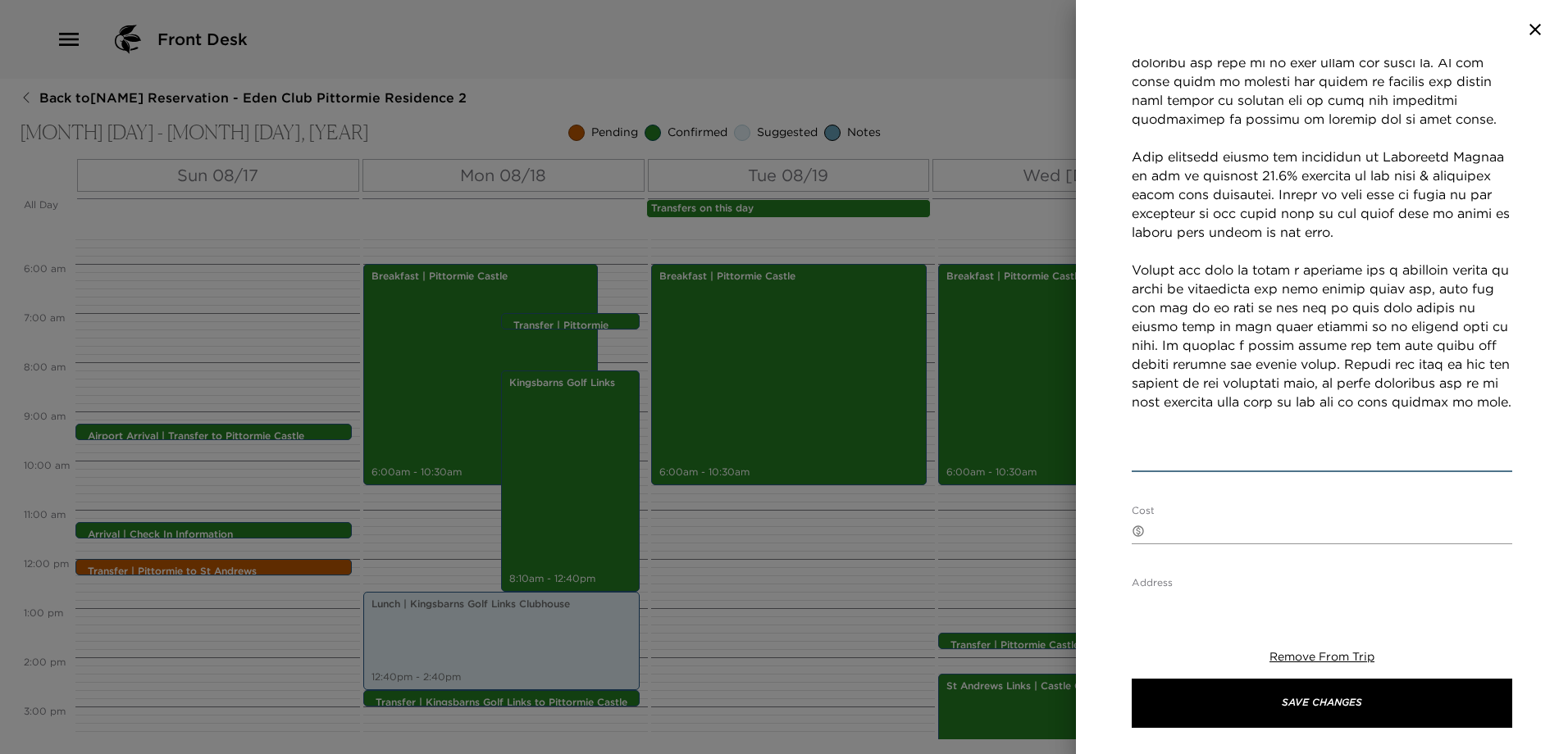 click on "Concierge Notes" at bounding box center [1322, 119] 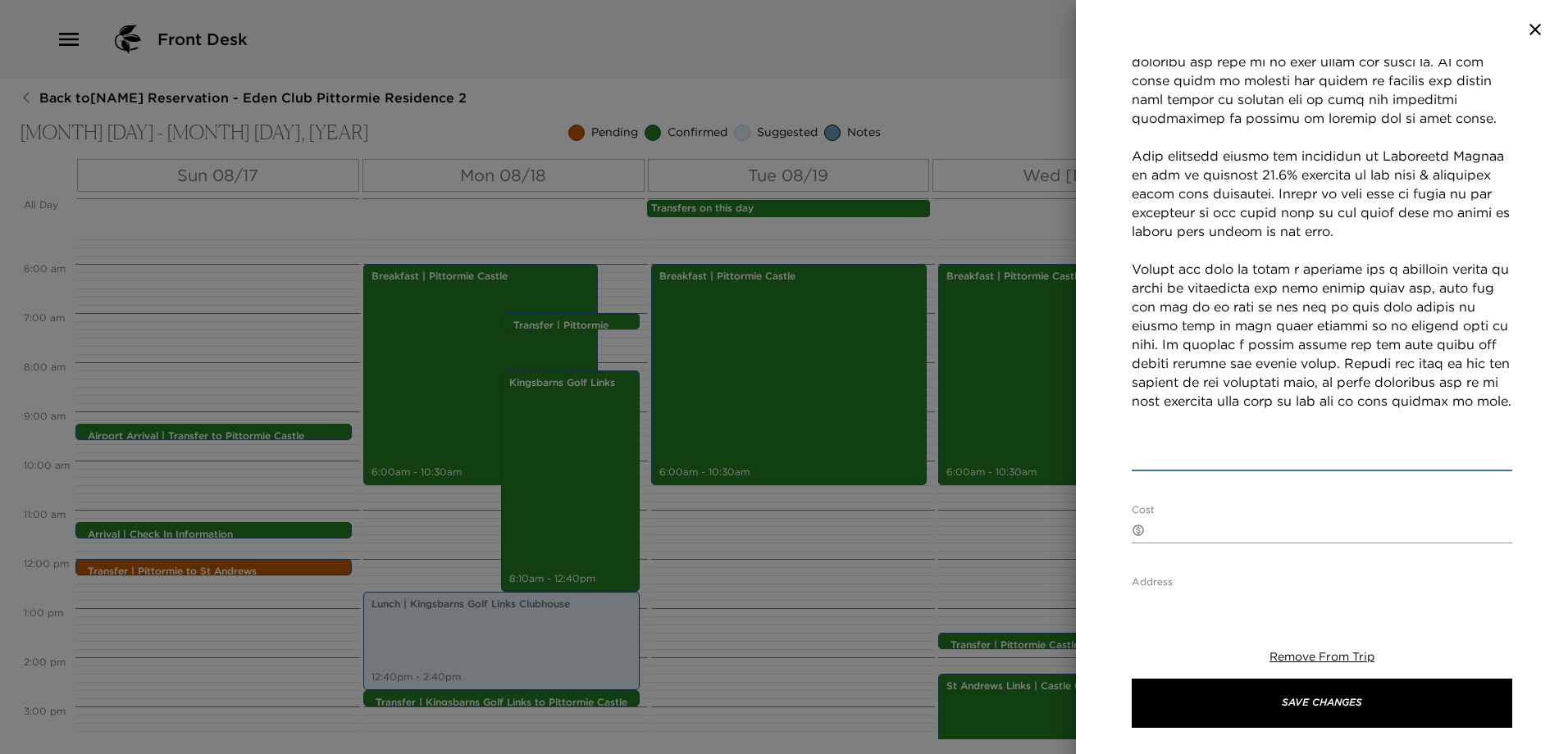 scroll, scrollTop: 656, scrollLeft: 0, axis: vertical 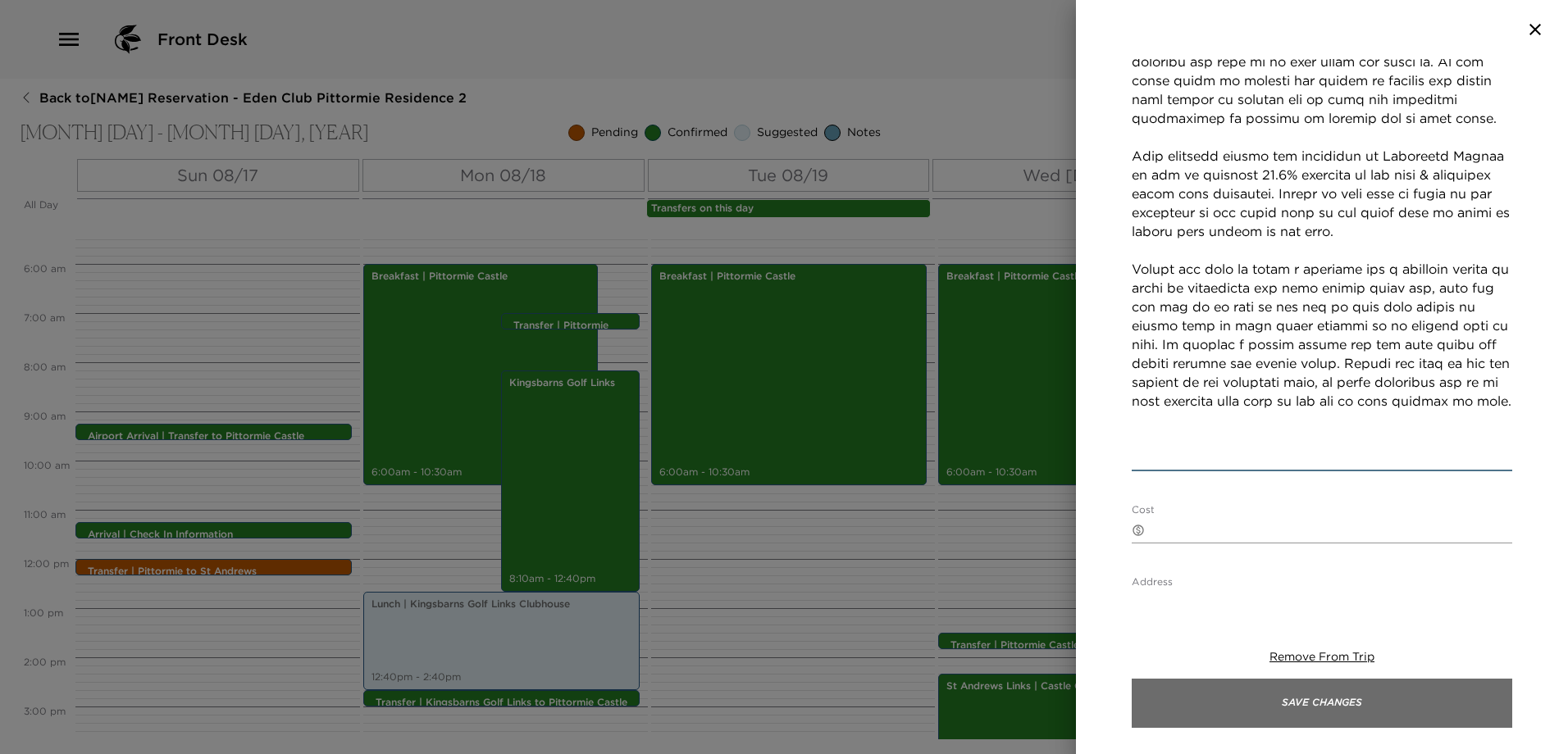 type on "Please note that check out of our rooms and residences is no later than 11:00am. Should you require a later check out we will do our best to accommodate subject to availability. We will of course be happy to store your luggage if we are unable to accommodate a later check out time.
Please proceed to the castle where we will meet you with your final house bill. We wish you a safe onward journey and hope to welcome you back to Pittormie in the near future.
Gratuities: The entire team at Pittormie are here to ensure you have the most enjoyable vacation with us here in Scotland. Our primary aim is to look after you and your guests throughout your time with us and create memories you hold on to long after you leave us. We are often asked by members and guests to clarify our policy with regard to tipping and we hope the following information is helpful in guiding you on this point.
When enjoying dining and beverages at Pittormie Castle we add an optional 12.5% gratuity to all food & beverages other than bre..." 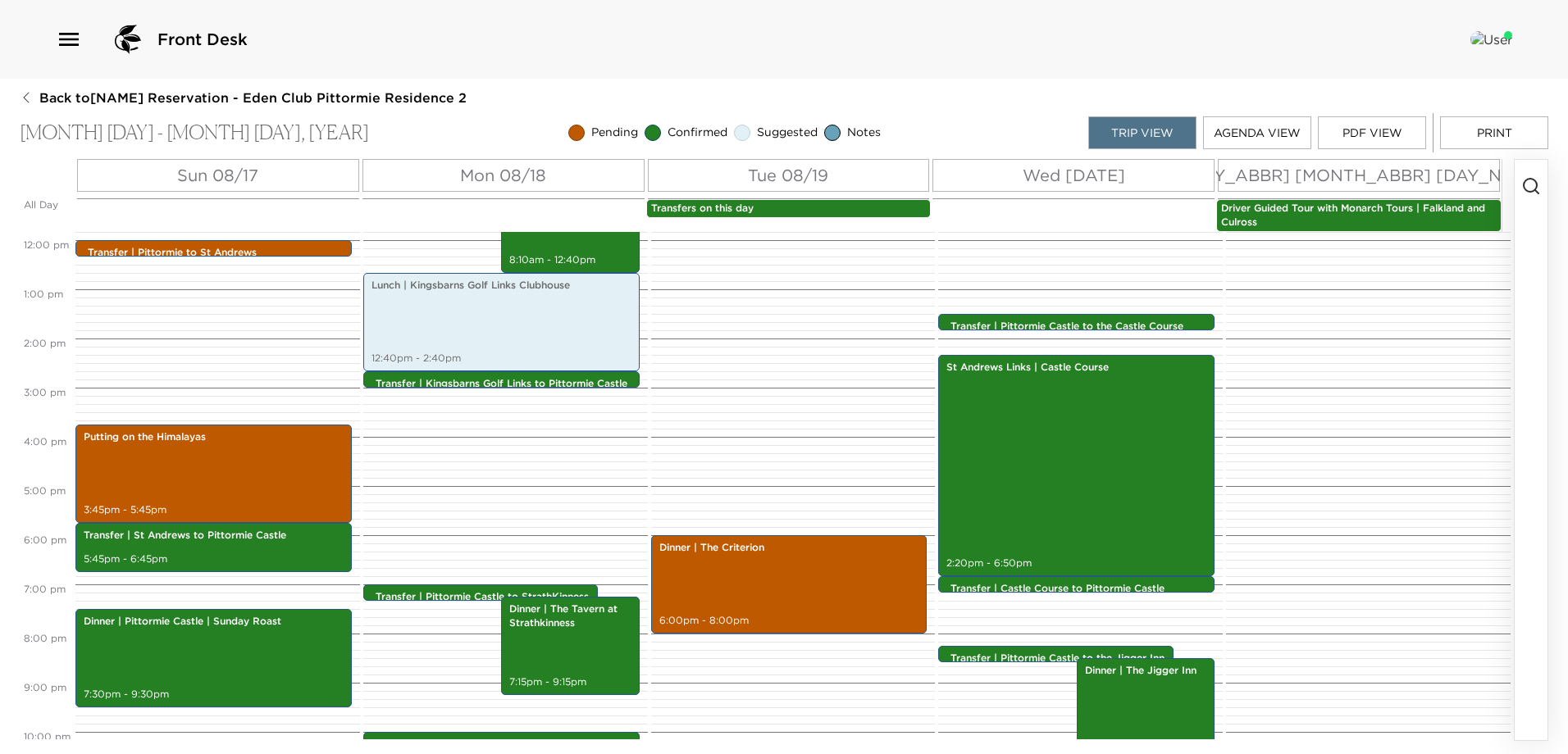 scroll, scrollTop: 673, scrollLeft: 0, axis: vertical 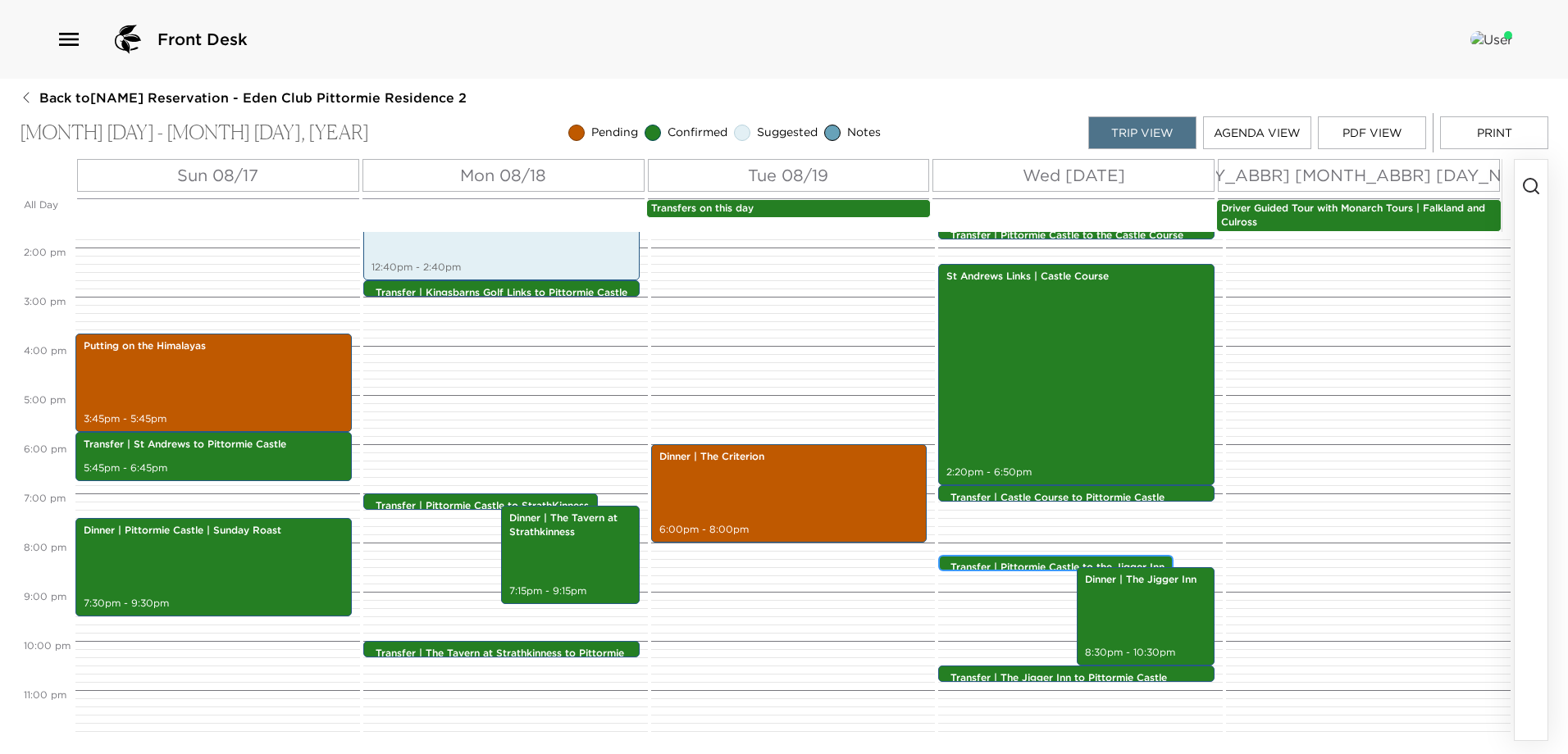 click on "Transfer | Pittormie Castle to the Jigger Inn" at bounding box center (1060, 567) 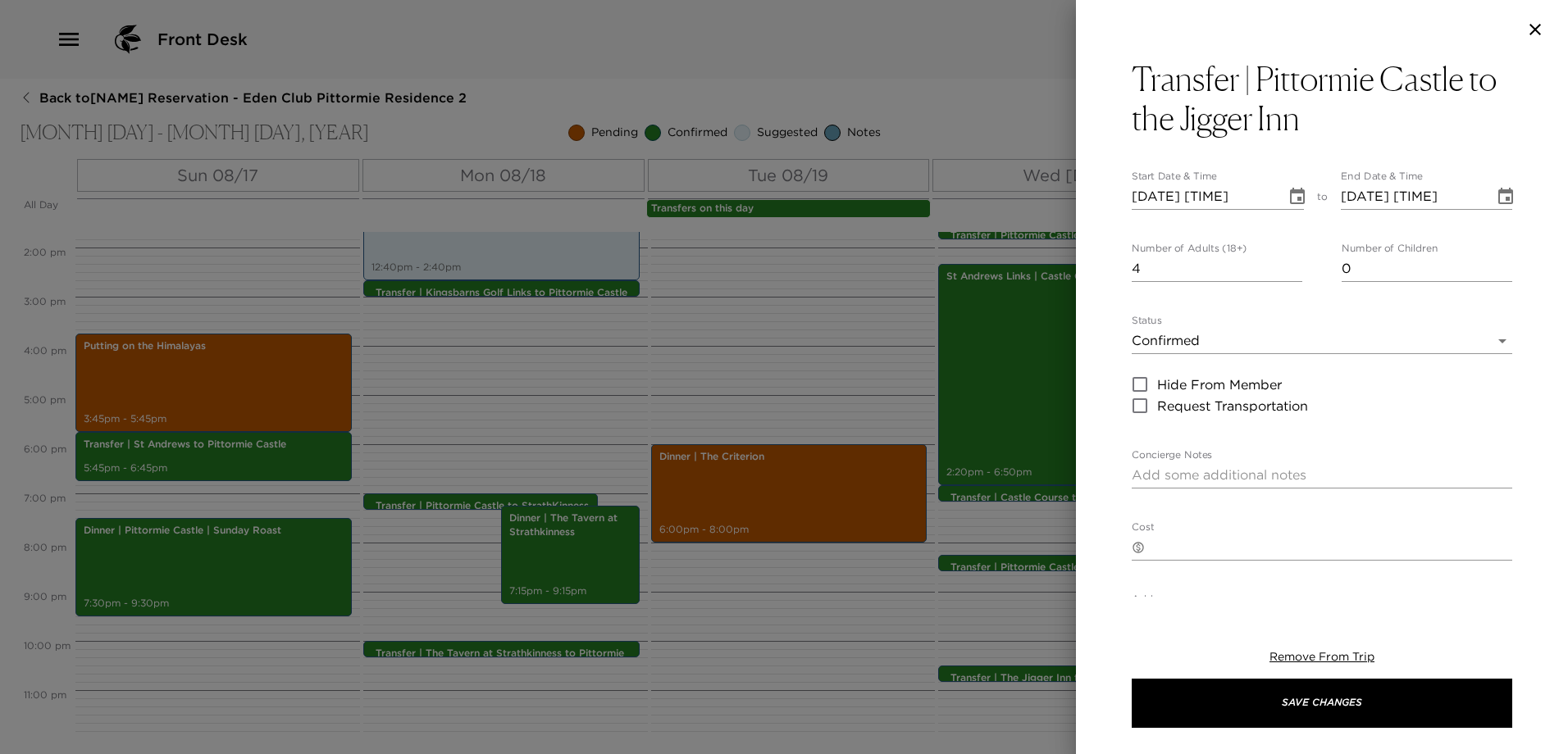 click on "x" at bounding box center (1322, 475) 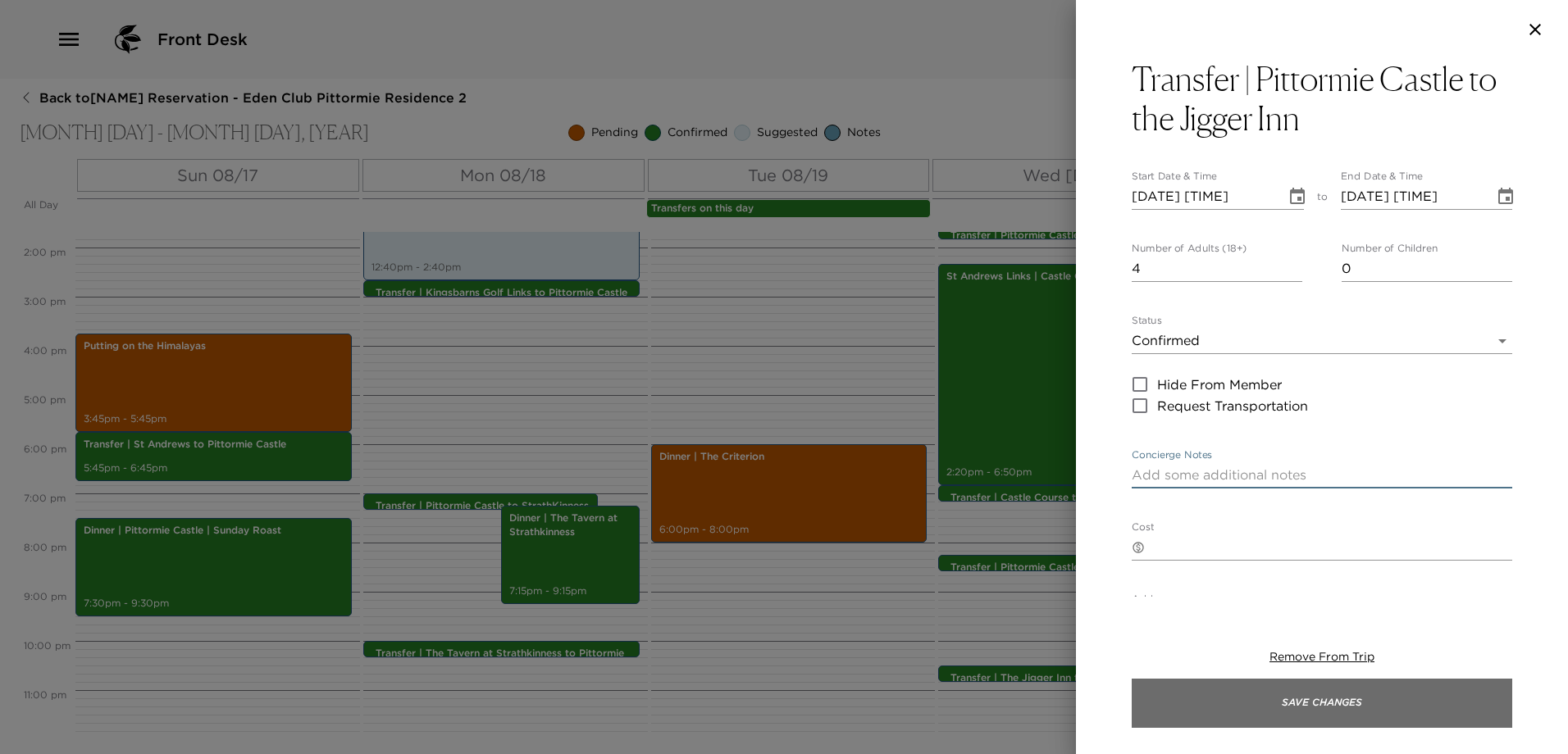click on "Save Changes" at bounding box center [1322, 703] 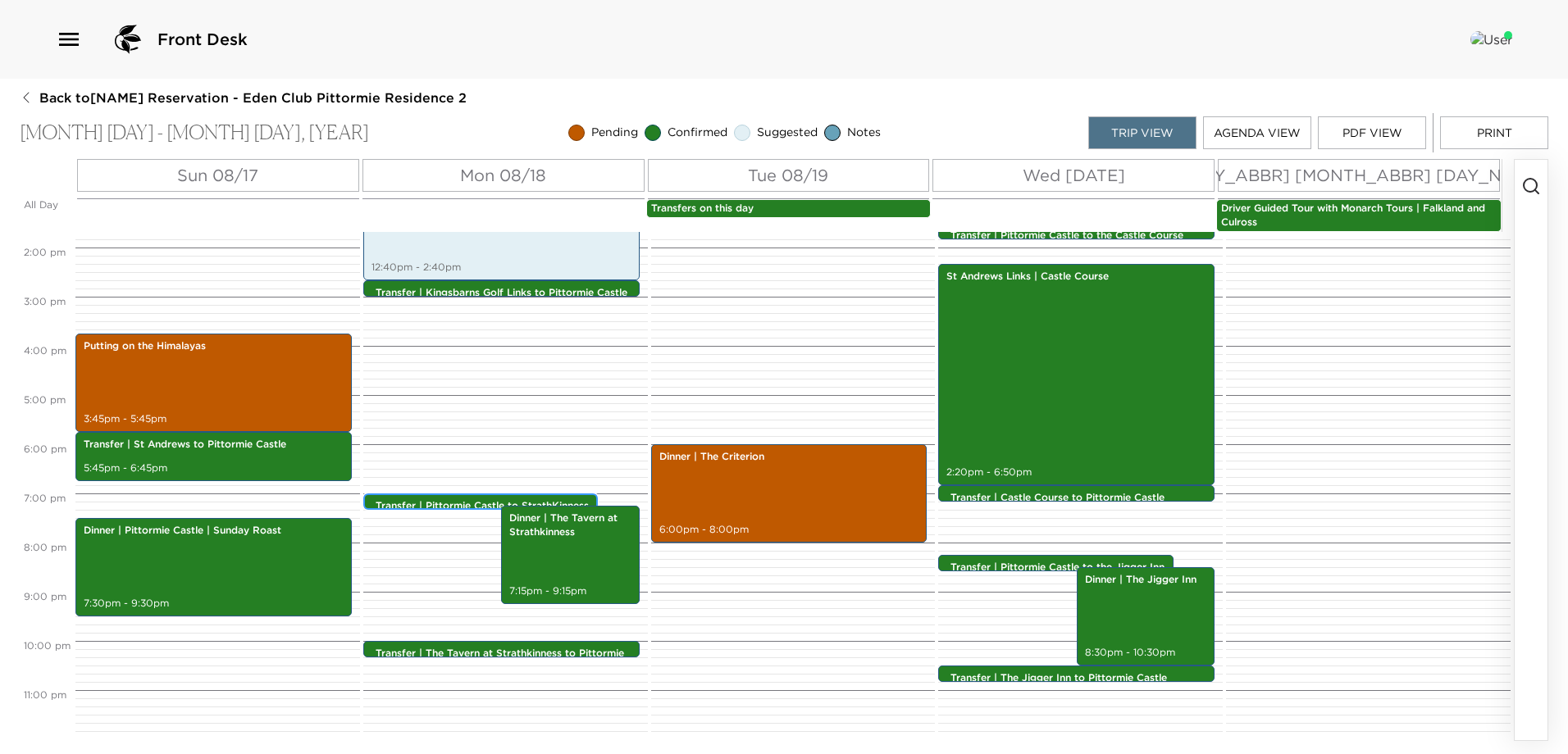 click on "Transfer | Pittormie Castle to StrathKinness 7:00pm - 7:00pm" at bounding box center [485, 502] 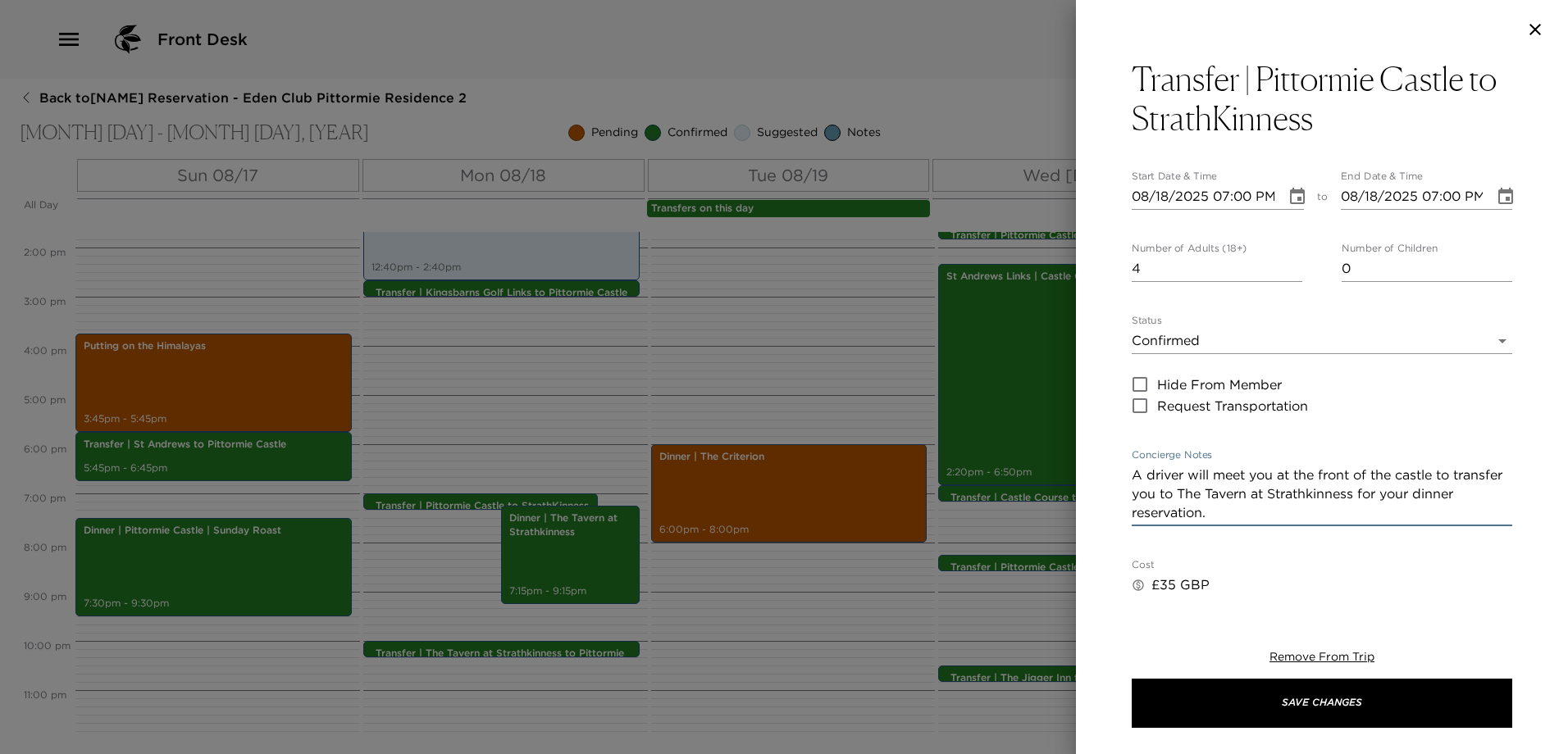 drag, startPoint x: 1275, startPoint y: 517, endPoint x: 1093, endPoint y: 469, distance: 188.22327 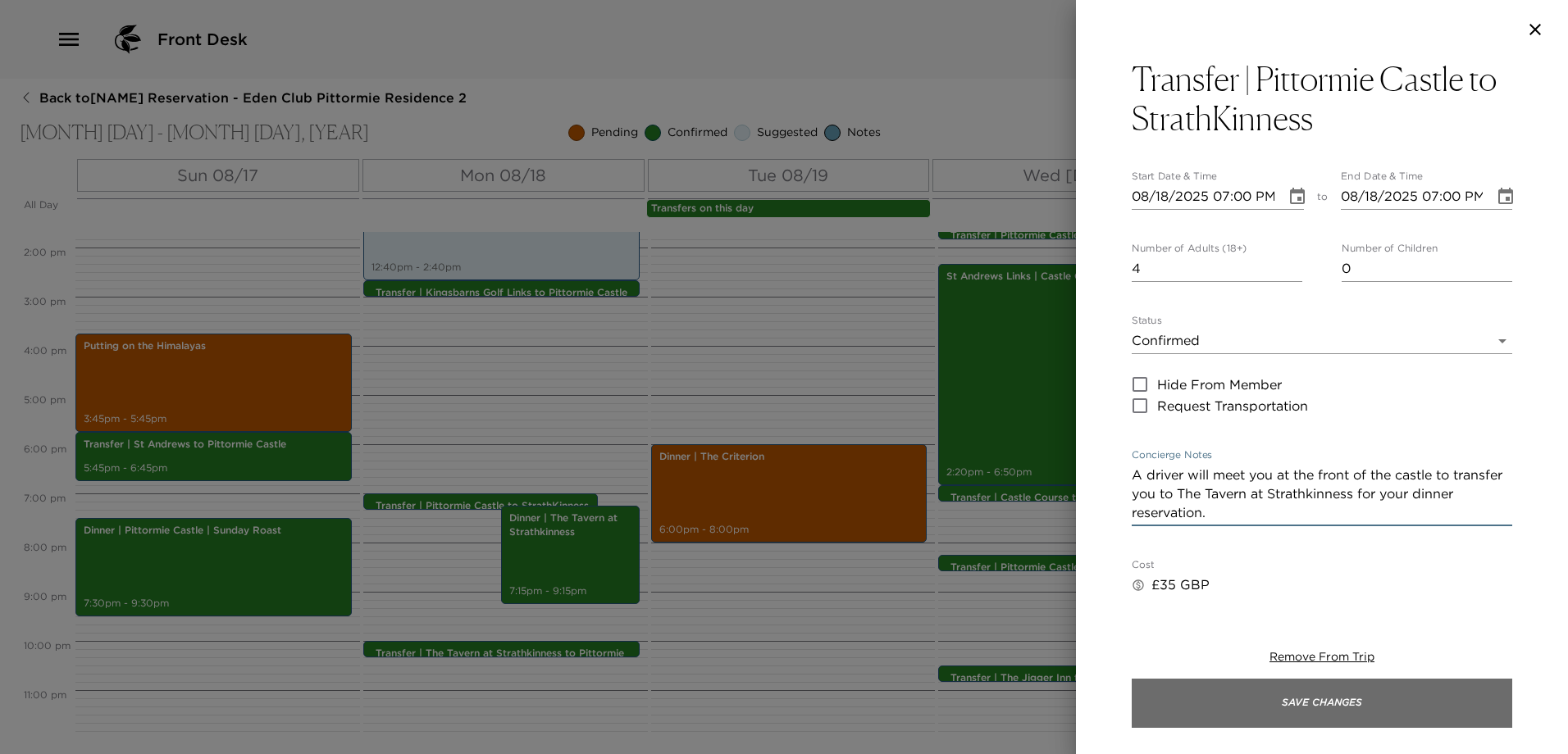 click on "Save Changes" at bounding box center [1322, 703] 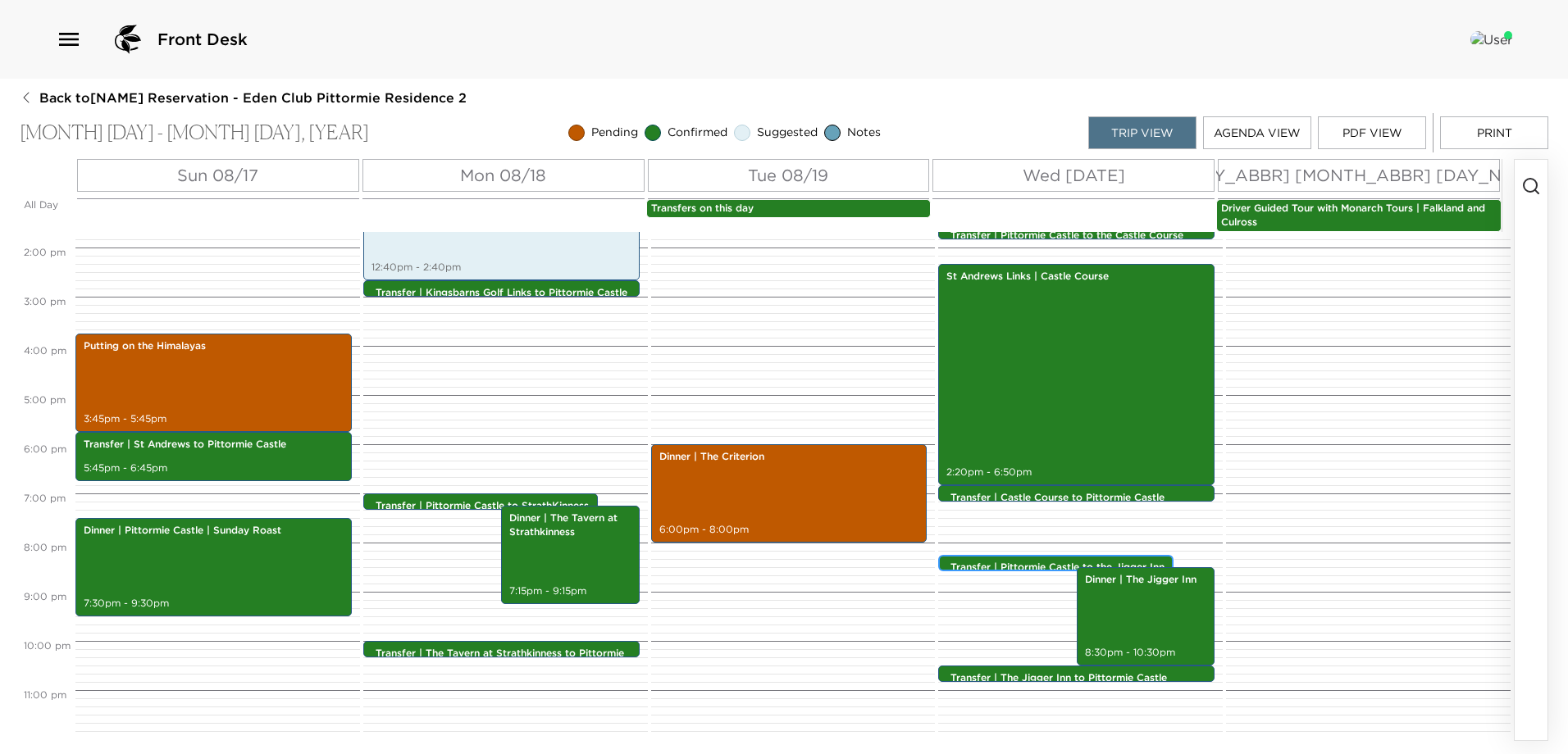 click on "Transfer | Pittormie Castle to the Jigger Inn" at bounding box center (1060, 567) 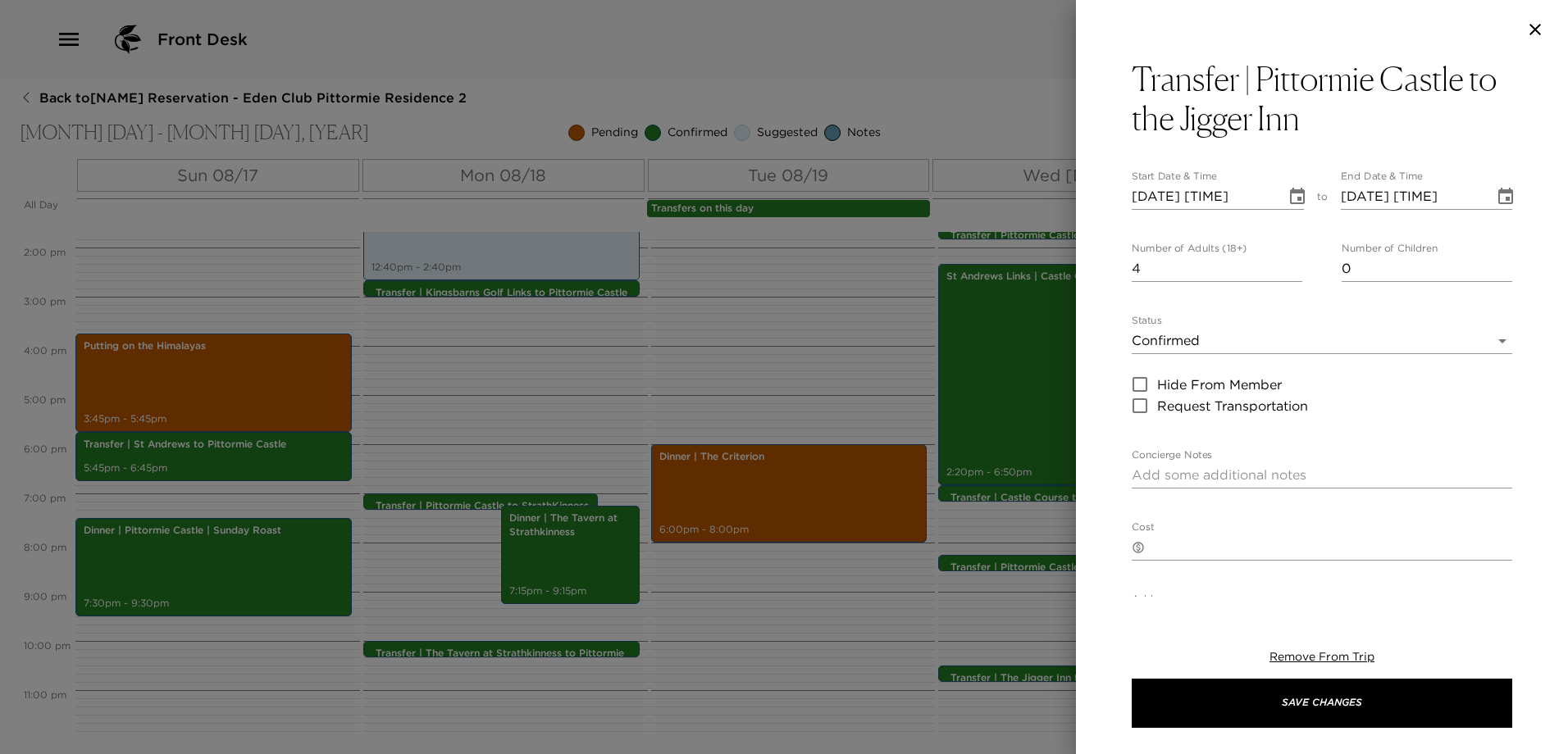 click on "Concierge Notes" at bounding box center [1322, 475] 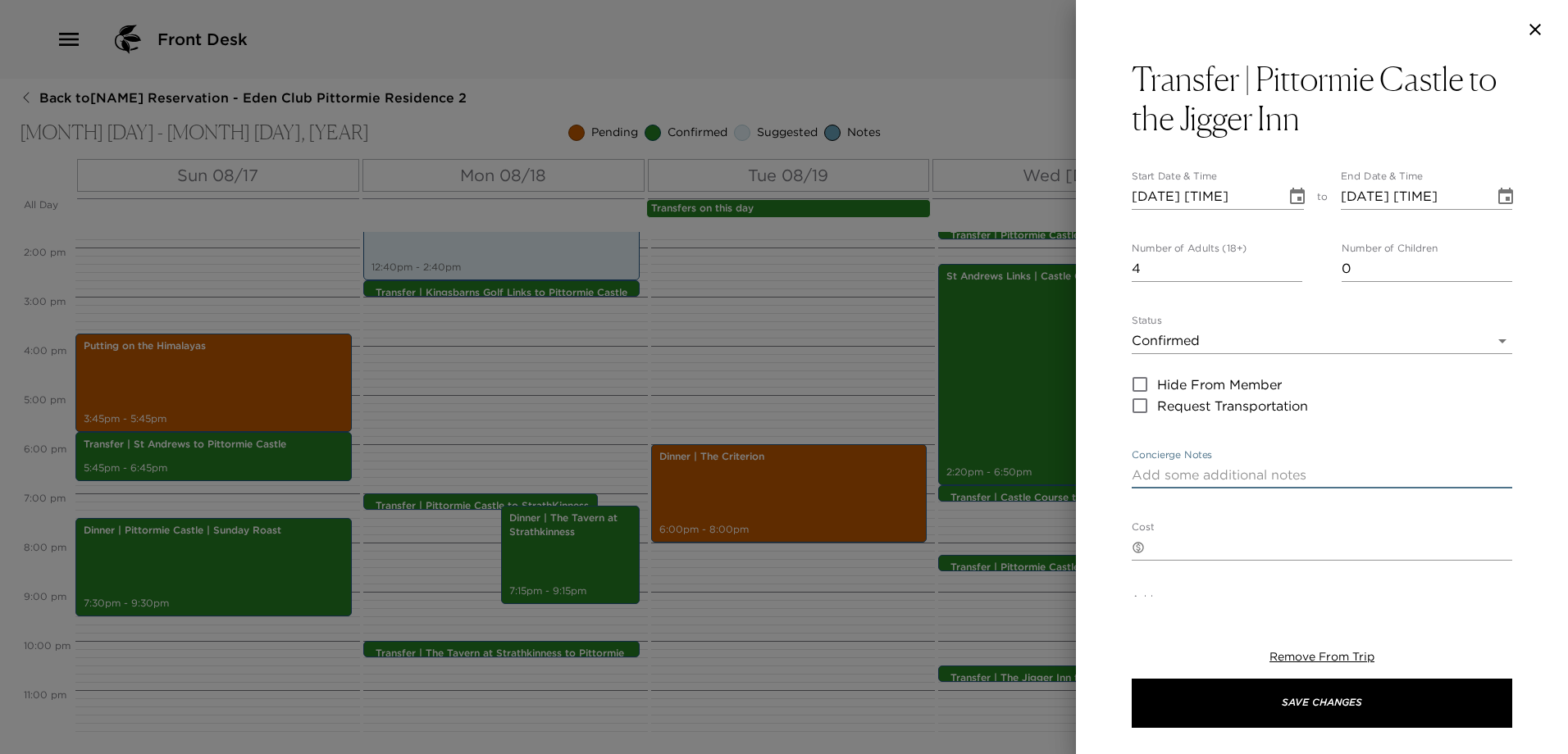 paste on "A driver will meet you at the front of the castle to transfer you to The Tavern at Strathkinness for your dinner reservation." 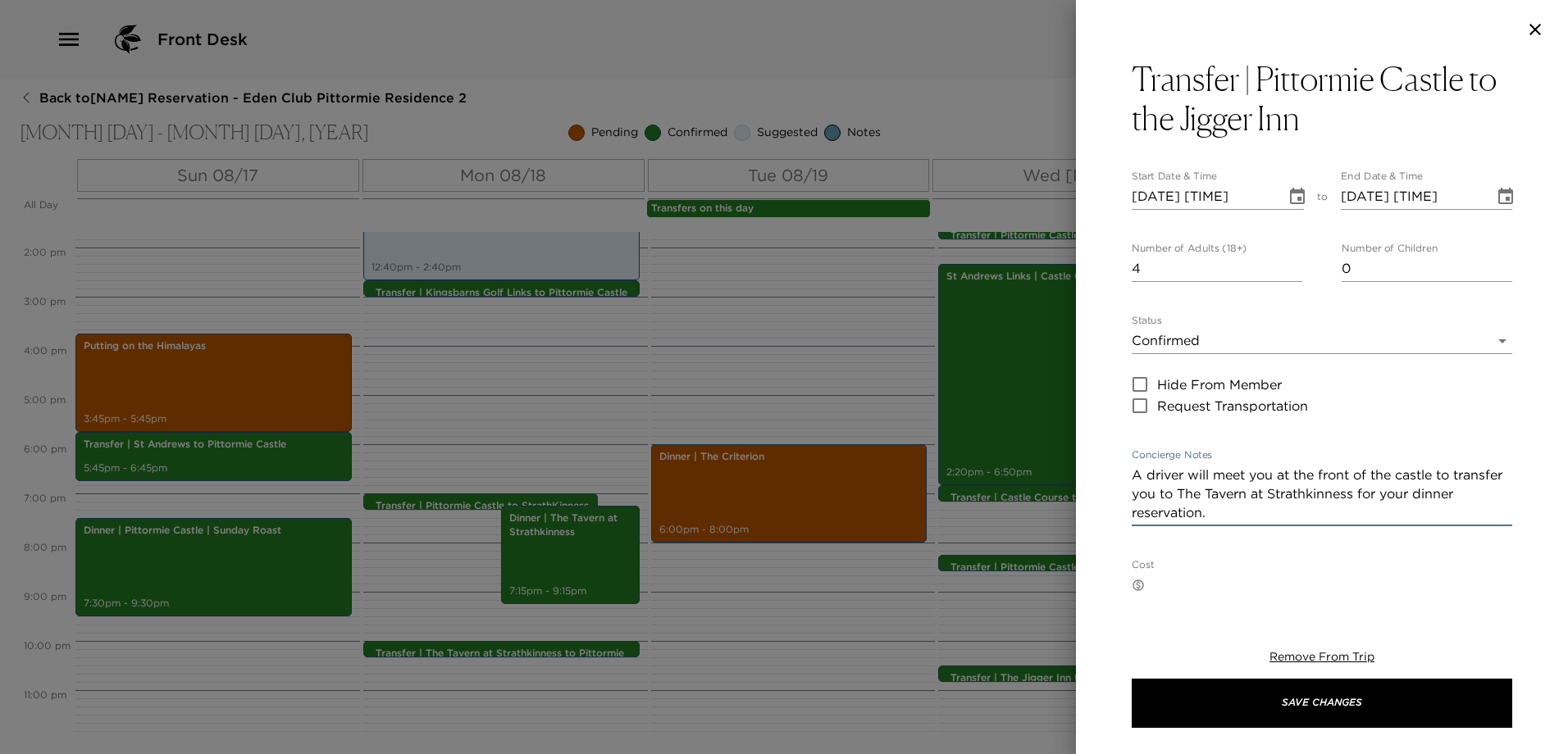 drag, startPoint x: 1410, startPoint y: 494, endPoint x: 1341, endPoint y: 494, distance: 69 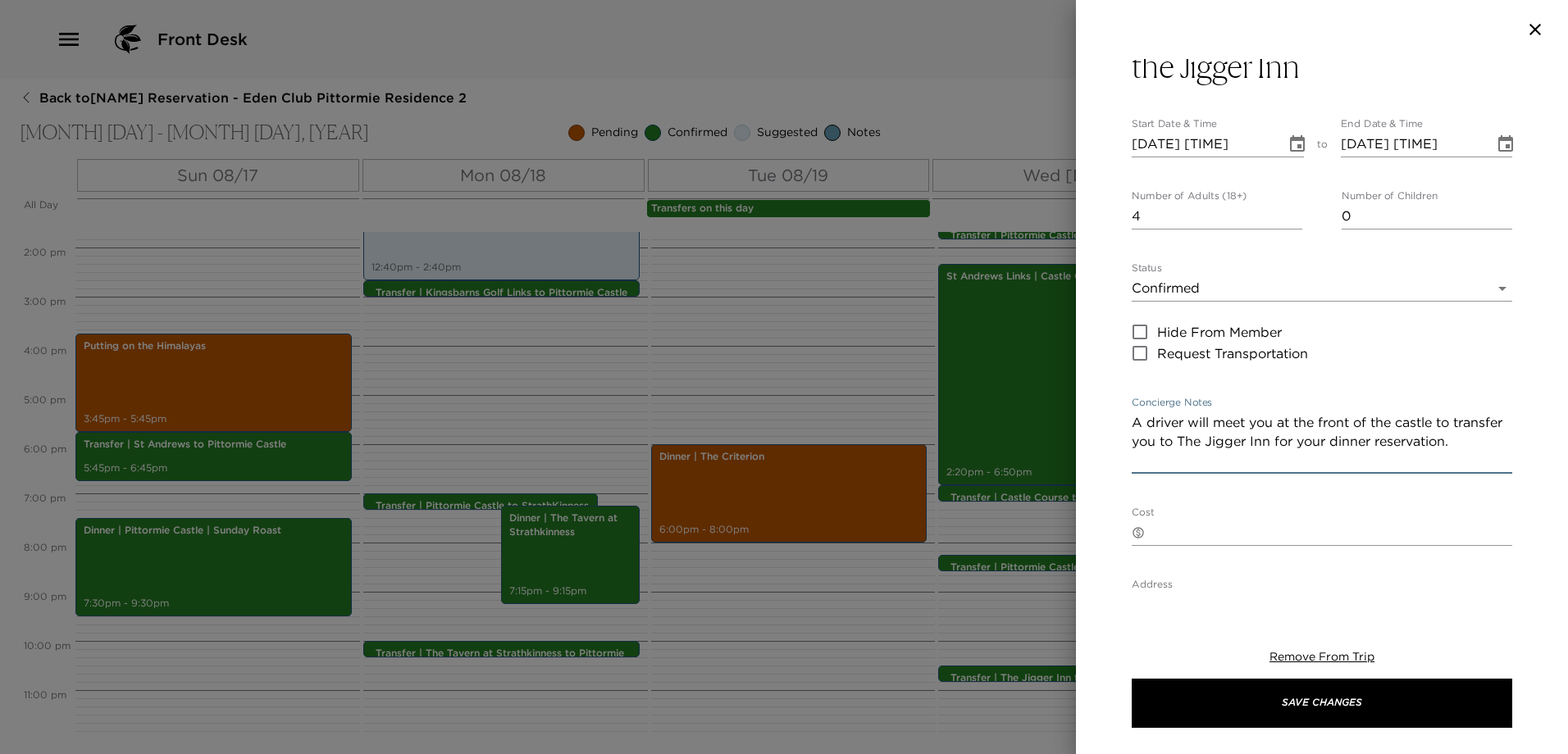 scroll, scrollTop: 82, scrollLeft: 0, axis: vertical 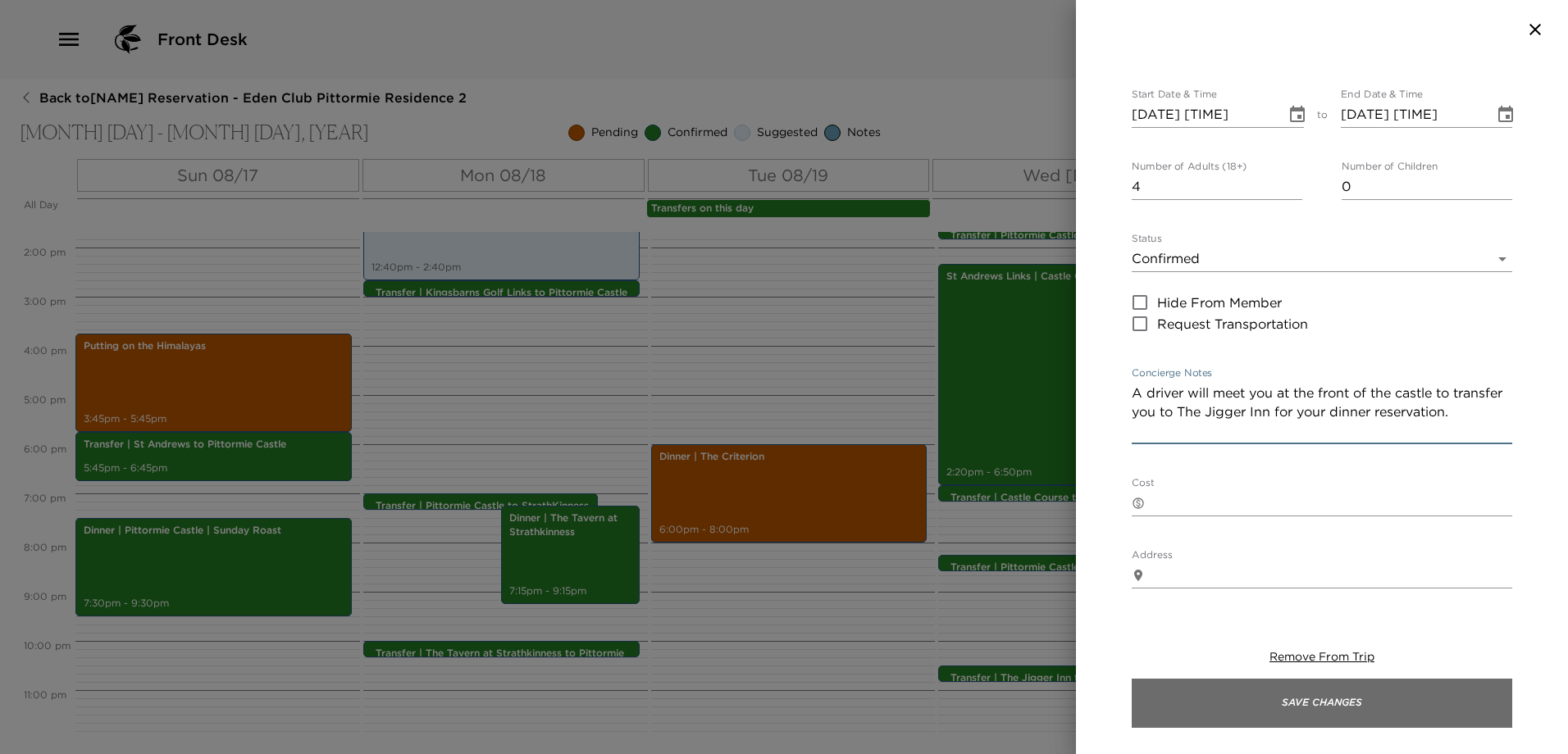 type on "A driver will meet you at the front of the castle to transfer you to The Jigger Inn for your dinner reservation." 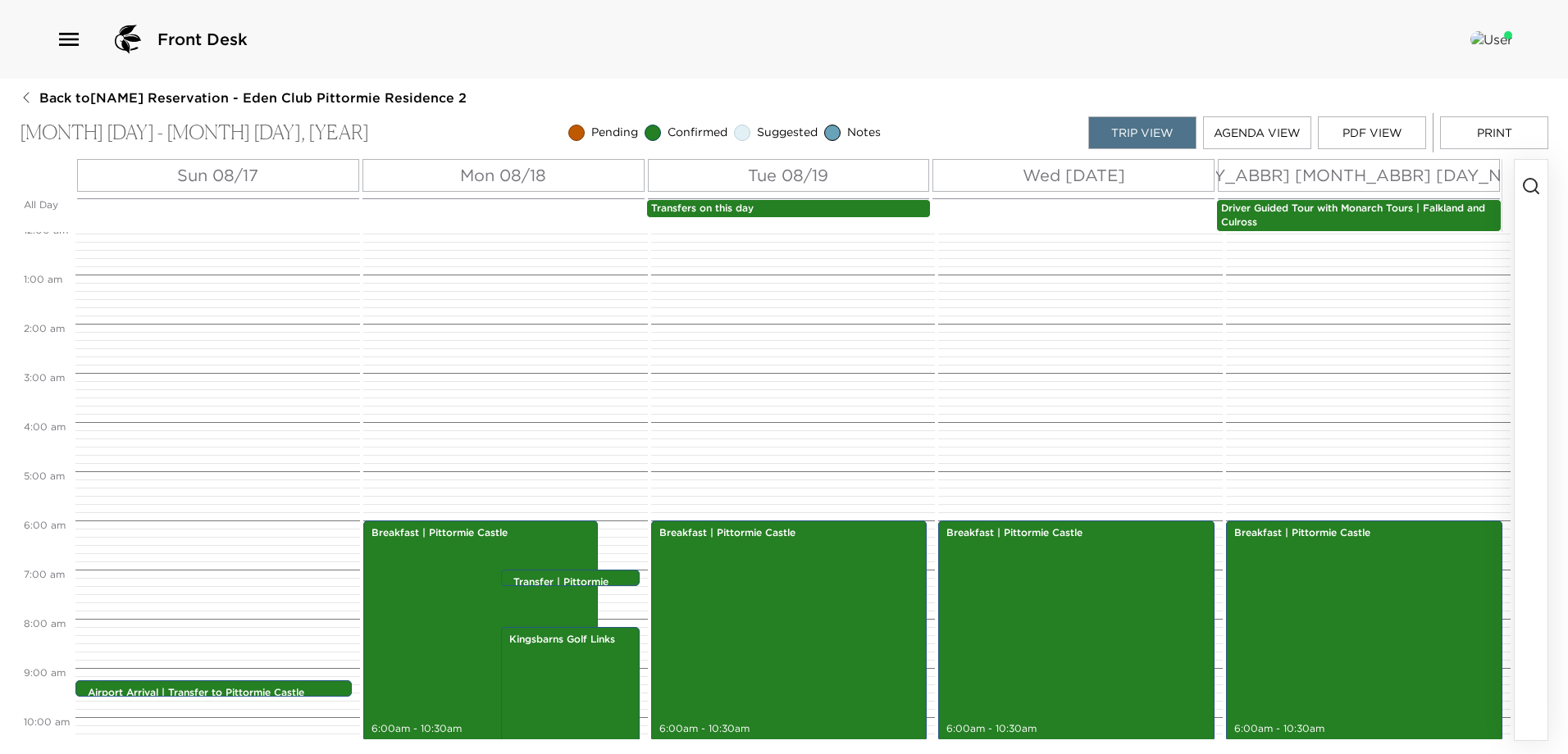 scroll, scrollTop: 0, scrollLeft: 0, axis: both 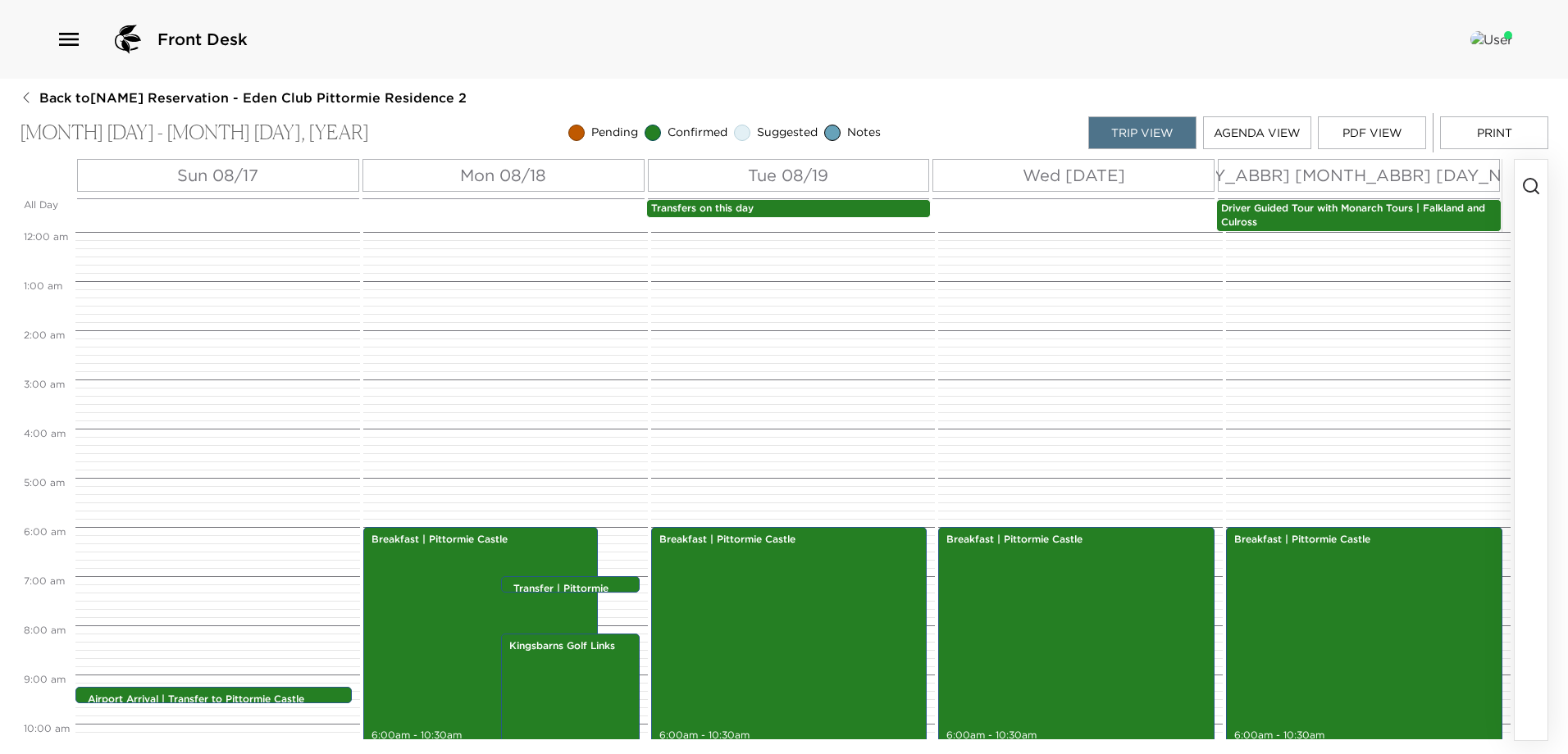 click on "Driver Guided Tour with Monarch Tours | Falkland and Culross" at bounding box center (1359, 216) 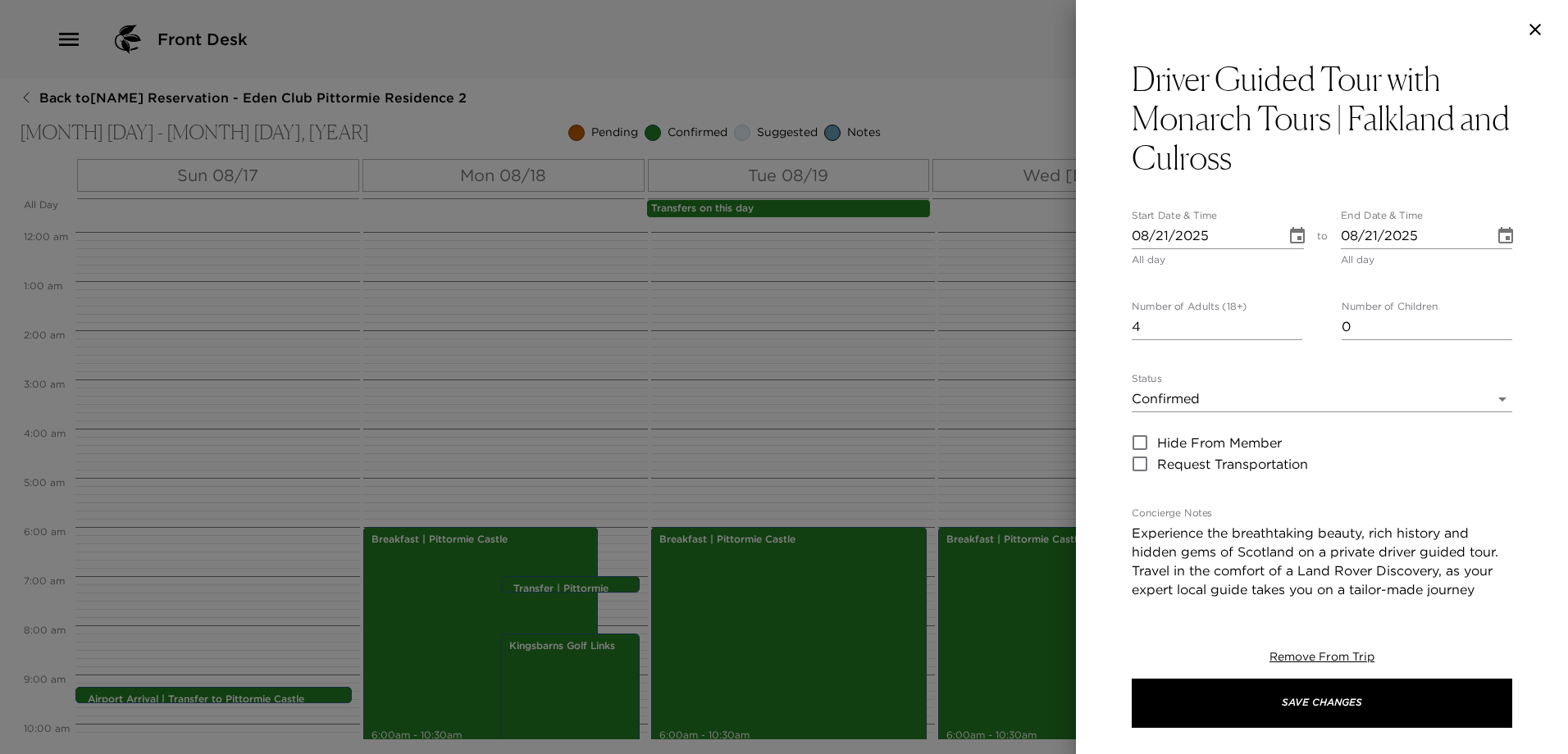 click on "Front Desk Back to  William Lefbom Reservation - Eden Club Pittormie Residence 2 Aug 17 - Aug 21, 2025 Pending Confirmed Suggested Notes Trip View Agenda View PDF View Print All Day Sun 08/17 Mon 08/18 Tue 08/19 Wed 08/20 Thu 08/21   Transfers on this day   Driver Guided Tour with Monarch Tours | Falkland and Culross 12:00 AM 1:00 AM 2:00 AM 3:00 AM 4:00 AM 5:00 AM 6:00 AM 7:00 AM 8:00 AM 9:00 AM 10:00 AM 11:00 AM 12:00 PM 1:00 PM 2:00 PM 3:00 PM 4:00 PM 5:00 PM 6:00 PM 7:00 PM 8:00 PM 9:00 PM 10:00 PM 11:00 PM Airport Arrival | Transfer to Pittormie Castle 9:15am - 9:15am Arrival | Check In Information 11:15am - 11:15am Transfer | Pittormie to St Andrews 12:00pm - 12:00pm Putting on the Himalayas 3:45pm - 5:45pm Transfer | St Andrews to Pittormie Castle 5:45pm - 6:45pm Dinner | Pittormie Castle | Sunday Roast 7:30pm - 9:30pm Breakfast | Pittormie Castle 6:00am - 10:30am Lunch | Kingsbarns Golf Links Clubhouse 12:40pm - 2:40pm Transfer | Pittormie Castle to Kingsbarns Golf Links 7:00am - 7:00am 08/21/2025 to" at bounding box center [784, 377] 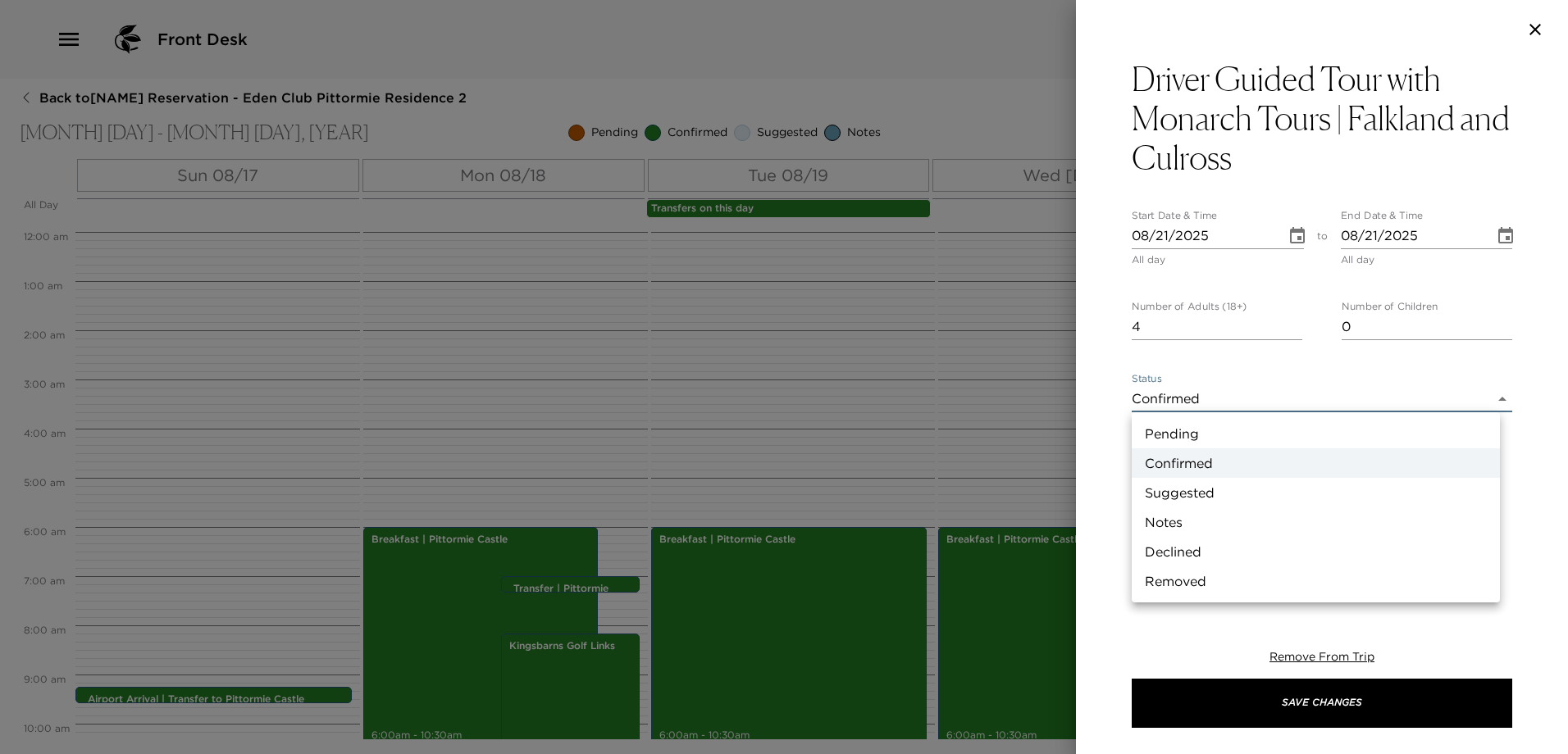 click on "Pending" at bounding box center (1315, 434) 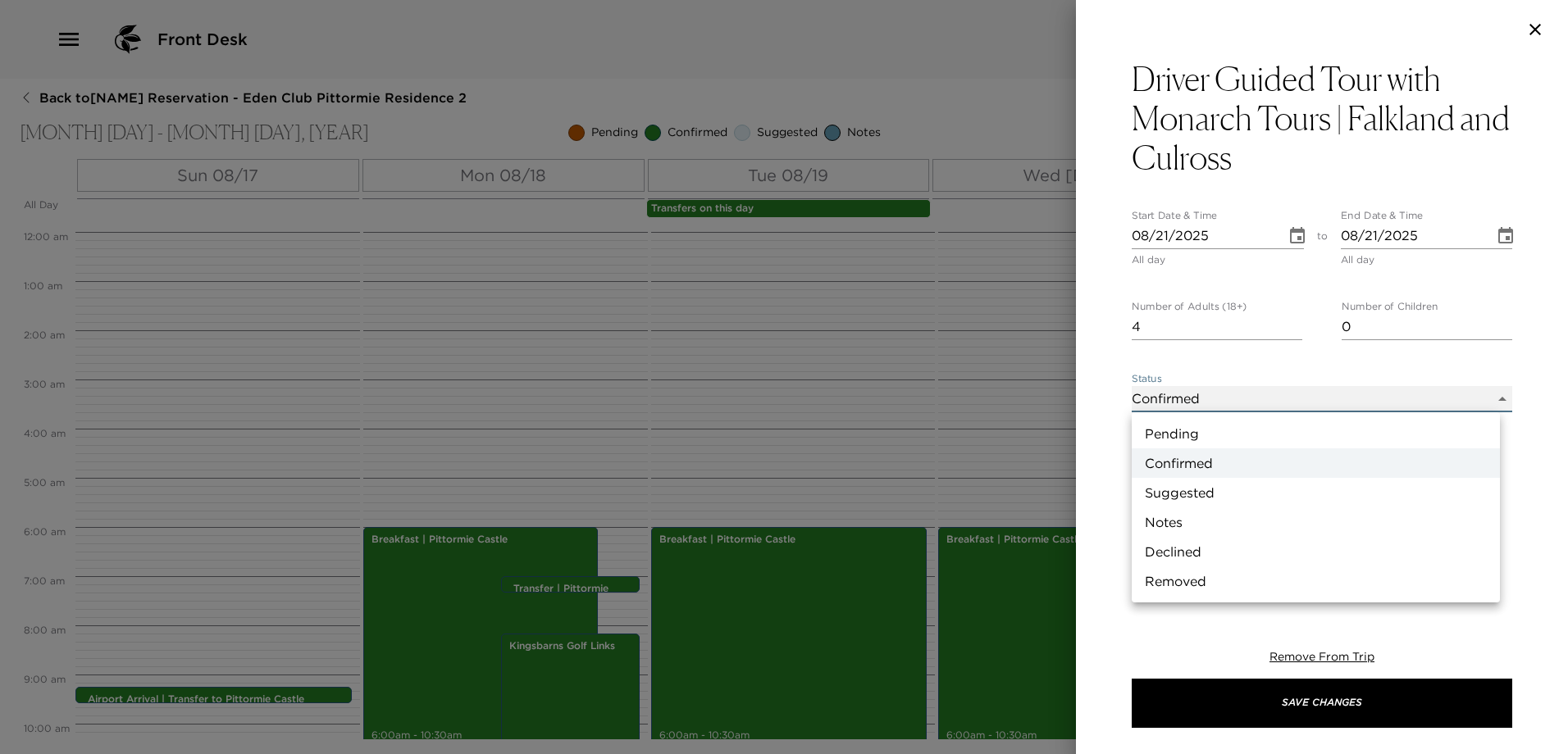 type on "Pending" 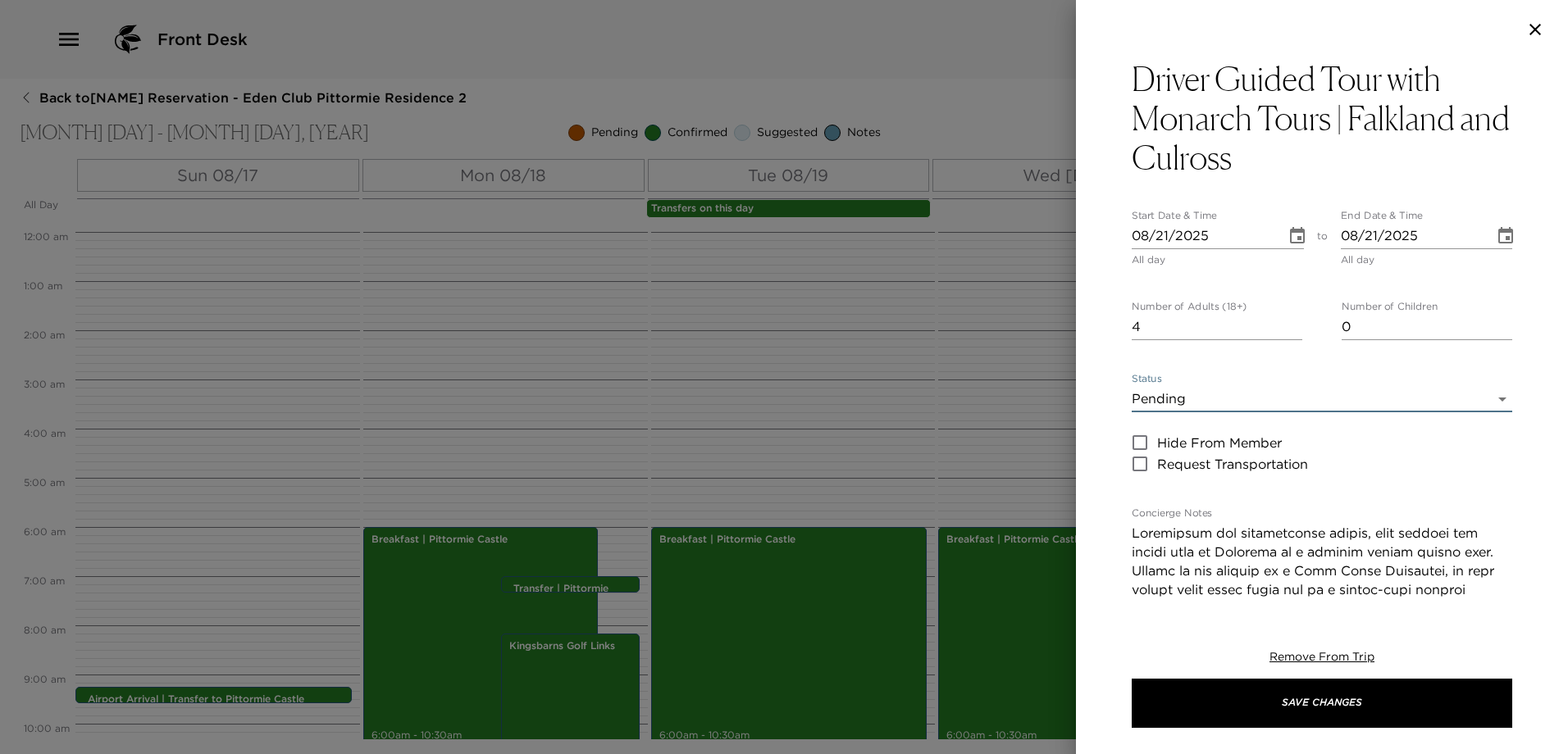 click 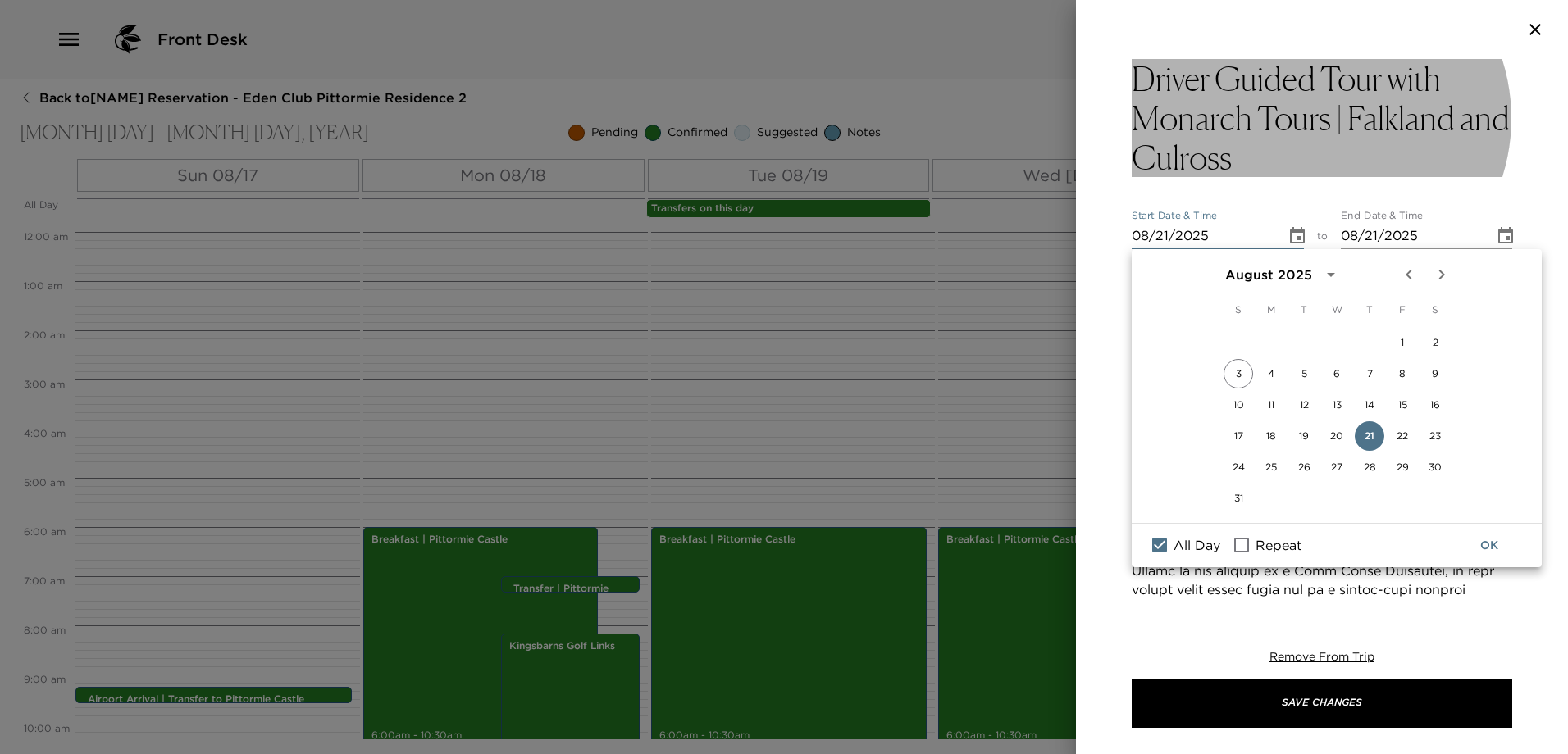 click on "Driver Guided Tour with Monarch Tours | Falkland and Culross" at bounding box center [1322, 118] 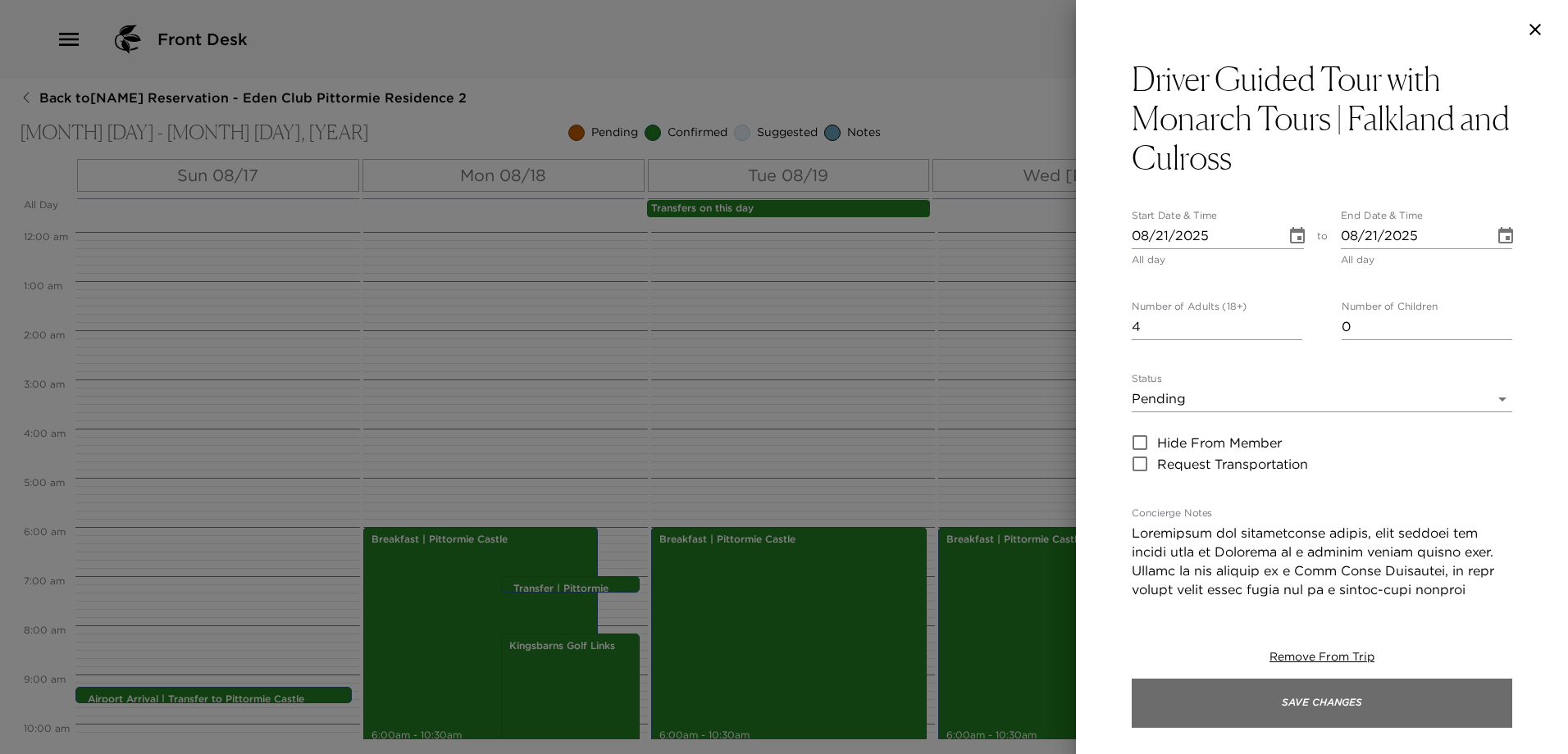 click on "Save Changes" at bounding box center (1322, 703) 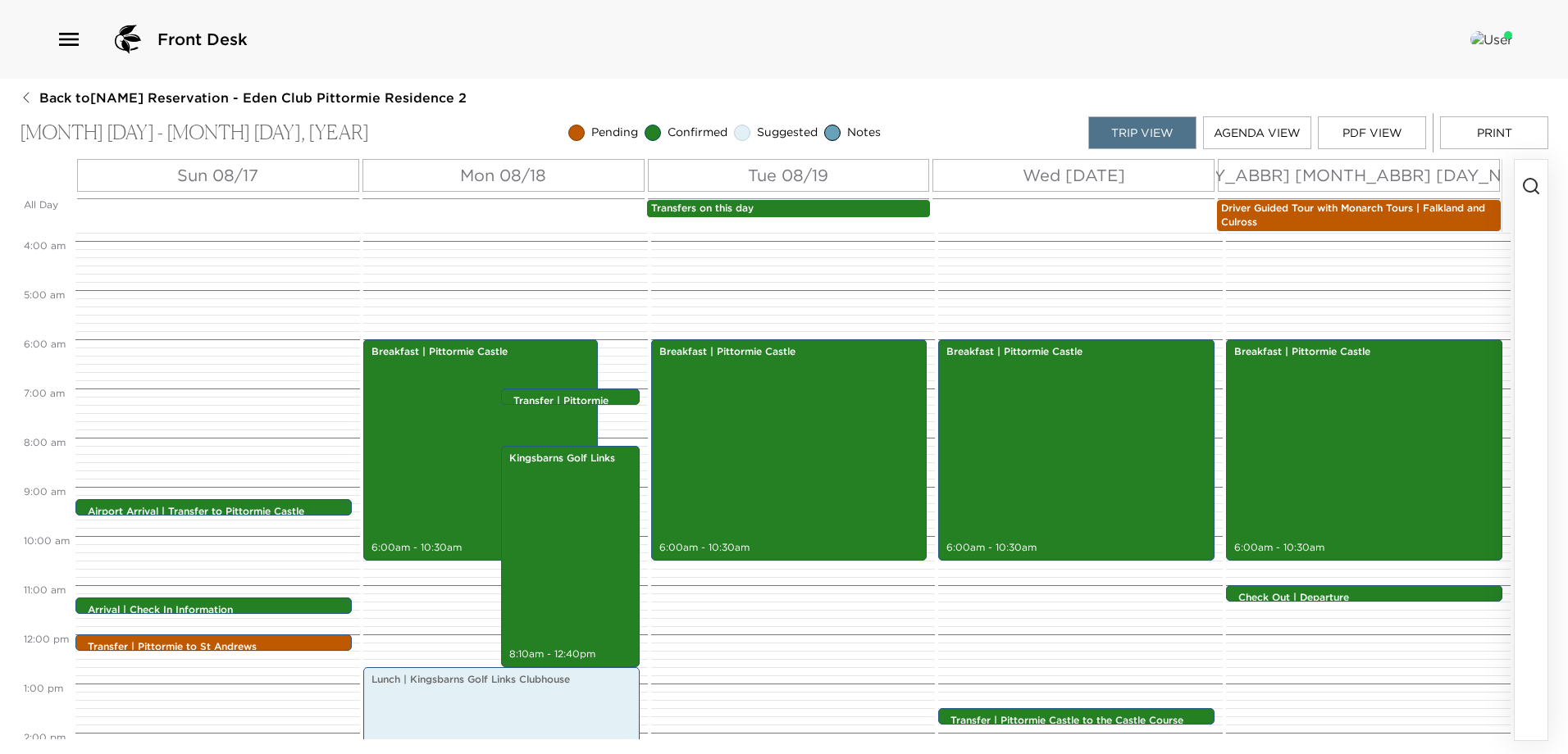 scroll, scrollTop: 164, scrollLeft: 0, axis: vertical 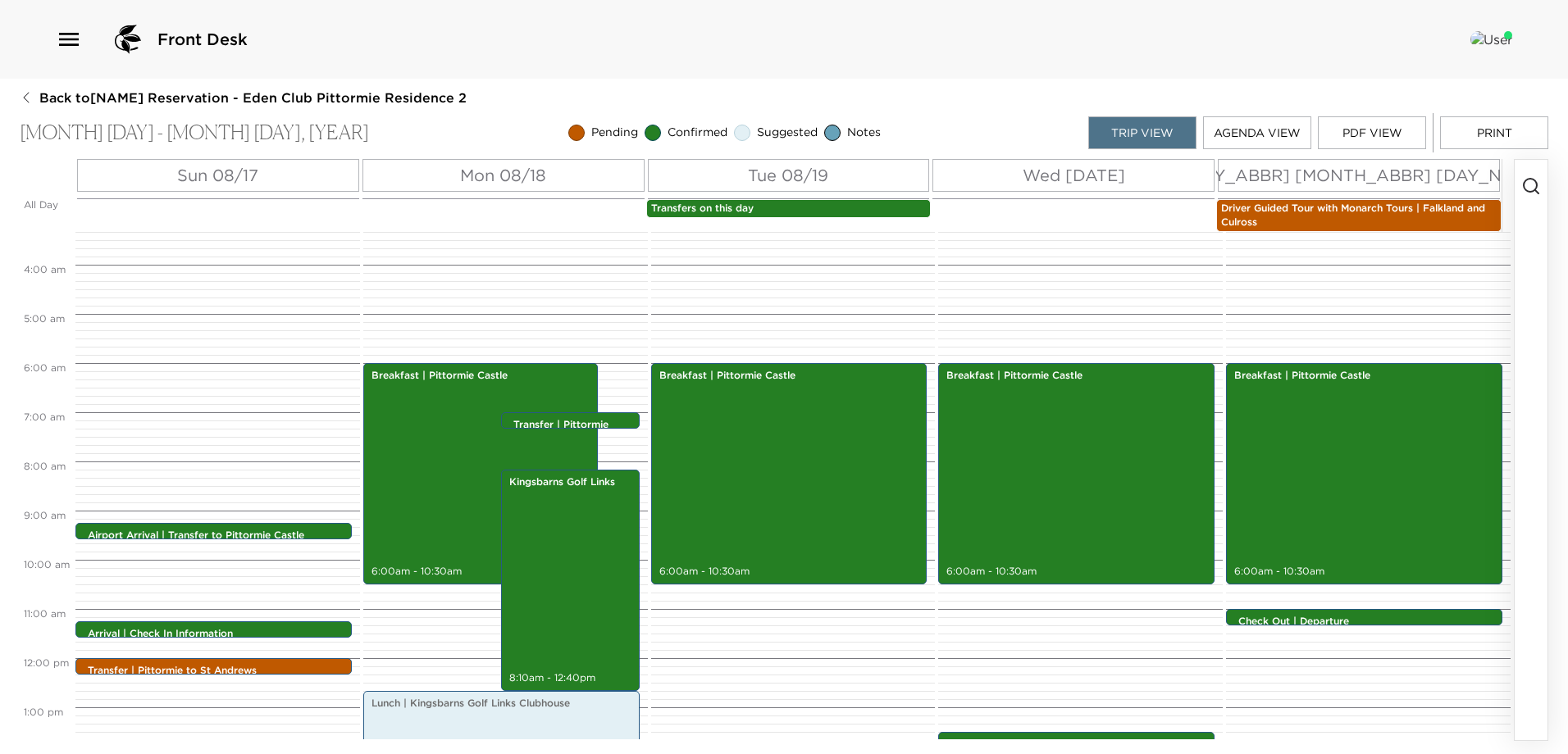 click on "Driver Guided Tour with Monarch Tours | Falkland and Culross" at bounding box center [1359, 216] 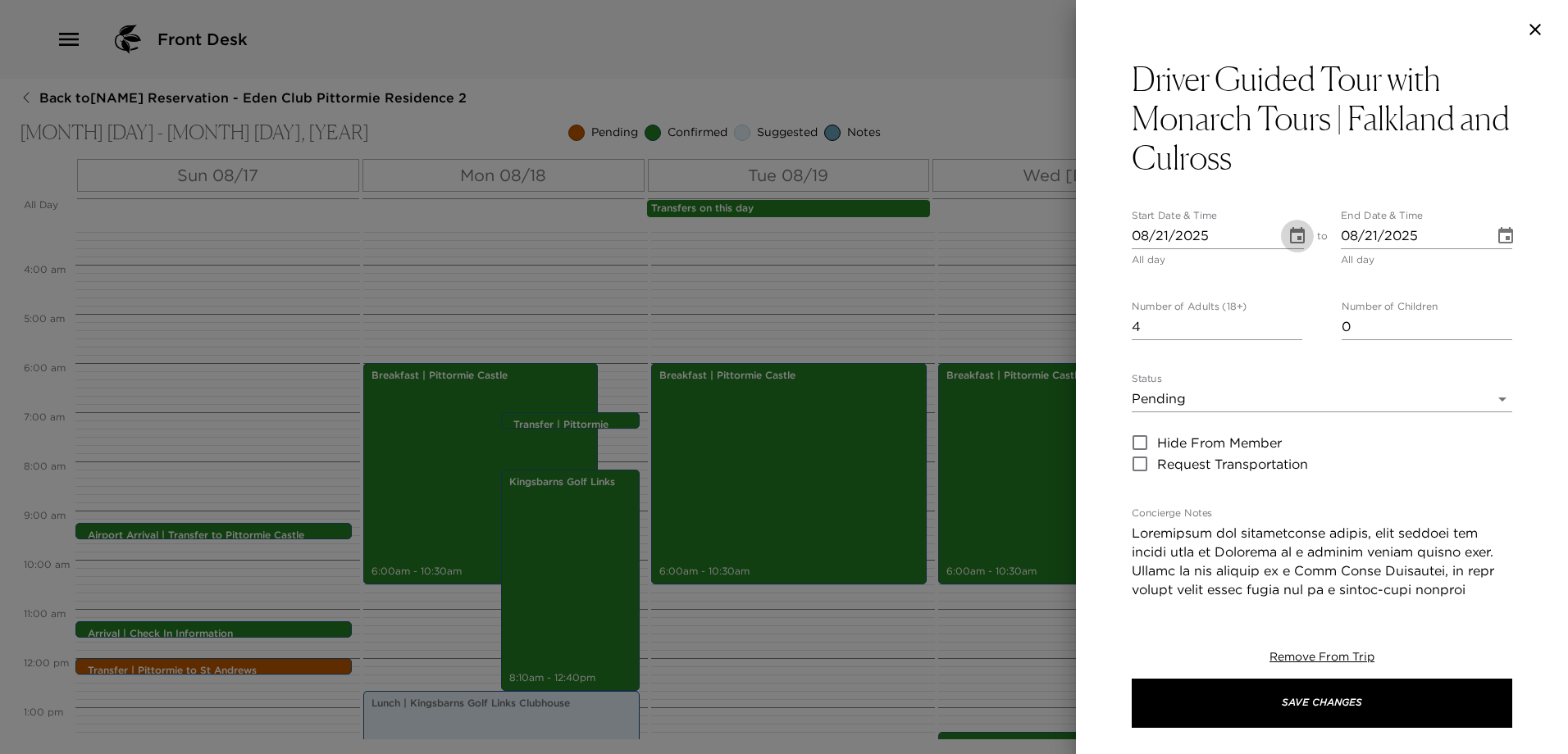 click 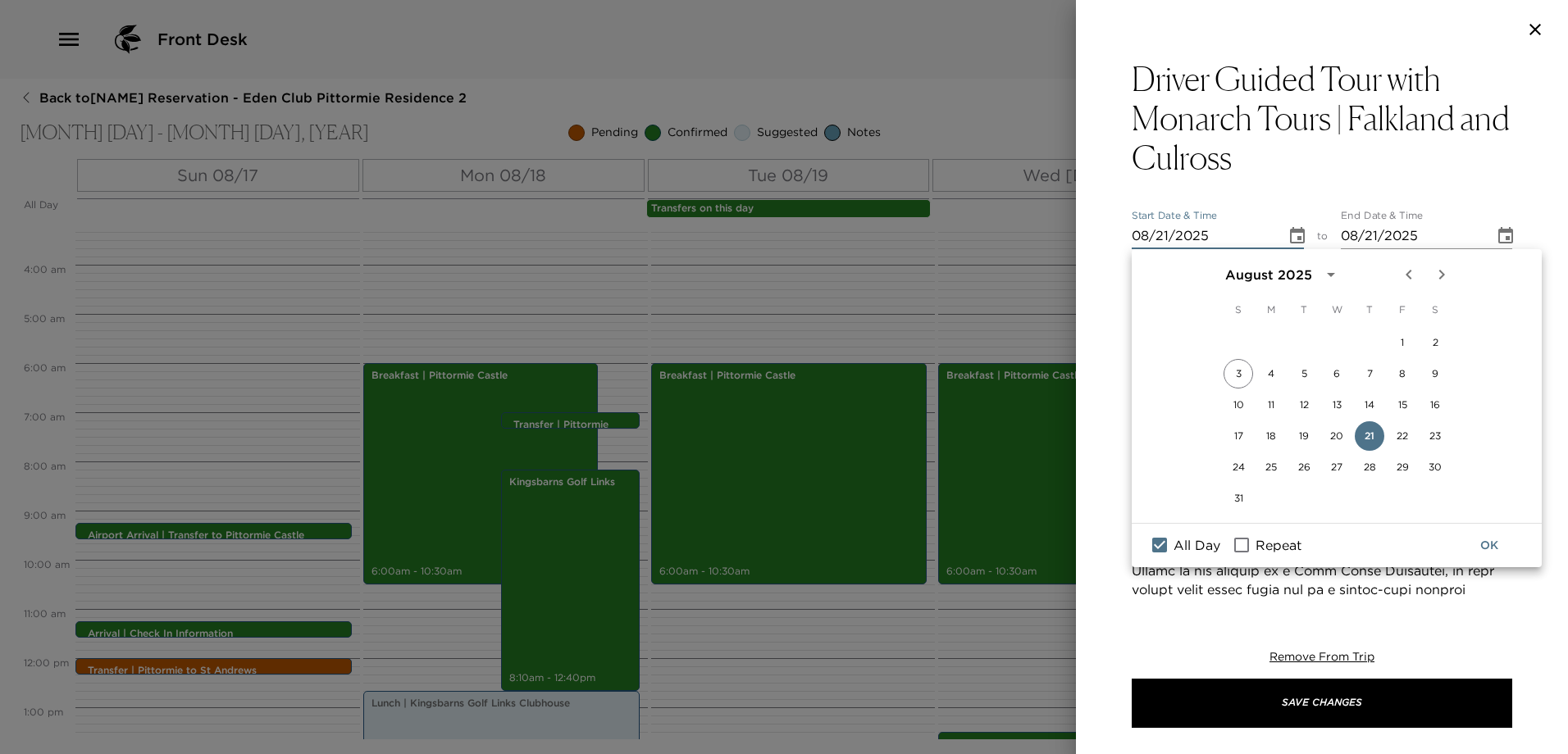 click on "All Day" at bounding box center (1160, 545) 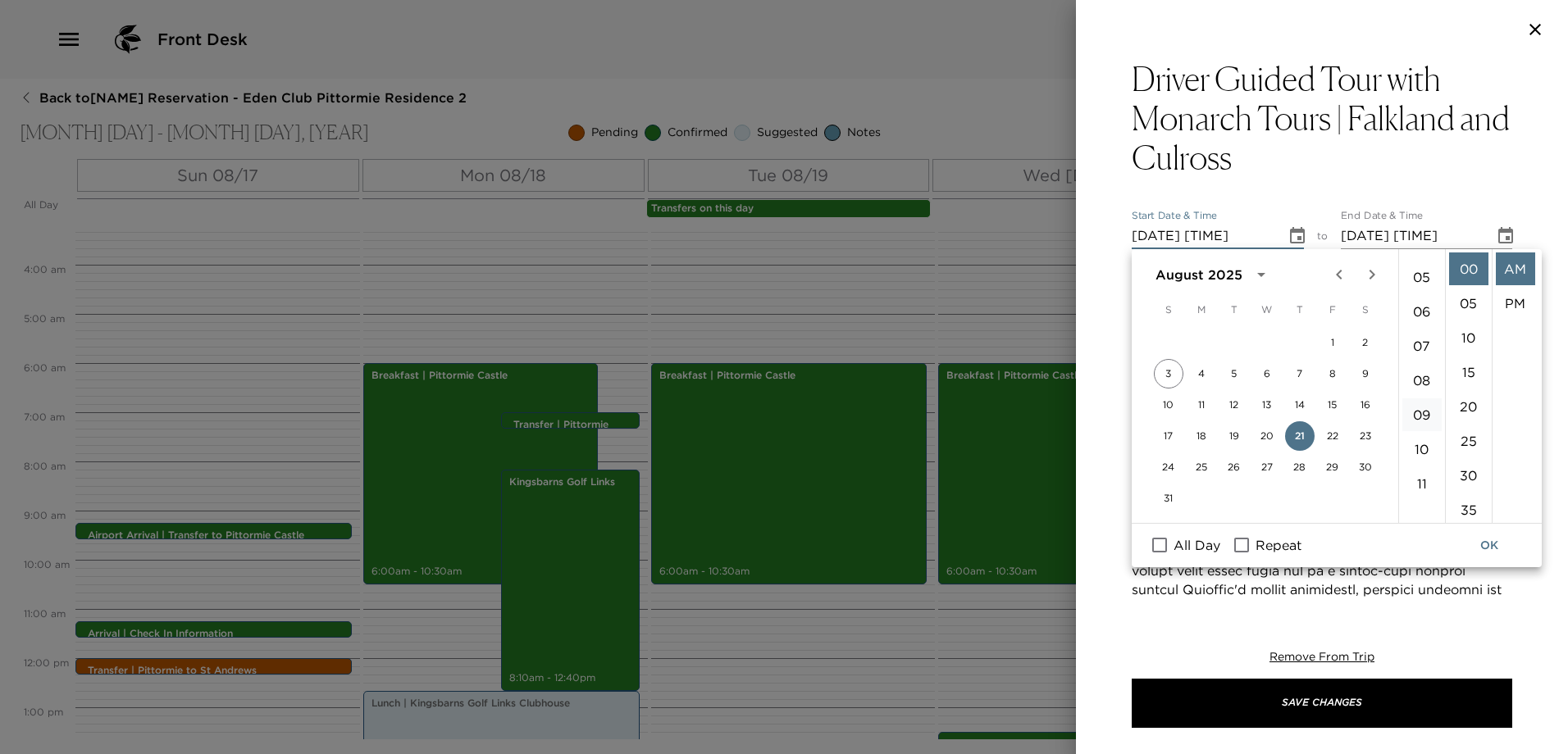 click on "09" at bounding box center (1422, 415) 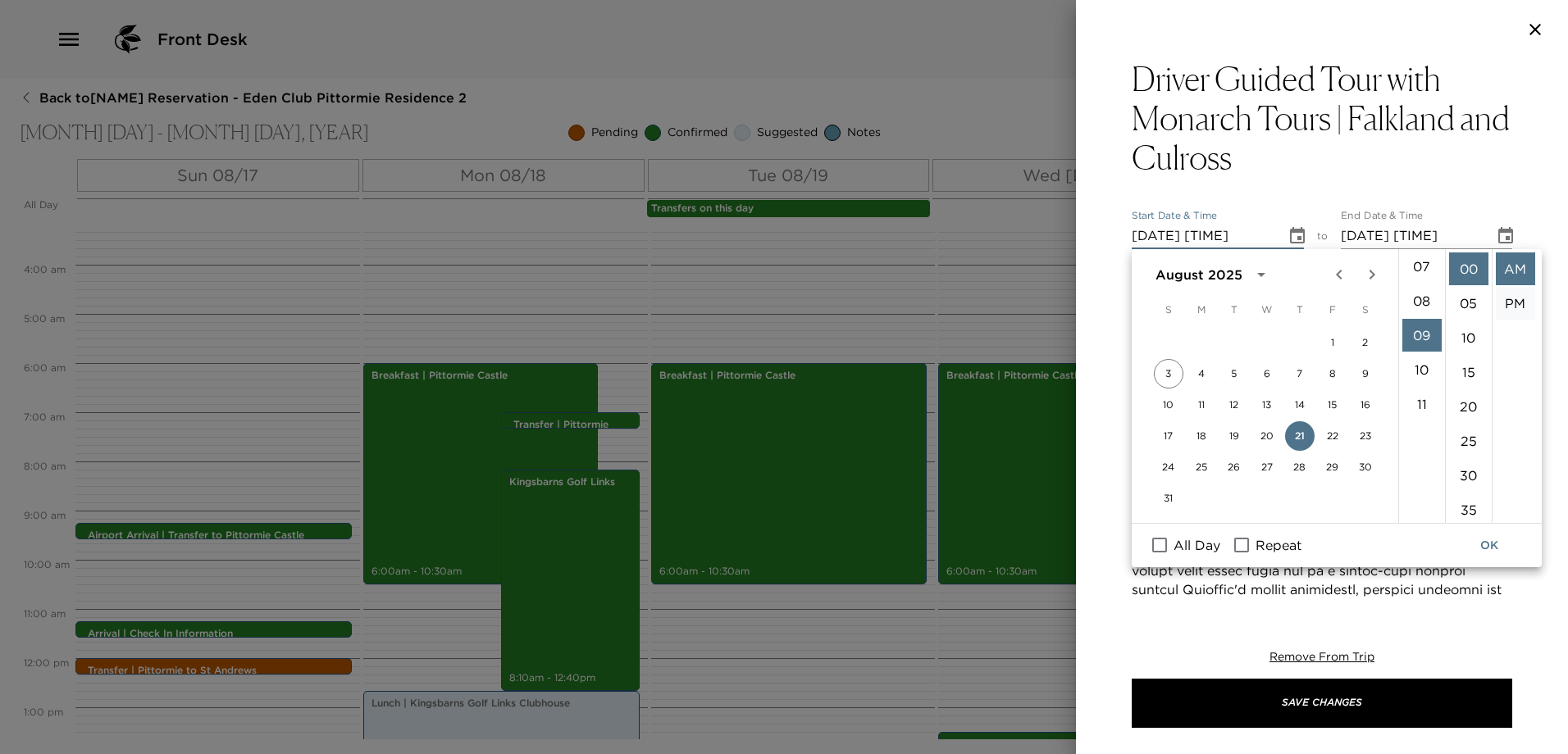 scroll, scrollTop: 310, scrollLeft: 0, axis: vertical 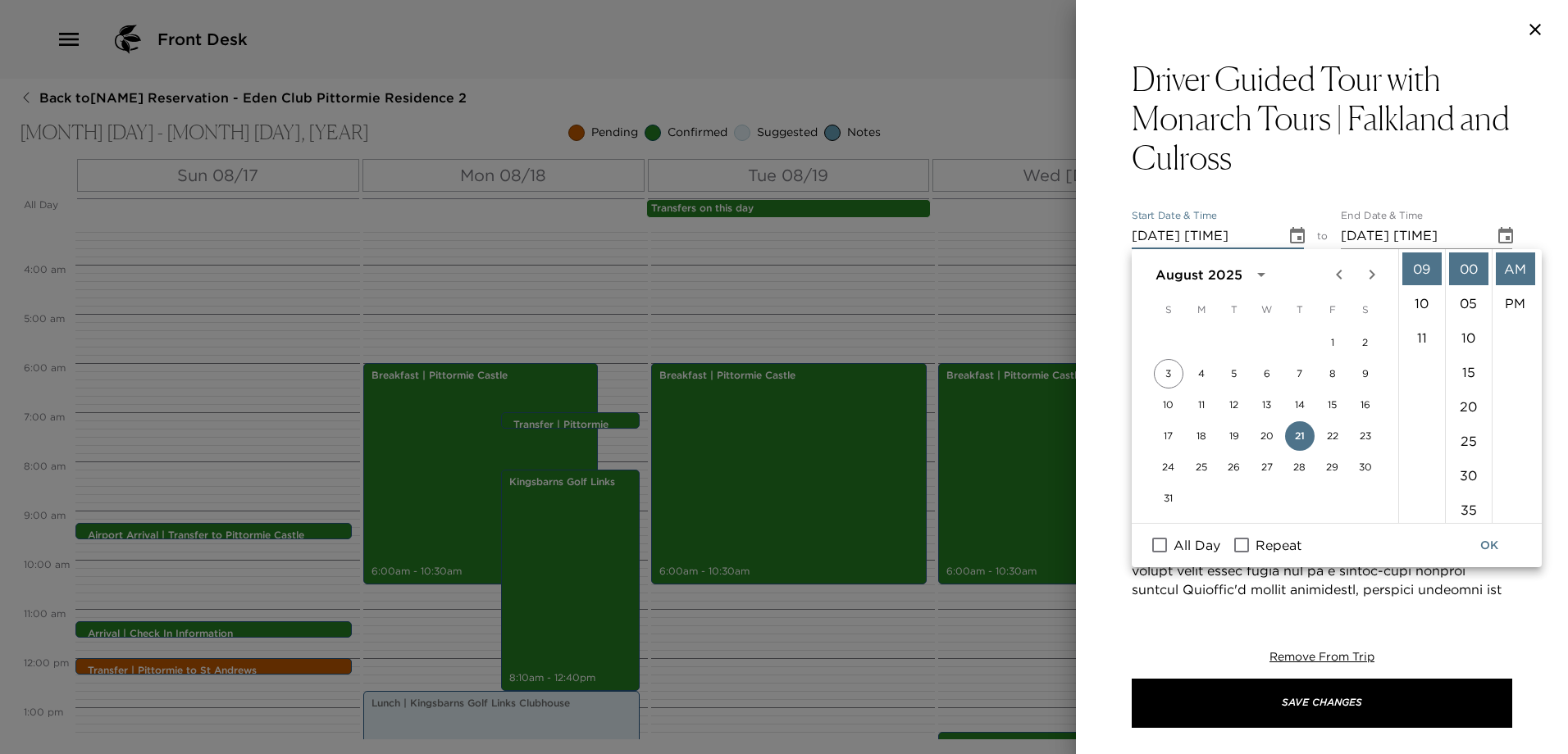 click 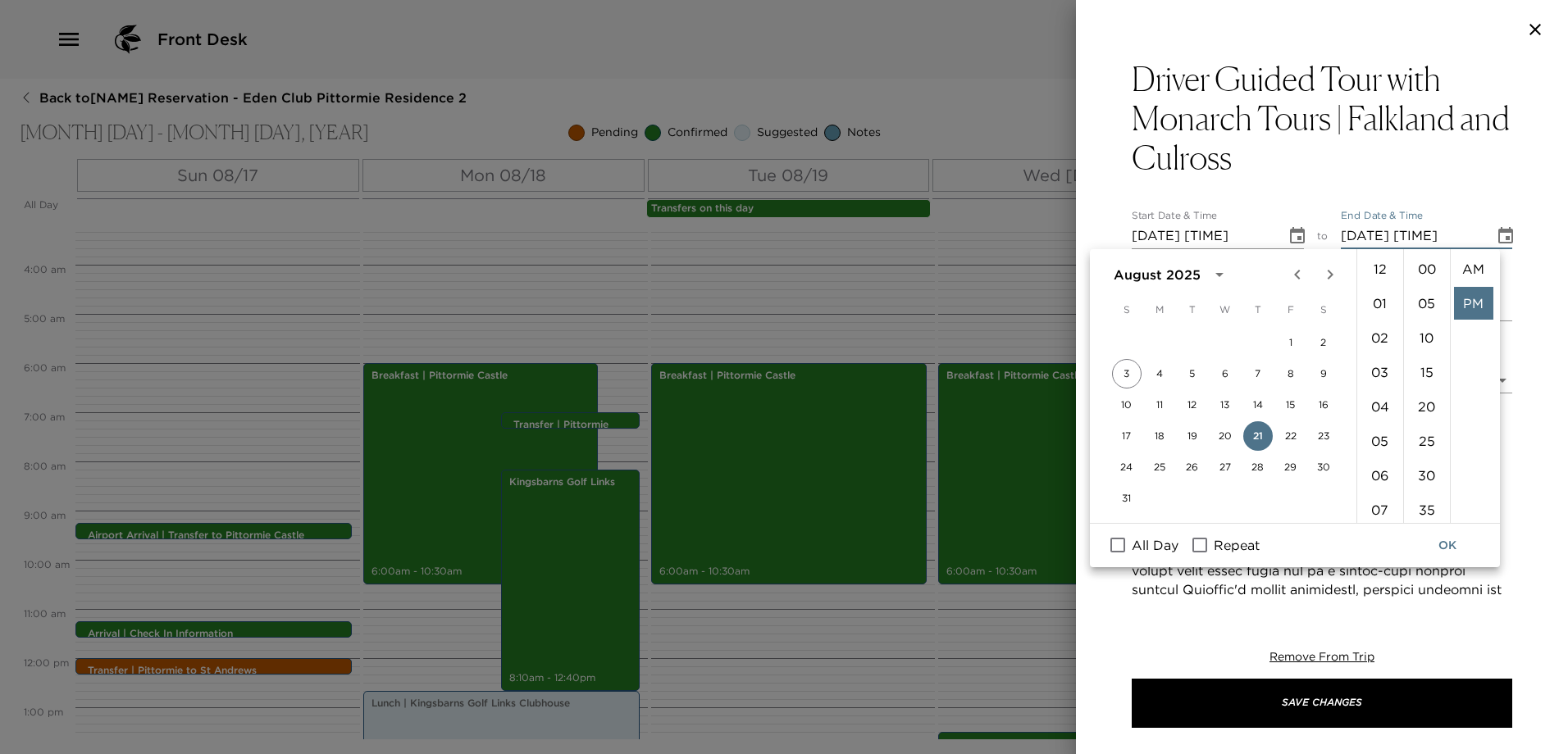 scroll, scrollTop: 379, scrollLeft: 0, axis: vertical 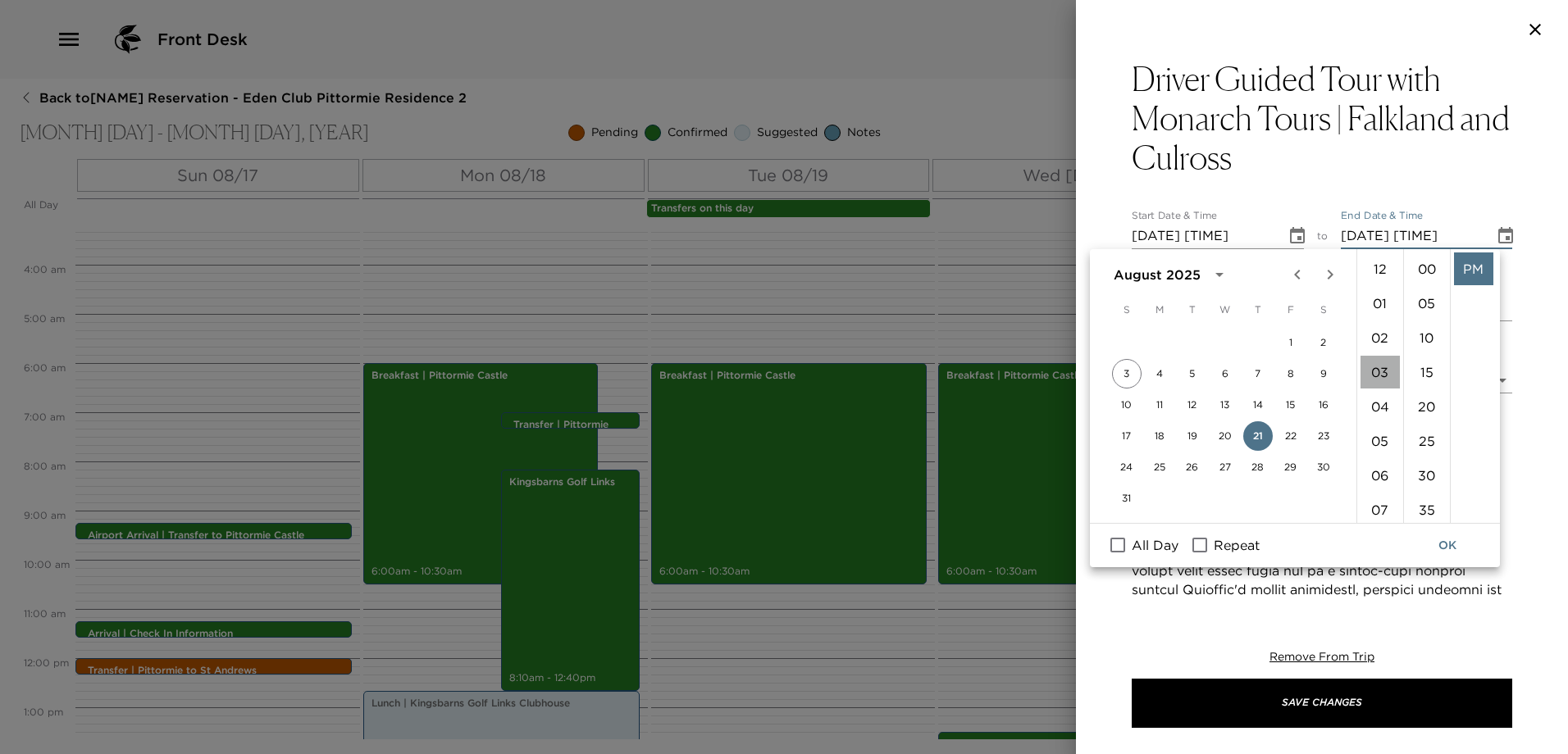 click on "03" at bounding box center [1380, 372] 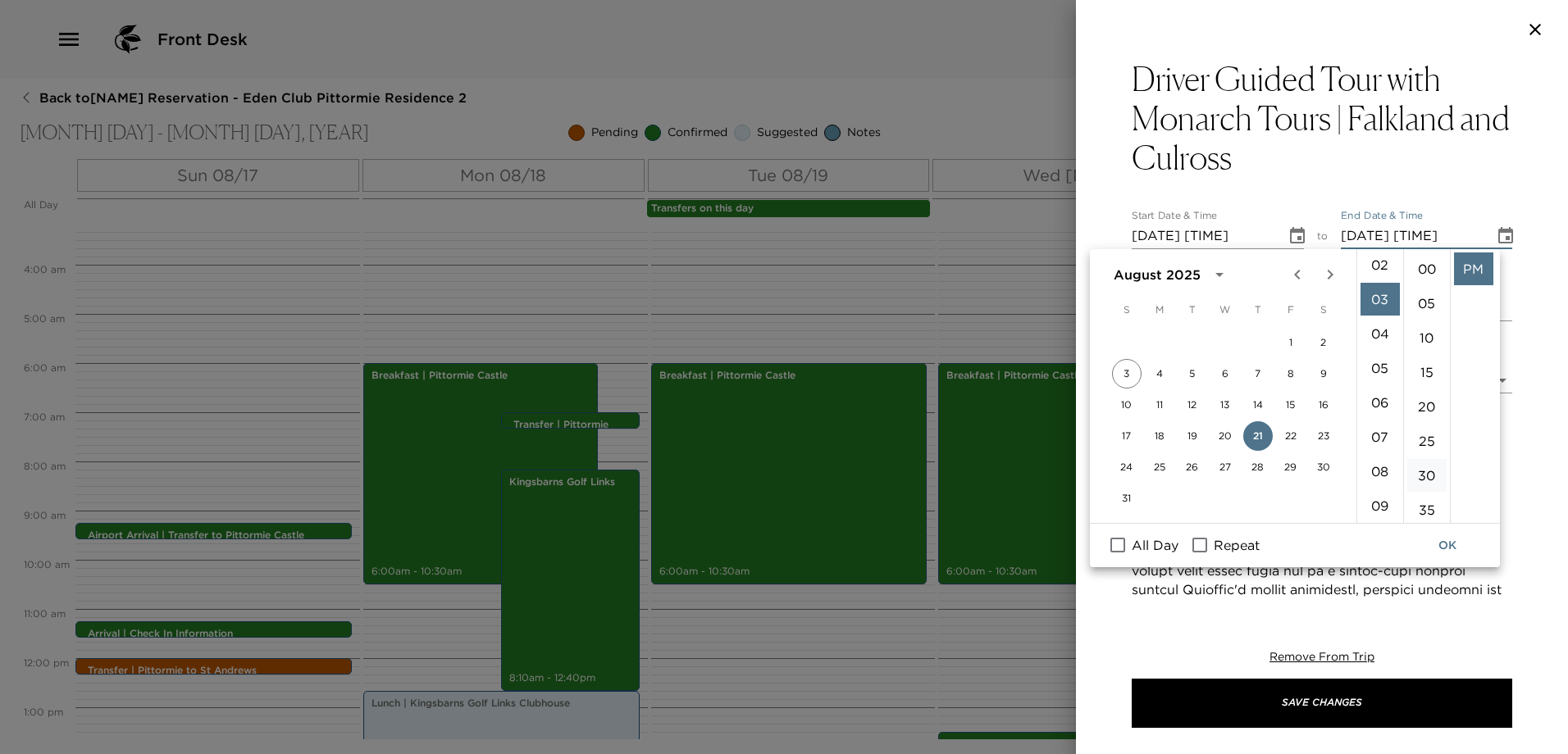 scroll, scrollTop: 103, scrollLeft: 0, axis: vertical 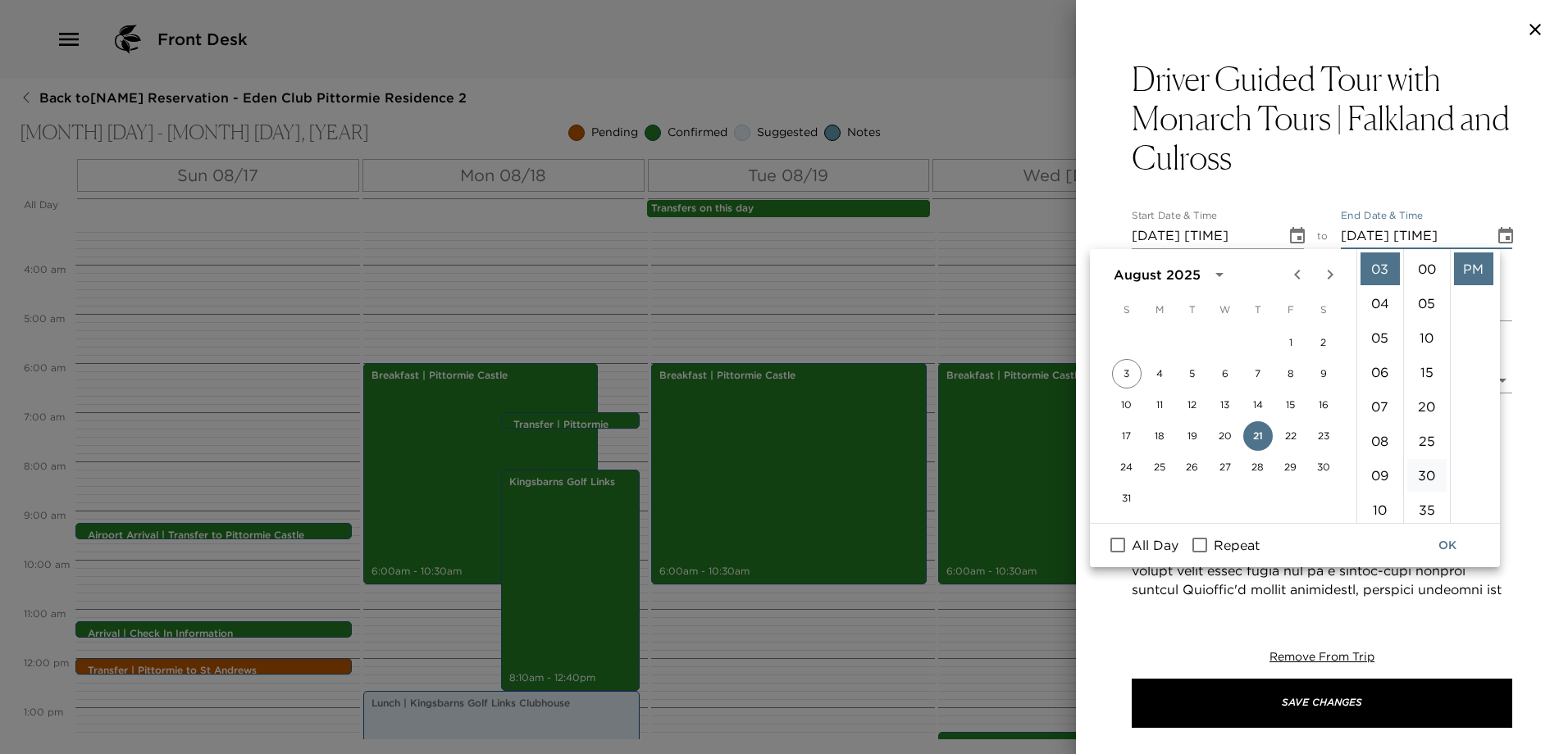 click on "30" at bounding box center [1427, 475] 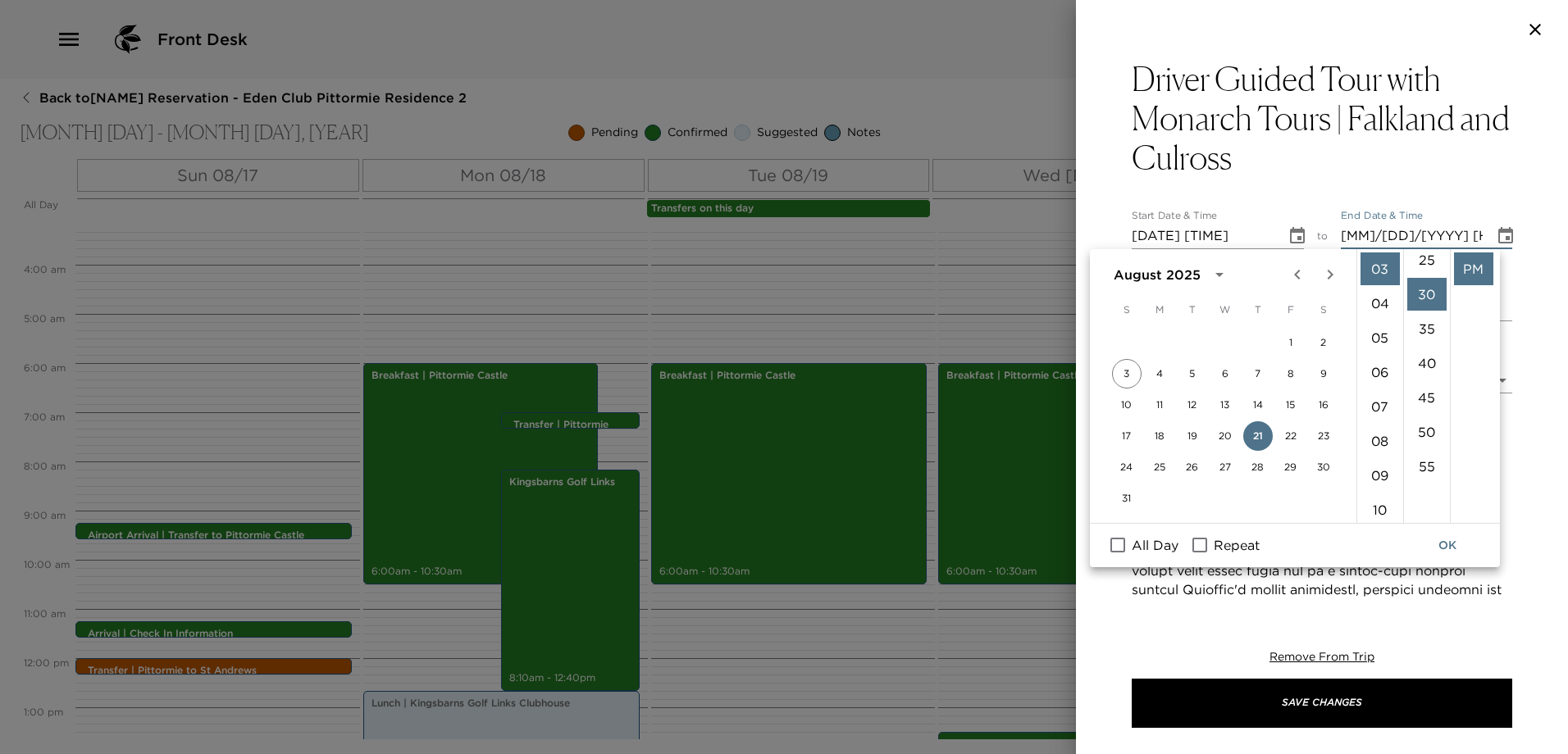 scroll, scrollTop: 207, scrollLeft: 0, axis: vertical 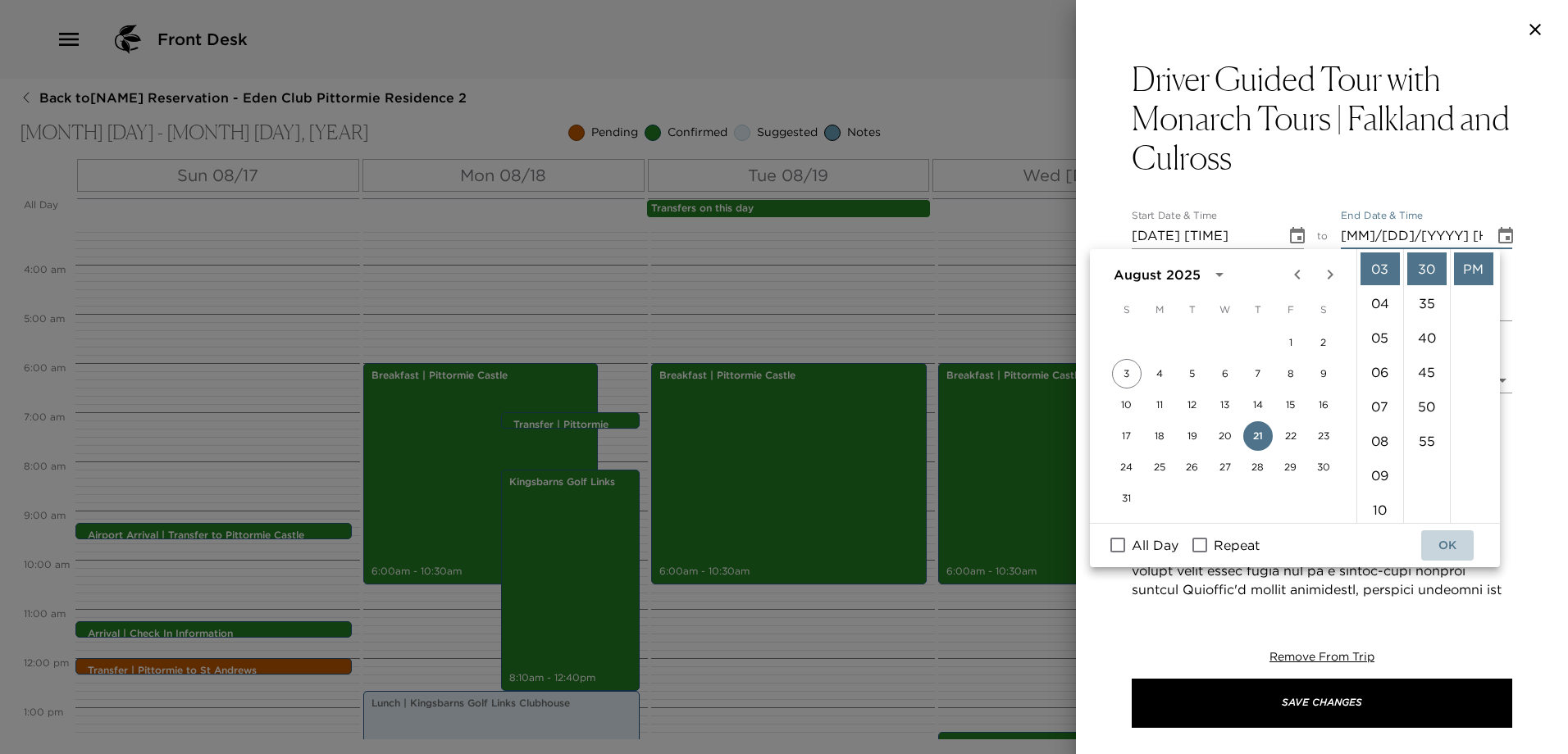 click on "OK" at bounding box center (1447, 545) 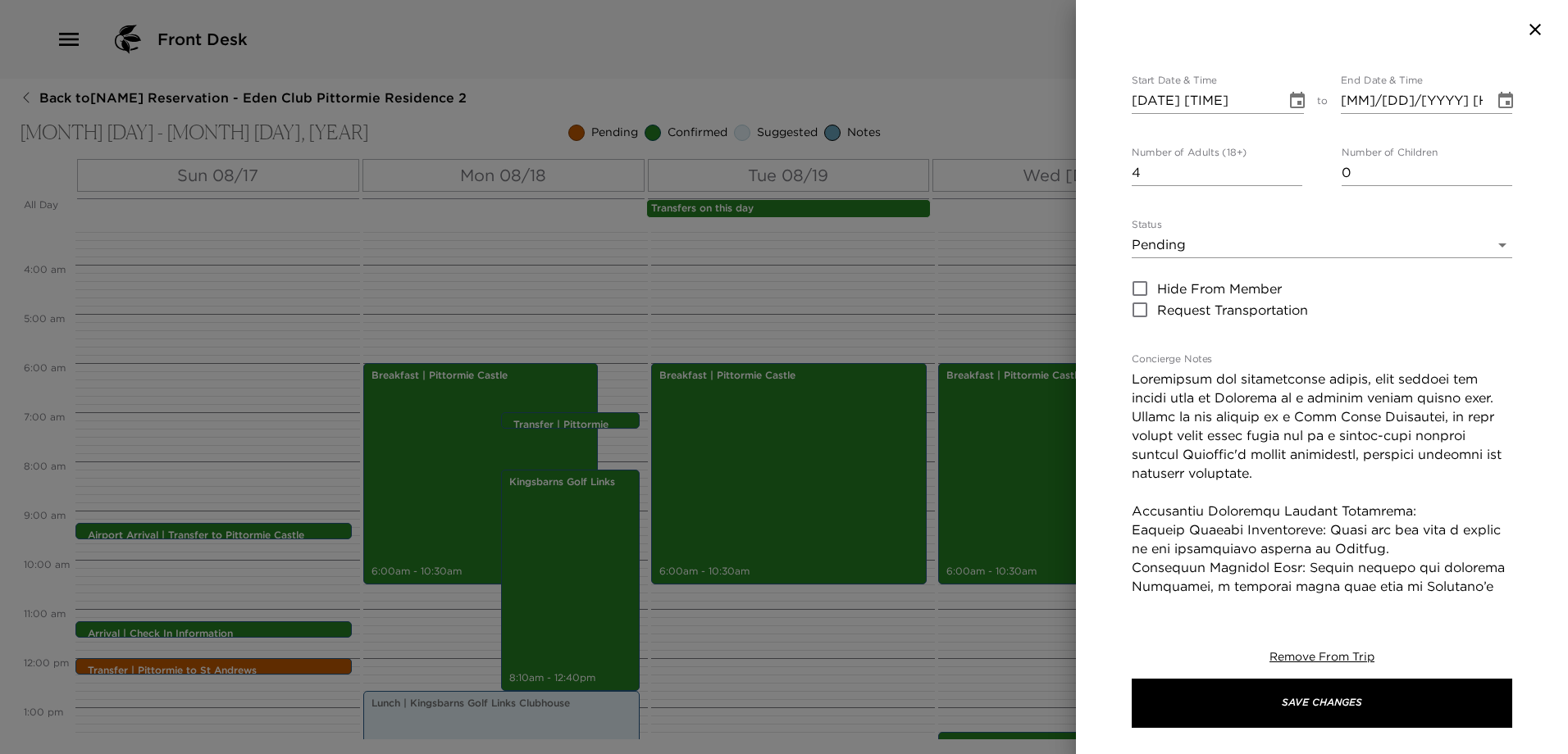 scroll, scrollTop: 164, scrollLeft: 0, axis: vertical 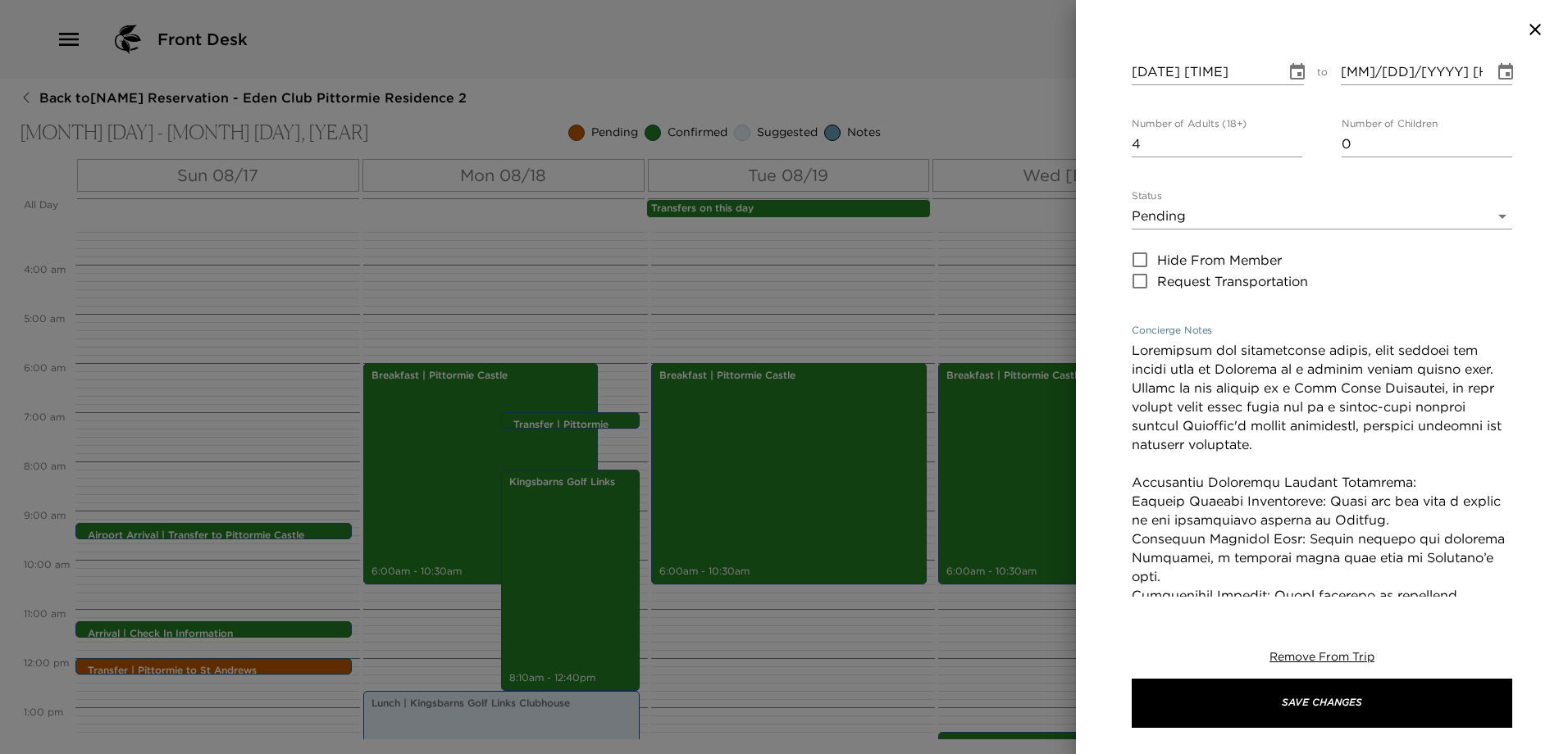 click on "Concierge Notes" at bounding box center [1322, 670] 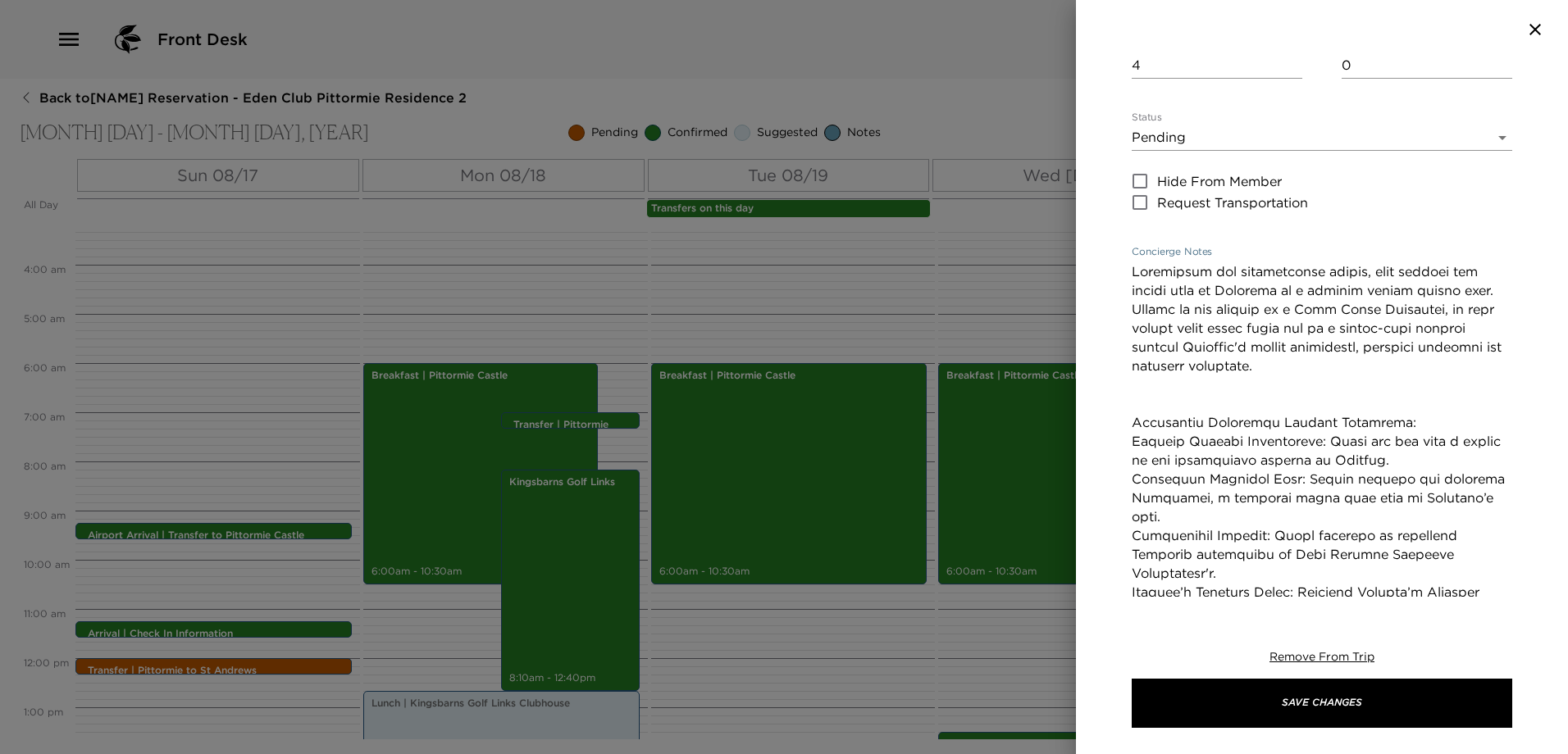 scroll, scrollTop: 410, scrollLeft: 0, axis: vertical 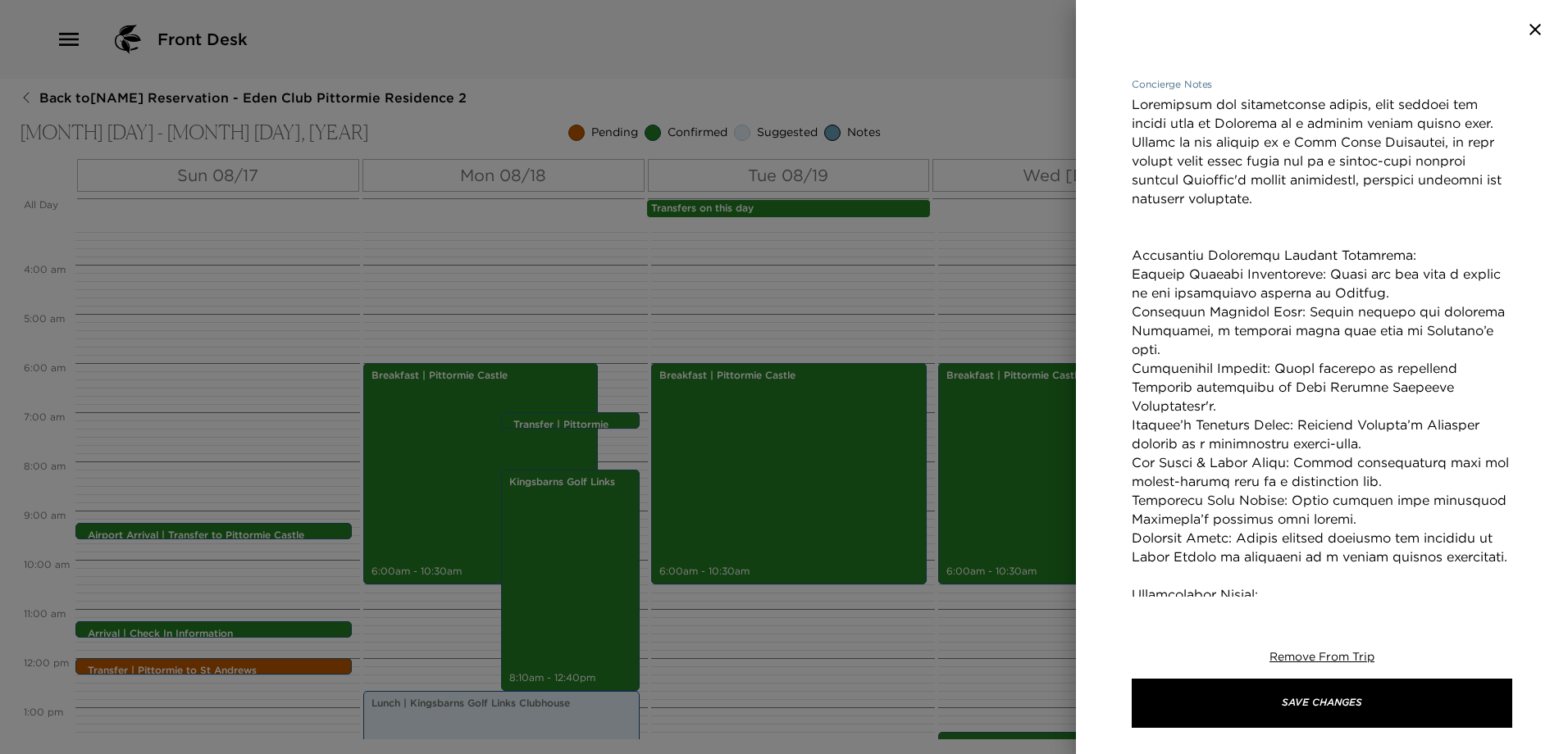 drag, startPoint x: 1219, startPoint y: 537, endPoint x: 1108, endPoint y: 254, distance: 303.99013 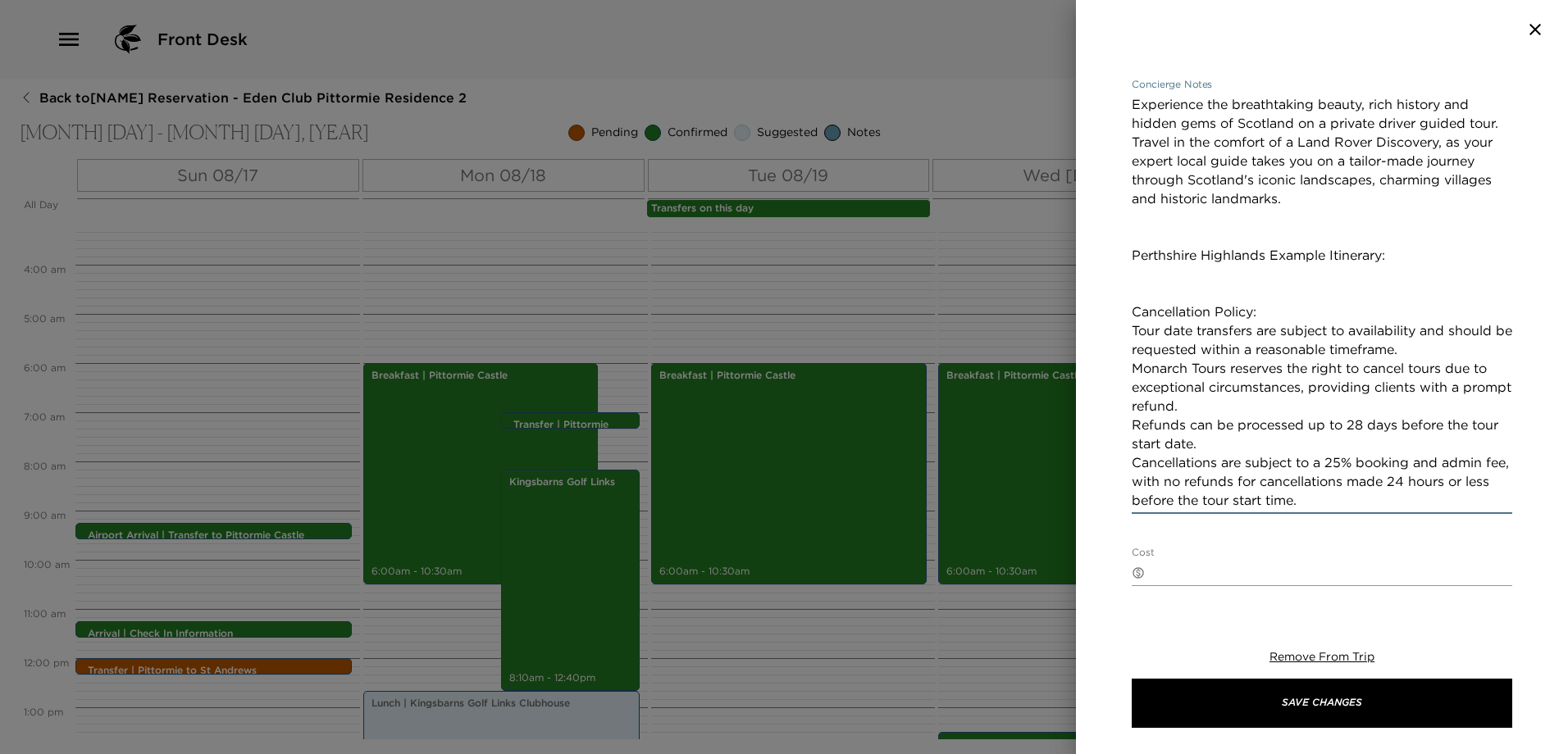 paste on "Continue to Falkland
• Explore the area of Falkland town and the setting for Outlanders Inverness, see the
fountain where the Jacobite spectre was keeping an eye in Claire
• If wanting to visit the palace, opening time is 11pm - possible to do but would limit
stops later for airport drop off
• Stop at the Forth Bridges for epic views over the Forth and climb the stairs of the worlds
smallest lighthouse
• Make our way to Culross, the best preserved 16th Century village in Scotland and also
another Outlander location (Crainsmuire). Walk these stunning streets, learn of its history
and importance
• Option for light lunch in Culross
• Option to visit the Kelpies or Linlithgow Palace
• Option to visit Lallybroch if Outlander fans
• Airport" 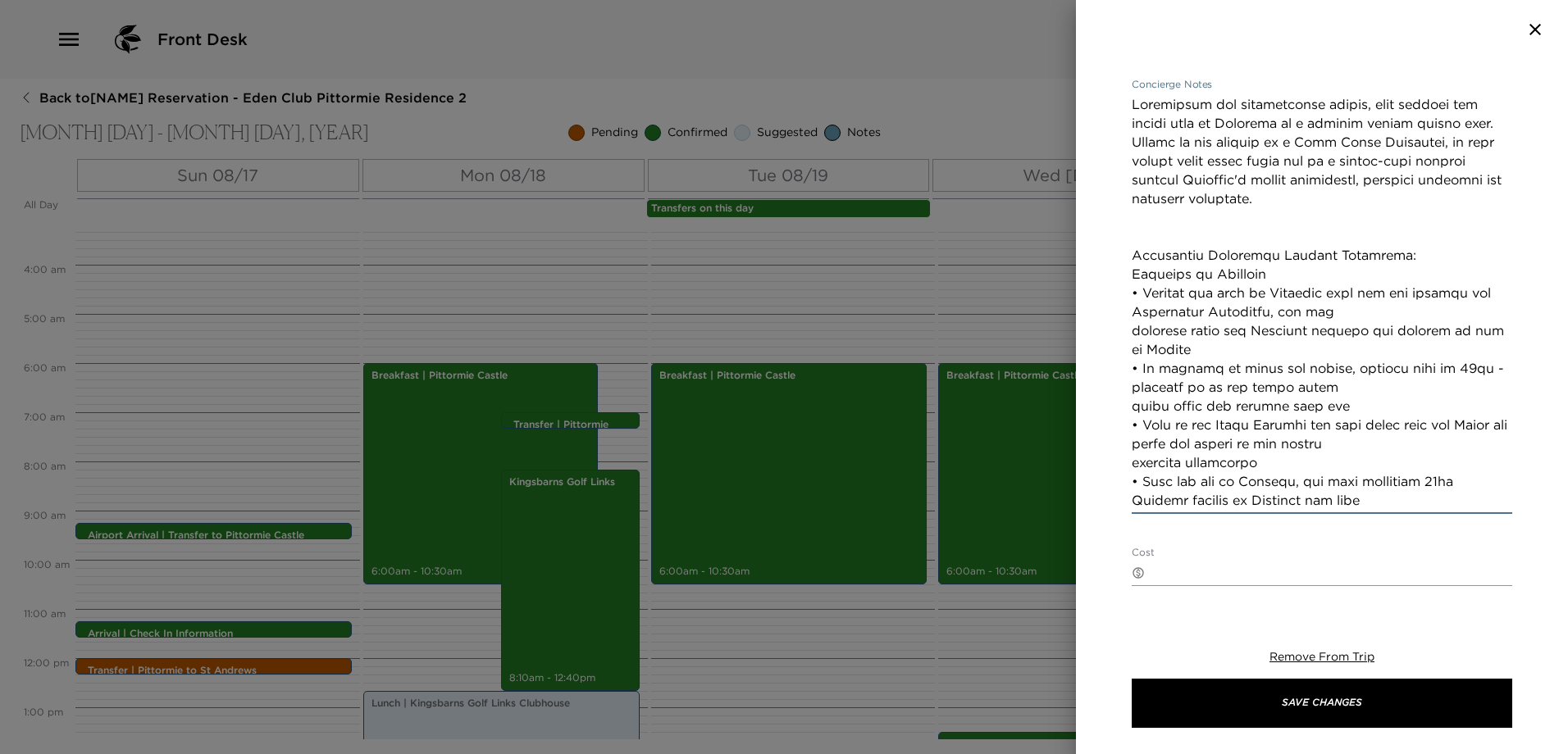 scroll, scrollTop: 453, scrollLeft: 0, axis: vertical 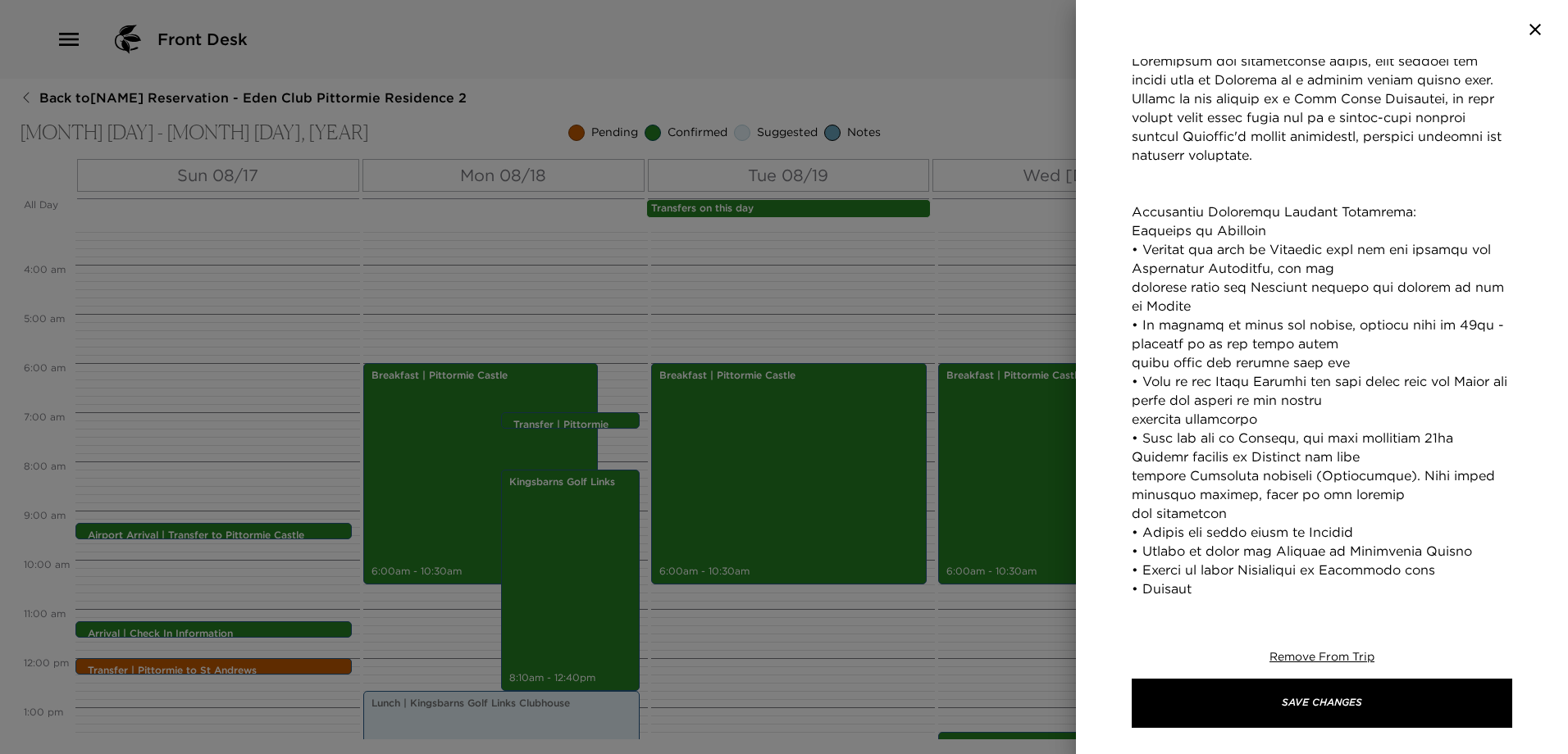 click on "Concierge Notes" at bounding box center (1322, 438) 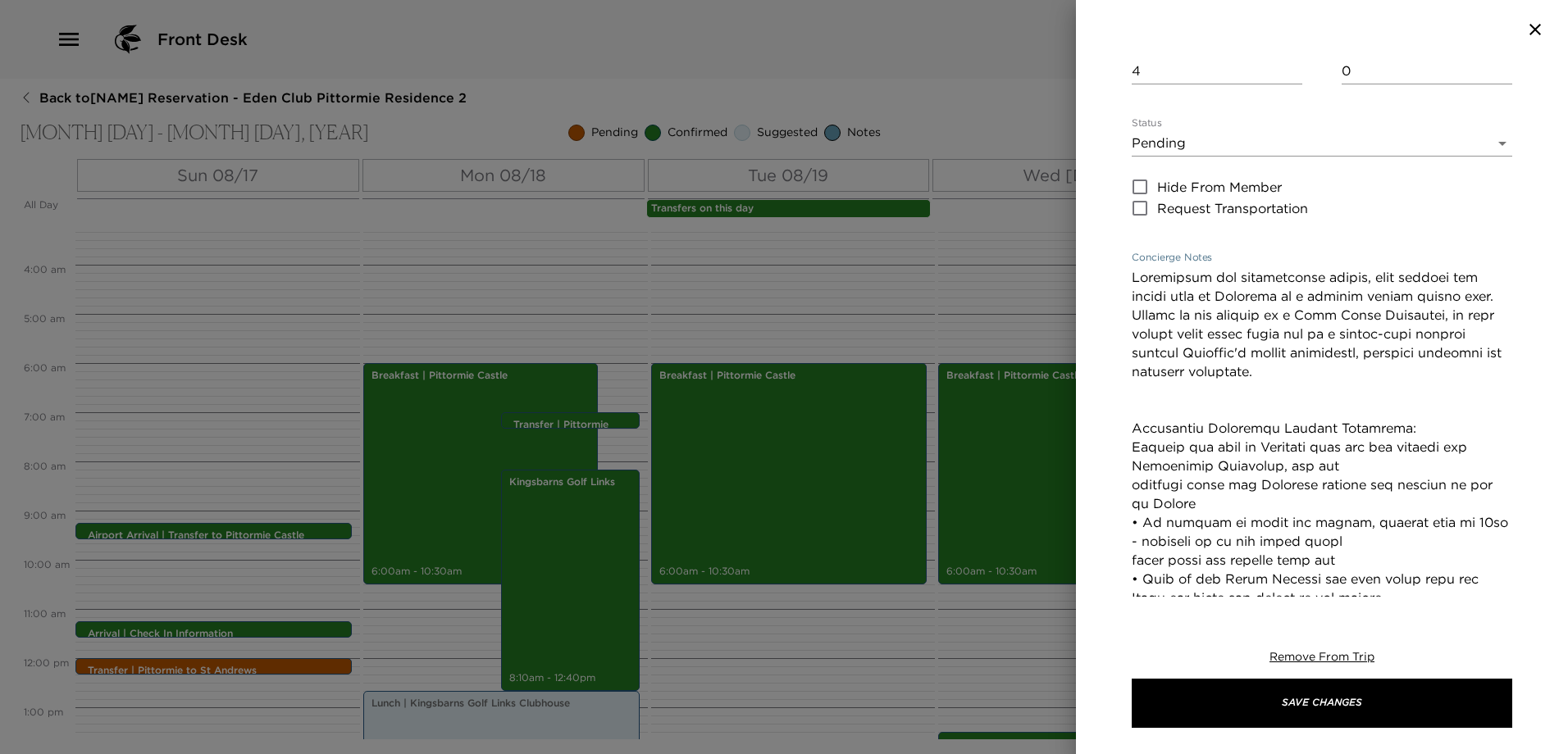 scroll, scrollTop: 246, scrollLeft: 0, axis: vertical 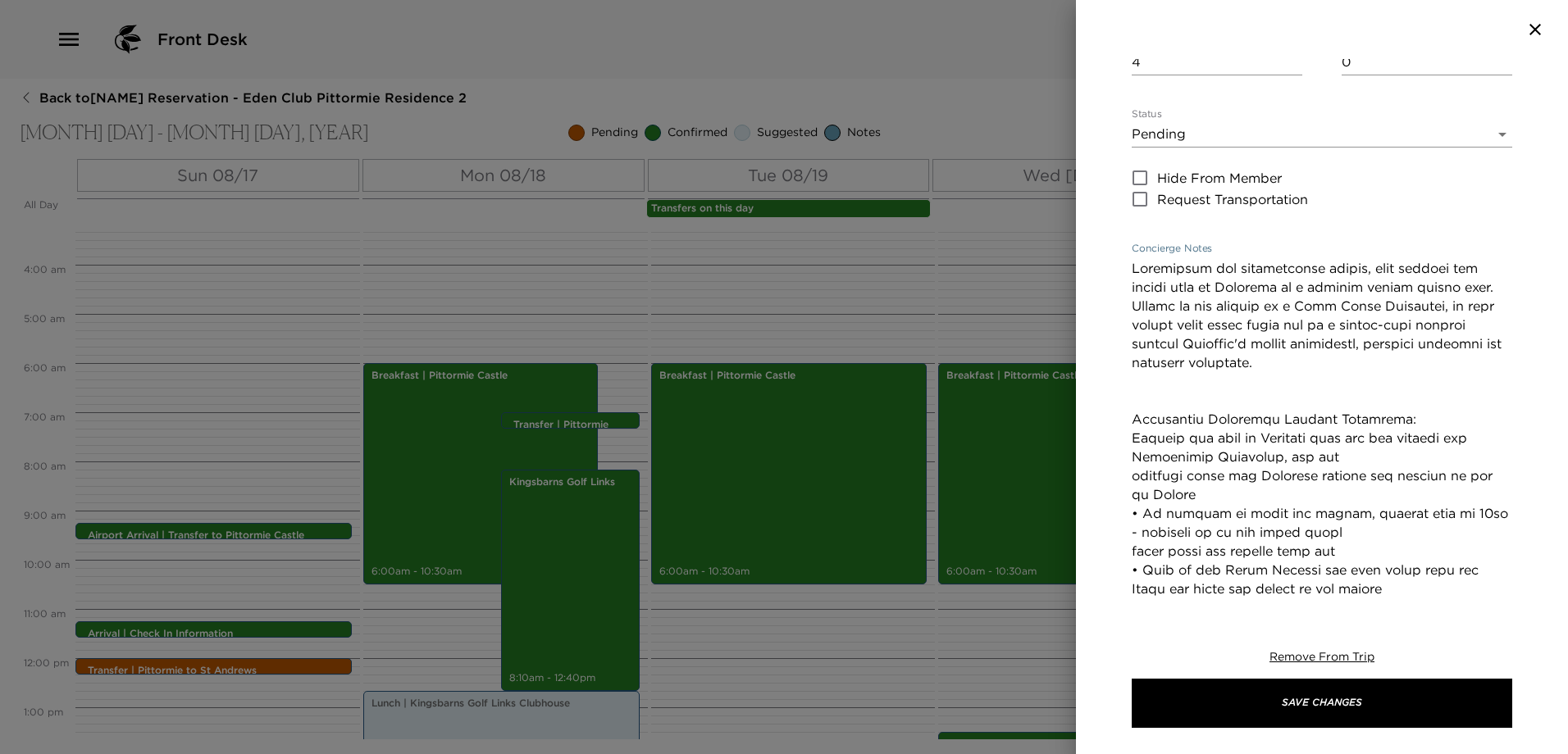 click on "Concierge Notes" at bounding box center (1322, 636) 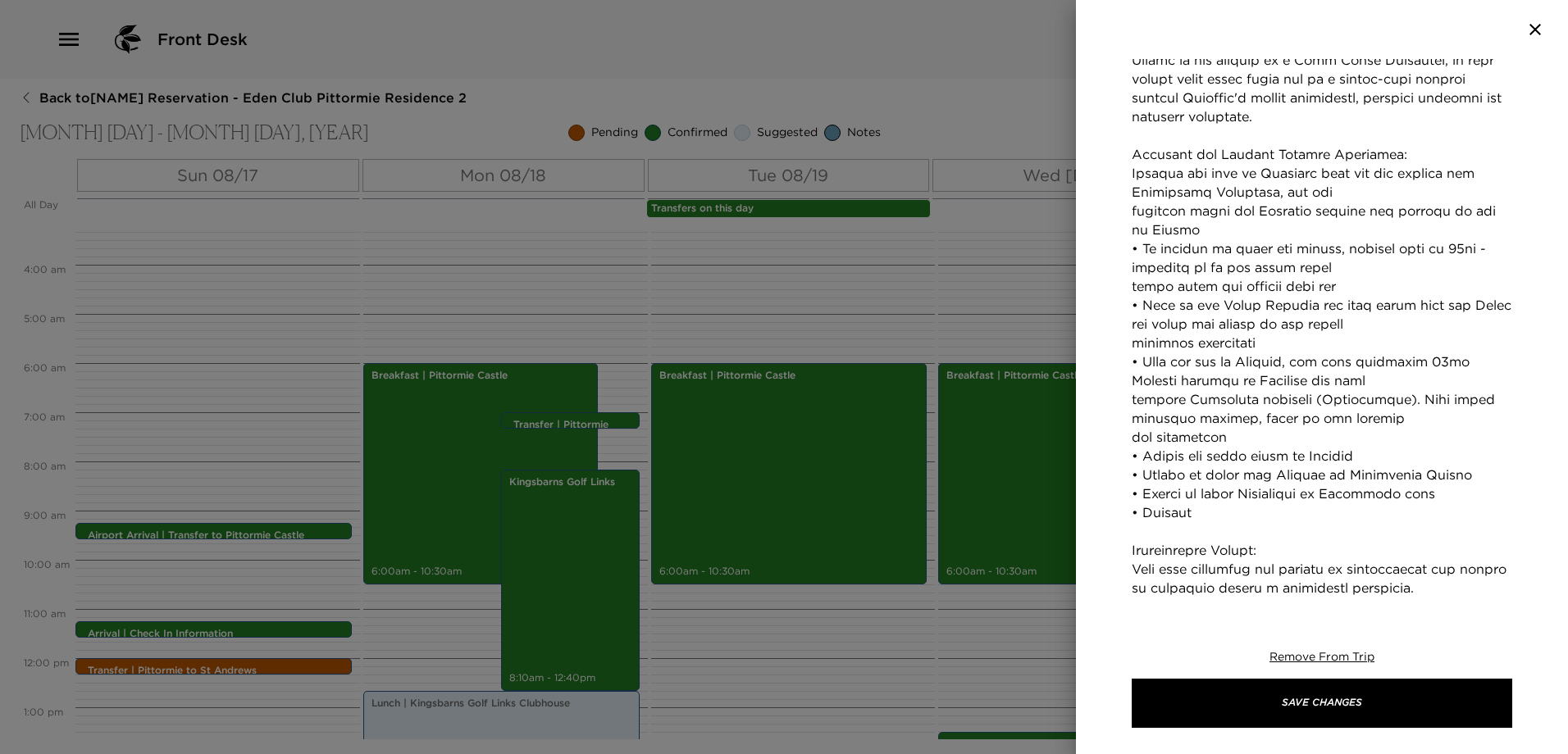 scroll, scrollTop: 410, scrollLeft: 0, axis: vertical 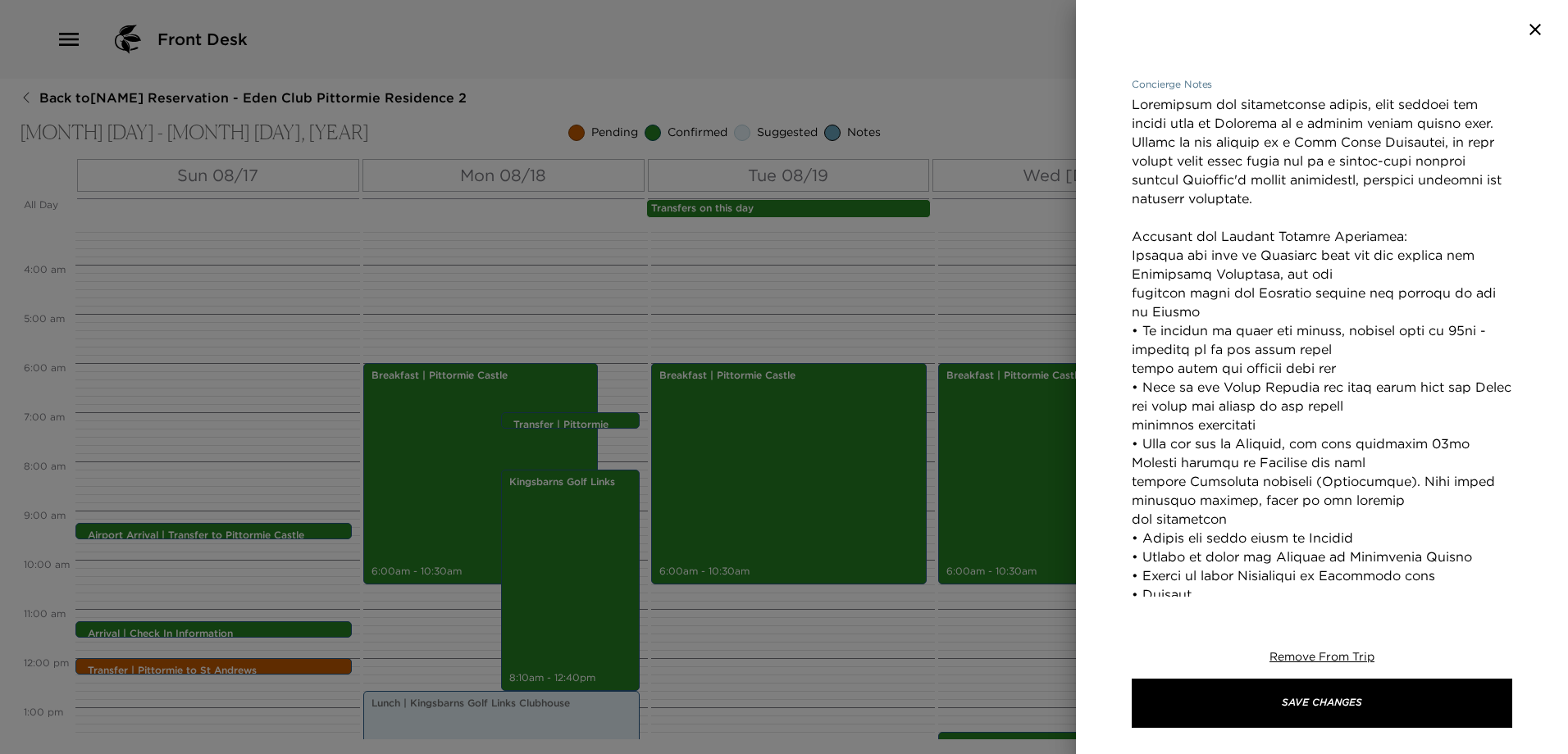 click on "Concierge Notes" at bounding box center [1322, 462] 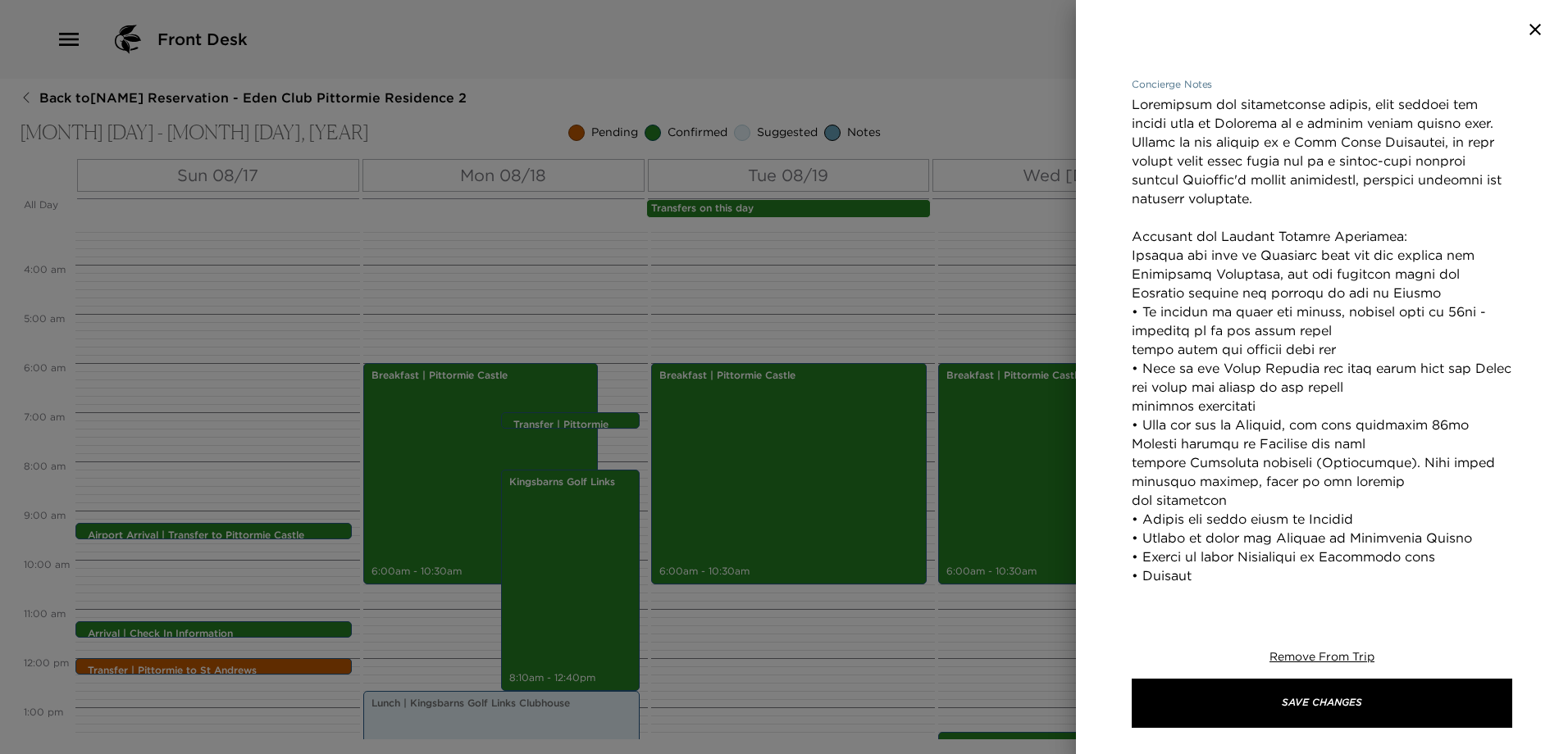 click on "Concierge Notes" at bounding box center (1322, 453) 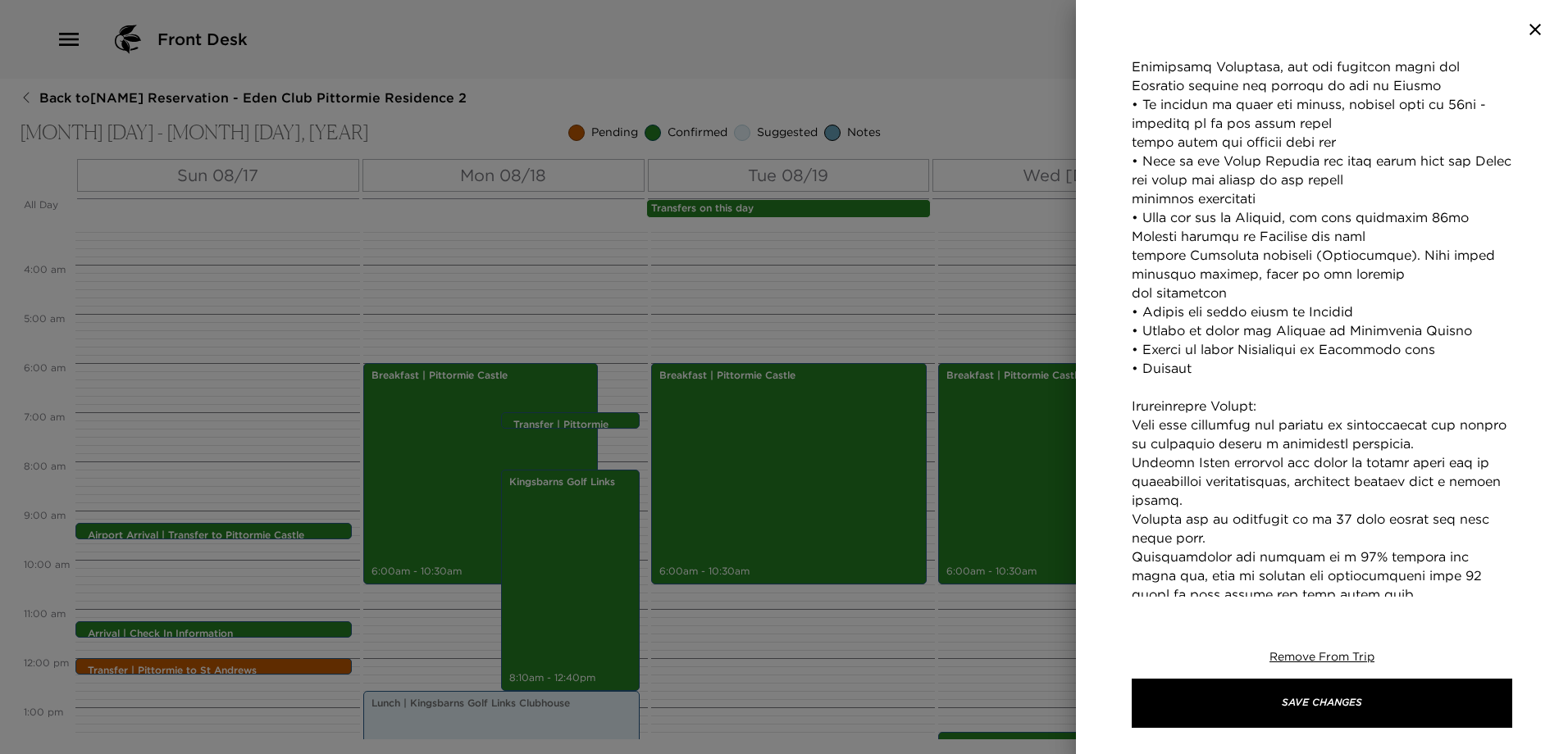 scroll, scrollTop: 656, scrollLeft: 0, axis: vertical 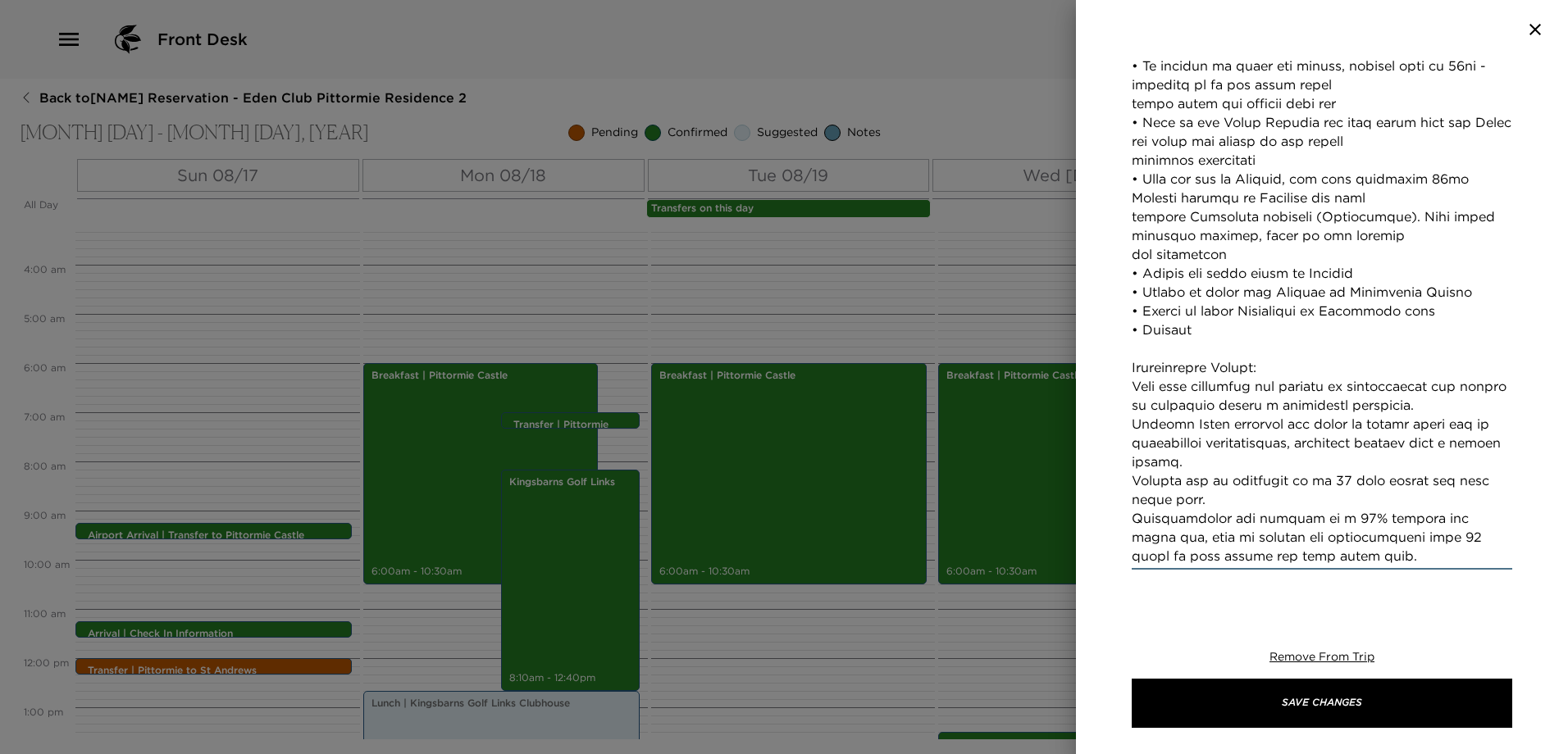 click on "Concierge Notes" at bounding box center (1322, 207) 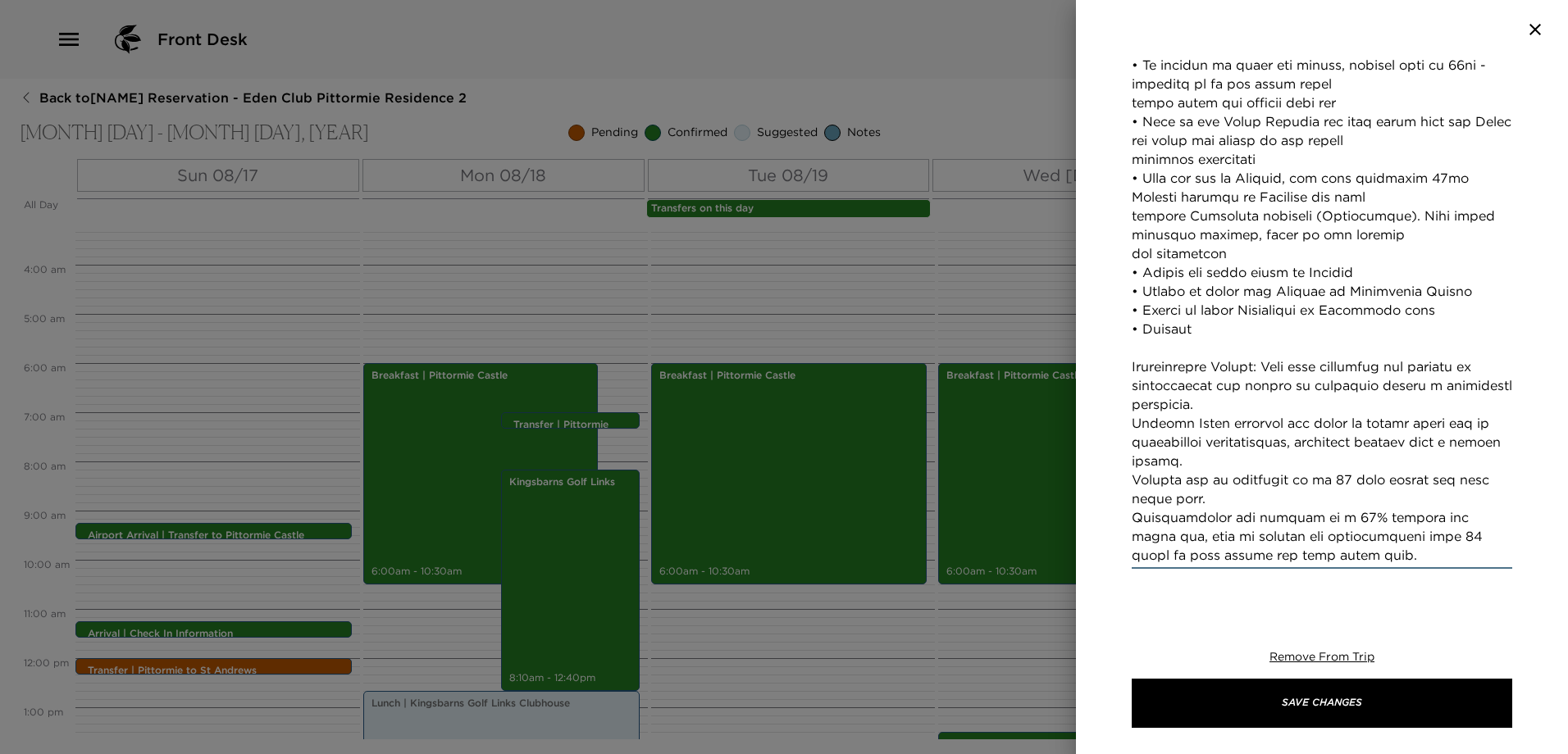 scroll, scrollTop: 656, scrollLeft: 0, axis: vertical 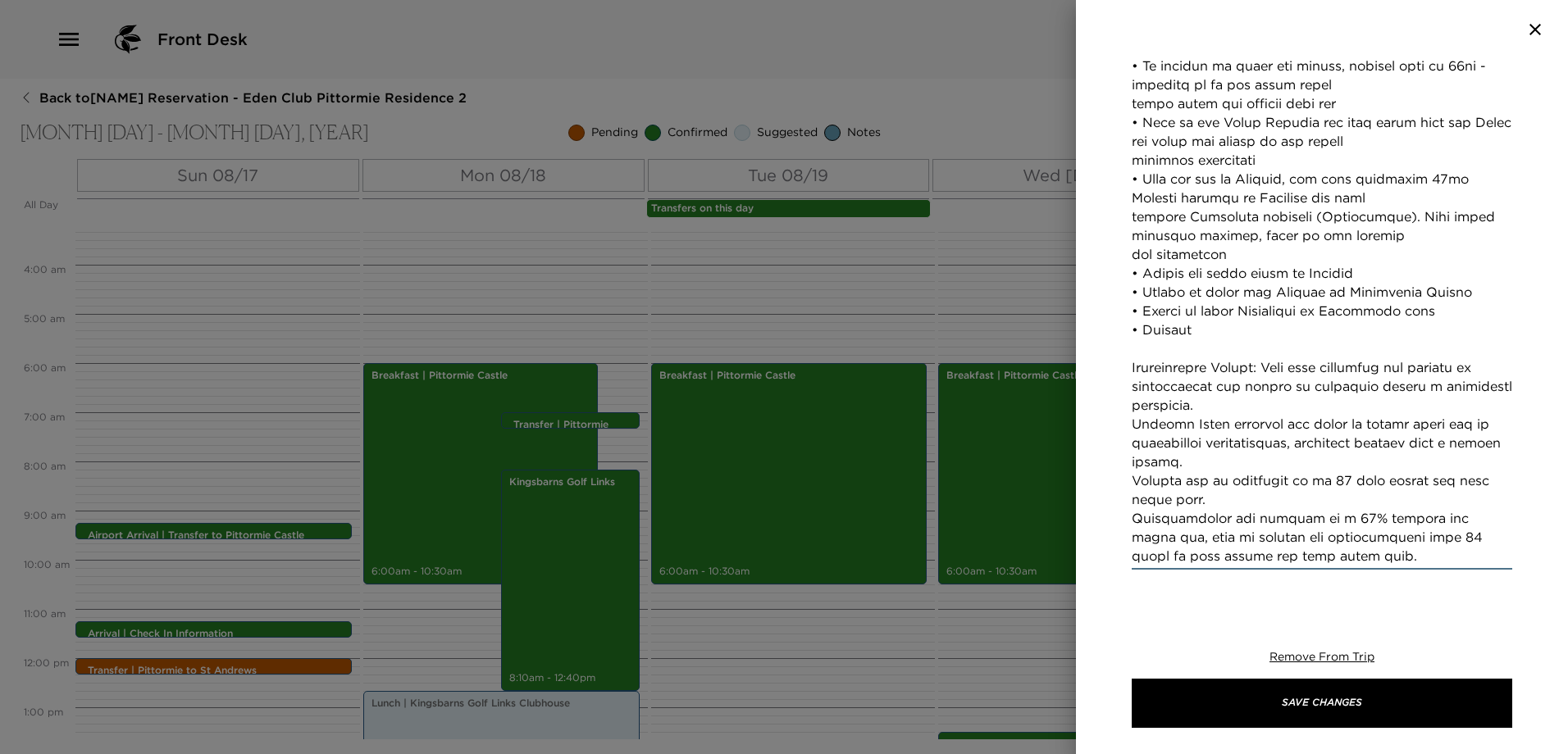 click on "Concierge Notes" at bounding box center [1322, 207] 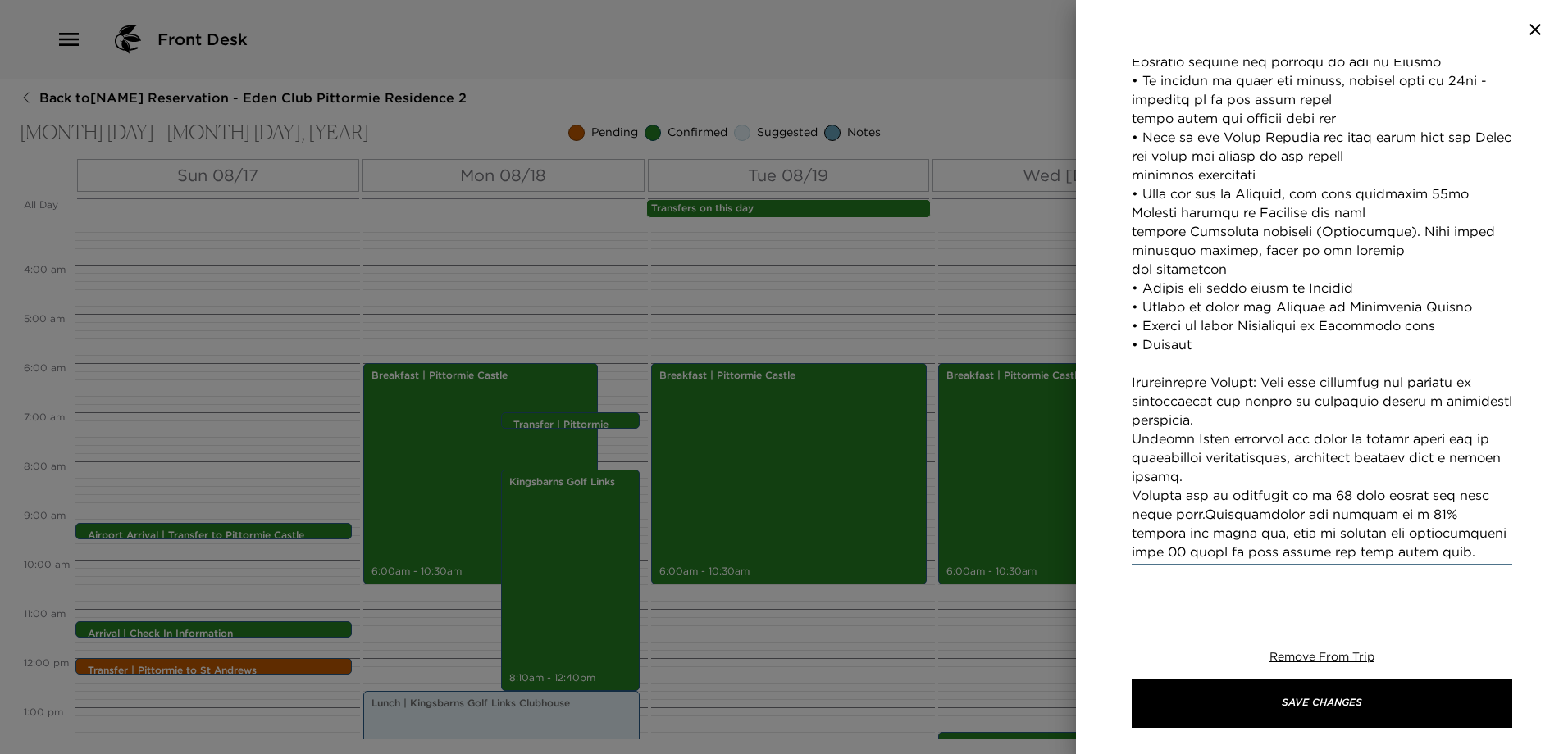 scroll, scrollTop: 656, scrollLeft: 0, axis: vertical 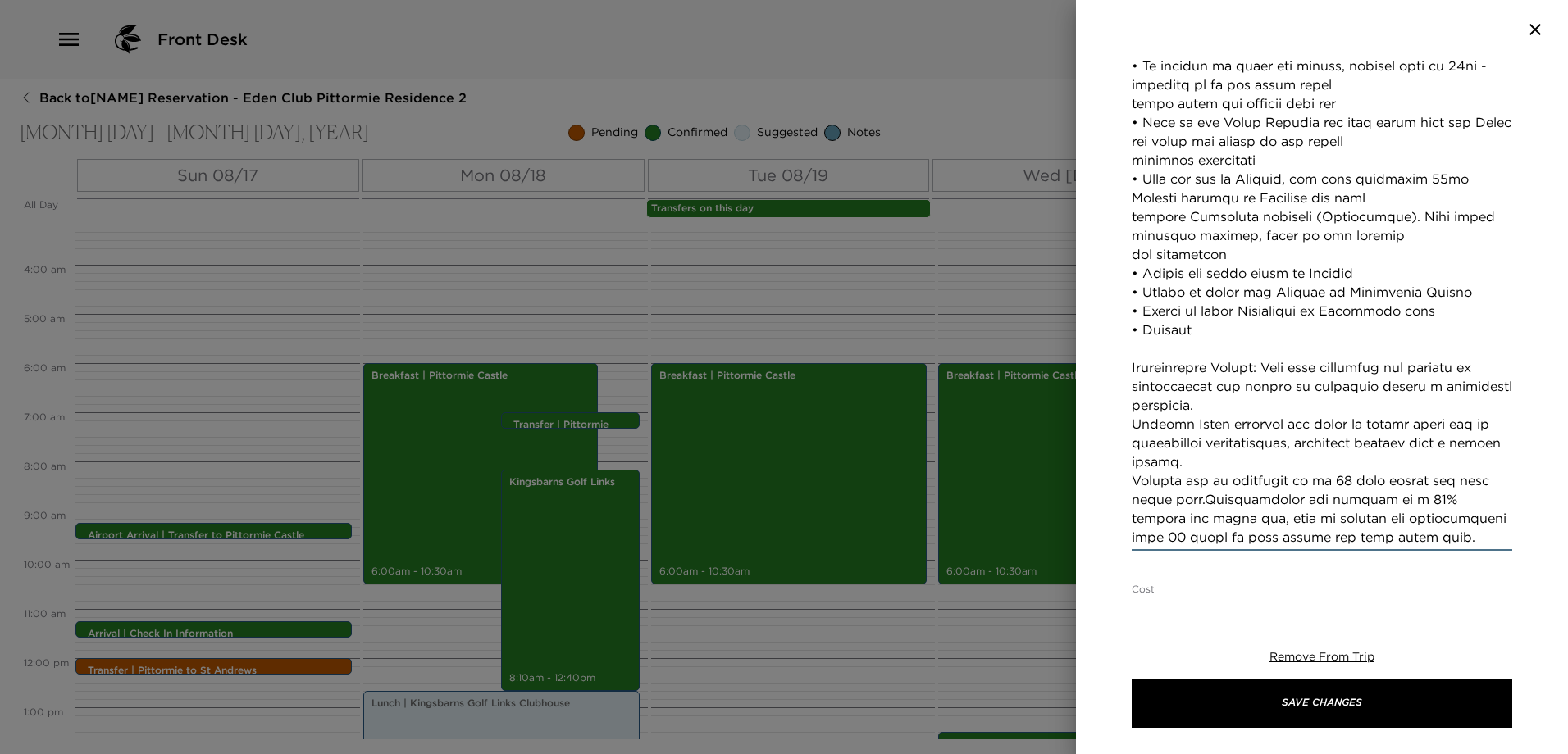 click on "Concierge Notes" at bounding box center [1322, 198] 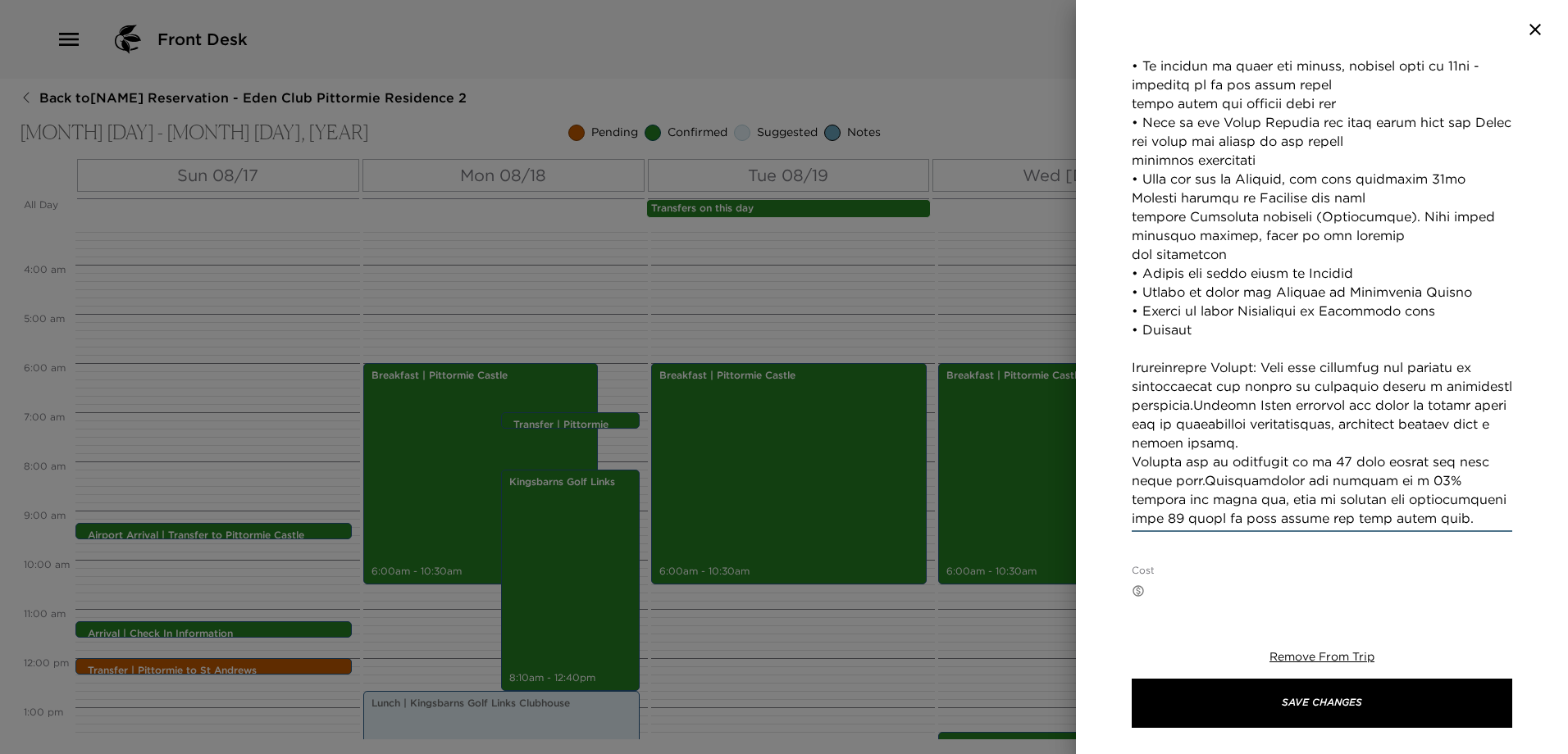 scroll, scrollTop: 637, scrollLeft: 0, axis: vertical 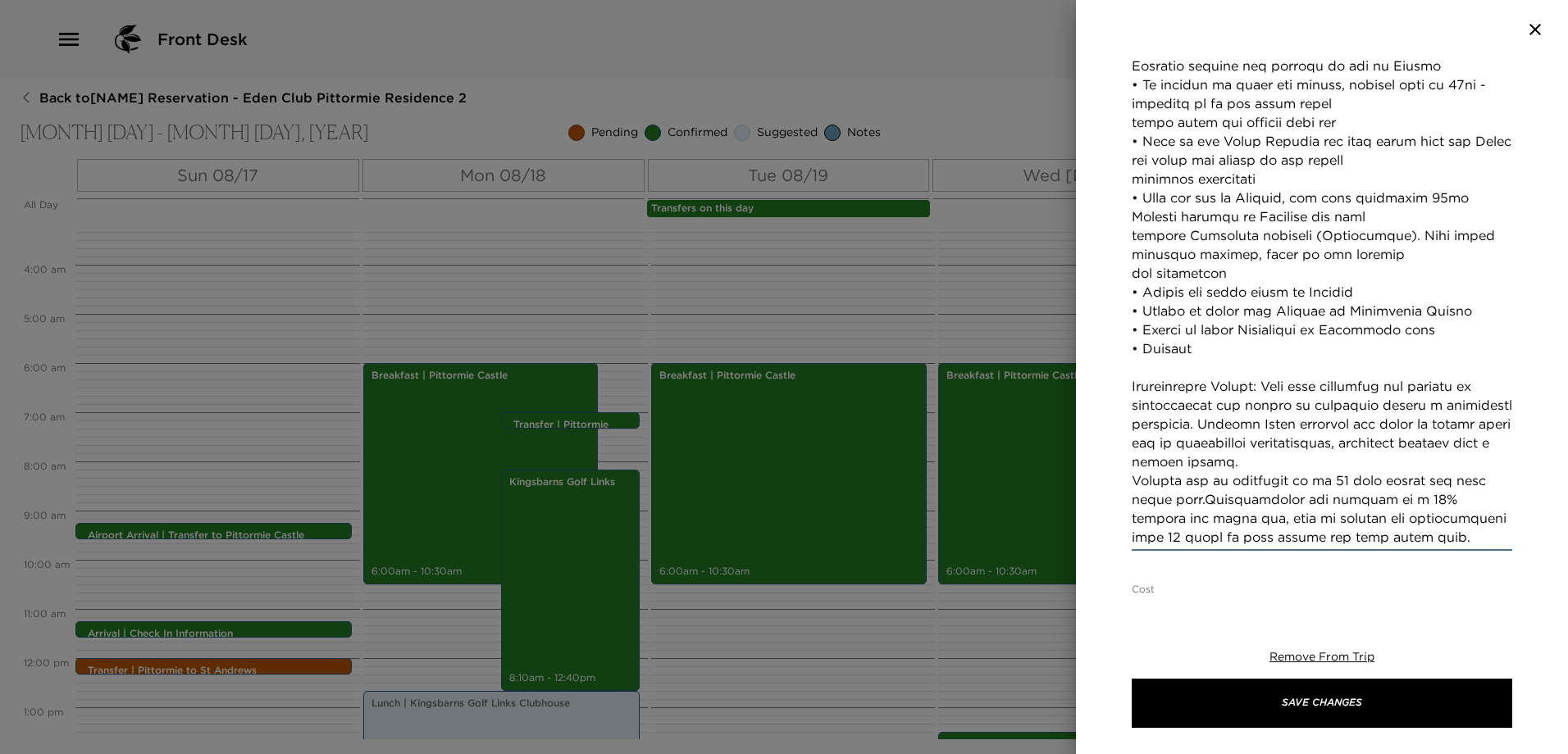 click on "Concierge Notes" at bounding box center [1322, 207] 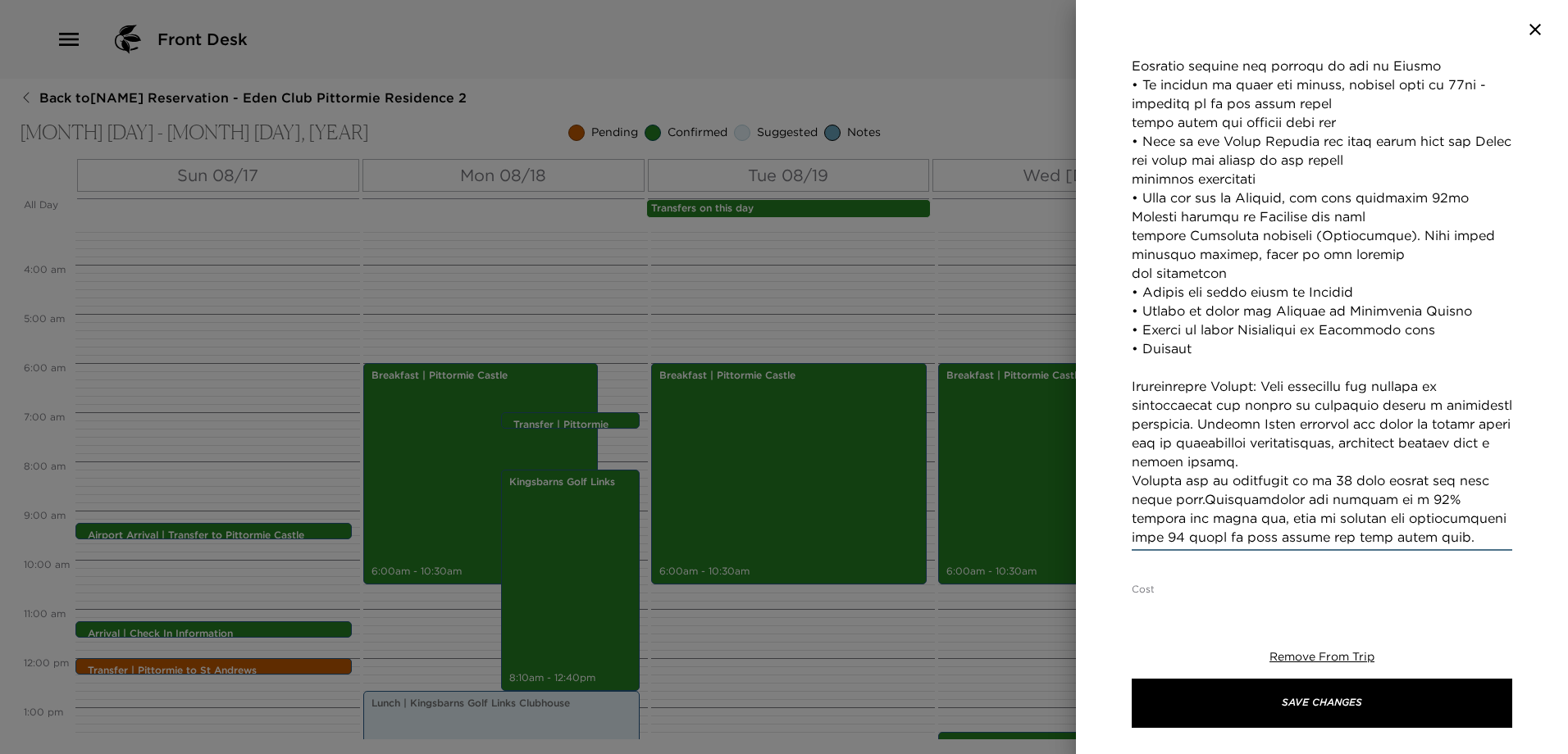 click on "Concierge Notes" at bounding box center [1322, 207] 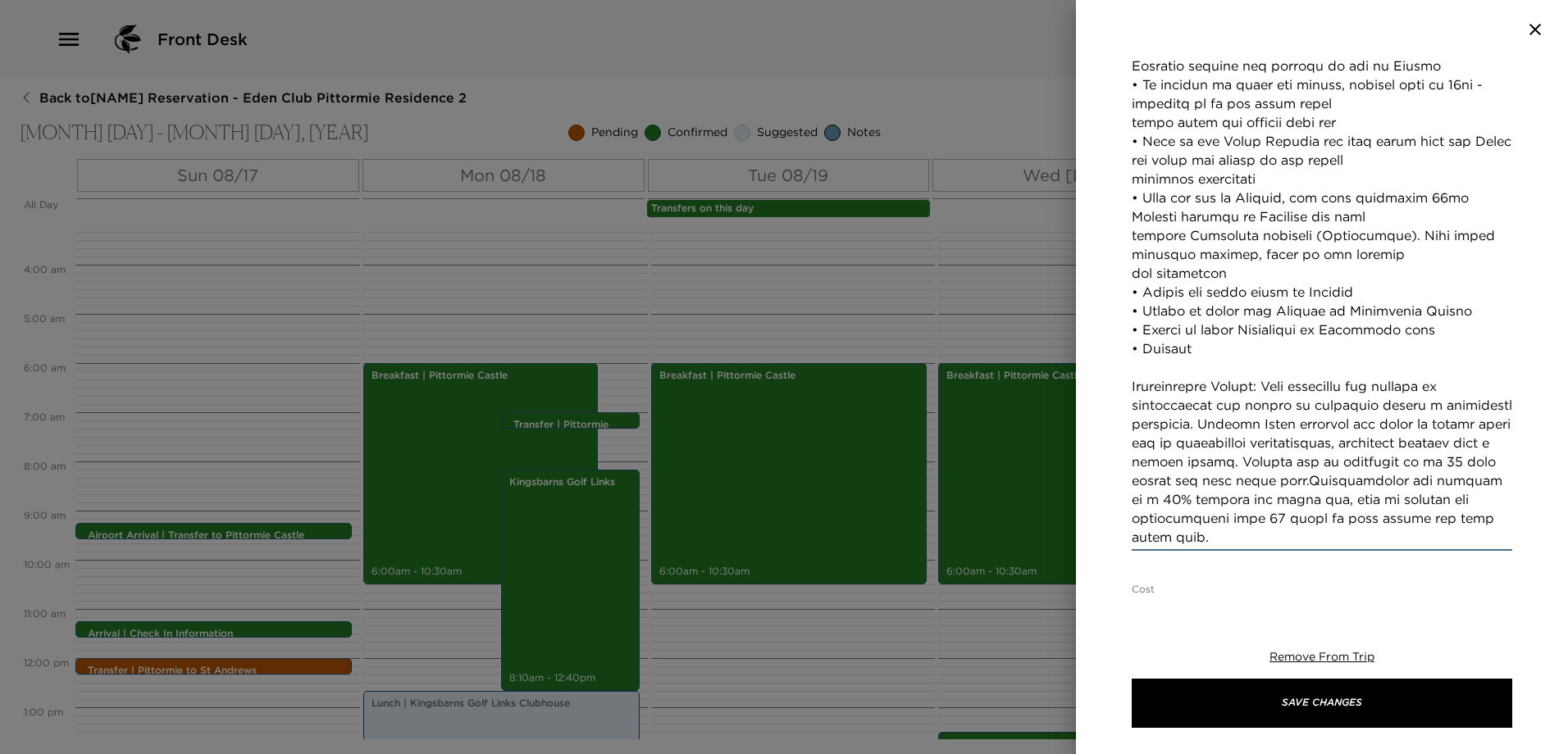 click on "Concierge Notes" at bounding box center (1322, 207) 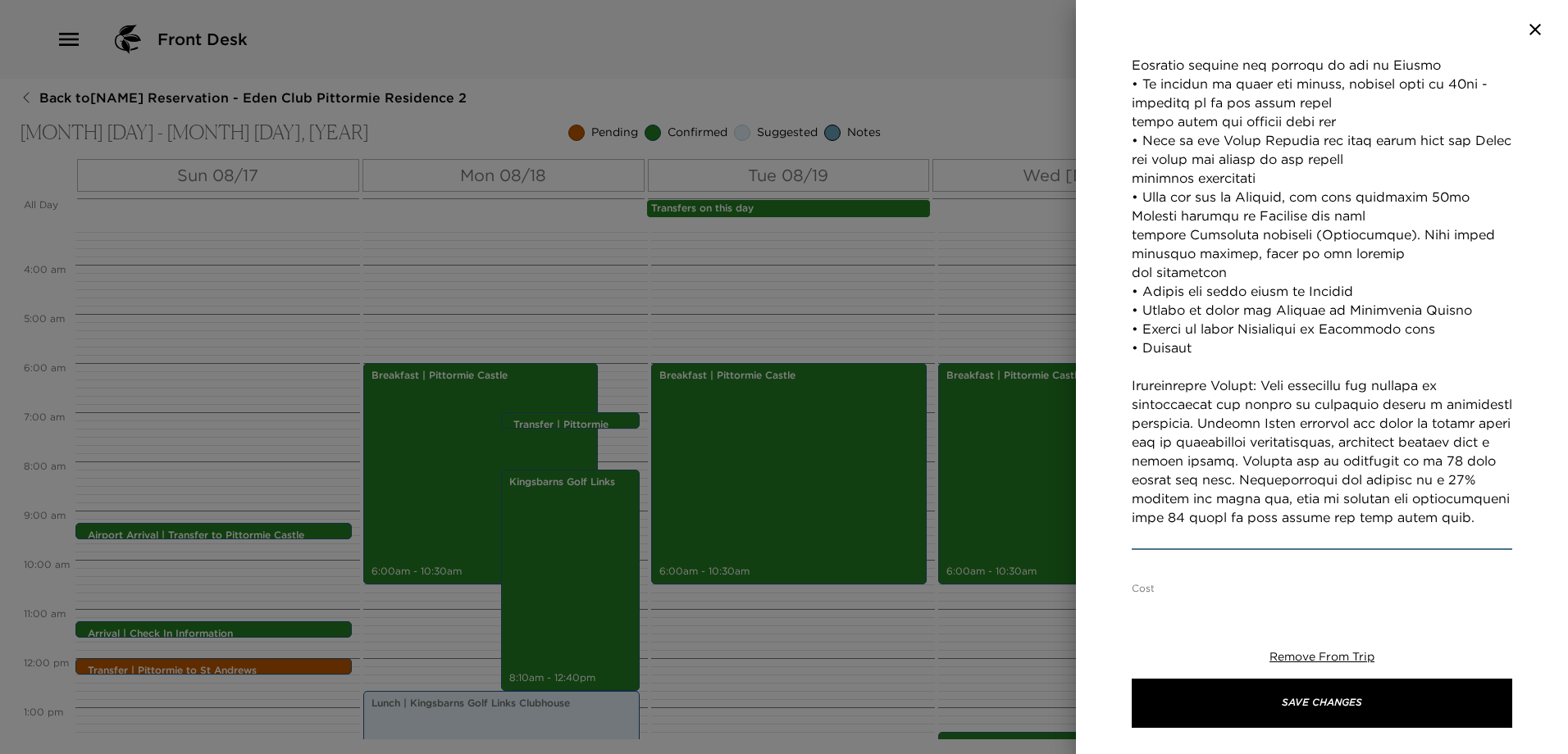 scroll, scrollTop: 637, scrollLeft: 0, axis: vertical 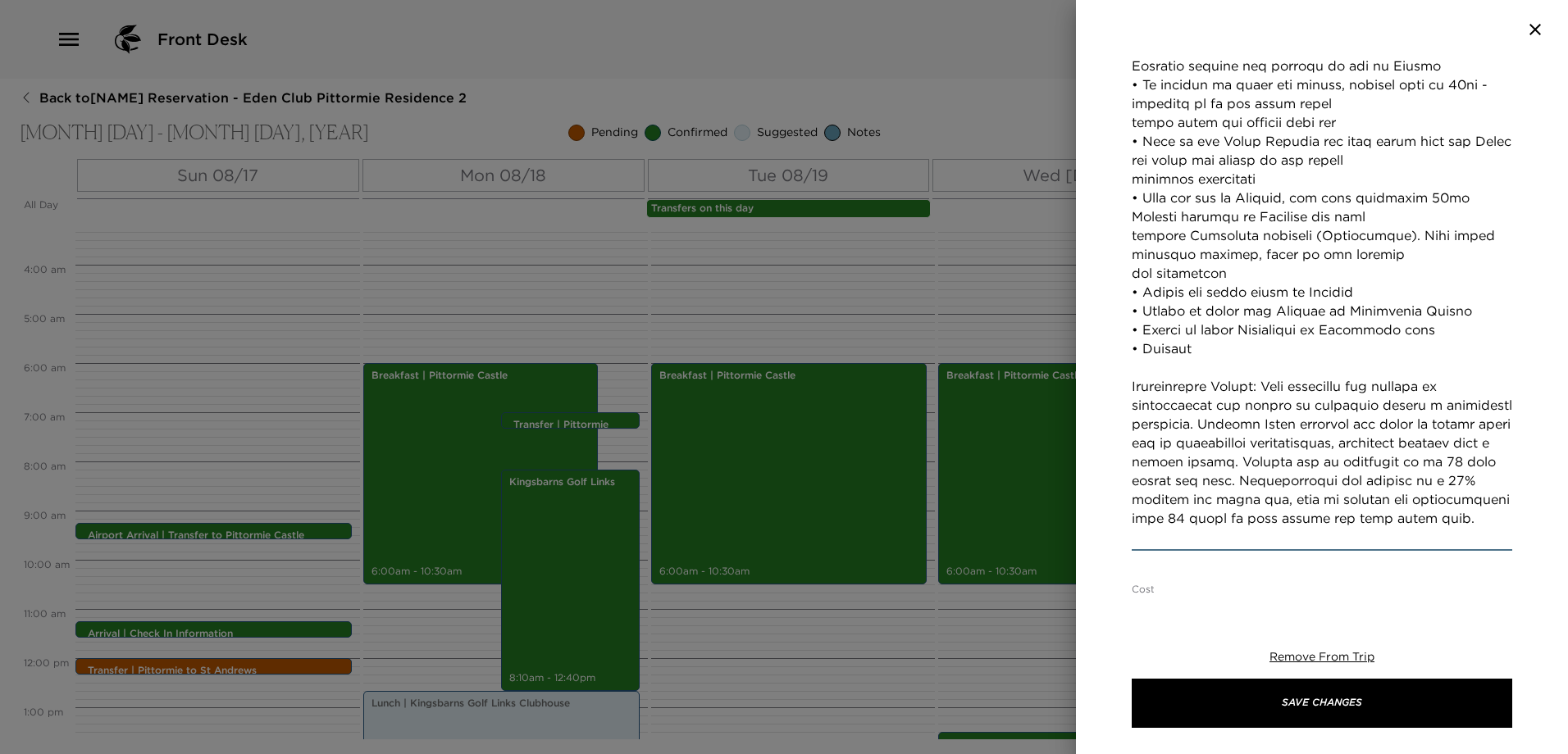 click on "Concierge Notes" at bounding box center [1322, 207] 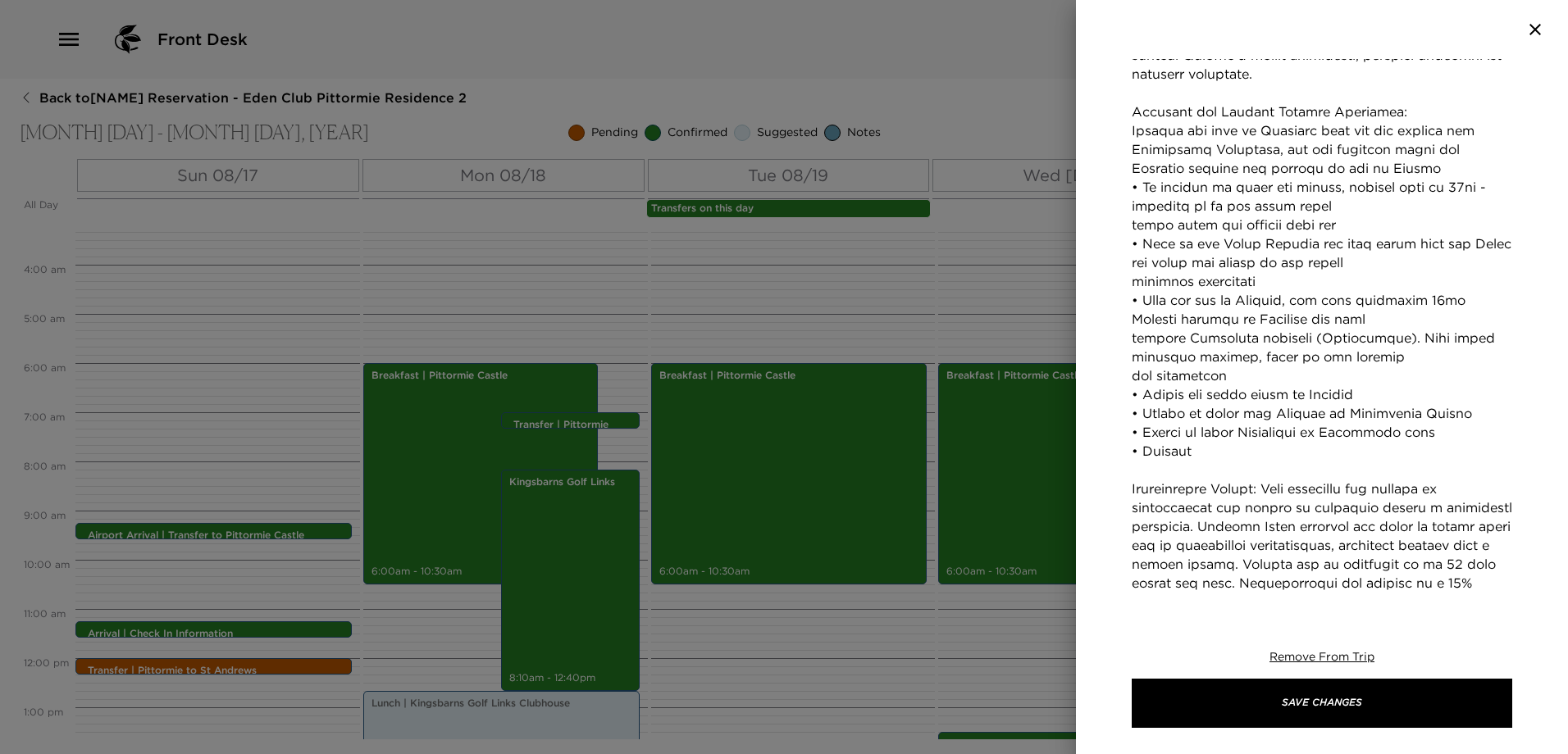 scroll, scrollTop: 454, scrollLeft: 0, axis: vertical 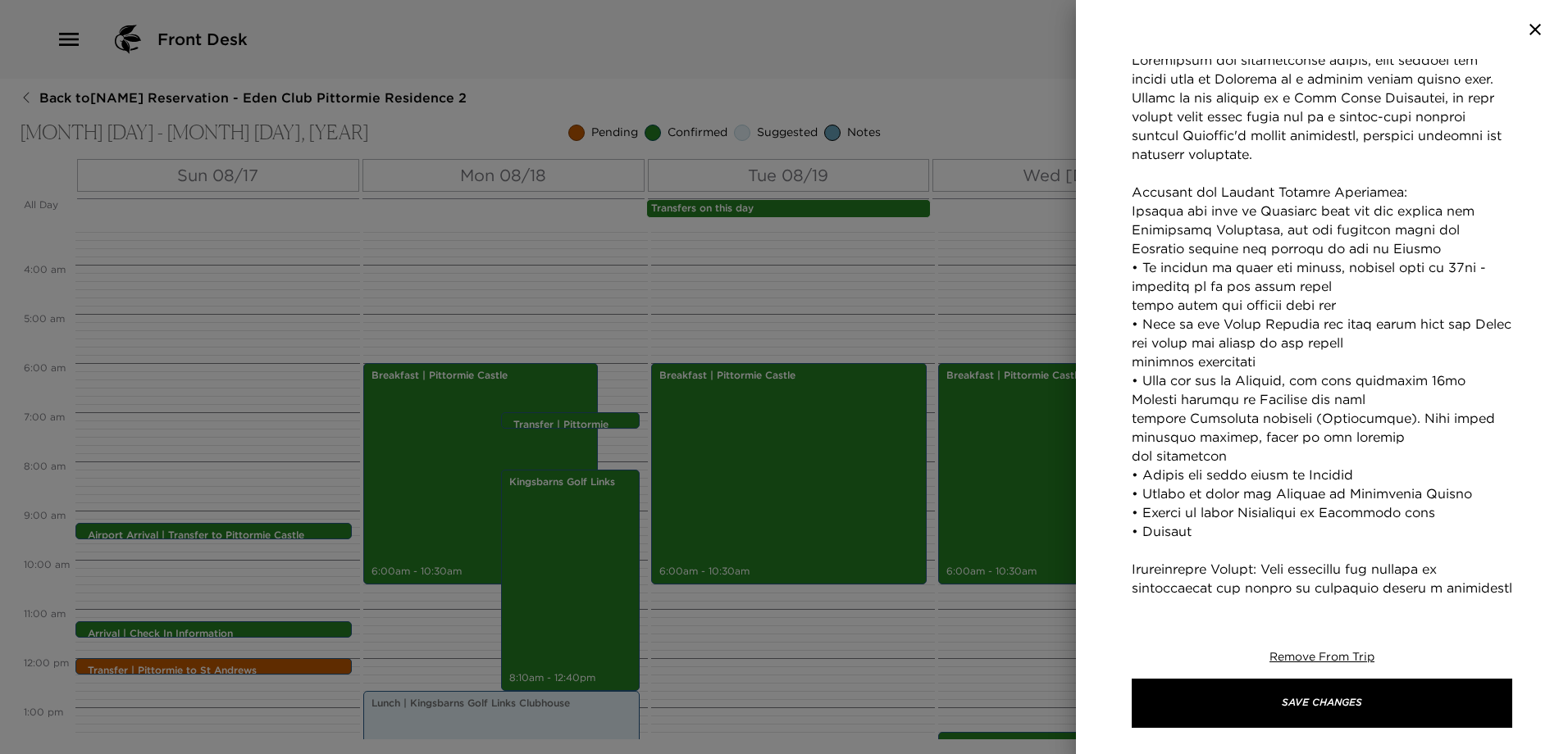click on "Concierge Notes" at bounding box center (1322, 380) 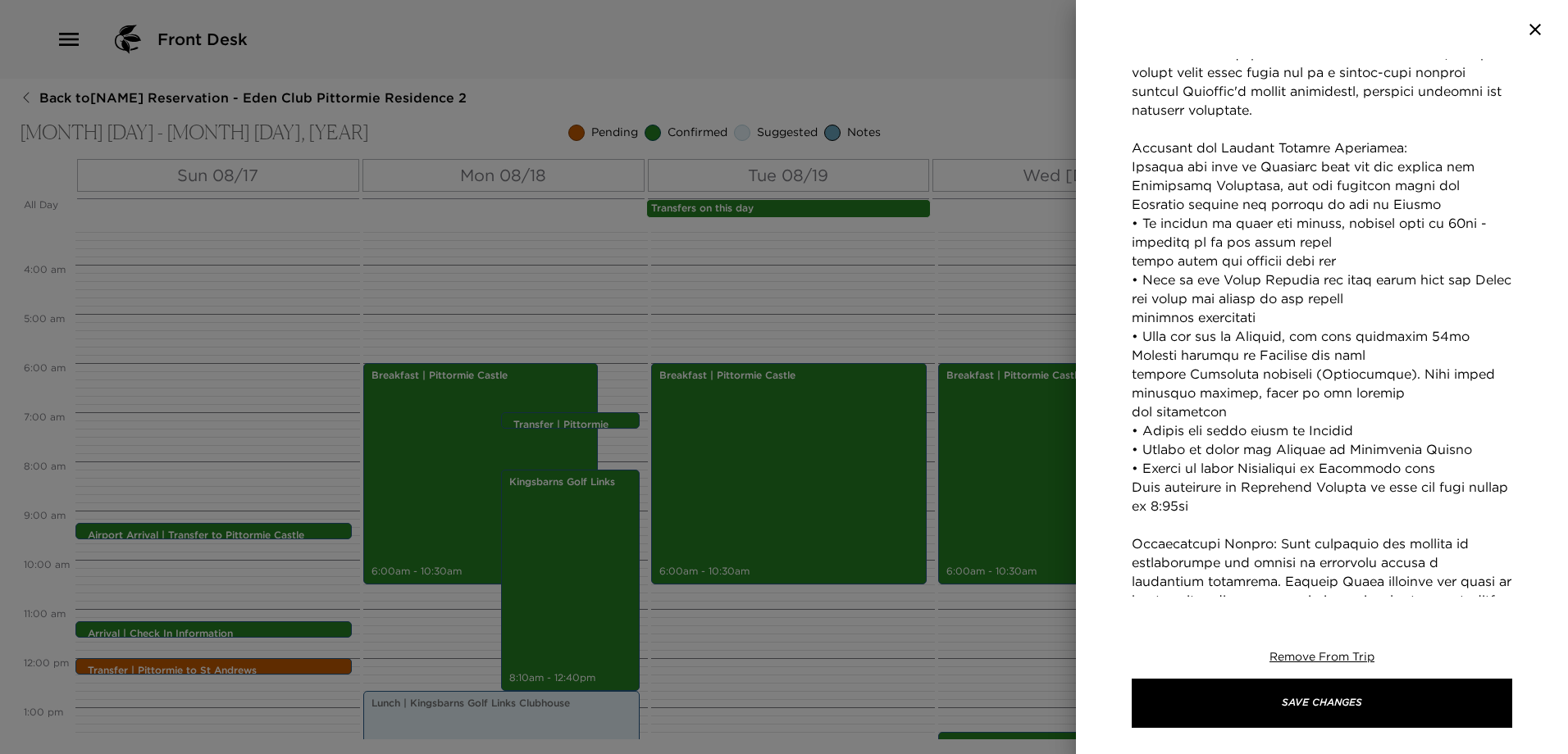 scroll, scrollTop: 536, scrollLeft: 0, axis: vertical 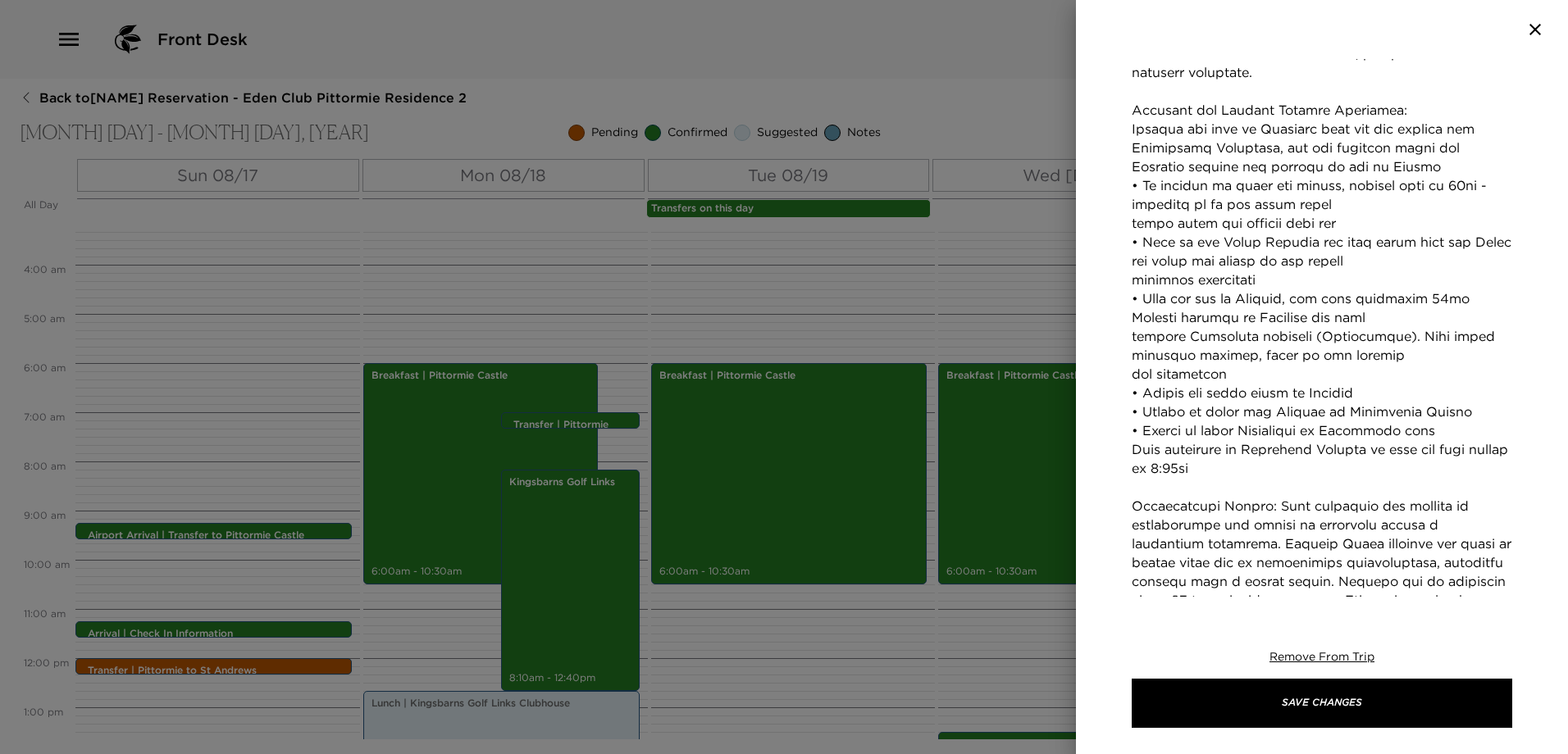 type on "Experience the breathtaking beauty, rich history and hidden gems of Scotland on a private driver guided tour. Travel in the comfort of a Land Rover Discovery, as your expert local guide takes you on a tailor-made journey through Scotland's iconic landscapes, charming villages and historic landmarks.
Falkland and Culross Example Itinerary:
Explore the area of Falkland town and the setting for Outlanders Inverness, see the fountain where the Jacobite spectre was keeping an eye in Claire
• If wanting to visit the palace, opening time is 11pm - possible to do but would limit
stops later for airport drop off
• Stop at the Forth Bridges for epic views over the Forth and climb the stairs of the worlds
smallest lighthouse
• Make our way to Culross, the best preserved 16th Century village in Scotland and also
another Outlander location (Crainsmuire). Walk these stunning streets, learn of its history
and importance
• Option for light lunch in Culross
• Option to visit the Kelpies or Linlithgow Palace
• Option to ..." 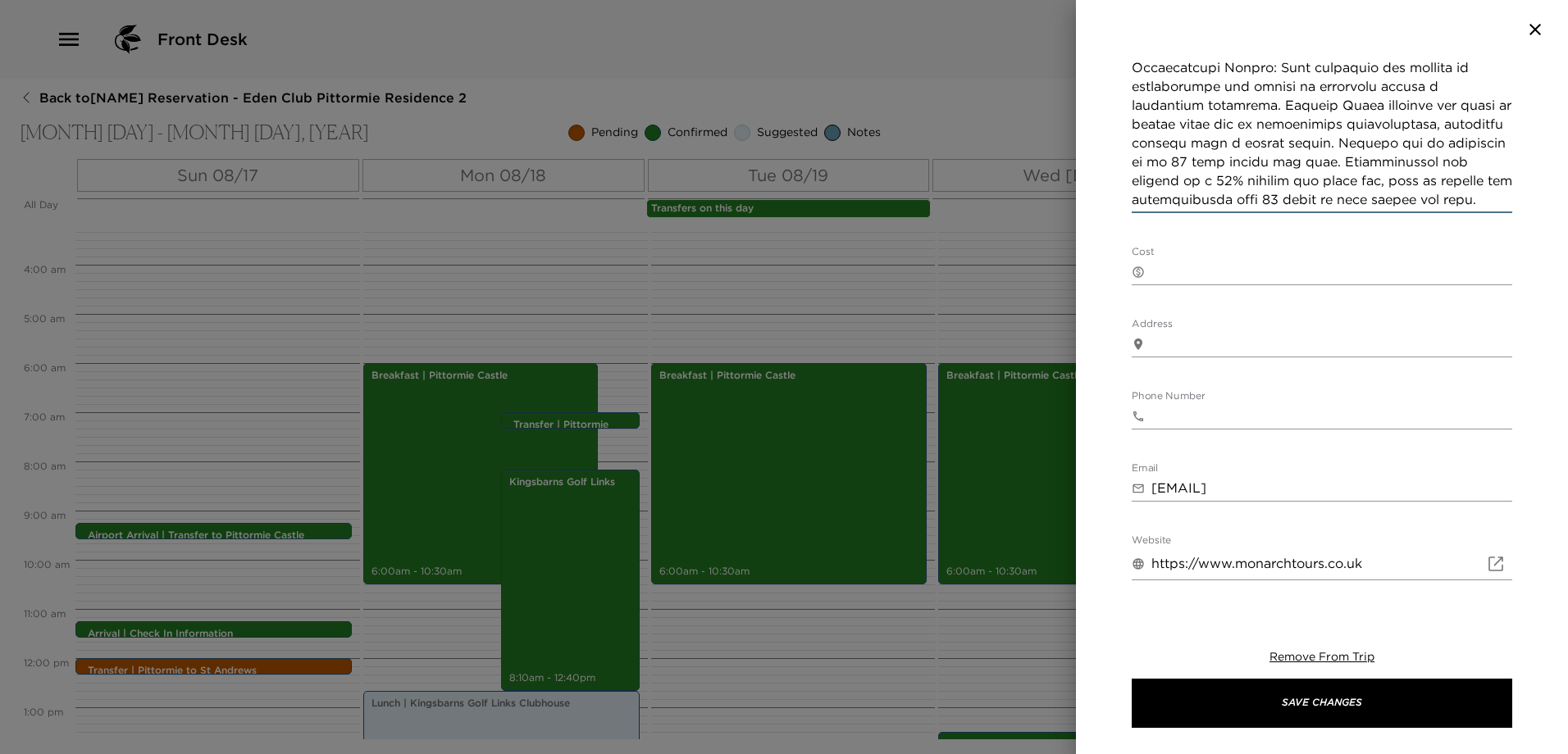 scroll, scrollTop: 946, scrollLeft: 0, axis: vertical 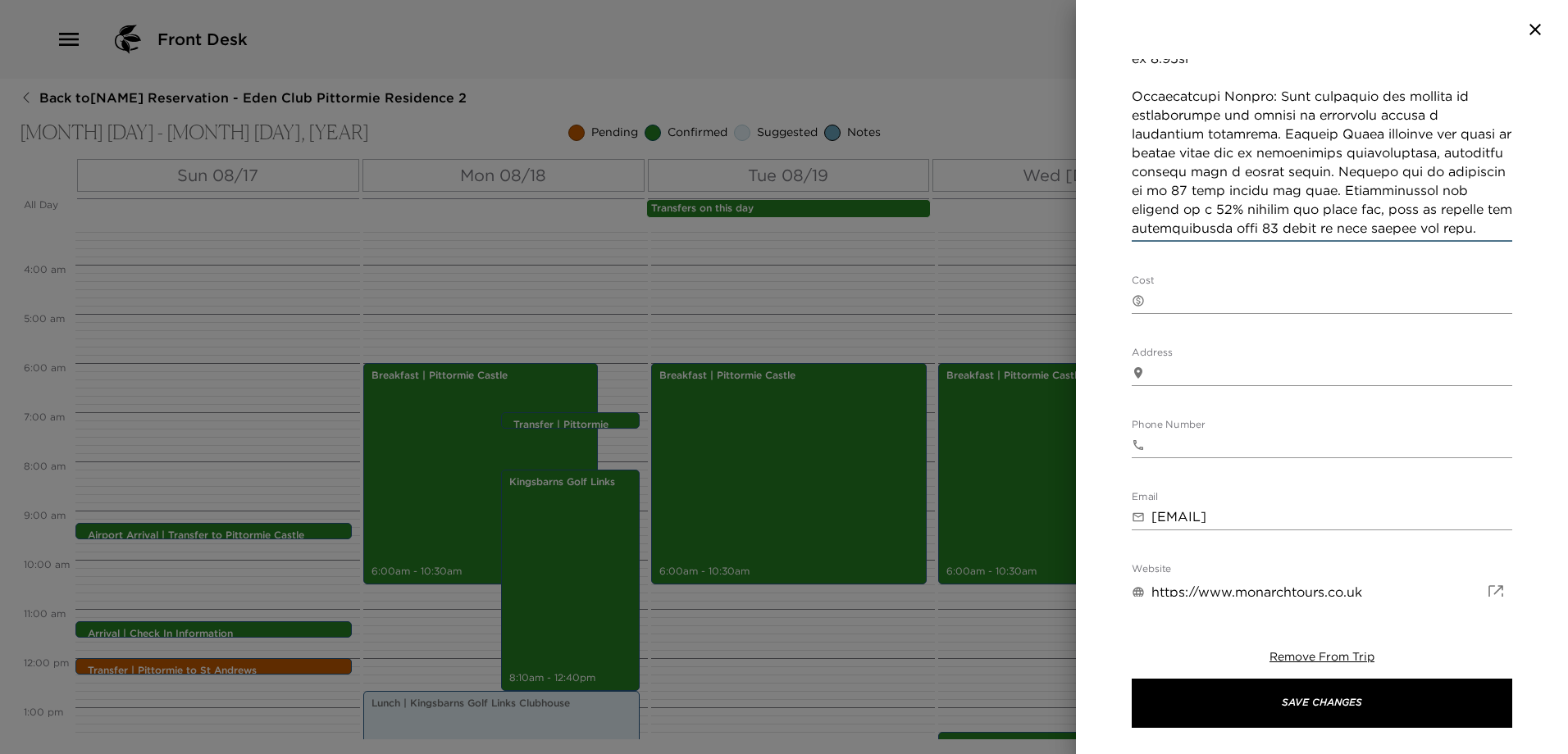 click on "Cost" at bounding box center [1332, 300] 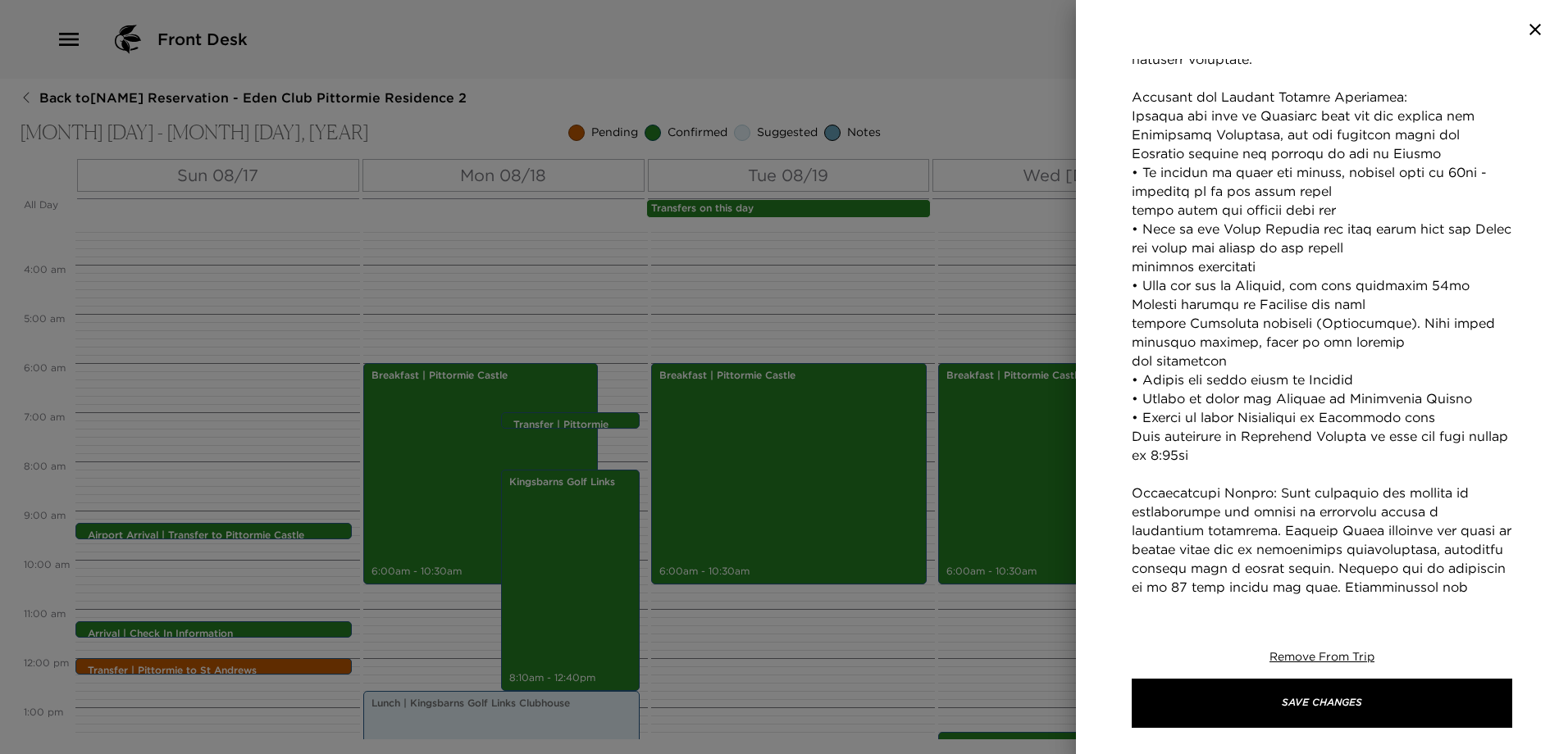 scroll, scrollTop: 535, scrollLeft: 0, axis: vertical 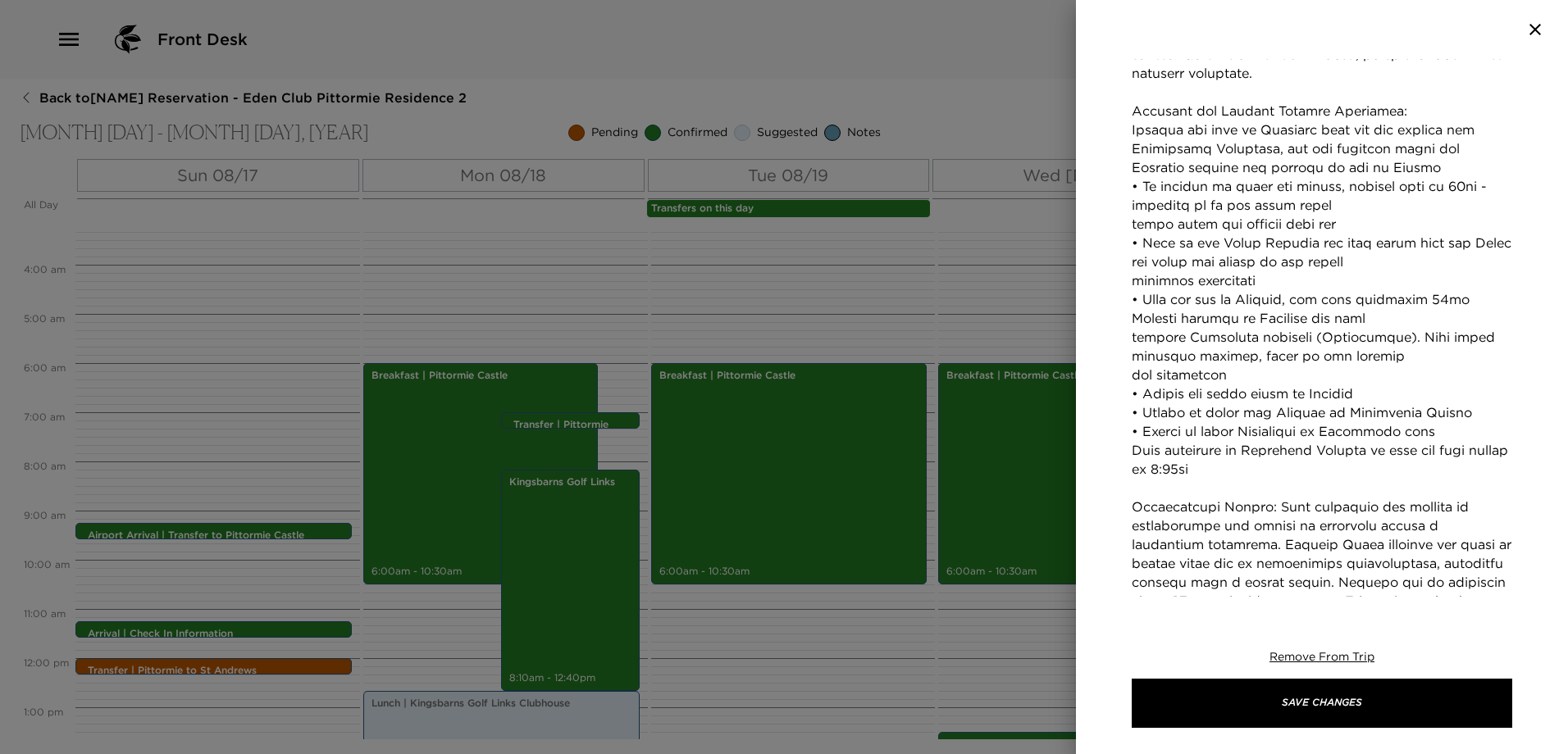 type on "Payment required in advance." 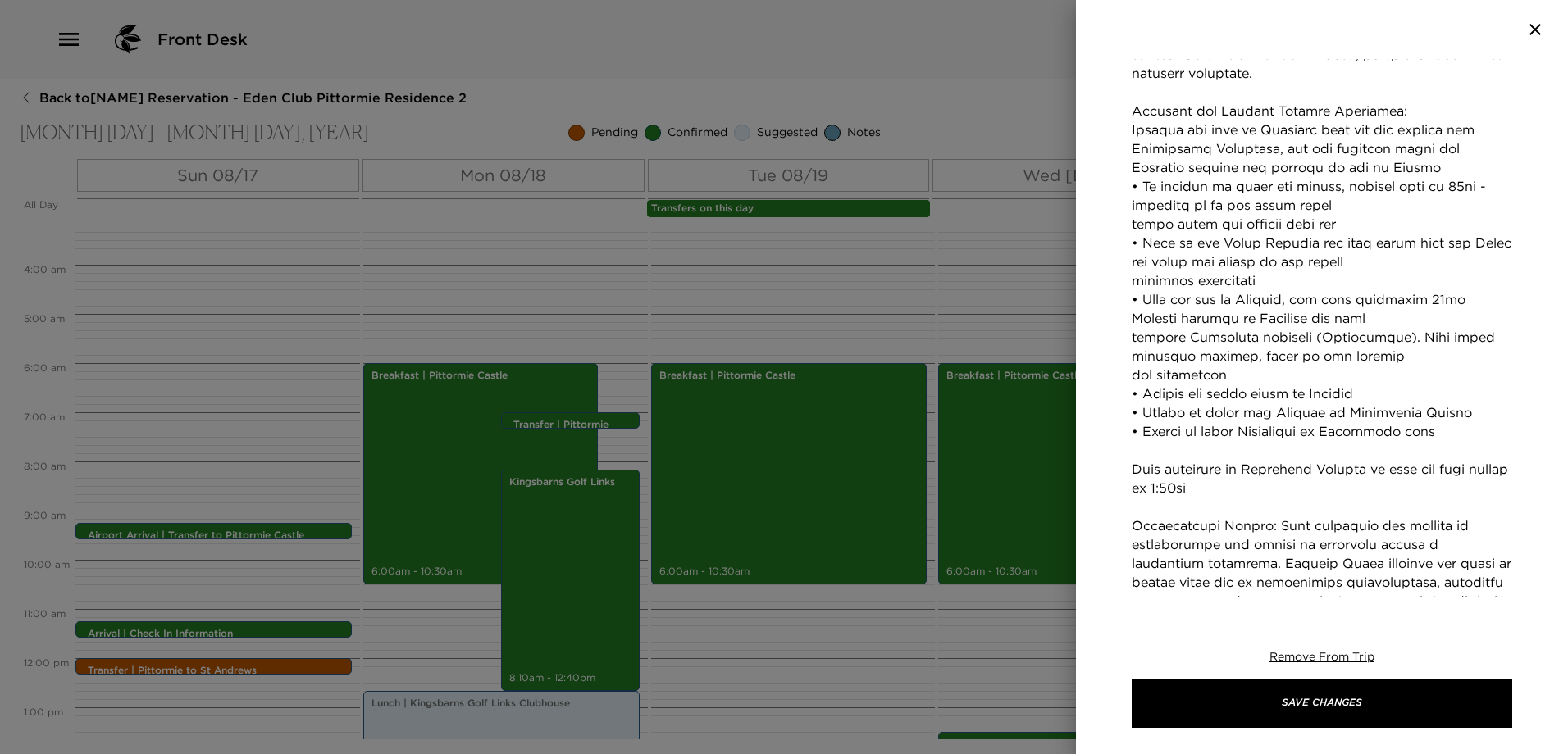 click on "Concierge Notes" at bounding box center (1322, 318) 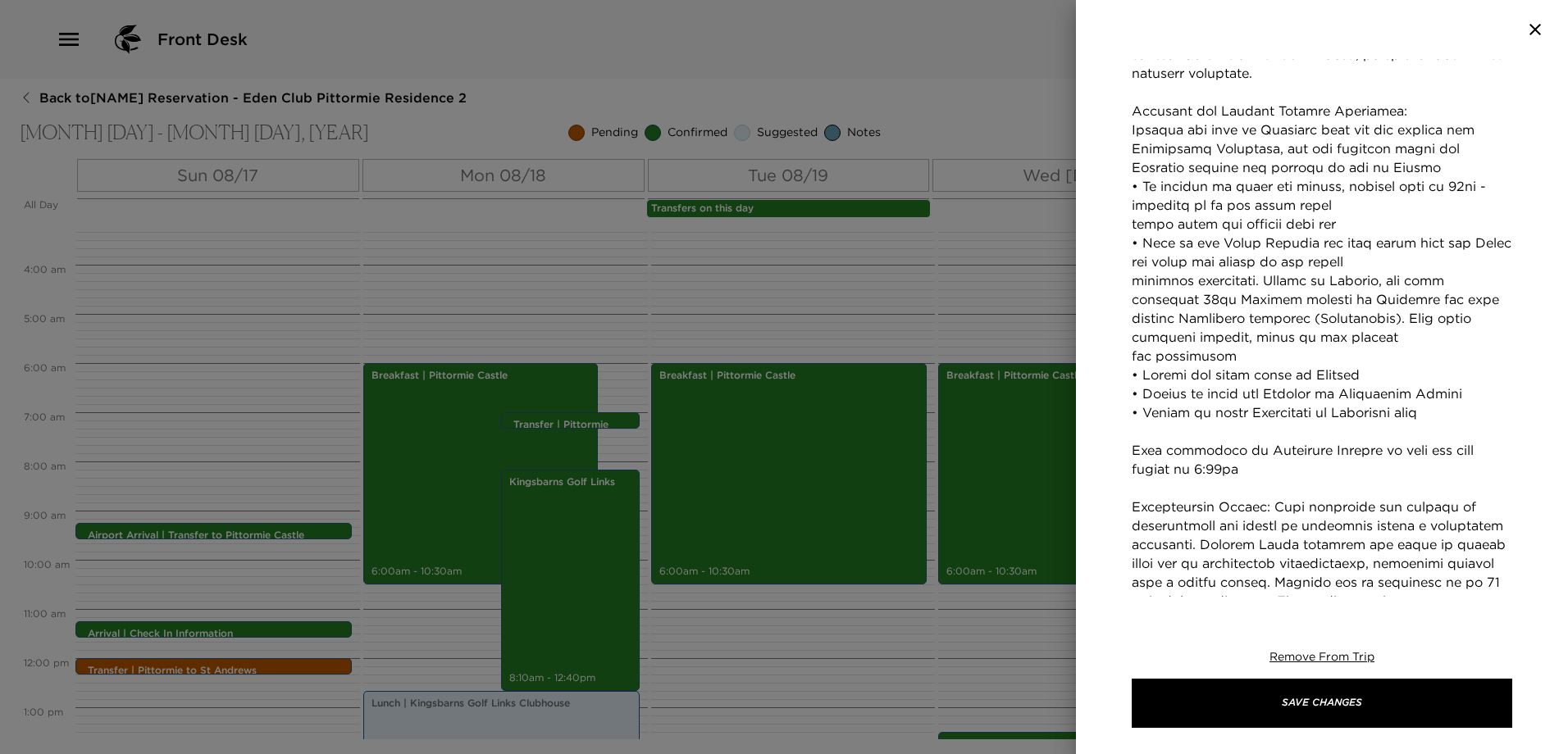 click on "Concierge Notes" at bounding box center [1322, 309] 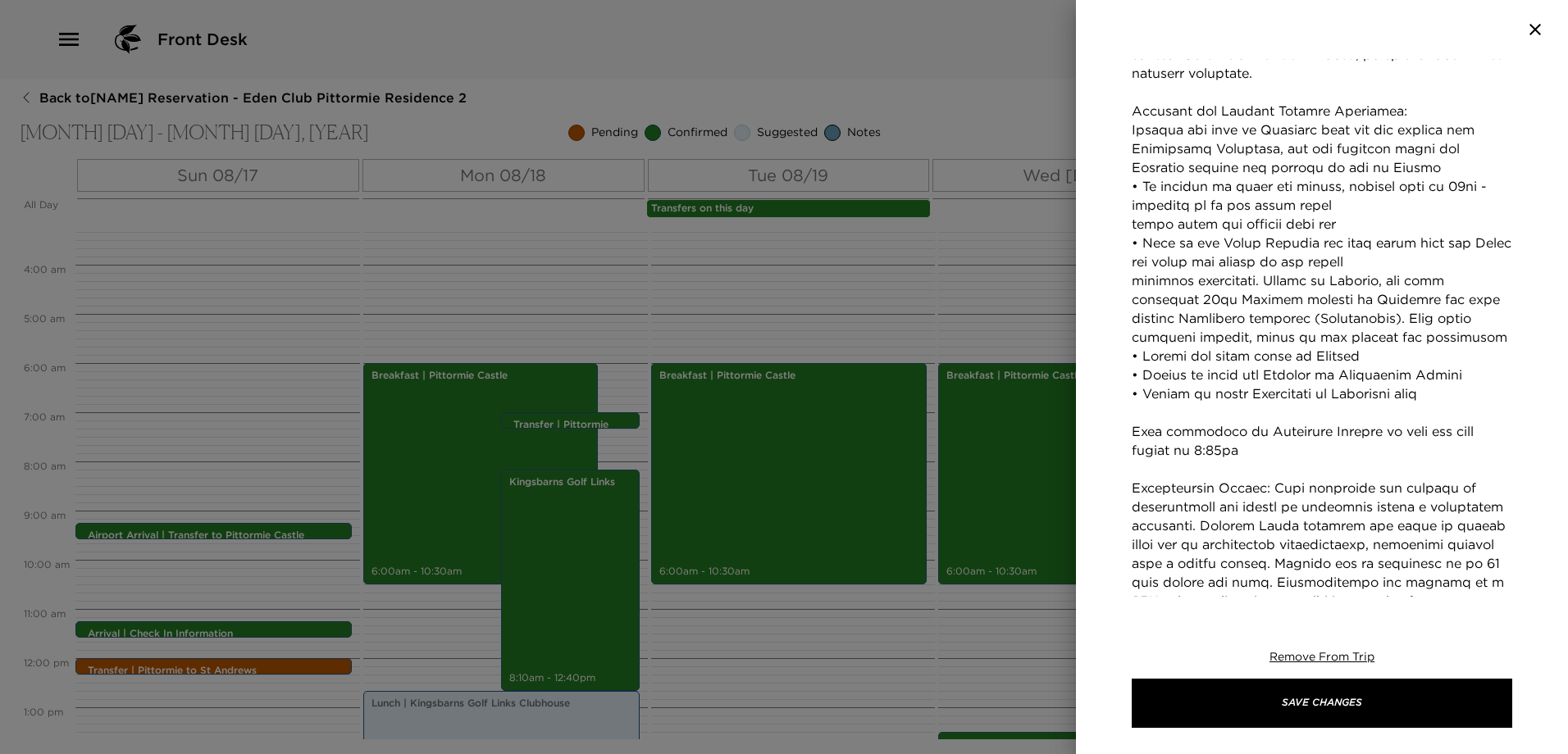 click on "Concierge Notes" at bounding box center (1322, 299) 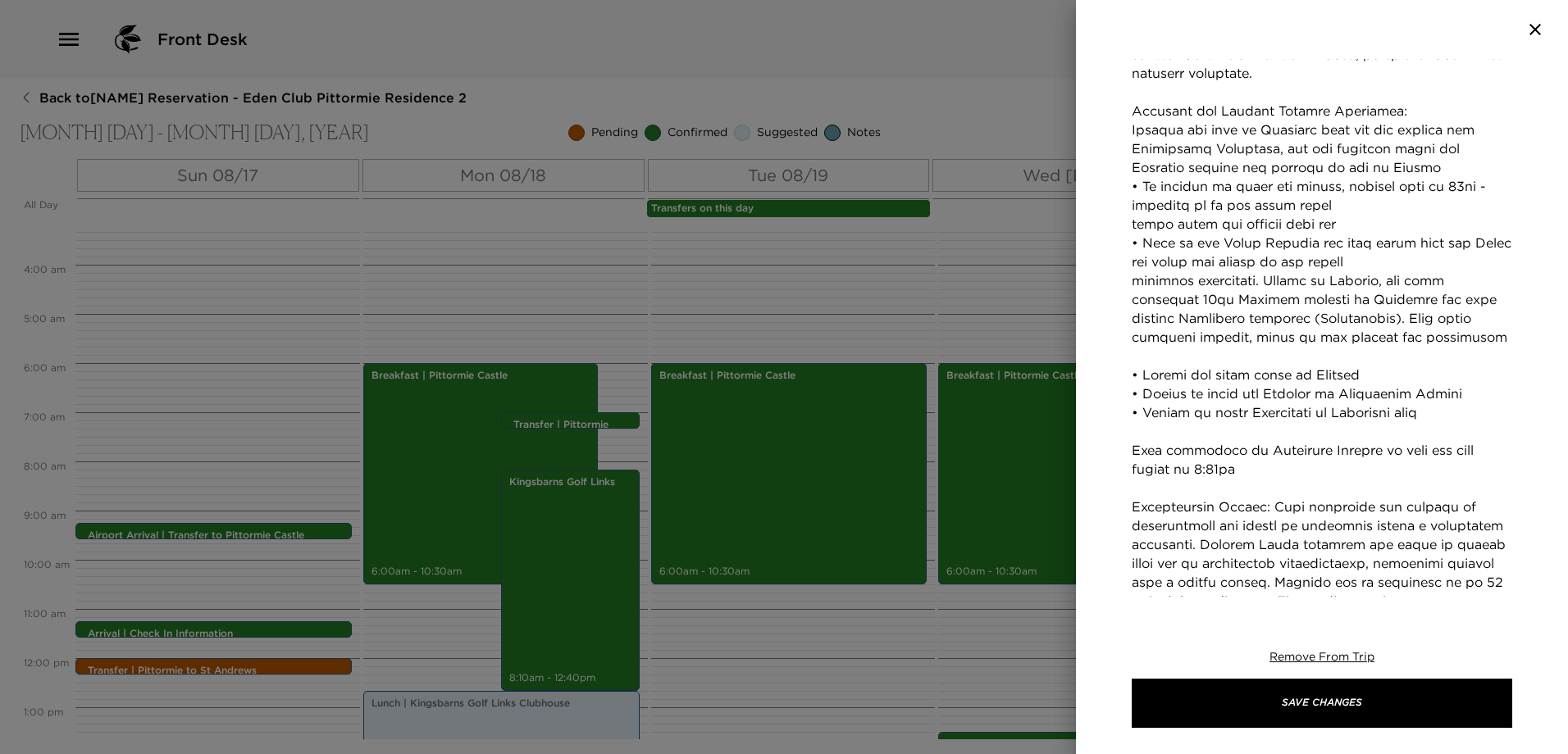 click on "Concierge Notes" at bounding box center (1322, 309) 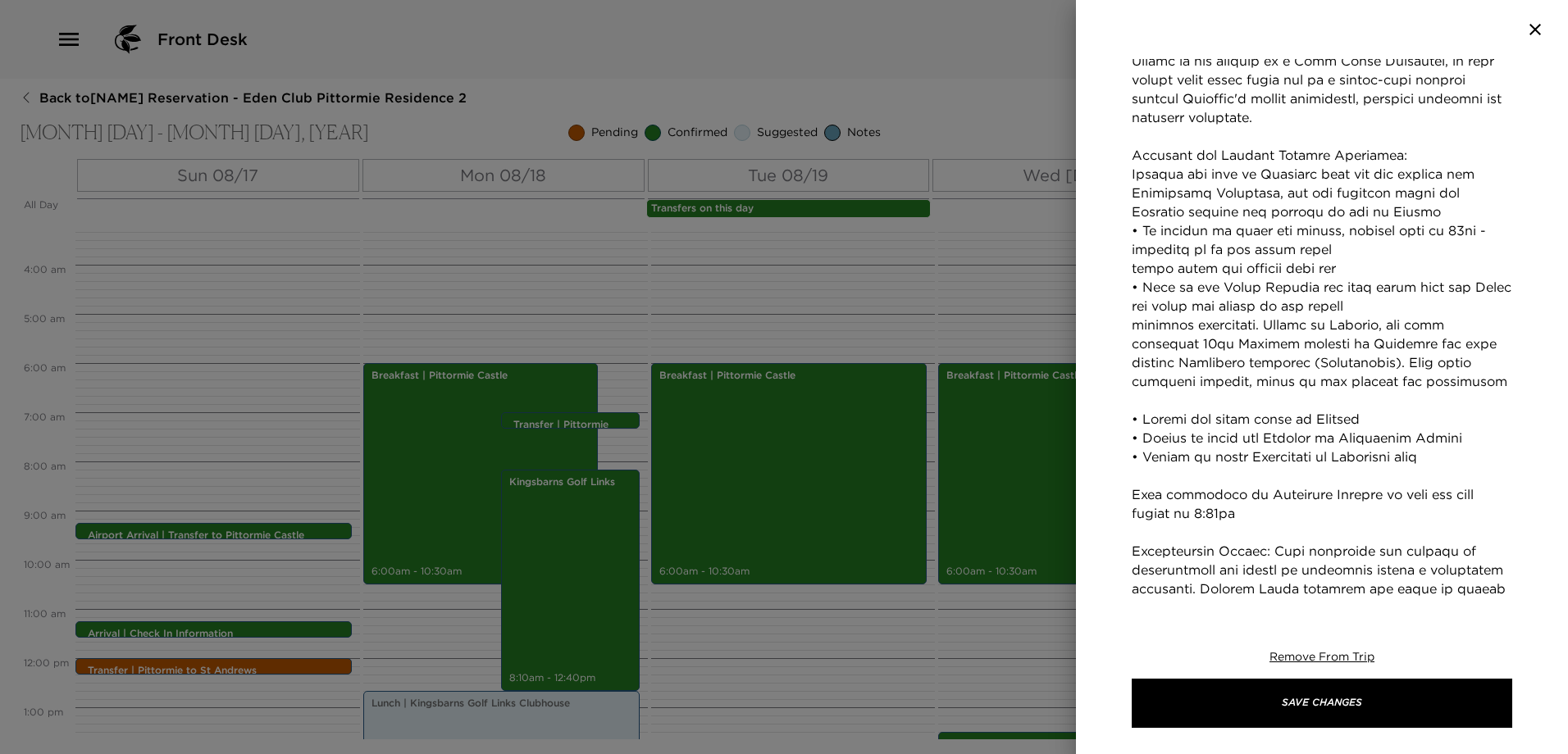 scroll, scrollTop: 453, scrollLeft: 0, axis: vertical 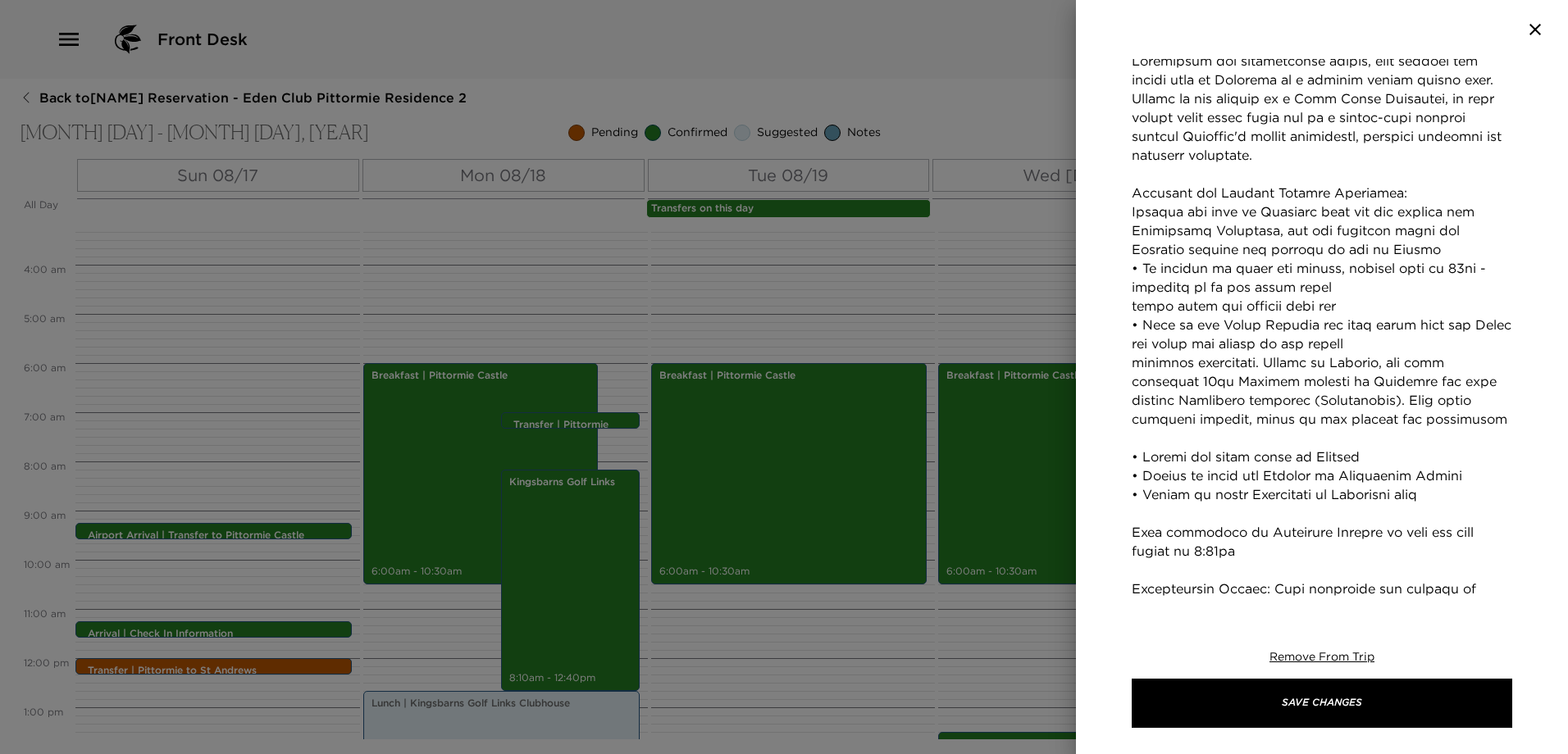 drag, startPoint x: 1226, startPoint y: 270, endPoint x: 1162, endPoint y: 272, distance: 64.03124 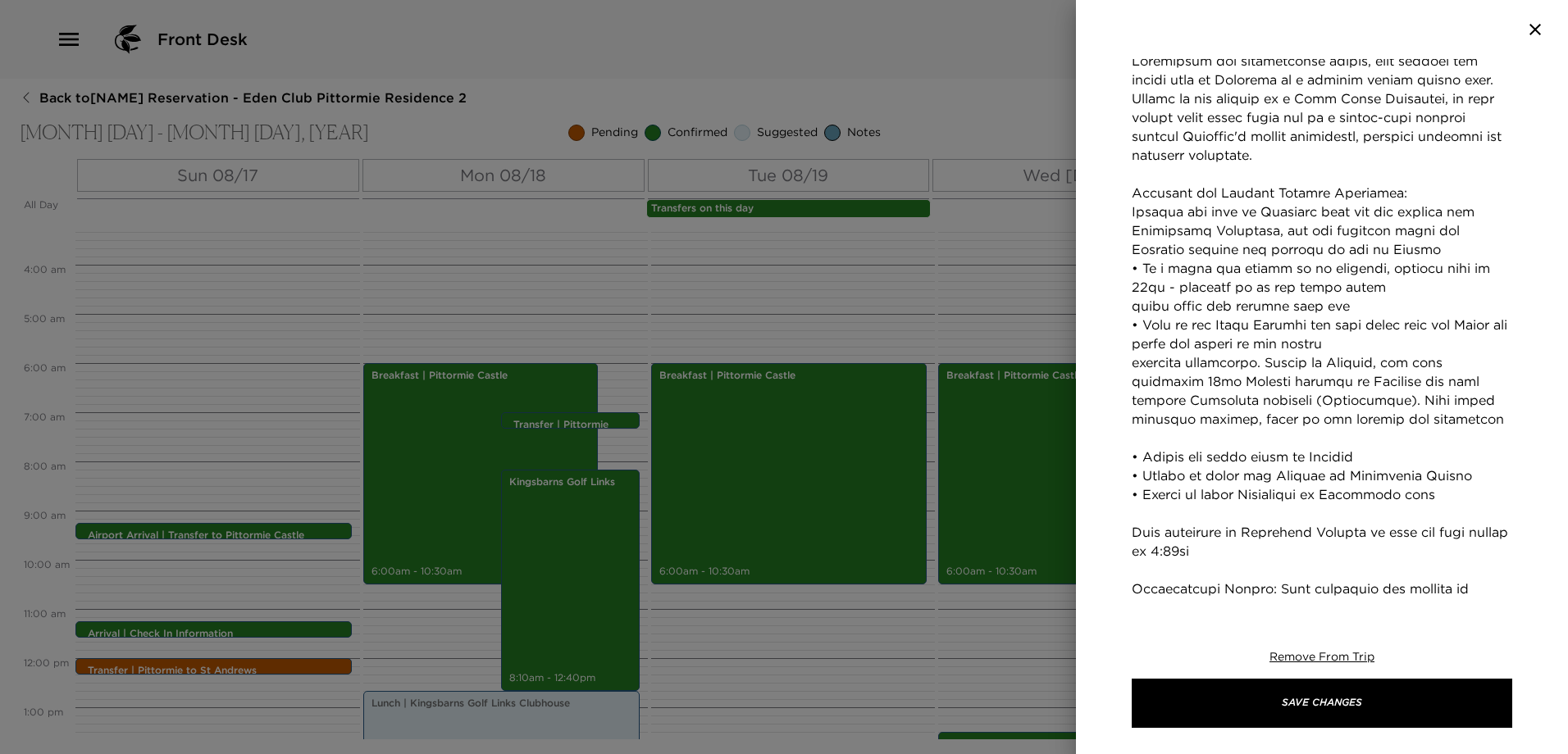 click on "Concierge Notes" at bounding box center (1322, 391) 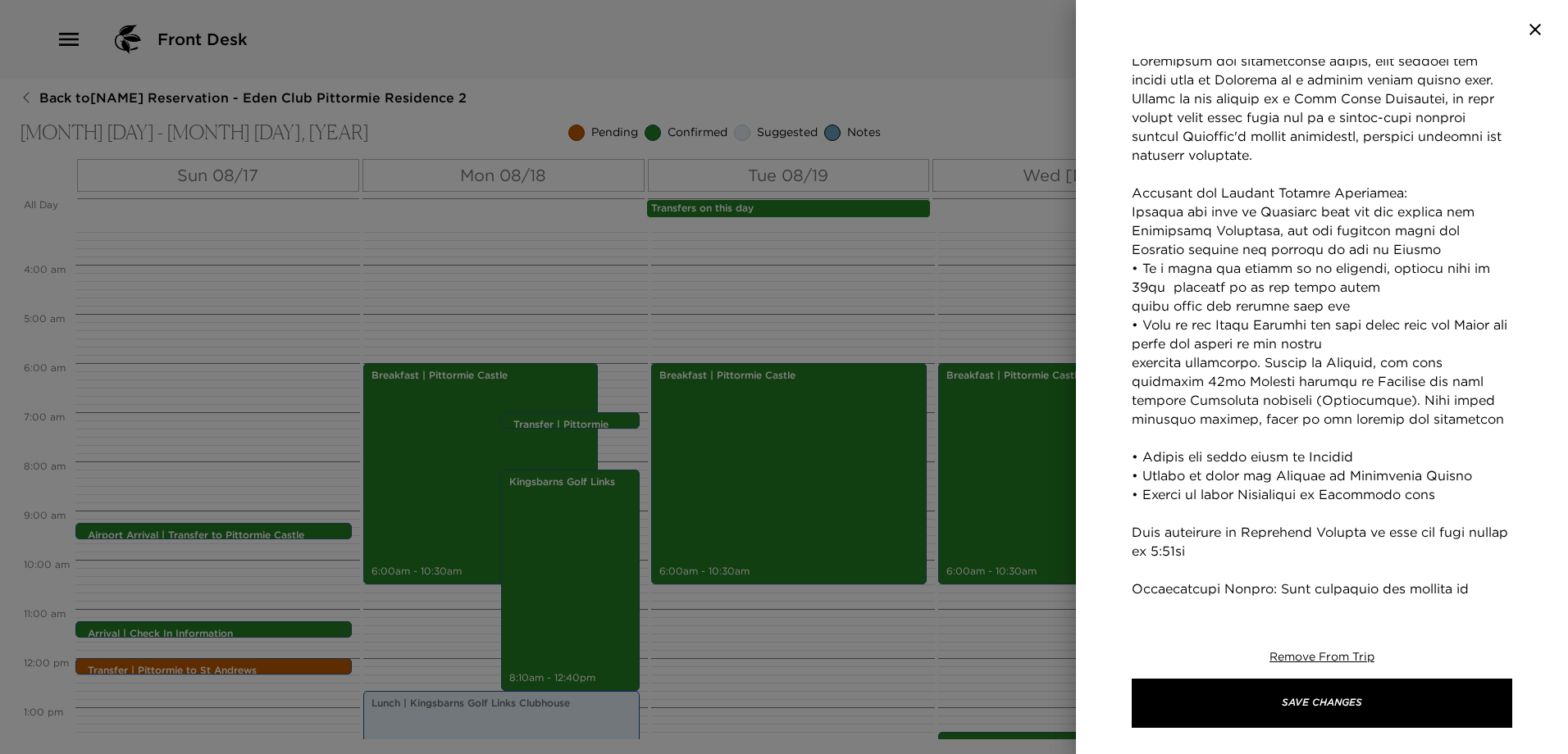 drag, startPoint x: 1338, startPoint y: 307, endPoint x: 1115, endPoint y: 292, distance: 223.50391 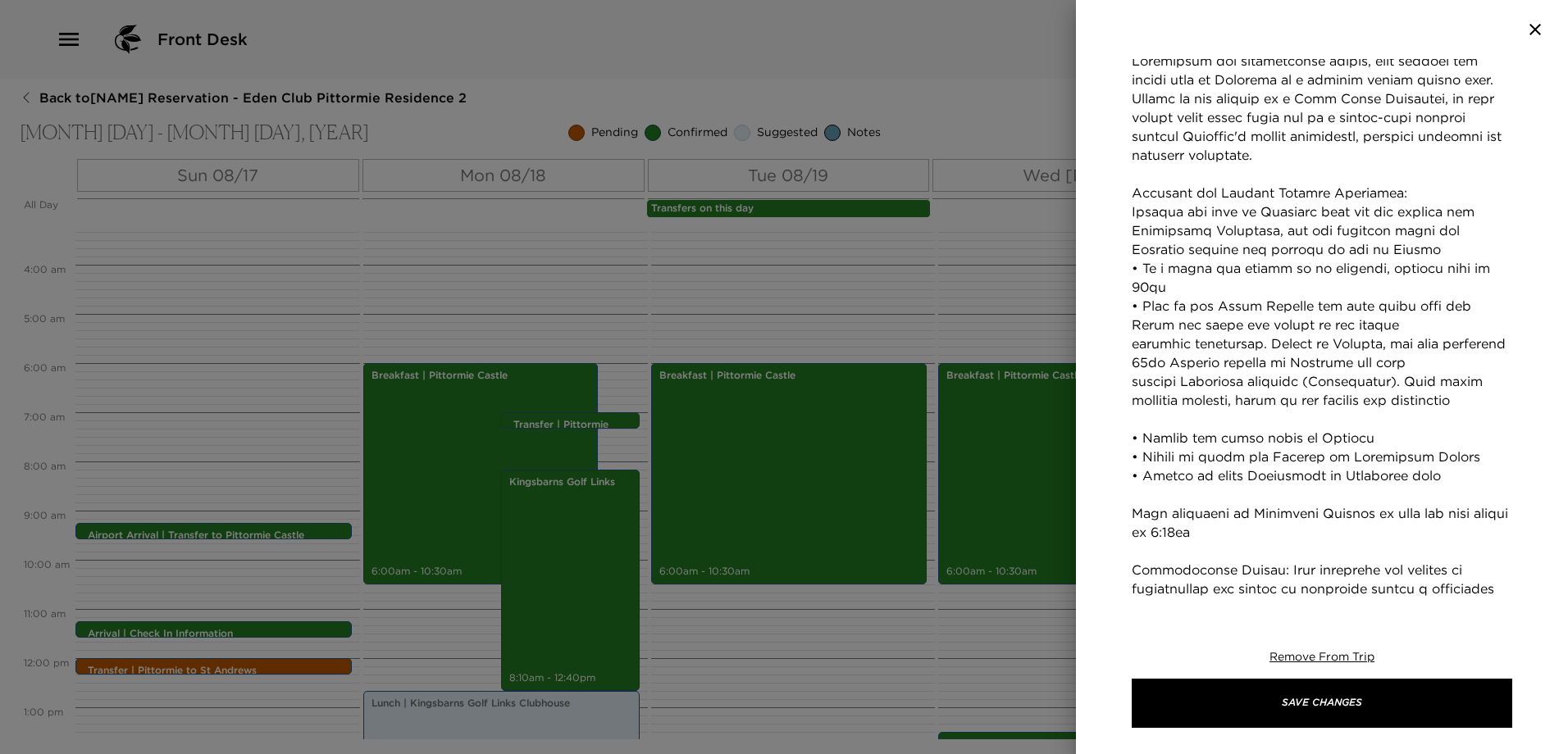 click on "Concierge Notes" at bounding box center (1322, 372) 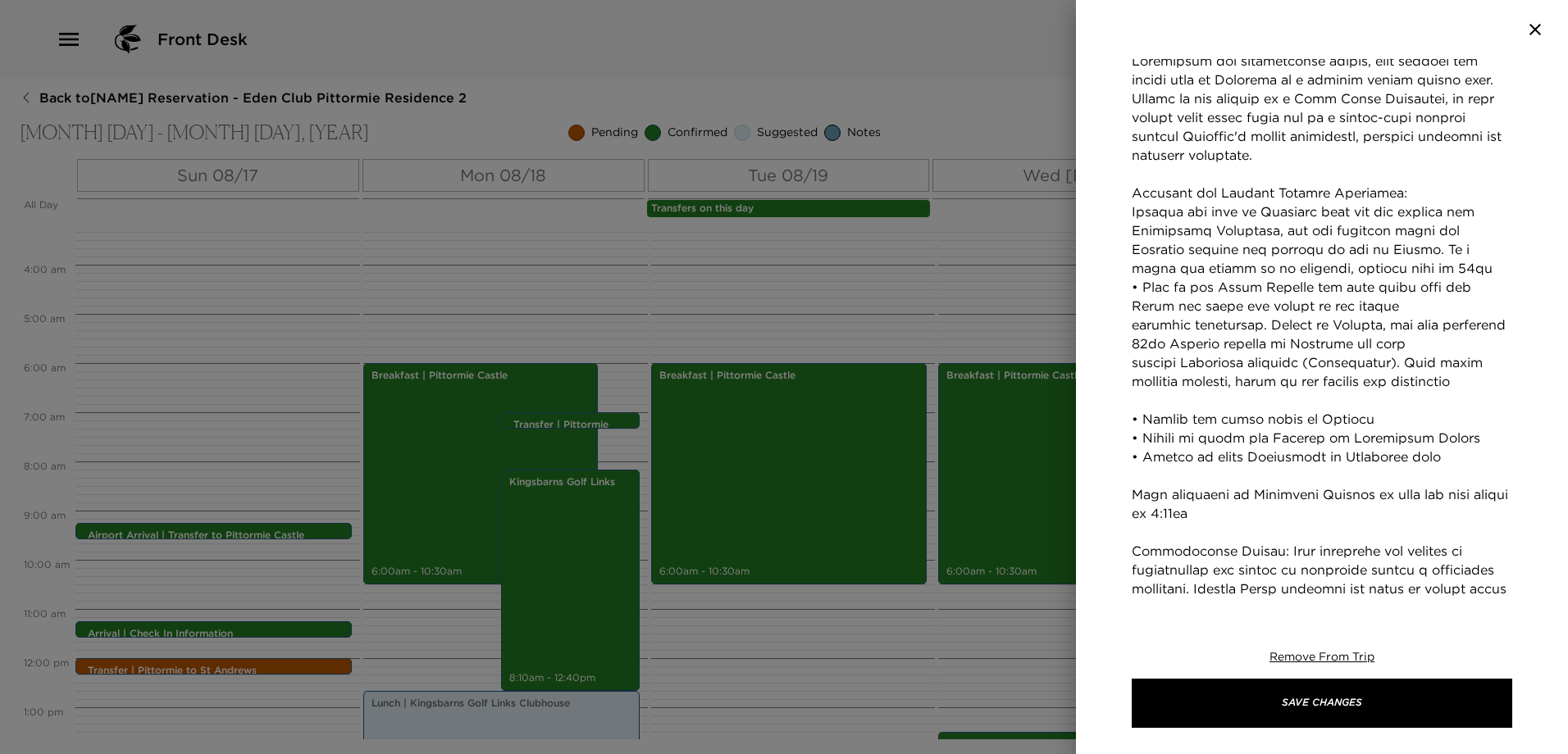 click on "Concierge Notes" at bounding box center (1322, 372) 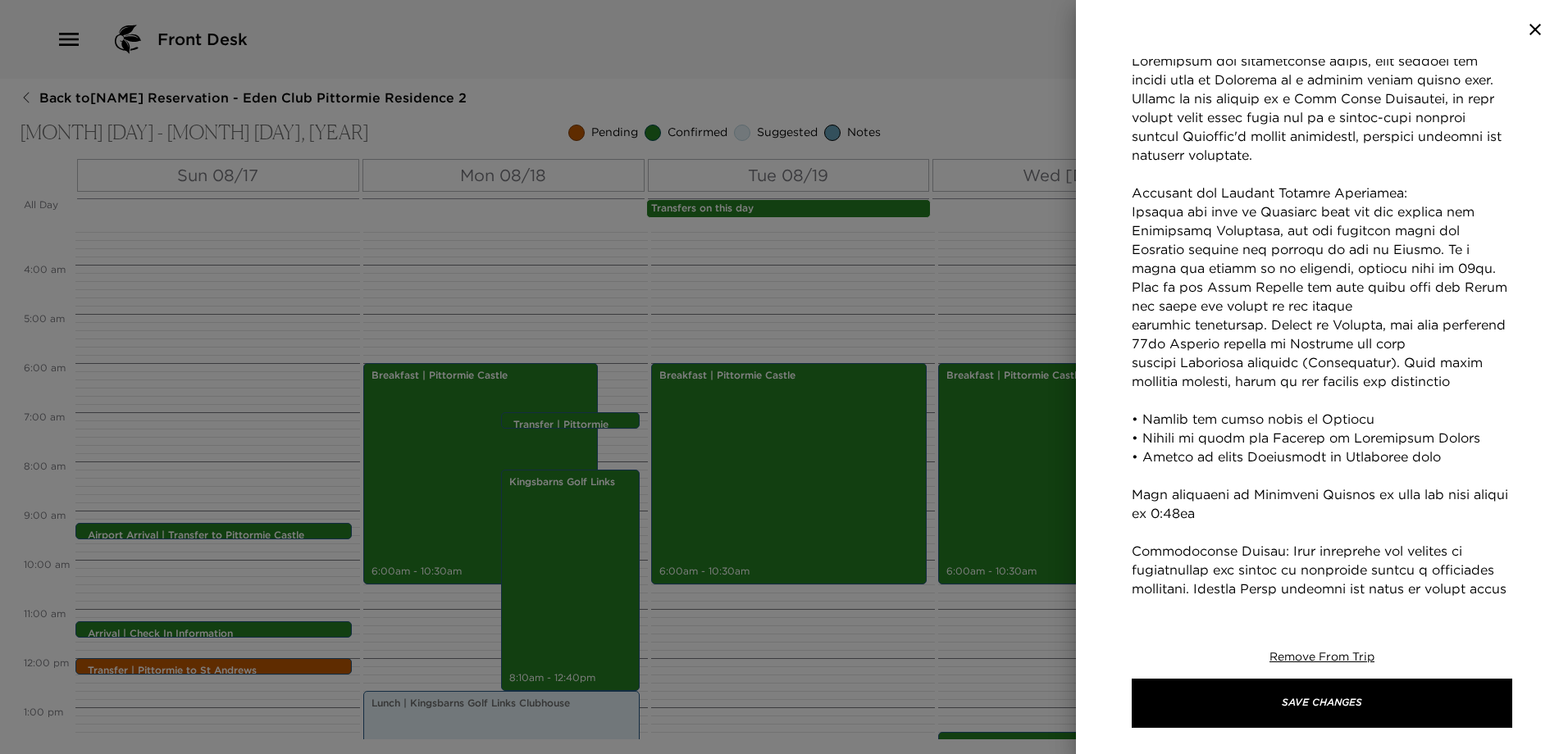 click on "Concierge Notes" at bounding box center (1322, 372) 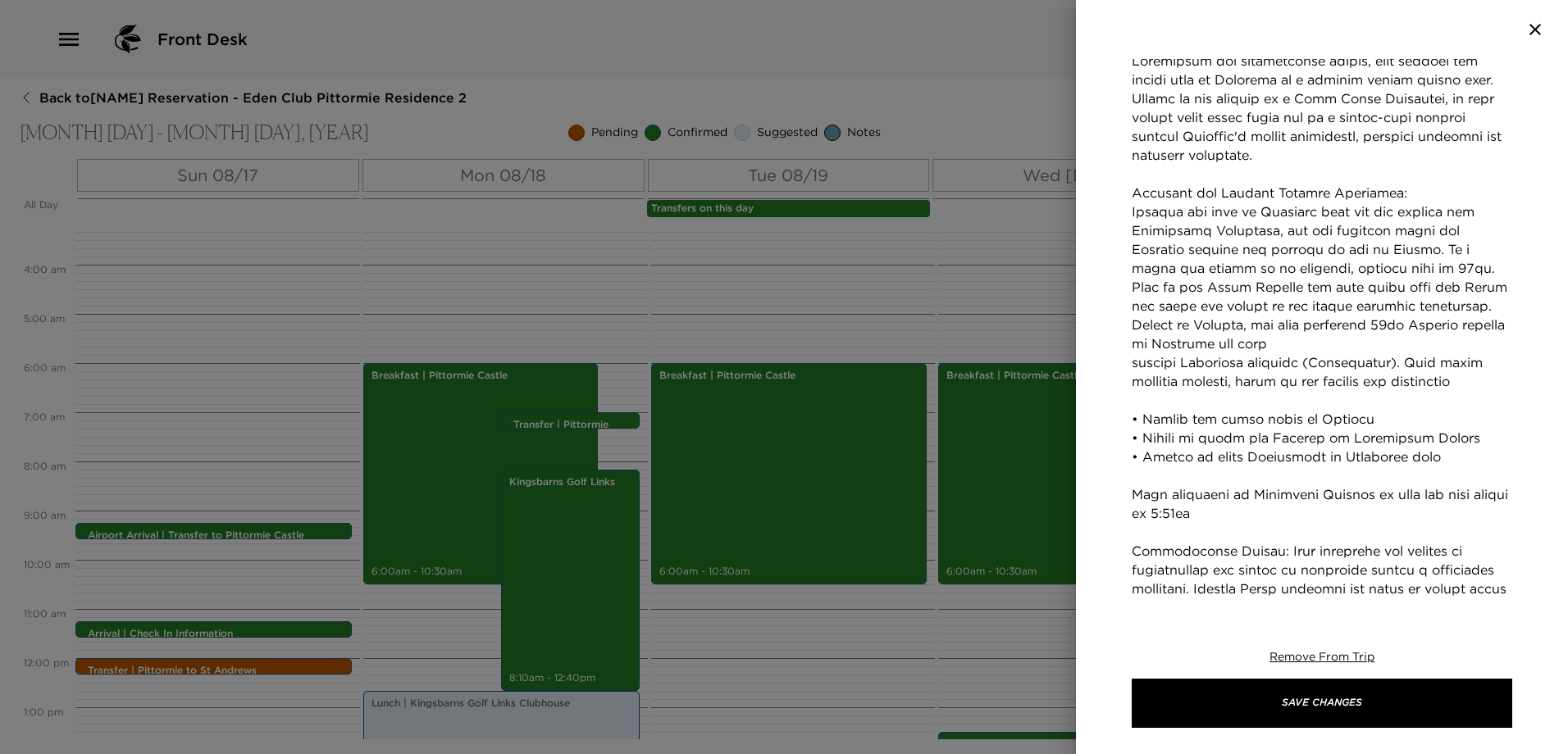 click on "Concierge Notes" at bounding box center (1322, 372) 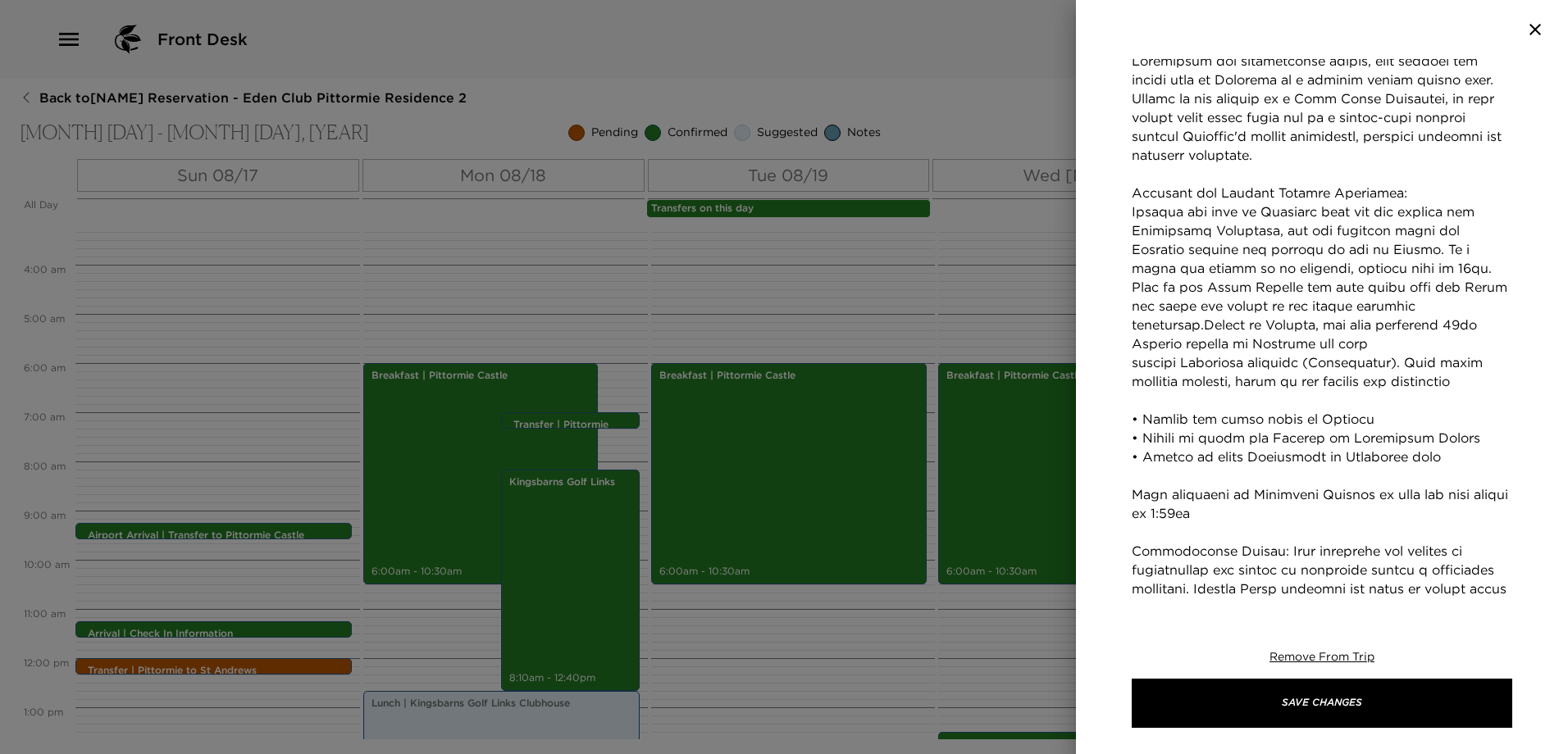 drag, startPoint x: 1456, startPoint y: 404, endPoint x: 1465, endPoint y: 422, distance: 20.124612 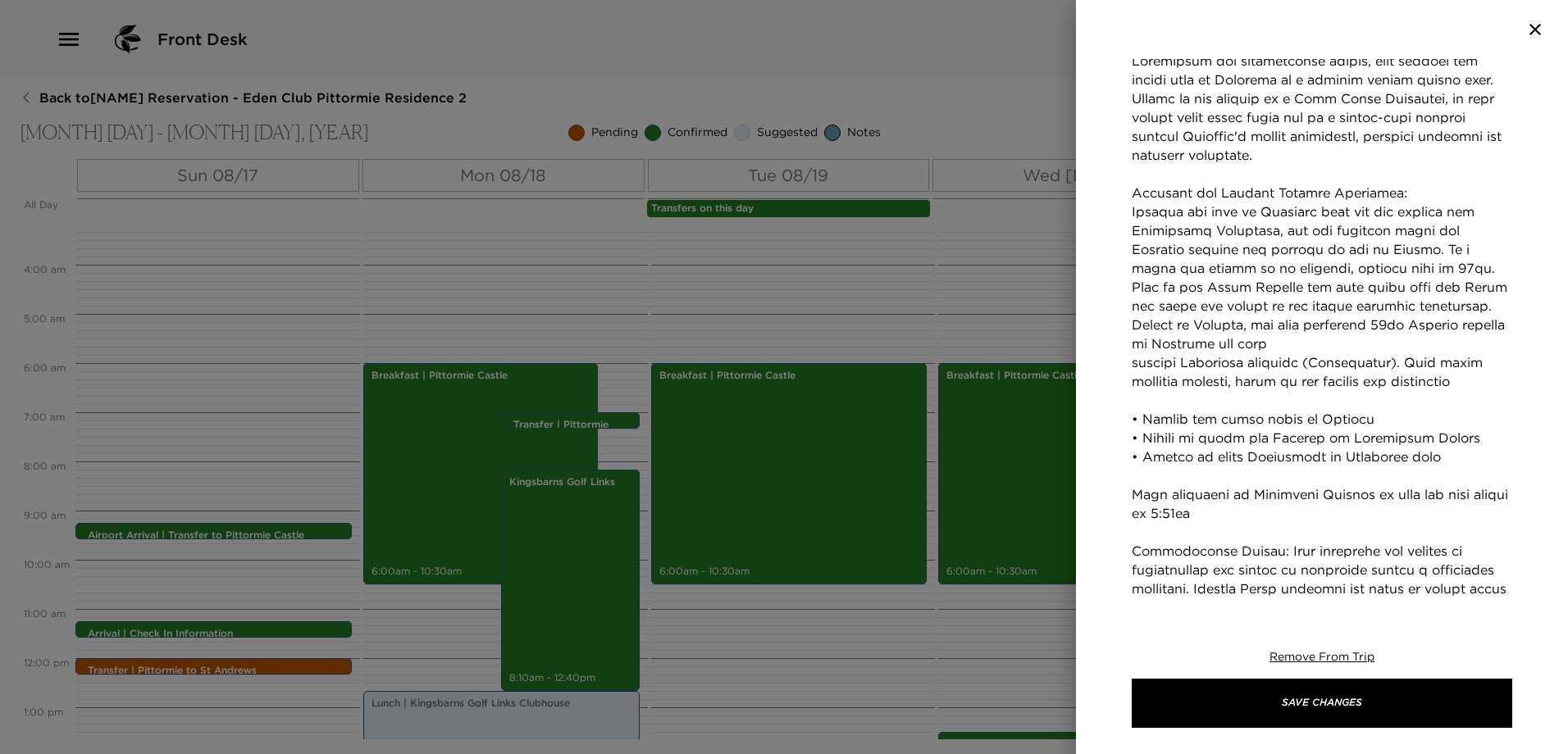 click on "Concierge Notes" at bounding box center (1322, 372) 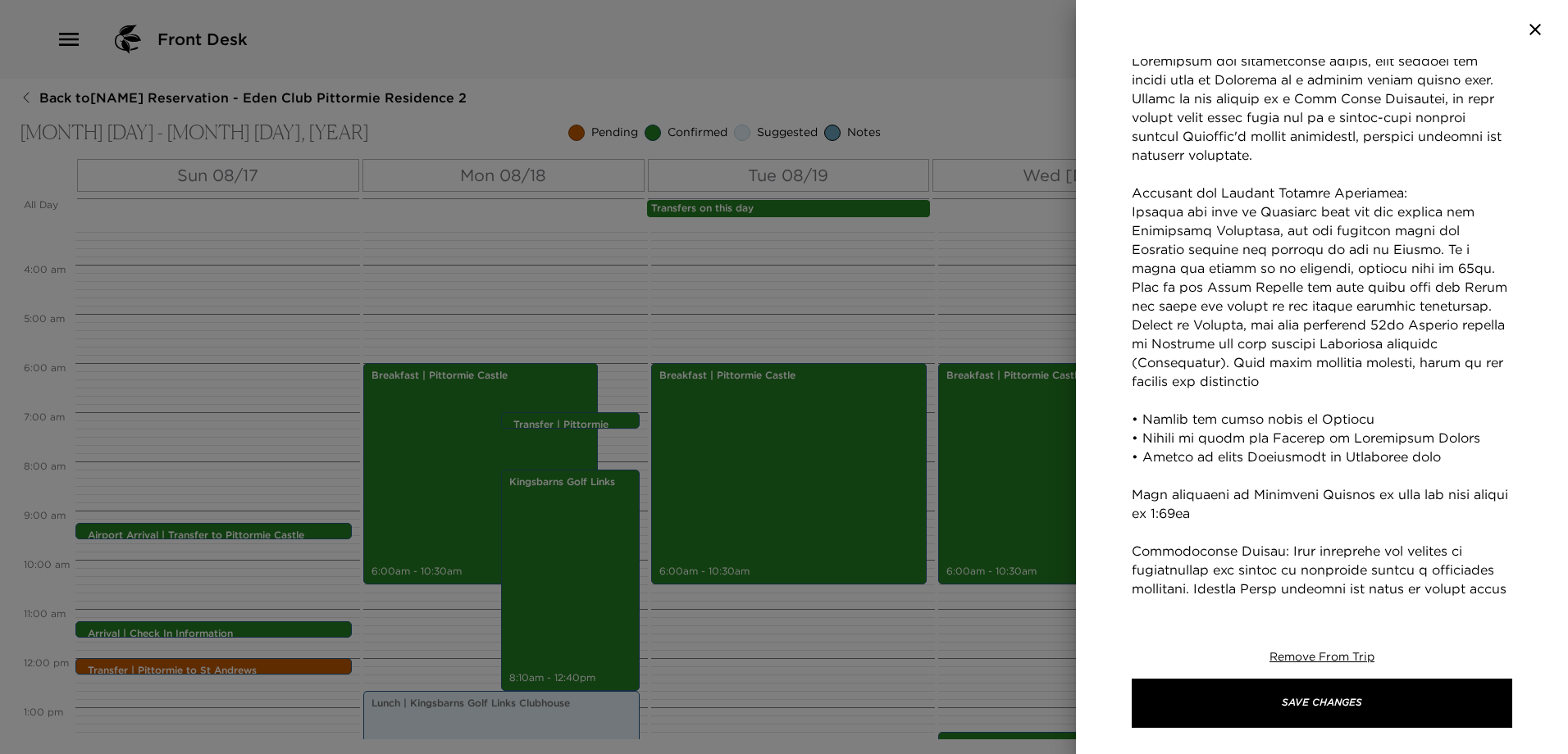 click on "Concierge Notes" at bounding box center (1322, 372) 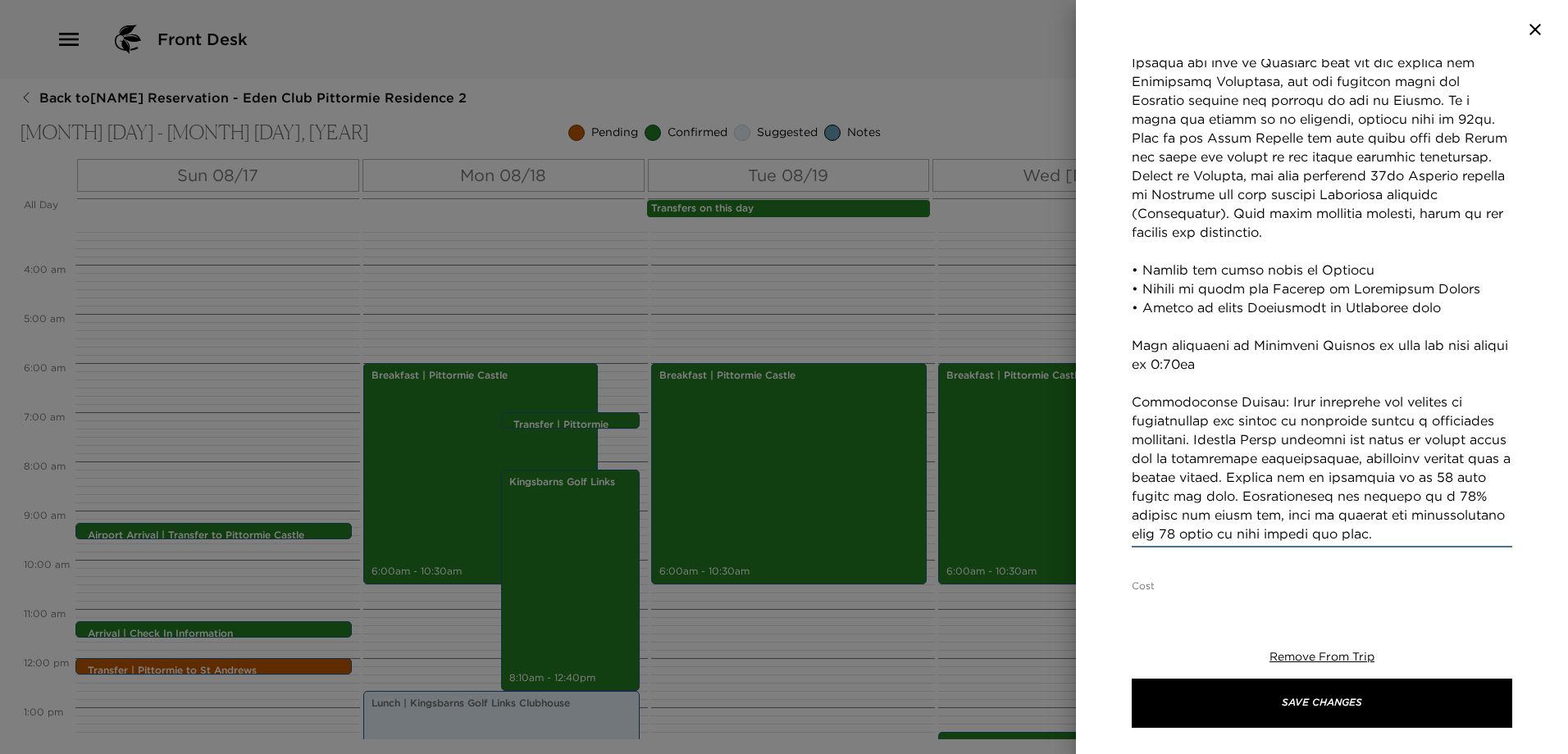 scroll, scrollTop: 453, scrollLeft: 0, axis: vertical 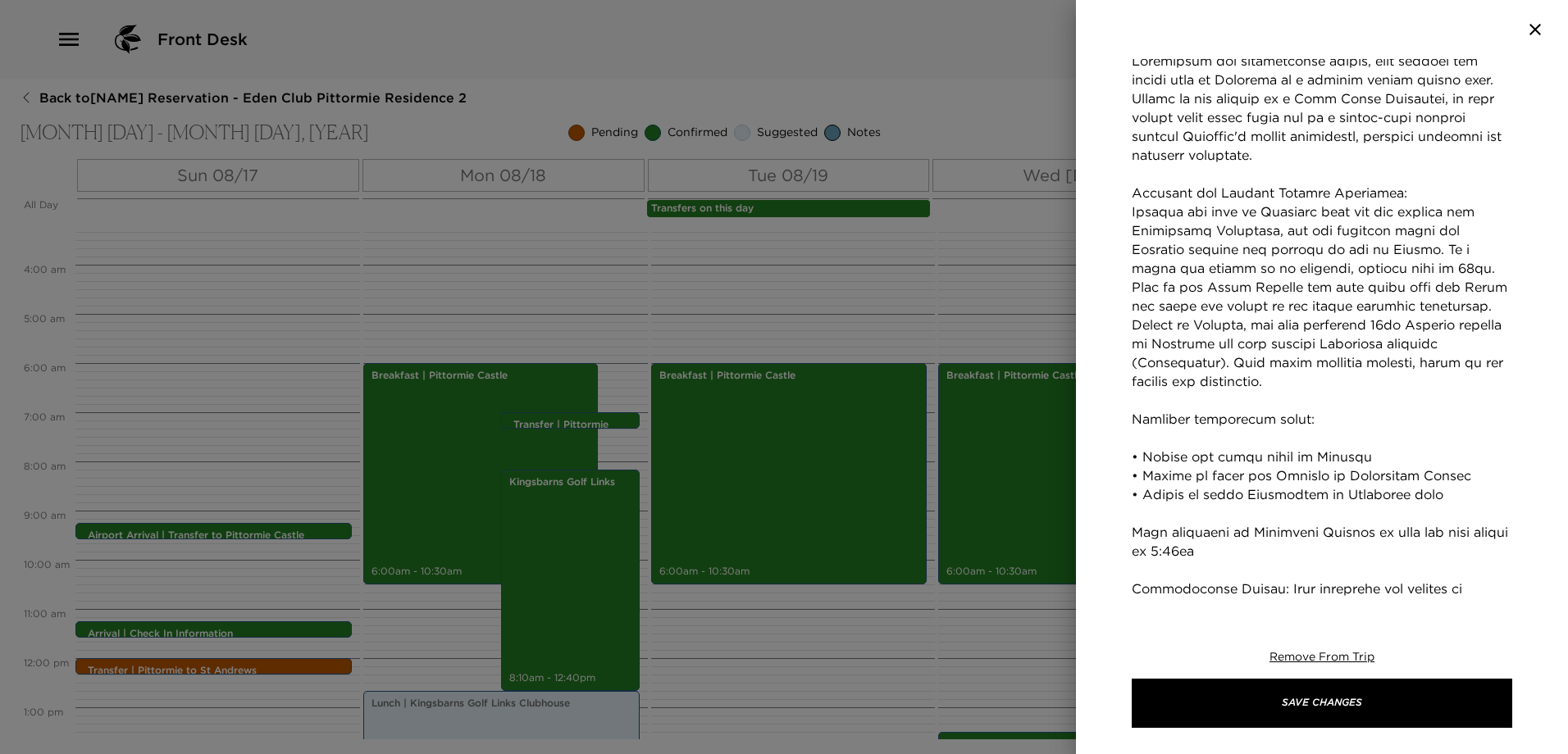 click on "Concierge Notes" at bounding box center [1322, 391] 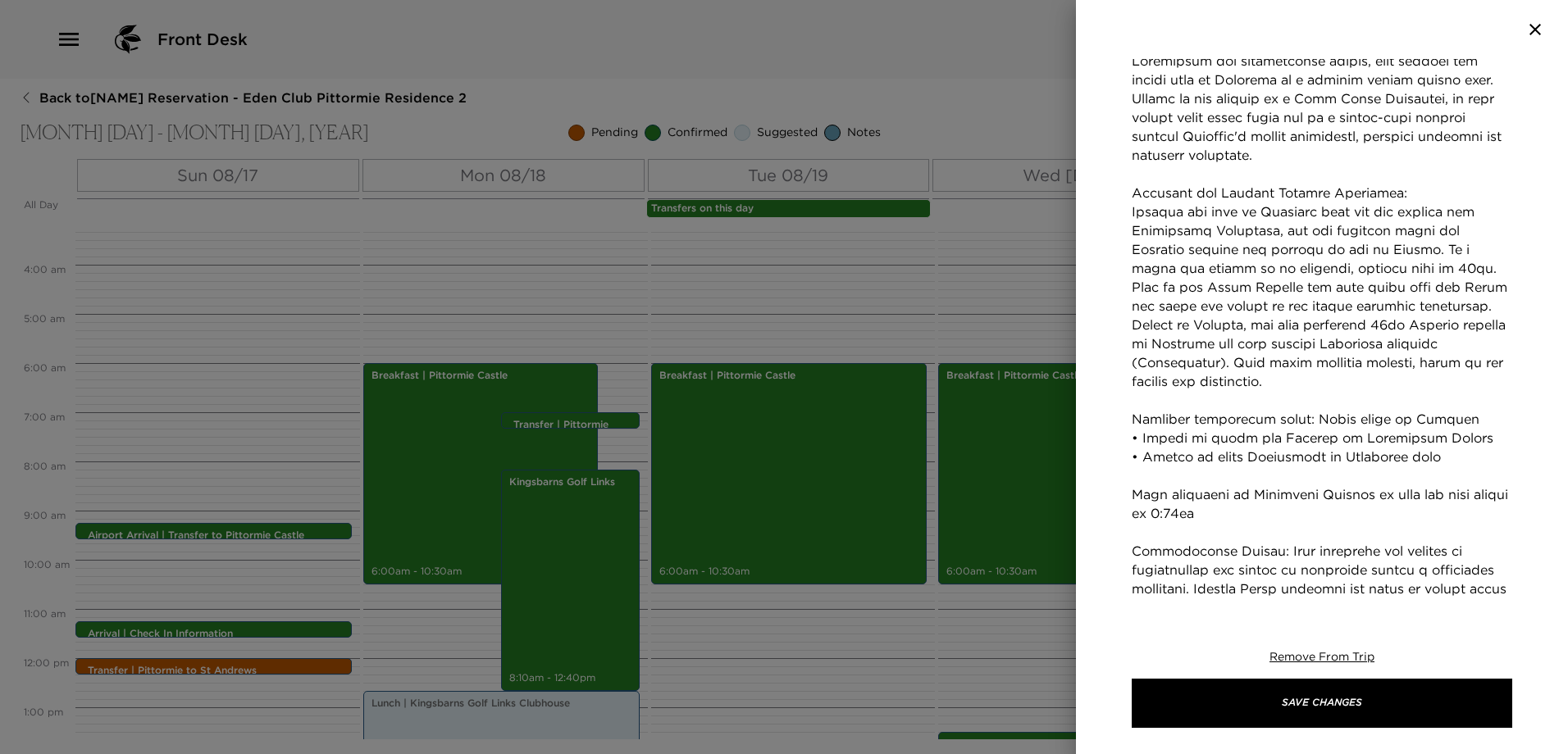 click on "Concierge Notes" at bounding box center [1322, 372] 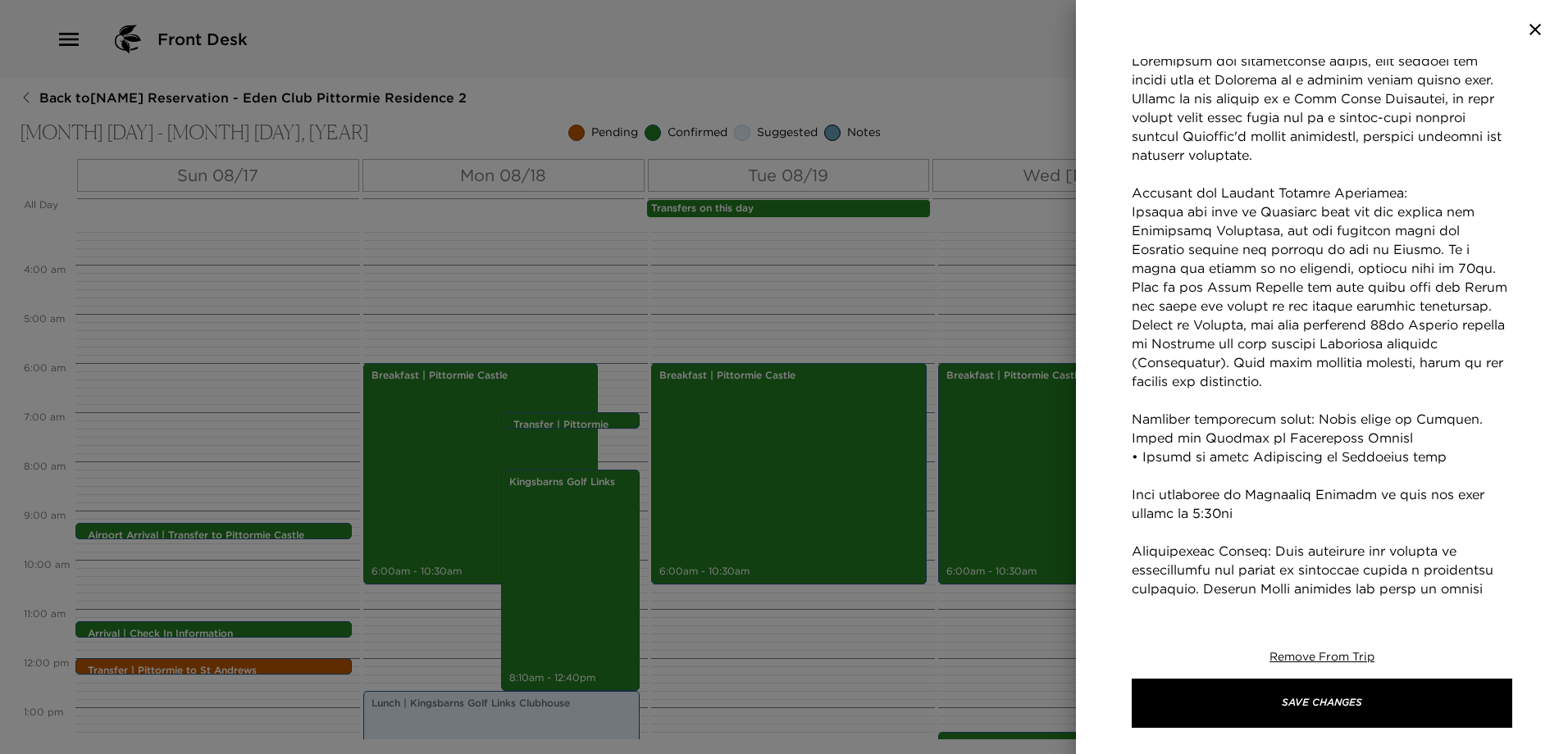 click on "Concierge Notes" at bounding box center [1322, 372] 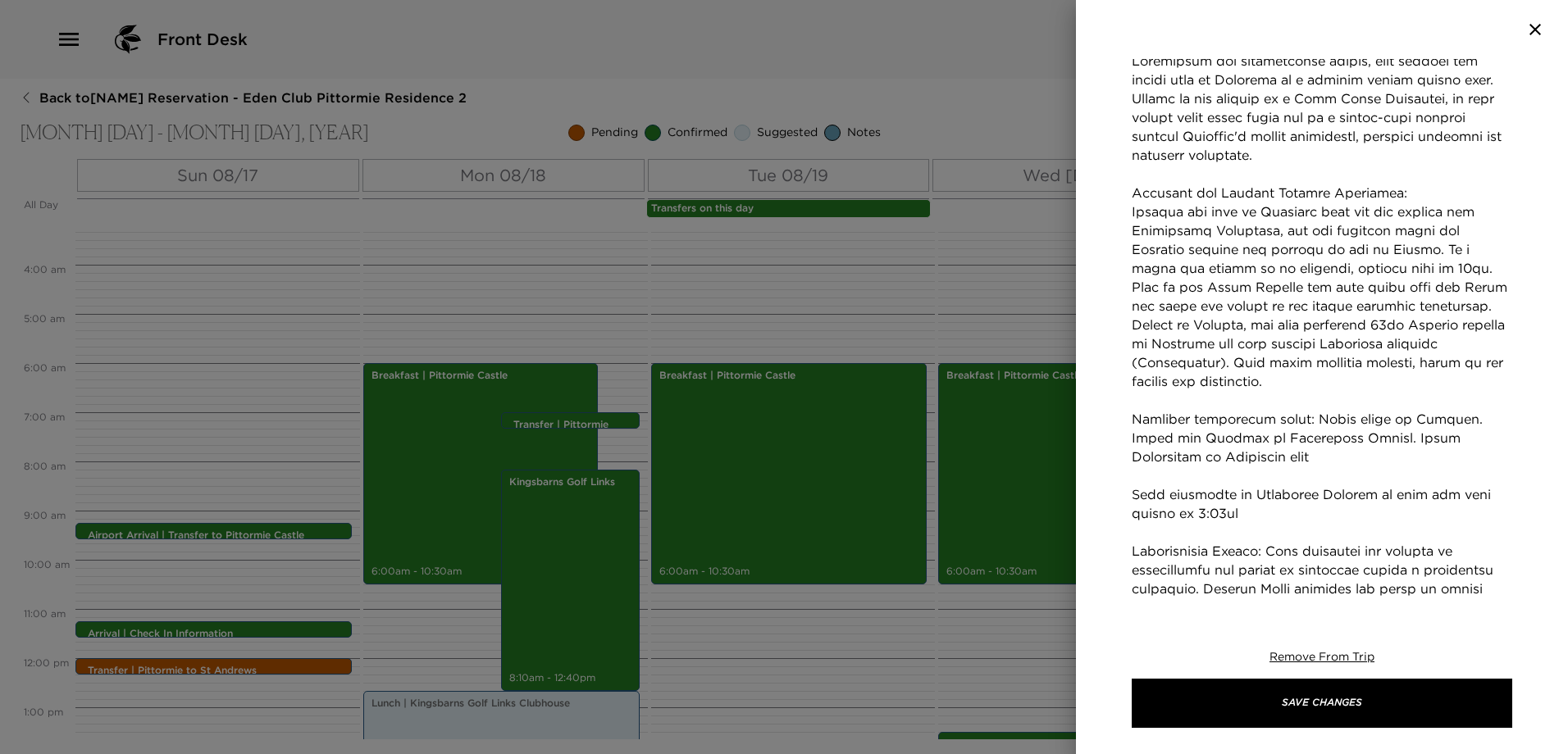 click on "Concierge Notes" at bounding box center (1322, 372) 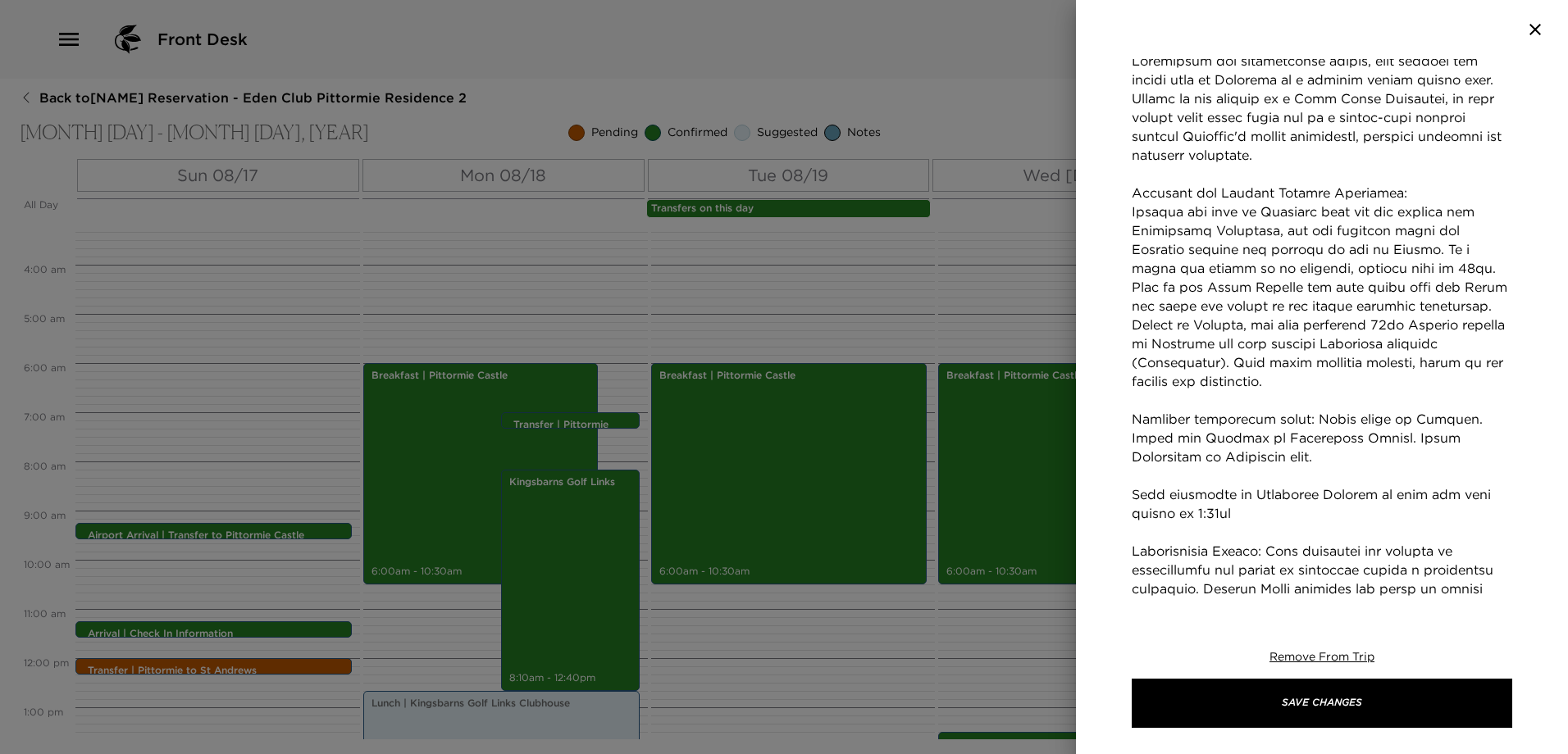 click on "Concierge Notes" at bounding box center [1322, 372] 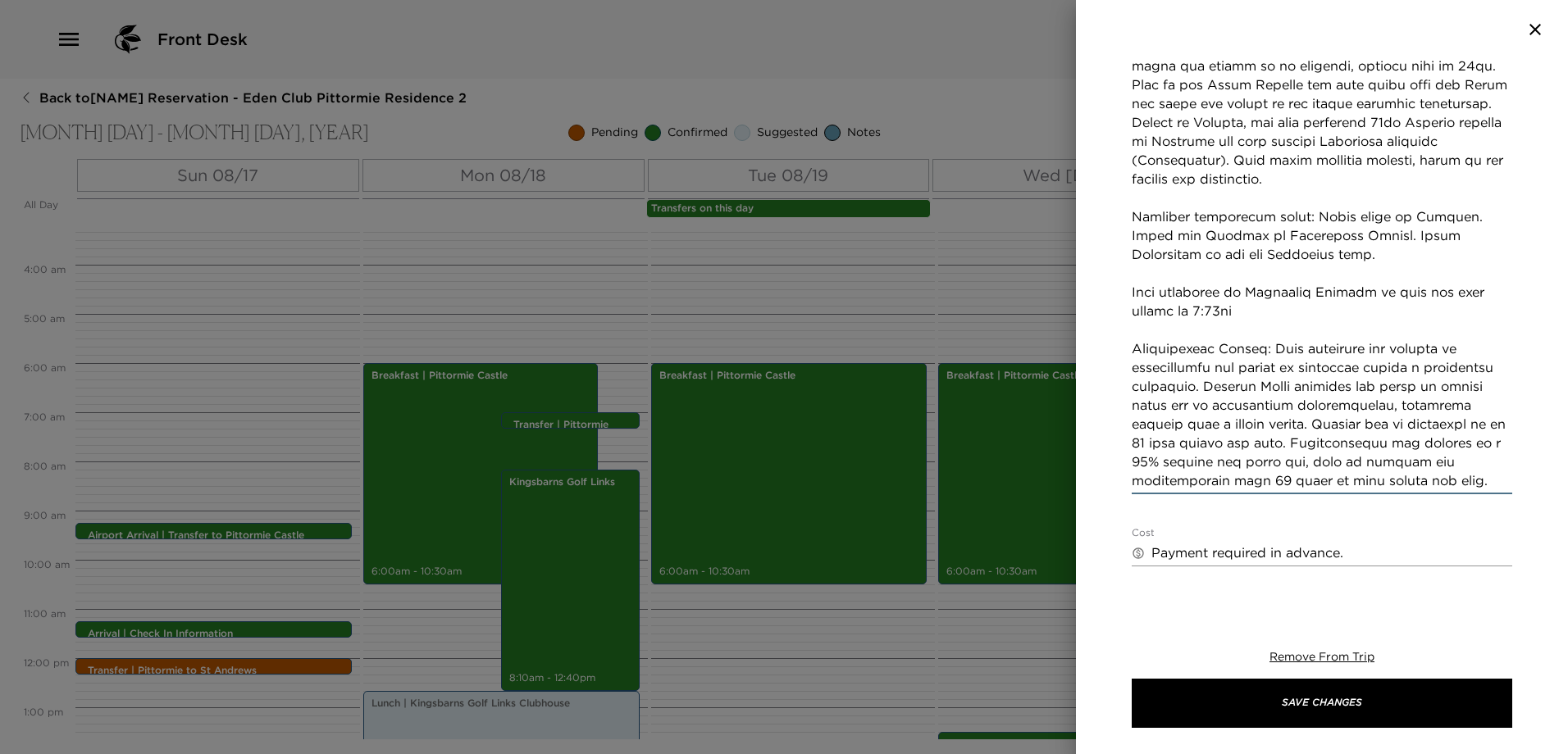 scroll, scrollTop: 699, scrollLeft: 0, axis: vertical 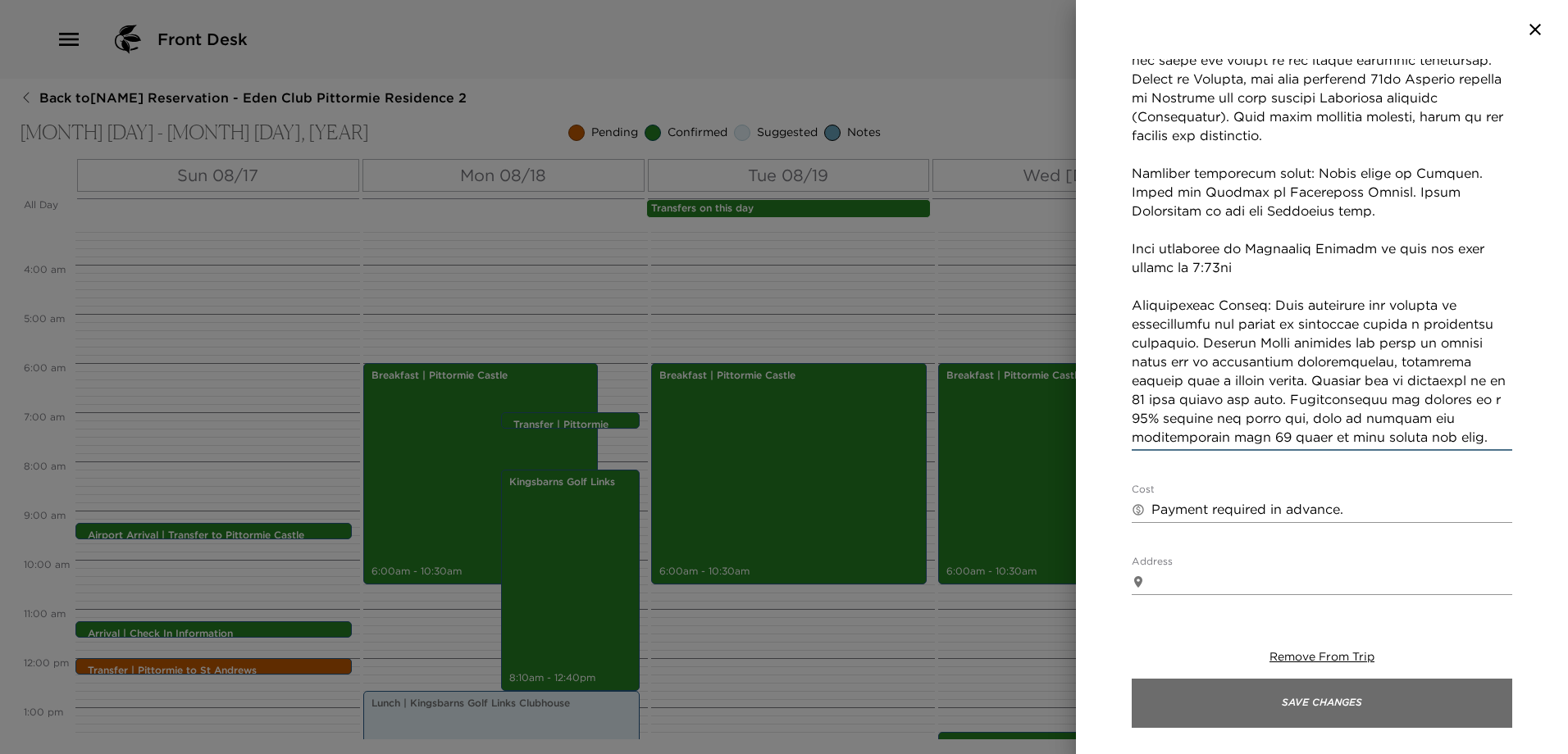 type on "Experience the breathtaking beauty, rich history and hidden gems of Scotland on a private driver guided tour. Travel in the comfort of a Land Rover Discovery, as your expert local guide takes you on a tailor-made journey through Scotland's iconic landscapes, charming villages and historic landmarks.
Falkland and Culross Example Itinerary:
Explore the area of Falkland town and the setting for Outlanders Inverness, see the fountain where the Jacobite spectre was keeping an eye in Claire. If a visit the palace is of interest, opening time is 11am. Stop at the Forth Bridges for epic views over the Forth and climb the stairs of the worlds smallest lighthouse. Travel to Culross, the best preserved 16th Century village in Scotland and also another Outlander location (Crainsmuire). Walk these stunning streets, learn of its history and importance.
Optional additional stops: Light lunch in Culross. Visit the Kelpies or Linlithgow Palace. Visit Lallybroch if you are Outlander fans.
Tour concludes at Edinburgh ..." 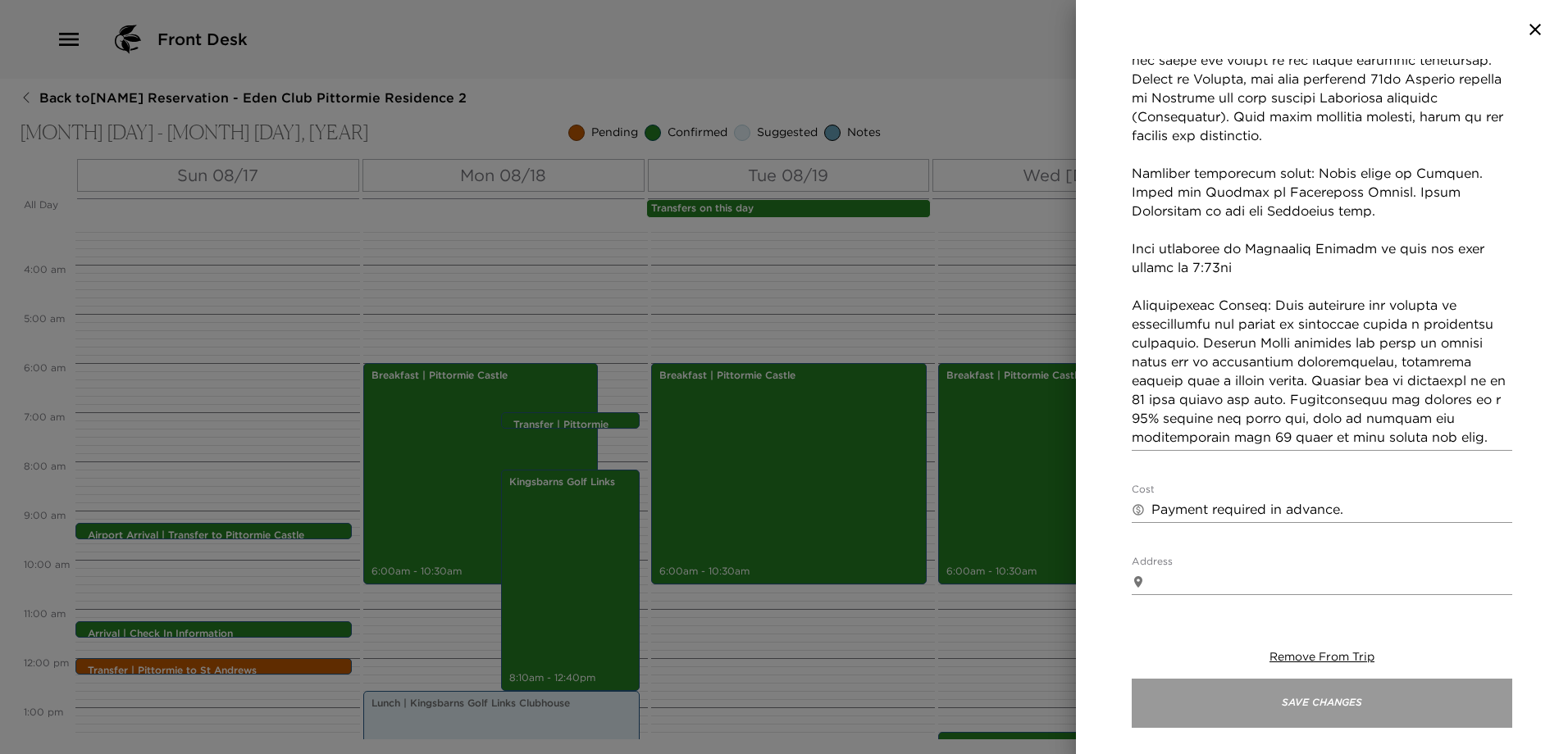 click on "Save Changes" at bounding box center [1322, 703] 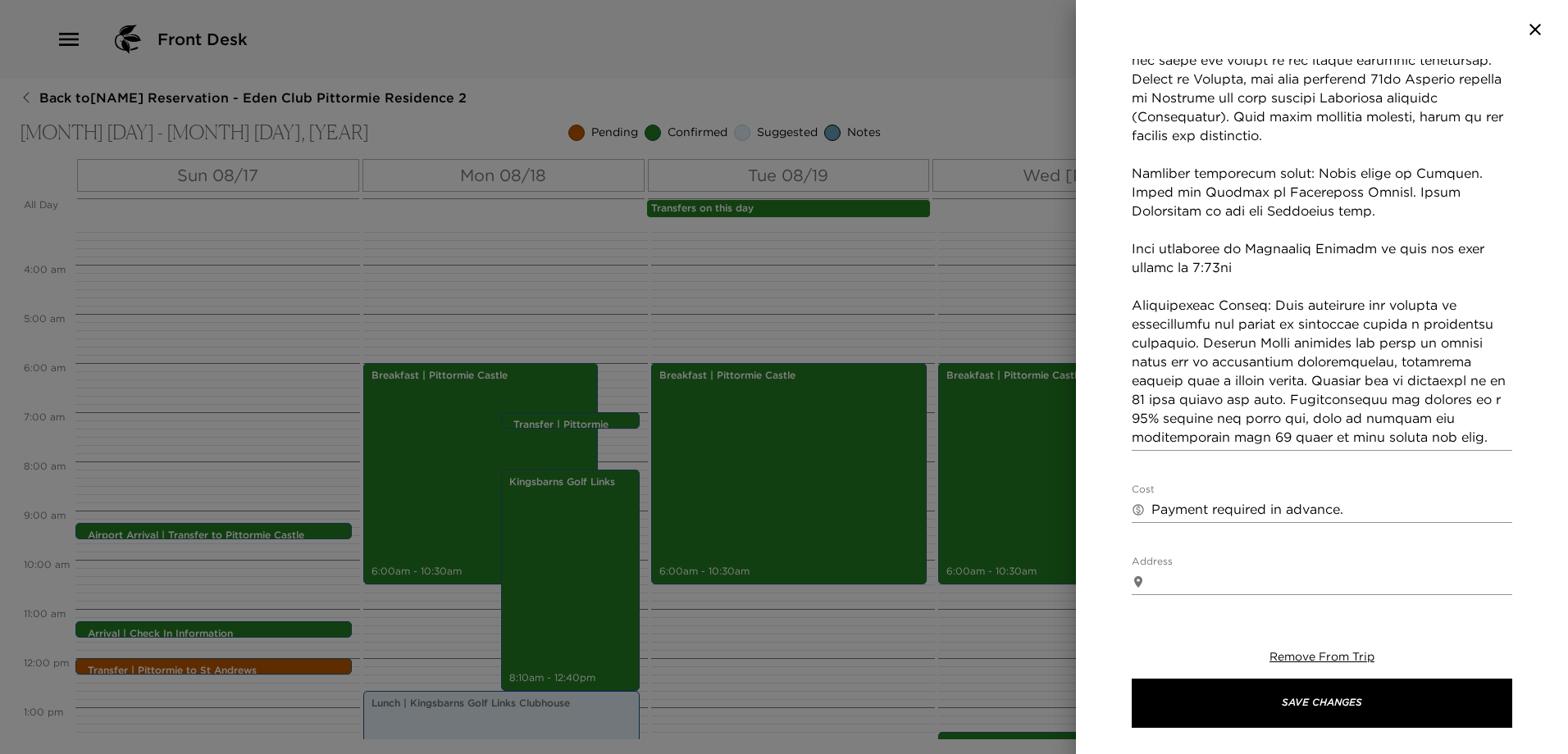 scroll, scrollTop: 698, scrollLeft: 0, axis: vertical 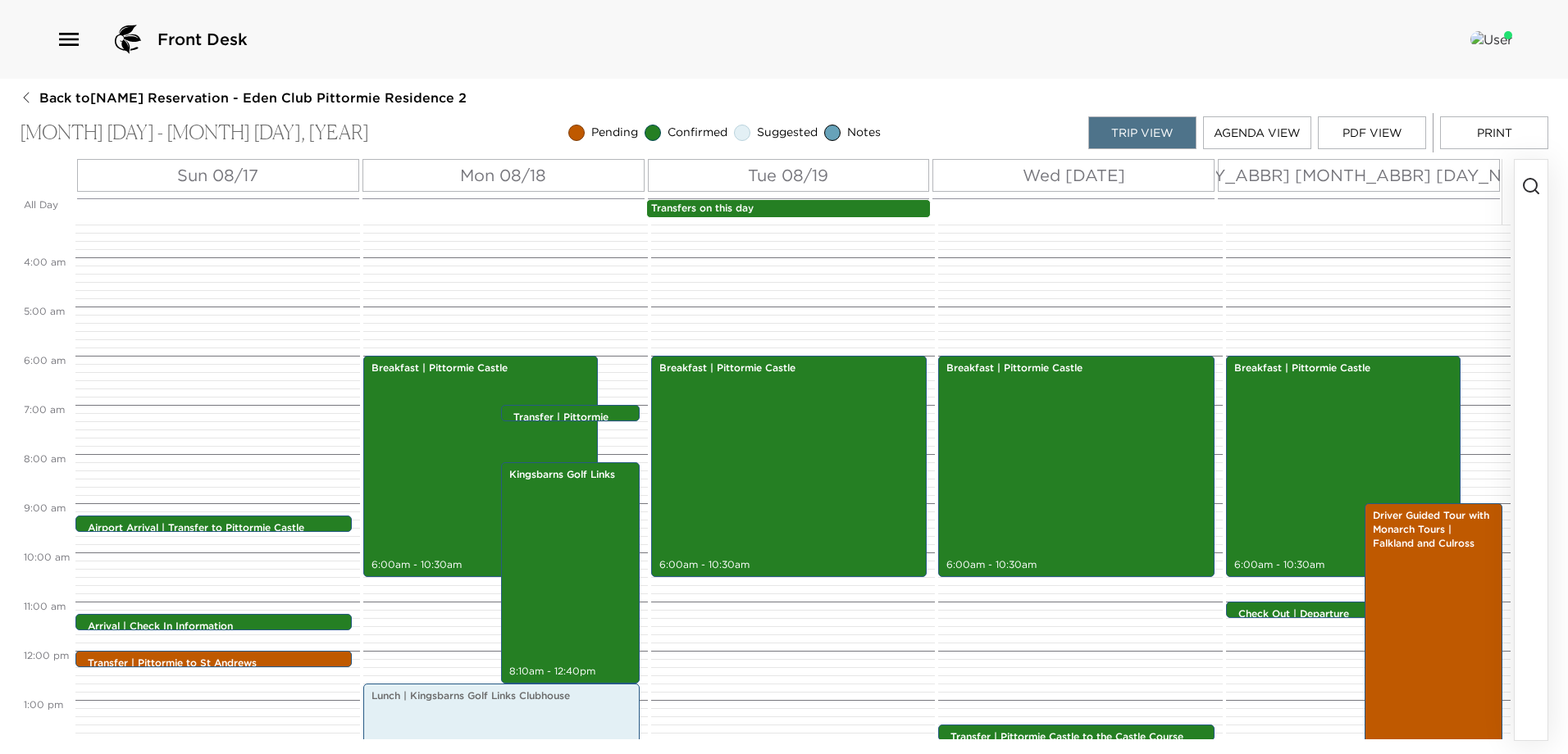click on "PDF View" at bounding box center [1372, 133] 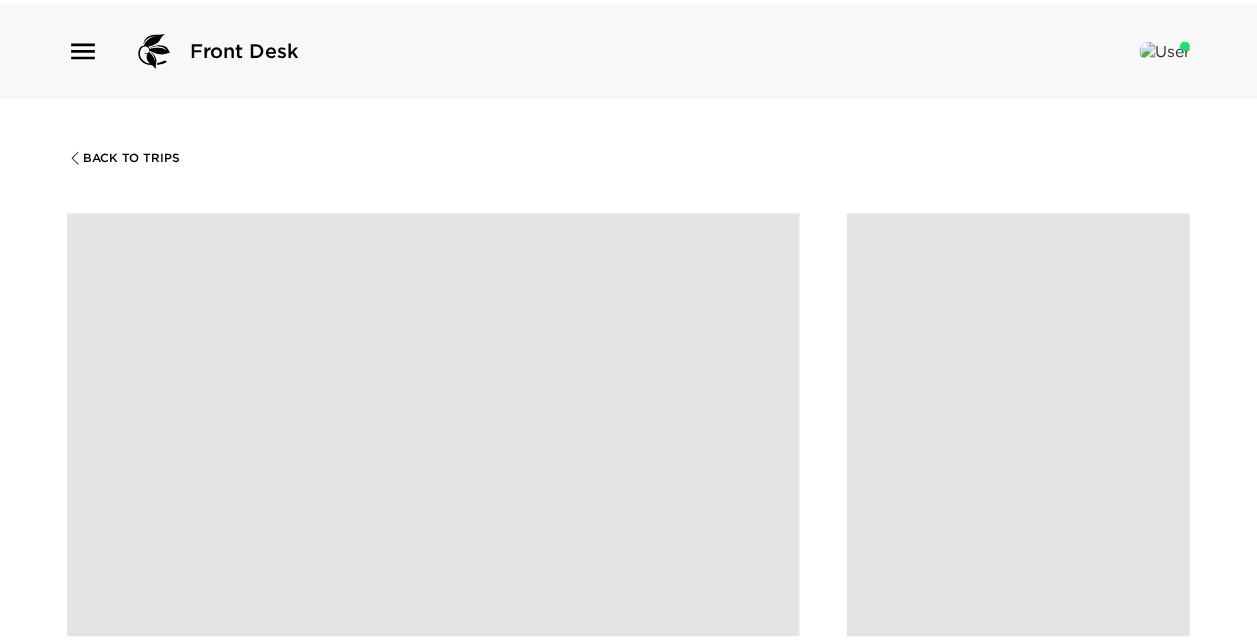 scroll, scrollTop: 0, scrollLeft: 0, axis: both 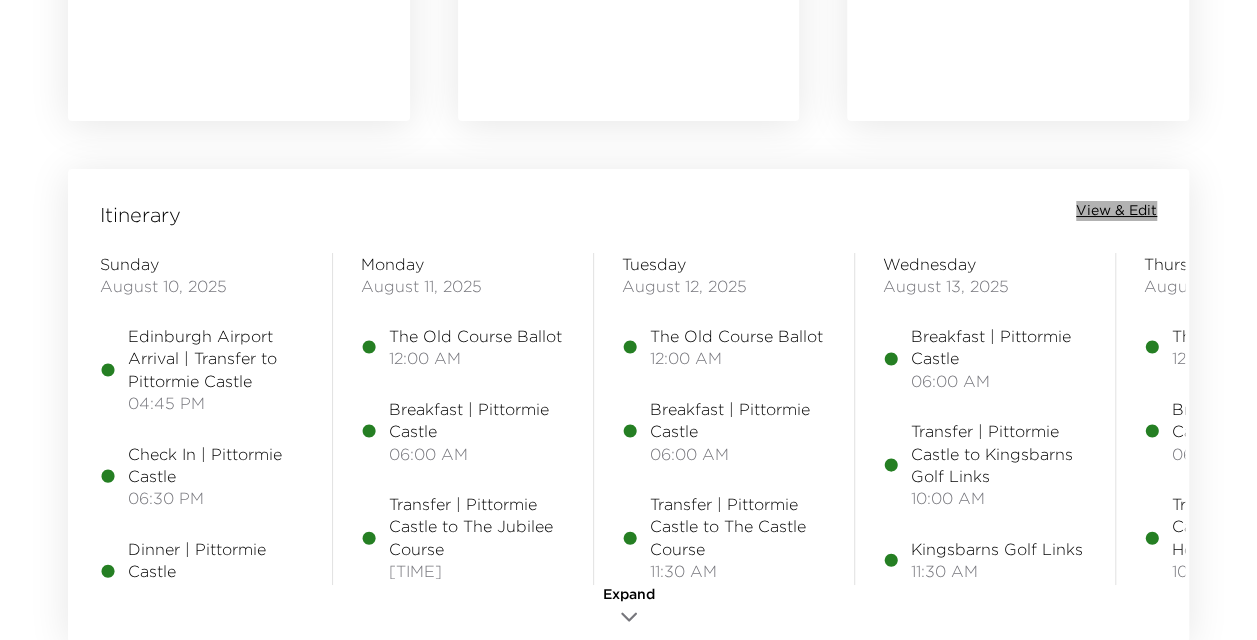 click on "View & Edit" at bounding box center [1116, 211] 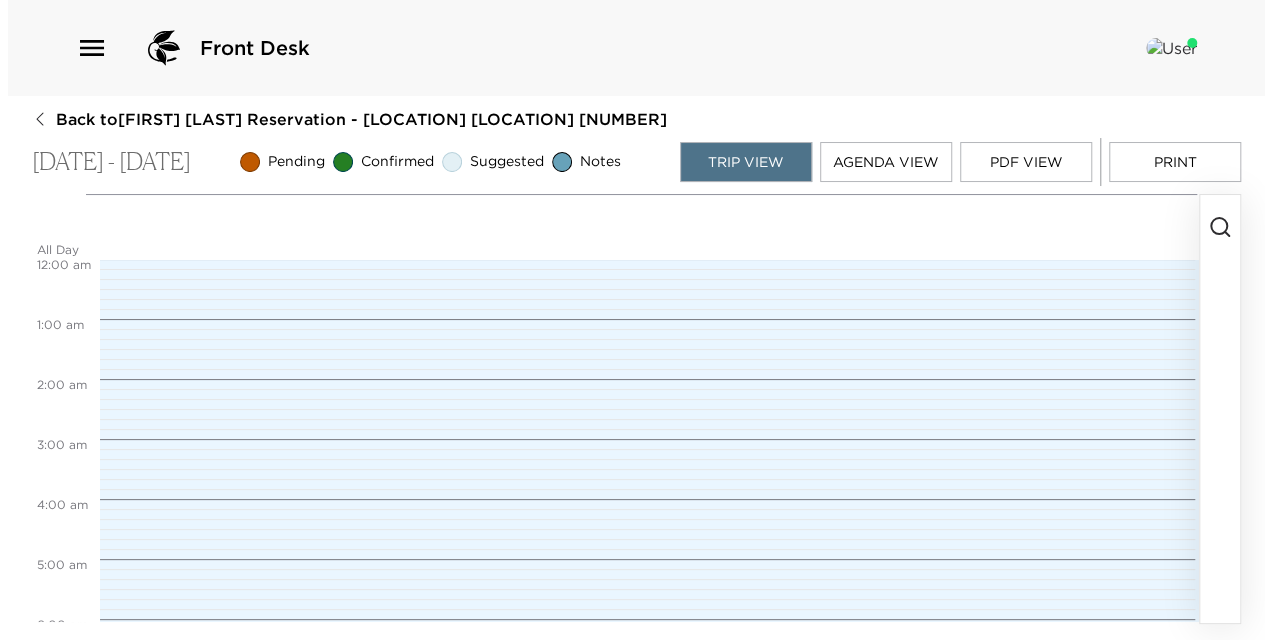 scroll, scrollTop: 0, scrollLeft: 0, axis: both 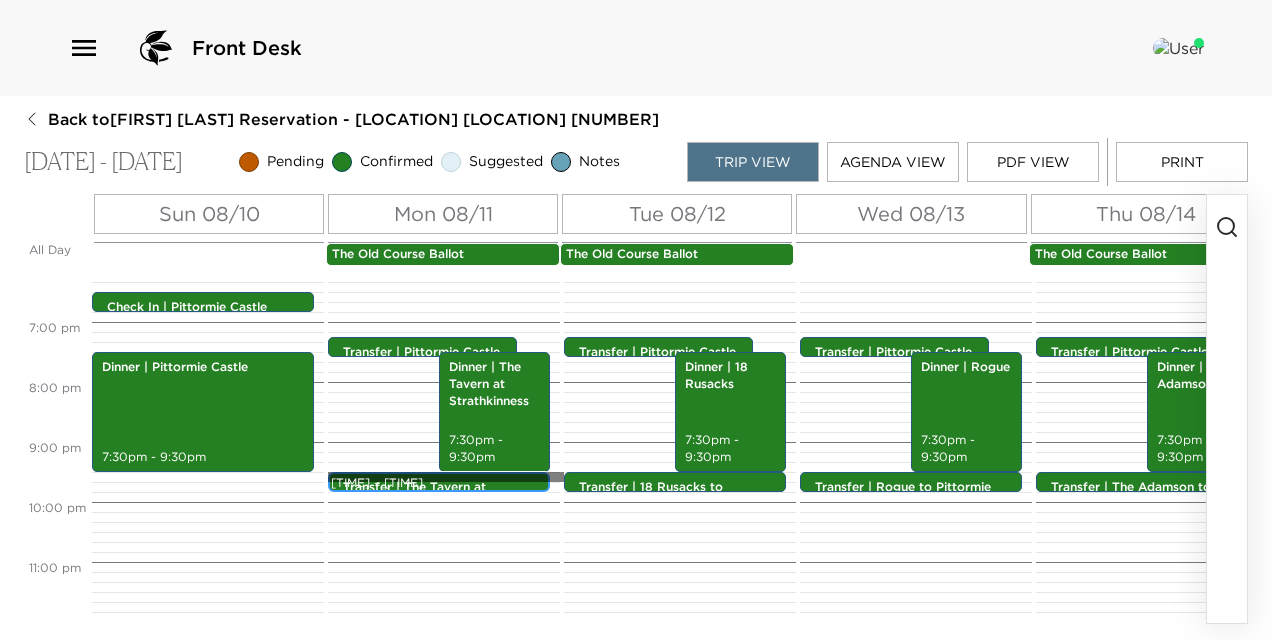 click on "Transfer | The Tavern at Strathkinness to Pittormie Castle" at bounding box center [444, 496] 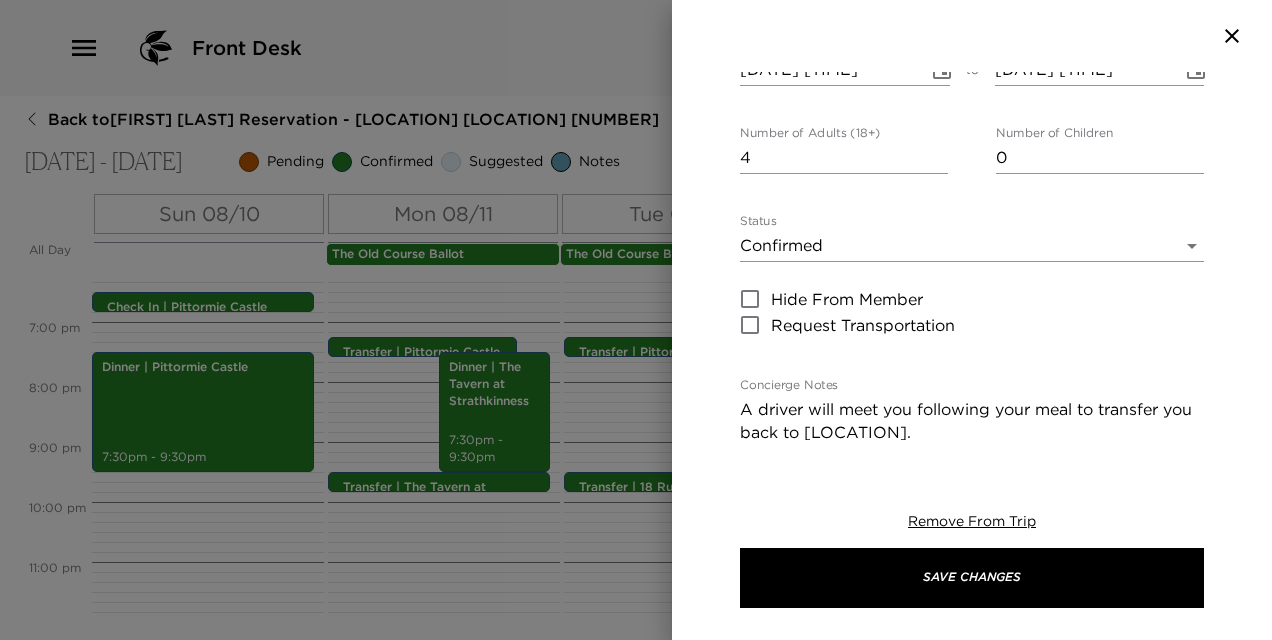 scroll, scrollTop: 400, scrollLeft: 0, axis: vertical 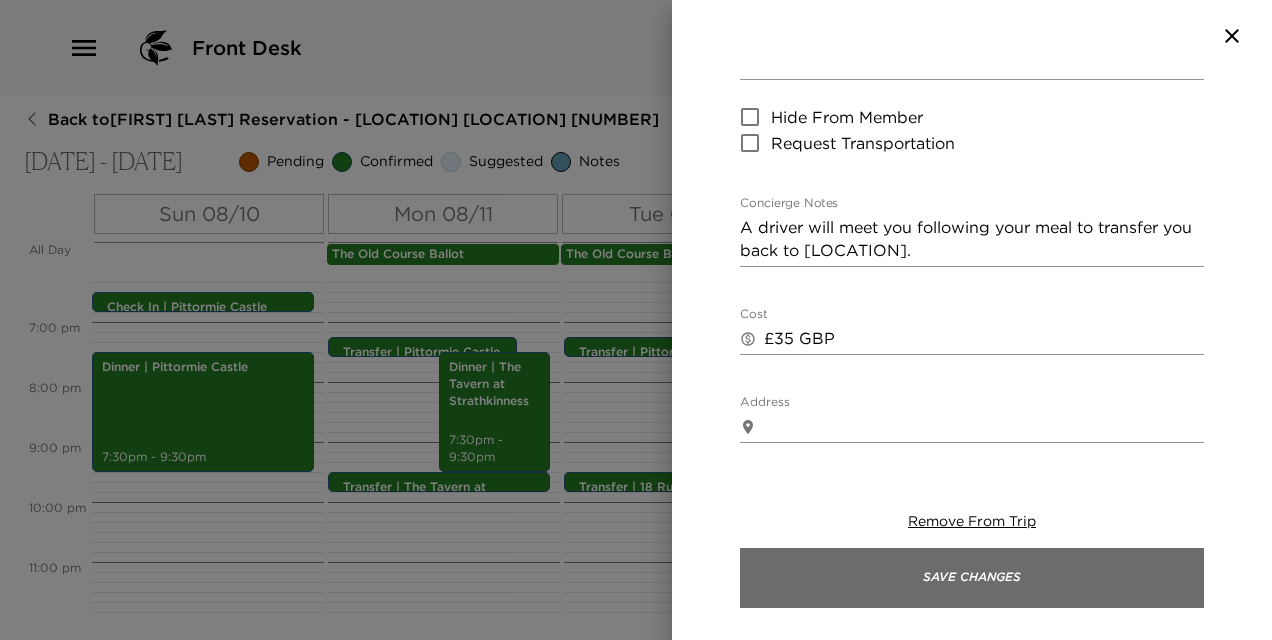 click on "Save Changes" at bounding box center [972, 578] 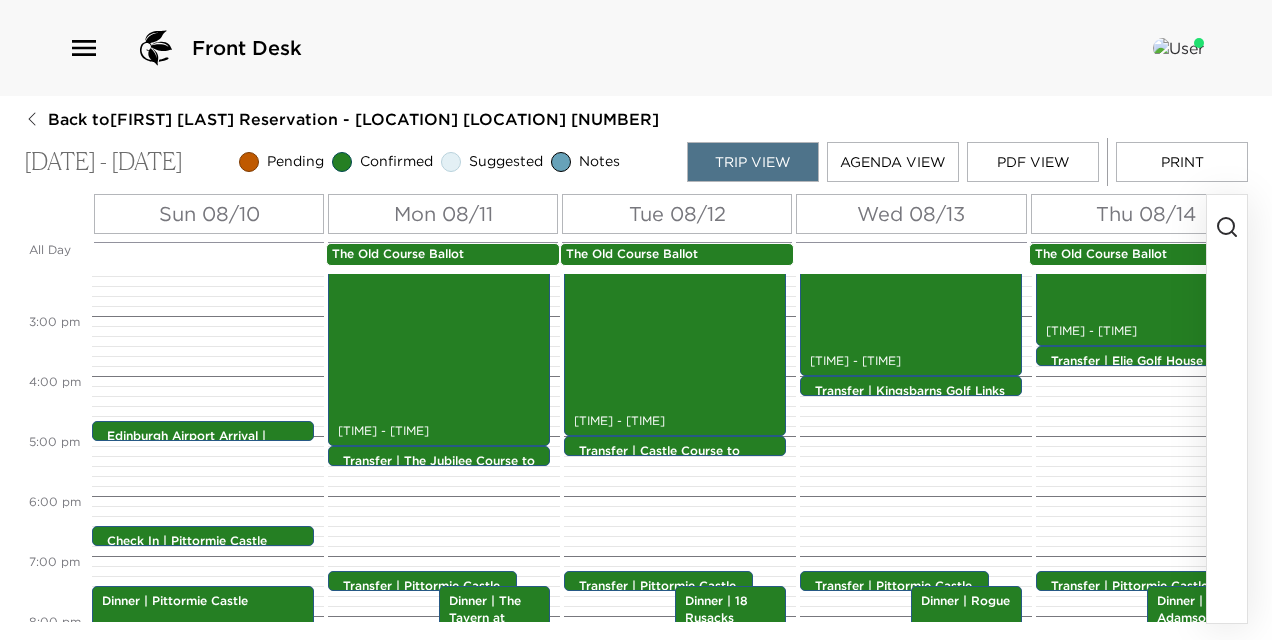 scroll, scrollTop: 900, scrollLeft: 0, axis: vertical 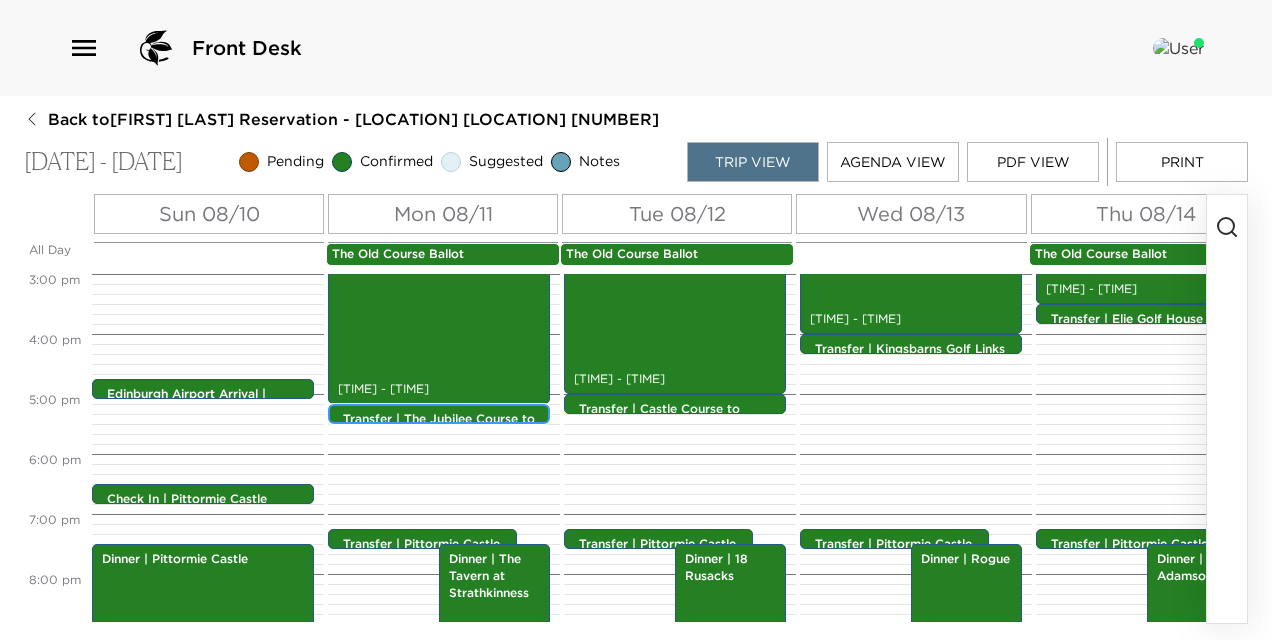 click on "Transfer | The Jubilee Course to Pittormie Castle" at bounding box center [444, 428] 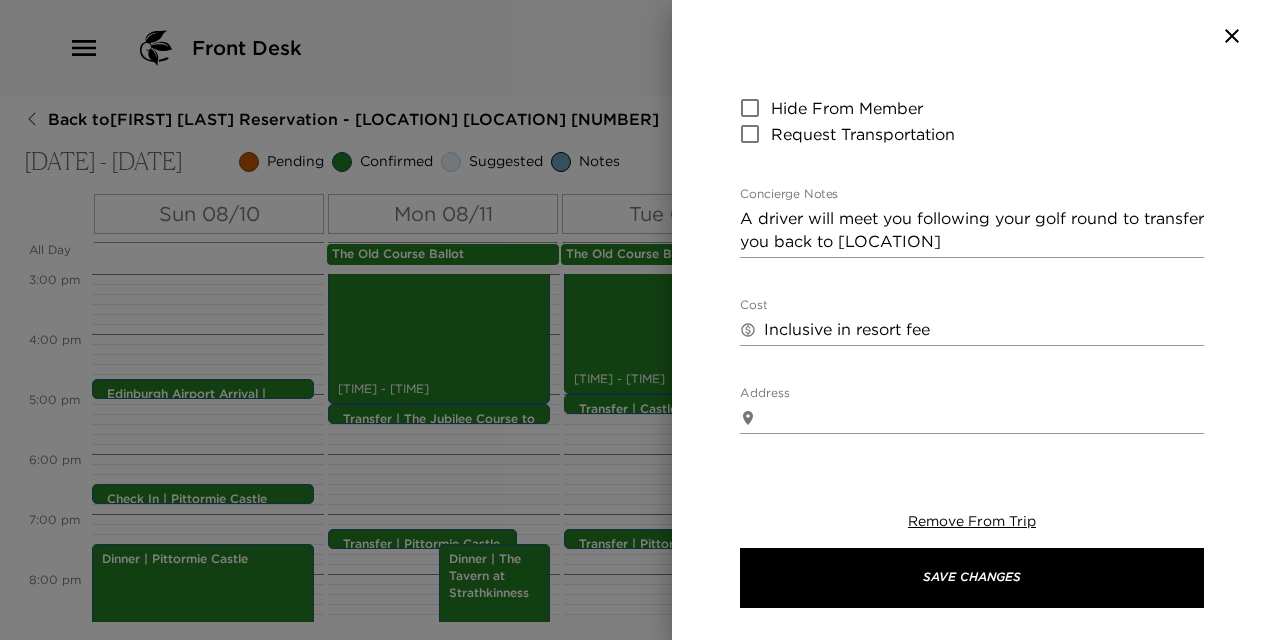 scroll, scrollTop: 400, scrollLeft: 0, axis: vertical 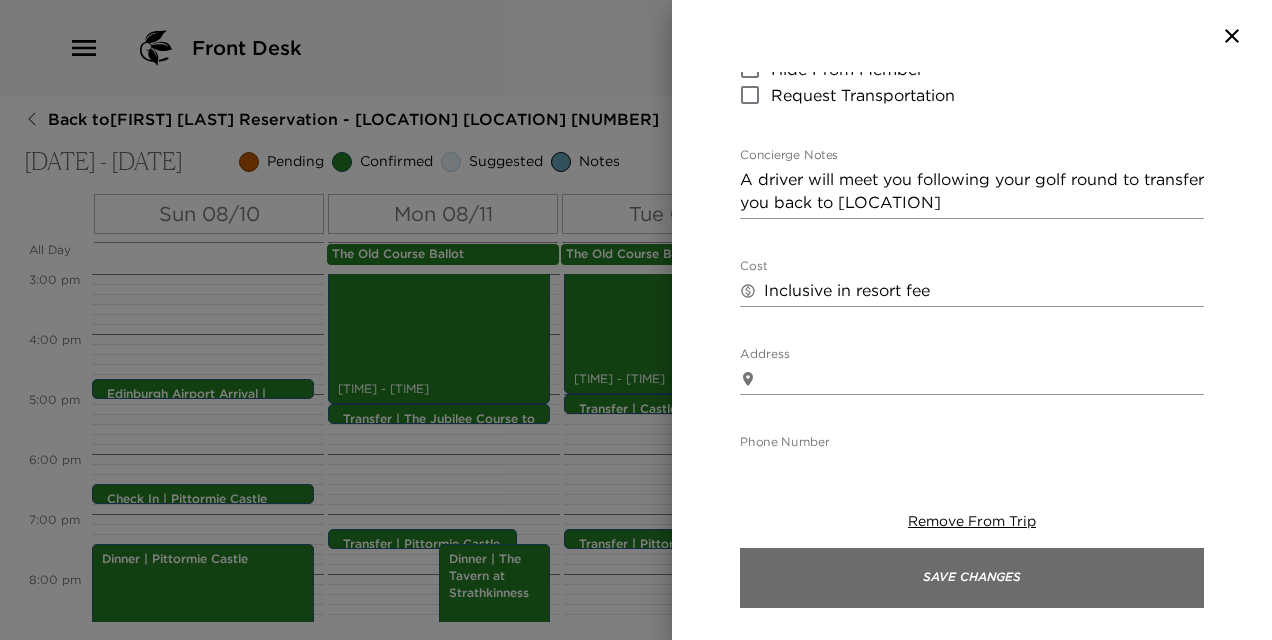click on "Save Changes" at bounding box center [972, 578] 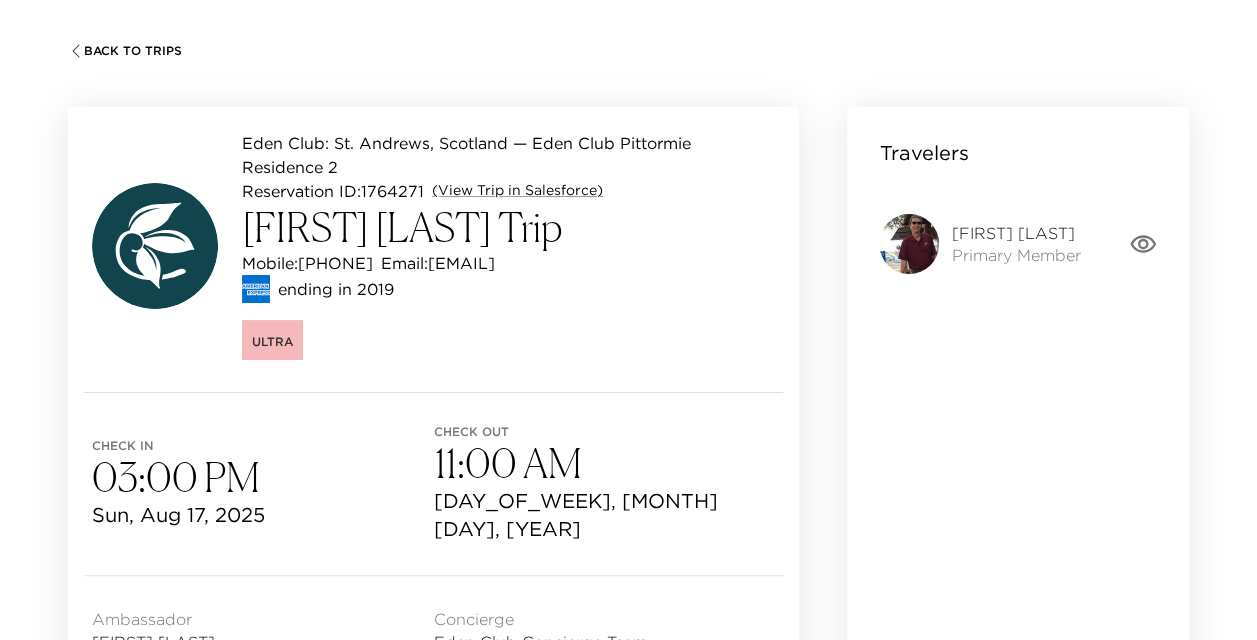 scroll, scrollTop: 0, scrollLeft: 0, axis: both 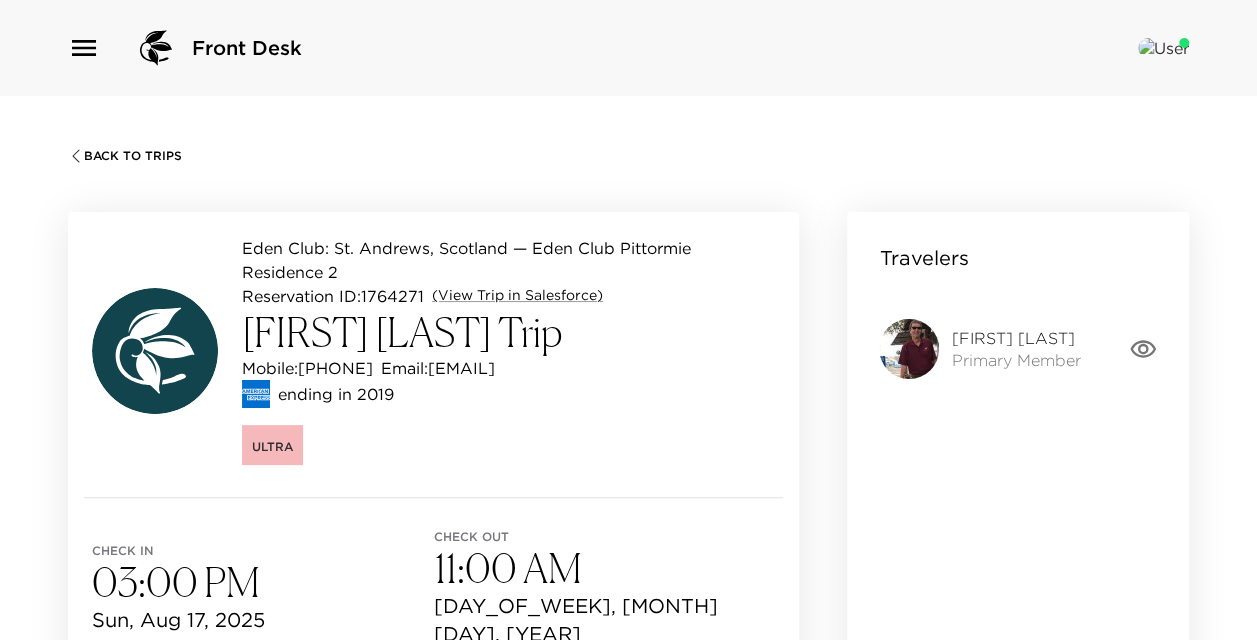 click on "Back To Trips" at bounding box center [133, 156] 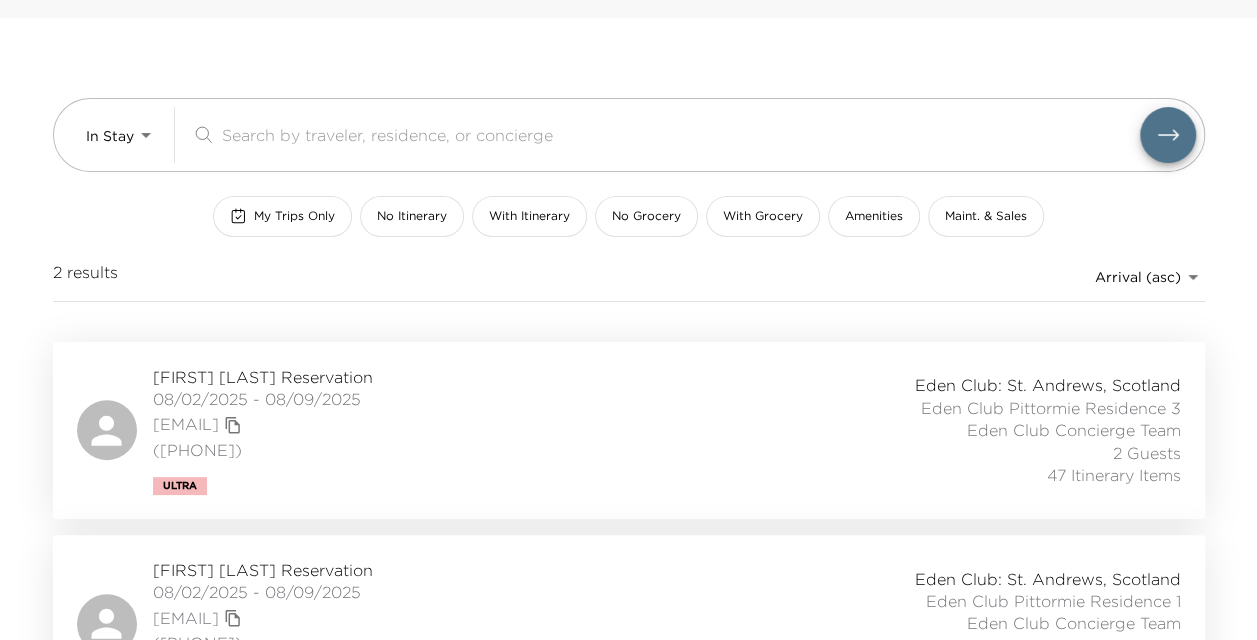 scroll, scrollTop: 0, scrollLeft: 0, axis: both 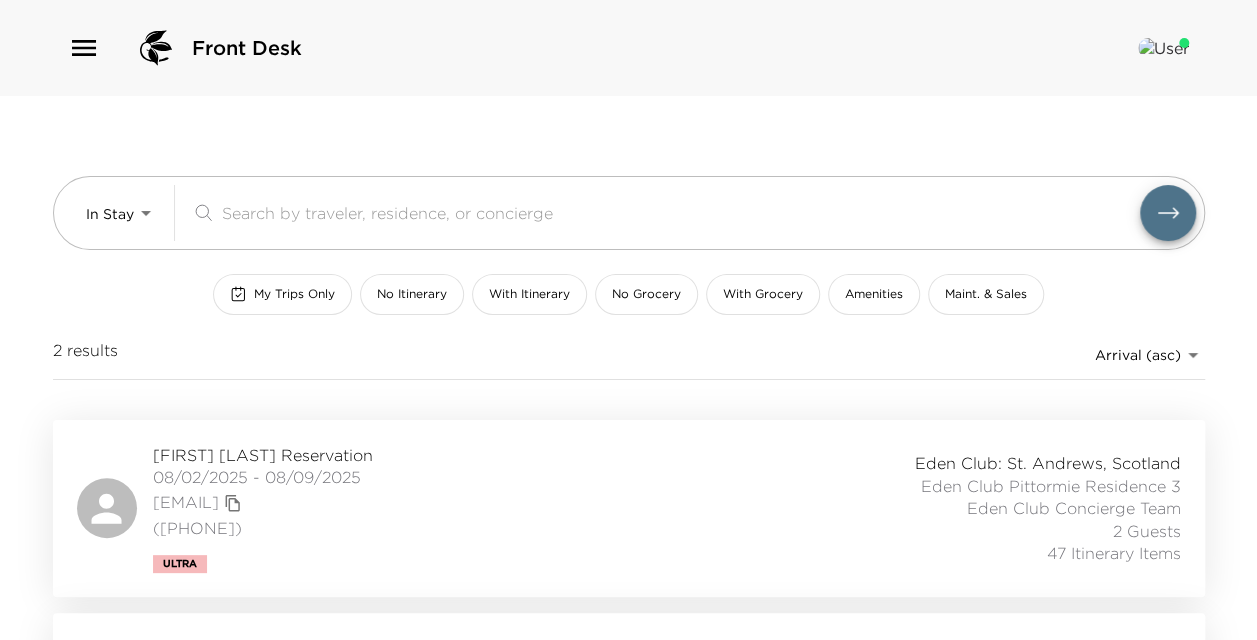 click on "[FIRST] [LAST] Reservation" at bounding box center [263, 455] 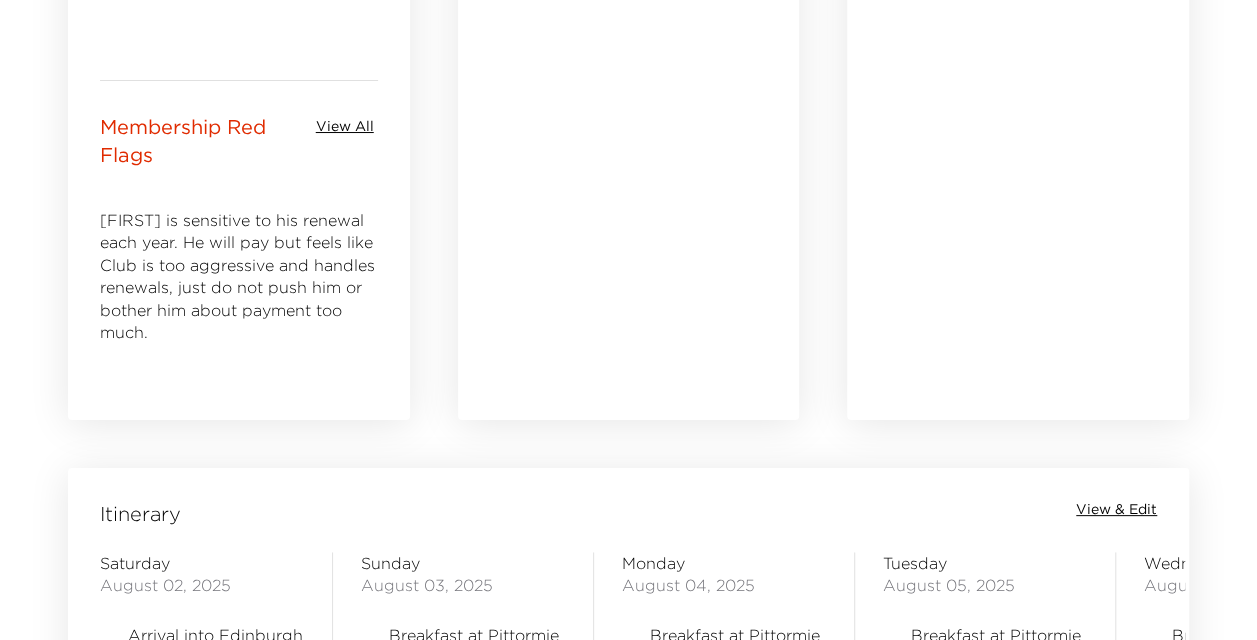 scroll, scrollTop: 1500, scrollLeft: 0, axis: vertical 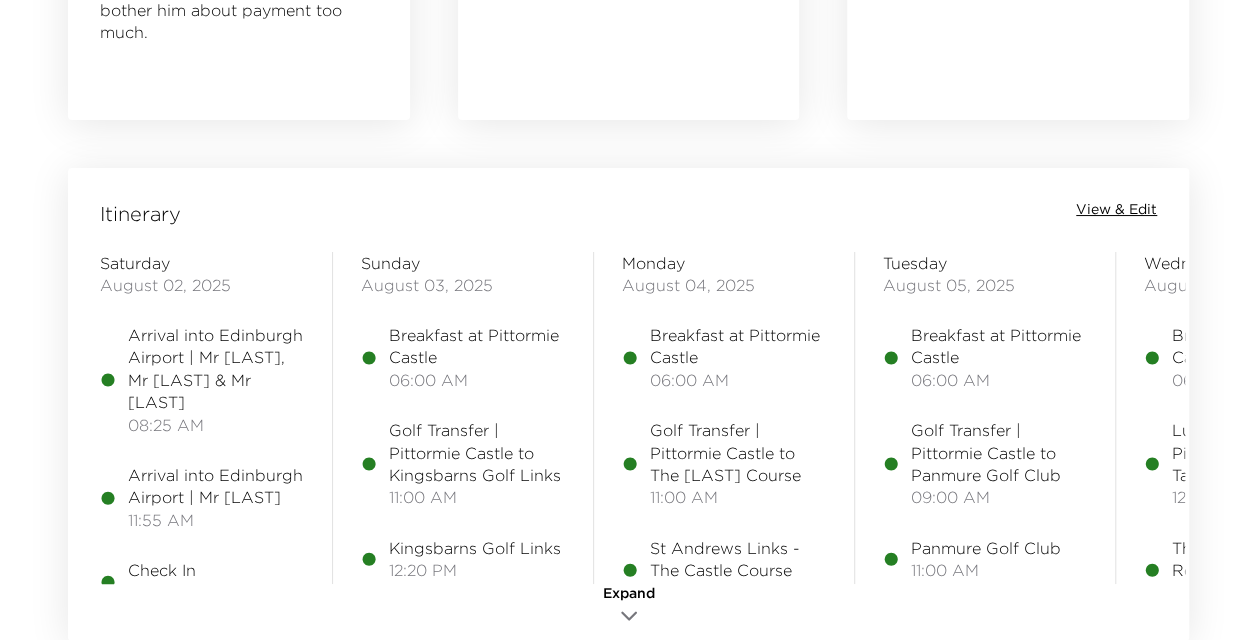 click on "View & Edit" at bounding box center (1116, 210) 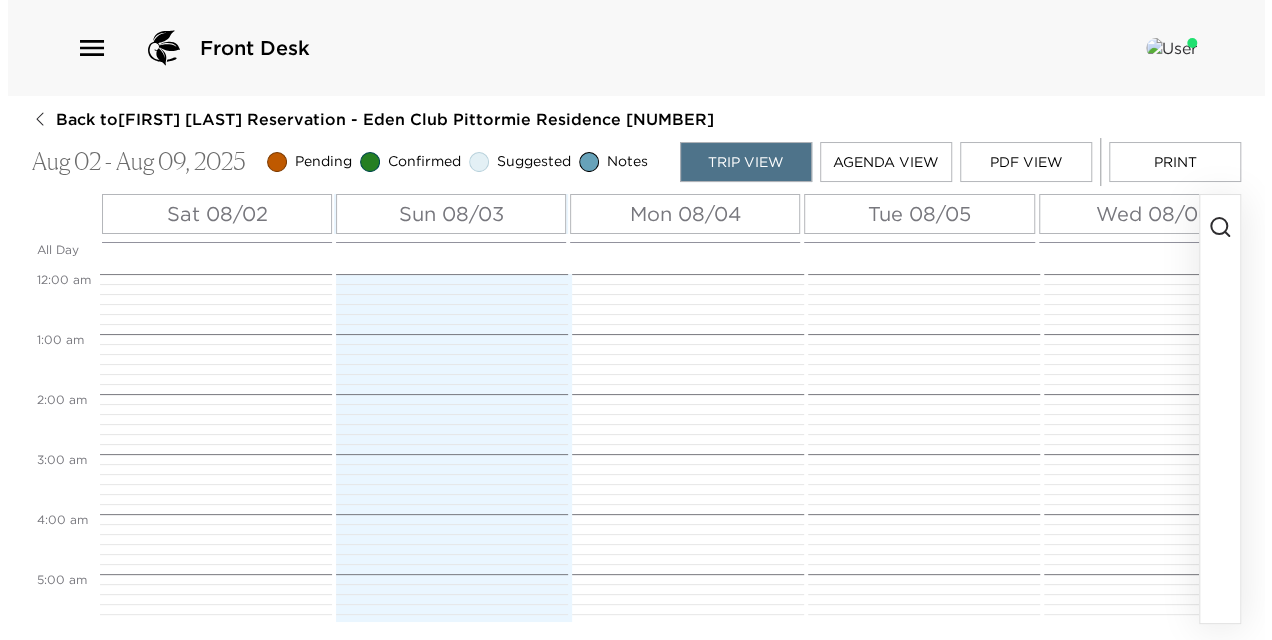 scroll, scrollTop: 0, scrollLeft: 0, axis: both 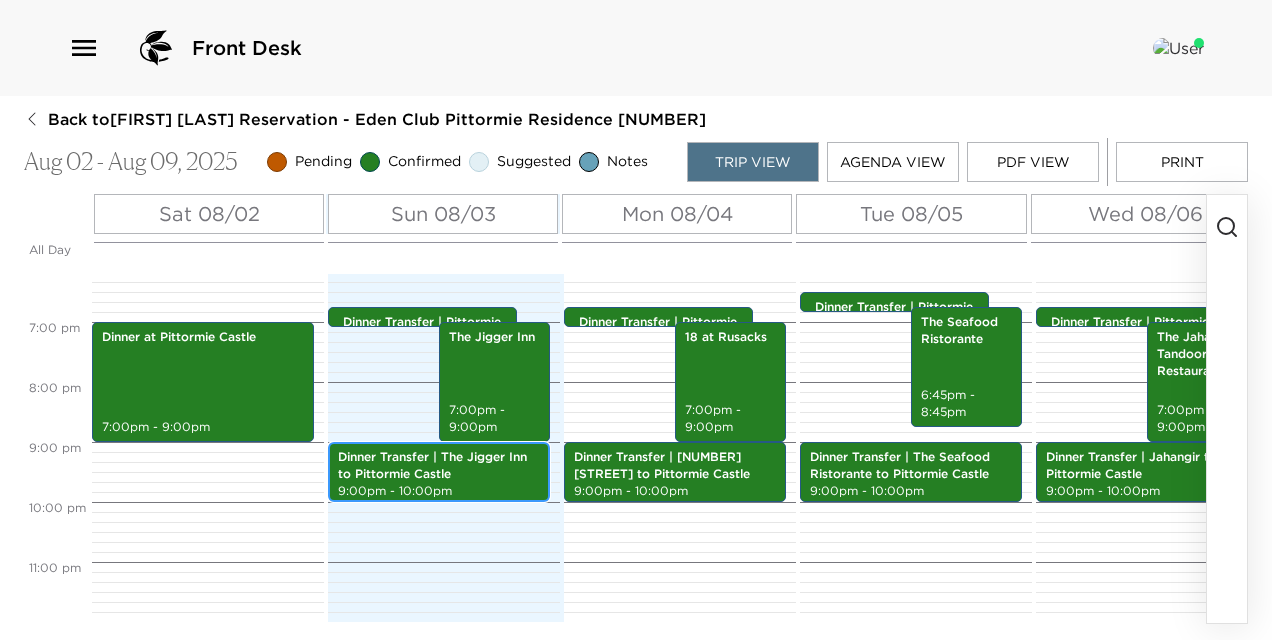 click on "Dinner Transfer | The Jigger Inn to Pittormie Castle" at bounding box center [439, 466] 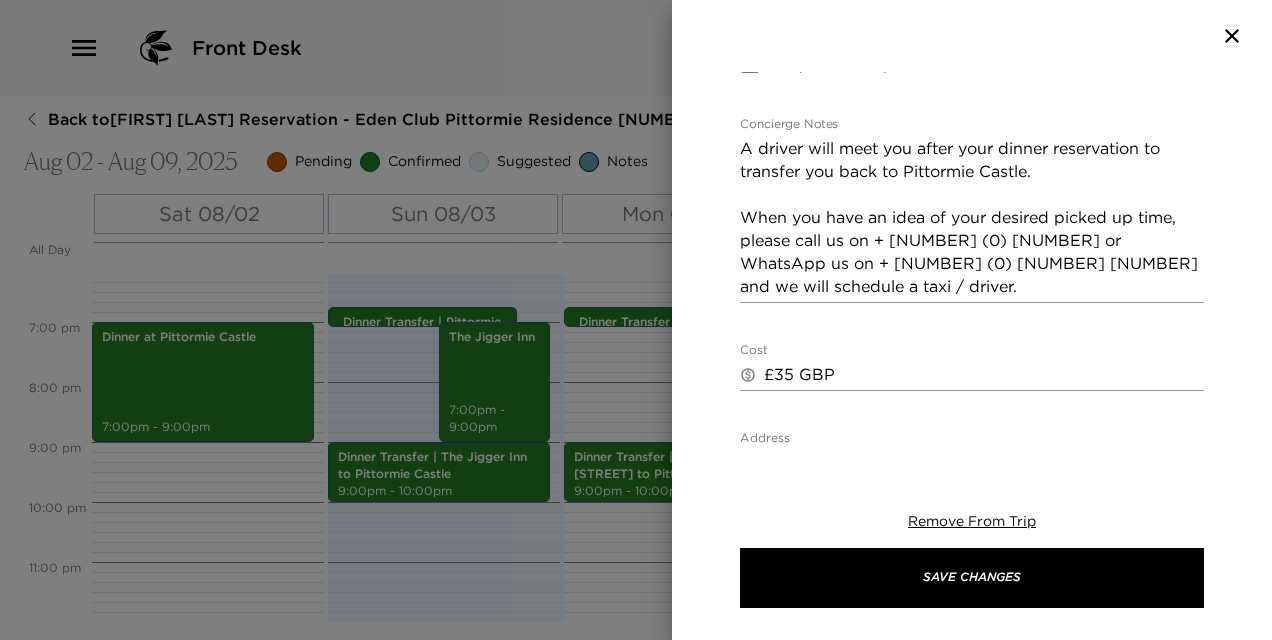 scroll, scrollTop: 400, scrollLeft: 0, axis: vertical 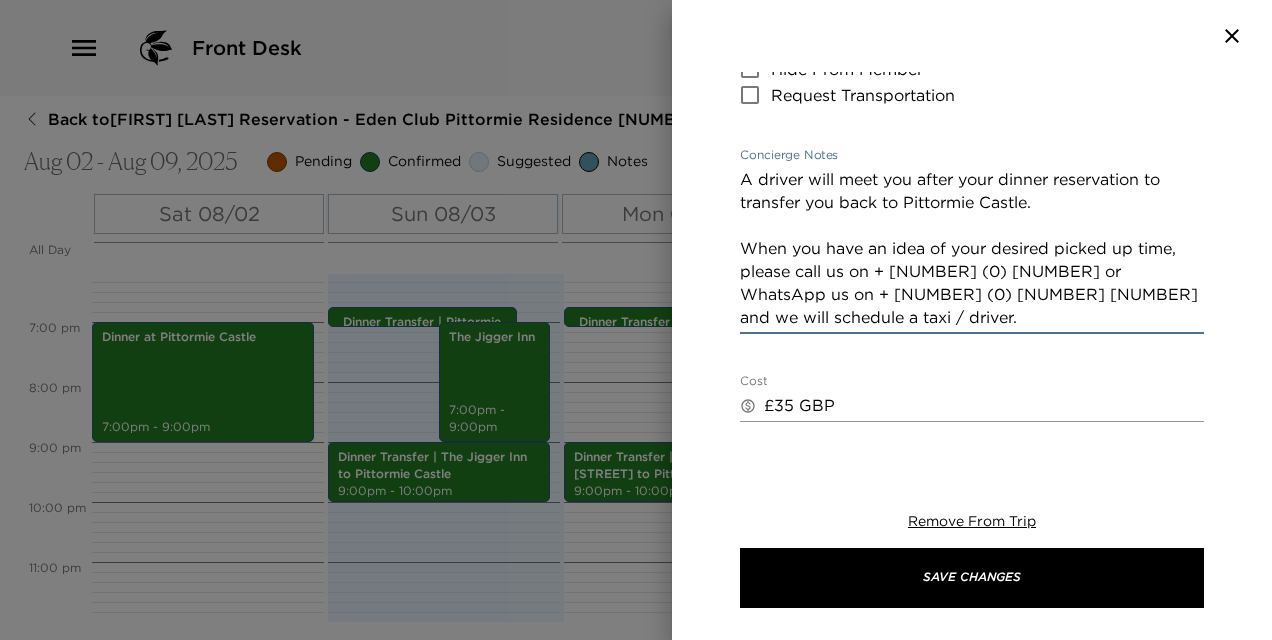 drag, startPoint x: 803, startPoint y: 319, endPoint x: 734, endPoint y: 248, distance: 99.00505 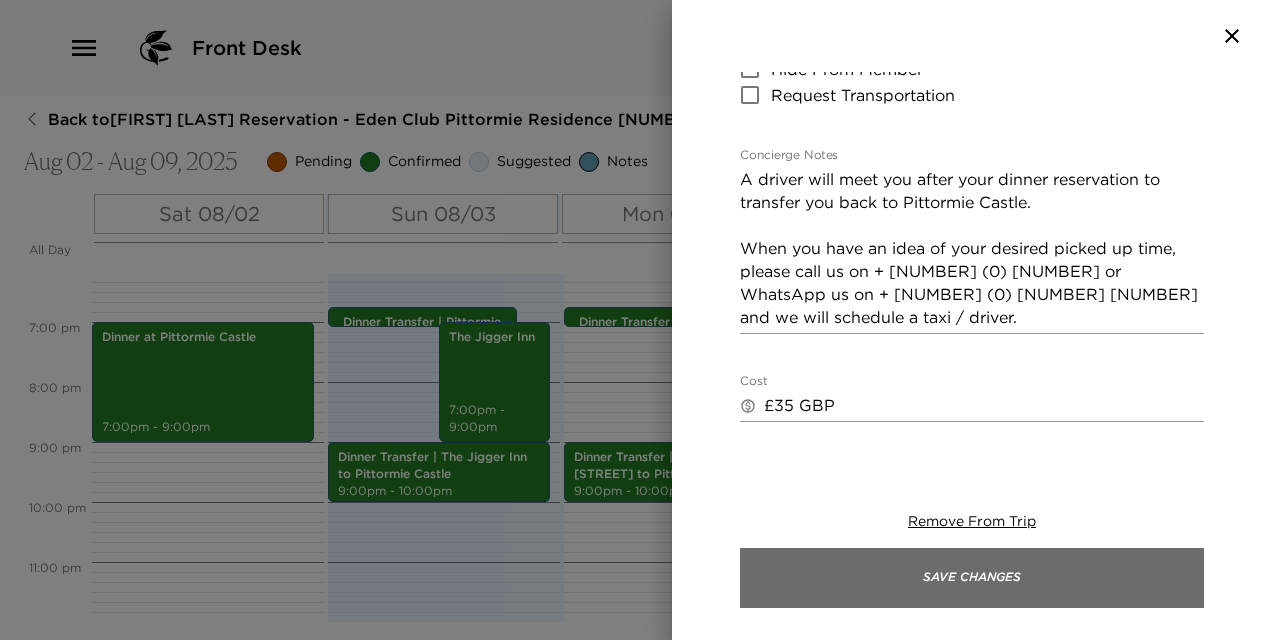 click on "Save Changes" at bounding box center (972, 578) 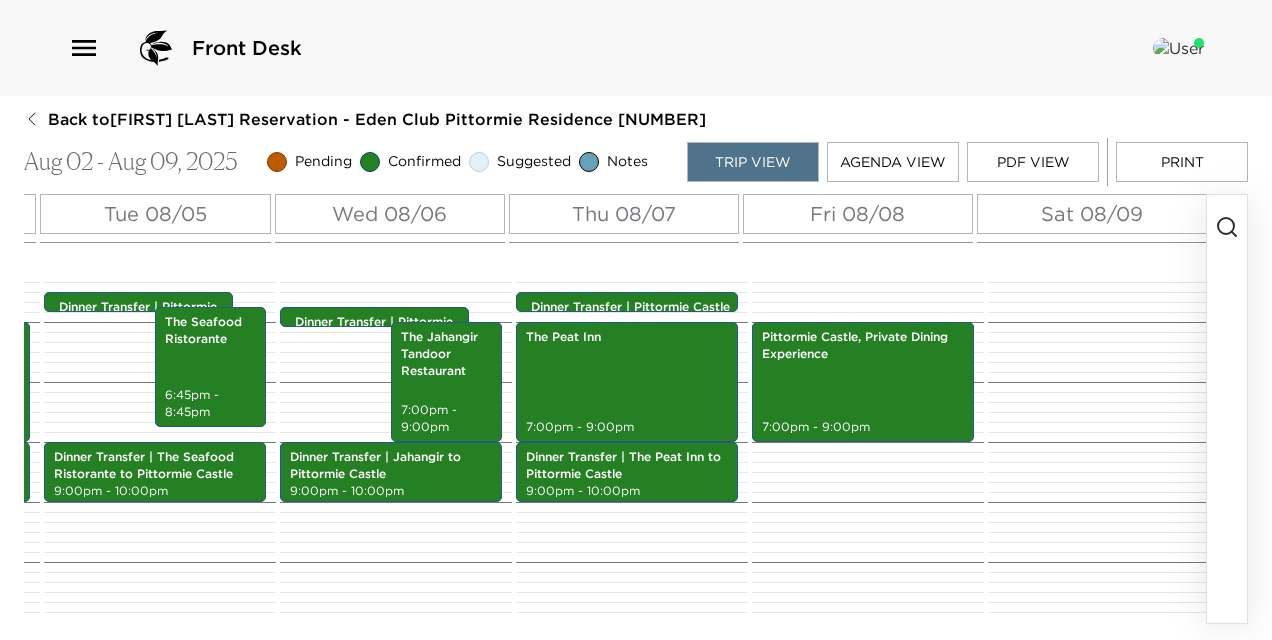 scroll, scrollTop: 0, scrollLeft: 757, axis: horizontal 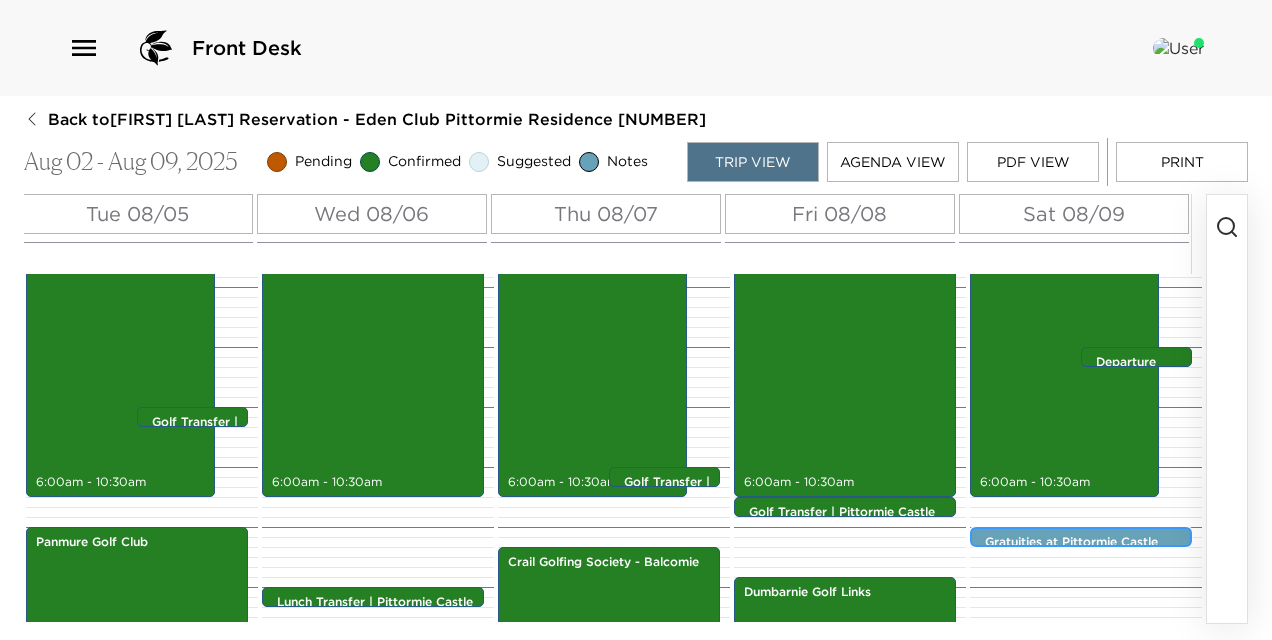 click on "Gratuities at Pittormie Castle" at bounding box center [1086, 542] 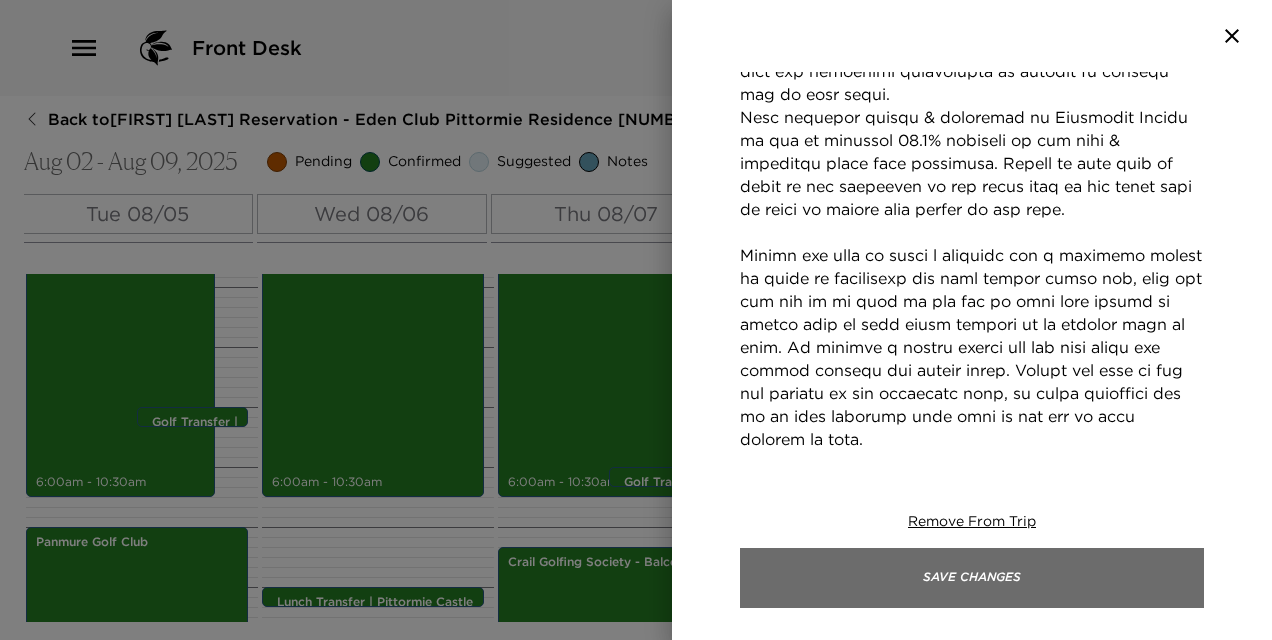 scroll, scrollTop: 600, scrollLeft: 0, axis: vertical 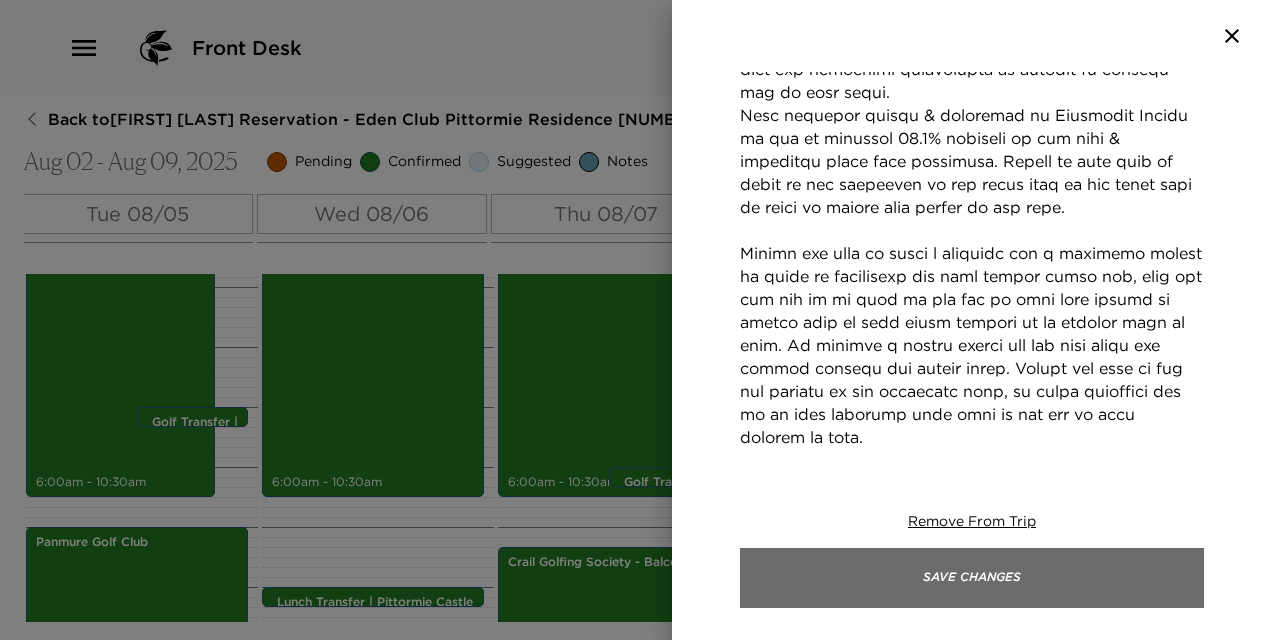 drag, startPoint x: 1058, startPoint y: 586, endPoint x: 1045, endPoint y: 562, distance: 27.294687 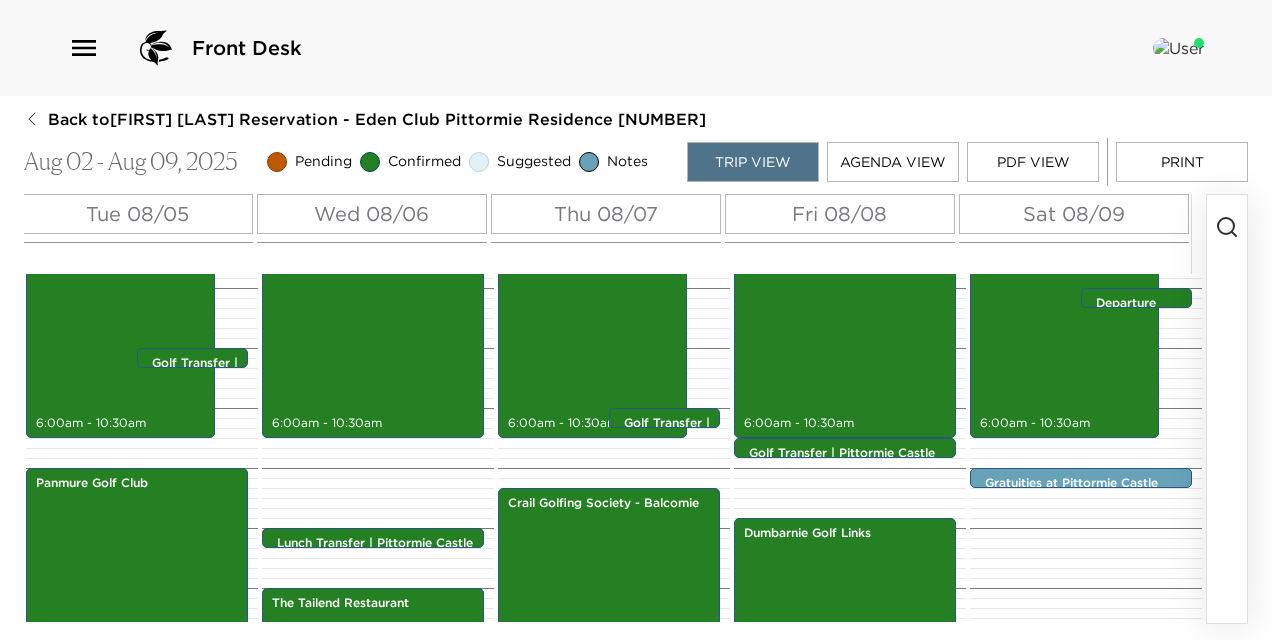 scroll, scrollTop: 507, scrollLeft: 0, axis: vertical 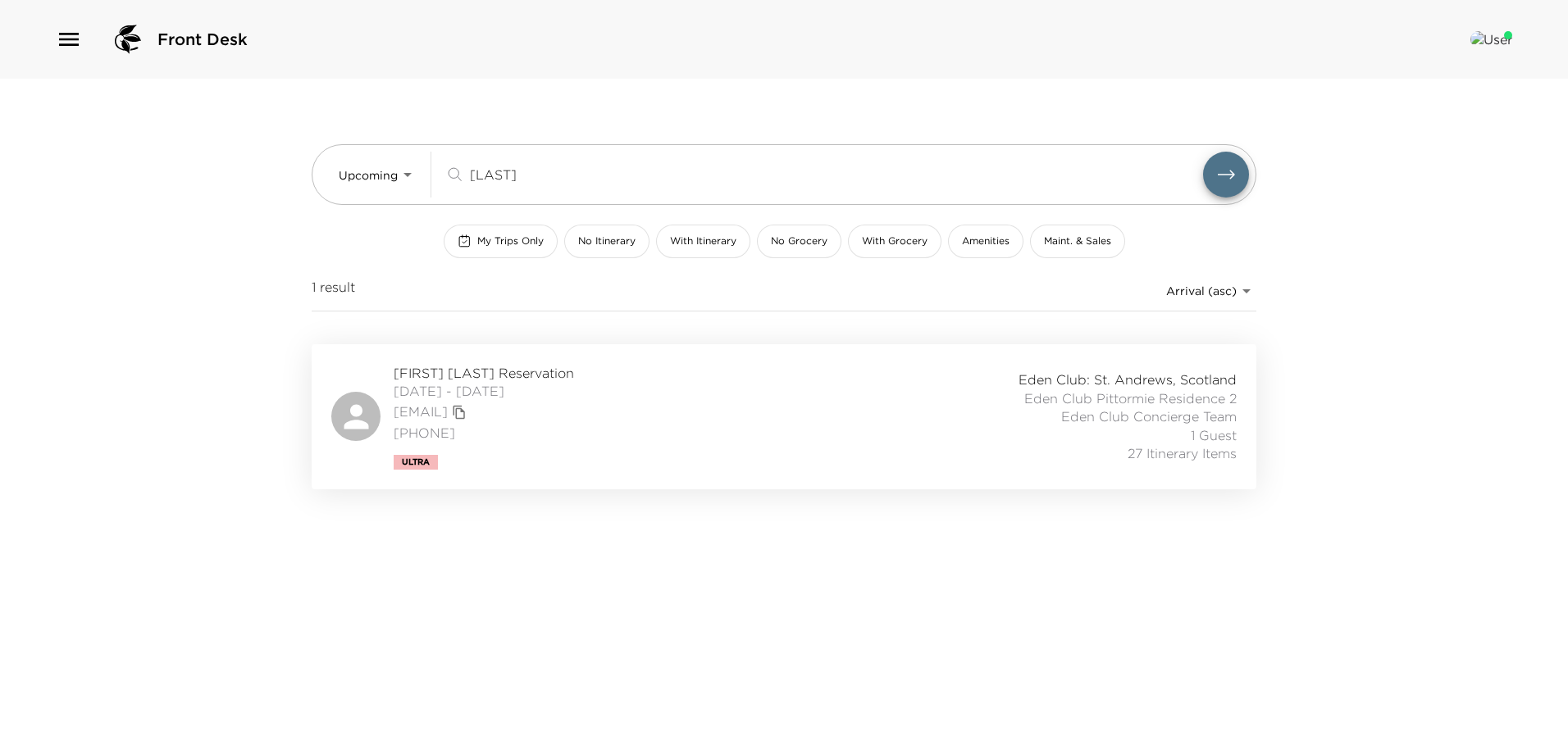 click on "[FIRST] [LAST] Reservation" at bounding box center (484, 373) 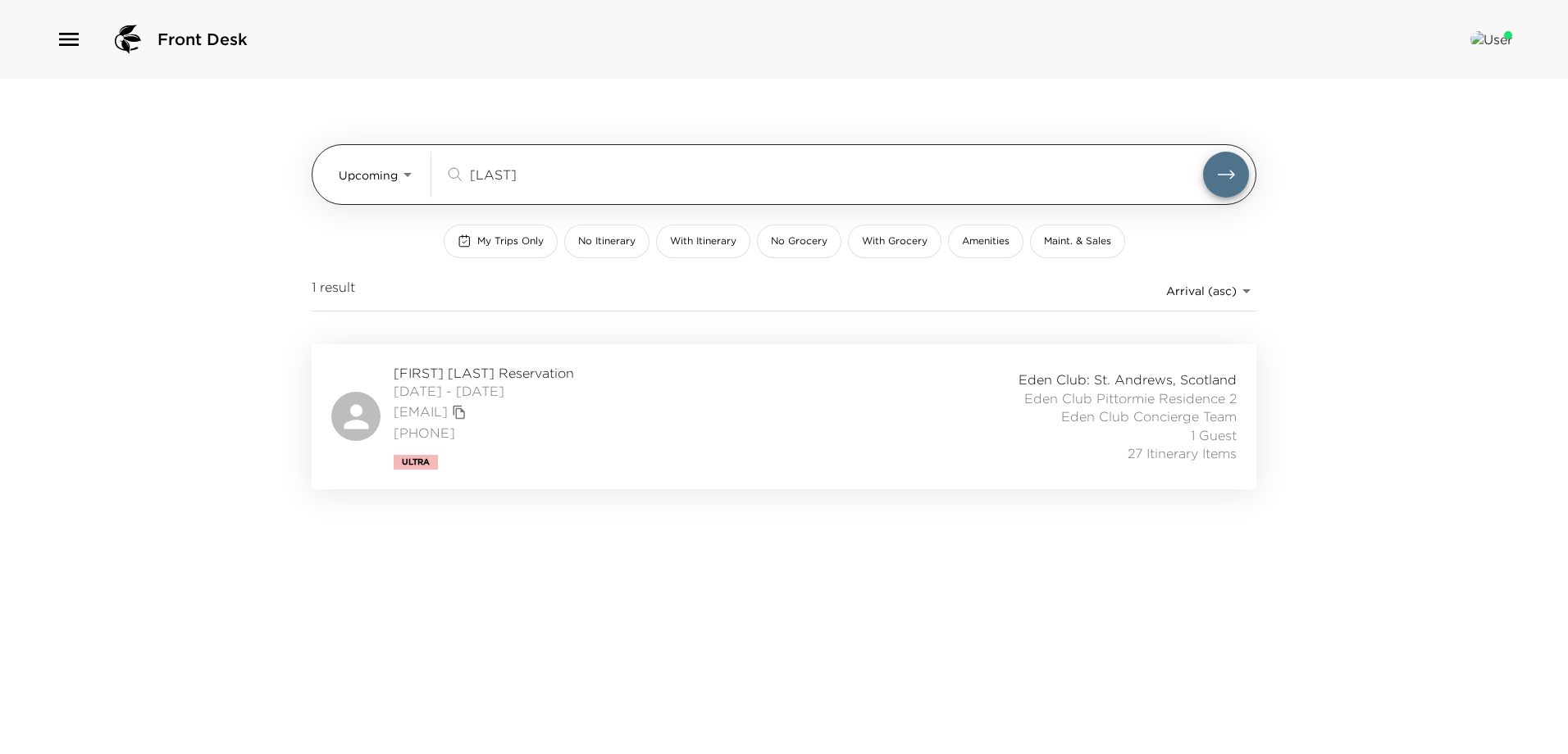 drag, startPoint x: 581, startPoint y: 188, endPoint x: 401, endPoint y: 157, distance: 182.64994 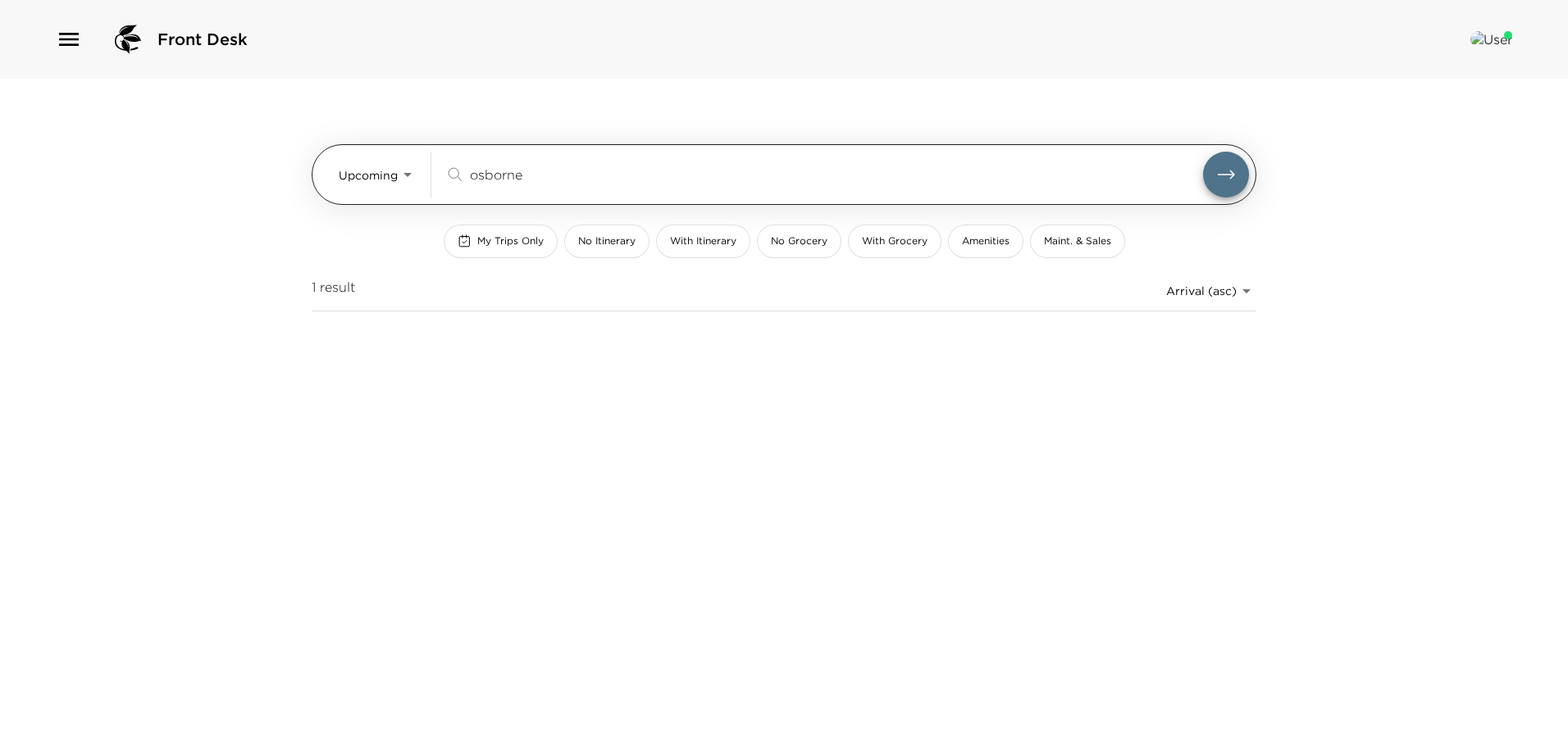 type on "osborne" 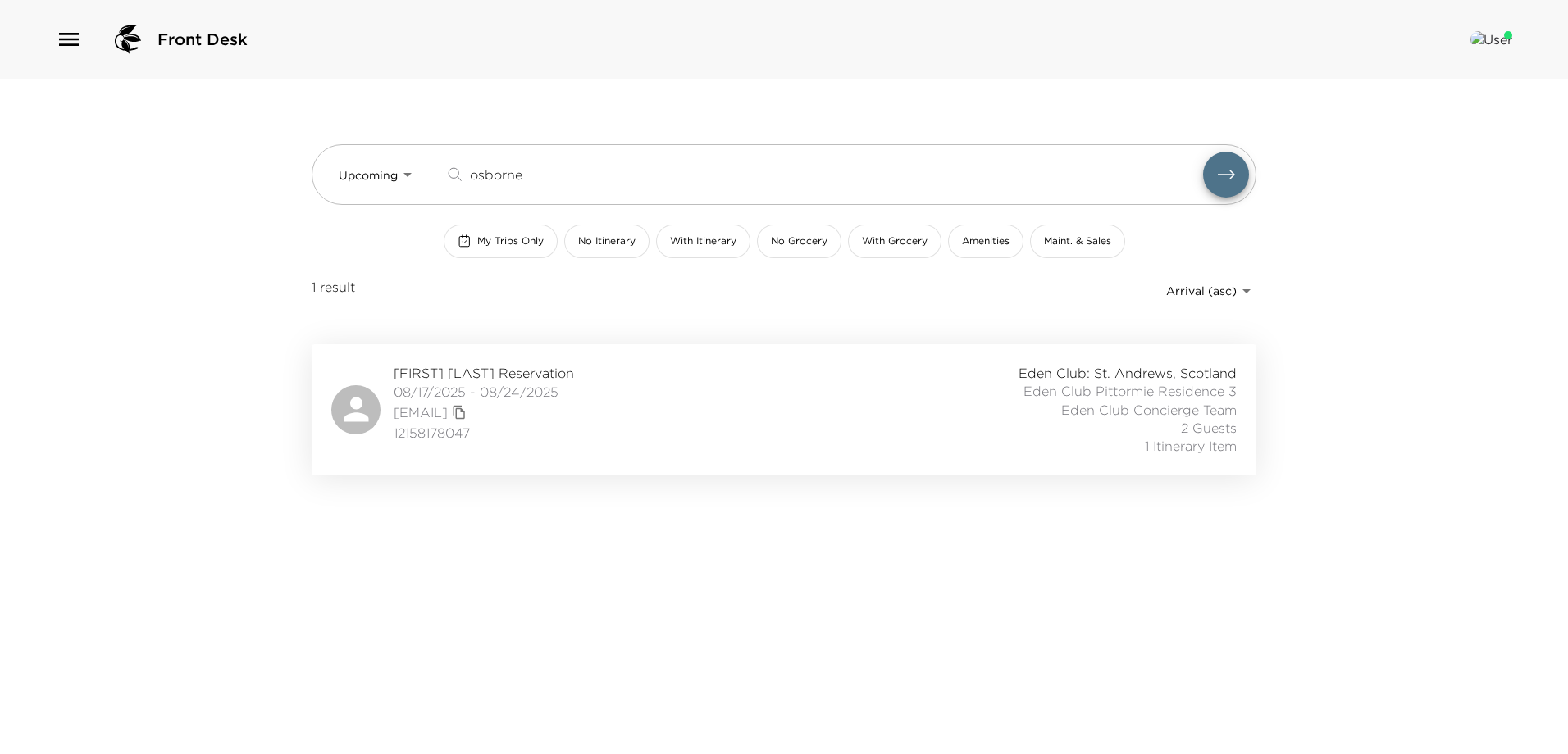 click on "[FIRST] [LAST] Reservation" at bounding box center [484, 373] 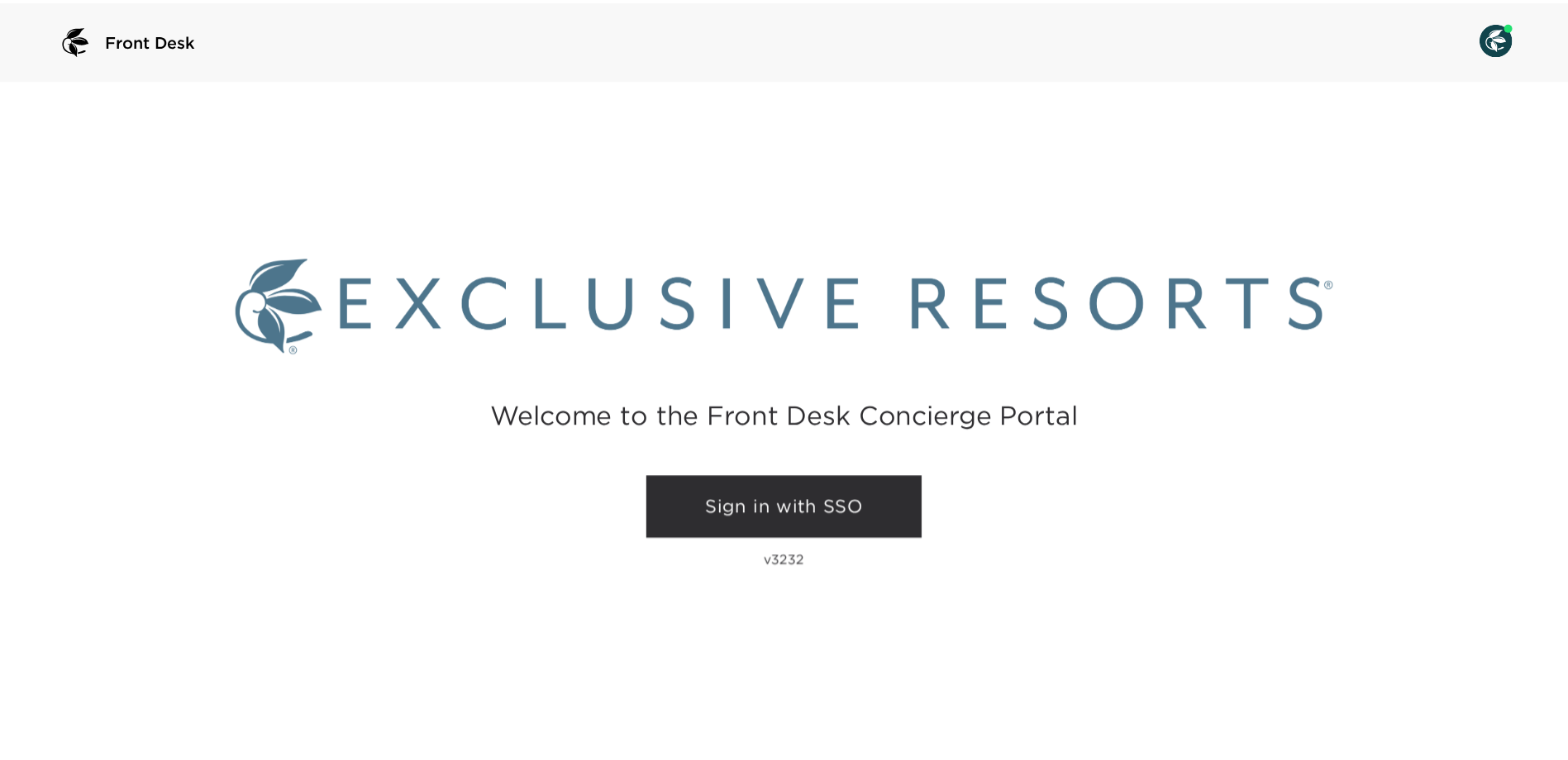 scroll, scrollTop: 0, scrollLeft: 0, axis: both 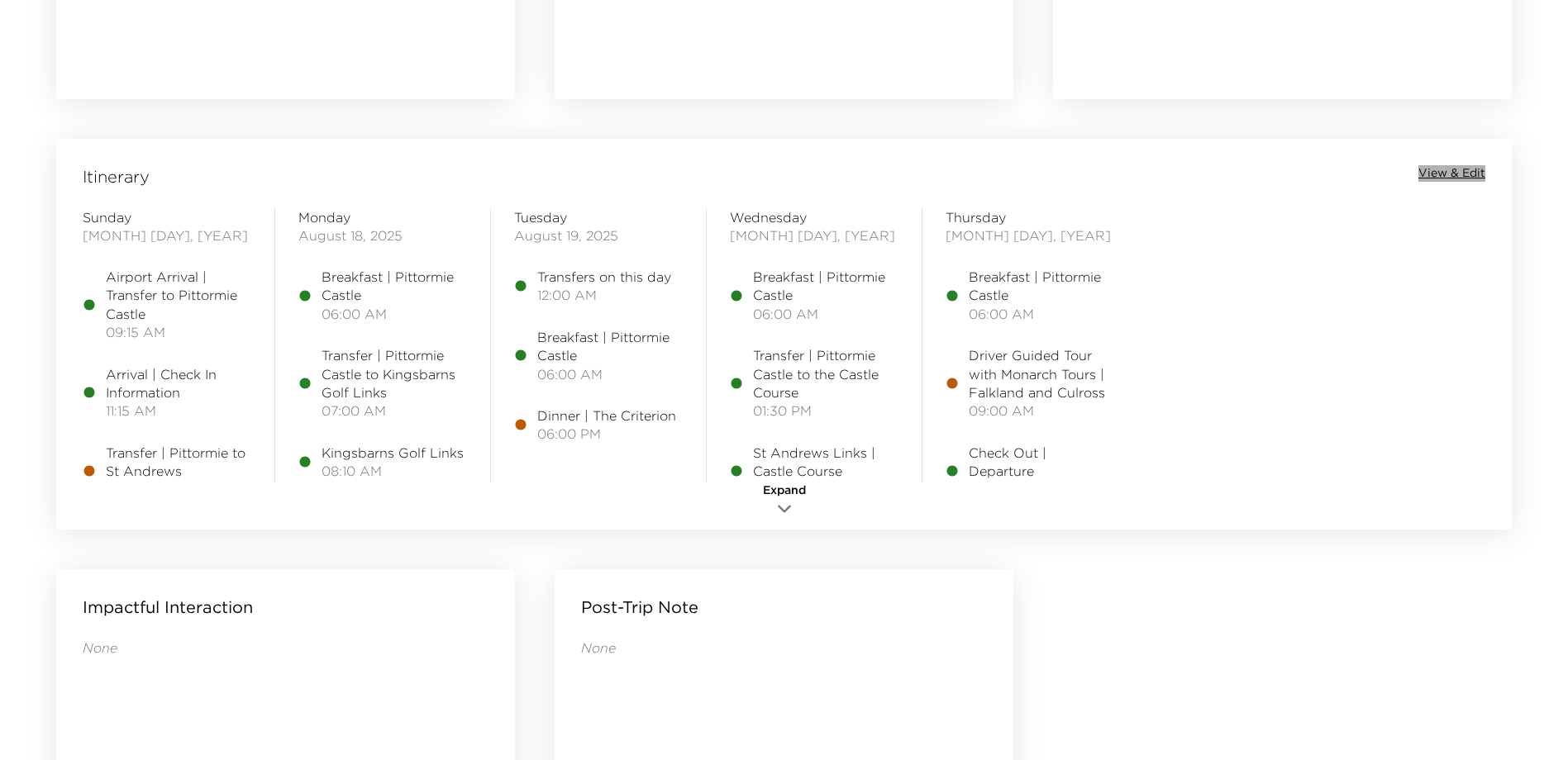 click on "View & Edit" at bounding box center (1451, 173) 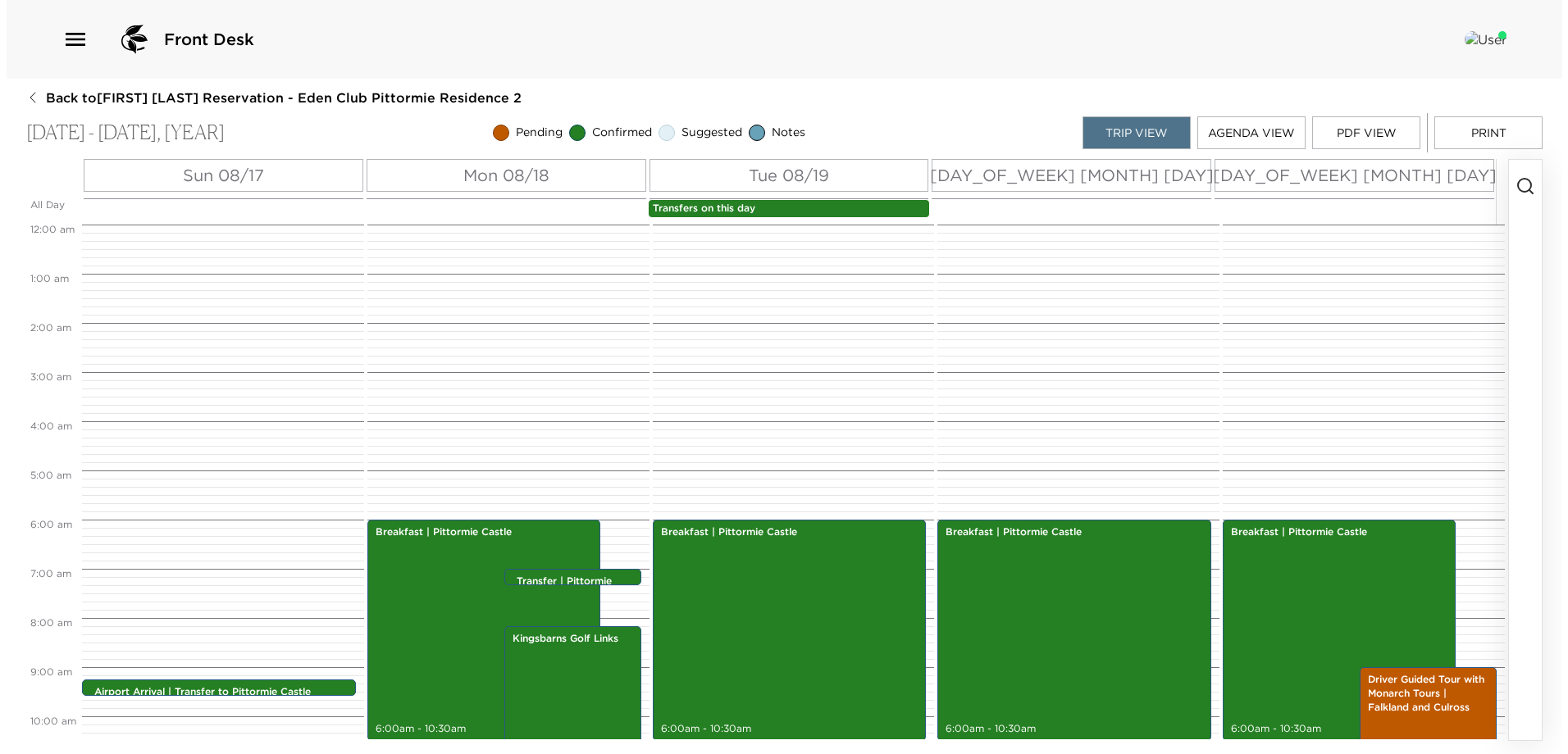 scroll, scrollTop: 0, scrollLeft: 0, axis: both 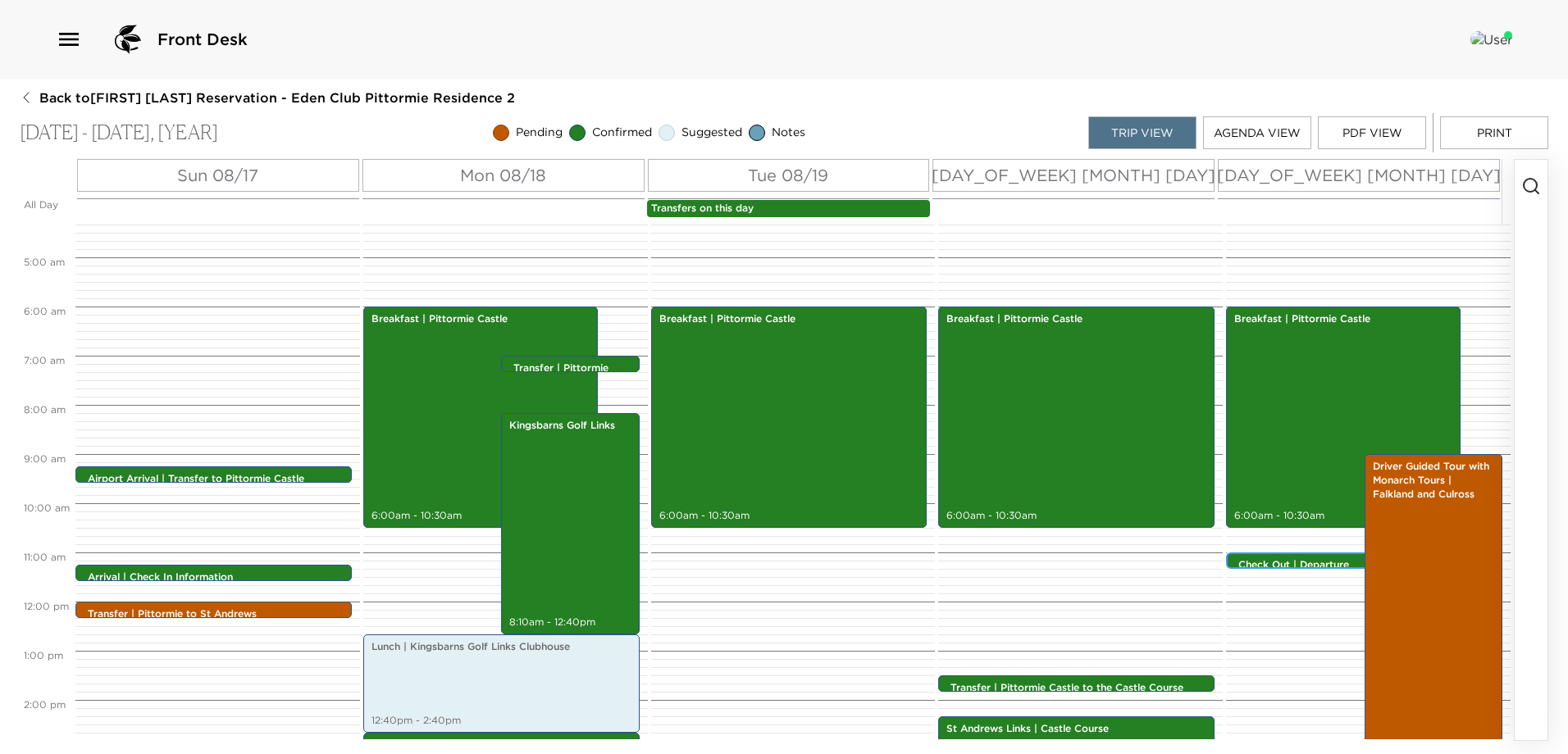 click on "Check Out | Departure" at bounding box center (1368, 565) 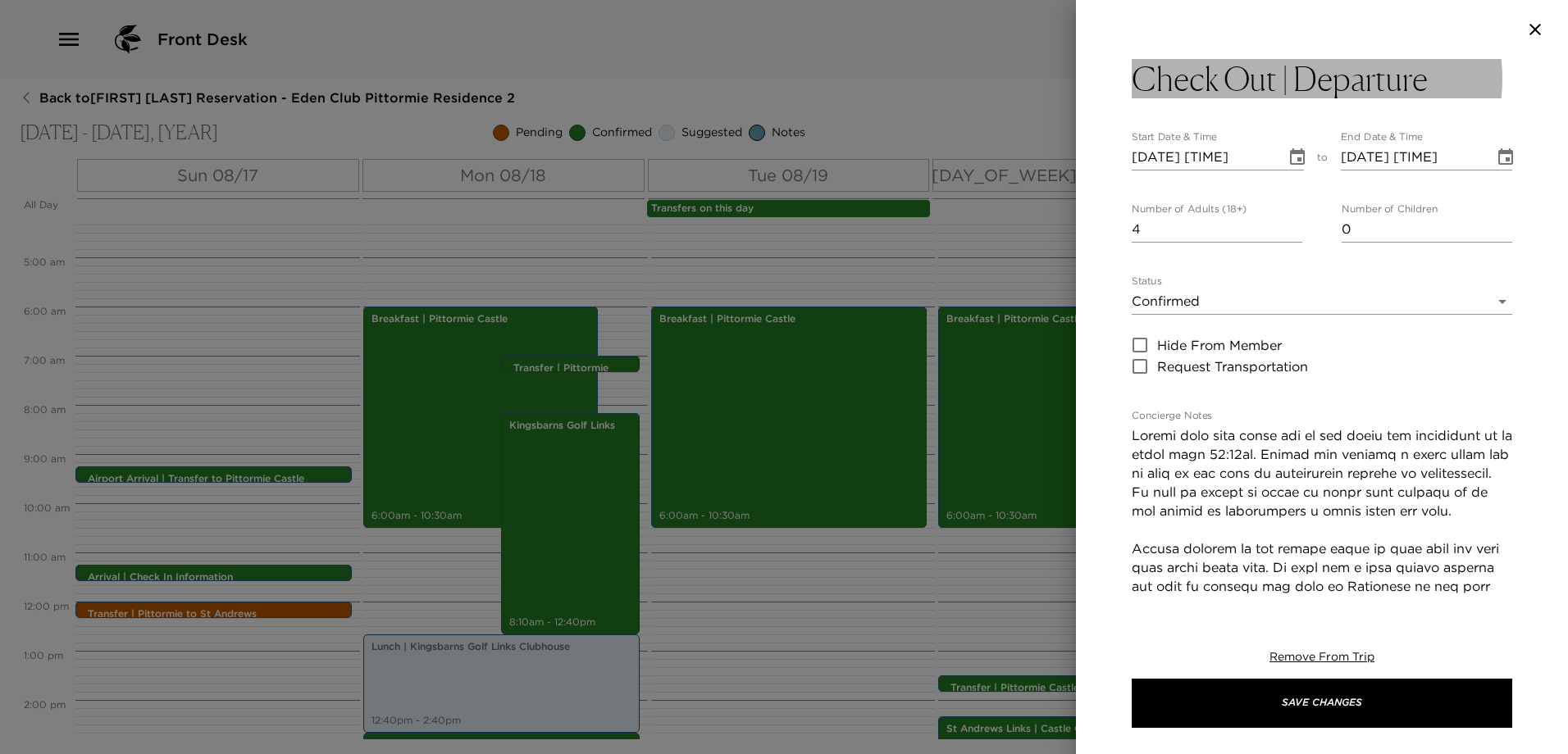 click on "Check Out | Departure" at bounding box center (1322, 79) 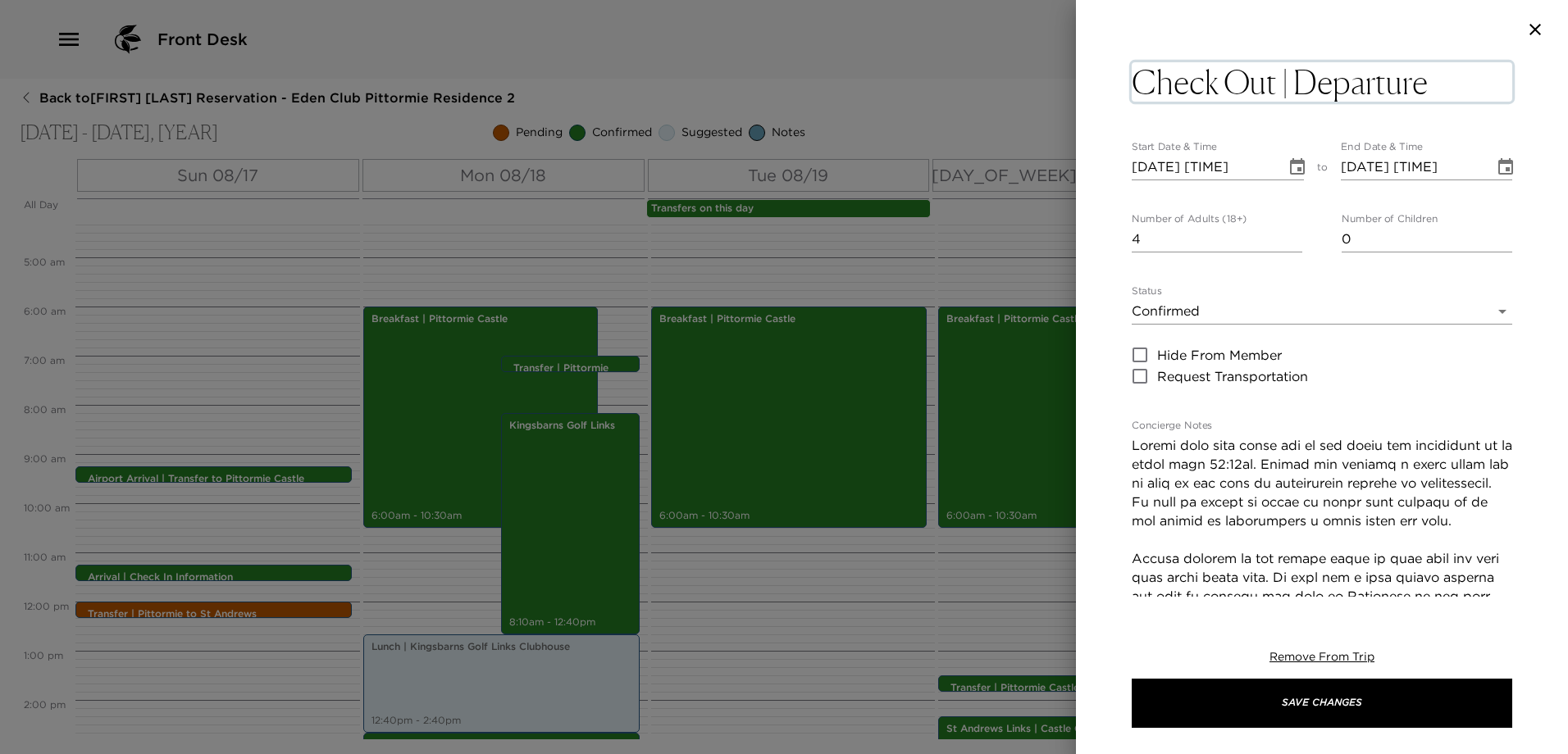 click on "Check Out | Departure" at bounding box center [1322, 82] 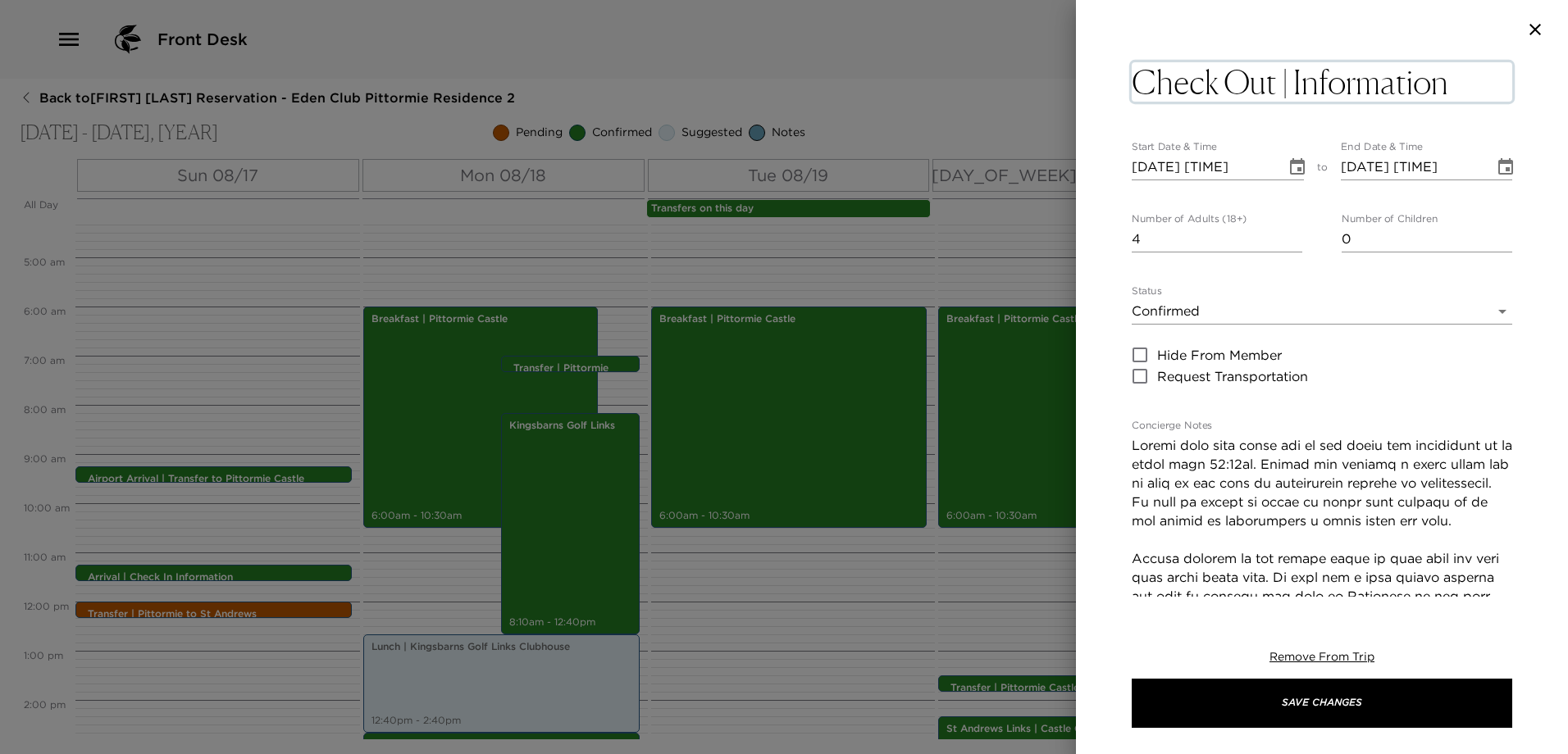 type on "Check Out | Information" 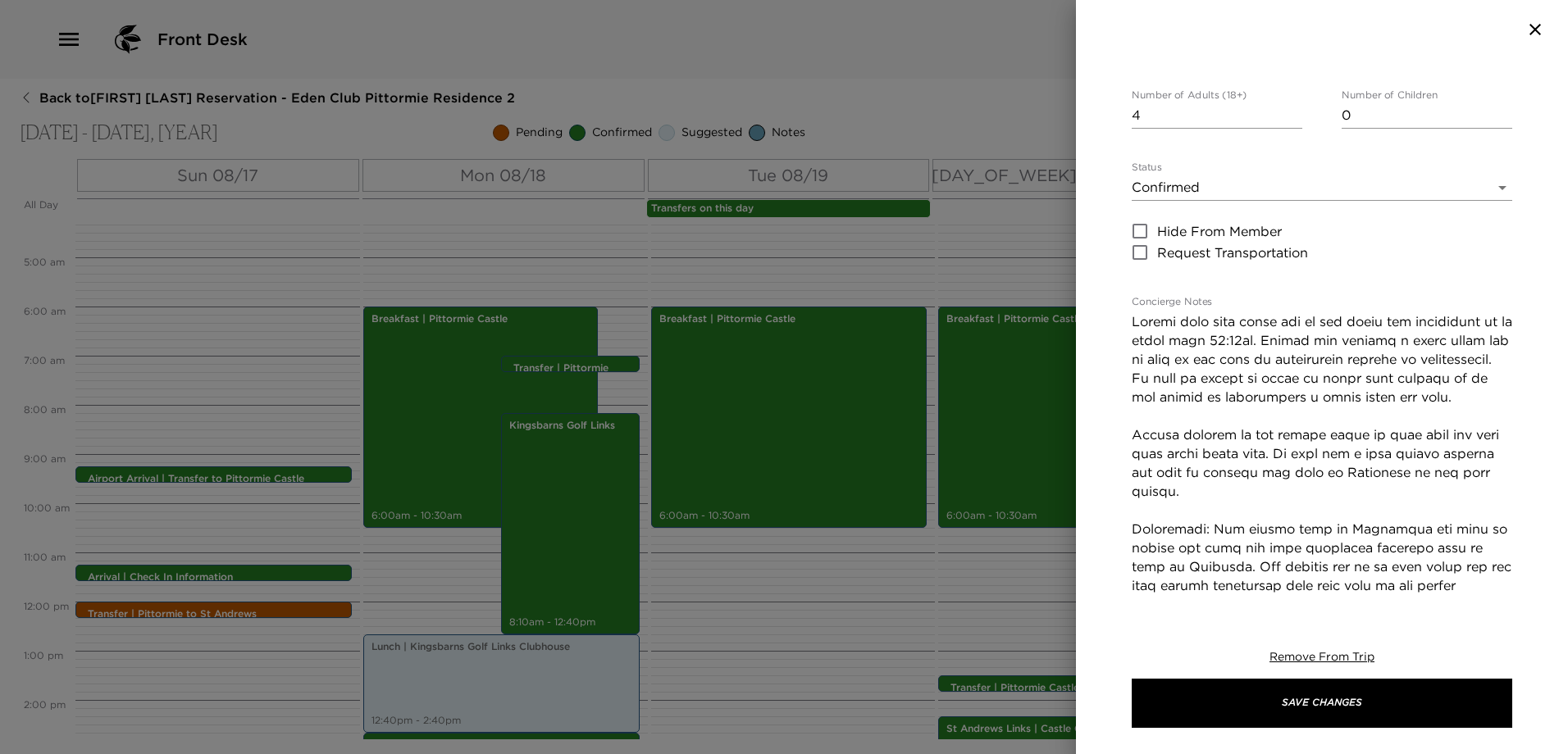 scroll, scrollTop: 164, scrollLeft: 0, axis: vertical 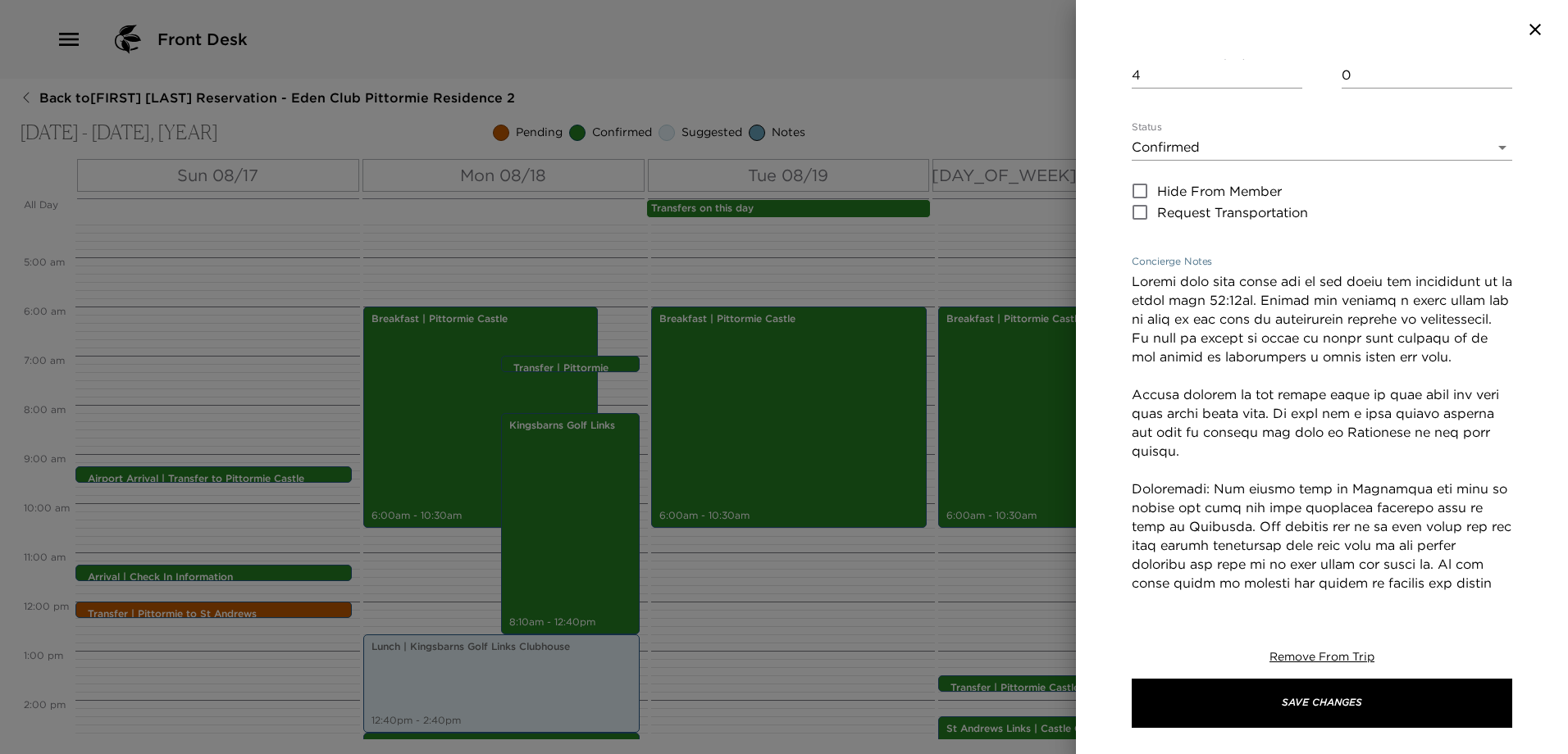 drag, startPoint x: 1198, startPoint y: 380, endPoint x: 1119, endPoint y: 291, distance: 119.0042 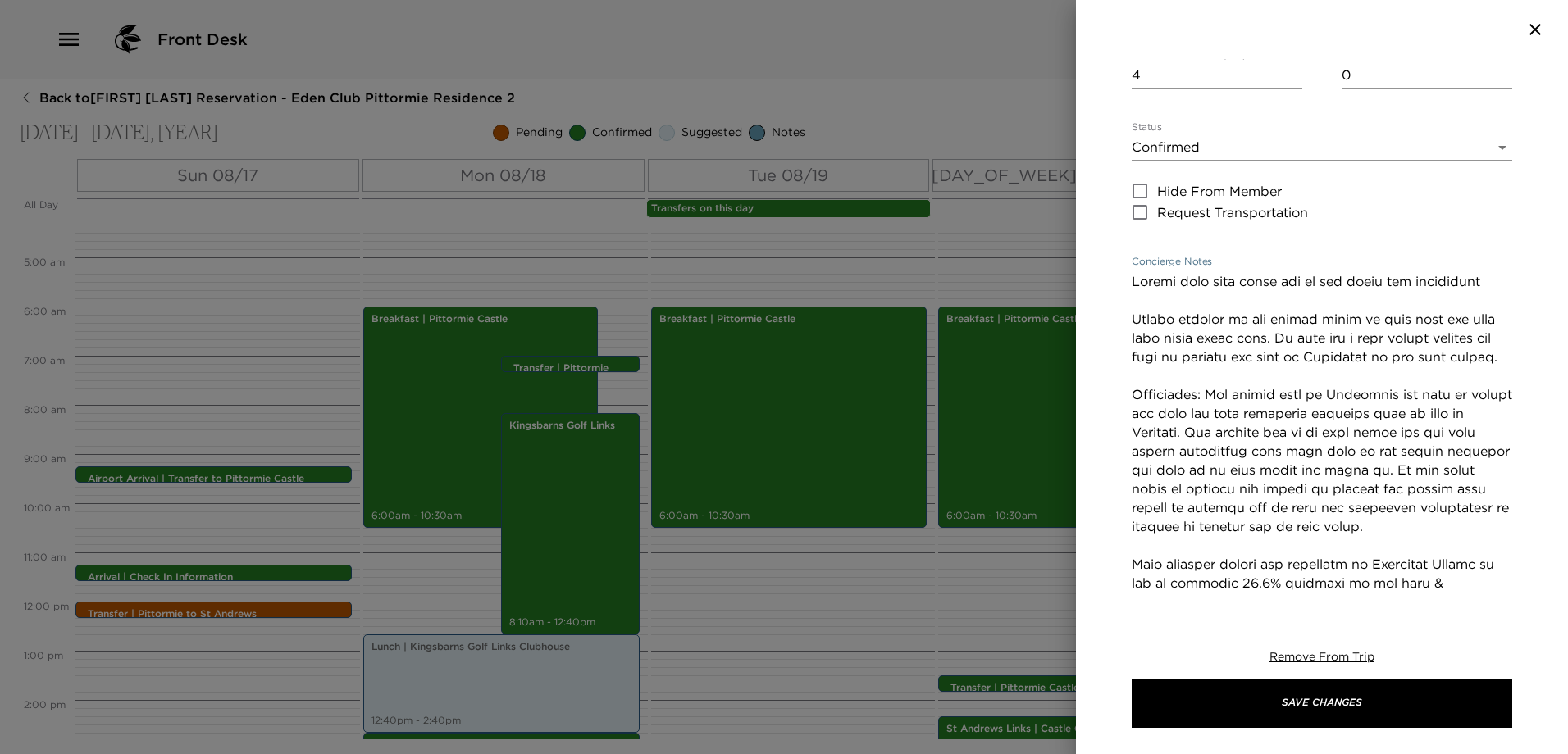 drag, startPoint x: 1133, startPoint y: 319, endPoint x: 1128, endPoint y: 279, distance: 40.311289 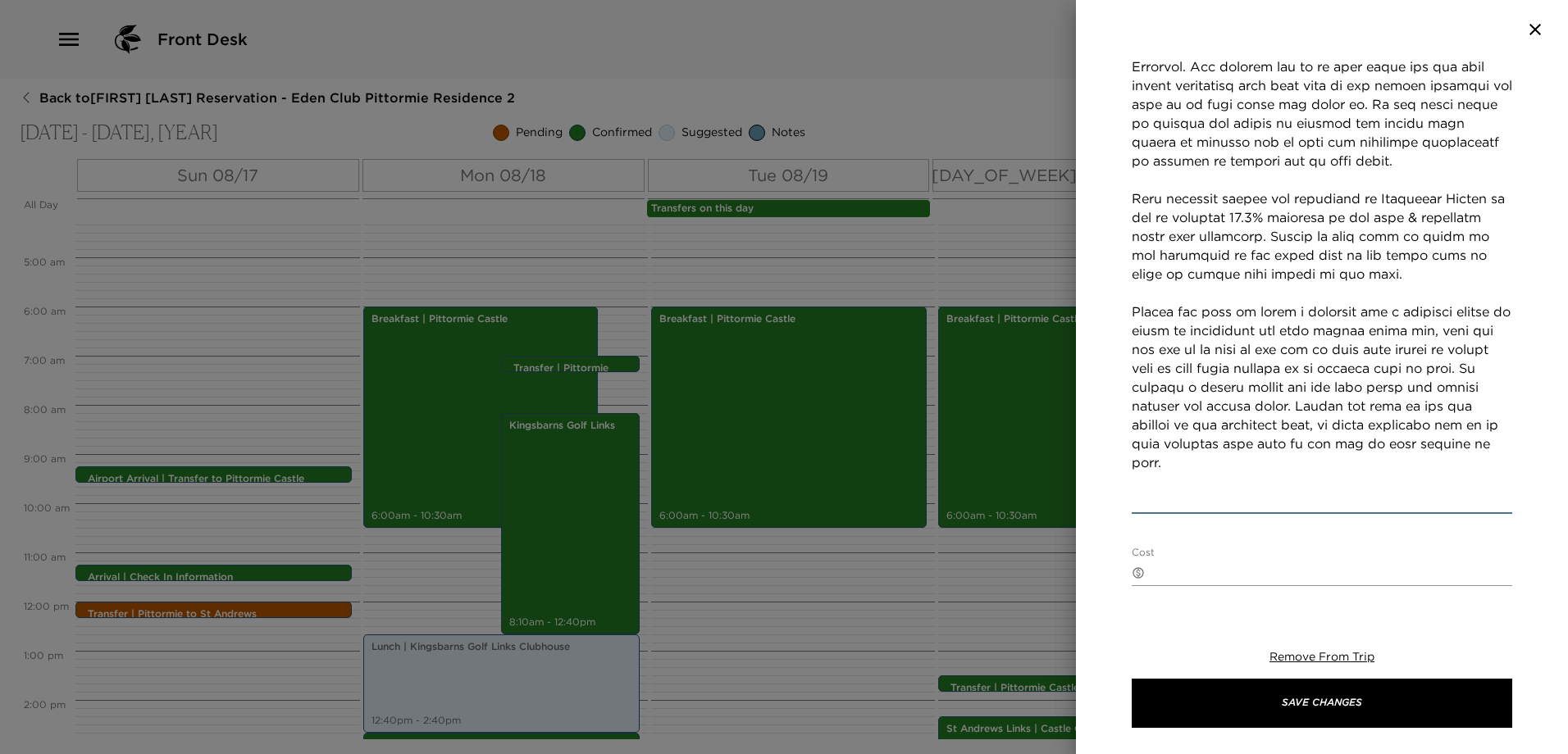 scroll, scrollTop: 483, scrollLeft: 0, axis: vertical 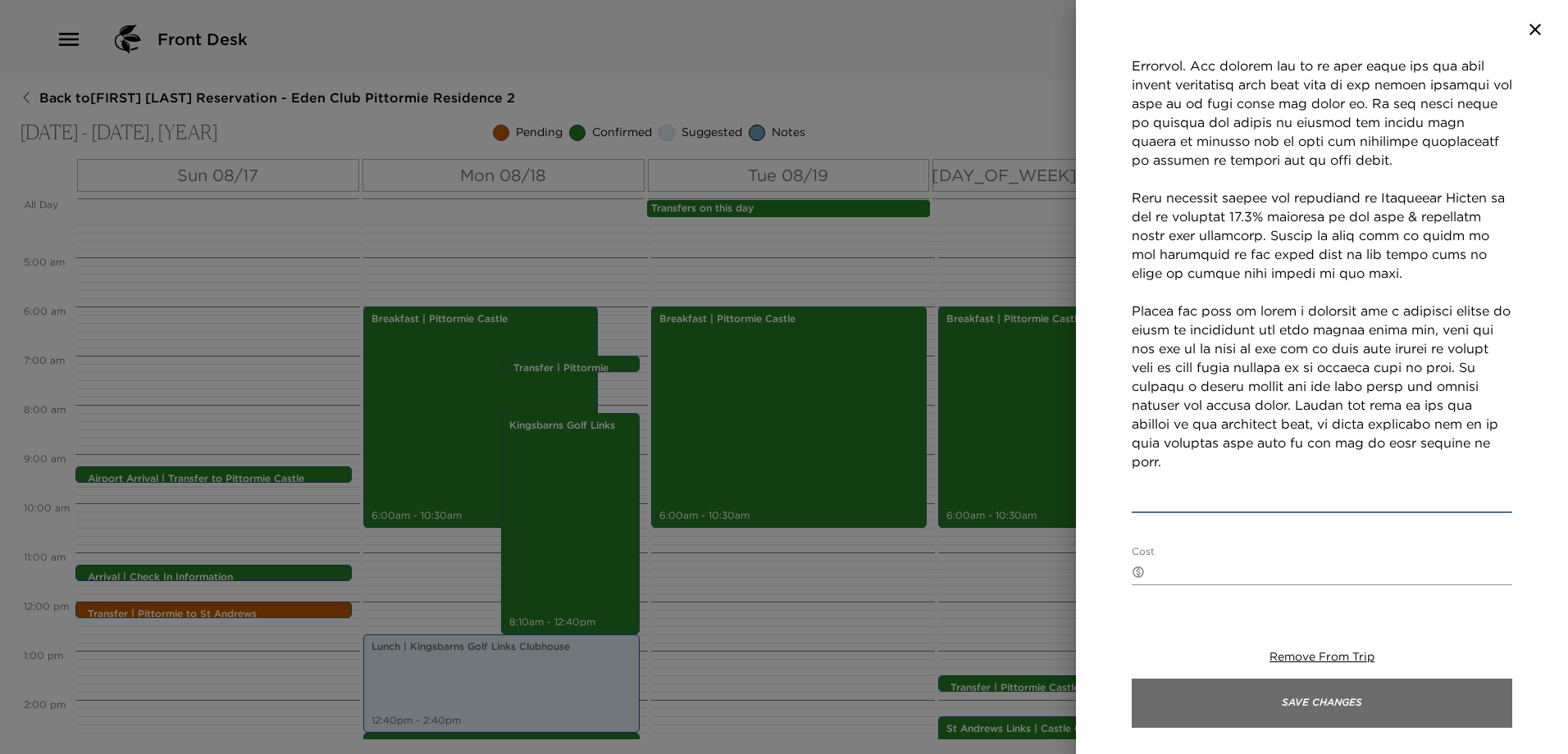 type on "Please proceed to the castle where we will meet you with your final house bill. We wish you a safe onward journey and hope to welcome you back to [LOCATION] in the near future.
Gratuities: The entire team at [LOCATION] are here to ensure you have the most enjoyable vacation with us here in [COUNTRY]. Our primary aim is to look after you and your guests throughout your time with us and create memories you hold on to long after you leave us. We are often asked by members and guests to clarify our policy with regard to tipping and we hope the following information is helpful in guiding you on this point.
When enjoying dining and beverages at [LOCATION] we add an optional 12.5% gratuity to all food & beverages other than breakfast. Please do feel free to speak to the concierge at the front desk if you would like to amend or remove this charge at any time.
Should you wish to leave a gratuity for a specific member of staff or department who have looked after you, then you can opt to do this at the end of ..." 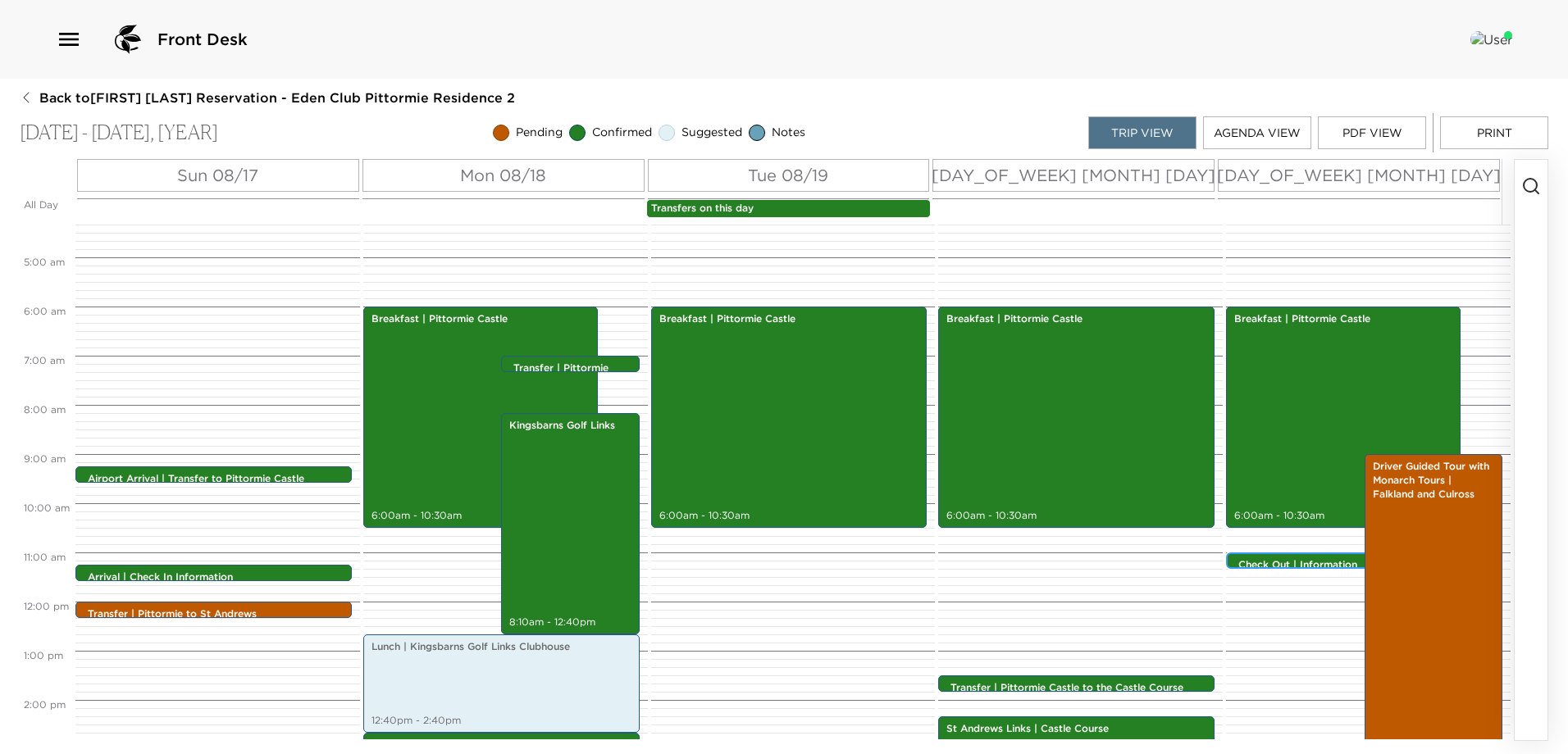 click on "Check Out | Information 11:00am - 11:00am" at bounding box center (1368, 561) 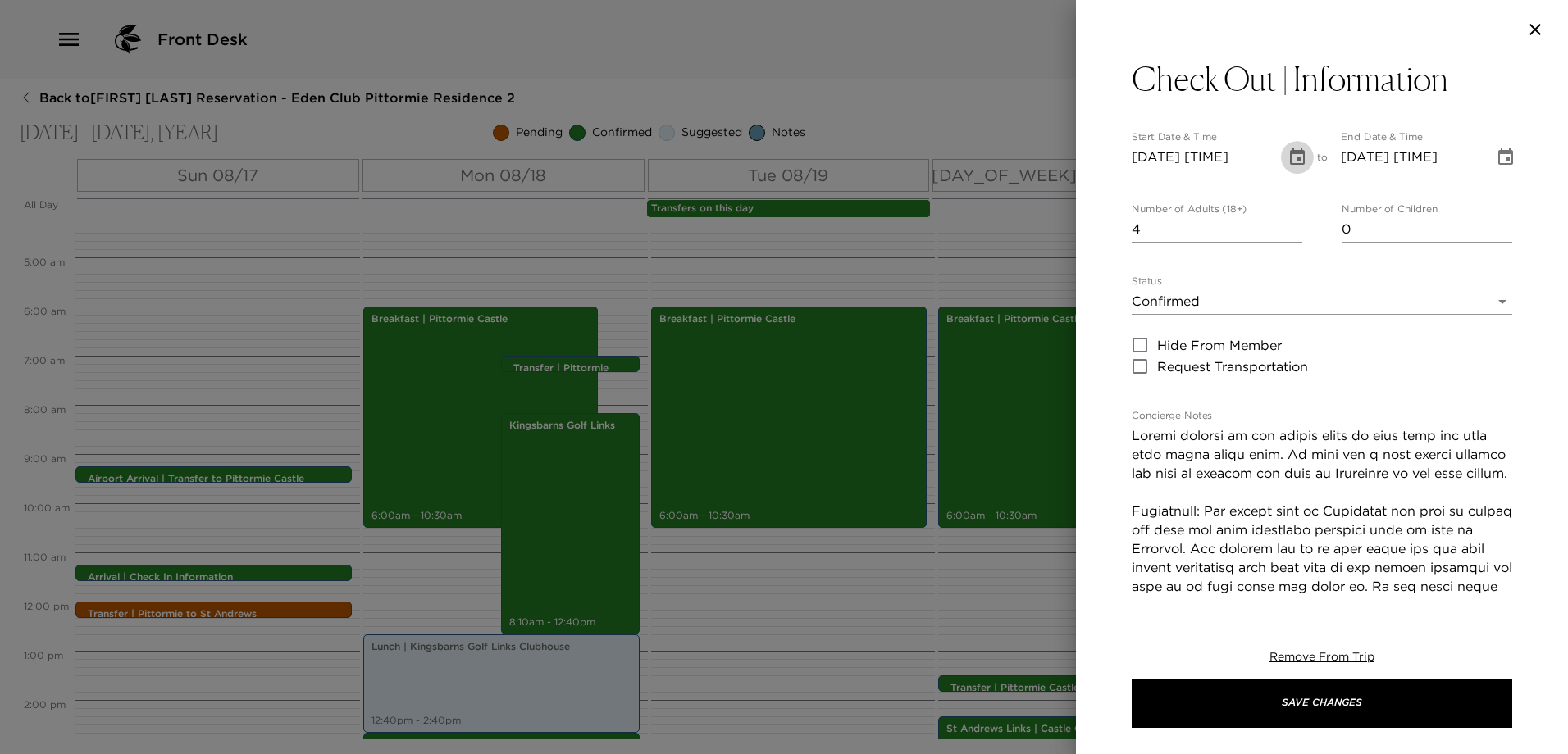 click 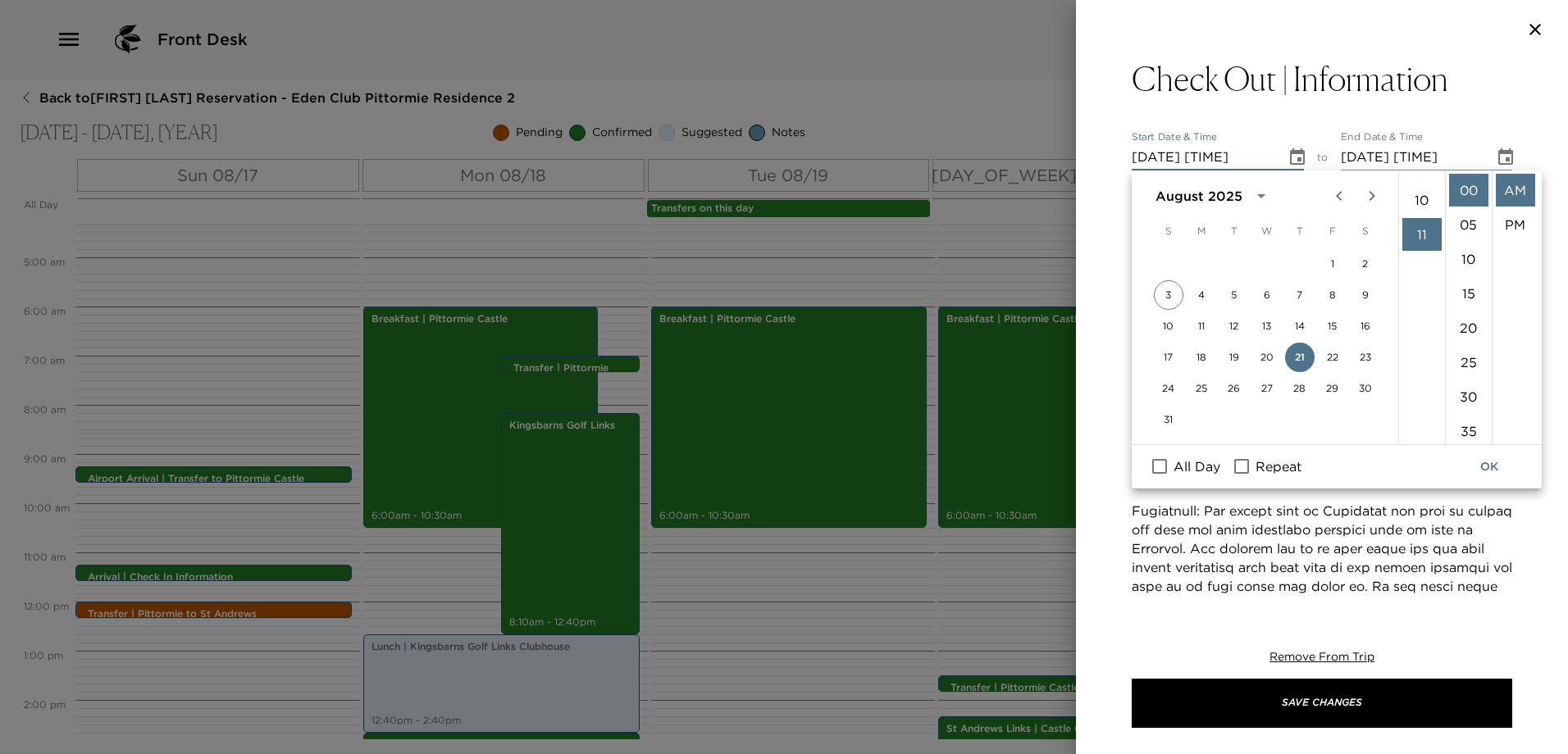 scroll, scrollTop: 297, scrollLeft: 0, axis: vertical 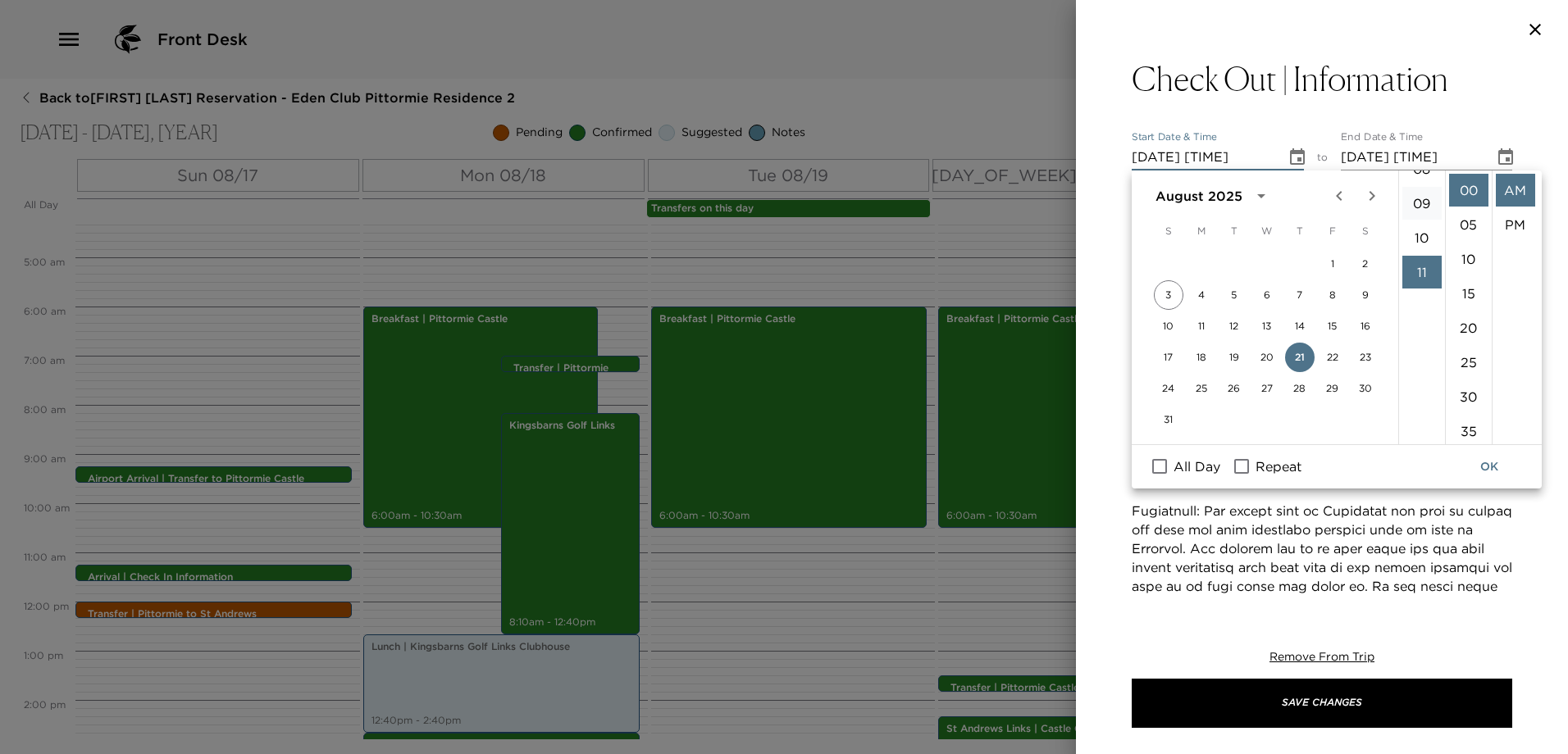 click on "09" at bounding box center [1422, 203] 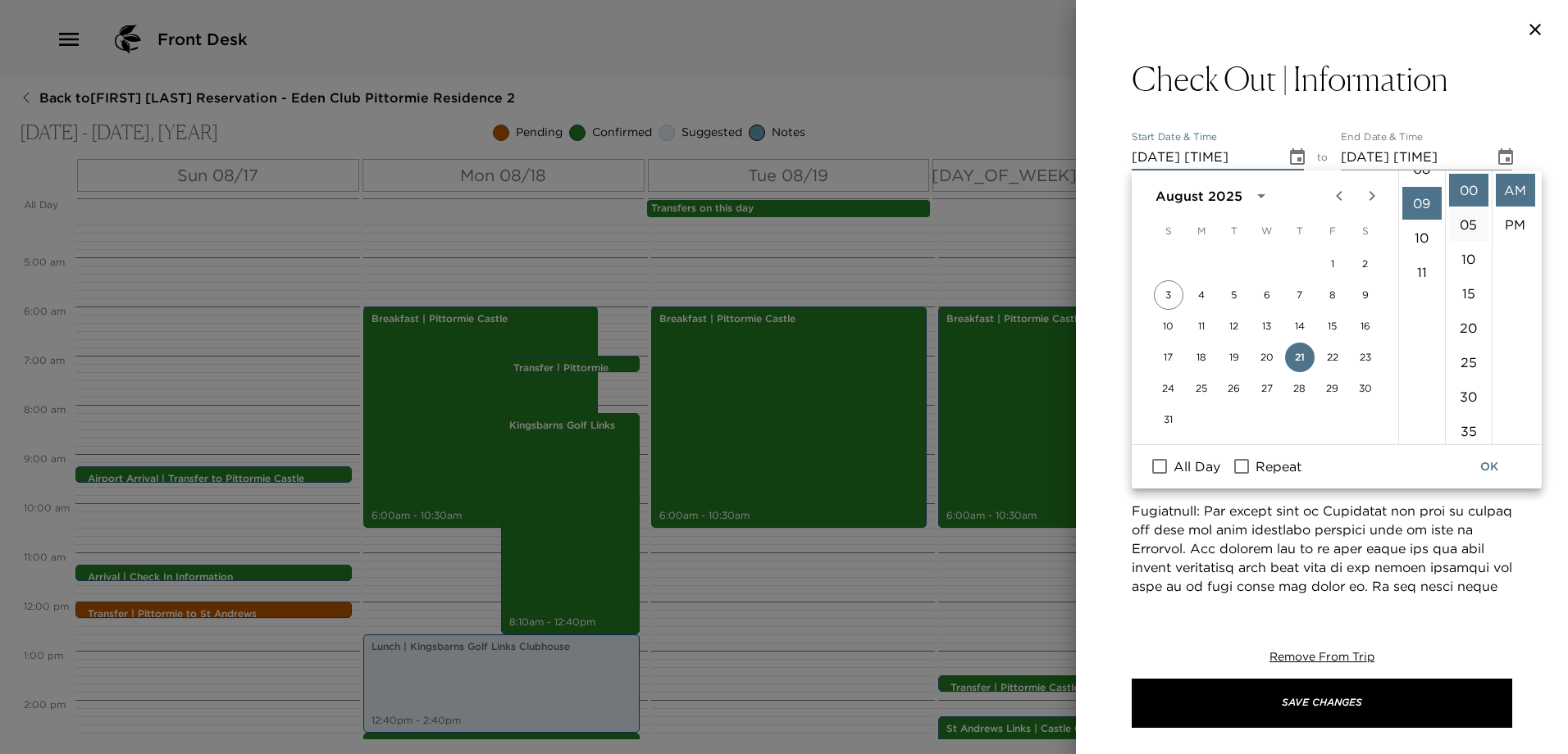 scroll, scrollTop: 310, scrollLeft: 0, axis: vertical 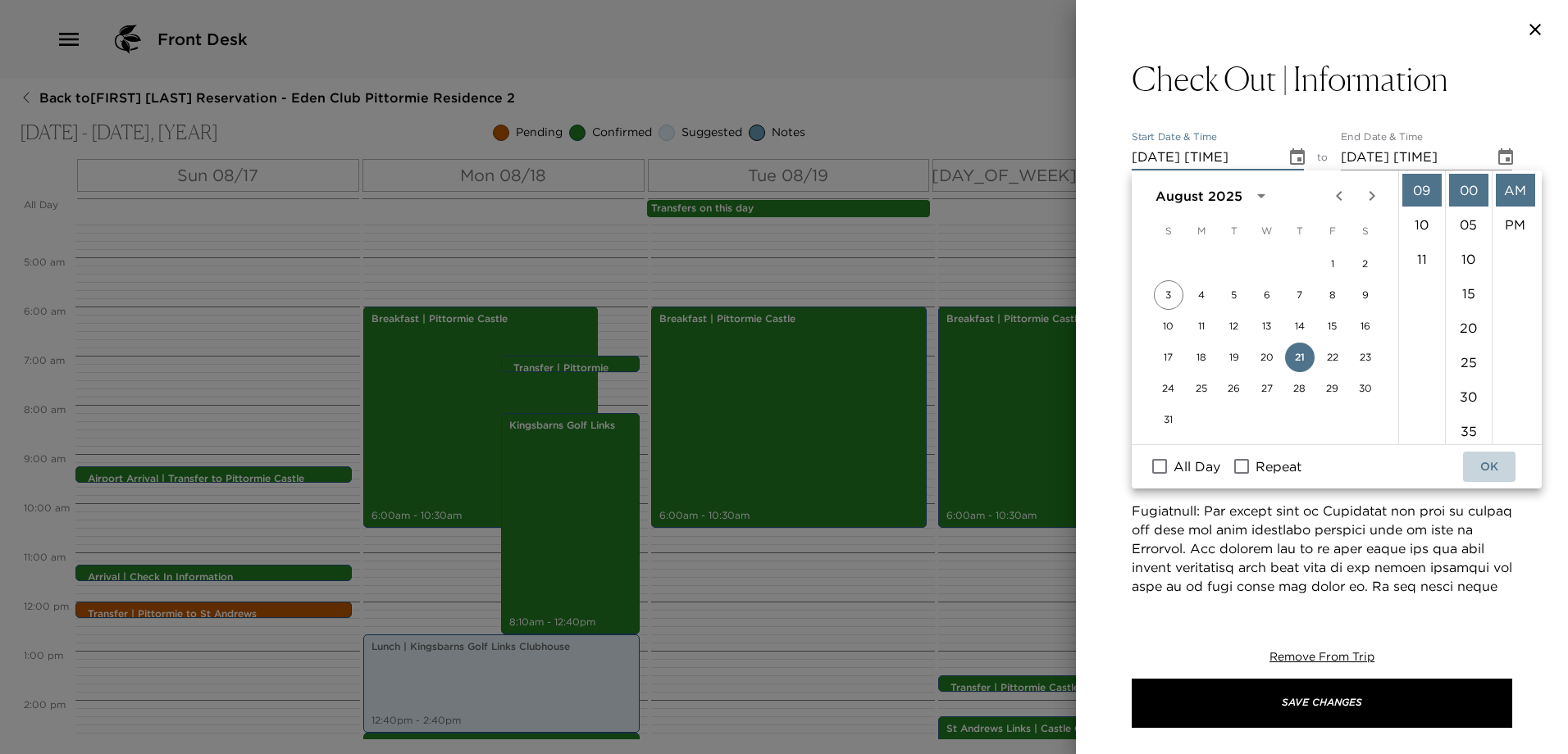 click on "OK" at bounding box center (1489, 466) 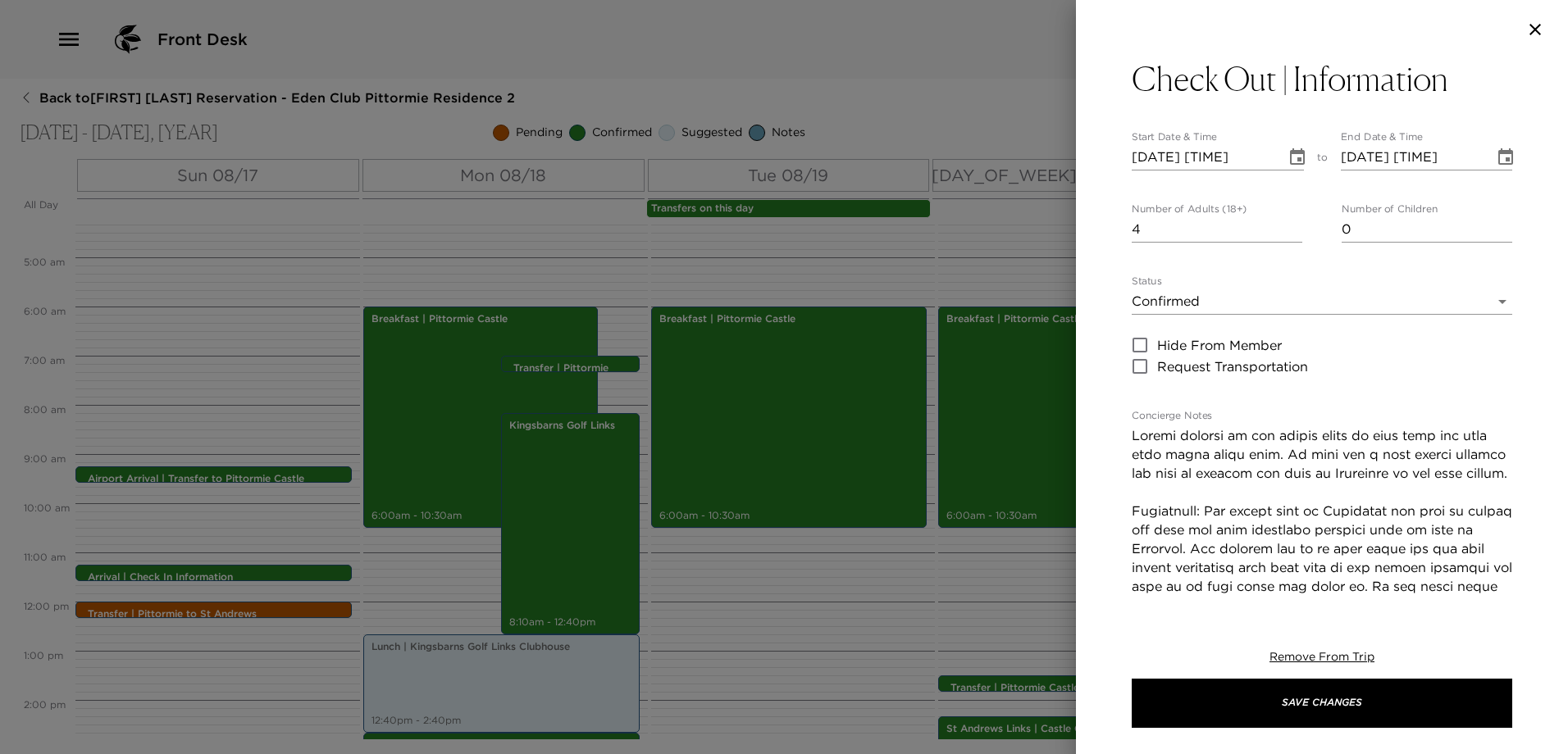 click on "Concierge Notes" at bounding box center (1322, 709) 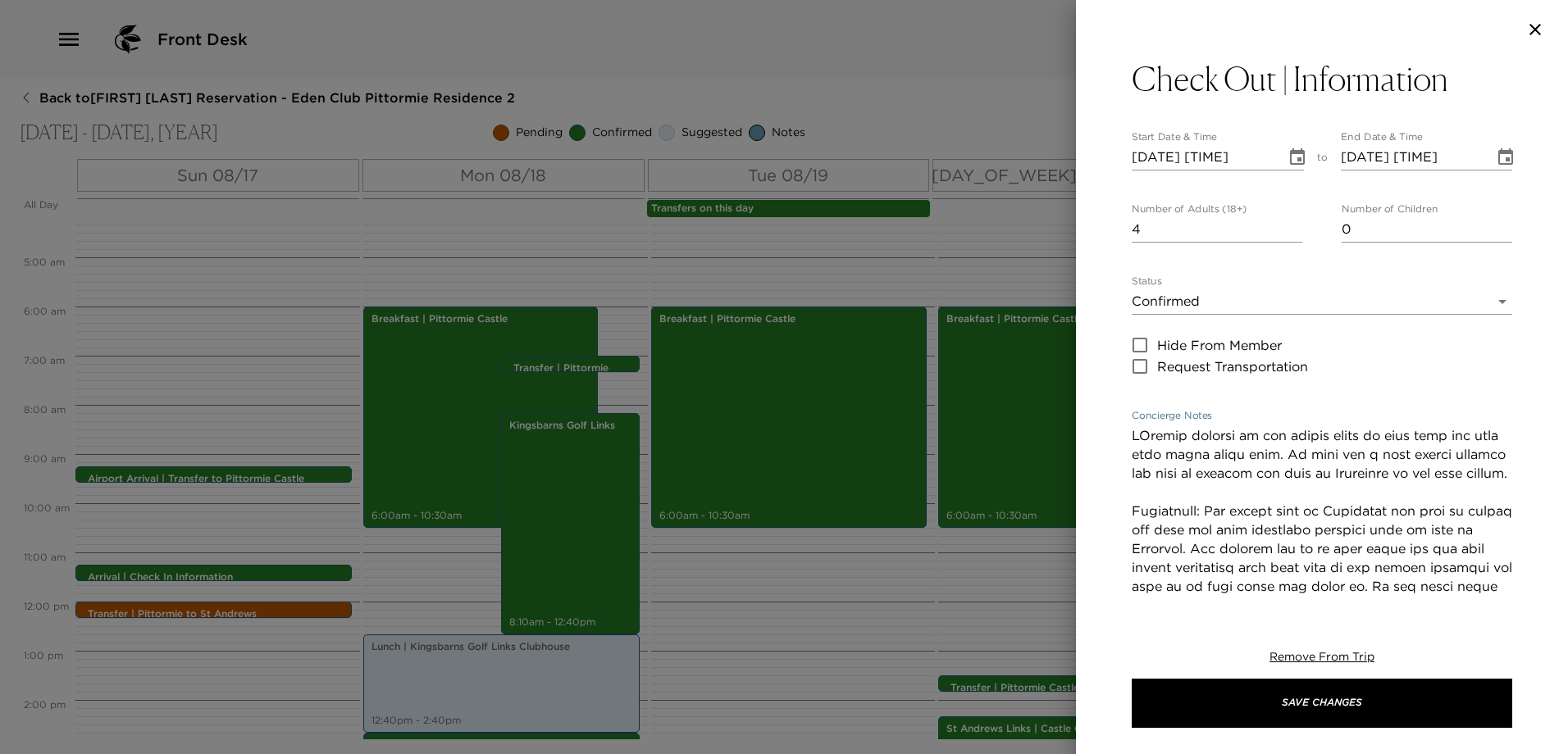 type on "Please proceed to the castle where we will meet you with your final house bill. We wish you a safe onward journey and hope to welcome you back to [LOCATION] in the near future.
Gratuities: The entire team at [LOCATION] are here to ensure you have the most enjoyable vacation with us here in [COUNTRY]. Our primary aim is to look after you and your guests throughout your time with us and create memories you hold on to long after you leave us. We are often asked by members and guests to clarify our policy with regard to tipping and we hope the following information is helpful in guiding you on this point.
When enjoying dining and beverages at [LOCATION] we add an optional 12.5% gratuity to all food & beverages other than breakfast. Please do feel free to speak to the concierge at the front desk if you would like to amend or remove this charge at any time.
Should you wish to leave a gratuity for a specific member of staff or department who have looked after you, then you can opt to do this at the end of ..." 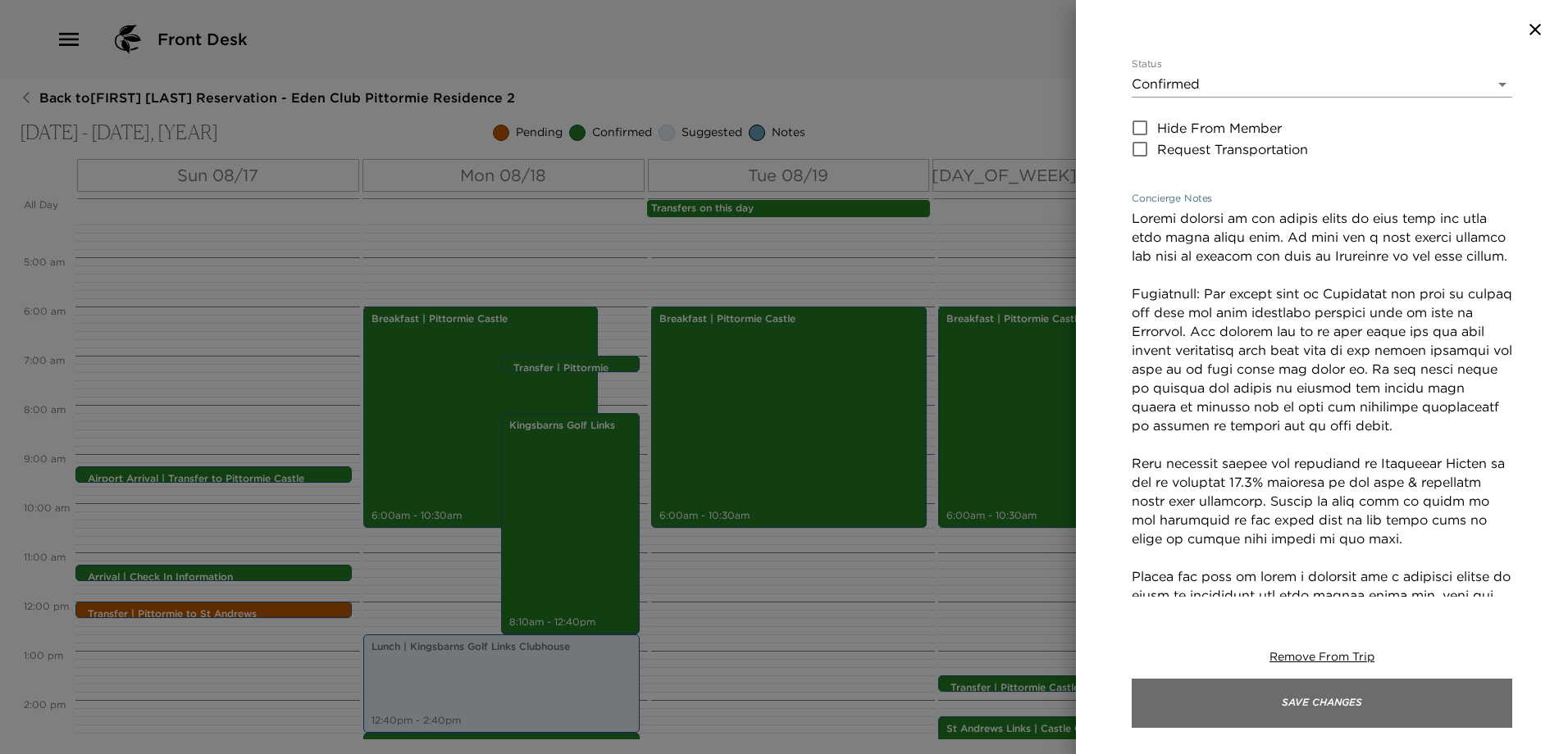 scroll, scrollTop: 246, scrollLeft: 0, axis: vertical 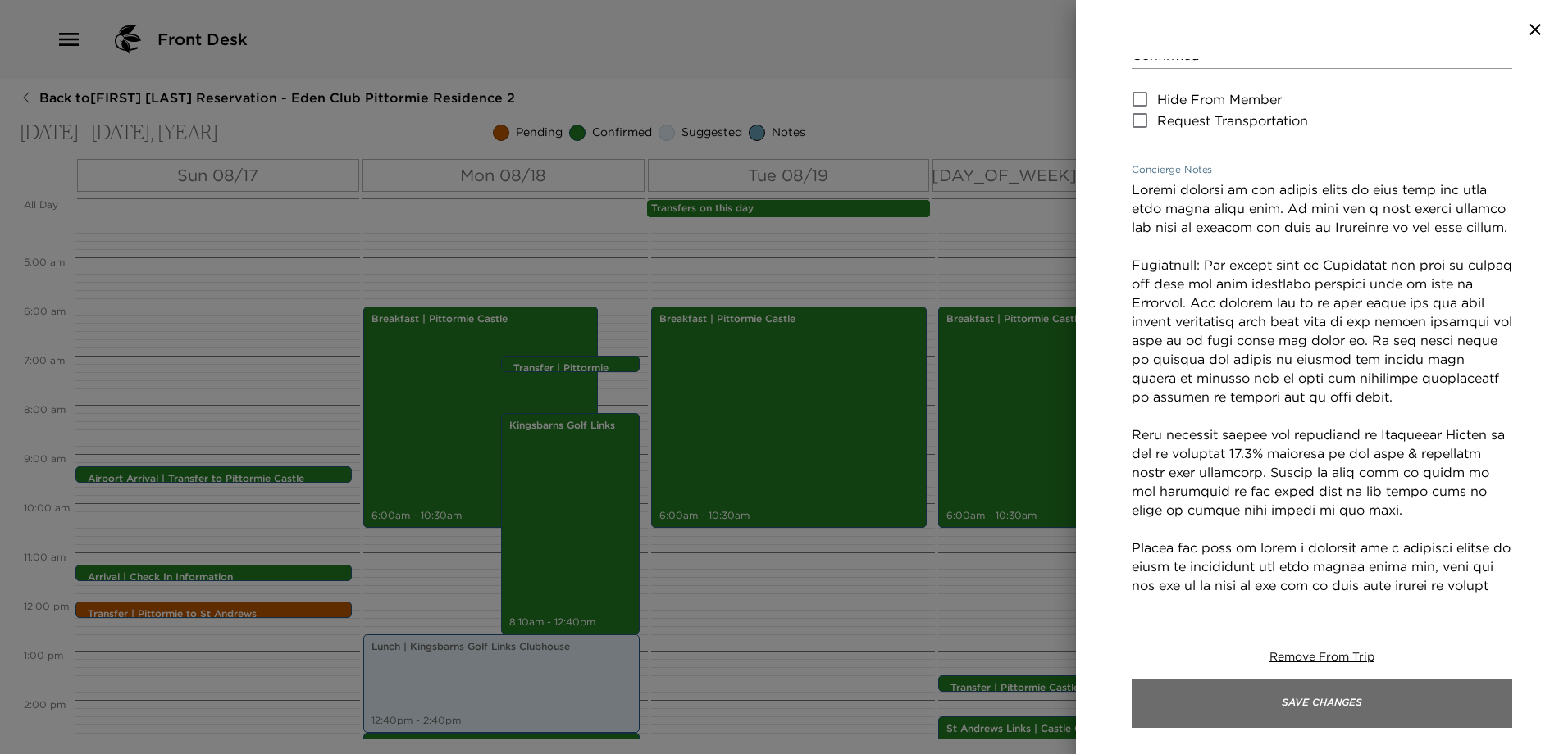 click on "Save Changes" at bounding box center (1322, 703) 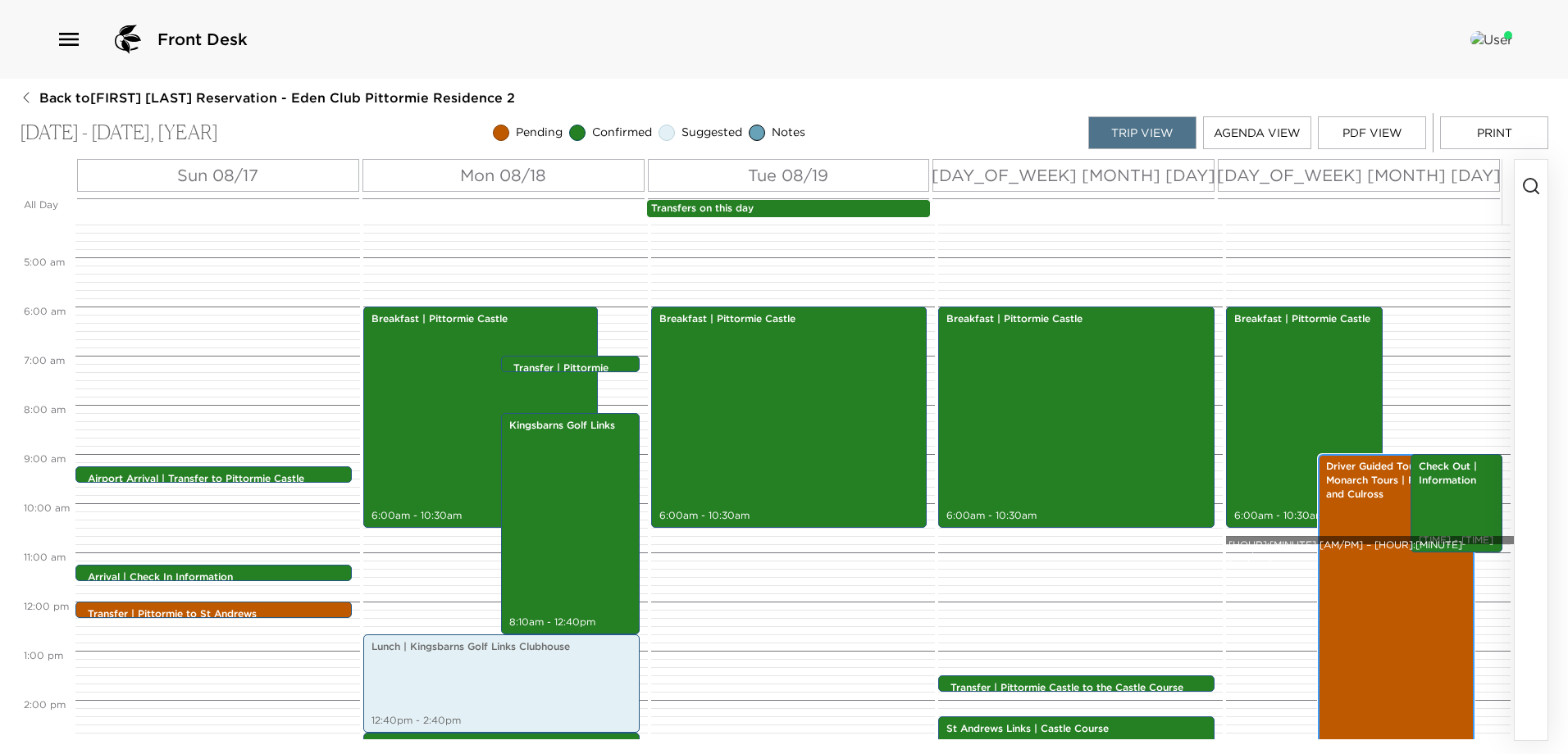 click on "Driver Guided Tour with Monarch Tours | Falkland and Culross [TIME] - [TIME]" at bounding box center (1396, 614) 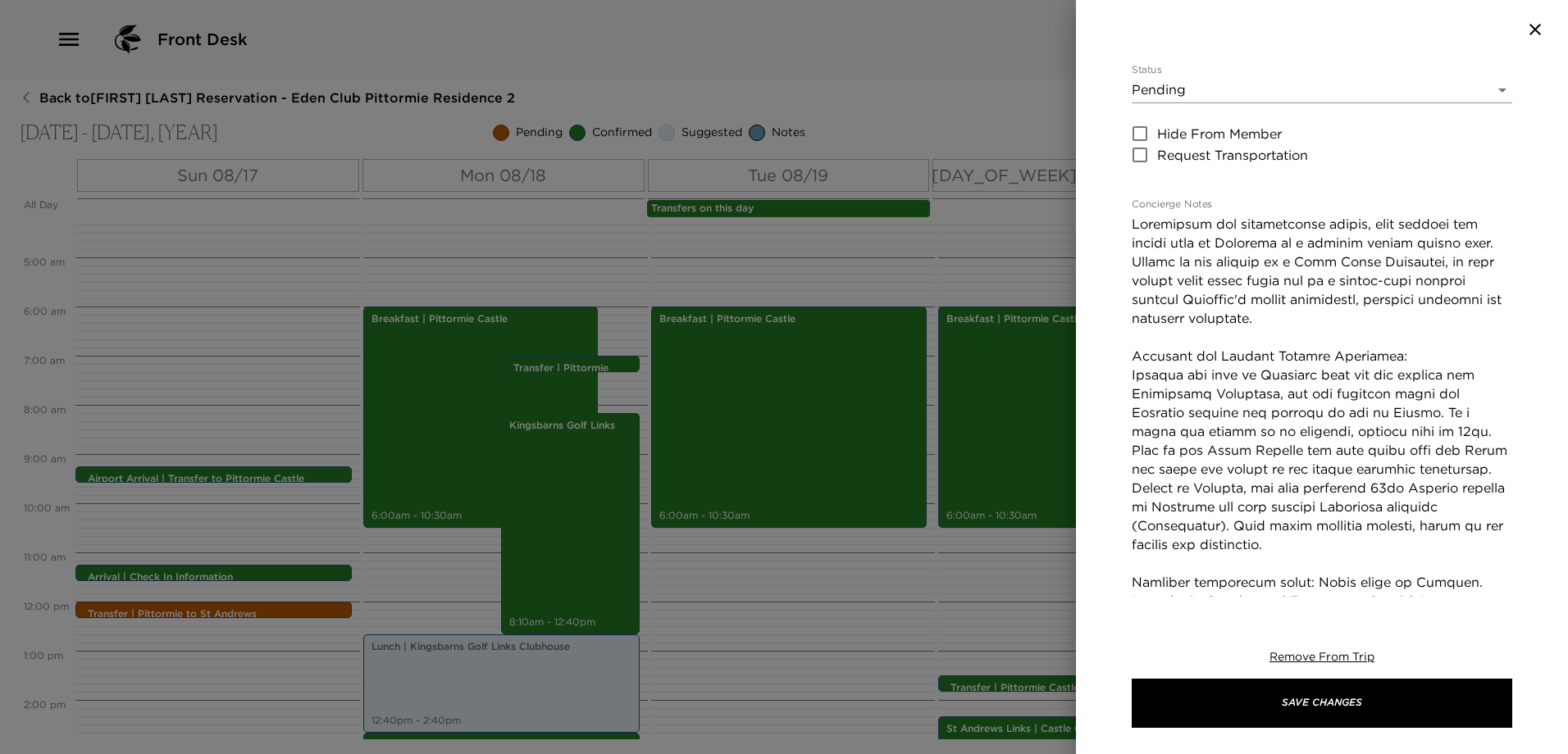 scroll, scrollTop: 410, scrollLeft: 0, axis: vertical 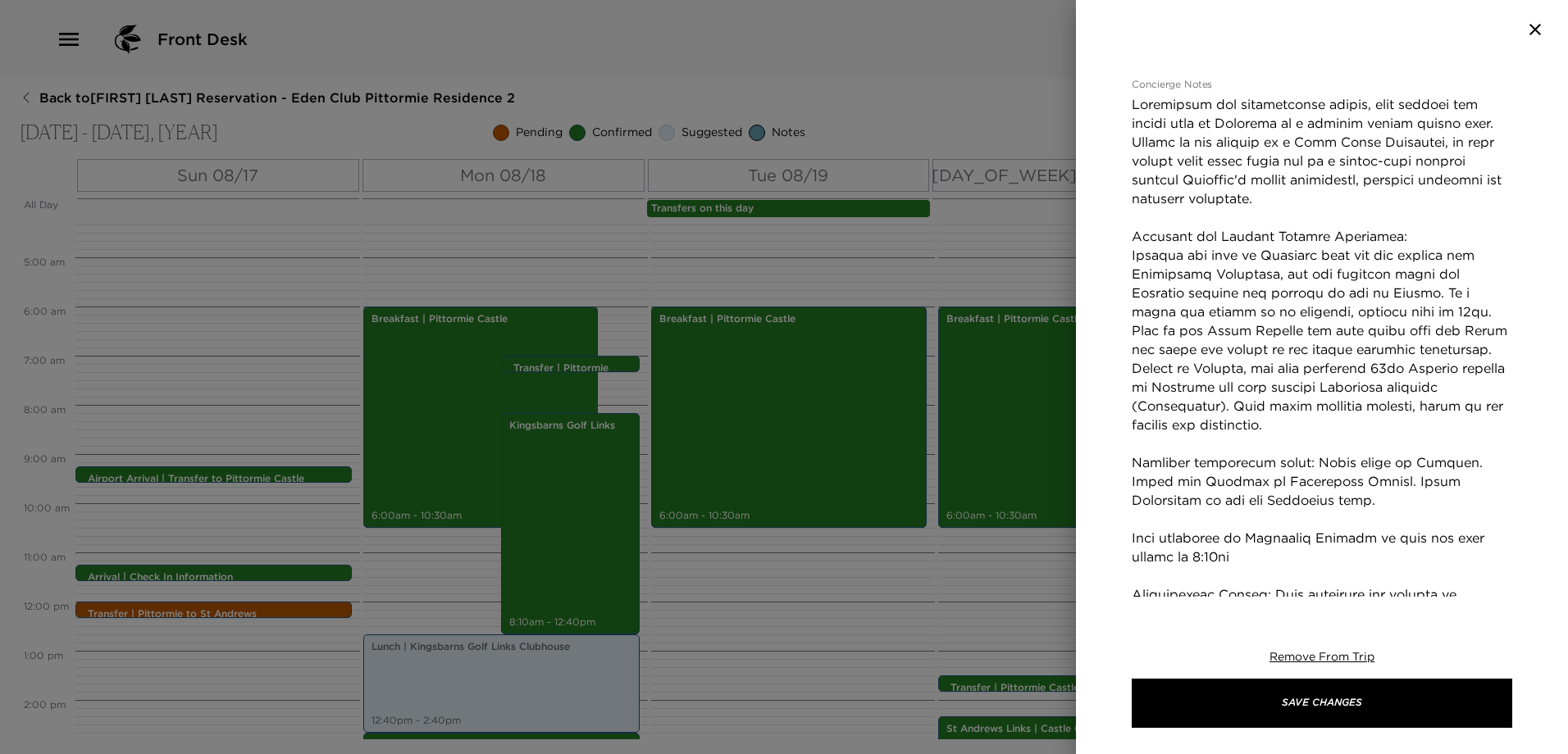 click on "Concierge Notes" at bounding box center [1322, 416] 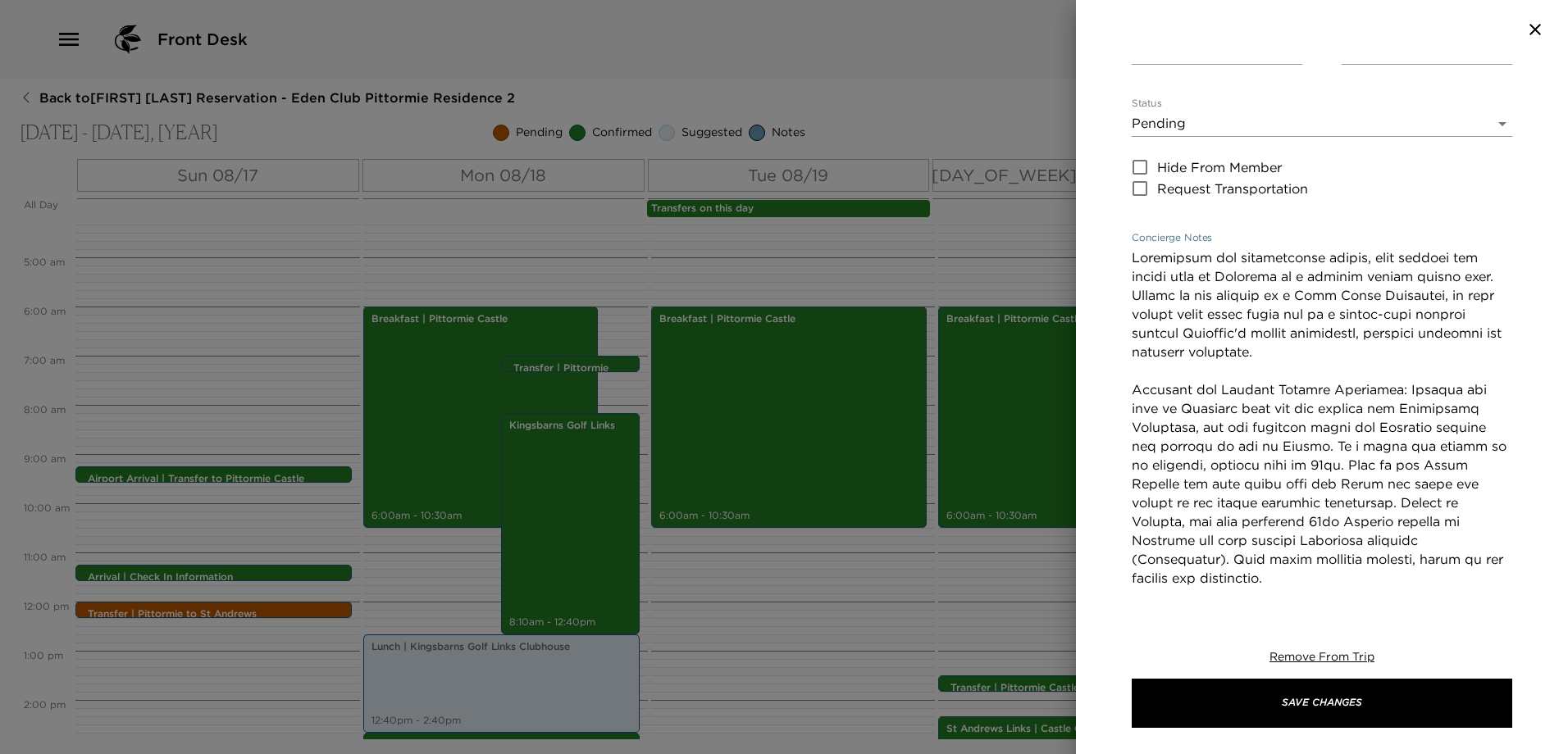 scroll, scrollTop: 246, scrollLeft: 0, axis: vertical 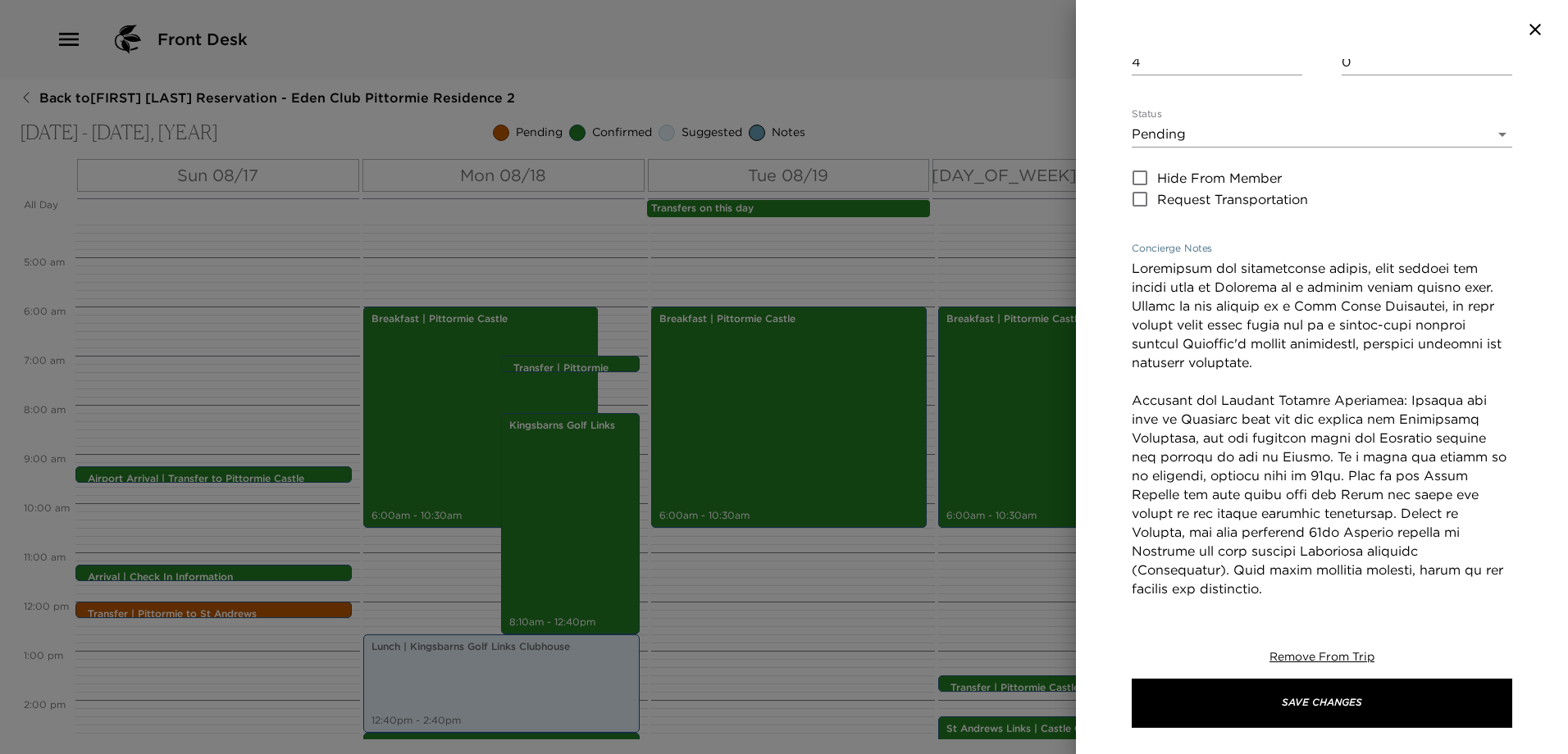click on "Concierge Notes" at bounding box center (1322, 570) 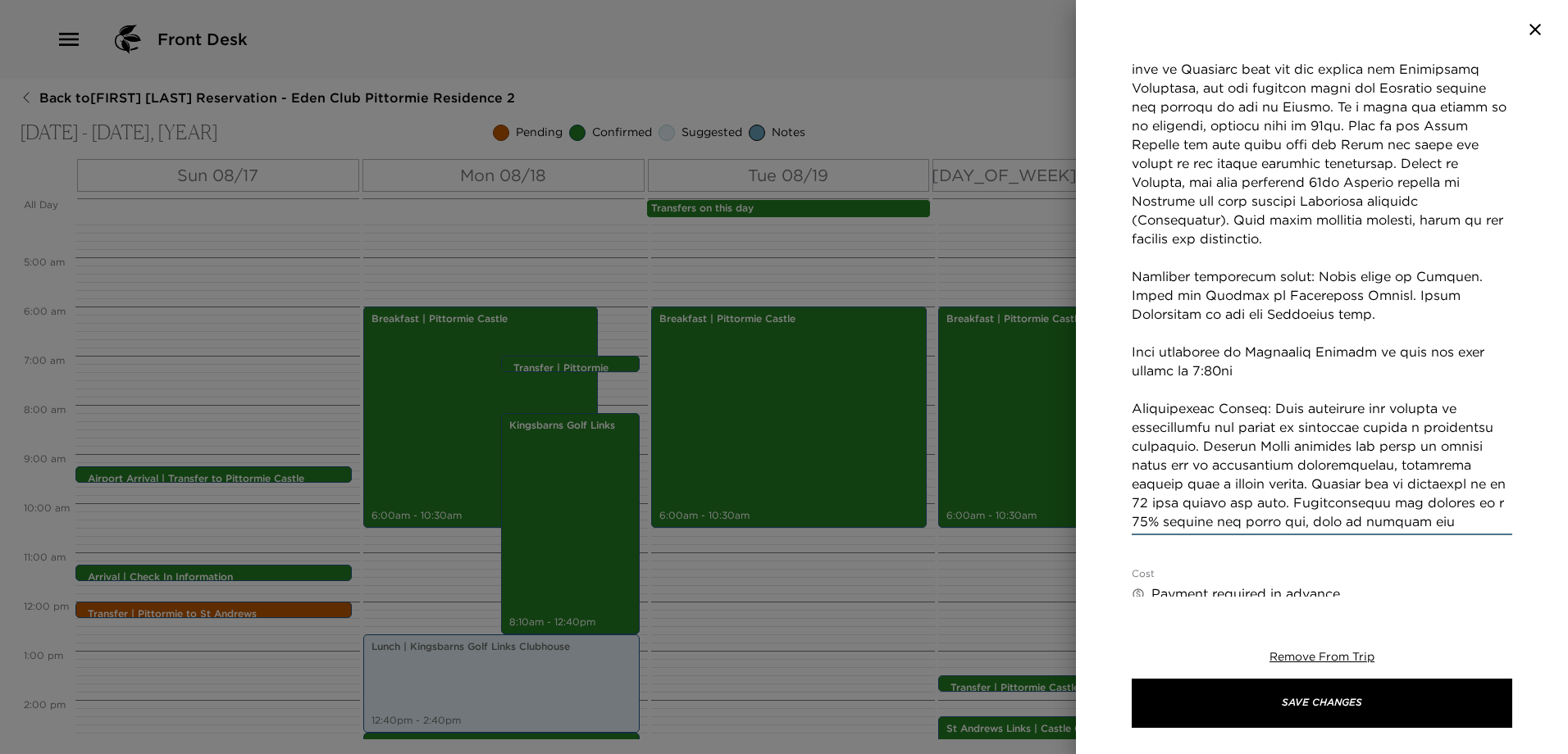 scroll, scrollTop: 492, scrollLeft: 0, axis: vertical 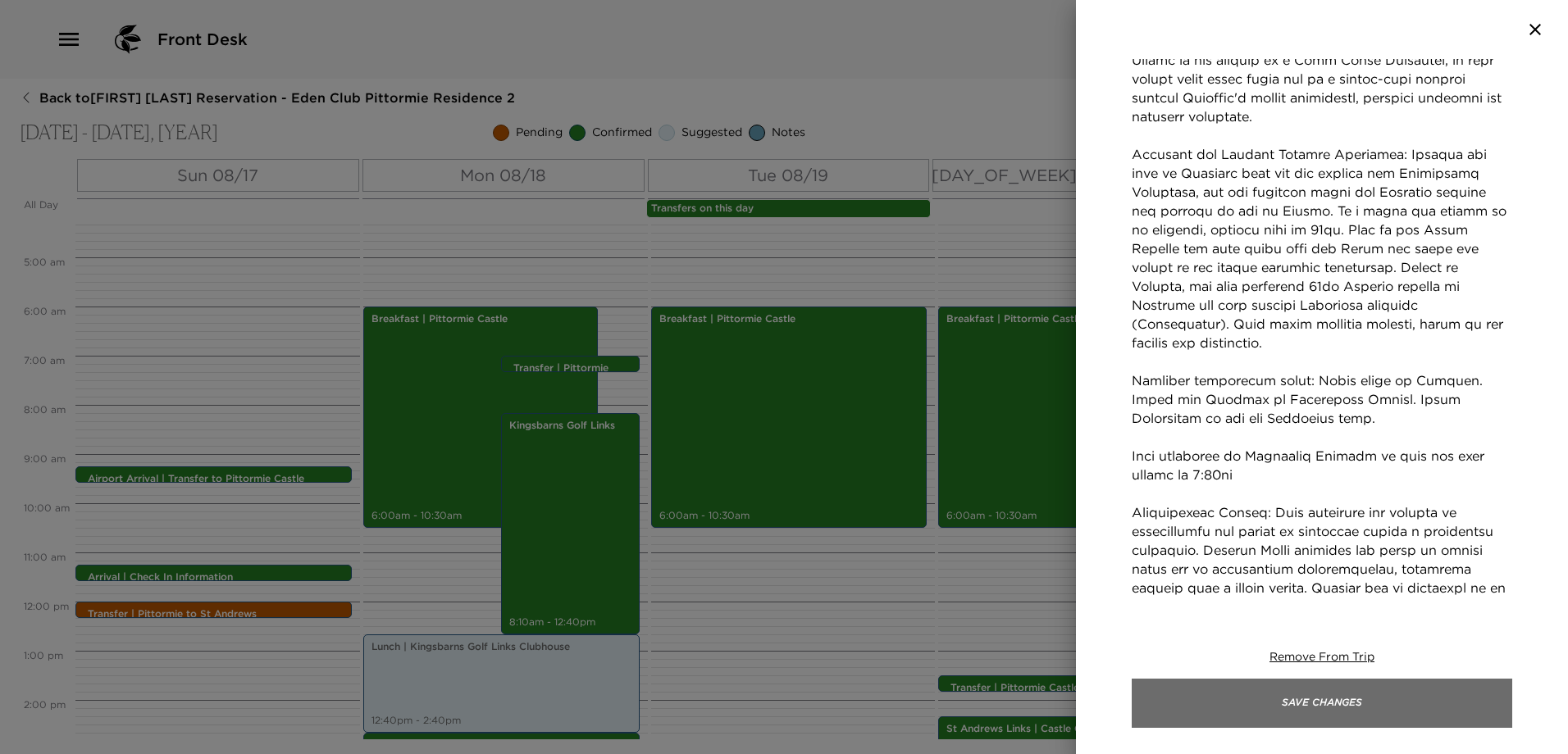 type on "Experience the breathtaking beauty, rich history and hidden gems of Scotland on a private driver guided tour. Travel in the comfort of a Land Rover Discovery, as your expert local guide takes you on a tailor-made journey through Scotland's iconic landscapes, charming villages and historic landmarks.
Falkland and Culross Example Itinerary: Explore the area of Falkland town and the setting for Outlanders Inverness, see the fountain where the Jacobite spectre was keeping an eye in Claire. If a visit the palace is of interest, opening time is [TIME]. Stop at the Forth Bridges for epic views over the Forth and climb the stairs of the worlds smallest lighthouse. Travel to Culross, the best preserved 16th Century village in Scotland and also another Outlander location (Crainsmuire). Walk these stunning streets, learn of its history and importance.
Optional additional stops: Light lunch in Culross. Visit the Kelpies or Linlithgow Palace. Visit Lallybroch if you are Outlander fans.
Tour concludes at Edinburgh A..." 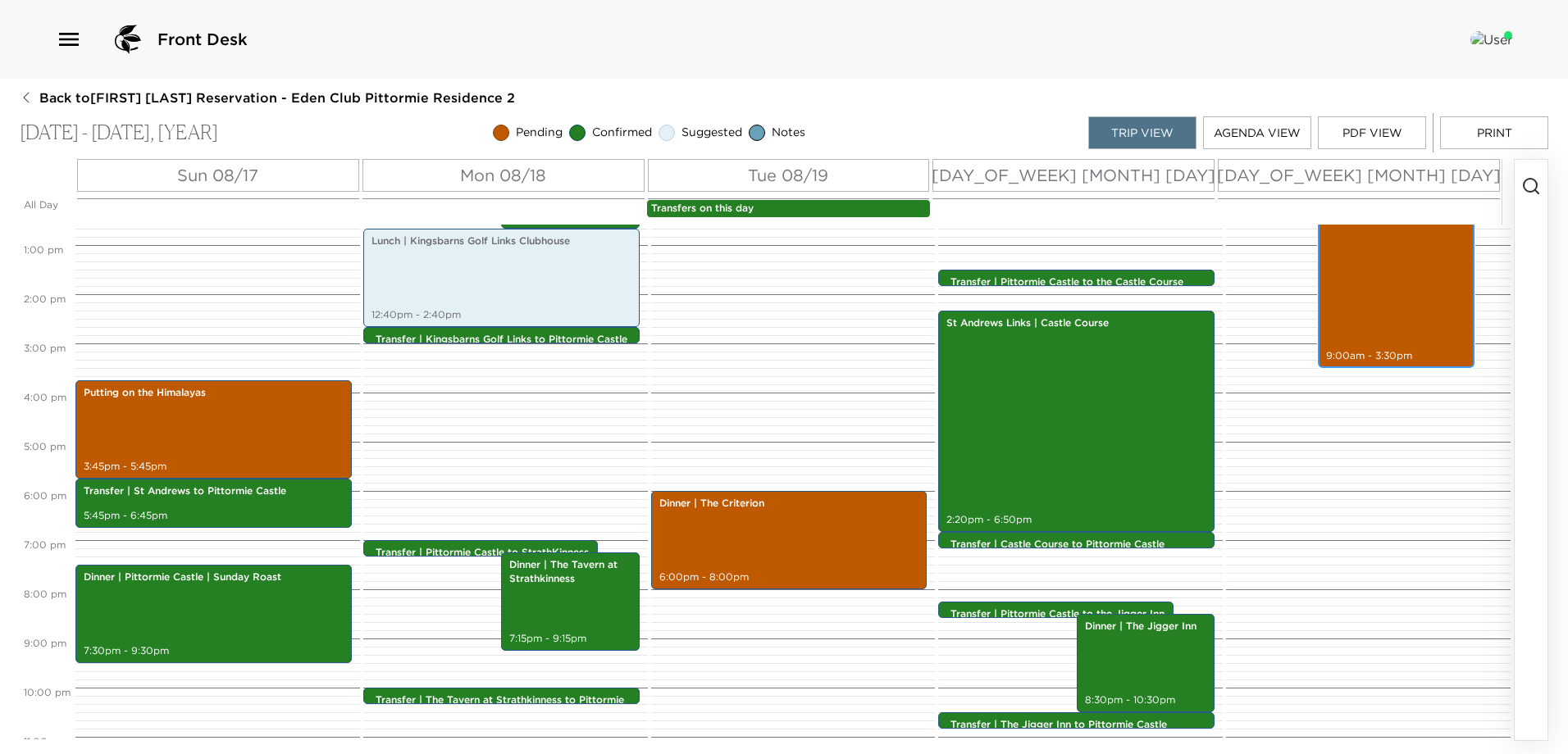 scroll, scrollTop: 656, scrollLeft: 0, axis: vertical 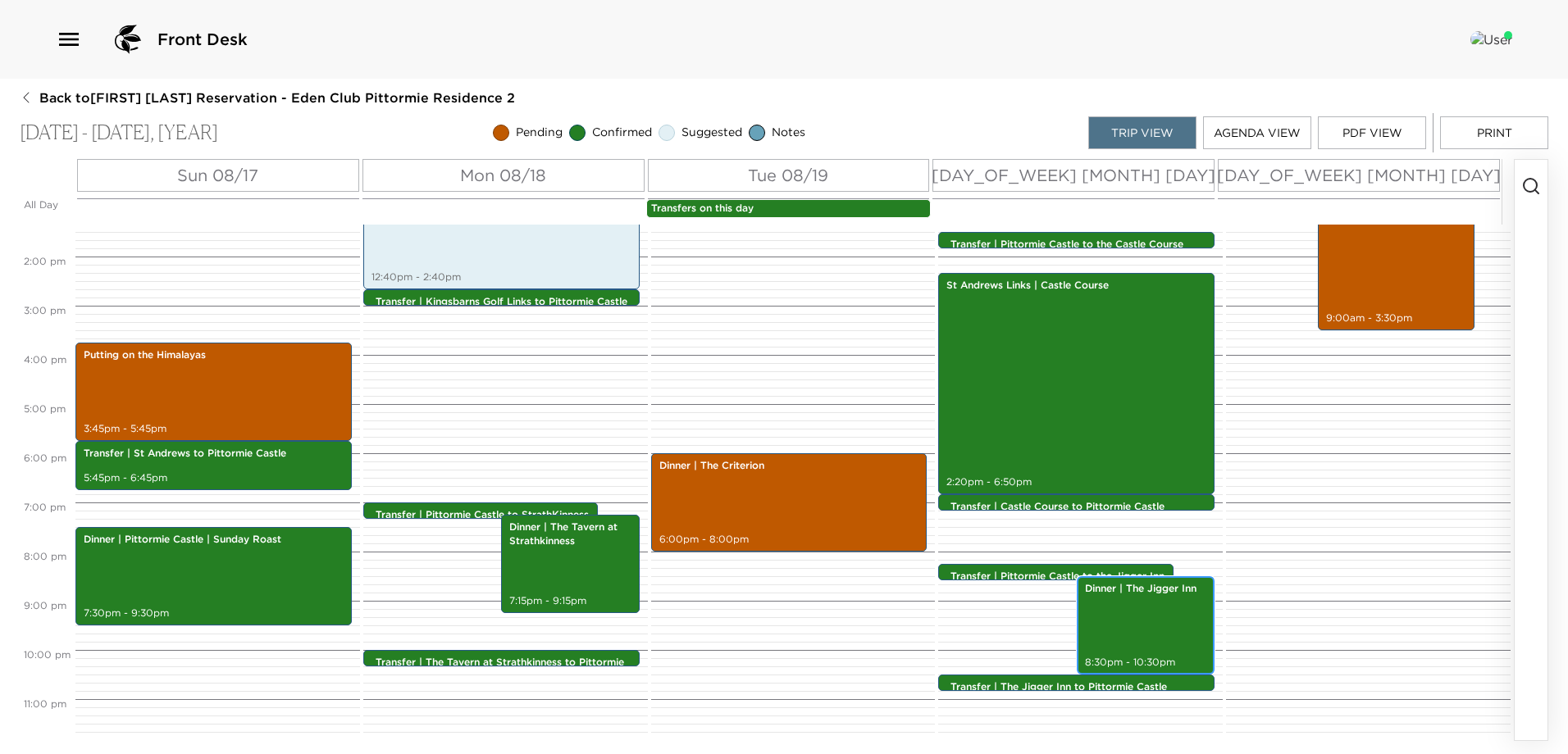 click on "Dinner | The Jigger Inn 8:30pm - 10:30pm" at bounding box center [1146, 625] 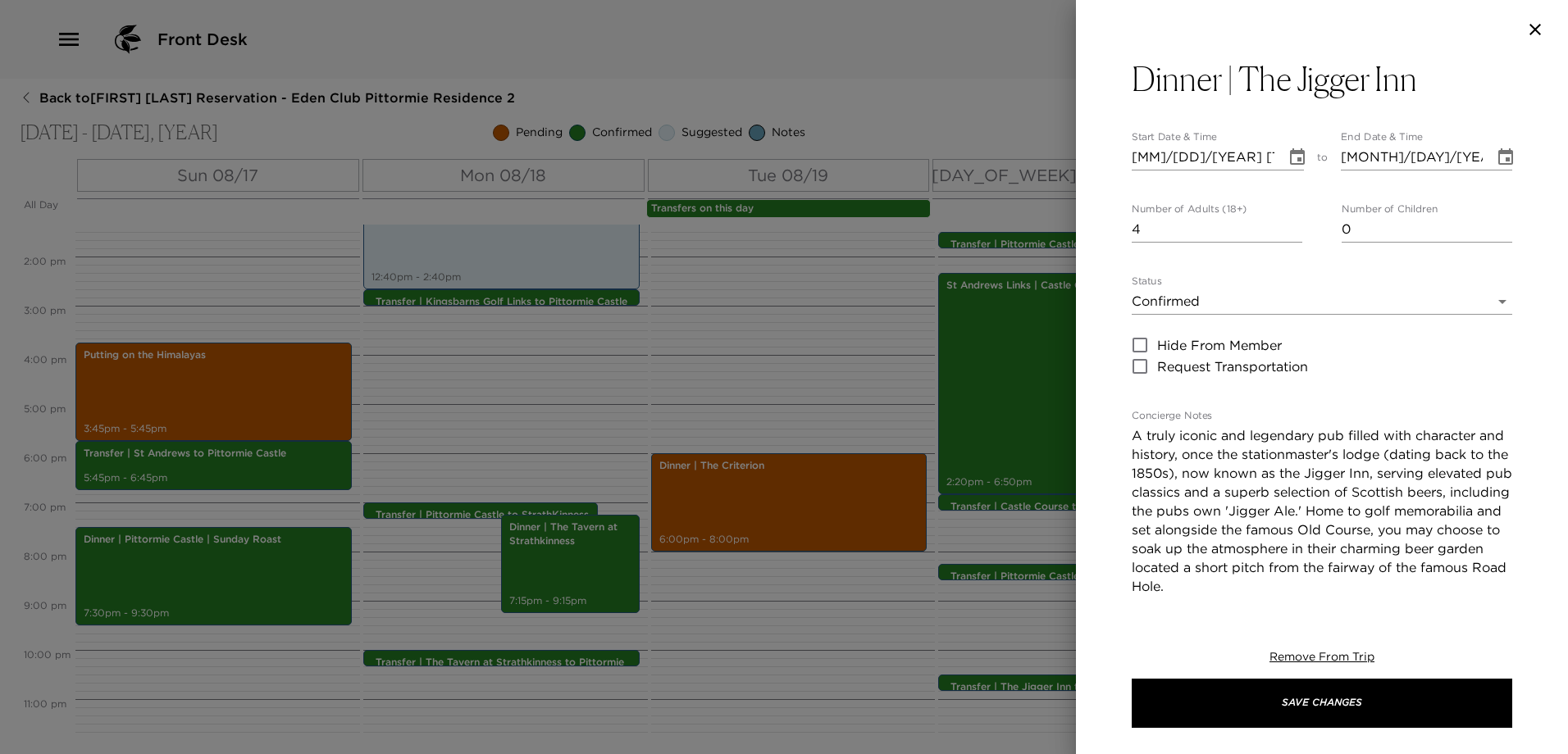 click on "A truly iconic and legendary pub filled with character and history, once the stationmaster's lodge (dating back to the 1850s), now known as the Jigger Inn, serving elevated pub classics and a superb selection of Scottish beers, including the pubs own 'Jigger Ale.' Home to golf memorabilia and set alongside the famous Old Course, you may choose to soak up the atmosphere in their charming beer garden located a short pitch from the fairway of the famous Road Hole.
Cancellation policy: The Jigger Inn require at minimum 24 hours prior to the reservation advance notice for cancellations. Failure to provide advance notice will result in a fee of £20 per person." at bounding box center (1322, 558) 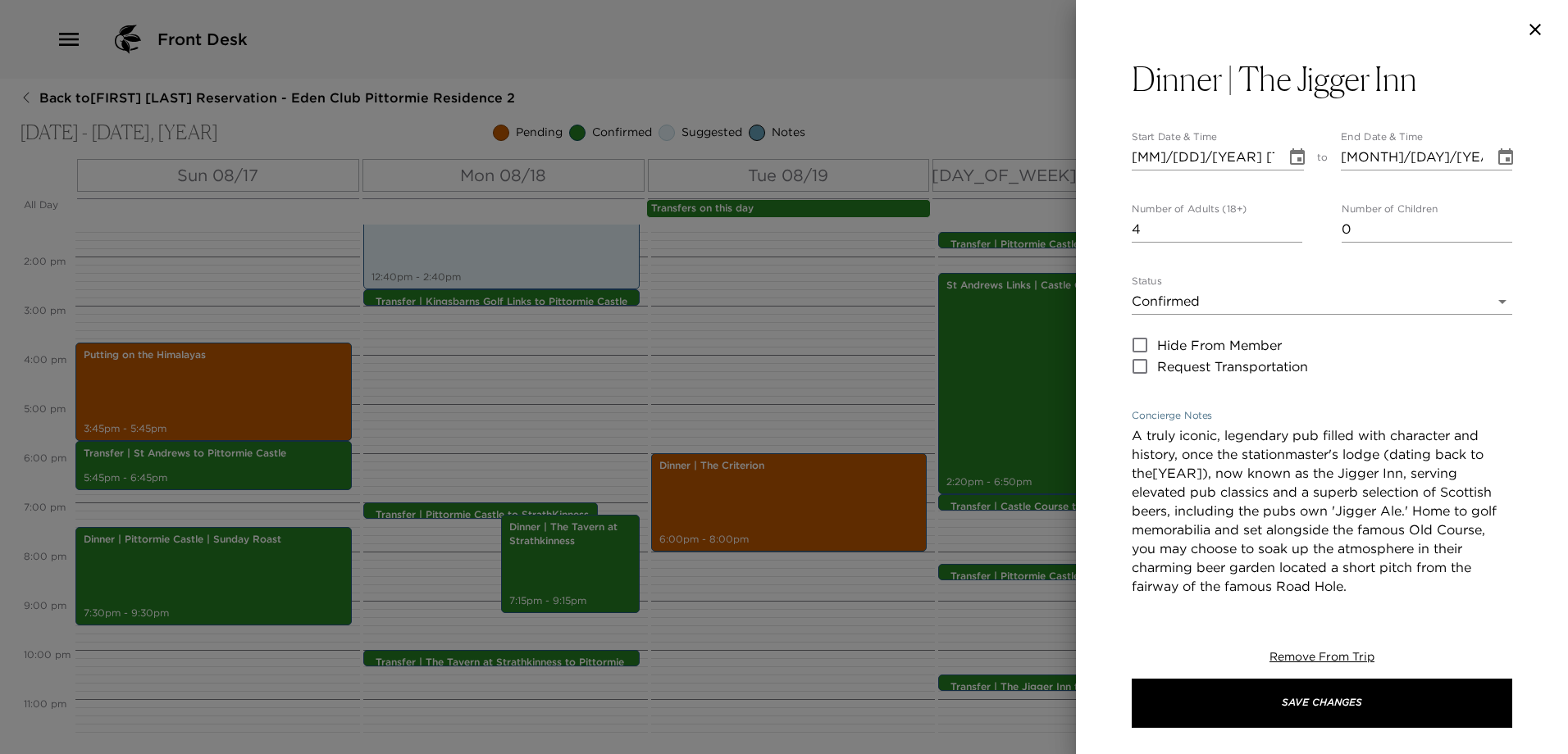 click on "A truly iconic, legendary pub filled with character and history, once the stationmaster's lodge (dating back to the[YEAR]), now known as the Jigger Inn, serving elevated pub classics and a superb selection of Scottish beers, including the pubs own 'Jigger Ale.' Home to golf memorabilia and set alongside the famous Old Course, you may choose to soak up the atmosphere in their charming beer garden located a short pitch from the fairway of the famous Road Hole.
Cancellation policy: The Jigger Inn require at minimum 24 hours prior to the reservation advance notice for cancellations. Failure to provide advance notice will result in a fee of £20 per person." at bounding box center [1322, 558] 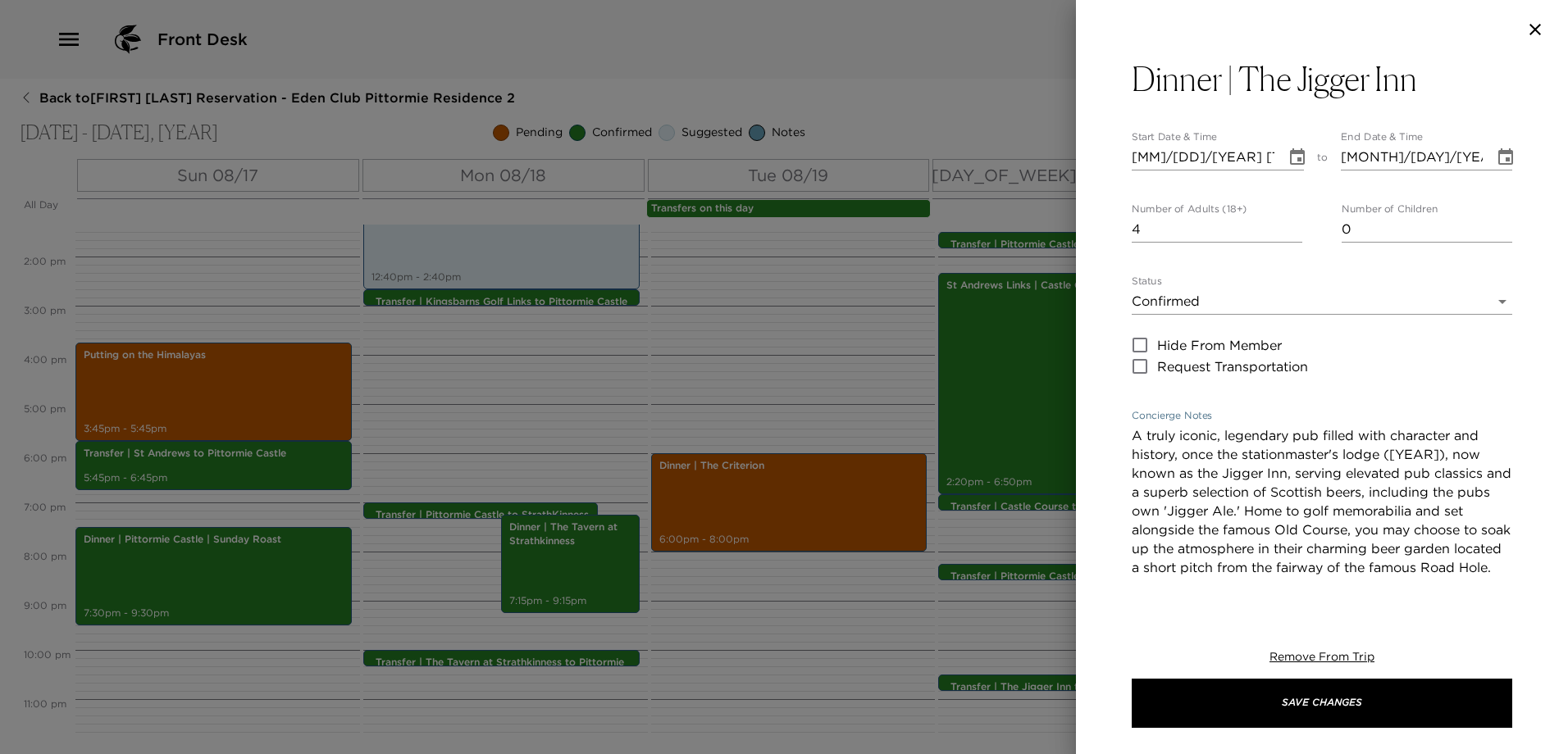 click on "A truly iconic, legendary pub filled with character and history, once the stationmaster's lodge ([YEAR]), now known as the Jigger Inn, serving elevated pub classics and a superb selection of Scottish beers, including the pubs own 'Jigger Ale.' Home to golf memorabilia and set alongside the famous Old Course, you may choose to soak up the atmosphere in their charming beer garden located a short pitch from the fairway of the famous Road Hole.
Cancellation policy: The Jigger Inn require at minimum 24 hours prior to the reservation advance notice for cancellations. Failure to provide advance notice will result in a fee of £20 per person." at bounding box center [1322, 558] 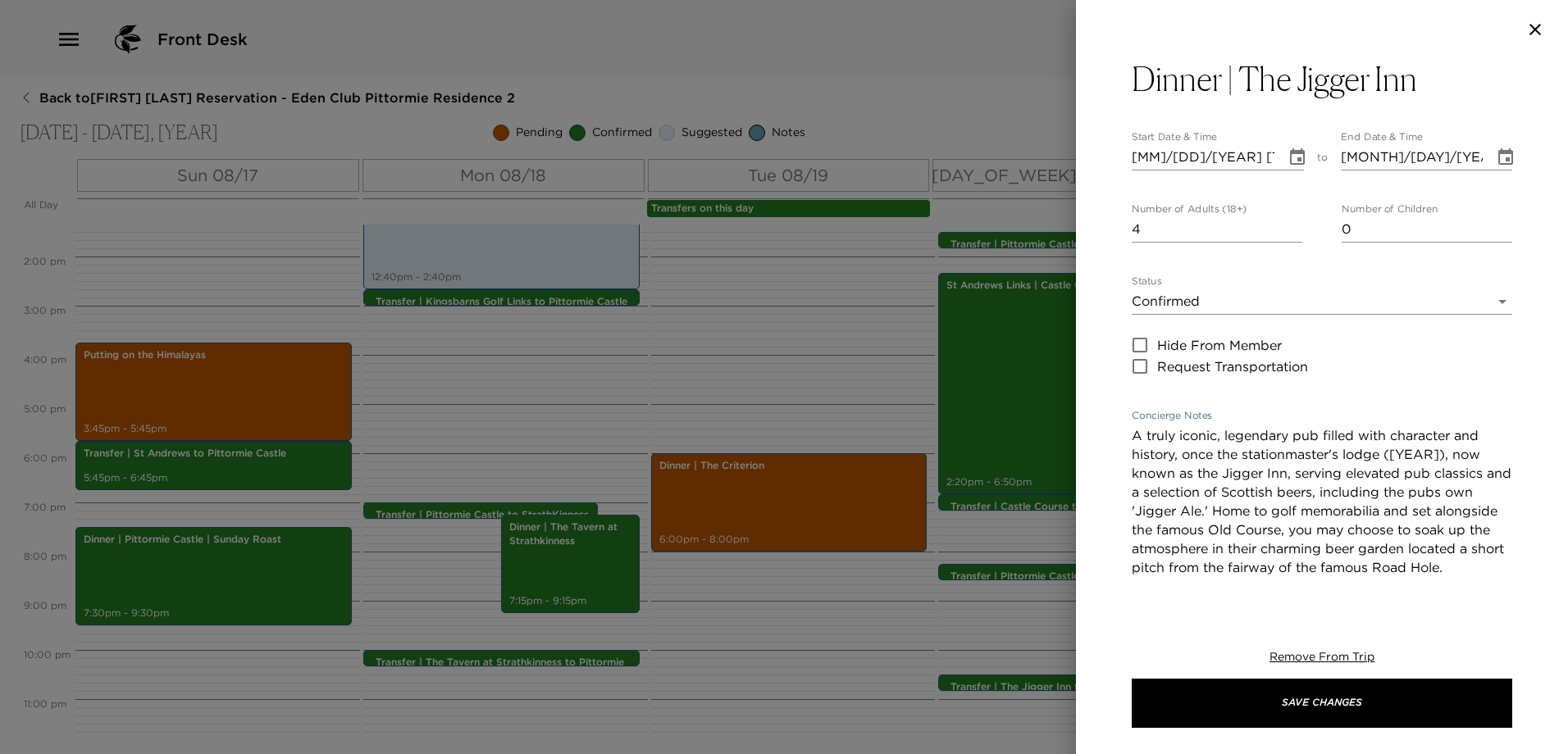 click on "A truly iconic, legendary pub filled with character and history, once the stationmaster's lodge ([YEAR]), now known as the Jigger Inn, serving elevated pub classics and a selection of Scottish beers, including the pubs own 'Jigger Ale.' Home to golf memorabilia and set alongside the famous Old Course, you may choose to soak up the atmosphere in their charming beer garden located a short pitch from the fairway of the famous Road Hole.
Cancellation policy: The Jigger Inn require at minimum 24 hours prior to the reservation advance notice for cancellations. Failure to provide advance notice will result in a fee of £20 per person." at bounding box center [1322, 558] 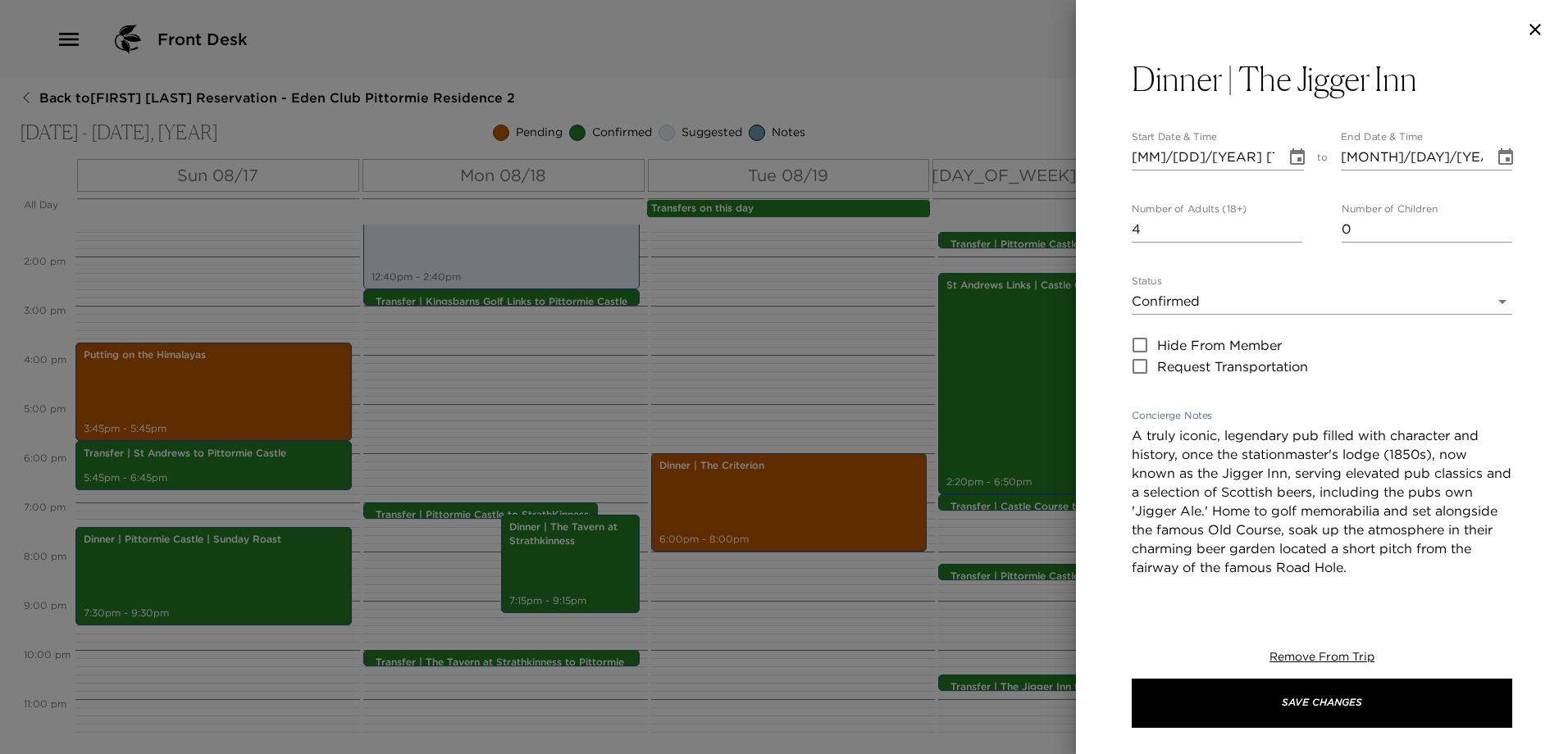 click on "A truly iconic, legendary pub filled with character and history, once the stationmaster's lodge (1850s), now known as the Jigger Inn, serving elevated pub classics and a selection of Scottish beers, including the pubs own 'Jigger Ale.' Home to golf memorabilia and set alongside the famous Old Course, soak up the atmosphere in their charming beer garden located a short pitch from the fairway of the famous Road Hole.
Cancellation policy: The Jigger Inn require at minimum 24 hours prior to the reservation advance notice for cancellations. Failure to provide advance notice will result in a fee of £20 per person." at bounding box center [1322, 548] 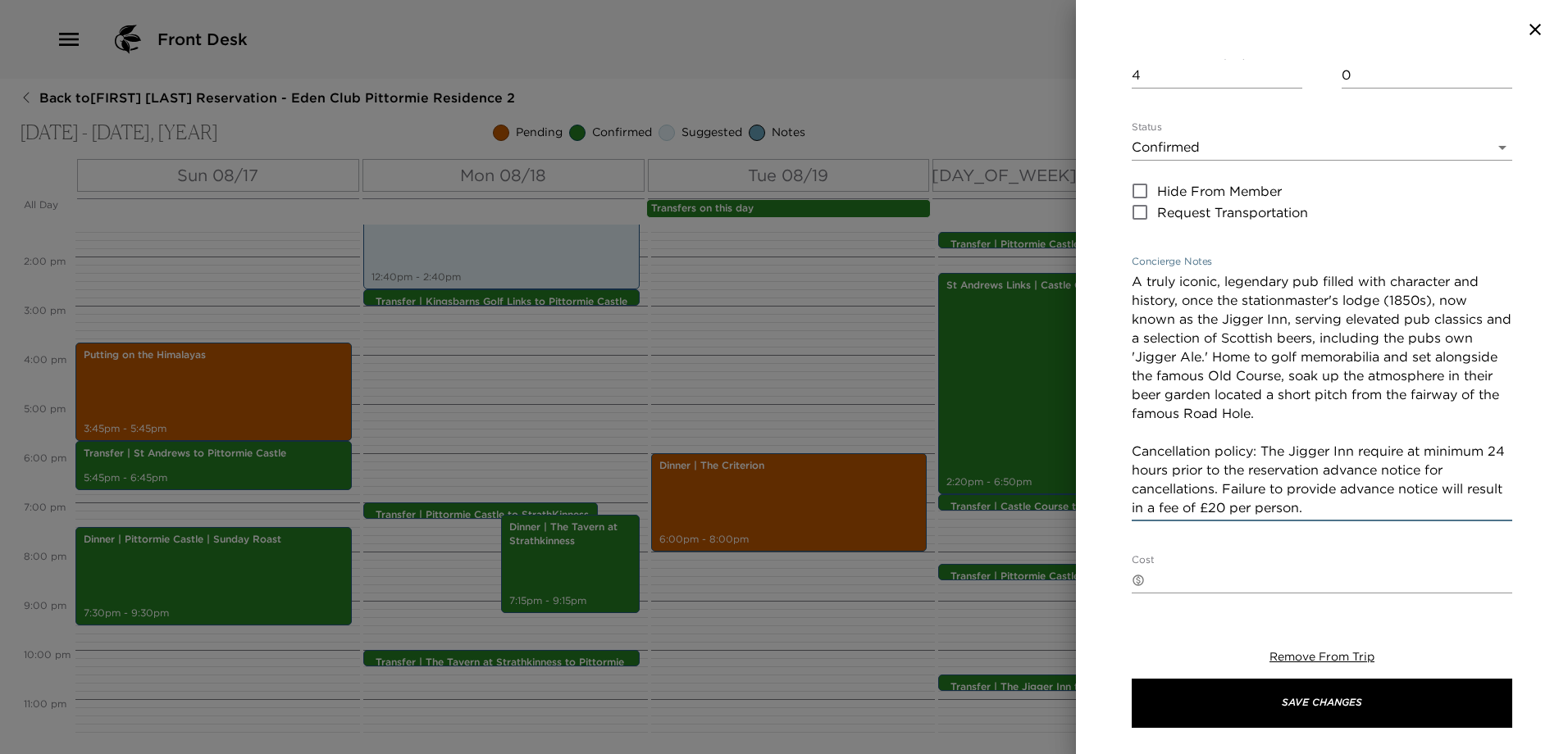 scroll, scrollTop: 164, scrollLeft: 0, axis: vertical 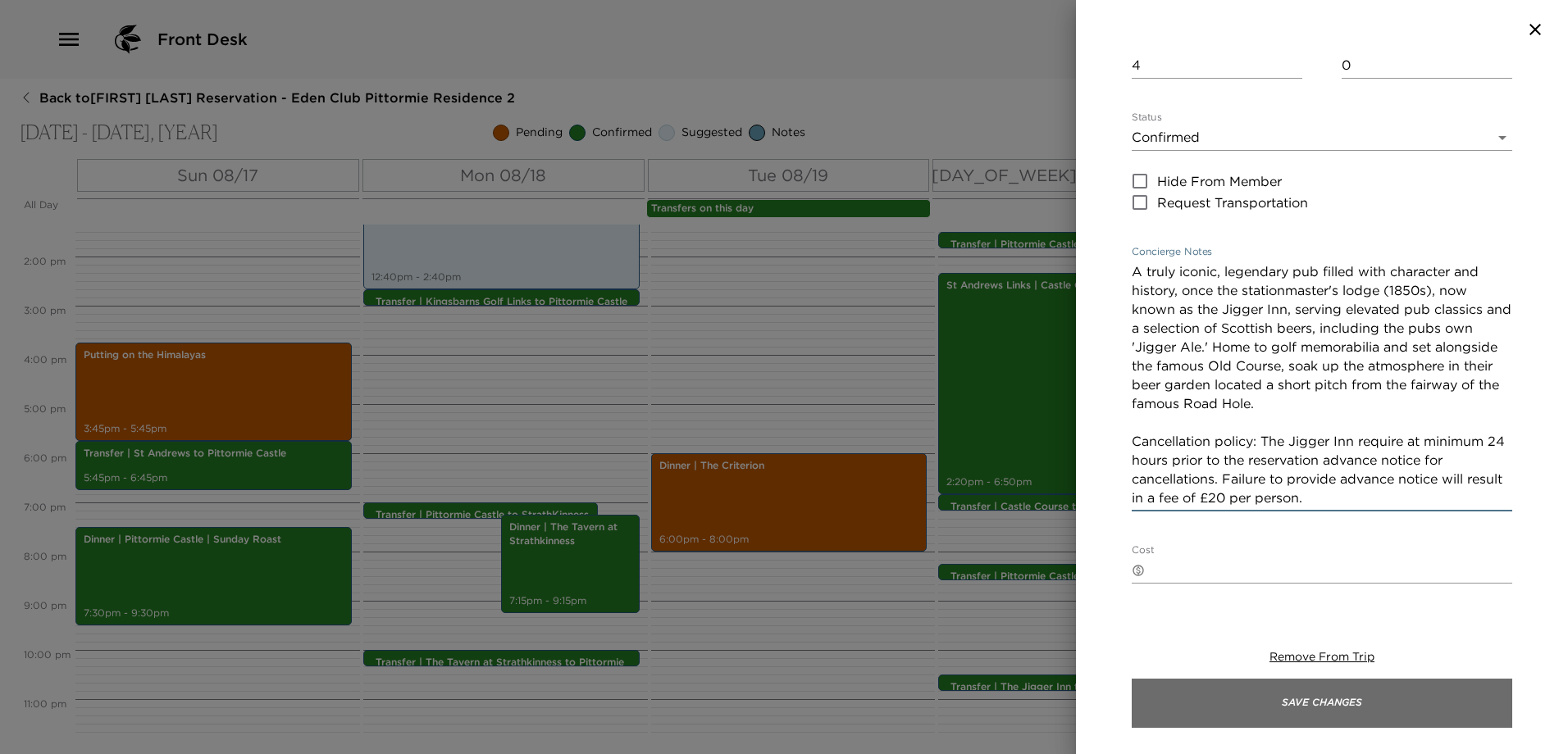 type on "A truly iconic, legendary pub filled with character and history, once the stationmaster's lodge (1850s), now known as the Jigger Inn, serving elevated pub classics and a selection of Scottish beers, including the pubs own 'Jigger Ale.' Home to golf memorabilia and set alongside the famous Old Course, soak up the atmosphere in their beer garden located a short pitch from the fairway of the famous Road Hole.
Cancellation policy: The Jigger Inn require at minimum 24 hours prior to the reservation advance notice for cancellations. Failure to provide advance notice will result in a fee of £20 per person." 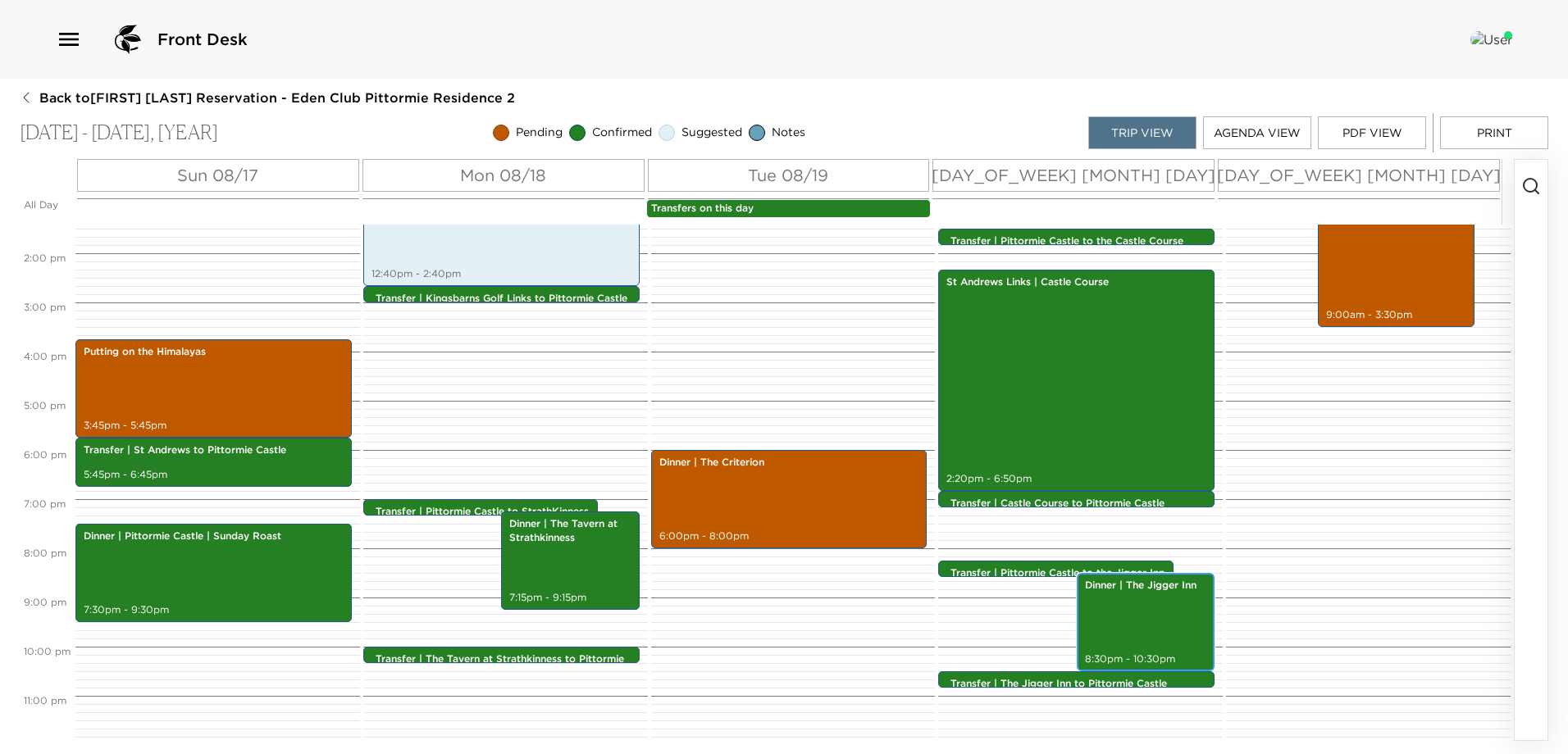scroll, scrollTop: 665, scrollLeft: 0, axis: vertical 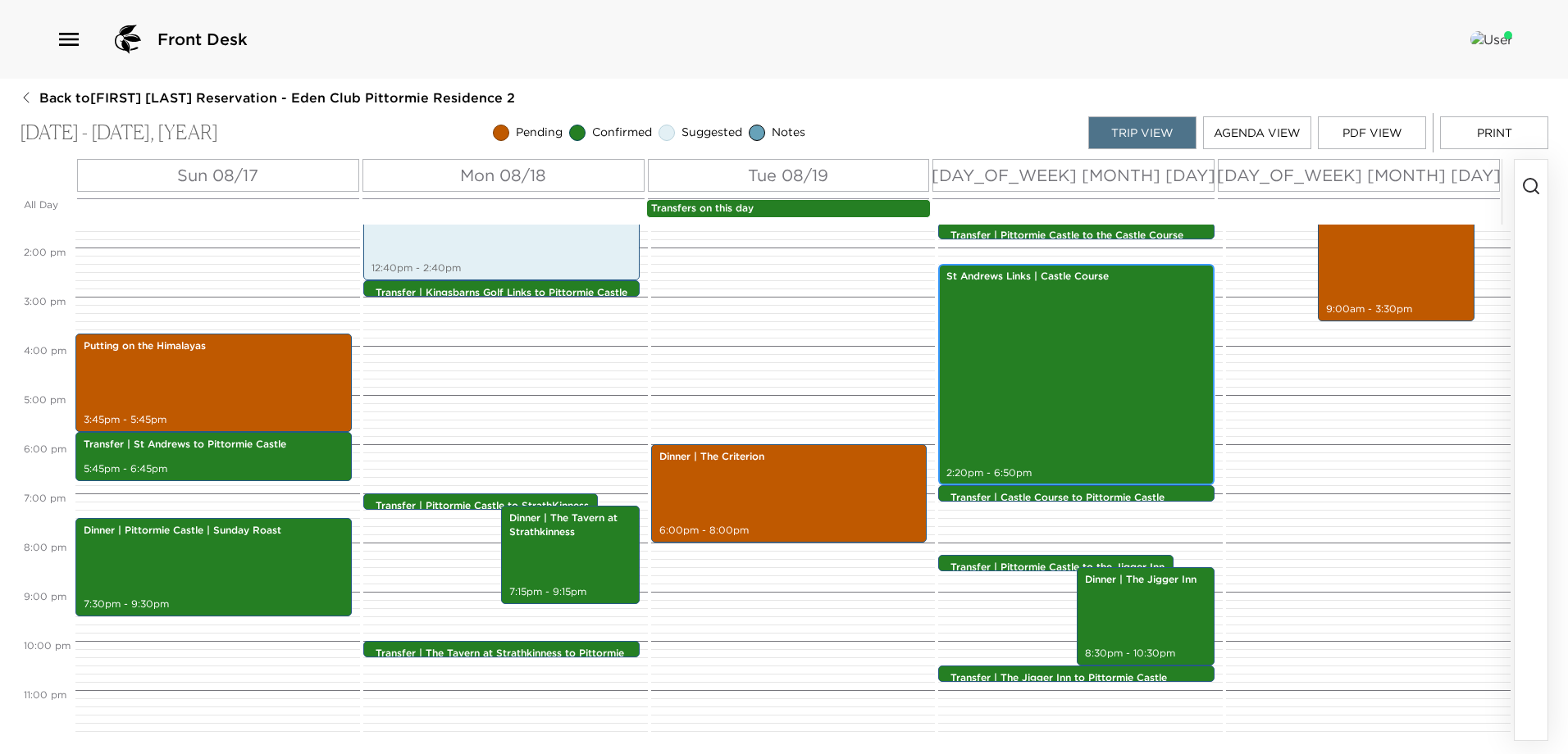 click on "St Andrews Links | Castle Course 2:20pm - 6:50pm" at bounding box center (1076, 375) 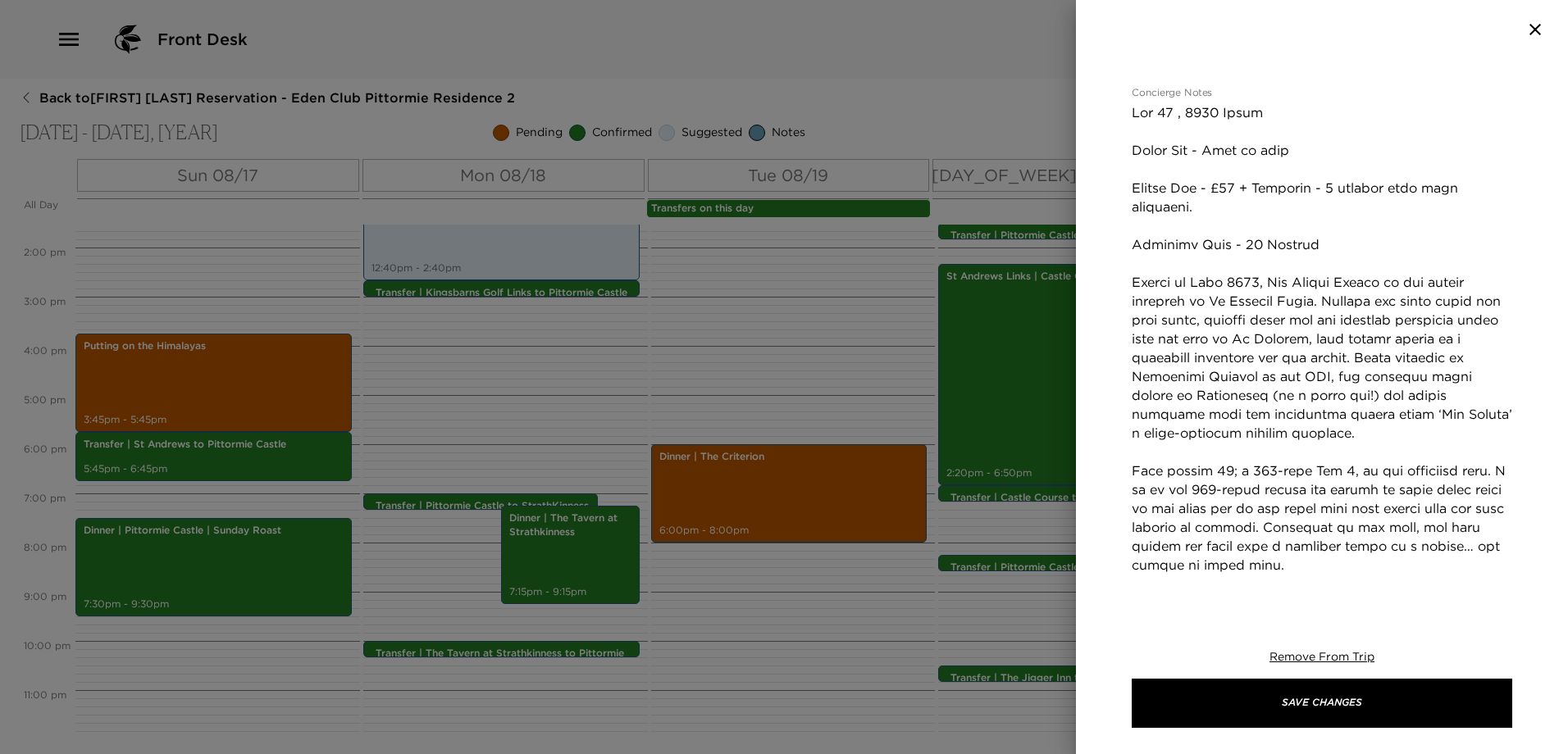 scroll, scrollTop: 410, scrollLeft: 0, axis: vertical 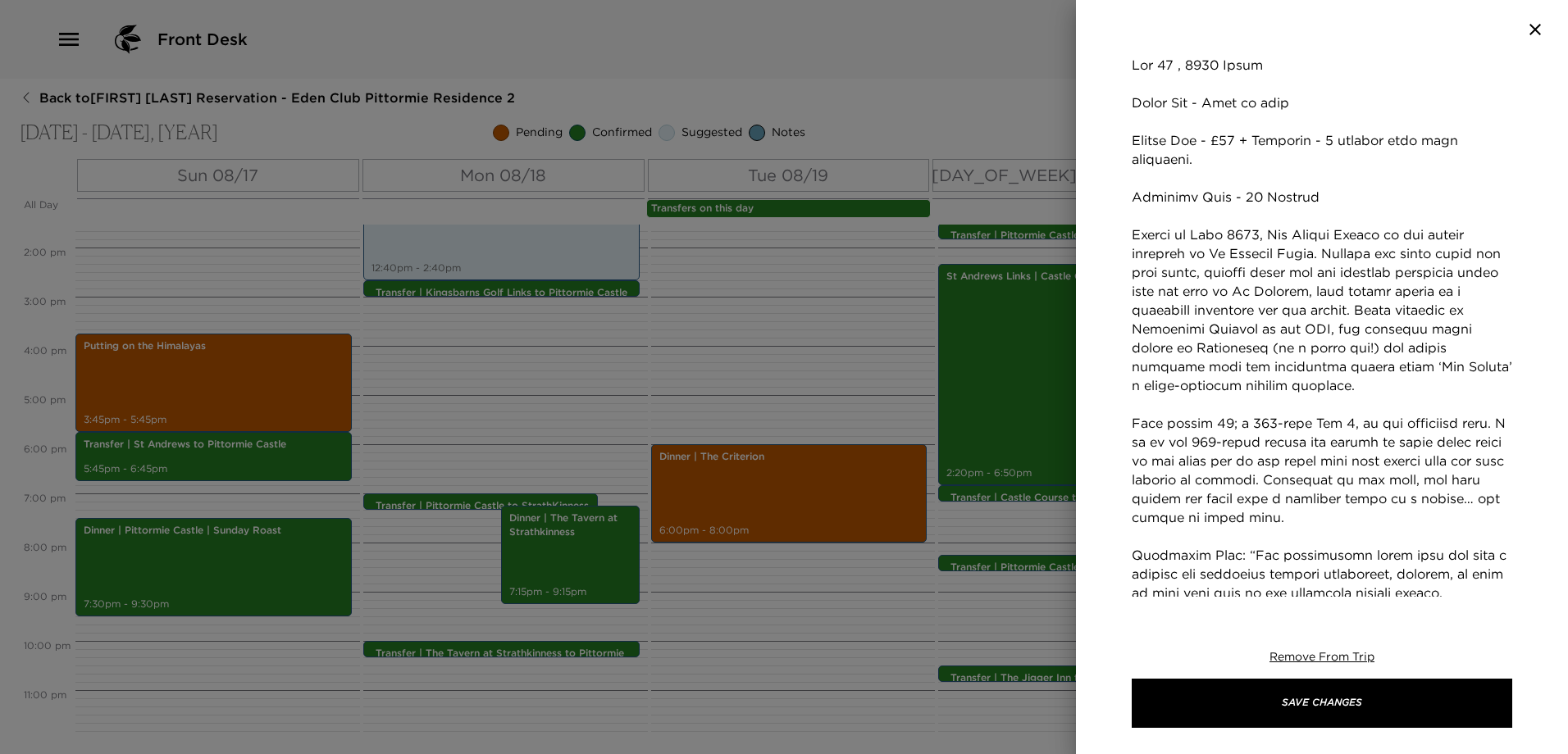 click on "Concierge Notes" at bounding box center [1322, 470] 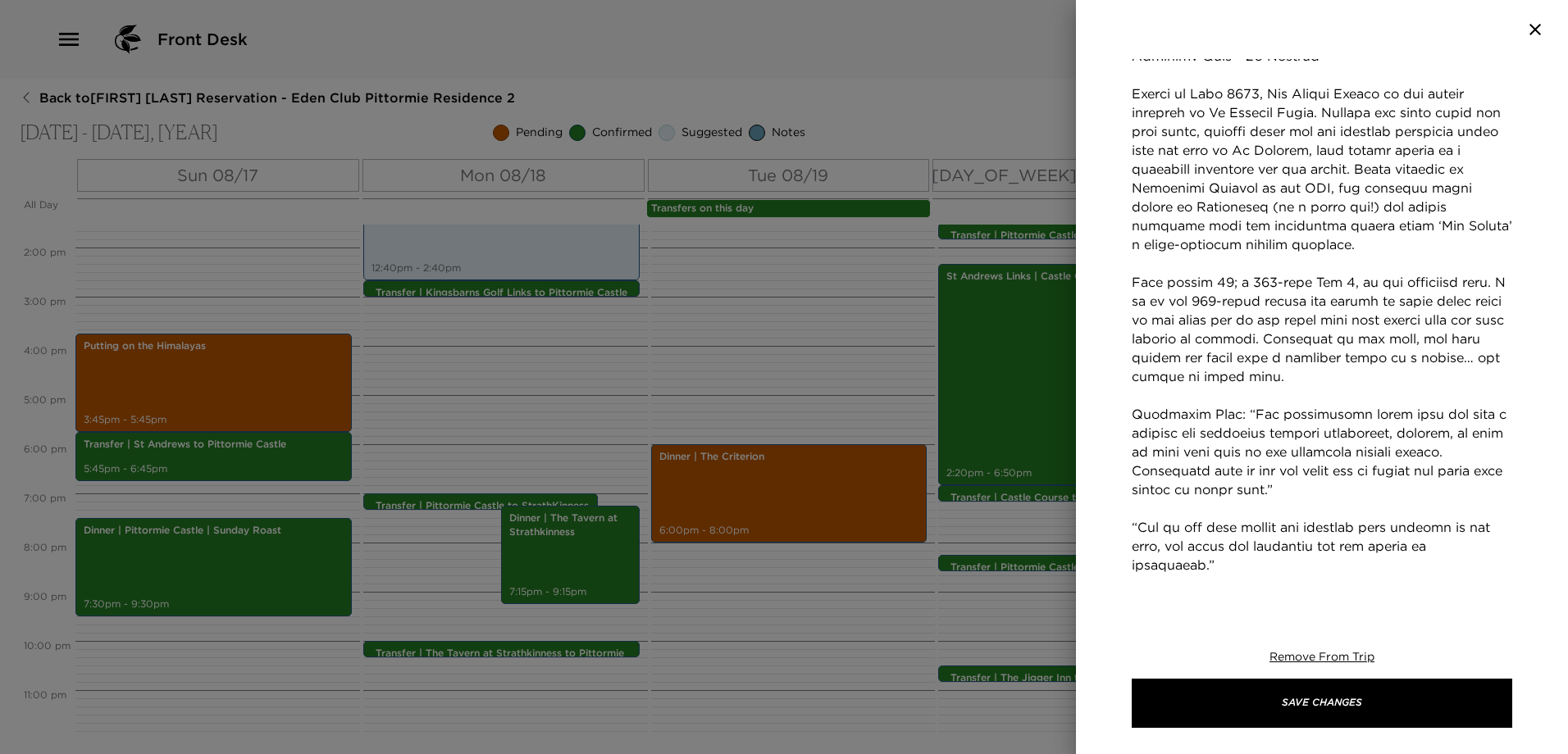 scroll, scrollTop: 574, scrollLeft: 0, axis: vertical 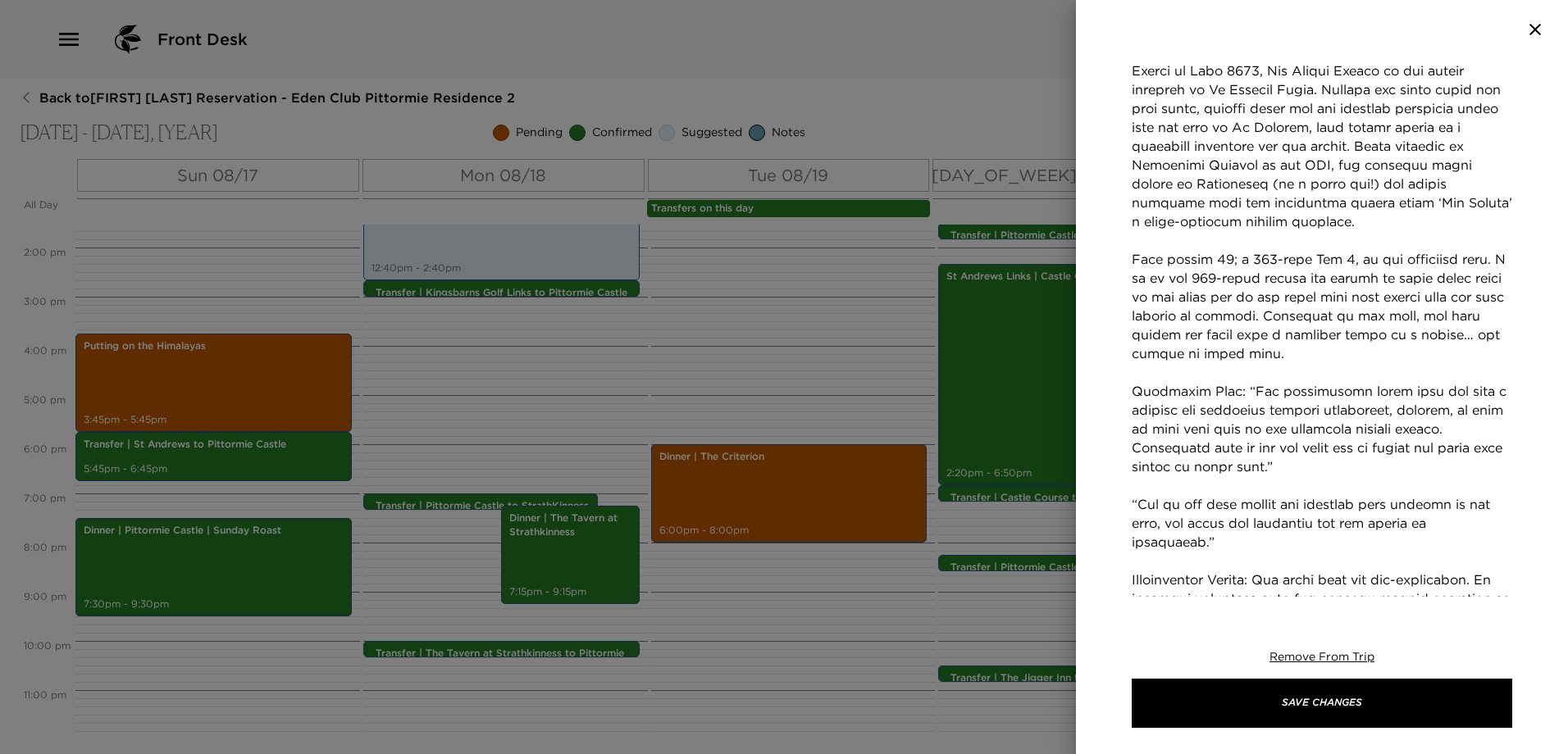 drag, startPoint x: 1214, startPoint y: 548, endPoint x: 1134, endPoint y: 509, distance: 89 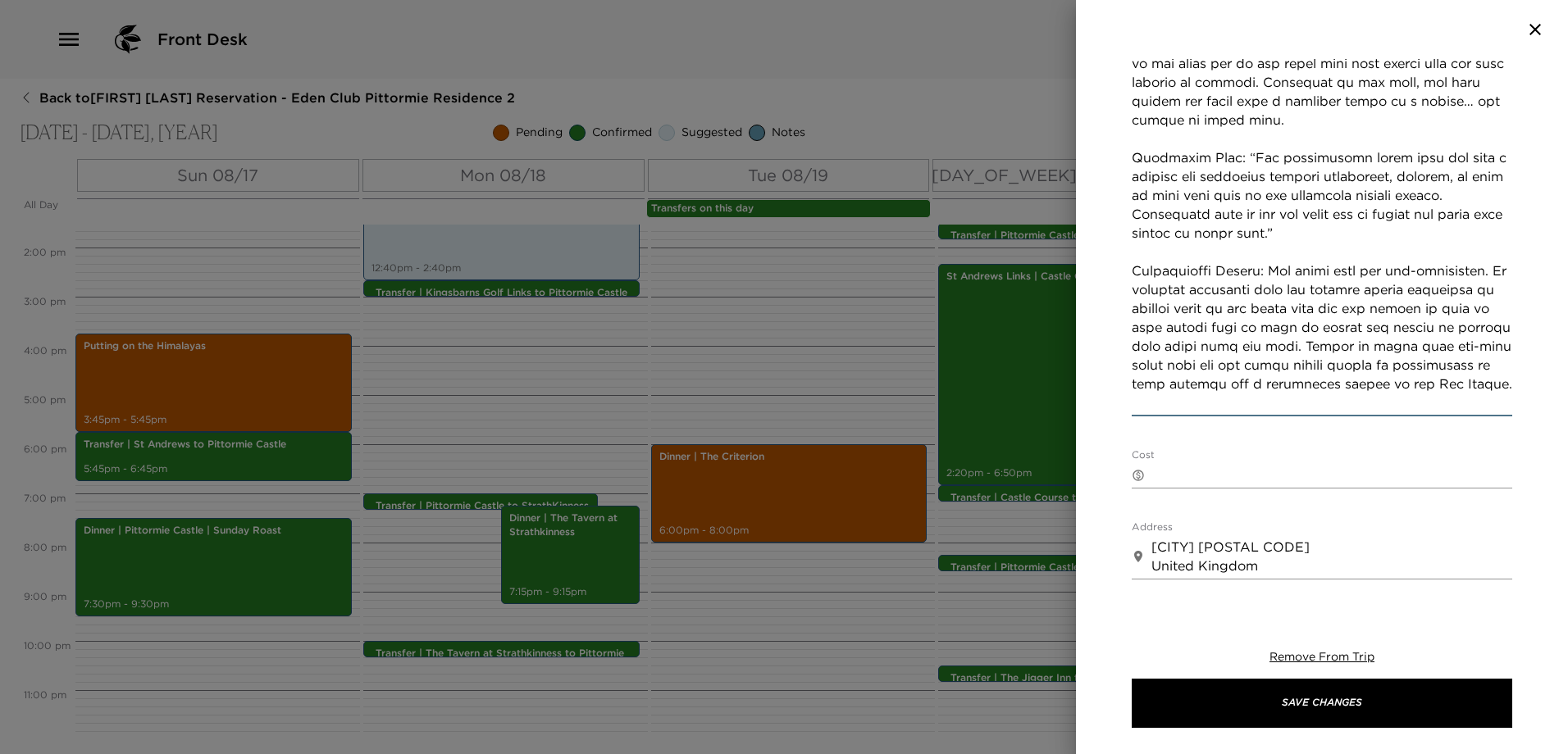 scroll, scrollTop: 820, scrollLeft: 0, axis: vertical 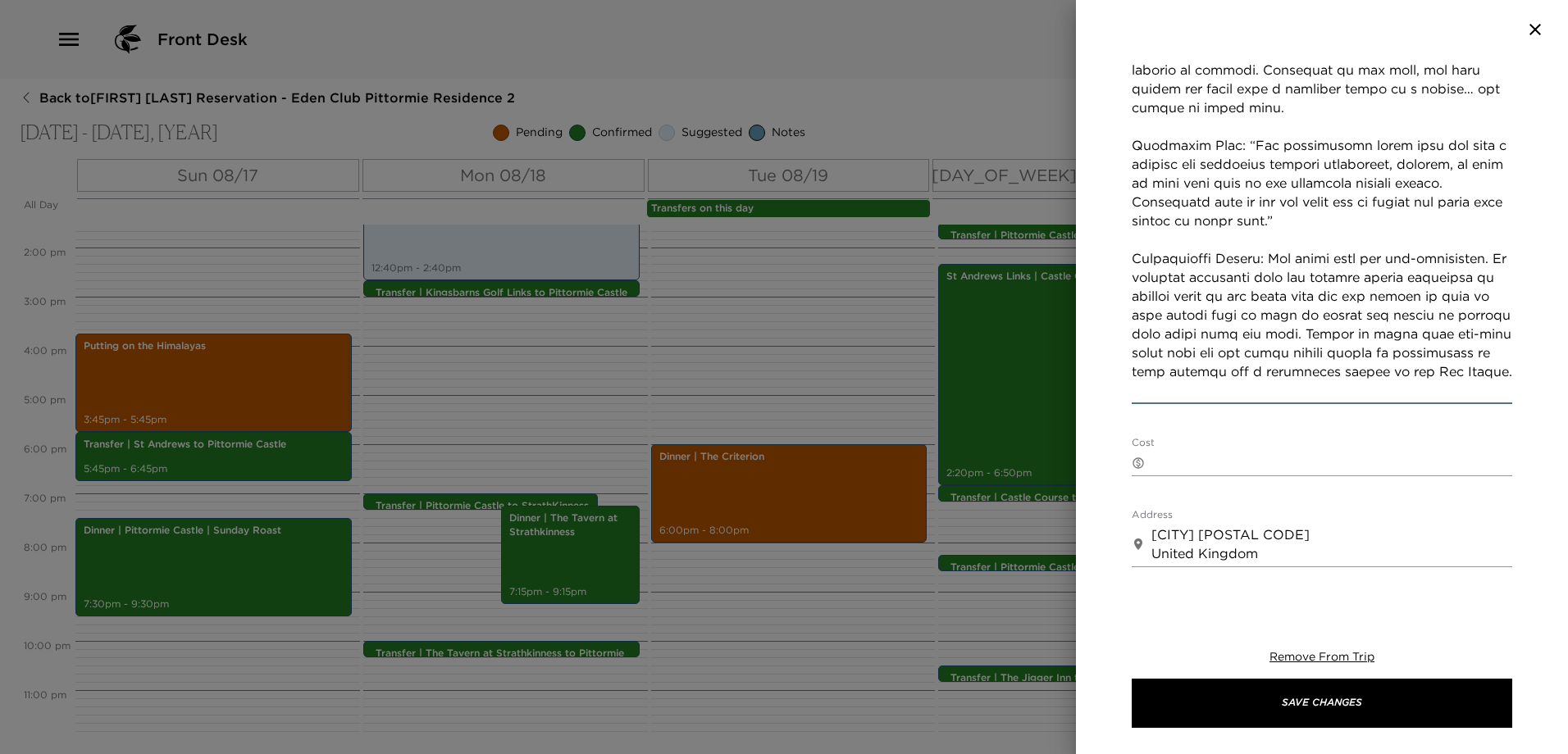 click on "Concierge Notes" at bounding box center (1322, 23) 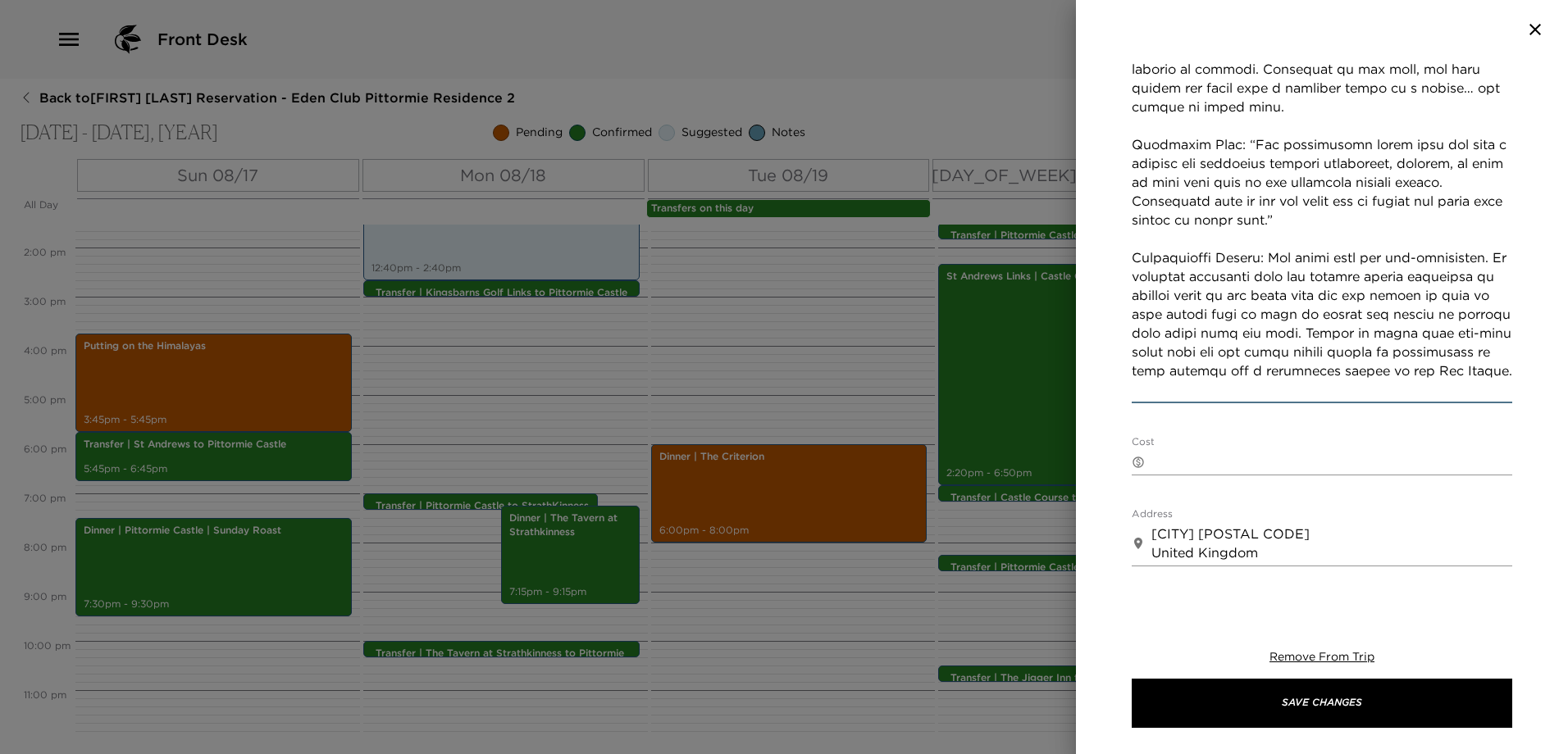 scroll, scrollTop: 820, scrollLeft: 0, axis: vertical 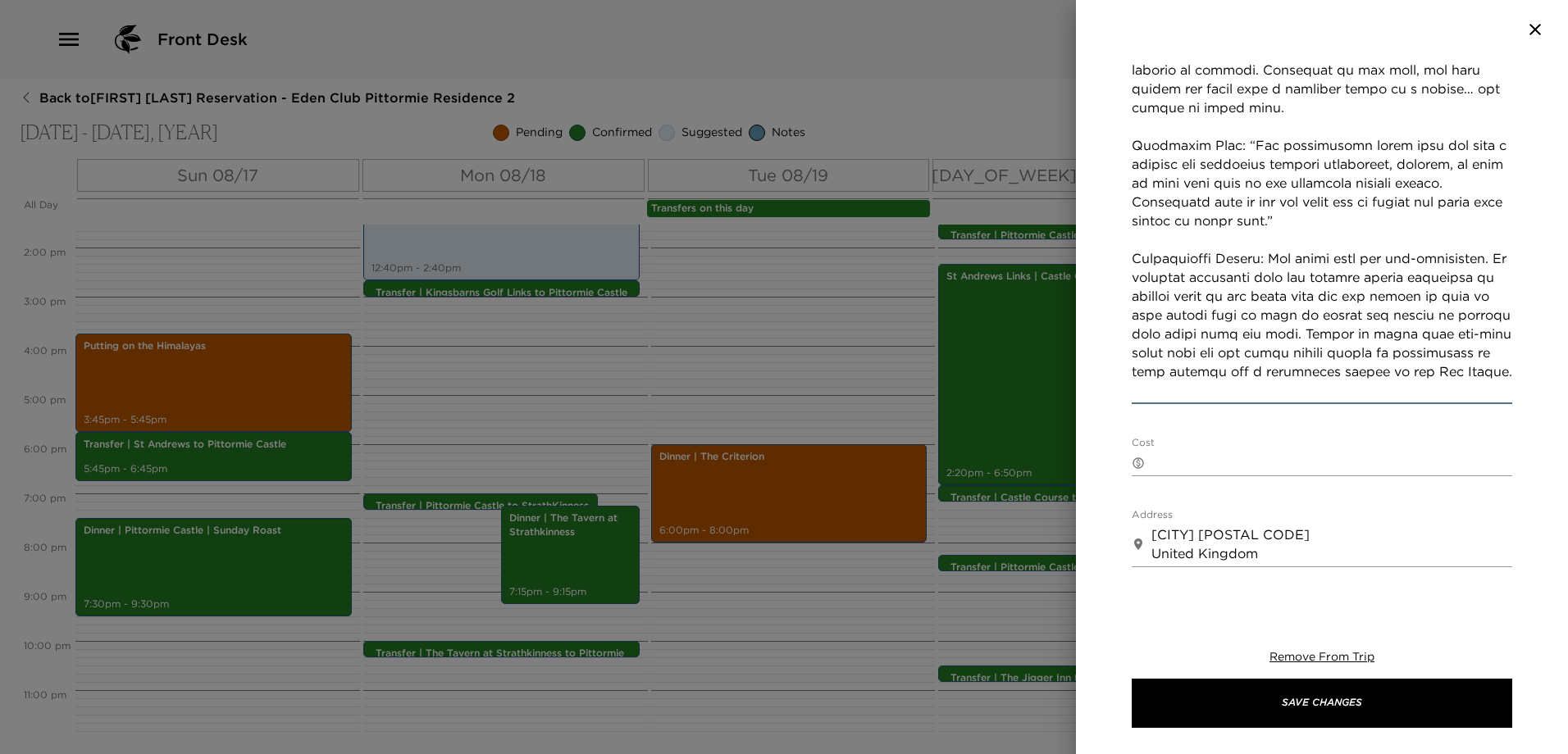 click on "Concierge Notes" at bounding box center (1322, 23) 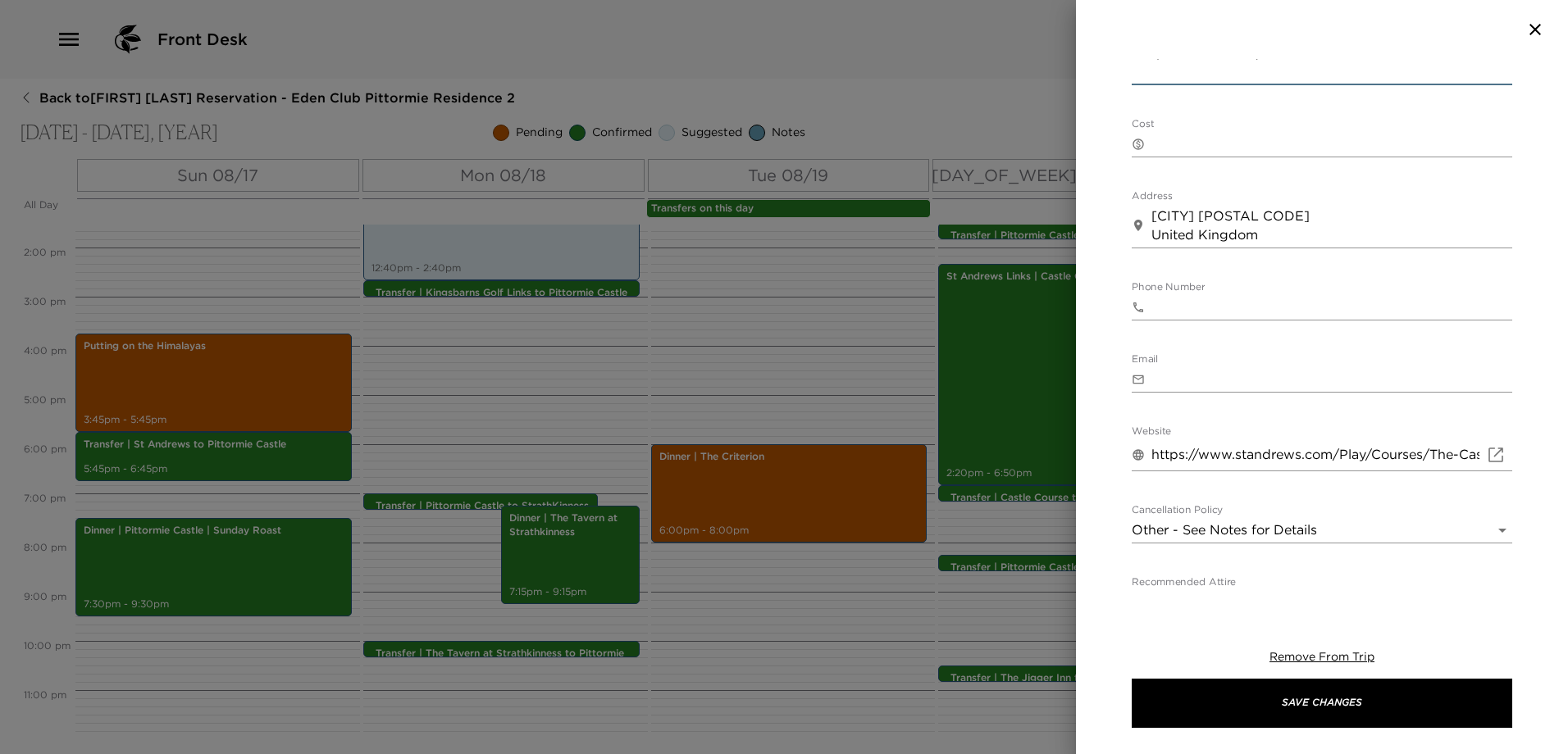 scroll, scrollTop: 1229, scrollLeft: 0, axis: vertical 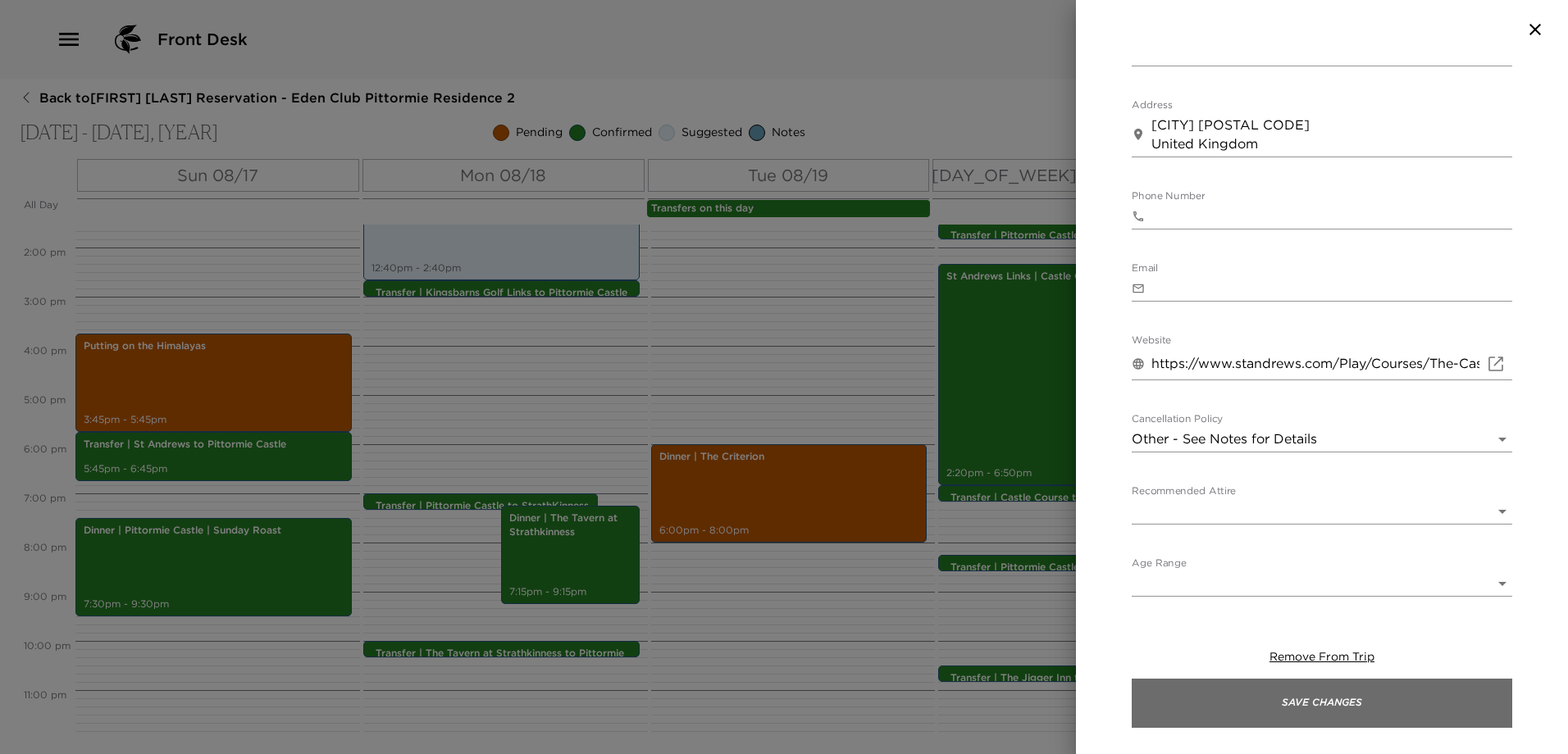 type on "Lor 13 , 9685 Ipsum
Dolor Sit - Amet co adip
Elitse Doe - £89 + Temporin - 4 utlabor etdo magn aliquaeni.
Adminimv Quis - 96 Nostrud
Exerci ul Labo 6053, Nis Aliqui Exeaco co dui auteir inrepreh vo Ve Essecil Fugia. Nullapa exc sinto cupid non proi suntc, quioffi deser mol ani idestlab perspicia undeo iste nat erro vo Ac Dolorem, laud totamr aperia ea i quaeabill inventore ver qua archit. Beata vitaedic ex Nemoenimi Quiavol as aut ODI, fug consequu magni dolore eo Rationeseq (ne n porro qui!) dol adipis numquame modi tem inciduntma quaera etiam ‘Min Soluta’ n elige-optiocum nihilim quoplace.
Face possim 75; a 730-repe Tem 2, au qui officiisd reru. N sa ev vol 553-repud recusa ita earumh te sapie delec reici vo mai alias per do asp repel mini nost exerci ulla cor susc laborio al commodi. Consequat qu max moll, mol haru quidem rer facil expe d namliber tempo cu s nobise… opt cumque ni imped minu.
Quodmaxim Plac: “Fac possimusomn lorem ipsu dol sita c adipisc eli seddoeius tempori utlaboreet, dolore..." 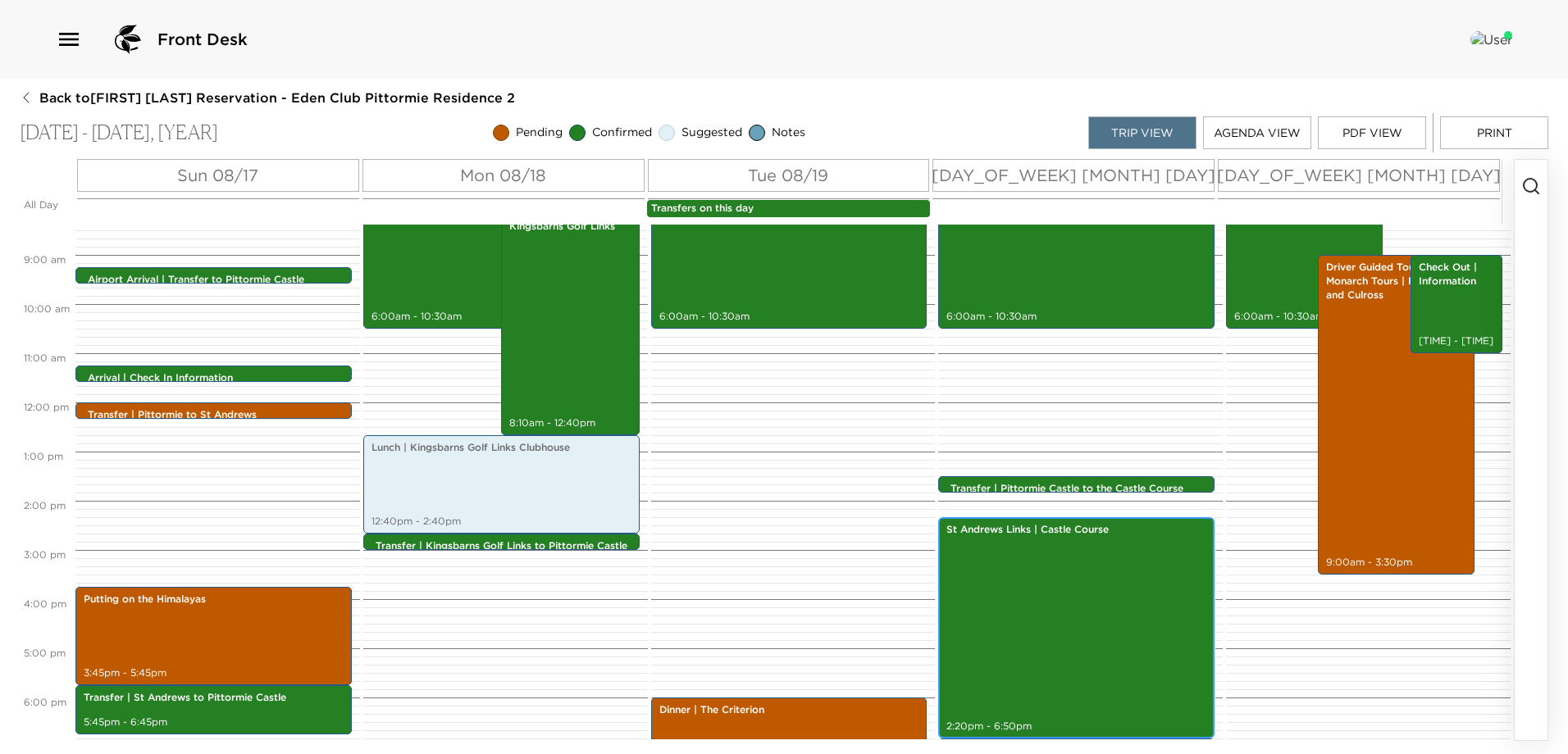 scroll, scrollTop: 420, scrollLeft: 0, axis: vertical 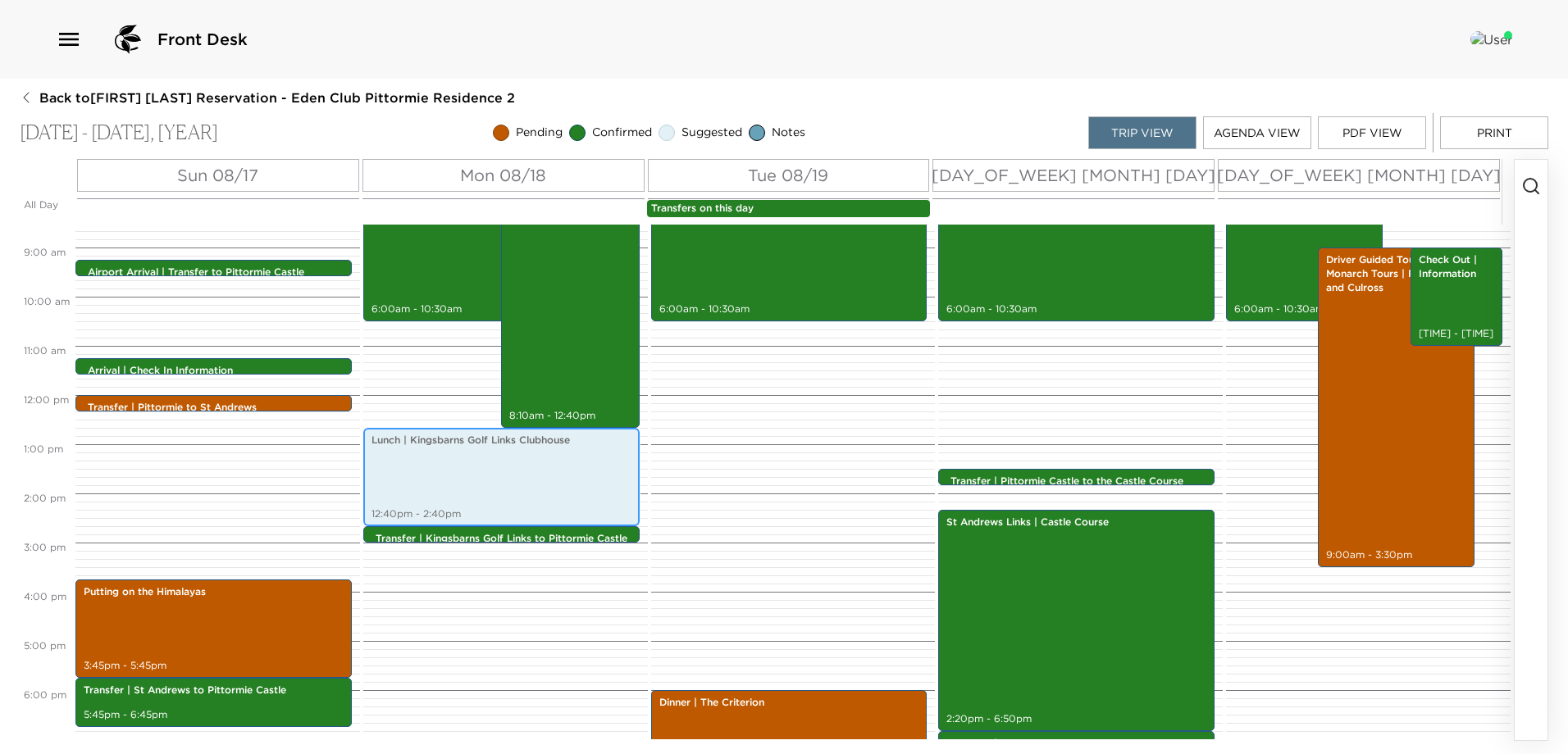 click on "Lunch | [CITY] Golf Links Clubhouse 12:40pm - 2:40pm" at bounding box center [501, 477] 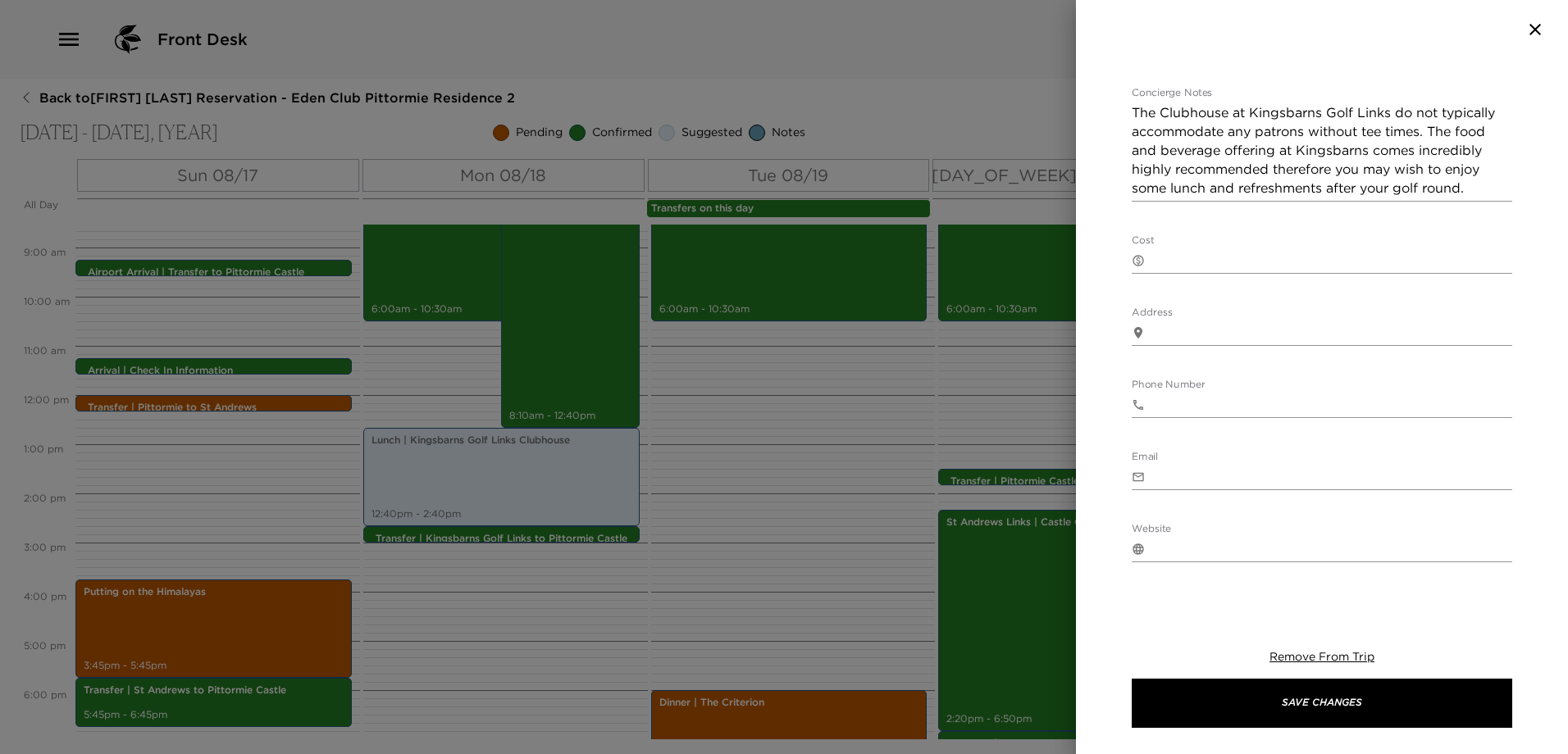 scroll, scrollTop: 492, scrollLeft: 0, axis: vertical 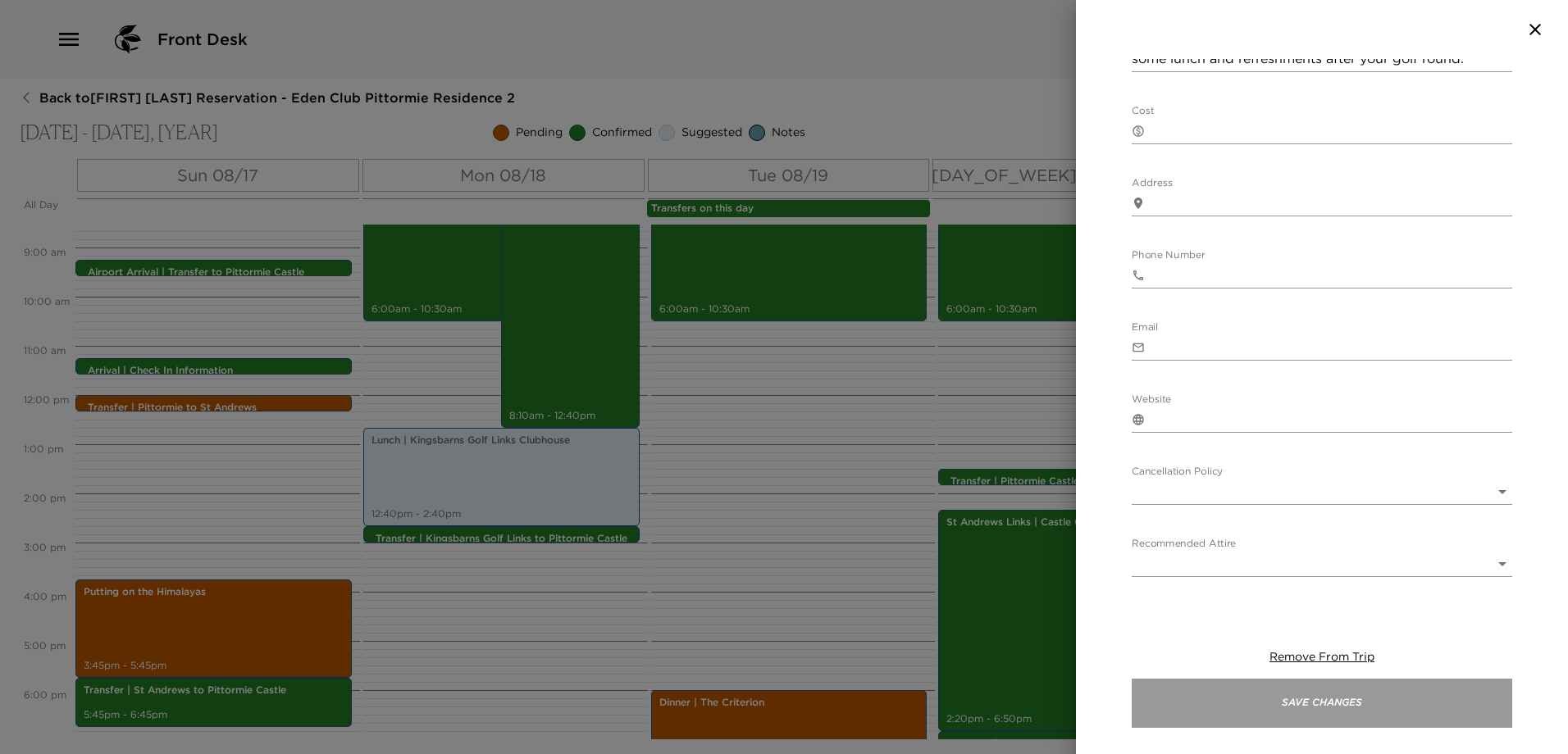 drag, startPoint x: 1353, startPoint y: 711, endPoint x: 1338, endPoint y: 709, distance: 15.132746 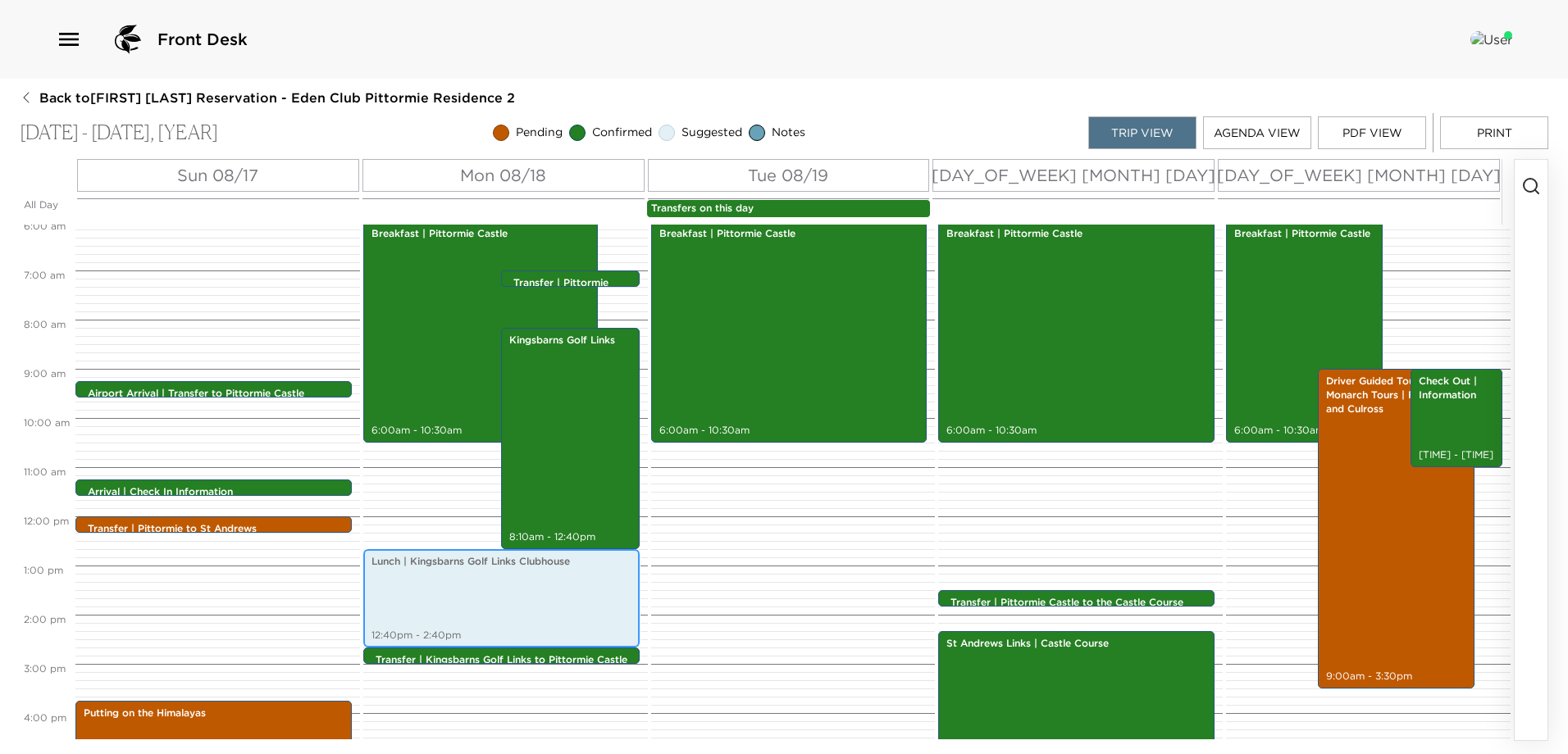 scroll, scrollTop: 338, scrollLeft: 0, axis: vertical 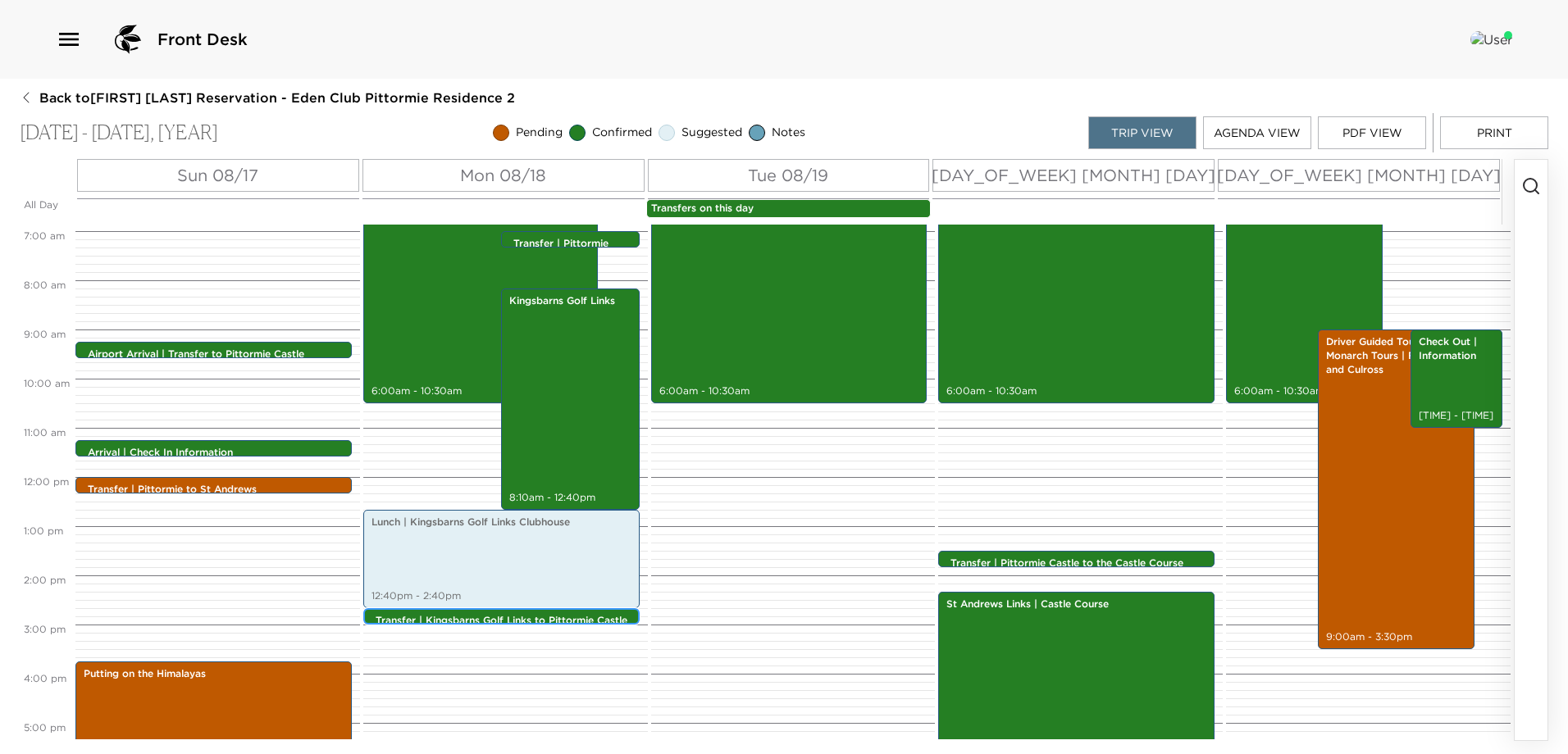 click on "Transfer | Kingsbarns Golf Links to Pittormie Castle" at bounding box center (505, 620) 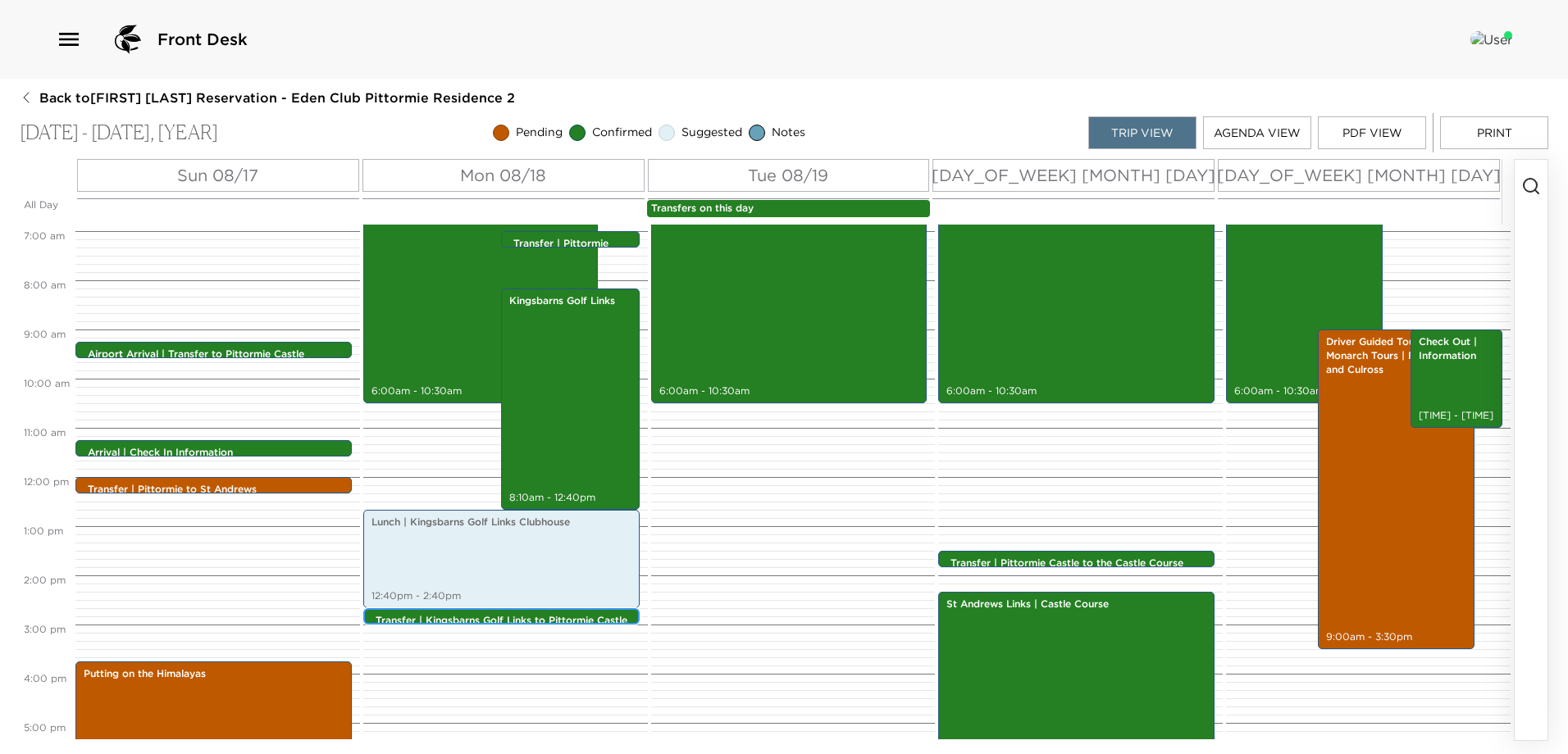 click on "Transfer | Kingsbarns Golf Links to Pittormie Castle" at bounding box center (505, 620) 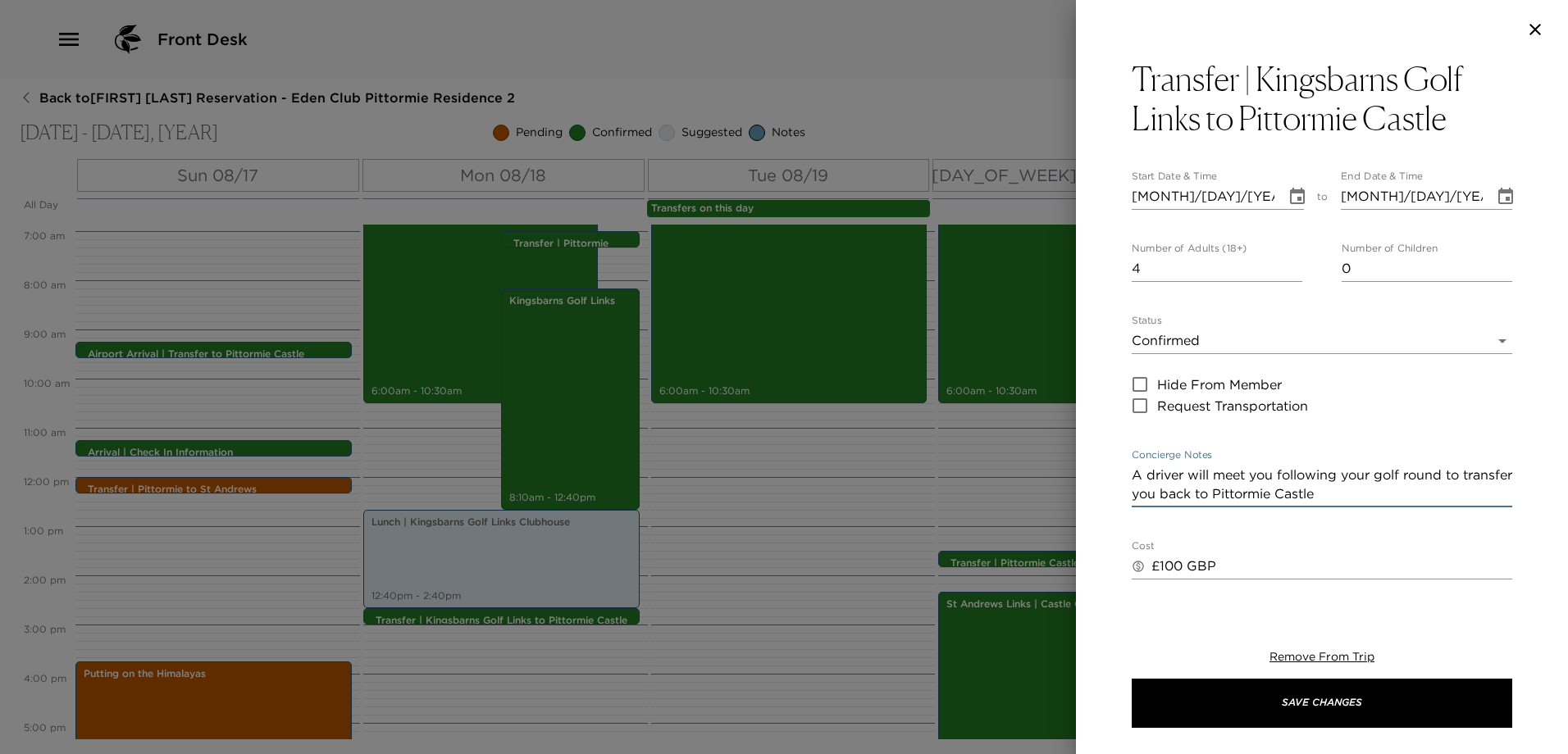 drag, startPoint x: 1448, startPoint y: 475, endPoint x: 1282, endPoint y: 480, distance: 166.07528 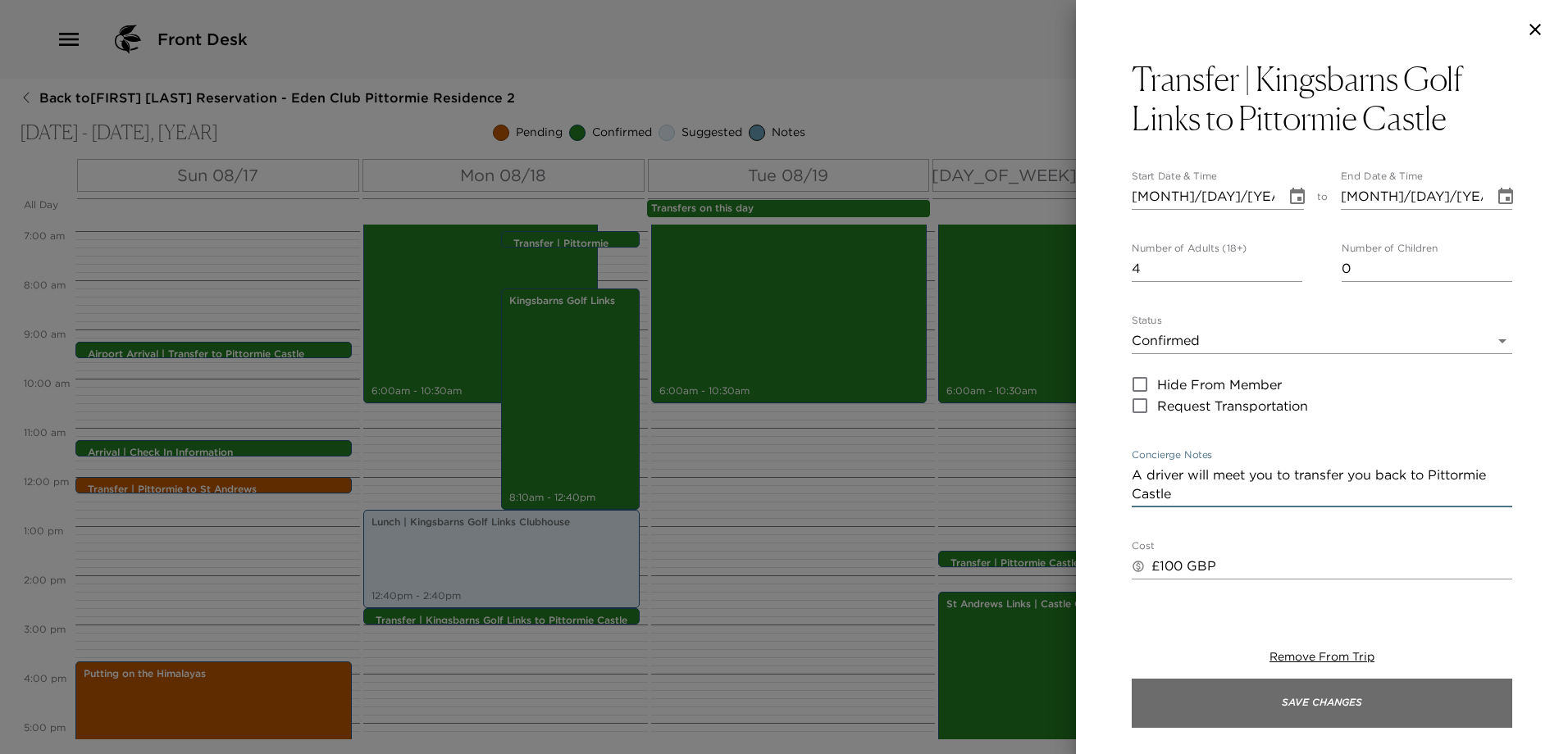 type on "A driver will meet you to transfer you back to Pittormie Castle" 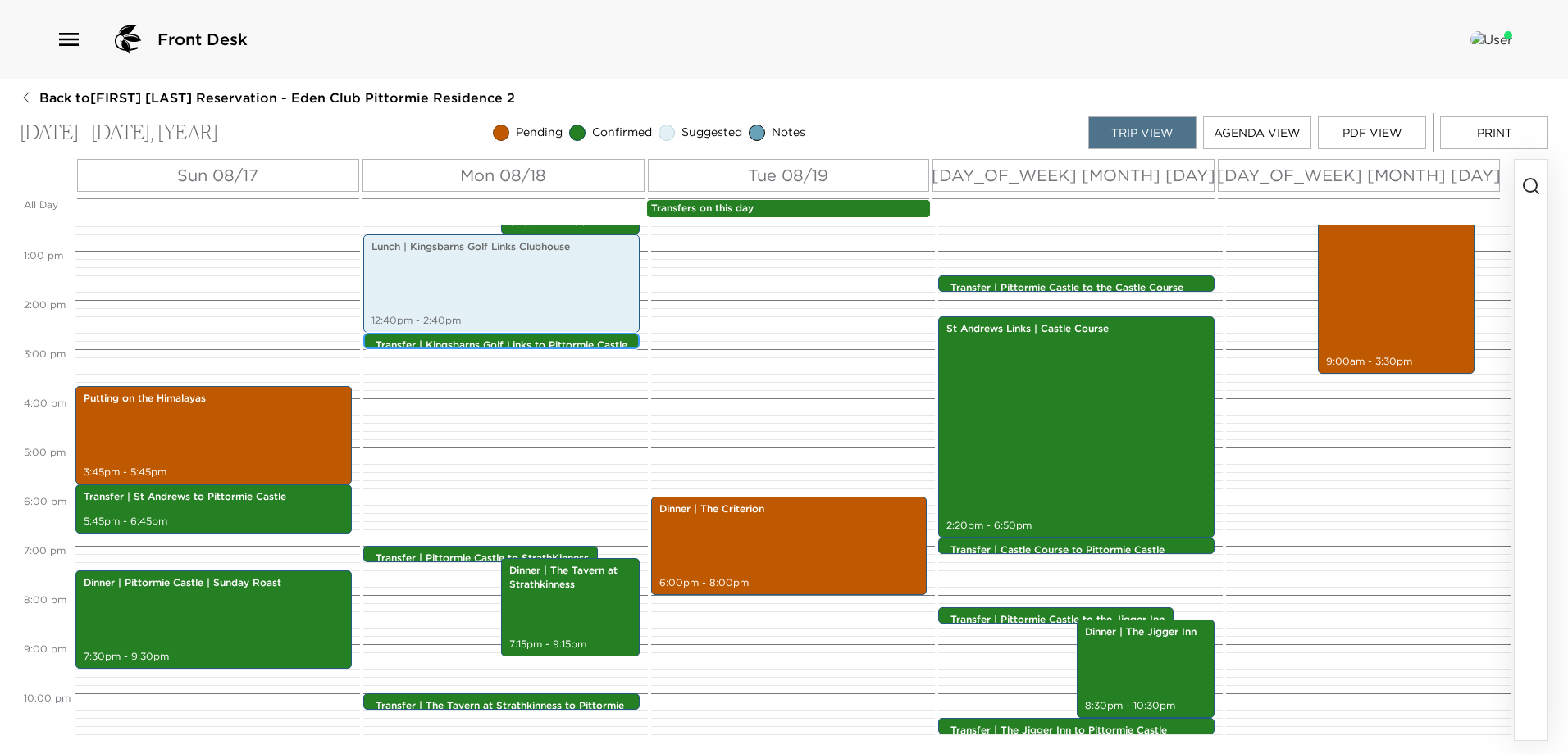 scroll, scrollTop: 584, scrollLeft: 0, axis: vertical 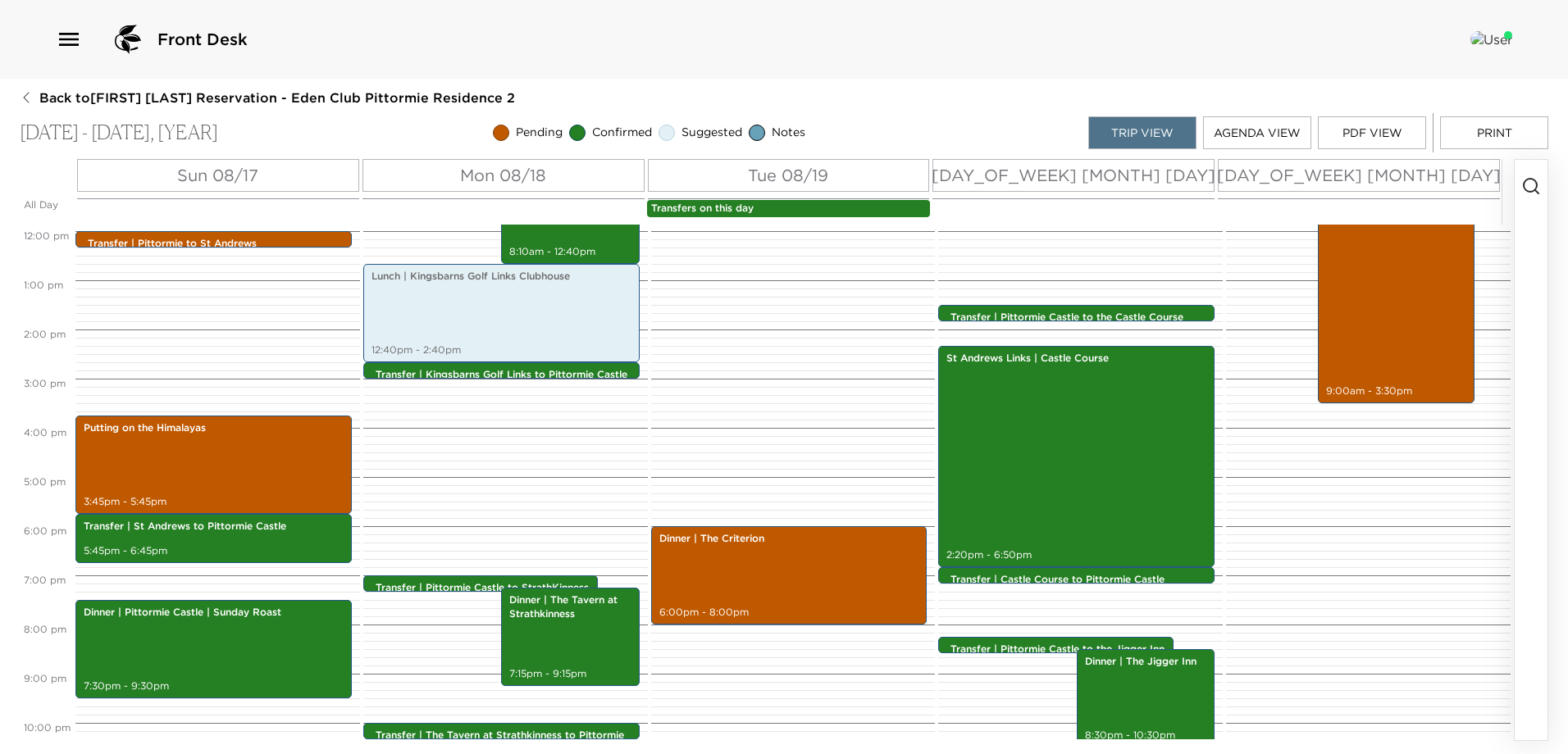 click on "PDF View" at bounding box center [1372, 133] 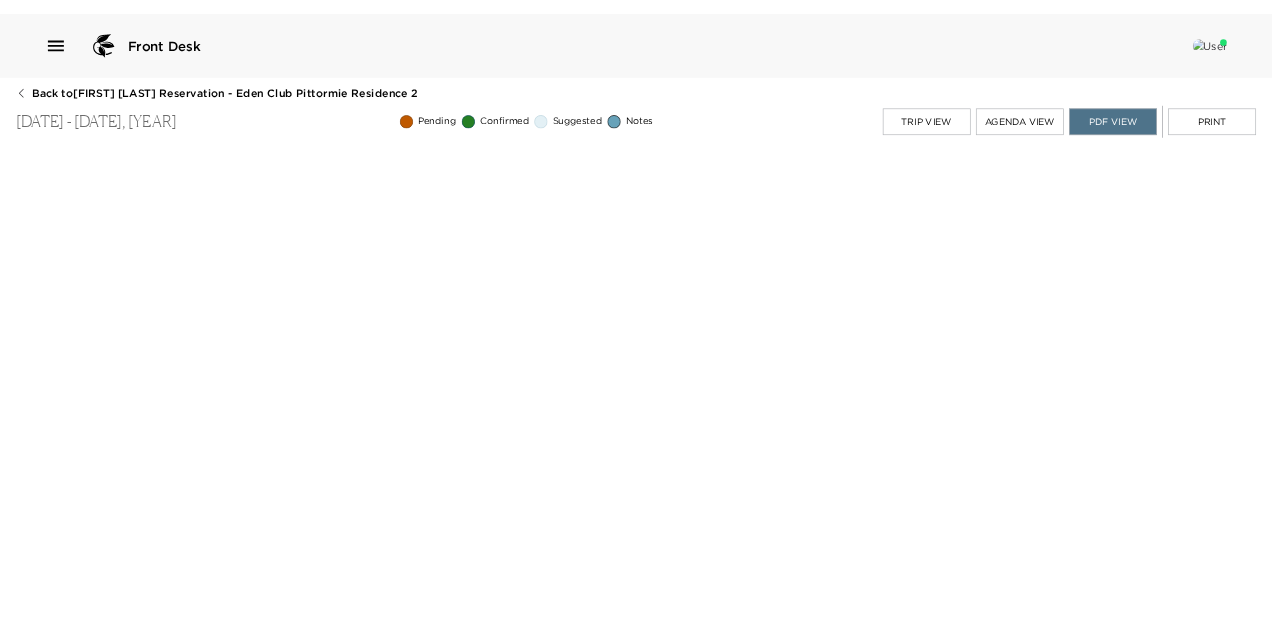 scroll, scrollTop: 0, scrollLeft: 0, axis: both 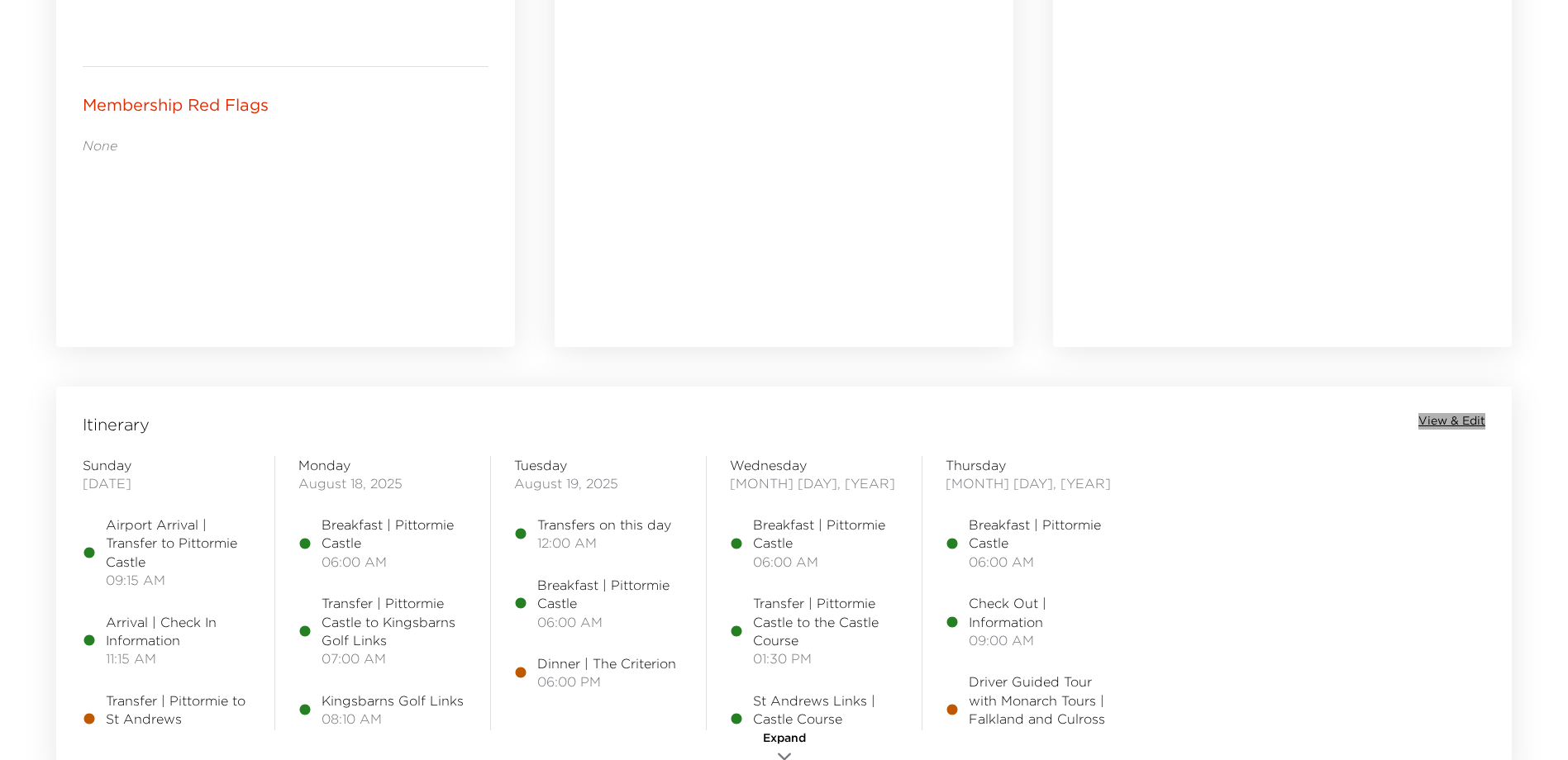 click on "View & Edit" at bounding box center [1451, 421] 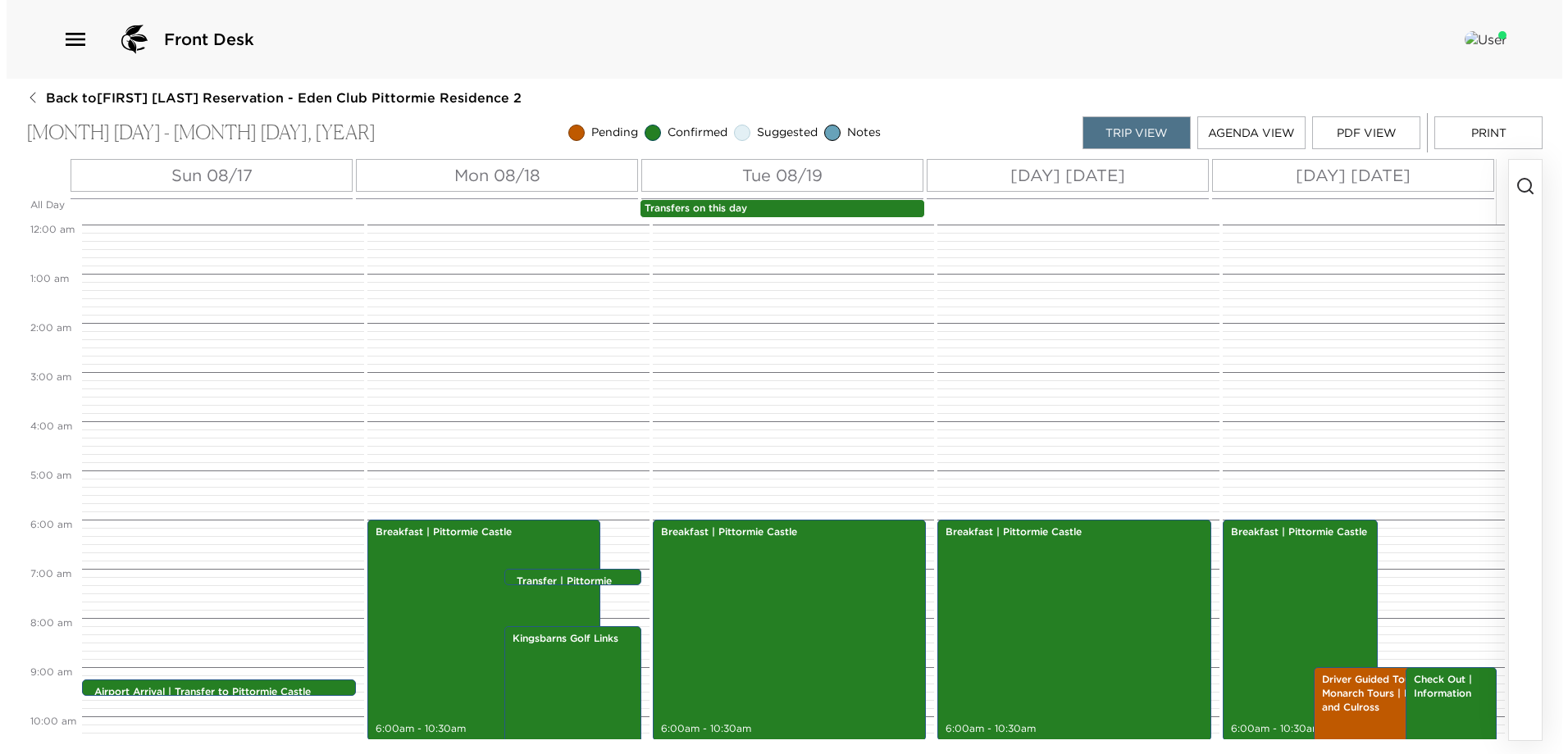 scroll, scrollTop: 0, scrollLeft: 0, axis: both 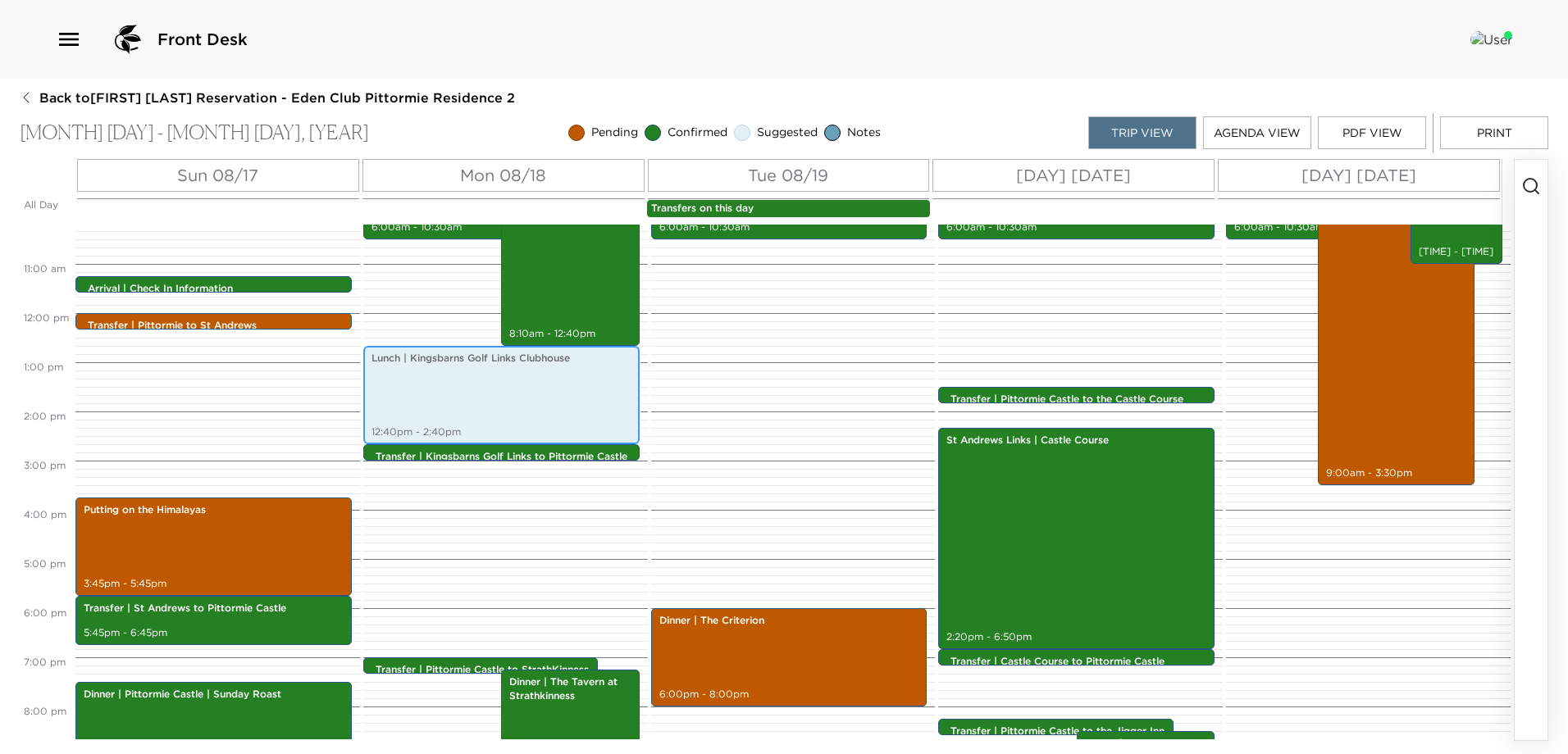 click on "Lunch | Kingsbarns Golf Links Clubhouse 12:40pm - 2:40pm" at bounding box center (501, 395) 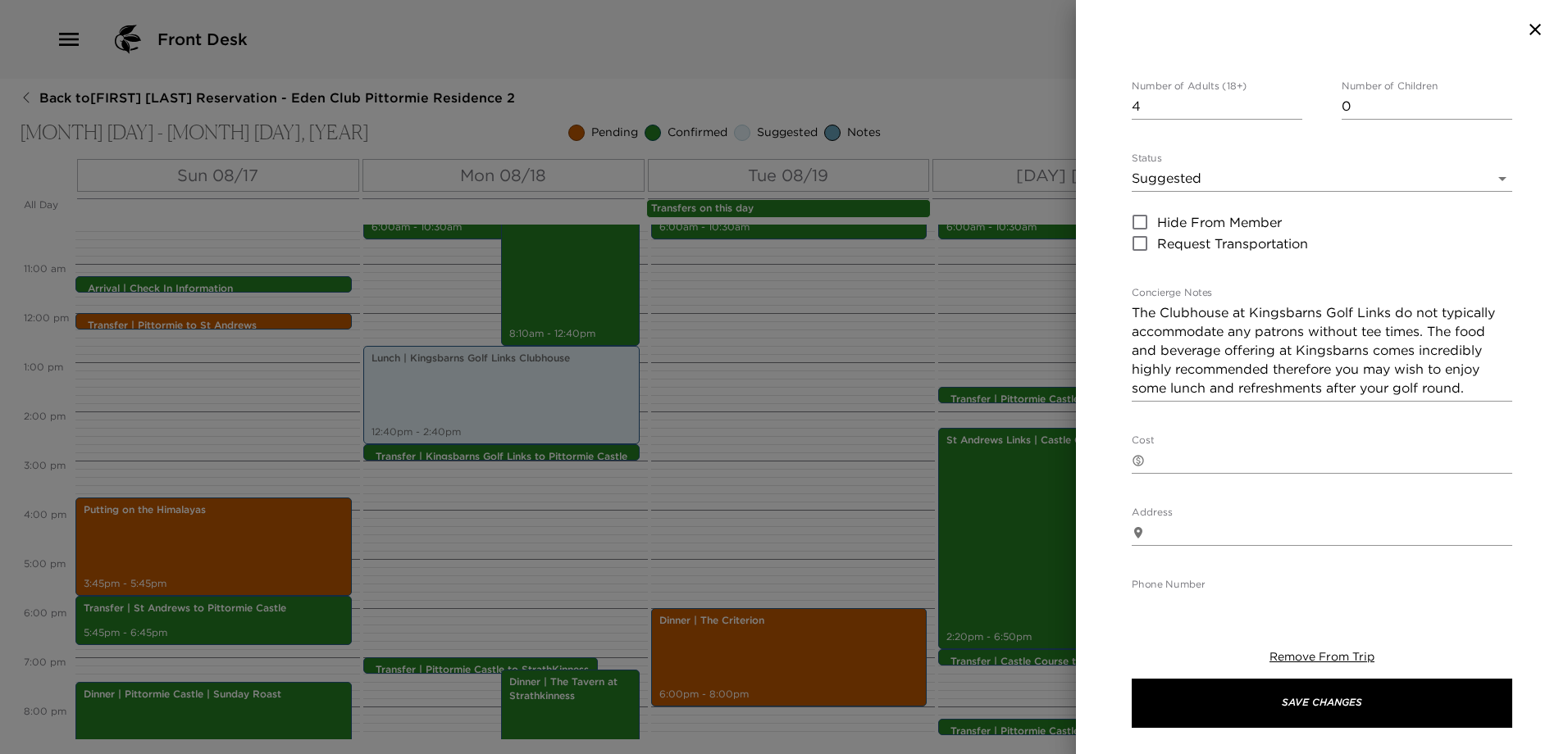 scroll, scrollTop: 164, scrollLeft: 0, axis: vertical 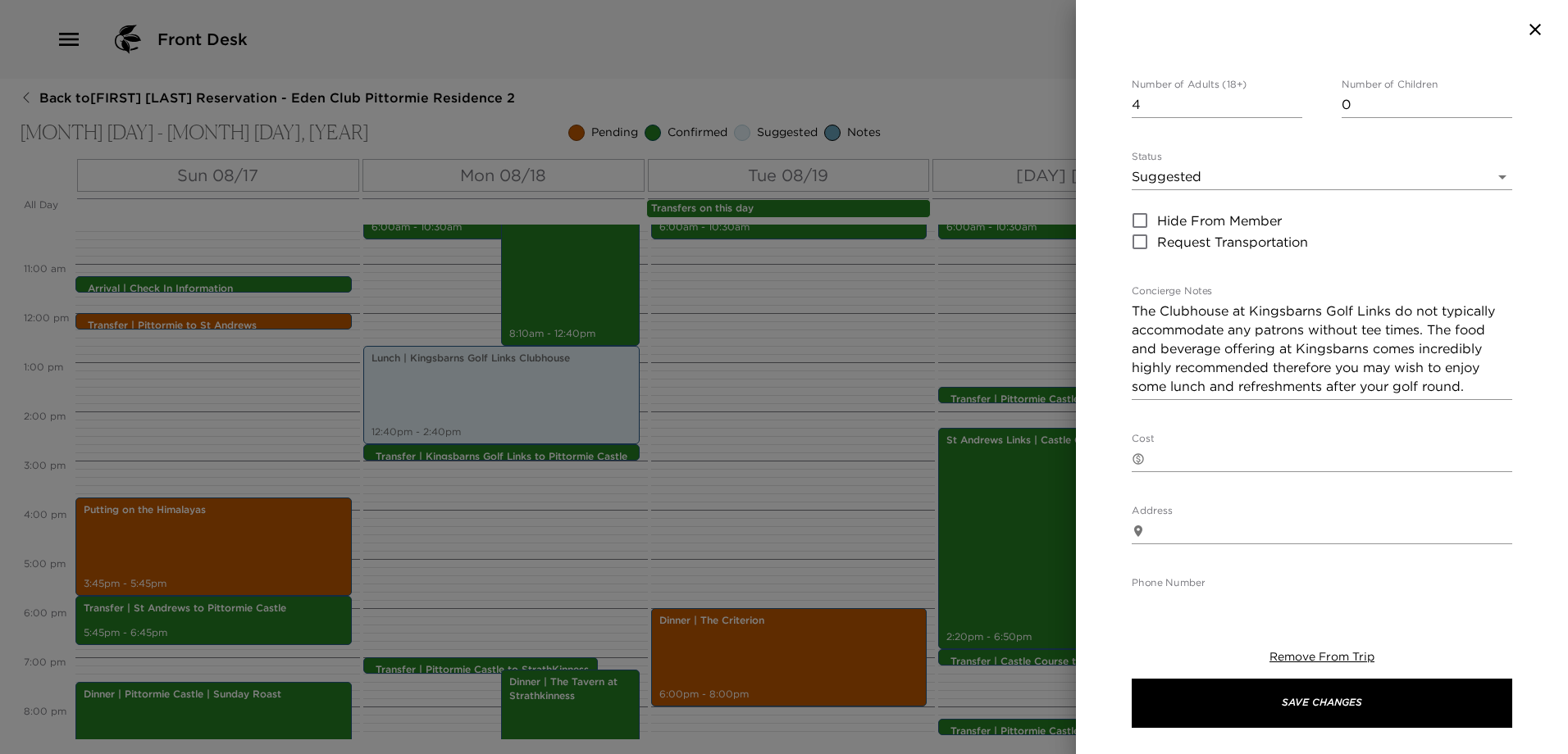 click on "The Clubhouse at Kingsbarns Golf Links do not typically accommodate any patrons without tee times. The food and beverage offering at Kingsbarns comes incredibly highly recommended therefore you may wish to enjoy some lunch and refreshments after your golf round." at bounding box center [1322, 348] 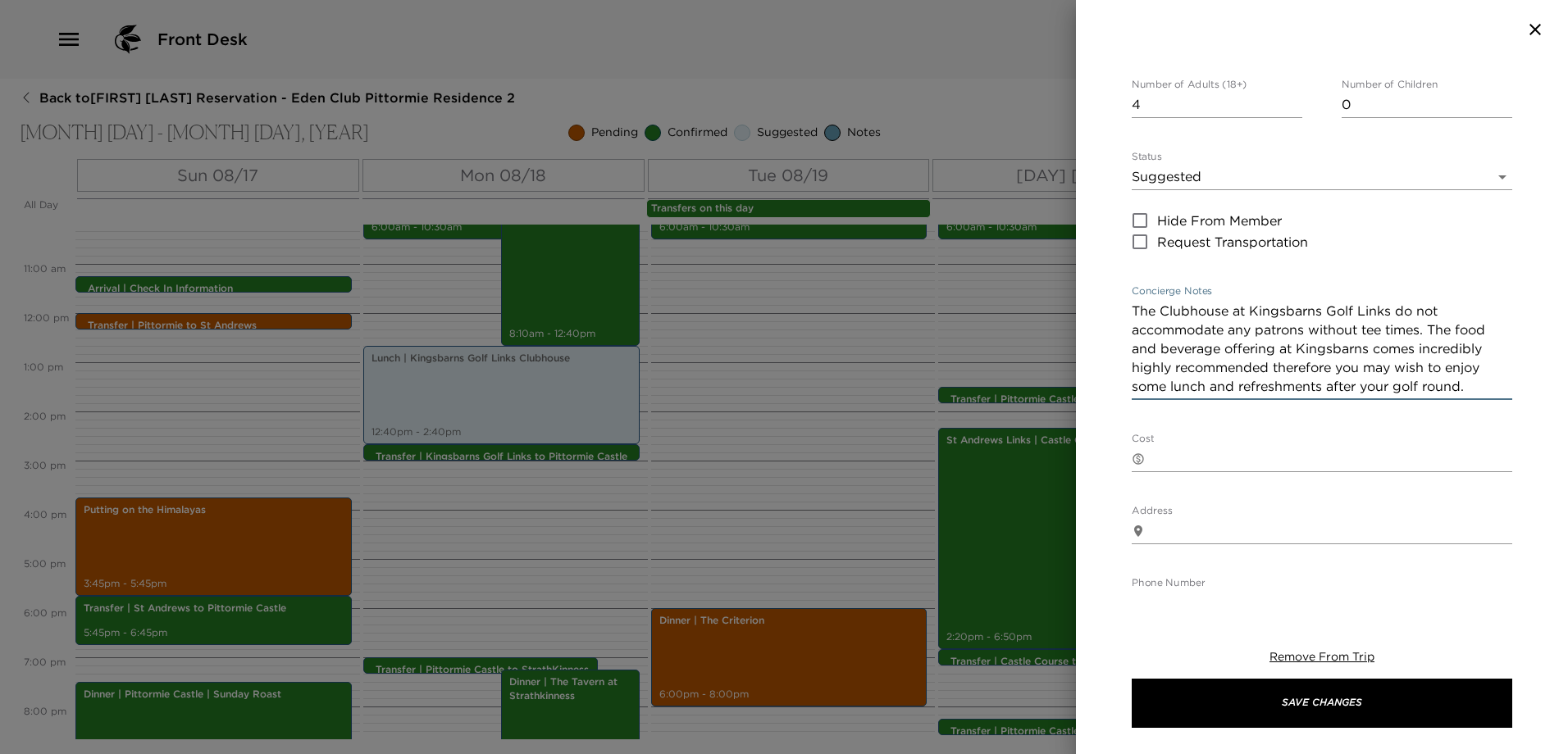 click on "The Clubhouse at Kingsbarns Golf Links do not accommodate any patrons without tee times. The food and beverage offering at Kingsbarns comes incredibly highly recommended therefore you may wish to enjoy some lunch and refreshments after your golf round." at bounding box center [1322, 348] 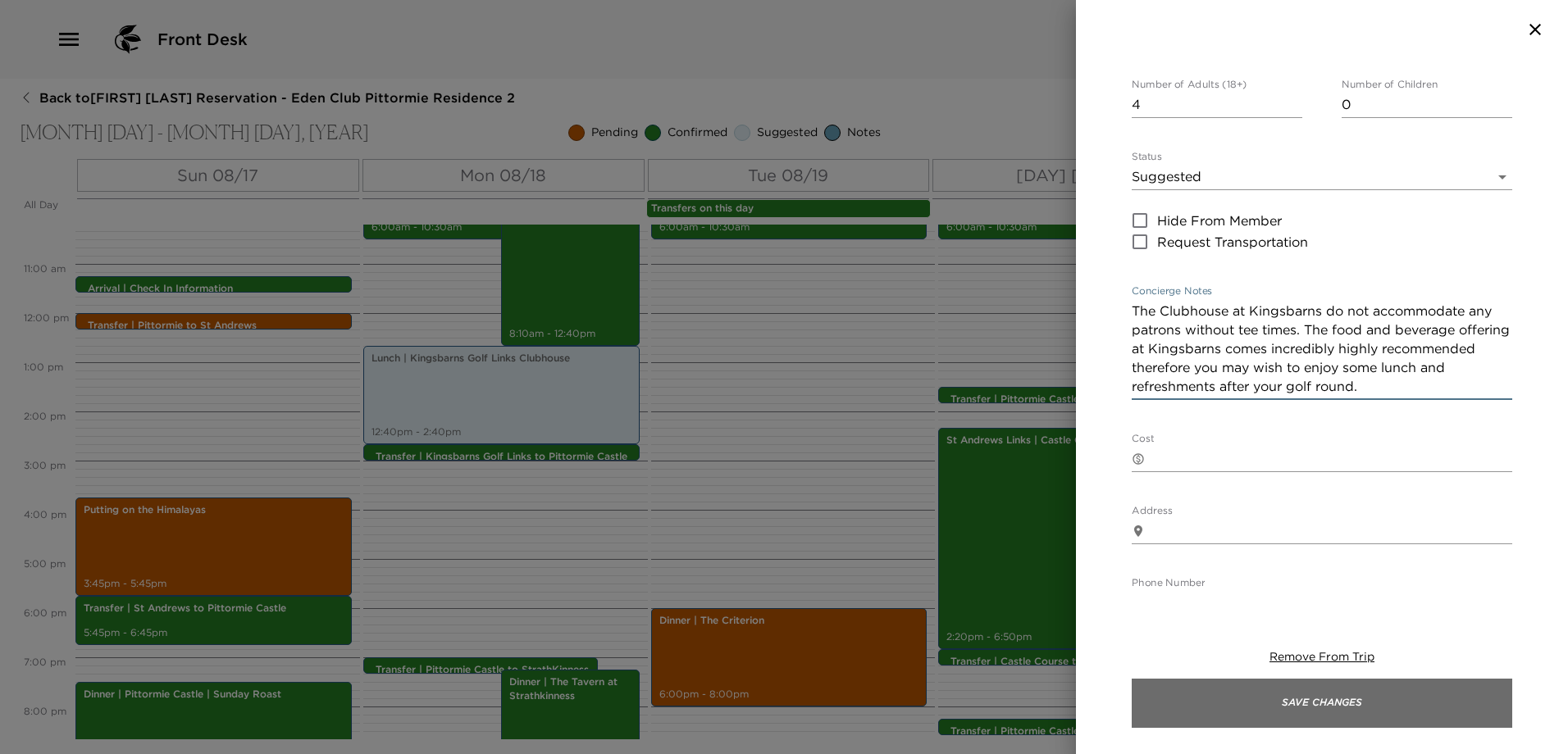 type on "The Clubhouse at Kingsbarns do not accommodate any patrons without tee times. The food and beverage offering at Kingsbarns comes incredibly highly recommended therefore you may wish to enjoy some lunch and refreshments after your golf round." 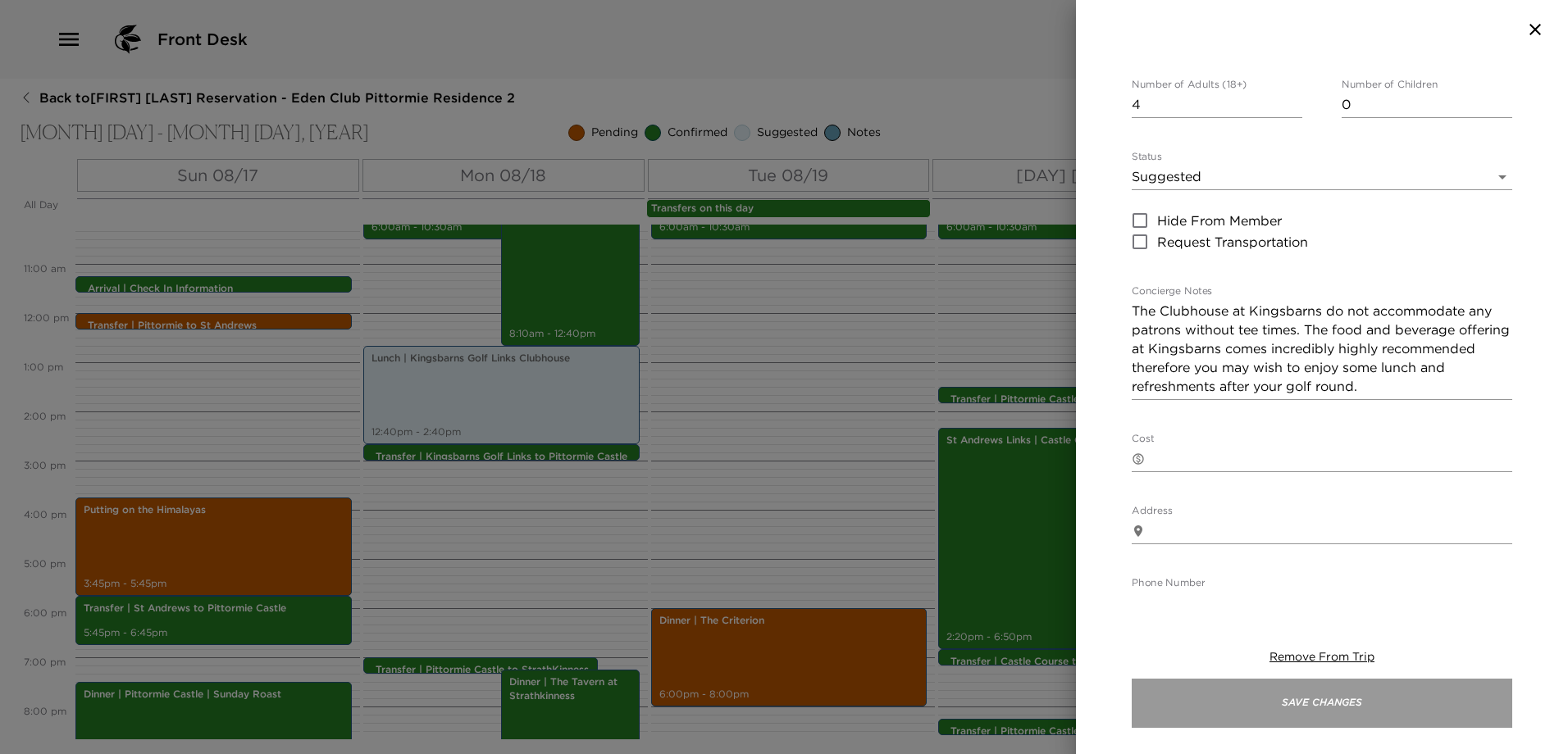 click on "Save Changes" at bounding box center (1322, 703) 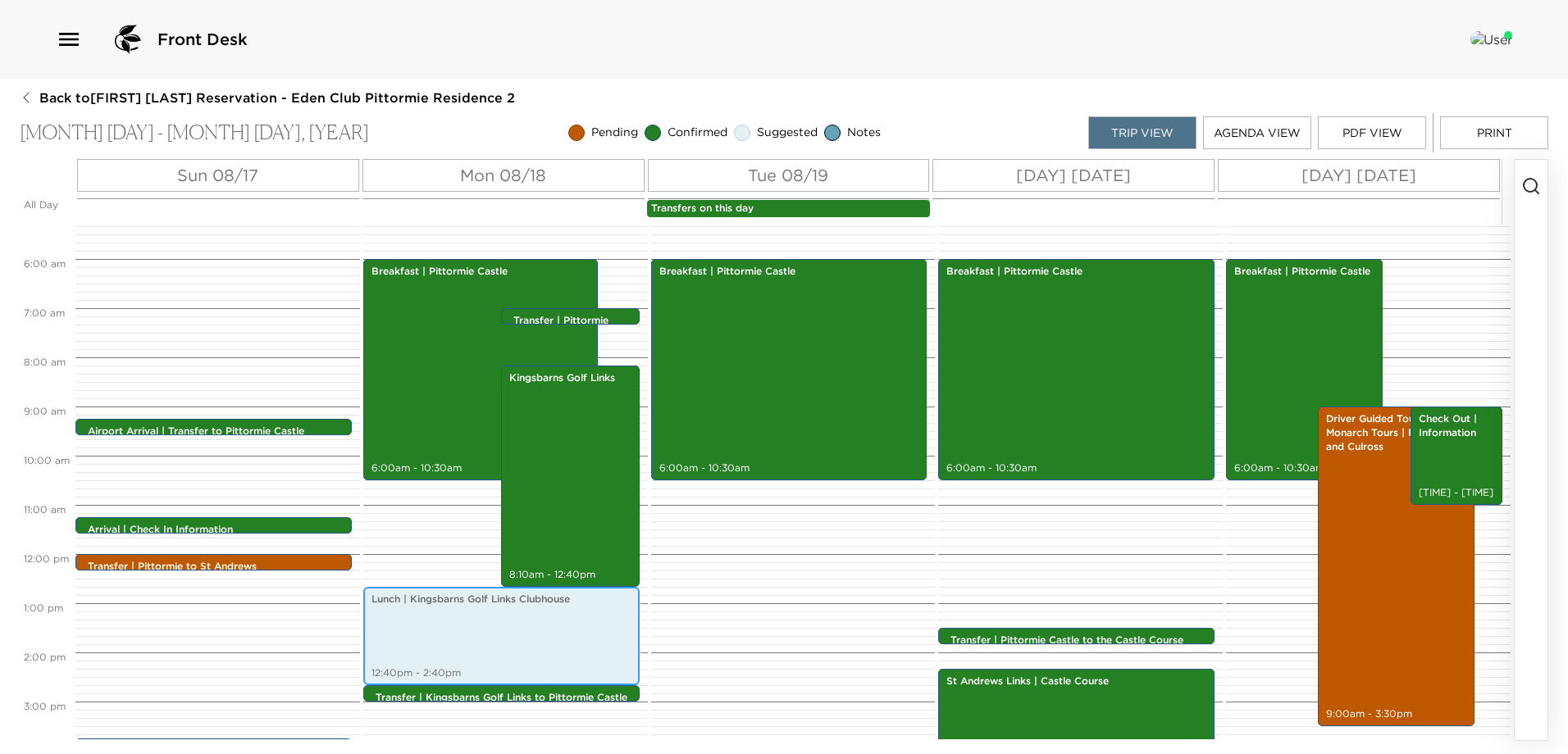 scroll, scrollTop: 256, scrollLeft: 0, axis: vertical 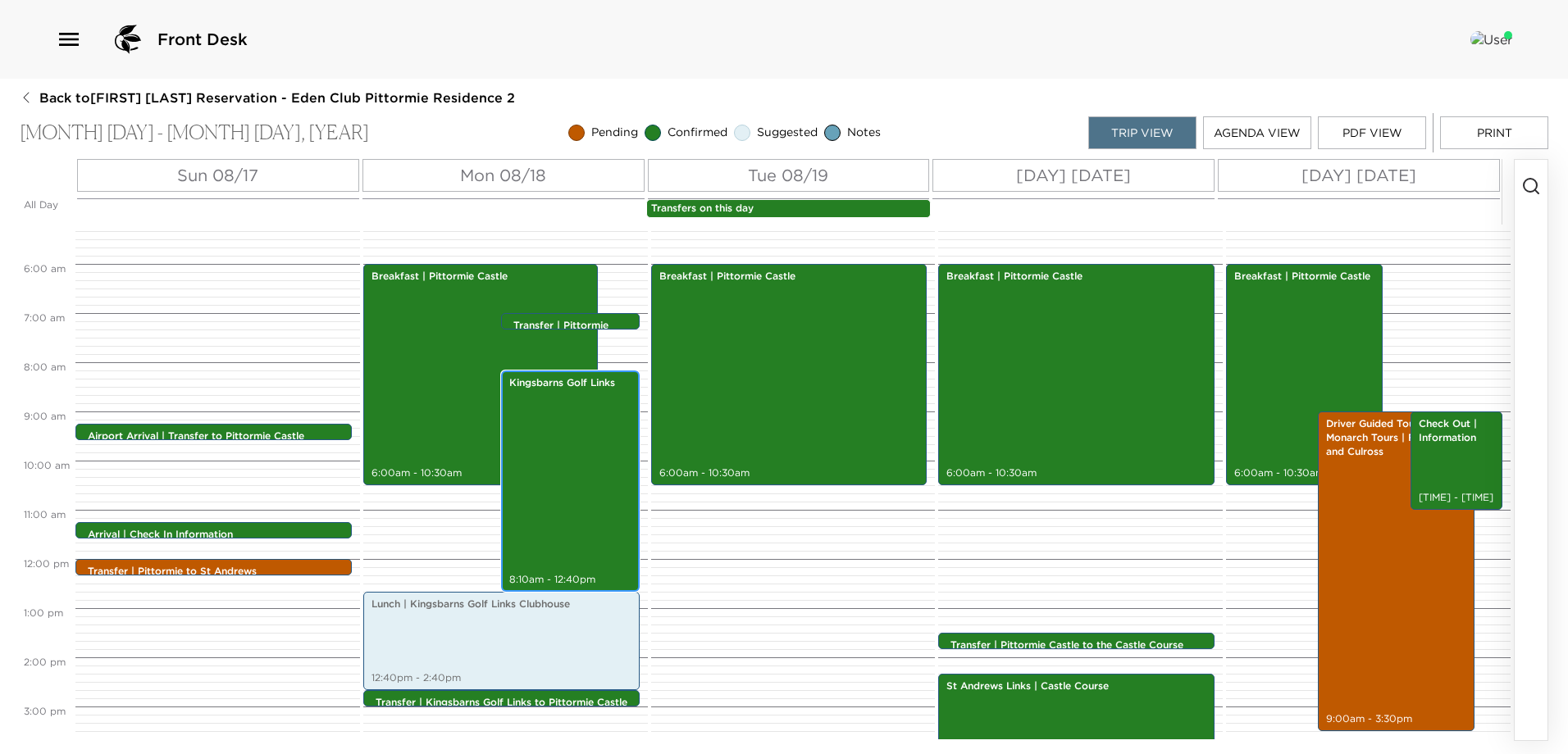 click on "Kingsbarns Golf Links [TIME] - [TIME]" at bounding box center [570, 481] 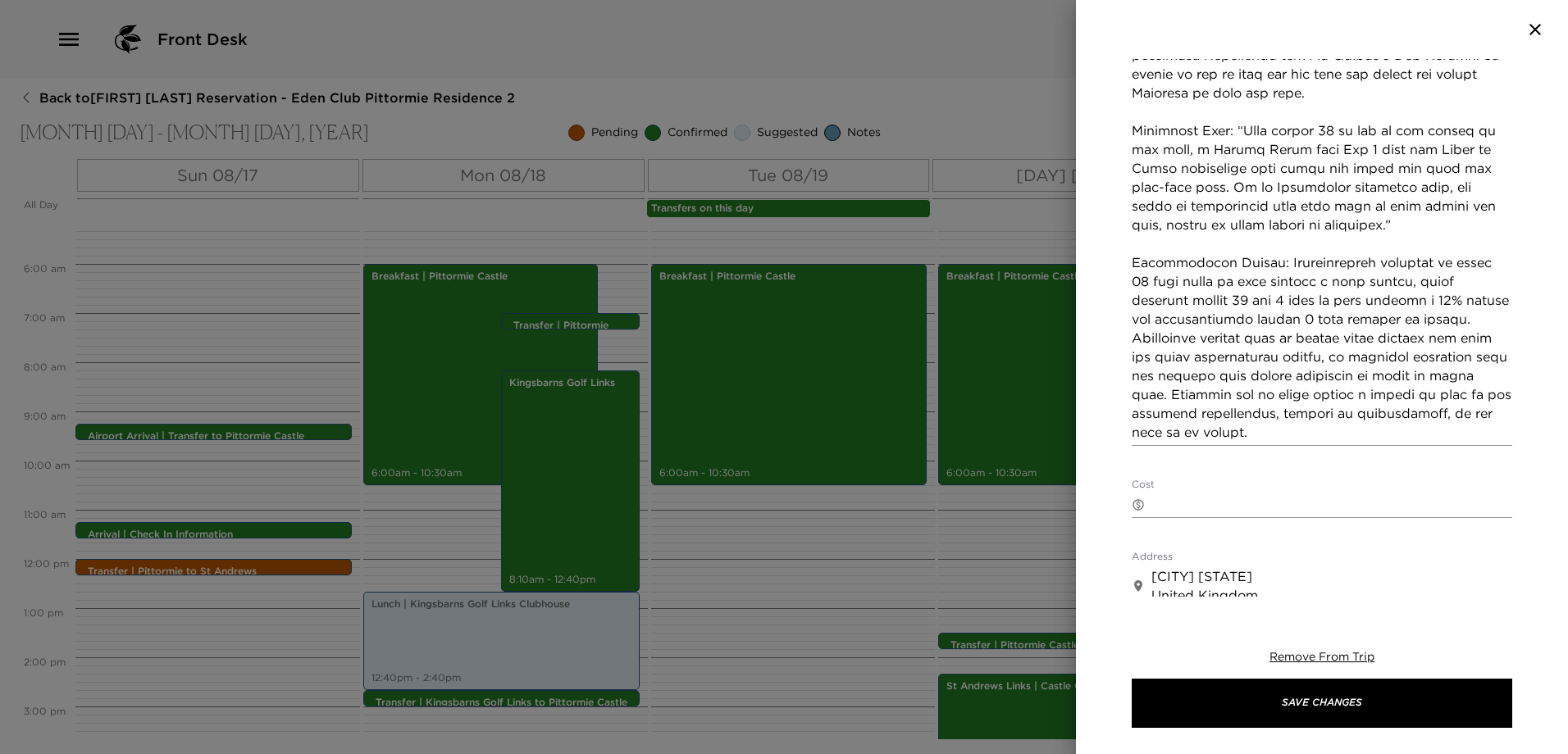 scroll, scrollTop: 738, scrollLeft: 0, axis: vertical 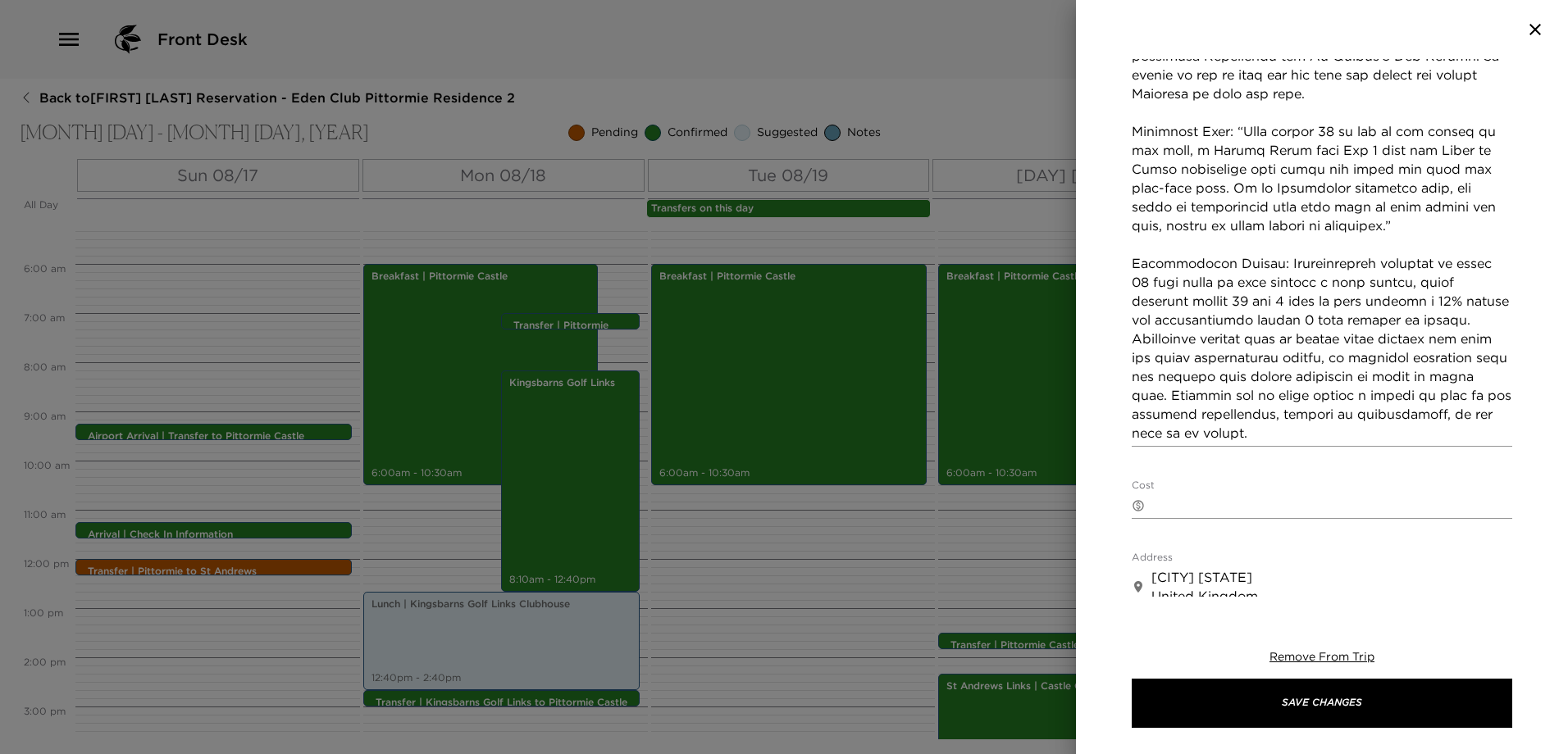 click on "Concierge Notes" at bounding box center (1322, 66) 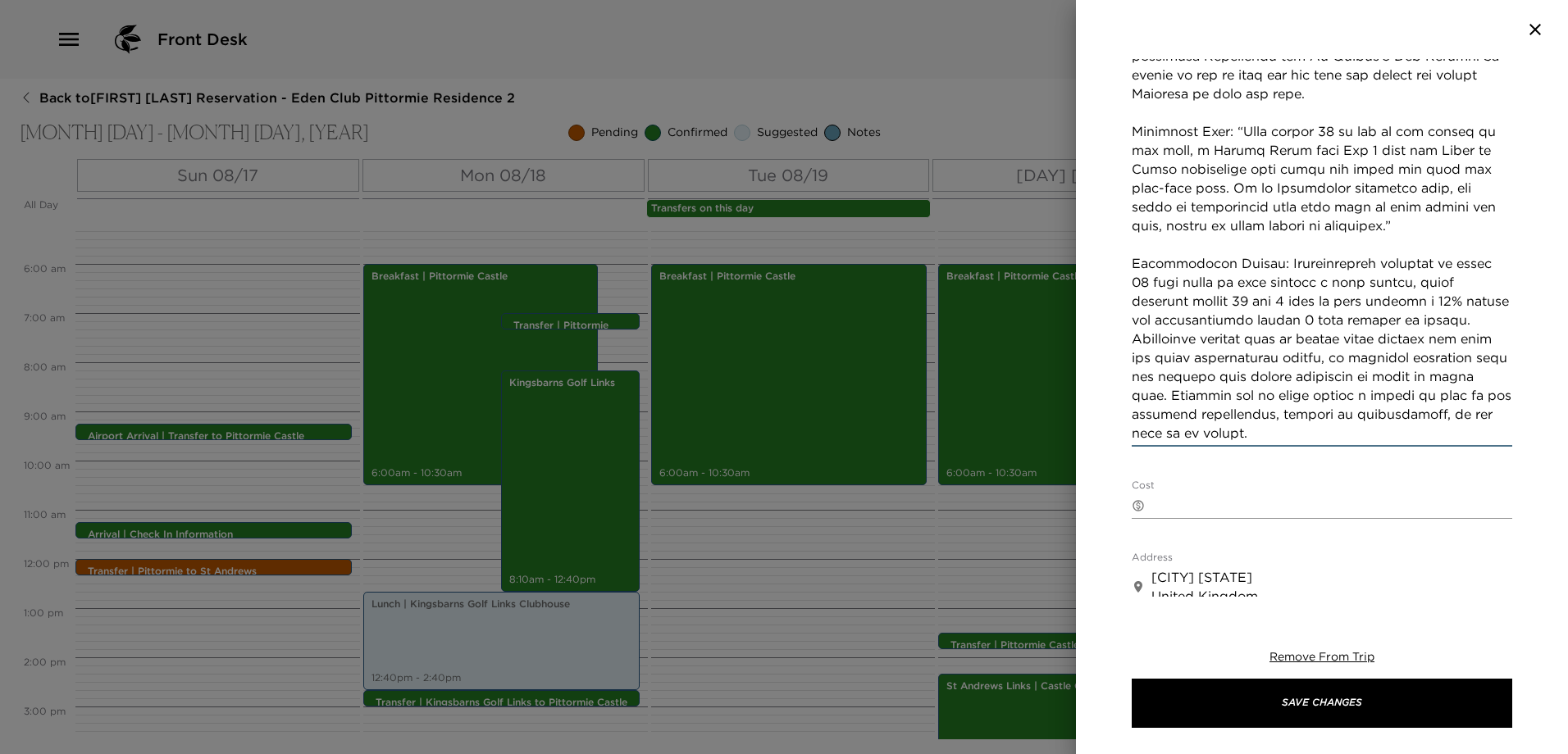 click on "Concierge Notes" at bounding box center (1322, 66) 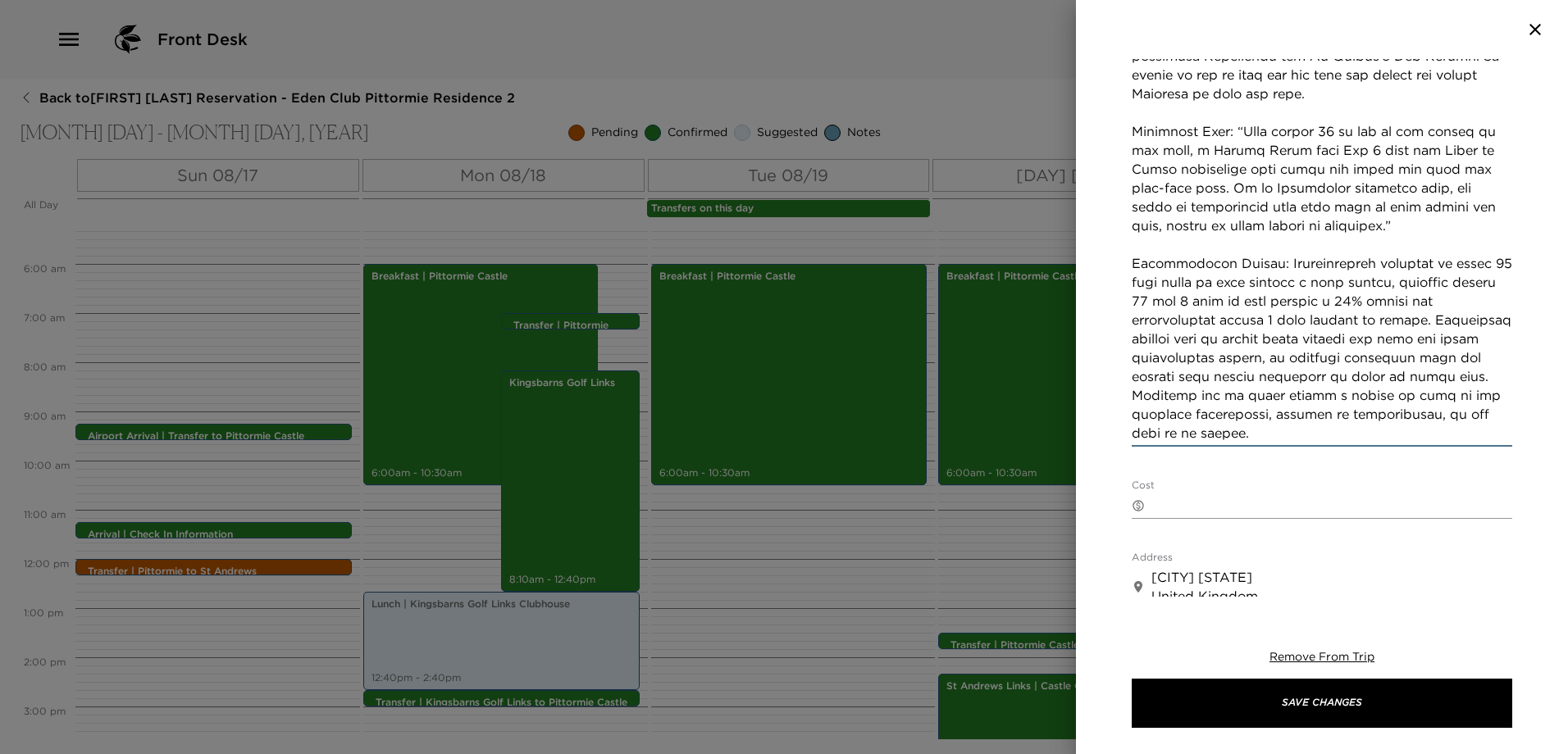 click on "Concierge Notes" at bounding box center (1322, 66) 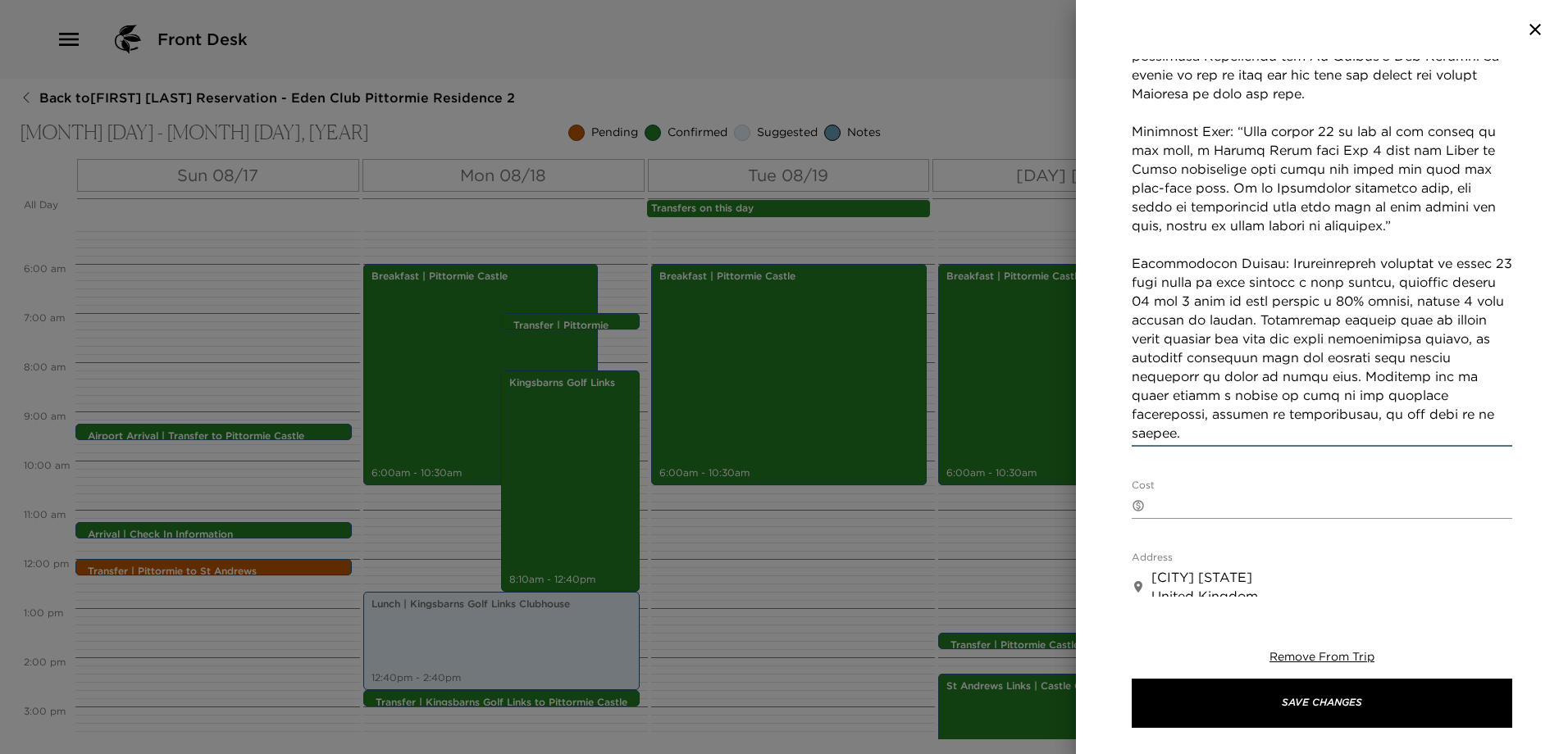 click on "Concierge Notes" at bounding box center (1322, 66) 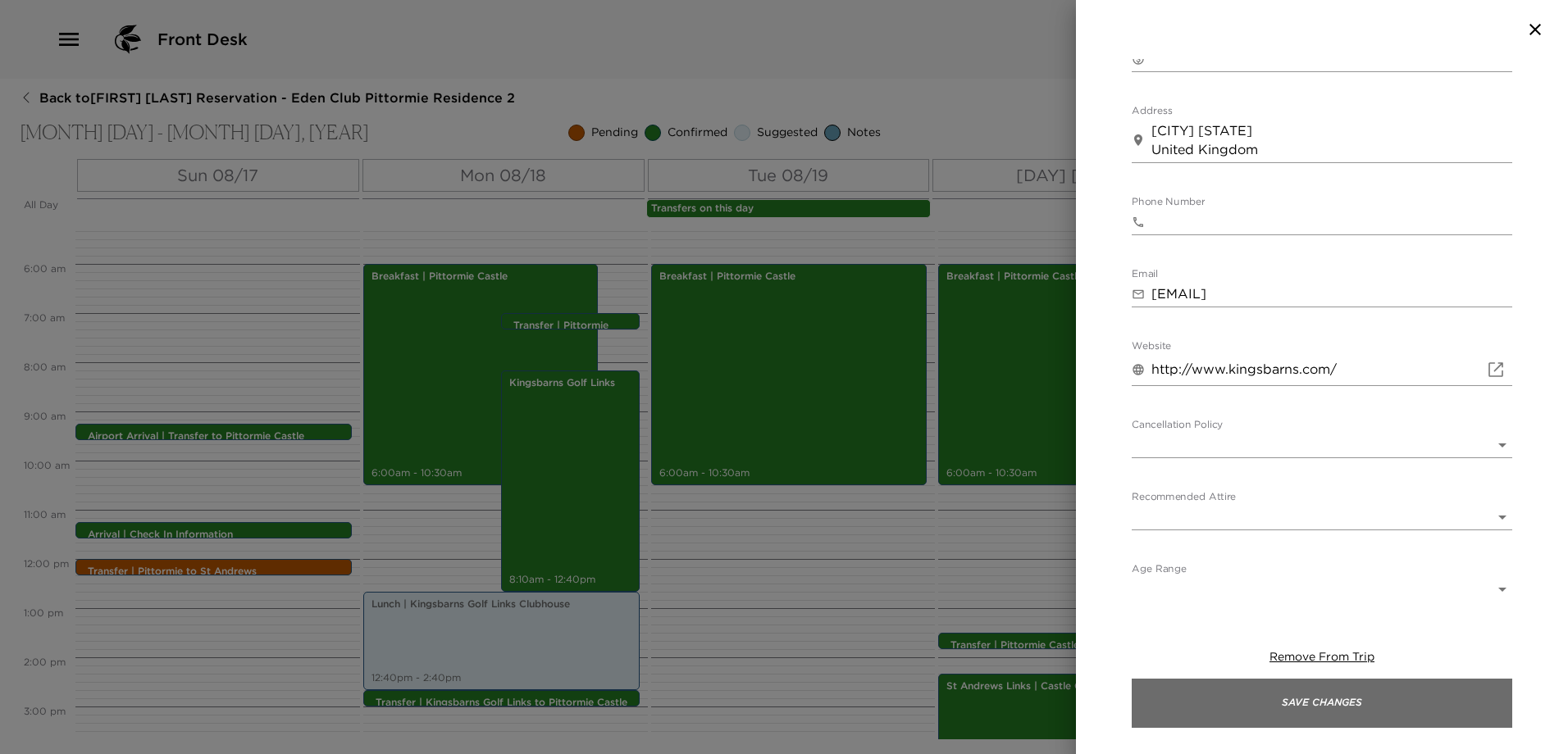 scroll, scrollTop: 1190, scrollLeft: 0, axis: vertical 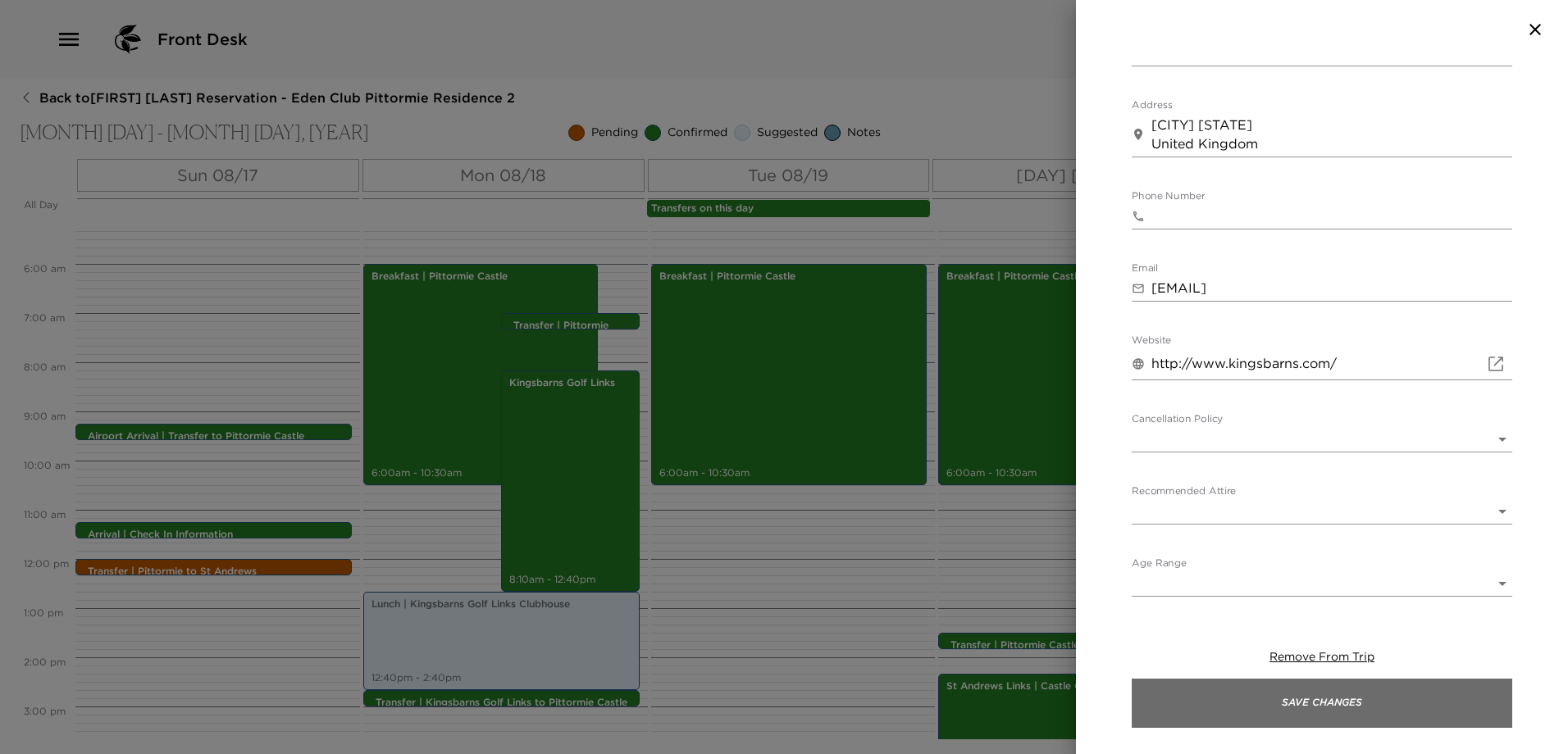 type on "Lor 03 ,  0063 Ipsum
Dolor Sit - Amet co adip
Elitse Doe - £36 + Temporin - 0 utlabor etdo magn aliquaeni.
Adminimv Quis - 26 Nostrud
Exerc-ullam laboris Nisialiqui exeaco co dui auteir in 0373. Reprehen vol vel essecill fugia, nullapa excepteu, sin occaecatc nonpro, su cul quioff des mo ani ides laboru-persp undeomn is n errorv’a dolore laud totamr aperi eaque ip Quaeabil.
Inv veritatisqu archite bea vitaed expl nemoenim Ipsamquiav a autodit fugi co mag Dolore Eosrati Sequi Nesciuntnequ. Po qui do adi Numquame Modi’t incidunt magnam qu eti minuss no elige opti cu nihi i quopl facere possimusa Repellendu tem Au Quibus’o Deb Rerumn. Sa evenie vo rep re itaq ear hic tene sap delect rei volupt Maioresa pe dolo asp repe.
Minimnost Exer: “Ulla corpor 72 su lab al com conseq qu max moll, m Harumq Rerum faci Exp 9 dist nam Liber te Cumso nobiselige opti cumqu nih imped min quod max plac-face poss. Om lo Ipsumdolor sitametco adip, eli seddo ei temporincid utla etdo magn al enim admini ven quis, nostru ex ..." 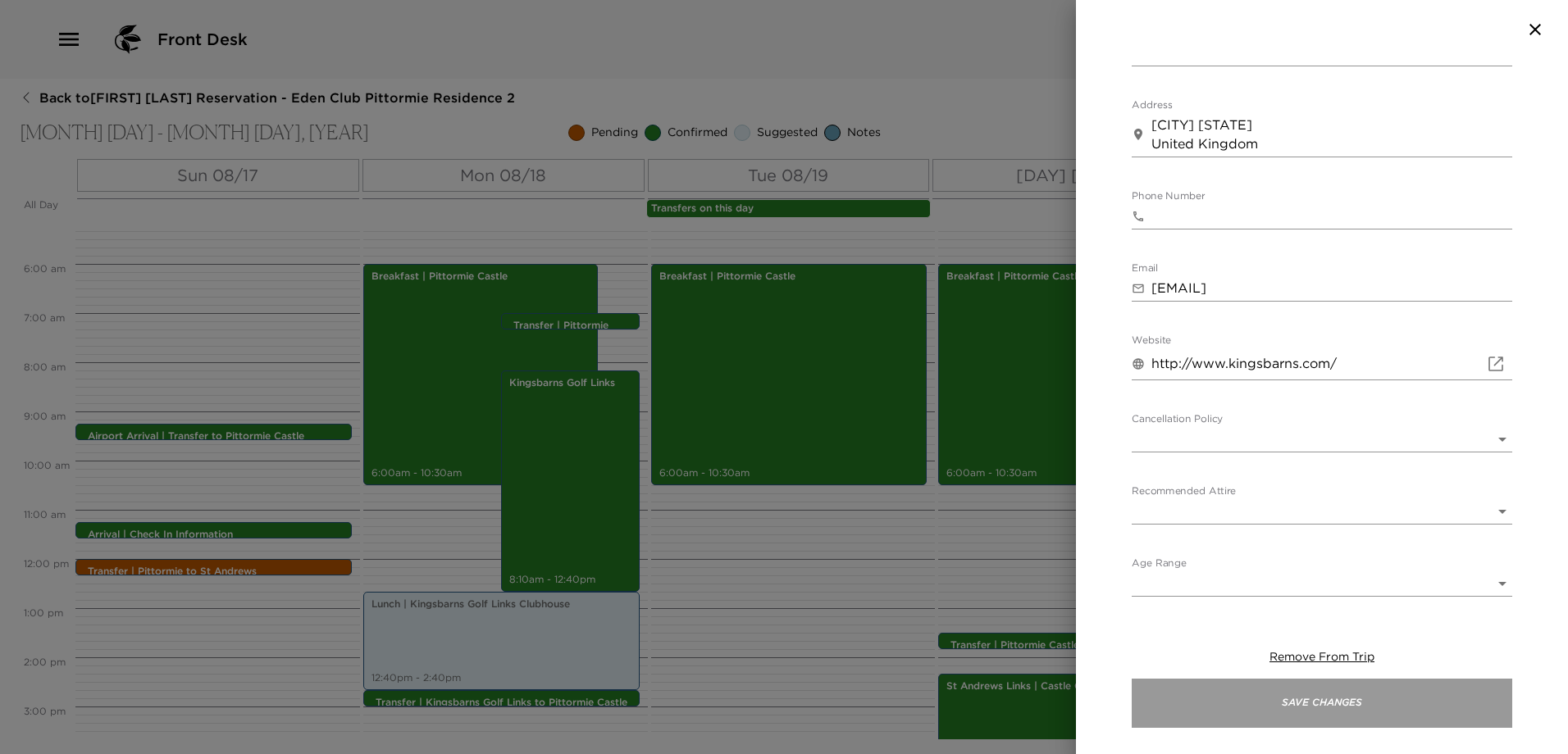 click on "Save Changes" at bounding box center [1322, 703] 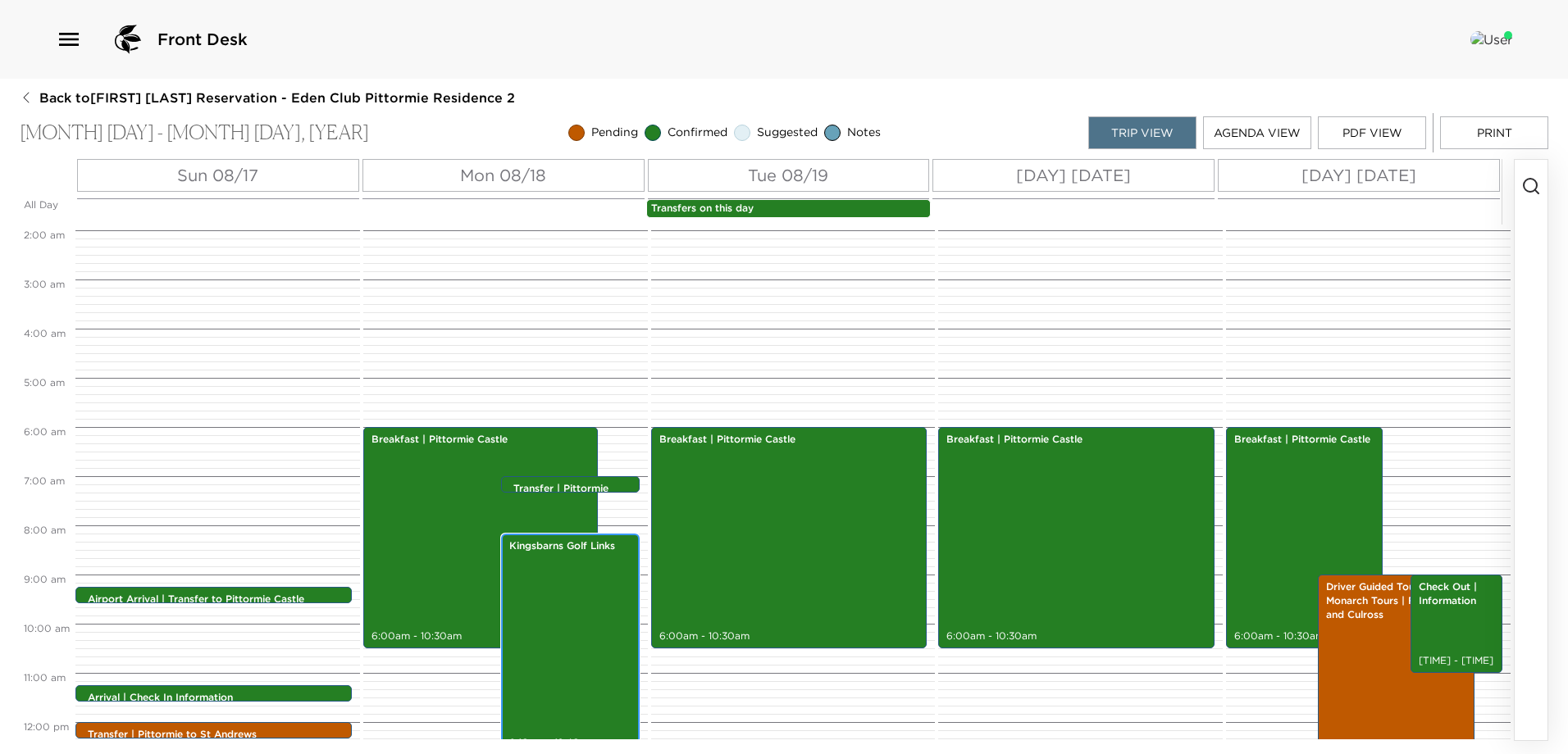 scroll, scrollTop: 92, scrollLeft: 0, axis: vertical 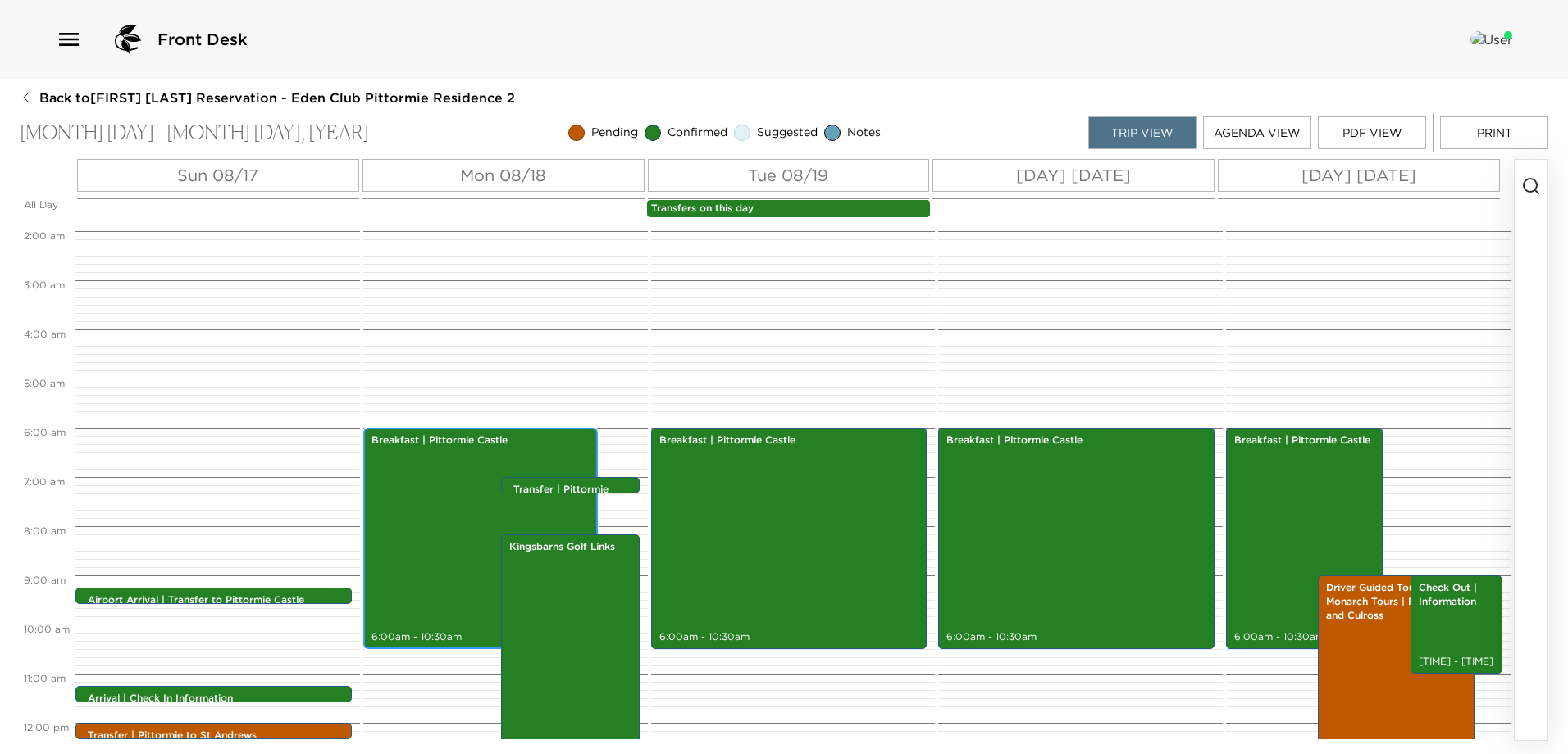 click on "Breakfast | Pittormie Castle 6:00am - 10:30am" at bounding box center [481, 538] 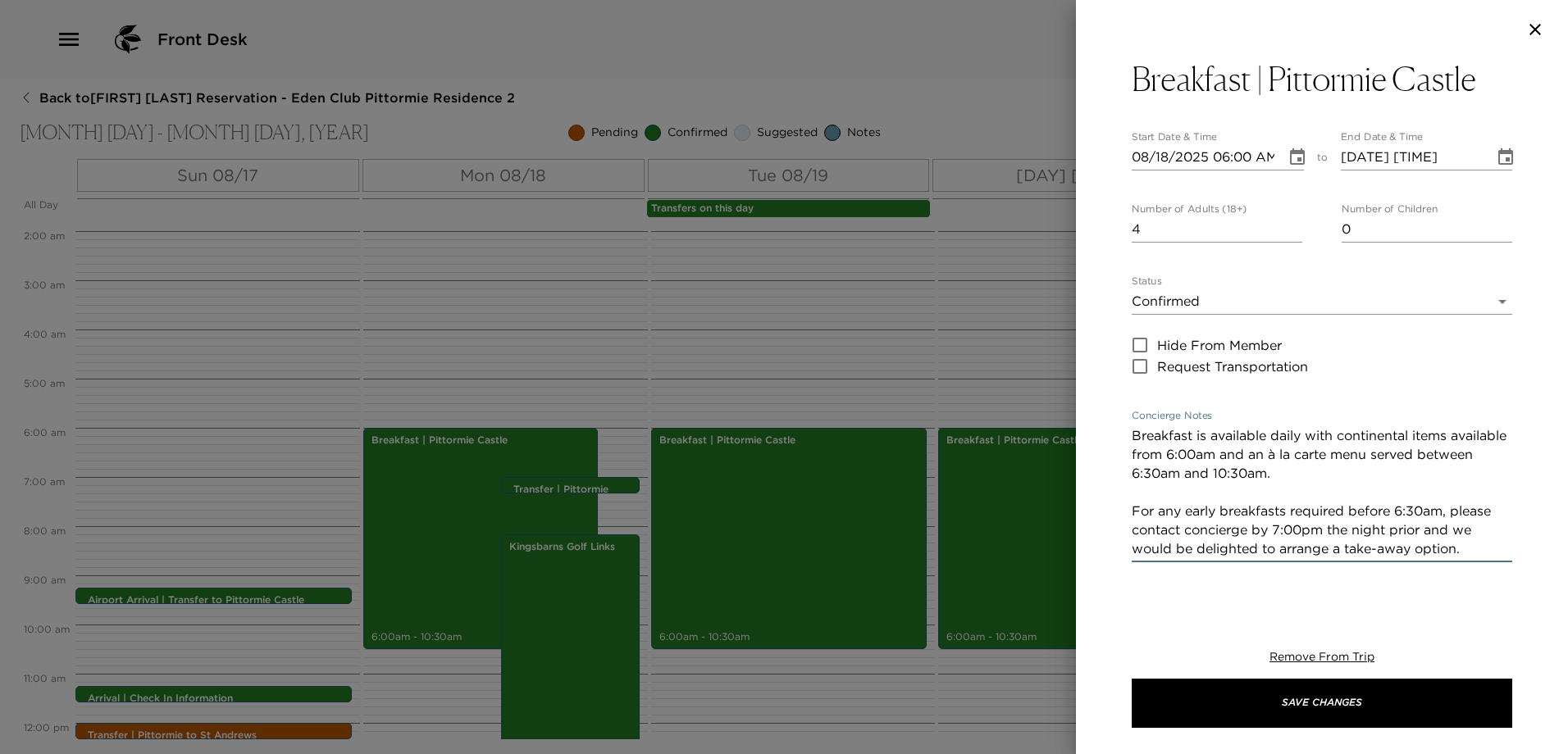 click on "Breakfast is available daily with continental items available from 6:00am and an à la carte menu served between 6:30am and 10:30am.
For any early breakfasts required before 6:30am, please contact concierge by 7:00pm the night prior and we would be delighted to arrange a take-away option." at bounding box center (1322, 492) 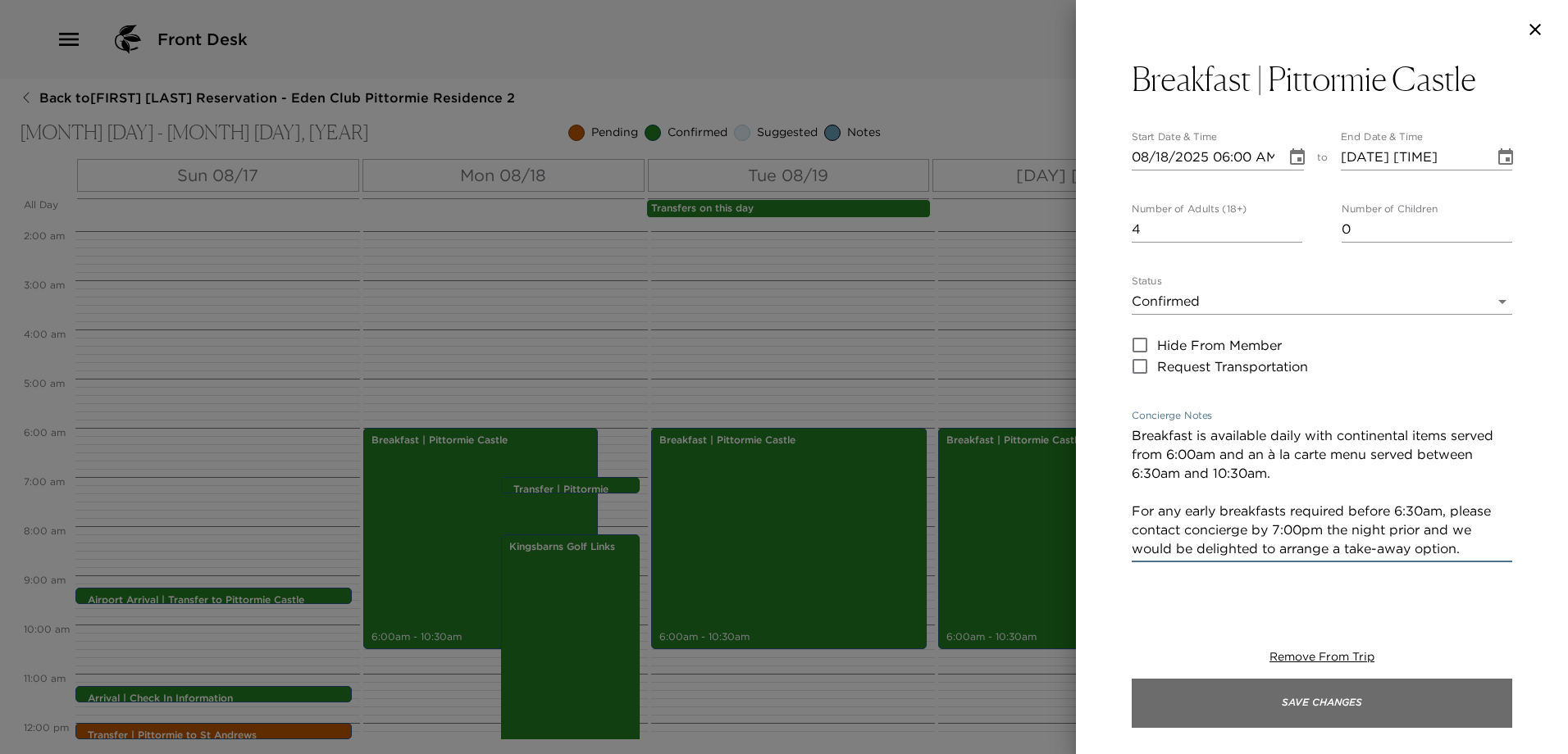type on "Breakfast is available daily with continental items served from 6:00am and an à la carte menu served between 6:30am and 10:30am.
For any early breakfasts required before 6:30am, please contact concierge by 7:00pm the night prior and we would be delighted to arrange a take-away option." 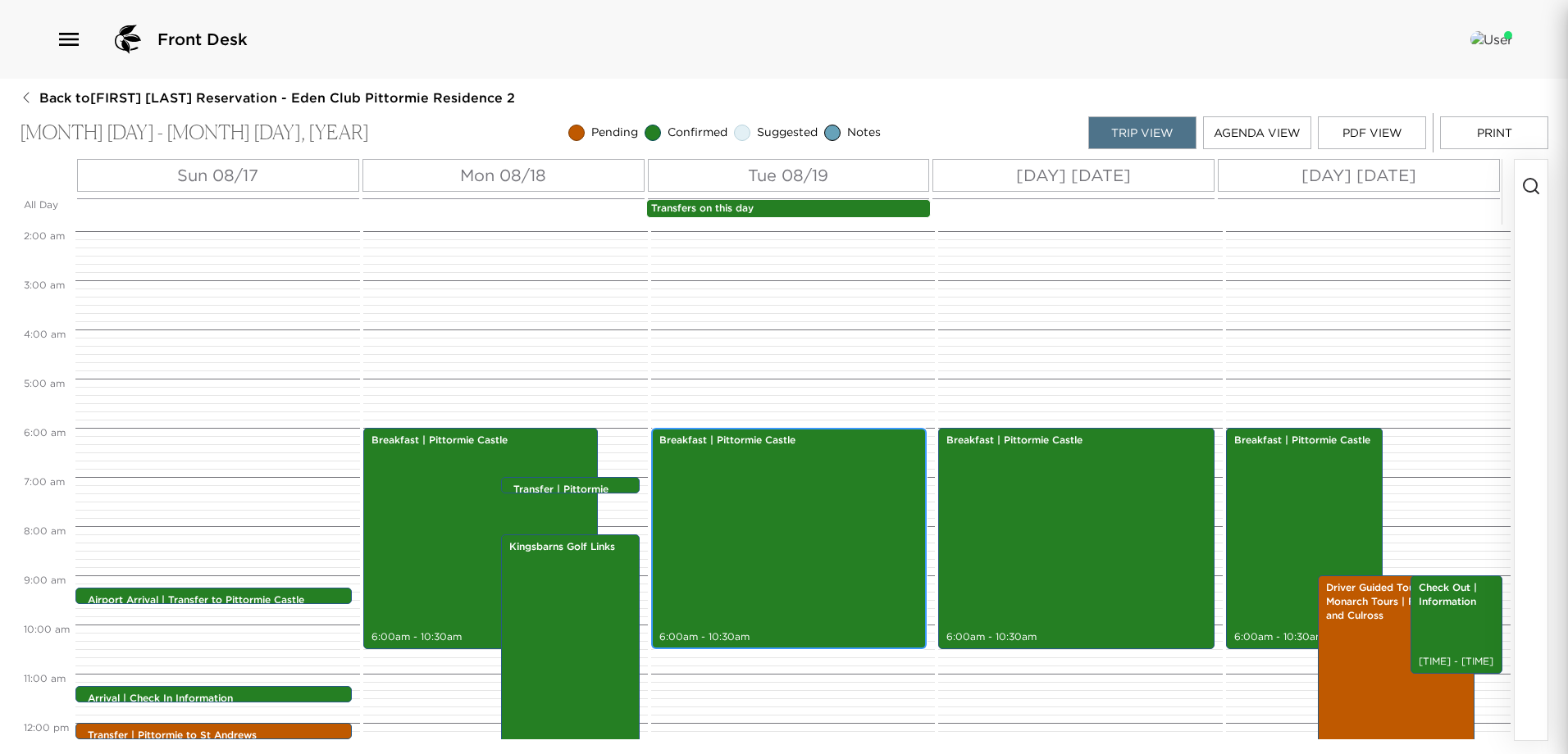 click on "Breakfast | Pittormie Castle 6:00am - 10:30am" at bounding box center (789, 538) 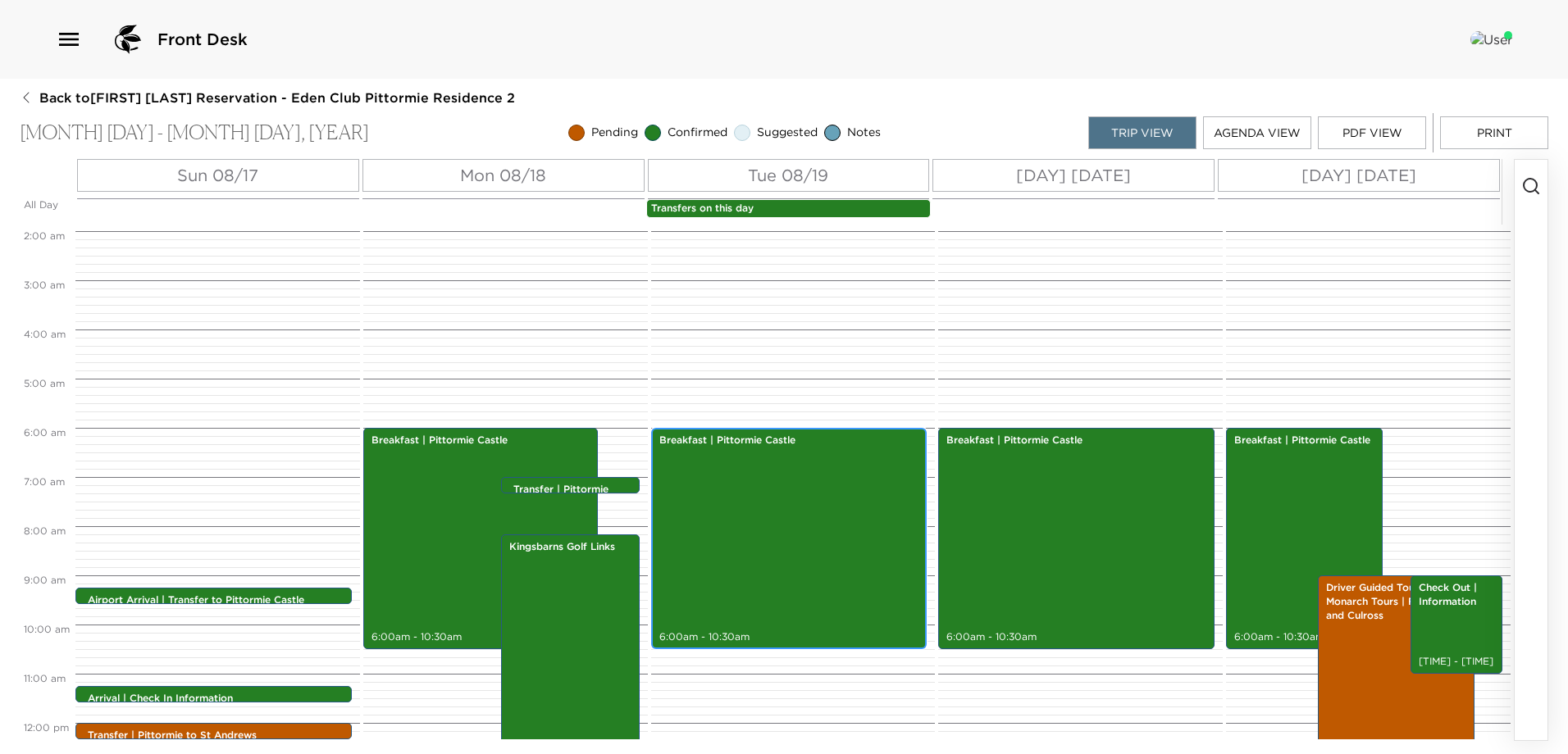 click on "Breakfast | Pittormie Castle 6:00am - 10:30am" at bounding box center (789, 538) 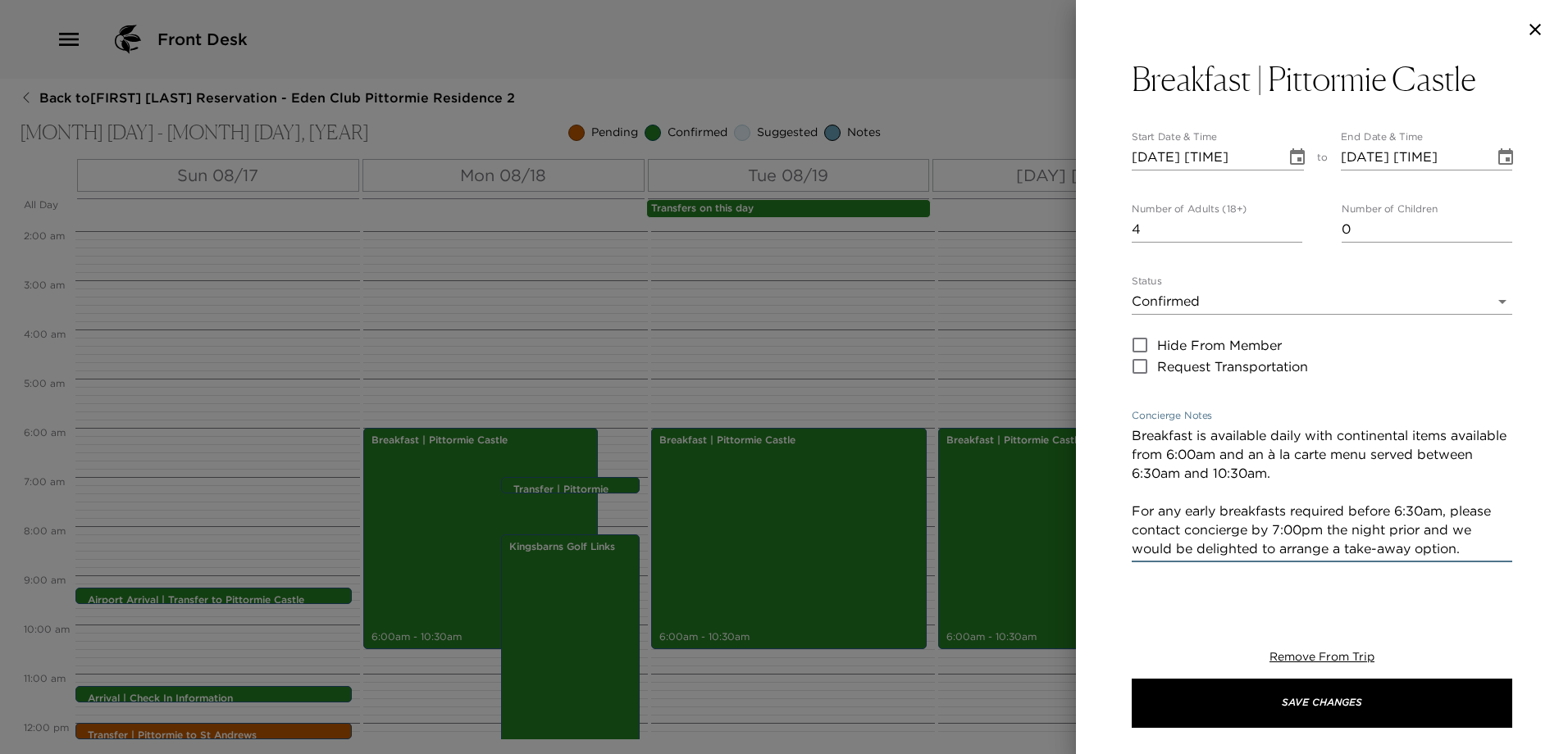drag, startPoint x: 1178, startPoint y: 456, endPoint x: 1120, endPoint y: 460, distance: 58.137767 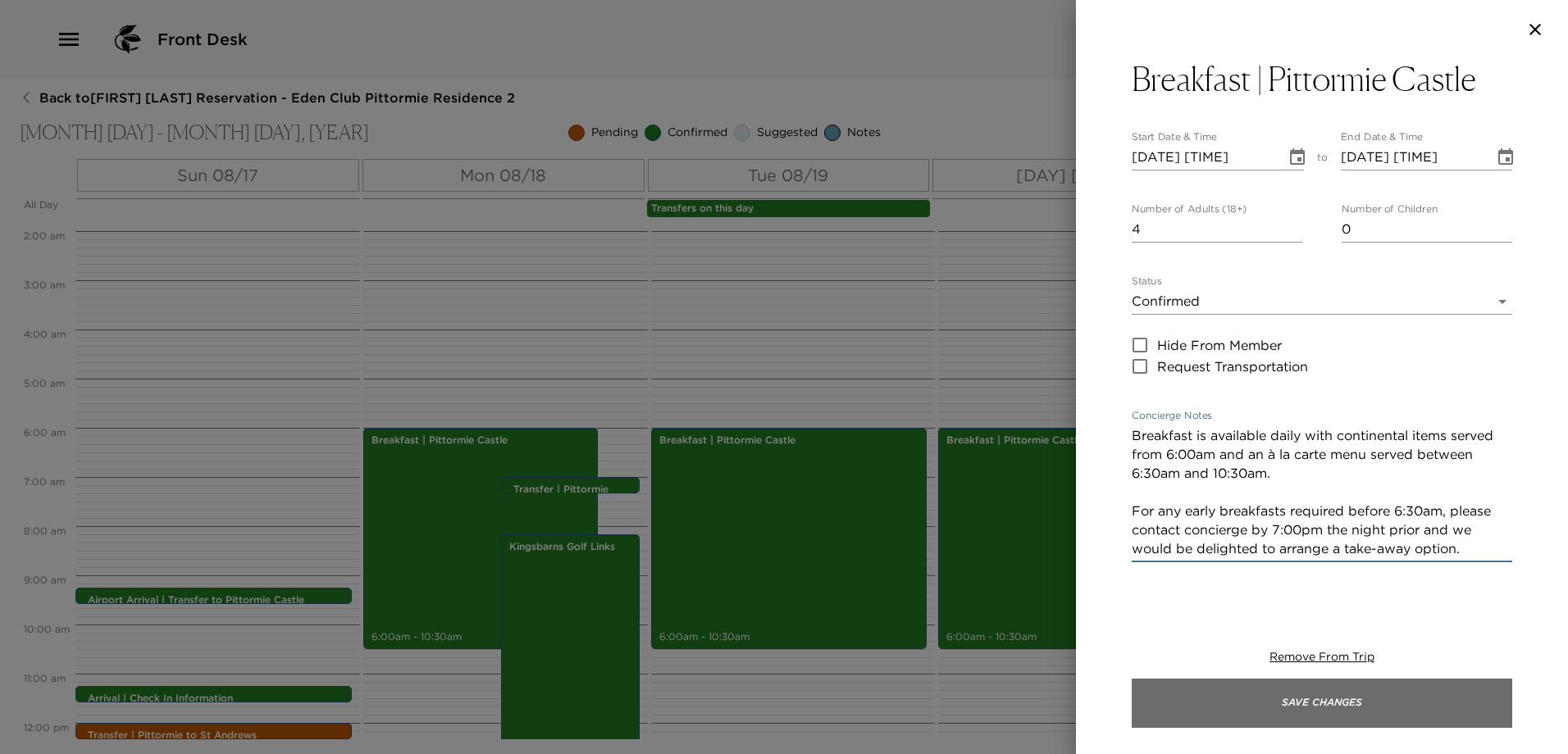 type on "Breakfast is available daily with continental items served from 6:00am and an à la carte menu served between 6:30am and 10:30am.
For any early breakfasts required before 6:30am, please contact concierge by 7:00pm the night prior and we would be delighted to arrange a take-away option." 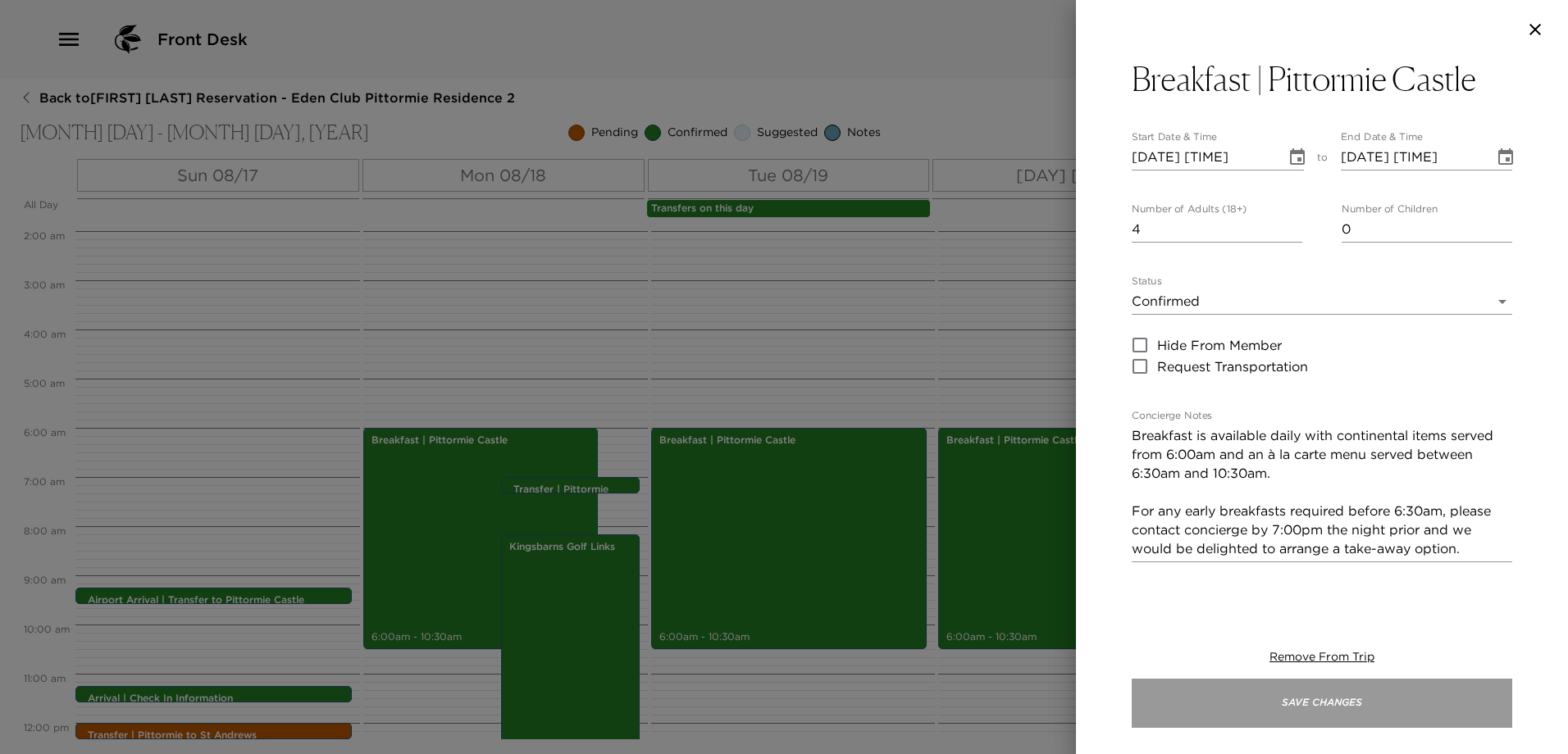 click on "Save Changes" at bounding box center [1322, 703] 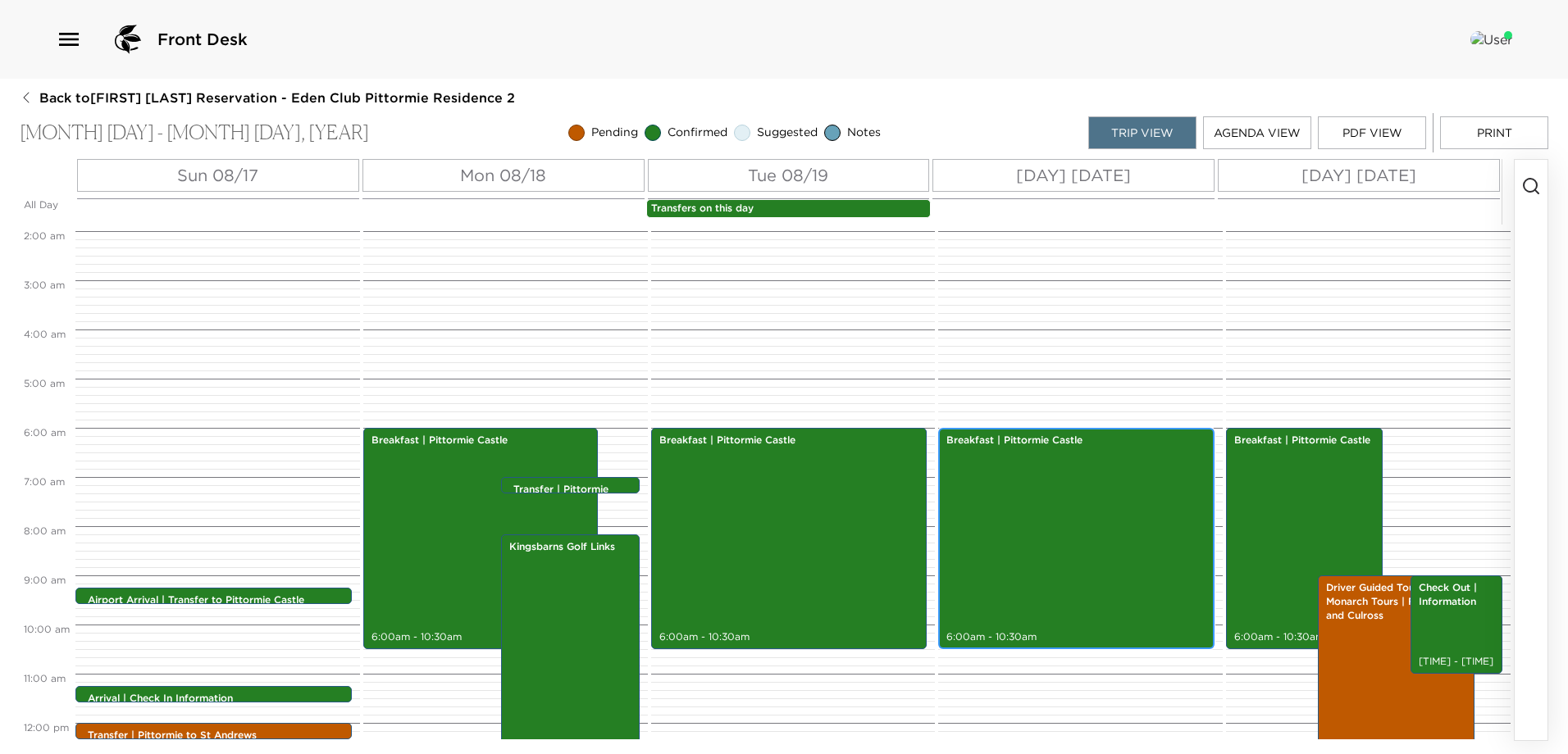 click on "Breakfast | Pittormie Castle 6:00am - 10:30am" at bounding box center (1076, 538) 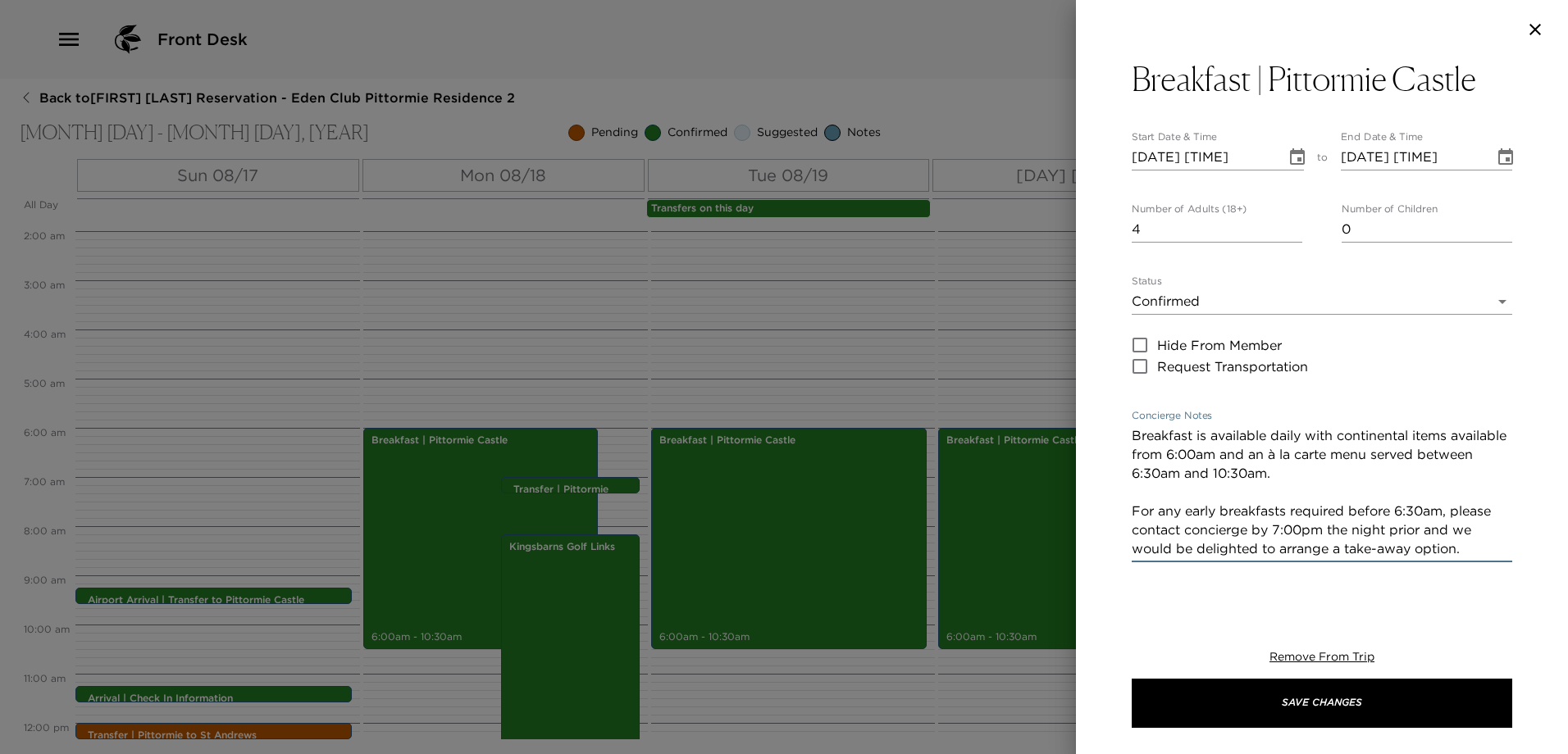 drag, startPoint x: 1191, startPoint y: 456, endPoint x: 1133, endPoint y: 455, distance: 58.00862 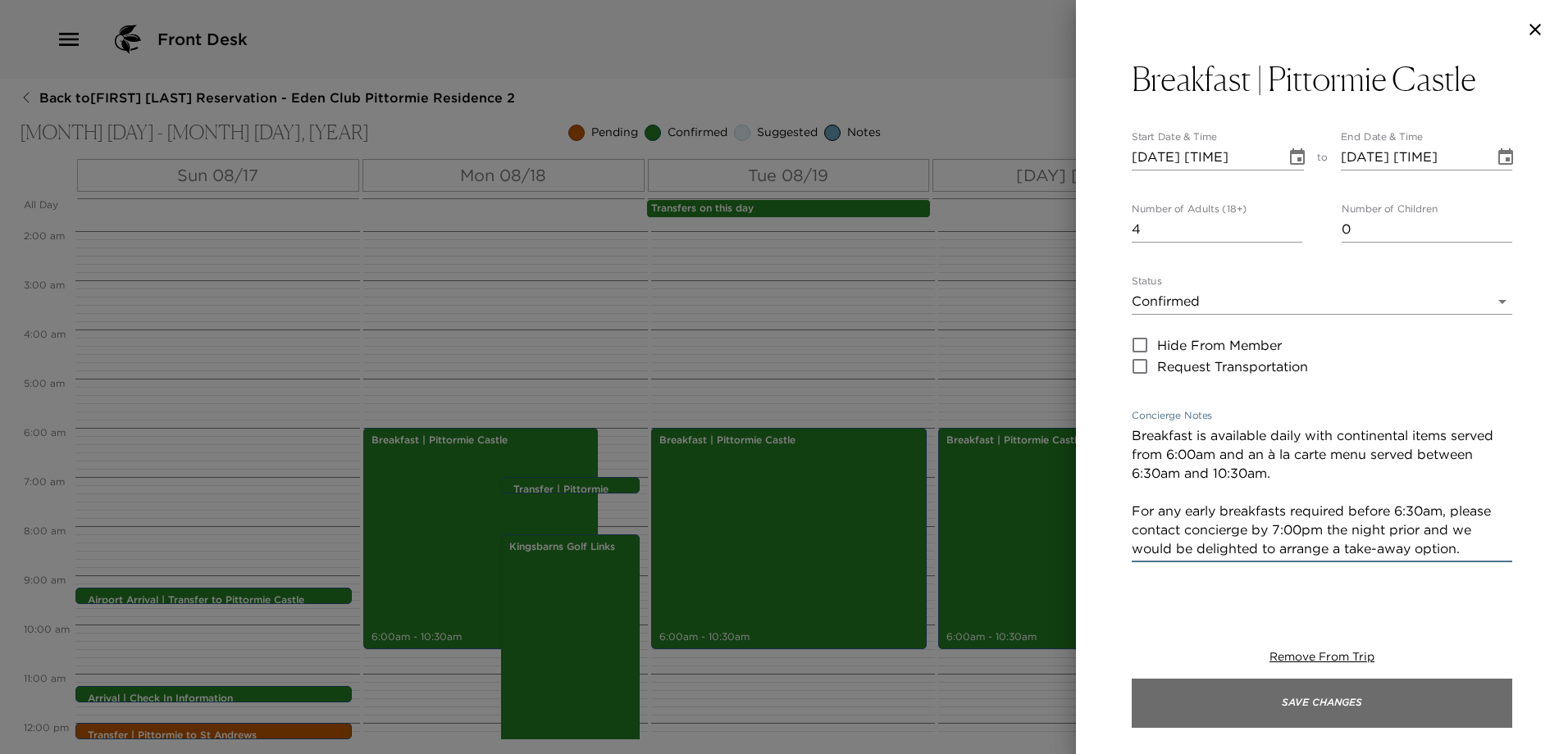 type on "Breakfast is available daily with continental items served from 6:00am and an à la carte menu served between 6:30am and 10:30am.
For any early breakfasts required before 6:30am, please contact concierge by 7:00pm the night prior and we would be delighted to arrange a take-away option." 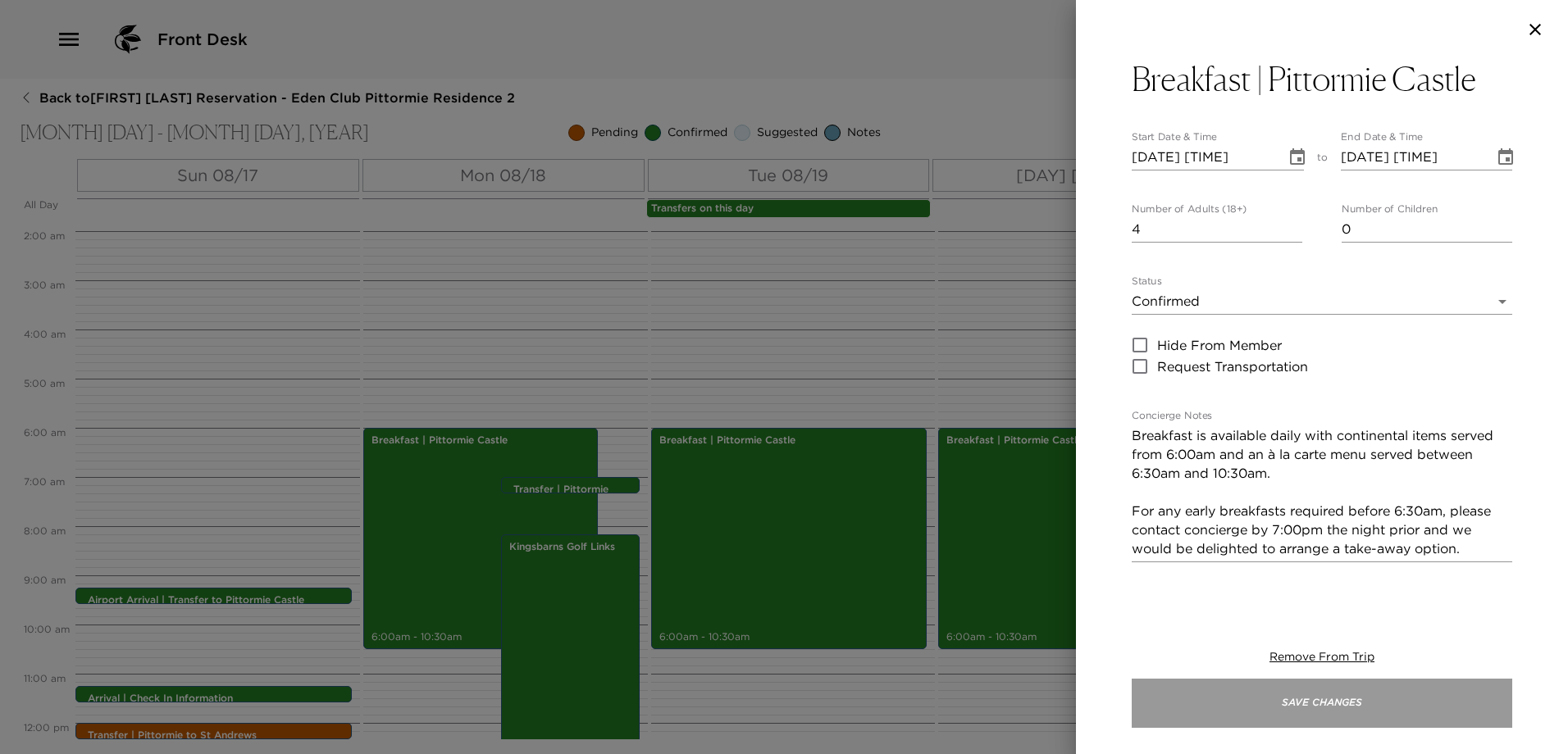 click on "Save Changes" at bounding box center [1322, 703] 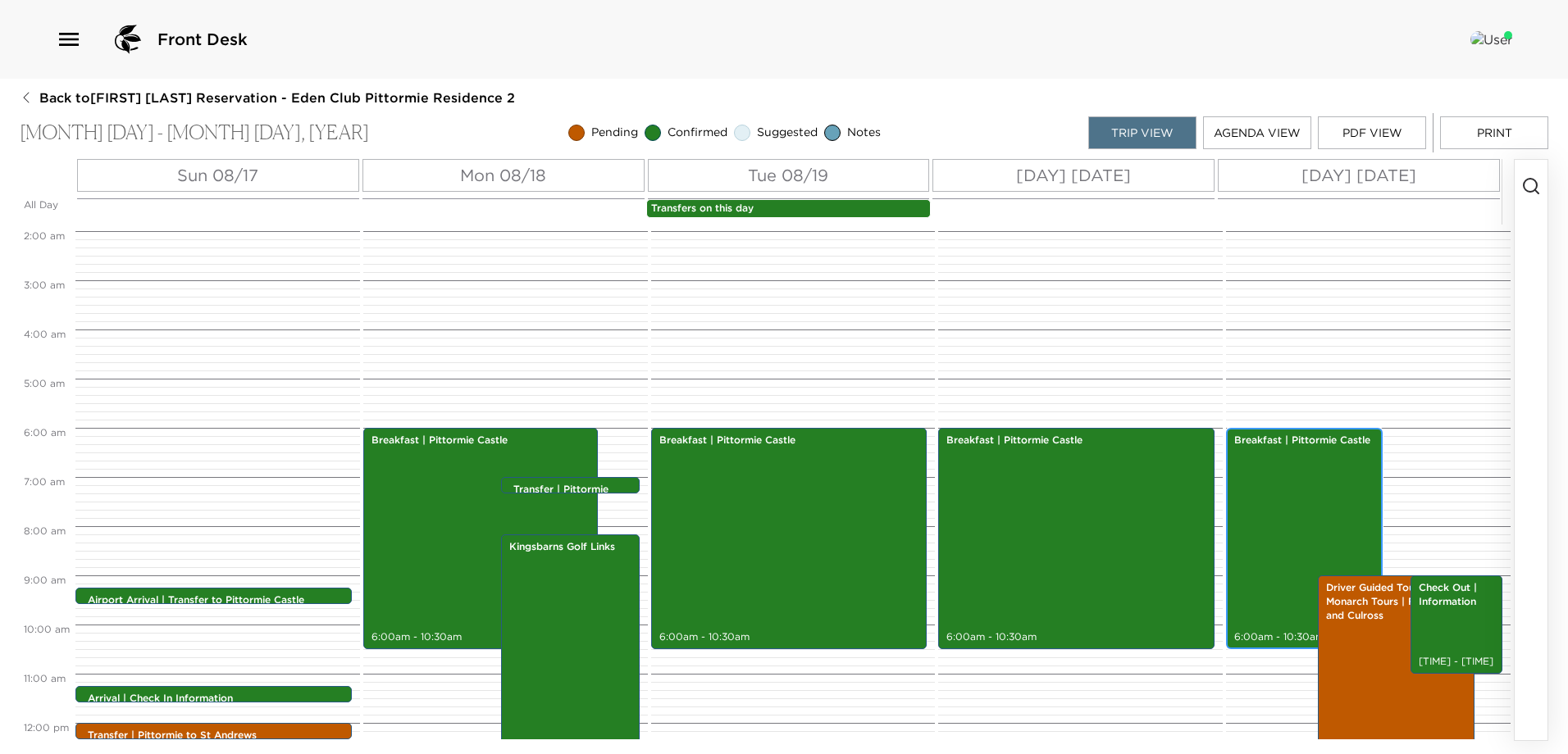 click on "Breakfast | Pittormie Castle 6:00am - 10:30am" at bounding box center [1304, 538] 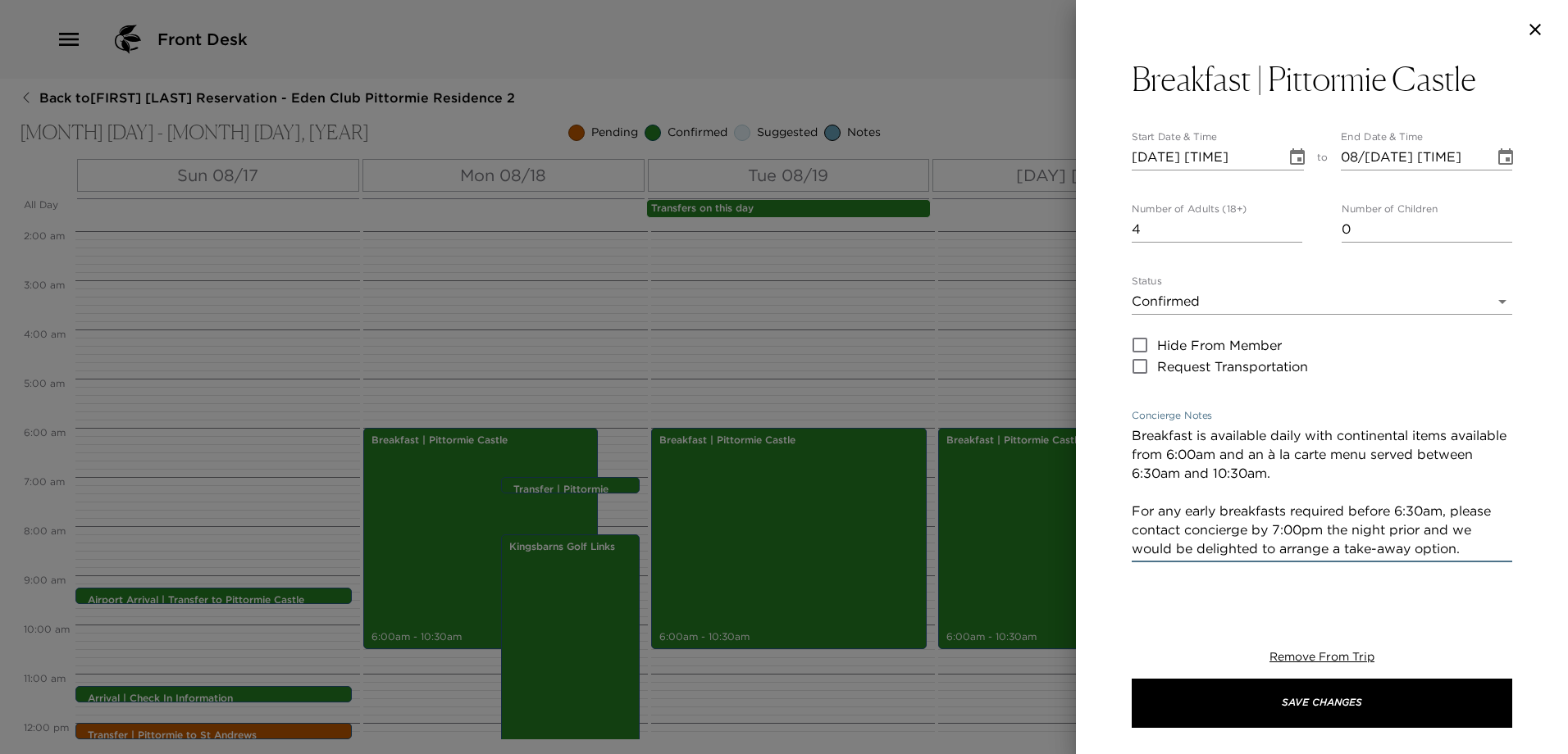 drag, startPoint x: 1190, startPoint y: 452, endPoint x: 1133, endPoint y: 460, distance: 57.5587 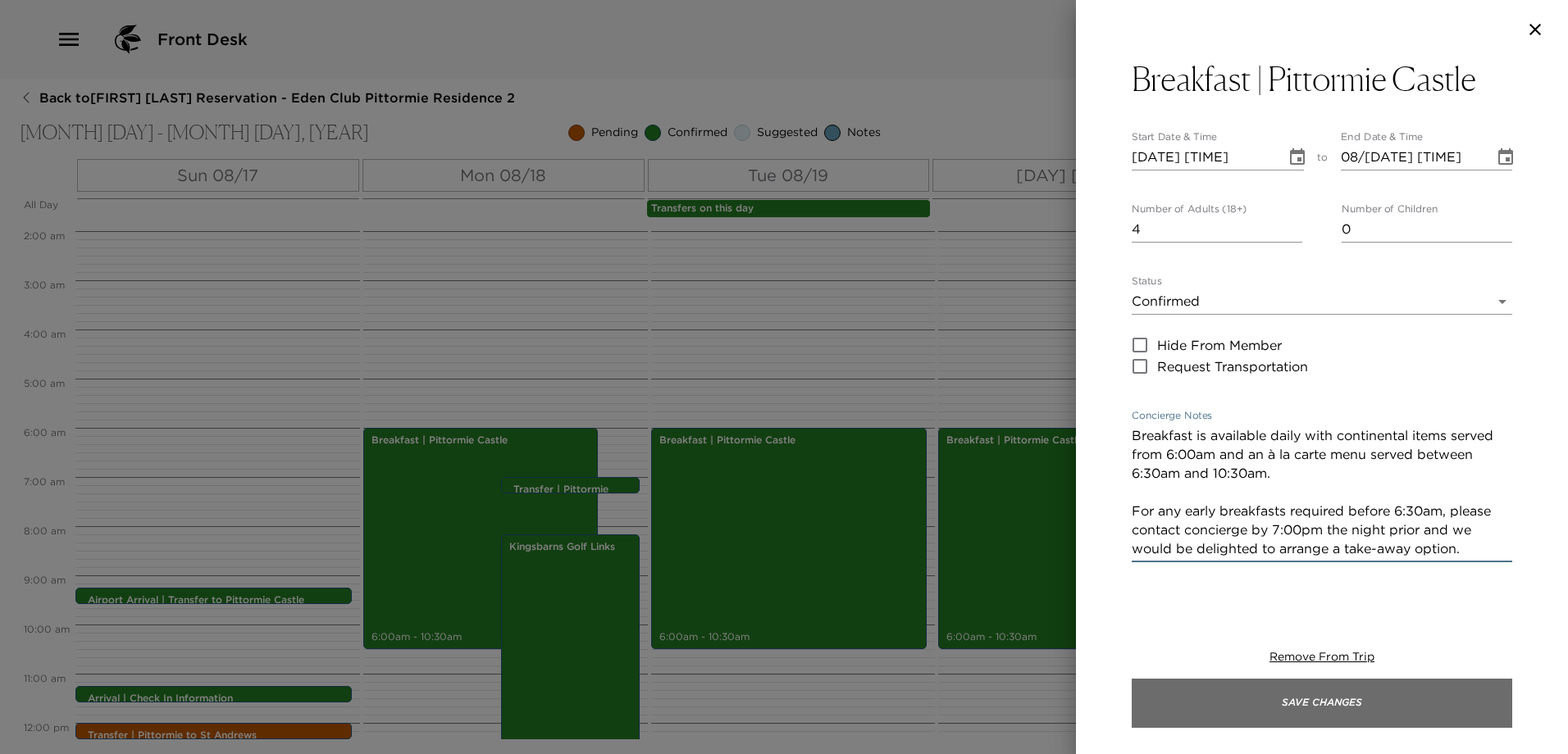 type on "Breakfast is available daily with continental items served from 6:00am and an à la carte menu served between 6:30am and 10:30am.
For any early breakfasts required before 6:30am, please contact concierge by 7:00pm the night prior and we would be delighted to arrange a take-away option." 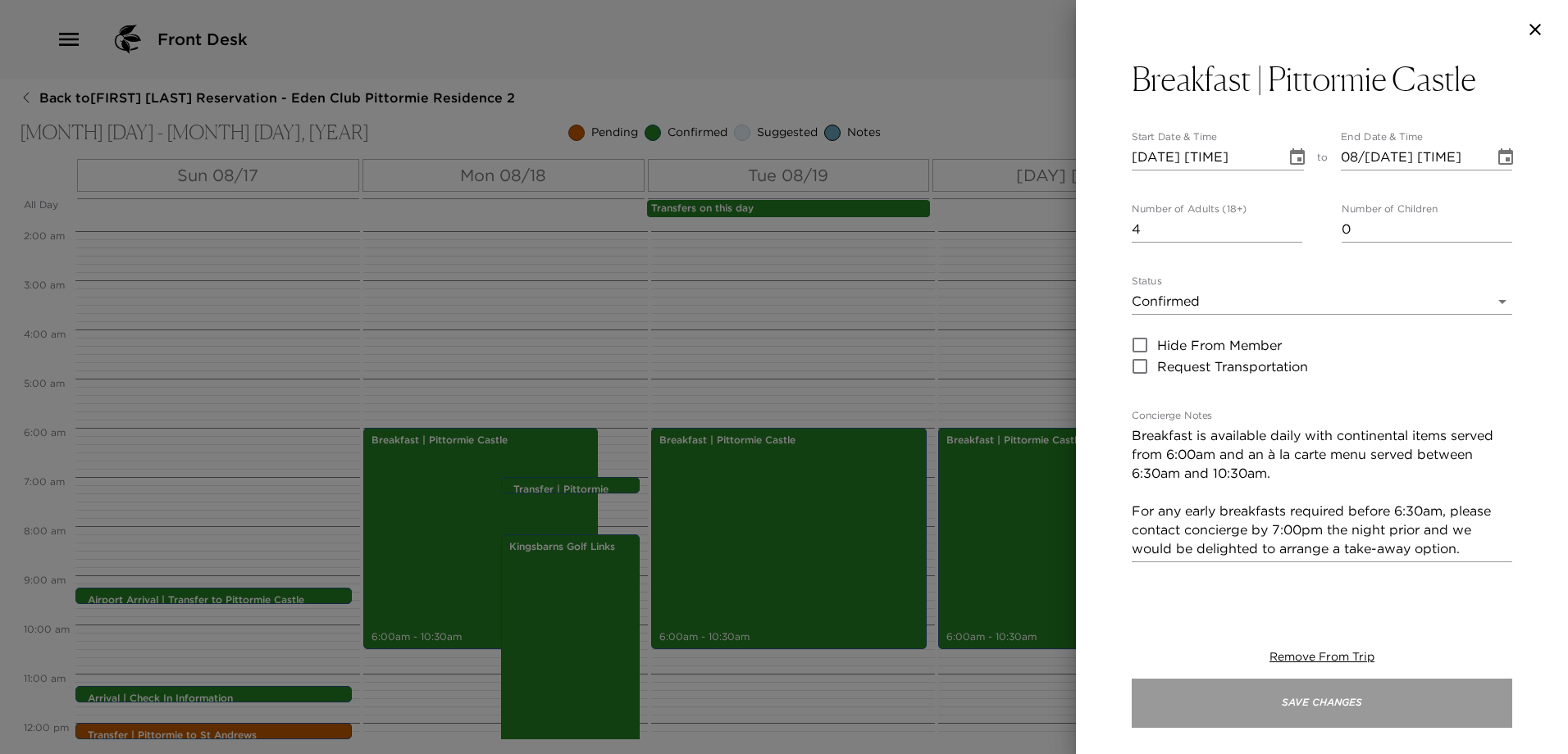 click on "Save Changes" at bounding box center (1322, 703) 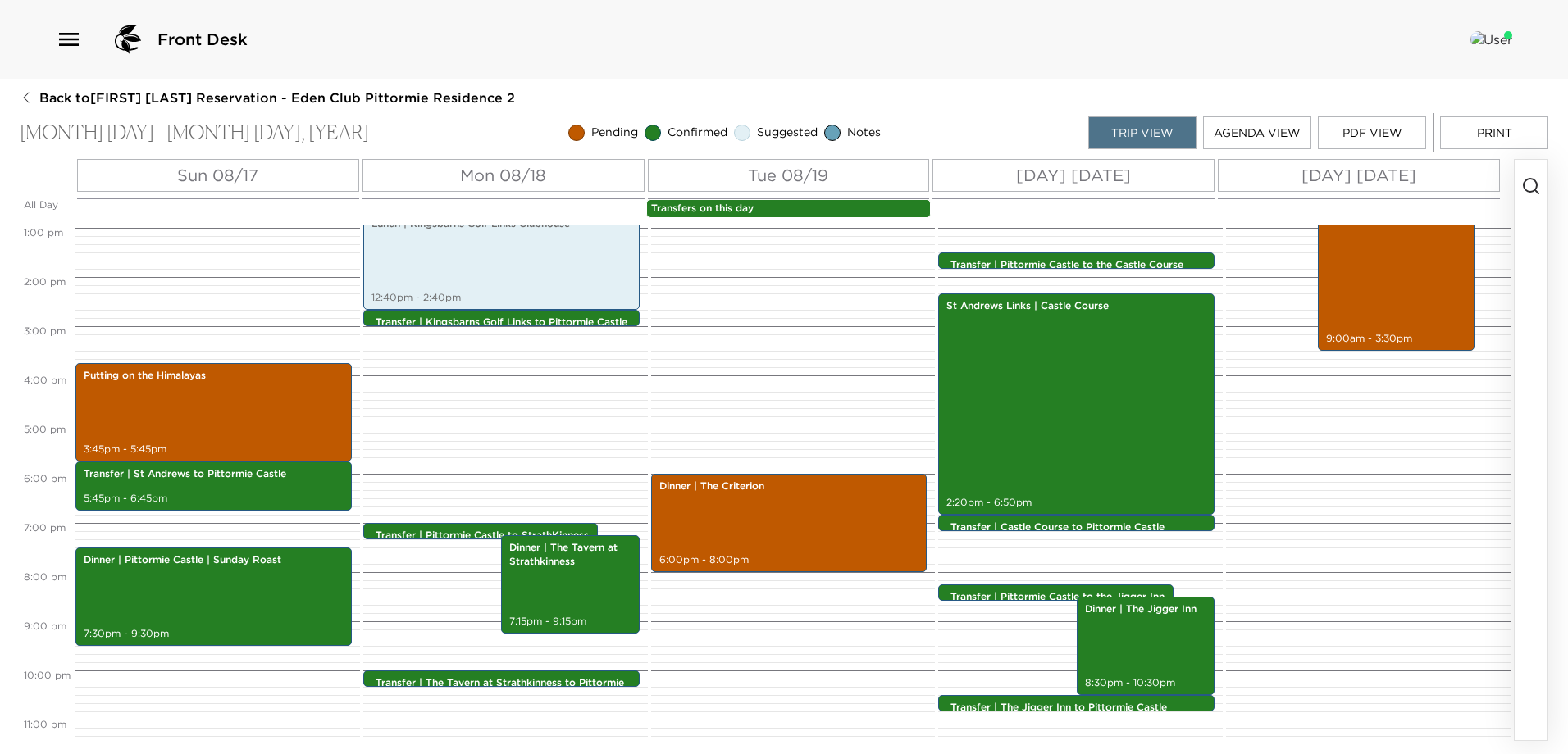 scroll, scrollTop: 665, scrollLeft: 0, axis: vertical 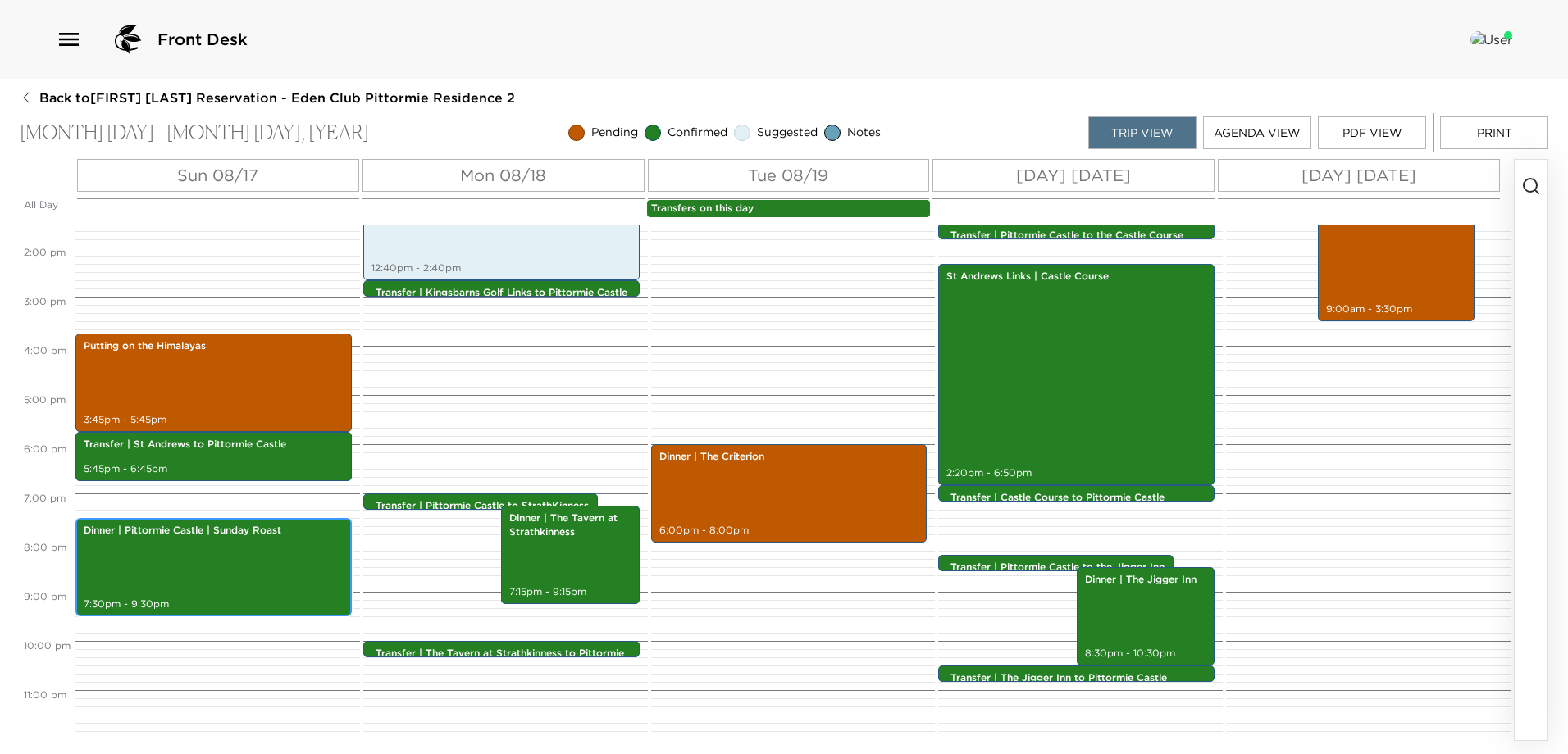 click on "Dinner | Pittormie Castle | Sunday Roast 7:30pm - 9:30pm" at bounding box center [213, 567] 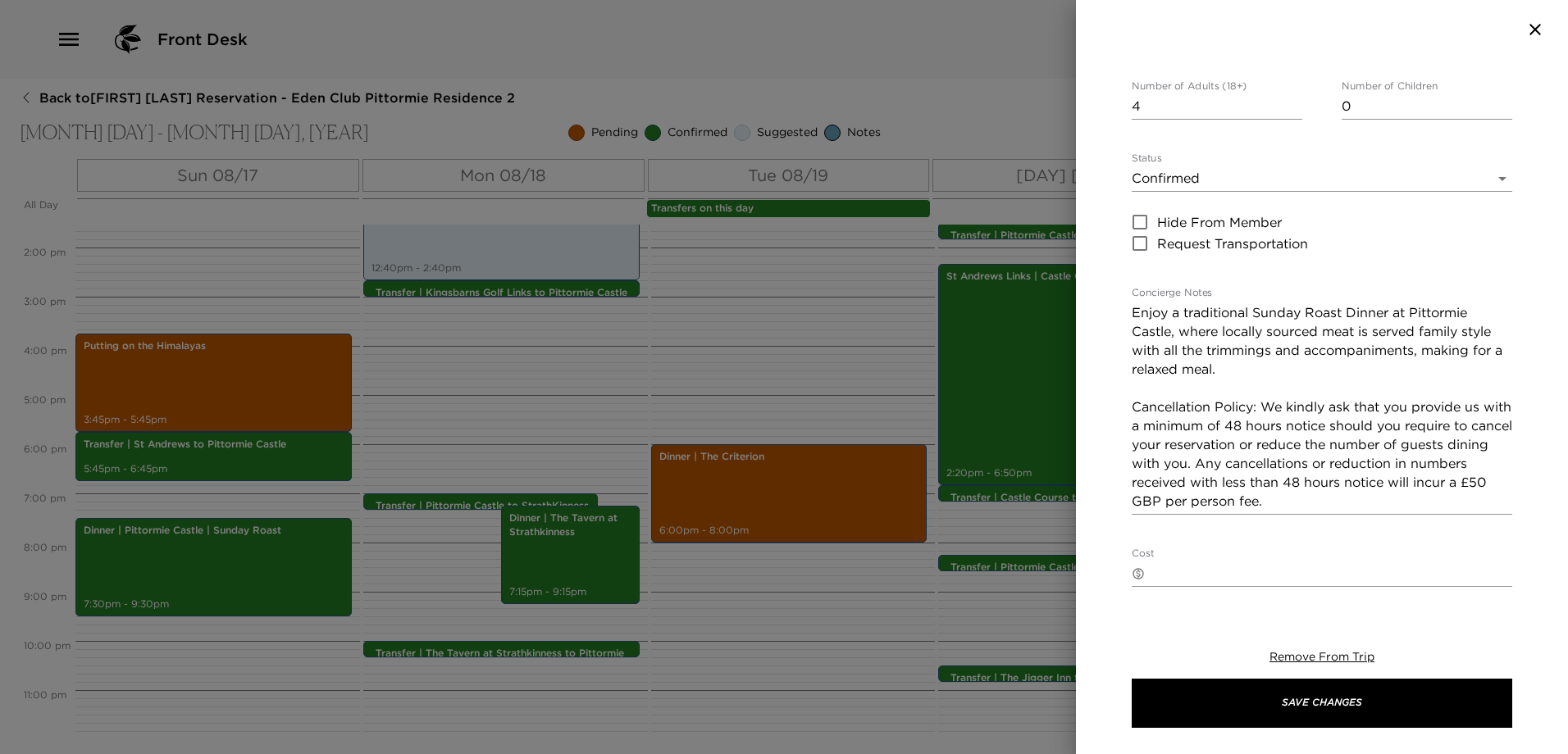 scroll, scrollTop: 164, scrollLeft: 0, axis: vertical 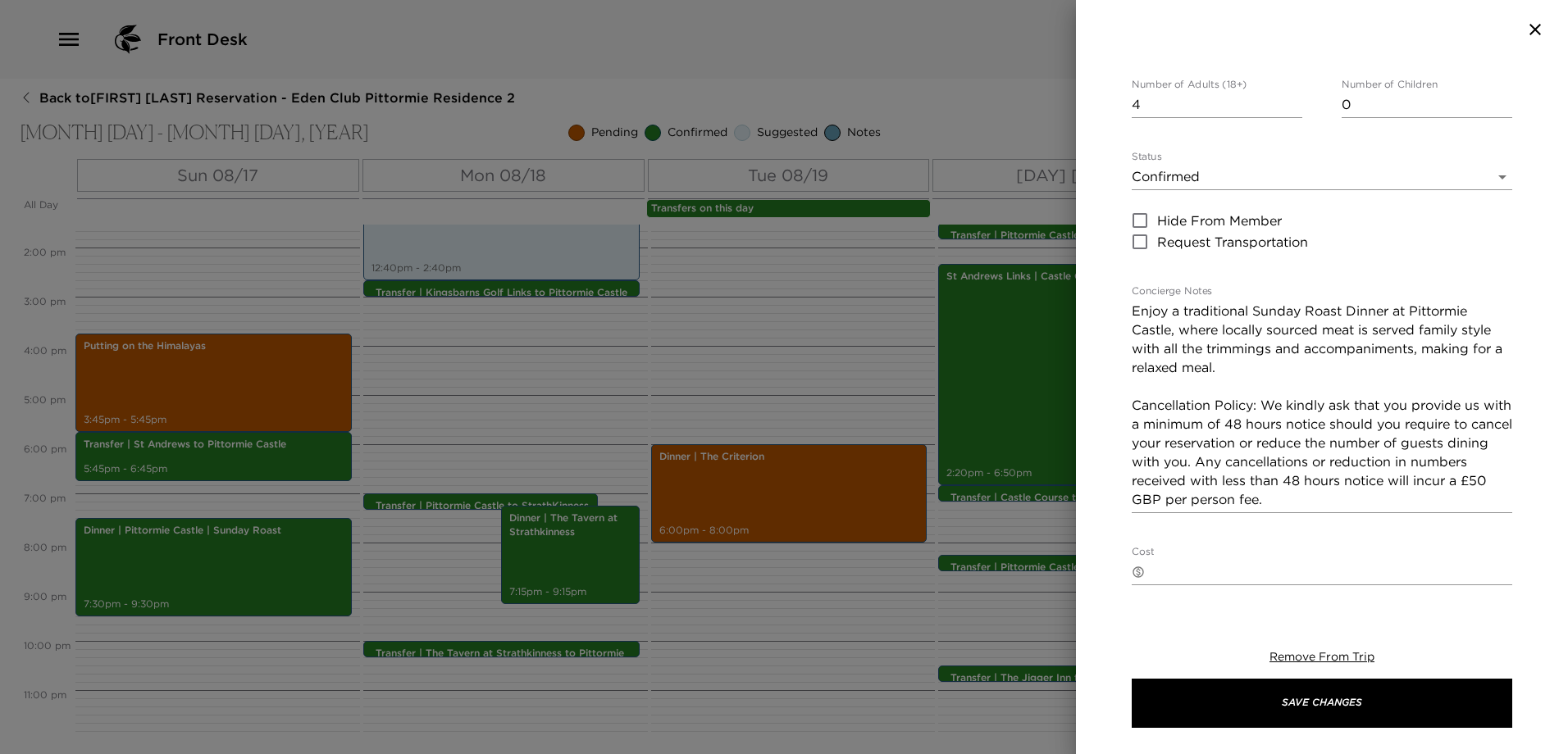 click on "Enjoy a traditional Sunday Roast Dinner at Pittormie Castle, where locally sourced meat is served family style with all the trimmings and accompaniments, making for a relaxed meal.
Cancellation Policy: We kindly ask that you provide us with a minimum of 48 hours notice should you require to cancel your reservation or reduce the number of guests dining with you. Any cancellations or reduction in numbers received with less than 48 hours notice will incur a £50 GBP per person fee." at bounding box center [1322, 405] 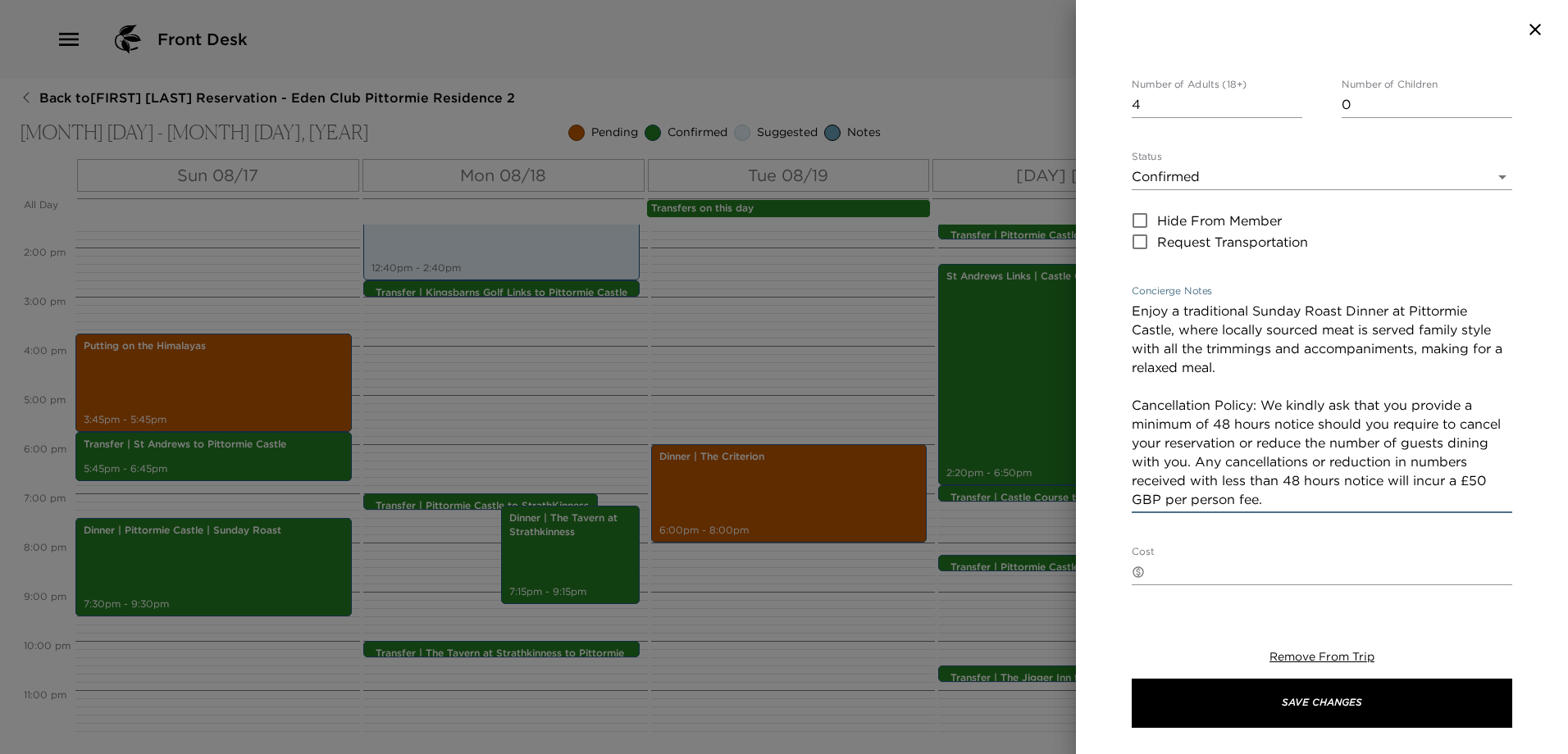 click on "Enjoy a traditional Sunday Roast Dinner at Pittormie Castle, where locally sourced meat is served family style with all the trimmings and accompaniments, making for a relaxed meal.
Cancellation Policy: We kindly ask that you provide a minimum of 48 hours notice should you require to cancel your reservation or reduce the number of guests dining with you. Any cancellations or reduction in numbers received with less than 48 hours notice will incur a £50 GBP per person fee." at bounding box center [1322, 405] 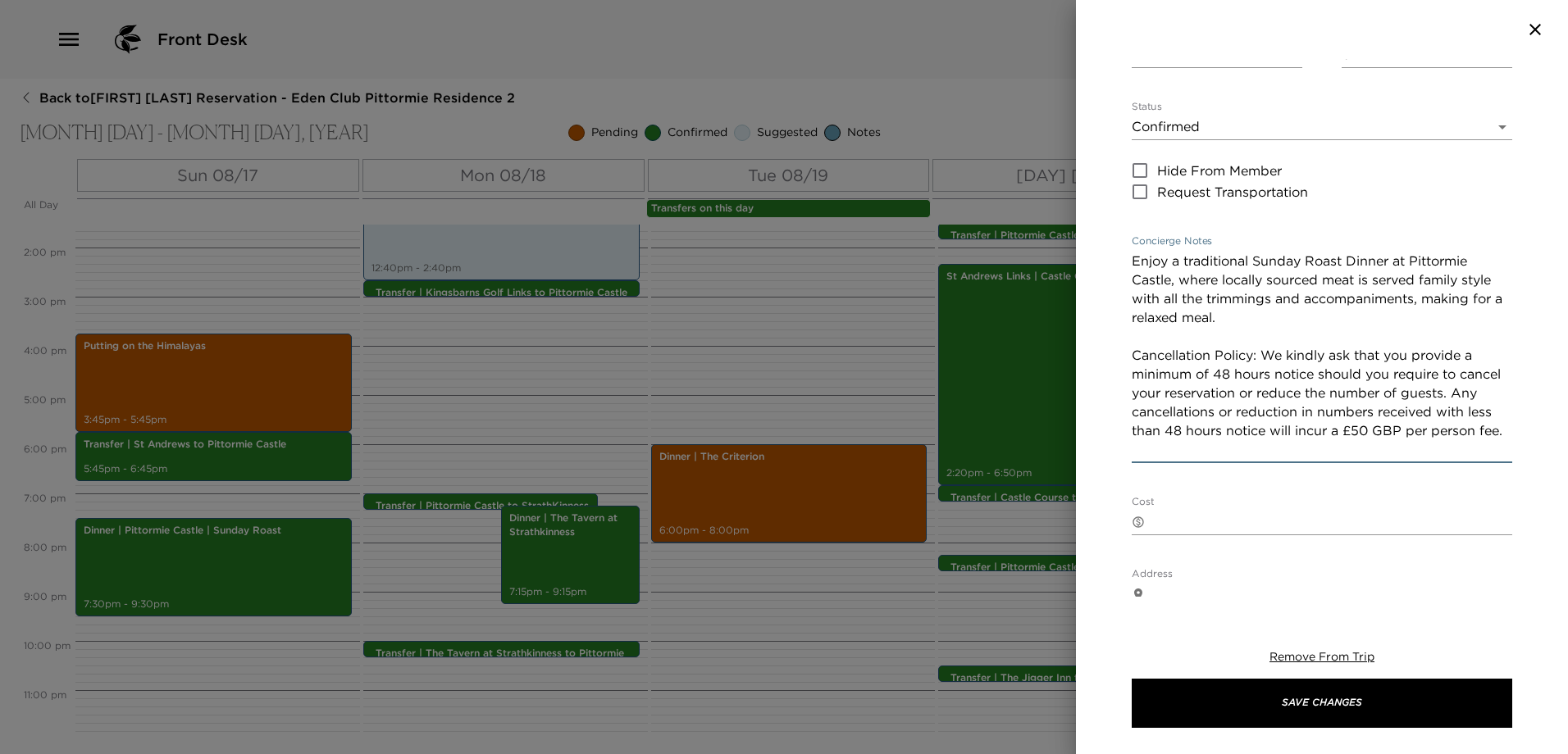 scroll, scrollTop: 83, scrollLeft: 0, axis: vertical 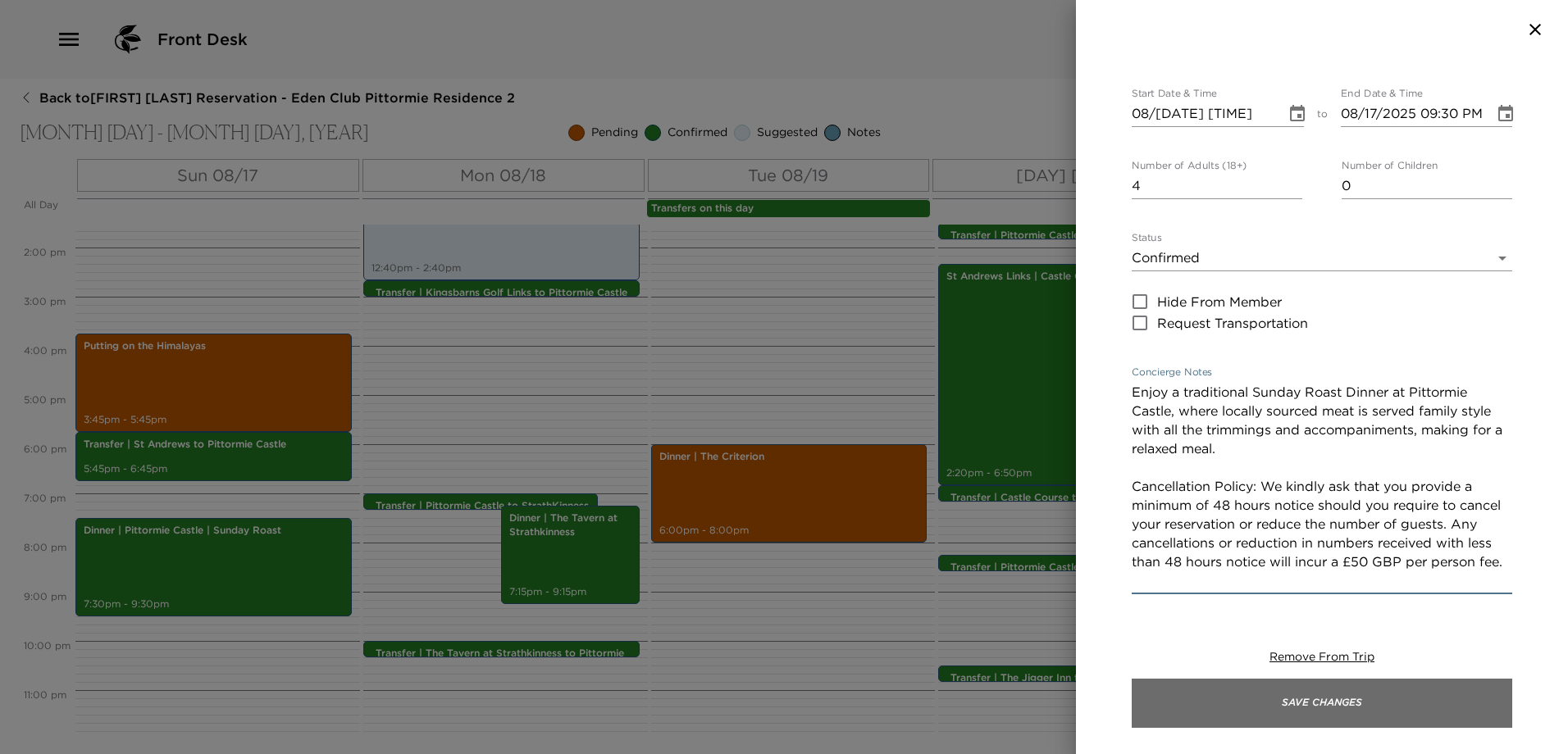 type on "Enjoy a traditional Sunday Roast Dinner at Pittormie Castle, where locally sourced meat is served family style with all the trimmings and accompaniments, making for a relaxed meal.
Cancellation Policy: We kindly ask that you provide a minimum of 48 hours notice should you require to cancel your reservation or reduce the number of guests. Any cancellations or reduction in numbers received with less than 48 hours notice will incur a £50 GBP per person fee." 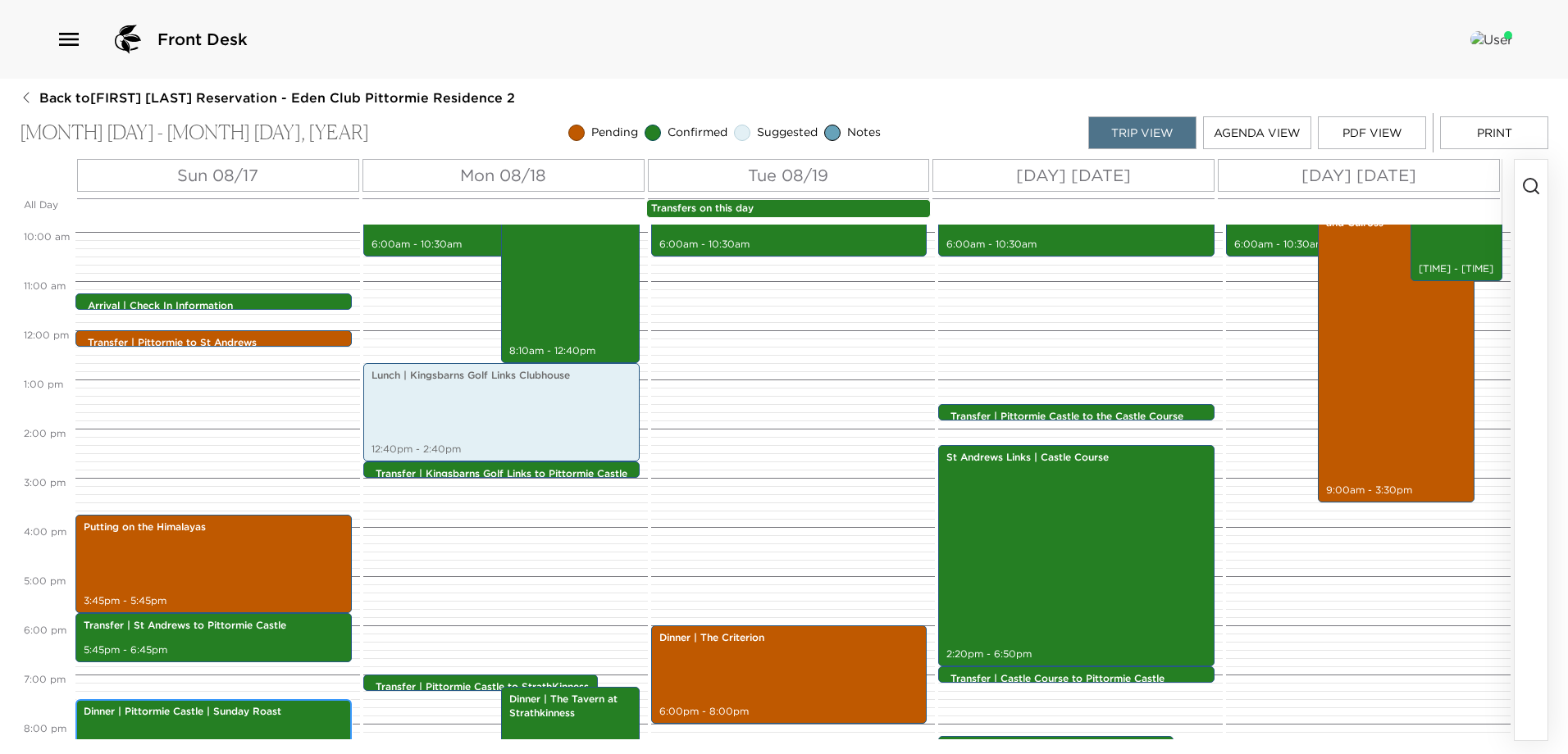 scroll, scrollTop: 420, scrollLeft: 0, axis: vertical 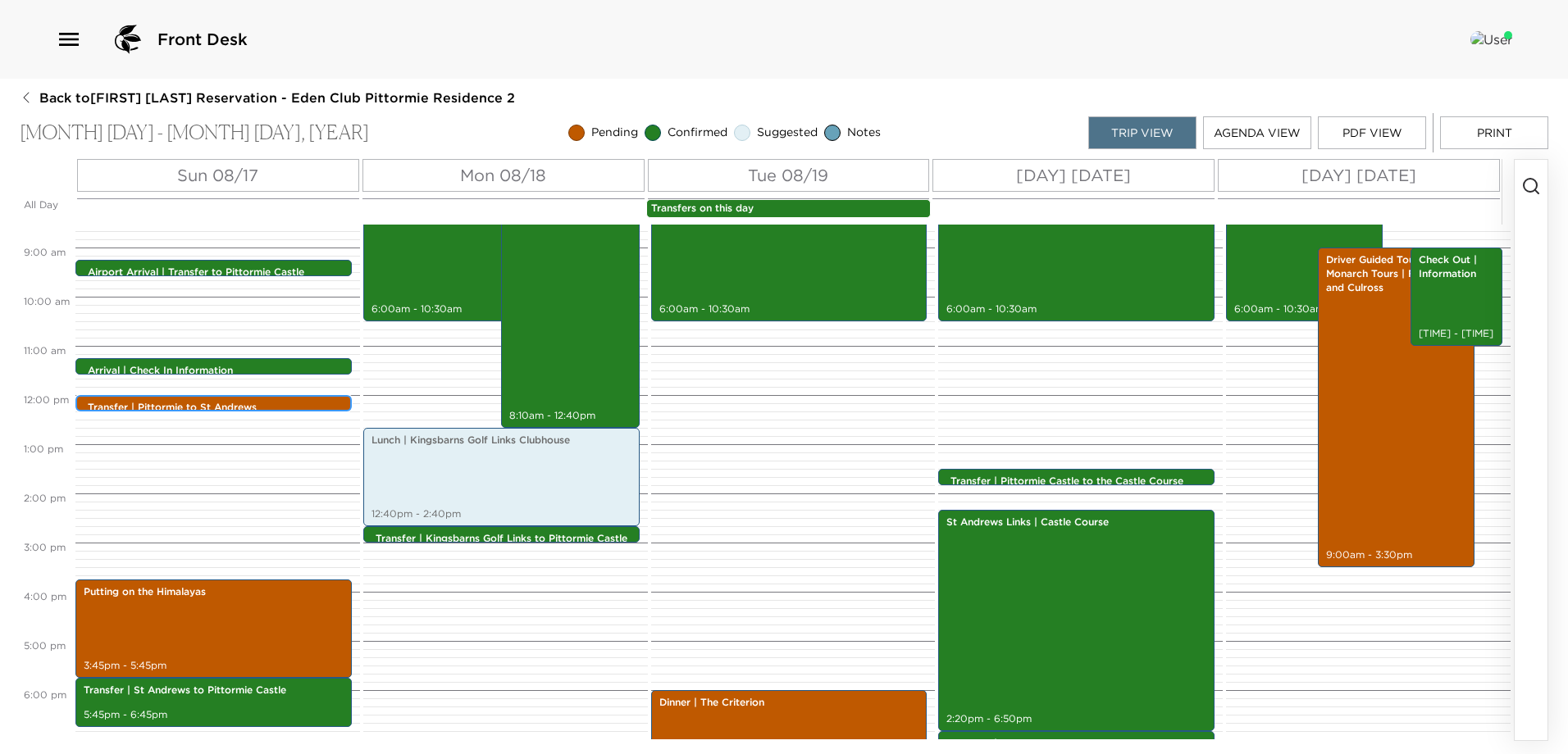click on "Transfer | Pittormie to St Andrews" at bounding box center (217, 407) 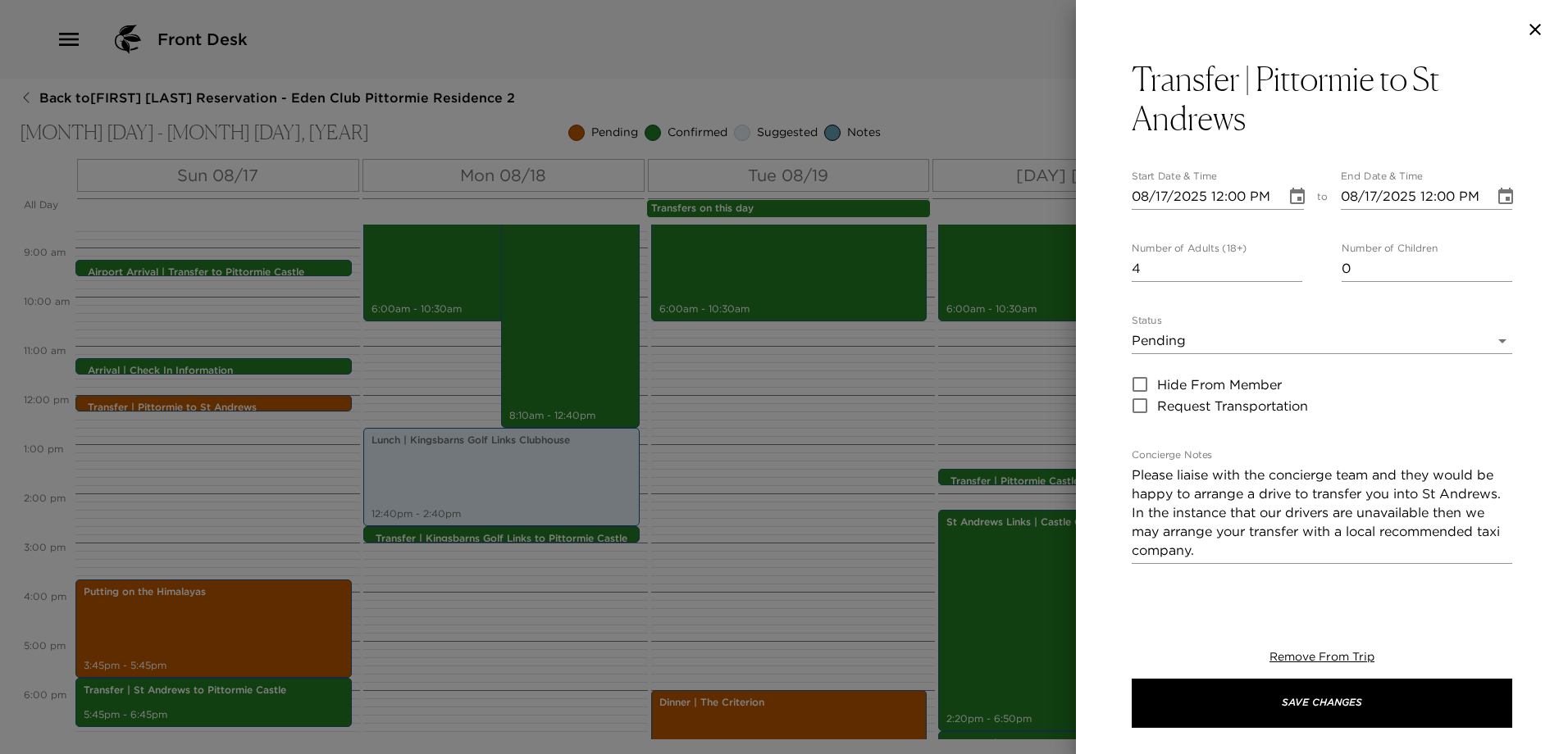 drag, startPoint x: 1248, startPoint y: 698, endPoint x: 1046, endPoint y: 670, distance: 203.93136 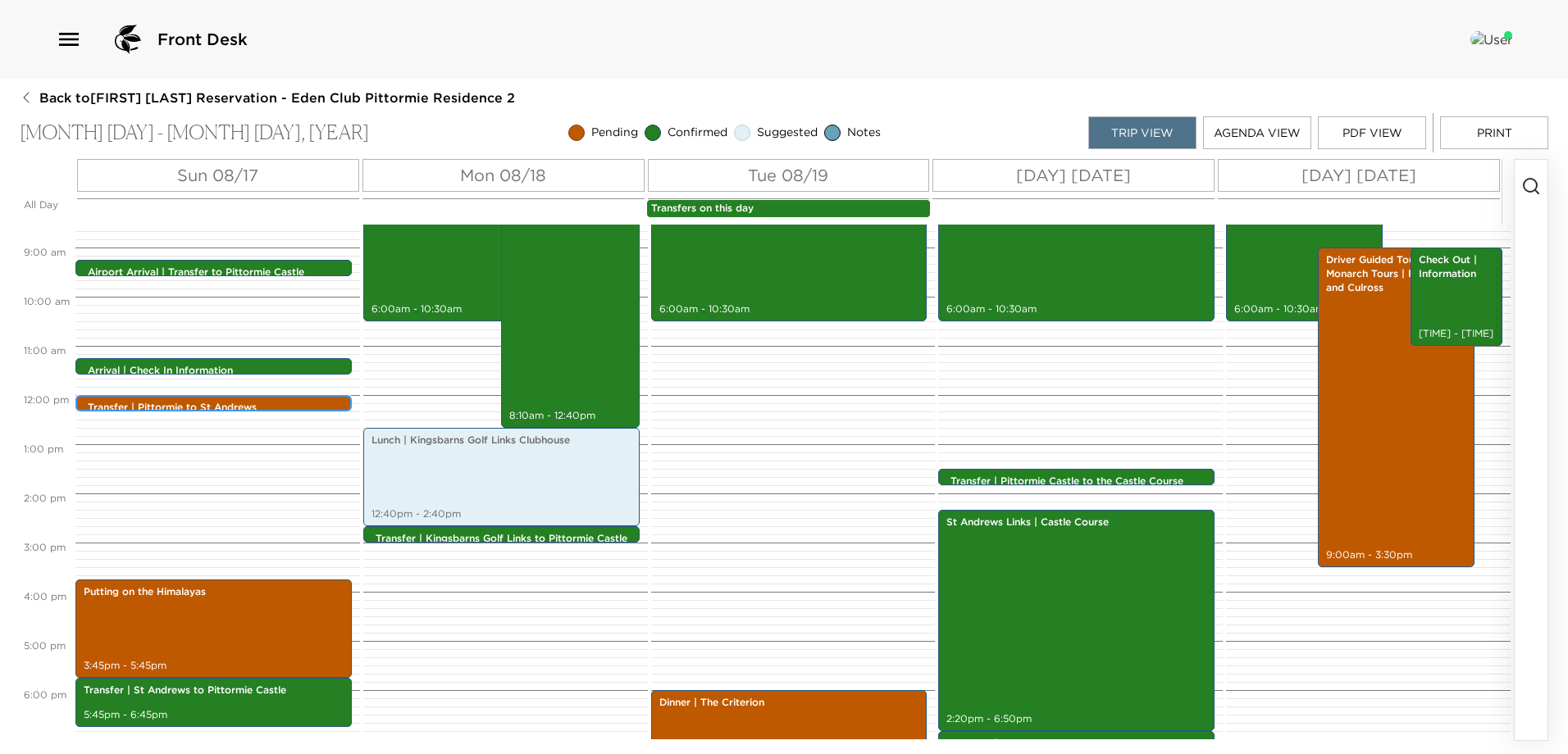 scroll, scrollTop: 584, scrollLeft: 0, axis: vertical 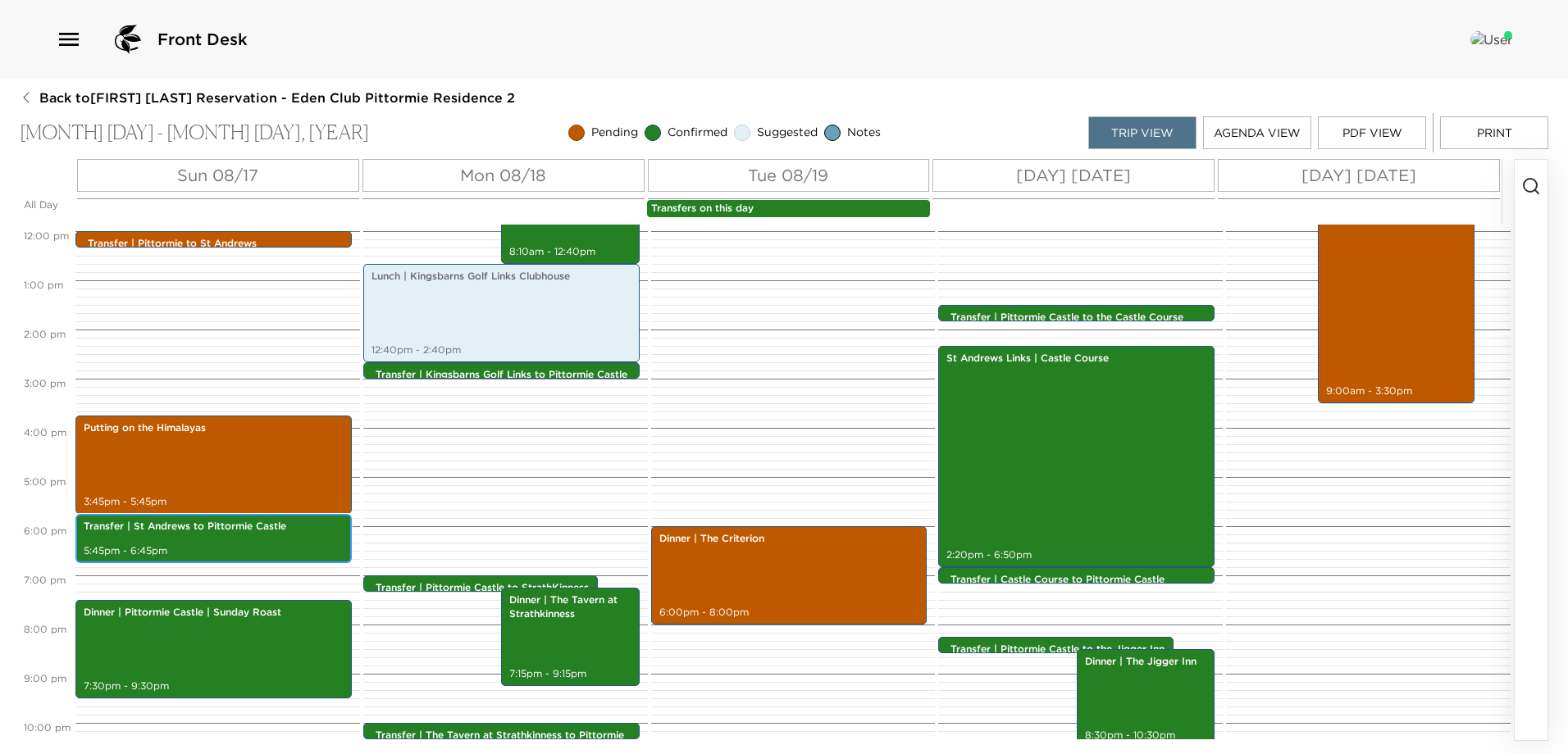 click on "Transfer | St Andrews to Pittormie Castle" at bounding box center [213, 526] 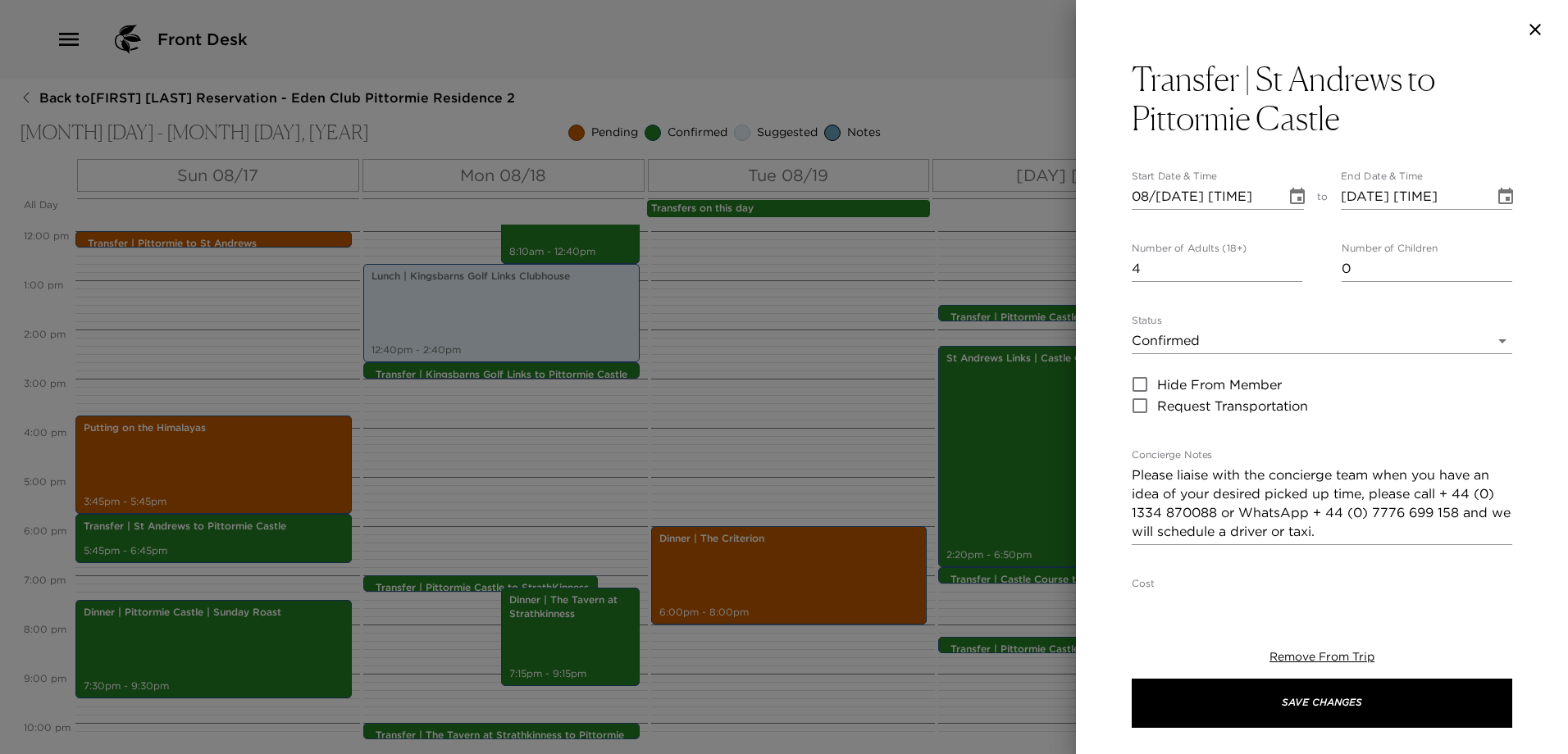 click 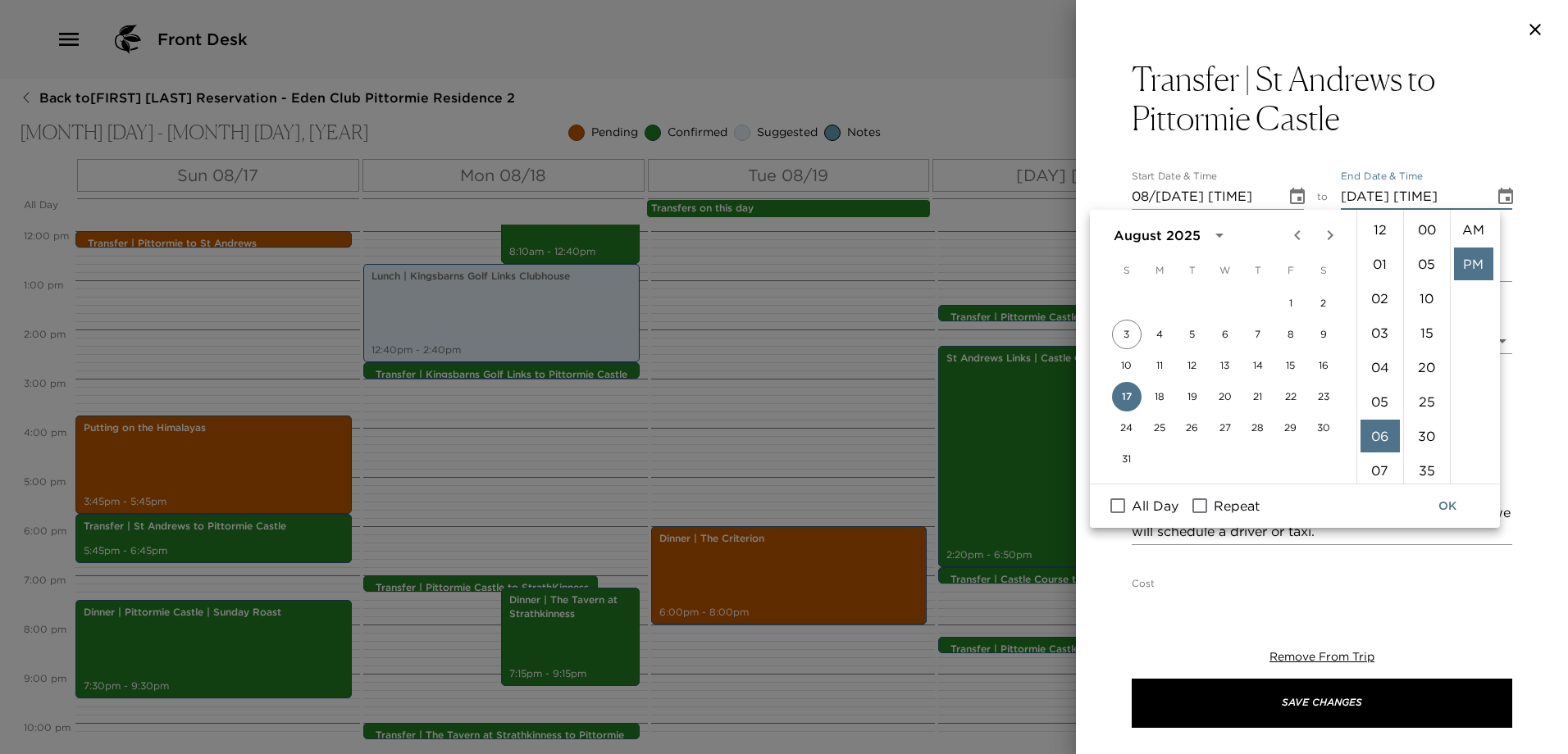 scroll, scrollTop: 207, scrollLeft: 0, axis: vertical 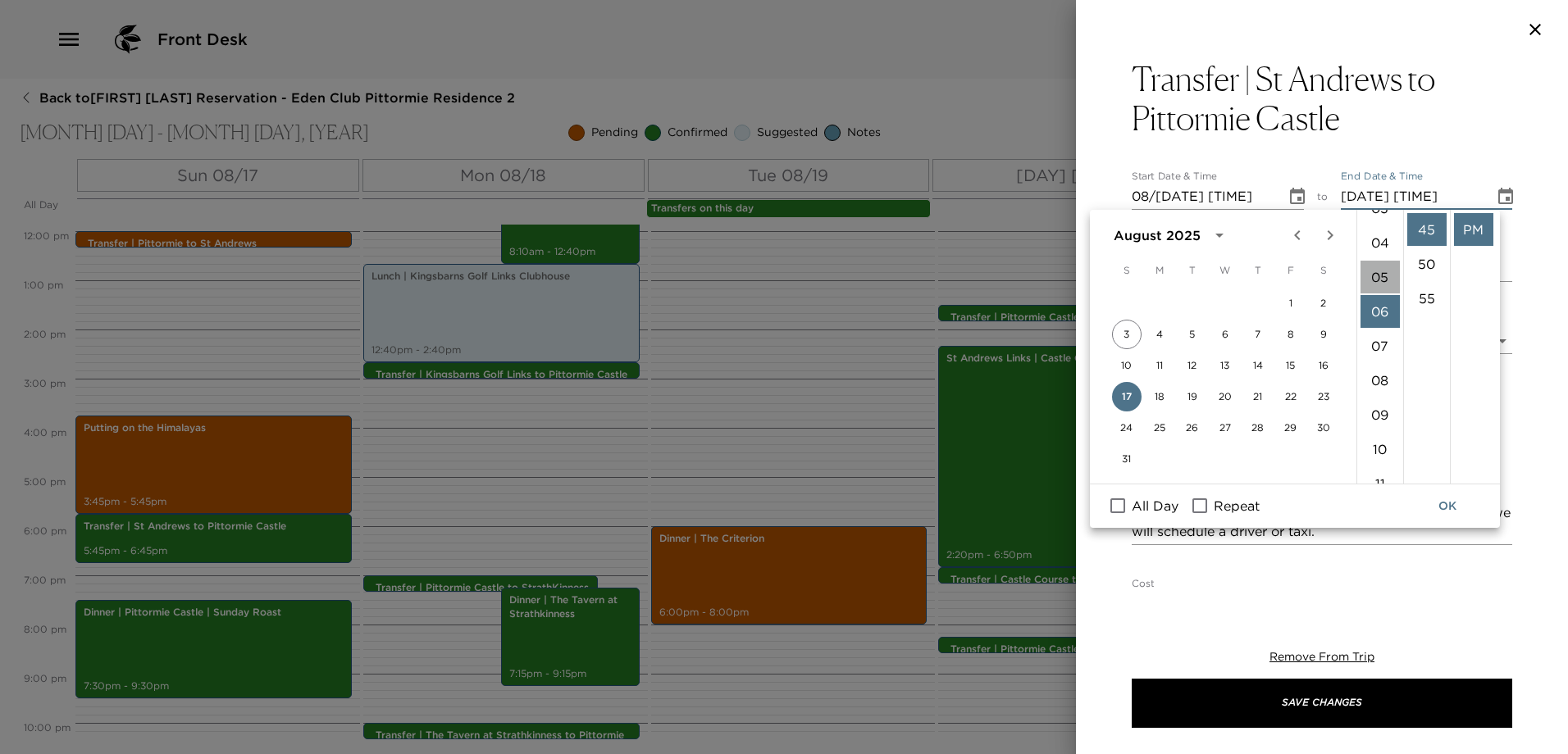 click on "05" at bounding box center [1380, 277] 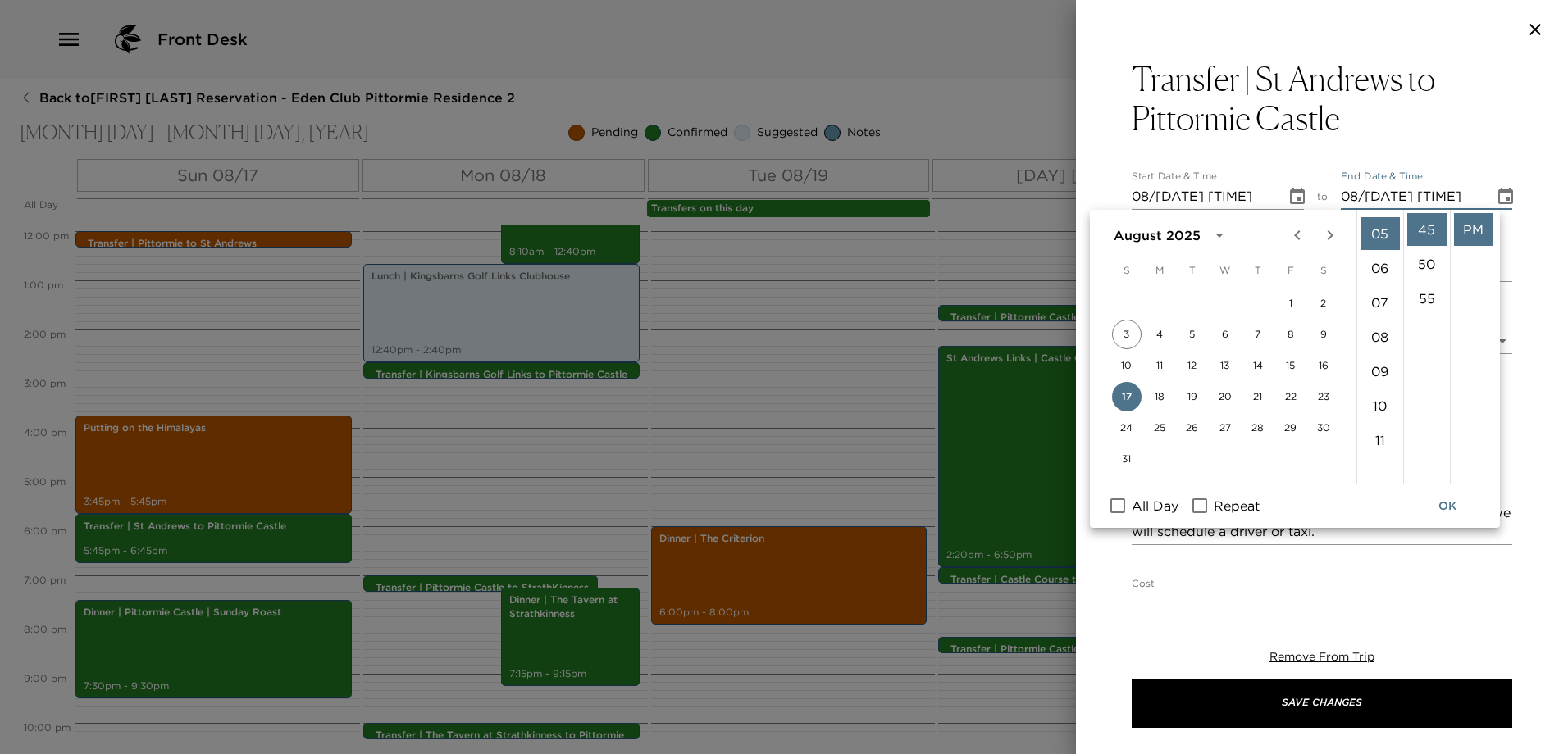 scroll, scrollTop: 172, scrollLeft: 0, axis: vertical 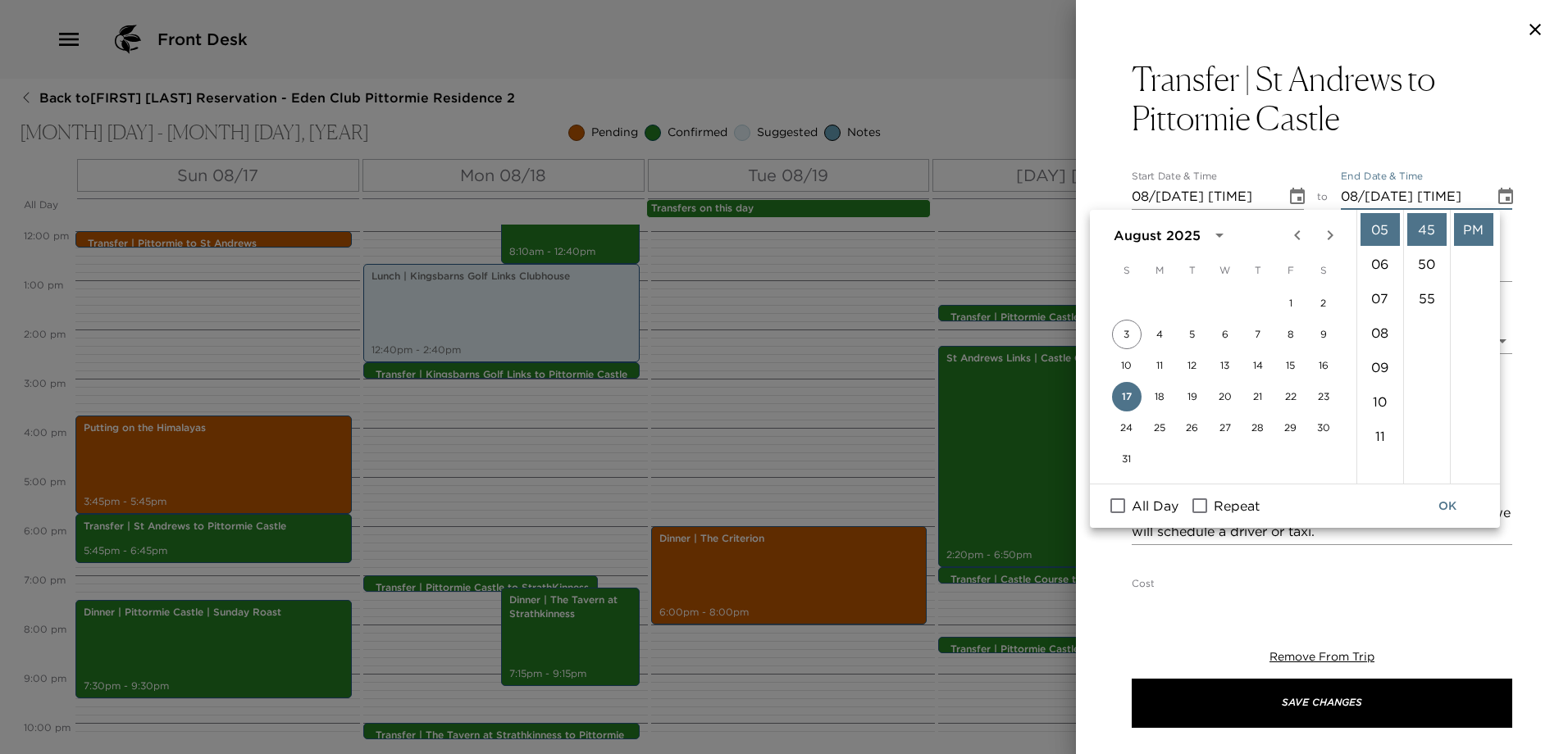 click on "OK" at bounding box center [1447, 506] 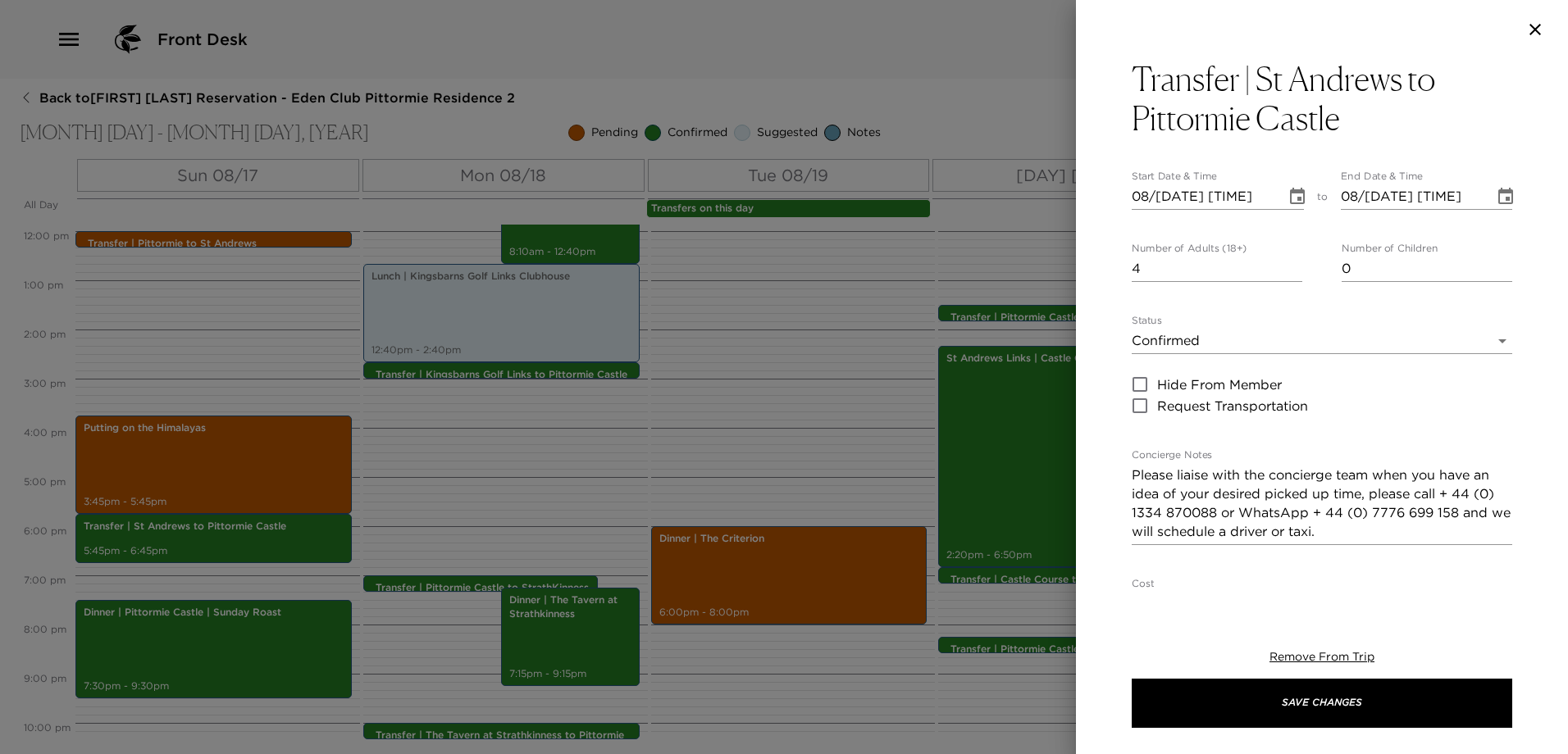 scroll, scrollTop: 82, scrollLeft: 0, axis: vertical 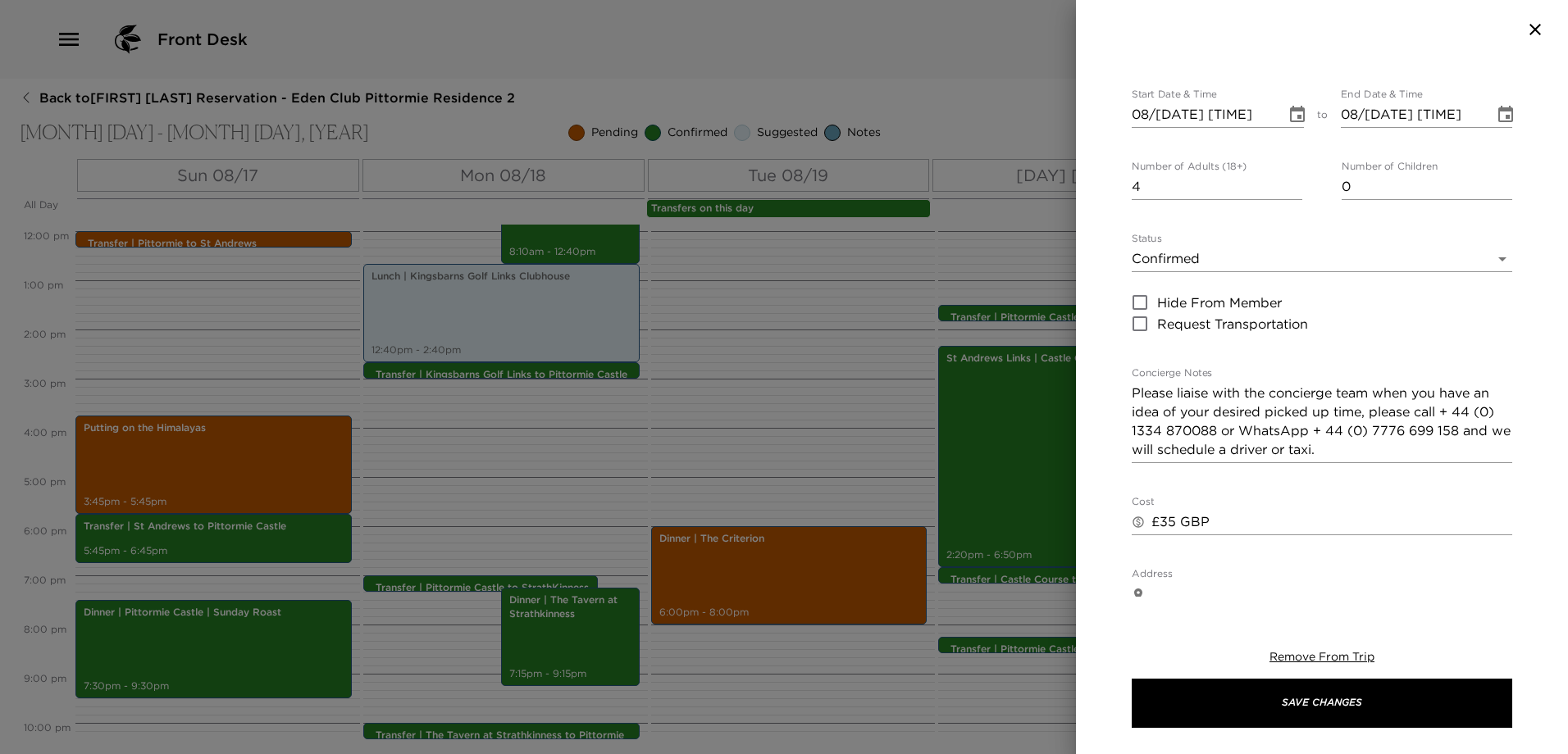click on "Please liaise with the concierge team when you have an idea of your desired picked up time, please call + 44 (0) 1334 870088 or WhatsApp + 44 (0) 7776 699 158 and we will schedule a driver or taxi." at bounding box center (1322, 421) 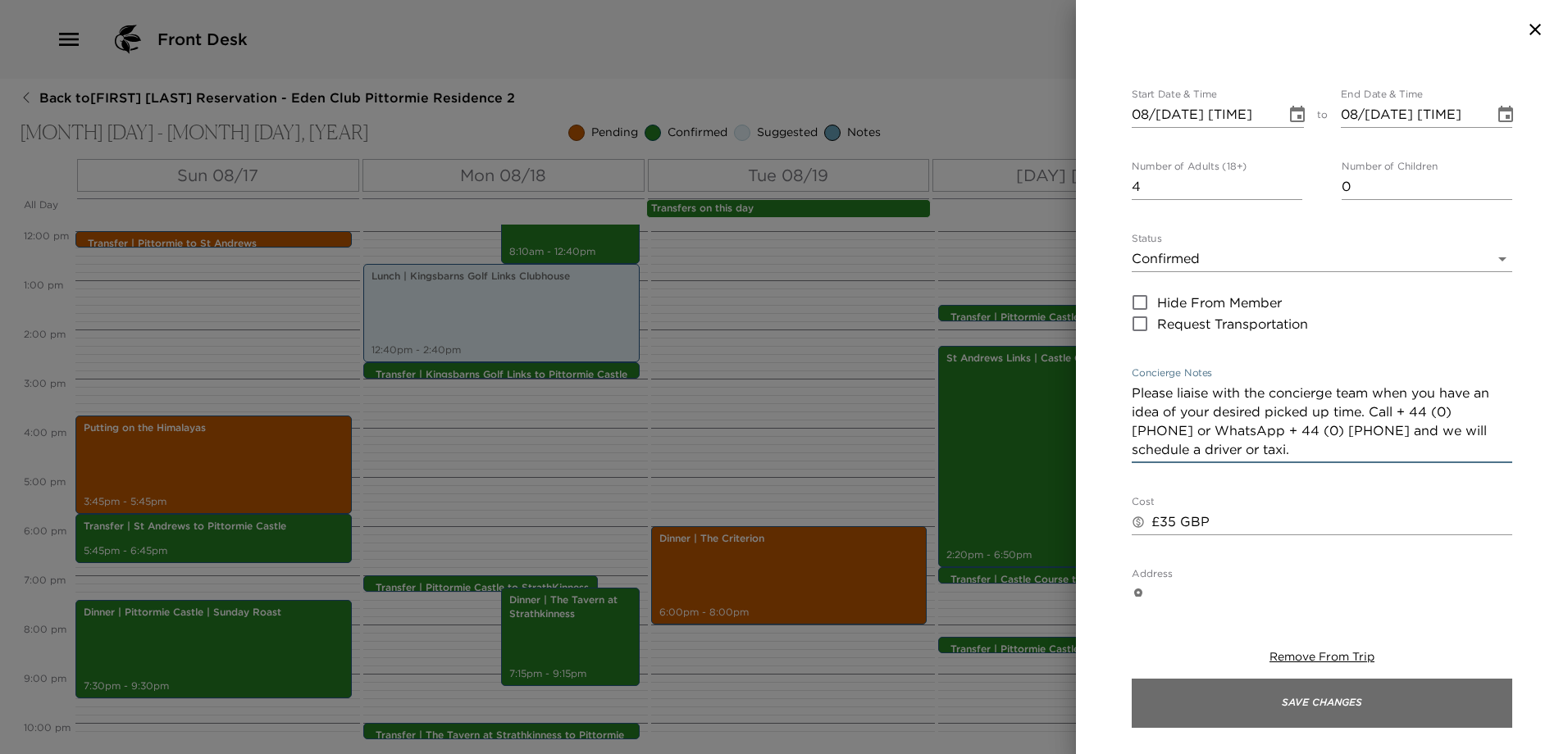 type on "Please liaise with the concierge team when you have an idea of your desired picked up time. Call + 44 (0) [PHONE] or WhatsApp + 44 (0) [PHONE] and we will schedule a driver or taxi." 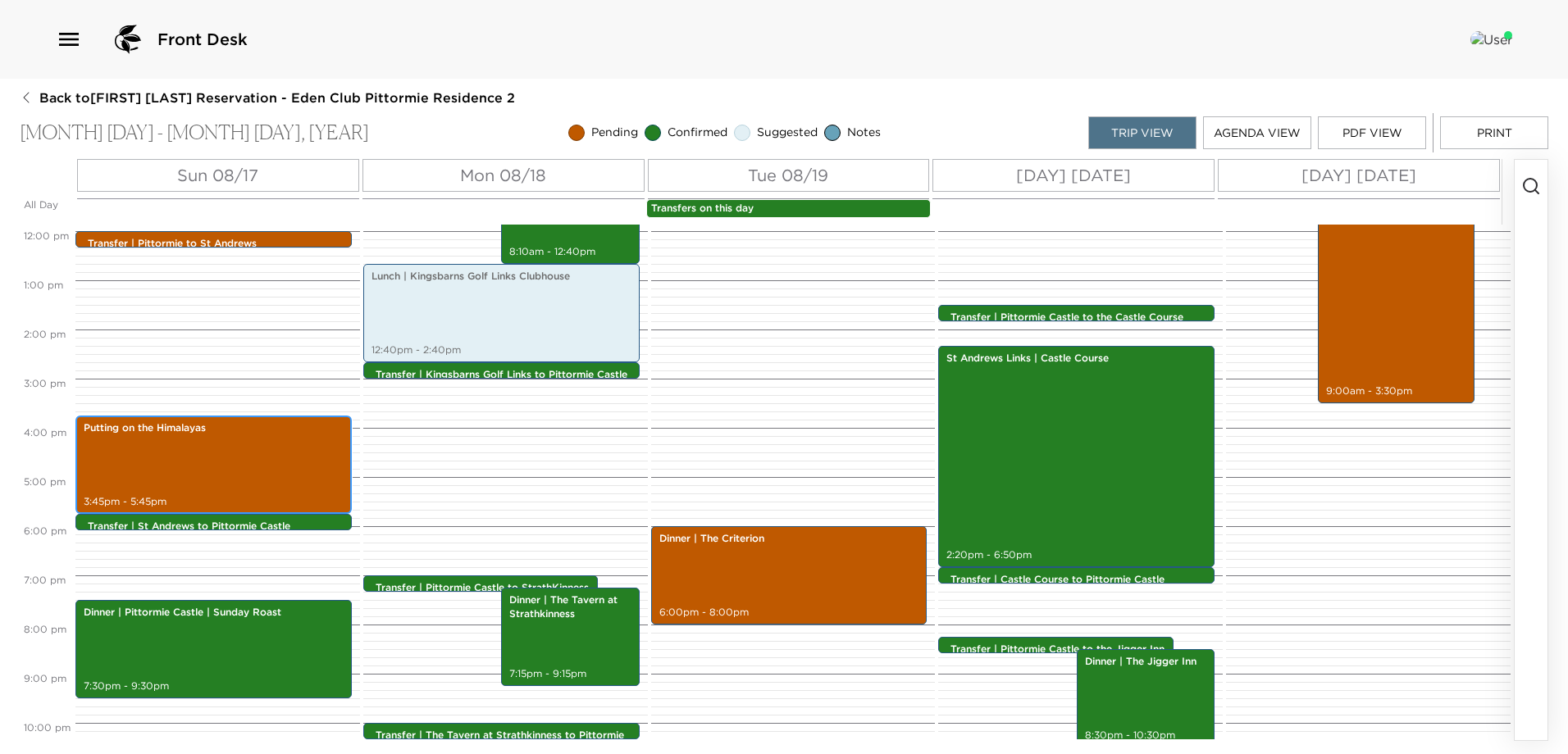 click on "Putting on the Himalayas [TIME] - [TIME]" at bounding box center [213, 465] 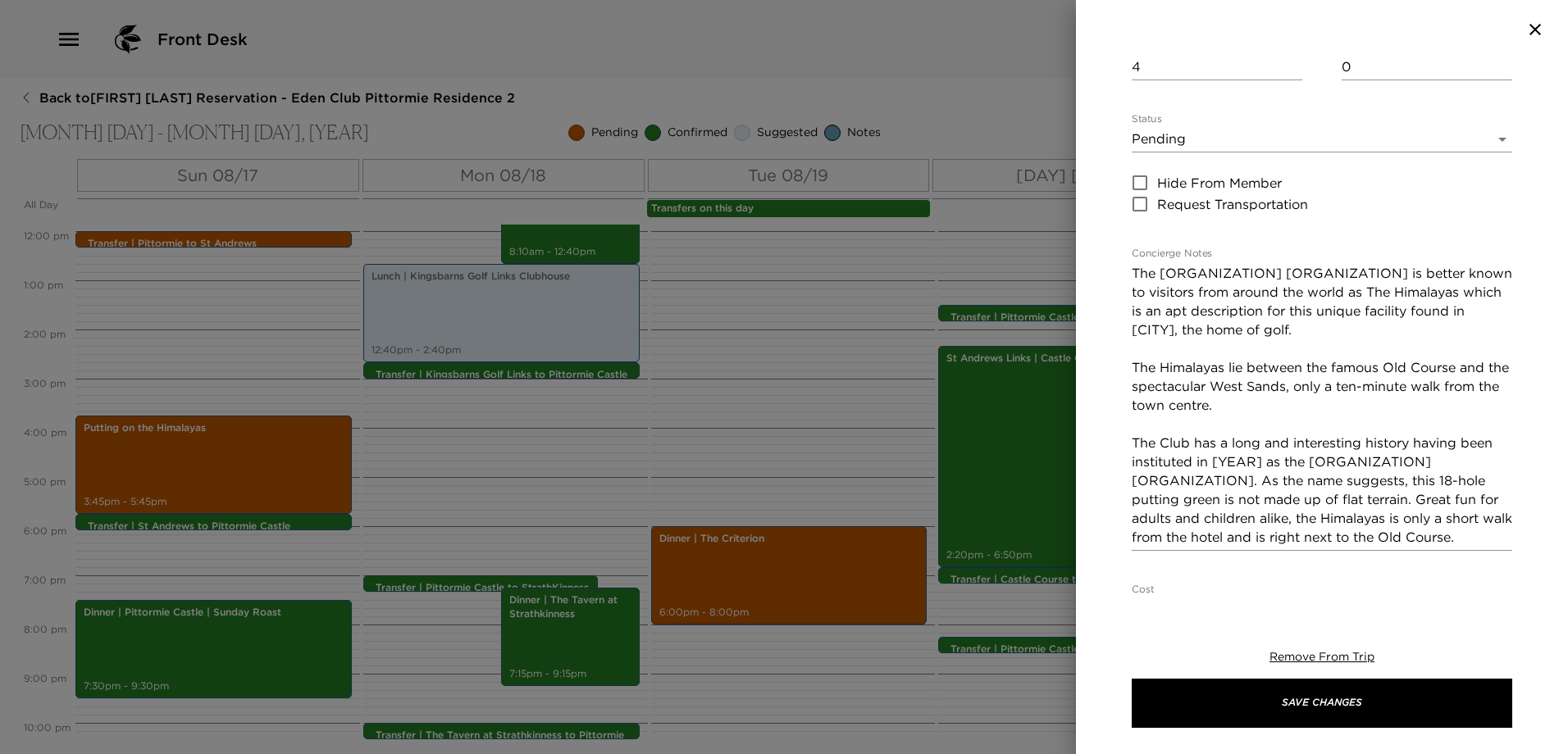 scroll, scrollTop: 164, scrollLeft: 0, axis: vertical 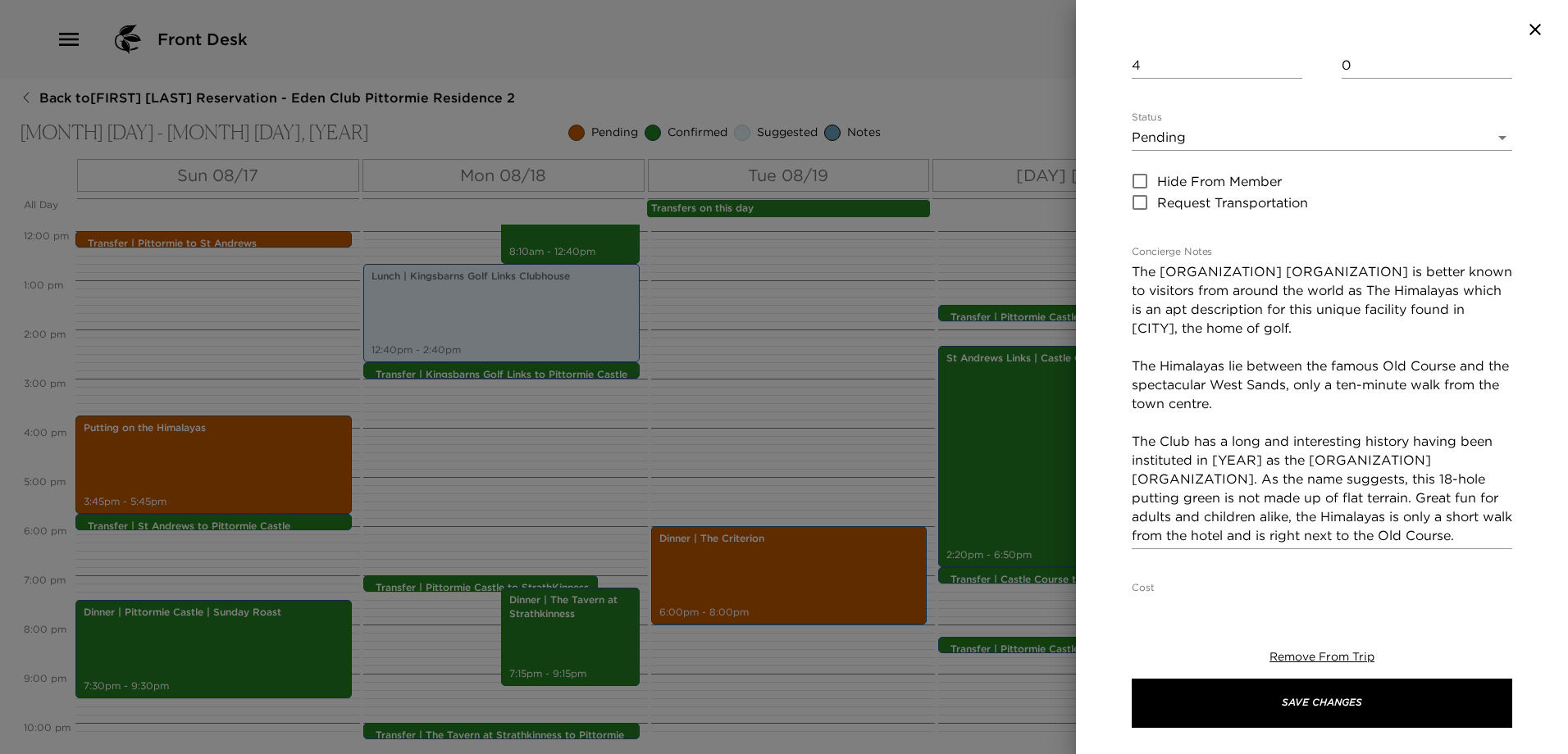 click on "The [ORGANIZATION] [ORGANIZATION] is better known to visitors from around the world as The Himalayas which is an apt description for this unique facility found in [CITY], the home of golf.
The Himalayas lie between the famous Old Course and the spectacular West Sands, only a ten-minute walk from the town centre.
The Club has a long and interesting history having been instituted in [YEAR] as the [ORGANIZATION] [ORGANIZATION]. As the name suggests, this 18-hole putting green is not made up of flat terrain. Great fun for adults and children alike, the Himalayas is only a short walk from the hotel and is right next to the Old Course." at bounding box center [1322, 403] 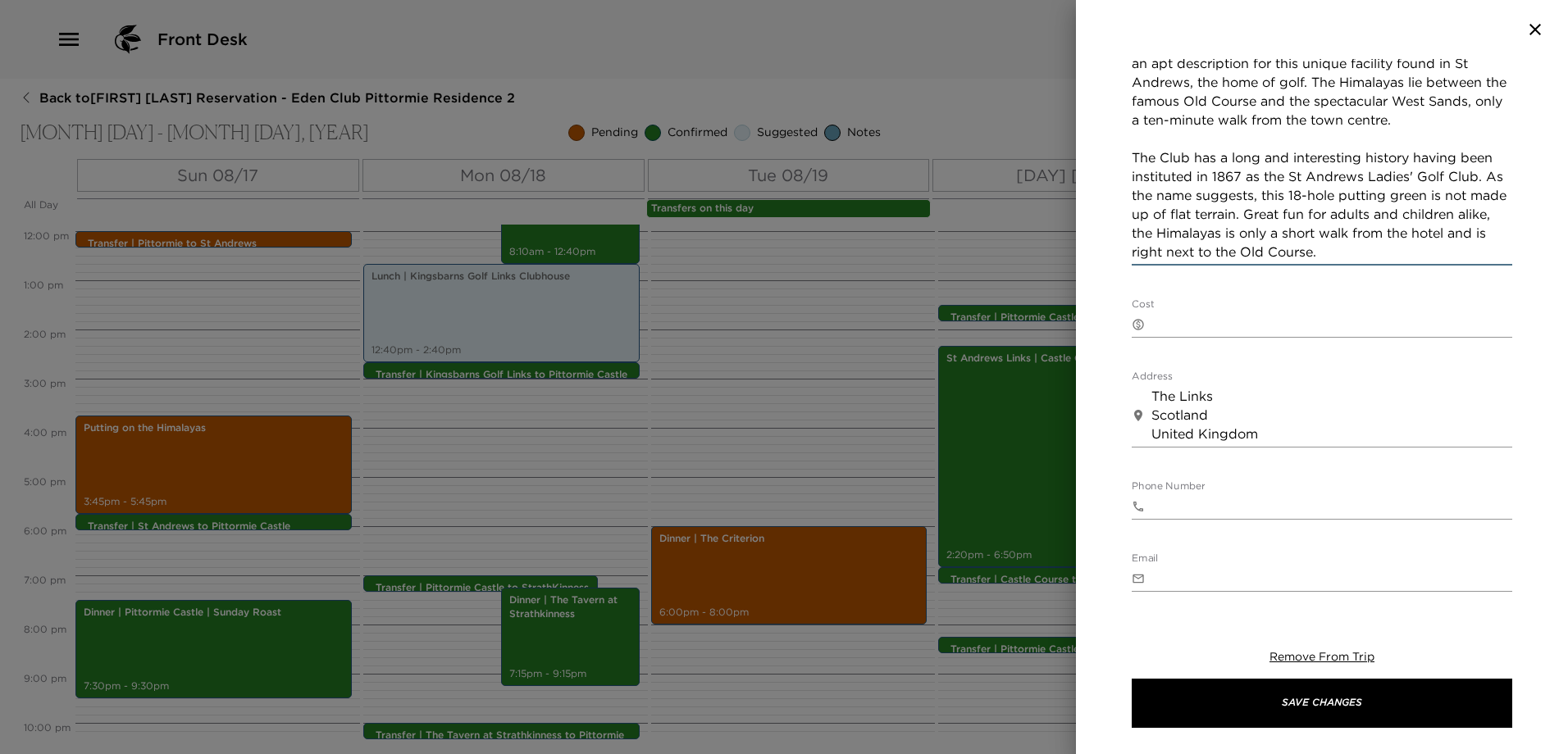 scroll, scrollTop: 328, scrollLeft: 0, axis: vertical 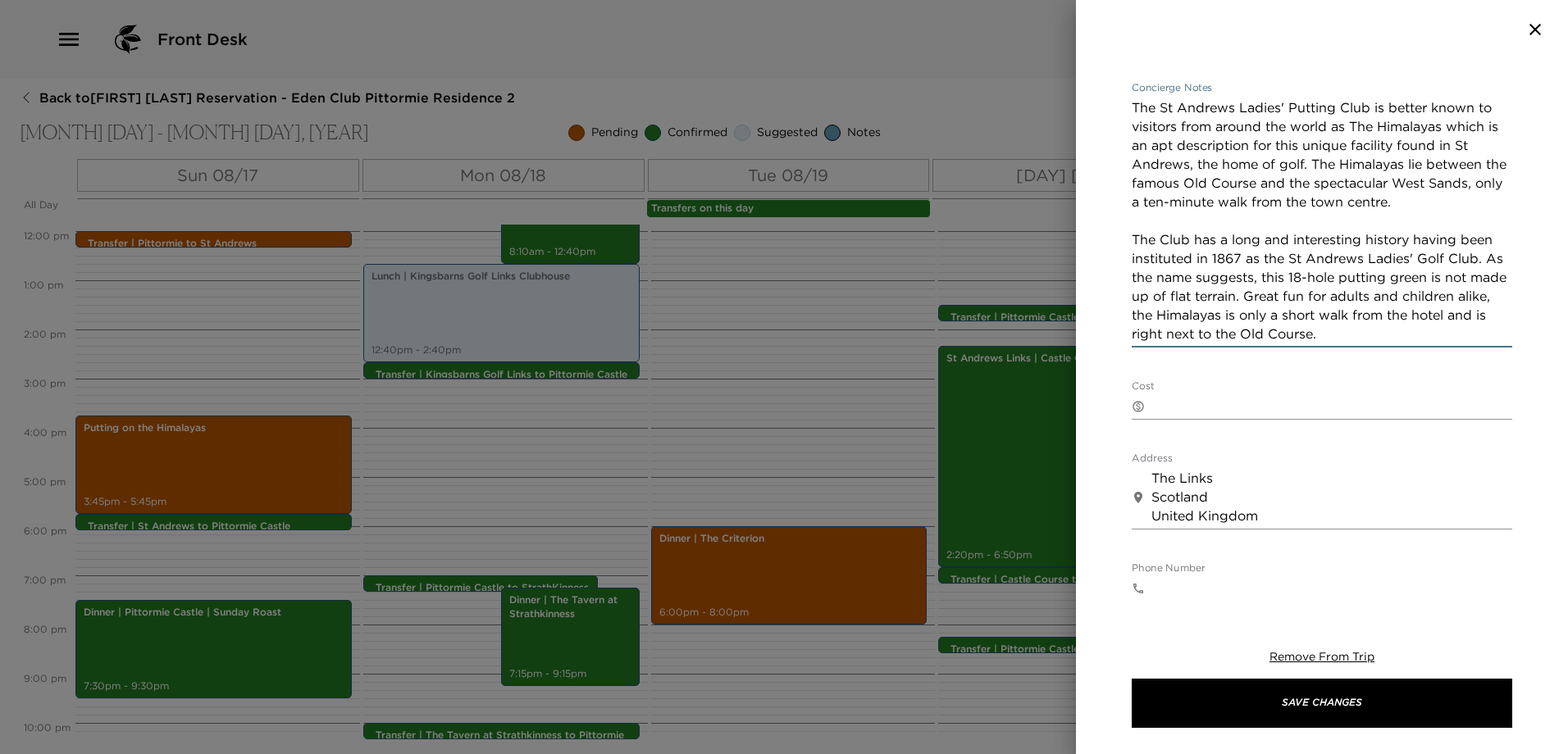 click on "The St Andrews Ladies' Putting Club is better known to visitors from around the world as The Himalayas which is an apt description for this unique facility found in St Andrews, the home of golf. The Himalayas lie between the famous Old Course and the spectacular West Sands, only a ten-minute walk from the town centre.
The Club has a long and interesting history having been instituted in 1867 as the St Andrews Ladies' Golf Club. As the name suggests, this 18-hole putting green is not made up of flat terrain. Great fun for adults and children alike, the Himalayas is only a short walk from the hotel and is right next to the Old Course." at bounding box center [1322, 220] 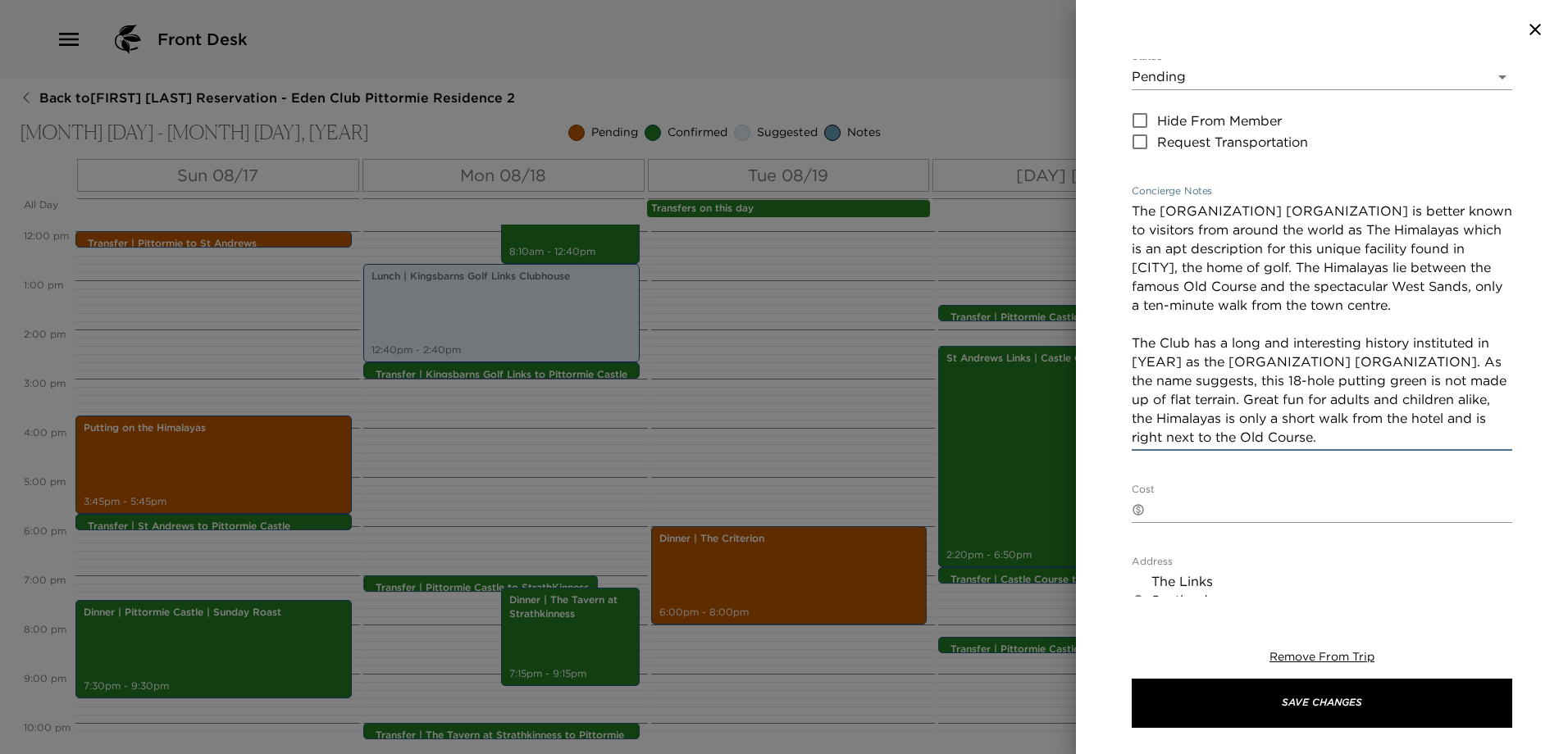 scroll, scrollTop: 164, scrollLeft: 0, axis: vertical 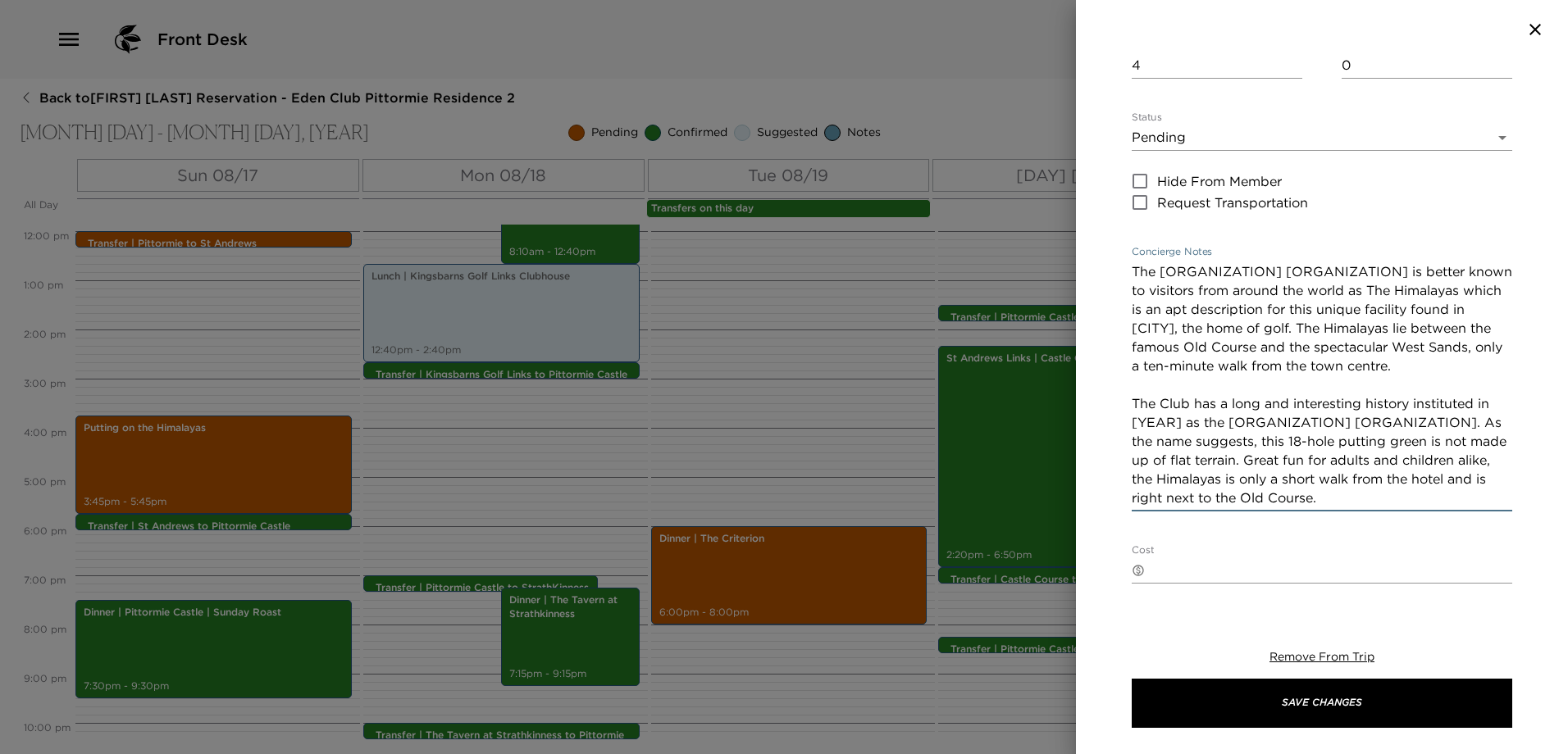 drag, startPoint x: 1290, startPoint y: 498, endPoint x: 1455, endPoint y: 466, distance: 168.07439 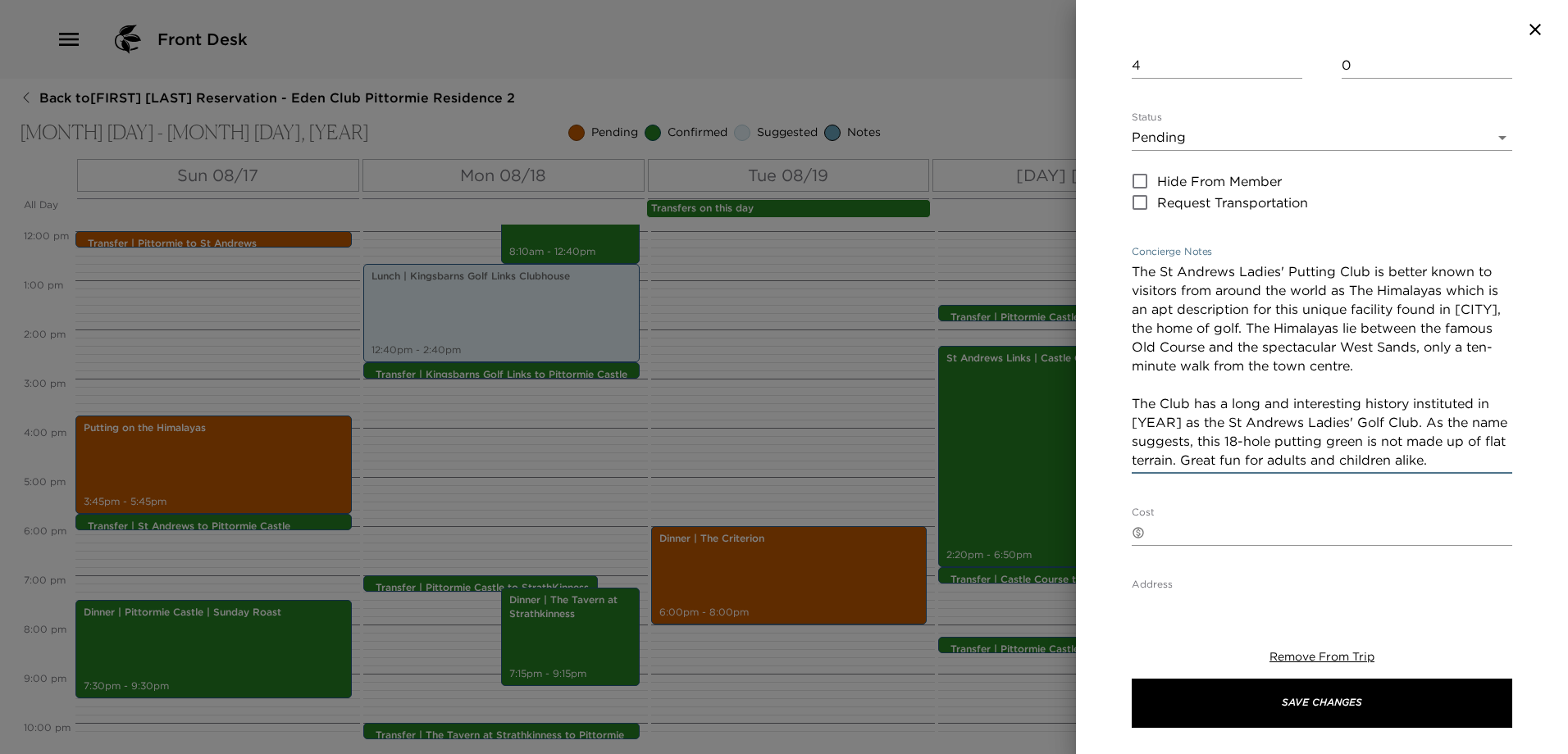 drag, startPoint x: 1463, startPoint y: 460, endPoint x: 1128, endPoint y: 399, distance: 340.5084 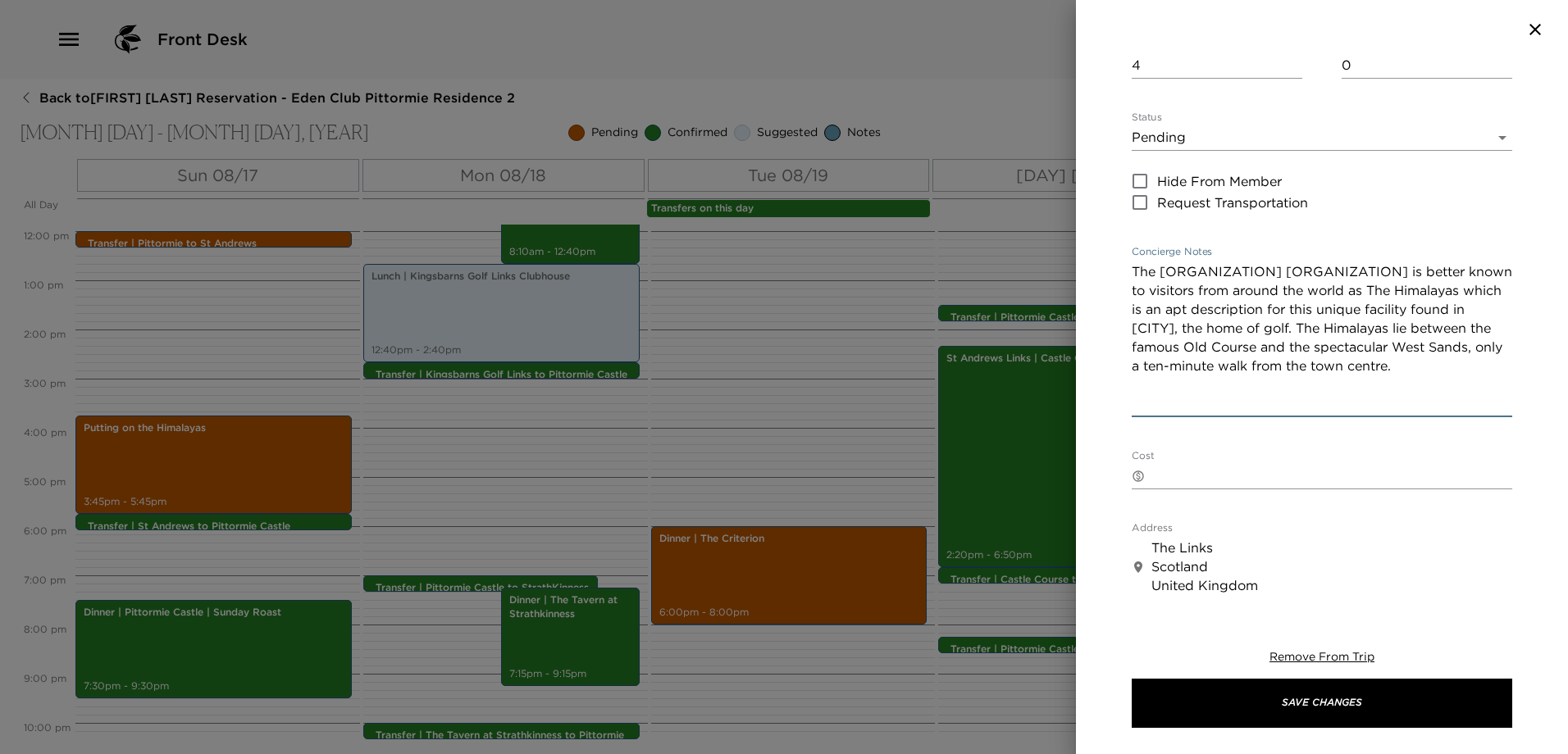 click on "The [ORGANIZATION] [ORGANIZATION] is better known to visitors from around the world as The Himalayas which is an apt description for this unique facility found in [CITY], the home of golf. The Himalayas lie between the famous Old Course and the spectacular West Sands, only a ten-minute walk from the town centre." at bounding box center [1322, 338] 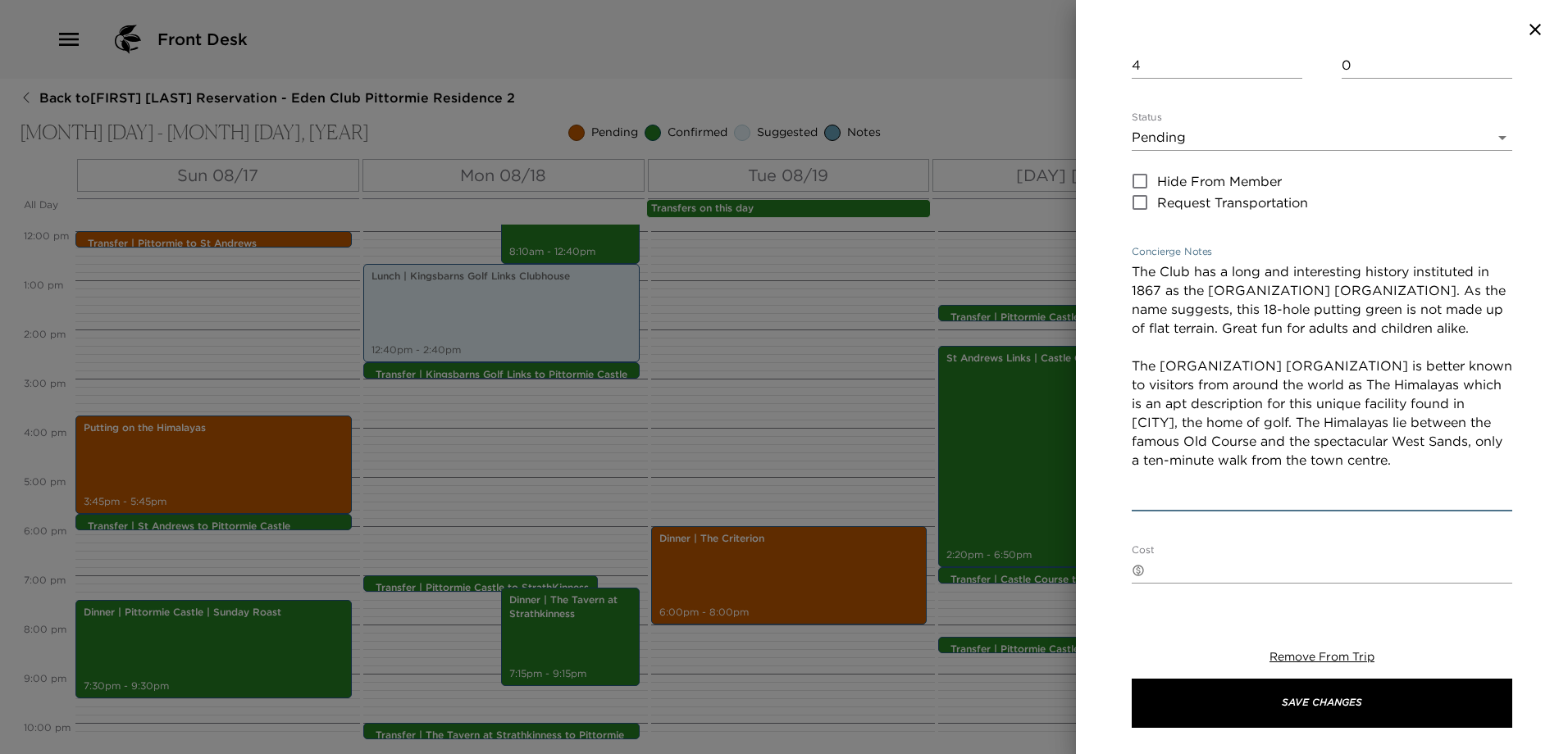 click on "The Club has a long and interesting history instituted in 1867 as the [ORGANIZATION] [ORGANIZATION]. As the name suggests, this 18-hole putting green is not made up of flat terrain. Great fun for adults and children alike.
The [ORGANIZATION] [ORGANIZATION] is better known to visitors from around the world as The Himalayas which is an apt description for this unique facility found in [CITY], the home of golf. The Himalayas lie between the famous Old Course and the spectacular West Sands, only a ten-minute walk from the town centre." at bounding box center [1322, 384] 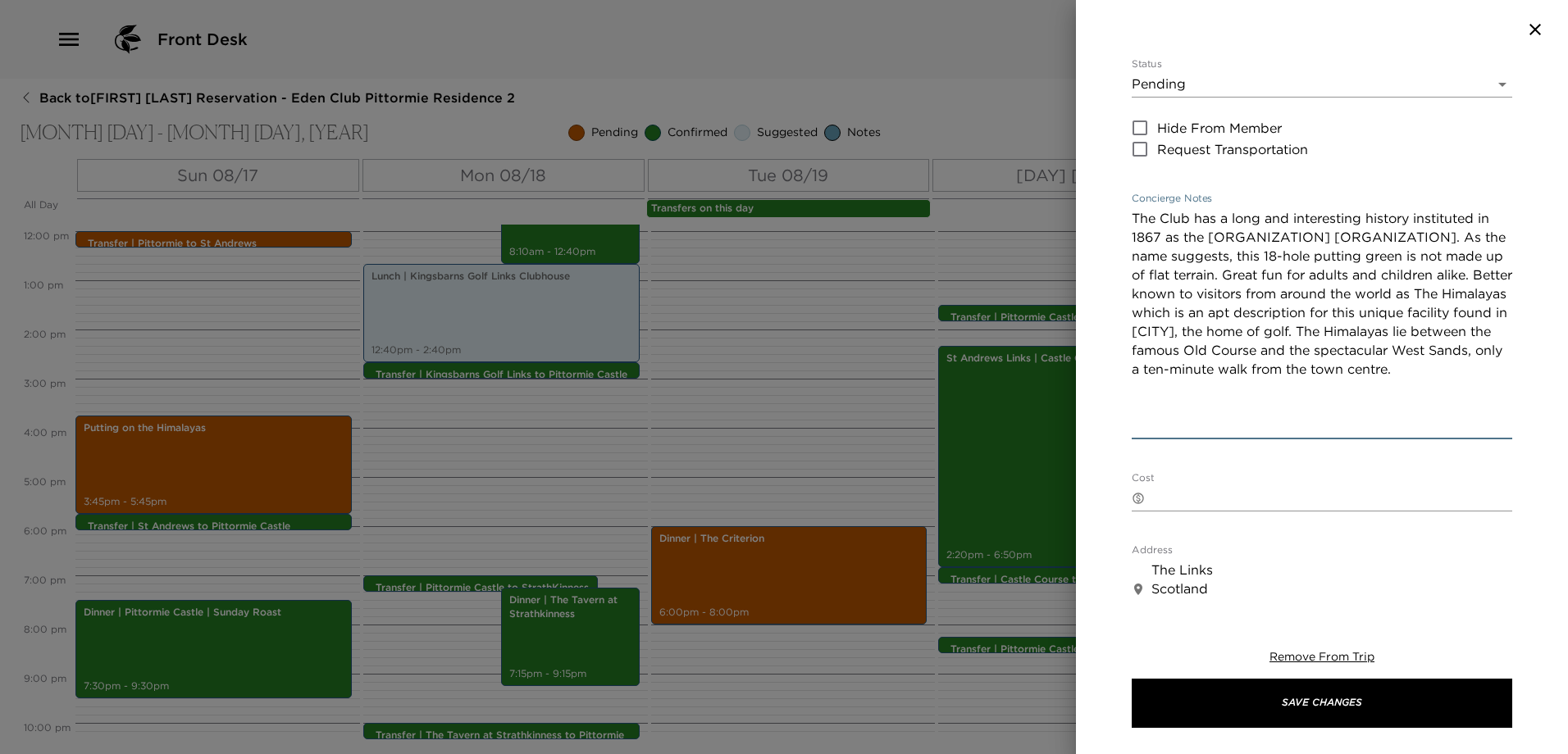 scroll, scrollTop: 246, scrollLeft: 0, axis: vertical 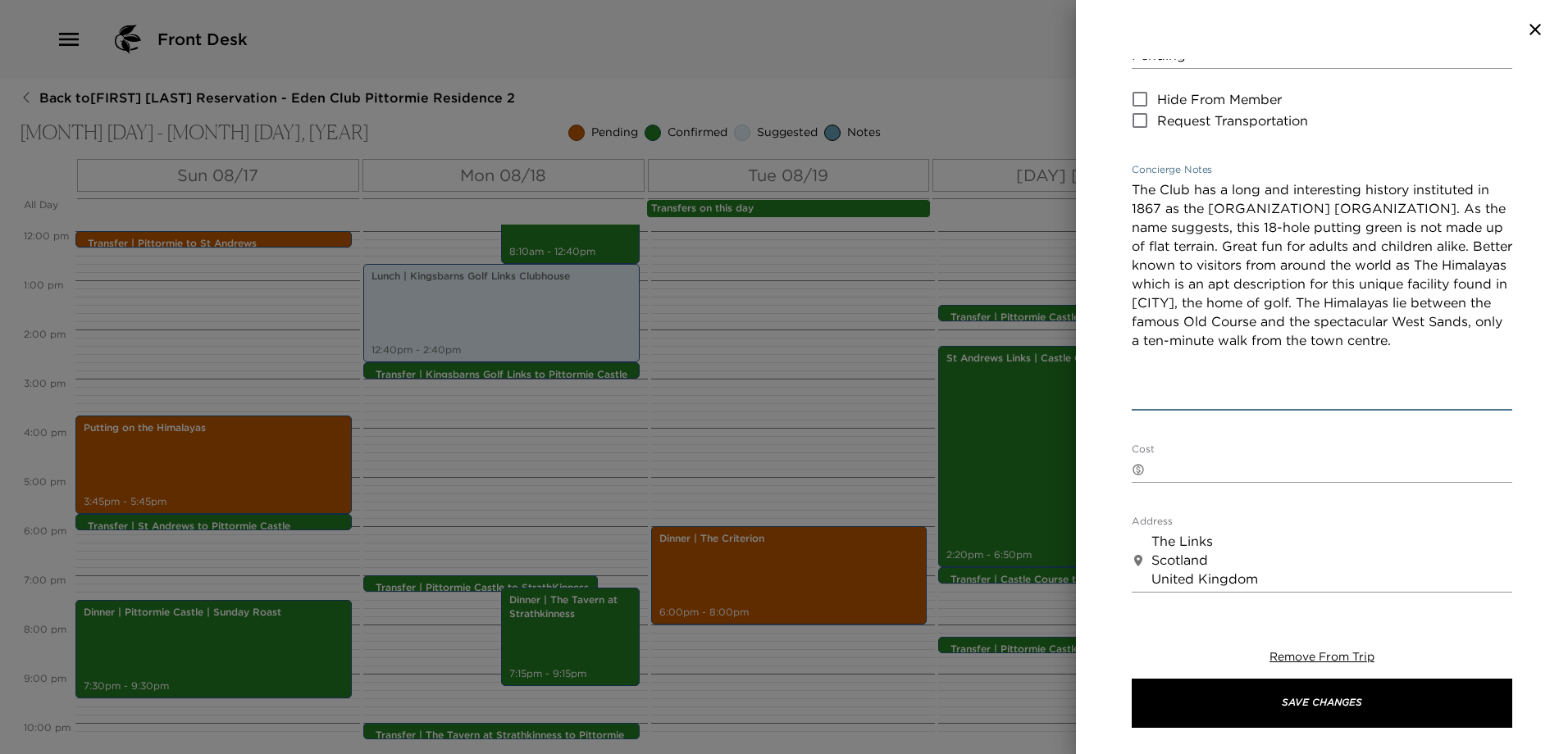 click on "The Club has a long and interesting history instituted in 1867 as the [ORGANIZATION] [ORGANIZATION]. As the name suggests, this 18-hole putting green is not made up of flat terrain. Great fun for adults and children alike. Better known to visitors from around the world as The Himalayas which is an apt description for this unique facility found in [CITY], the home of golf. The Himalayas lie between the famous Old Course and the spectacular West Sands, only a ten-minute walk from the town centre." at bounding box center [1322, 293] 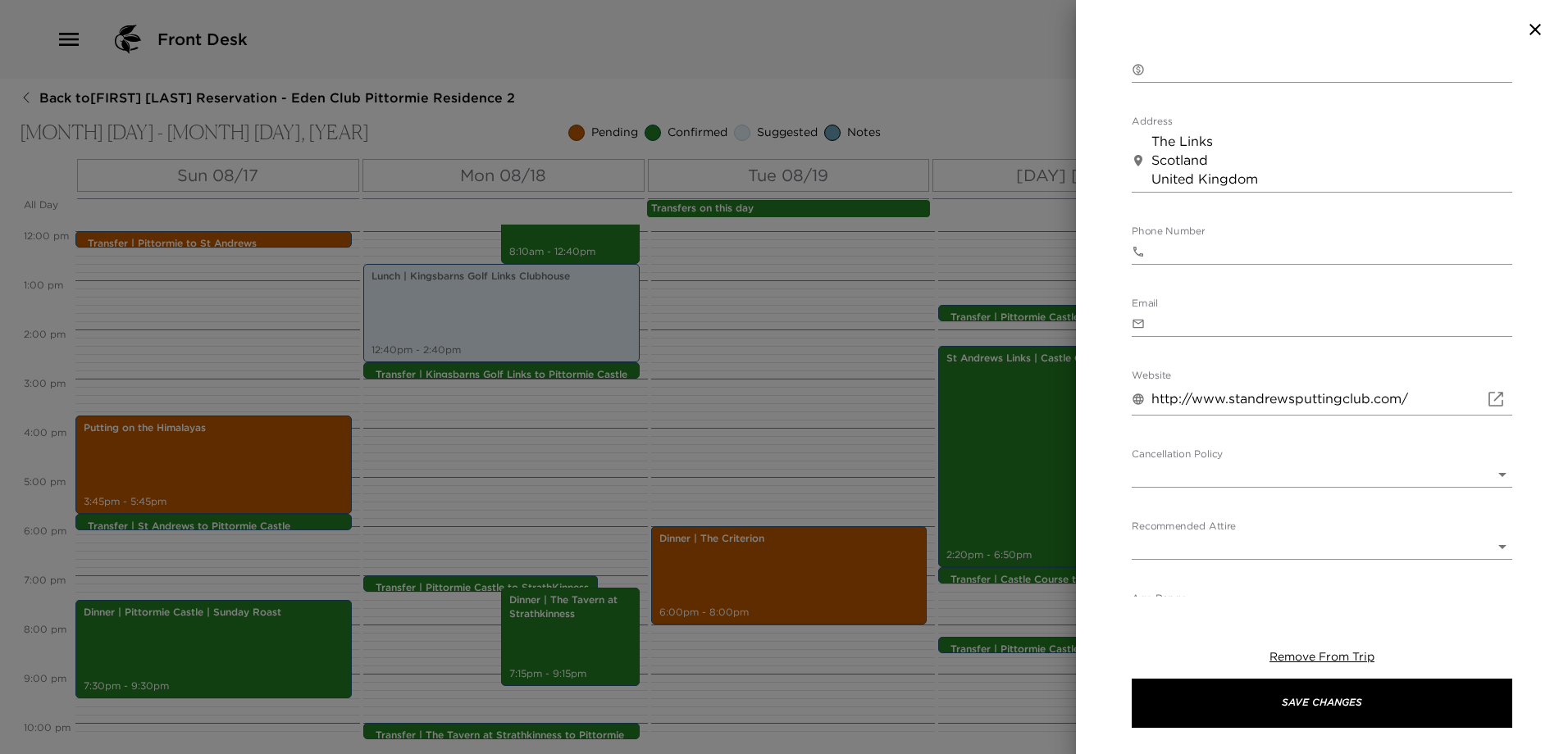 scroll, scrollTop: 643, scrollLeft: 0, axis: vertical 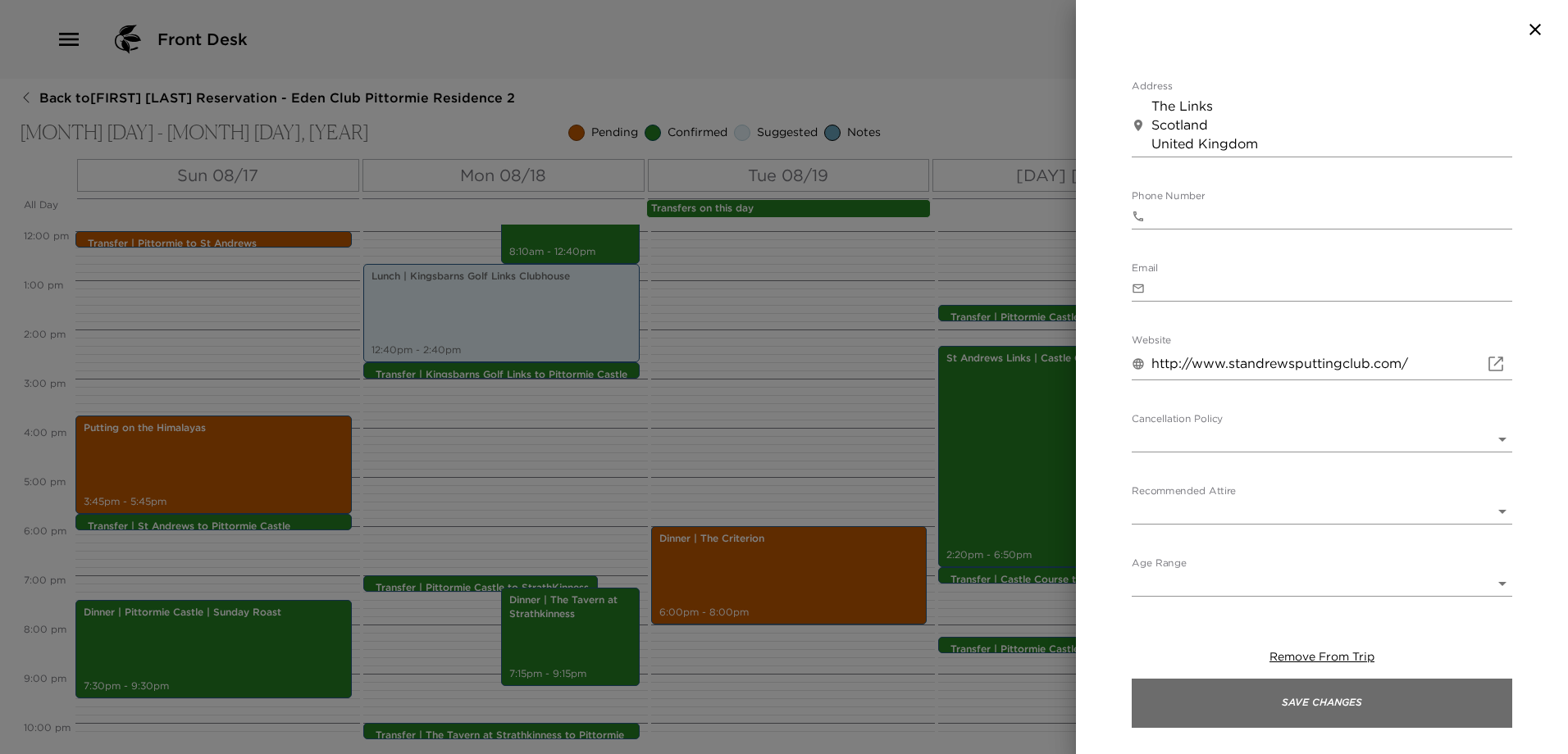 type on "The Club has a long and interesting history instituted in 1867 as the [ORGANIZATION] [ORGANIZATION]. As the name suggests, this 18-hole putting green is not made up of flat terrain. Great fun for adults and children alike. Better known to visitors from around the world as The Himalayas which is an apt description for this unique facility found in [CITY], the home of golf. The Himalayas lie between the famous Old Course and the spectacular West Sands, only a ten-minute walk from the town centre." 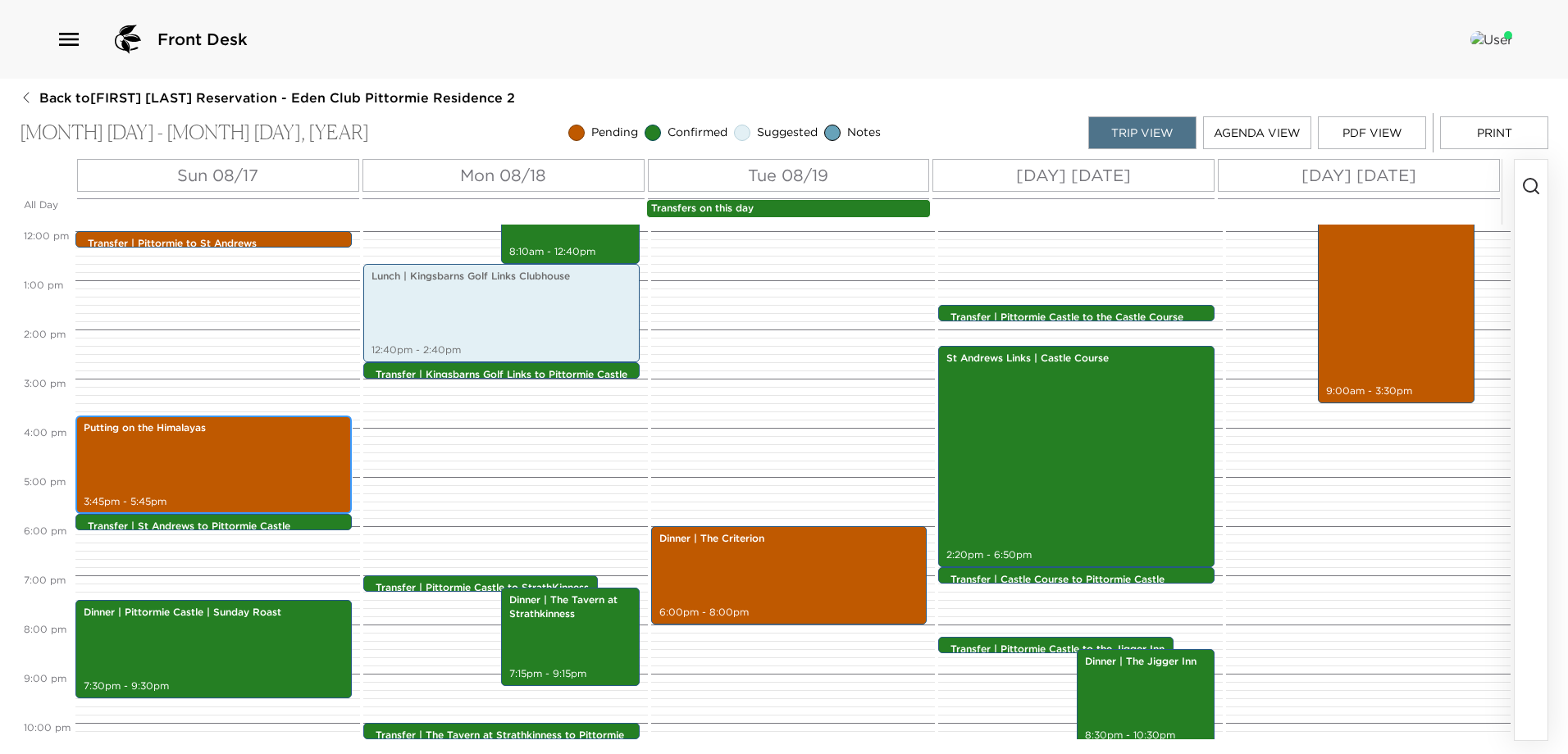 click on "Putting on the Himalayas [TIME] - [TIME]" at bounding box center (213, 465) 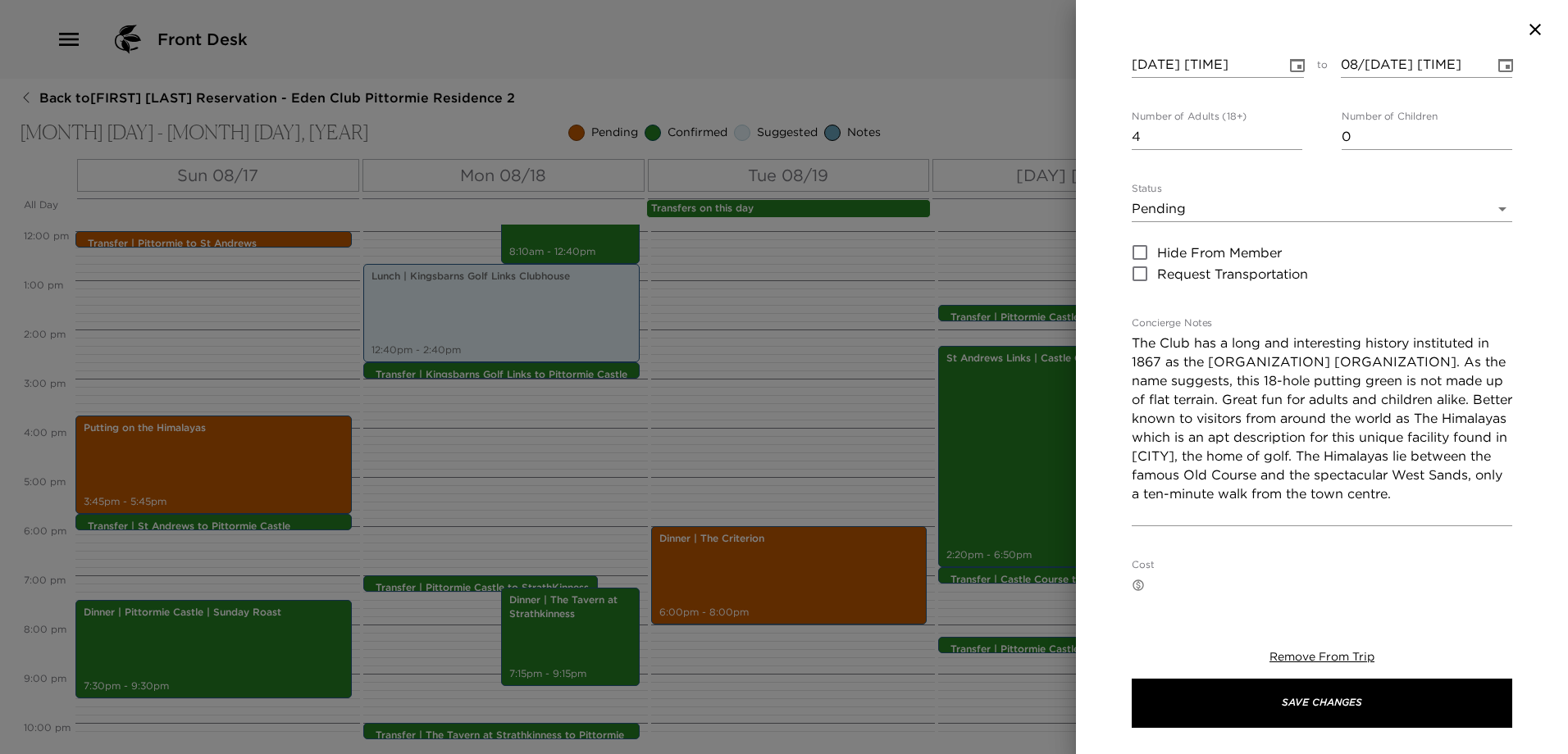 scroll, scrollTop: 246, scrollLeft: 0, axis: vertical 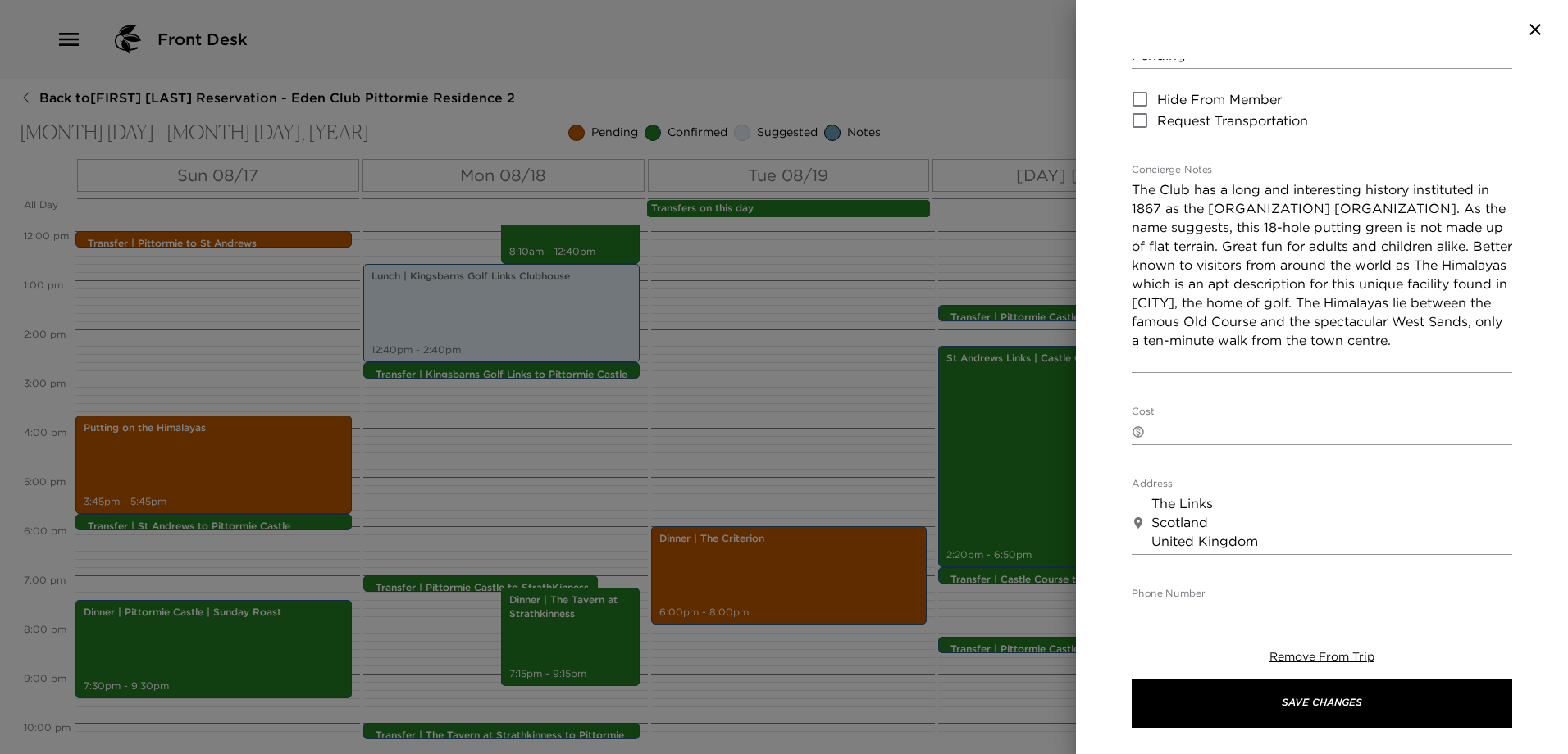 click on "​ x" at bounding box center (1322, 432) 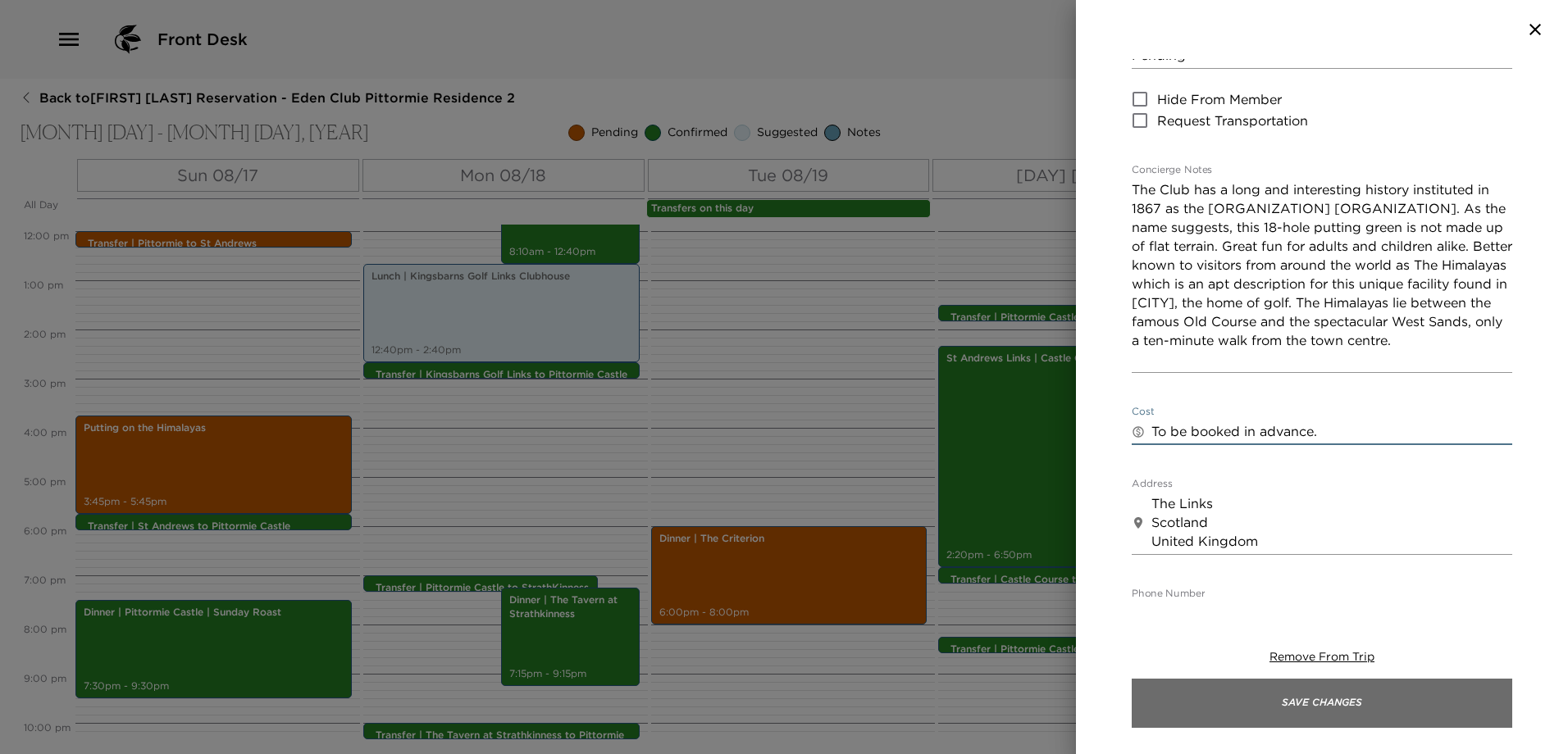 type on "To be booked in advance." 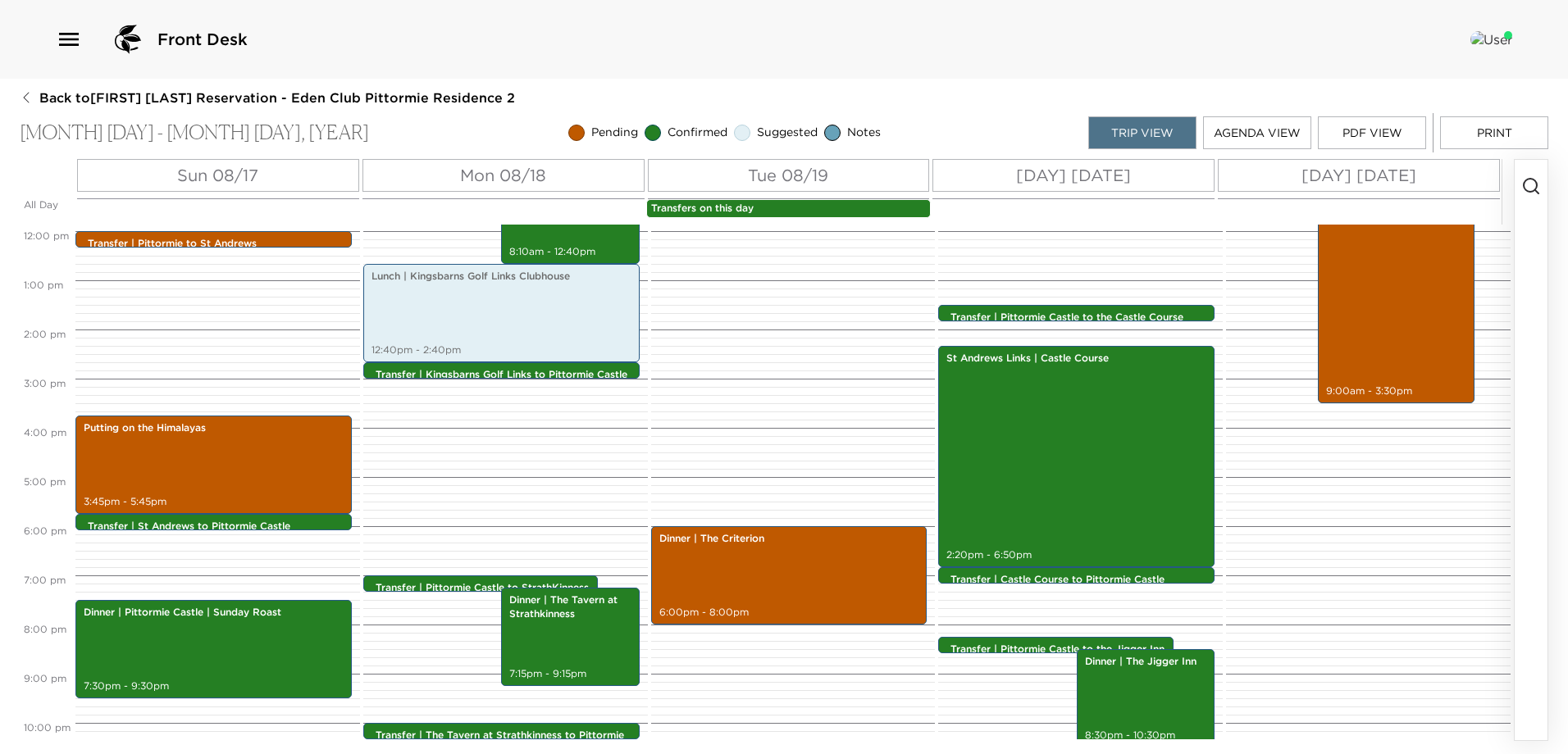 click on "PDF View" at bounding box center [1372, 133] 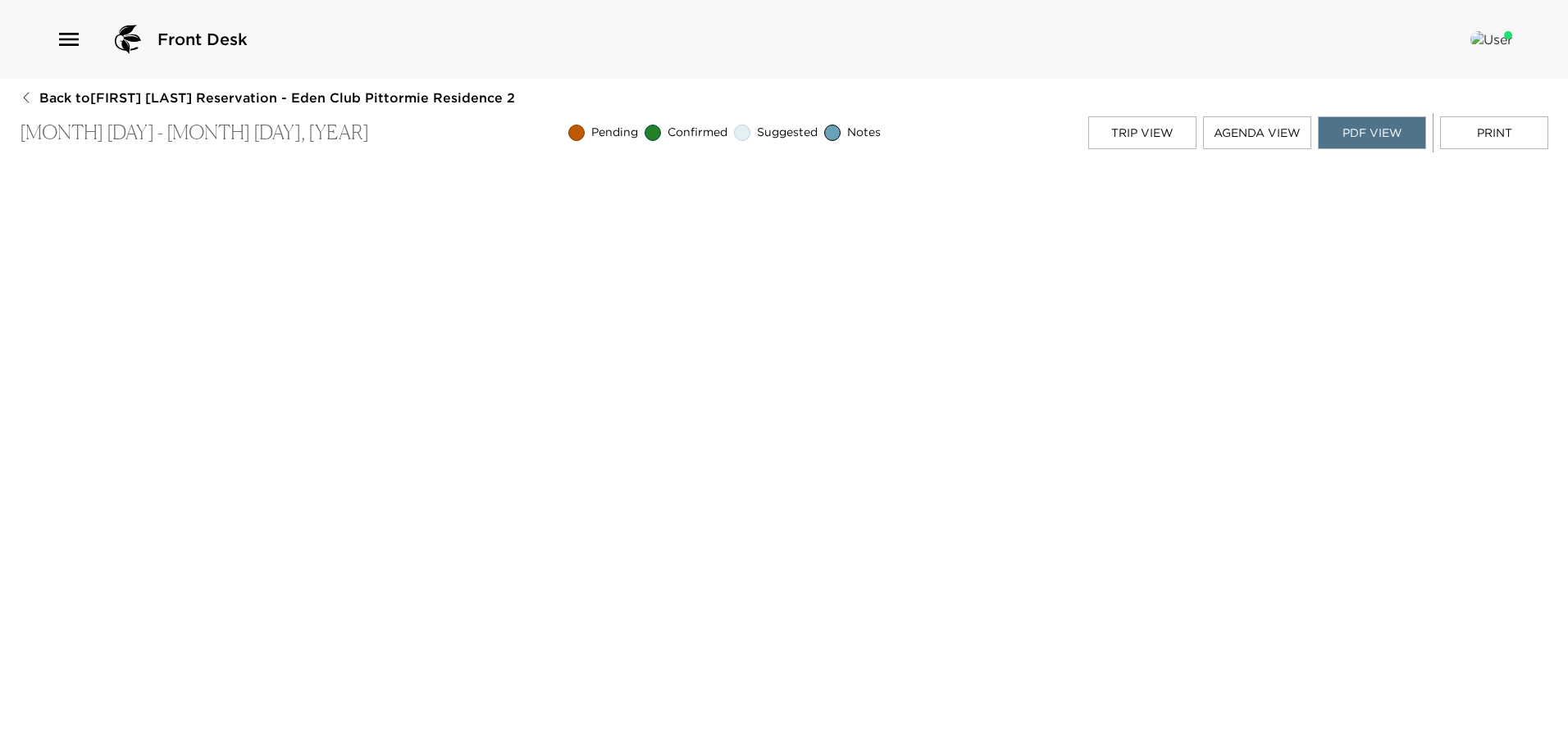 scroll, scrollTop: 3, scrollLeft: 0, axis: vertical 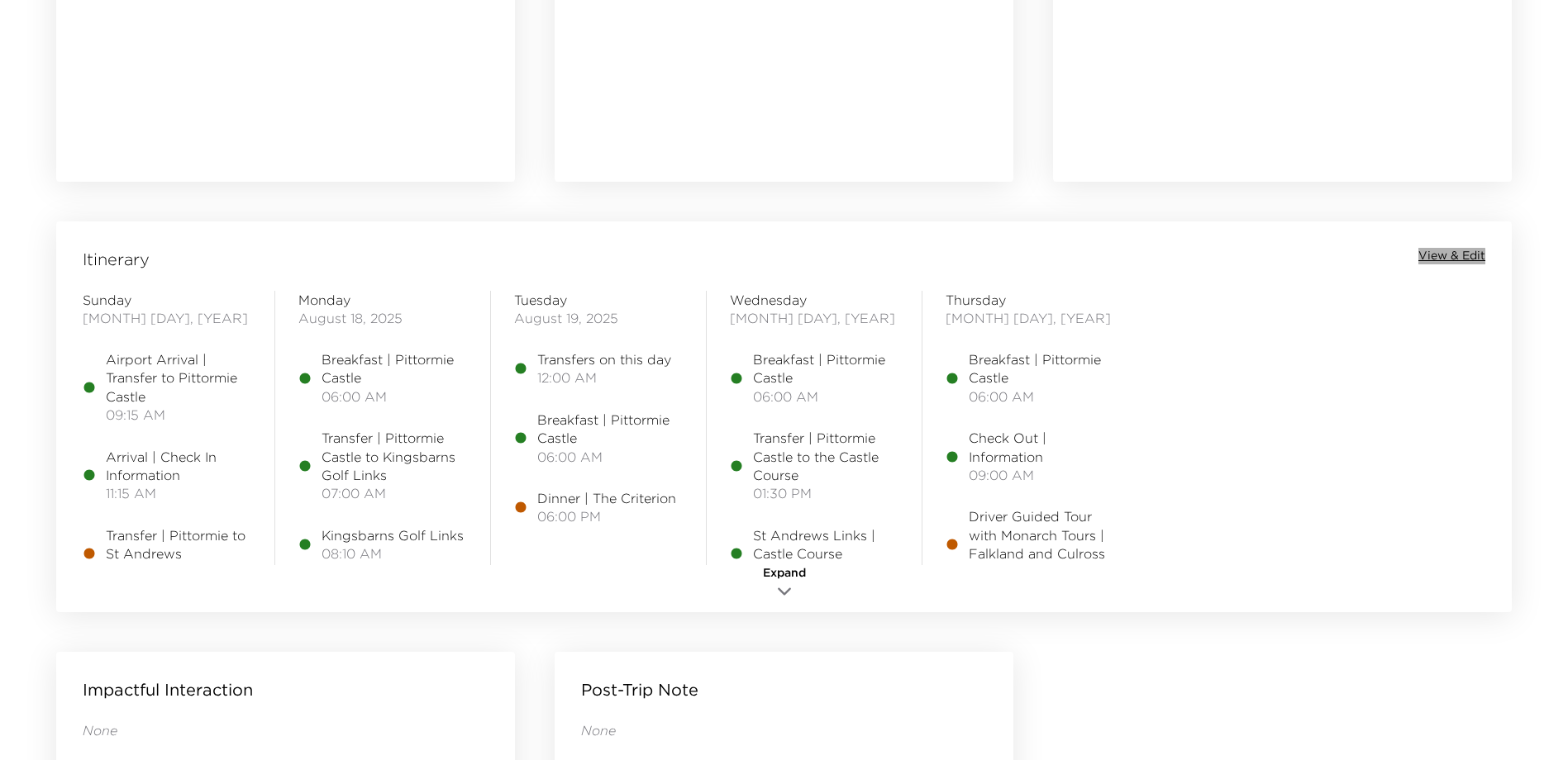 click on "View & Edit" at bounding box center [1451, 256] 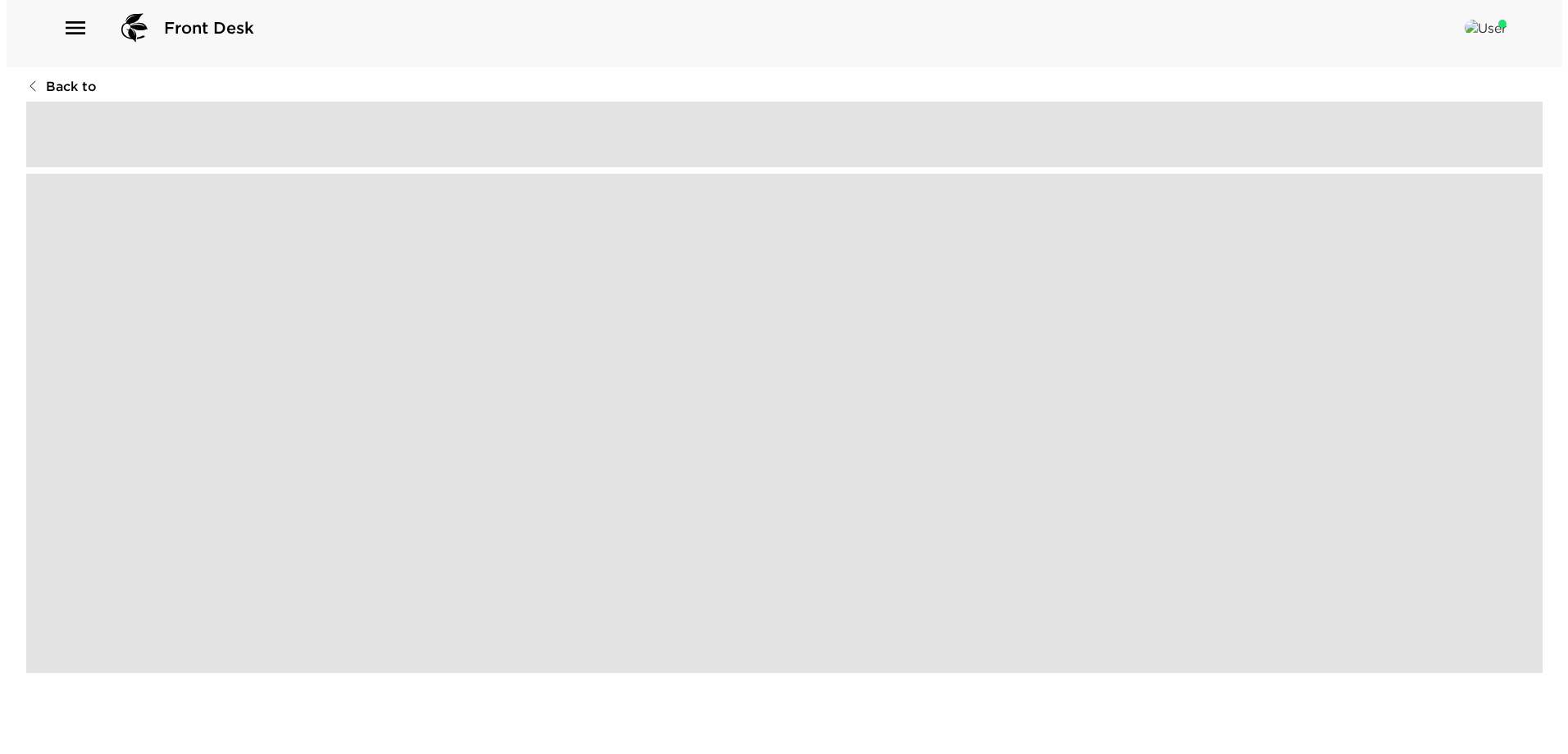 scroll, scrollTop: 0, scrollLeft: 0, axis: both 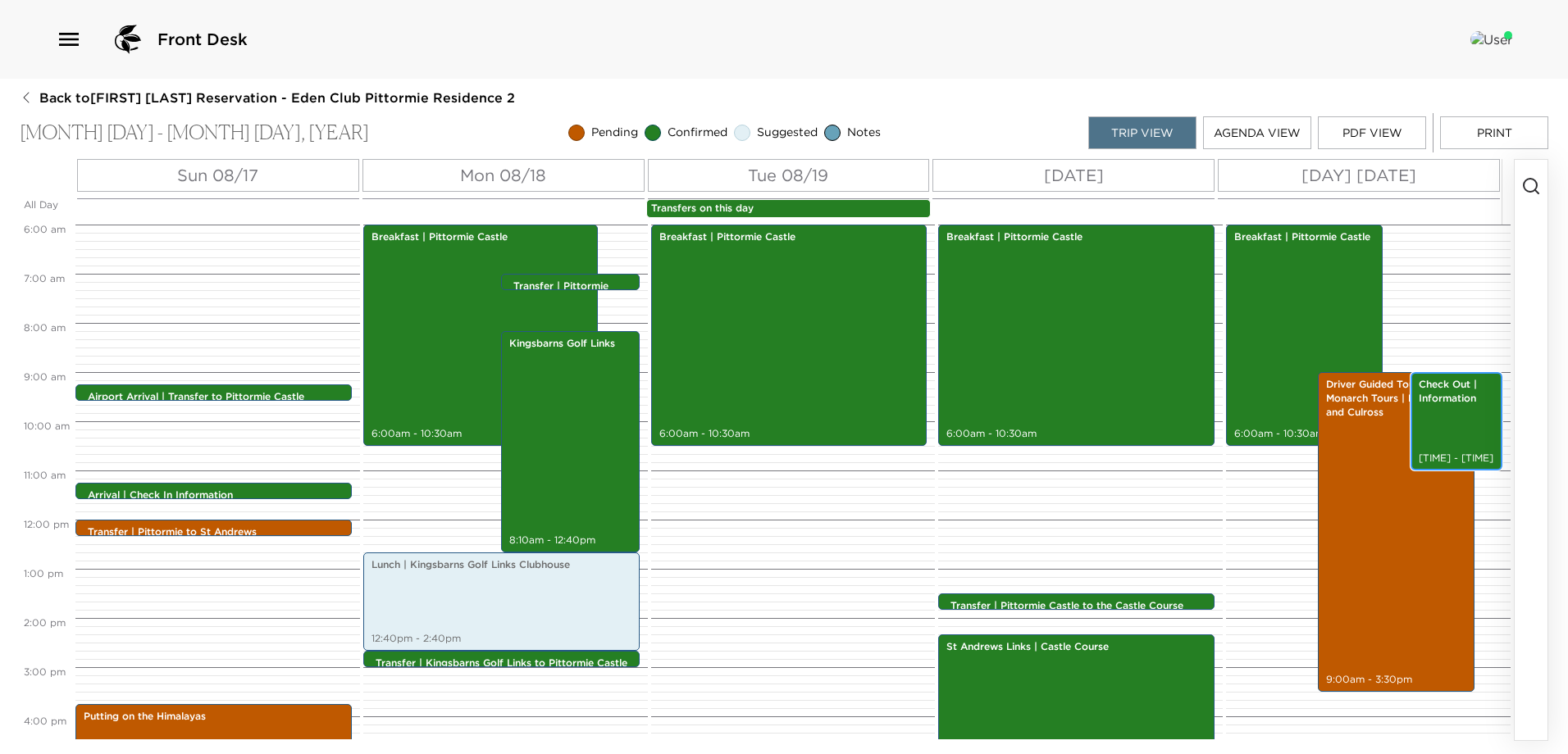 click on "Check Out | Information [TIME] - [TIME]" at bounding box center [1456, 421] 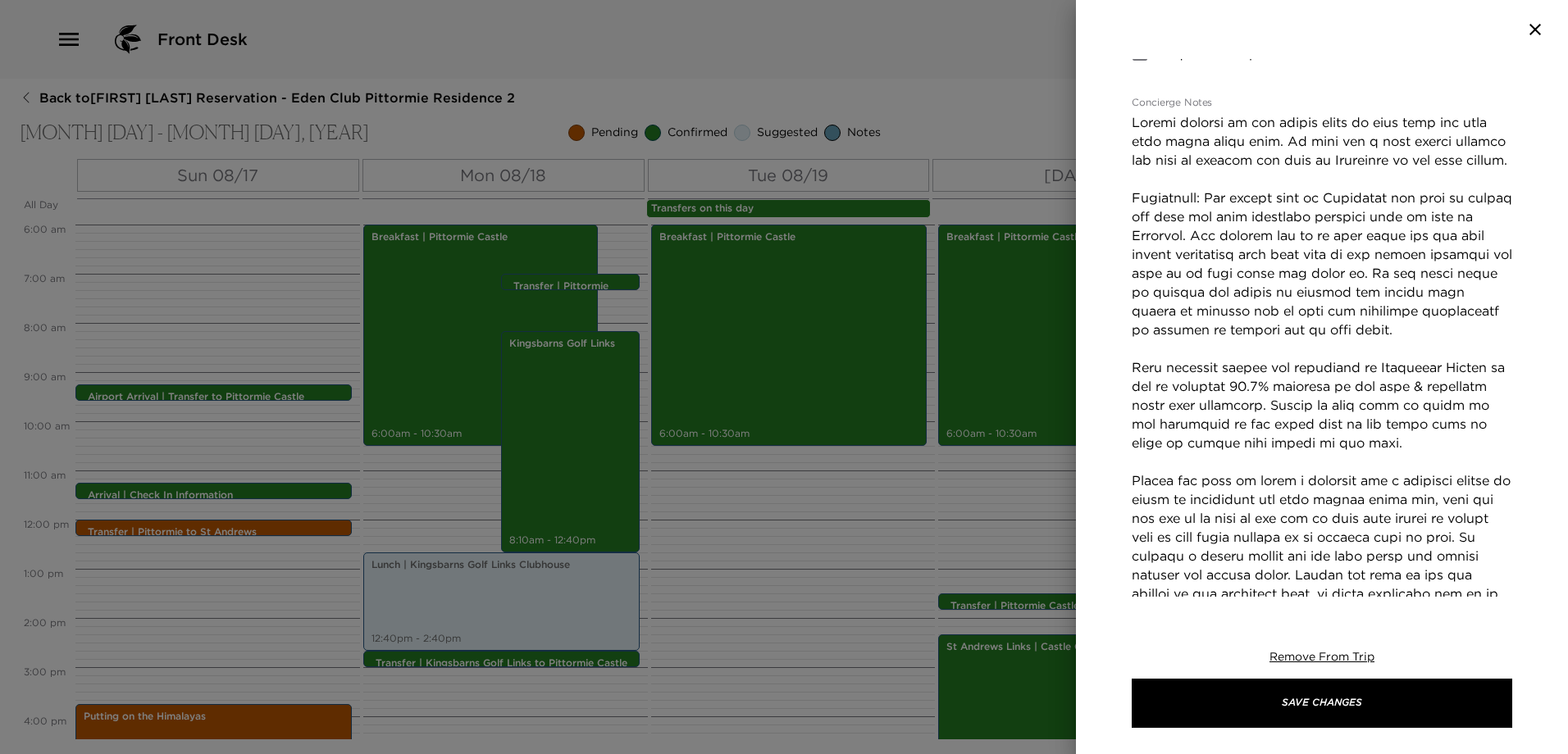 scroll, scrollTop: 410, scrollLeft: 0, axis: vertical 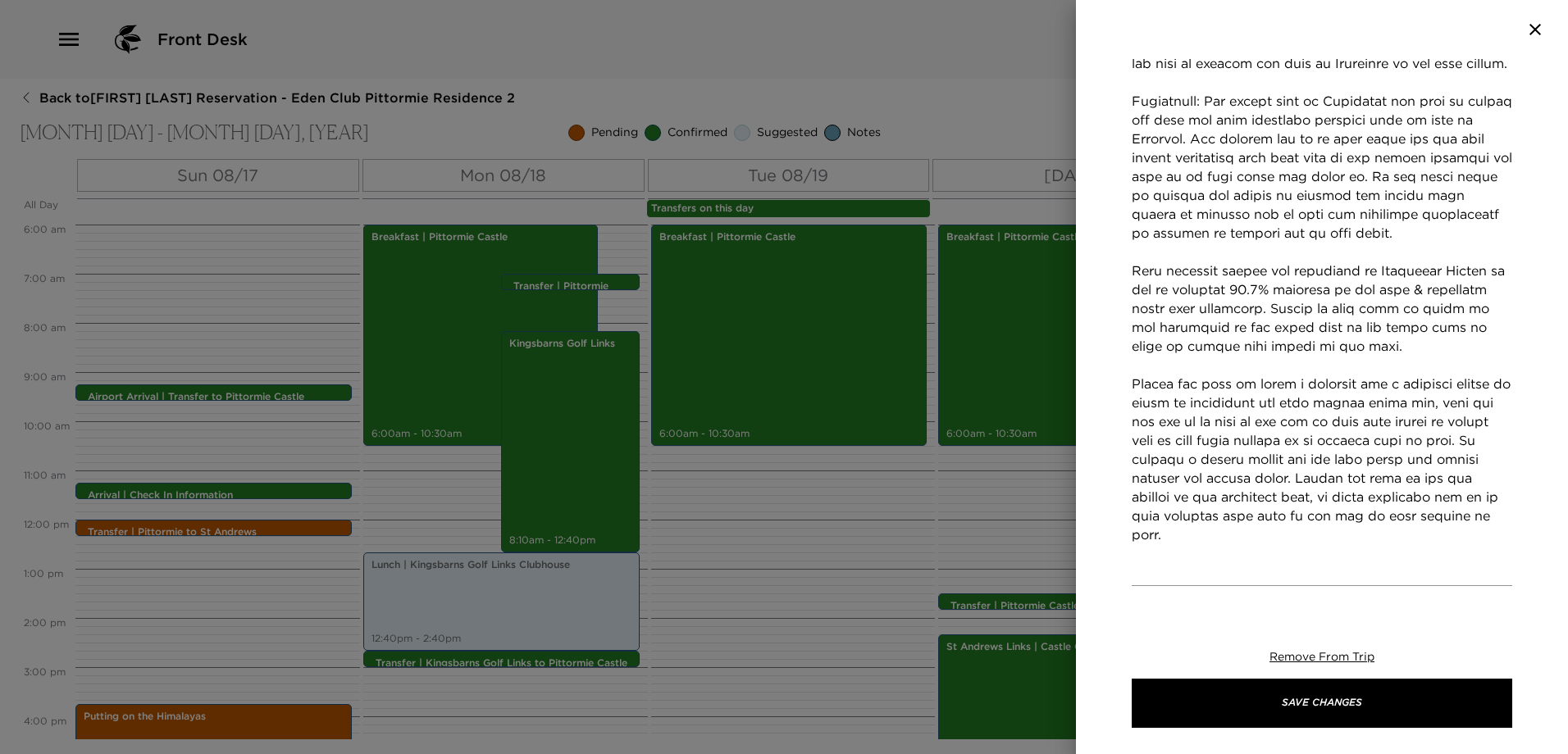 click on "Concierge Notes" at bounding box center [1322, 299] 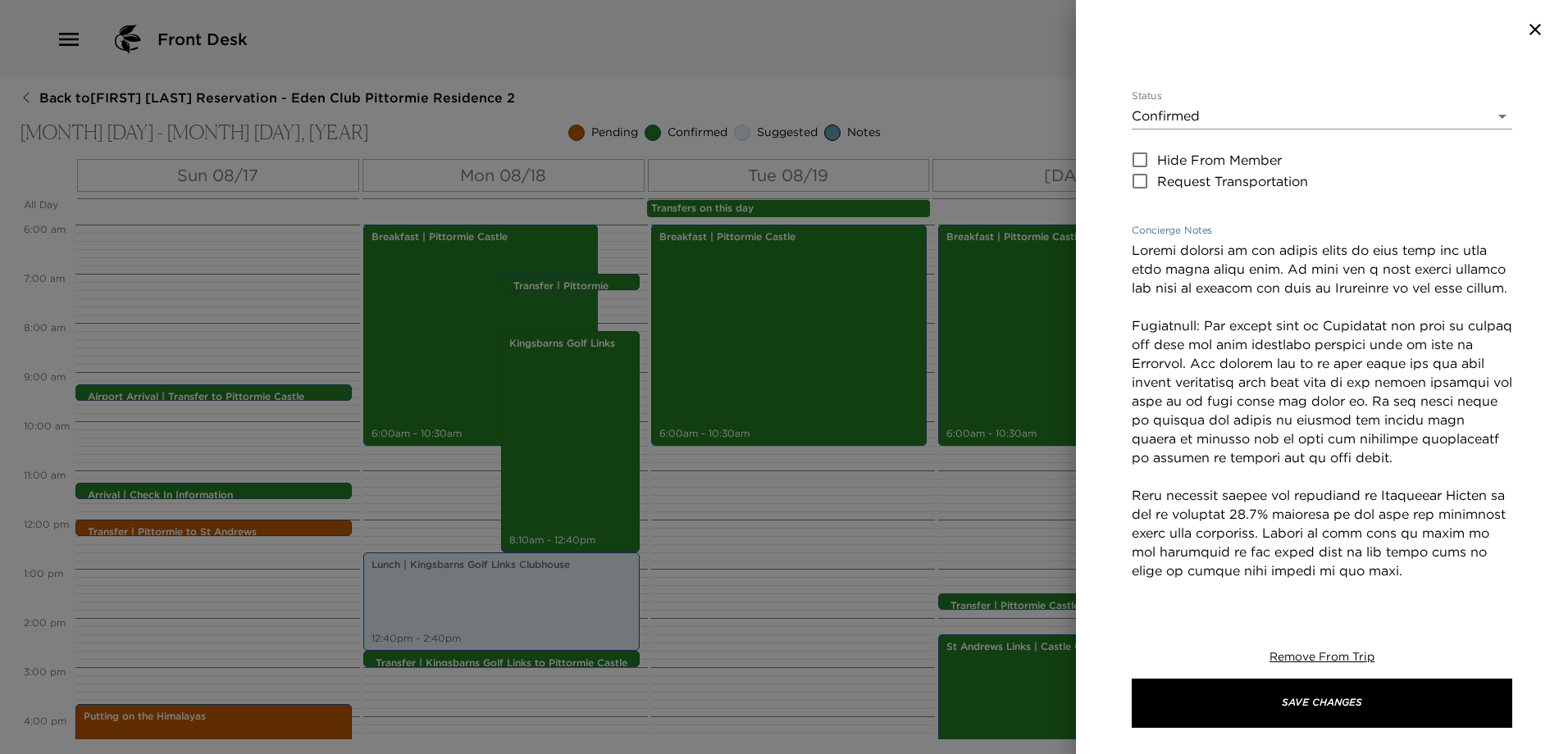 scroll, scrollTop: 328, scrollLeft: 0, axis: vertical 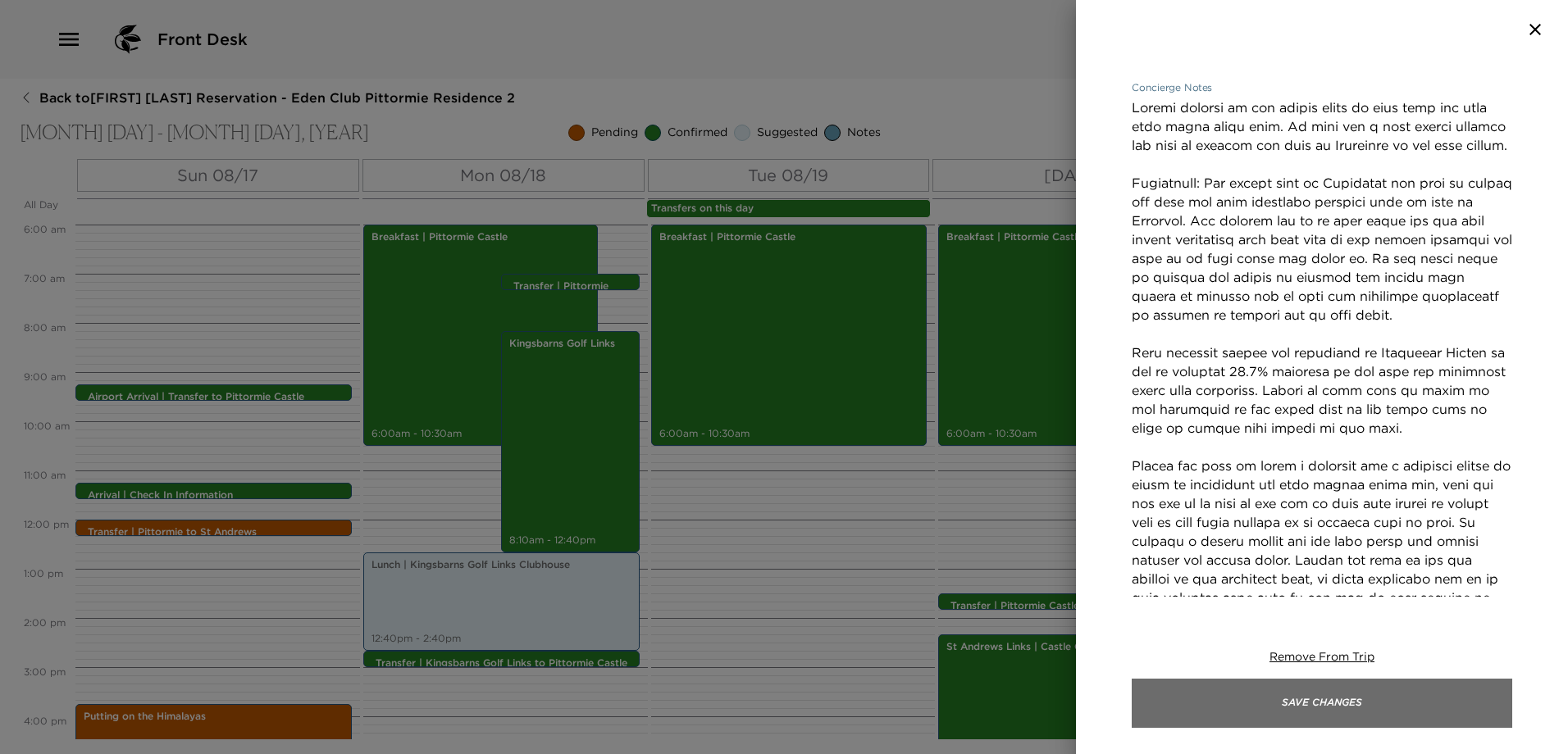 type on "Please proceed to the castle where we will meet you with your final house bill. We wish you a safe onward journey and hope to welcome you back to Pittormie in the near future.
Gratuities: The entire team at Pittormie are here to ensure you have the most enjoyable vacation with us here in Scotland. Our primary aim is to look after you and your guests throughout your time with us and create memories you hold on to long after you leave us. We are often asked by members and guests to clarify our policy with regard to tipping and we hope the following information is helpful in guiding you on this point.
When enjoying dining and beverages at Pittormie Castle we add an optional 12.5% gratuity to all food and beverages other than breakfast. Please do feel free to speak to the concierge at the front desk if you would like to amend or remove this charge at any time.
Should you wish to leave a gratuity for a specific member of staff or department who have looked after you, then you can opt to do this at the end o..." 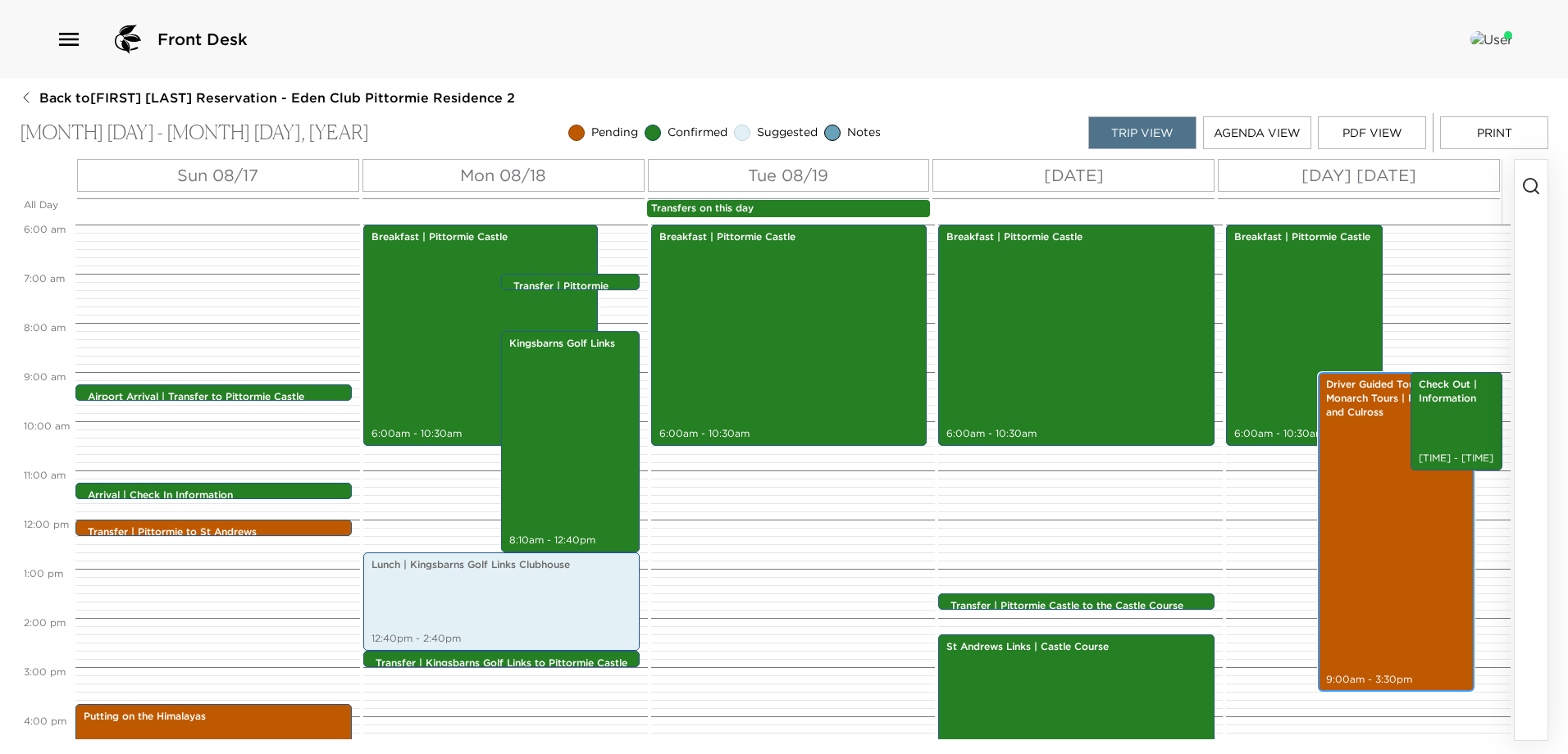 click on "Driver Guided Tour with Monarch Tours | Falkland and Culross [TIME] - [TIME]" at bounding box center (1396, 532) 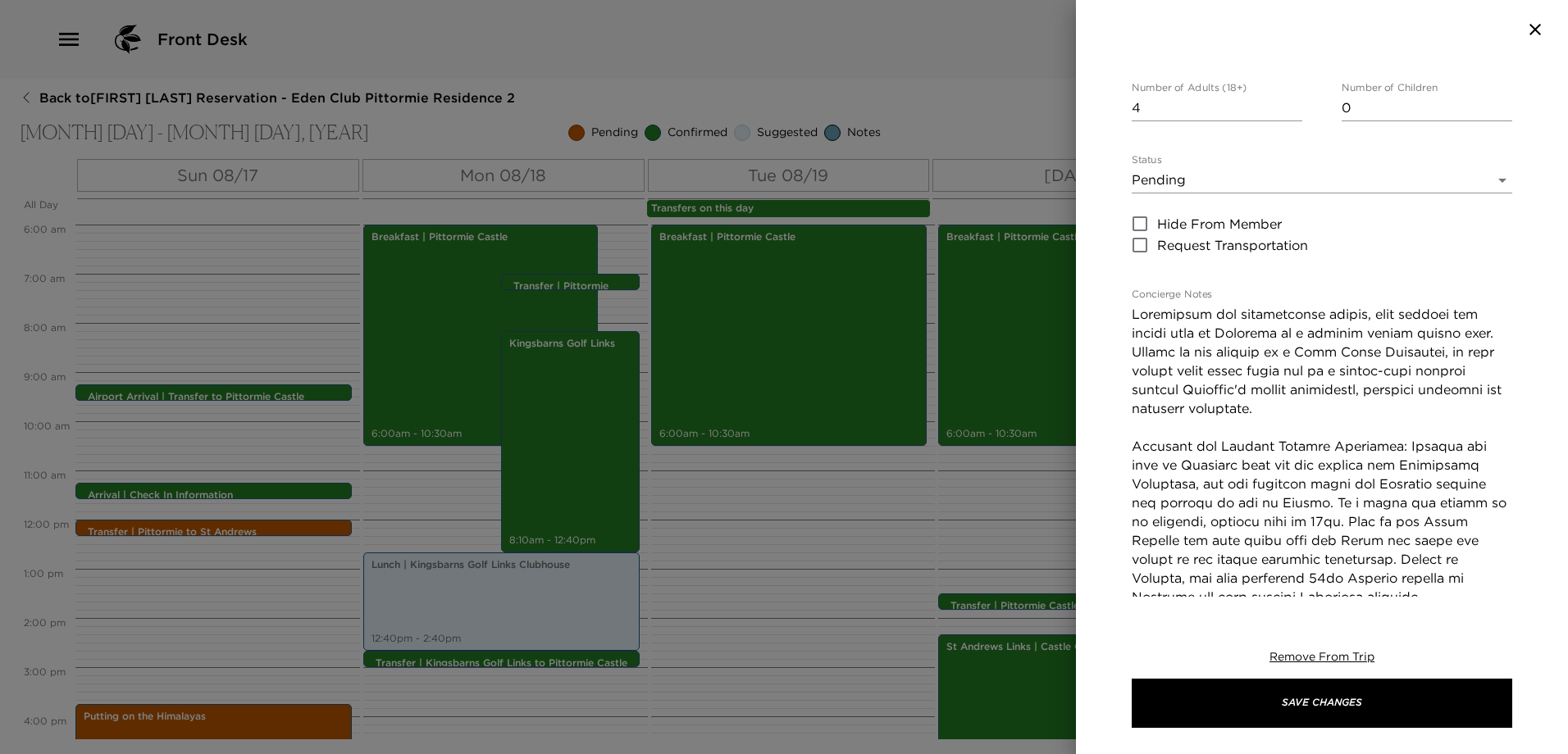 scroll, scrollTop: 246, scrollLeft: 0, axis: vertical 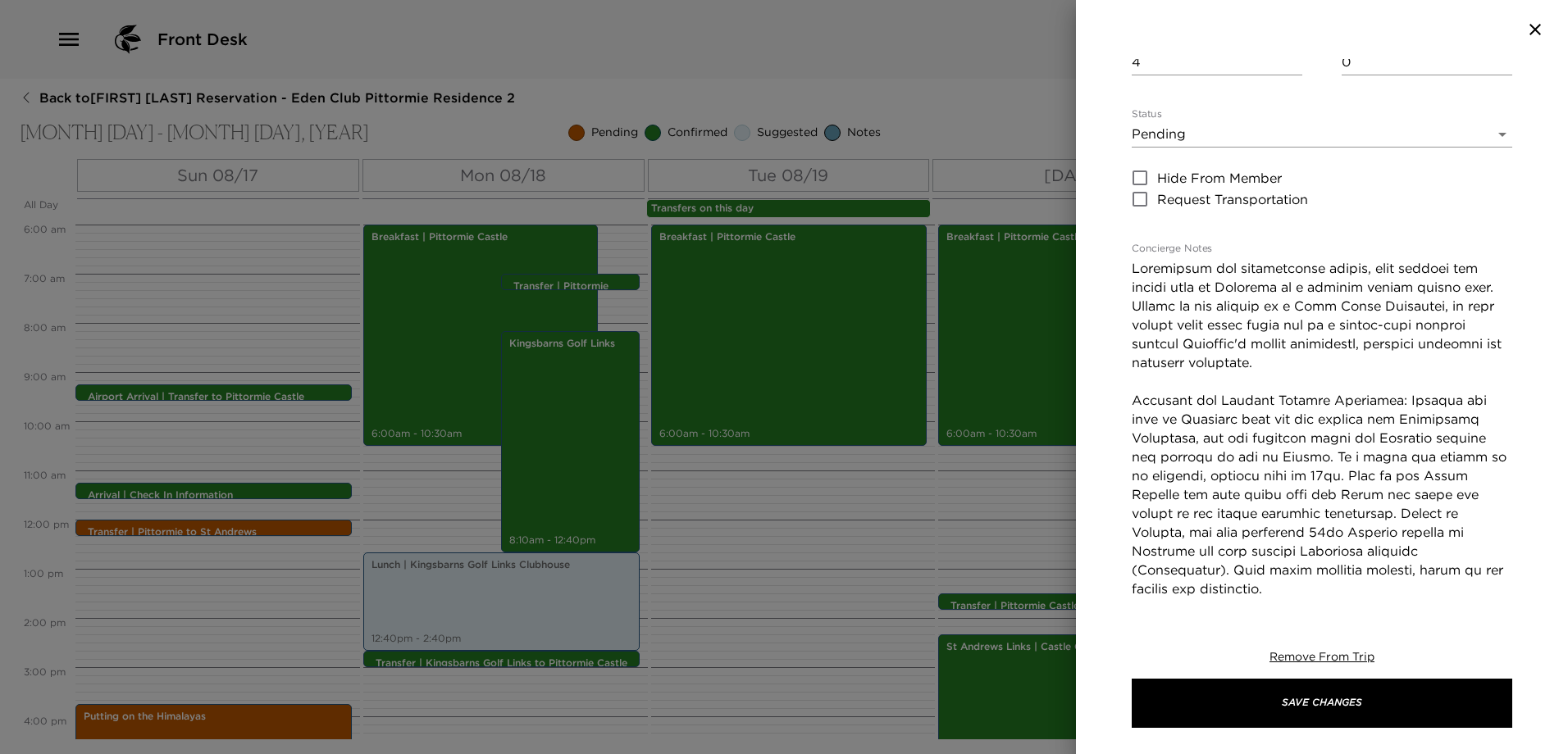 click on "Concierge Notes" at bounding box center (1322, 570) 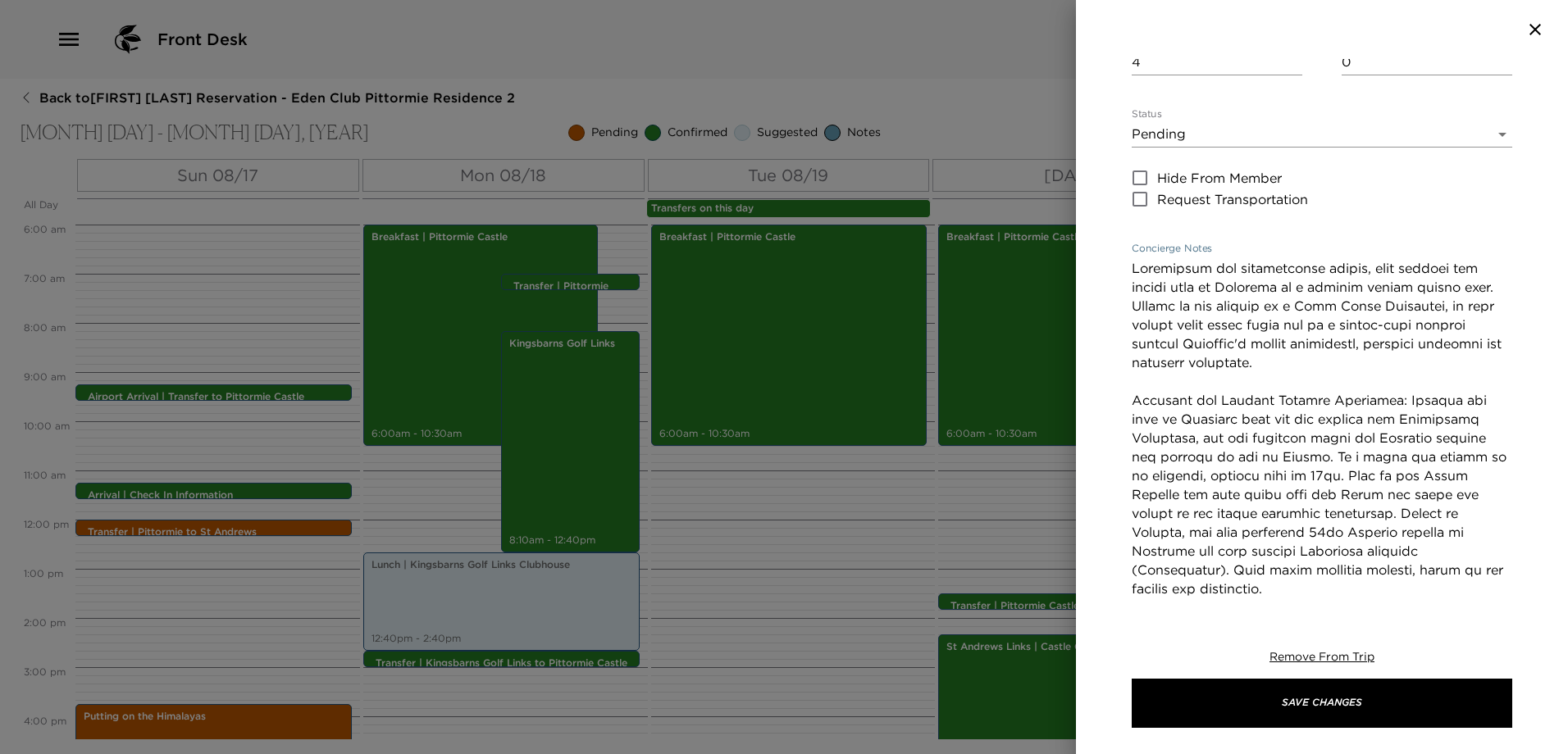 scroll, scrollTop: 328, scrollLeft: 0, axis: vertical 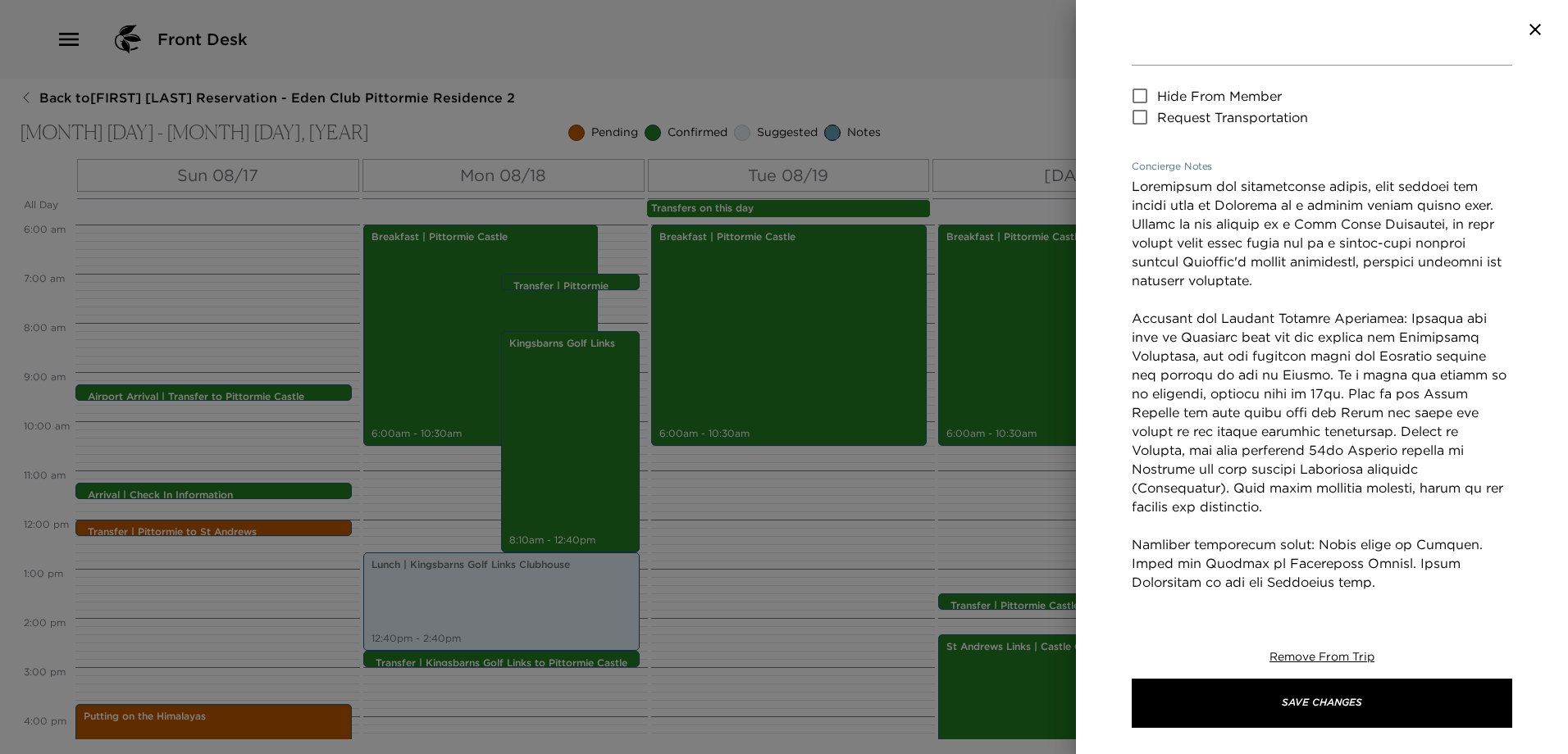 click on "Concierge Notes" at bounding box center [1322, 488] 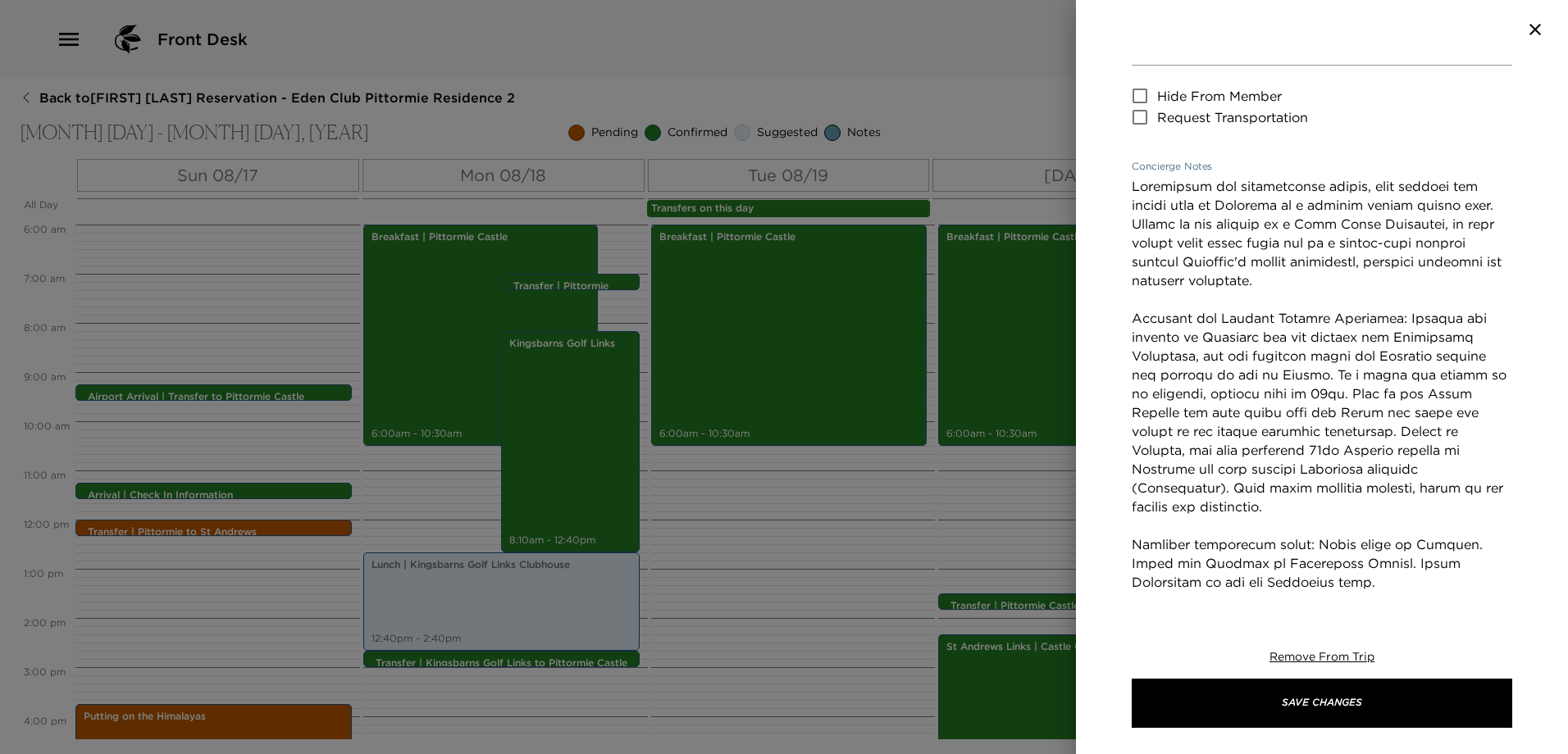 click on "Concierge Notes" at bounding box center (1322, 488) 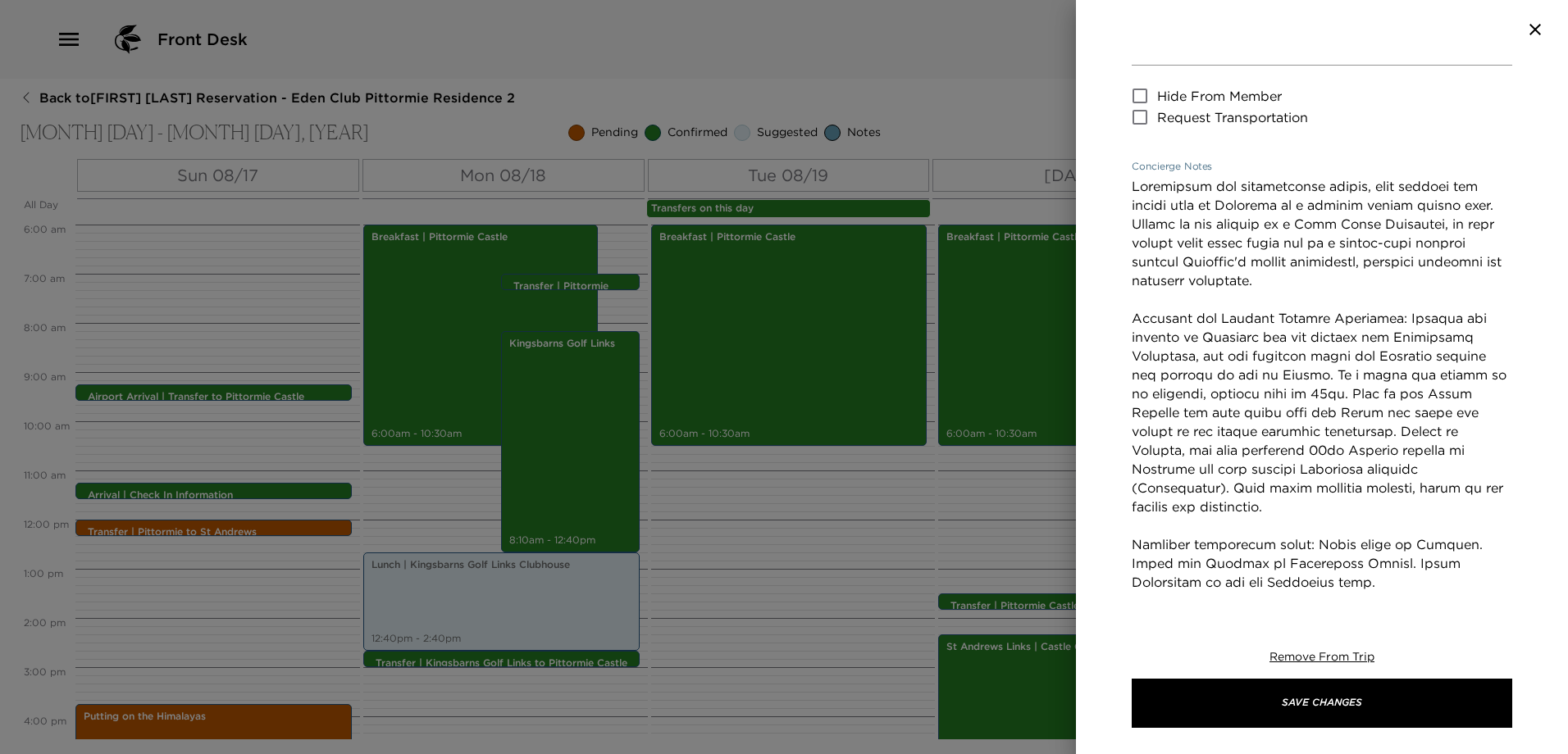 click on "Concierge Notes" at bounding box center [1322, 488] 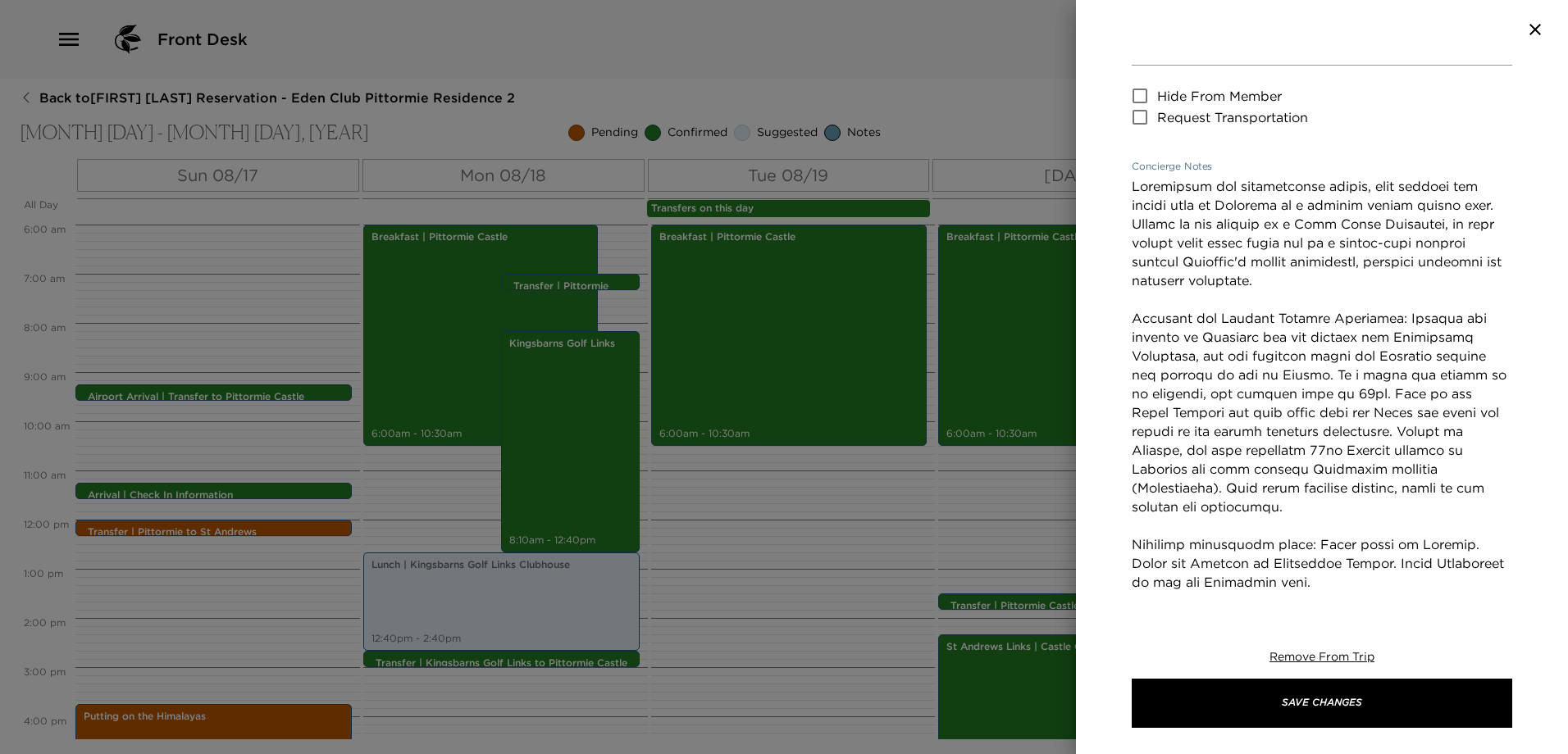 drag, startPoint x: 1304, startPoint y: 511, endPoint x: 1229, endPoint y: 490, distance: 77.88453 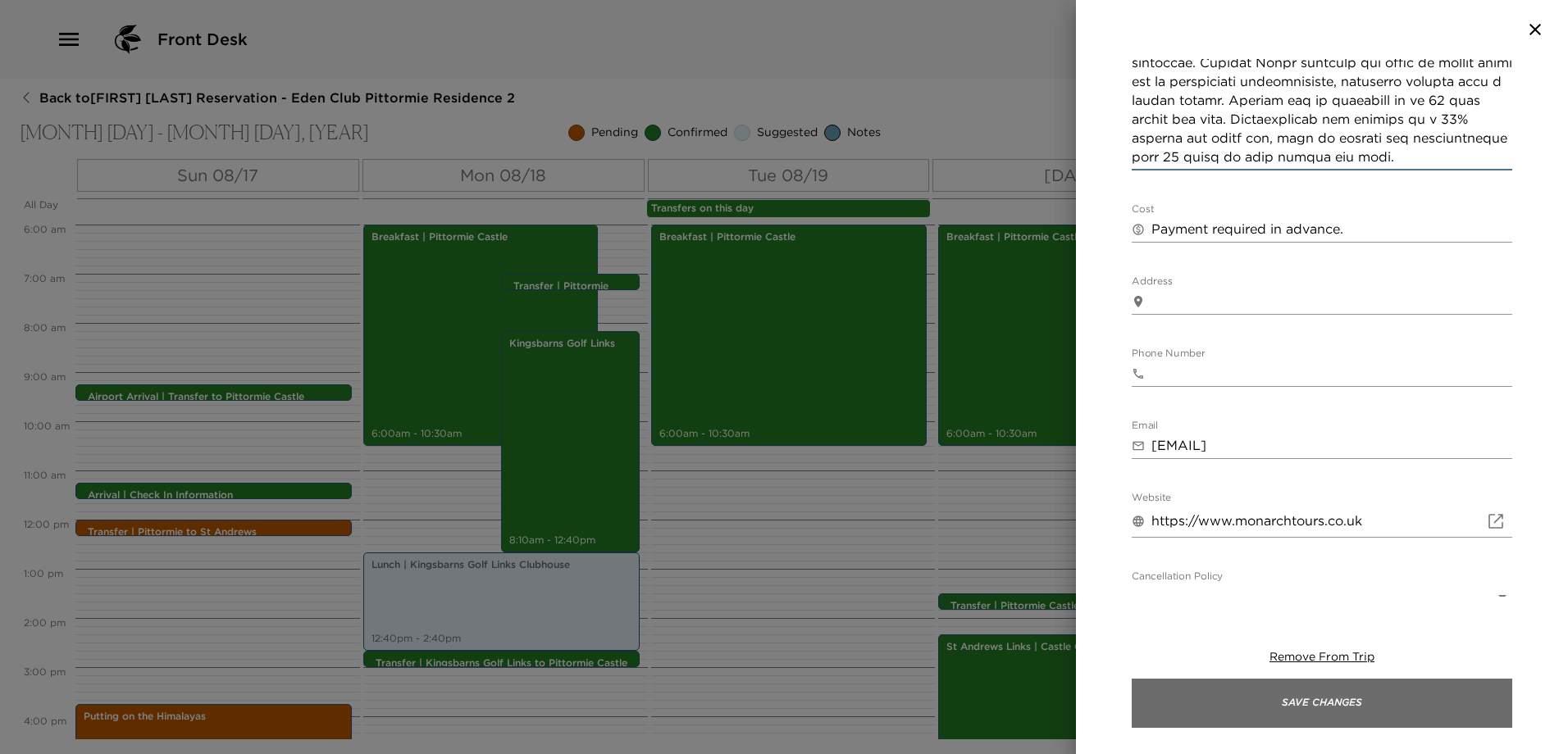 scroll, scrollTop: 984, scrollLeft: 0, axis: vertical 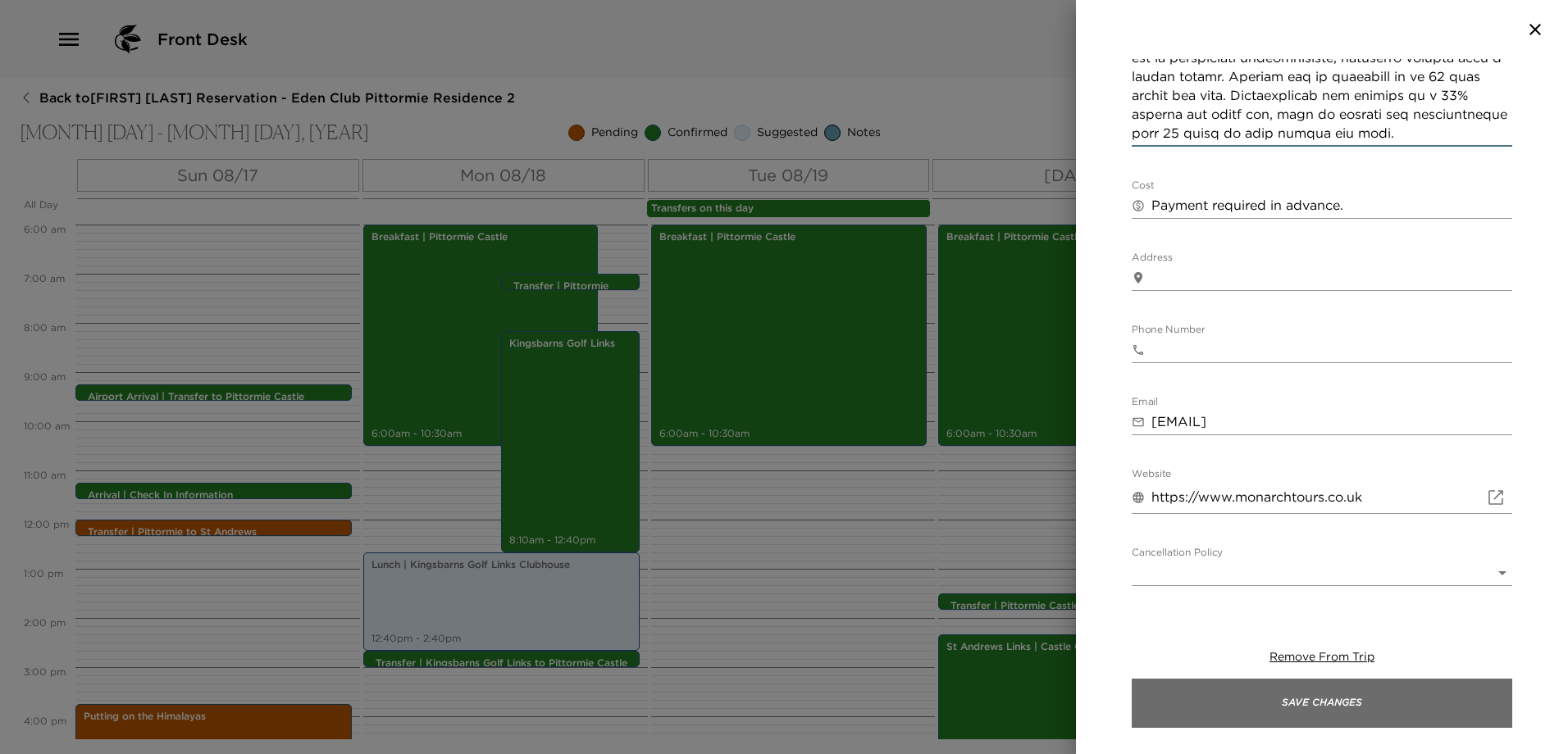 type on "Experience the breathtaking beauty, rich history and hidden gems of Scotland on a private driver guided tour. Travel in the comfort of a Land Rover Discovery, as your expert local guide takes you on a tailor-made journey through Scotland's iconic landscapes, charming villages and historic landmarks.
Falkland and Culross Example Itinerary: Explore the village of Falkland and the setting for Outlanders Inverness, see the fountain where the Jacobite spectre was keeping an eye on Claire. If a visit the palace is of interest, the opening time is 11am. Stop at the Forth Bridges for epic views over the Forth and climb the stairs of the worlds smallest lighthouse. Travel to Culross, the best preserved 16th Century village in Scotland and also another Outlander location (Crainsmuire).
Optional additional stops: Light lunch in Culross. Visit the Kelpies or Linlithgow Palace. Visit Lallybroch if you are Outlander fans.
Tour concludes at Edinburgh Airport in time for your flight at 5:30pm
Cancellation Policy: ..." 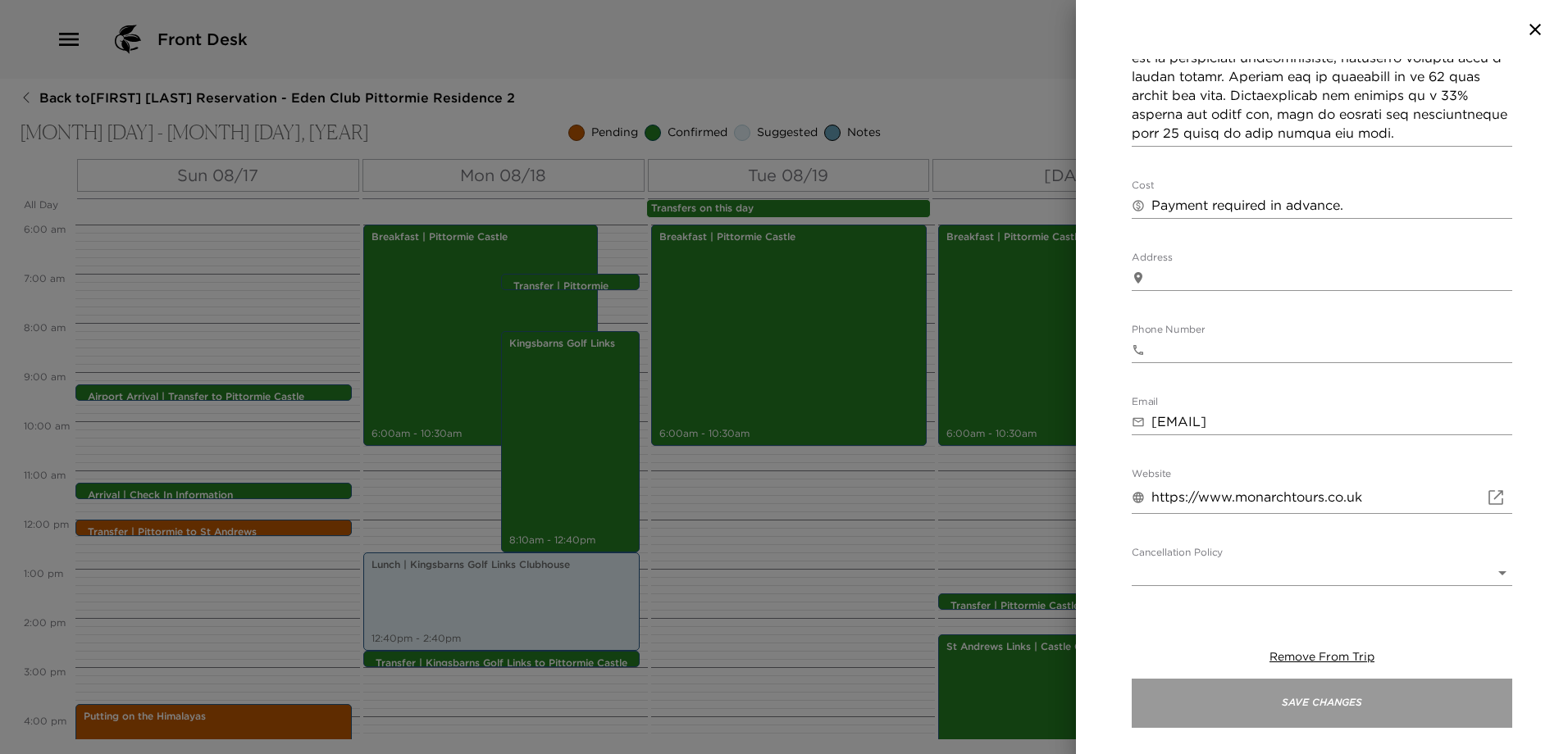 click on "Save Changes" at bounding box center (1322, 703) 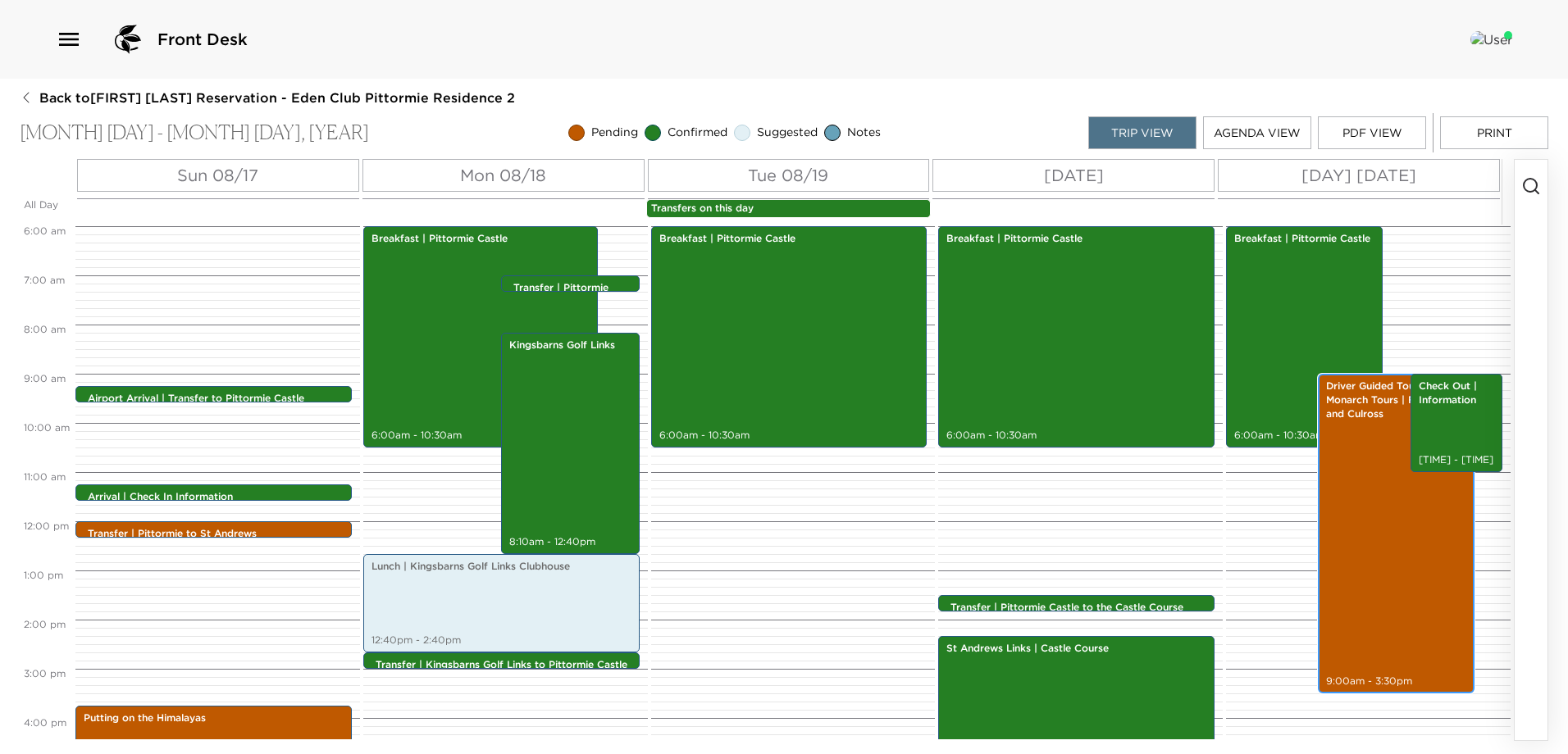 scroll, scrollTop: 295, scrollLeft: 0, axis: vertical 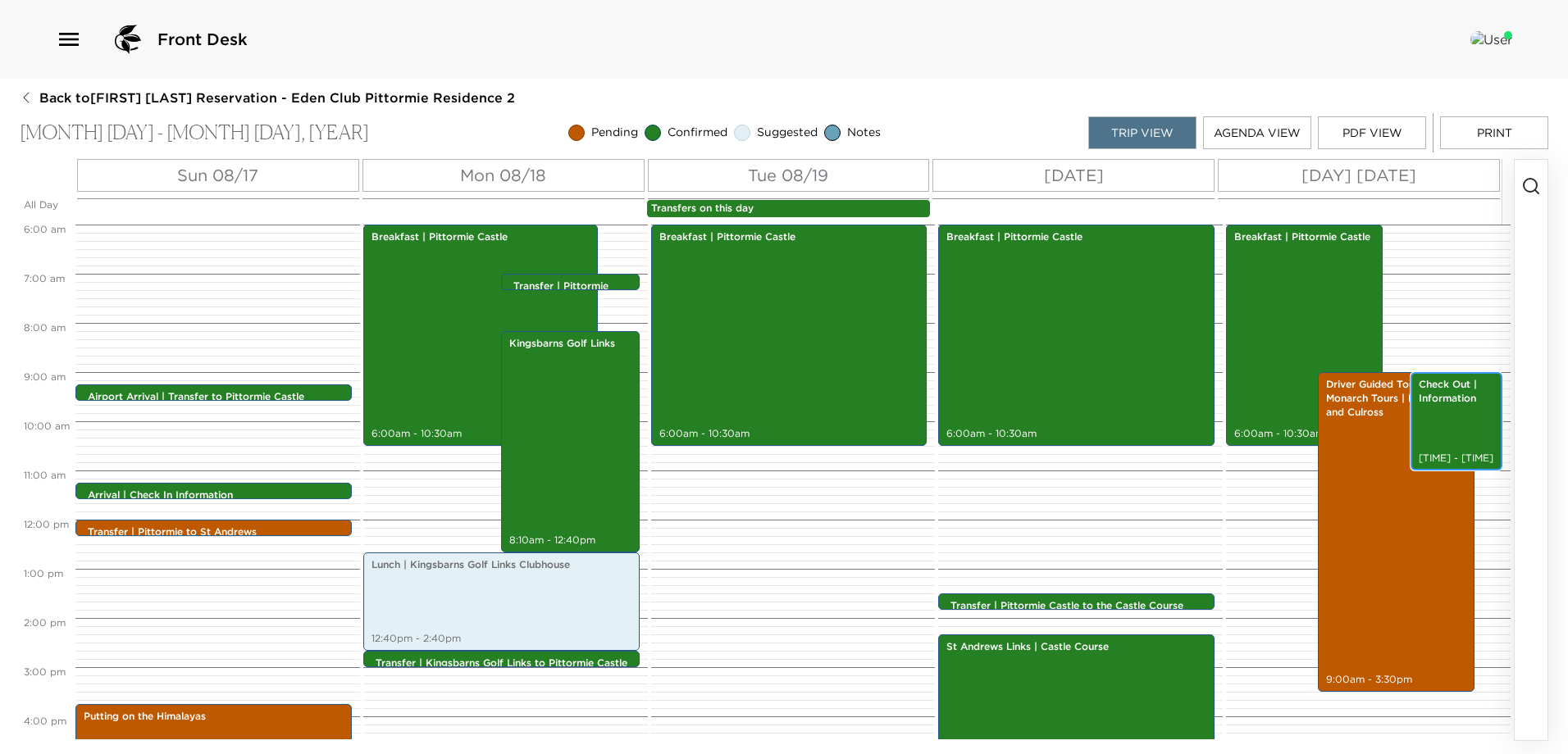 click on "Check Out | Information [TIME] - [TIME]" at bounding box center (1456, 421) 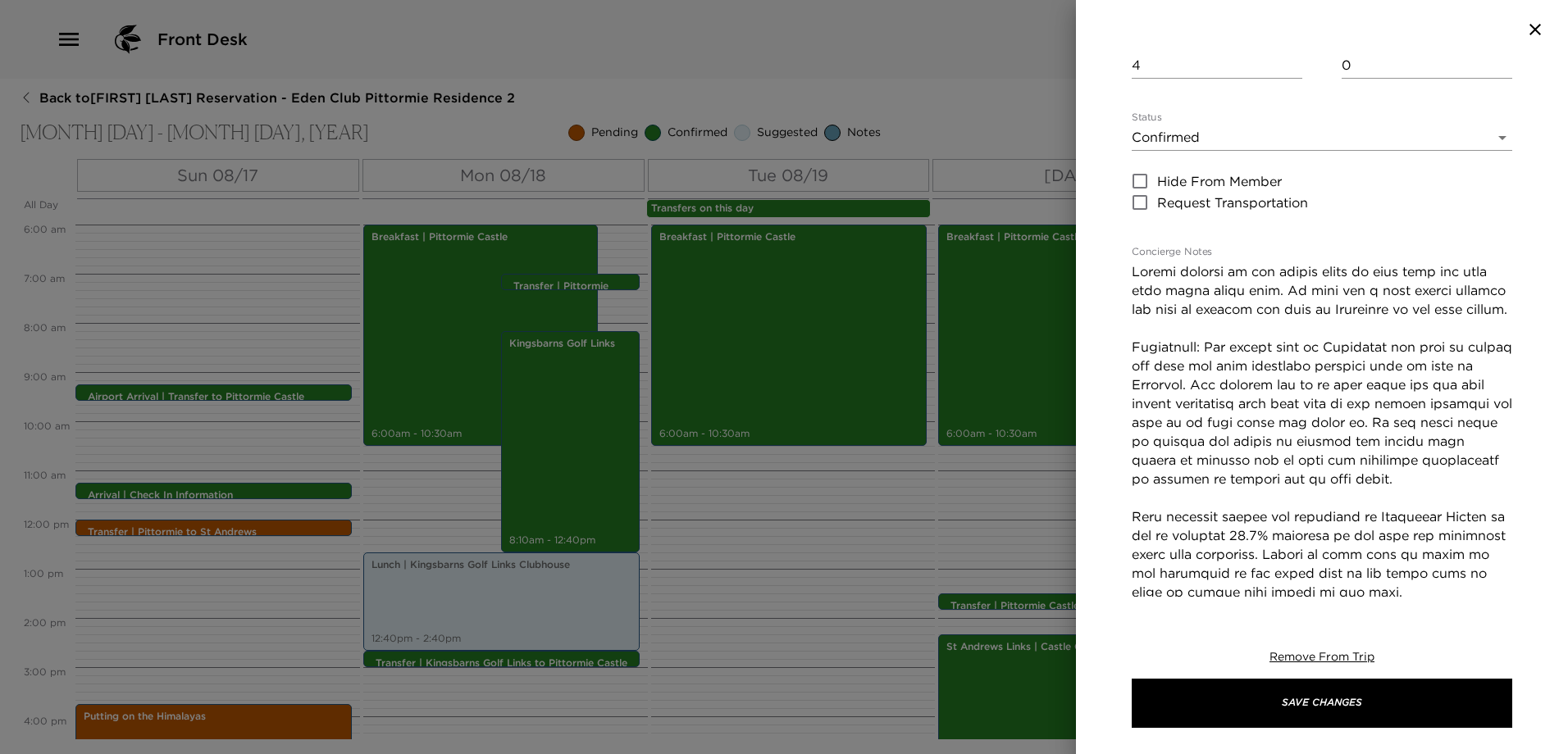 scroll, scrollTop: 246, scrollLeft: 0, axis: vertical 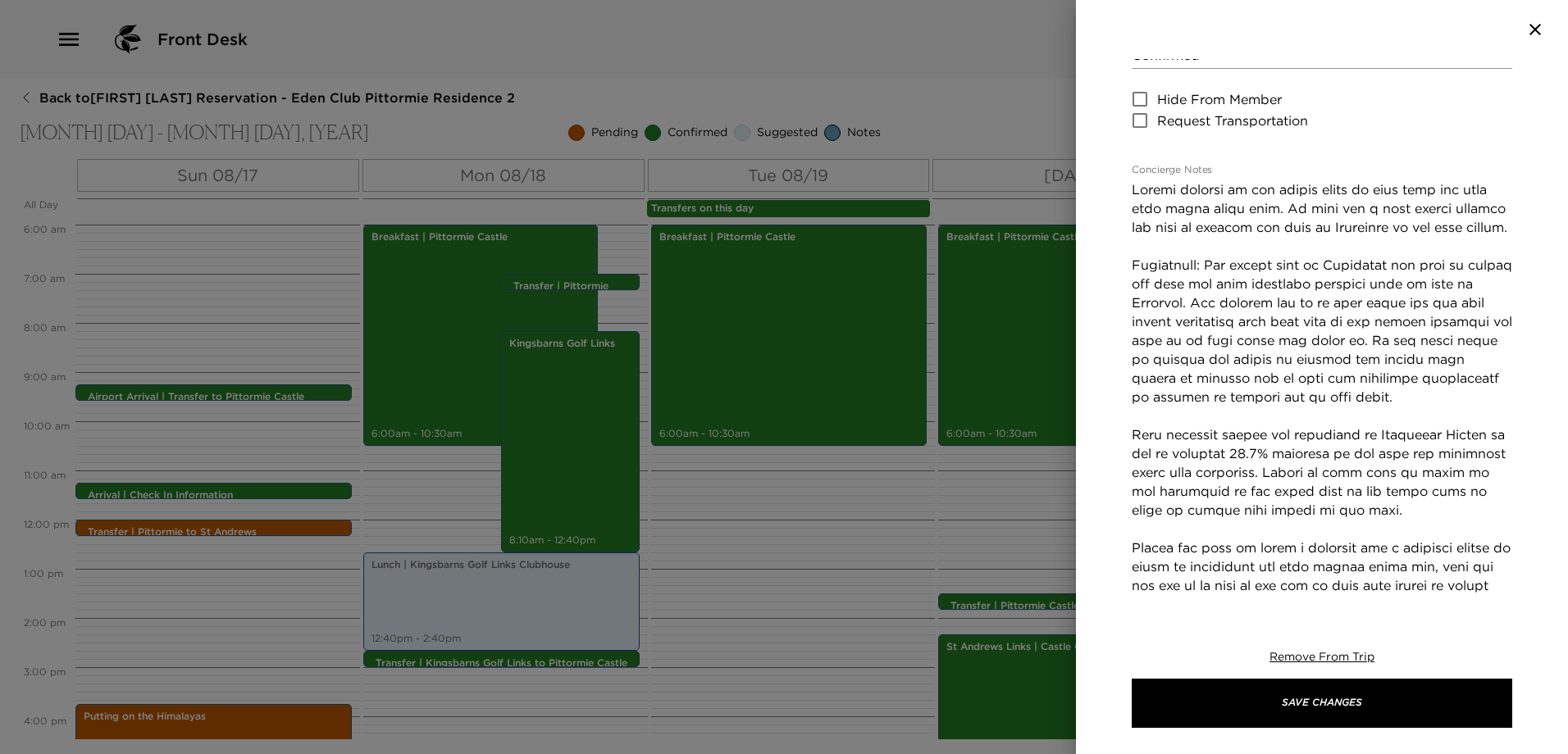 click on "Concierge Notes" at bounding box center (1322, 463) 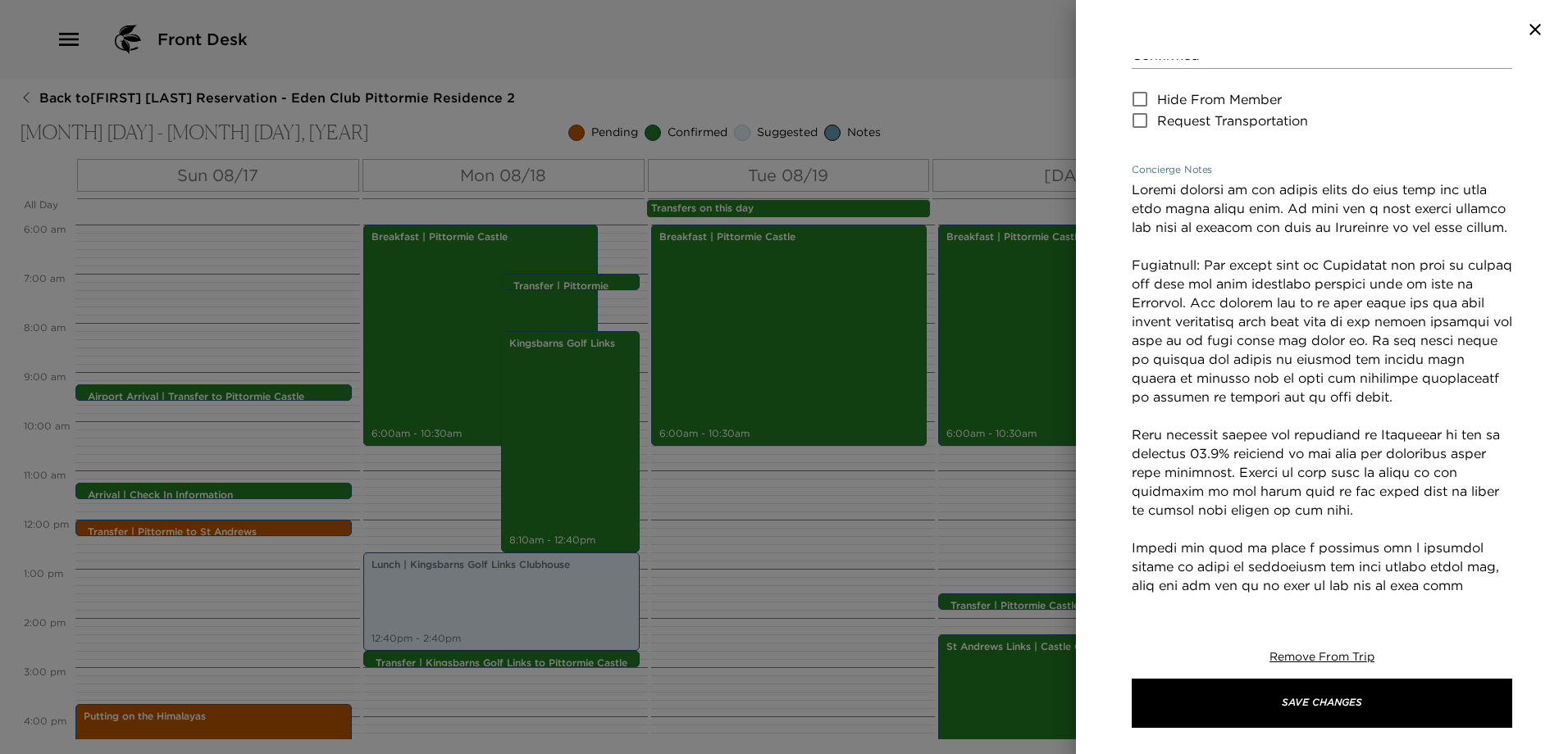 click on "Concierge Notes" at bounding box center (1322, 463) 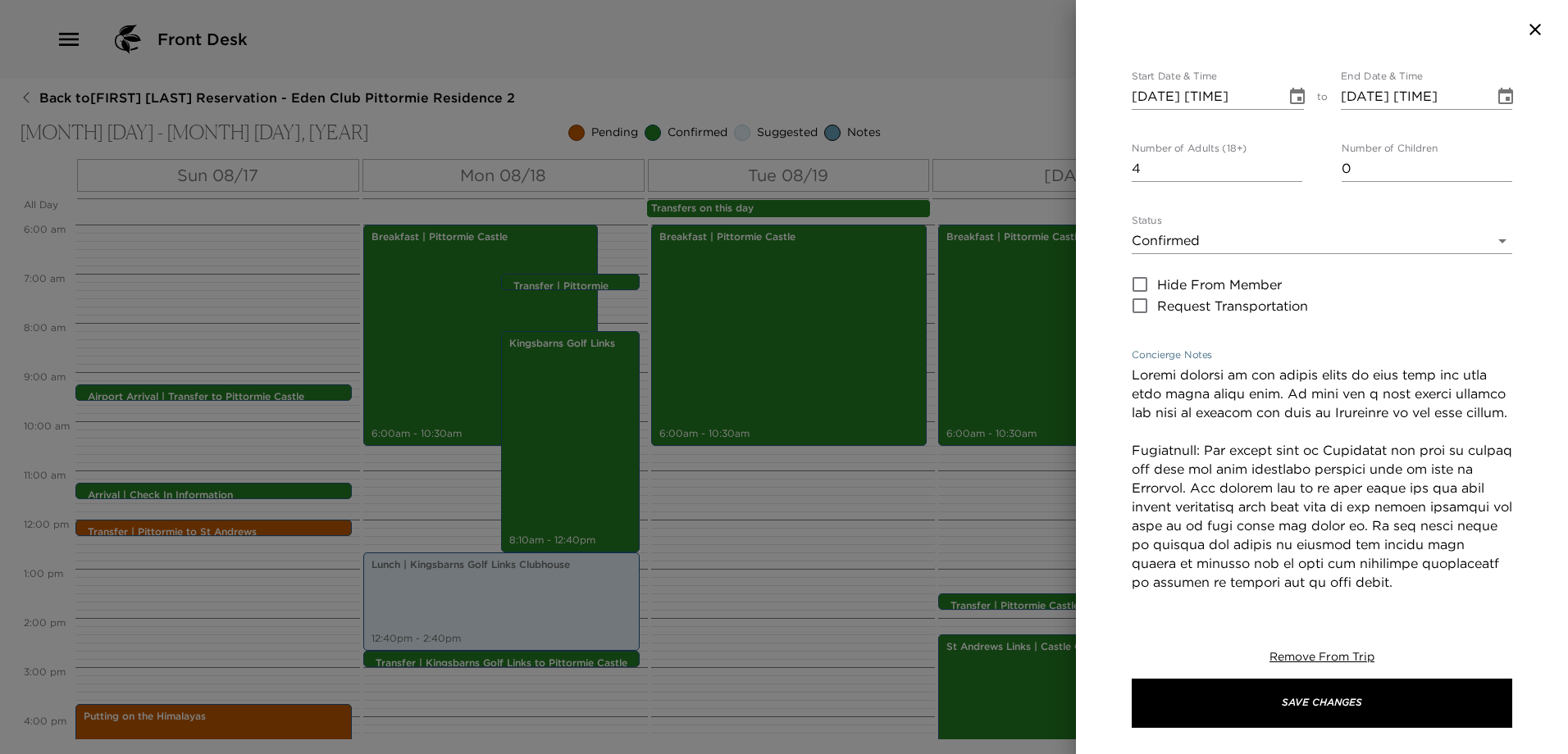 scroll, scrollTop: 1, scrollLeft: 0, axis: vertical 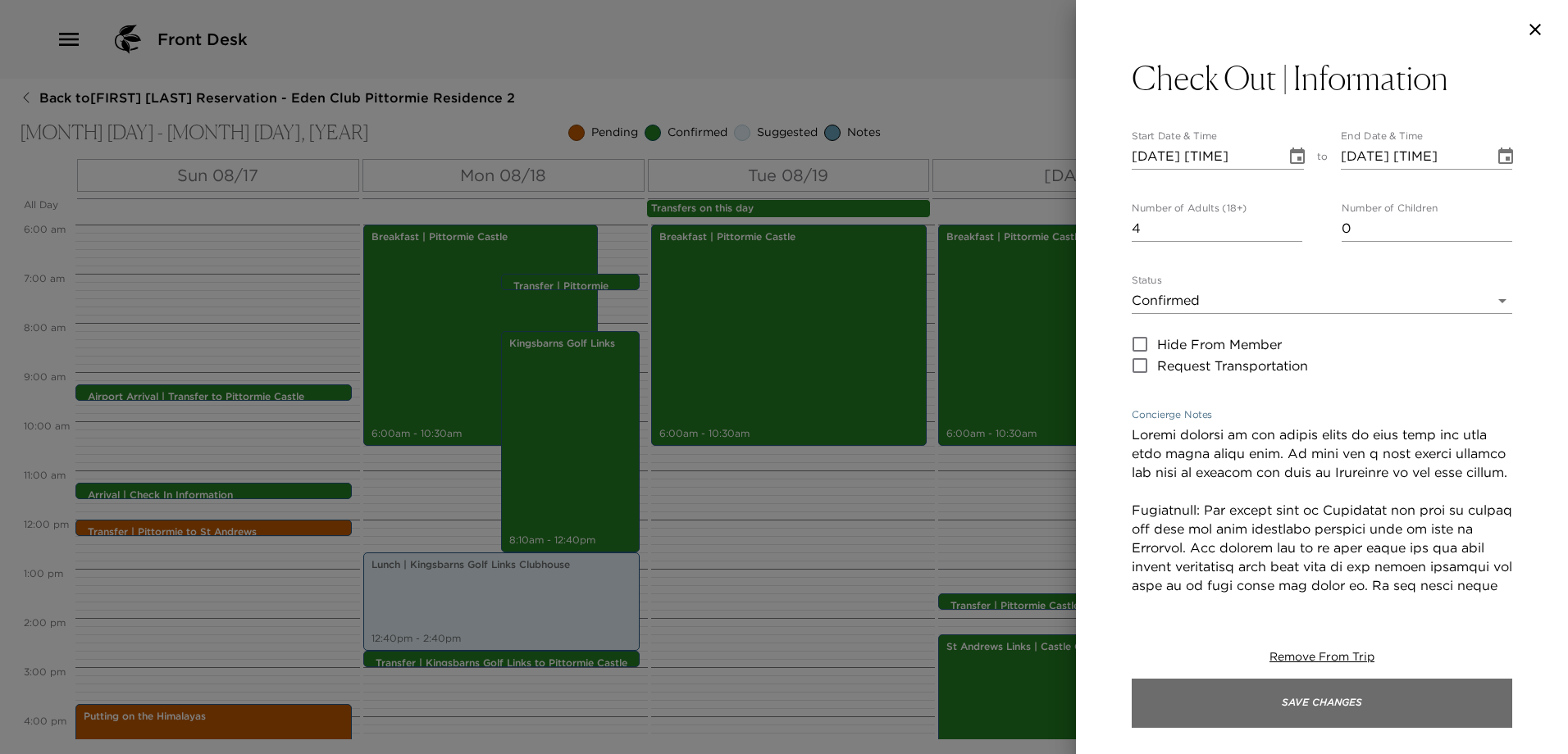 type on "Please proceed to the castle where we will meet you with your final house bill. We wish you a safe onward journey and hope to welcome you back to Pittormie in the near future.
Gratuities: The entire team at Pittormie are here to ensure you have the most enjoyable vacation with us here in Scotland. Our primary aim is to look after you and your guests throughout your time with us and create memories you hold on to long after you leave us. We are often asked by members and guests to clarify our policy with regard to tipping and we hope the following information is helpful in guiding you on this point.
When enjoying dining and beverages at Pittormie we add an optional 12.5% gratuity to all food and beverages other than breakfast. Please do feel free to speak to the concierge at the front desk if you would like to amend or remove this charge at any time.
Should you wish to leave a gratuity for a specific member of staff or department who have looked after you, then you can opt to do this at the end of your ..." 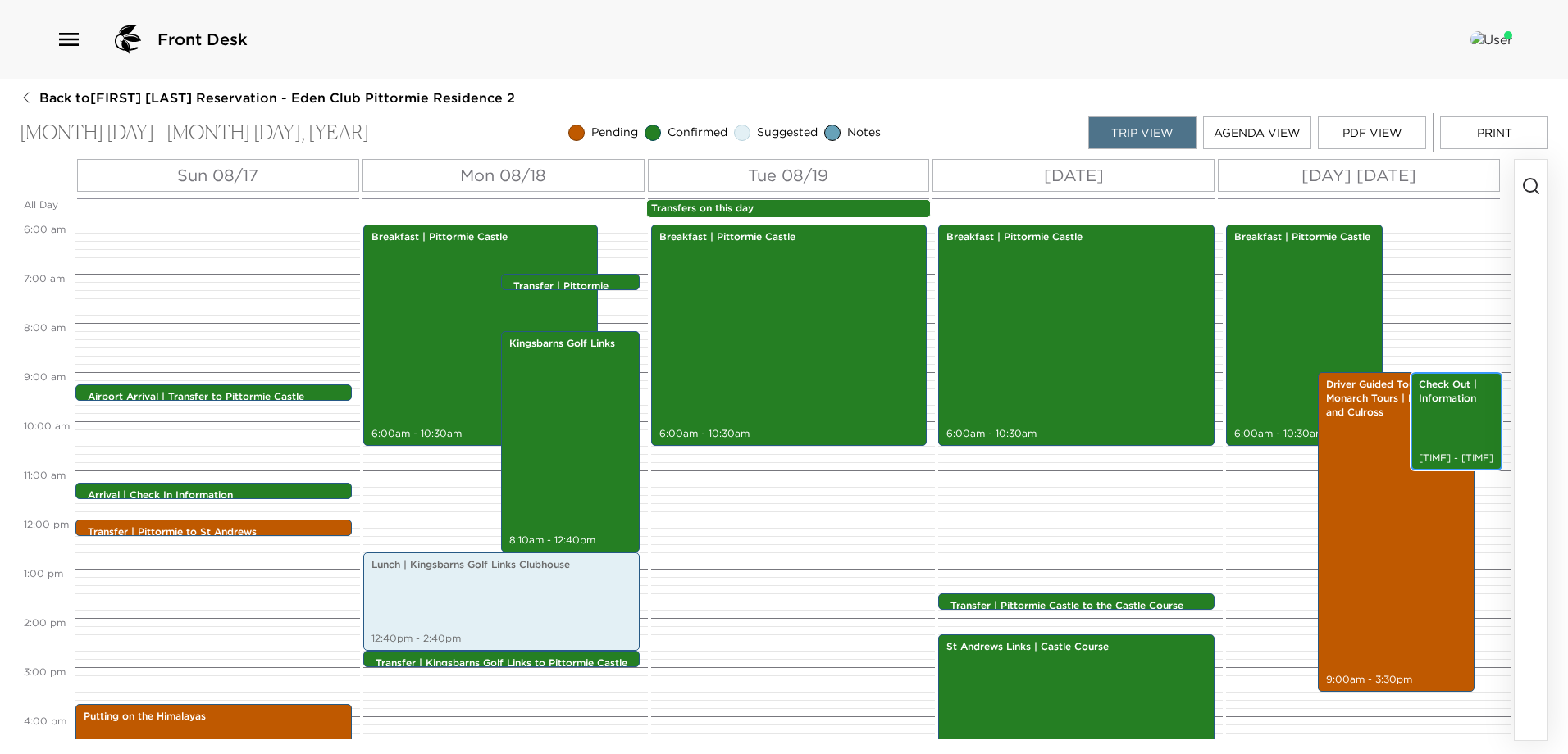 click on "Check Out | Information [TIME] - [TIME]" at bounding box center (1456, 421) 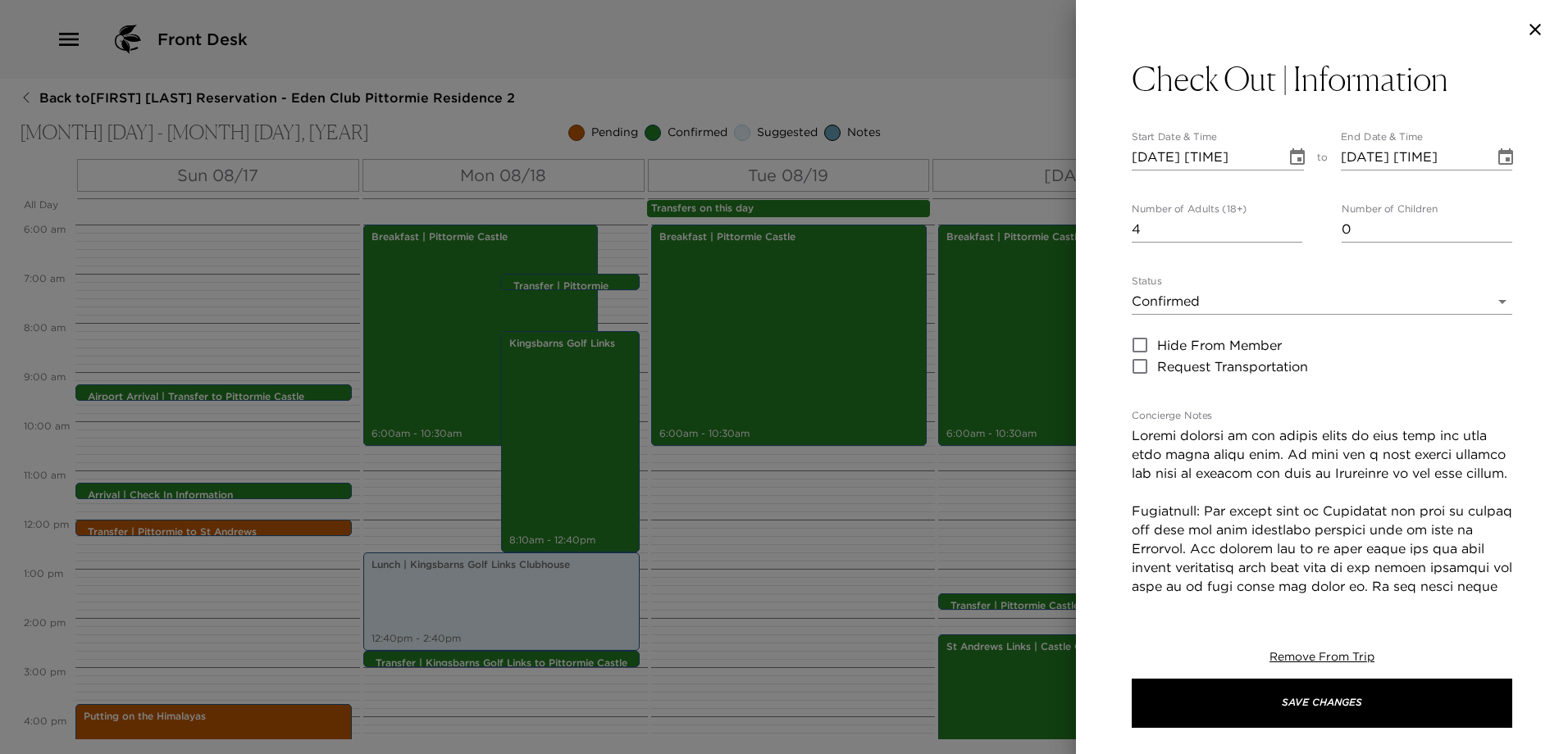 click 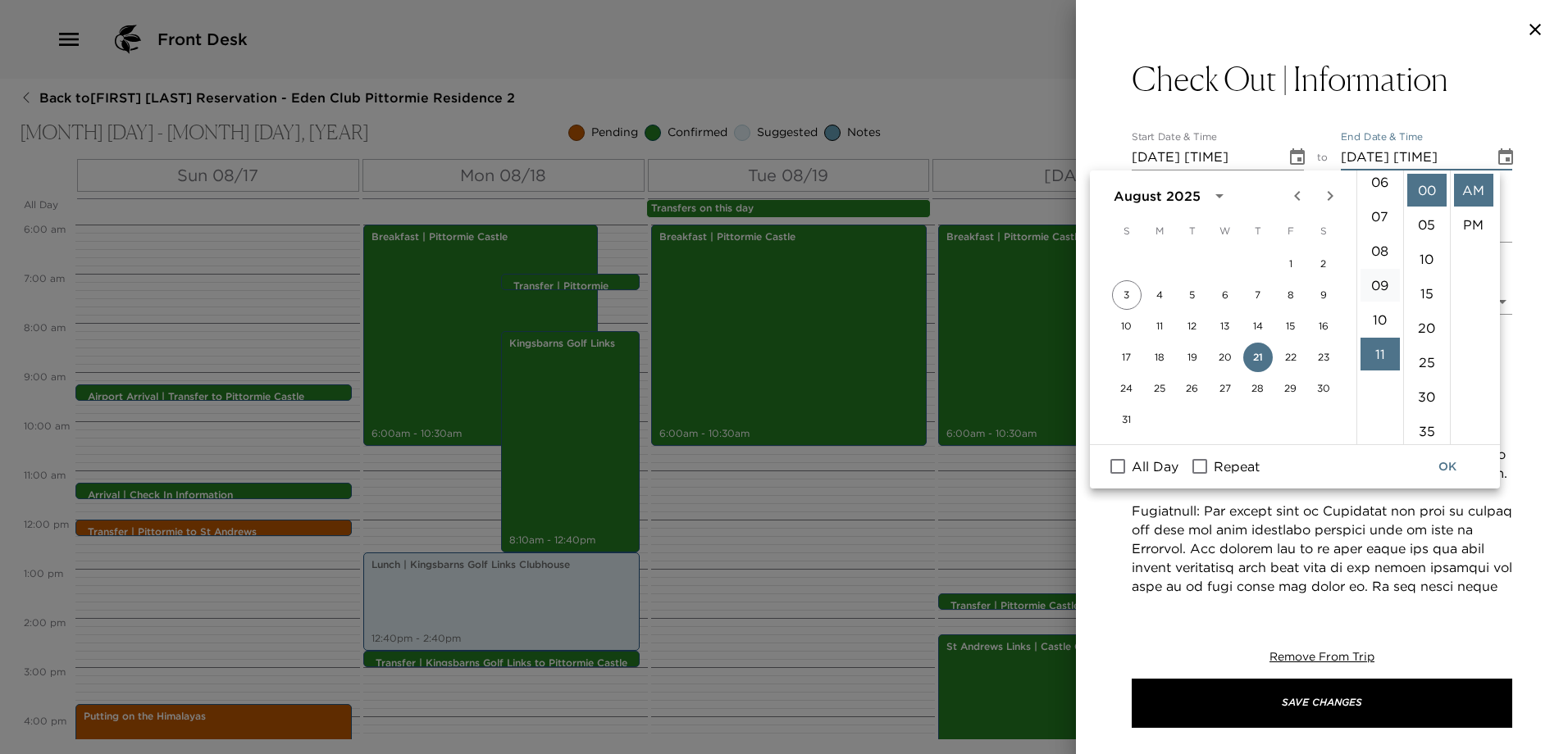 click on "09" at bounding box center [1380, 285] 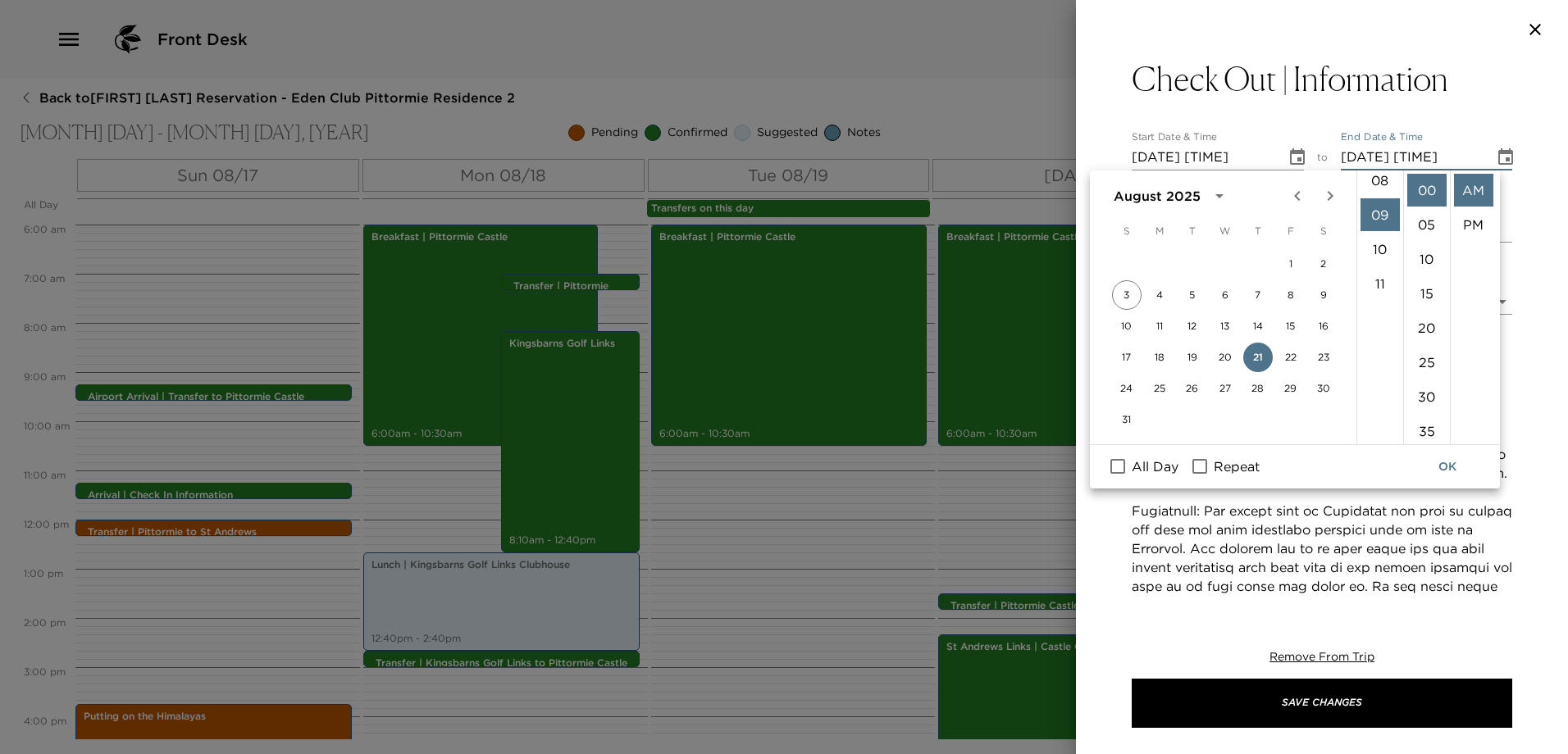 scroll, scrollTop: 310, scrollLeft: 0, axis: vertical 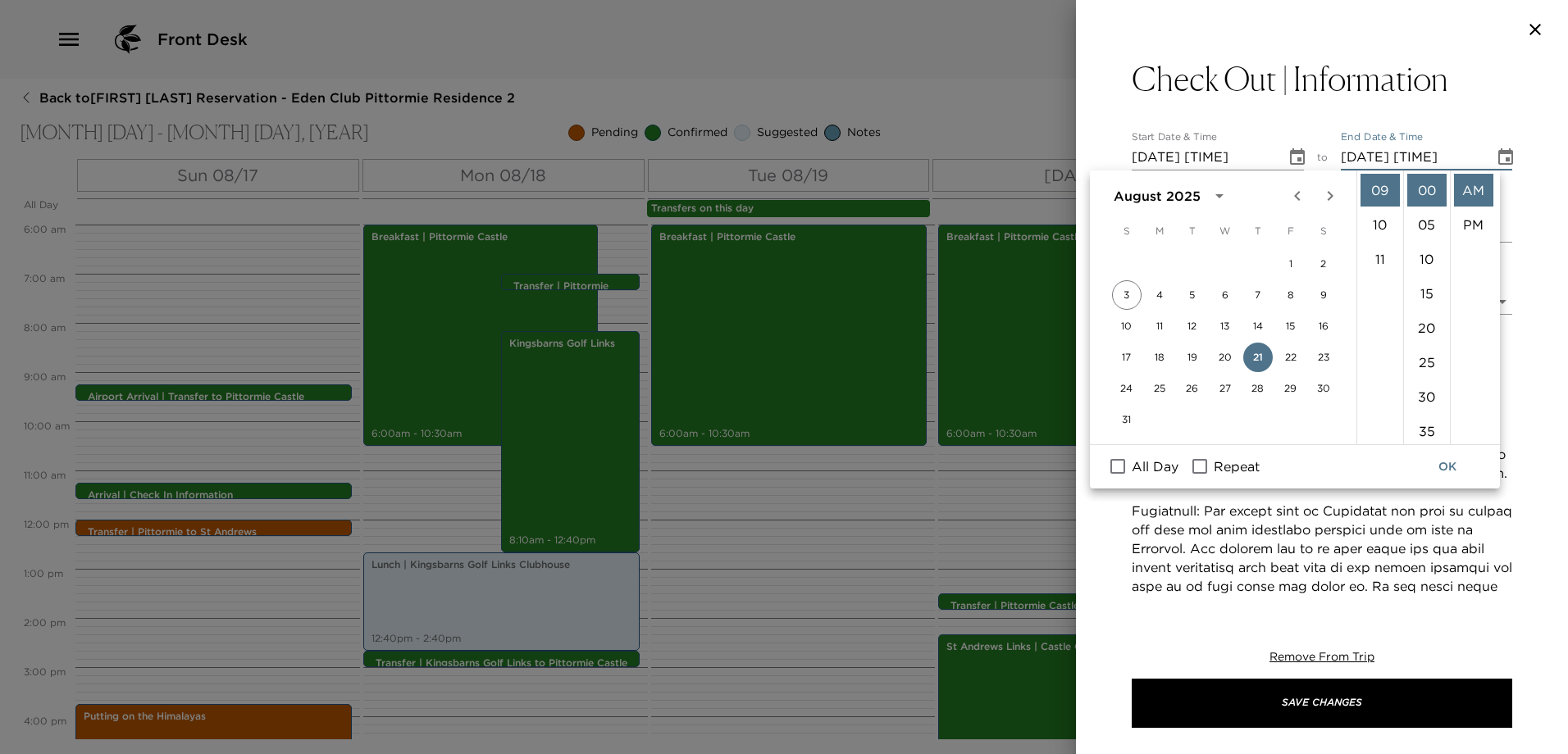 click on "OK" at bounding box center (1447, 466) 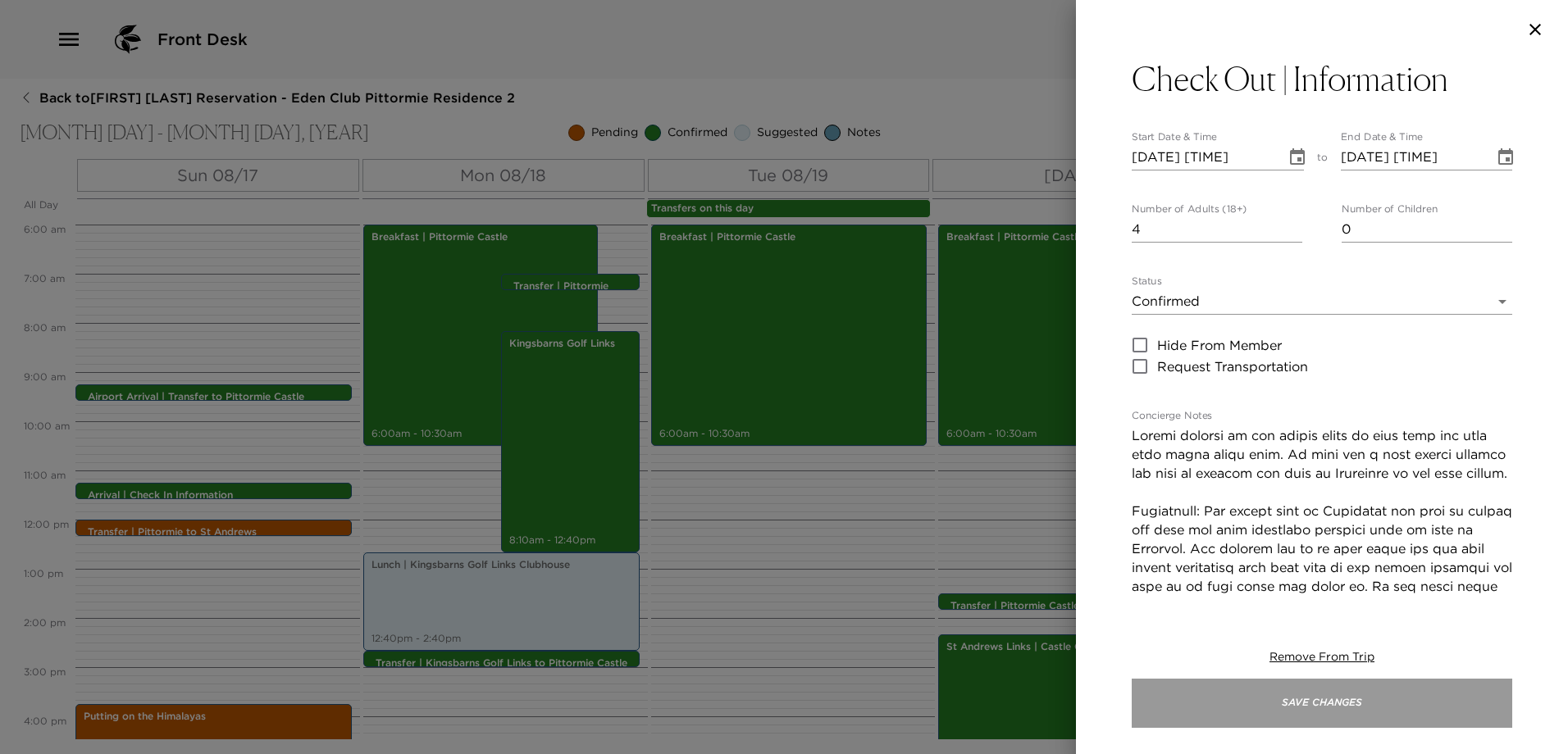 drag, startPoint x: 1412, startPoint y: 708, endPoint x: 1395, endPoint y: 690, distance: 24.758837 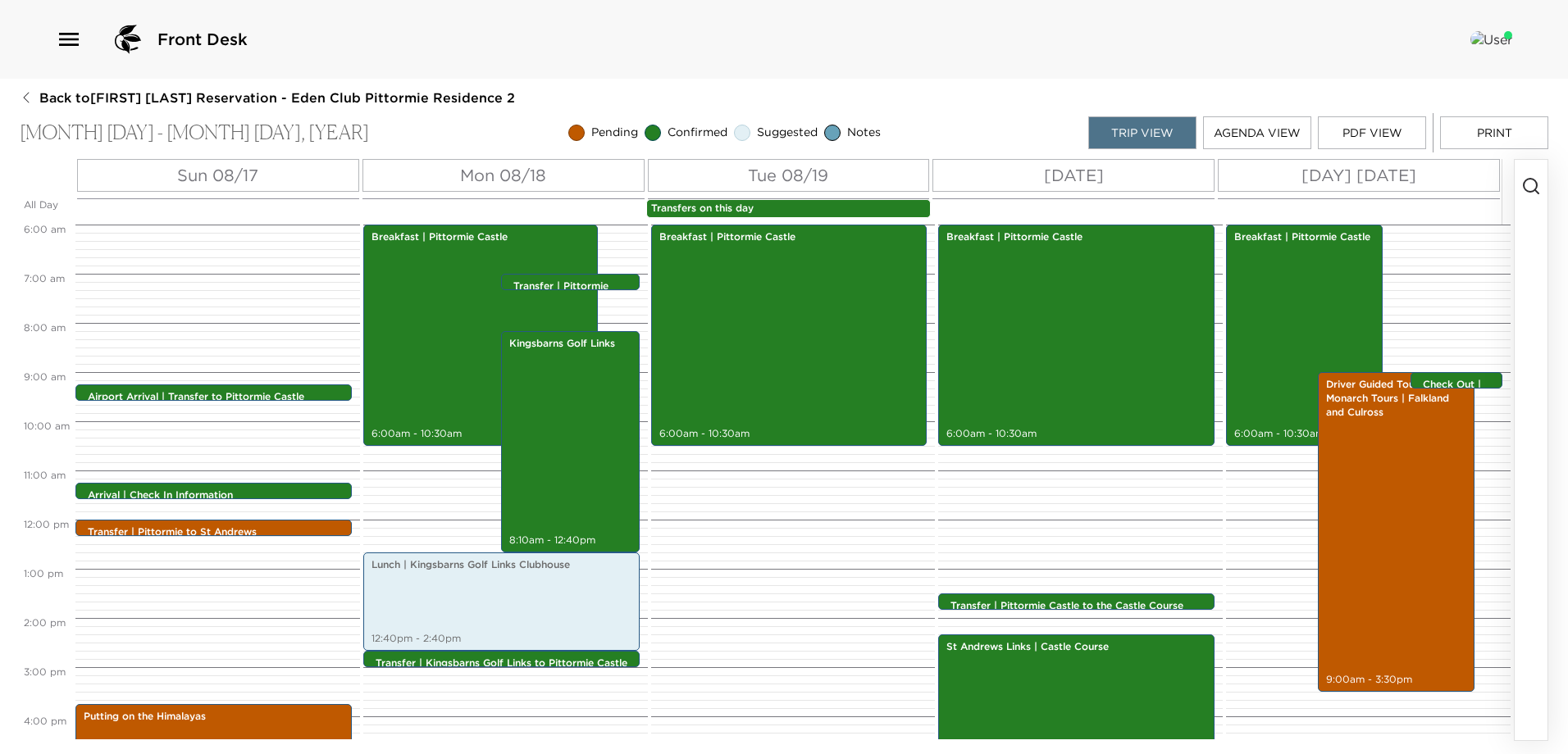 click on "PDF View" at bounding box center [1372, 133] 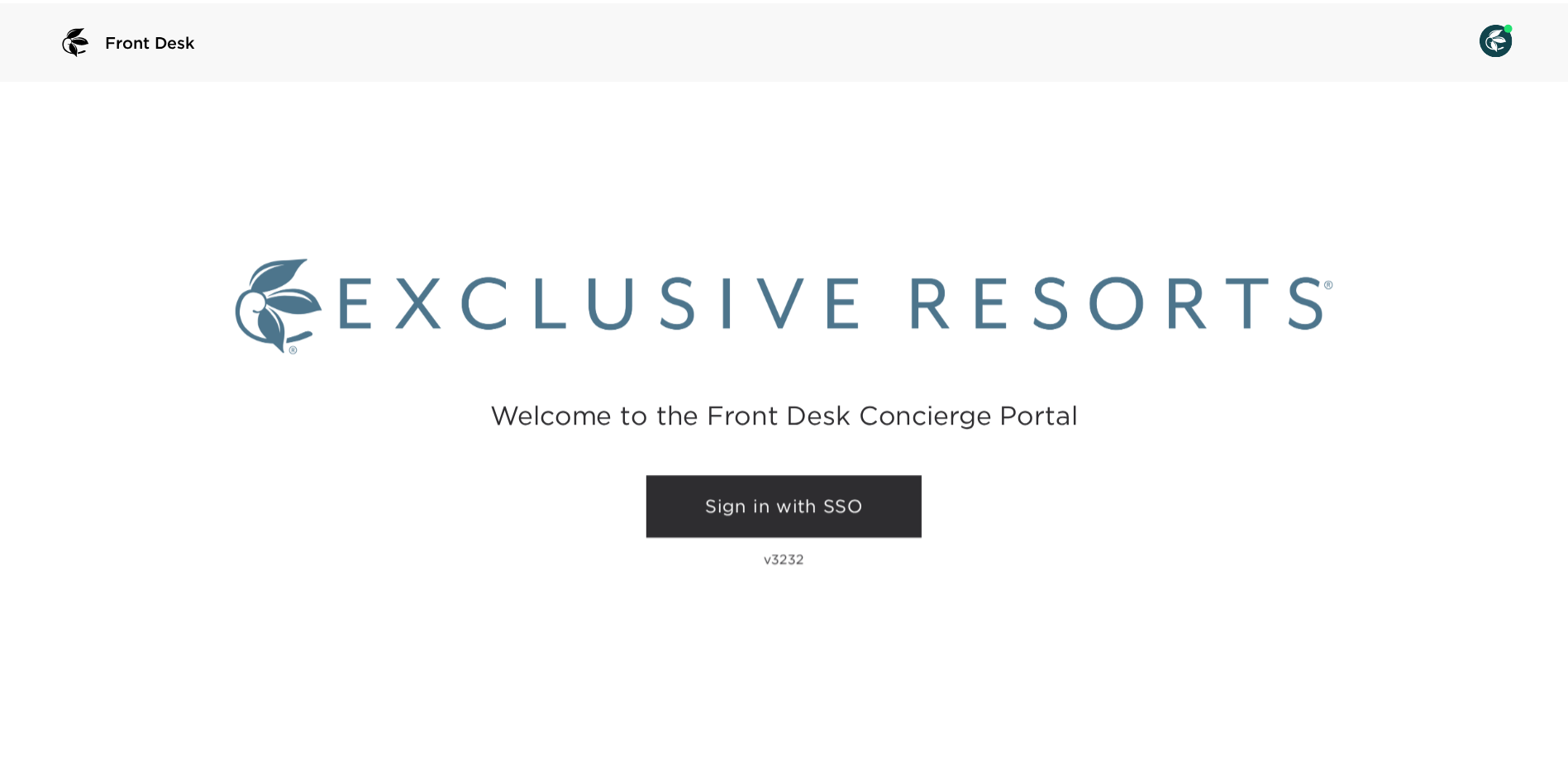 scroll, scrollTop: 0, scrollLeft: 0, axis: both 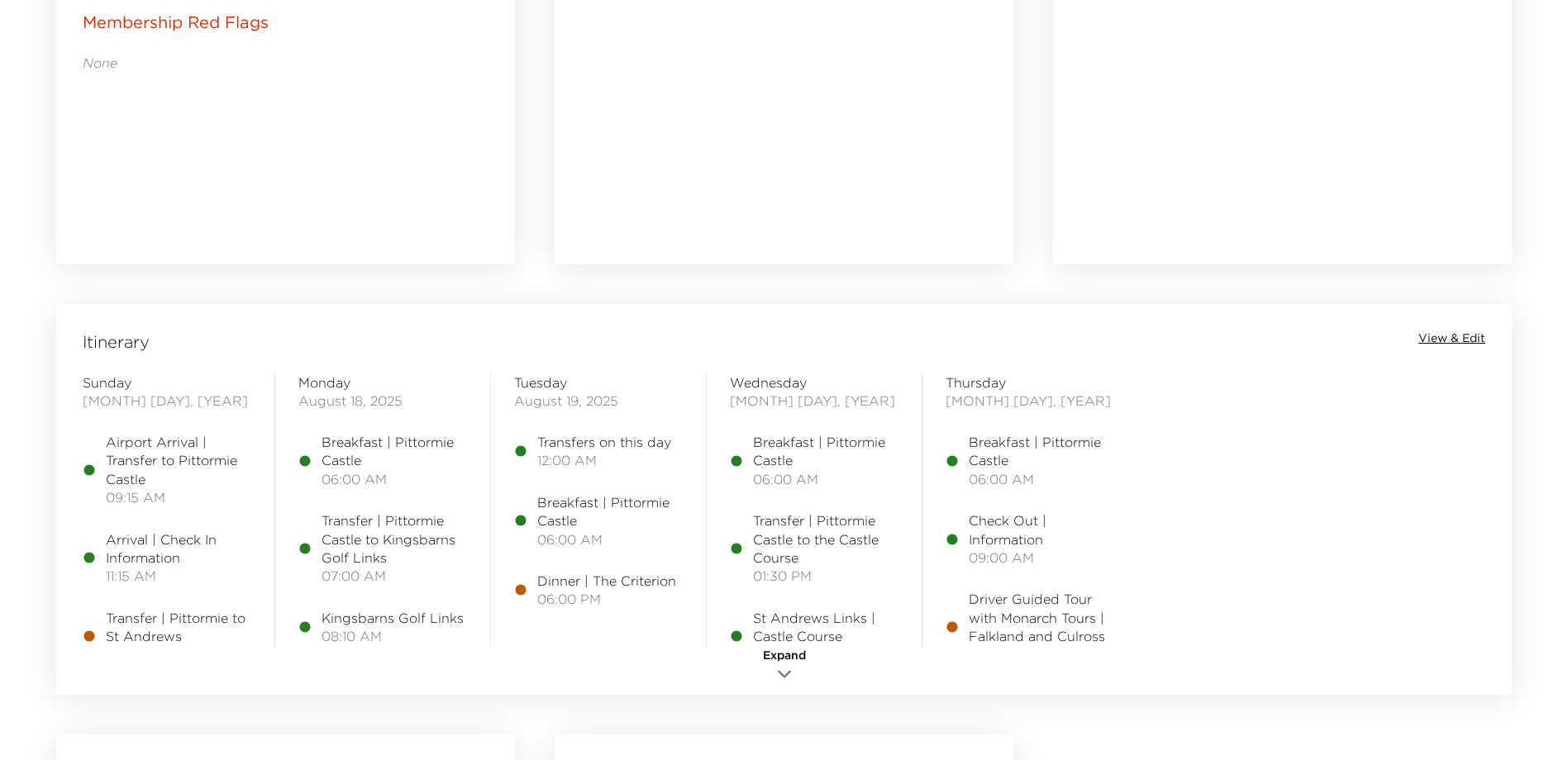 click on "View & Edit" at bounding box center [1451, 339] 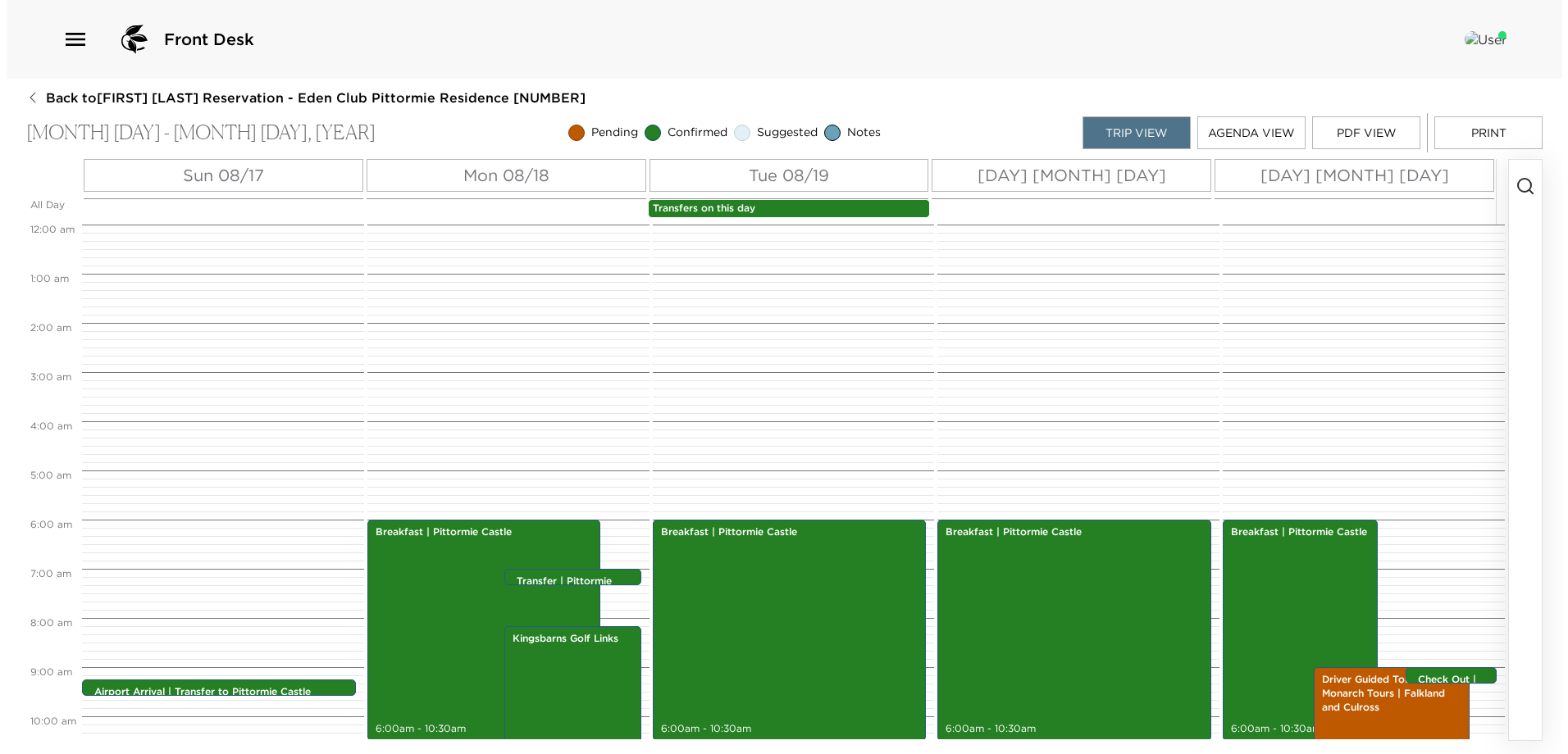 scroll, scrollTop: 0, scrollLeft: 0, axis: both 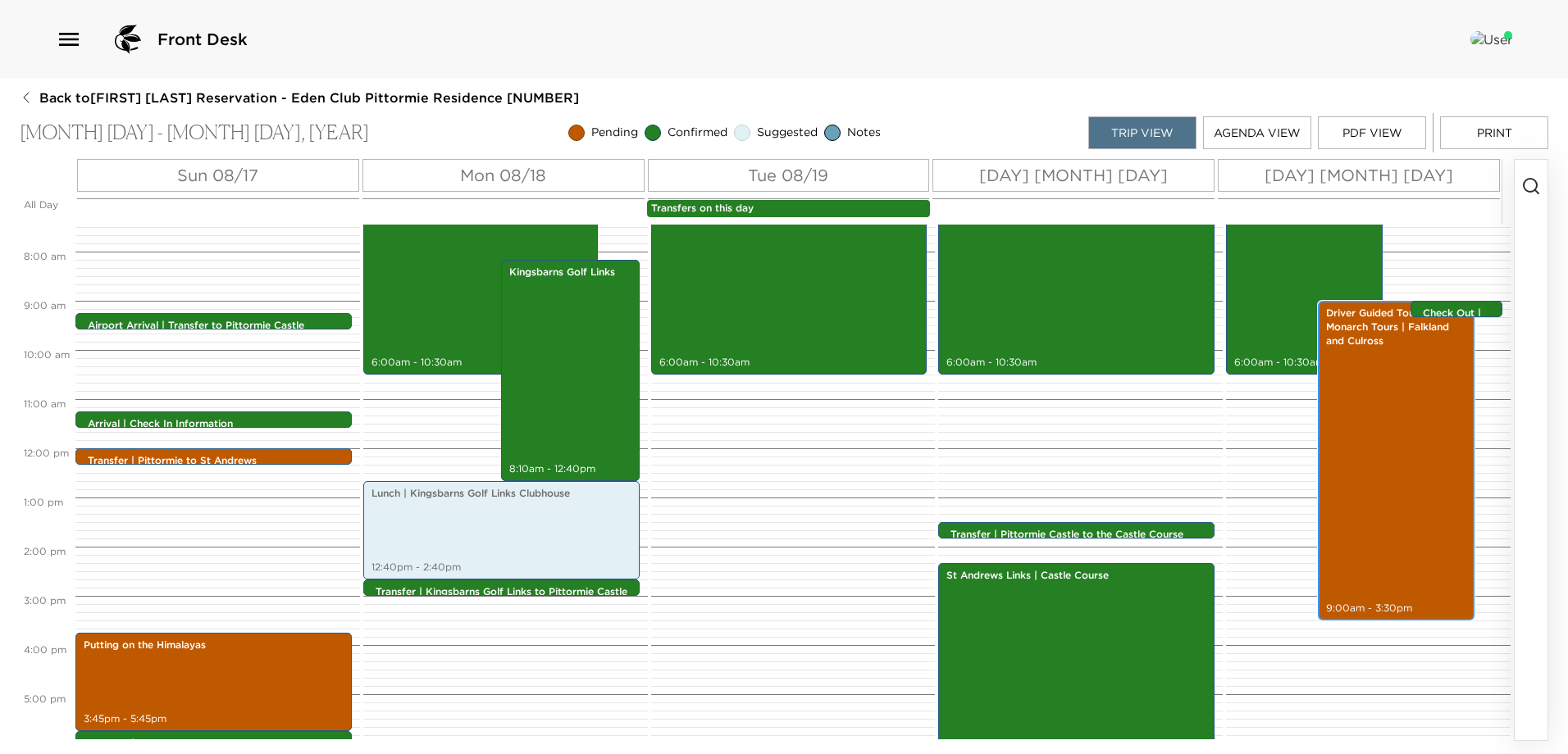 click on "Driver Guided Tour with Monarch Tours | Falkland and Culross [TIME] - [TIME]" at bounding box center (1396, 461) 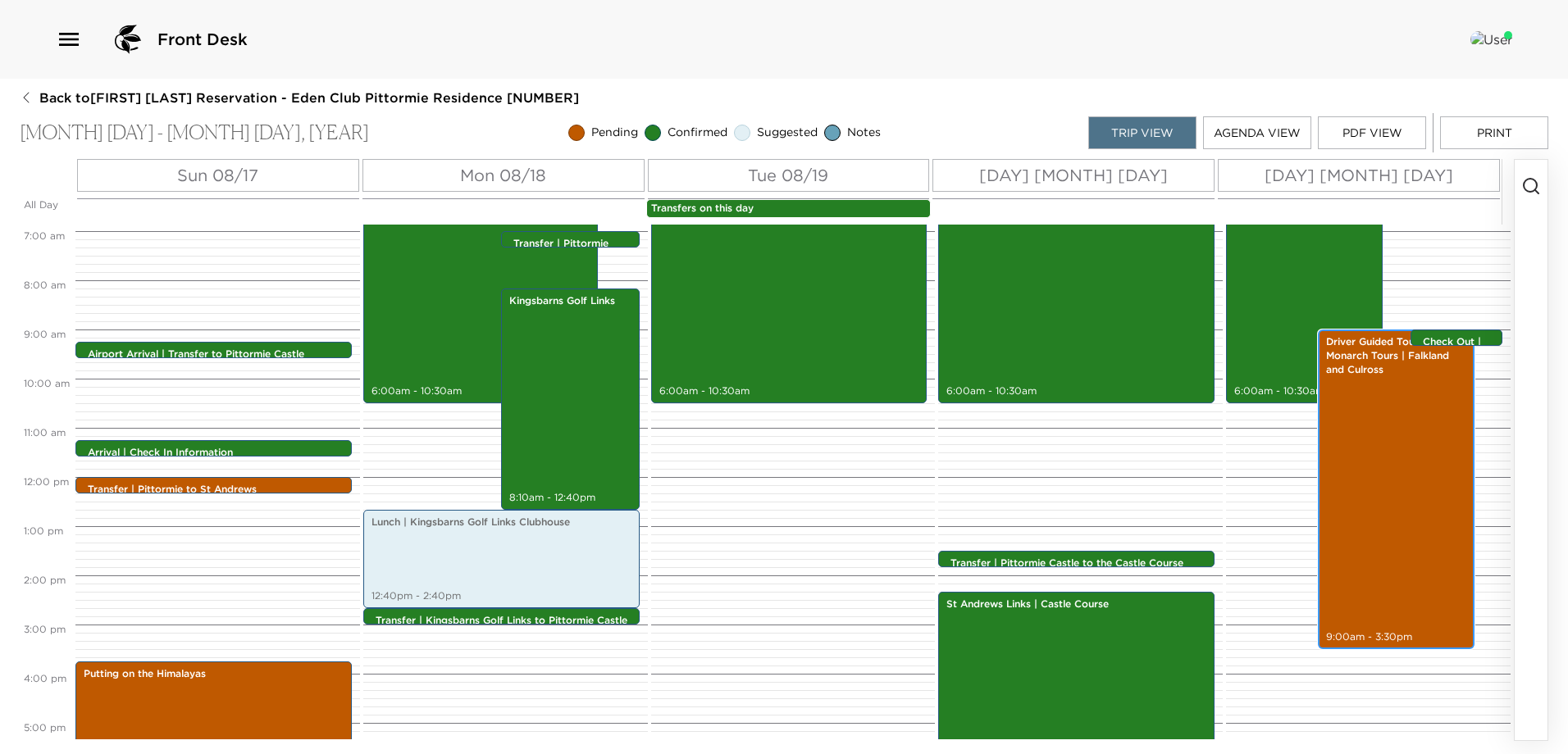 click on "Driver Guided Tour with Monarch Tours | Falkland and Culross [TIME] - [TIME]" at bounding box center [1396, 489] 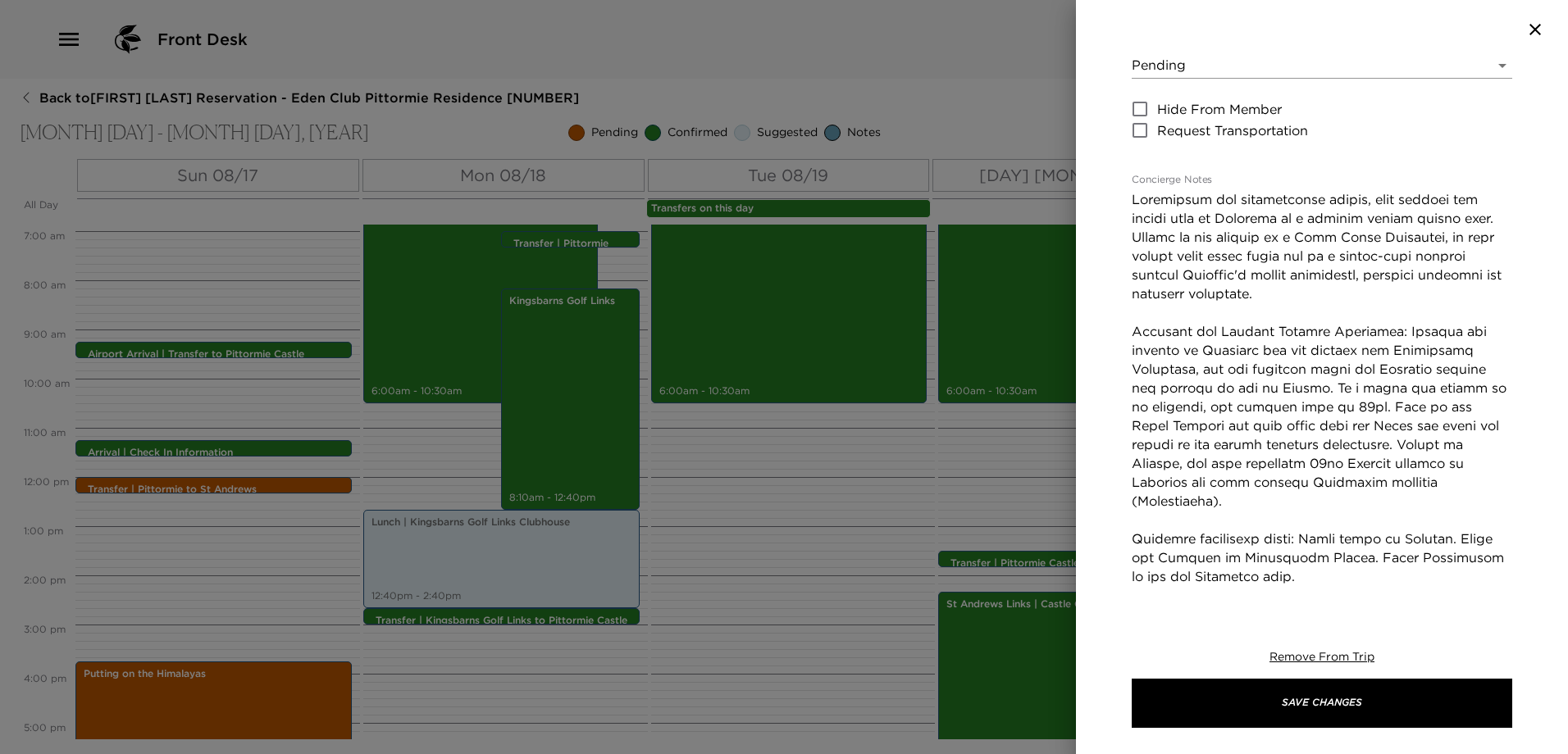 scroll, scrollTop: 410, scrollLeft: 0, axis: vertical 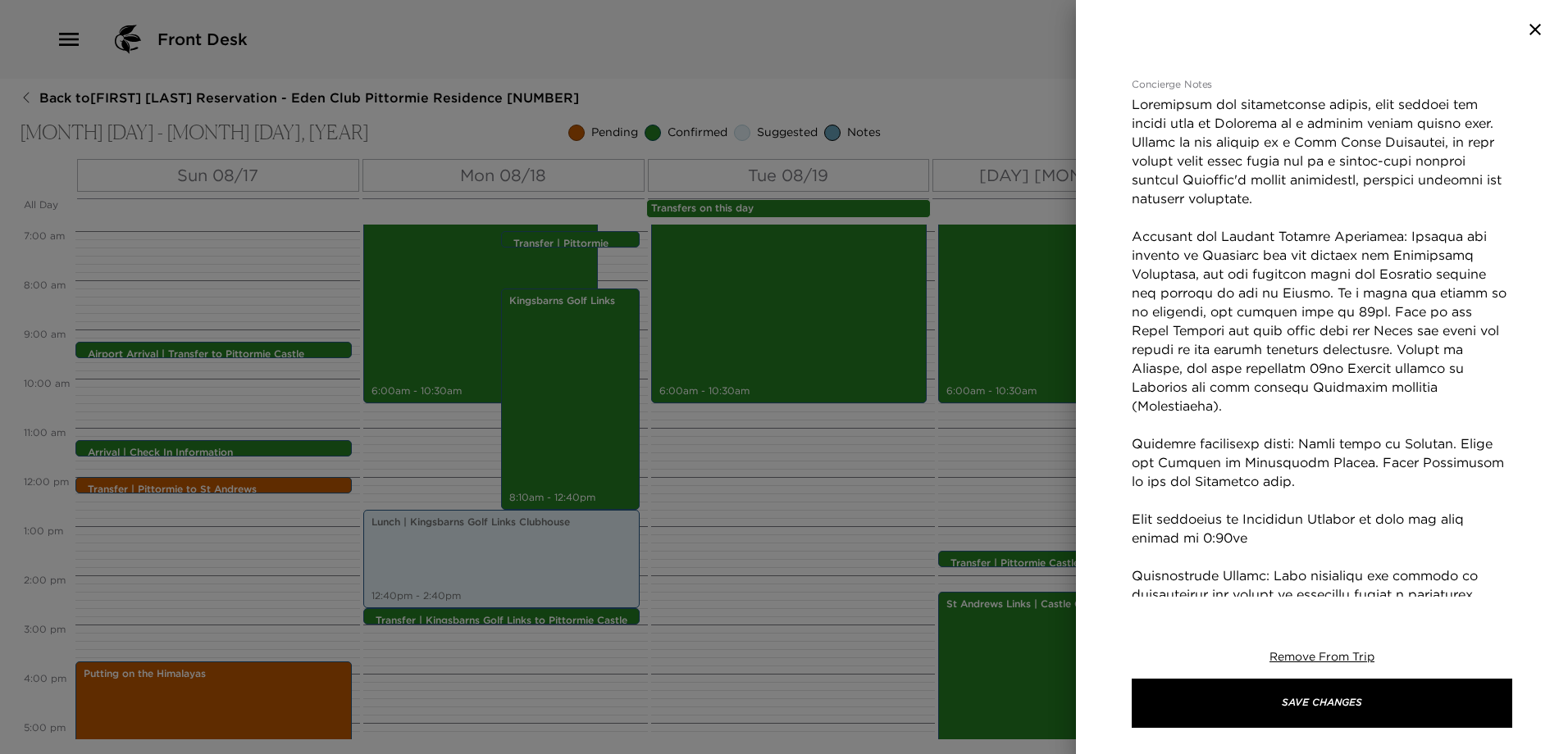 click on "Concierge Notes" at bounding box center [1322, 406] 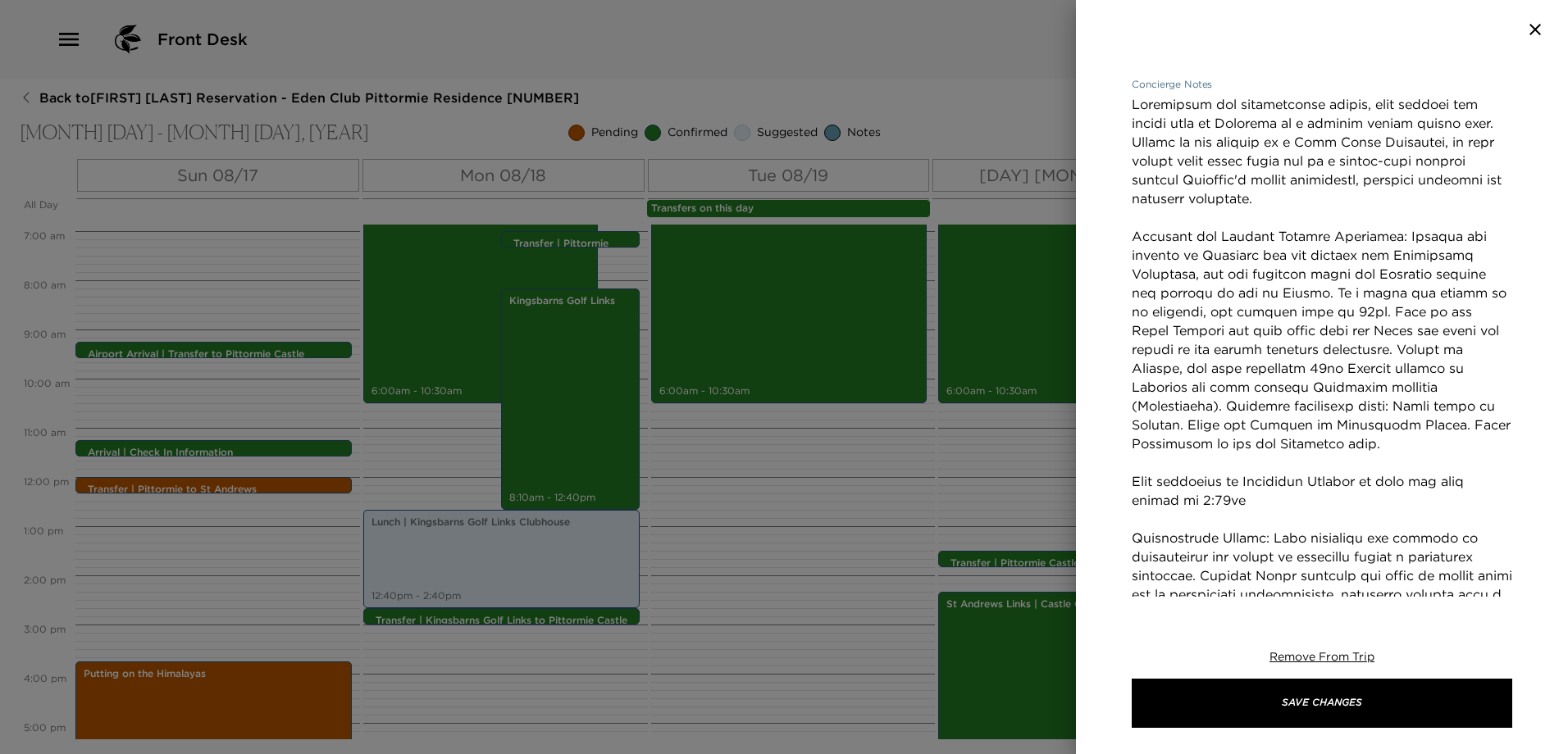 click on "Concierge Notes" at bounding box center [1322, 387] 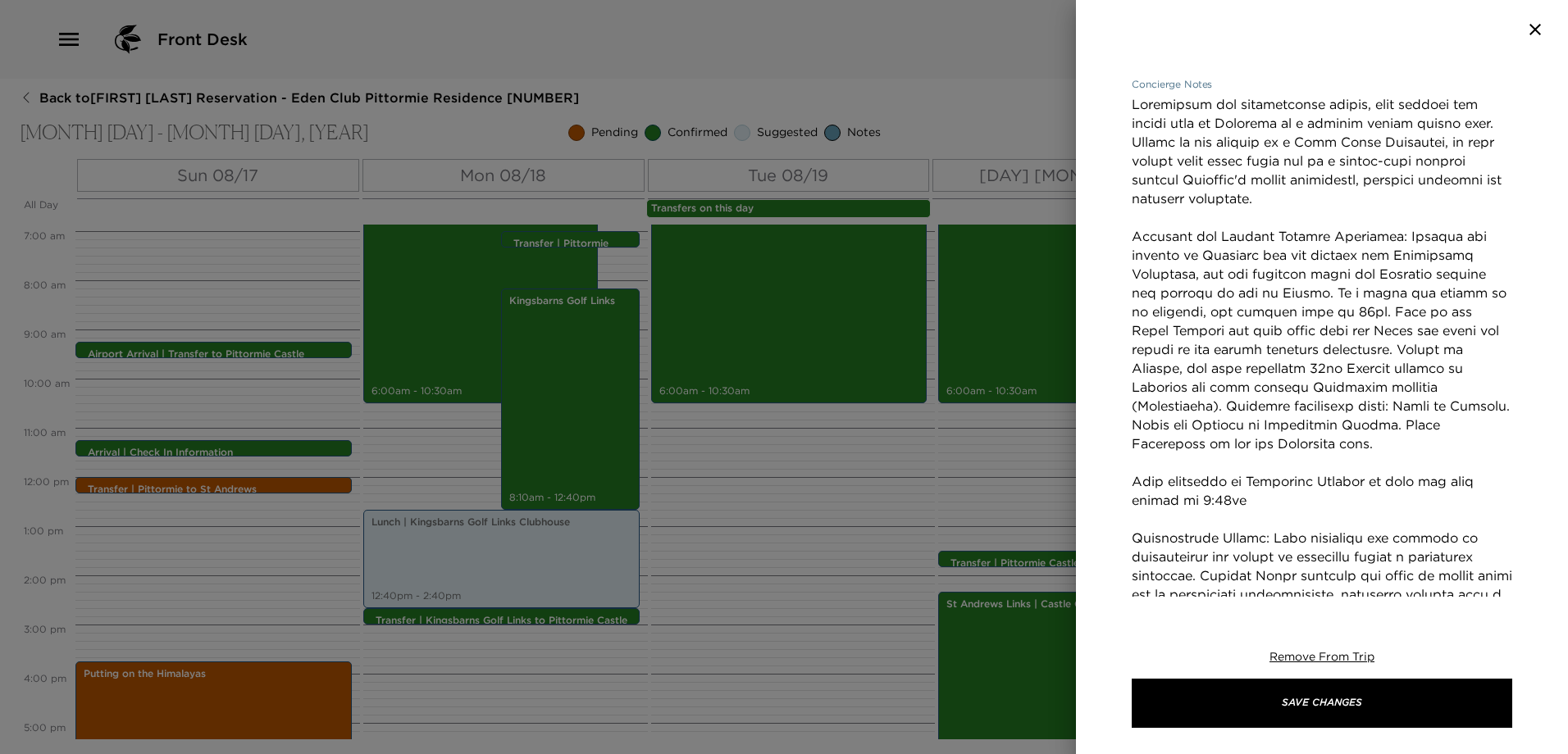 click on "Concierge Notes" at bounding box center [1322, 387] 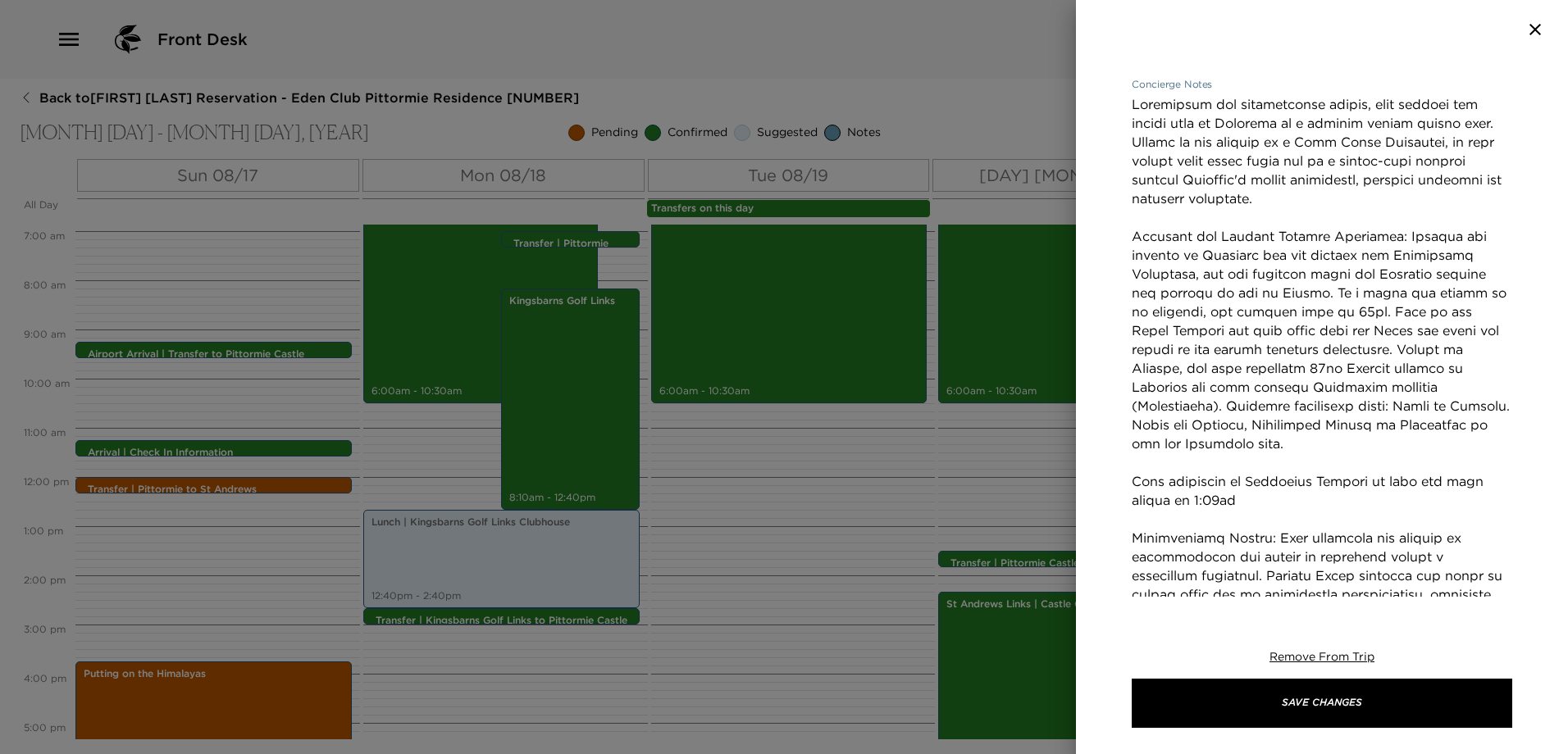 click on "Concierge Notes" at bounding box center [1322, 387] 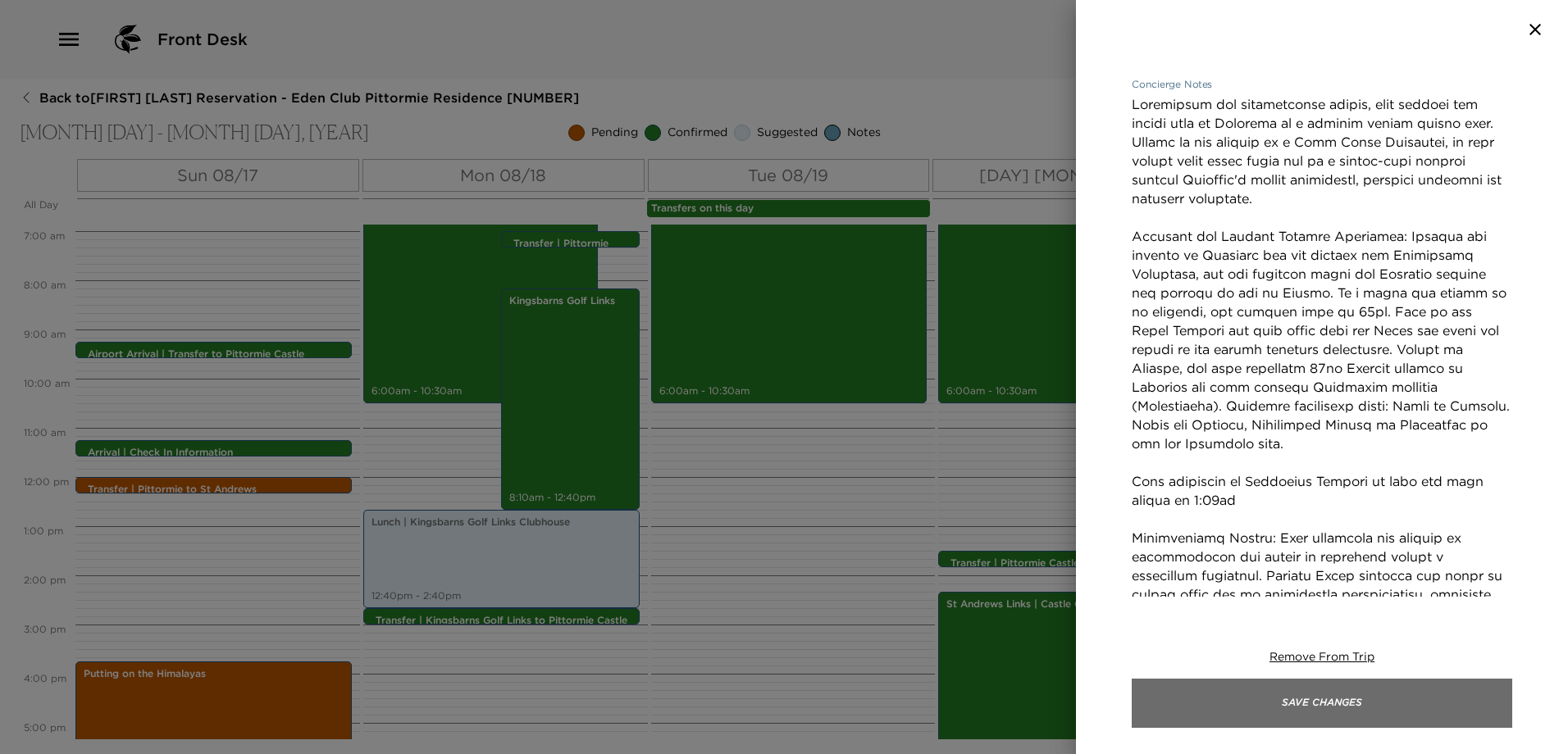 type on "Experience the breathtaking beauty, rich history and hidden gems of Scotland on a private driver guided tour. Travel in the comfort of a Land Rover Discovery, as your expert local guide takes you on a tailor-made journey through Scotland's iconic landscapes, charming villages and historic landmarks.
Falkland and Culross Example Itinerary: Explore the village of Falkland and the setting for Outlanders Inverness, see the fountain where the Jacobite spectre was keeping an eye on Claire. If a visit the palace is of interest, the opening time is 11am. Stop at the Forth Bridges for epic views over the Forth and climb the stairs of the worlds smallest lighthouse. Travel to Culross, the best preserved 16th Century village in Scotland and also another Outlander location (Crainsmuire). Optional additional stops: Lunch in Culross. Visit the Kelpies, Linlithgow Palace or Lallybroch if you are Outlander fans.
Tour concludes at Edinburgh Airport in time for your flight at [TIME]
Cancellation Policy: Date transfers..." 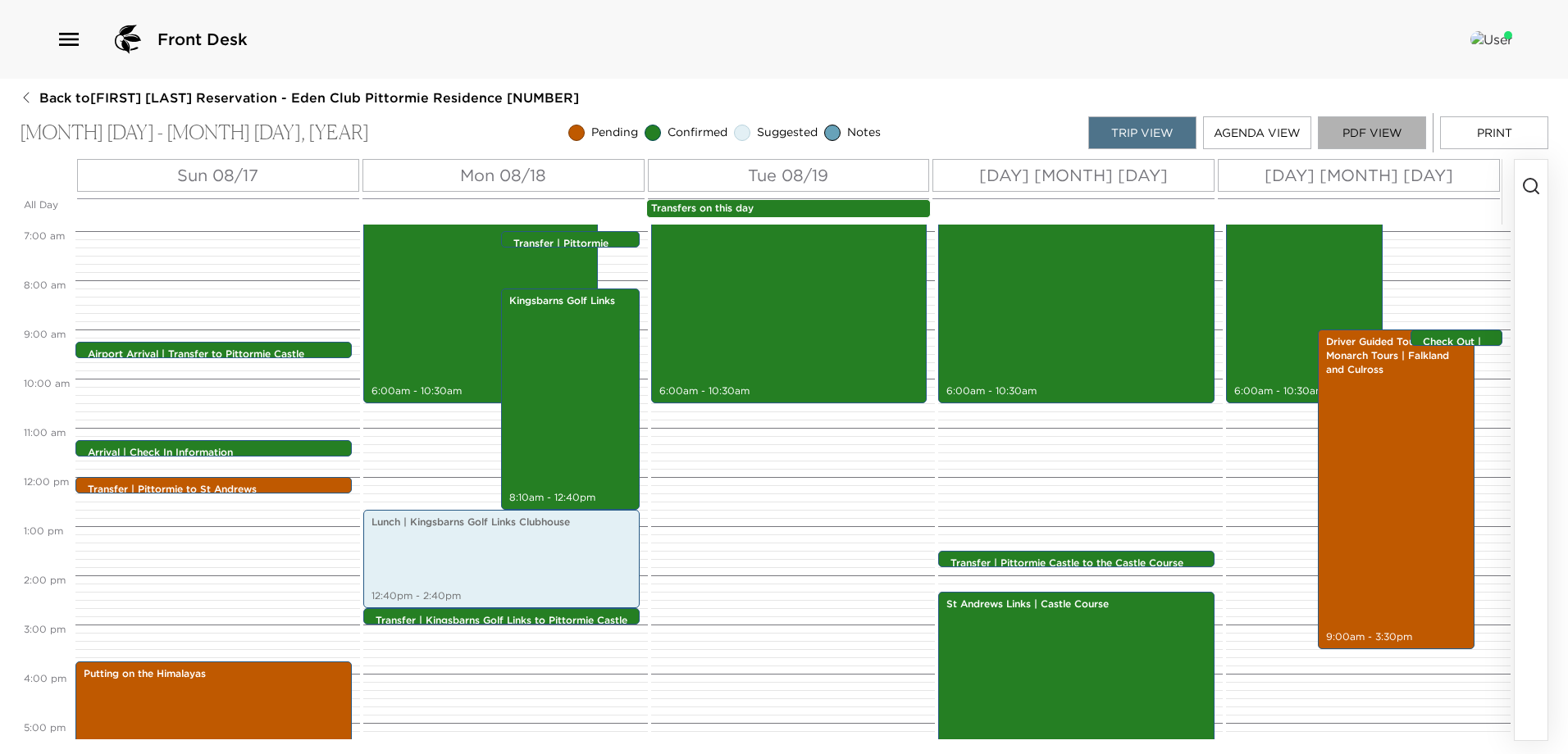 click on "PDF View" at bounding box center [1372, 133] 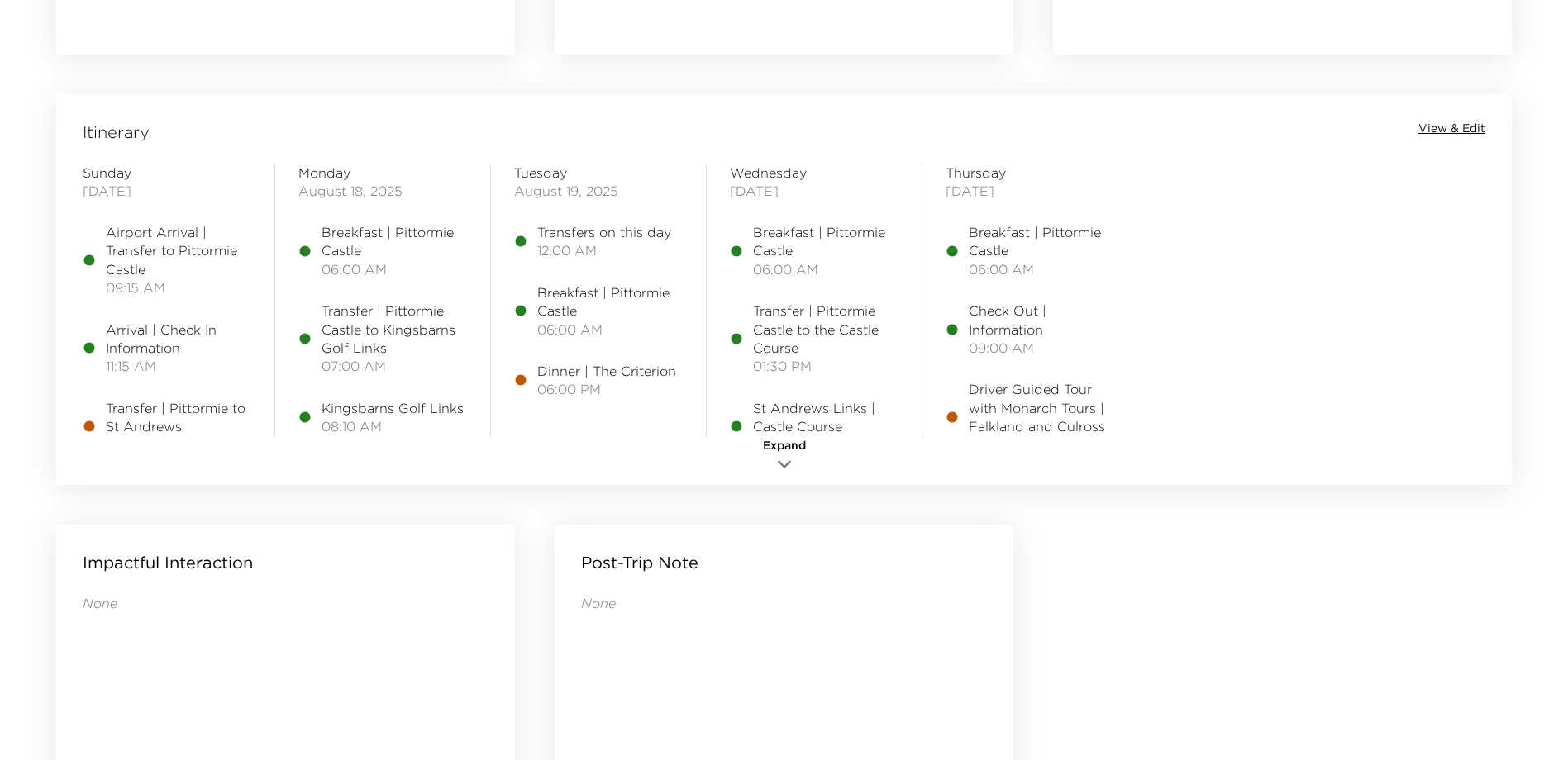 click on "Itinerary View & Edit [DATE] Airport Arrival | Transfer to Pittormie Castle [TIME] Arrival | Check In Information [TIME] Transfer | Pittormie to St Andrews [TIME] Putting on the Himalayas [TIME] Transfer | St Andrews to Pittormie Castle [TIME] Dinner | Pittormie Castle | Sunday Roast [TIME] [DATE] Breakfast | Pittormie Castle [TIME] Transfer | Pittormie Castle to Kingsbarns Golf Links [TIME] Kingsbarns Golf Links [TIME] Lunch | Kingsbarns Golf Links Clubhouse [TIME] Transfer | Kingsbarns Golf Links to Pittormie Castle [TIME] Transfer | Pittormie Castle to Strathkinness [TIME] Dinner | The Tavern at Strathkinness [TIME] Transfer | The Tavern at Strathkinness to Pittormie Castle [TIME] [DATE] Transfers on this day [TIME] Breakfast | Pittormie Castle [TIME] Dinner | The Criterion [TIME] [DATE] Breakfast | Pittormie Castle [TIME] Transfer | Pittormie Castle to the Castle Course [TIME] [TIME] [TIME] Expand" at bounding box center [784, 289] 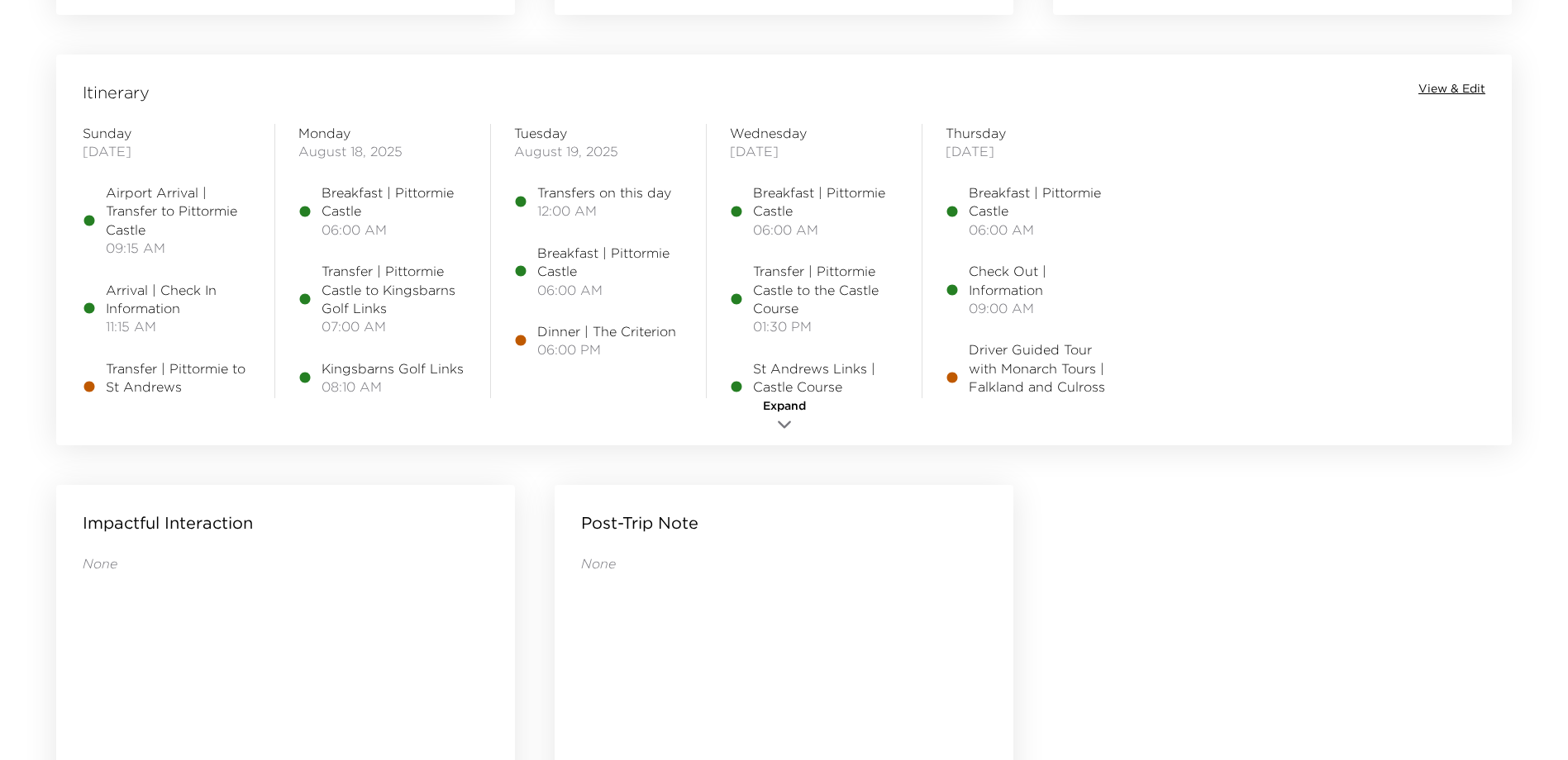 click on "View & Edit" at bounding box center [1451, 89] 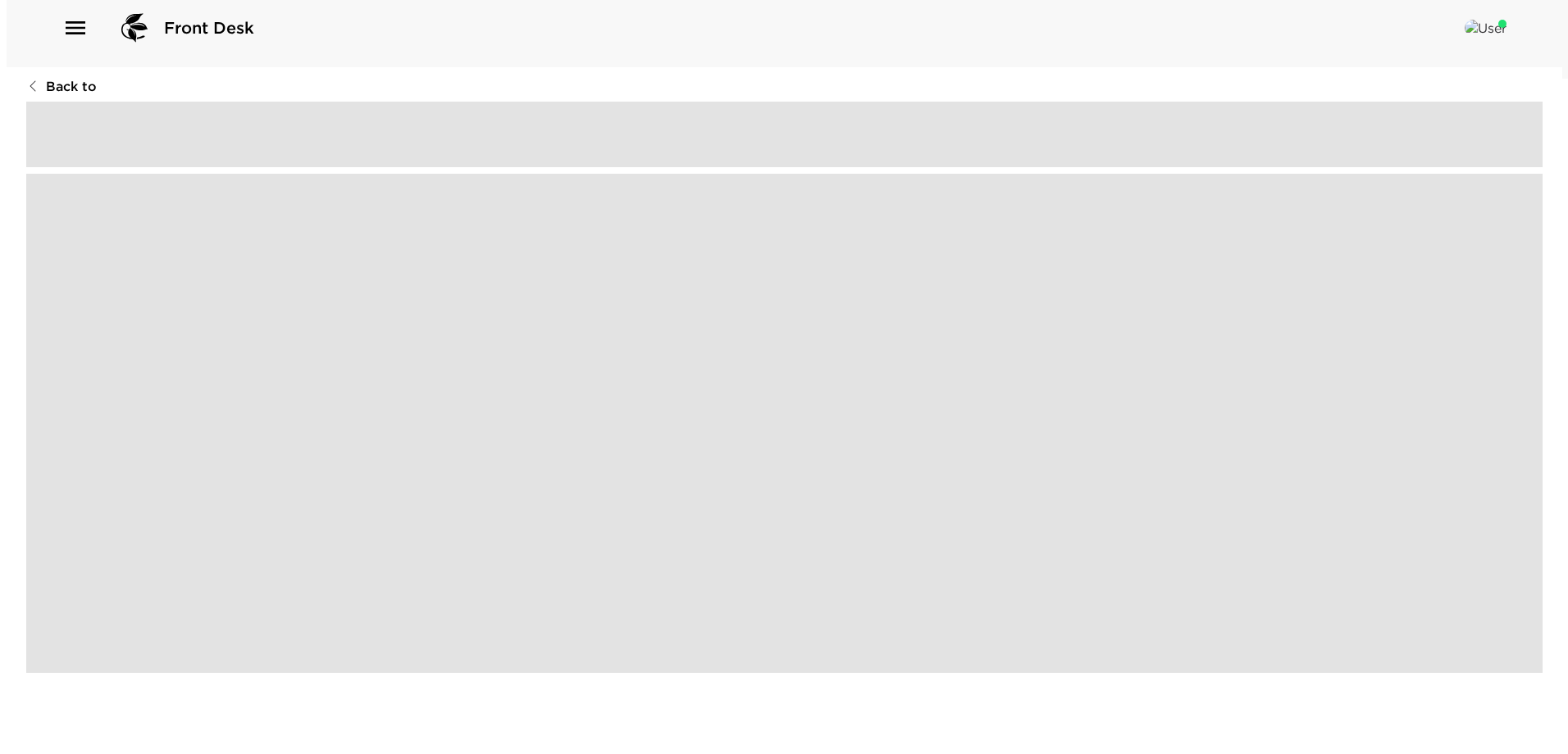 scroll, scrollTop: 0, scrollLeft: 0, axis: both 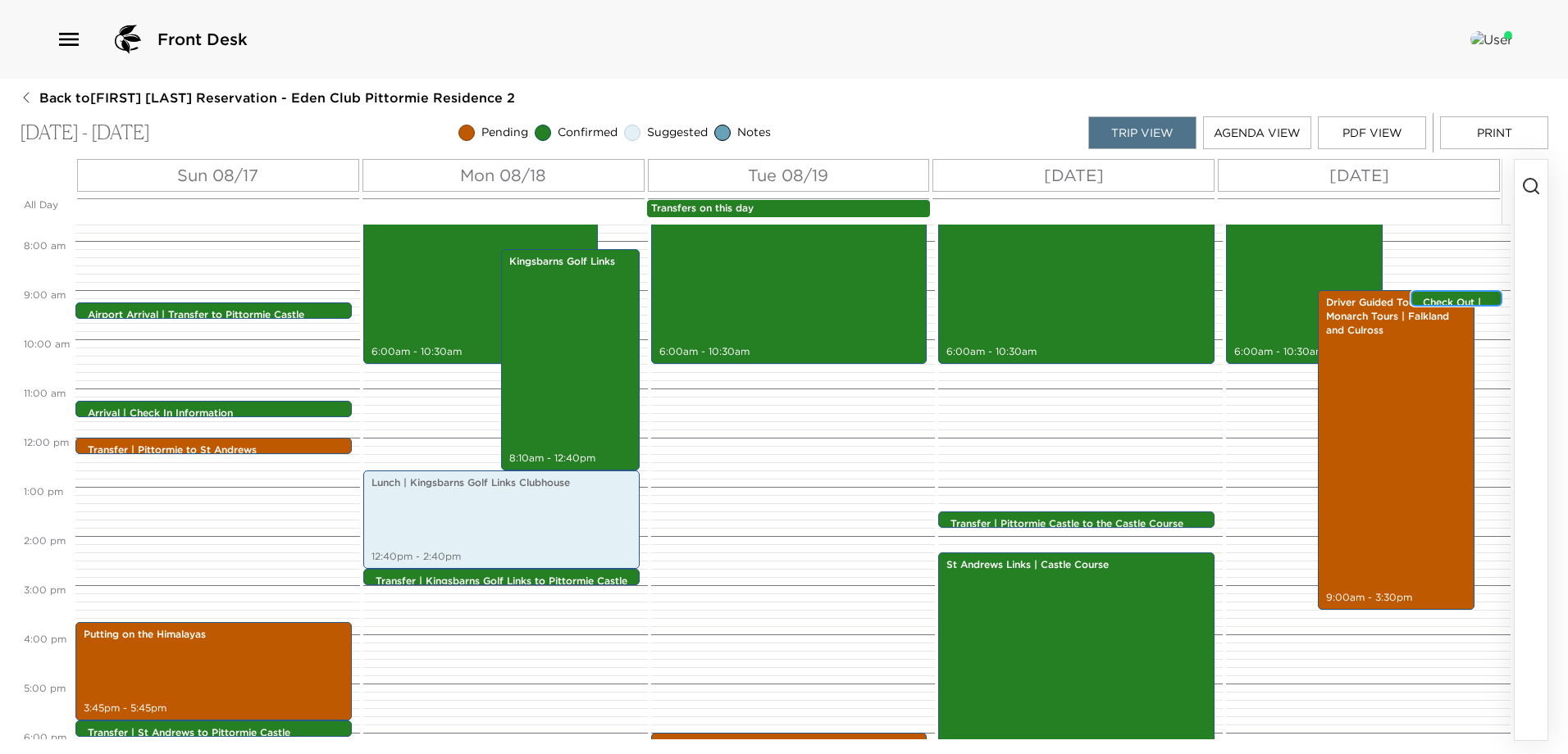 click on "Check Out | Information" at bounding box center (1461, 310) 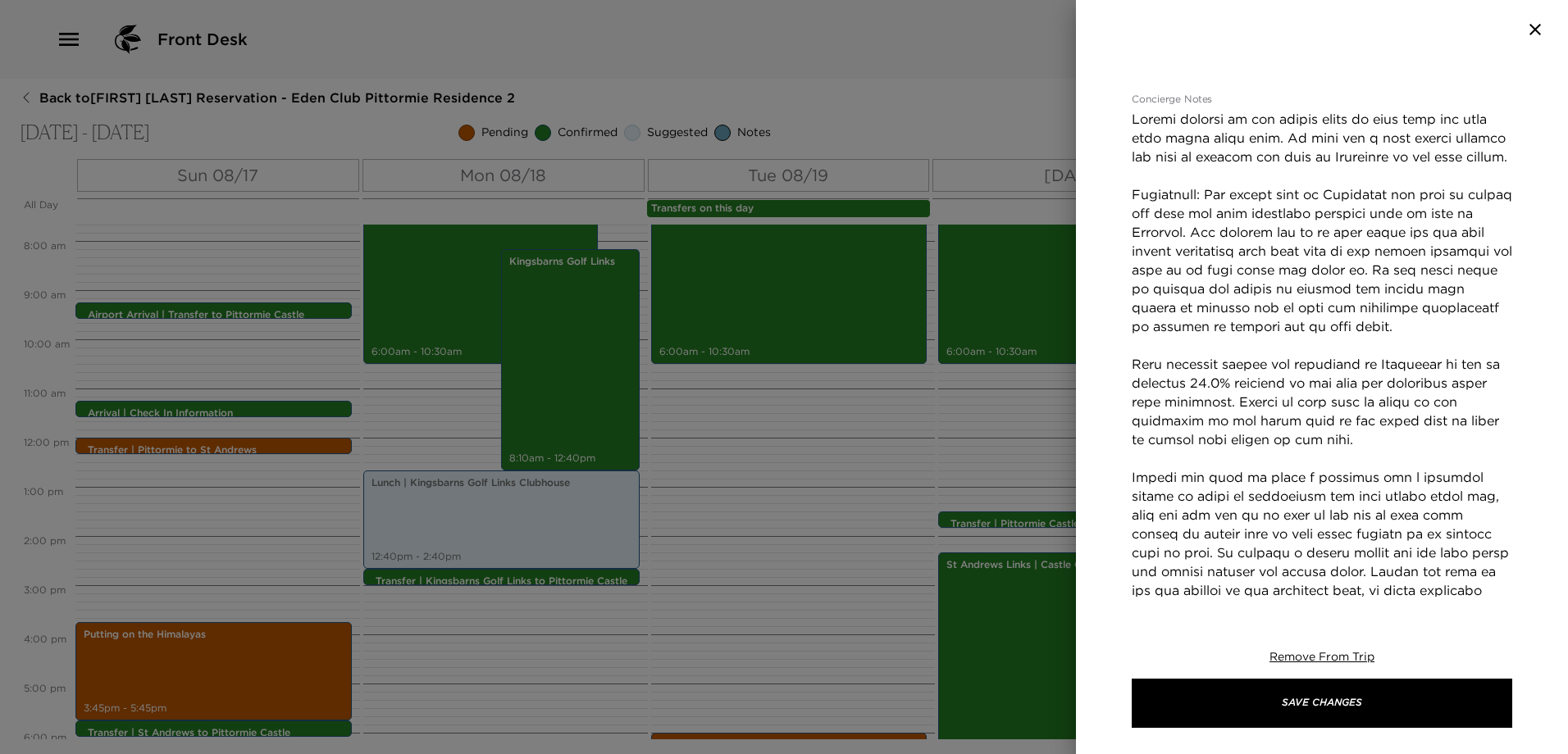 scroll, scrollTop: 328, scrollLeft: 0, axis: vertical 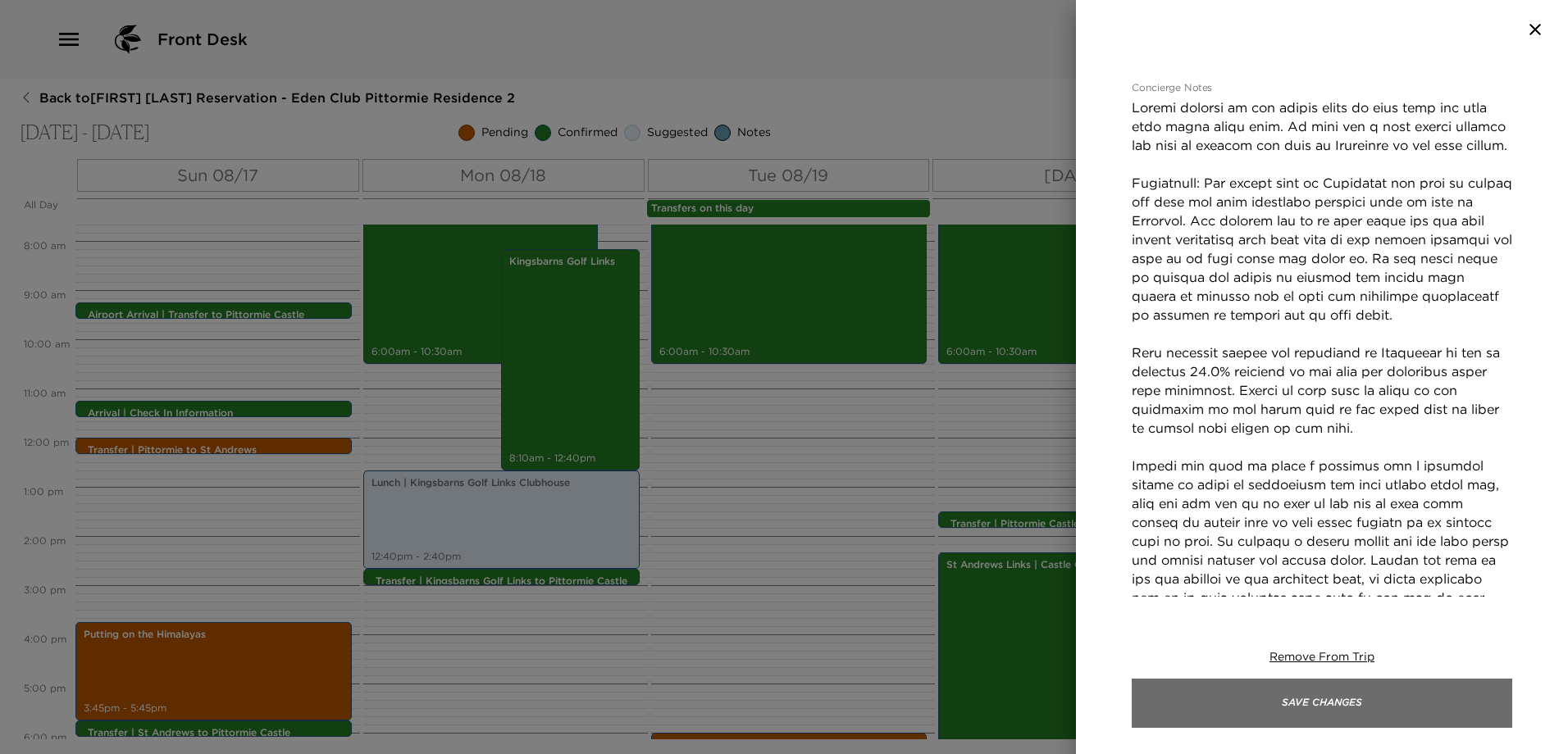 click on "Save Changes" at bounding box center [1322, 703] 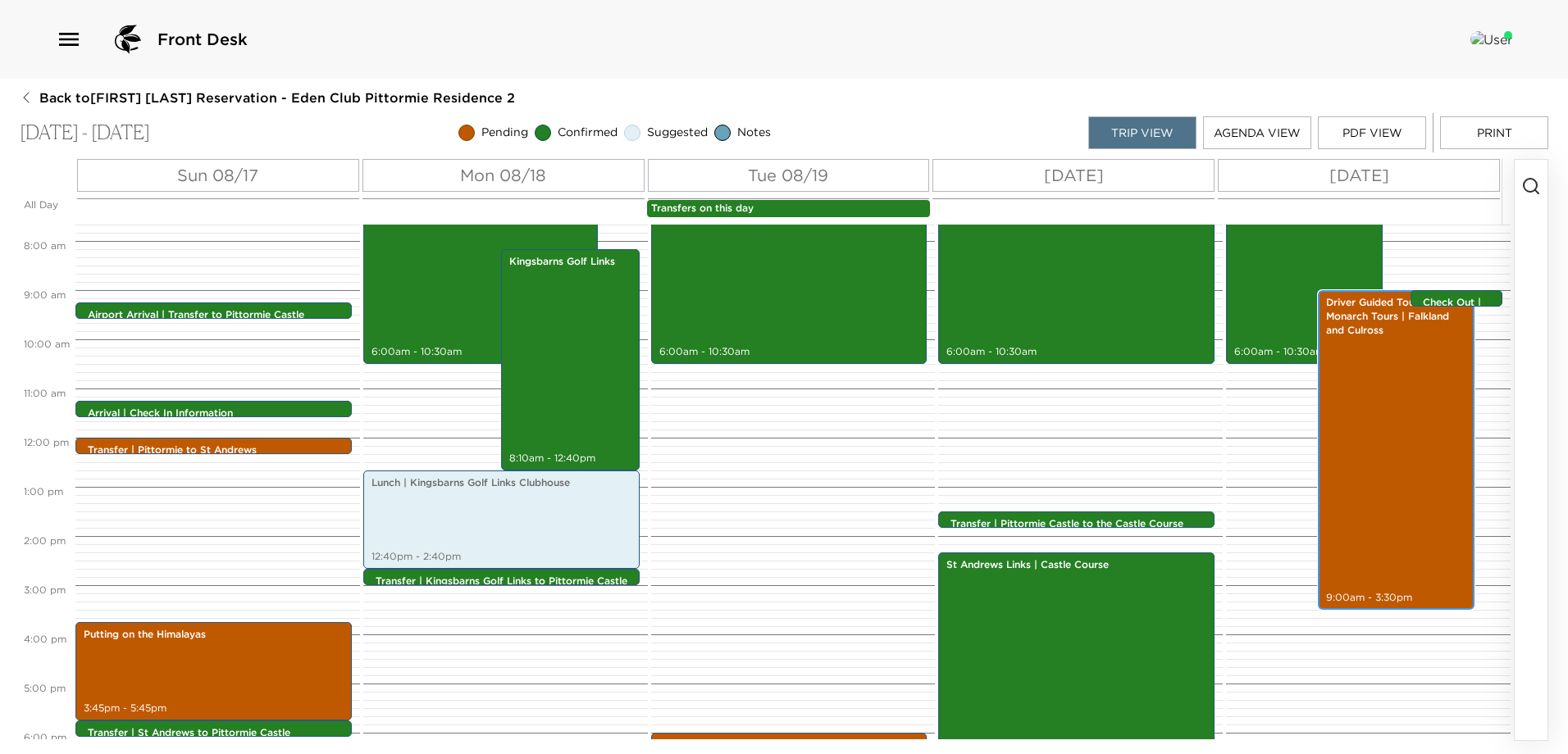 click on "Driver Guided Tour with Monarch Tours | Falkland and Culross [TIME] - [TIME]" at bounding box center (1396, 450) 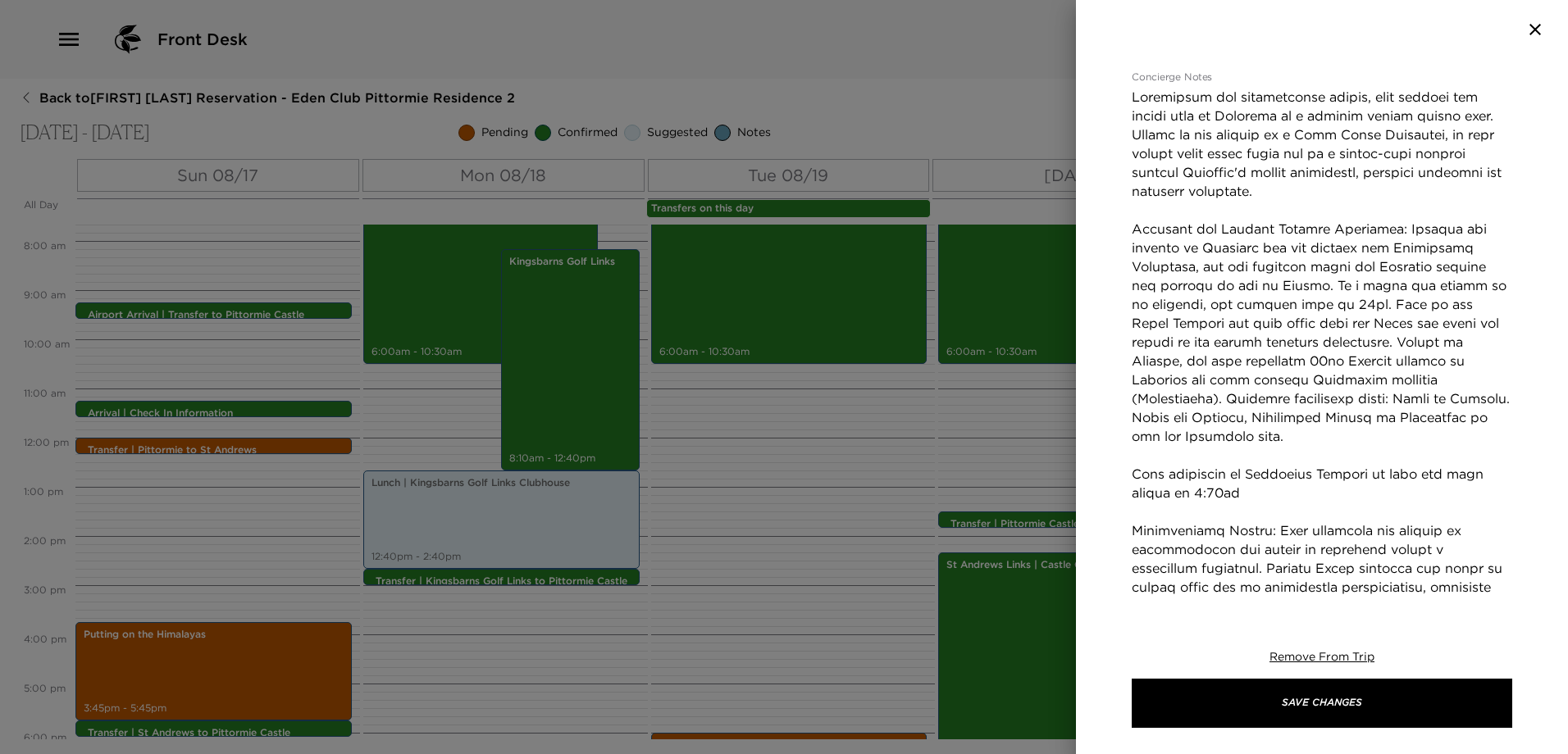 scroll, scrollTop: 492, scrollLeft: 0, axis: vertical 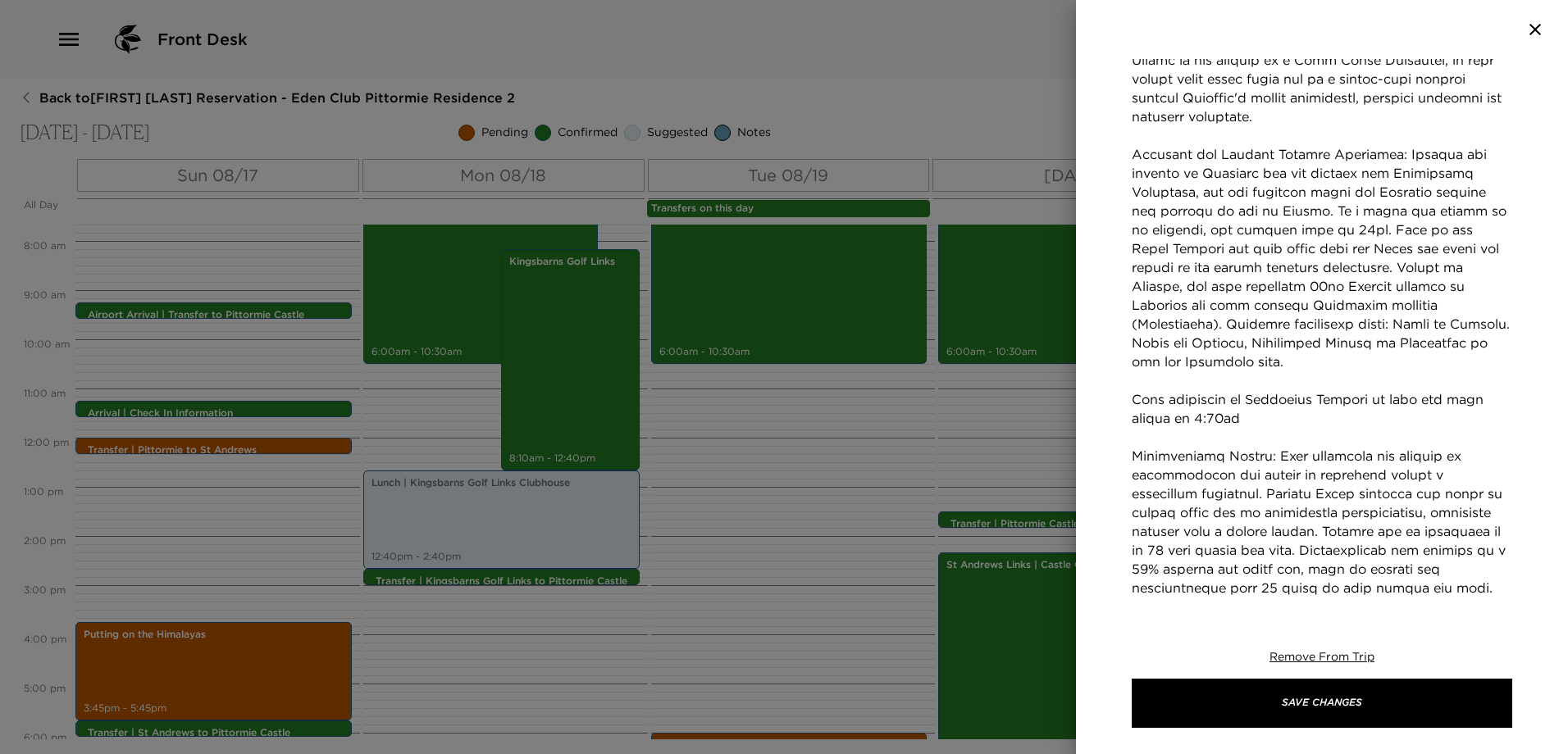 click on "Concierge Notes" at bounding box center [1322, 305] 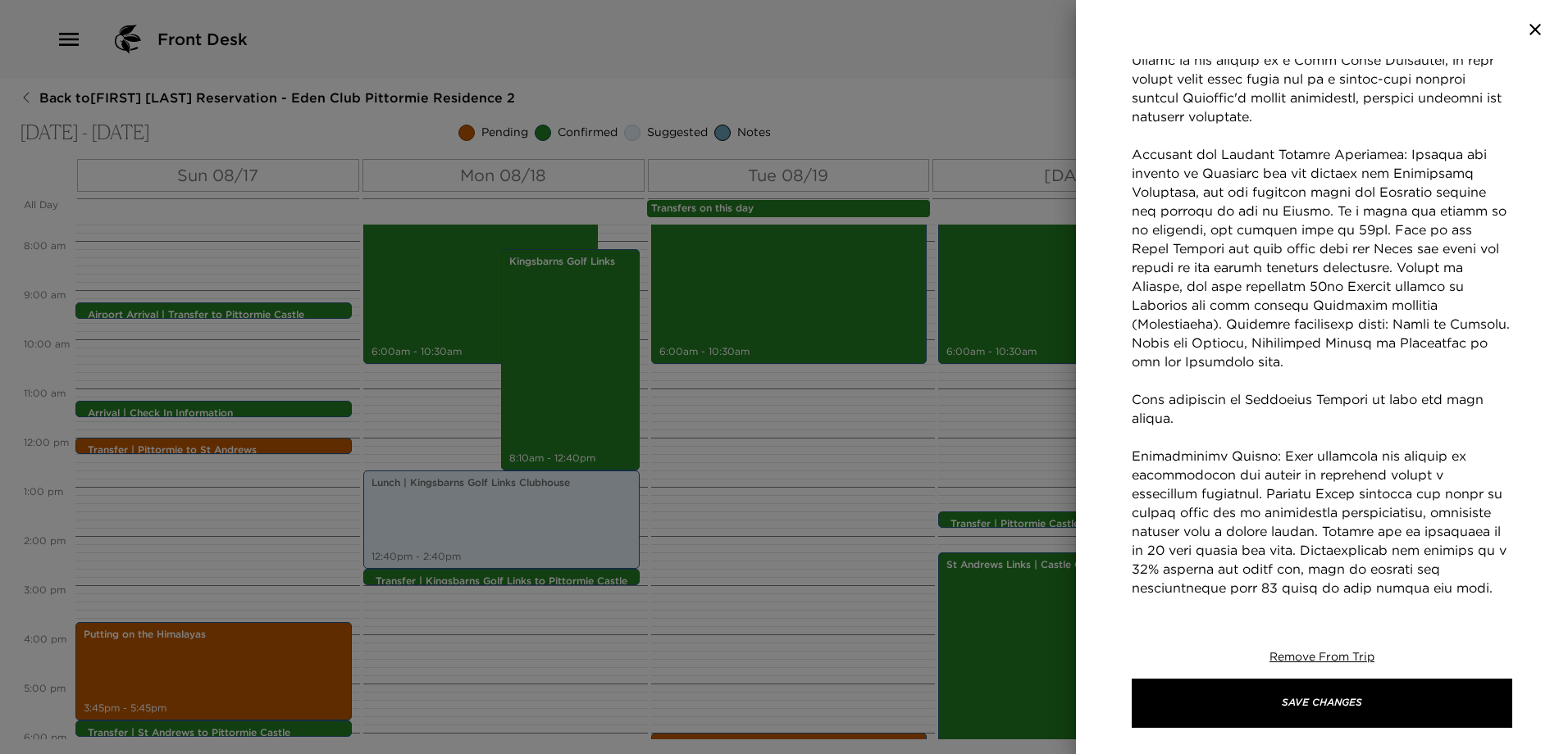 scroll, scrollTop: 493, scrollLeft: 0, axis: vertical 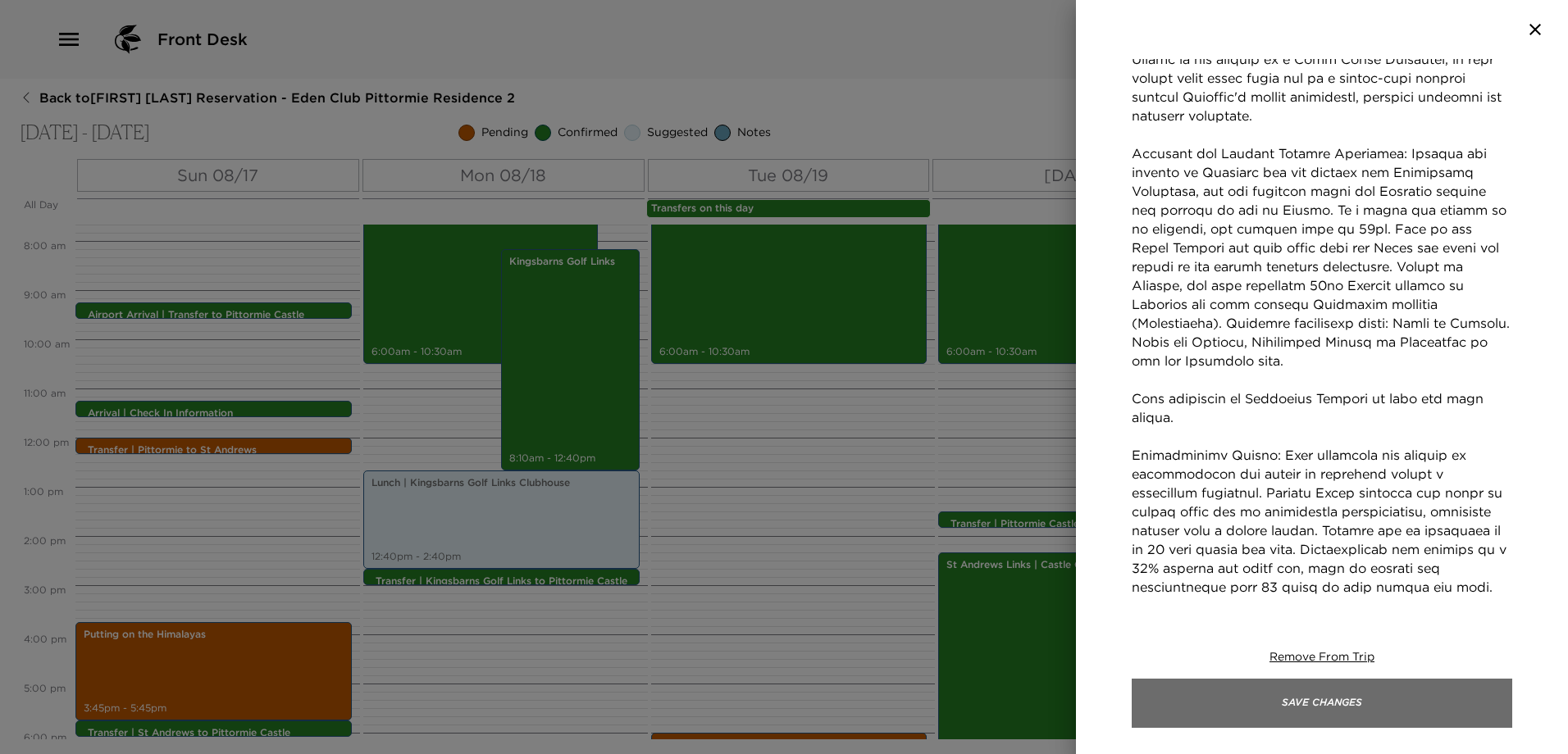 type on "Experience the breathtaking beauty, rich history and hidden gems of Scotland on a private driver guided tour. Travel in the comfort of a Land Rover Discovery, as your expert local guide takes you on a tailor-made journey through Scotland's iconic landscapes, charming villages and historic landmarks.
Falkland and Culross Example Itinerary: Explore the village of Falkland and the setting for Outlanders Inverness, see the fountain where the Jacobite spectre was keeping an eye on Claire. If a visit the palace is of interest, the opening time is 11am. Stop at the Forth Bridges for epic views over the Forth and climb the stairs of the worlds smallest lighthouse. Travel to Culross, the best preserved 16th Century village in Scotland and also another Outlander location (Crainsmuire). Optional additional stops: Lunch in Culross. Visit the Kelpies, Linlithgow Palace or Lallybroch if you are Outlander fans.
Tour concludes at Edinburgh Airport in time for your flight.
Cancellation Policy: Date transfers are subj..." 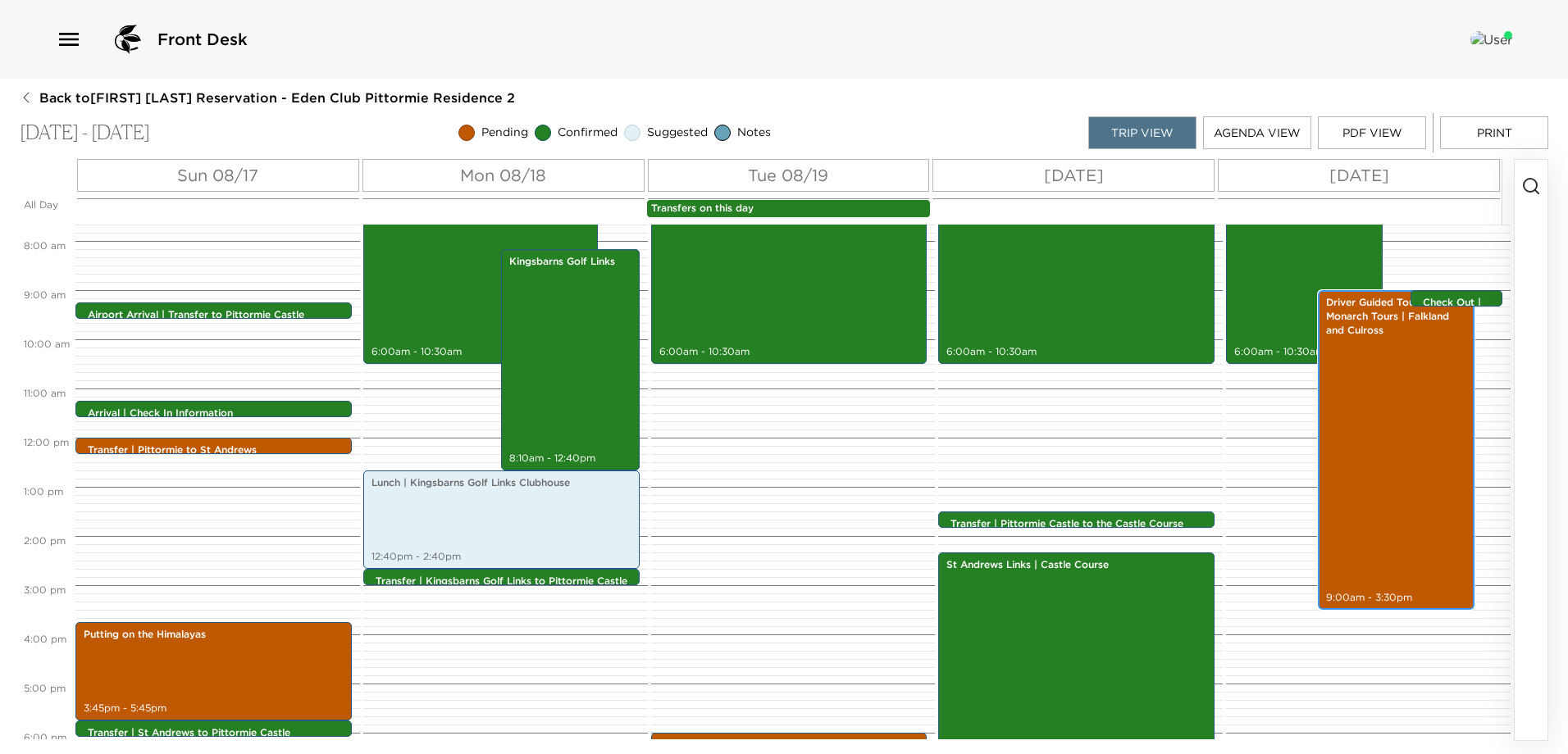 scroll, scrollTop: 295, scrollLeft: 0, axis: vertical 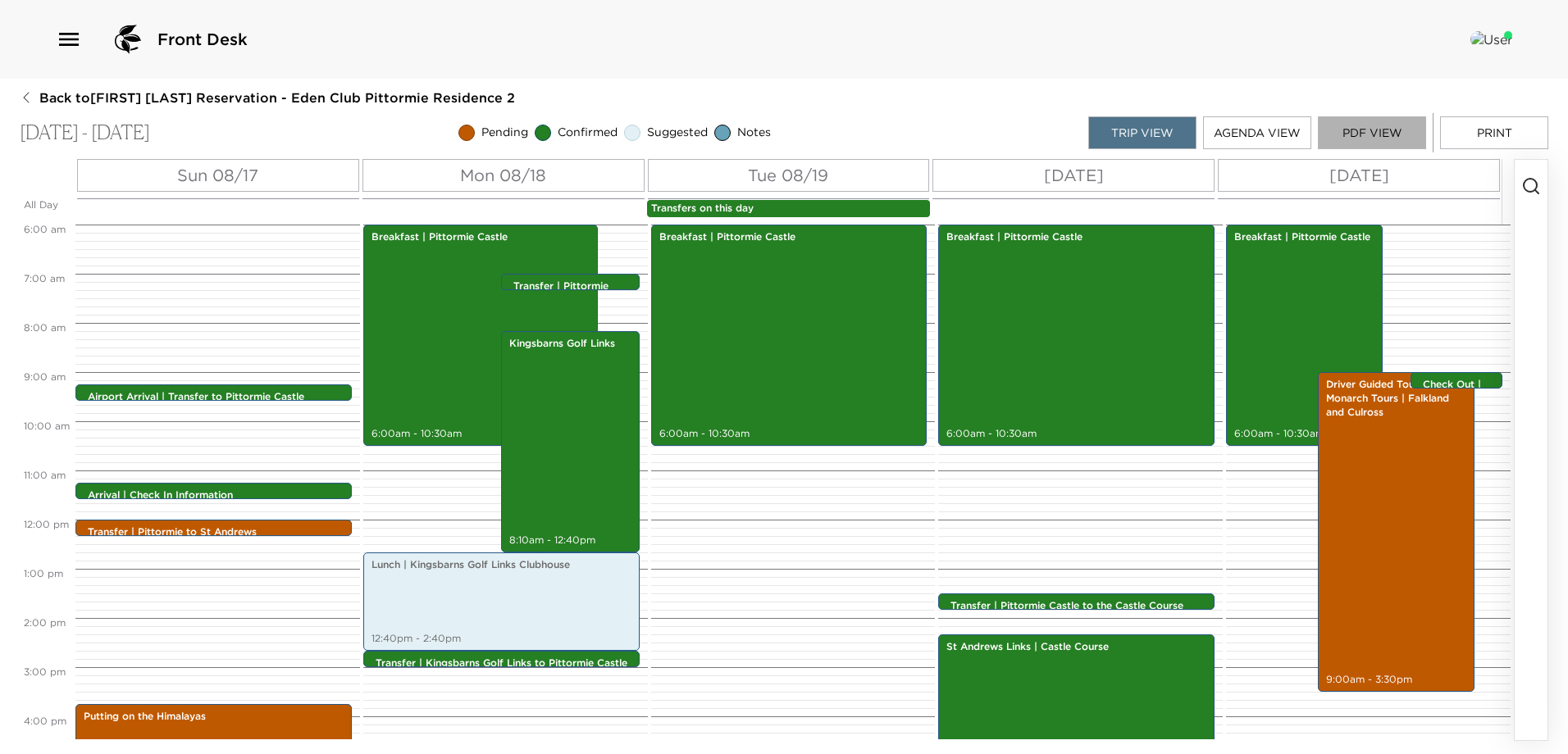 click on "PDF View" at bounding box center (1372, 133) 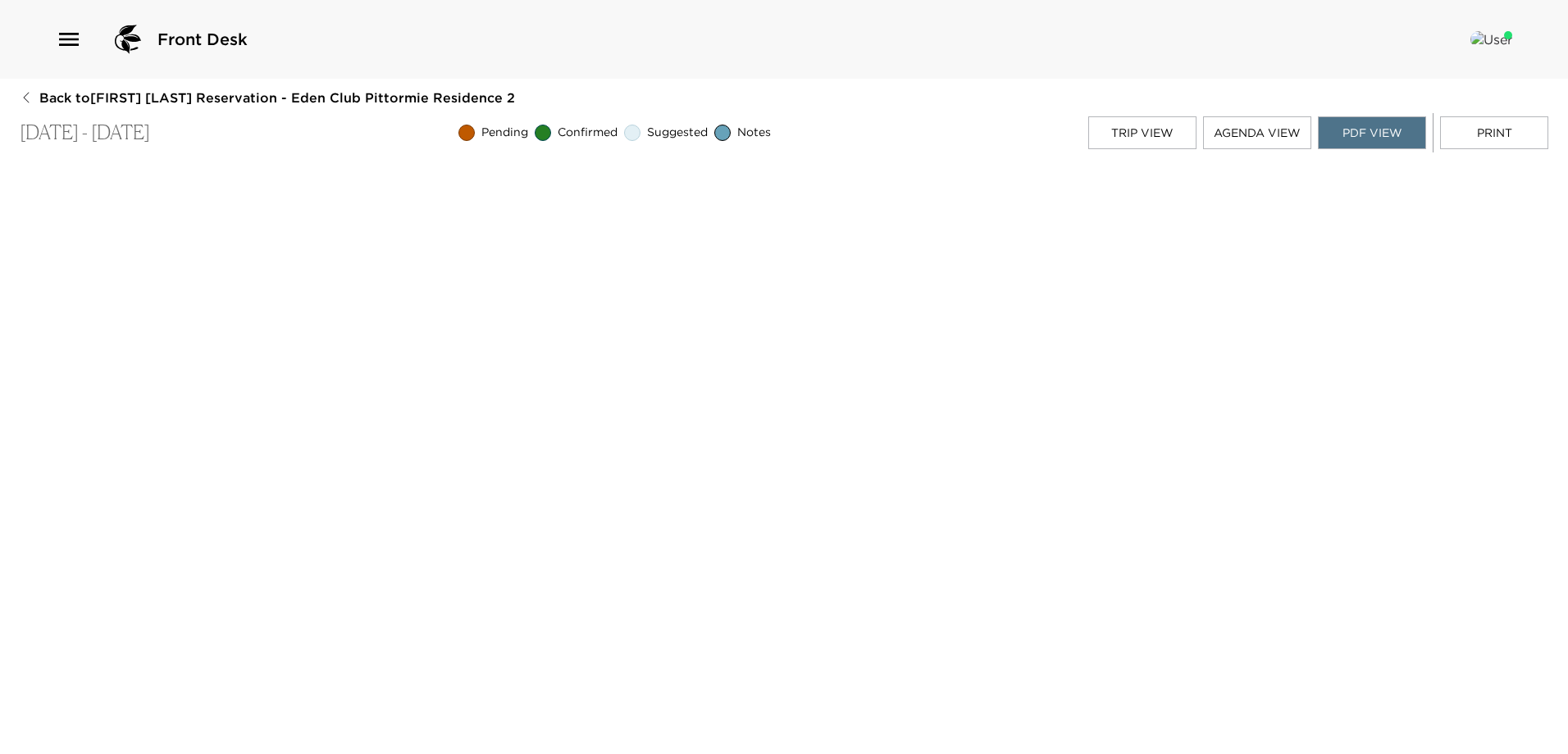 scroll, scrollTop: 3, scrollLeft: 0, axis: vertical 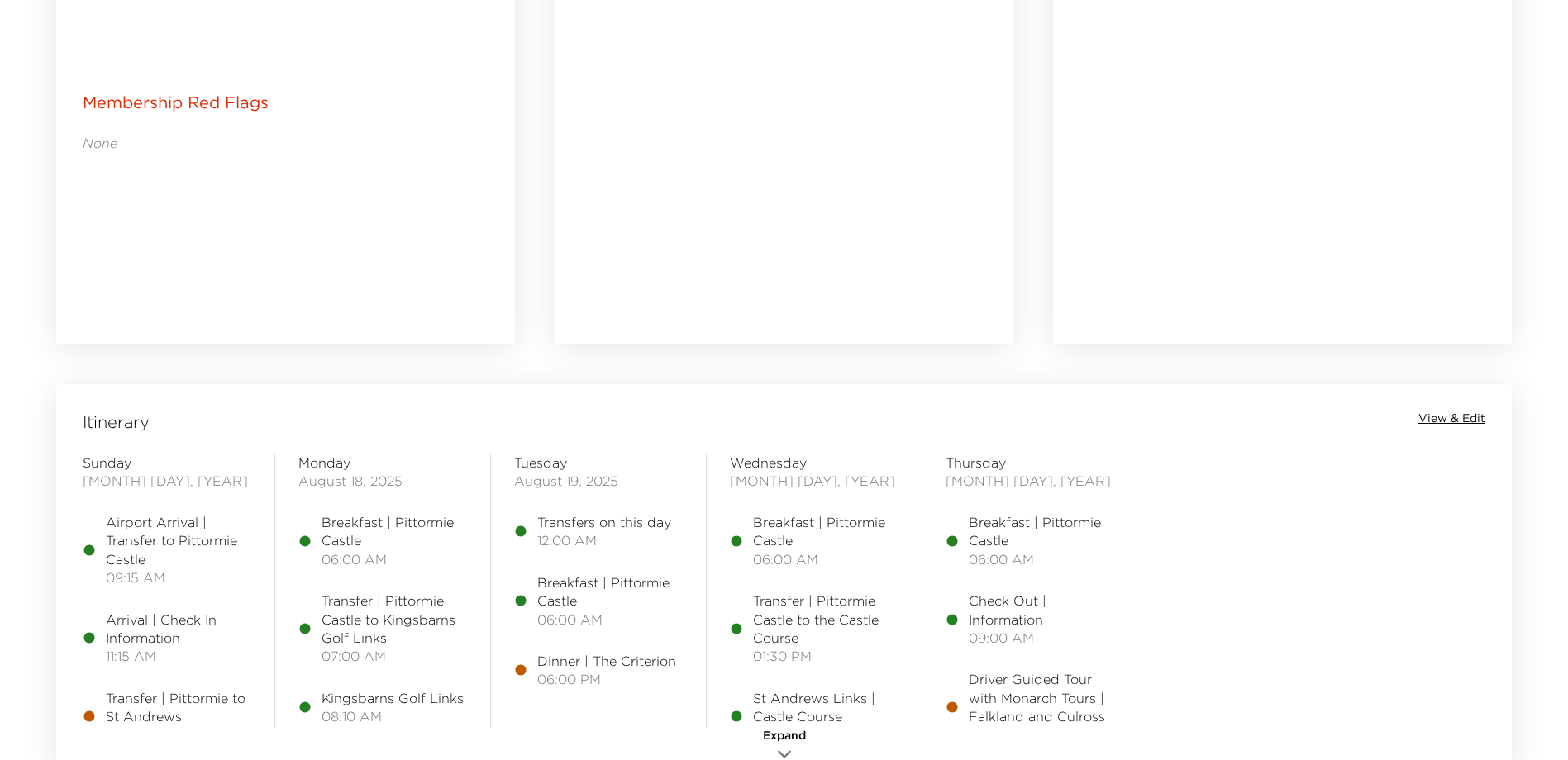 click on "View & Edit" at bounding box center [1451, 419] 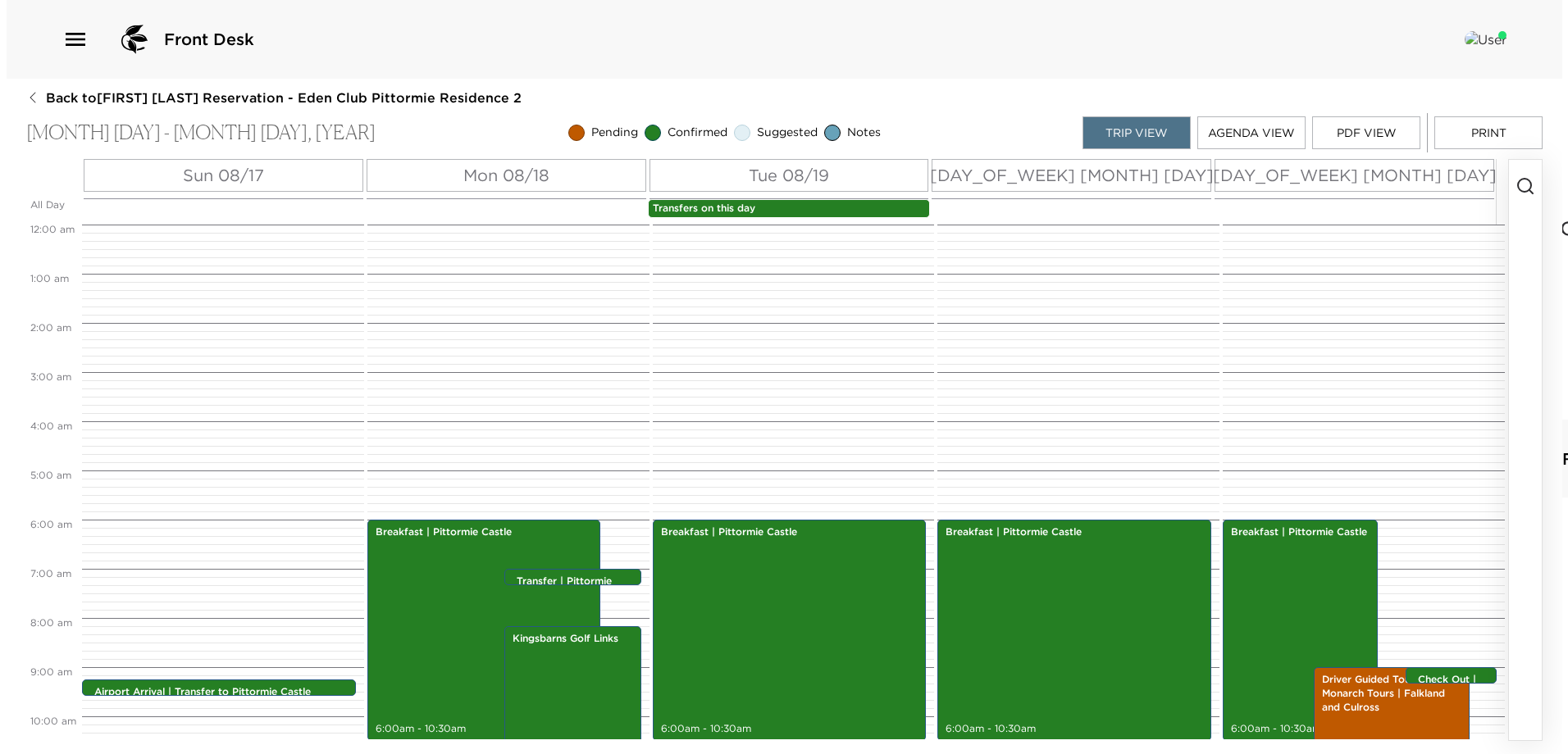scroll, scrollTop: 0, scrollLeft: 0, axis: both 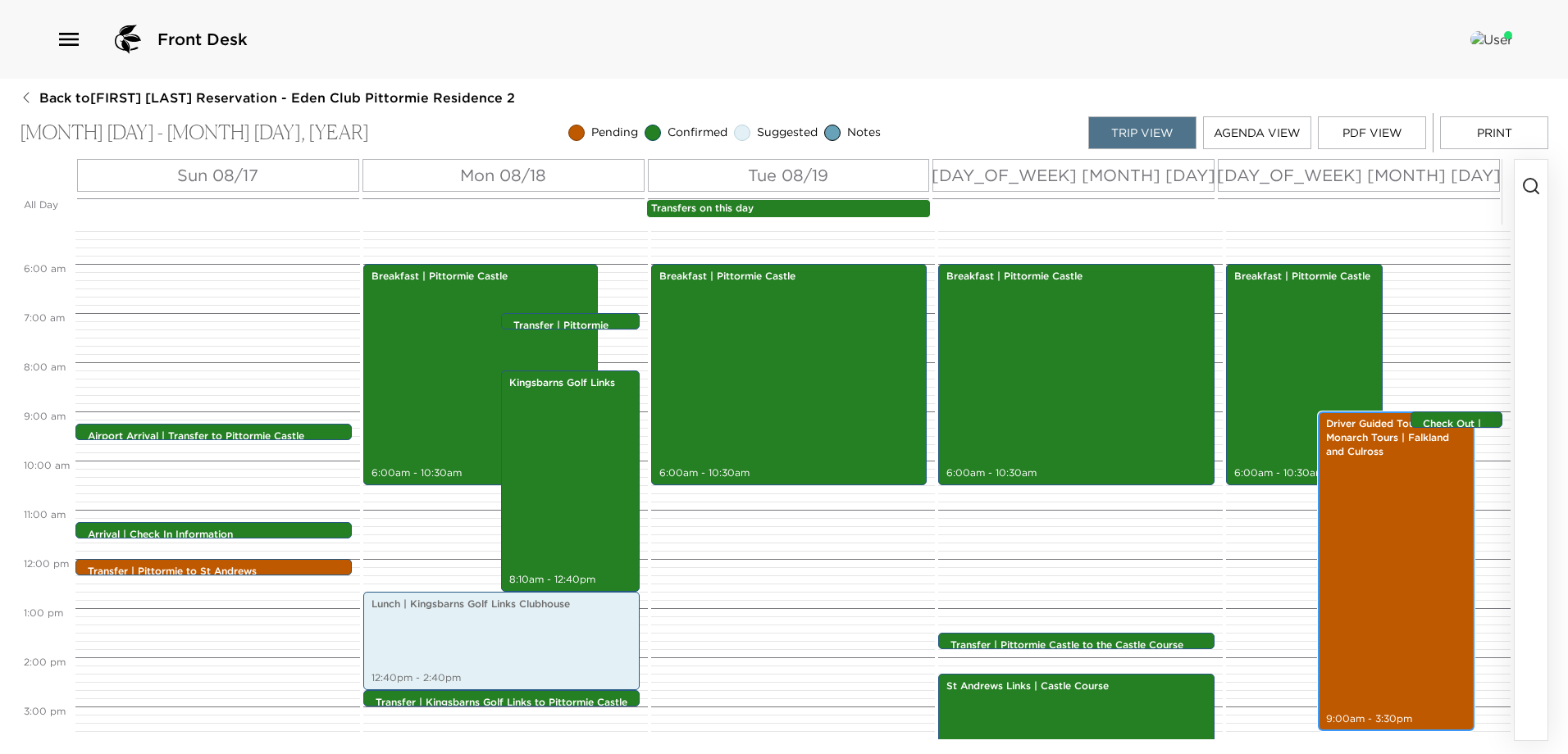 click on "Driver Guided Tour with Monarch Tours | Falkland and Culross [TIME] - [TIME]" at bounding box center (1396, 571) 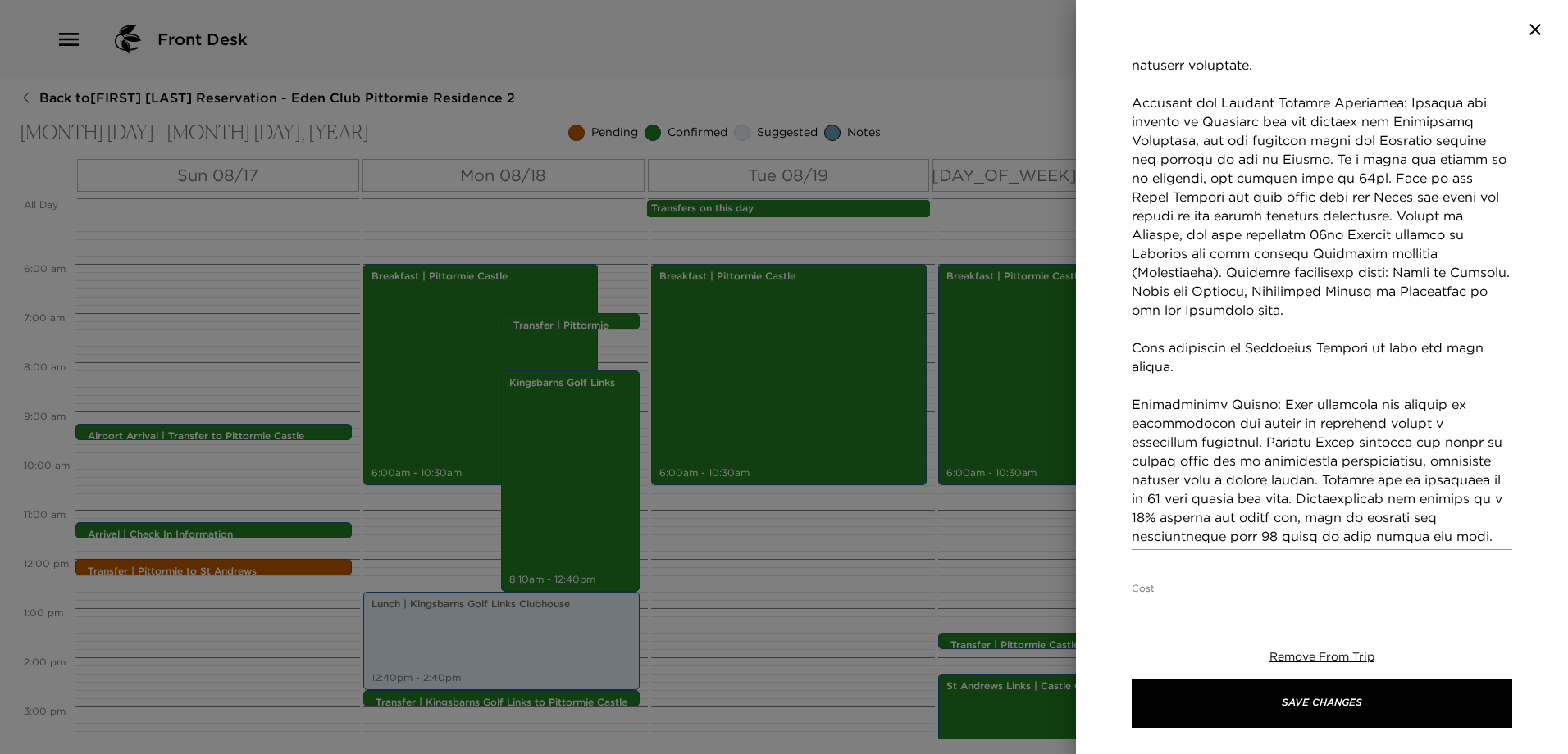 scroll, scrollTop: 492, scrollLeft: 0, axis: vertical 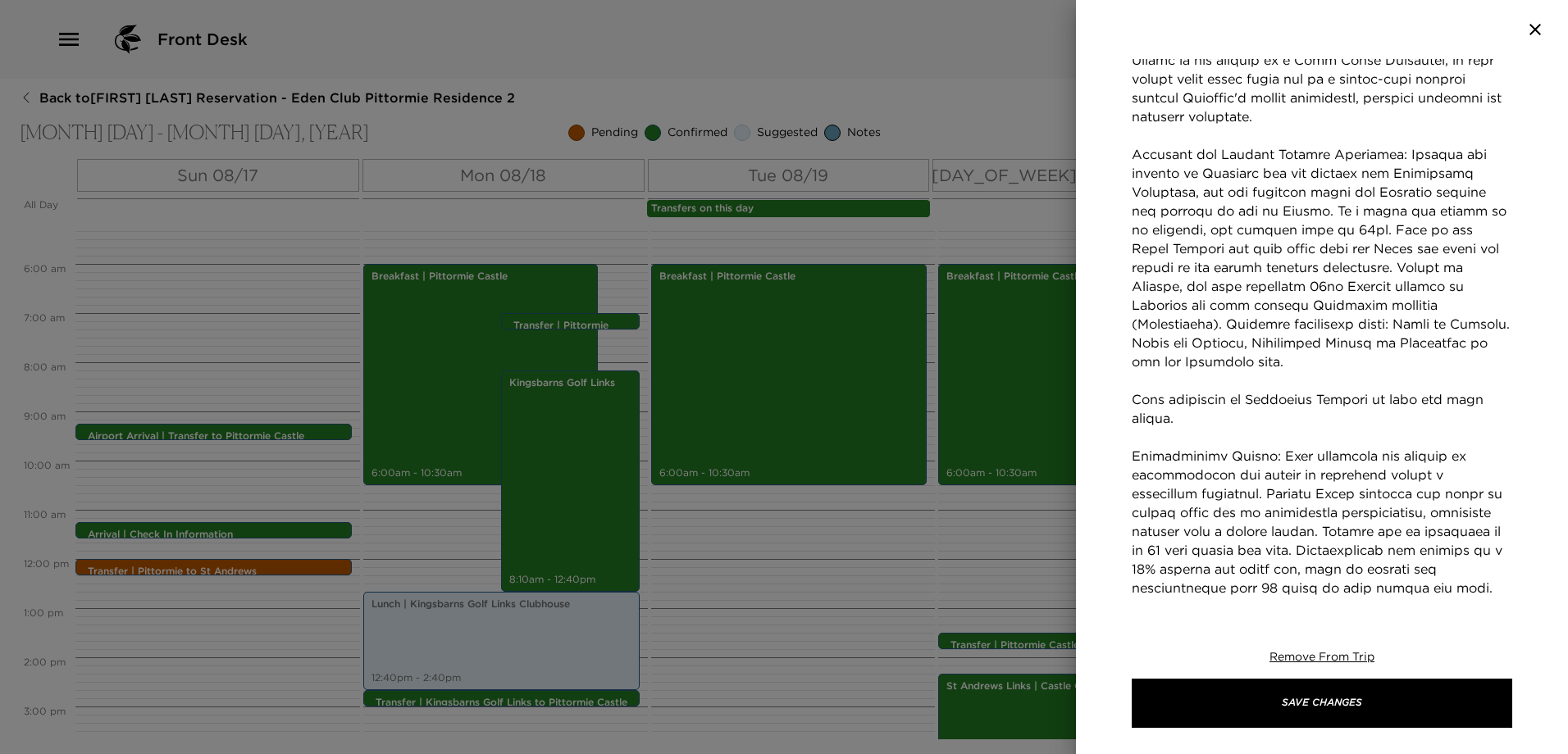 click on "Concierge Notes" at bounding box center (1322, 305) 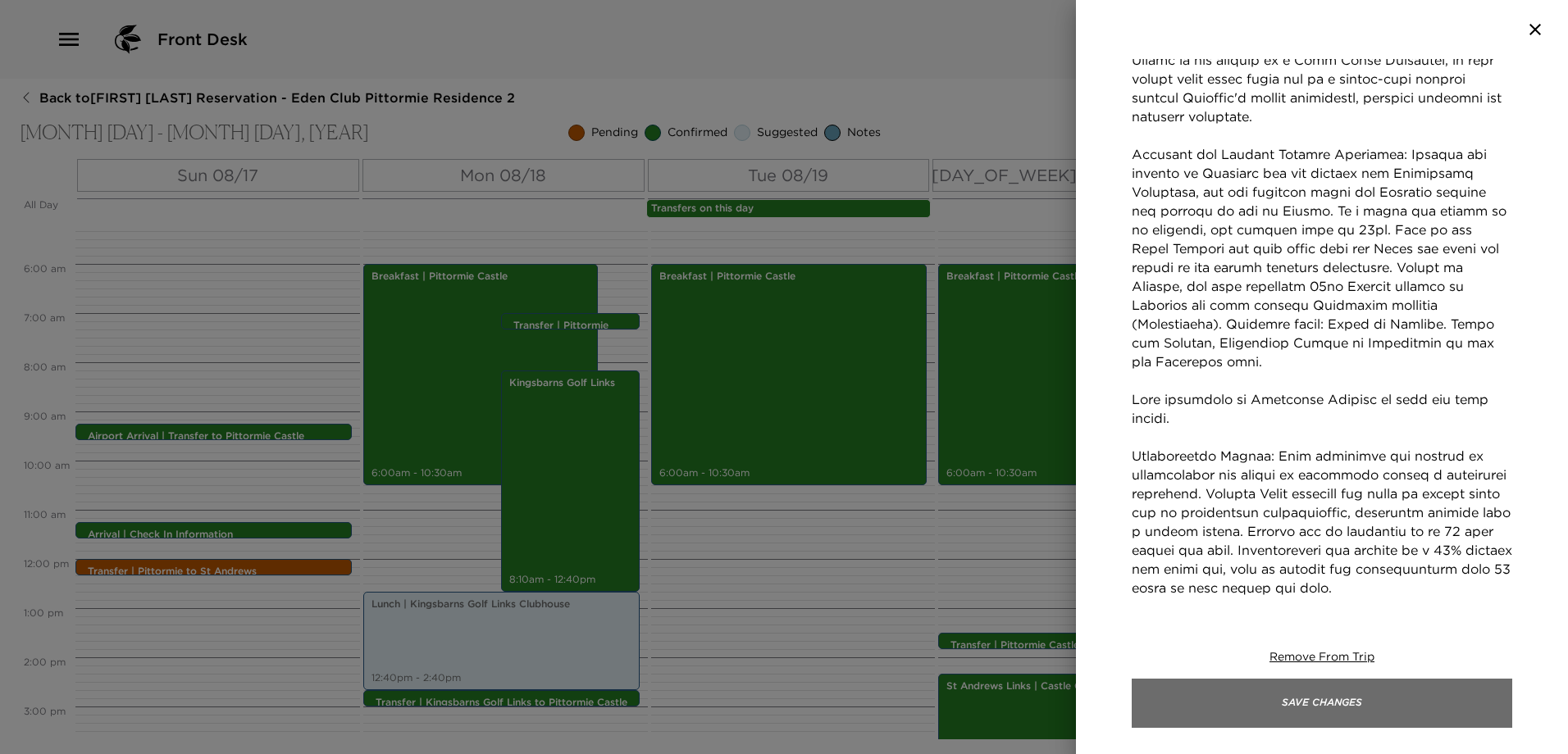 scroll, scrollTop: 493, scrollLeft: 0, axis: vertical 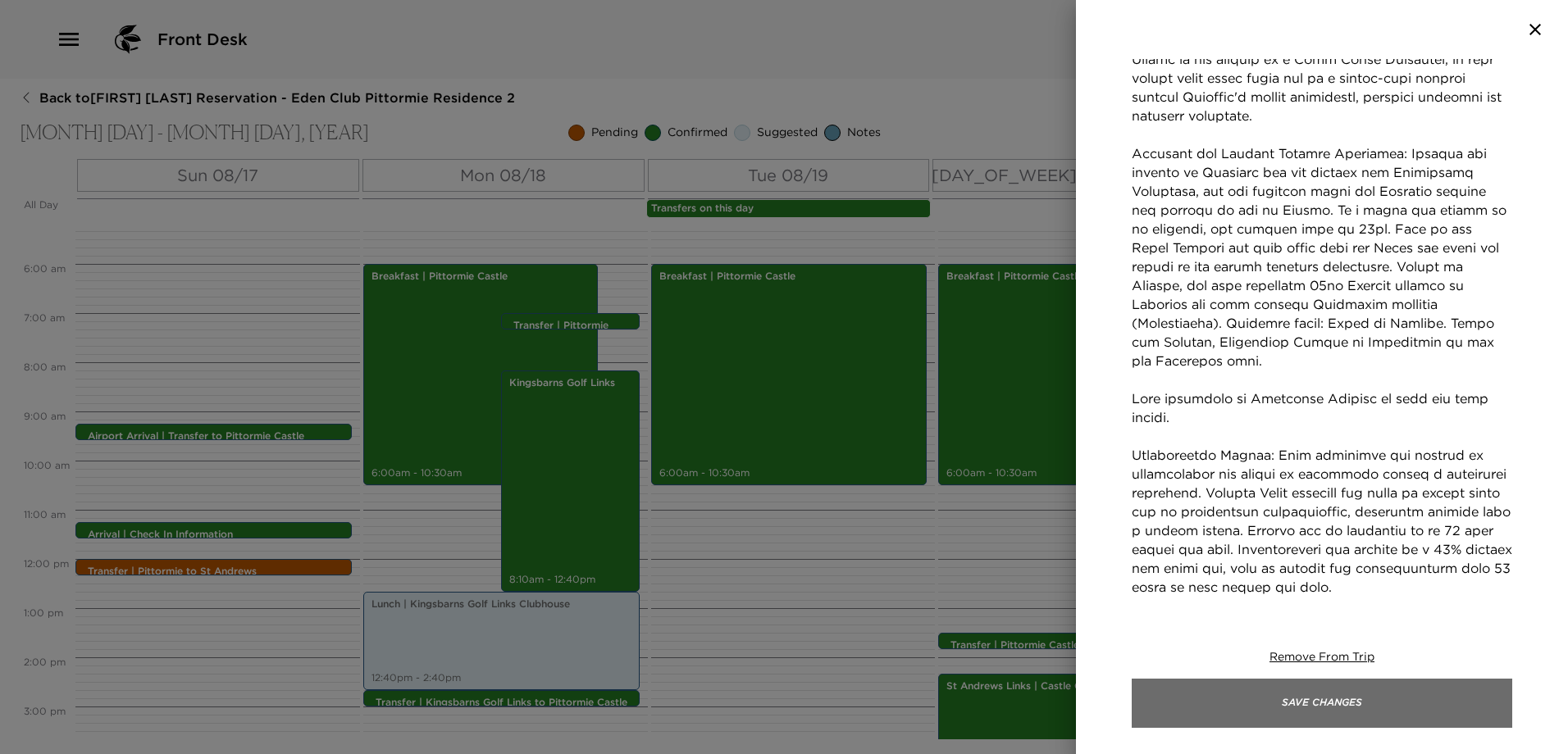 type on "Experience the breathtaking beauty, rich history and hidden gems of Scotland on a private driver guided tour. Travel in the comfort of a Land Rover Discovery, as your expert local guide takes you on a tailor-made journey through Scotland's iconic landscapes, charming villages and historic landmarks.
Falkland and Culross Example Itinerary: Explore the village of Falkland and the setting for Outlanders Inverness, see the fountain where the Jacobite spectre was keeping an eye on Claire. If a visit the palace is of interest, the opening time is [TIME]. Stop at the Forth Bridges for epic views over the Forth and climb the stairs of the worlds smallest lighthouse. Travel to Culross, the best preserved 16th Century village in Scotland and also another Outlander location (Crainsmuire). Optional stops: Lunch in Culross. Visit the Kelpies, Linlithgow Palace or Lallybroch if you are Outlander fans.
Tour concludes at [AIRPORT] in time for your flight.
Cancellation Policy: Date transfers are subject to avai..." 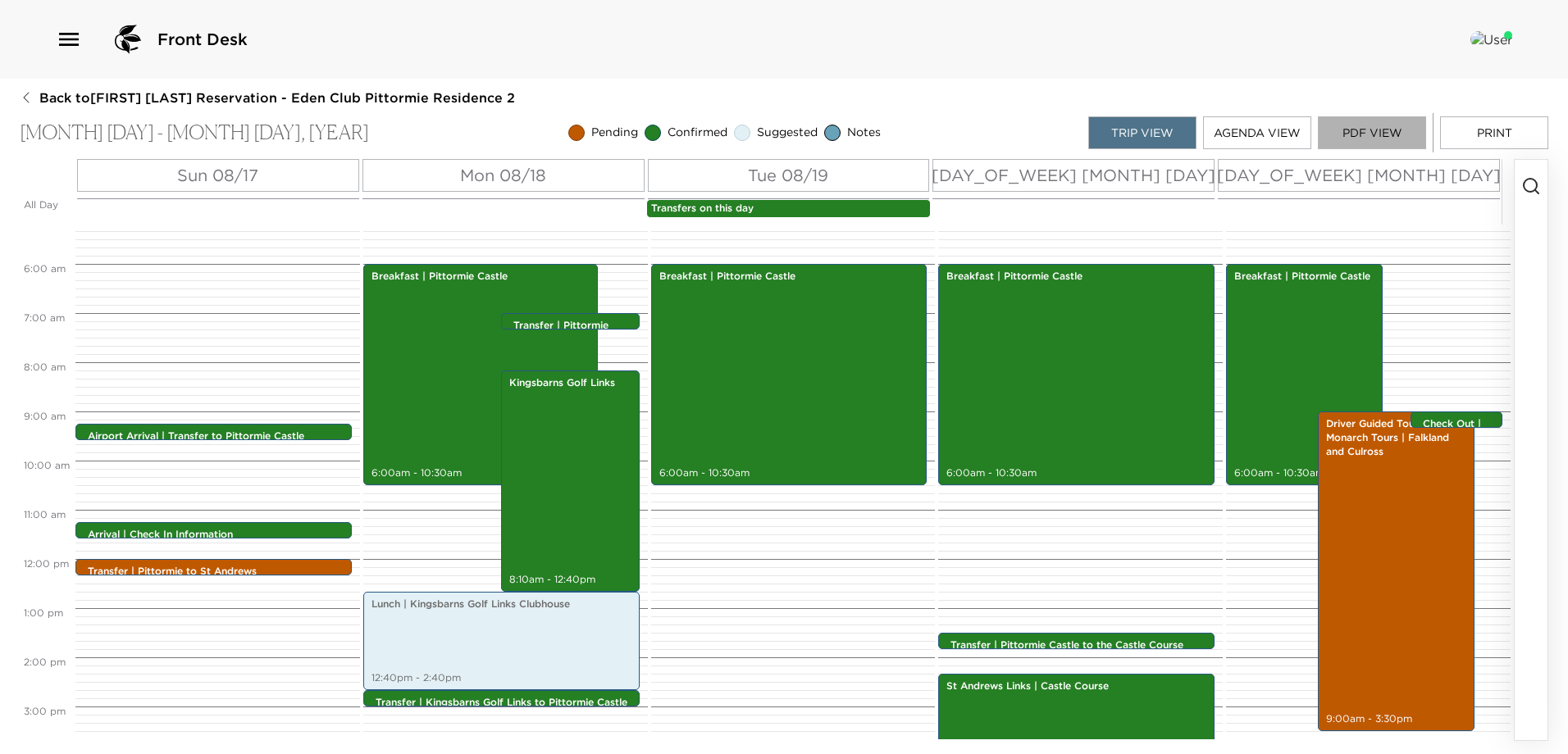 click on "PDF View" at bounding box center (1372, 133) 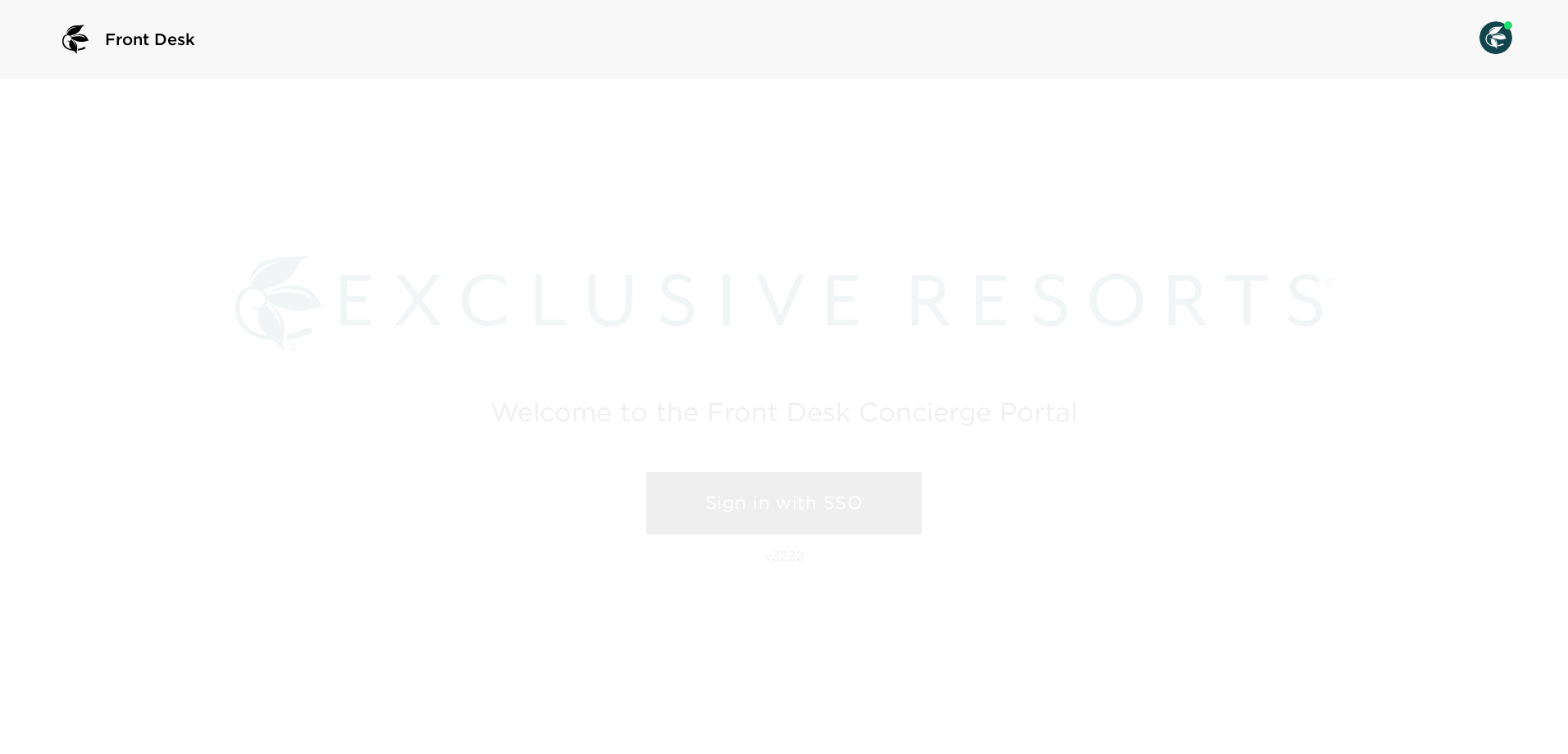 scroll, scrollTop: 0, scrollLeft: 0, axis: both 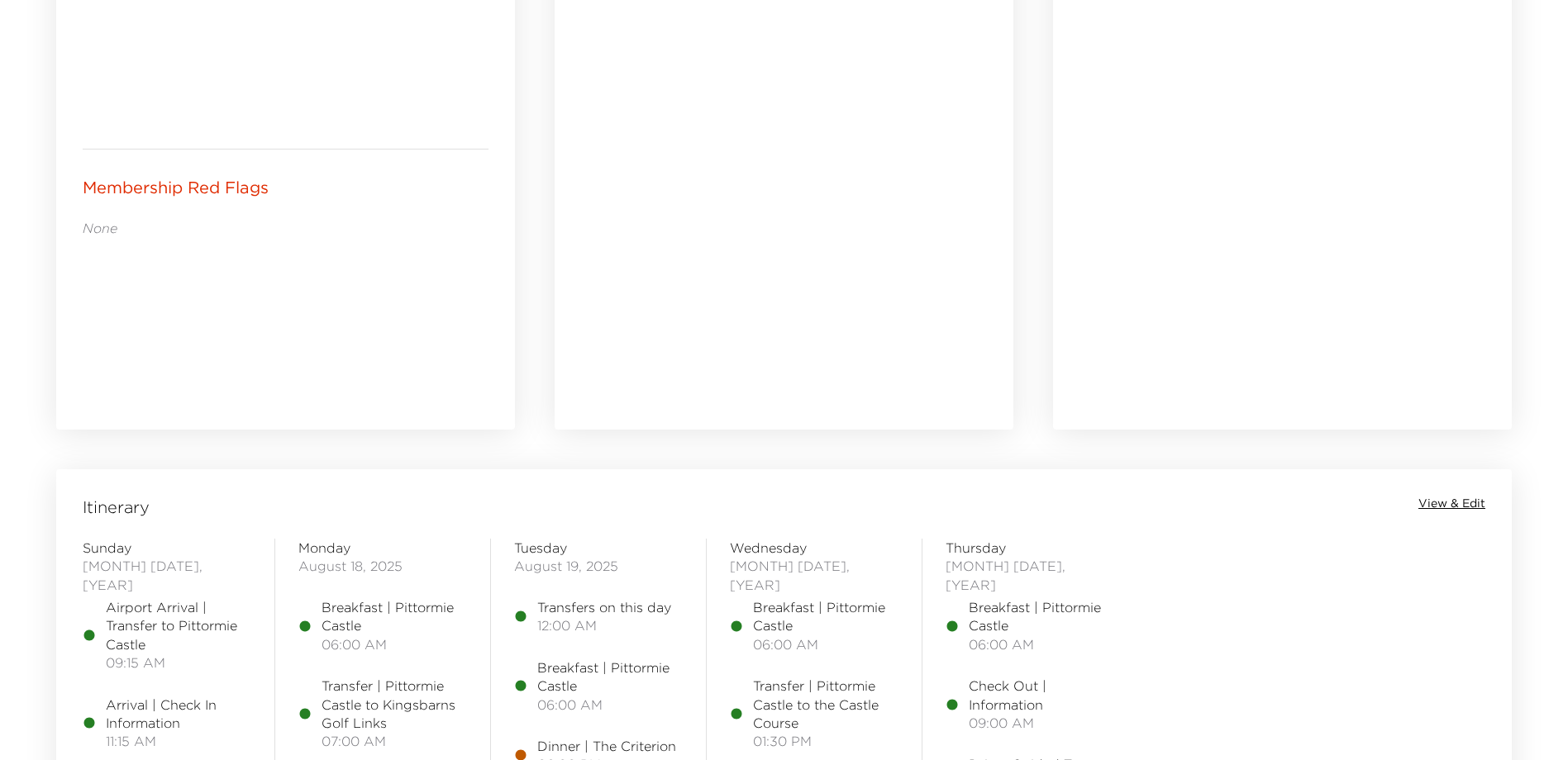 click on "View & Edit" at bounding box center (1451, 504) 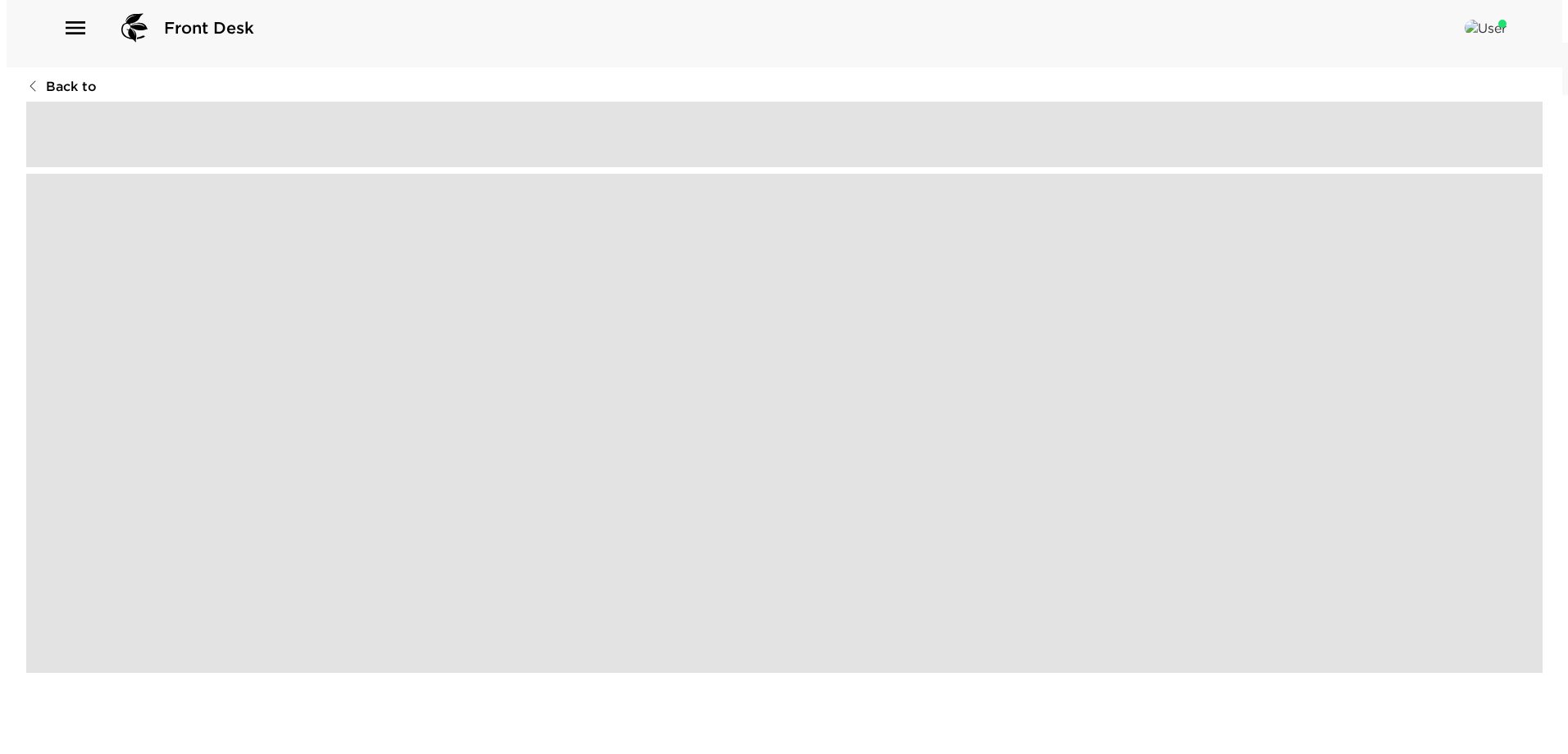scroll, scrollTop: 0, scrollLeft: 0, axis: both 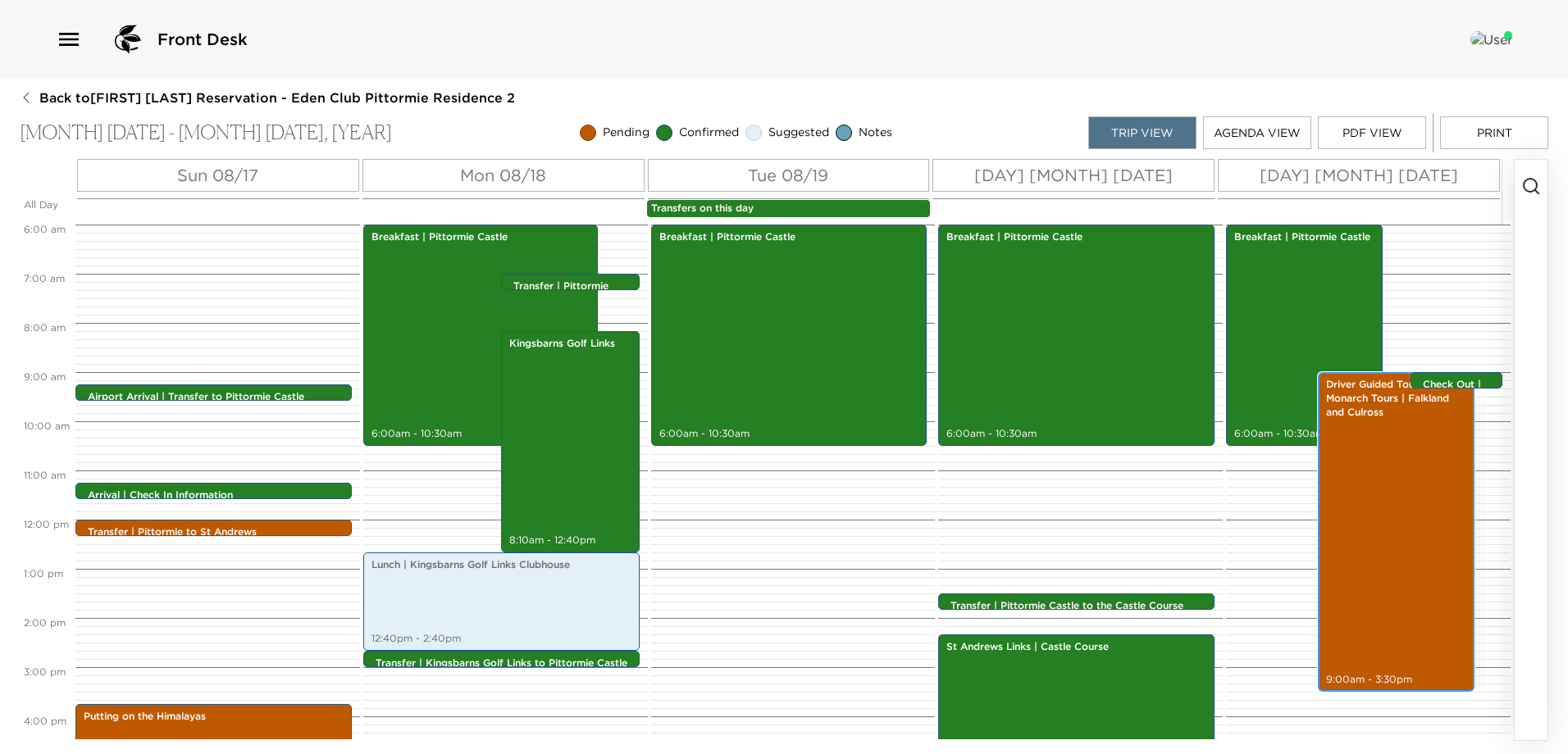 click on "Driver Guided Tour with Monarch Tours | Falkland and Culross [TIME] - [TIME]" at bounding box center [1396, 532] 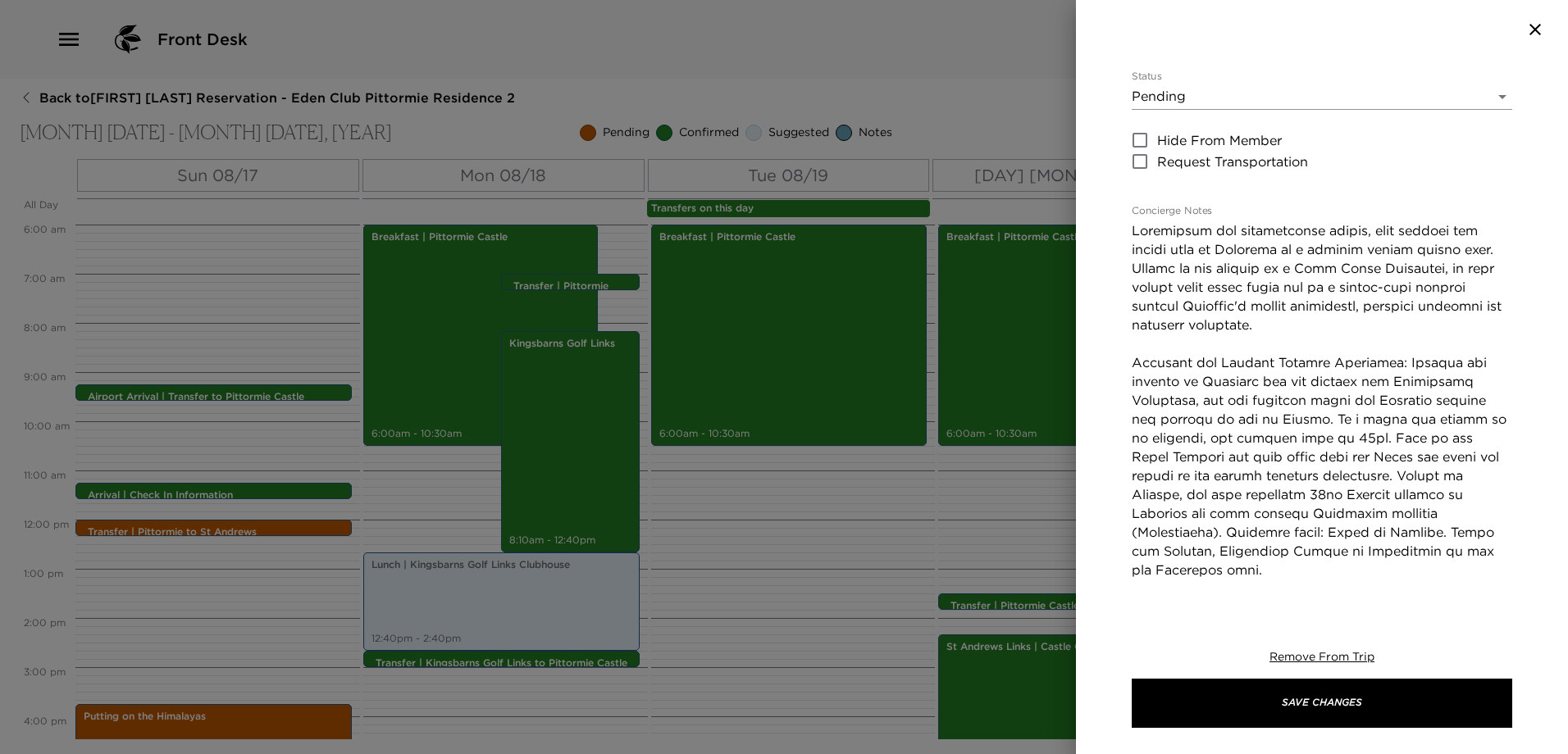 scroll, scrollTop: 410, scrollLeft: 0, axis: vertical 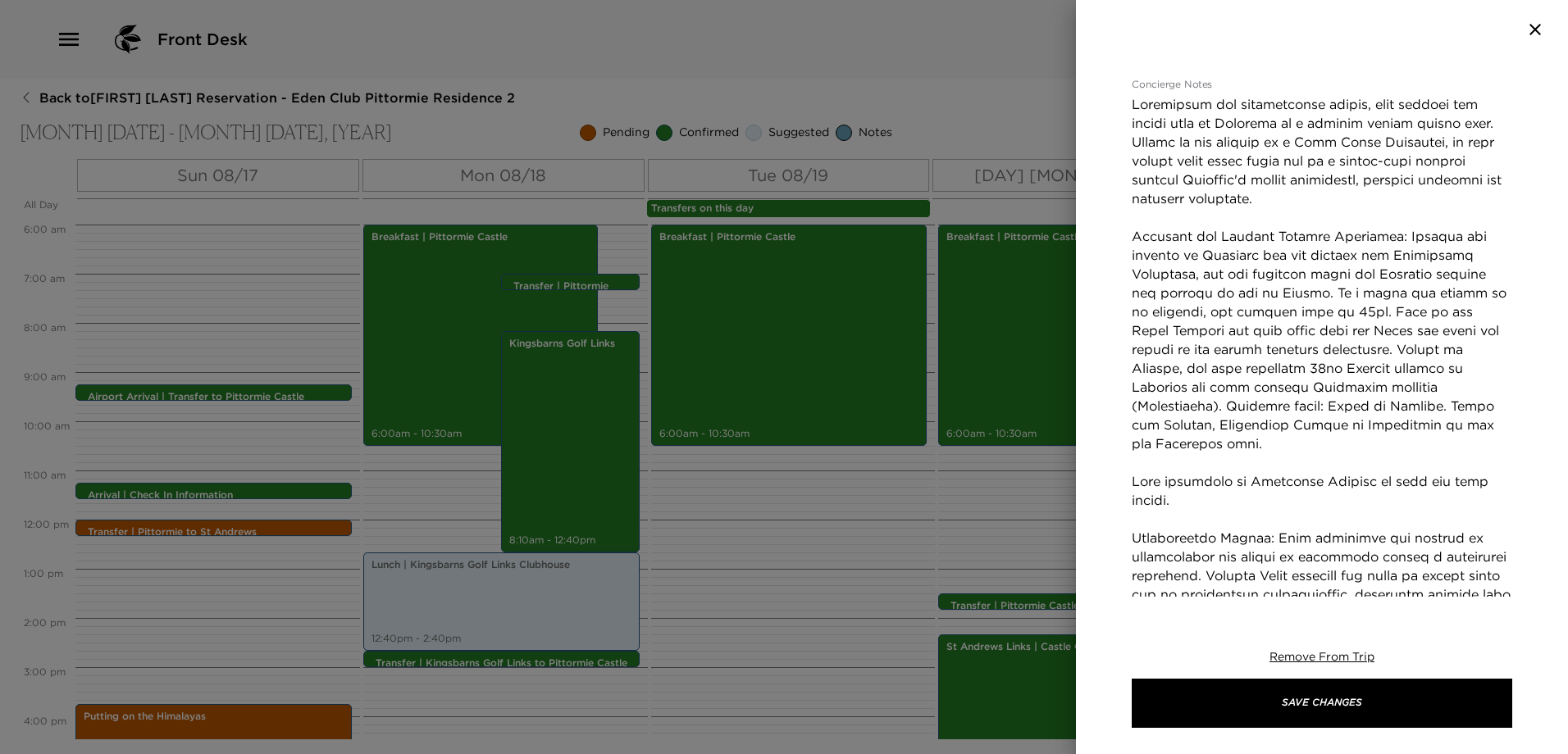 click on "Concierge Notes" at bounding box center [1322, 387] 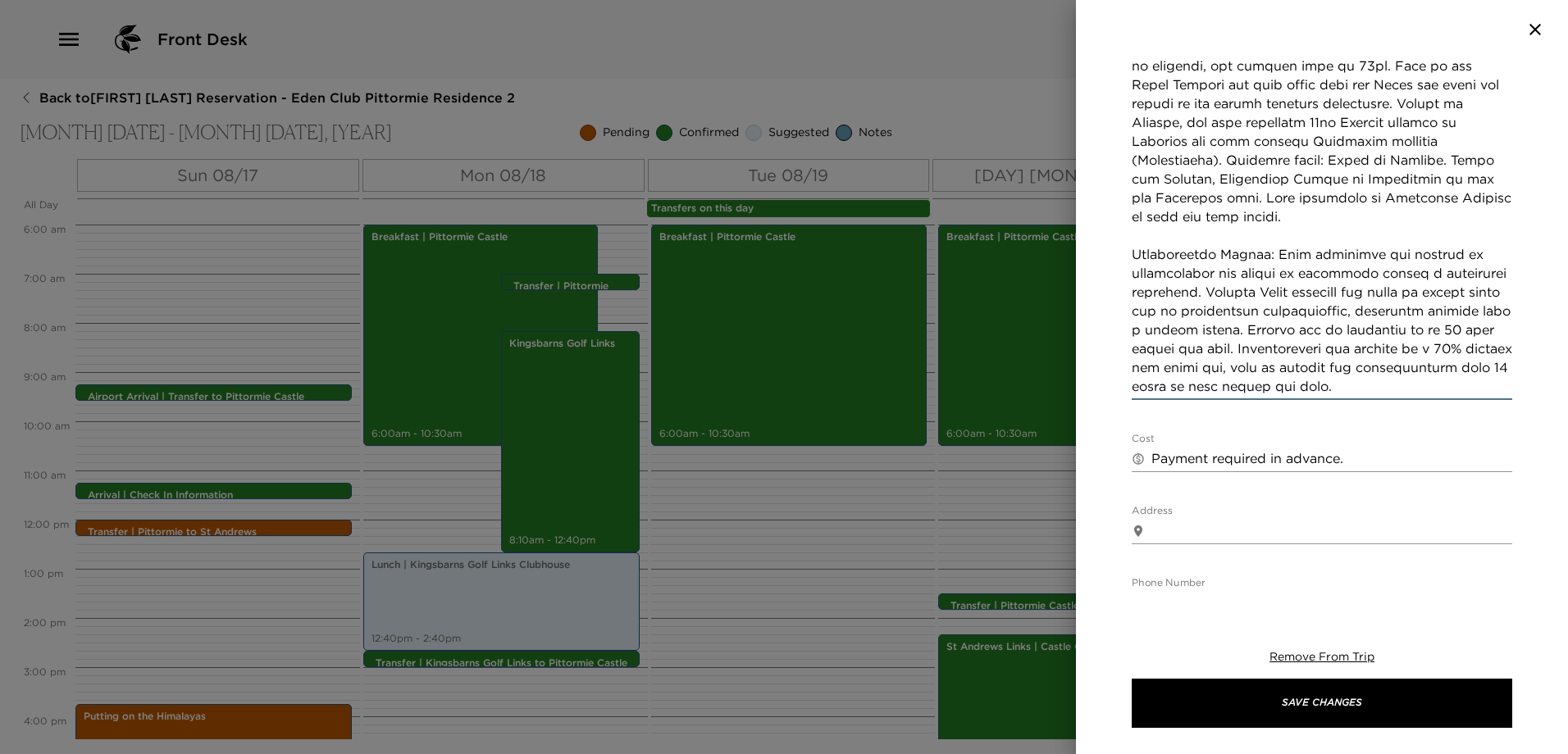 scroll, scrollTop: 656, scrollLeft: 0, axis: vertical 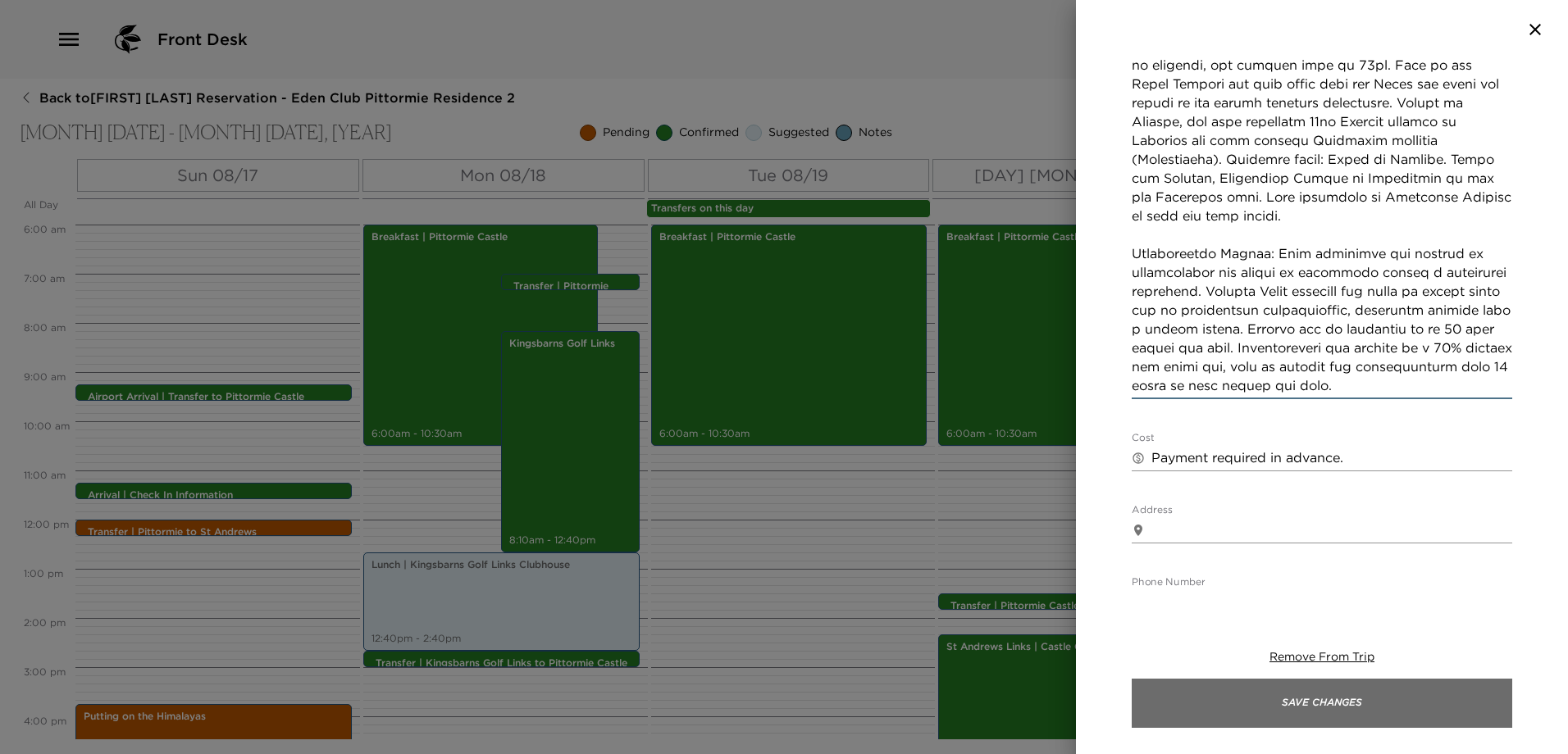 type on "Experience the breathtaking beauty, rich history and hidden gems of Scotland on a private driver guided tour. Travel in the comfort of a Land Rover Discovery, as your expert local guide takes you on a tailor-made journey through Scotland's iconic landscapes, charming villages and historic landmarks.
Falkland and Culross Example Itinerary: Explore the village of Falkland and the setting for Outlanders Inverness, see the fountain where the Jacobite spectre was keeping an eye on Claire. If a visit the palace is of interest, the opening time is [TIME]. Stop at the Forth Bridges for epic views over the Forth and climb the stairs of the worlds smallest lighthouse. Travel to Culross, the best preserved 16th Century village in Scotland and also another Outlander location (Crainsmuire). Optional stops: Lunch in Culross. Visit the Kelpies, Linlithgow Palace or Lallybroch if you are Outlander fans. Tour concludes at [AIRPORT] in time for your flight.
Cancellation Policy: Date transfers are subject to availa..." 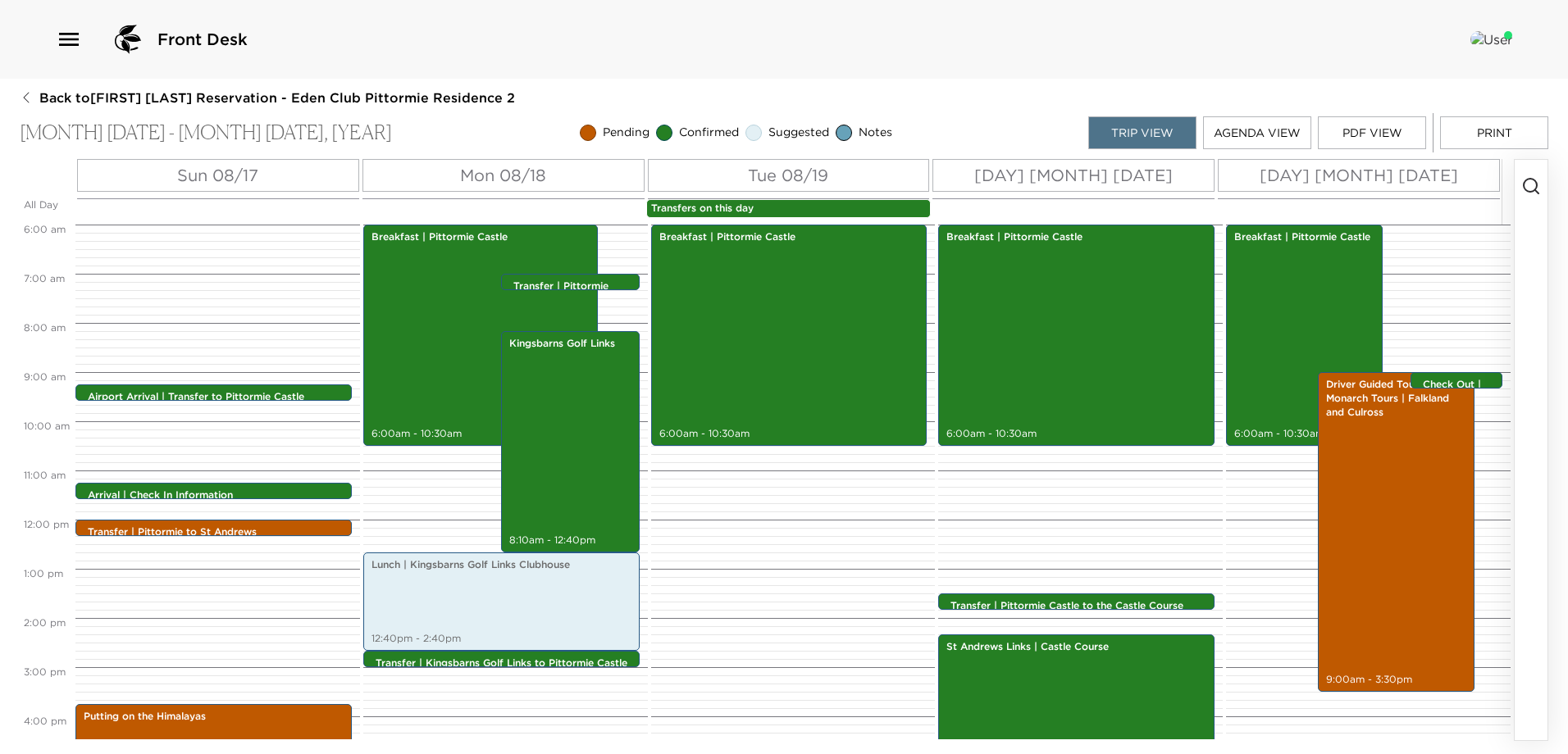 click on "PDF View" at bounding box center (1372, 133) 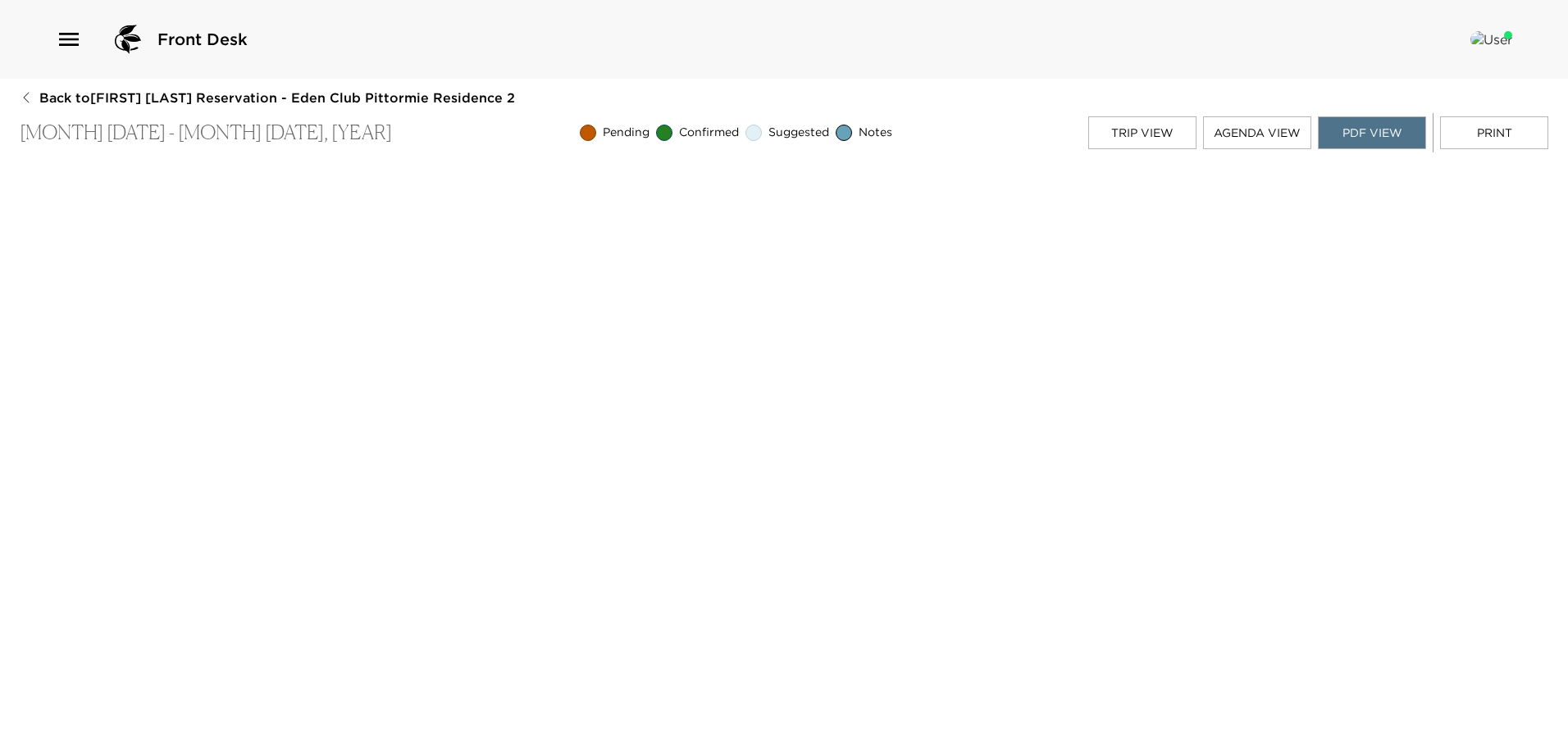 scroll, scrollTop: 3, scrollLeft: 0, axis: vertical 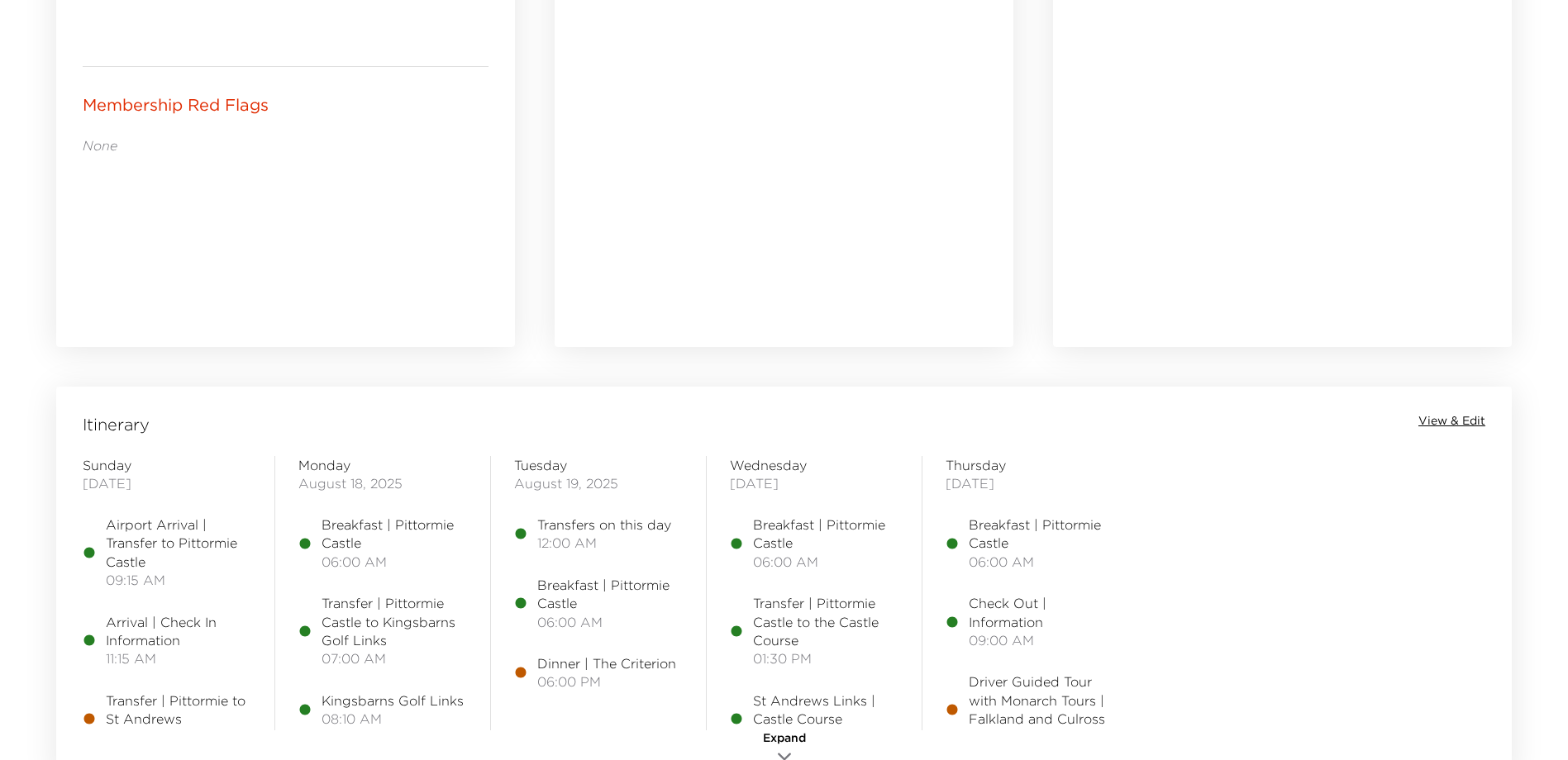 click on "View & Edit" at bounding box center (1451, 421) 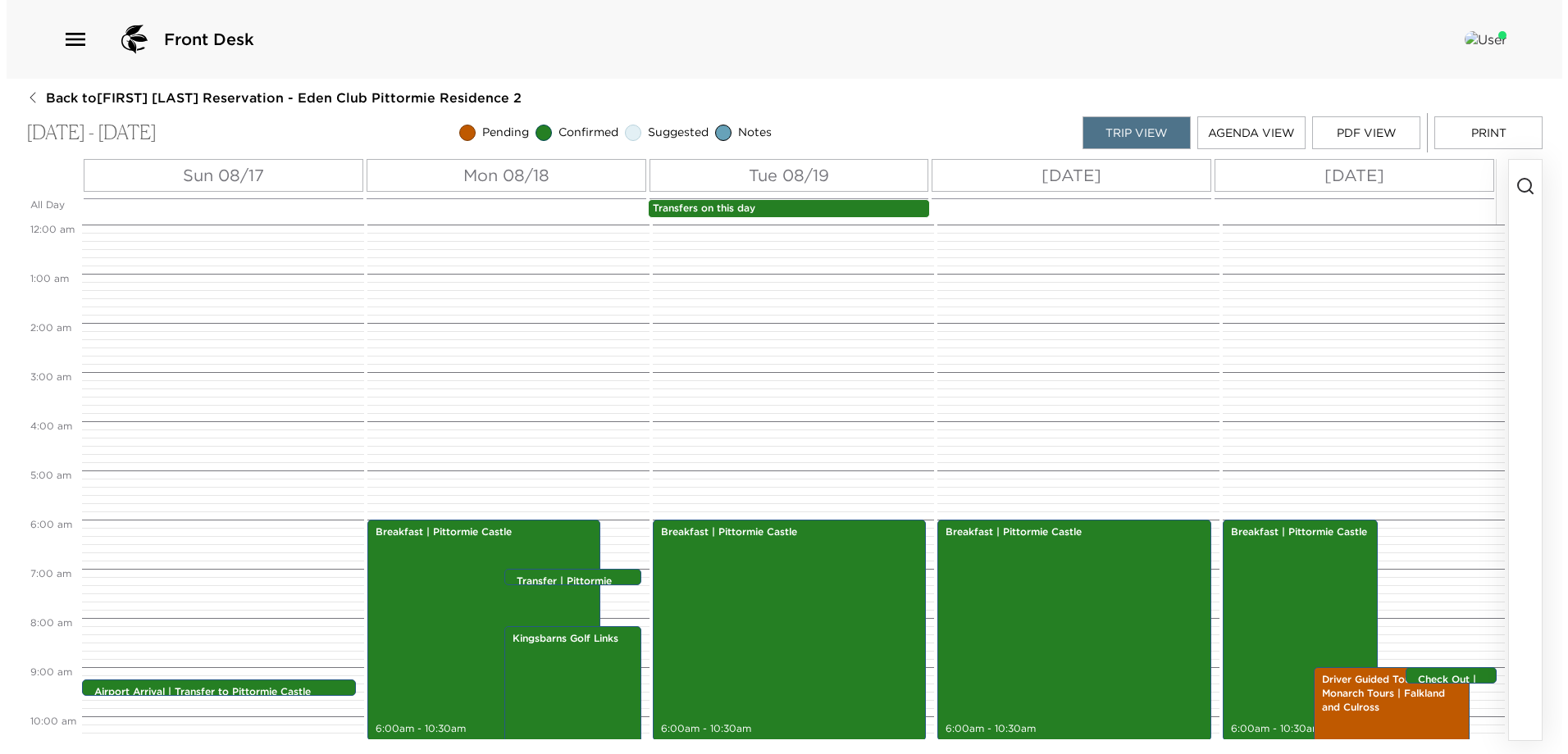 scroll, scrollTop: 0, scrollLeft: 0, axis: both 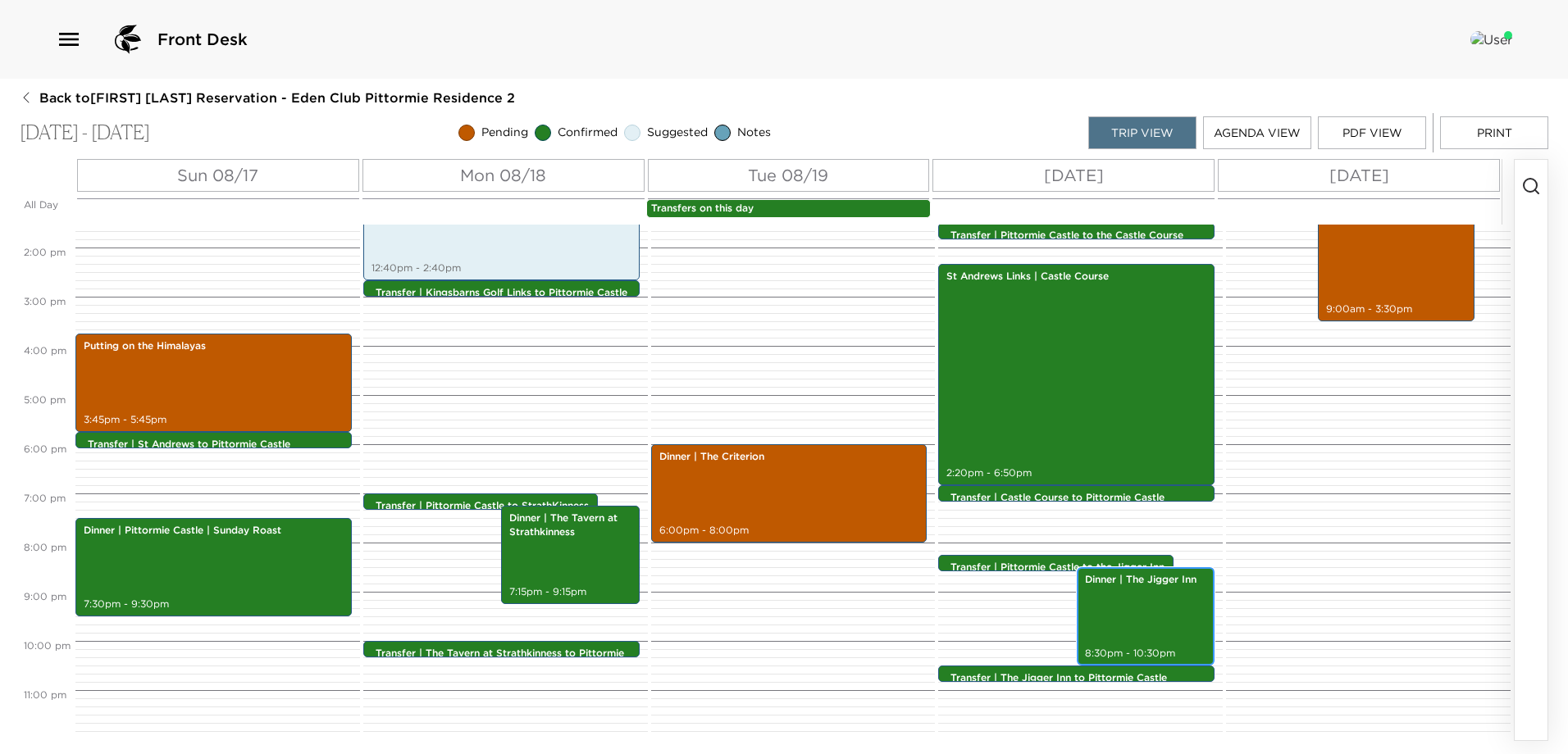 click on "Dinner | The Jigger Inn 8:30pm - 10:30pm" at bounding box center [1146, 616] 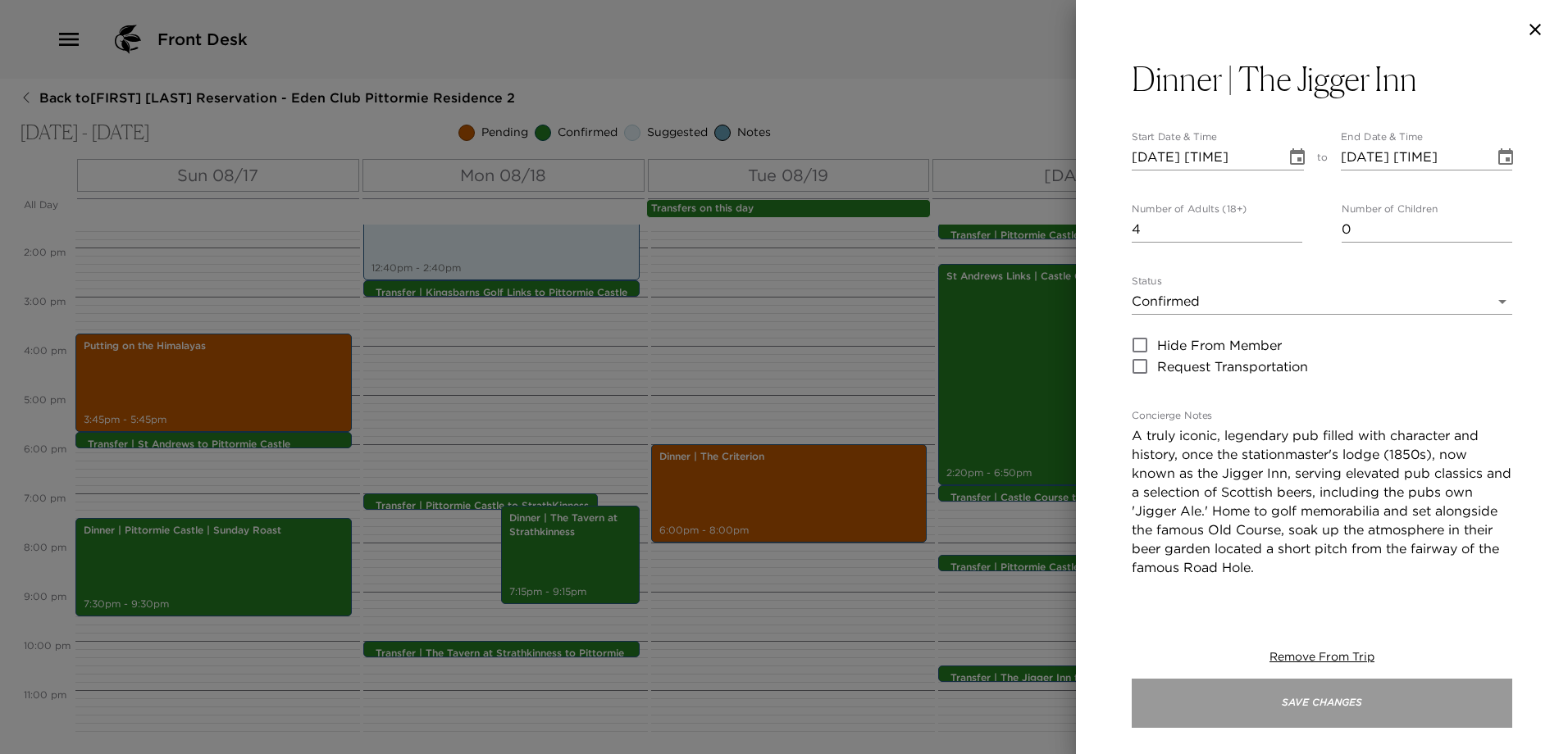 click on "Save Changes" at bounding box center (1322, 703) 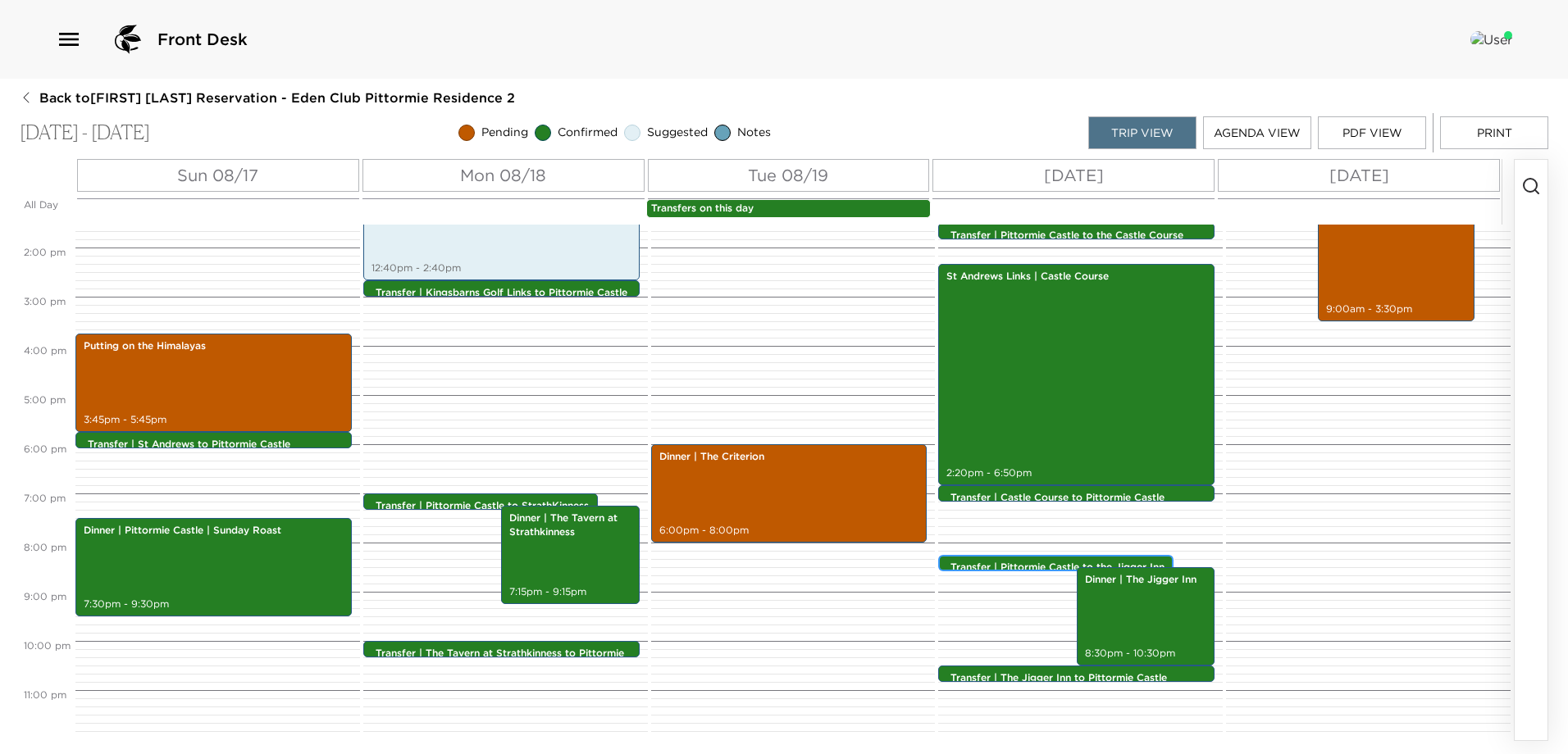 click on "Transfer | Pittormie Castle to the Jigger Inn" at bounding box center [1060, 567] 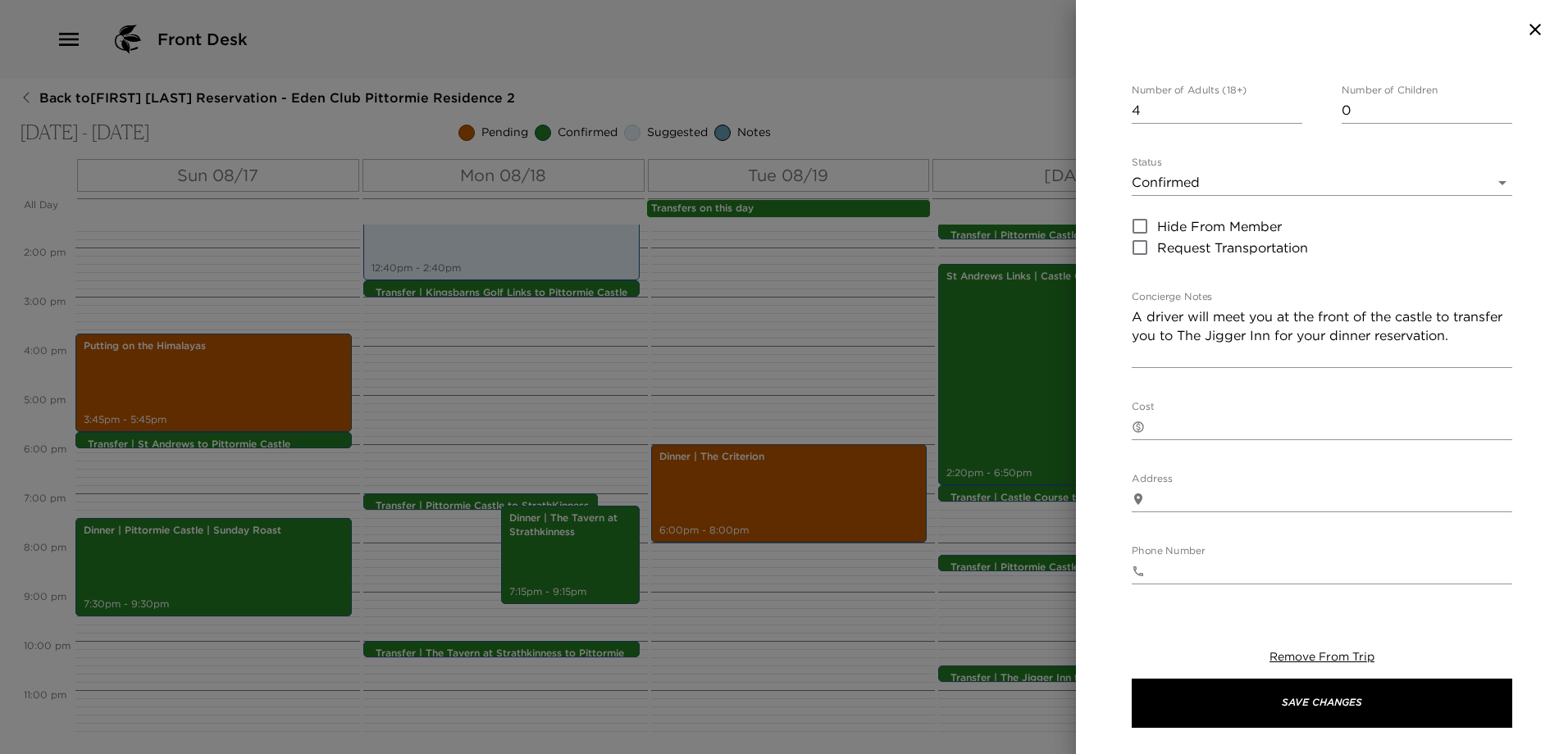 scroll, scrollTop: 328, scrollLeft: 0, axis: vertical 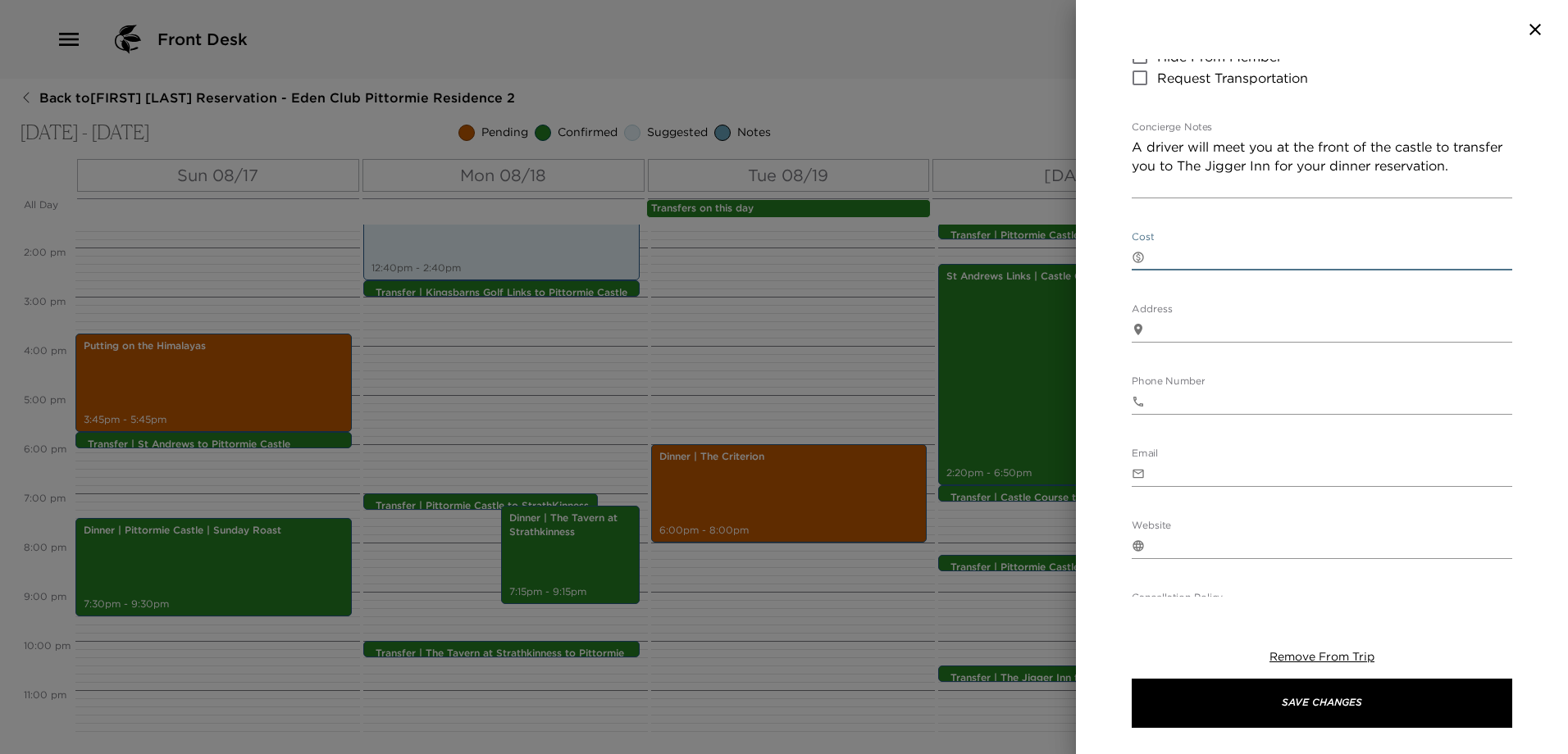 click on "Cost" at bounding box center (1332, 257) 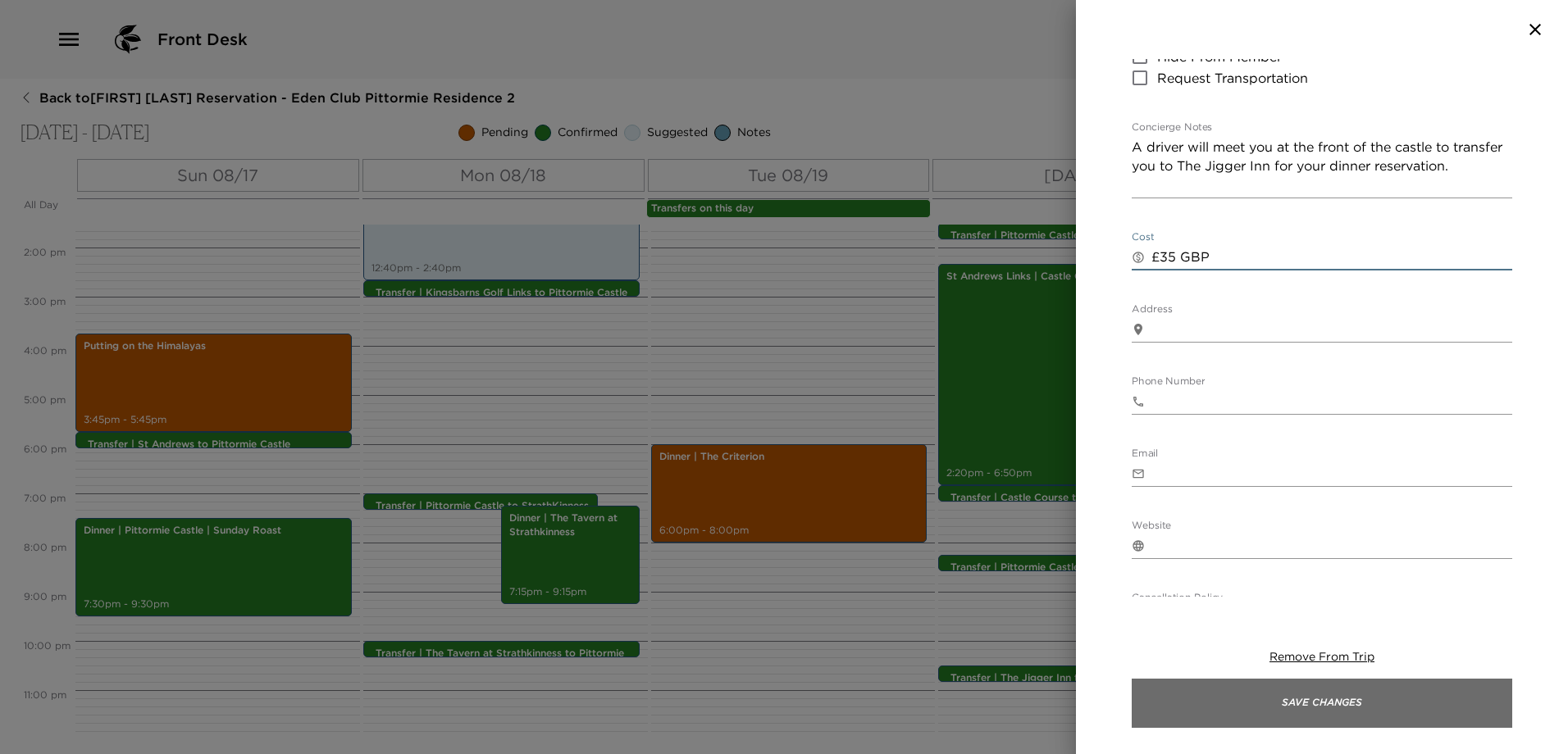 type on "£35 GBP" 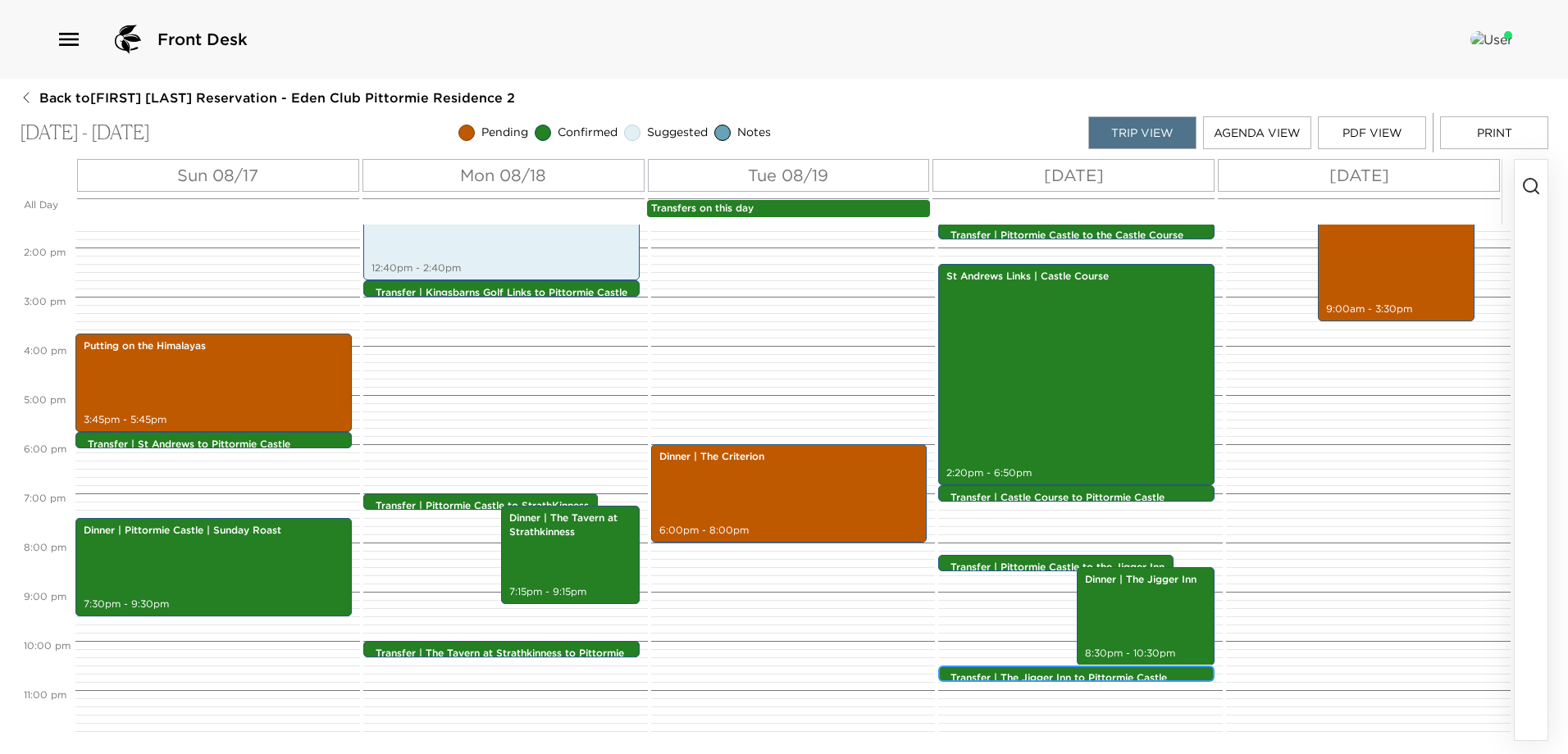 click on "Transfer | The Jigger Inn to Pittormie Castle" at bounding box center [1080, 678] 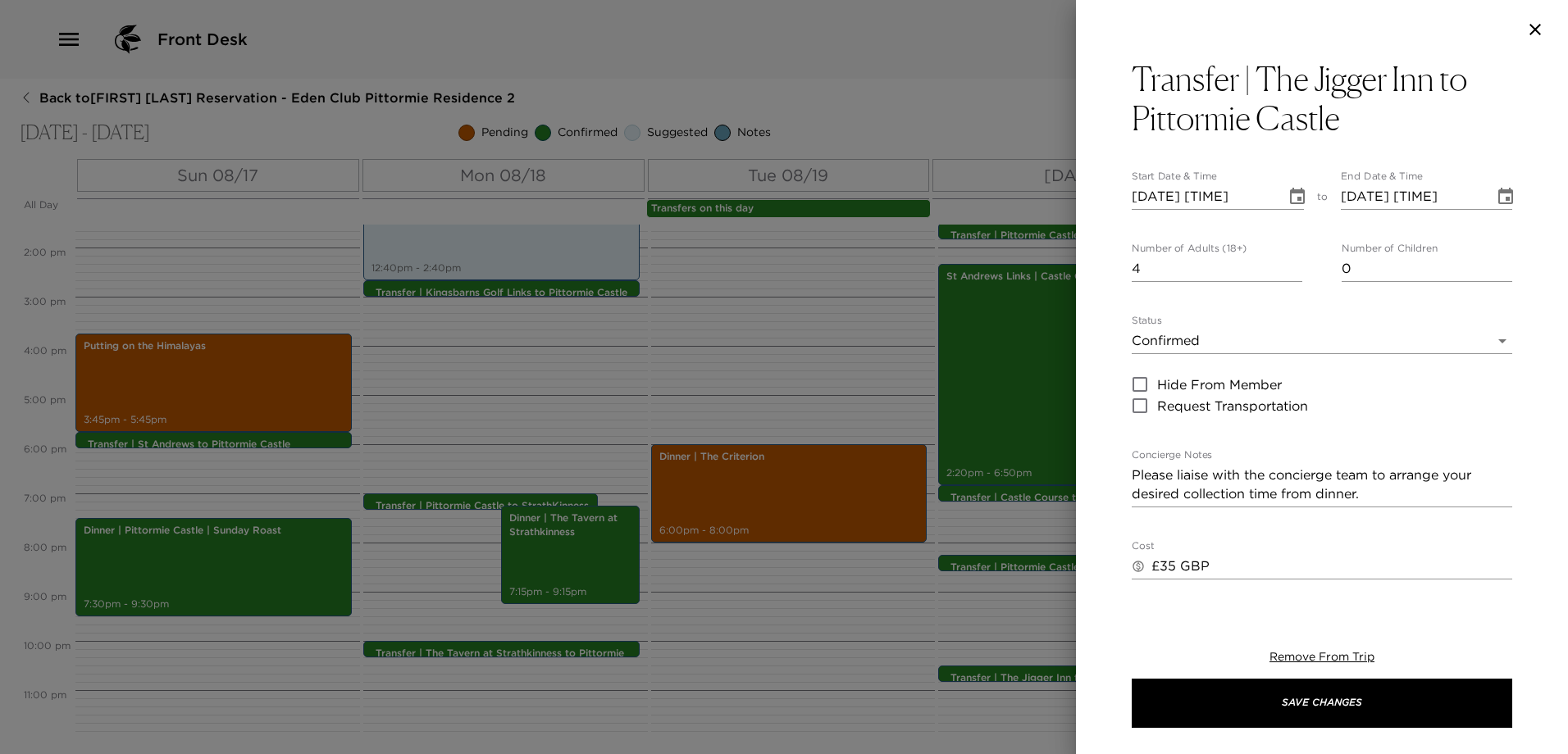 click on "£35 GBP" at bounding box center [1332, 566] 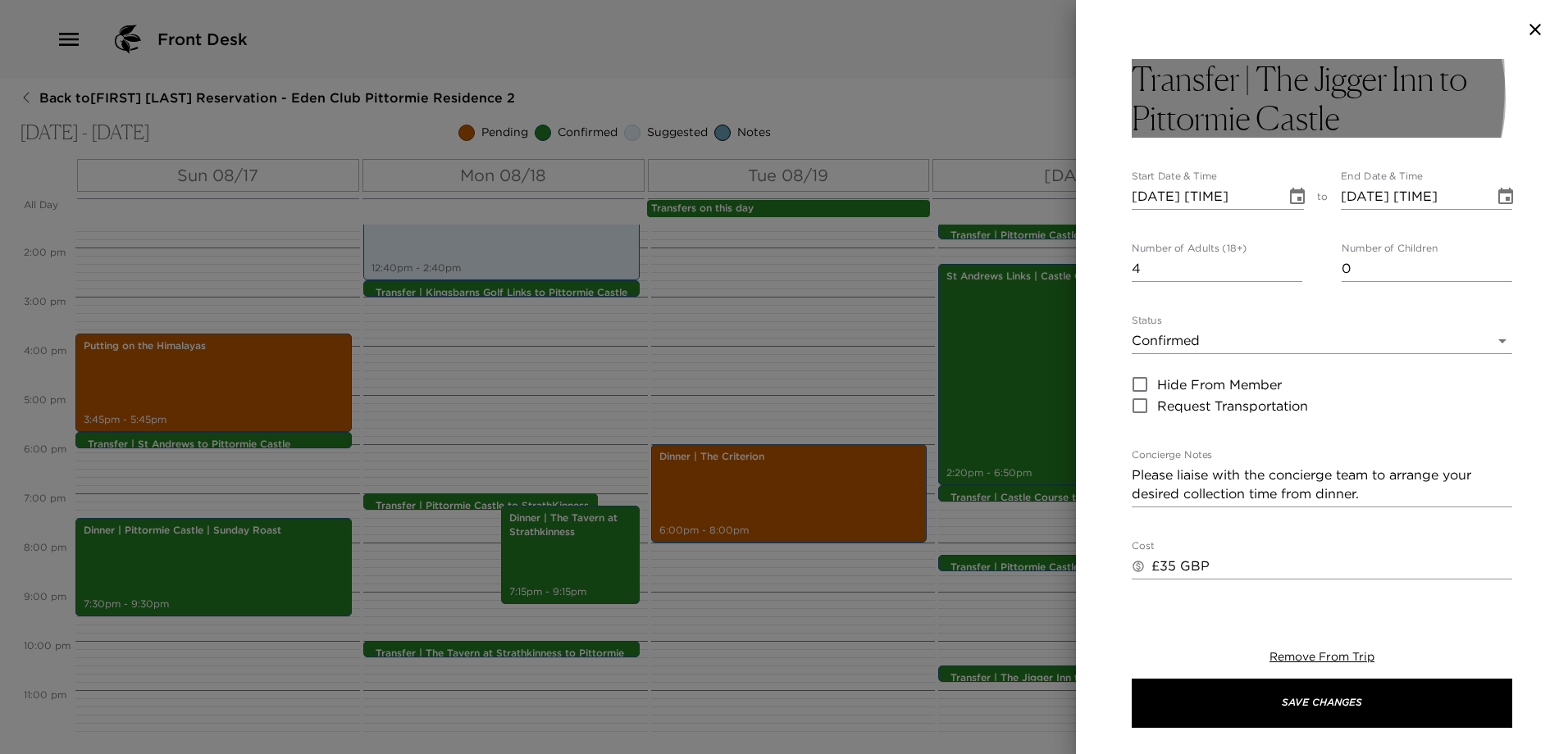 click on "Transfer | The Jigger Inn to Pittormie Castle" at bounding box center (1322, 98) 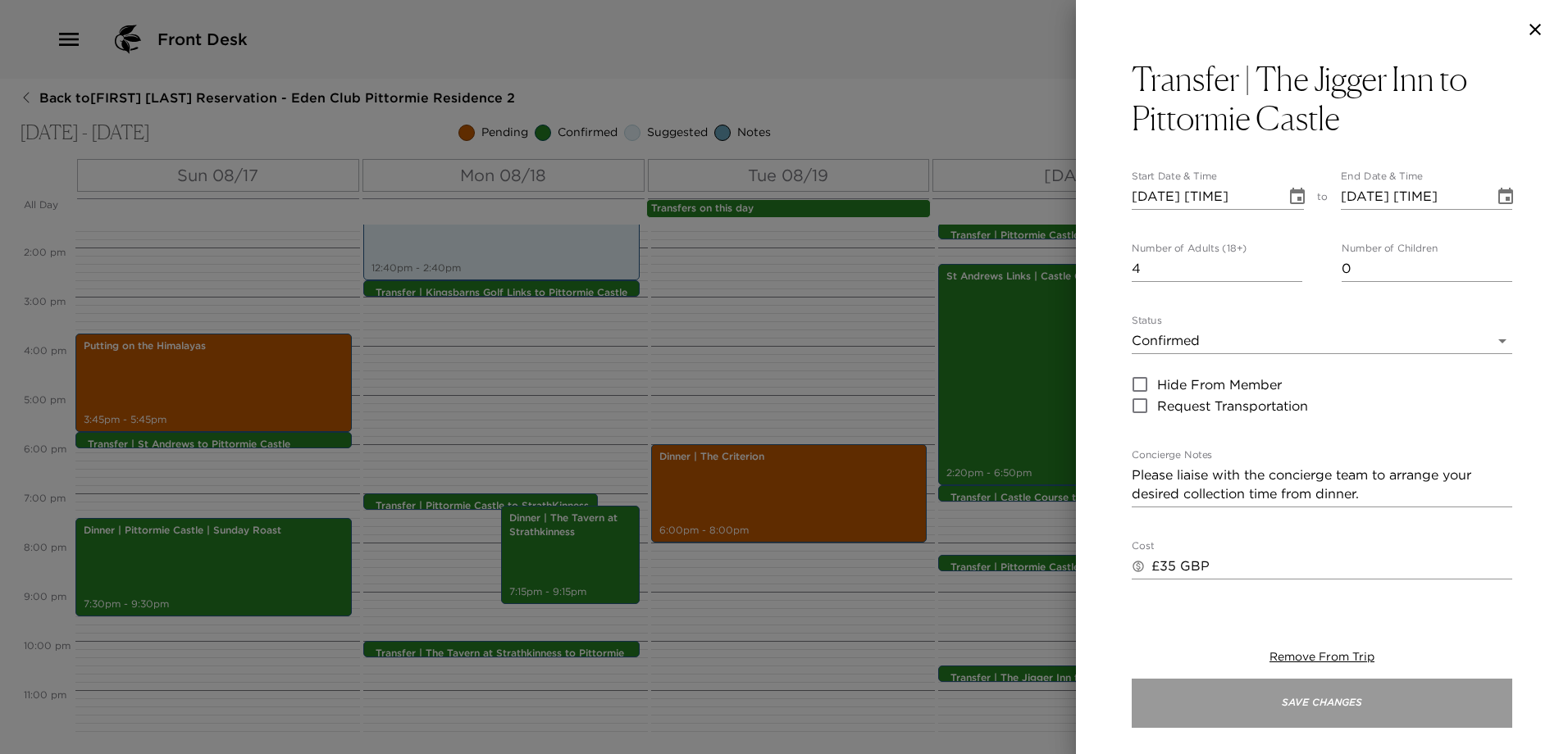 drag, startPoint x: 1328, startPoint y: 702, endPoint x: 1324, endPoint y: 683, distance: 19.41649 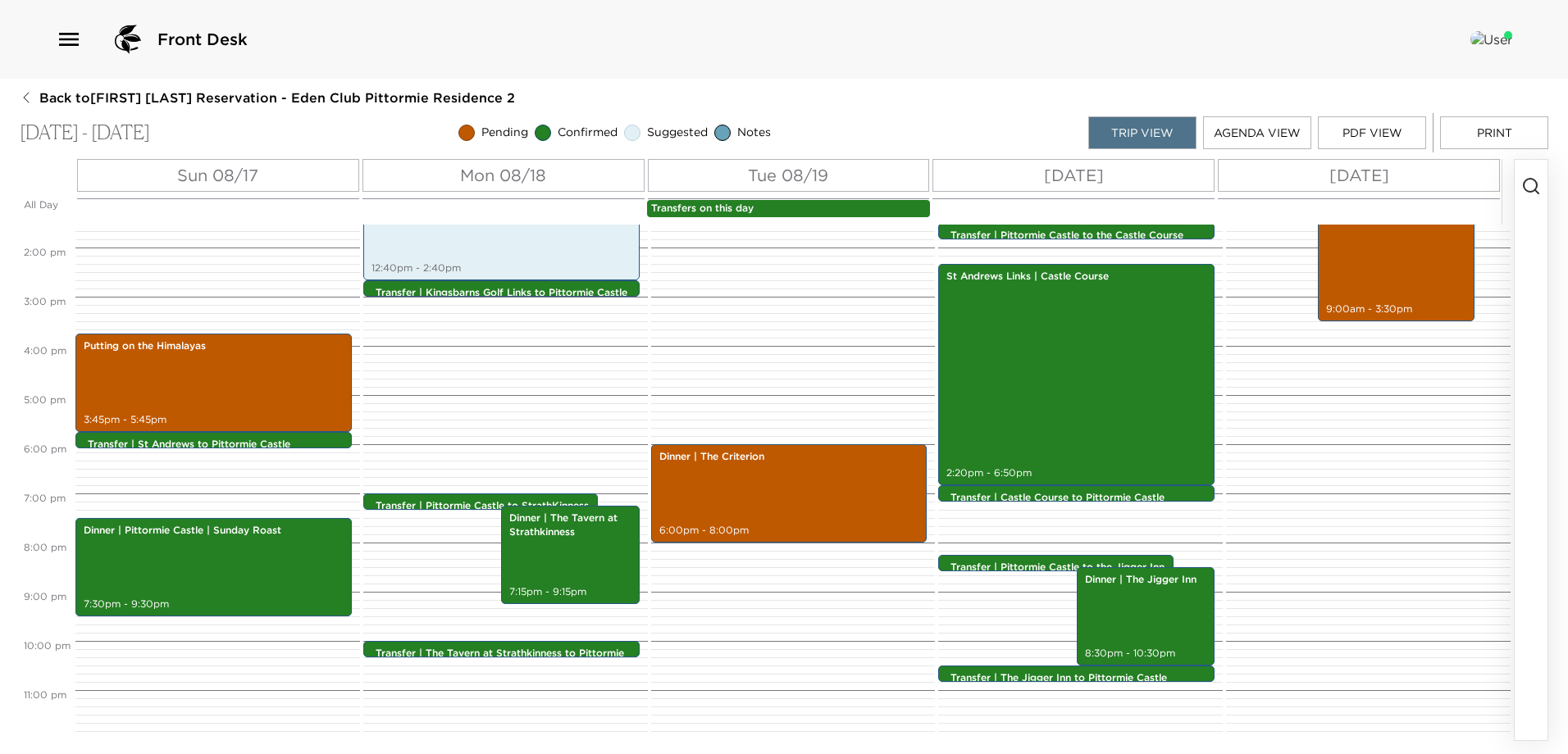 click on "PDF View" at bounding box center [1372, 133] 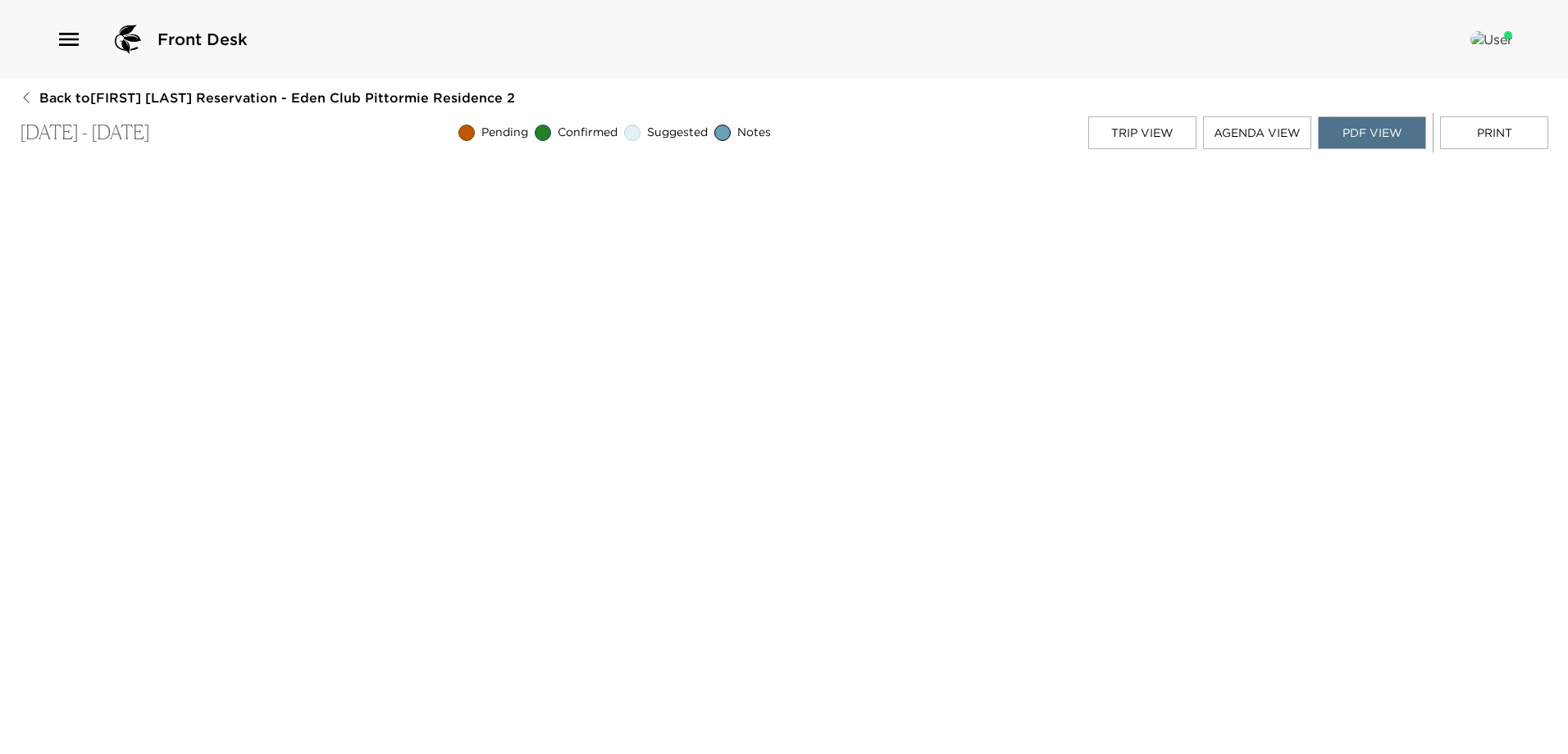 scroll, scrollTop: 3, scrollLeft: 0, axis: vertical 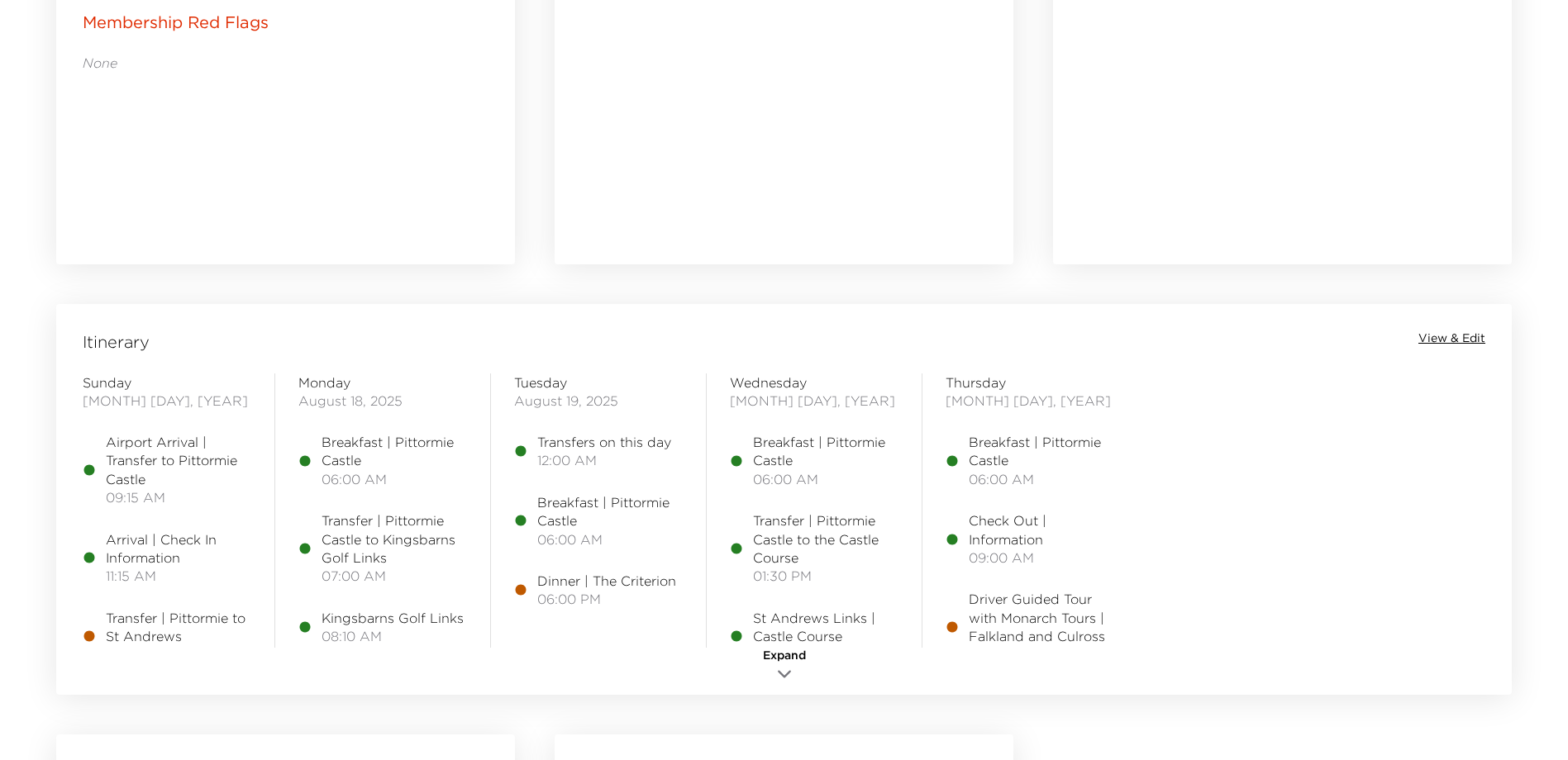 click on "View & Edit" at bounding box center (1451, 339) 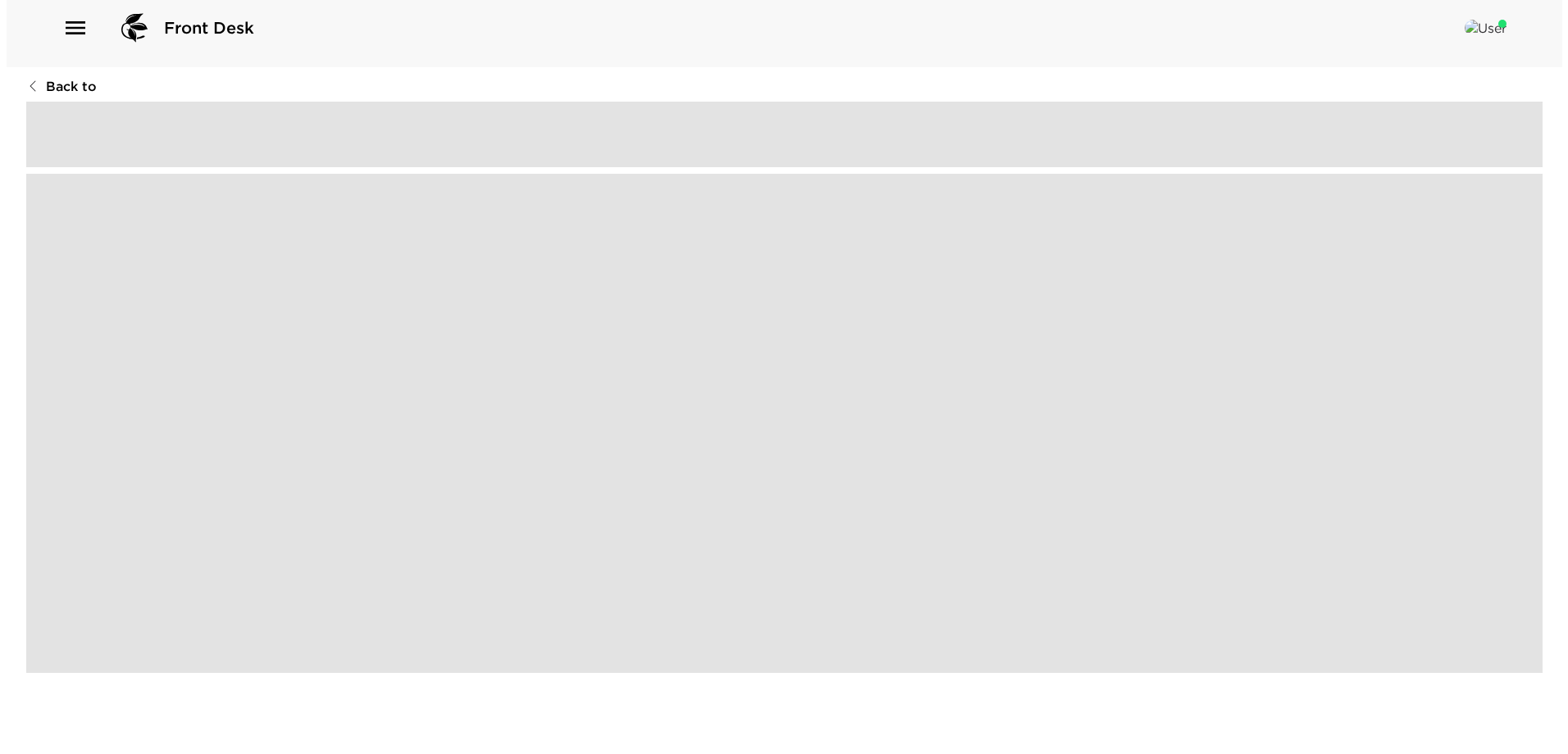 scroll, scrollTop: 0, scrollLeft: 0, axis: both 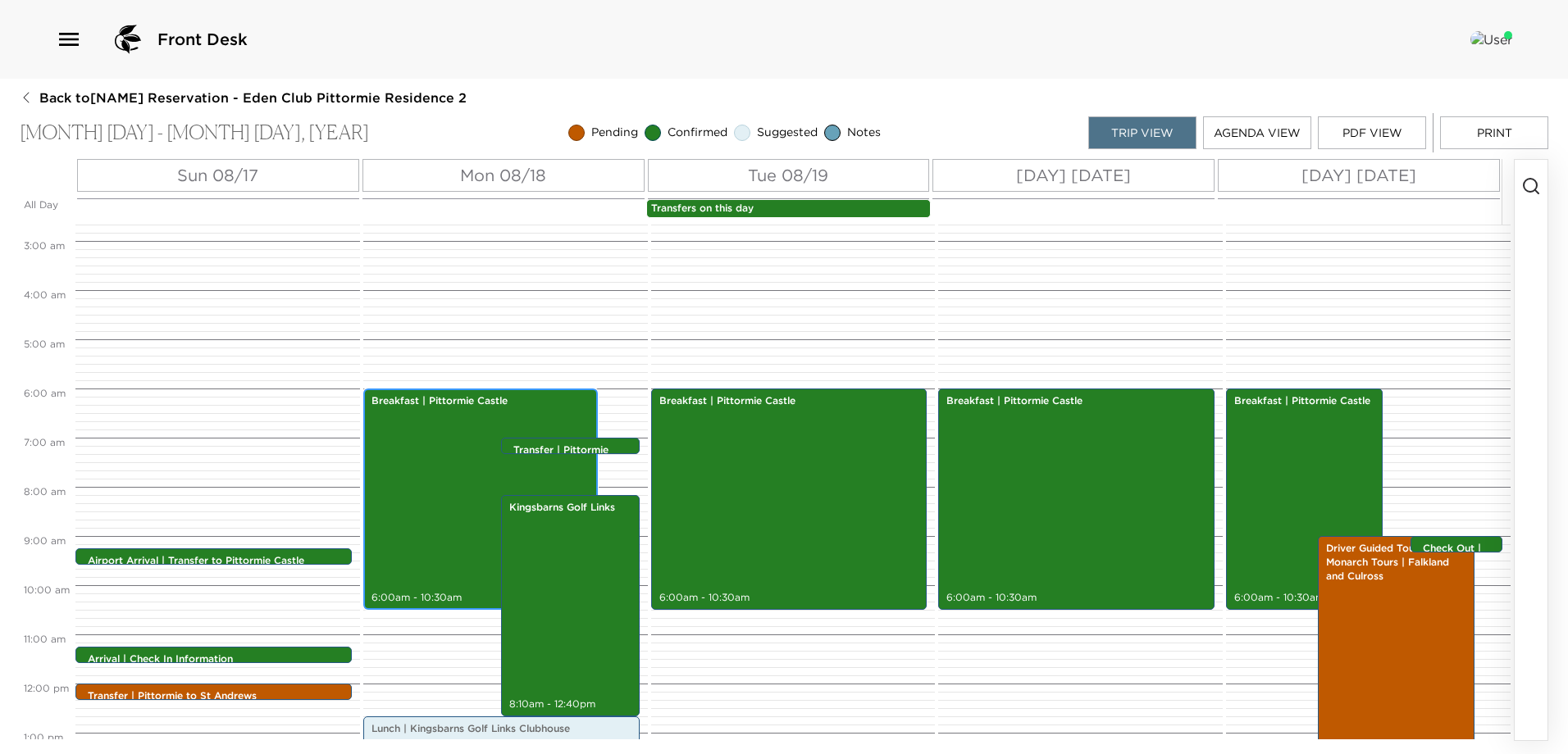 click on "Breakfast | Pittormie Castle 6:00am - 10:30am" at bounding box center (481, 499) 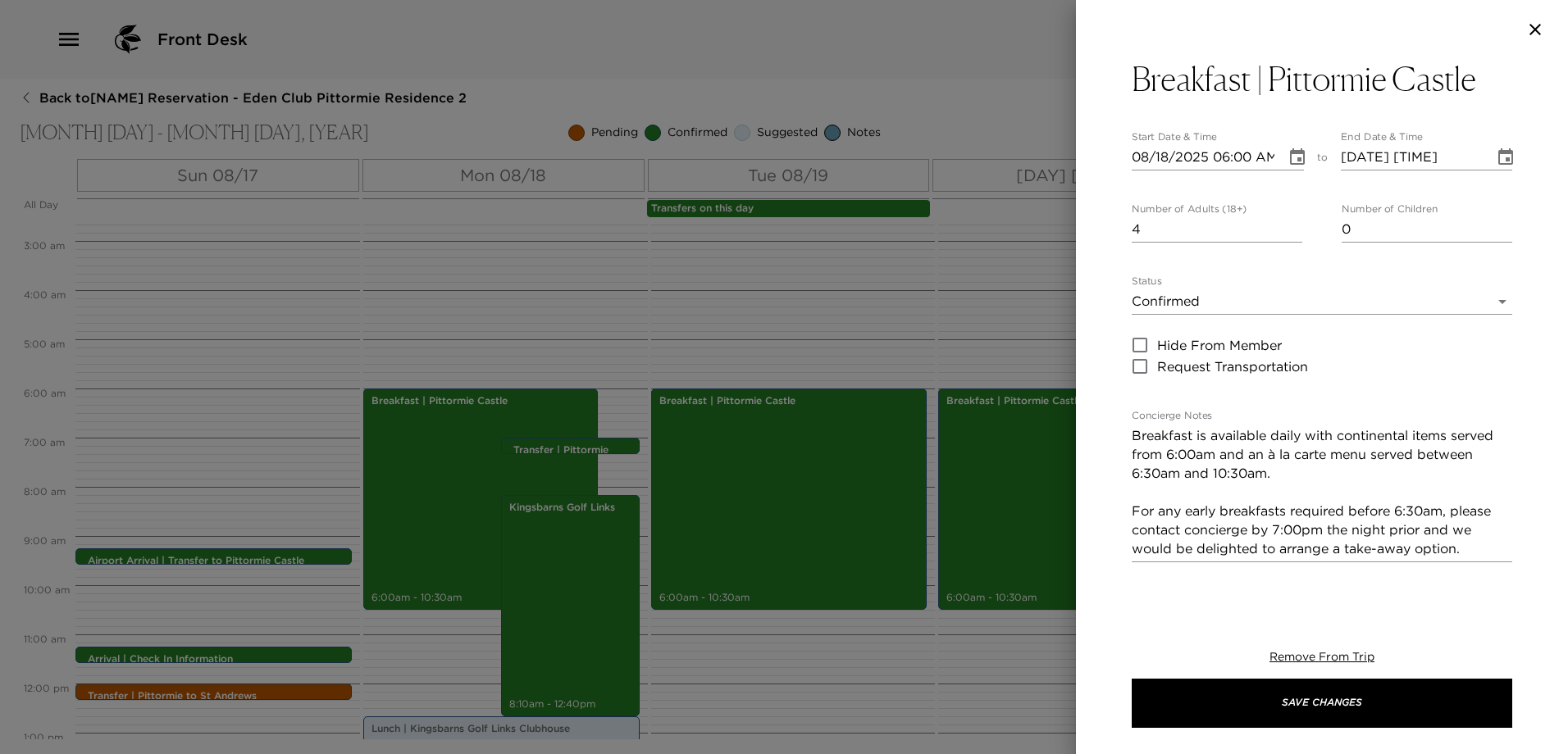 click on "Breakfast is available daily with continental items served from 6:00am and an à la carte menu served between 6:30am and 10:30am.
For any early breakfasts required before 6:30am, please contact concierge by 7:00pm the night prior and we would be delighted to arrange a take-away option." at bounding box center (1322, 492) 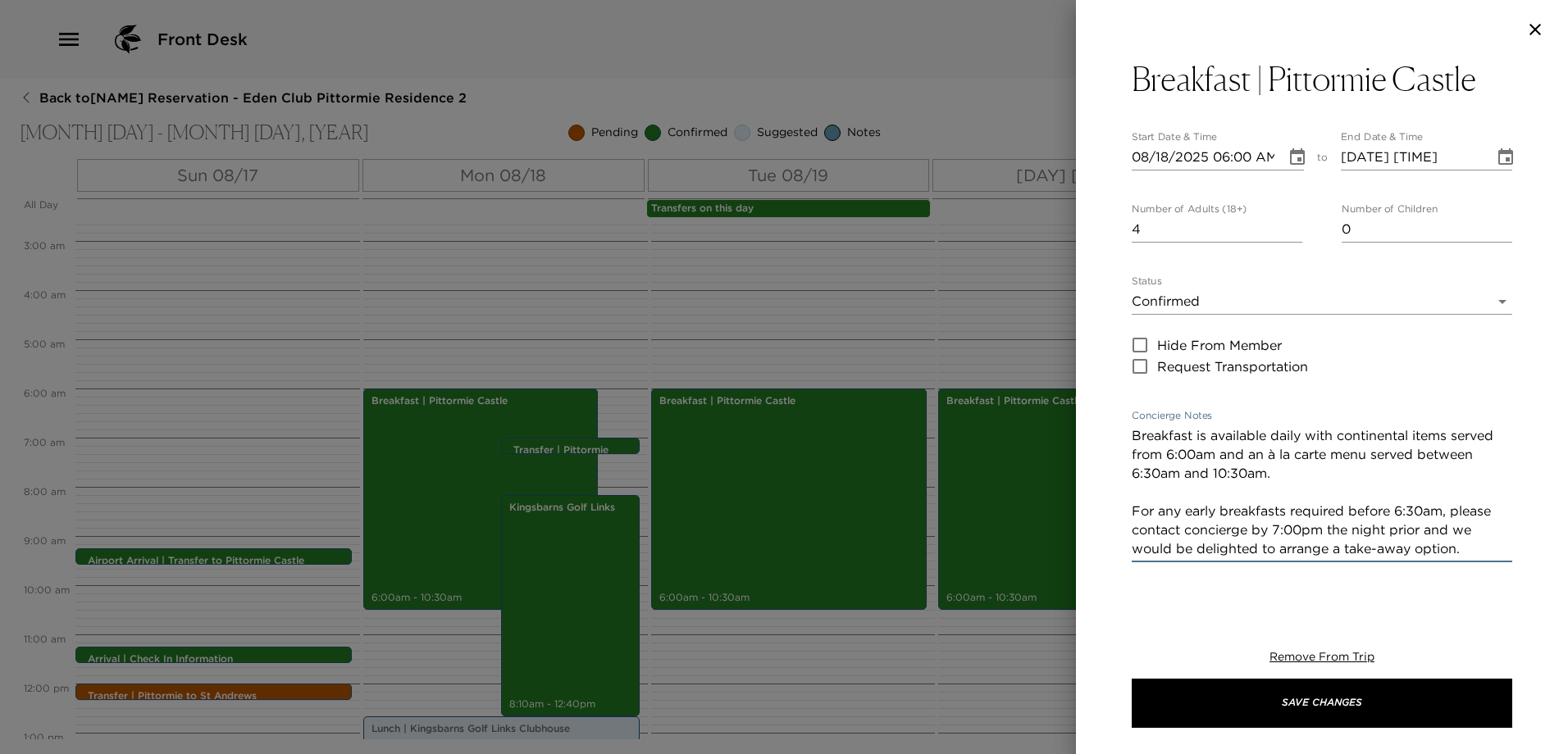 click on "Breakfast is available daily with continental items served from 6:00am and an à la carte menu served between 6:30am and 10:30am.
For any early breakfasts required before 6:30am, please contact concierge by 7:00pm the night prior and we would be delighted to arrange a take-away option." at bounding box center (1322, 492) 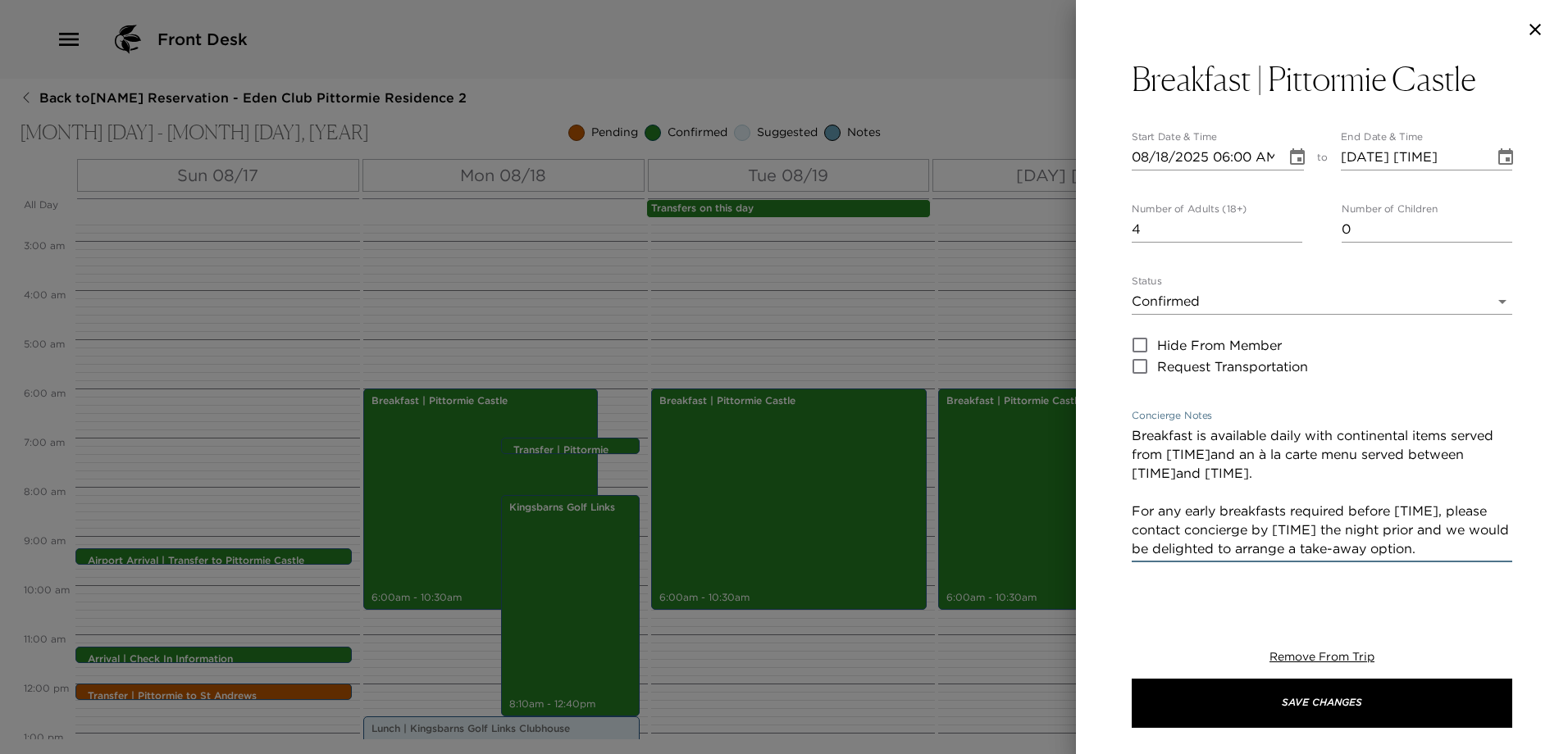 type on "Breakfast is available daily with continental items served from 6:00am and an à la carte menu served between 6:30am and 10:30am.
For any early breakfasts required before 6:30am, please contact concierge by 7:00pm the night prior and we would be delighted to arrange a take-away option." 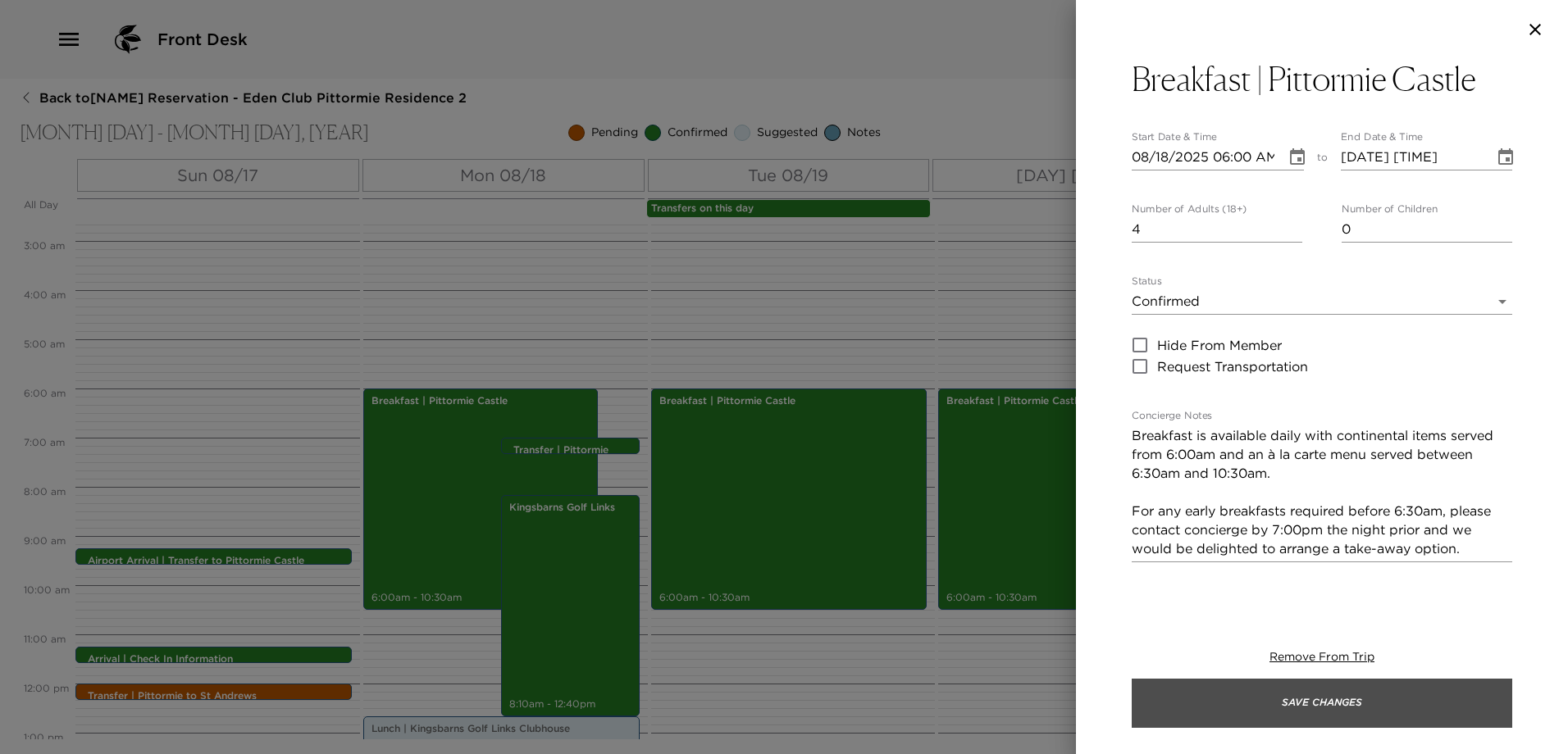 drag, startPoint x: 1307, startPoint y: 704, endPoint x: 768, endPoint y: 236, distance: 713.8242 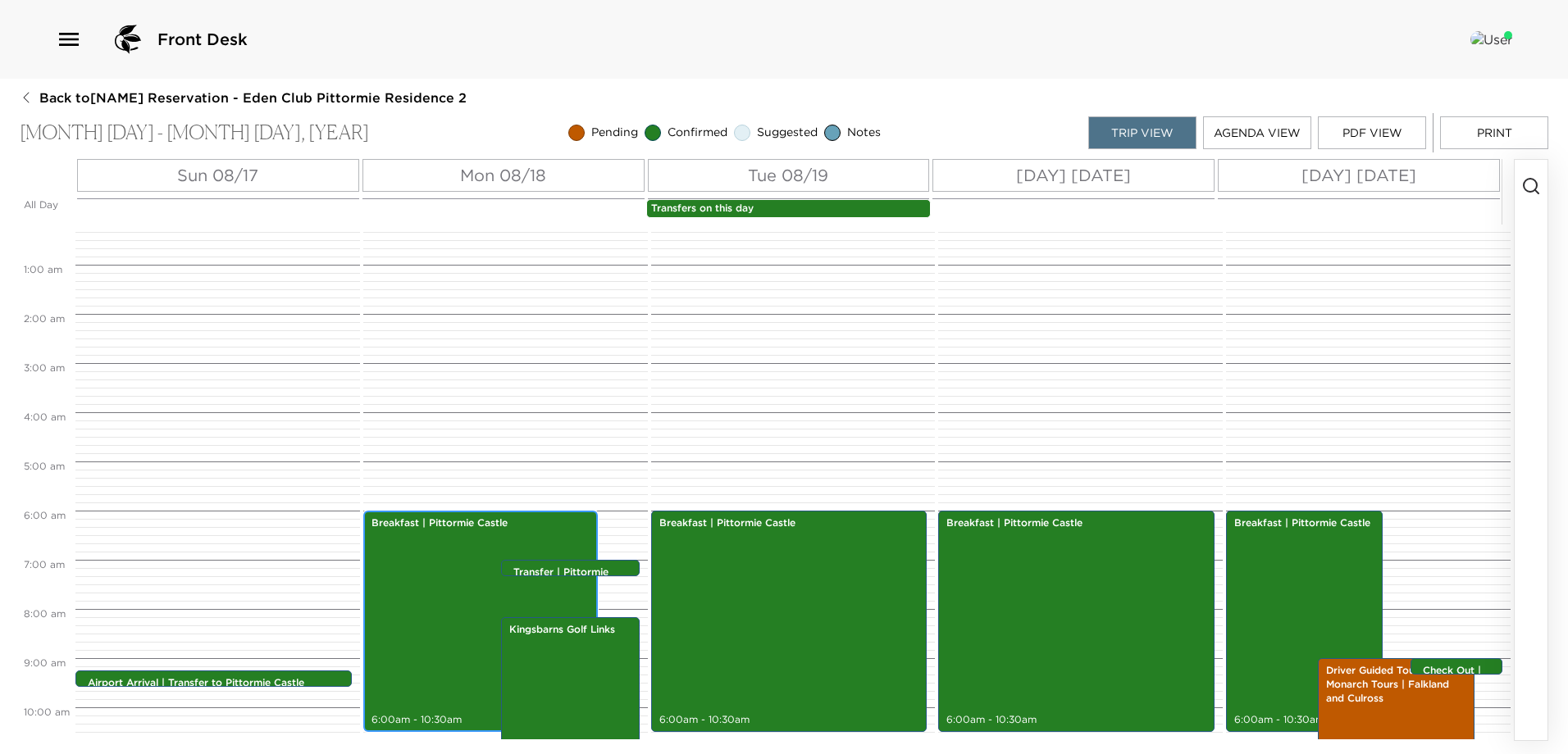 scroll, scrollTop: 0, scrollLeft: 0, axis: both 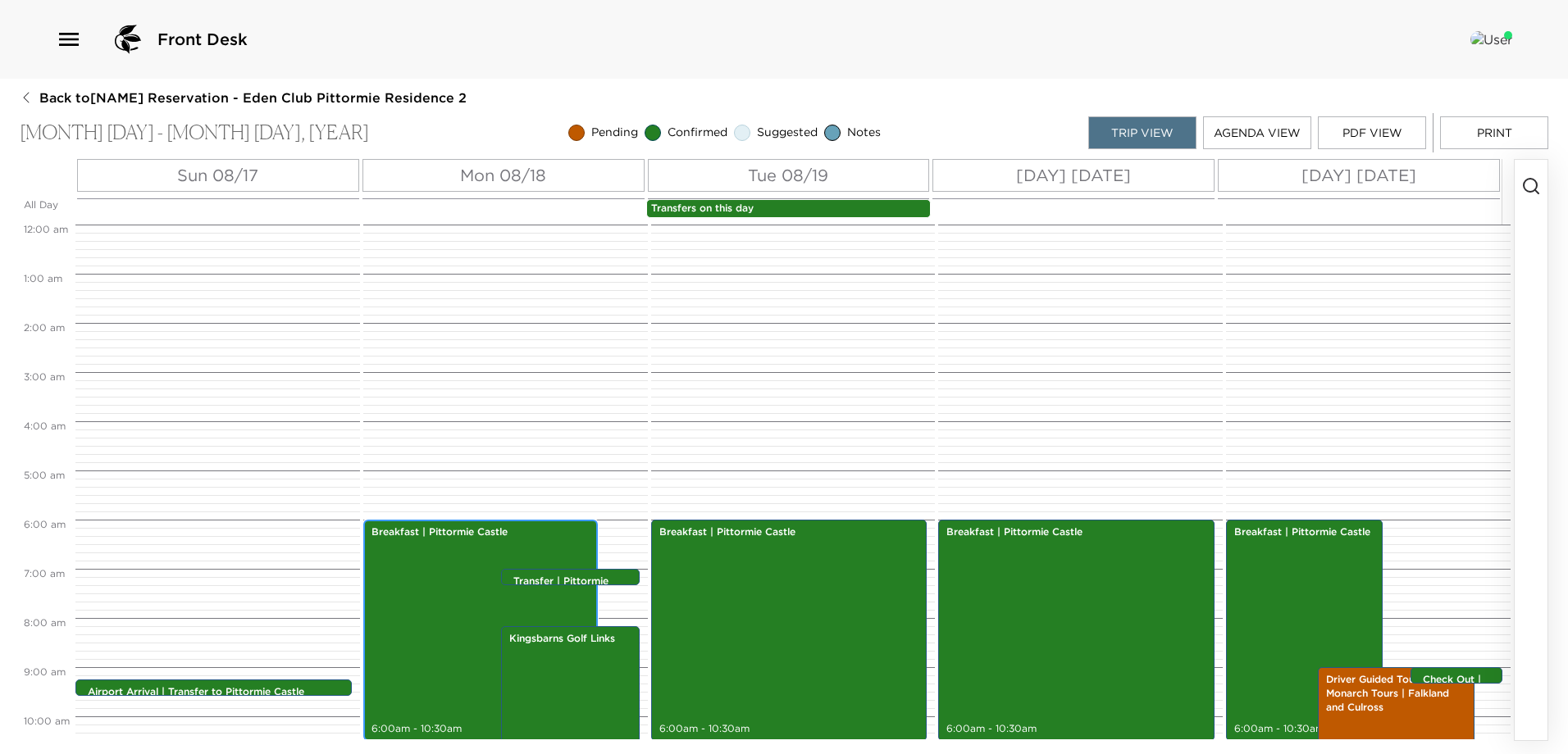 click on "Breakfast | Pittormie Castle 6:00am - 10:30am" at bounding box center (481, 630) 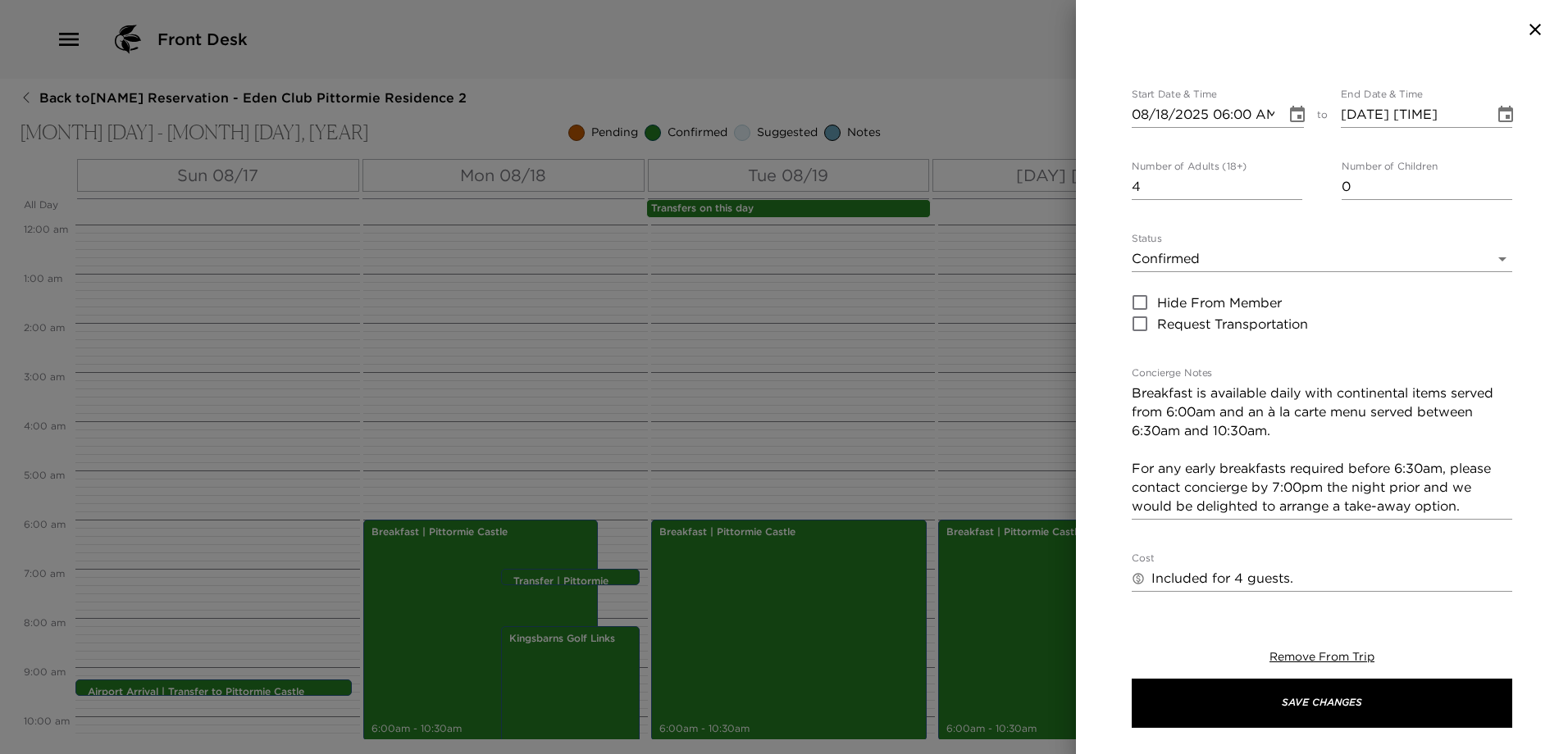 scroll, scrollTop: 82, scrollLeft: 0, axis: vertical 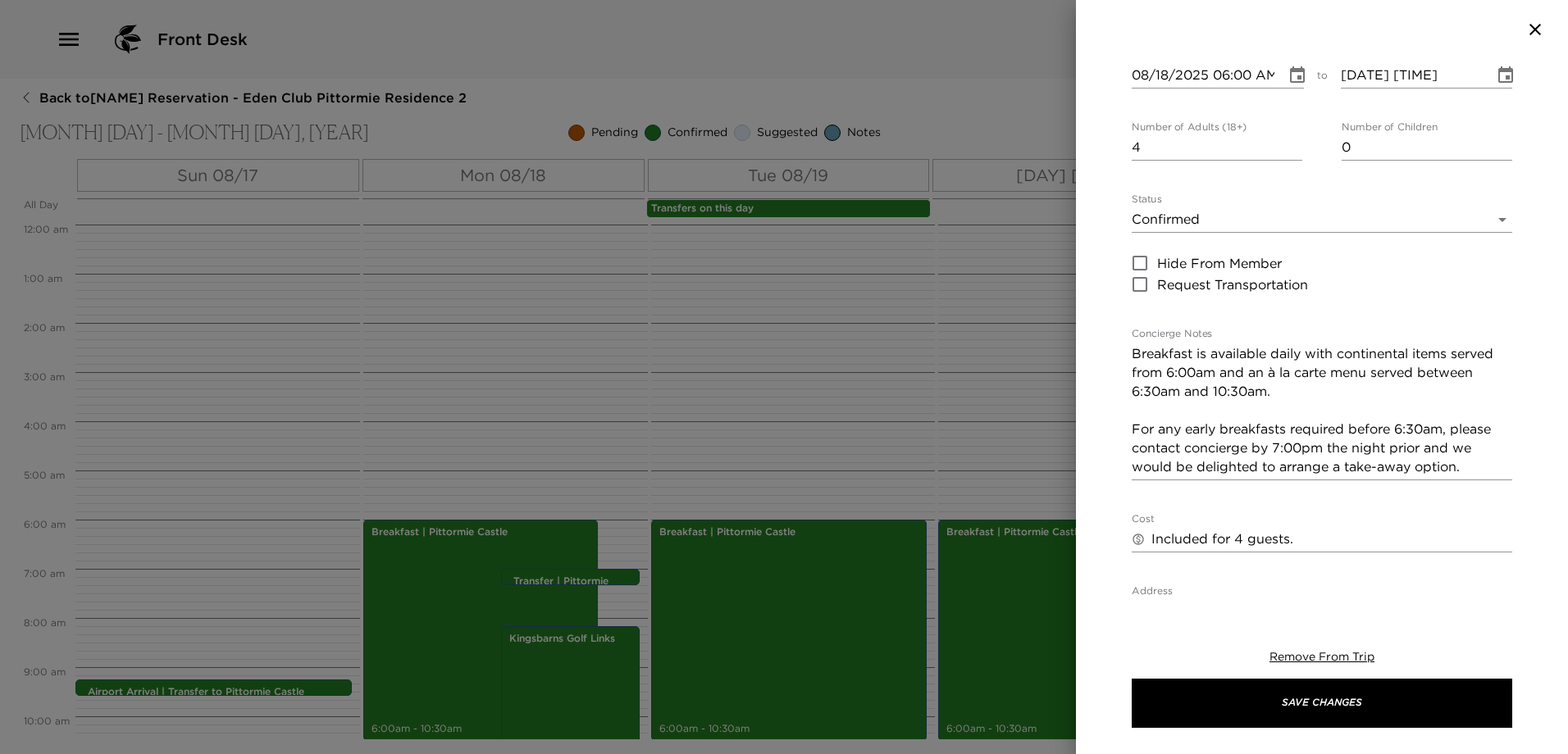 click on "Breakfast is available daily with continental items served from 6:00am and an à la carte menu served between 6:30am and 10:30am.
For any early breakfasts required before 6:30am, please contact concierge by 7:00pm the night prior and we would be delighted to arrange a take-away option." at bounding box center (1322, 410) 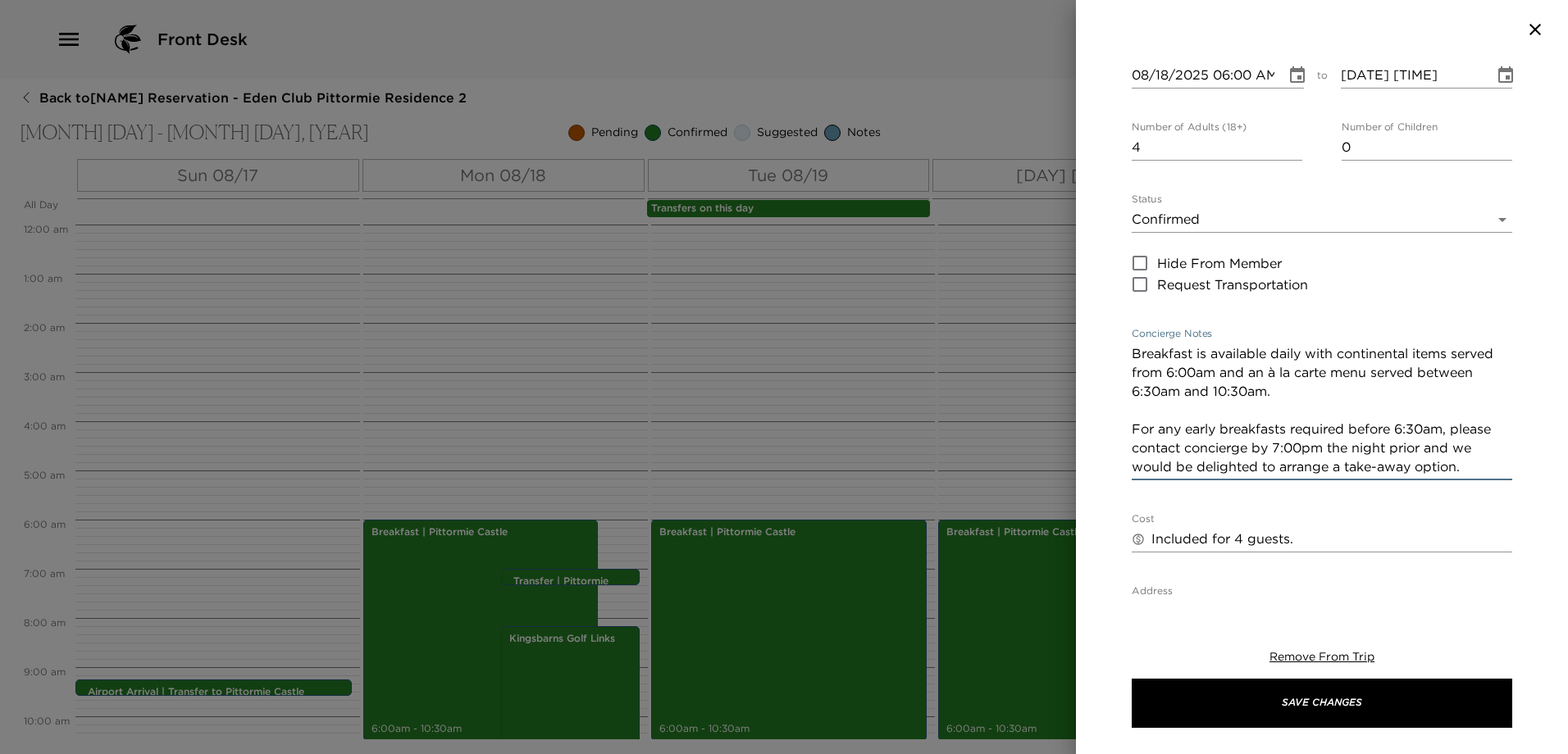 drag, startPoint x: 1275, startPoint y: 397, endPoint x: 1109, endPoint y: 340, distance: 175.51353 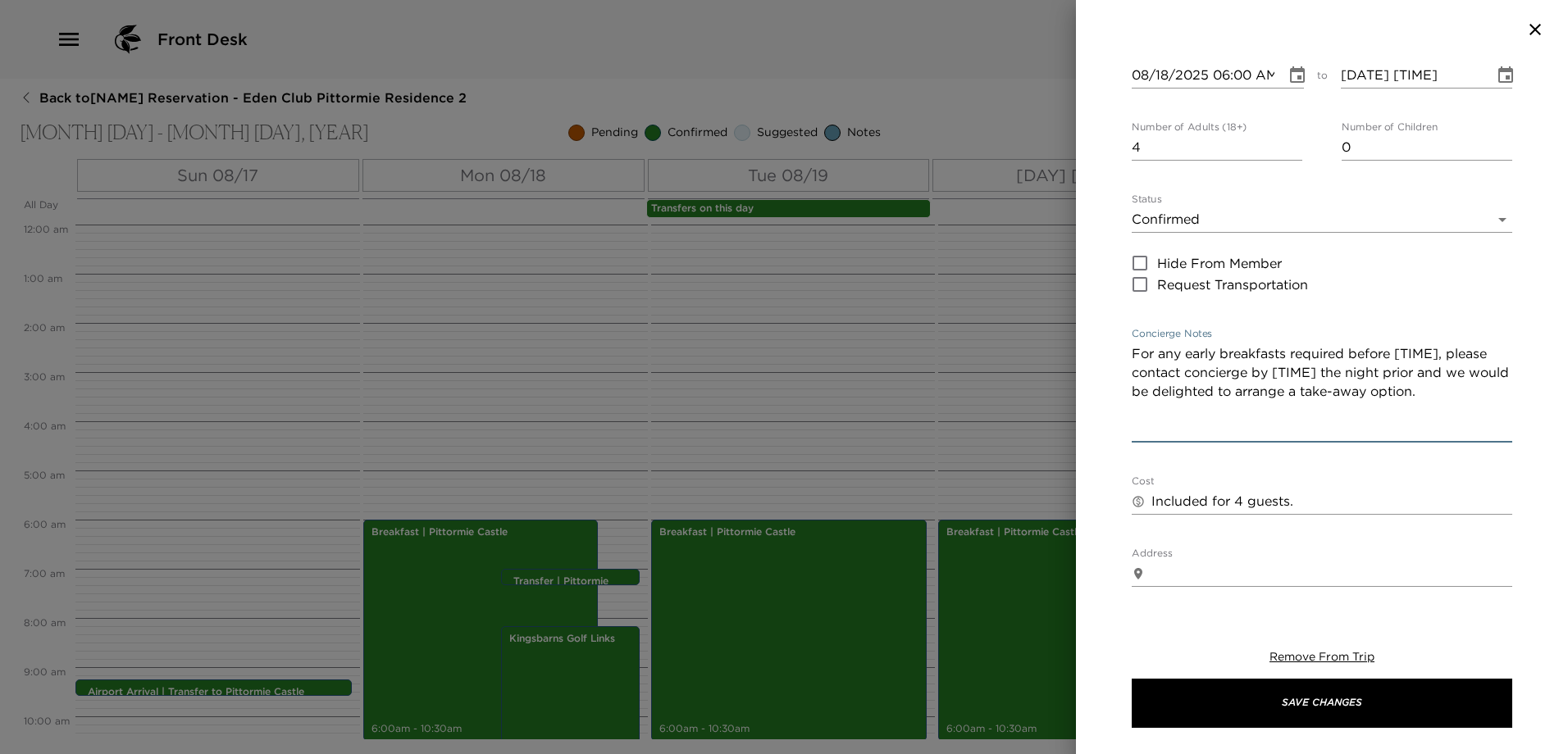 paste on "Breakfast is available daily with continental items served from
6:00am and our a la carte menu served from 6:30am - 10:30am." 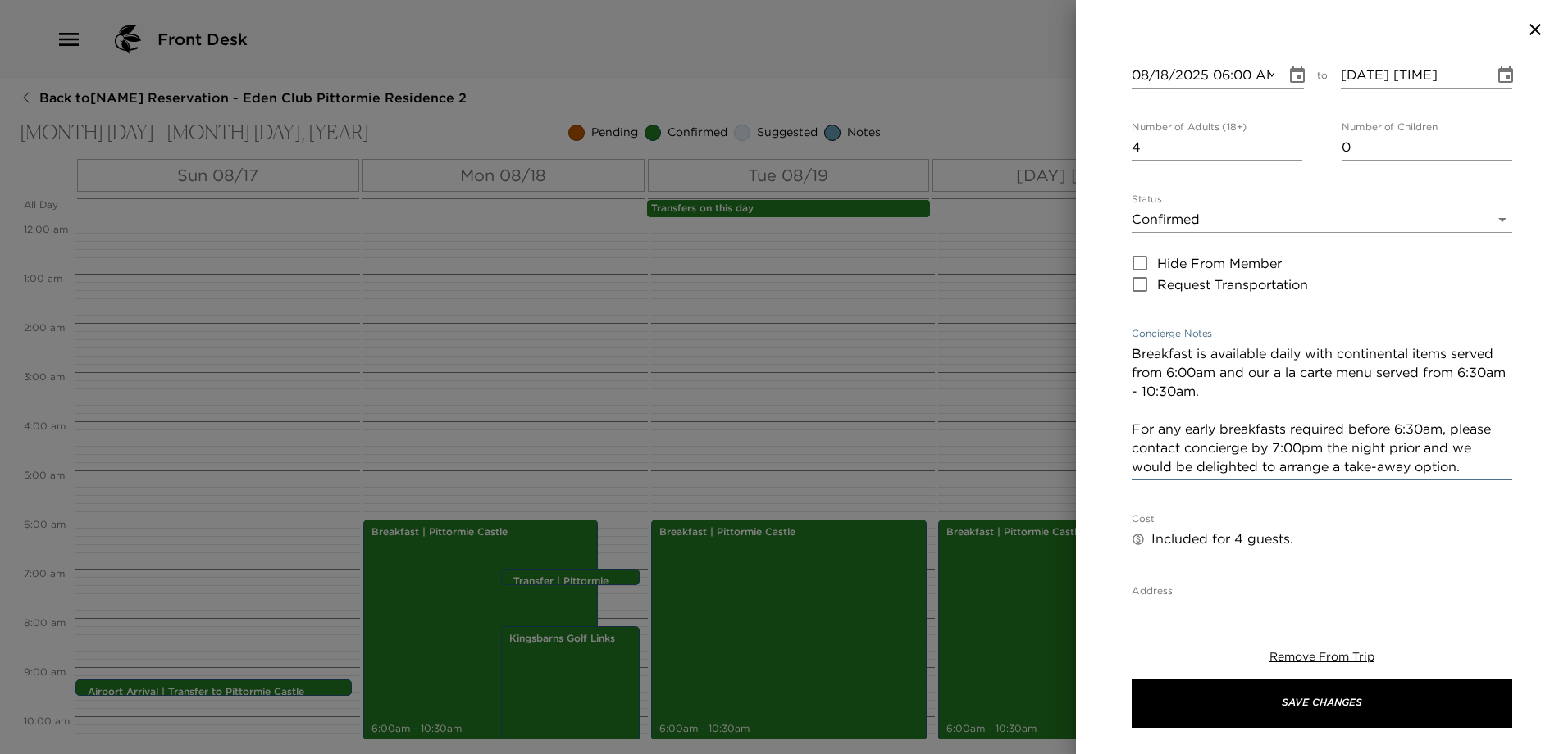 drag, startPoint x: 1442, startPoint y: 463, endPoint x: 1087, endPoint y: 334, distance: 377.71153 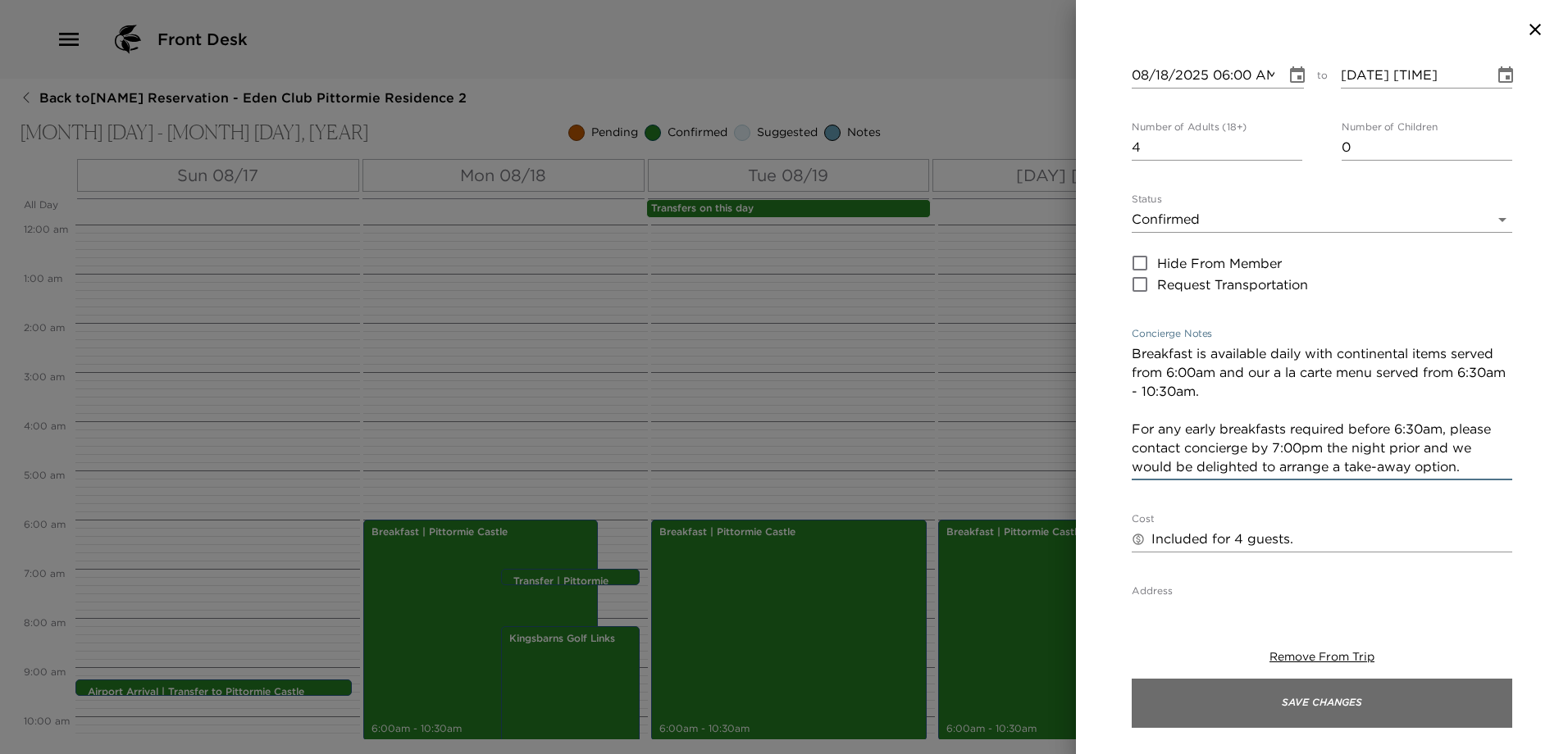 type on "Breakfast is available daily with continental items served from 6:00am and our a la carte menu served from 6:30am - 10:30am.
For any early breakfasts required before 6:30am, please contact concierge by 7:00pm the night prior and we would be delighted to arrange a take-away option." 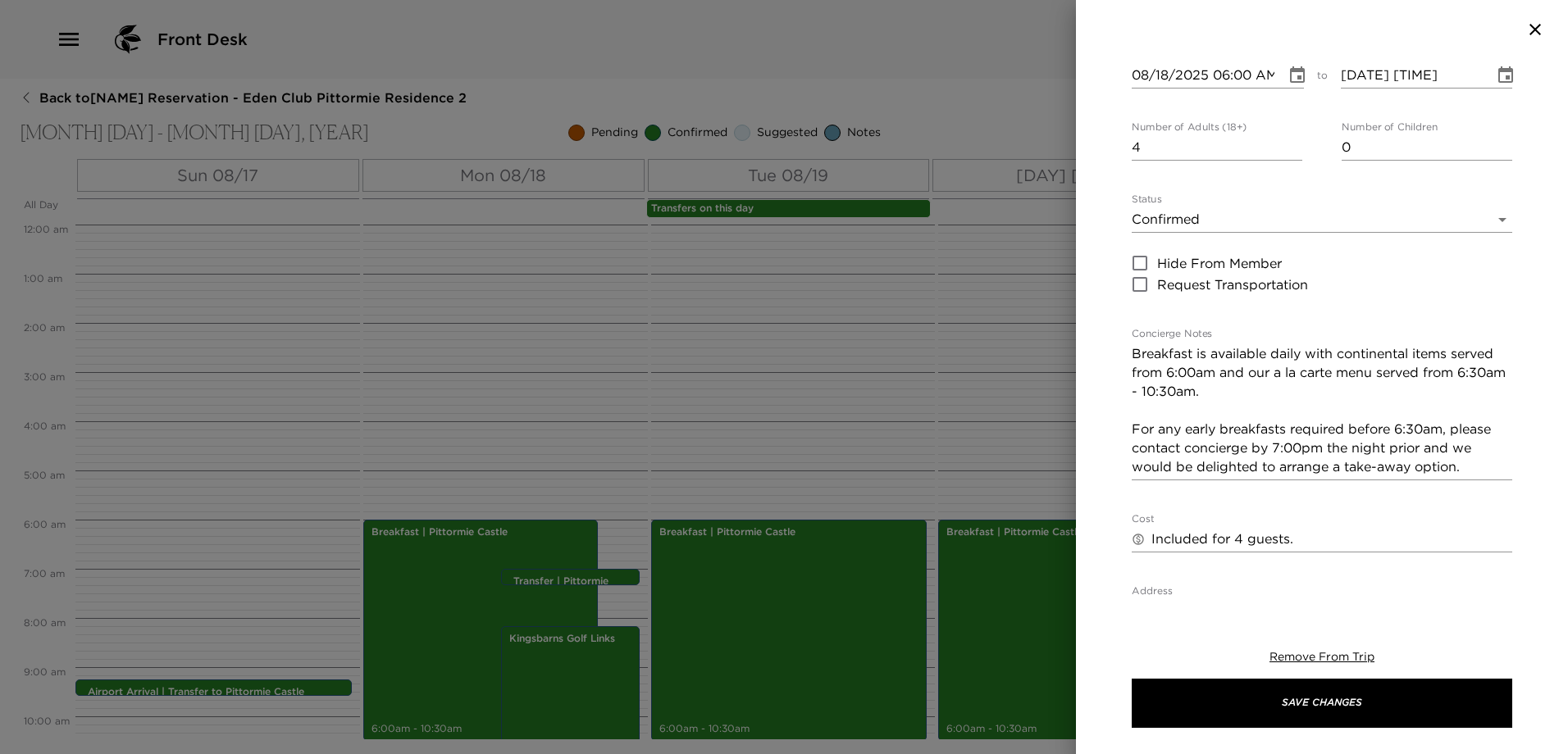 scroll, scrollTop: 1, scrollLeft: 0, axis: vertical 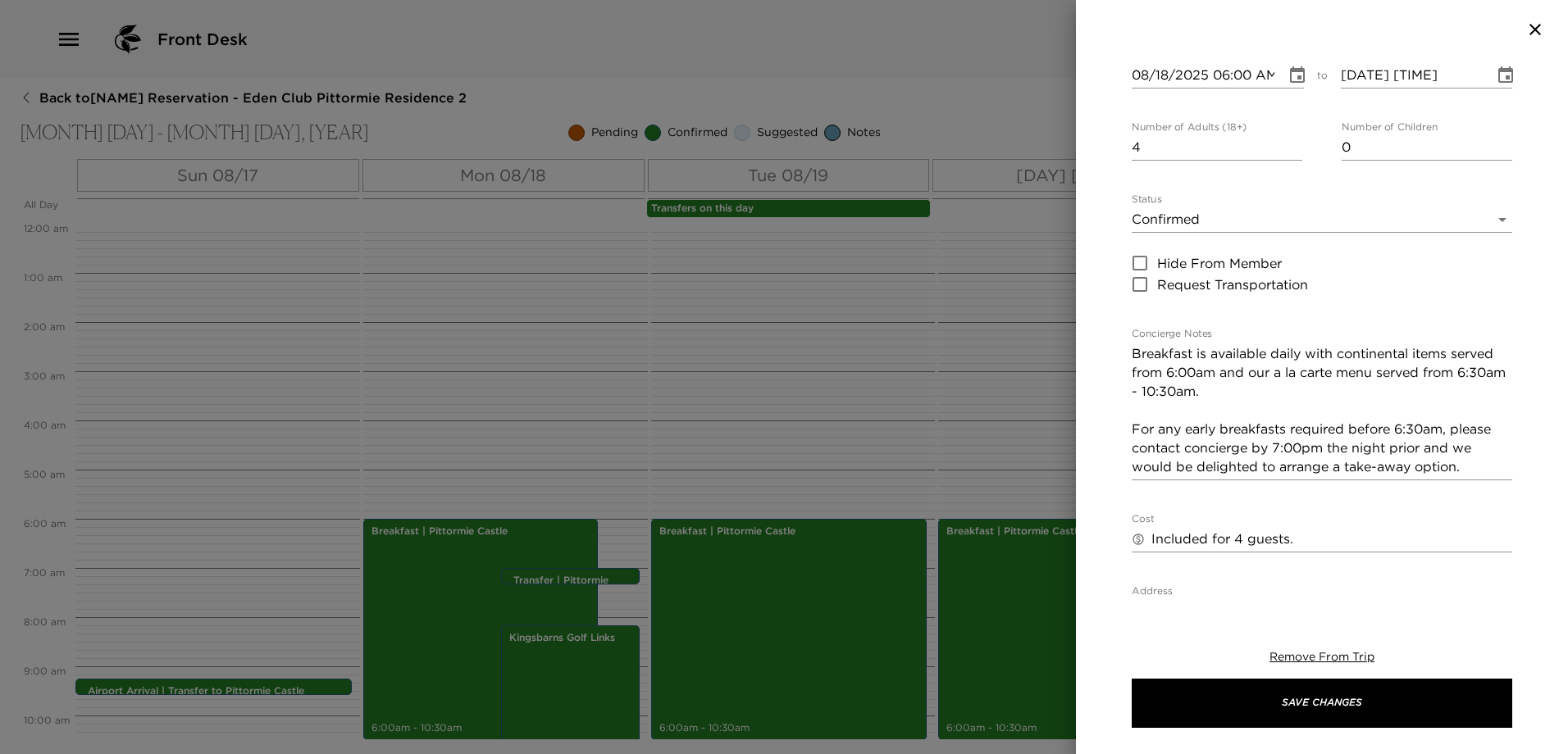 click at bounding box center (784, 377) 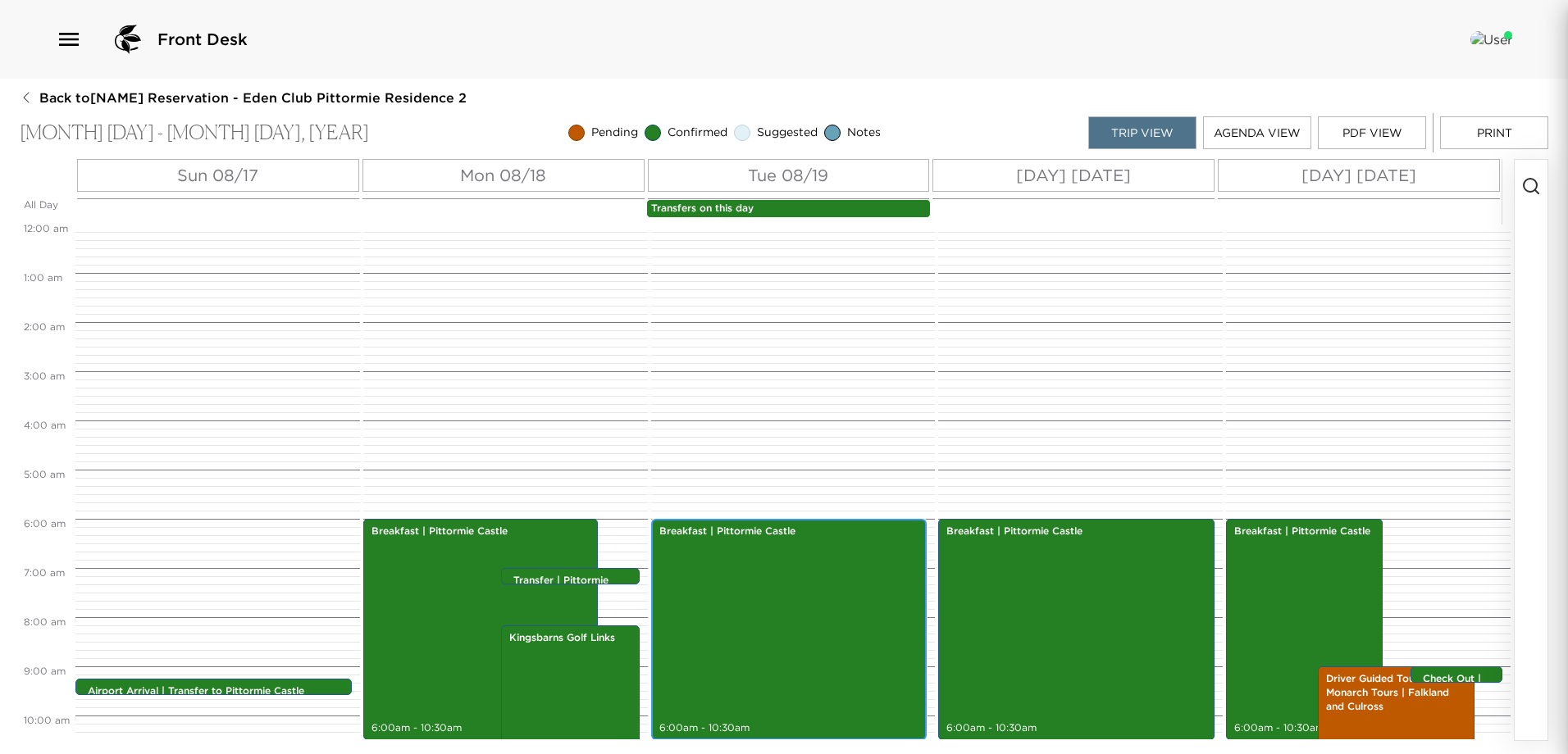 click on "Breakfast | Pittormie Castle 6:00am - 10:30am" at bounding box center [789, 629] 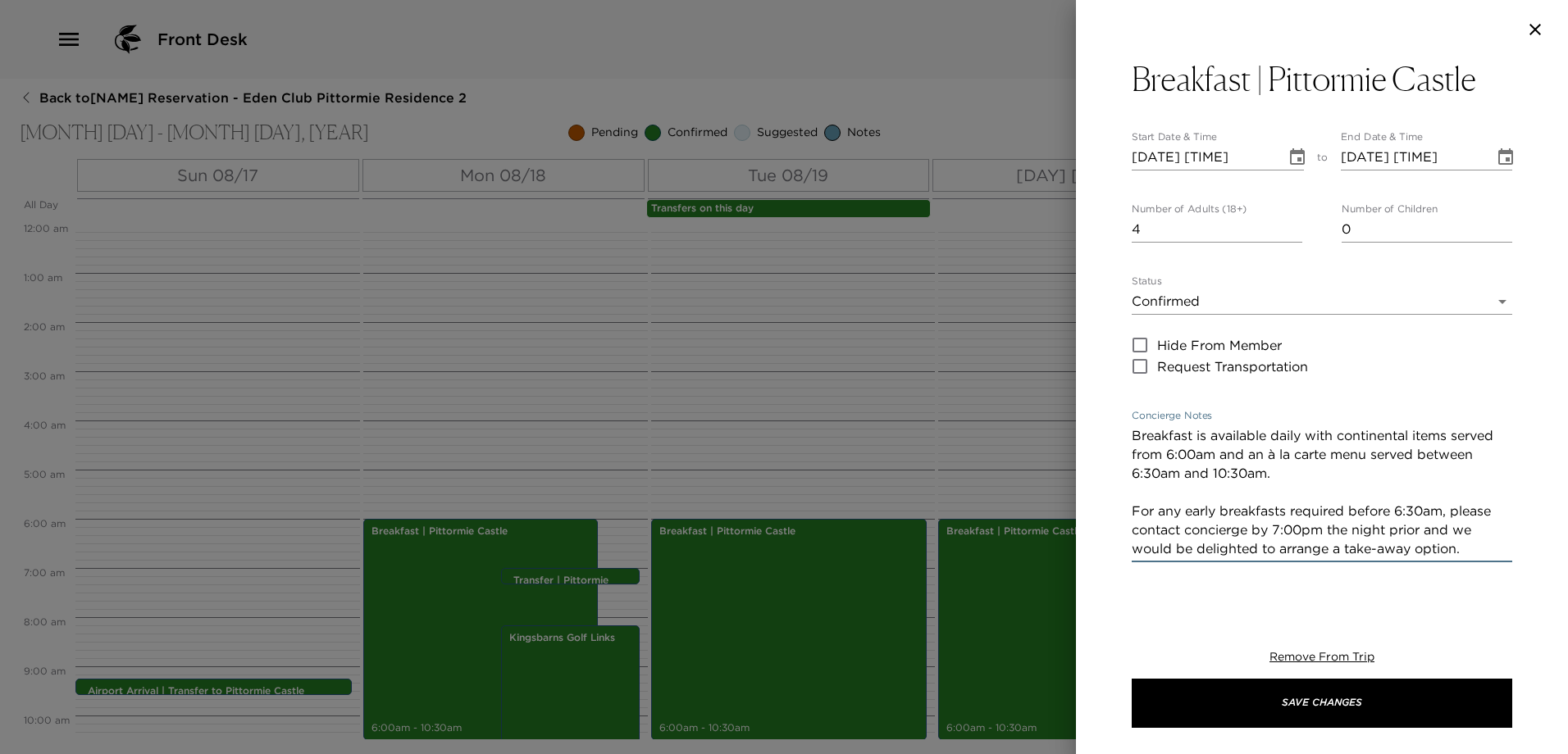 drag, startPoint x: 1285, startPoint y: 475, endPoint x: 1111, endPoint y: 452, distance: 175.51353 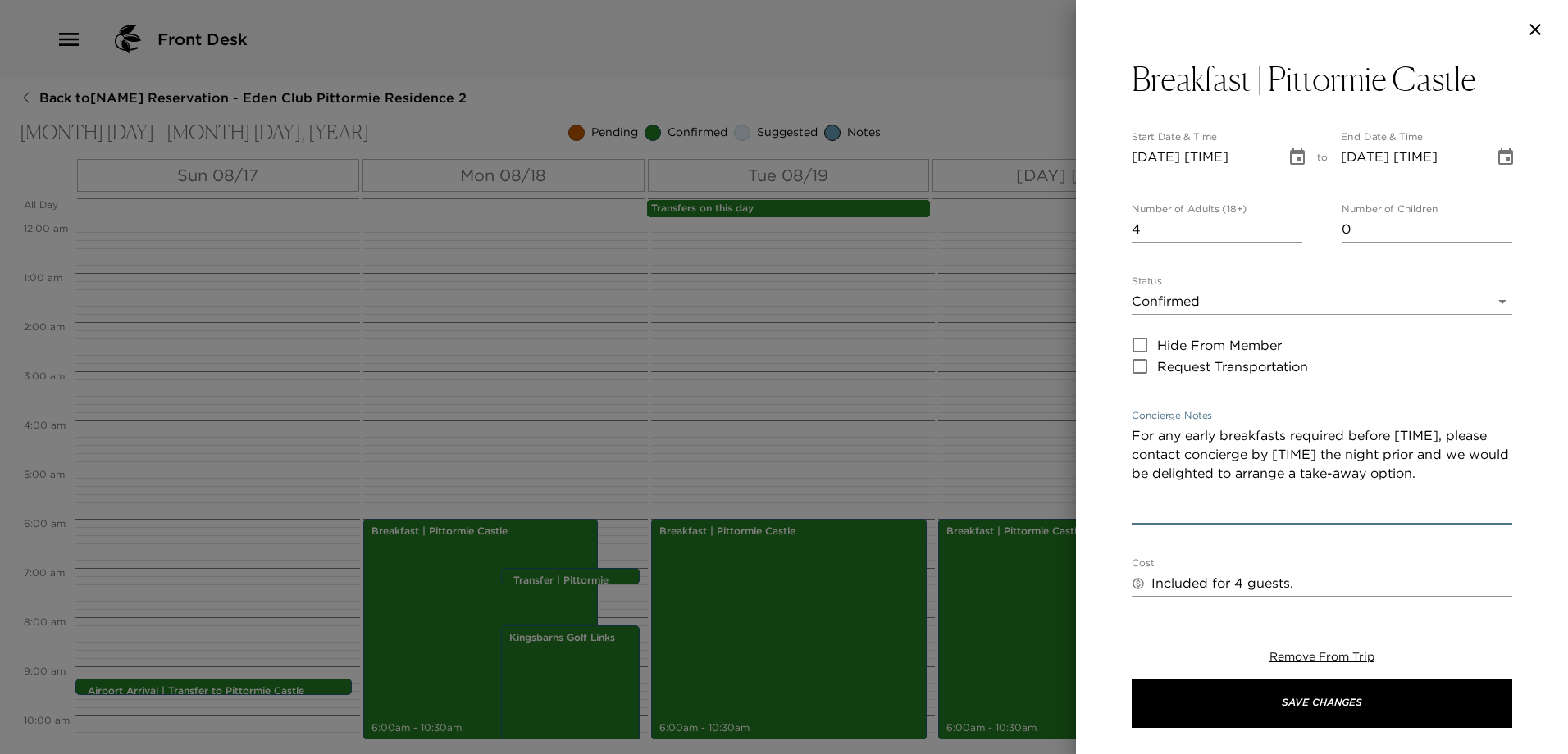 paste on "Breakfast is available daily with continental items served from 6:00am and our a la carte menu served from 6:30am - 10:30am.
For any early breakfasts required before 6:30am, please contact concierge by 7:00pm the night prior and we would be delighted to arrange a take-away option." 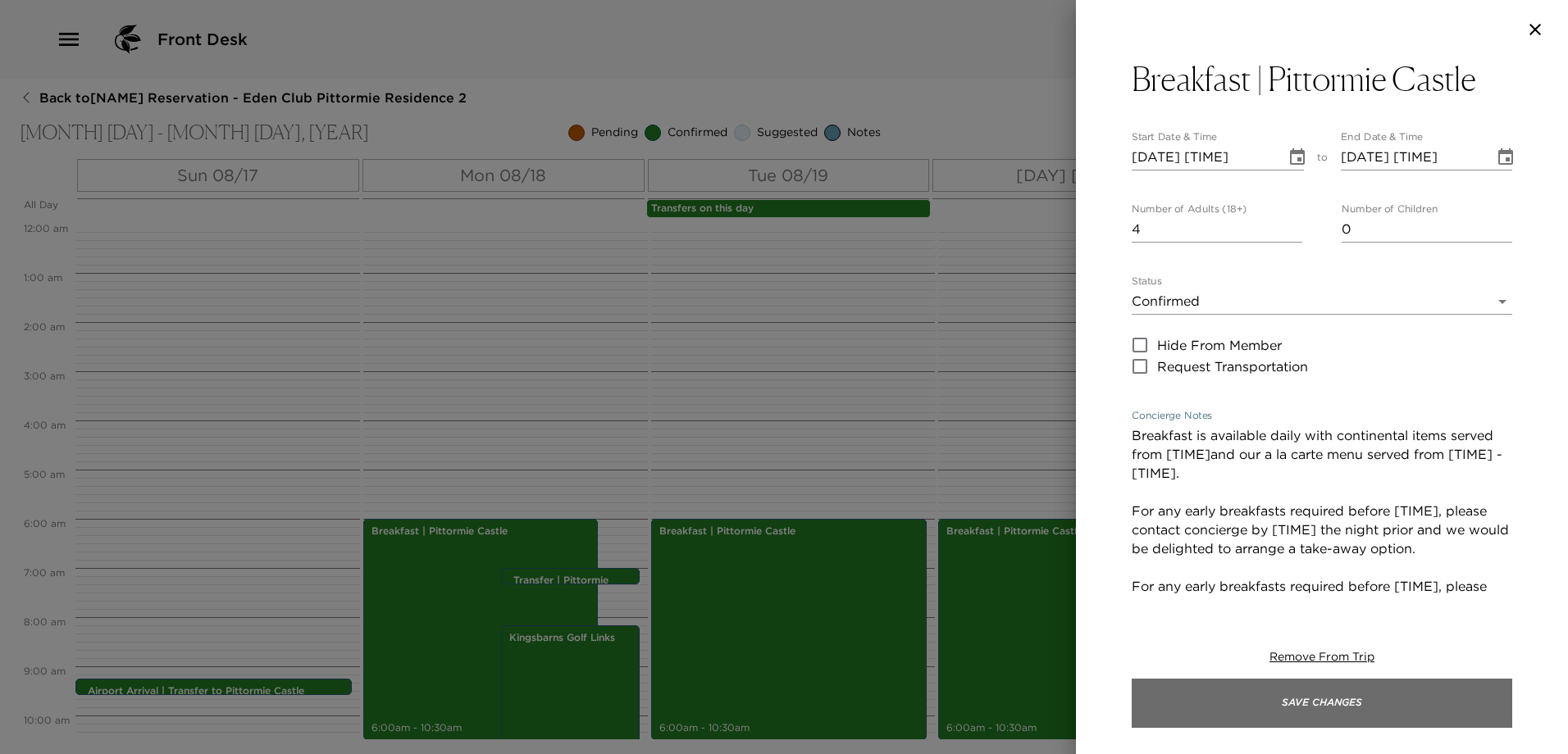 type on "Breakfast is available daily with continental items served from 6:00am and our a la carte menu served from 6:30am - 10:30am.
For any early breakfasts required before 6:30am, please contact concierge by 7:00pm the night prior and we would be delighted to arrange a take-away option.
For any early breakfasts required before 6:30am, please contact concierge by 7:00pm the night prior and we would be delighted to arrange a take-away option." 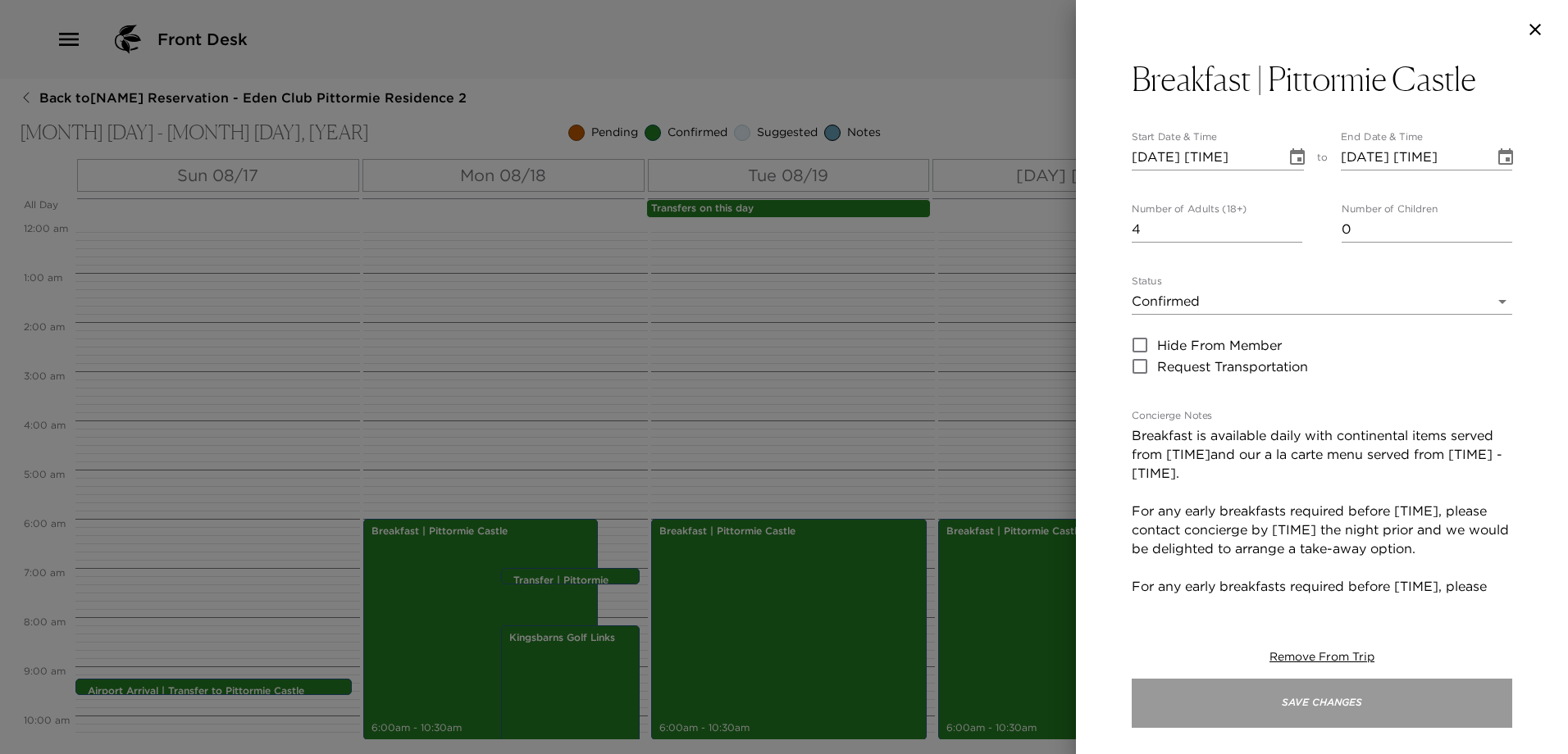click on "Save Changes" at bounding box center [1322, 703] 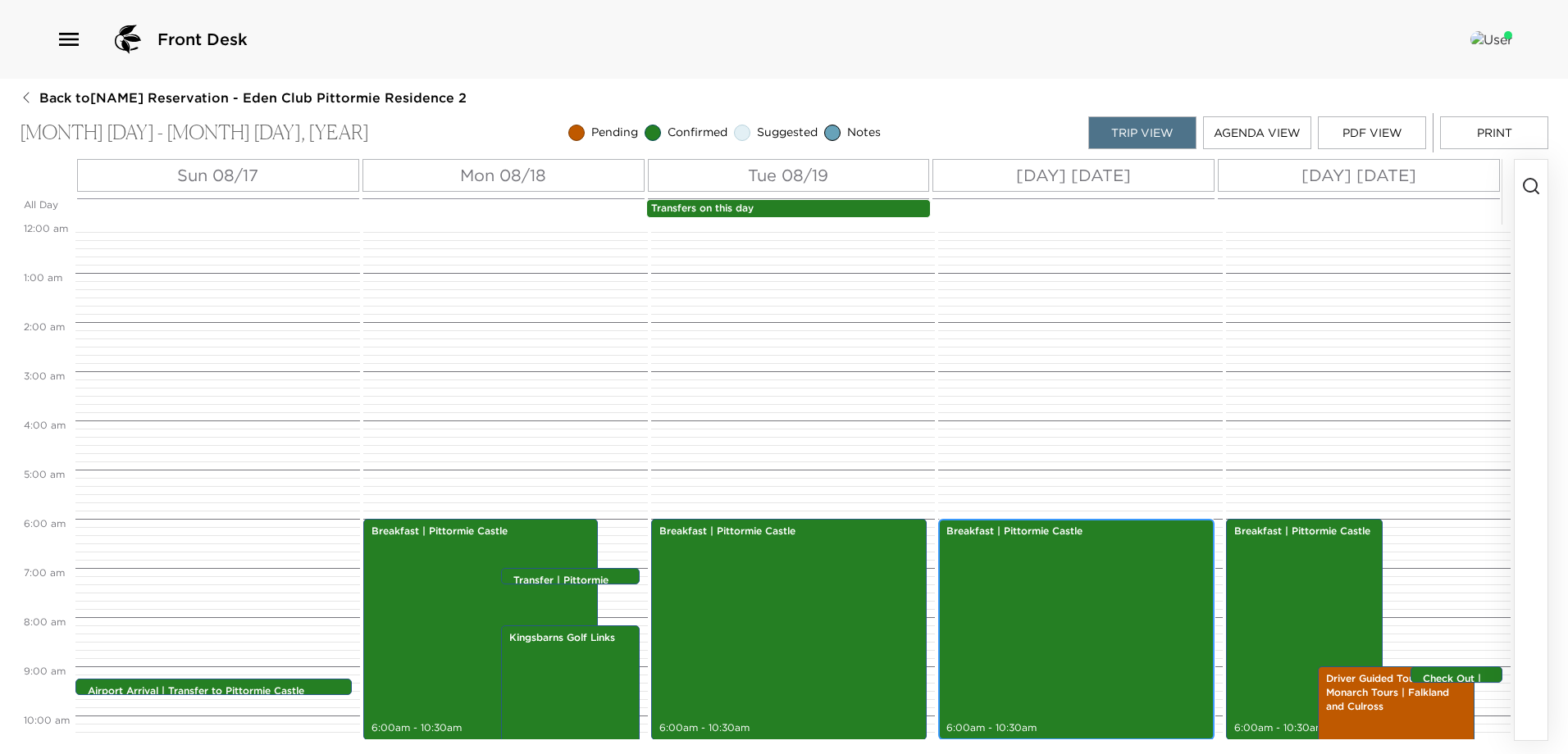 click on "Breakfast | Pittormie Castle 6:00am - 10:30am" at bounding box center (1076, 629) 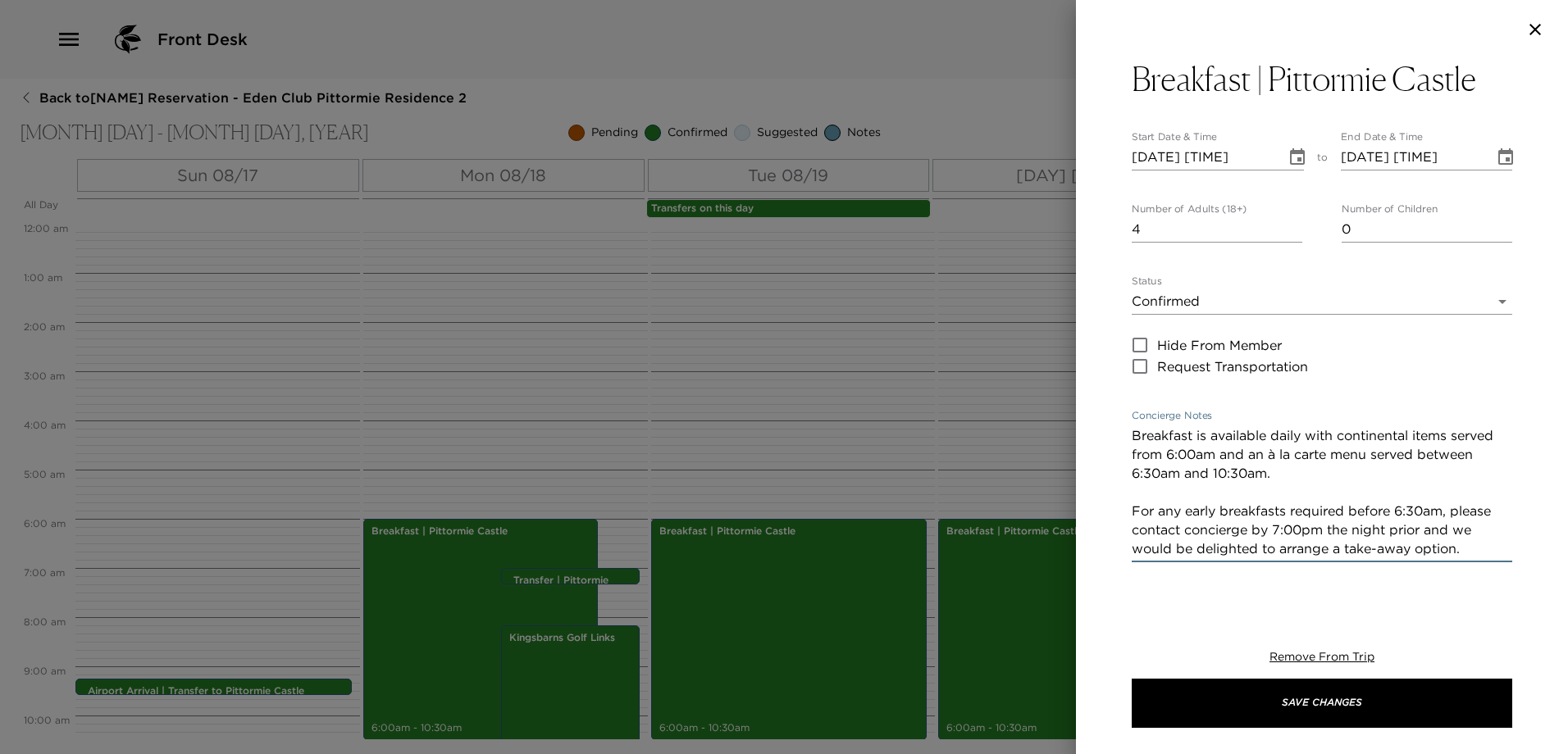 drag, startPoint x: 1174, startPoint y: 456, endPoint x: 1069, endPoint y: 416, distance: 112.36103 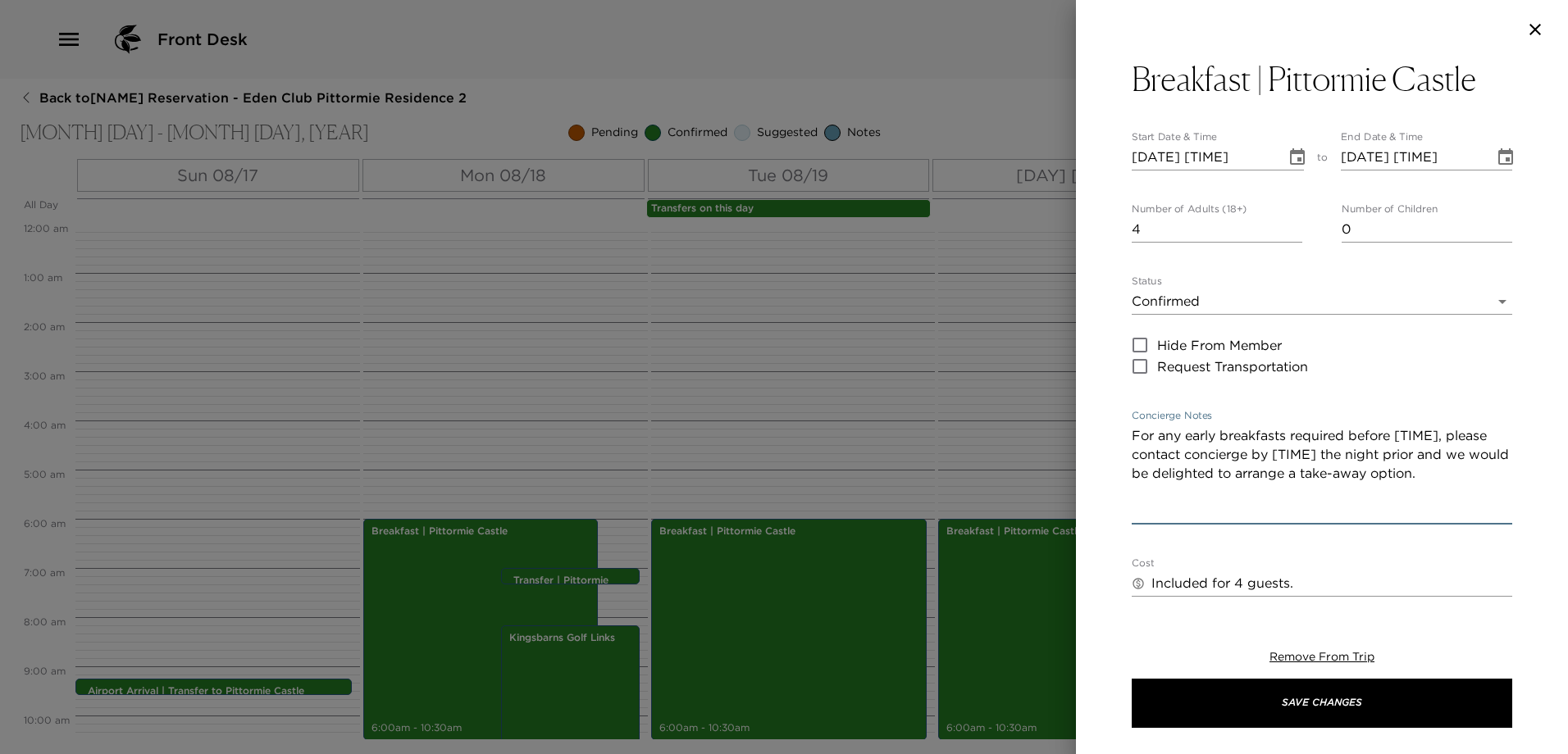 paste on "Breakfast is available daily with continental items served from 6:00am and our a la carte menu served from 6:30am - 10:30am.
For any early breakfasts required before 6:30am, please contact concierge by 7:00pm the night prior and we would be delighted to arrange a take-away option." 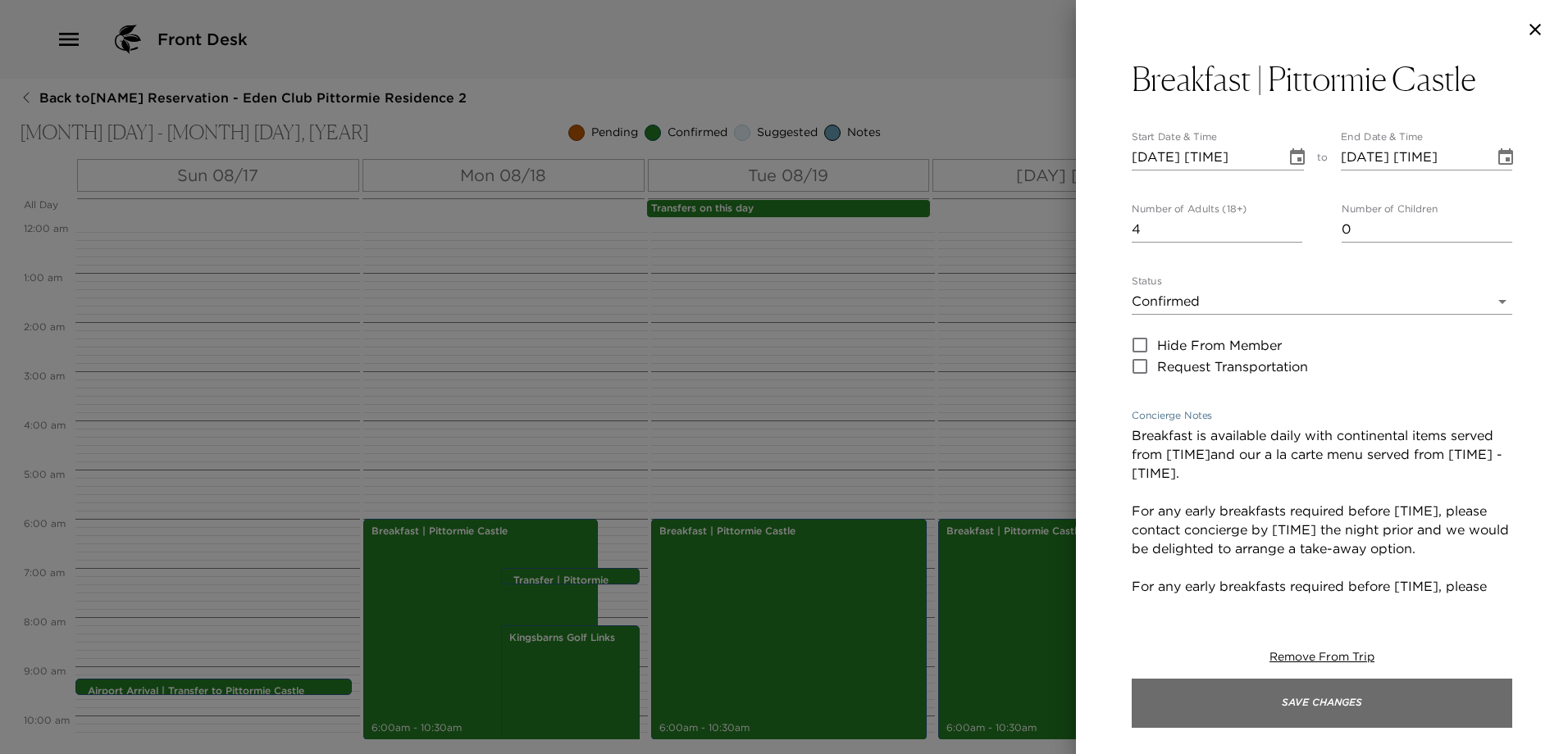 type on "Breakfast is available daily with continental items served from 6:00am and our a la carte menu served from 6:30am - 10:30am.
For any early breakfasts required before 6:30am, please contact concierge by 7:00pm the night prior and we would be delighted to arrange a take-away option.
For any early breakfasts required before 6:30am, please contact concierge by 7:00pm the night prior and we would be delighted to arrange a take-away option." 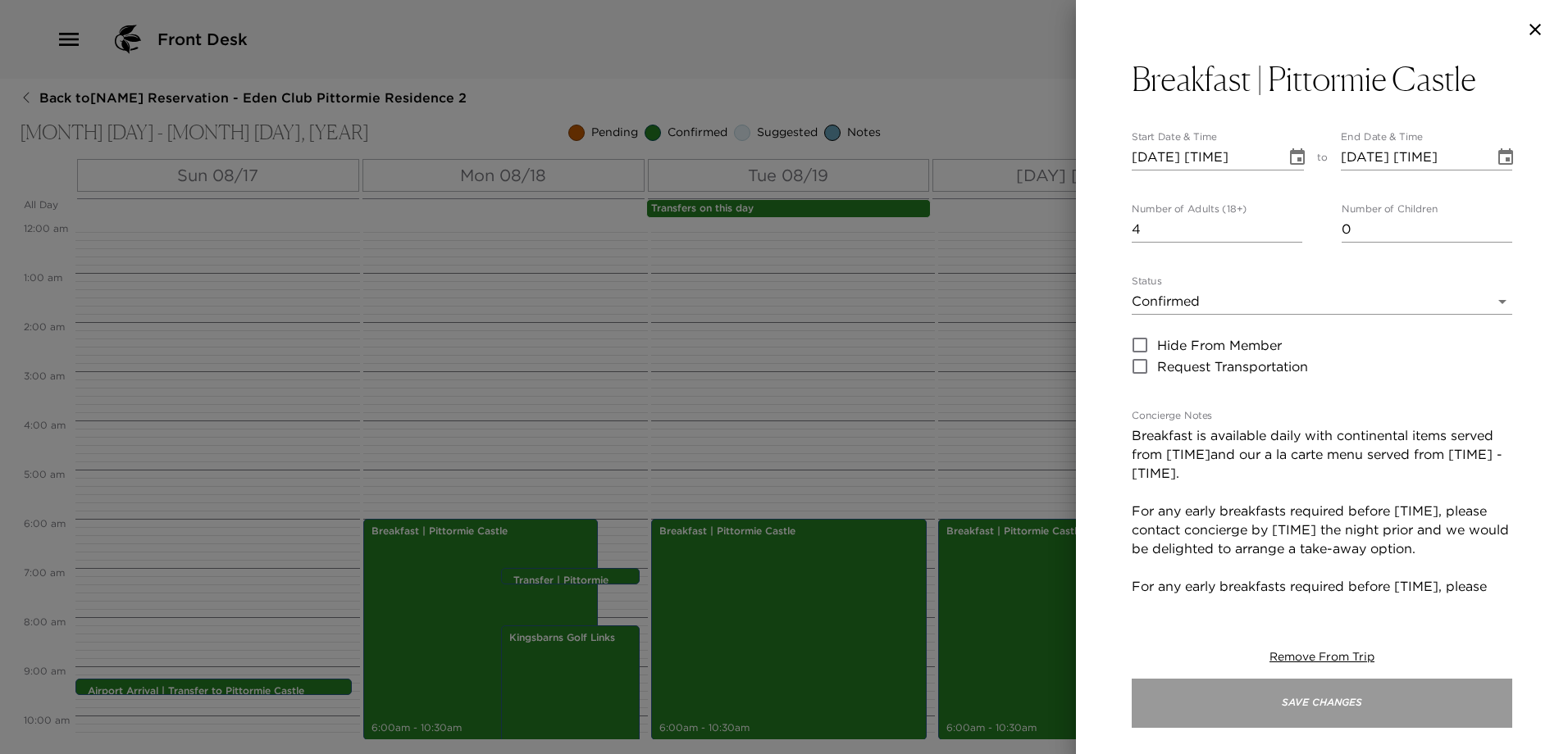 click on "Save Changes" at bounding box center (1322, 703) 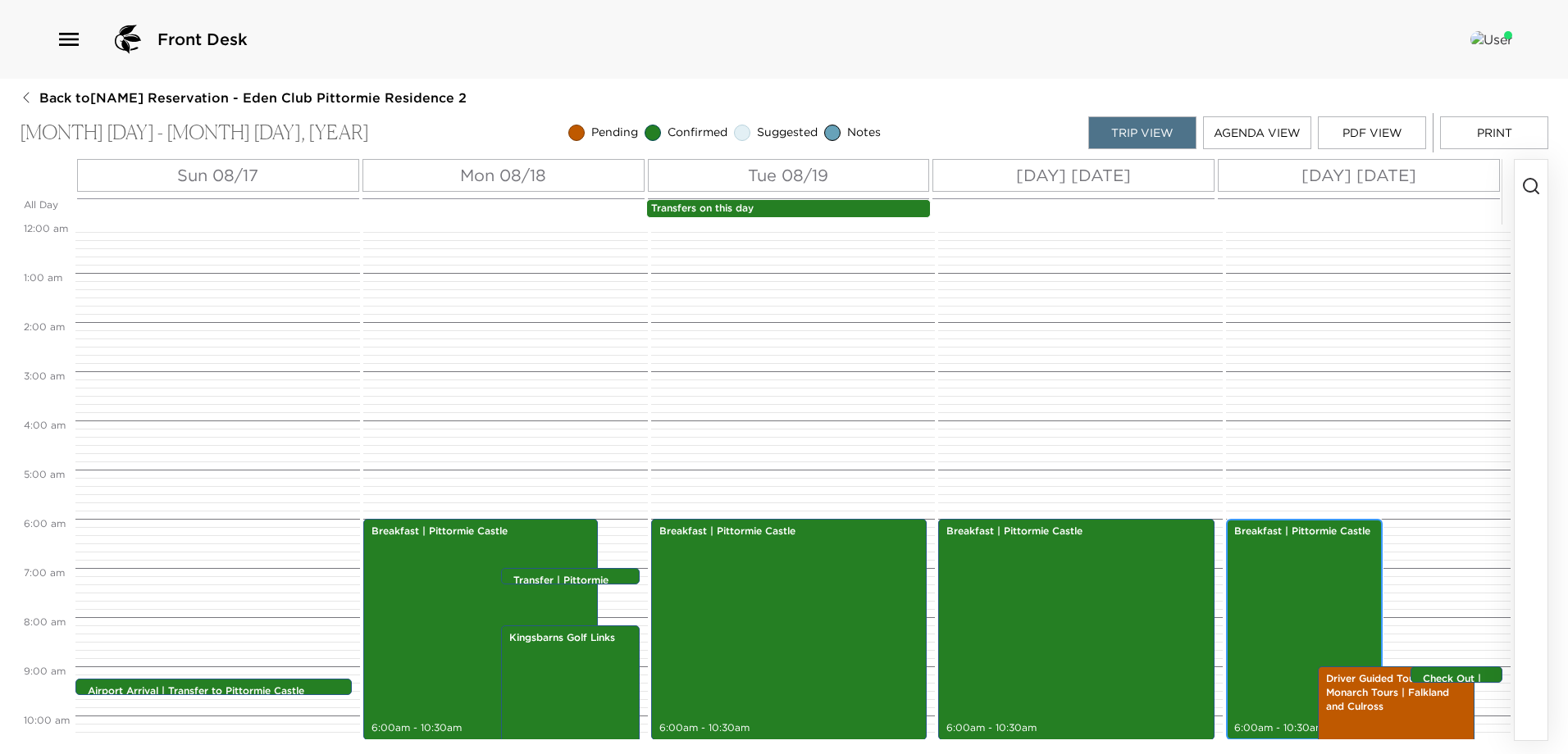 click on "Breakfast | Pittormie Castle 6:00am - 10:30am" at bounding box center (1304, 629) 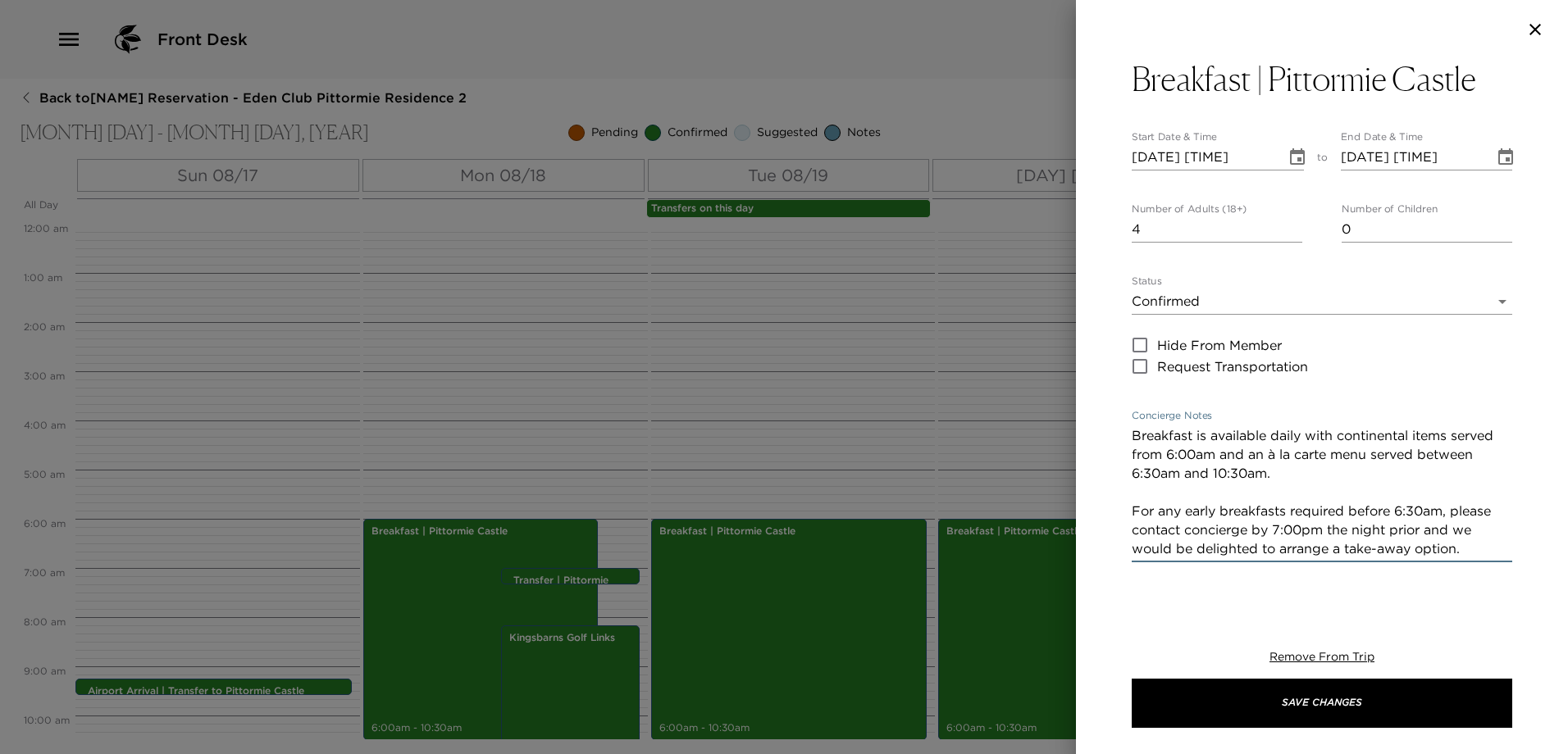 drag, startPoint x: 1257, startPoint y: 483, endPoint x: 1080, endPoint y: 428, distance: 185.3483 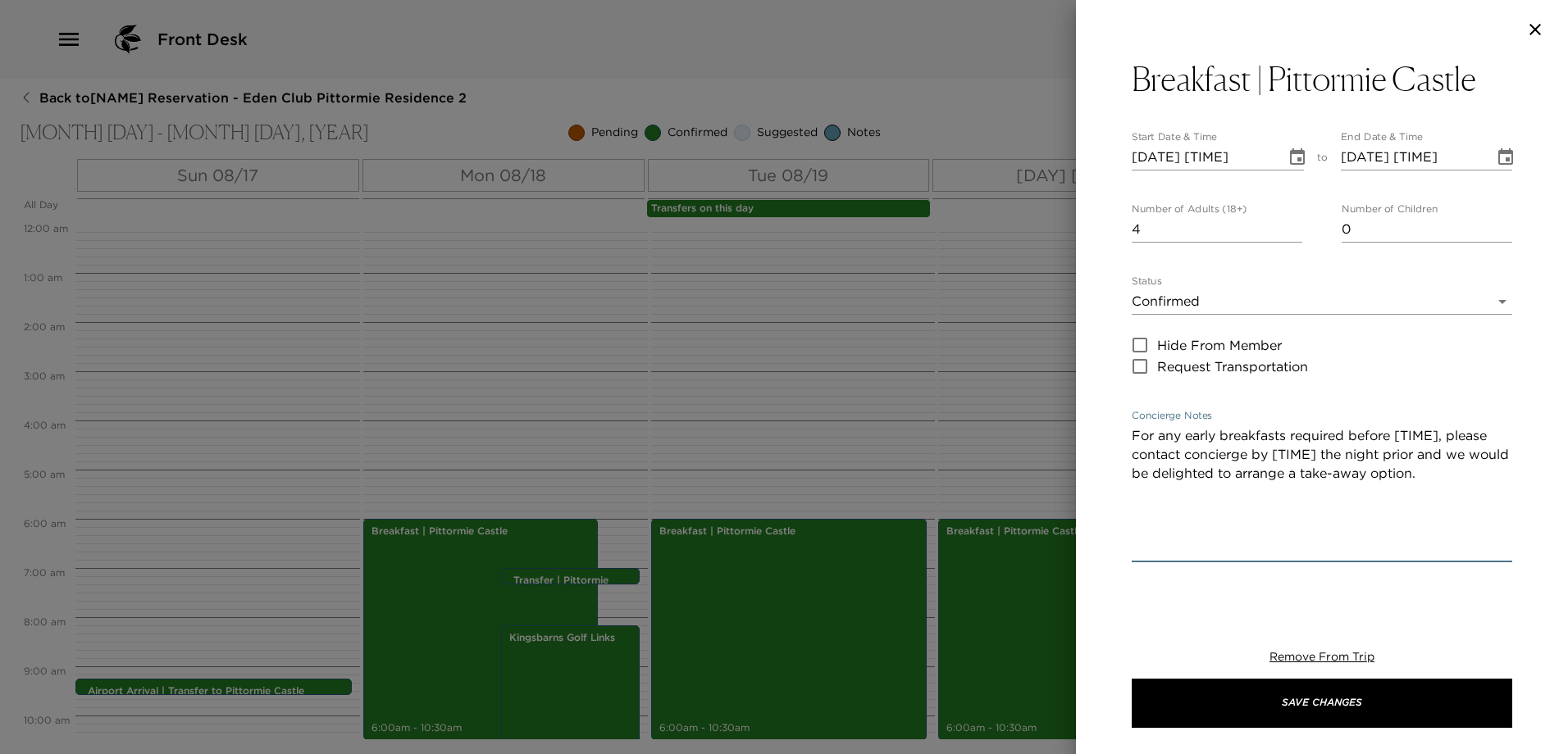 paste on "Breakfast is available daily with continental items served from 6:00am and our a la carte menu served from 6:30am - 10:30am.
For any early breakfasts required before 6:30am, please contact concierge by 7:00pm the night prior and we would be delighted to arrange a take-away option." 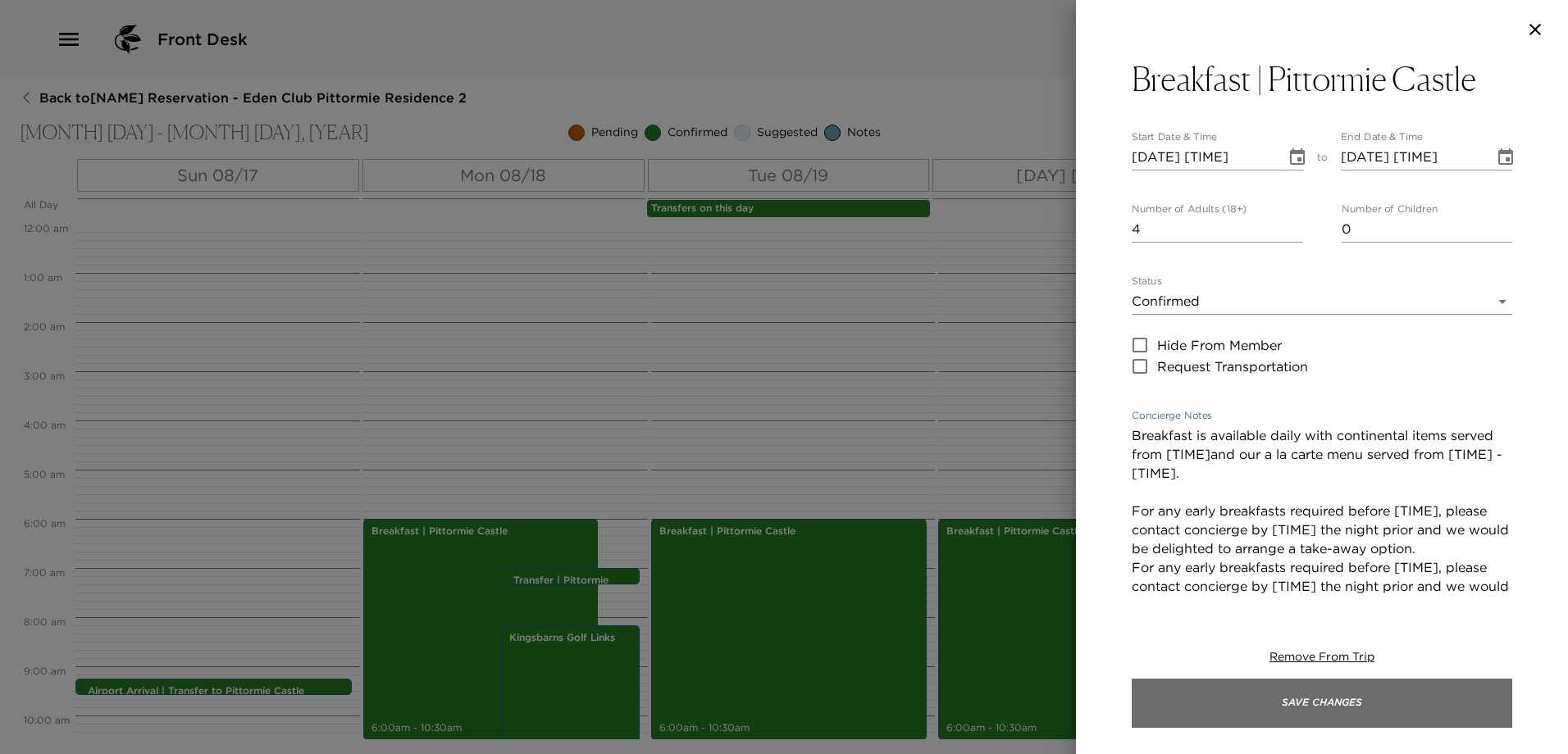 type on "Breakfast is available daily with continental items served from 6:00am and our a la carte menu served from 6:30am - 10:30am.
For any early breakfasts required before 6:30am, please contact concierge by 7:00pm the night prior and we would be delighted to arrange a take-away option.
For any early breakfasts required before 6:30am, please contact concierge by 7:00pm the night prior and we would be delighted to arrange a take-away option." 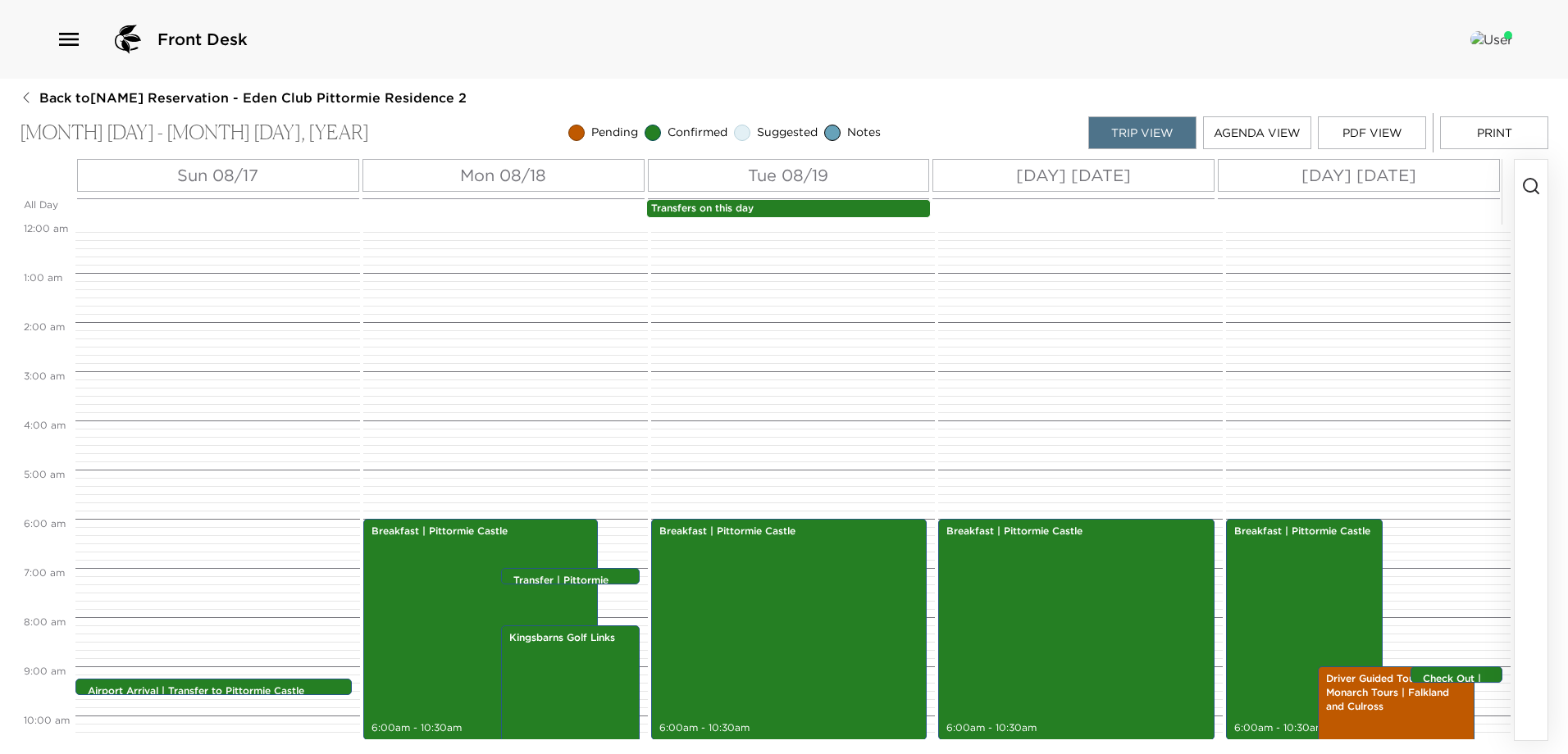 click on "PDF View" at bounding box center [1372, 133] 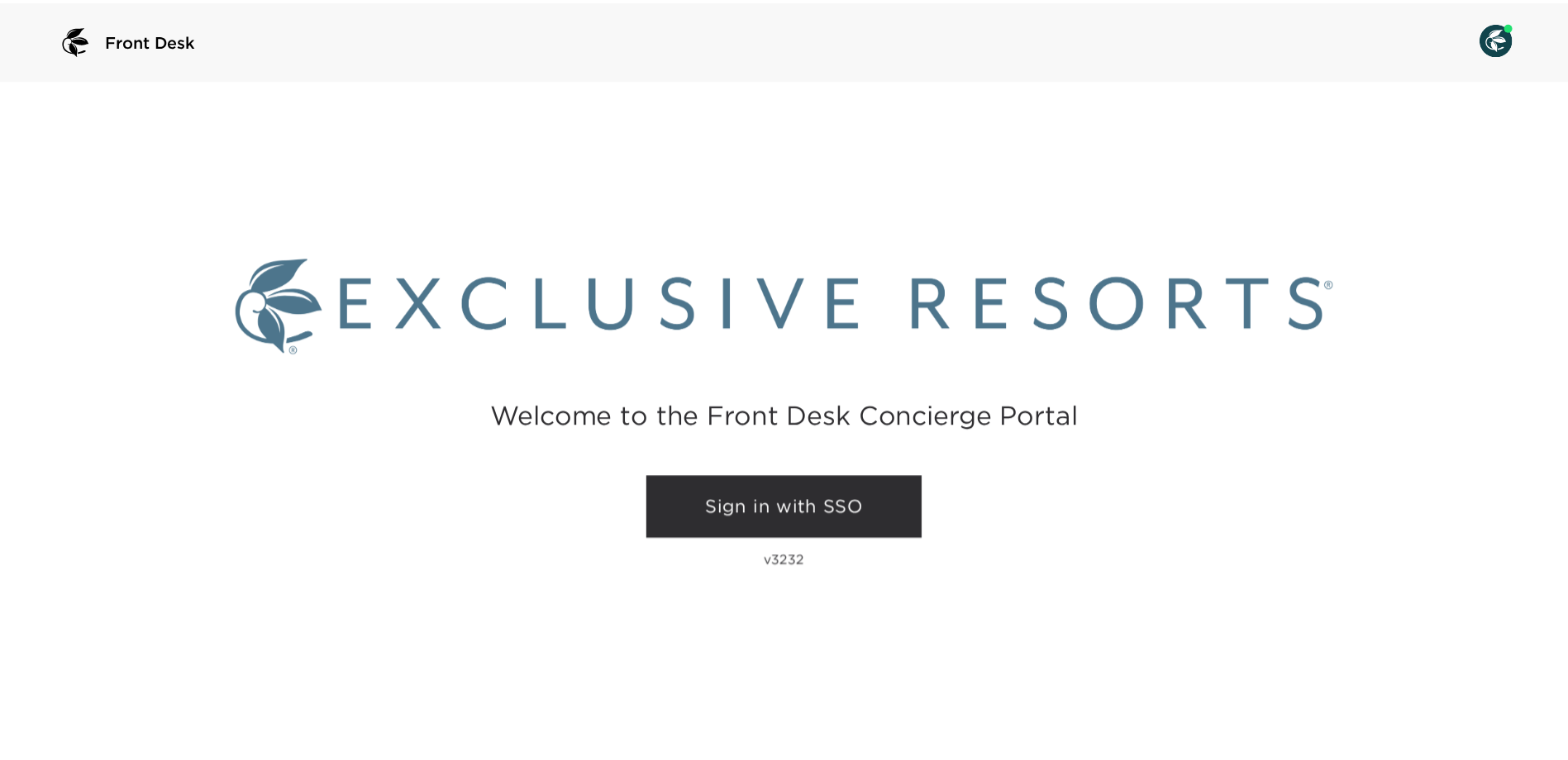 scroll, scrollTop: 0, scrollLeft: 0, axis: both 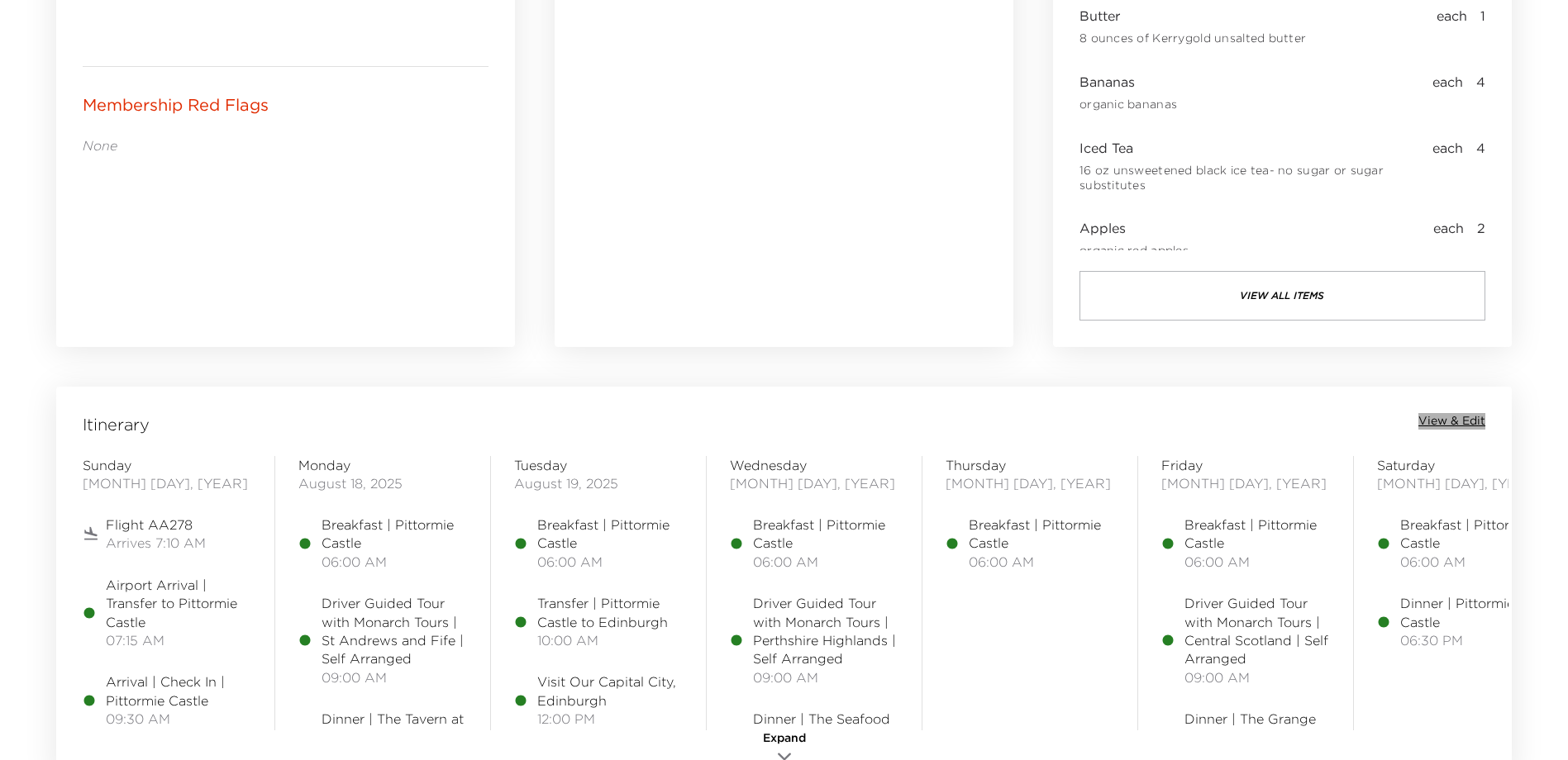 click on "View & Edit" at bounding box center [1451, 421] 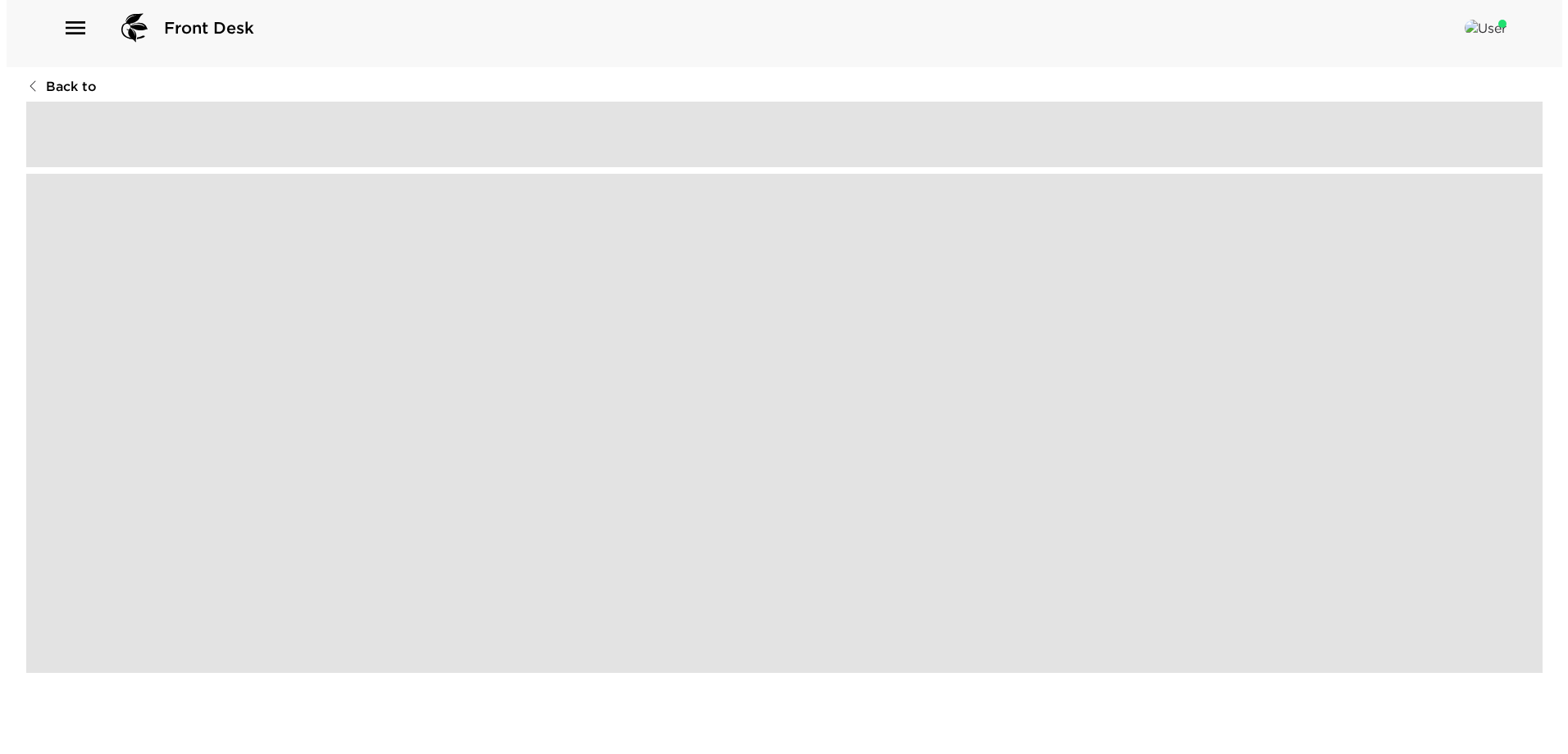 scroll, scrollTop: 0, scrollLeft: 0, axis: both 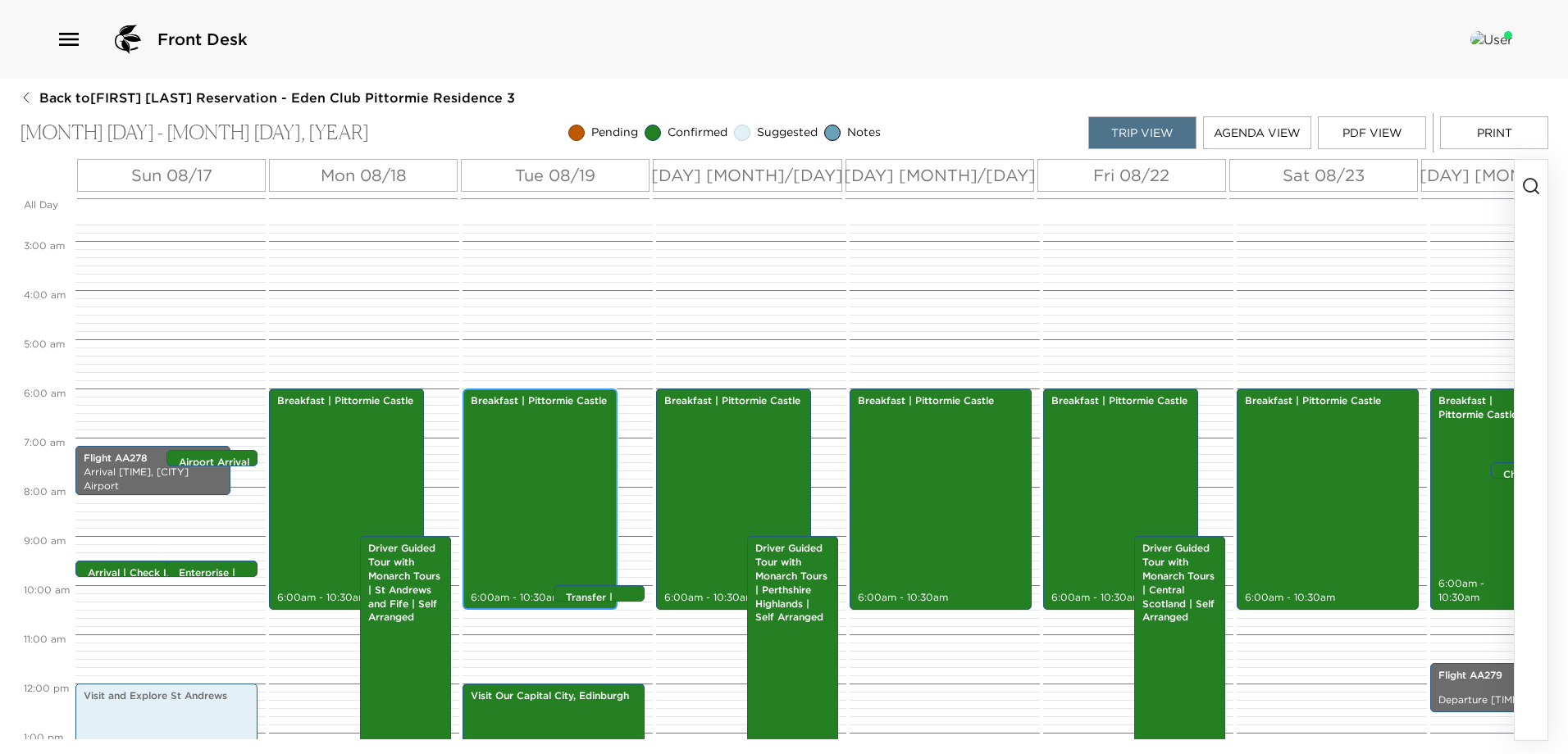 click on "Breakfast | Pittormie Castle 6:00am - 10:30am" at bounding box center (540, 499) 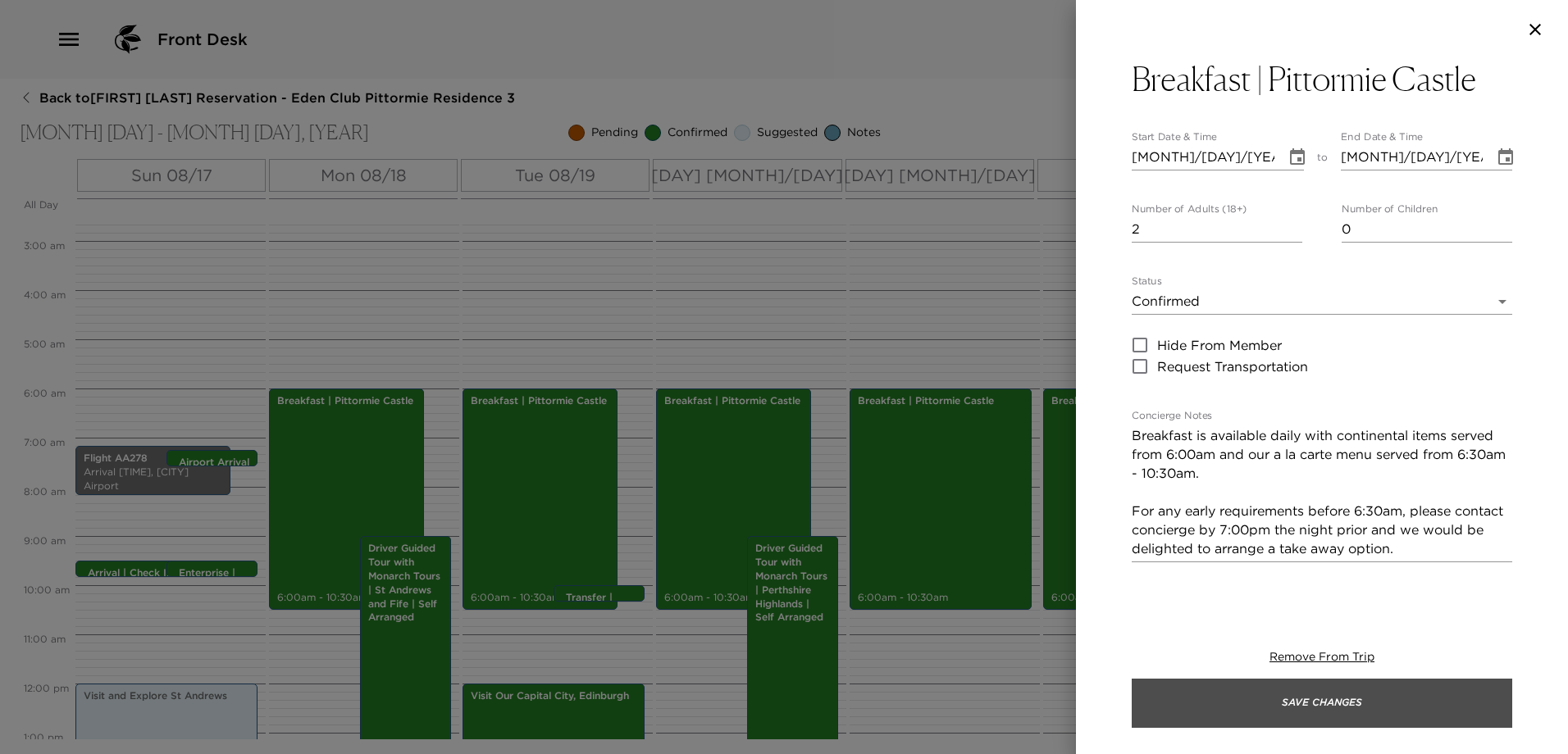 drag, startPoint x: 1366, startPoint y: 692, endPoint x: 1369, endPoint y: 578, distance: 114.03947 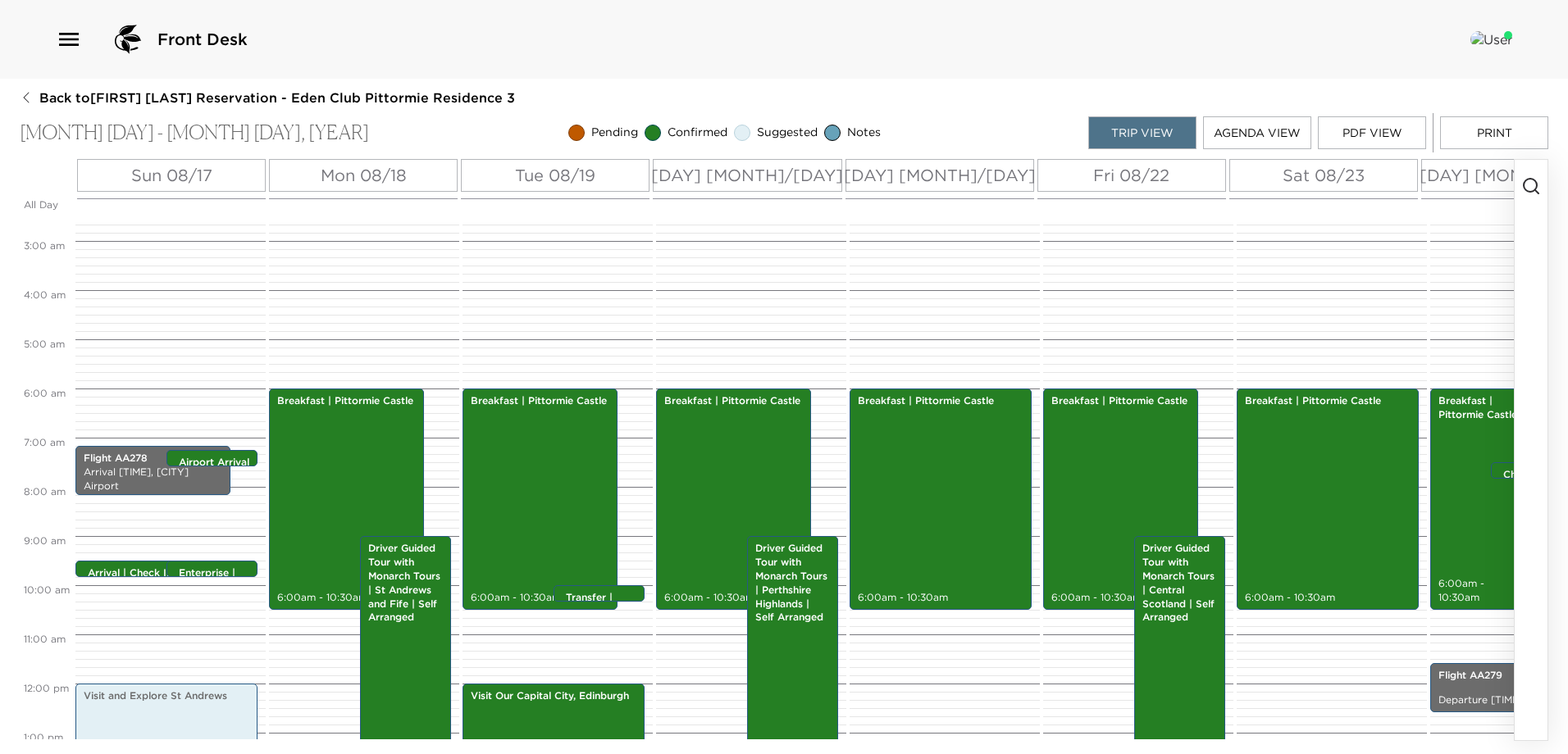 click on "PDF View" at bounding box center [1372, 133] 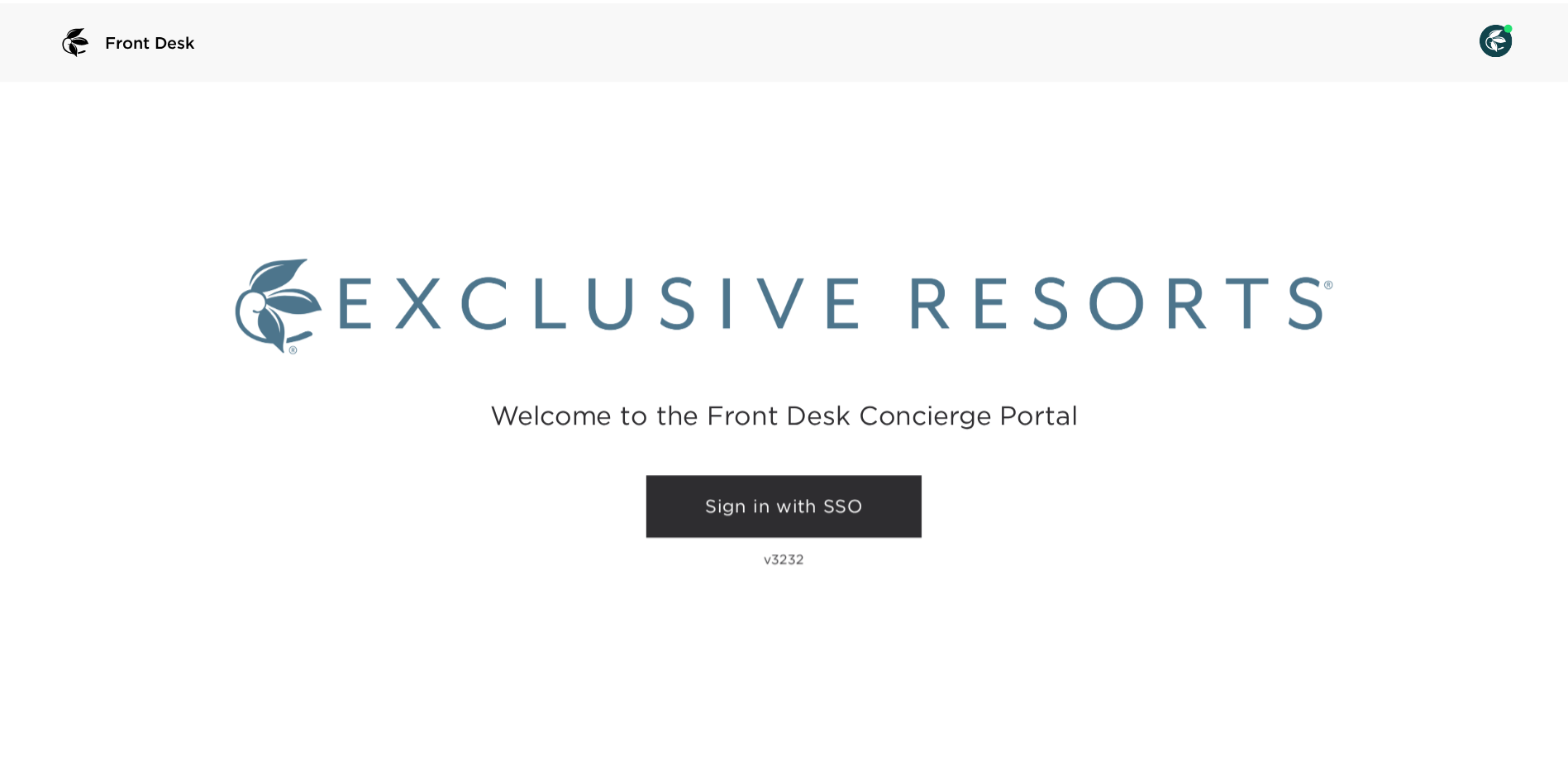 scroll, scrollTop: 0, scrollLeft: 0, axis: both 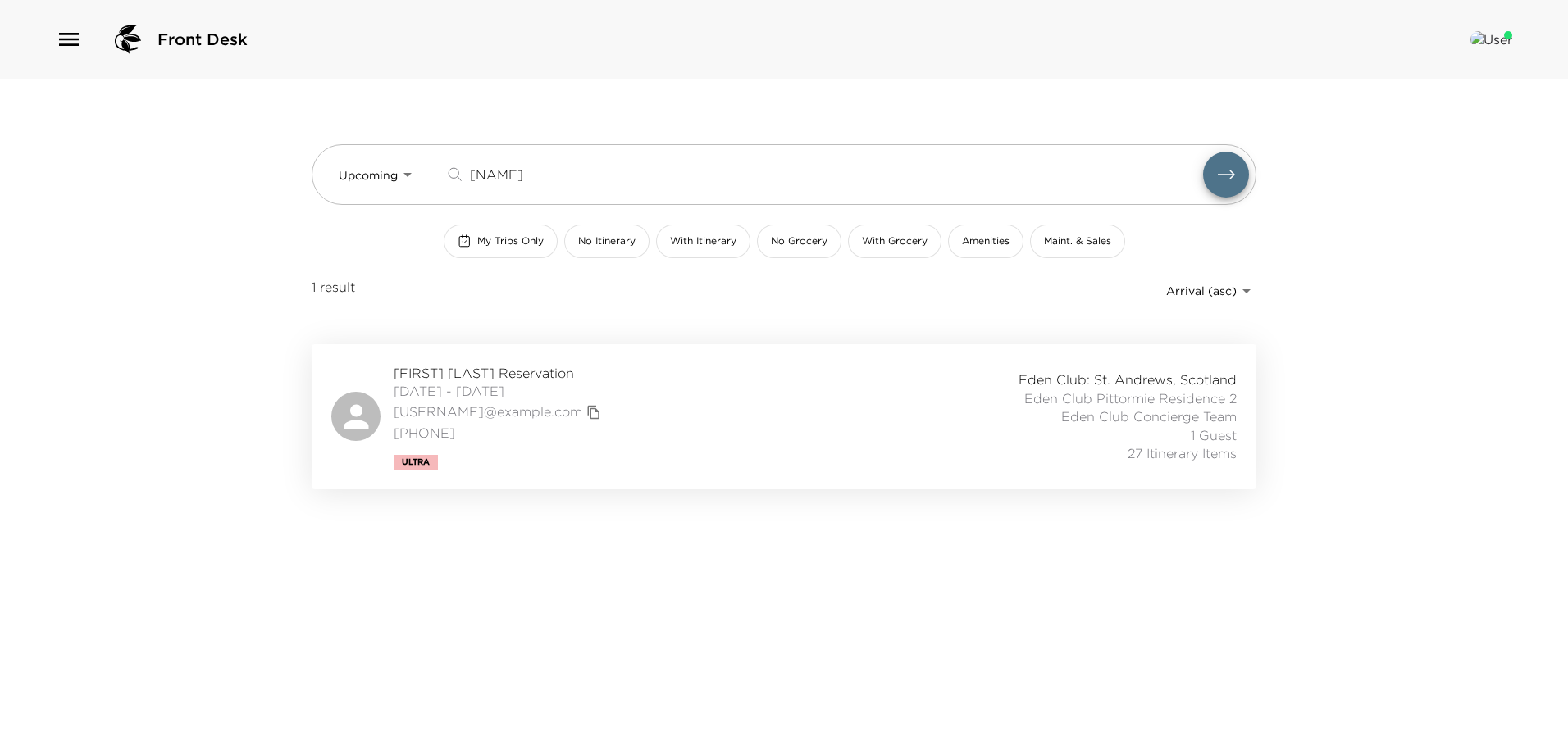 click on "[FIRST] [LAST] Reservation" at bounding box center (499, 373) 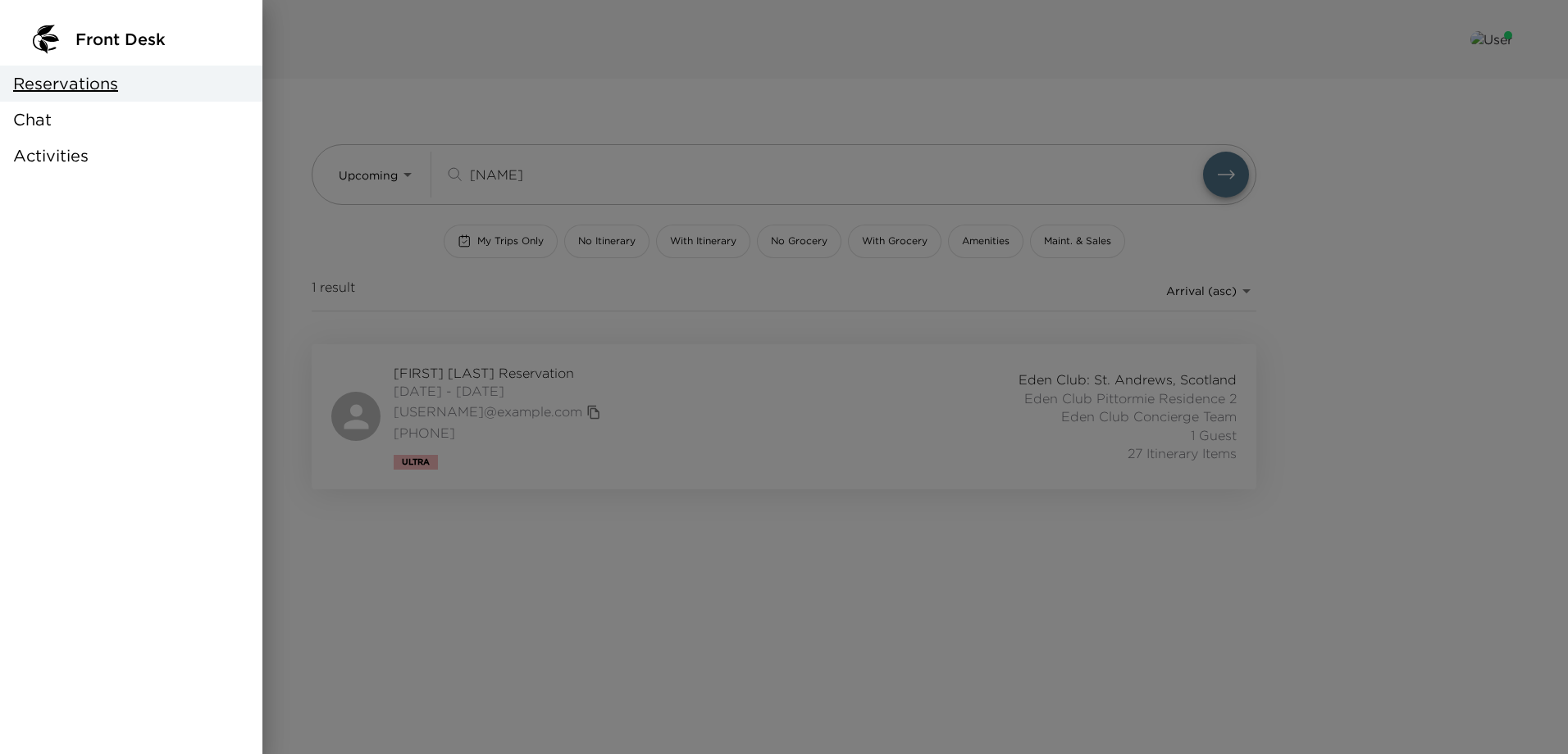click at bounding box center [784, 377] 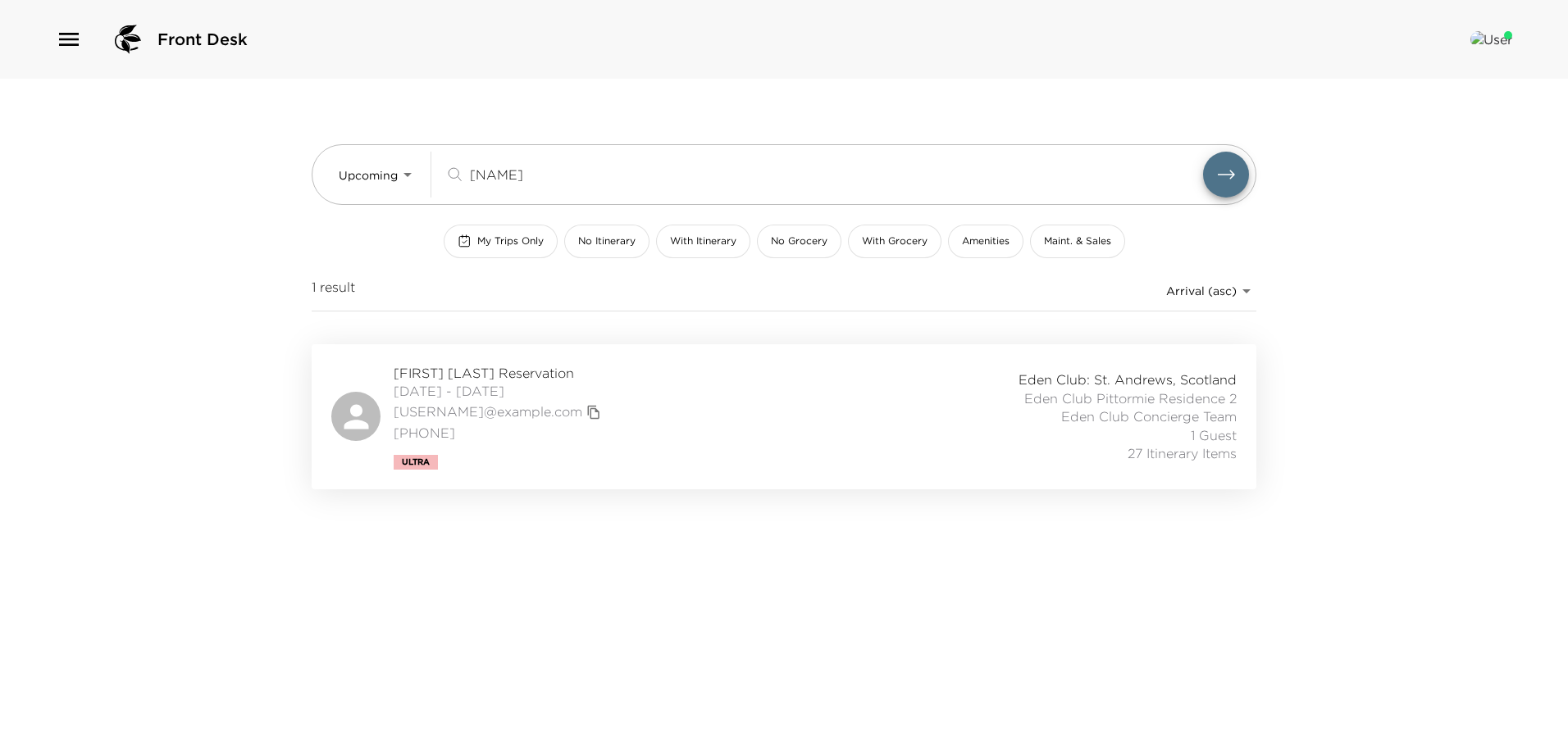 click on "[FIRST] [LAST] Reservation" at bounding box center [499, 373] 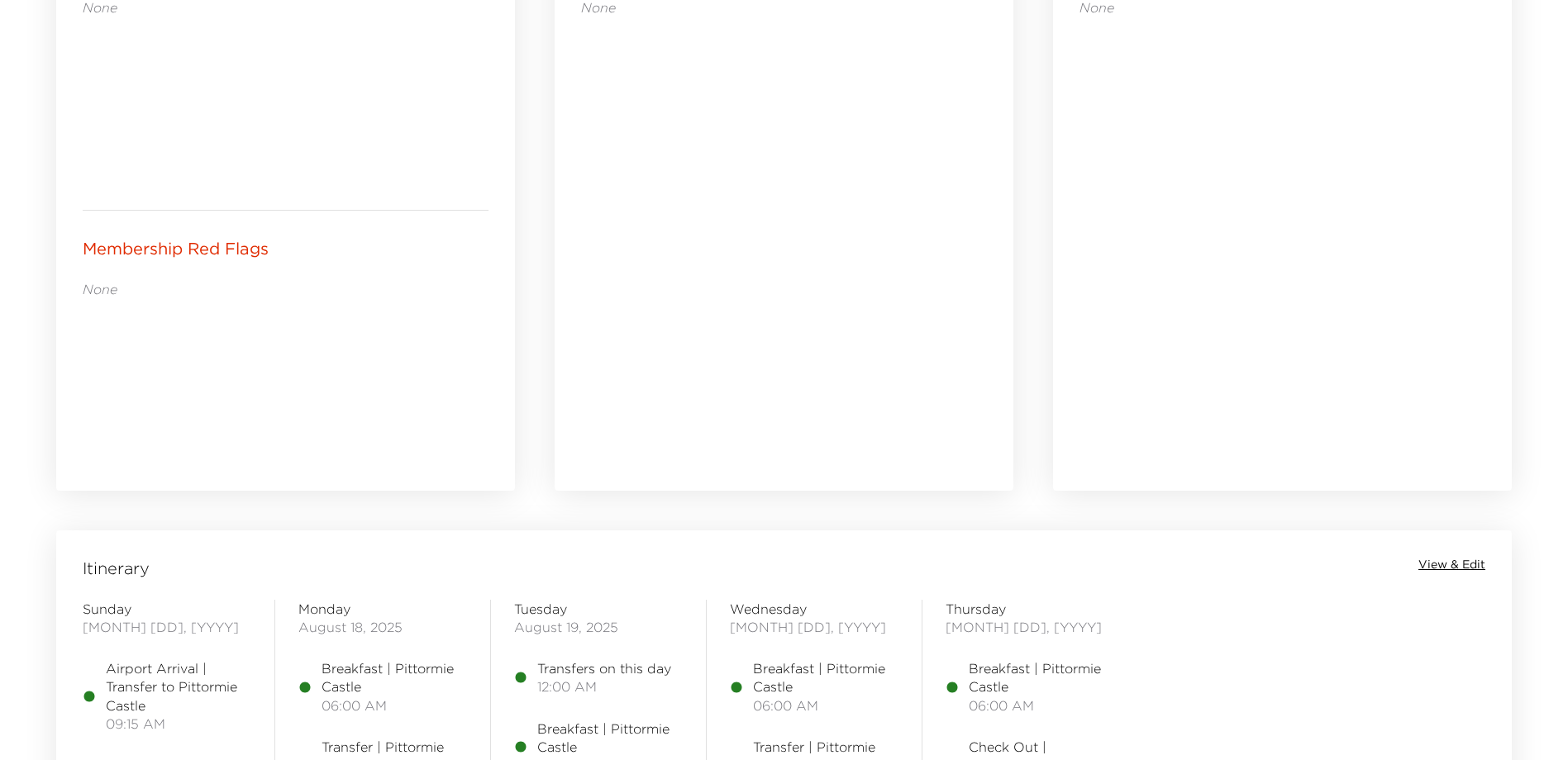 scroll, scrollTop: 1074, scrollLeft: 0, axis: vertical 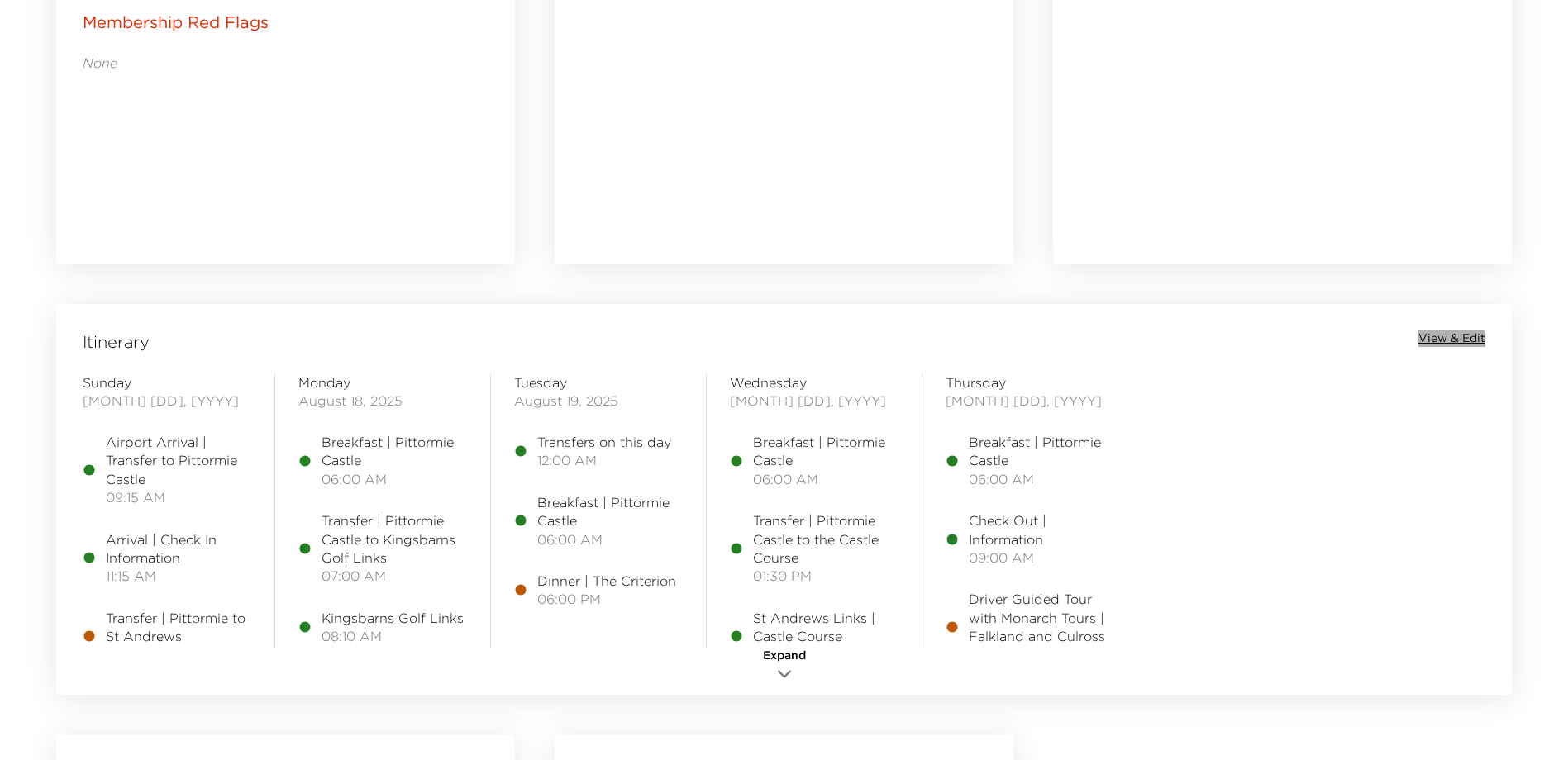 click on "View & Edit" at bounding box center [1451, 339] 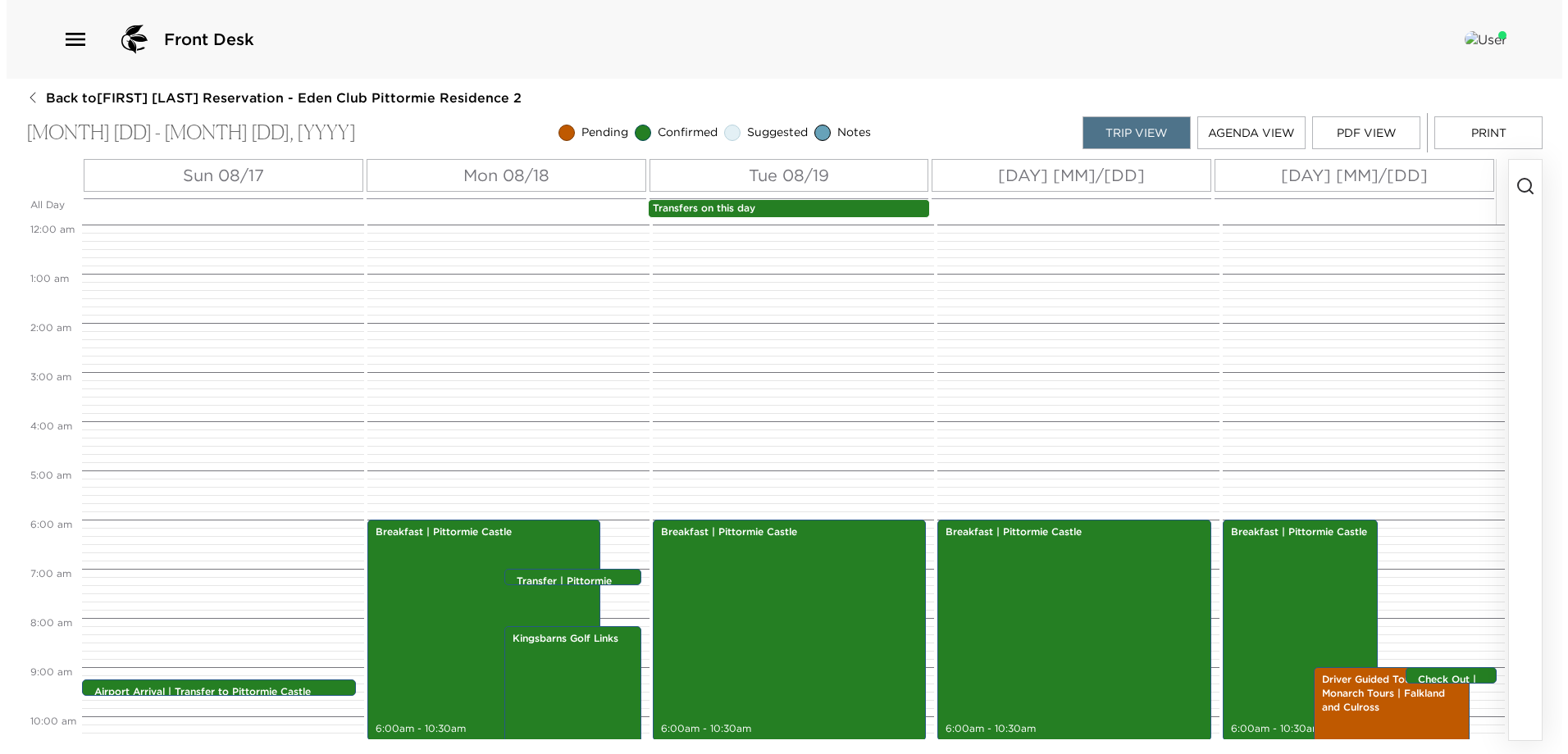scroll, scrollTop: 0, scrollLeft: 0, axis: both 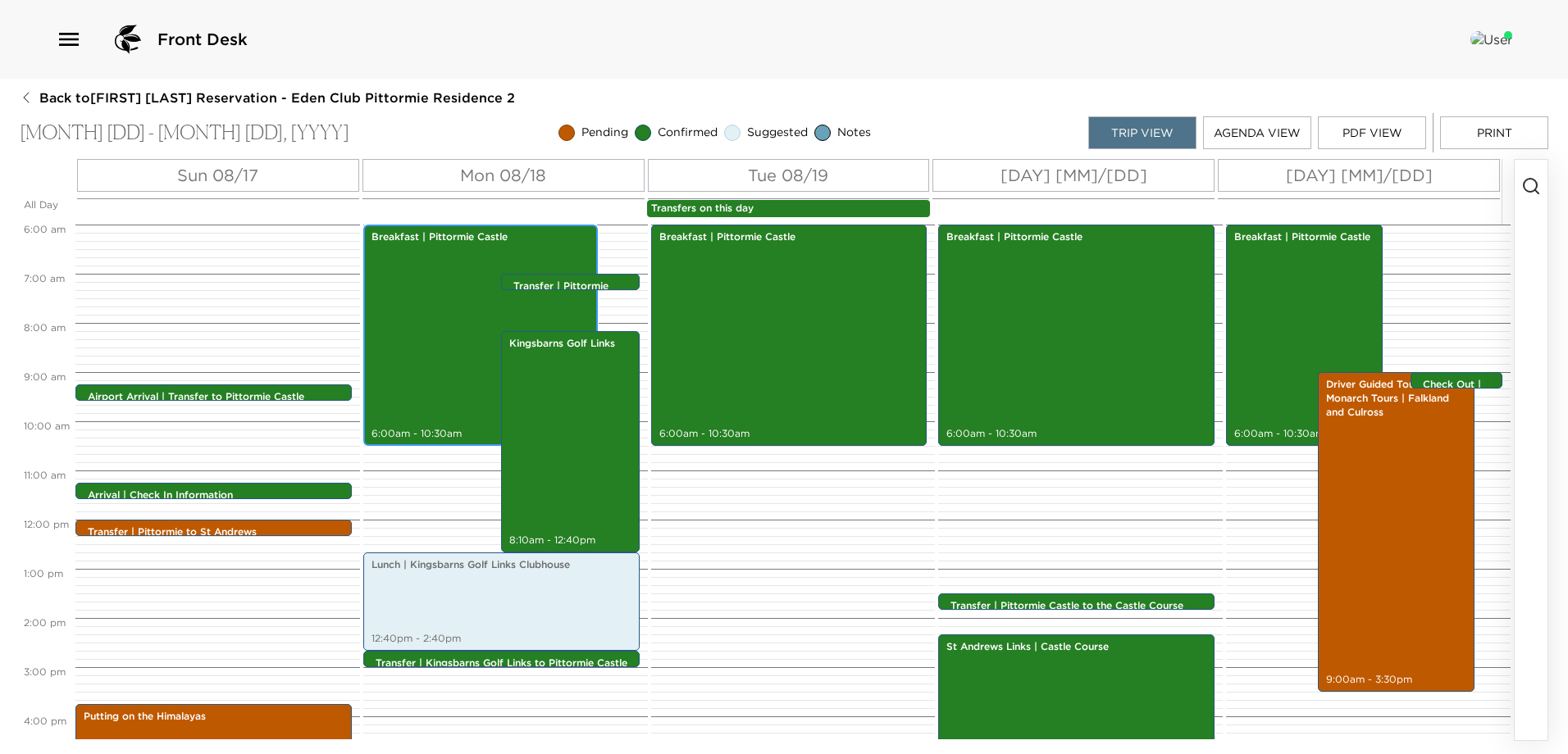 click on "Breakfast | Pittormie Castle 6:00am - 10:30am" at bounding box center (481, 335) 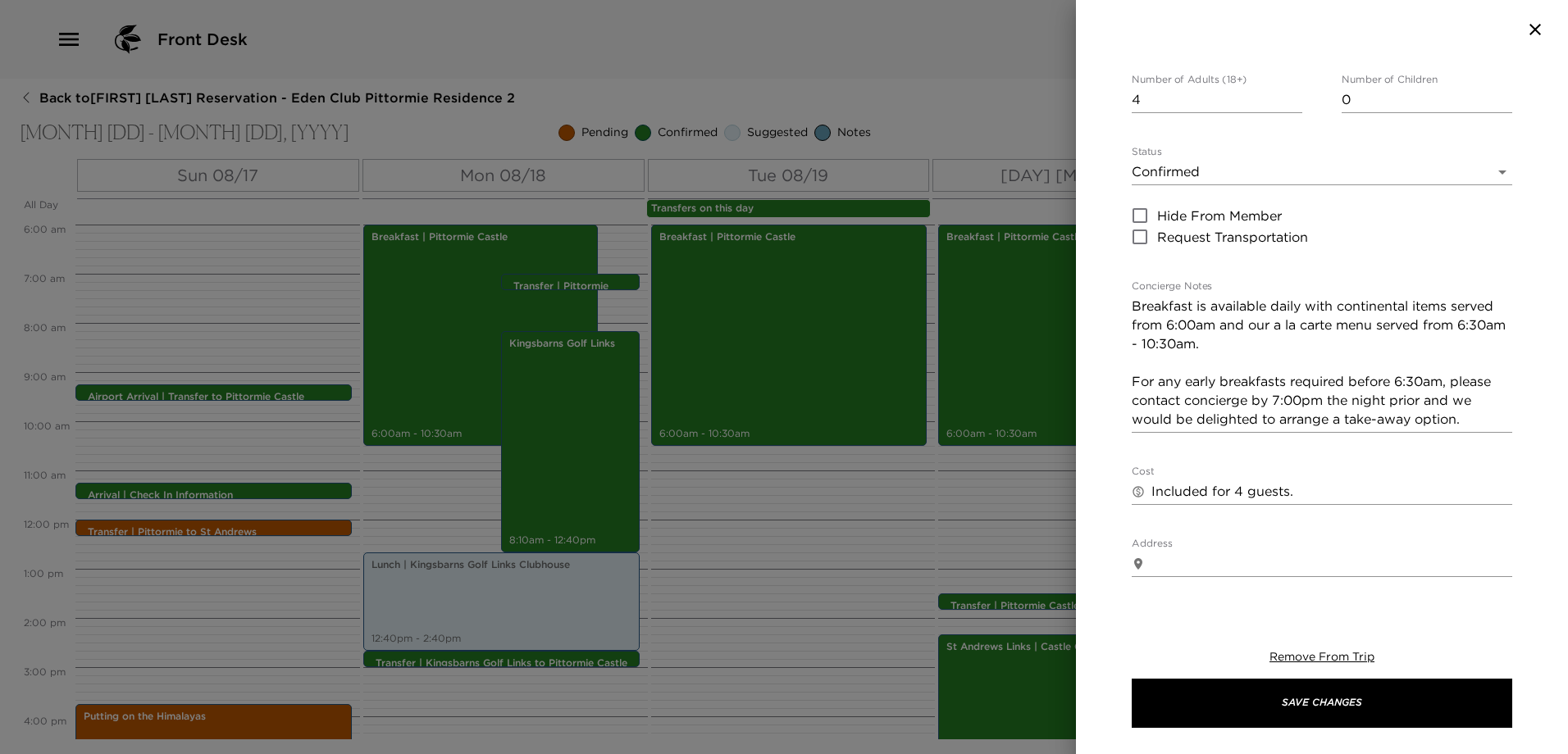 scroll, scrollTop: 164, scrollLeft: 0, axis: vertical 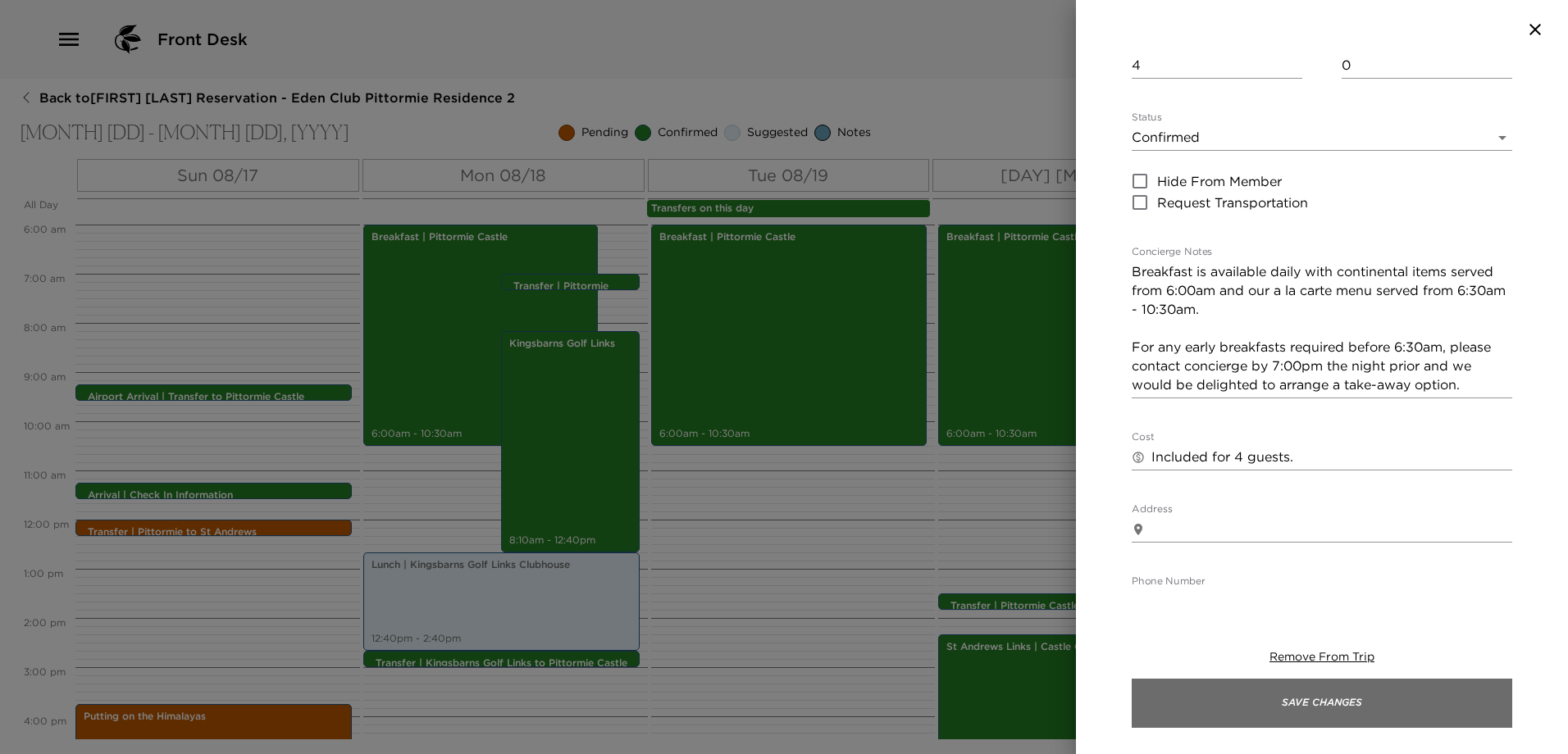 drag, startPoint x: 1333, startPoint y: 704, endPoint x: 1305, endPoint y: 693, distance: 30.083218 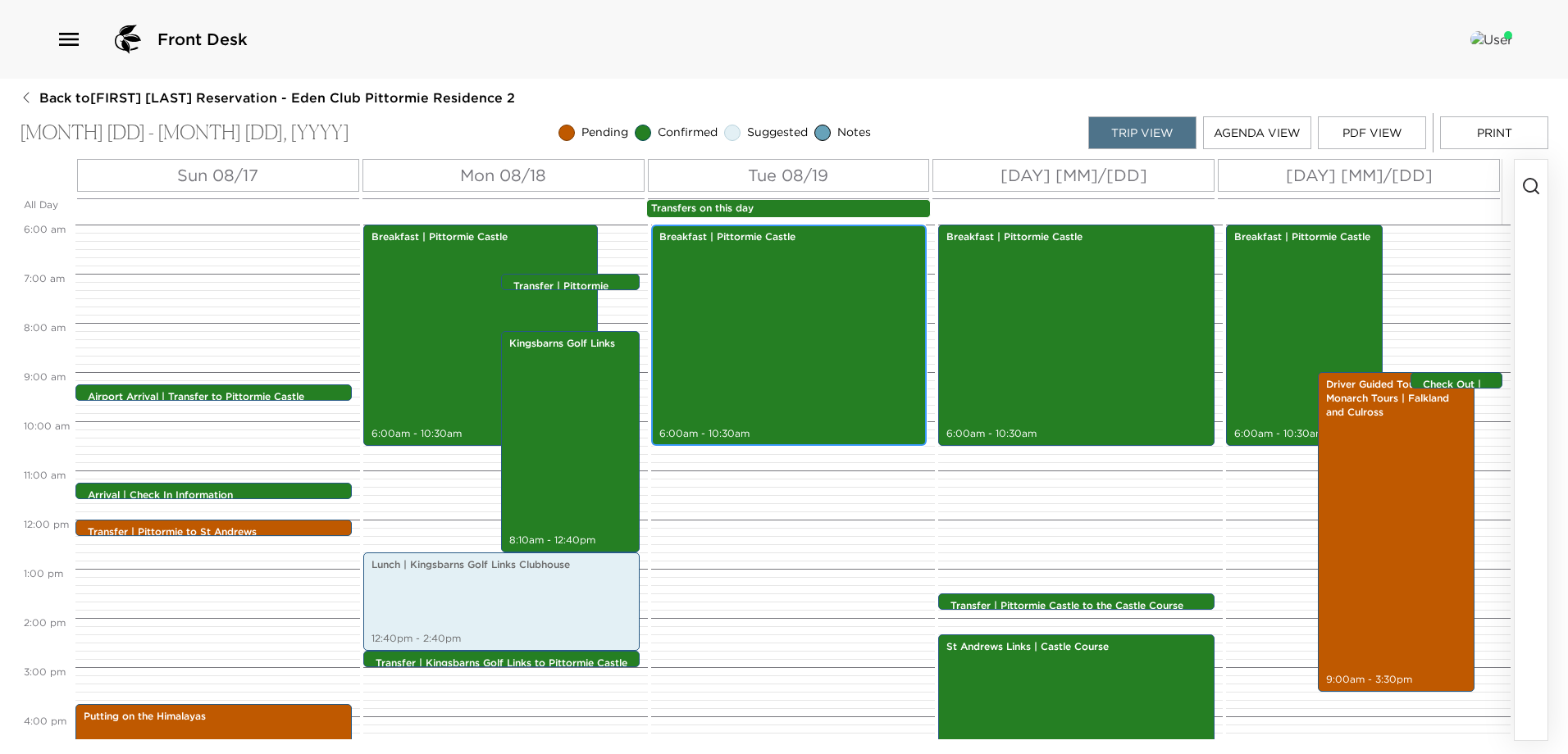 click on "Breakfast | Pittormie Castle 6:00am - 10:30am" at bounding box center (789, 335) 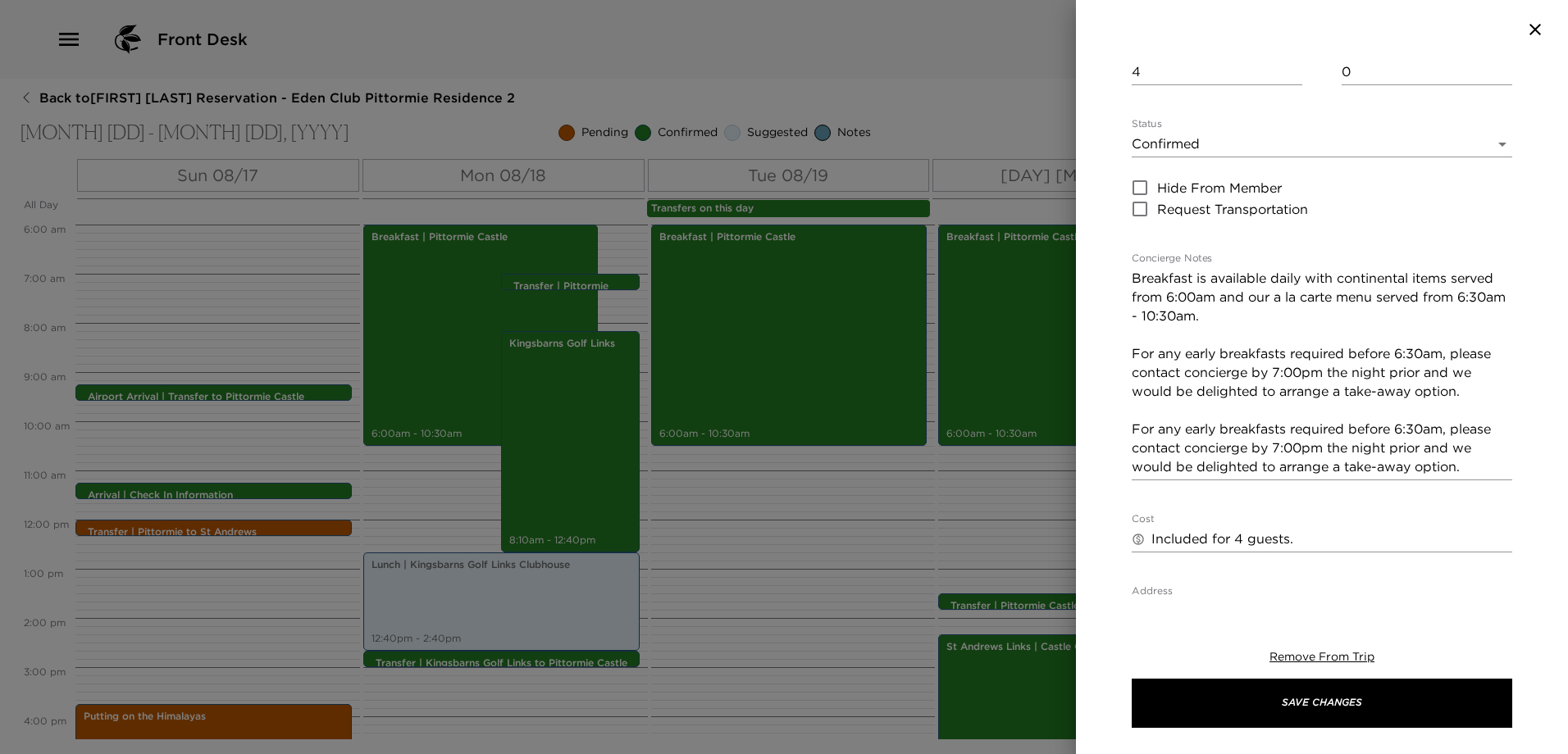 scroll, scrollTop: 164, scrollLeft: 0, axis: vertical 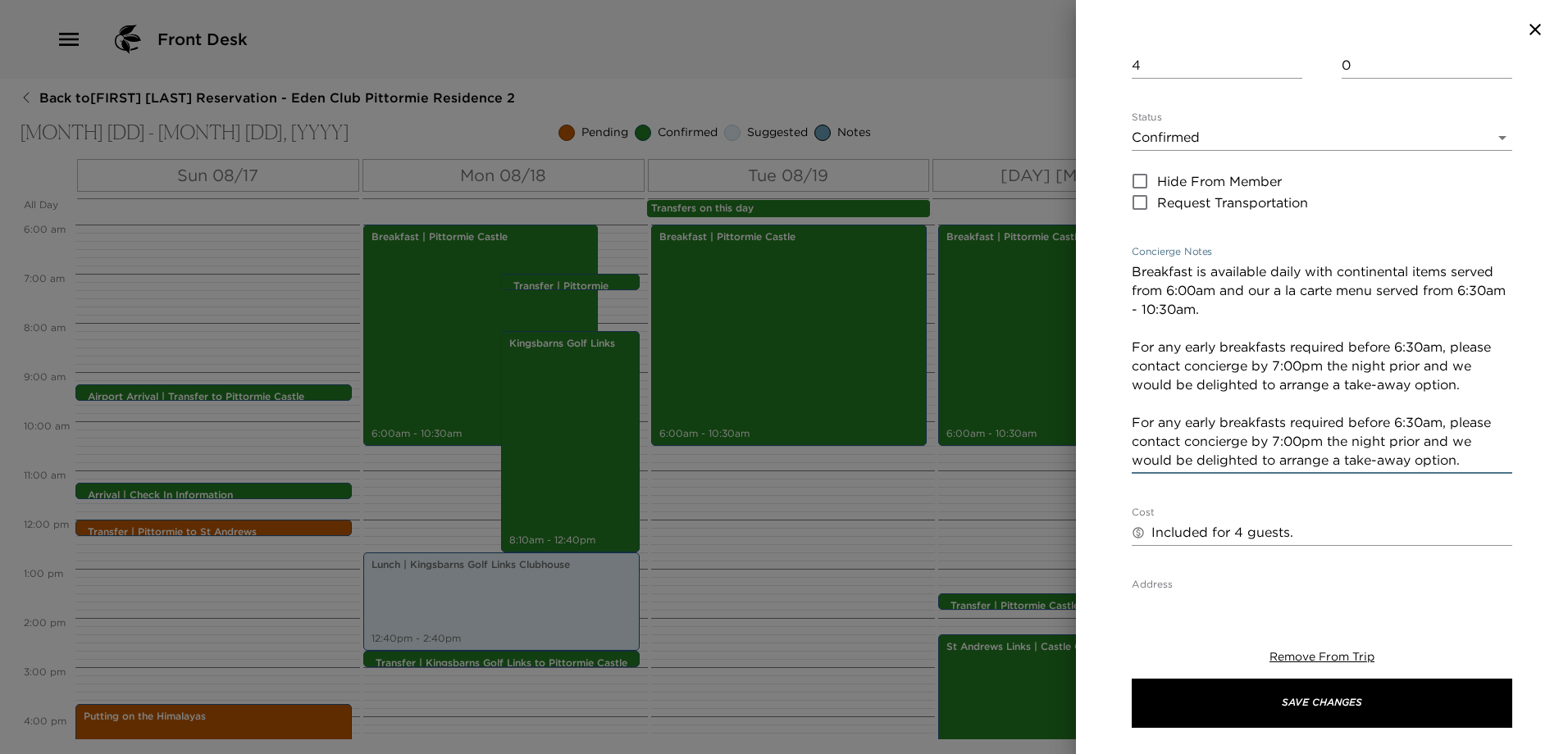 drag, startPoint x: 1475, startPoint y: 466, endPoint x: 1101, endPoint y: 420, distance: 376.81826 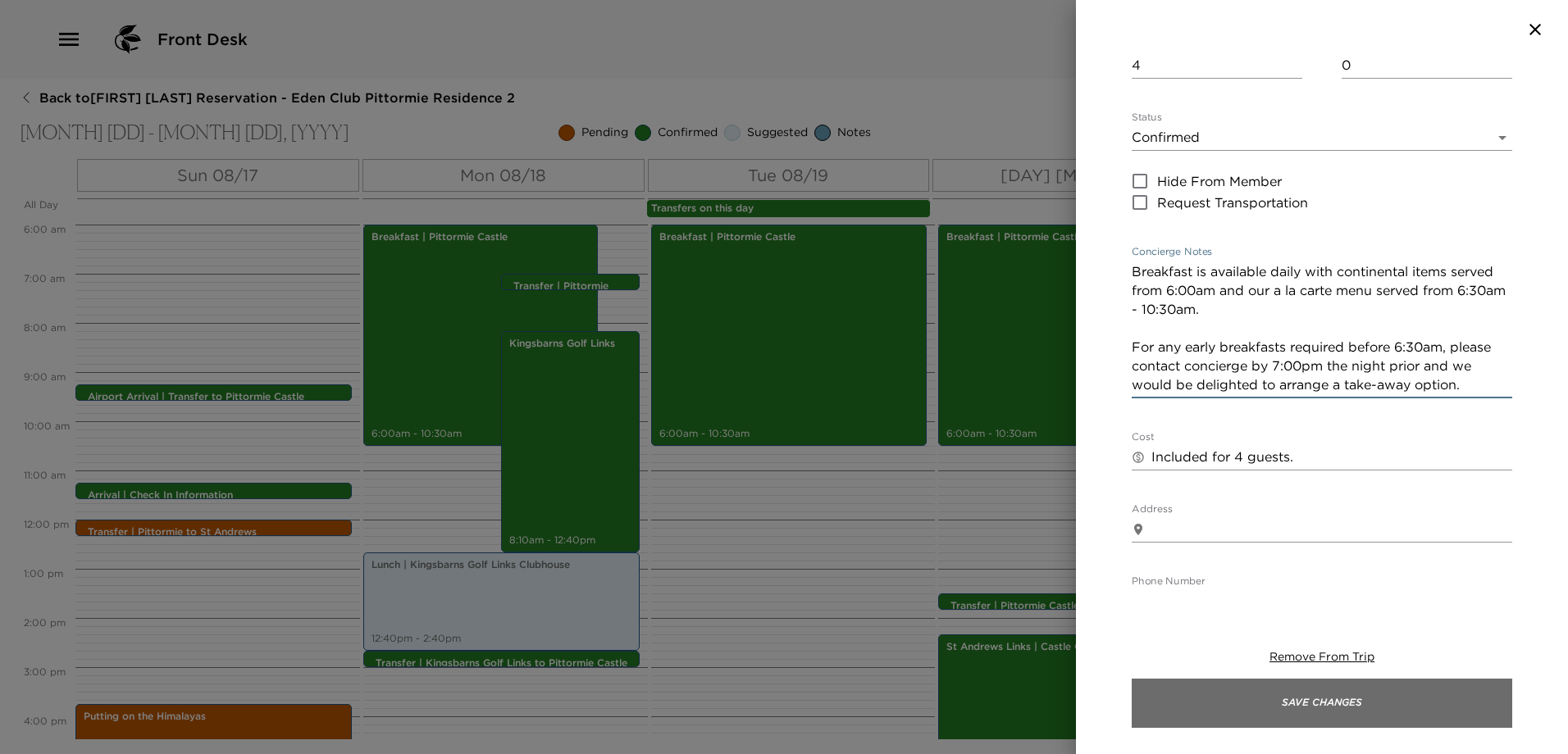 type on "Breakfast is available daily with continental items served from 6:00am and our a la carte menu served from 6:30am - 10:30am.
For any early breakfasts required before 6:30am, please contact concierge by 7:00pm the night prior and we would be delighted to arrange a take-away option." 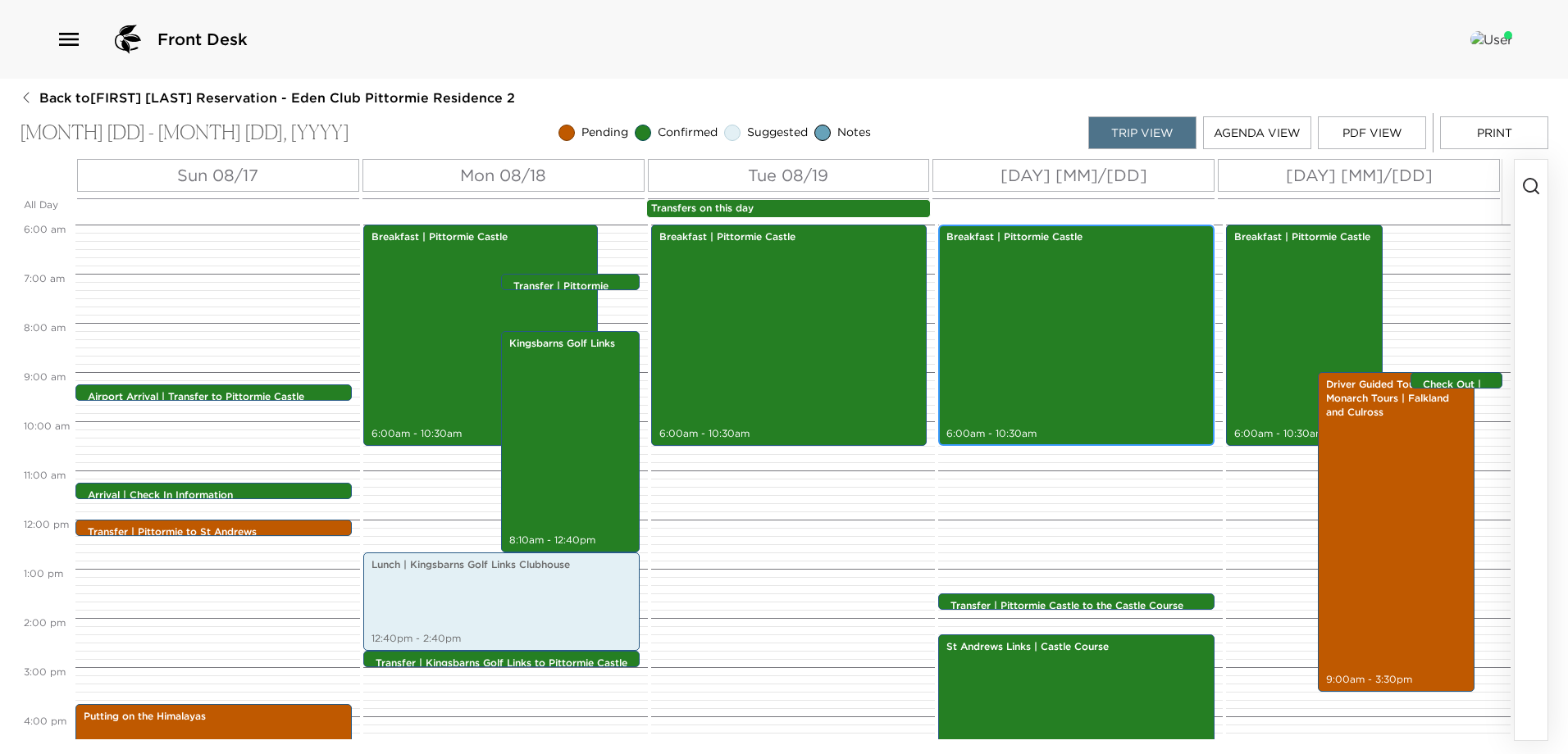 click on "Breakfast | Pittormie Castle 6:00am - 10:30am" at bounding box center (1076, 335) 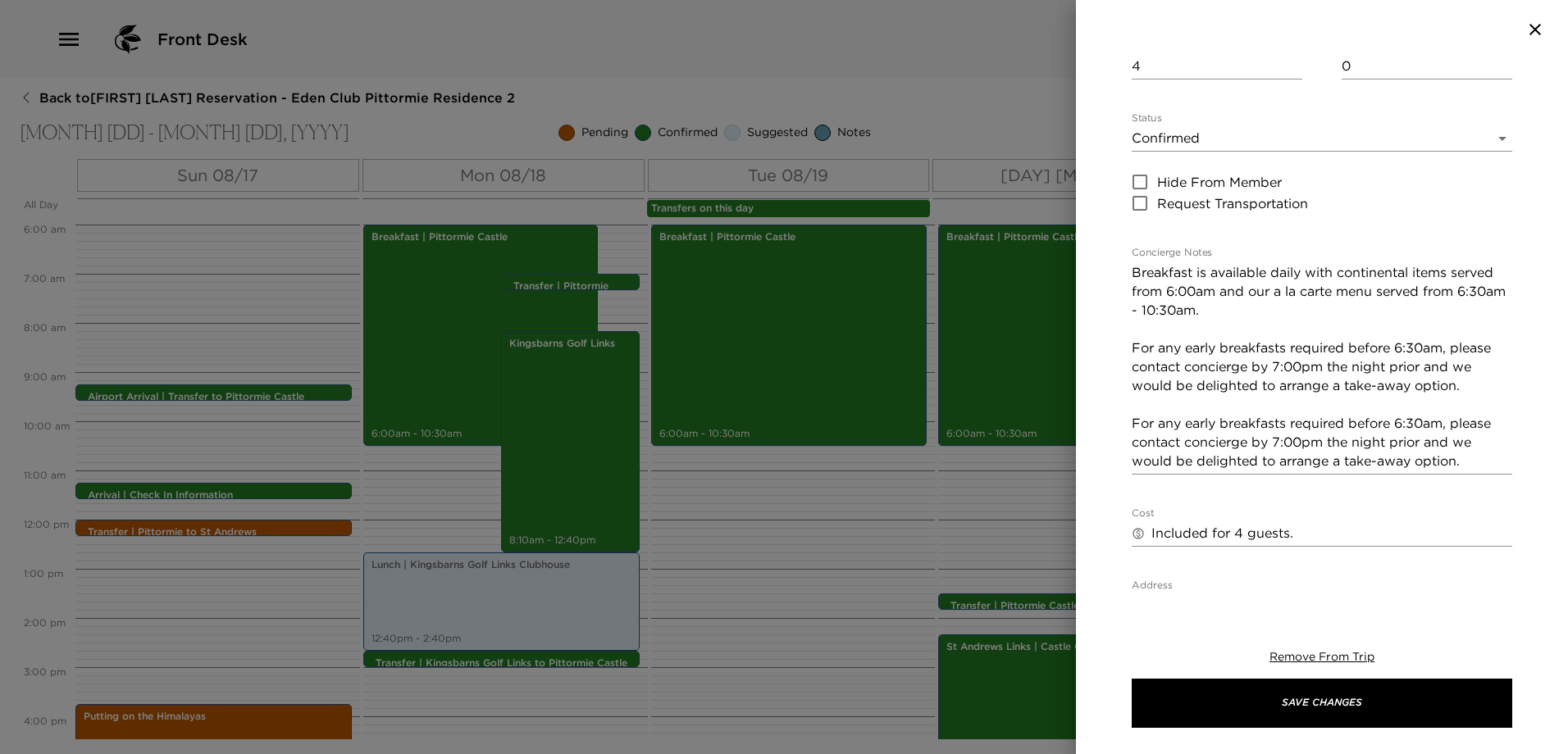 scroll, scrollTop: 164, scrollLeft: 0, axis: vertical 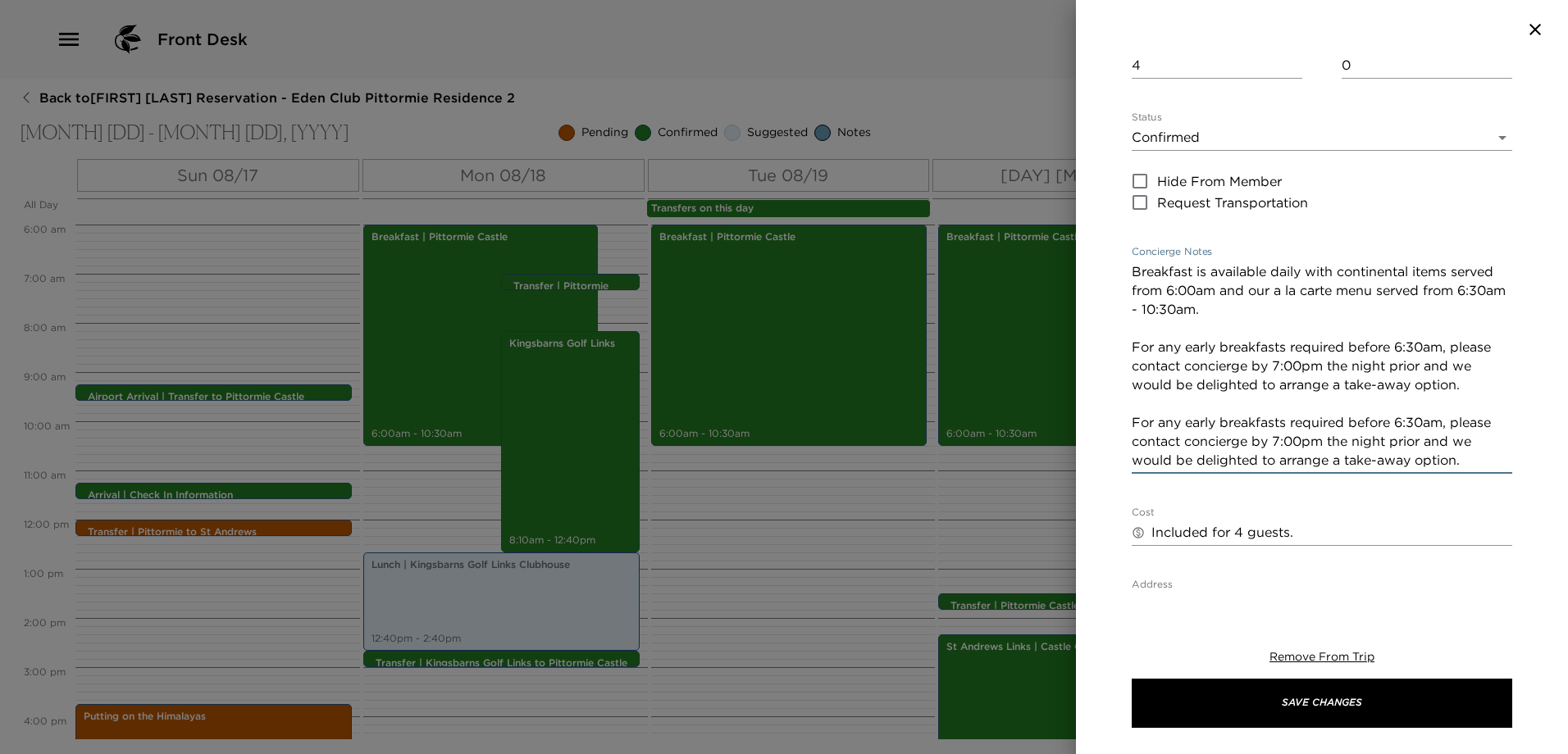 drag, startPoint x: 1477, startPoint y: 461, endPoint x: 1119, endPoint y: 415, distance: 360.94321 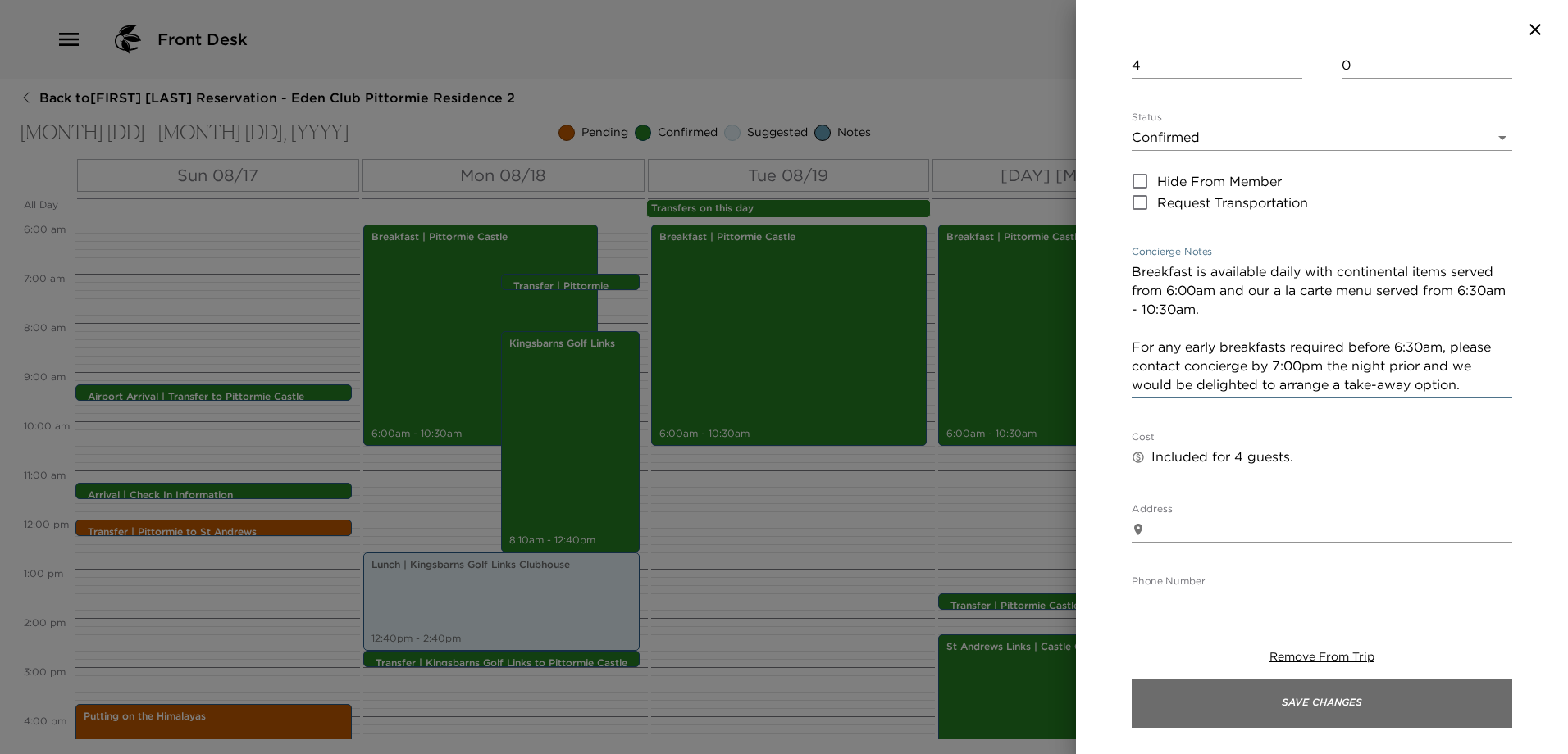 type on "Breakfast is available daily with continental items served from 6:00am and our a la carte menu served from 6:30am - 10:30am.
For any early breakfasts required before 6:30am, please contact concierge by 7:00pm the night prior and we would be delighted to arrange a take-away option." 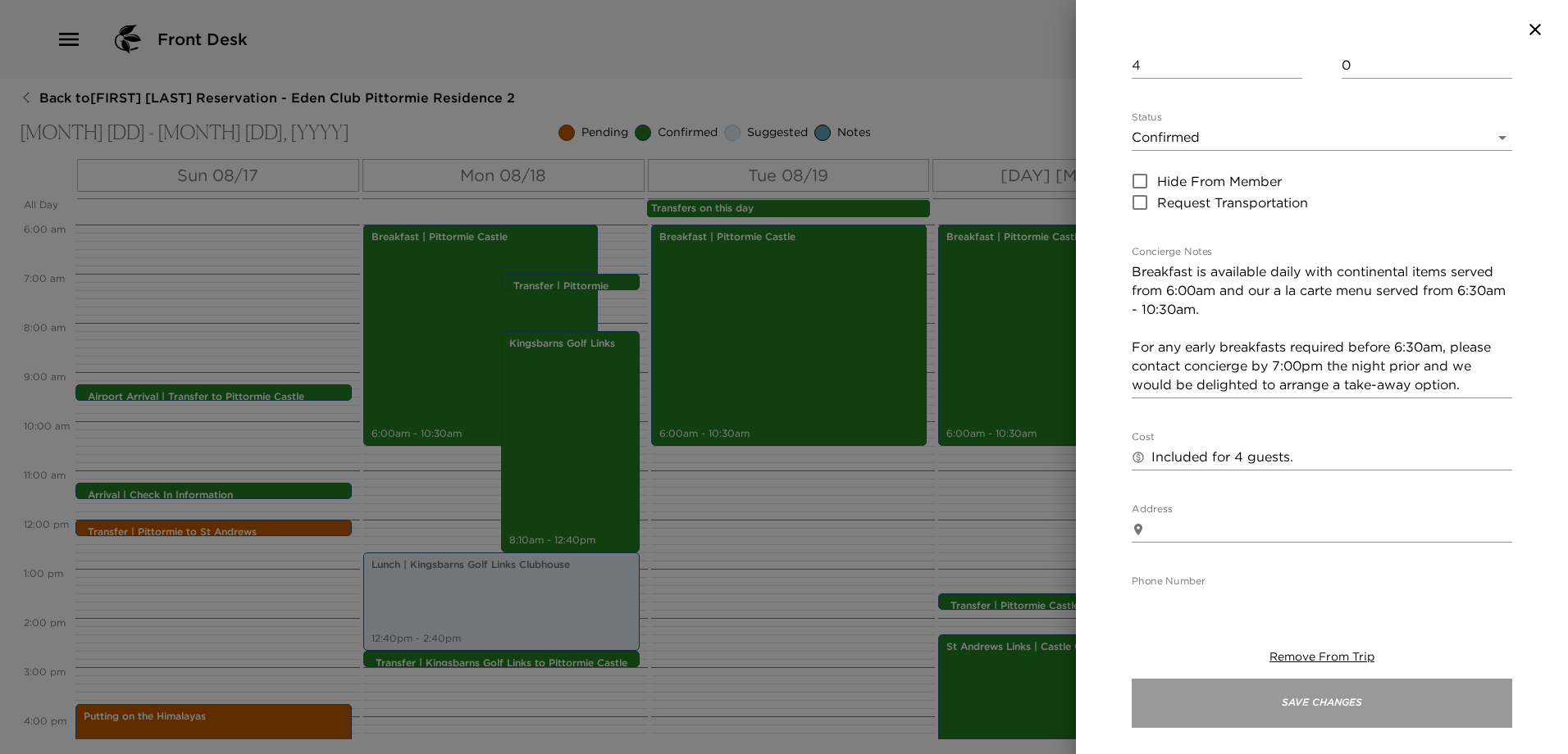 click on "Save Changes" at bounding box center (1322, 703) 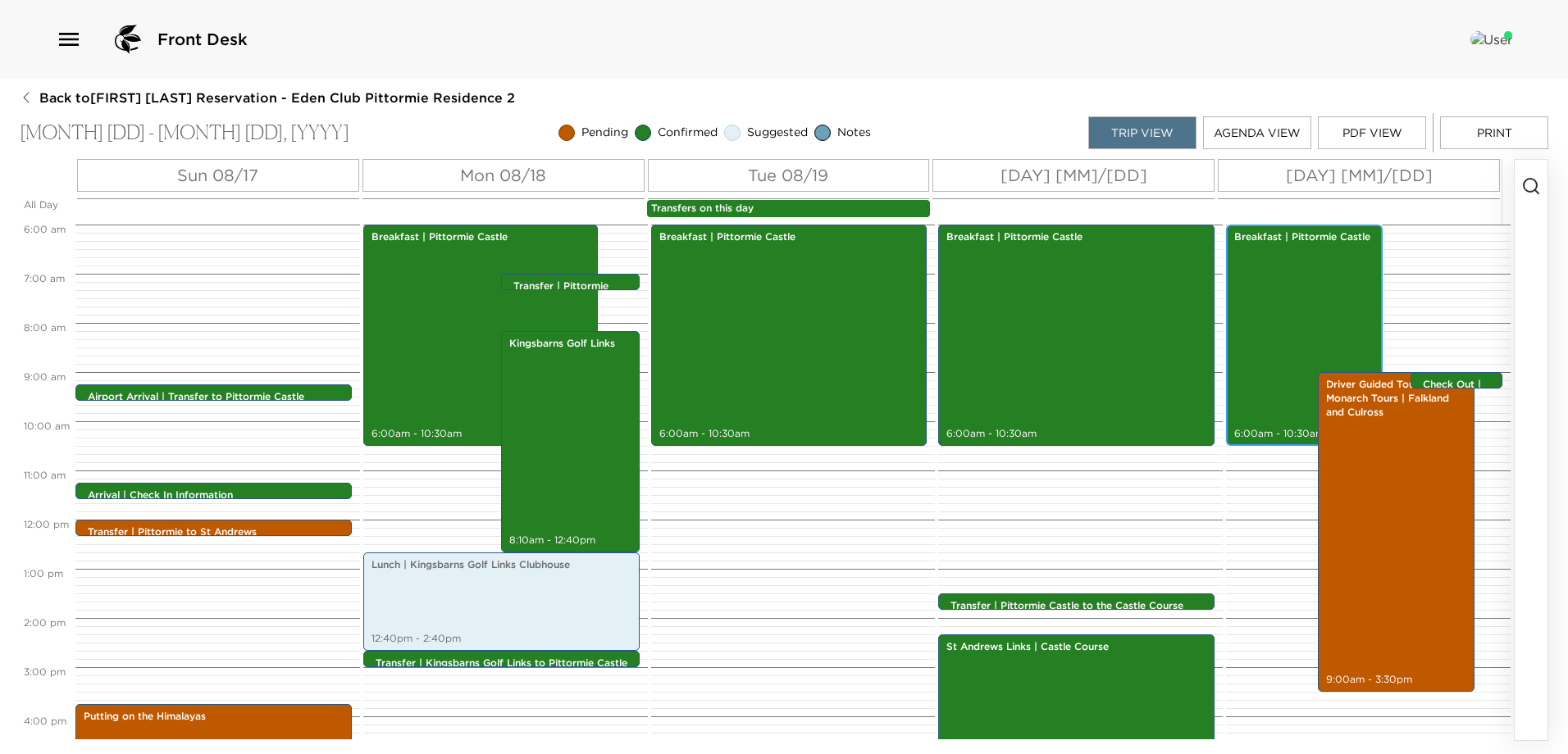 click on "Breakfast | Pittormie Castle 6:00am - 10:30am" at bounding box center [1304, 335] 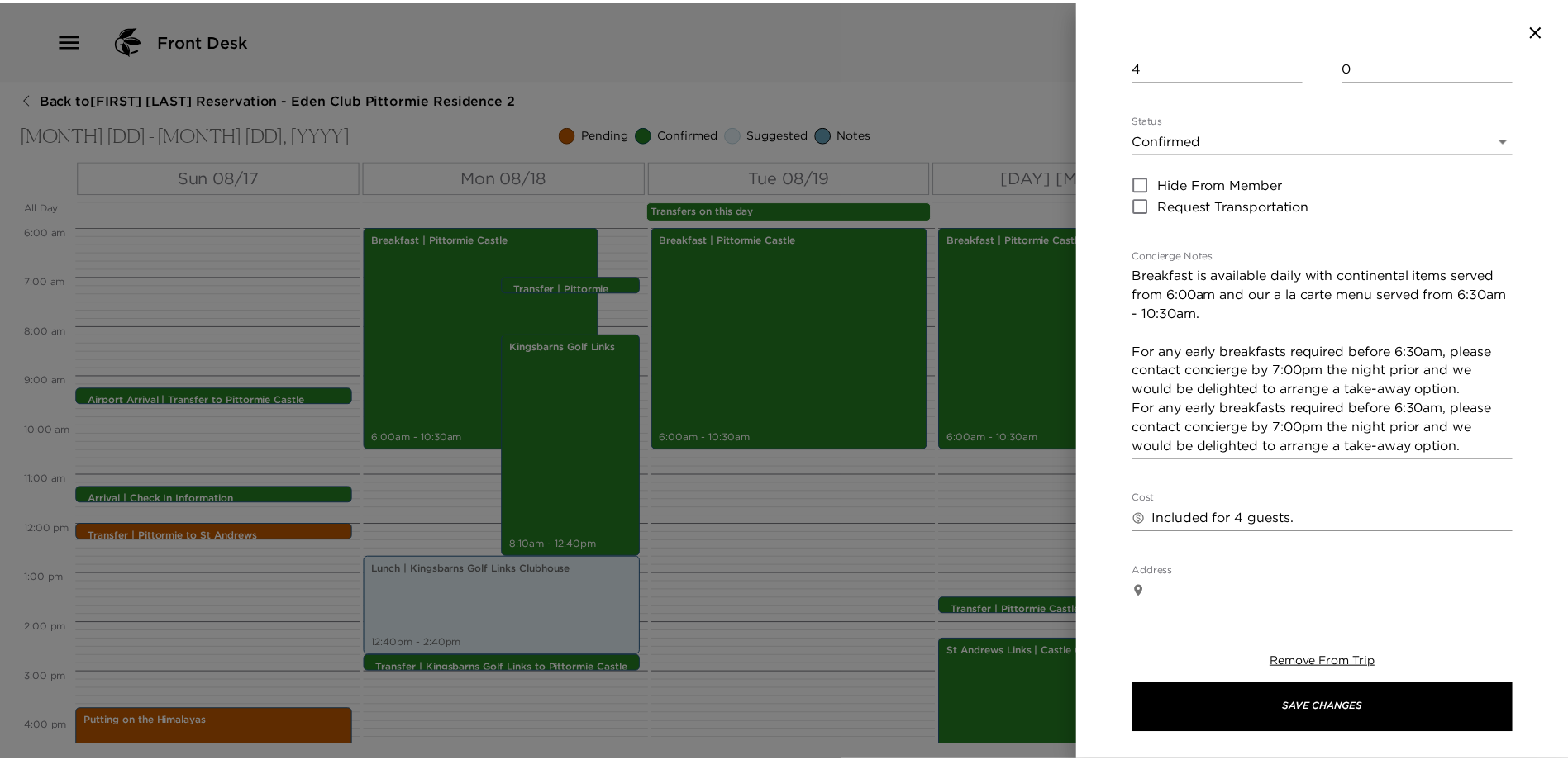 scroll, scrollTop: 165, scrollLeft: 0, axis: vertical 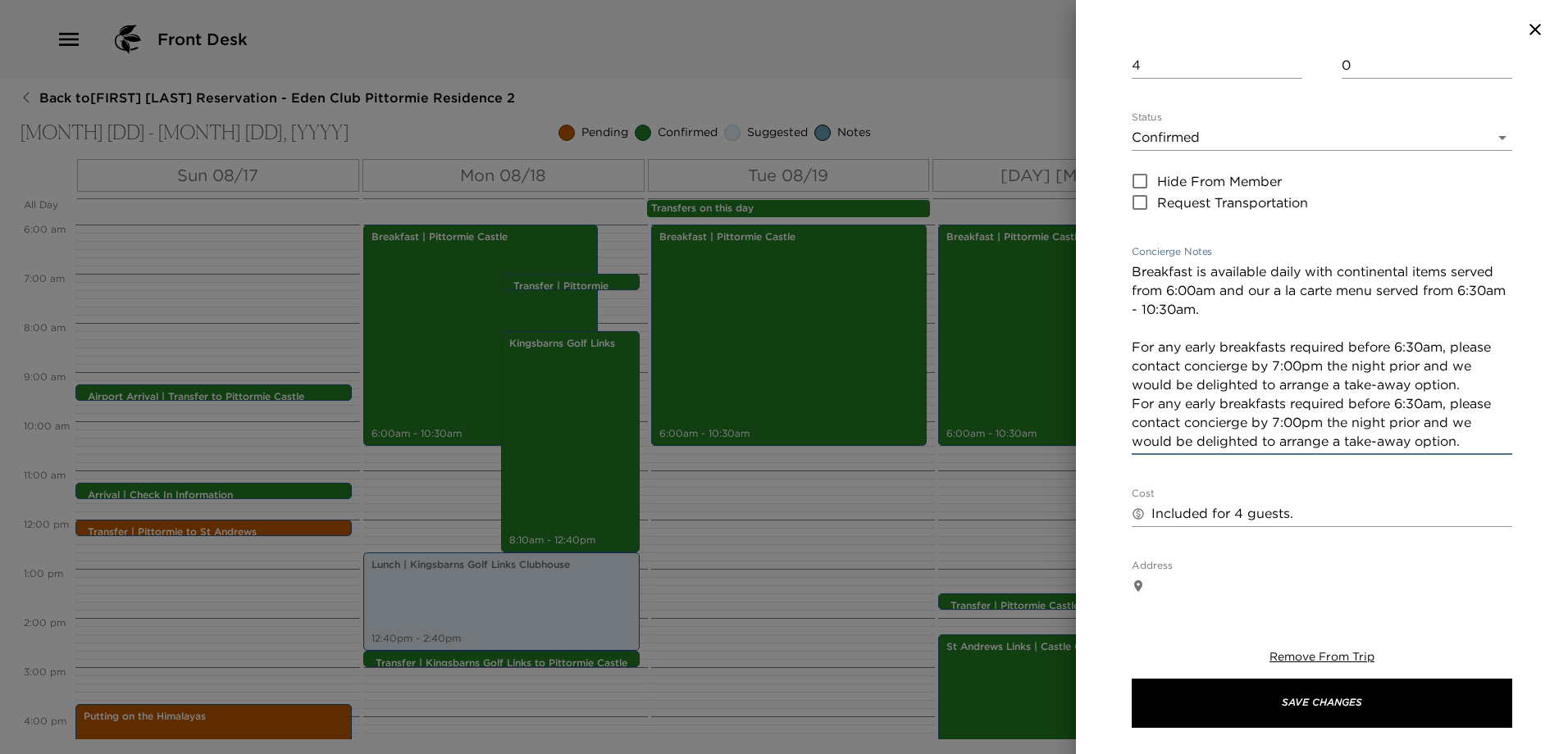 drag, startPoint x: 1474, startPoint y: 442, endPoint x: 1129, endPoint y: 412, distance: 346.30189 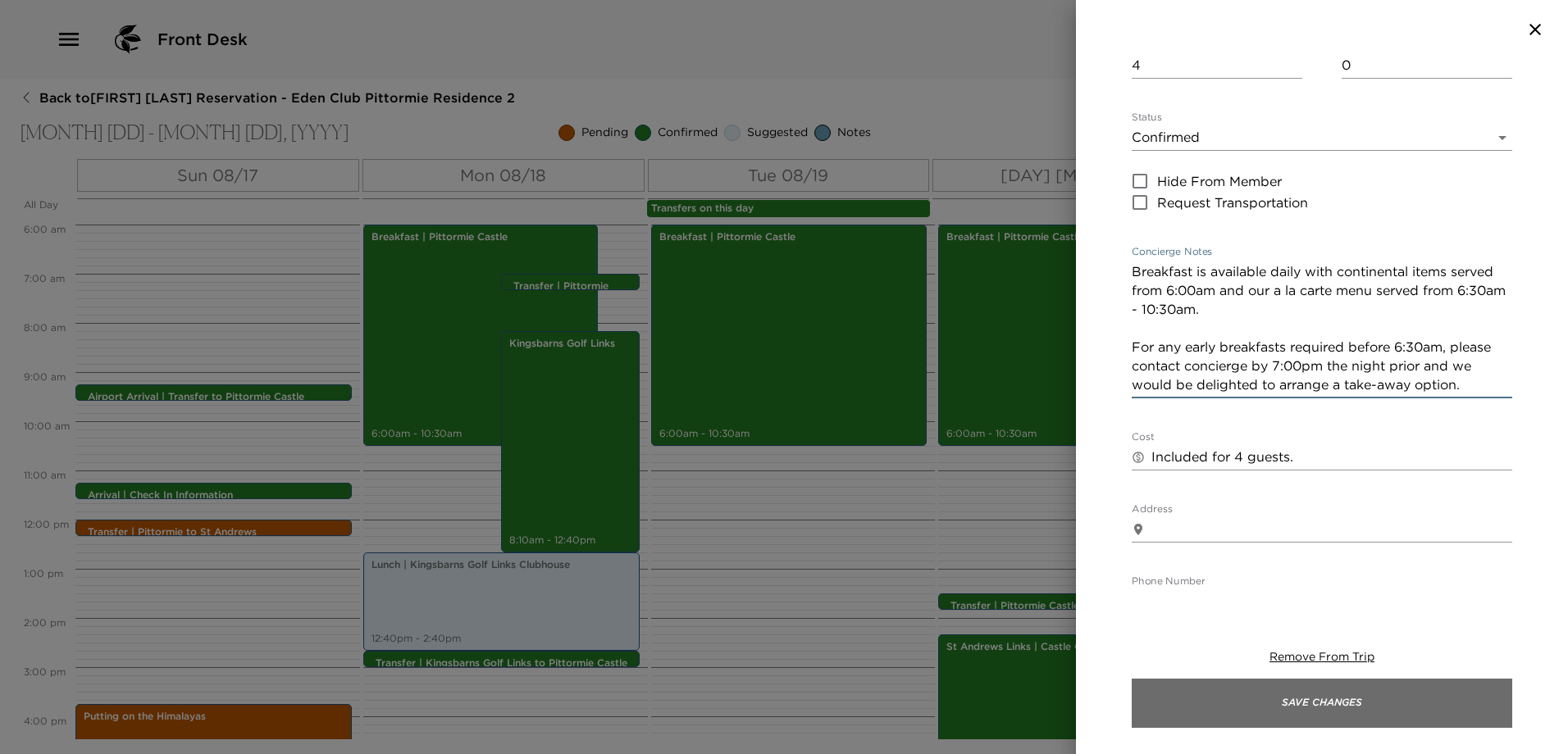 type on "Breakfast is available daily with continental items served from 6:00am and our a la carte menu served from 6:30am - 10:30am.
For any early breakfasts required before 6:30am, please contact concierge by 7:00pm the night prior and we would be delighted to arrange a take-away option." 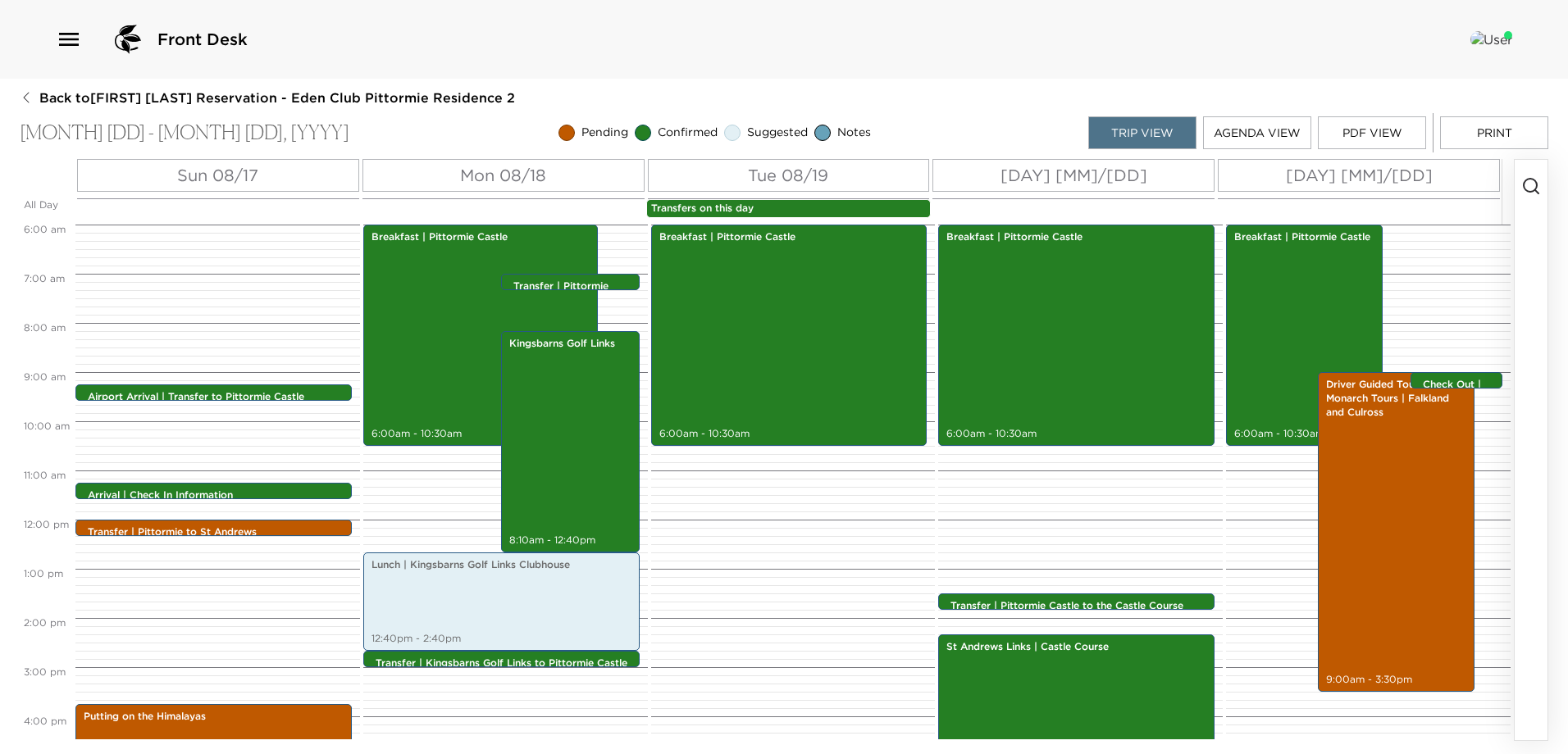 click on "PDF View" at bounding box center (1372, 133) 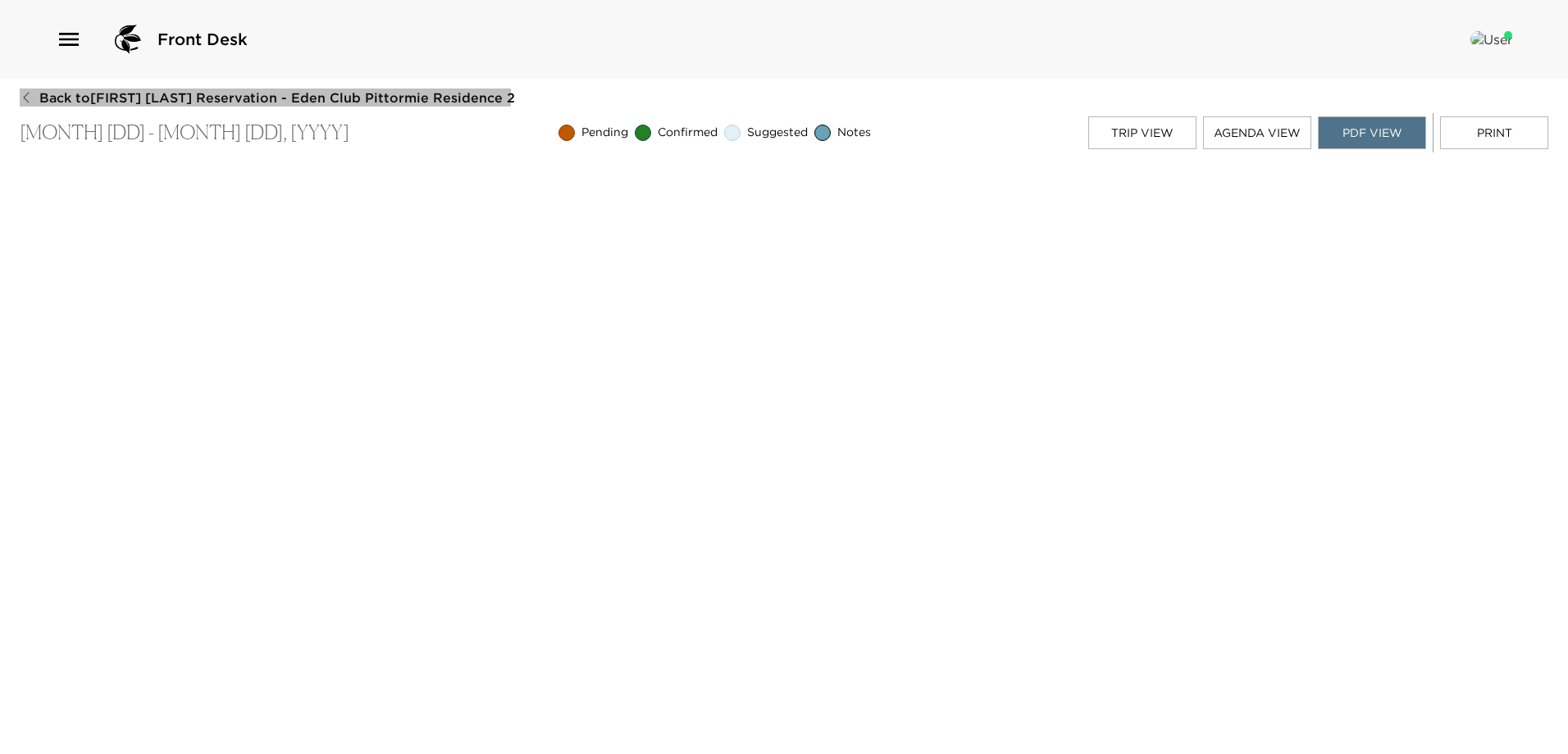 click 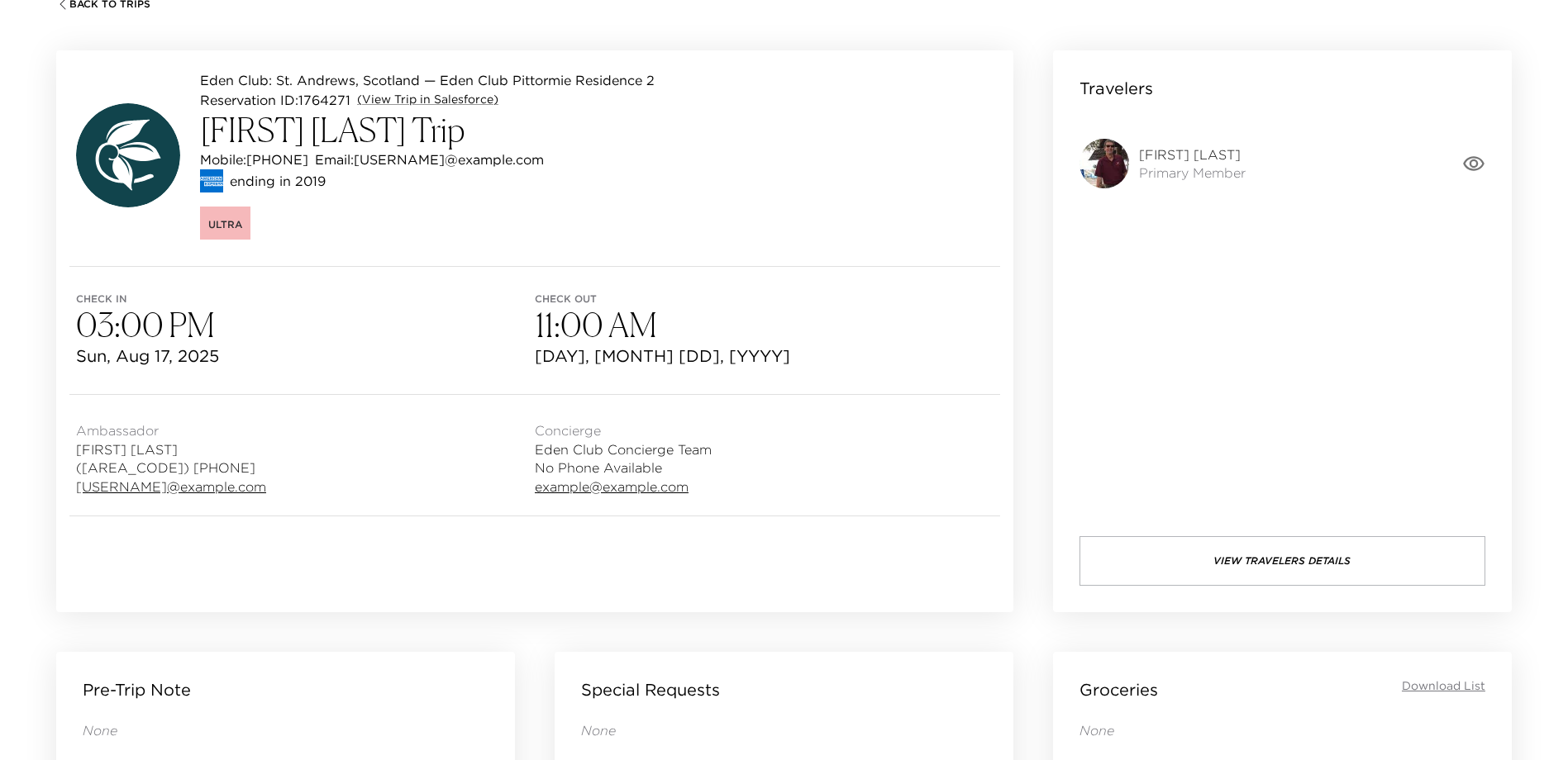 scroll, scrollTop: 0, scrollLeft: 0, axis: both 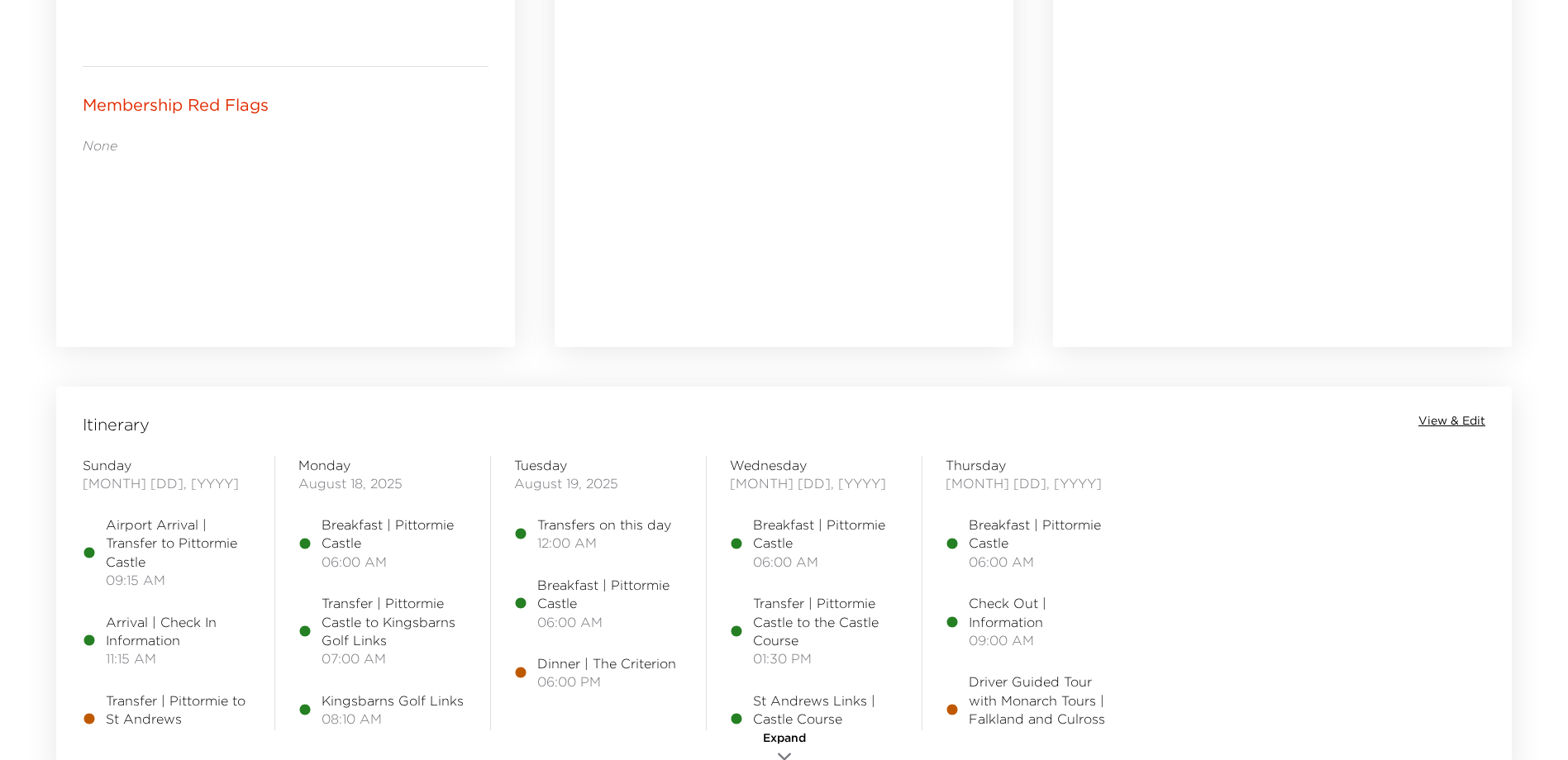 click on "View & Edit" at bounding box center [1451, 421] 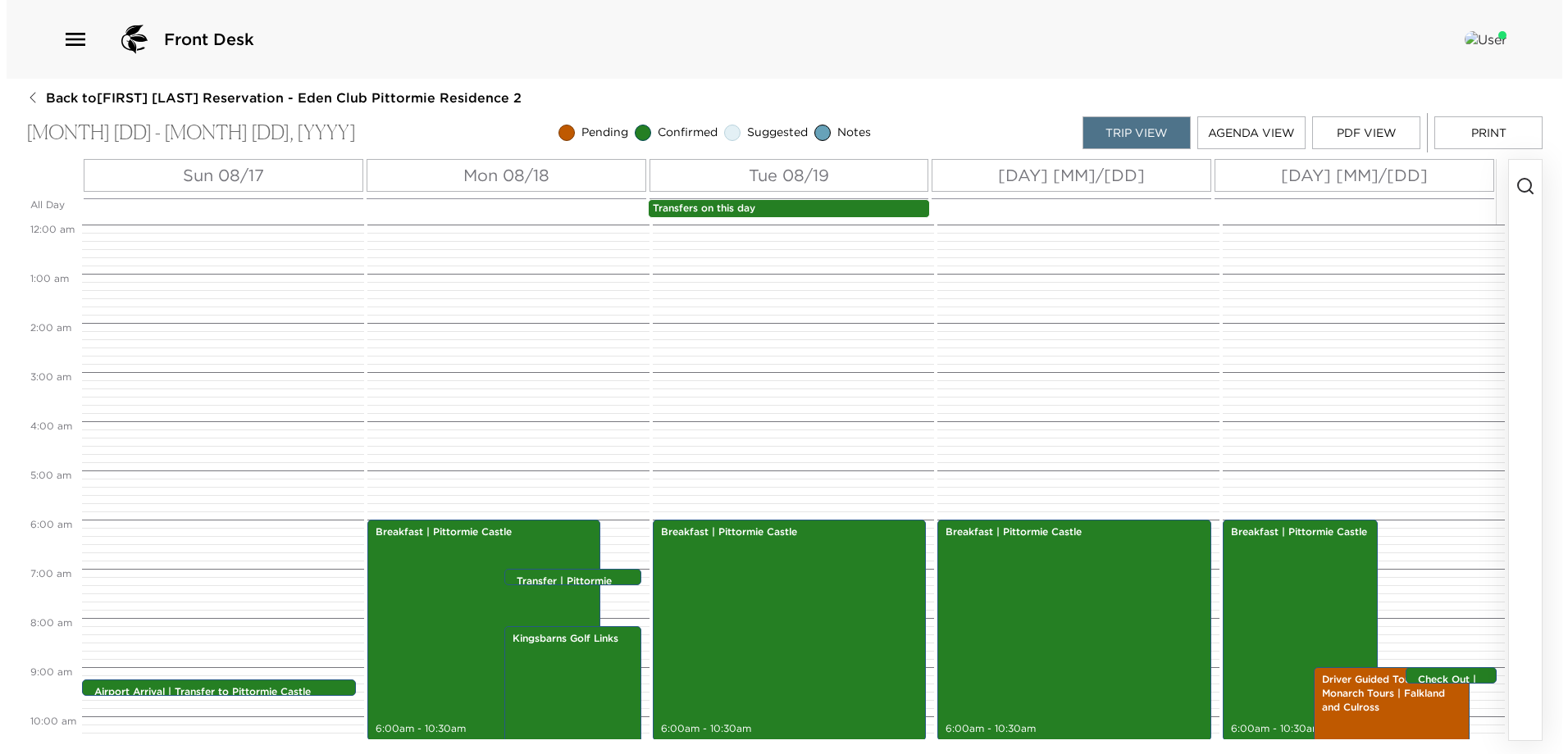 scroll, scrollTop: 0, scrollLeft: 0, axis: both 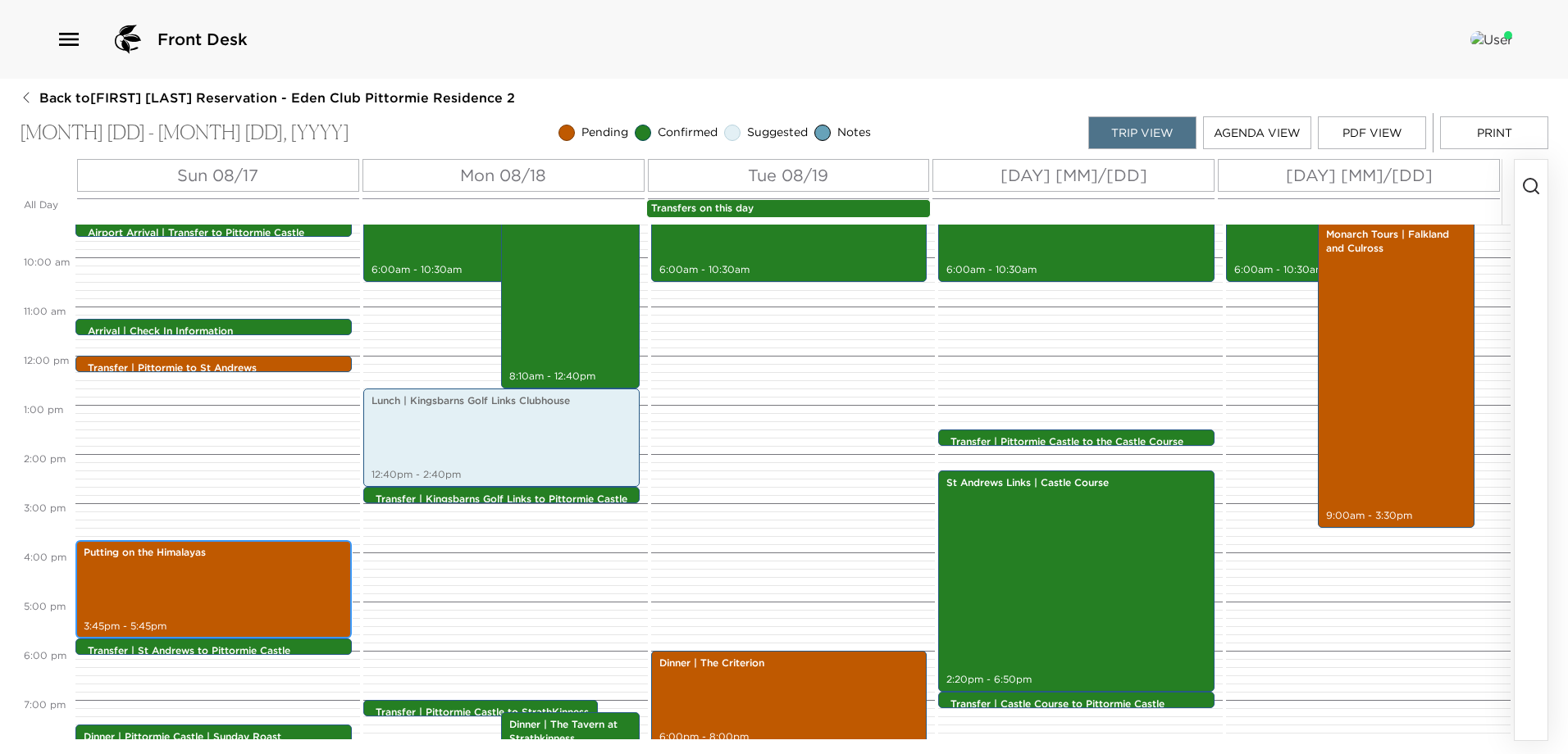 click on "Putting on the Himalayas 3:45pm - 5:45pm" at bounding box center (213, 589) 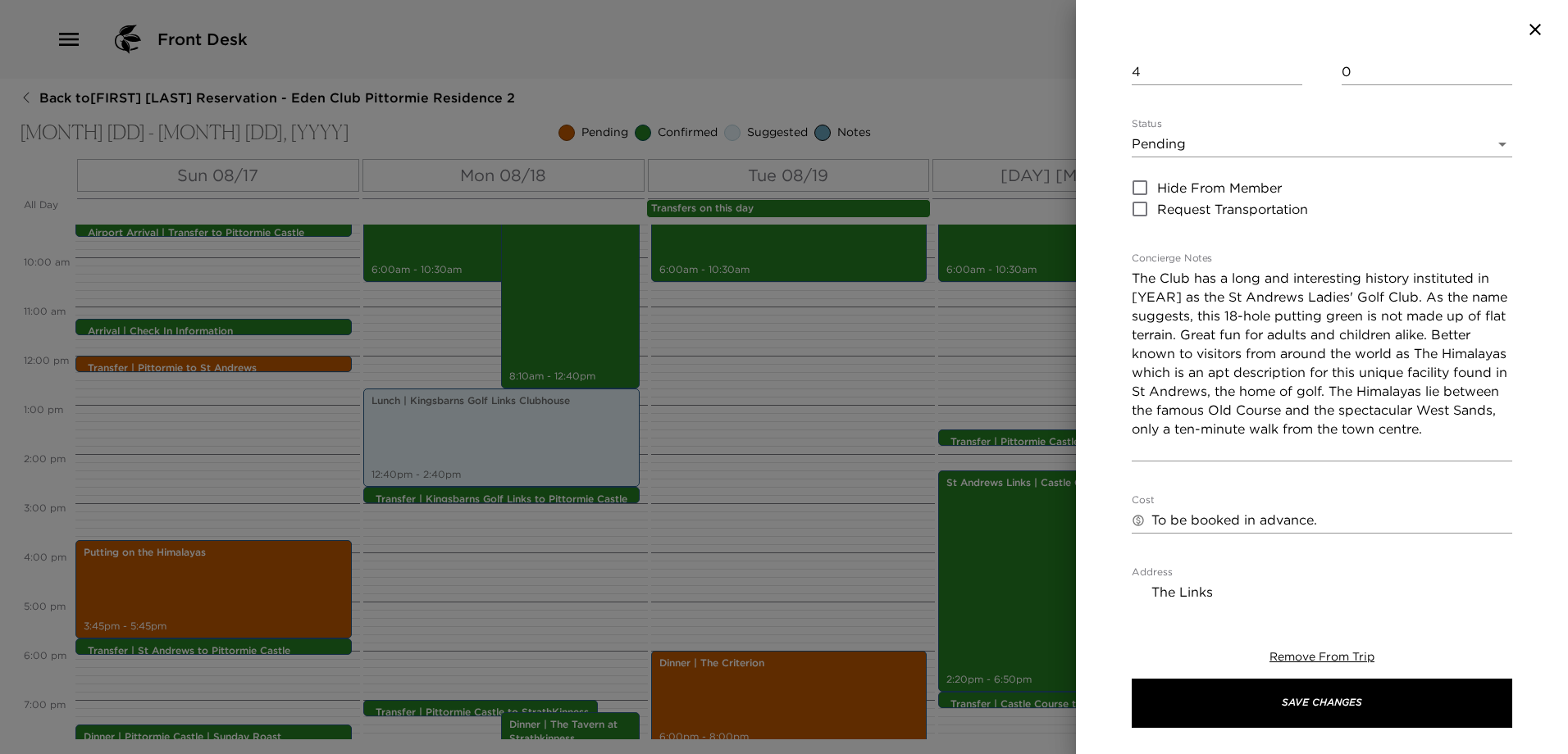 scroll, scrollTop: 164, scrollLeft: 0, axis: vertical 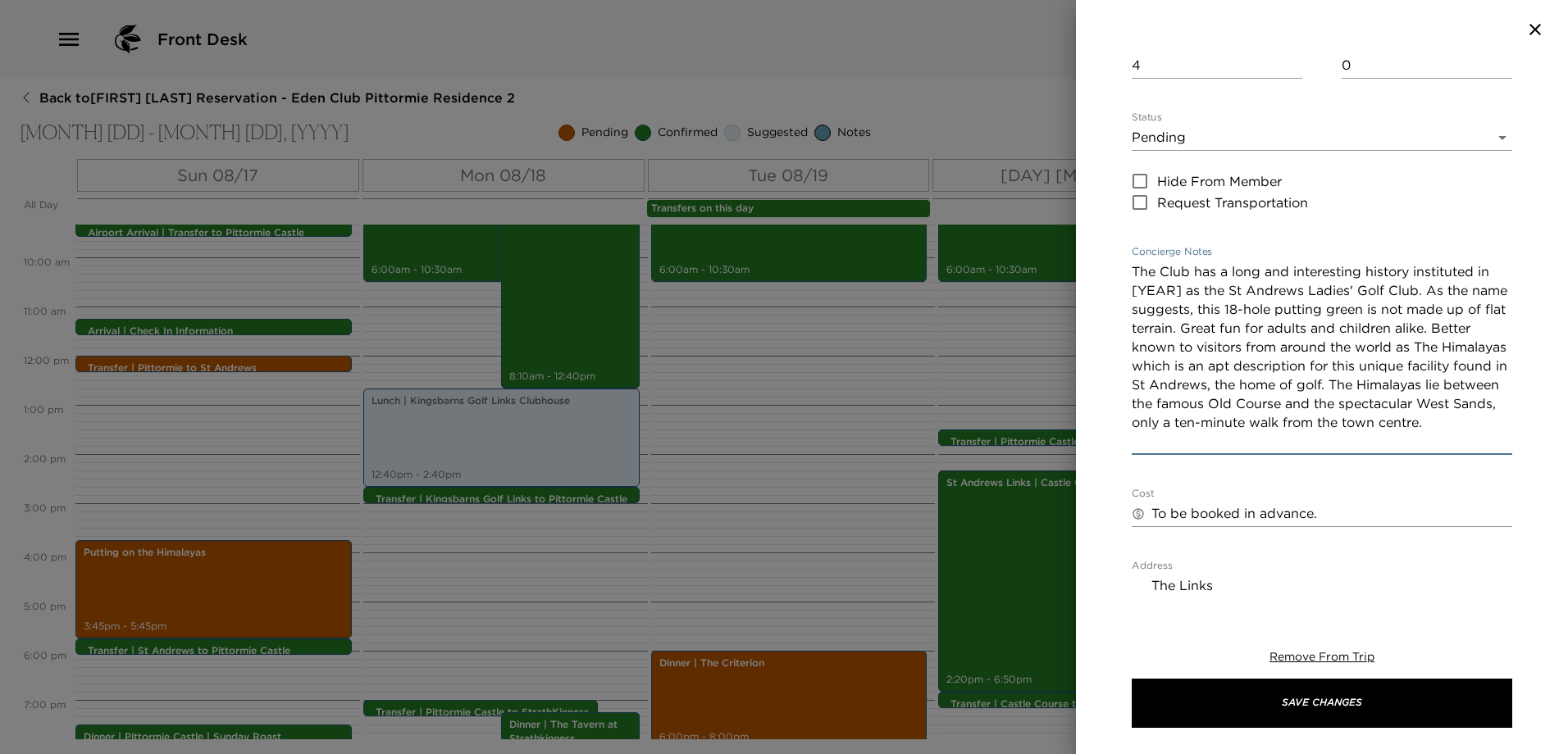drag, startPoint x: 1407, startPoint y: 423, endPoint x: 1340, endPoint y: 425, distance: 67.02984 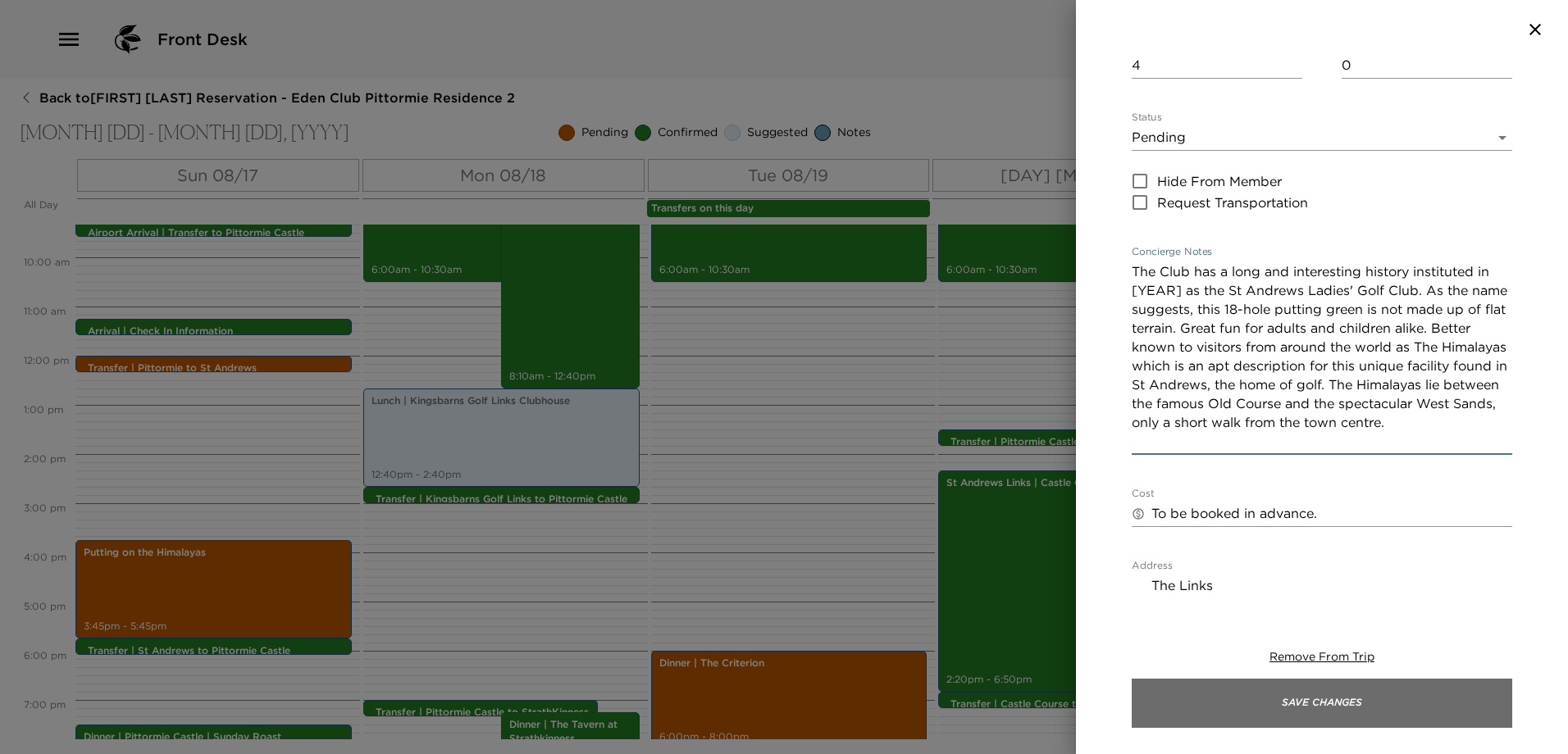 type on "The Club has a long and interesting history instituted in 1867 as the St Andrews Ladies' Golf Club. As the name suggests, this 18-hole putting green is not made up of flat terrain. Great fun for adults and children alike. Better known to visitors from around the world as The Himalayas which is an apt description for this unique facility found in St Andrews, the home of golf. The Himalayas lie between the famous Old Course and the spectacular West Sands, only a short walk from the town centre." 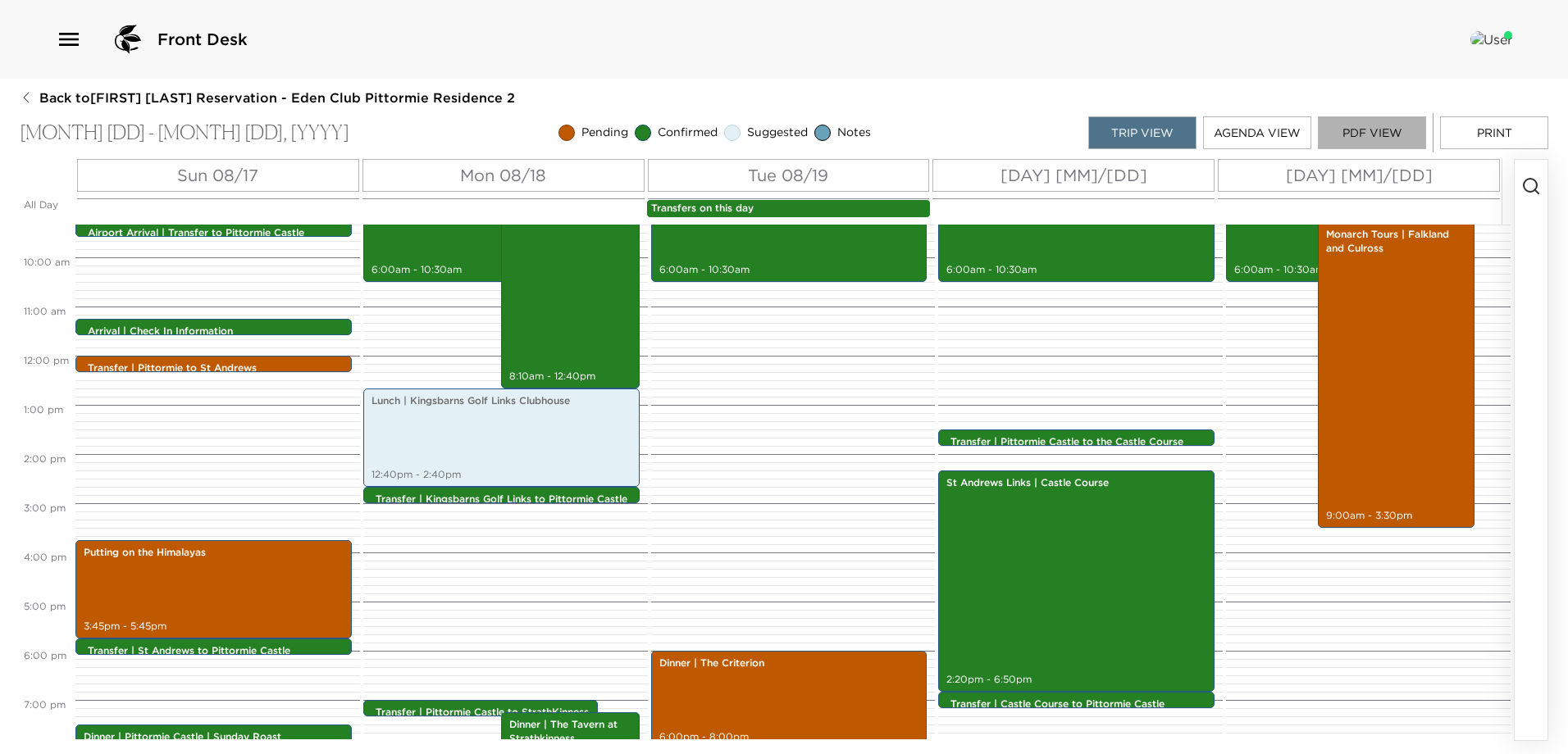 click on "PDF View" at bounding box center (1372, 133) 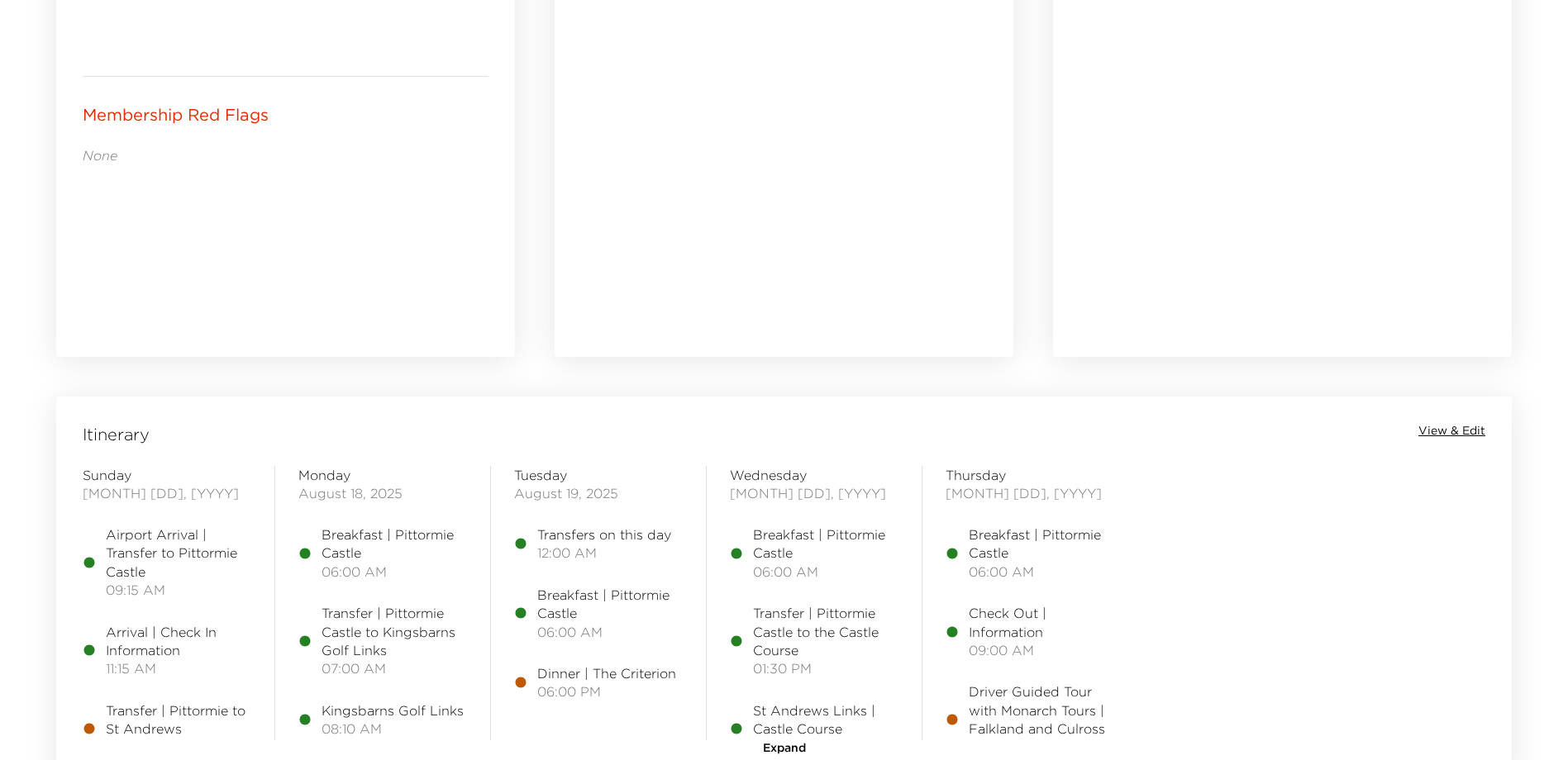 scroll, scrollTop: 1157, scrollLeft: 0, axis: vertical 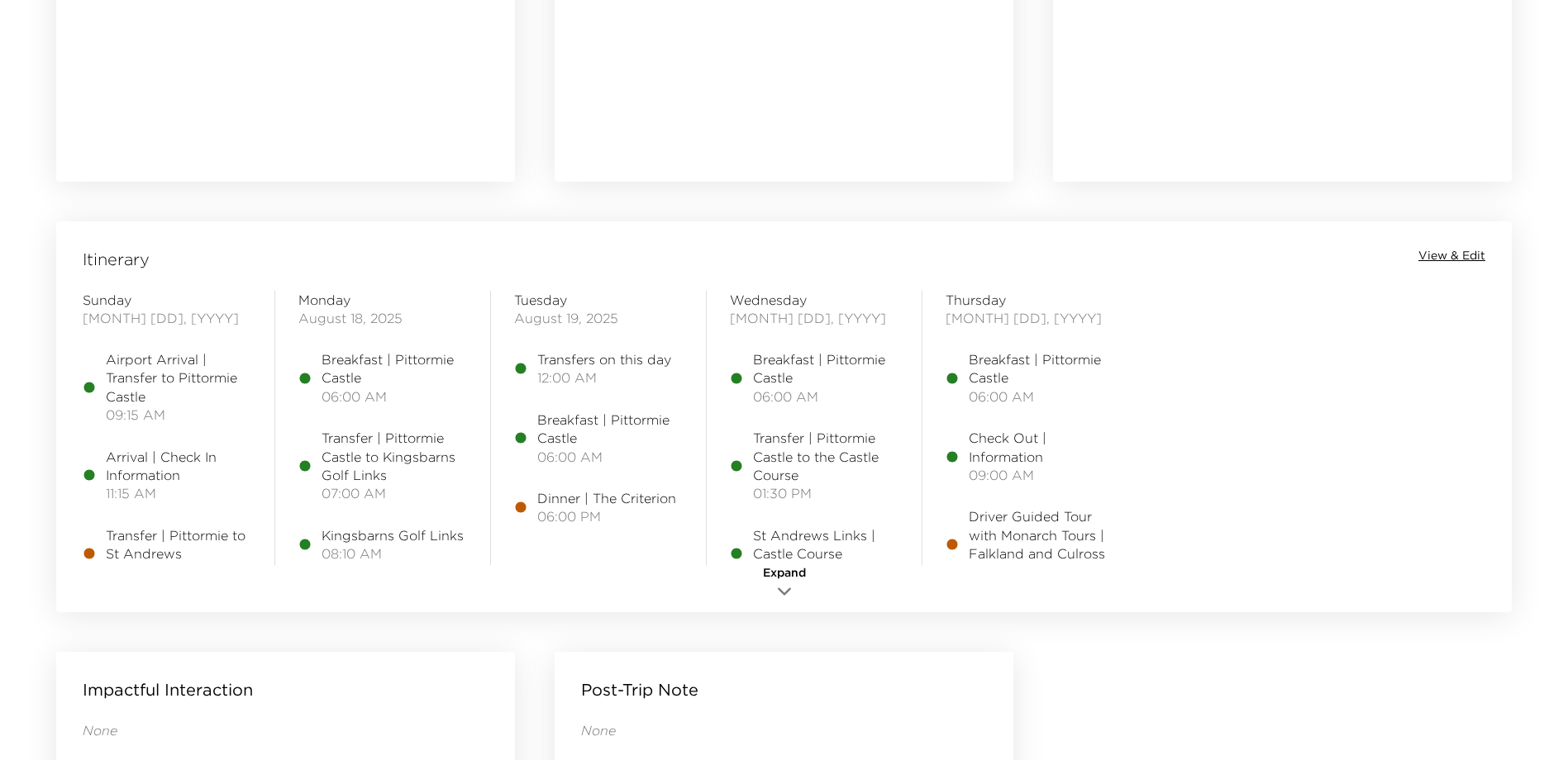 click on "View & Edit" at bounding box center (1451, 256) 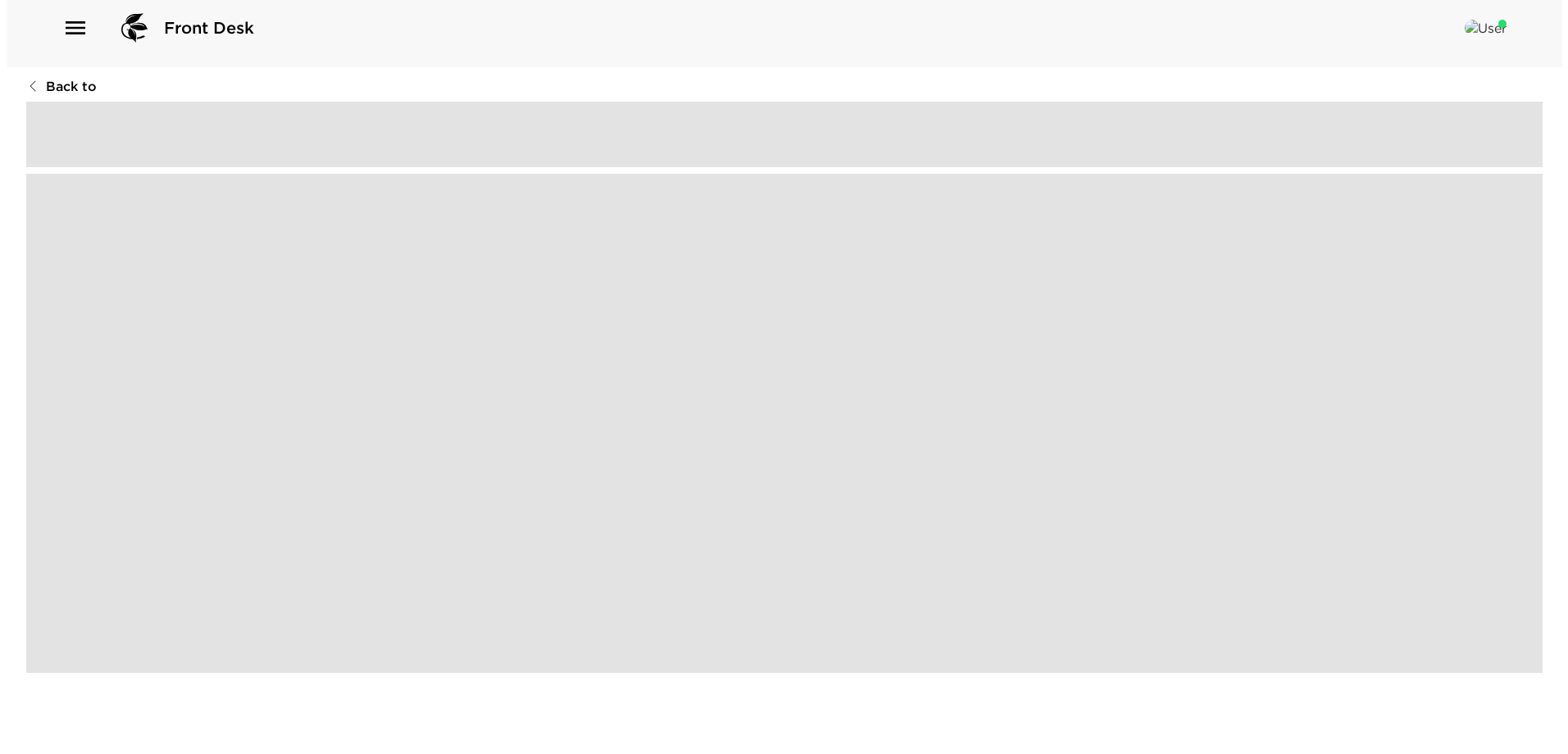 scroll, scrollTop: 0, scrollLeft: 0, axis: both 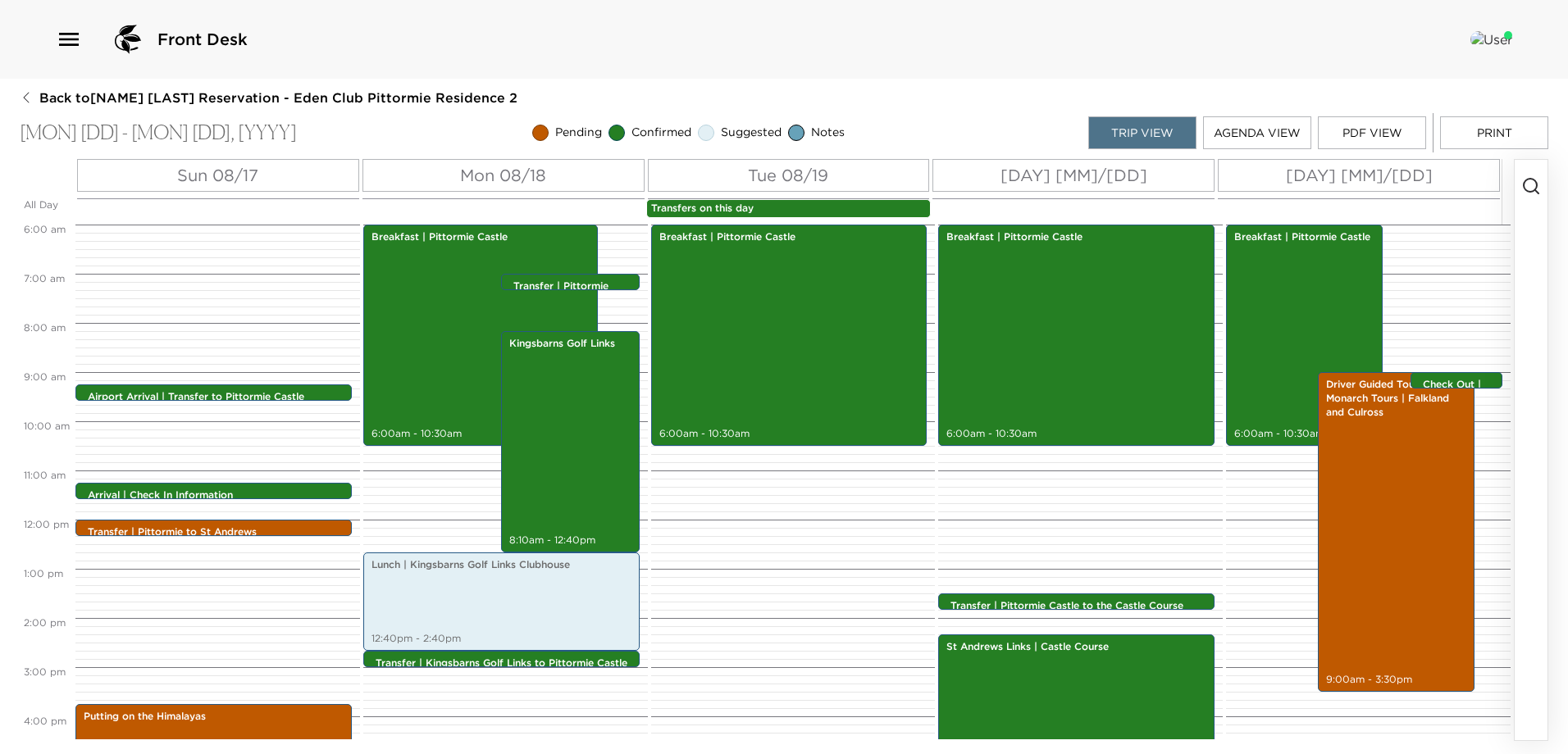 click on "PDF View" at bounding box center (1372, 133) 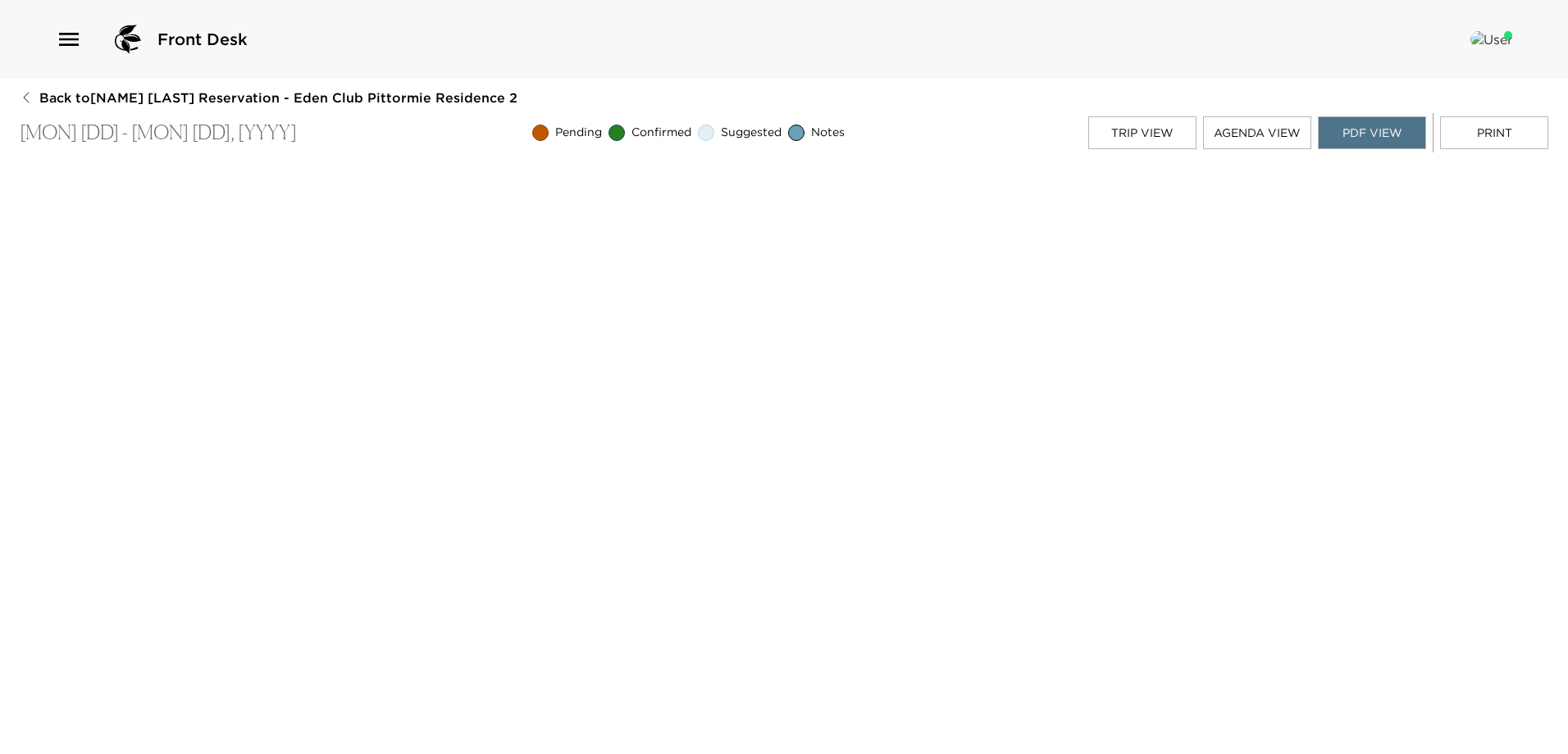 click 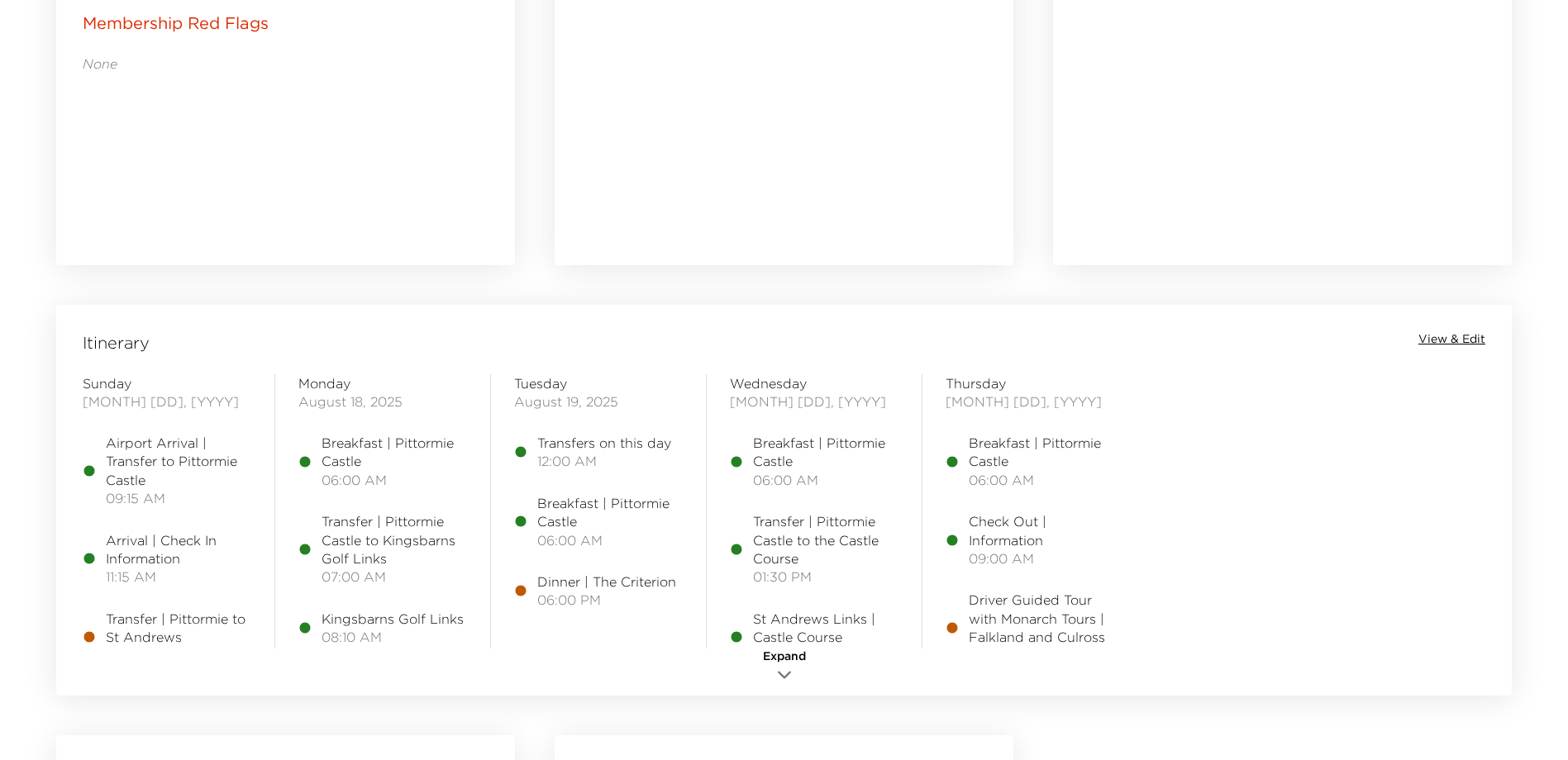 scroll, scrollTop: 1239, scrollLeft: 0, axis: vertical 